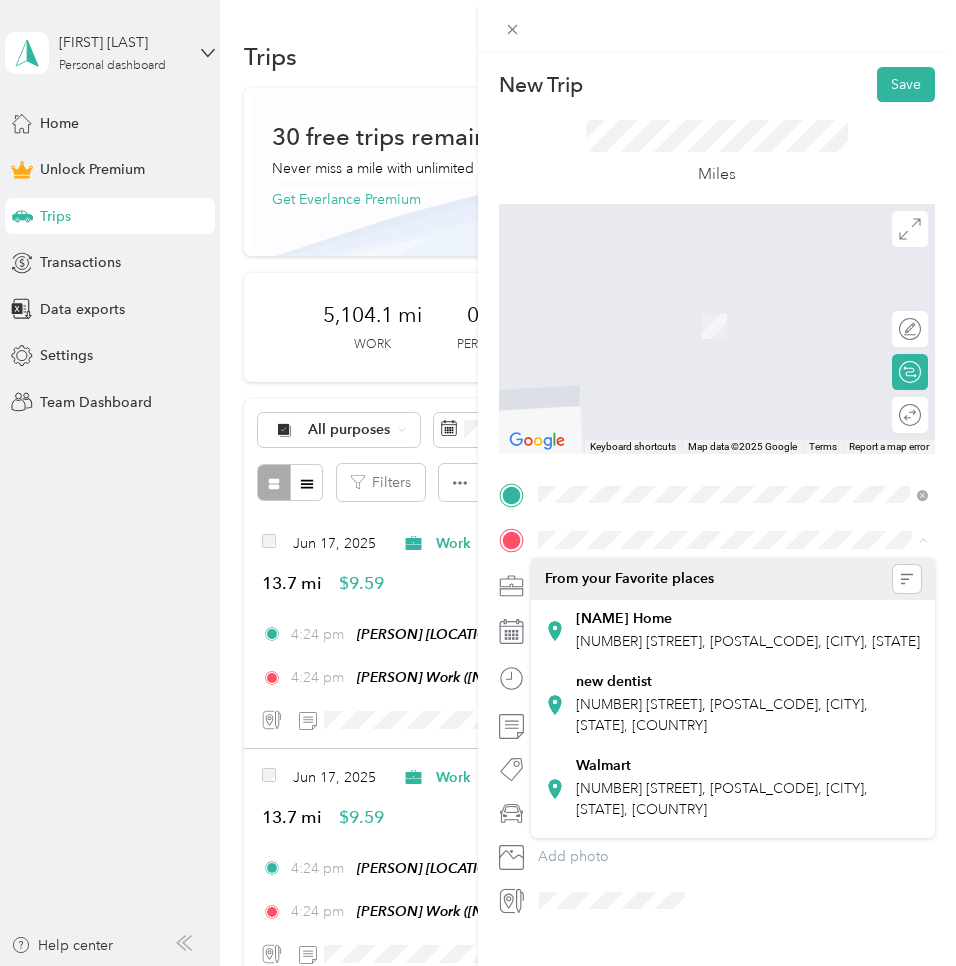 scroll, scrollTop: 0, scrollLeft: 0, axis: both 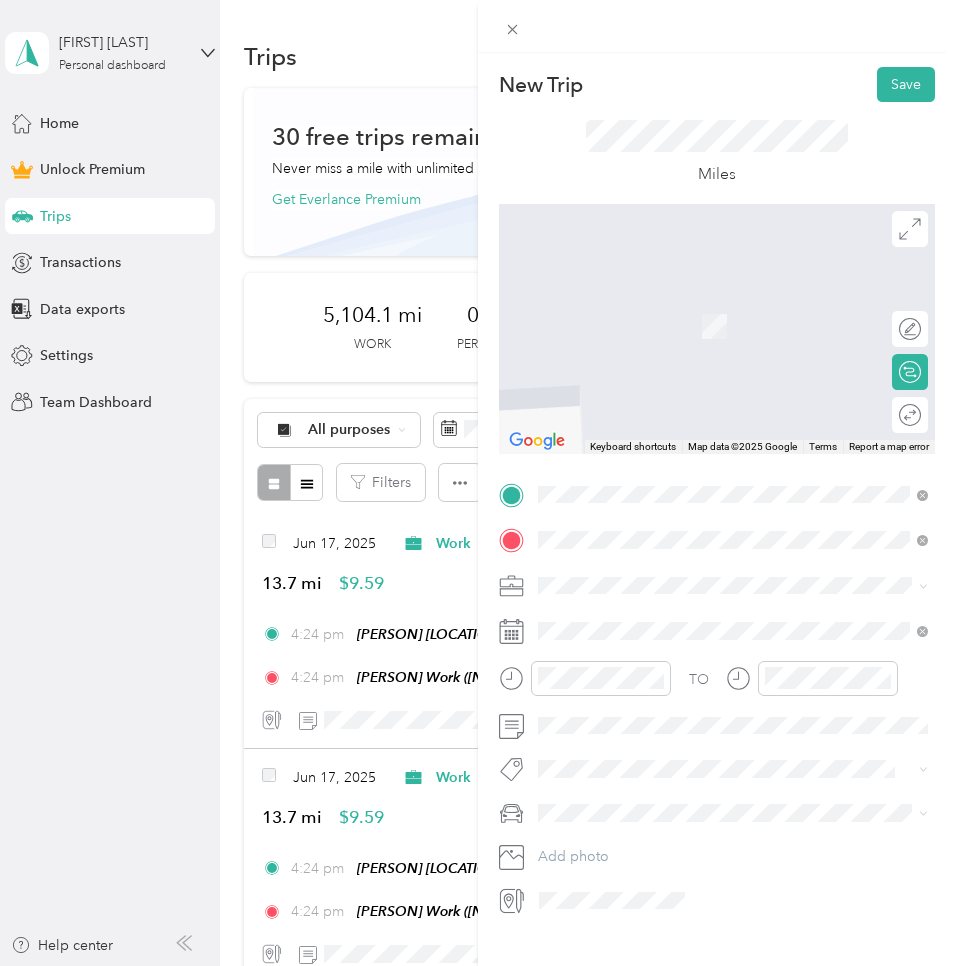 click on "[FIRST] [LAST]" at bounding box center [623, 745] 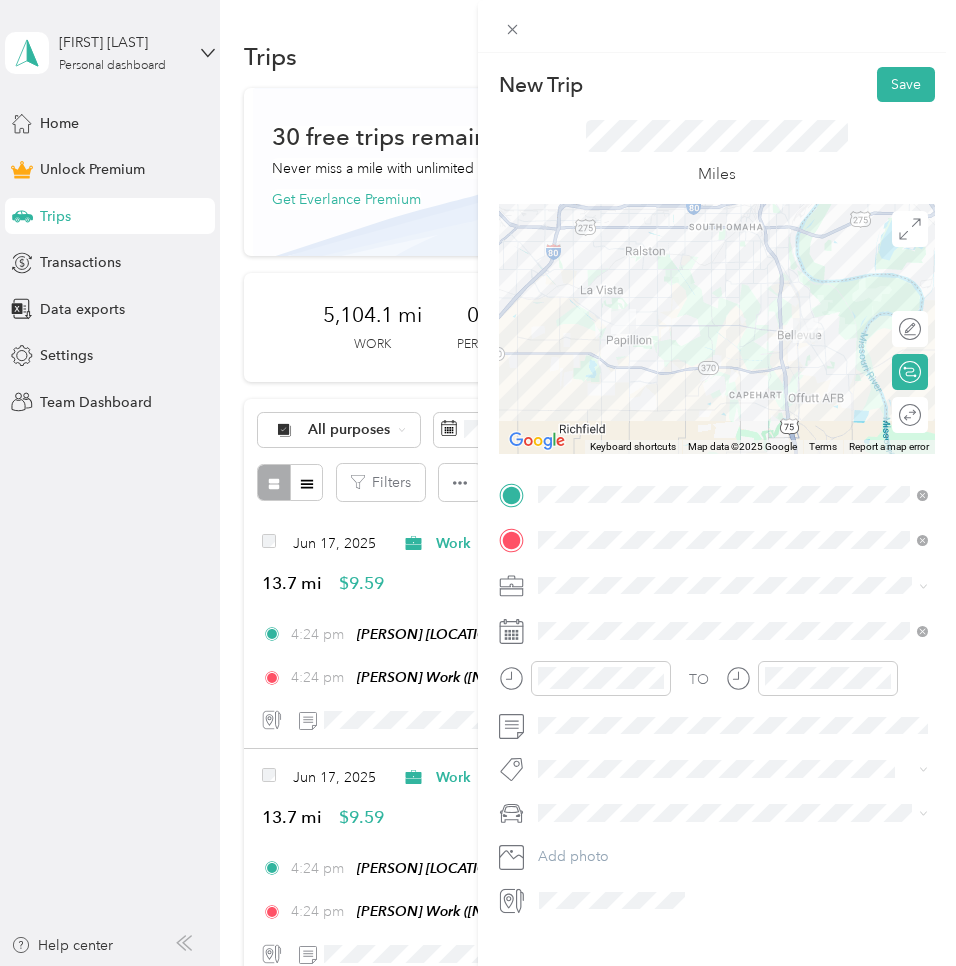 click on "Work Personal Other Charity Medical Moving Commute" at bounding box center (733, 717) 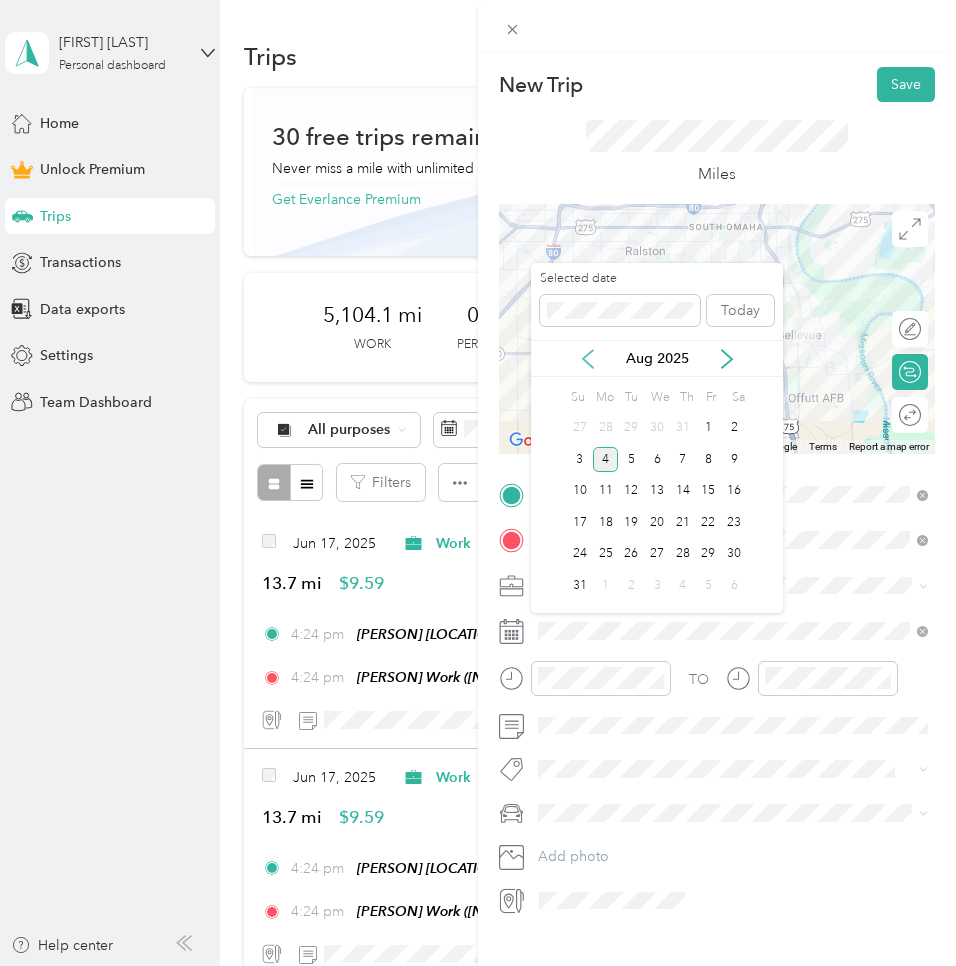 click 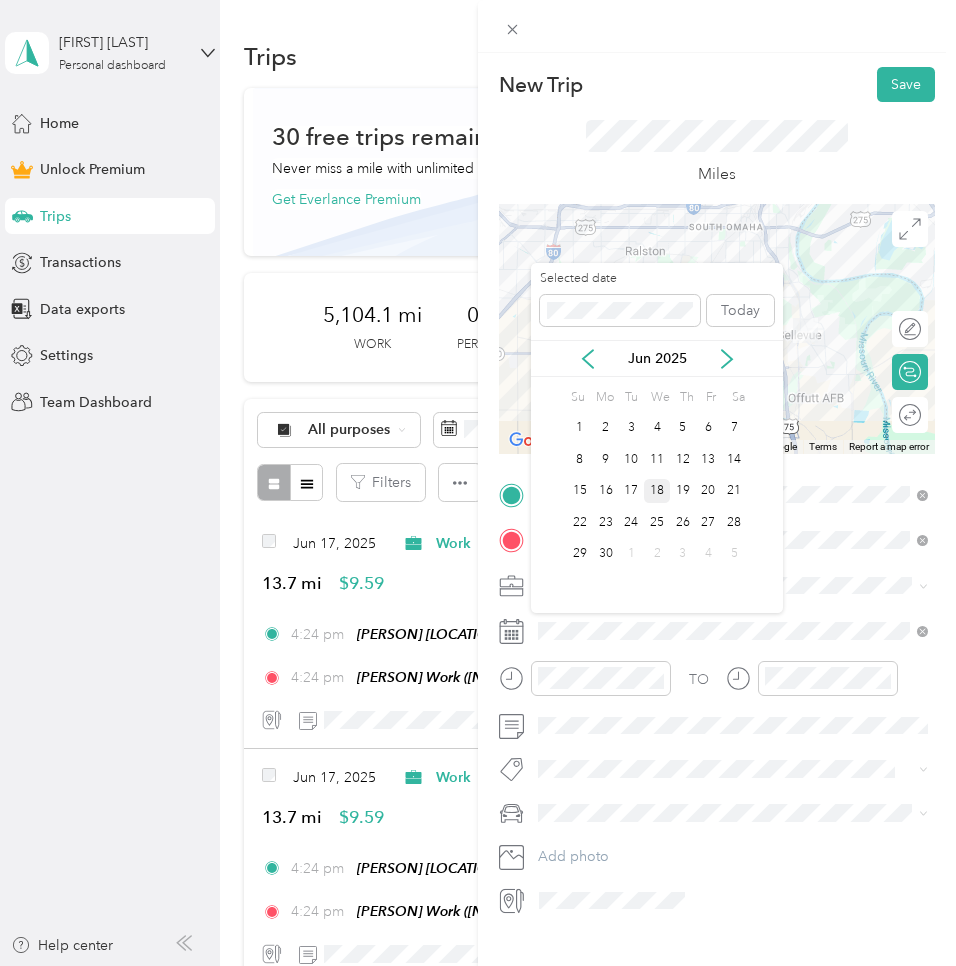click on "18" at bounding box center [657, 491] 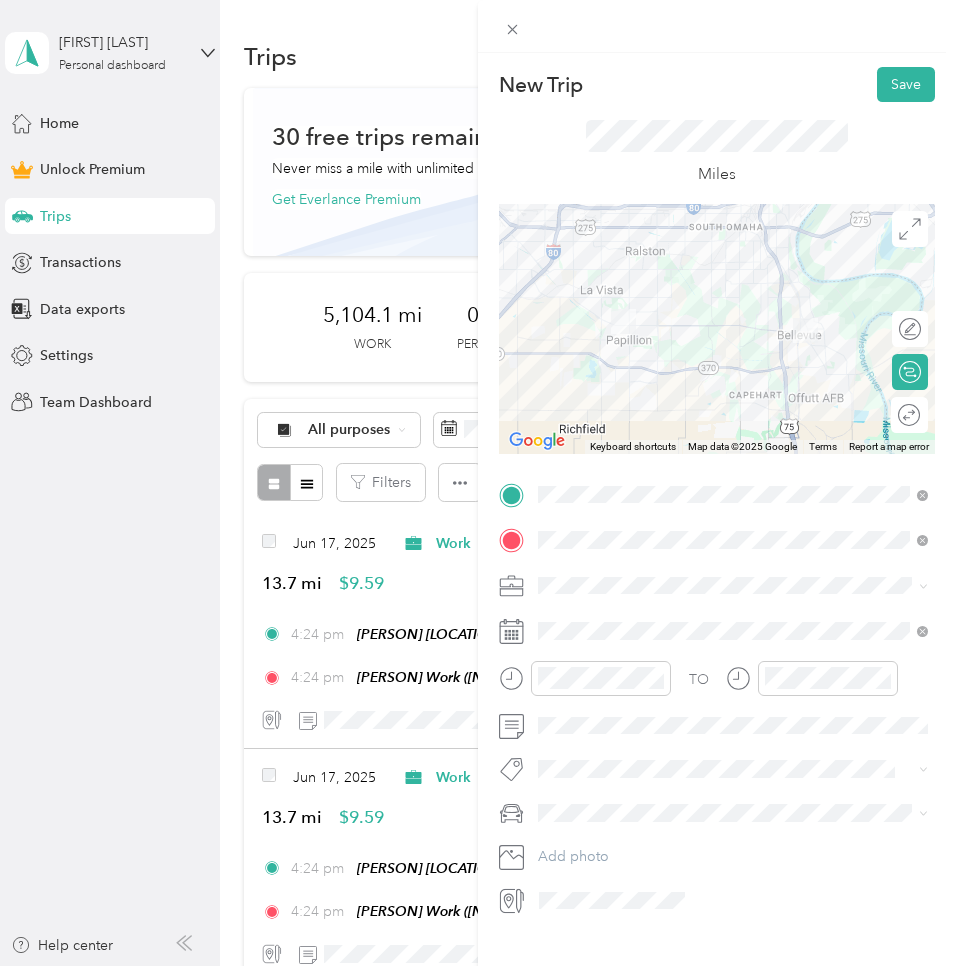 click on "Round trip" at bounding box center [909, 415] 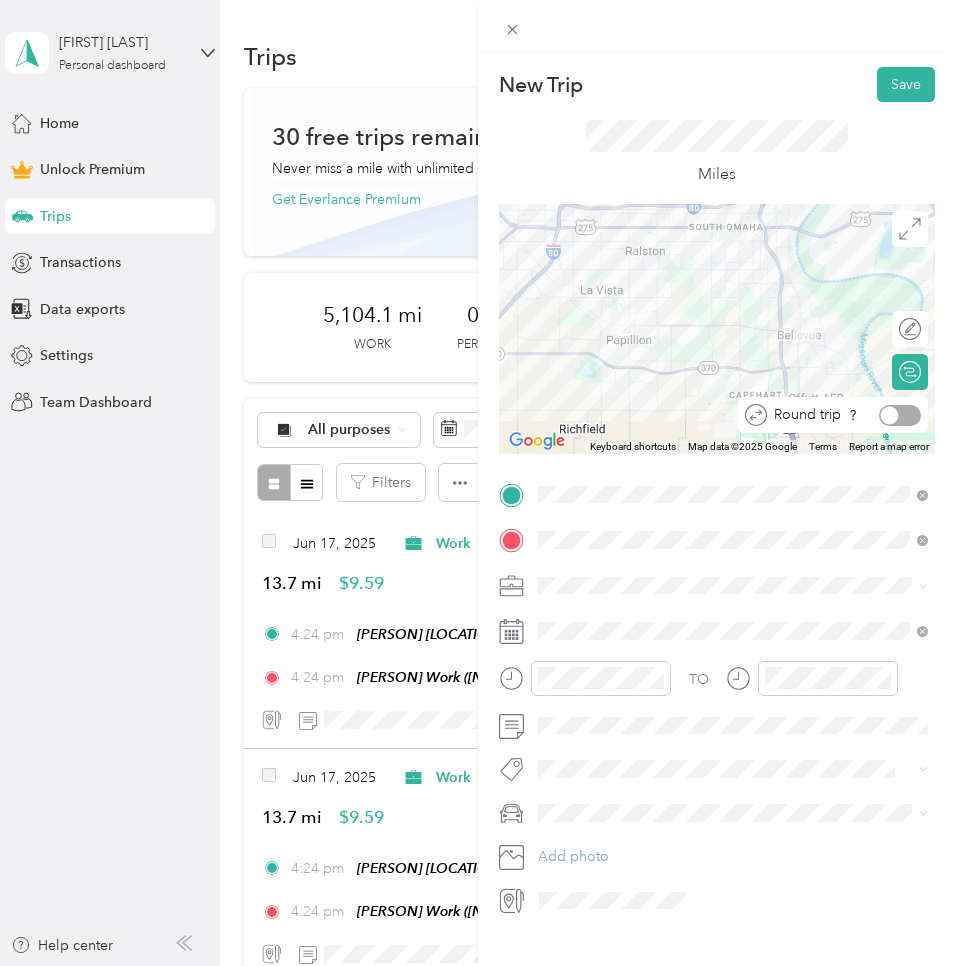 click at bounding box center [900, 415] 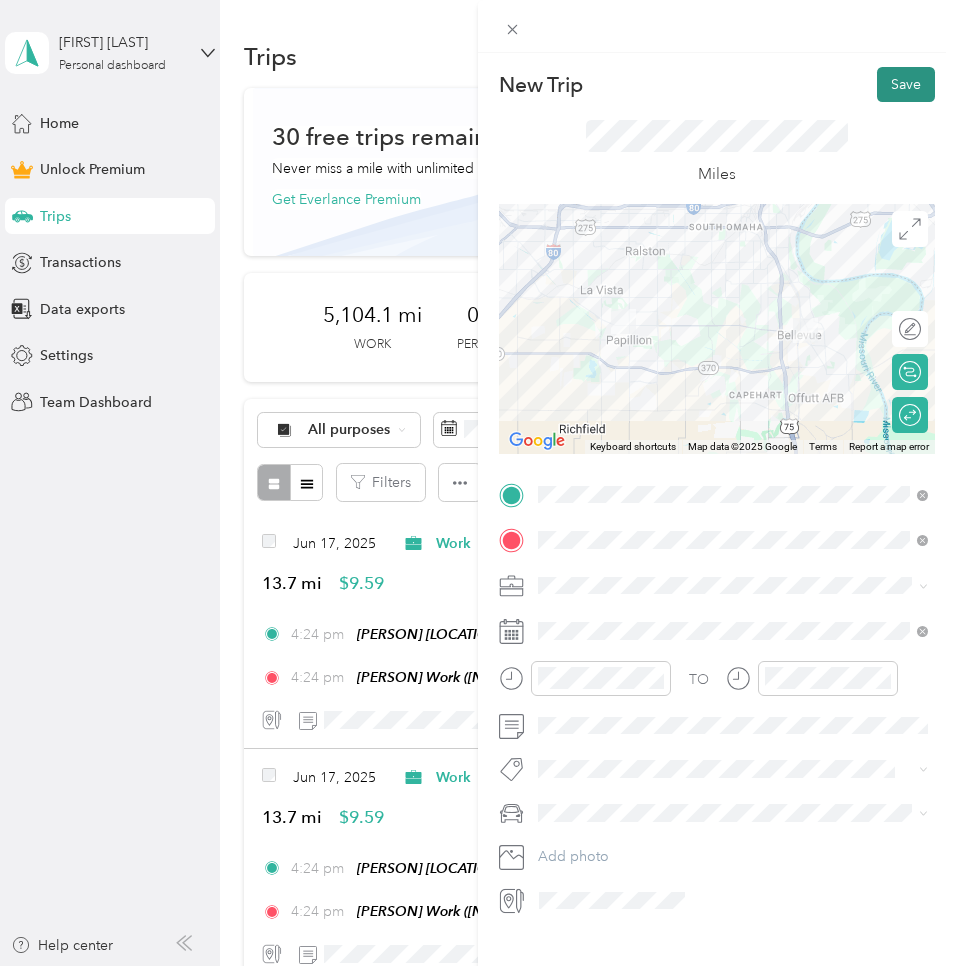 click on "Save" at bounding box center [906, 84] 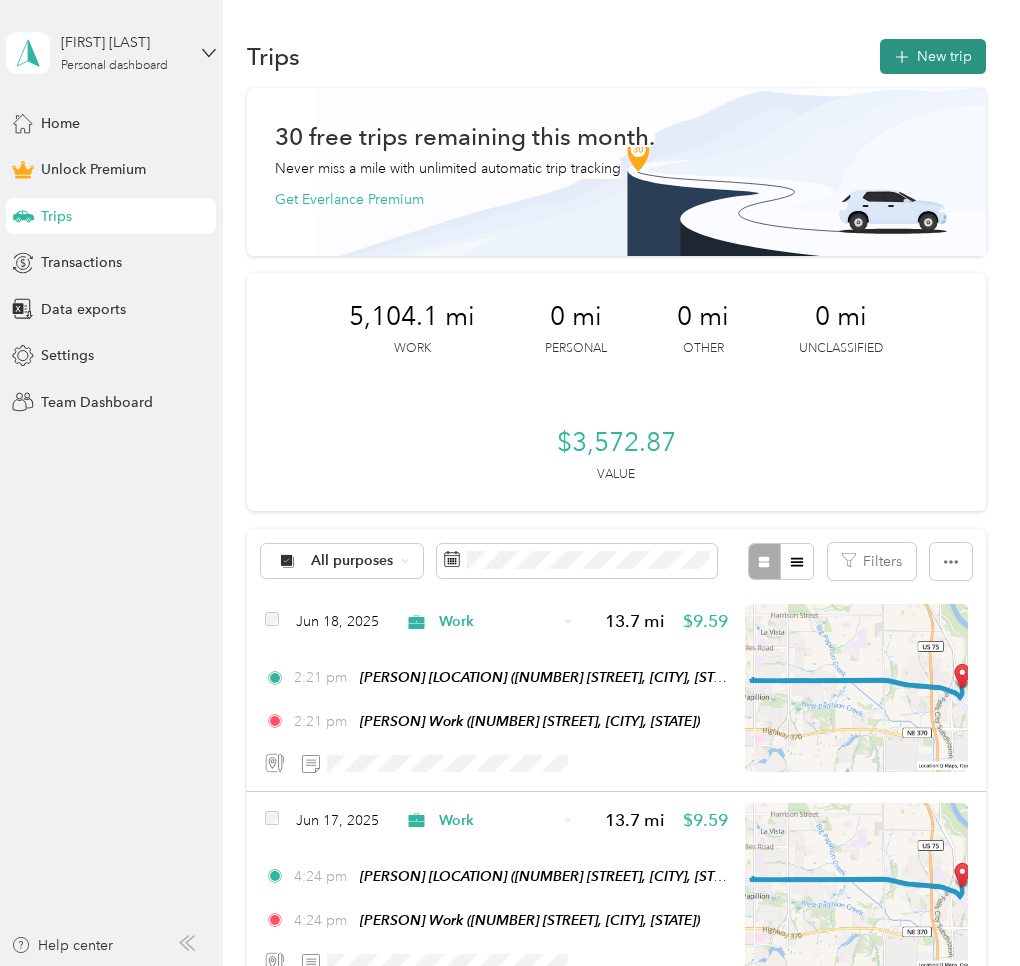 click on "New trip" at bounding box center (933, 56) 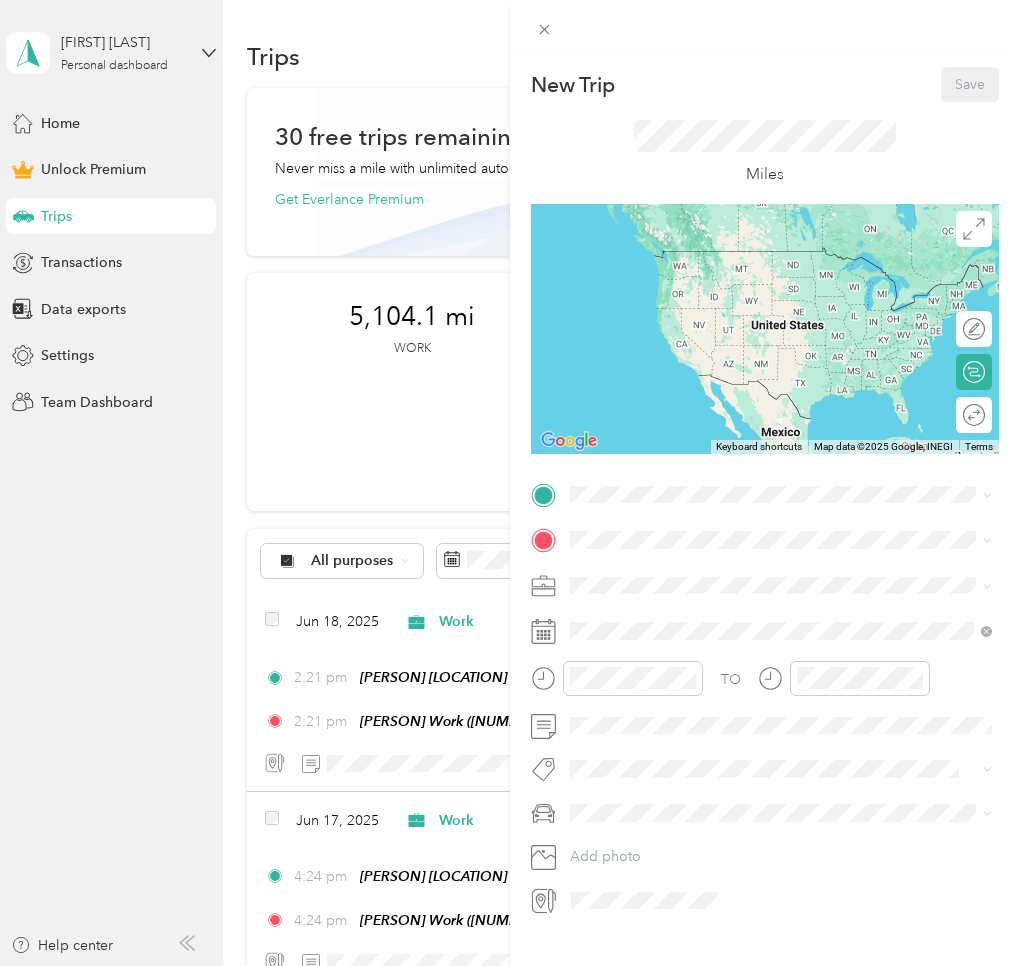 drag, startPoint x: 633, startPoint y: 598, endPoint x: 629, endPoint y: 579, distance: 19.416489 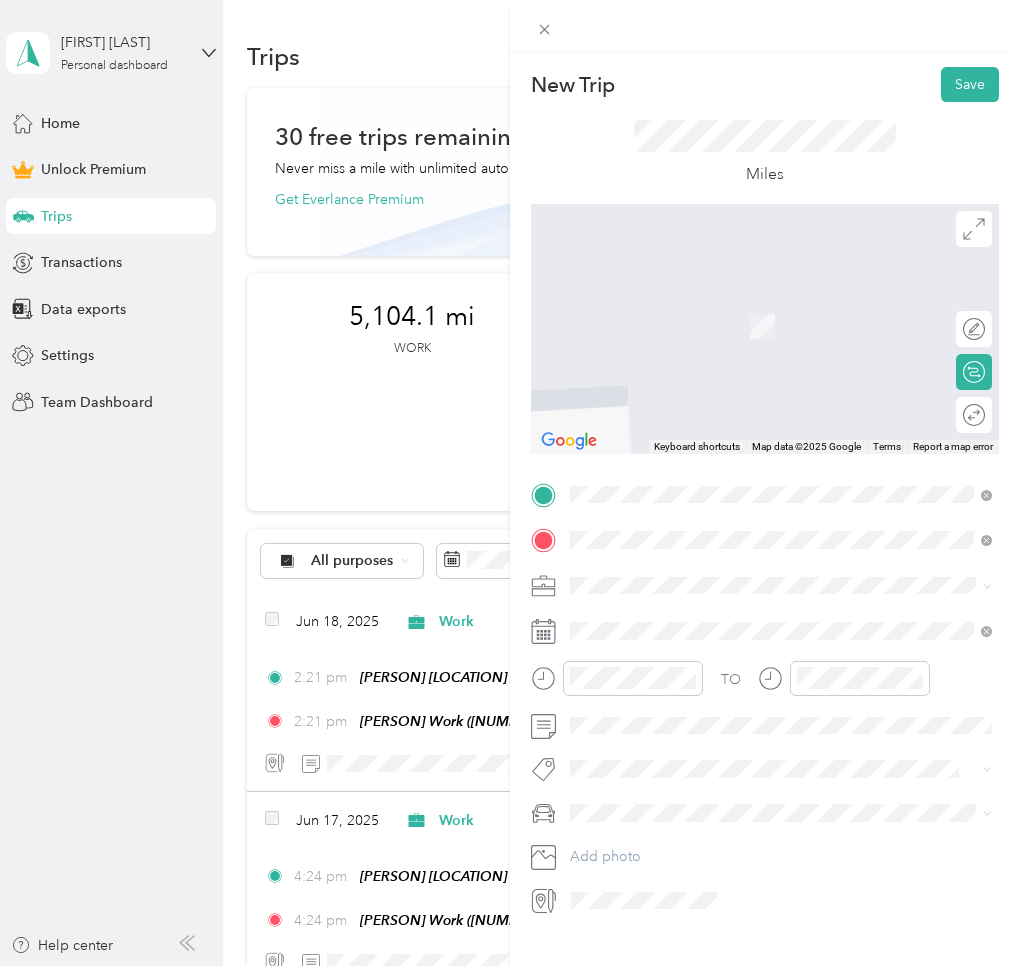 click on "From your Favorite places [NAME]  Home [NUMBER] [STREET], [CITY], [STATE], [COUNTRY] Grandmas [NUMBER] [STREET], [CITY], [STATE], [COUNTRY] [NAME] Work [NUMBER] [STREET], [POSTAL_CODE], [CITY], [STATE], [COUNTRY] From search results [COUNTRY] [CITY]
[STATE], [COUNTRY] [CITY]
[STATE], [COUNTRY] [CITY]
[STATE], [COUNTRY] [CITY]
[STATE], [COUNTRY]" at bounding box center (781, 698) 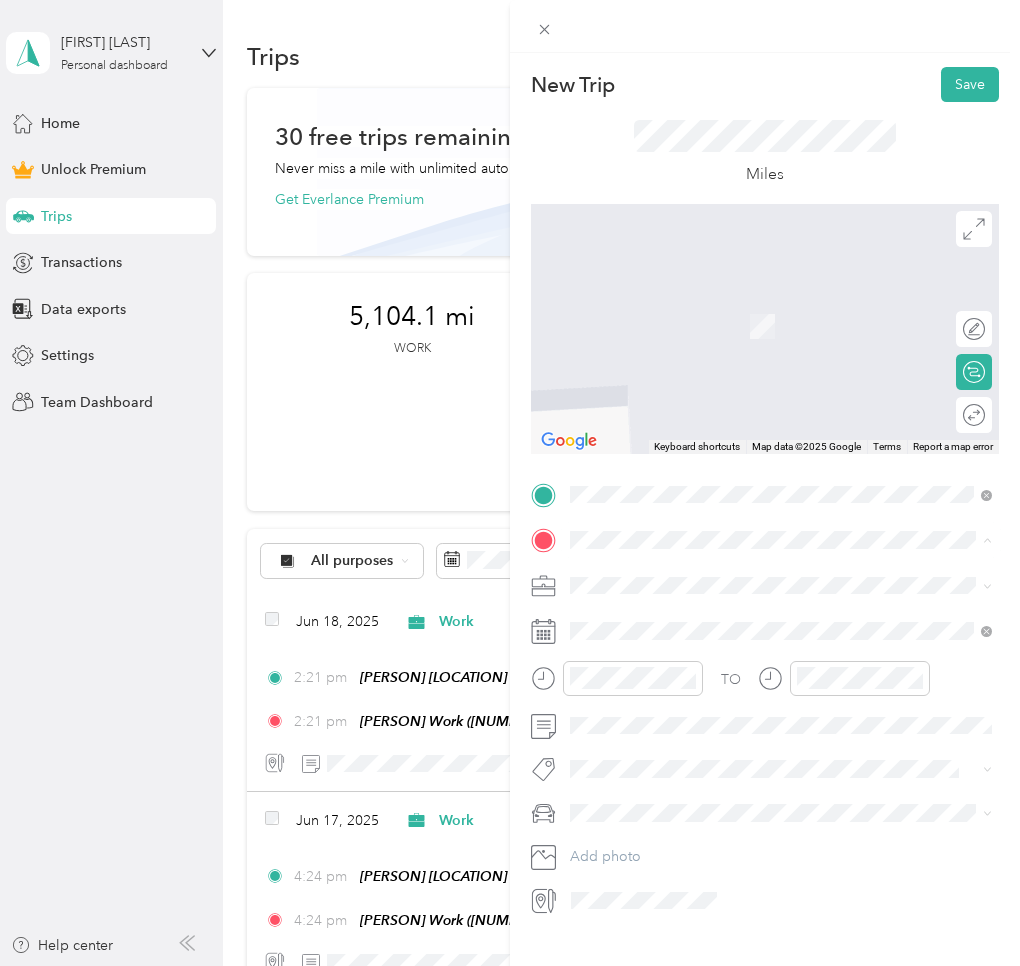 click on "[NUMBER] [STREET], [POSTAL_CODE], [CITY], [STATE]" at bounding box center [780, 767] 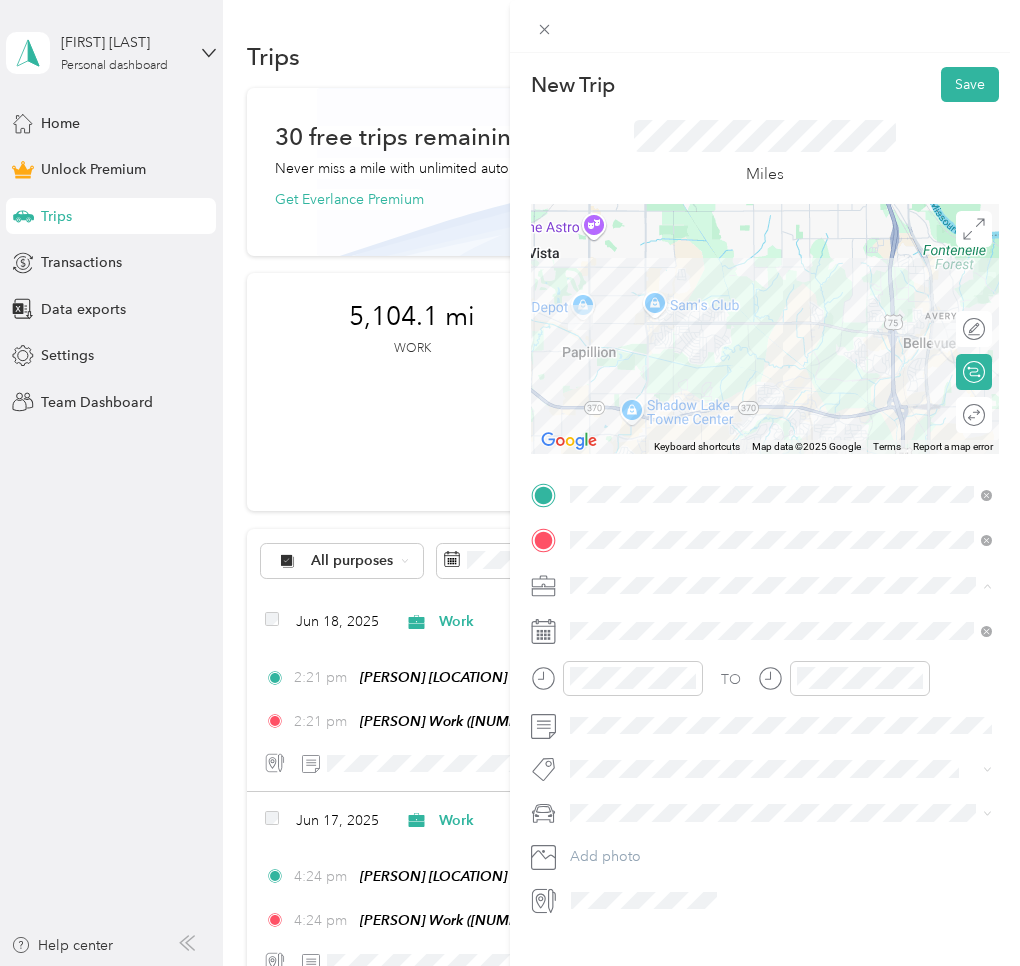 click on "Work Personal Other Charity Medical Moving Commute" at bounding box center (781, 725) 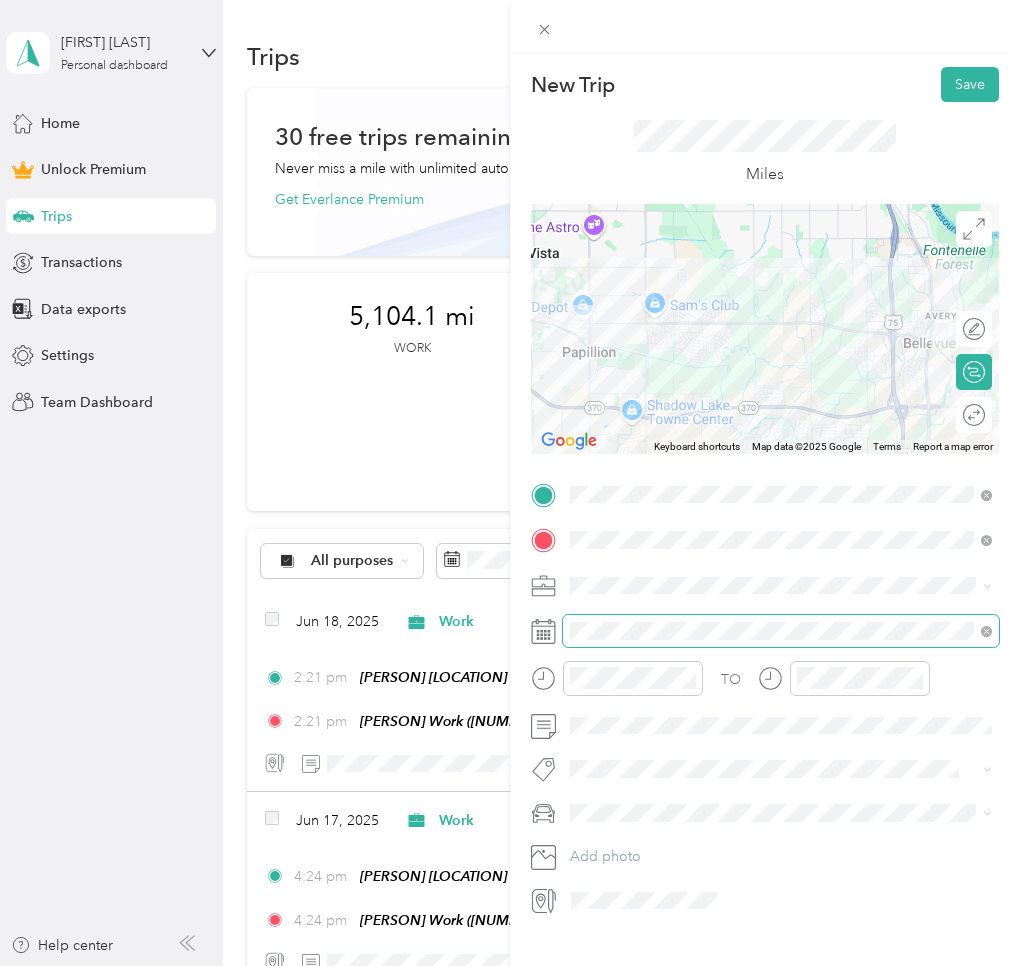 click at bounding box center [781, 631] 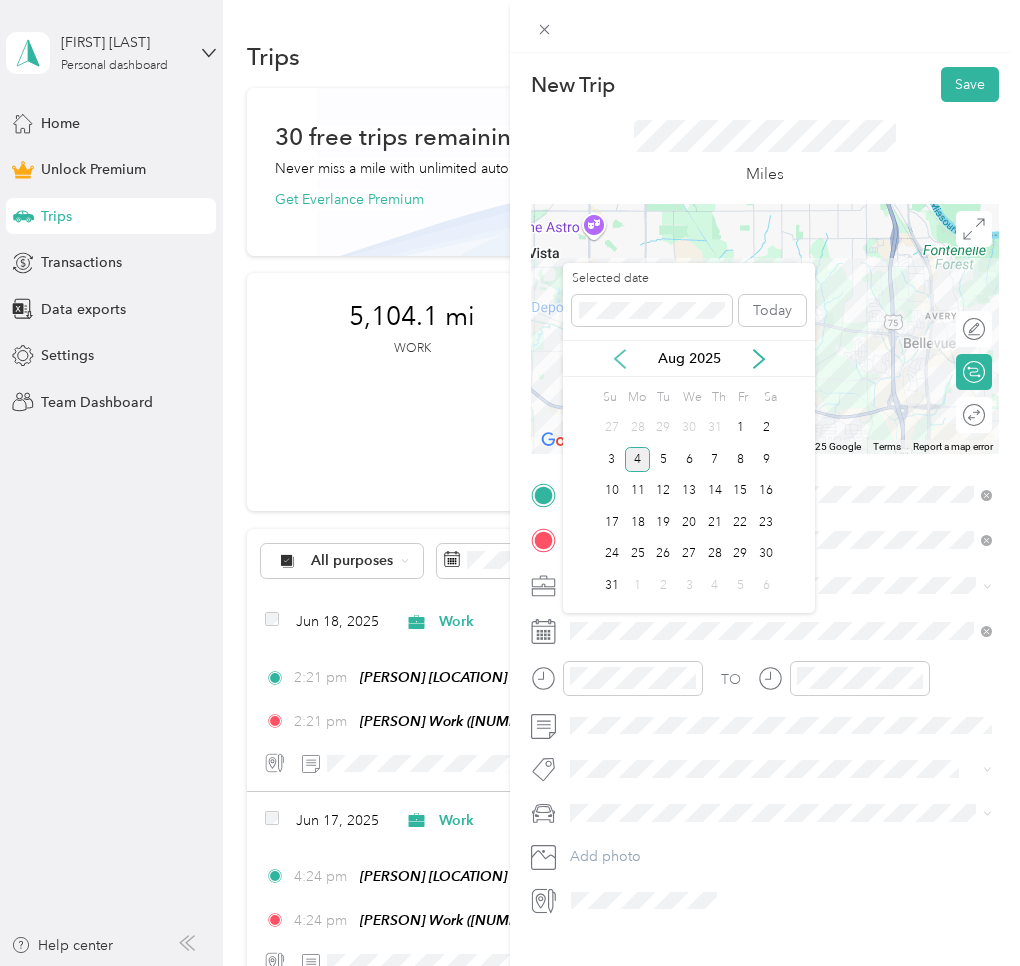 click 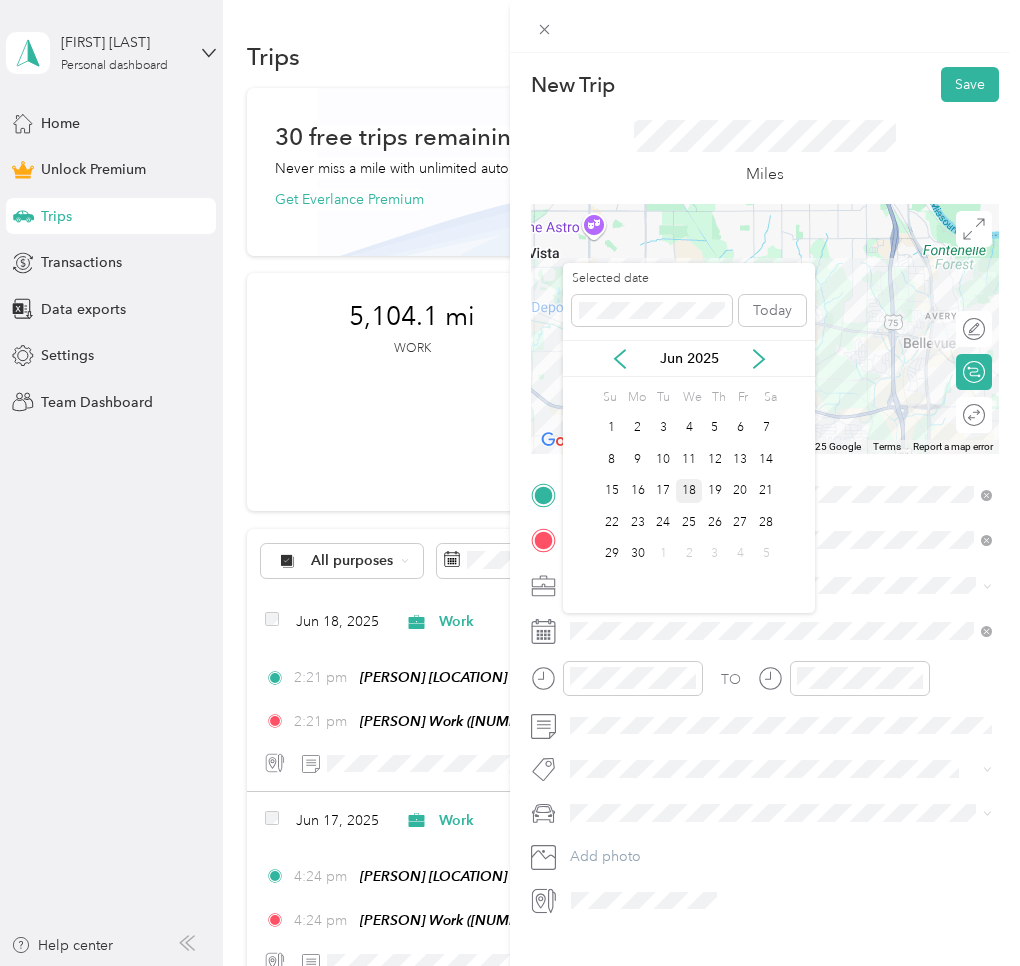 click on "18" at bounding box center (689, 491) 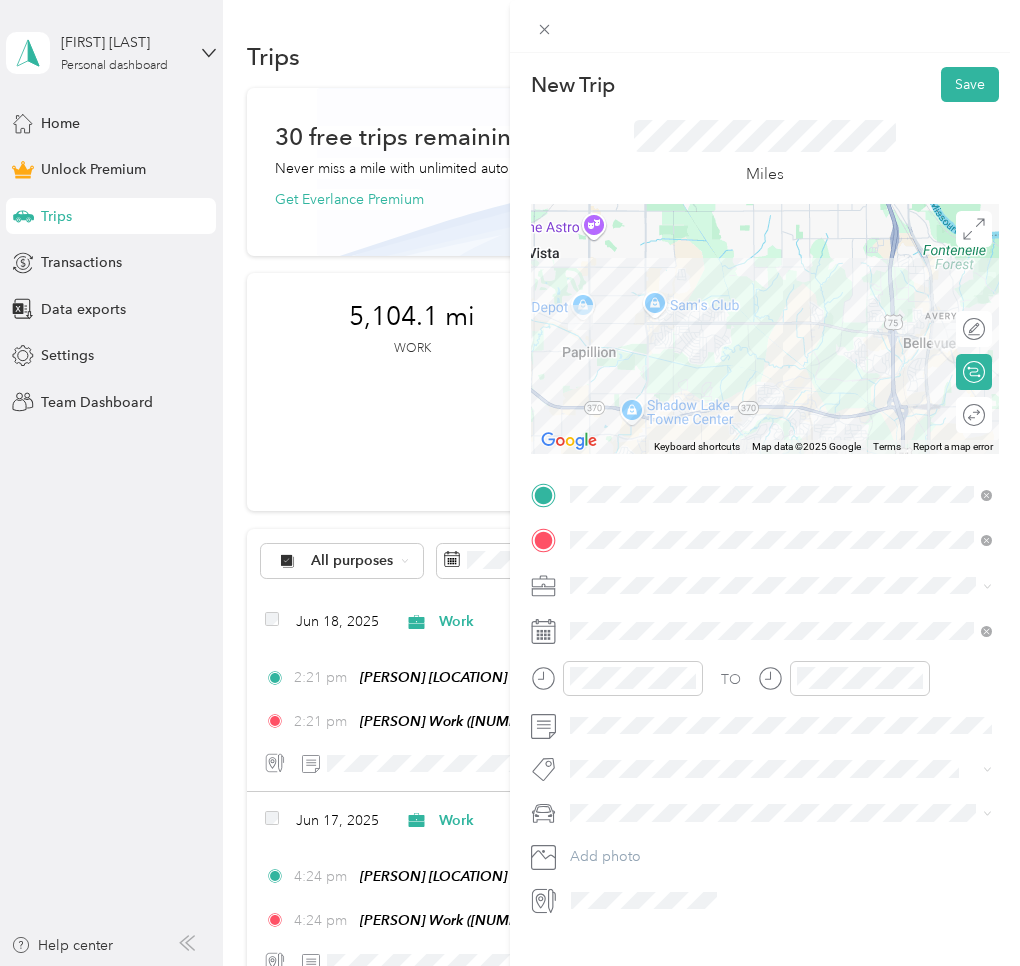 click on "Round trip" at bounding box center (974, 415) 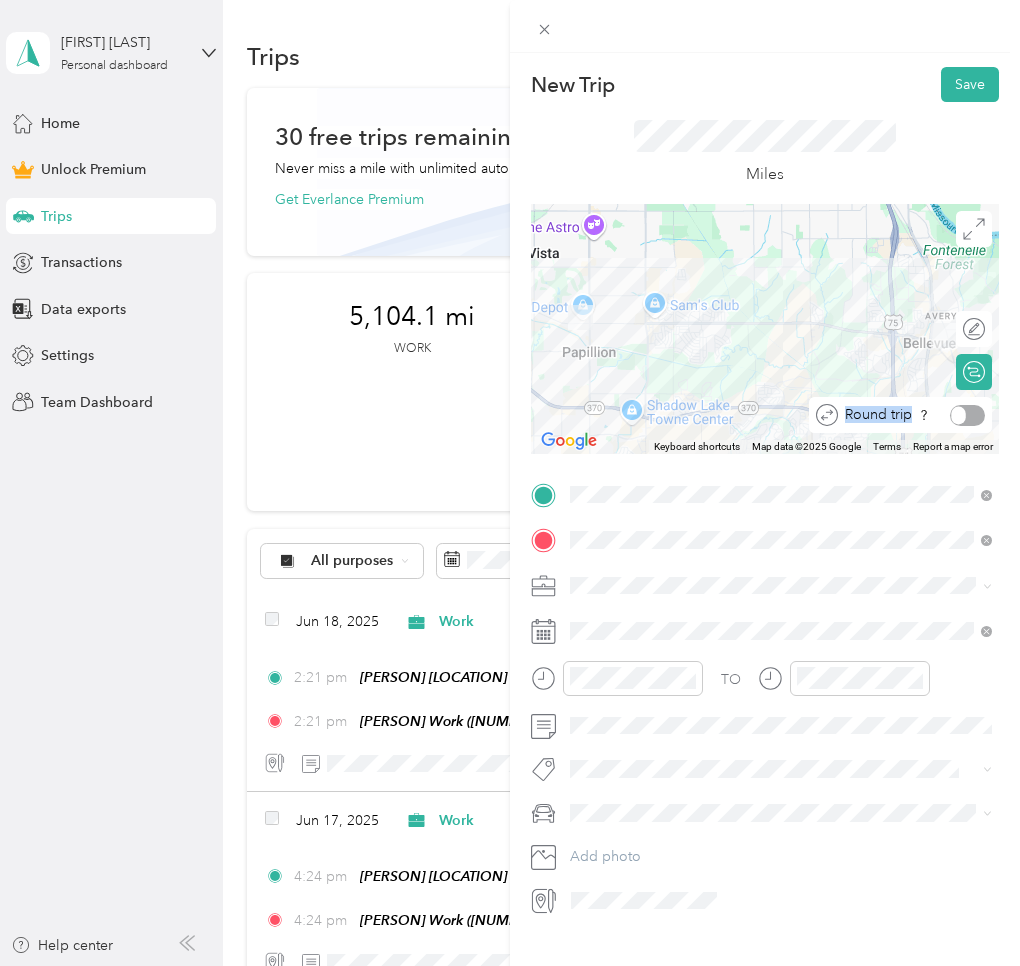 click at bounding box center (967, 415) 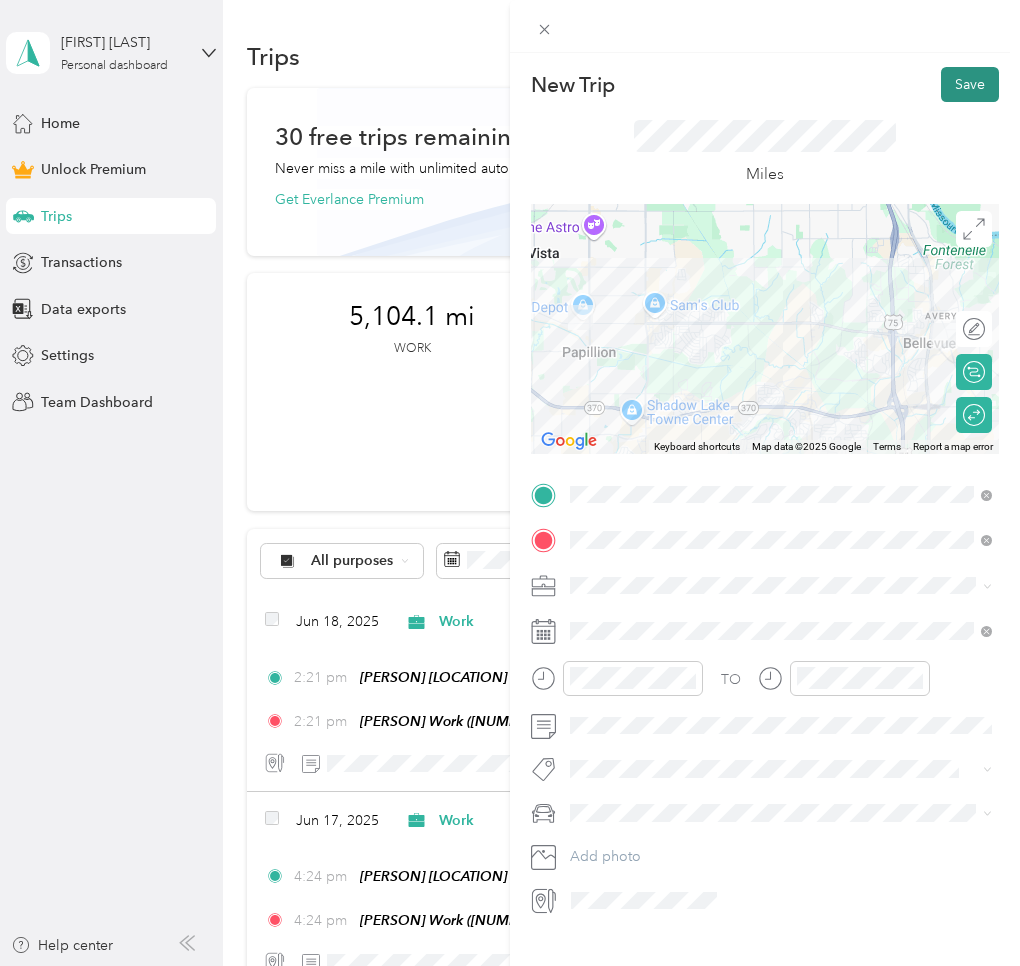 click on "Save" at bounding box center (970, 84) 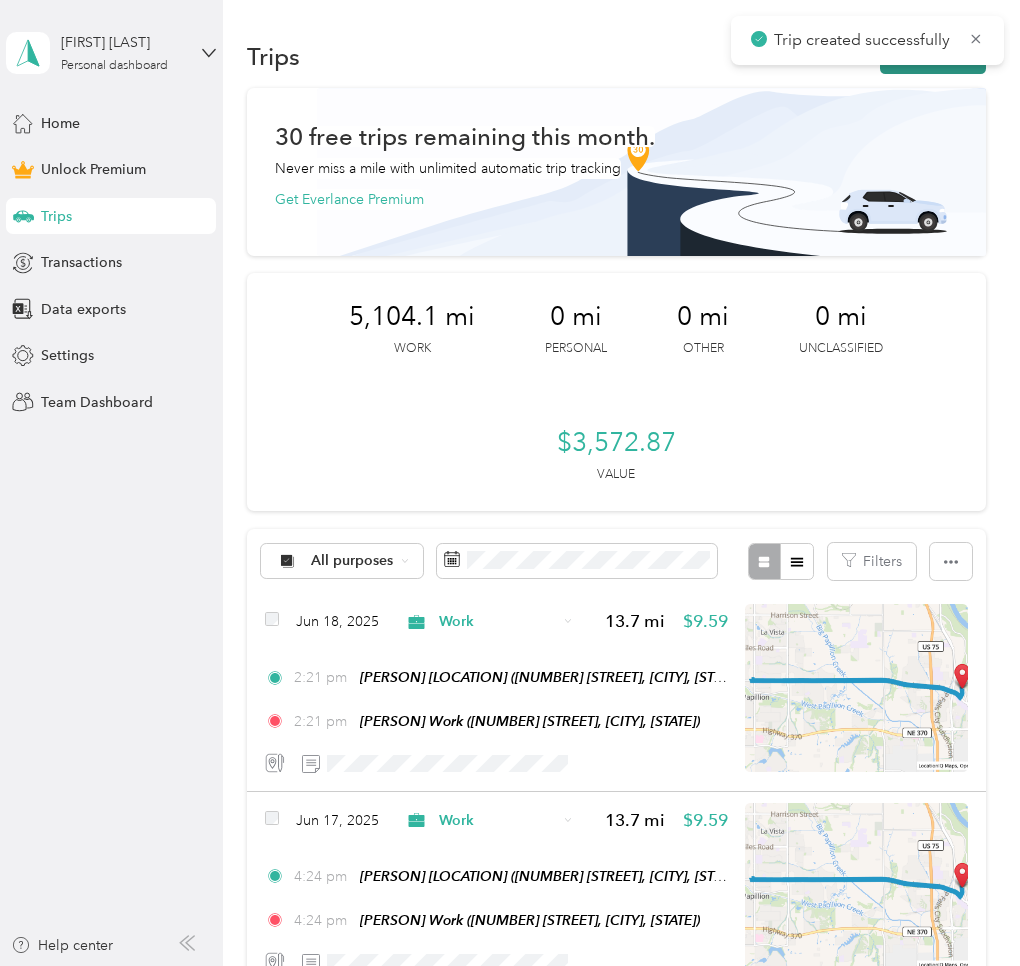 click 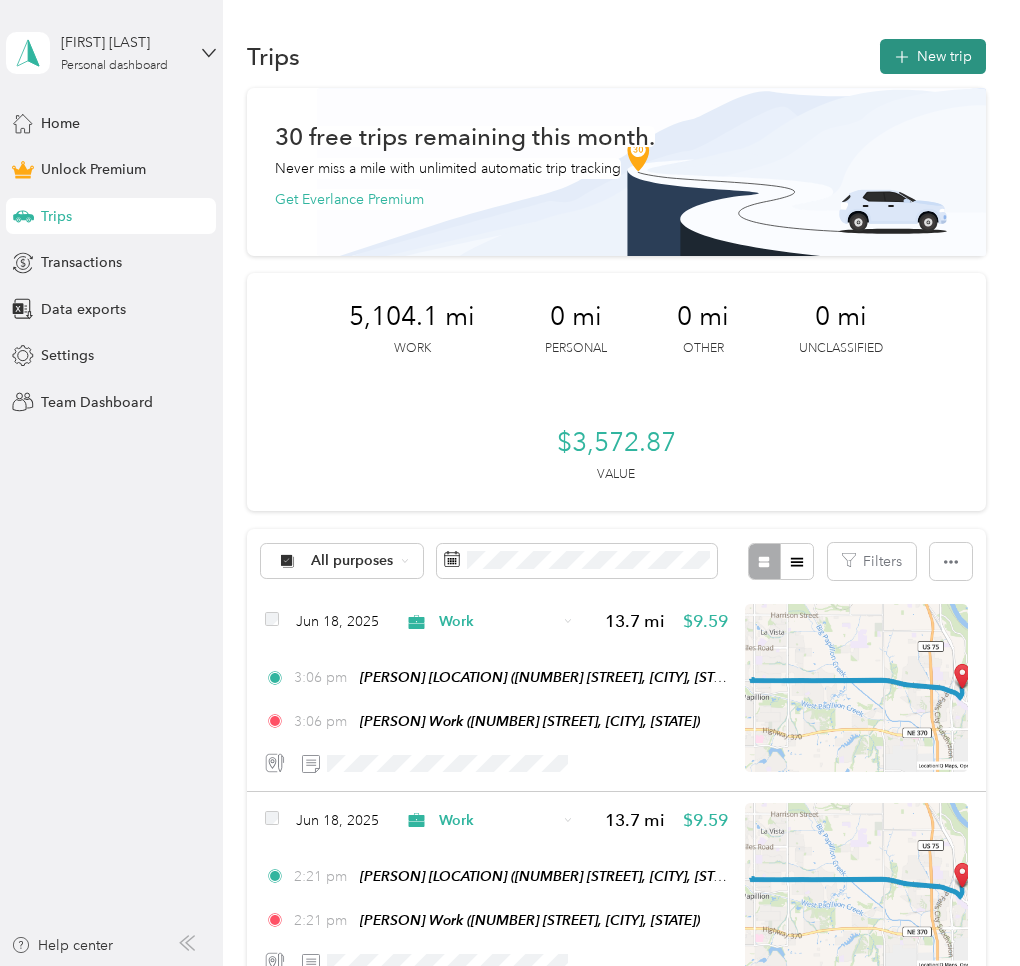 click on "New trip" at bounding box center (933, 56) 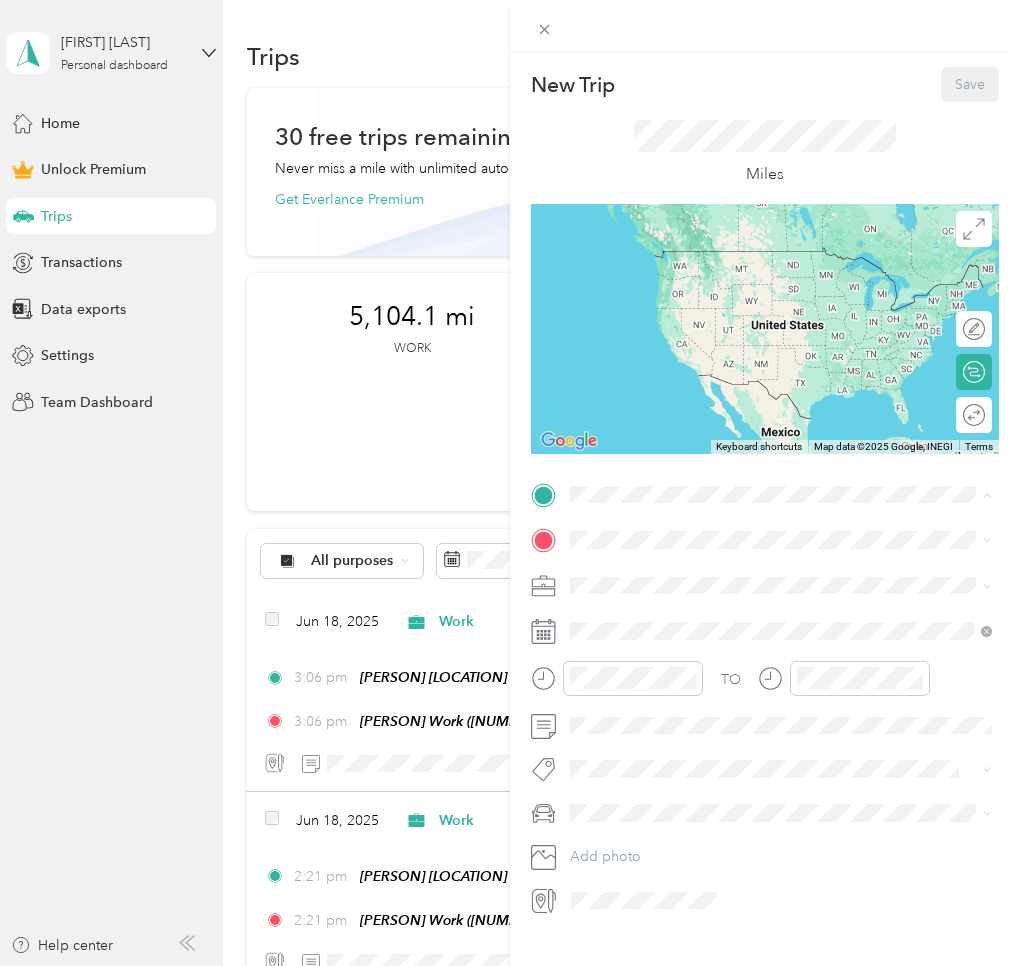click on "[PERSON]  Home [NUMBER] [STREET], [POSTAL_CODE], [CITY], [STATE], [COUNTRY]" at bounding box center (781, 585) 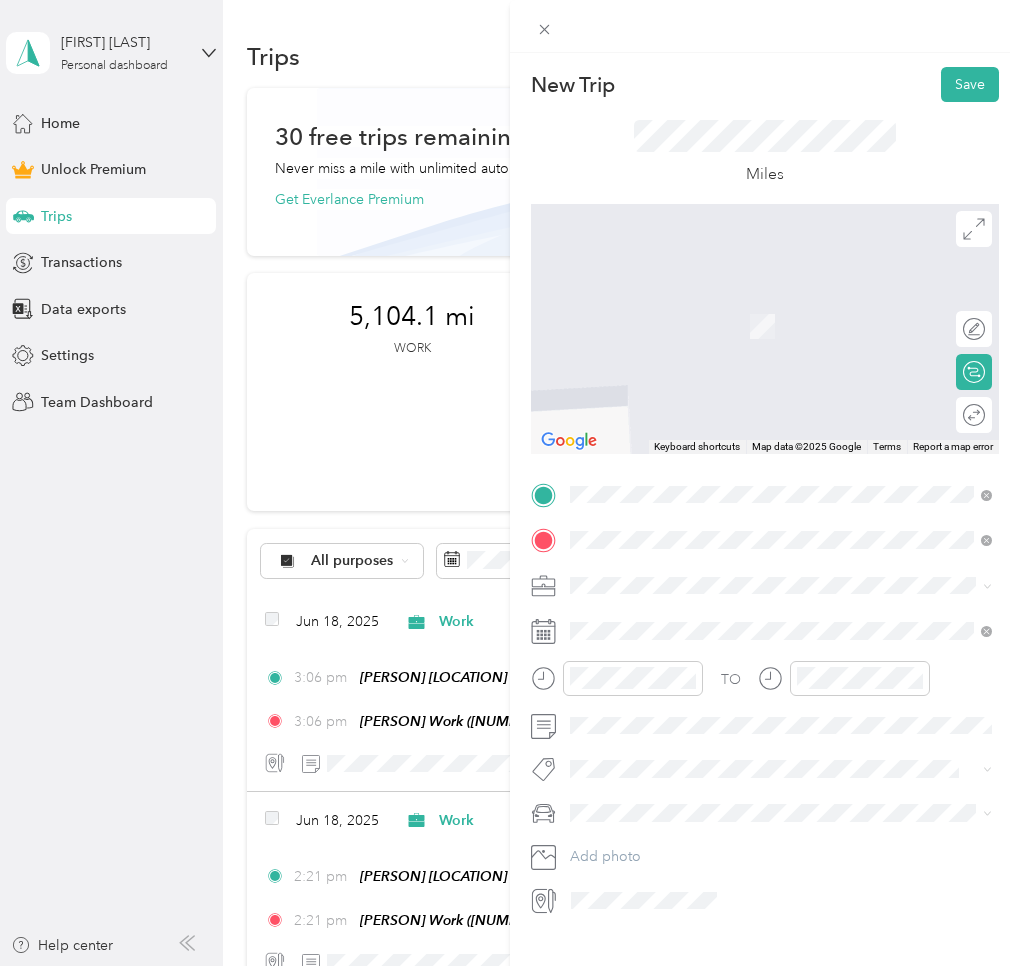 click on "[NAME] Work [NUMBER] [STREET], [POSTAL_CODE], [CITY], [STATE]" at bounding box center [780, 757] 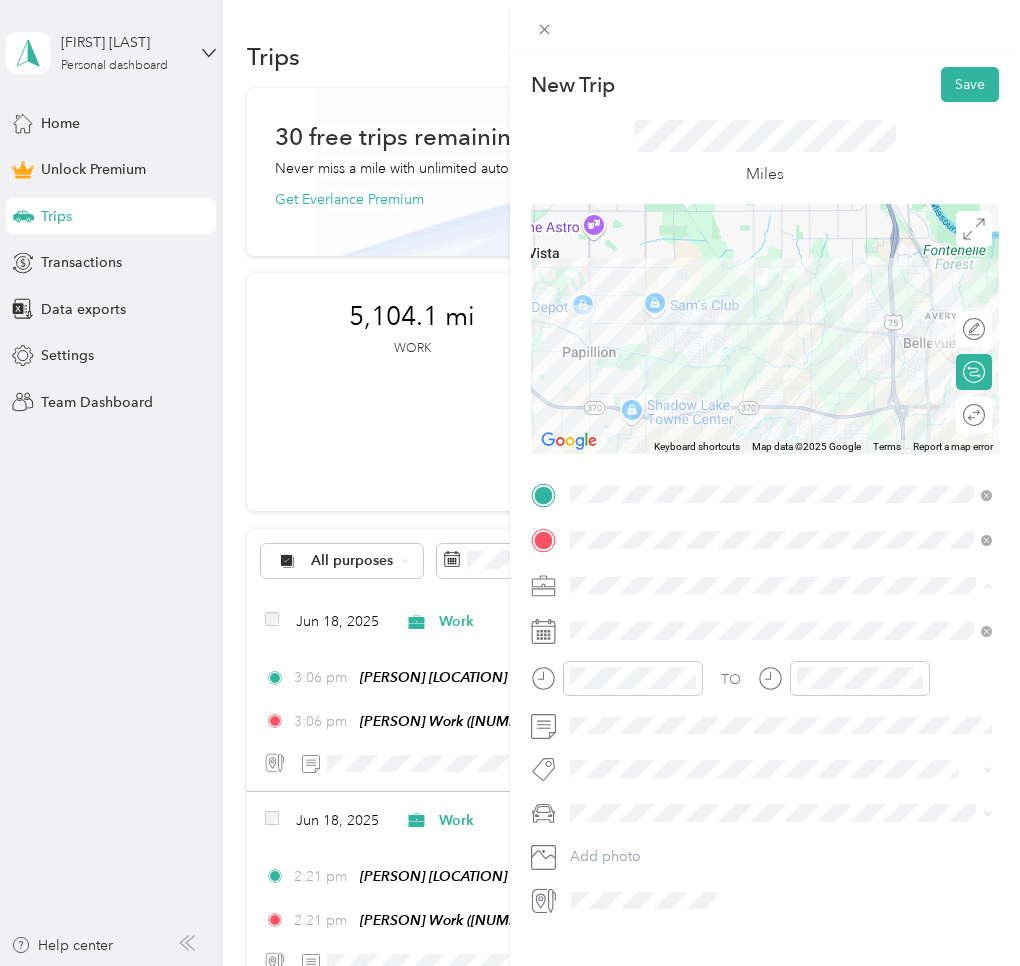 click on "Work" at bounding box center (594, 620) 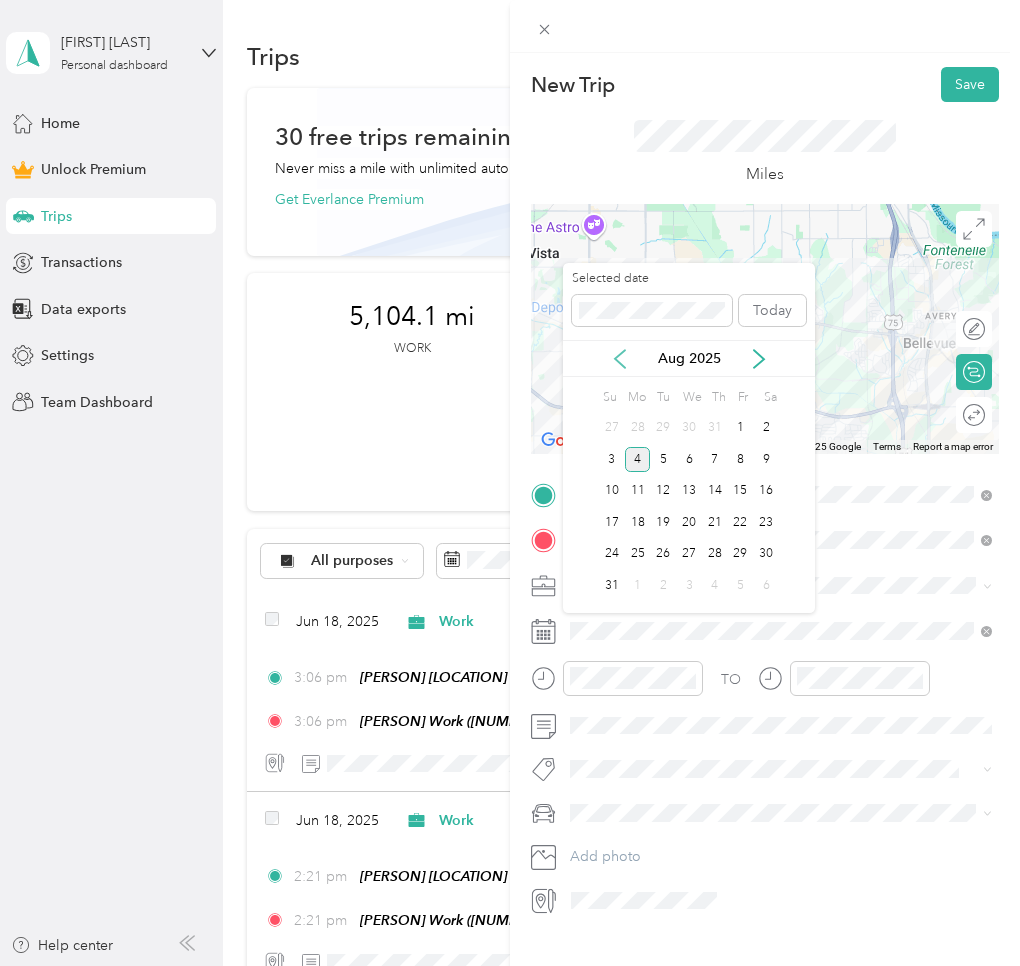 click 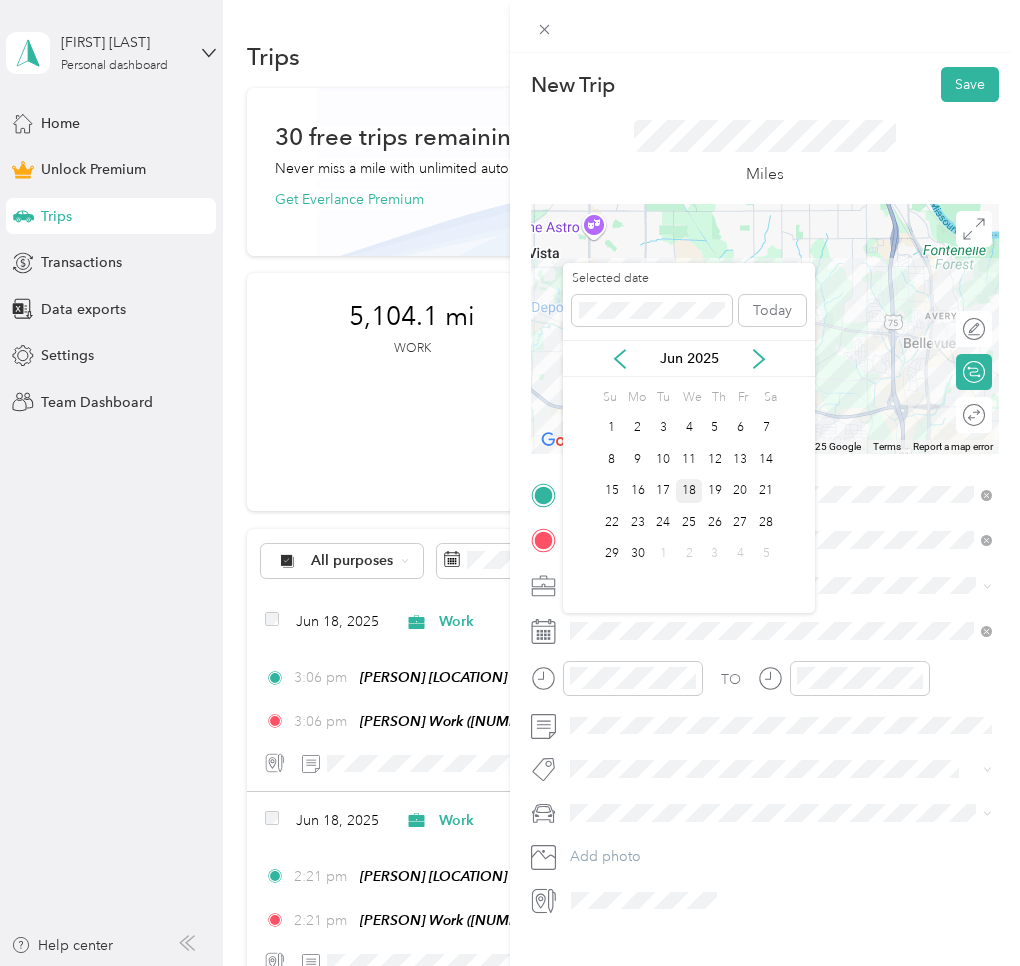 click on "18" at bounding box center (689, 491) 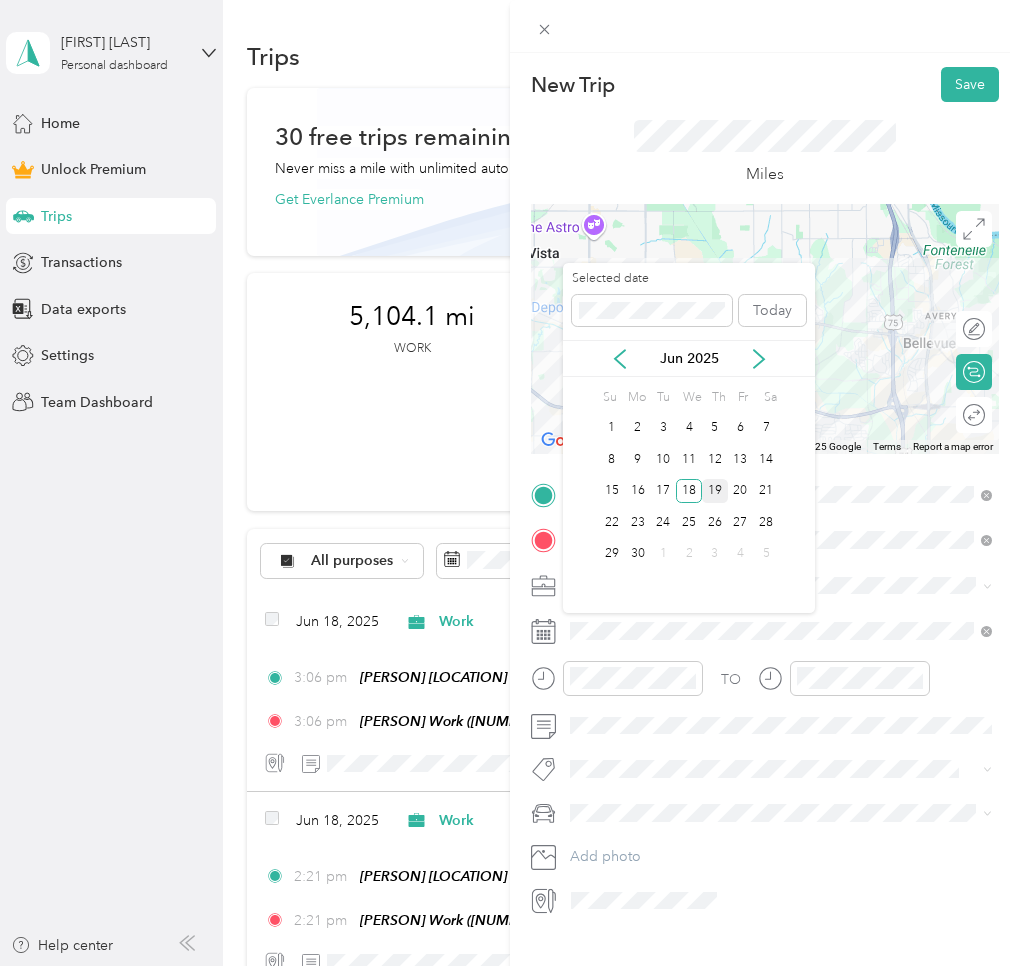 click on "19" at bounding box center [715, 491] 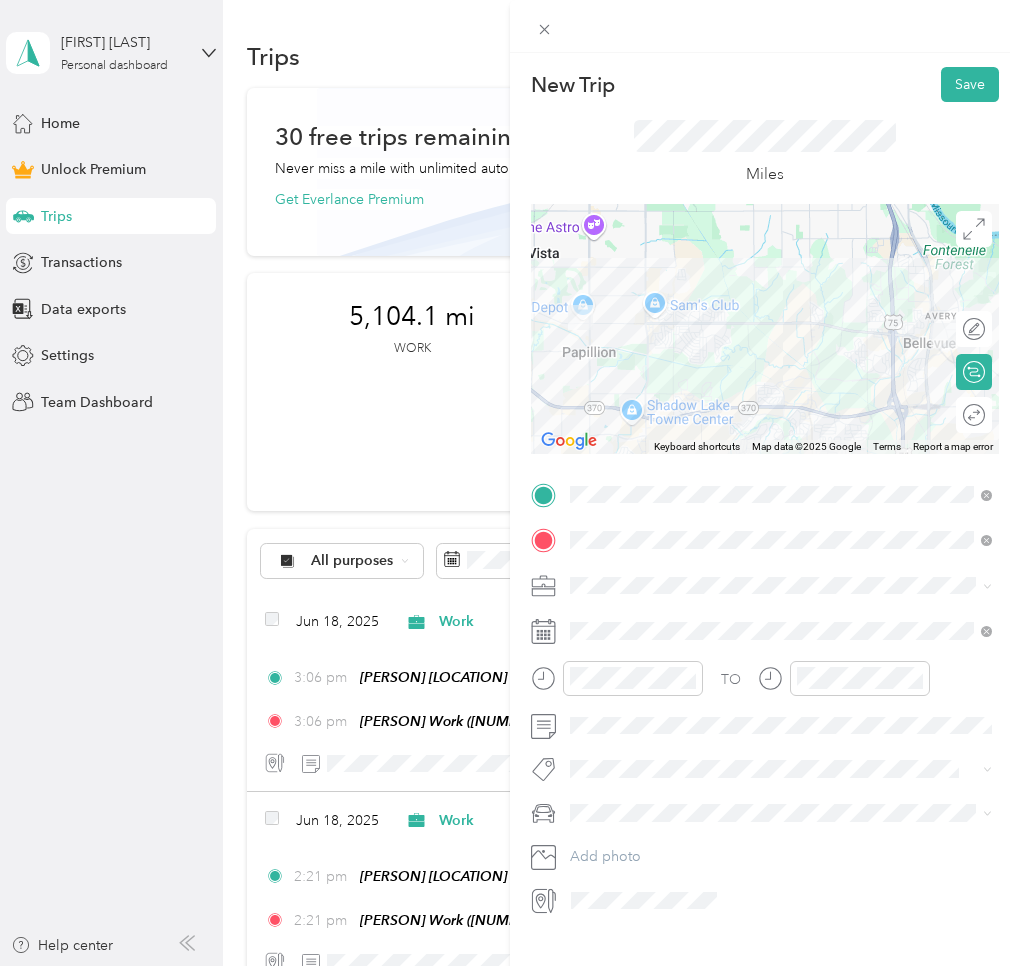 click on "Round trip" at bounding box center (974, 415) 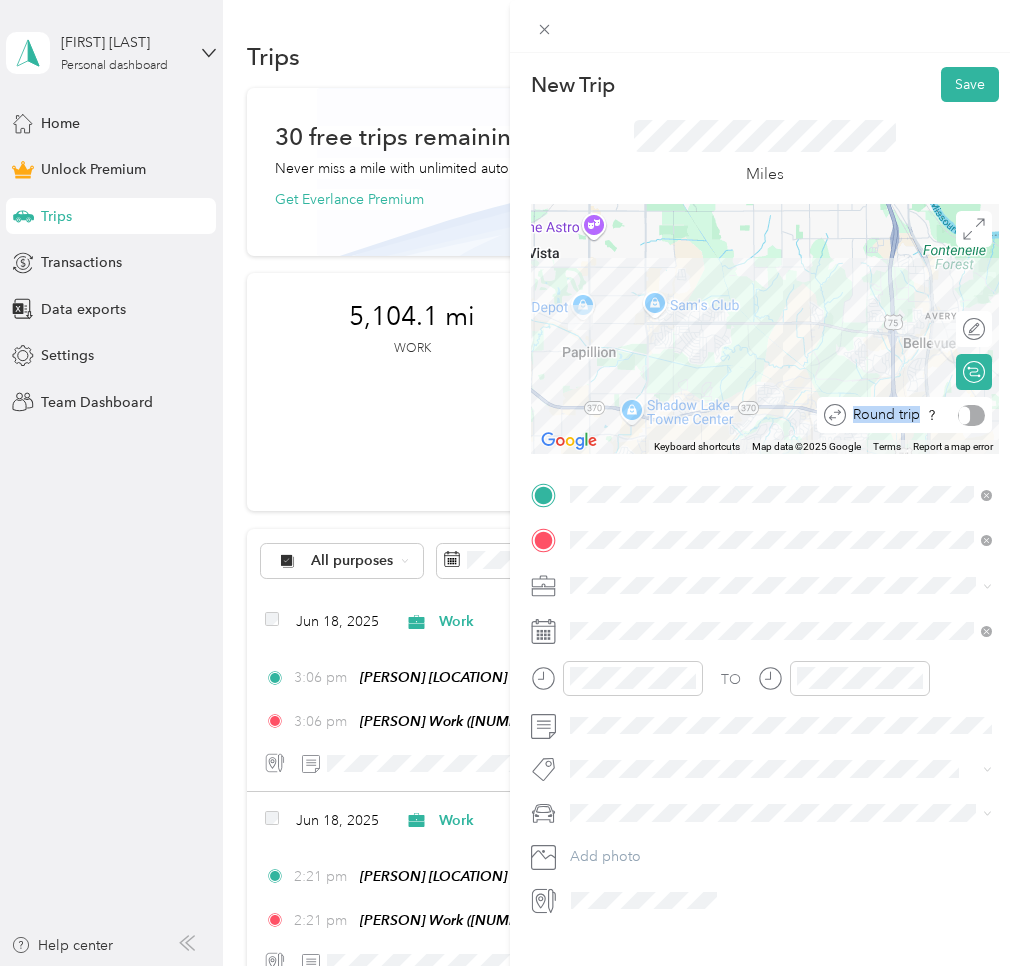 click at bounding box center (971, 415) 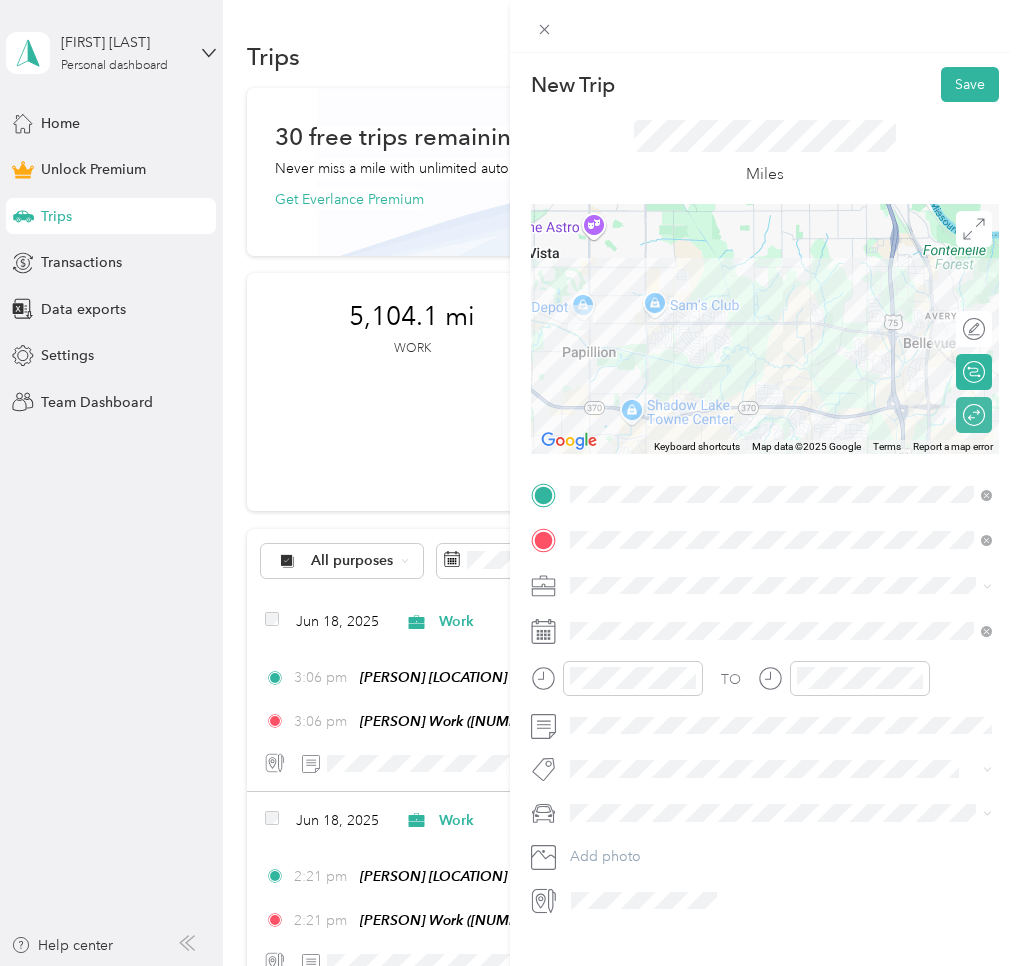 click on "Miles" at bounding box center [765, 153] 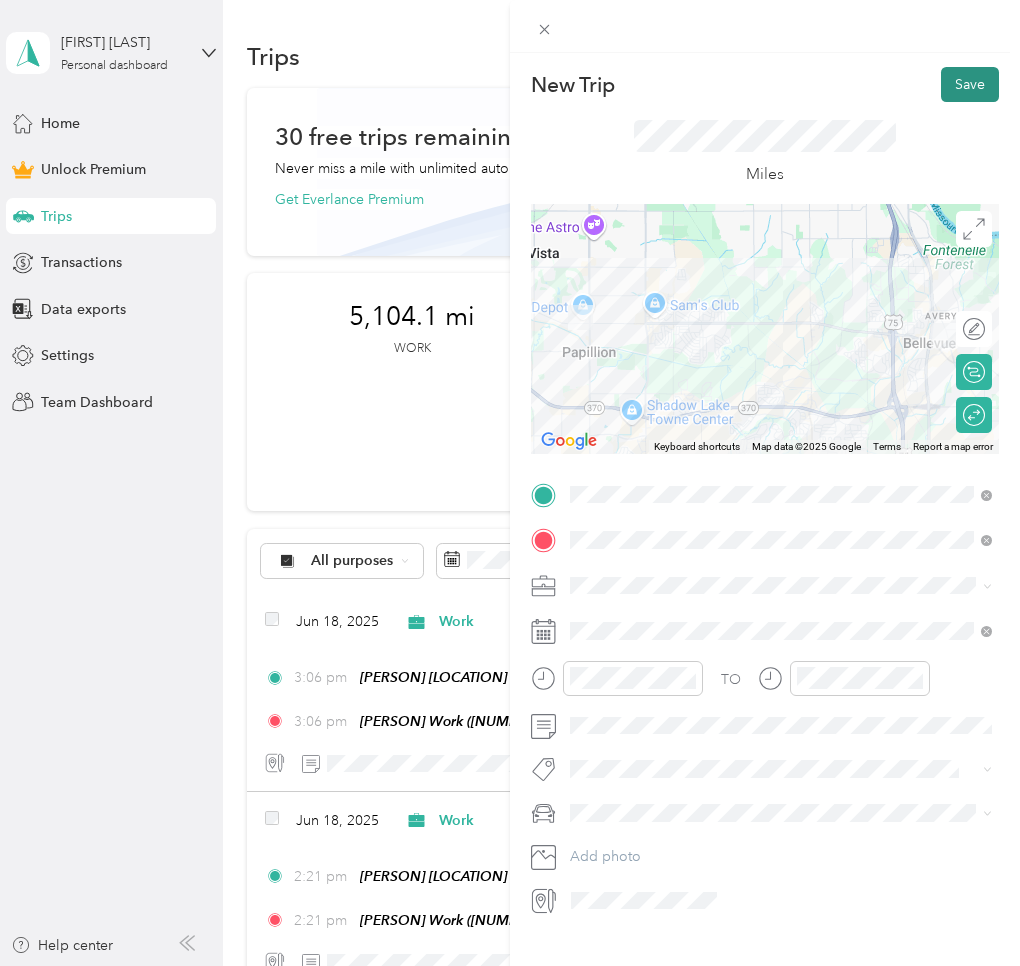 click on "Save" at bounding box center [970, 84] 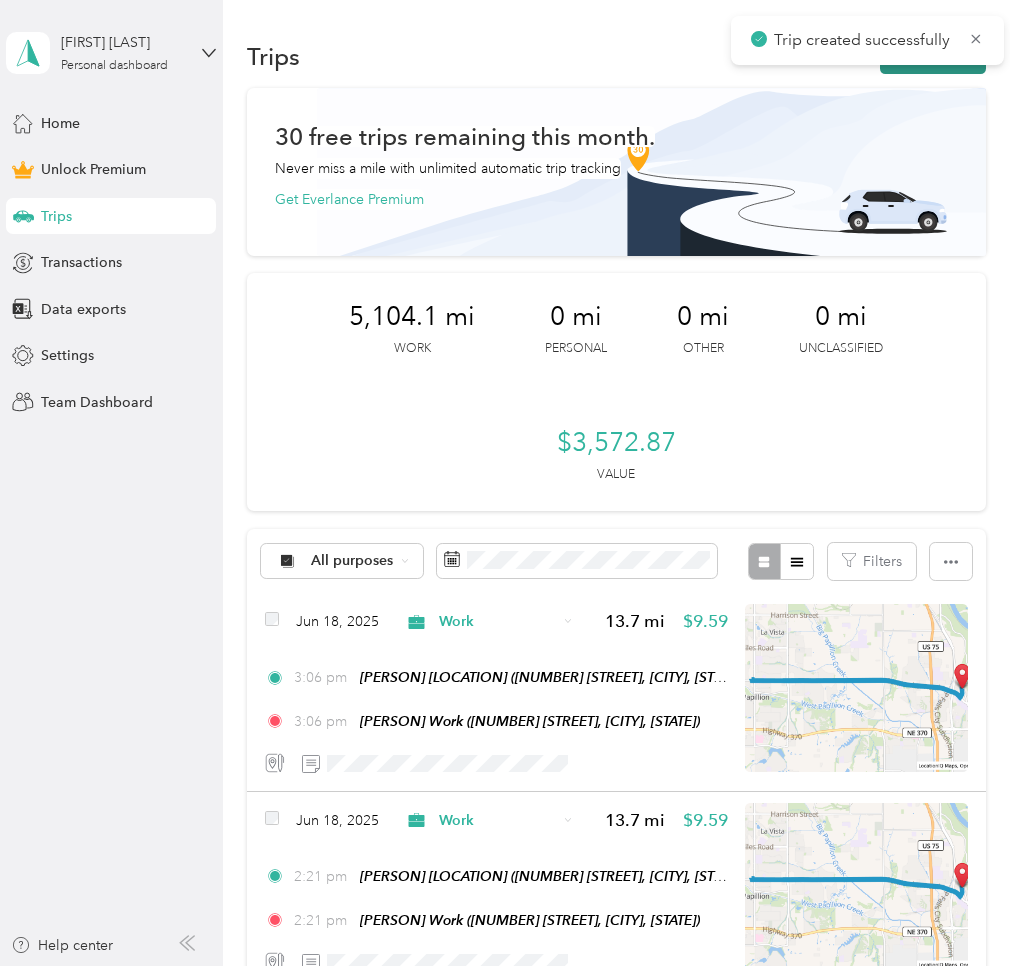 drag, startPoint x: 971, startPoint y: 30, endPoint x: 962, endPoint y: 42, distance: 15 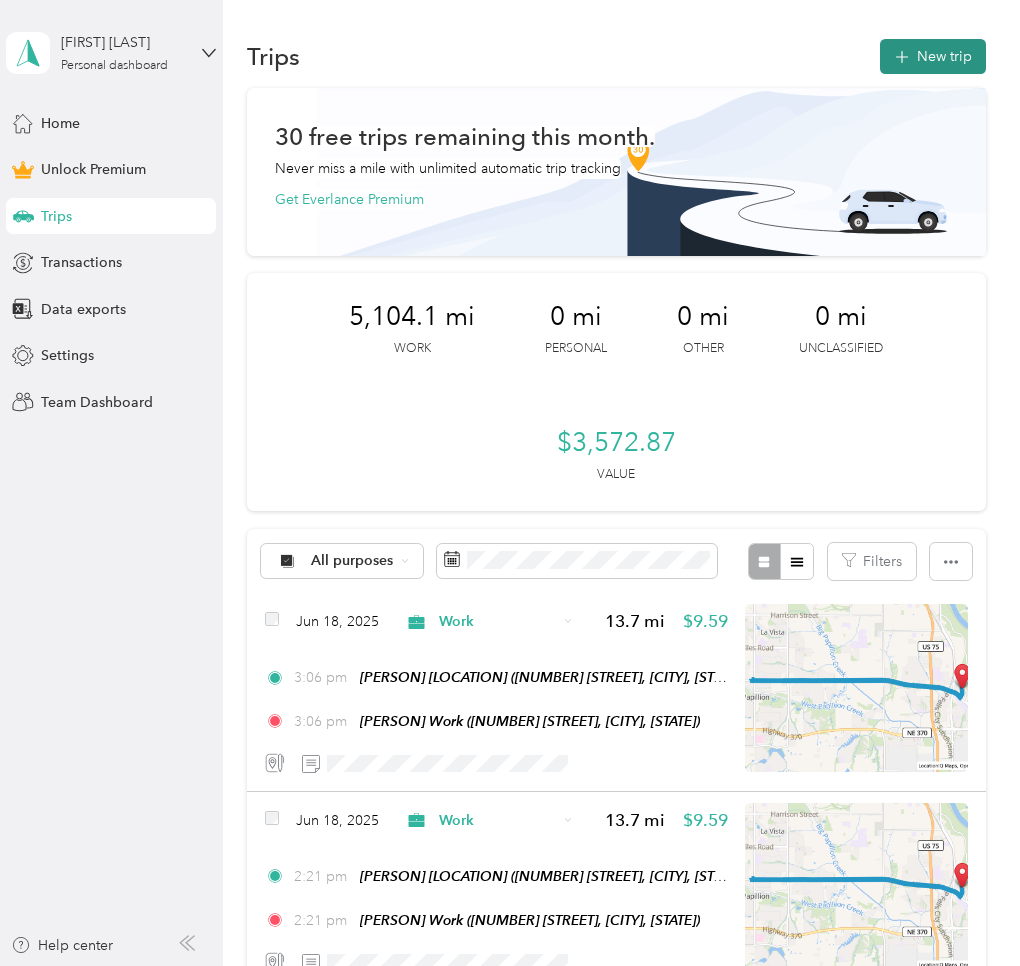 click on "New trip" at bounding box center (933, 56) 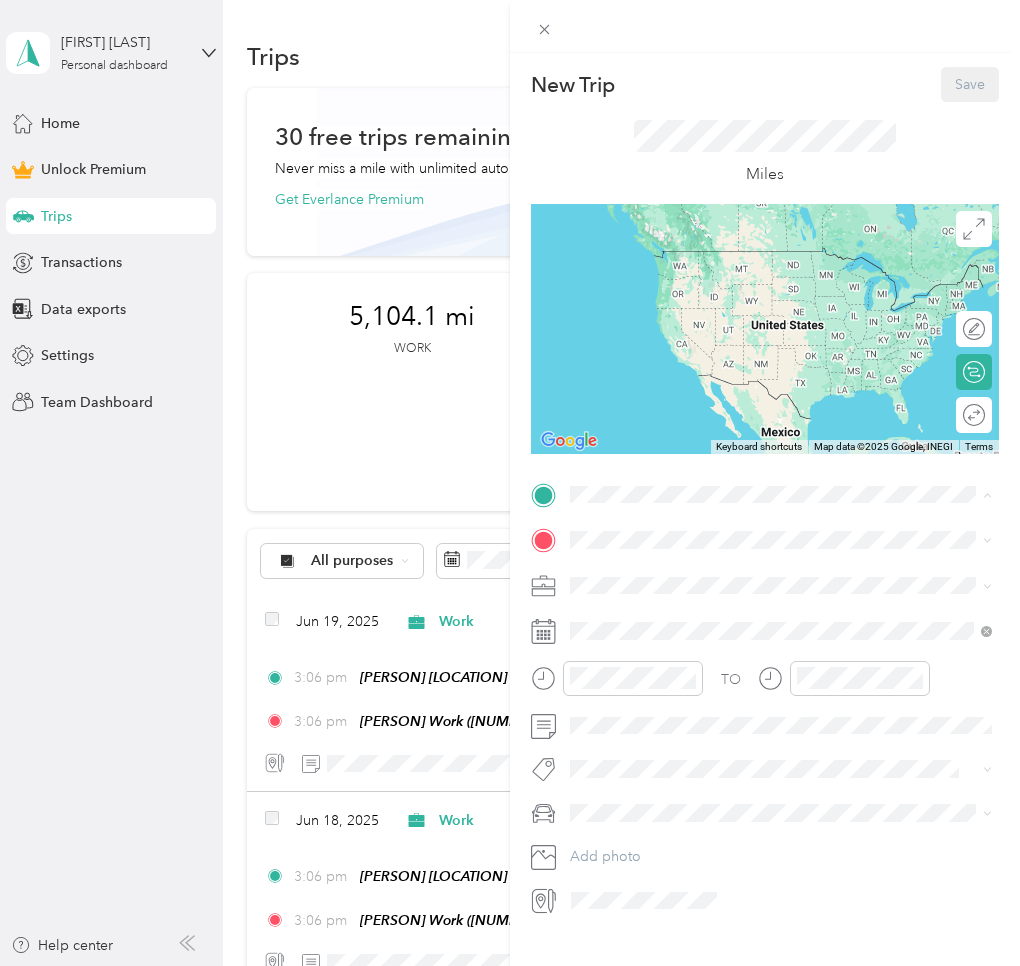 drag, startPoint x: 622, startPoint y: 581, endPoint x: 609, endPoint y: 573, distance: 15.264338 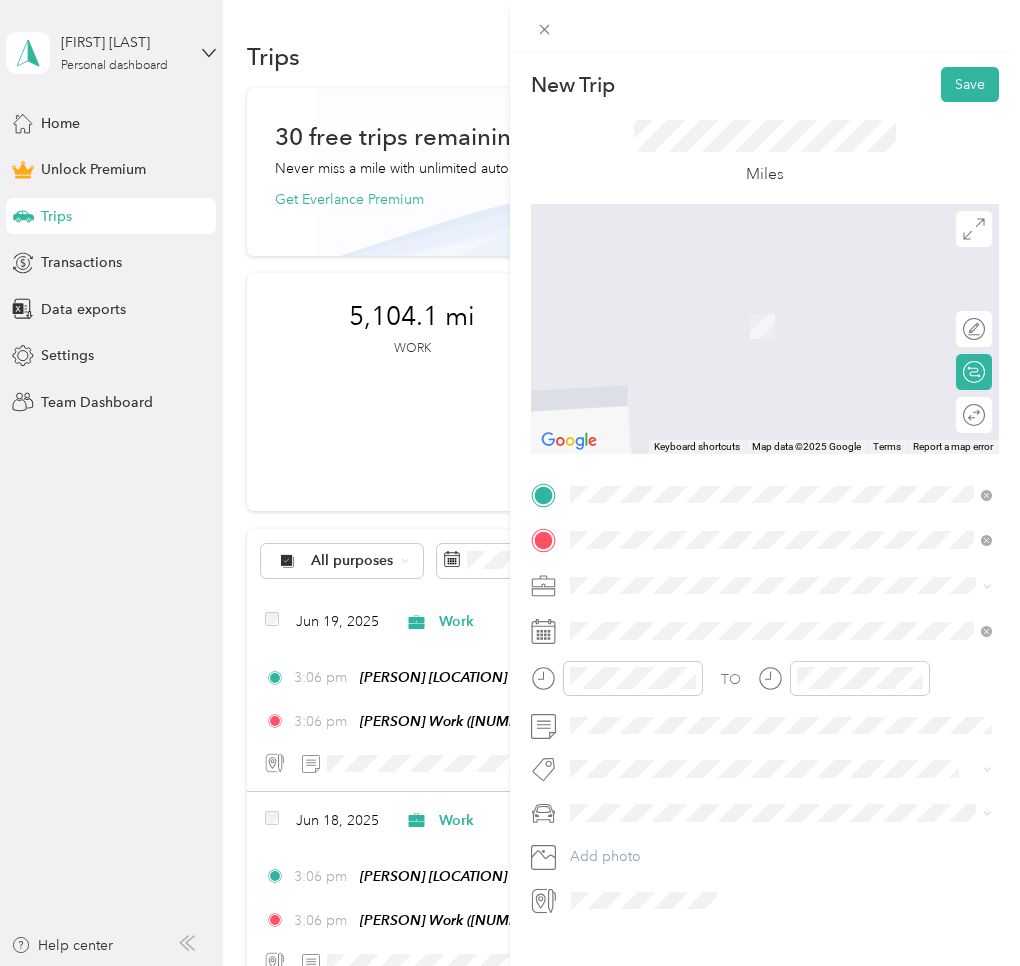click on "[FIRST] [LAST]" at bounding box center [655, 745] 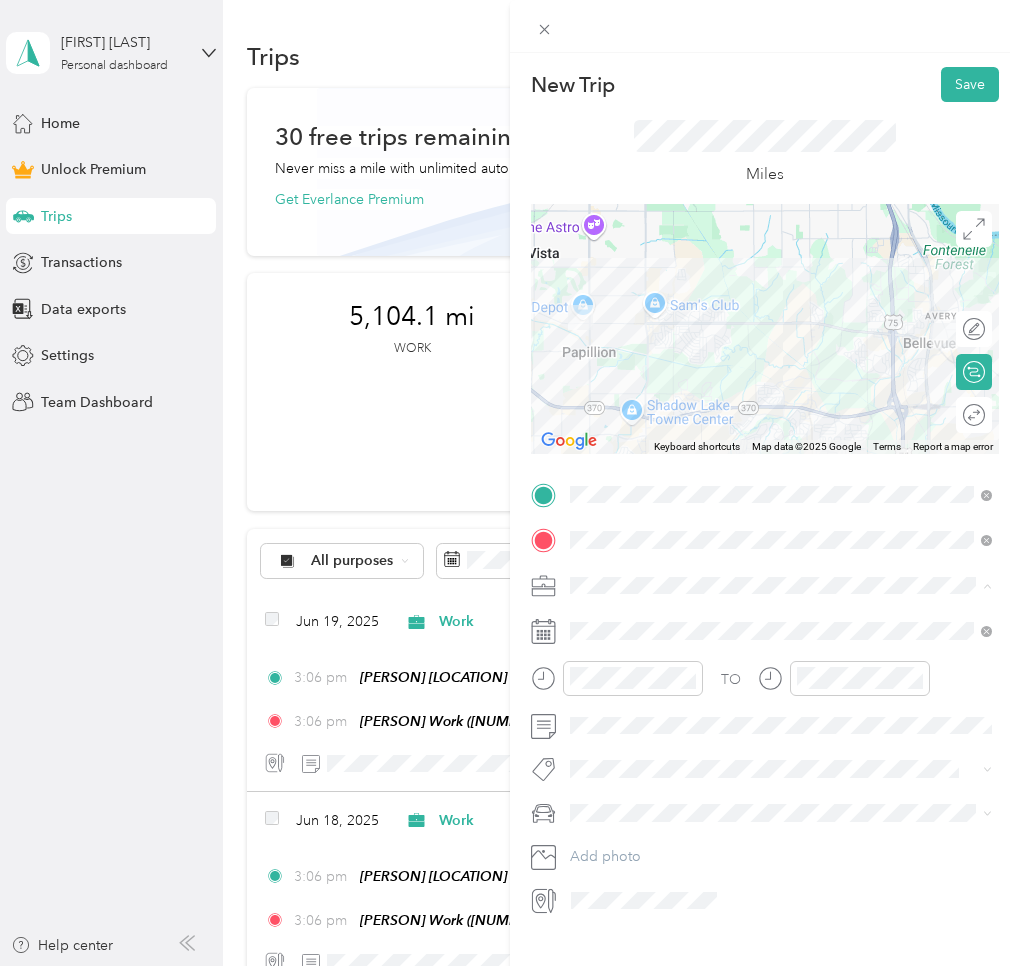 click on "Work" at bounding box center (594, 620) 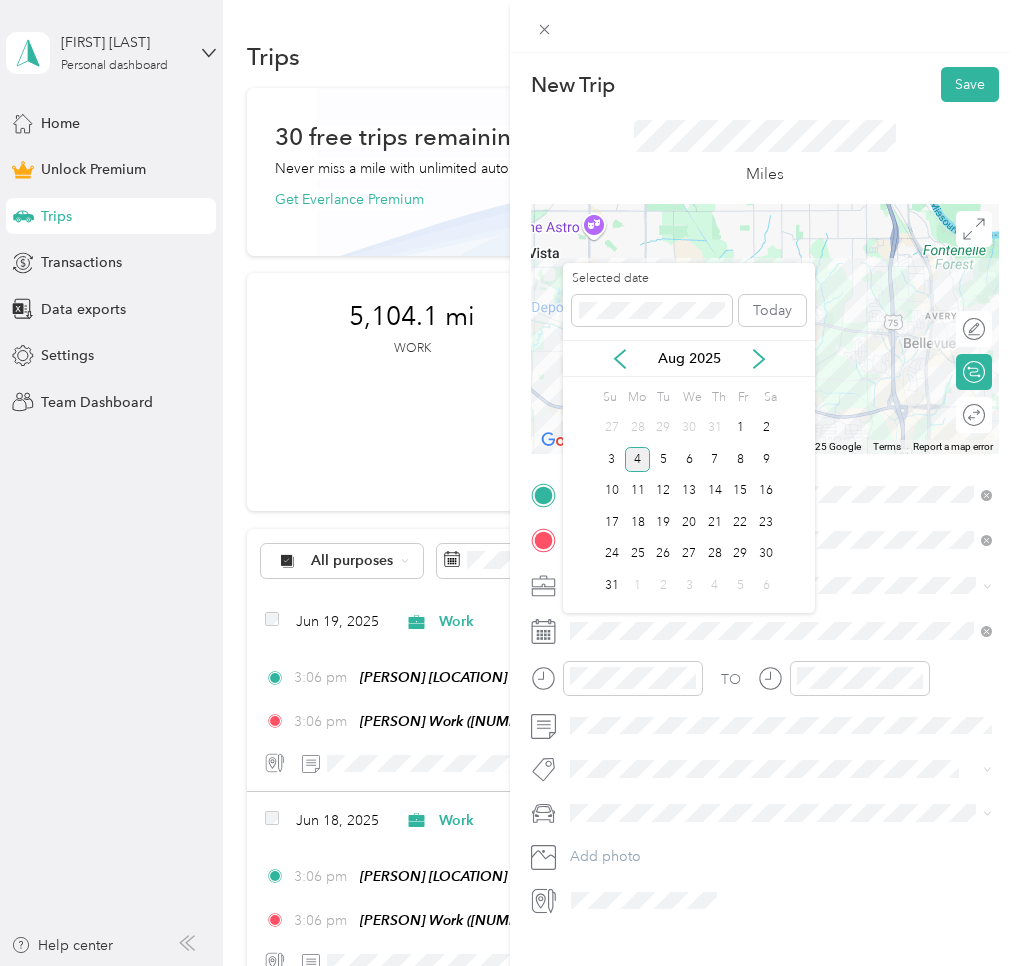 click on "Aug 2025" at bounding box center [689, 358] 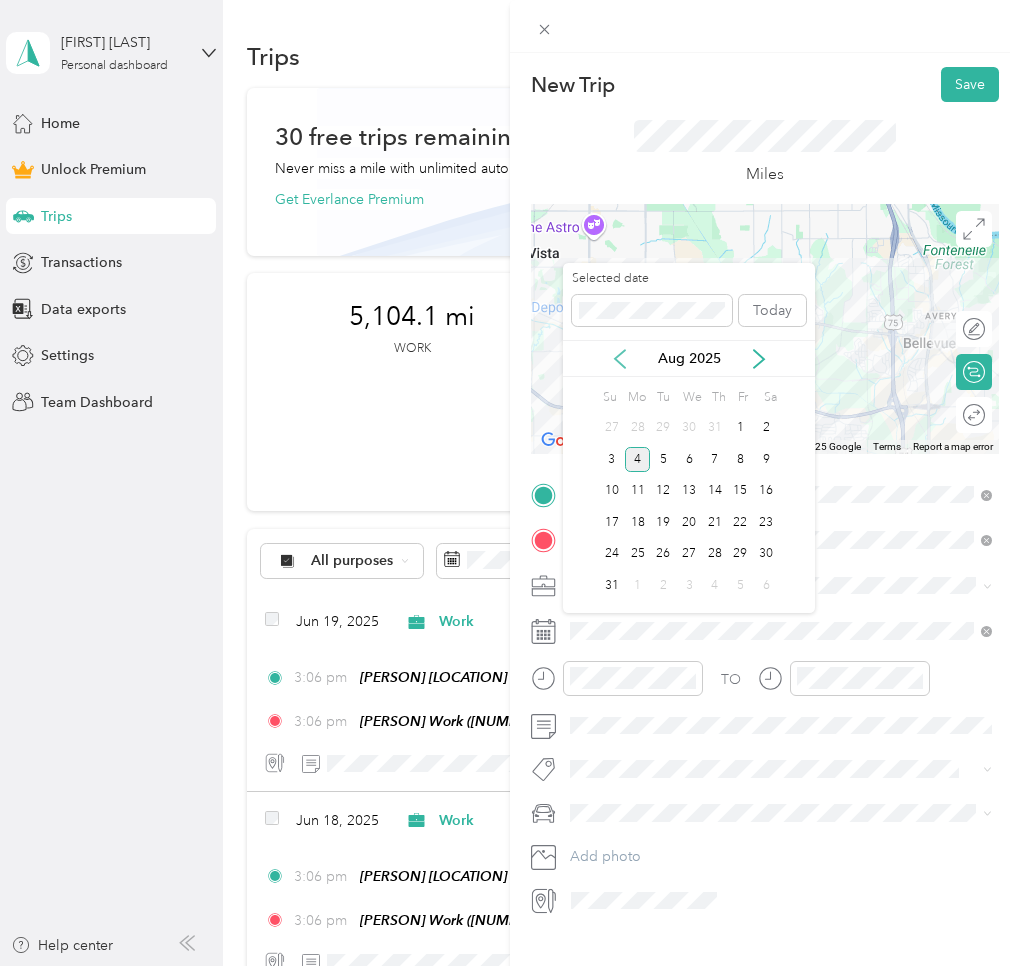 click 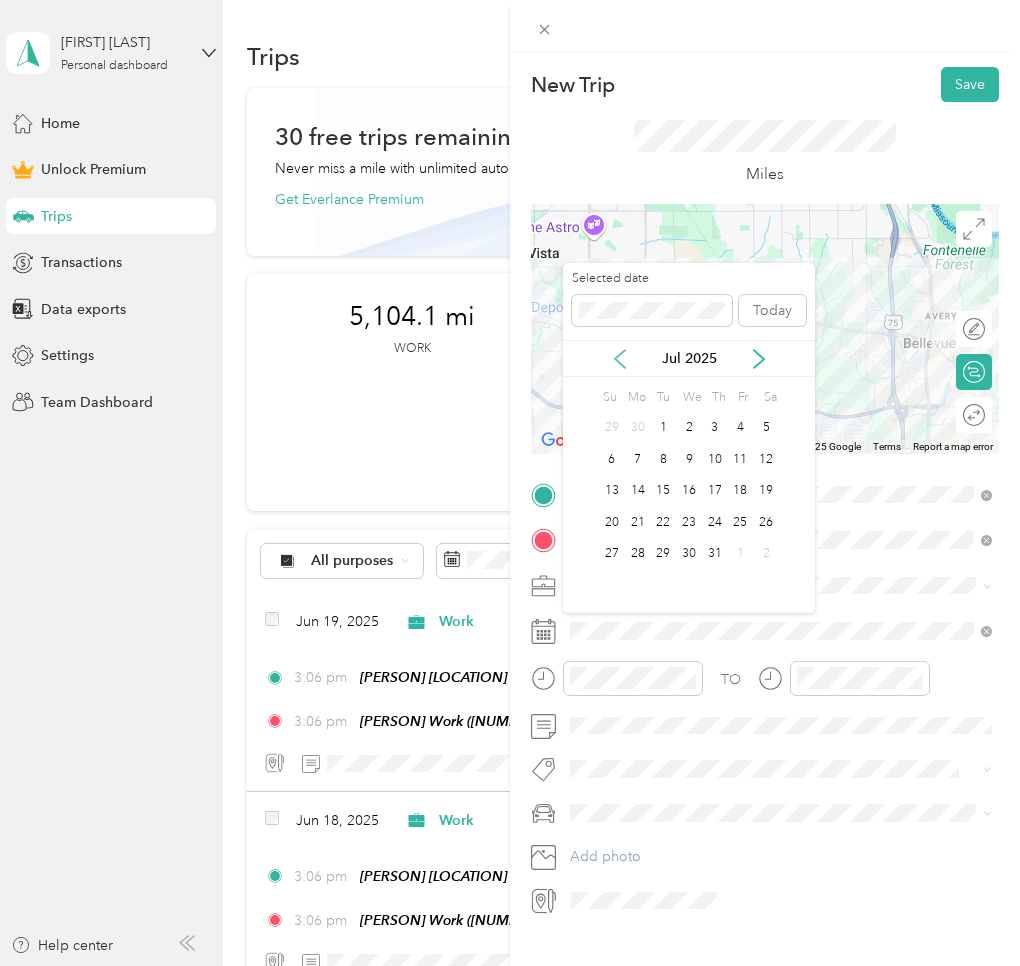 click 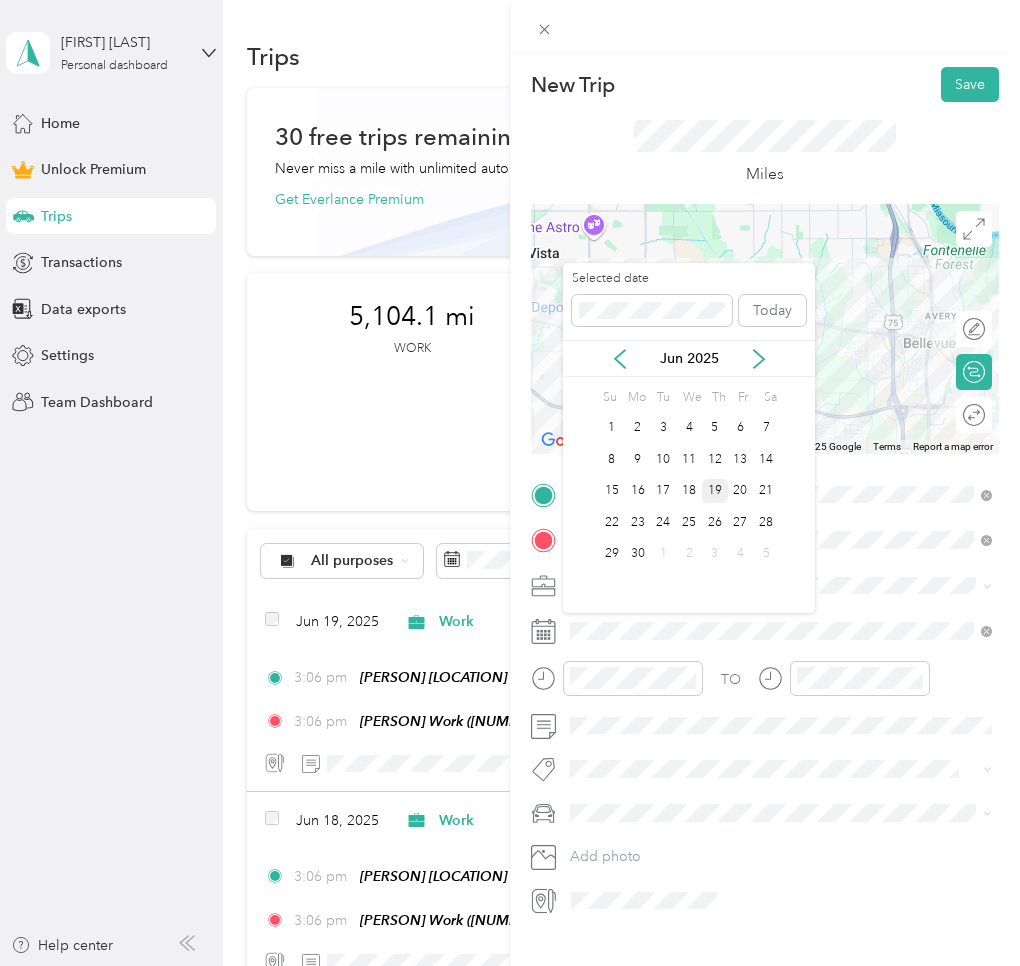 click on "19" at bounding box center (715, 491) 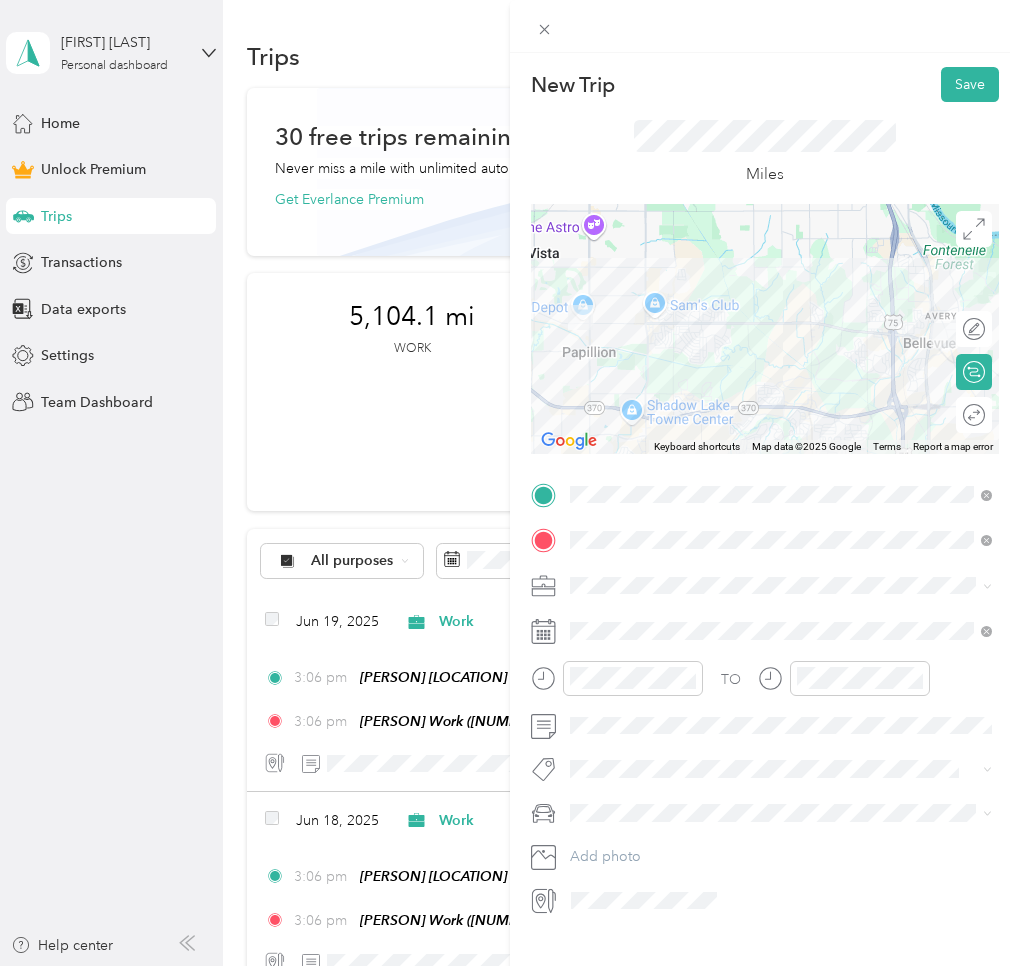 click on "Round trip" at bounding box center (985, 415) 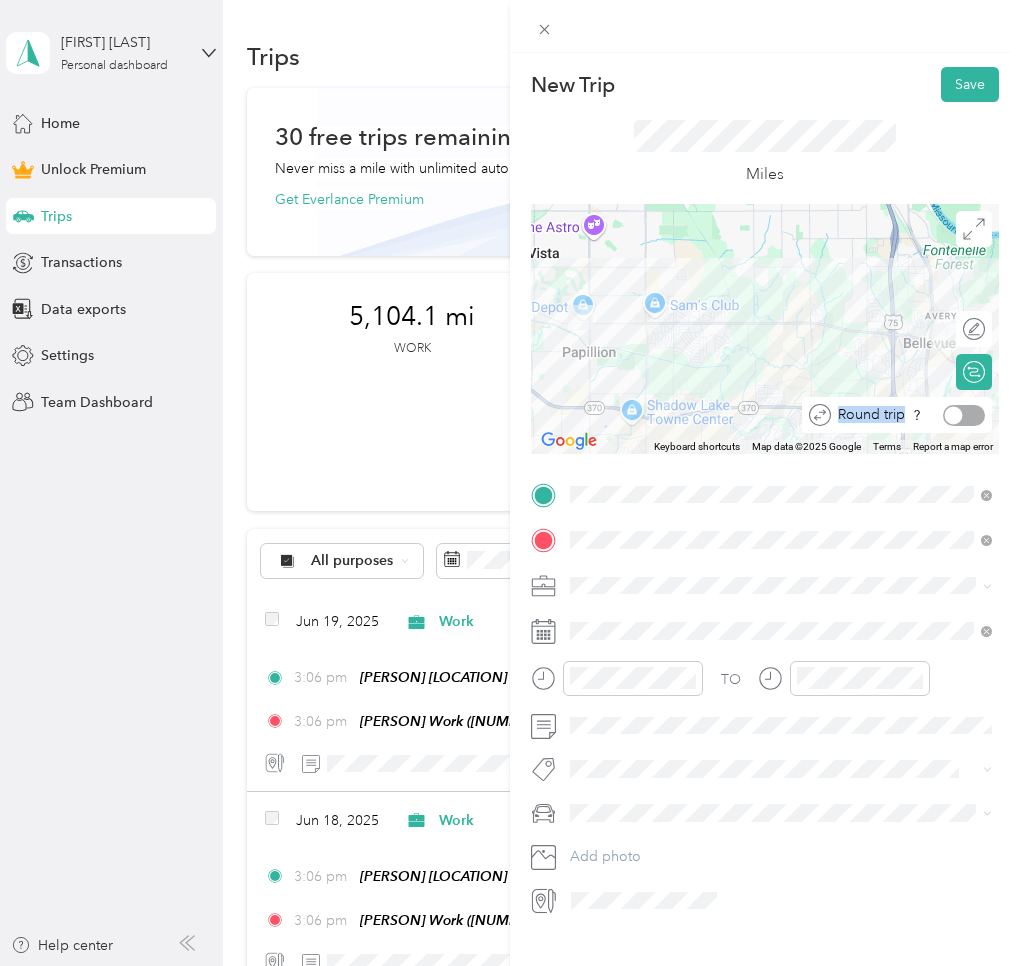 click at bounding box center (964, 415) 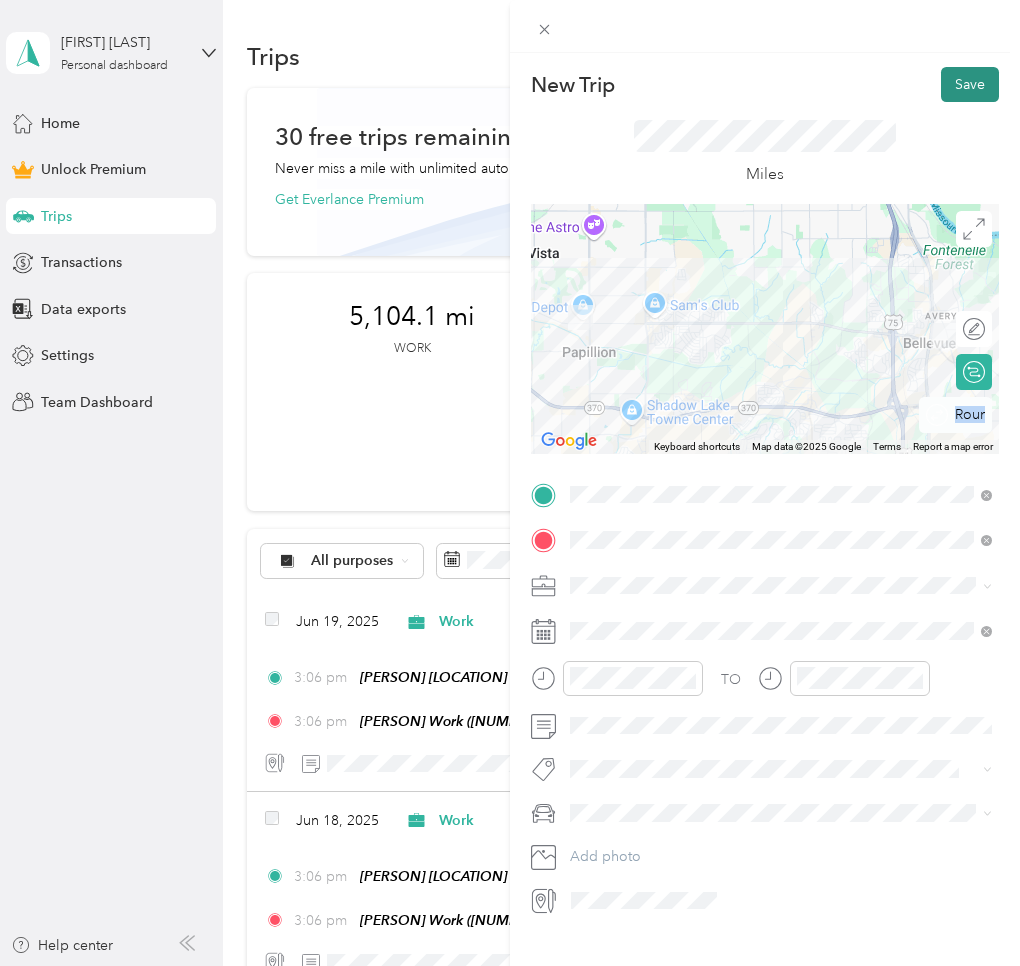 click on "Save" at bounding box center (970, 84) 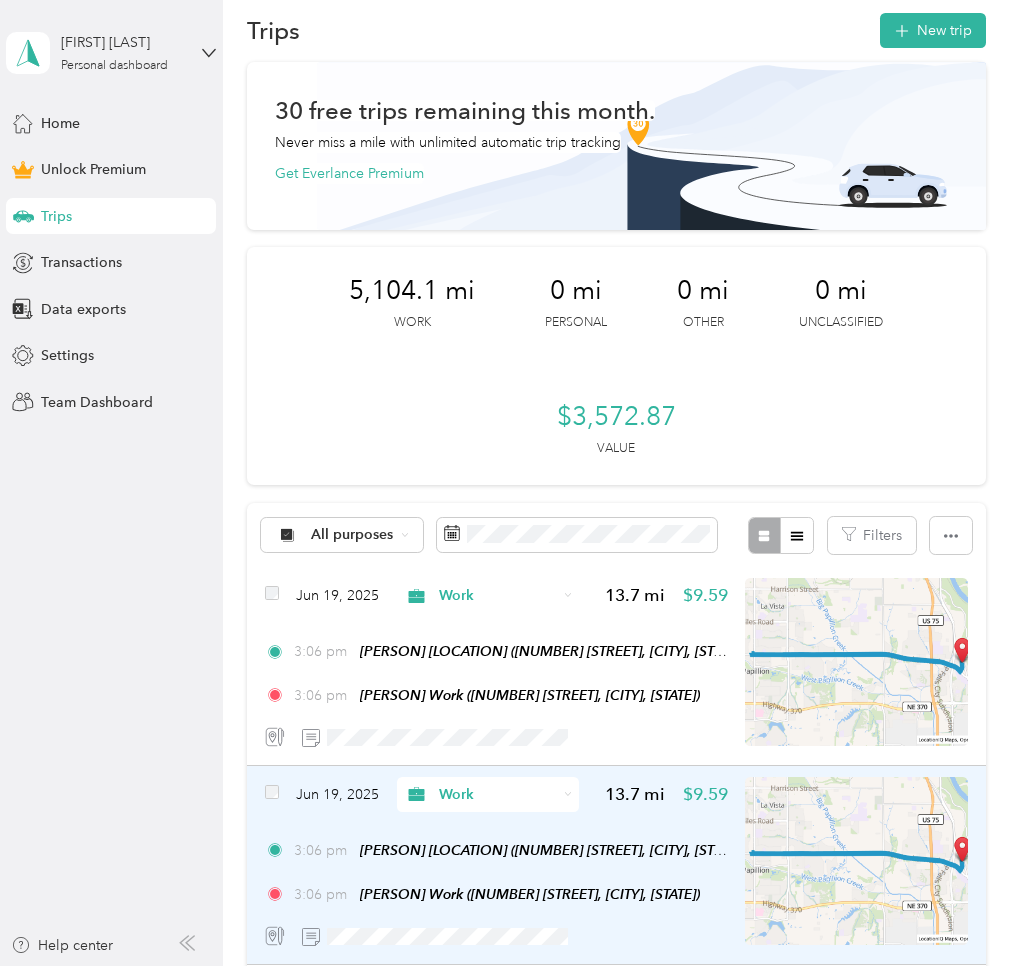 scroll, scrollTop: 0, scrollLeft: 0, axis: both 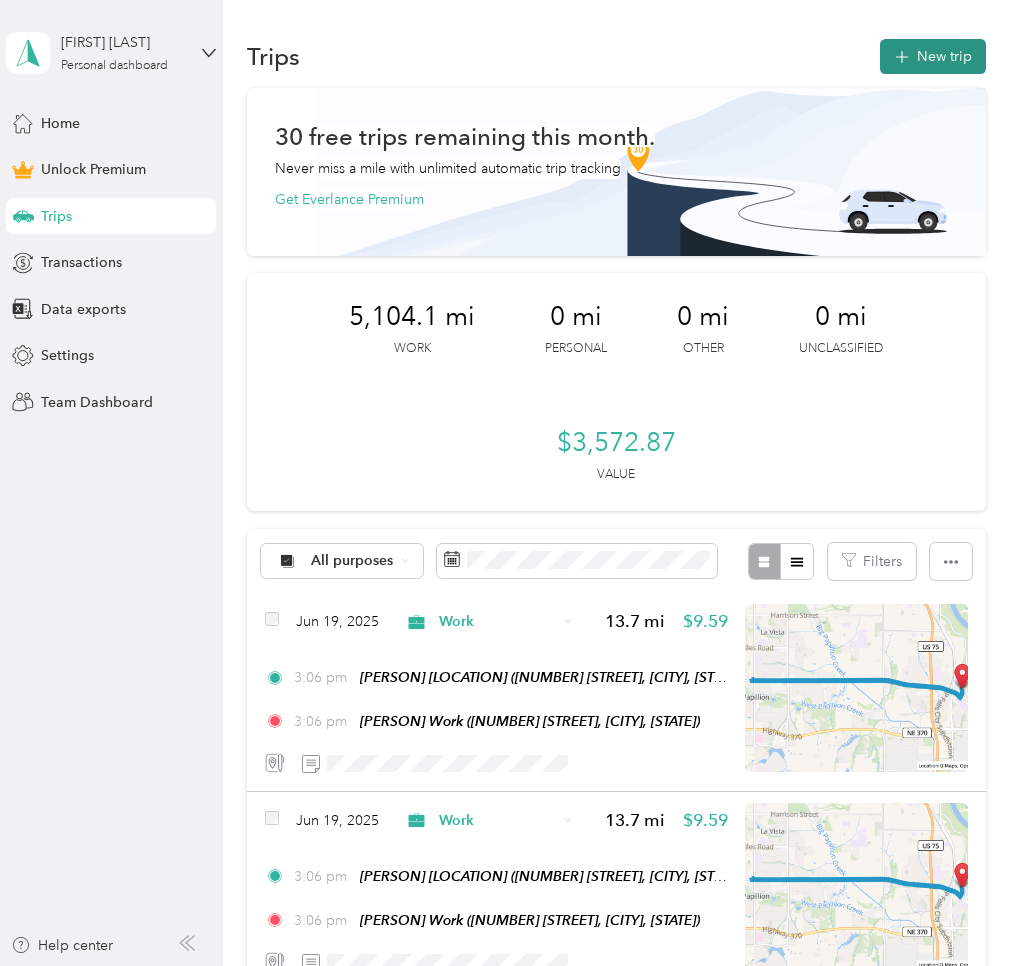 click on "New trip" at bounding box center (933, 56) 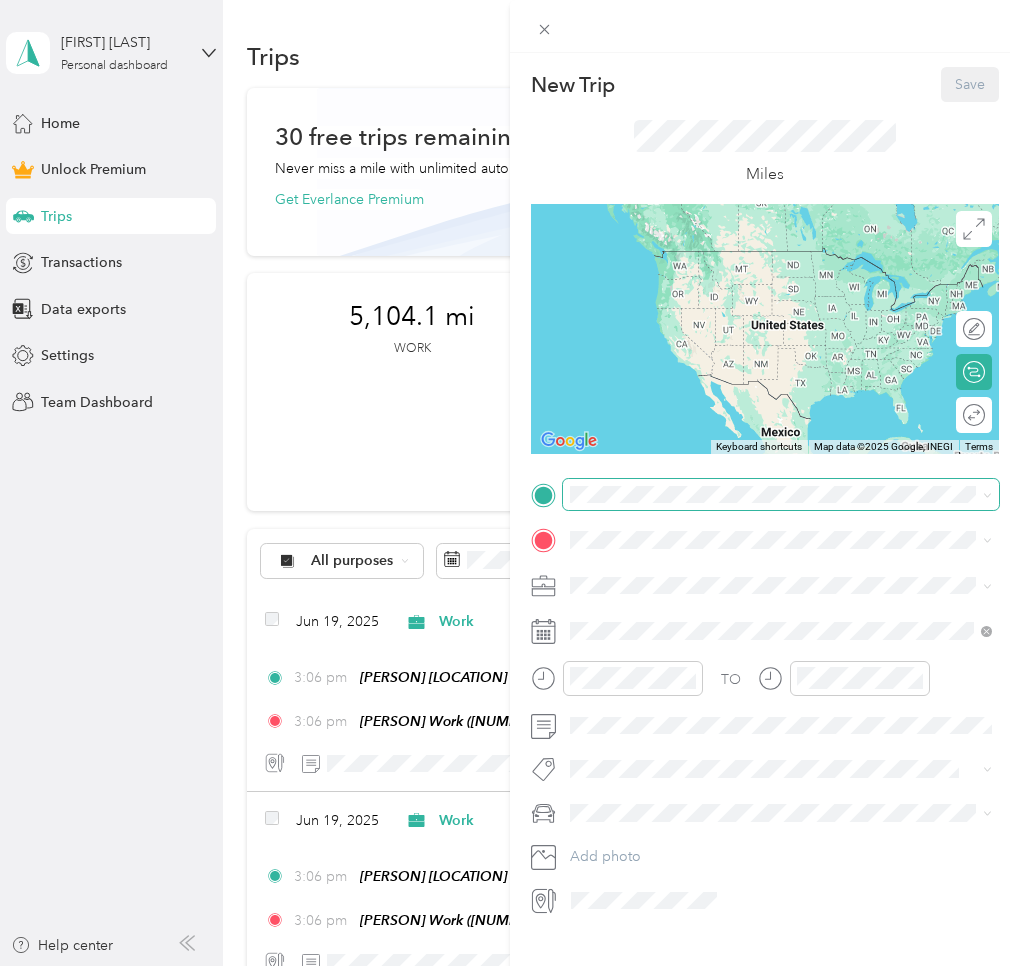click at bounding box center [781, 495] 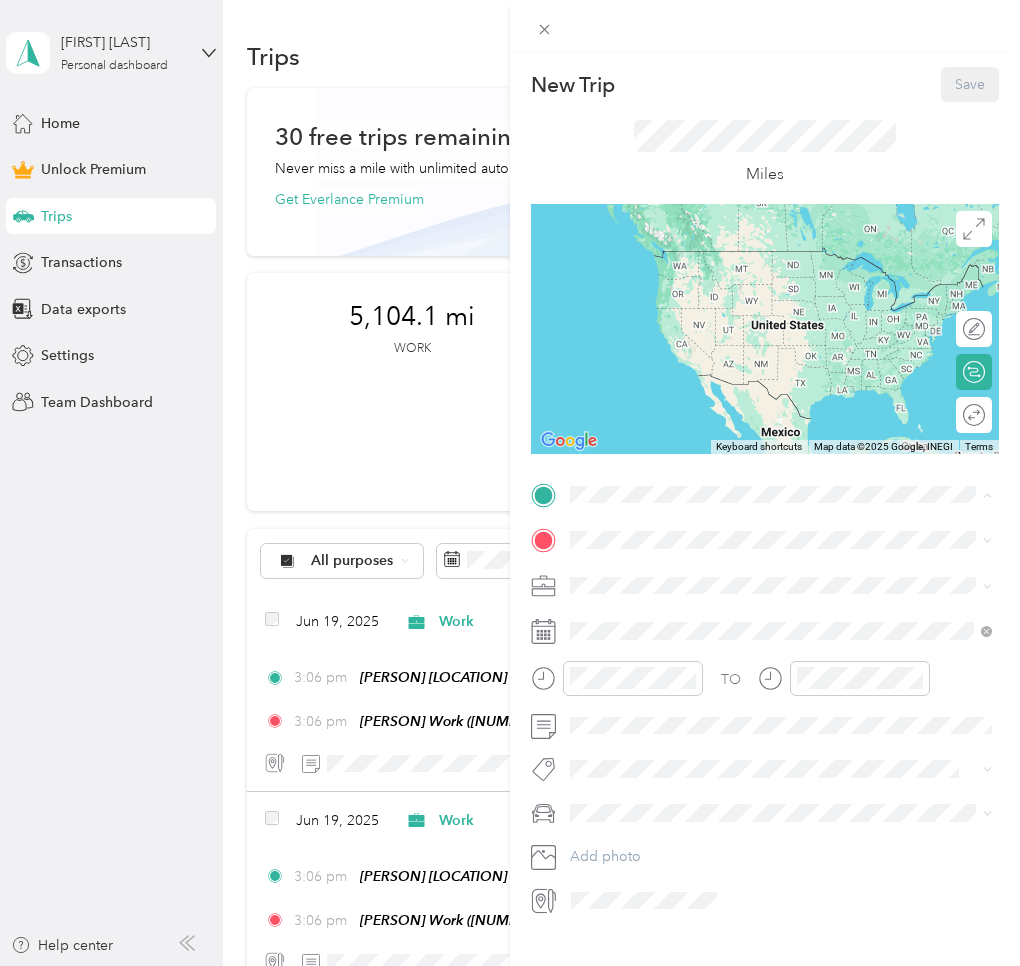 click on "[NAME]  Home" at bounding box center [656, 574] 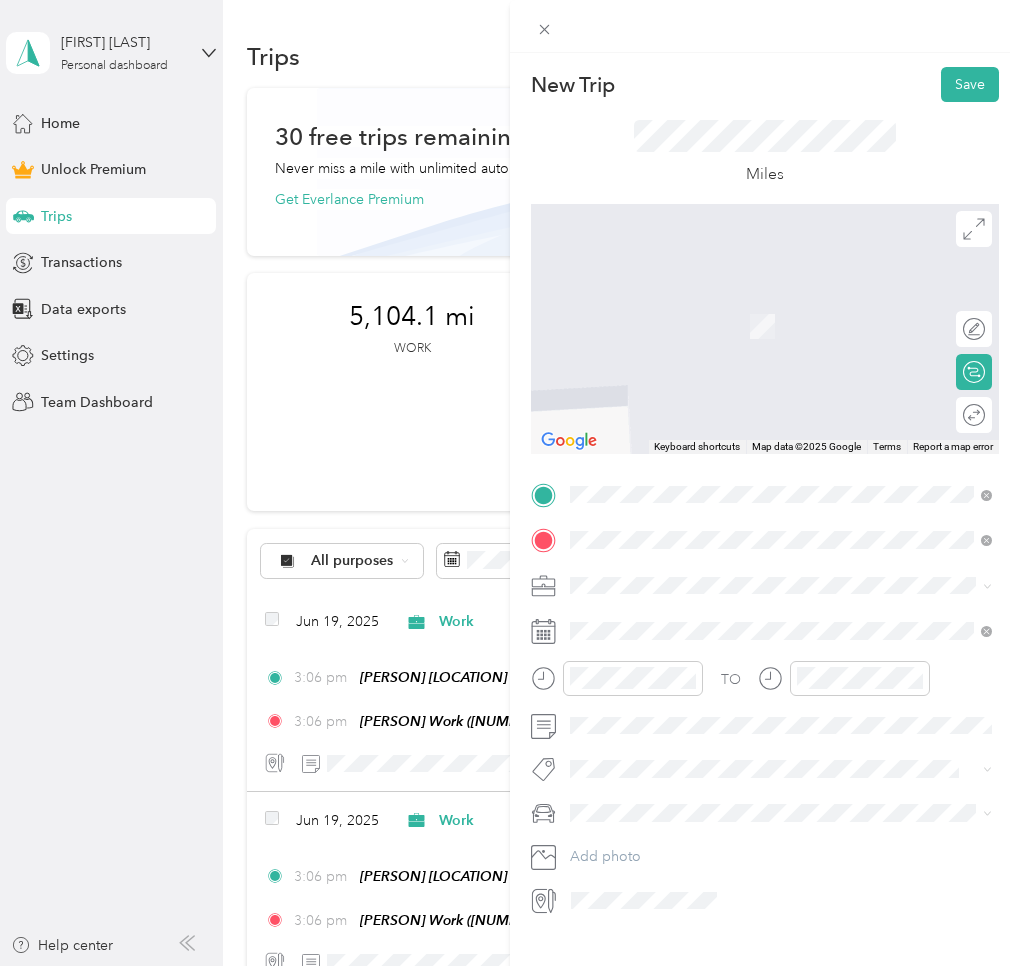 click on "Grandmas [NUMBER] [STREET], [POSTAL_CODE], [CITY], [STATE]" at bounding box center (780, 694) 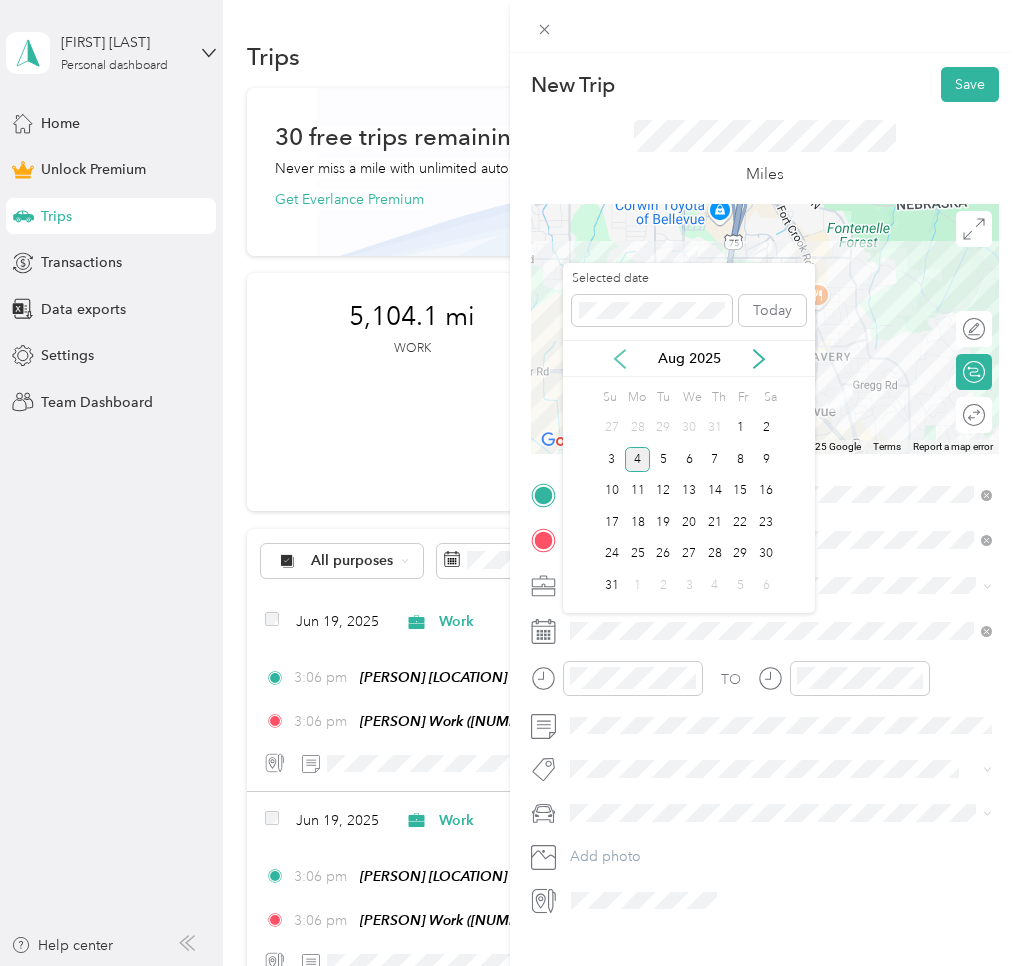 click 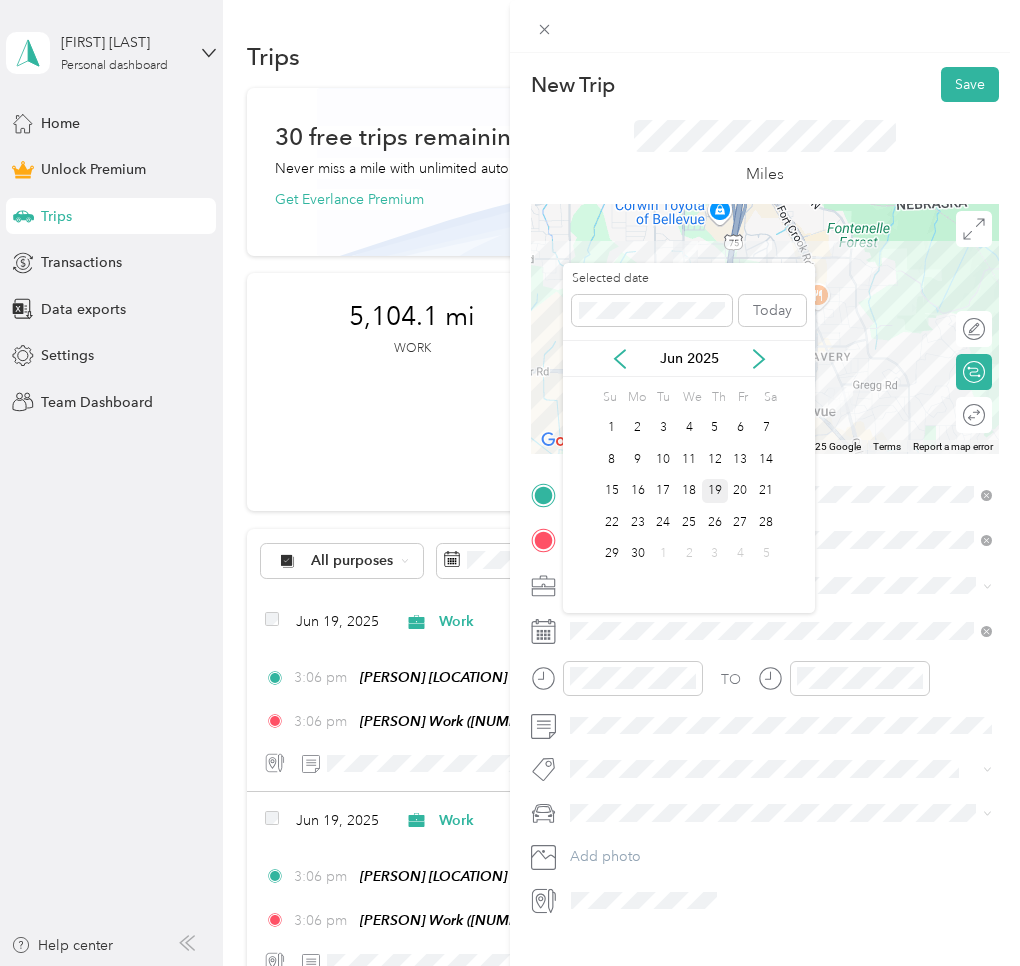 click on "19" at bounding box center (715, 491) 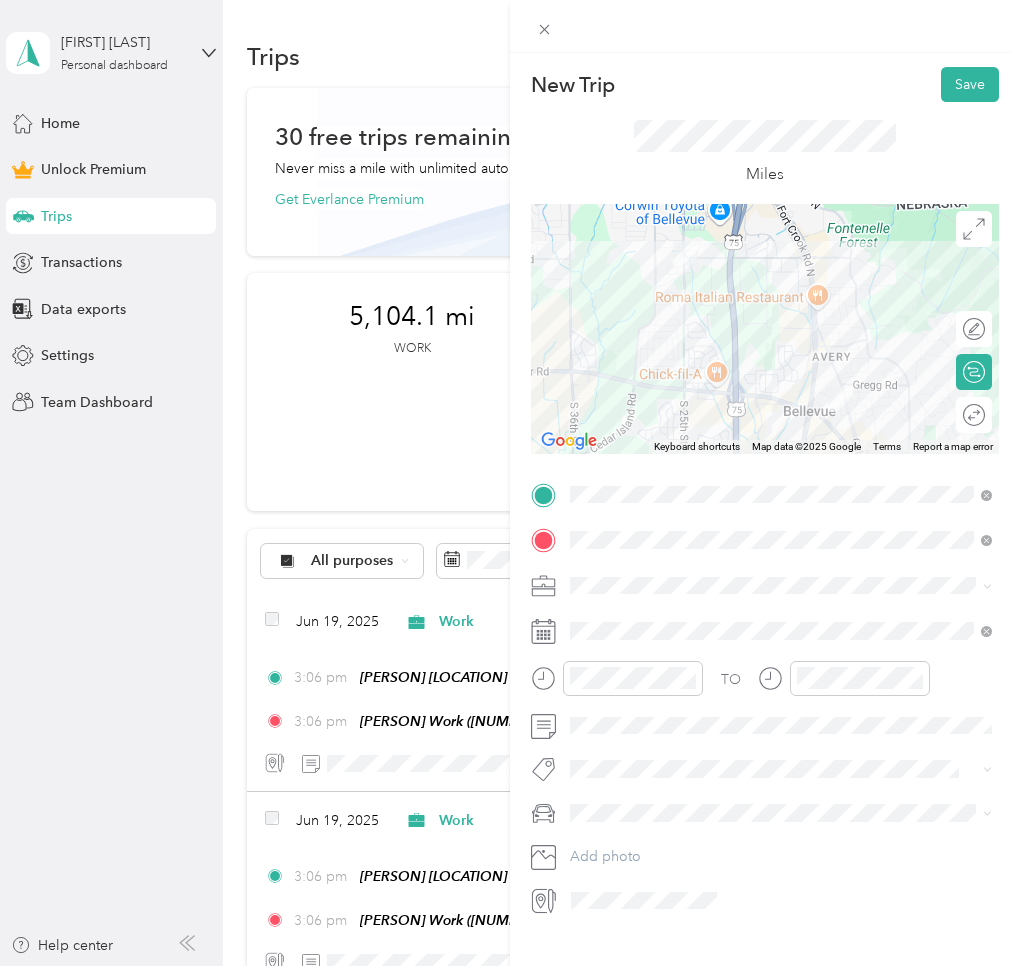 click 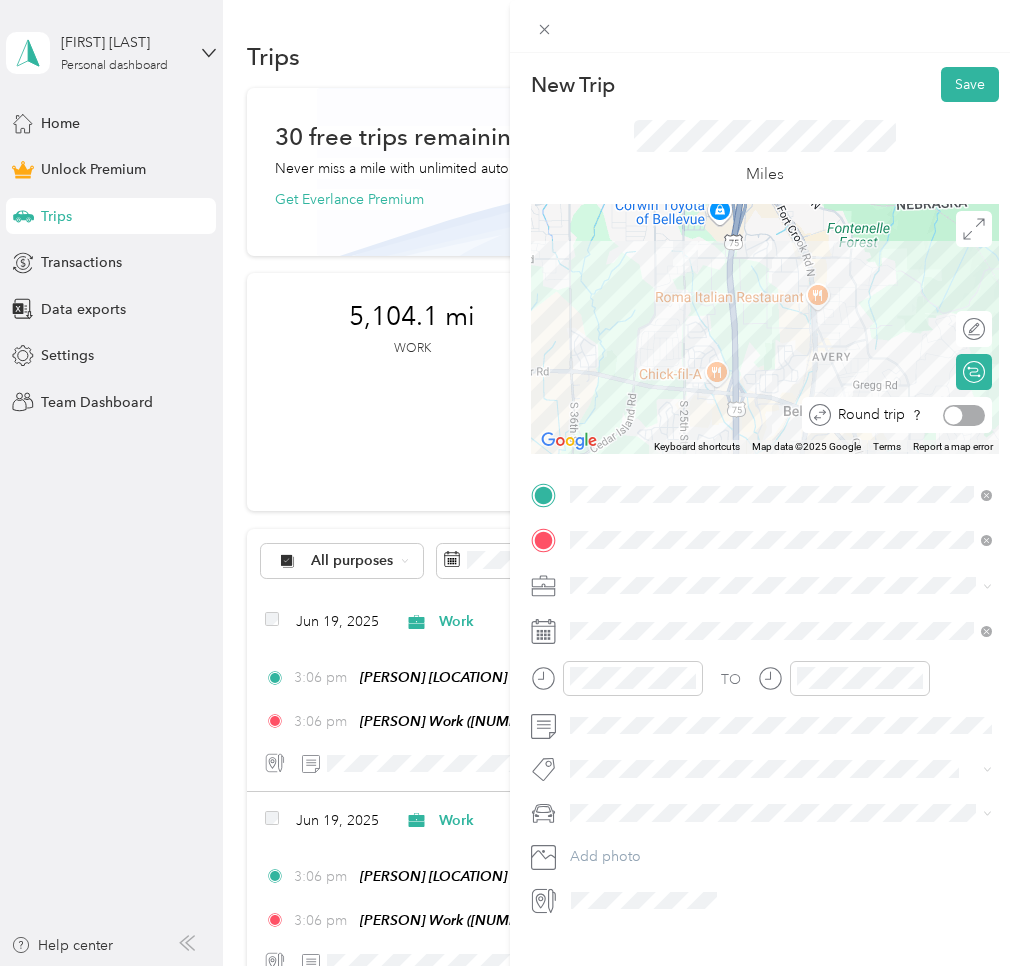 click at bounding box center (964, 415) 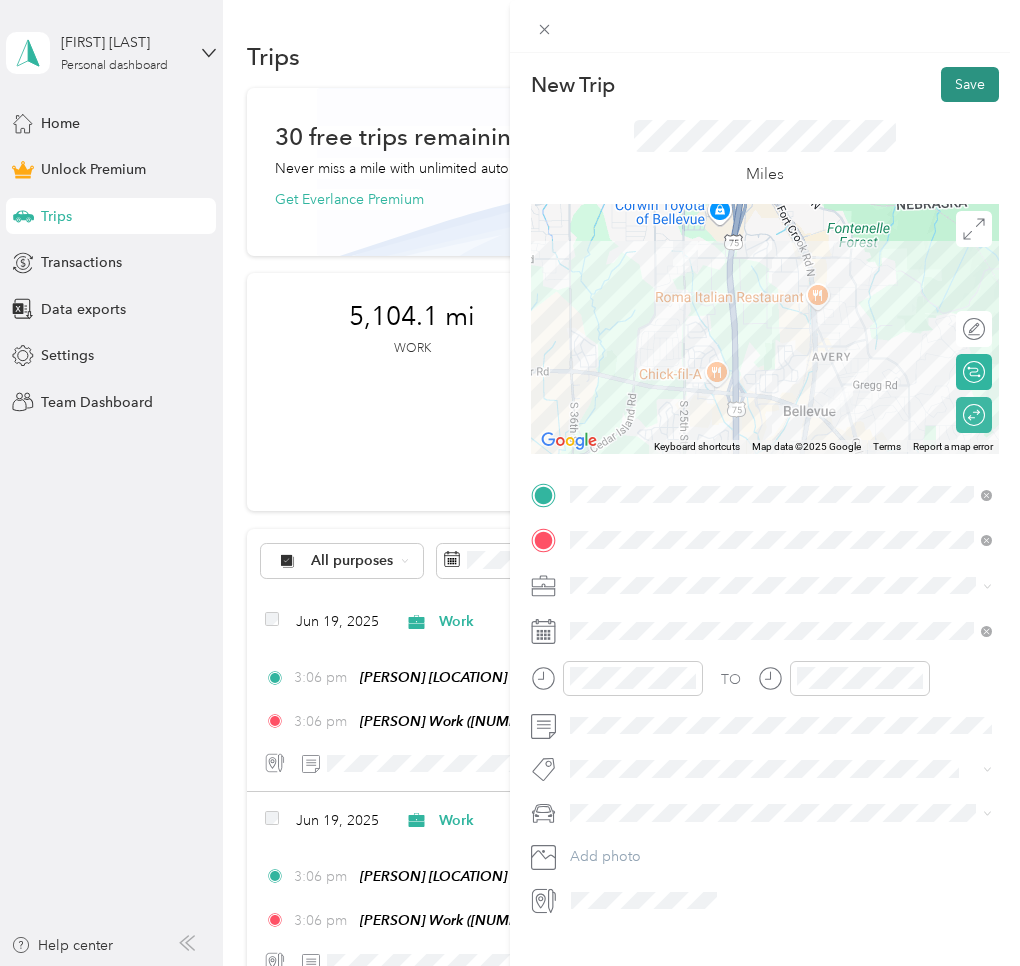 click on "Save" at bounding box center [970, 84] 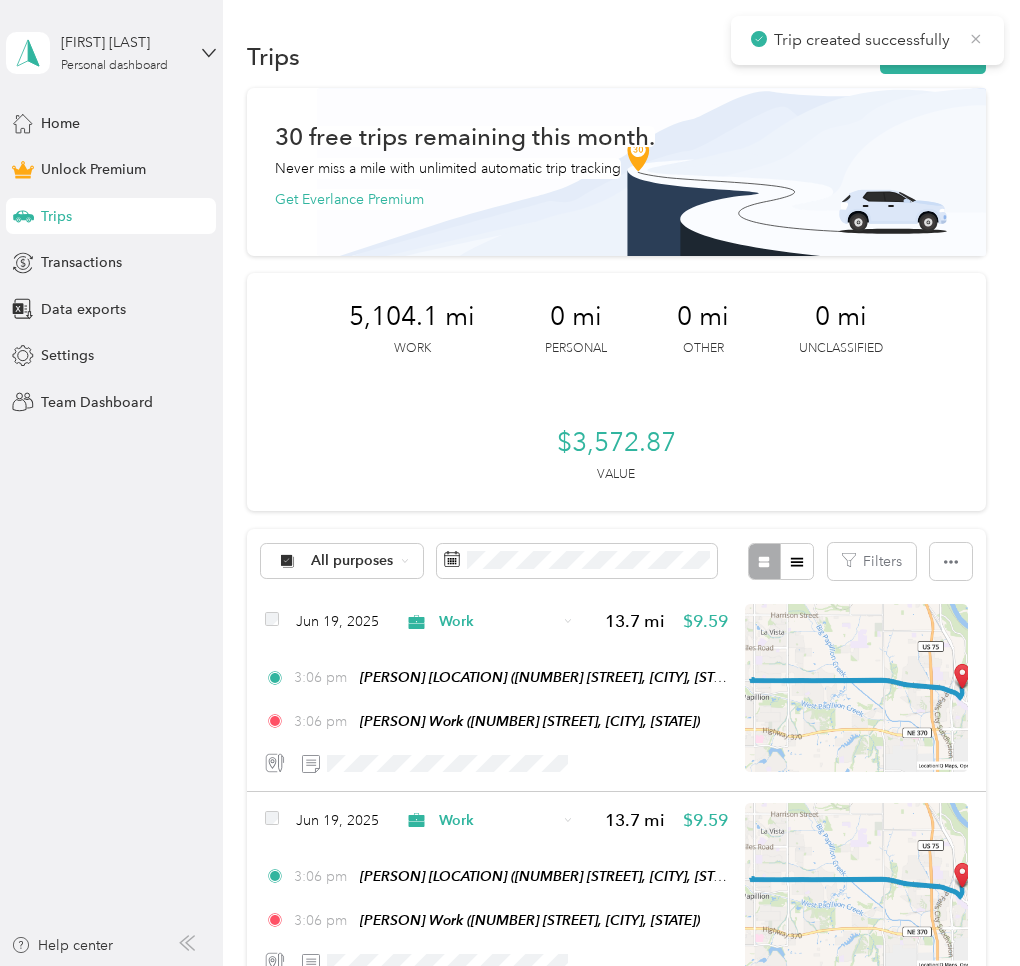 click 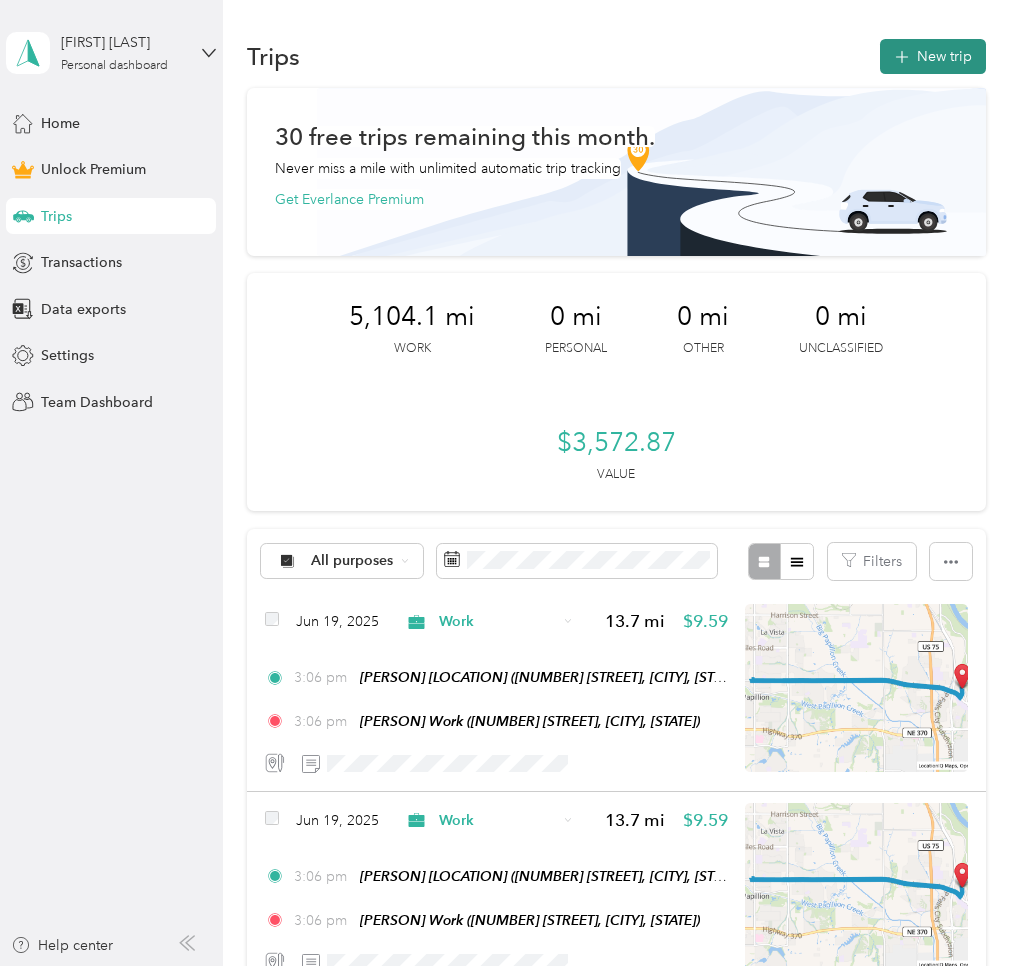 click on "New trip" at bounding box center (933, 56) 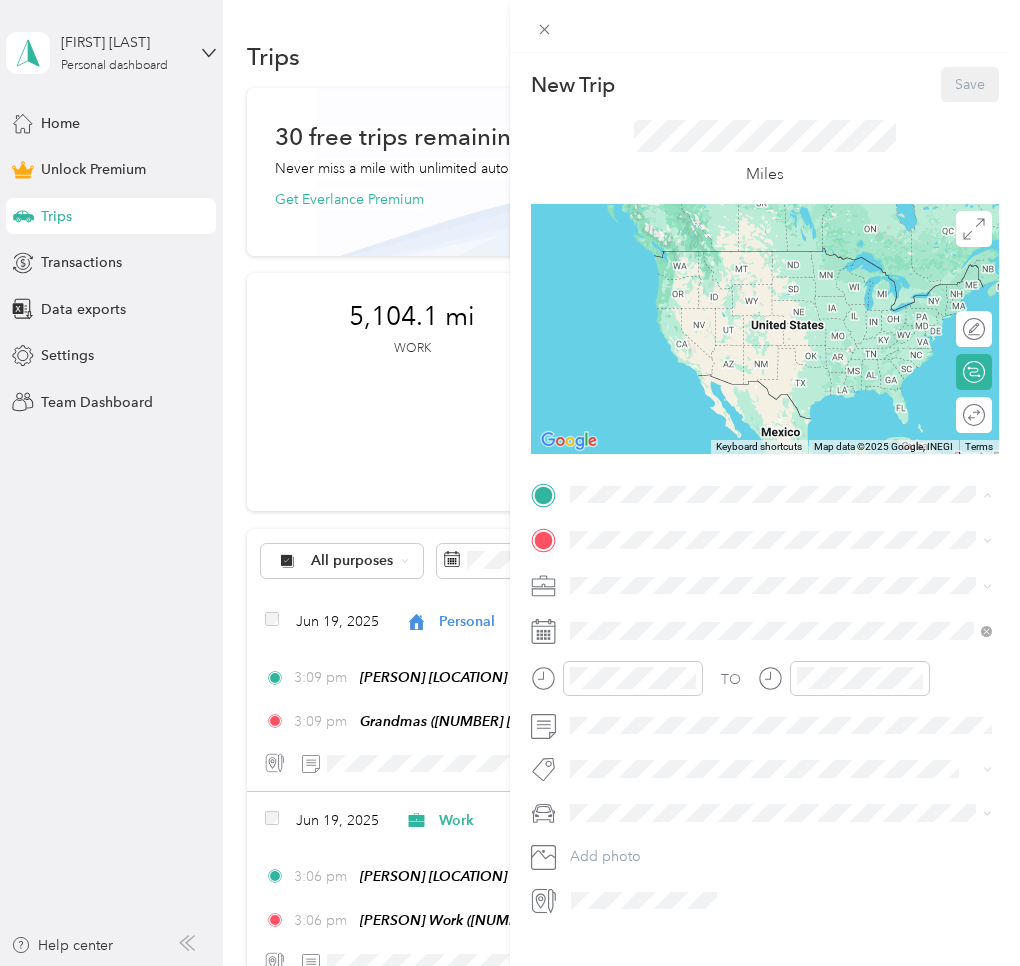 drag, startPoint x: 635, startPoint y: 578, endPoint x: 626, endPoint y: 568, distance: 13.453624 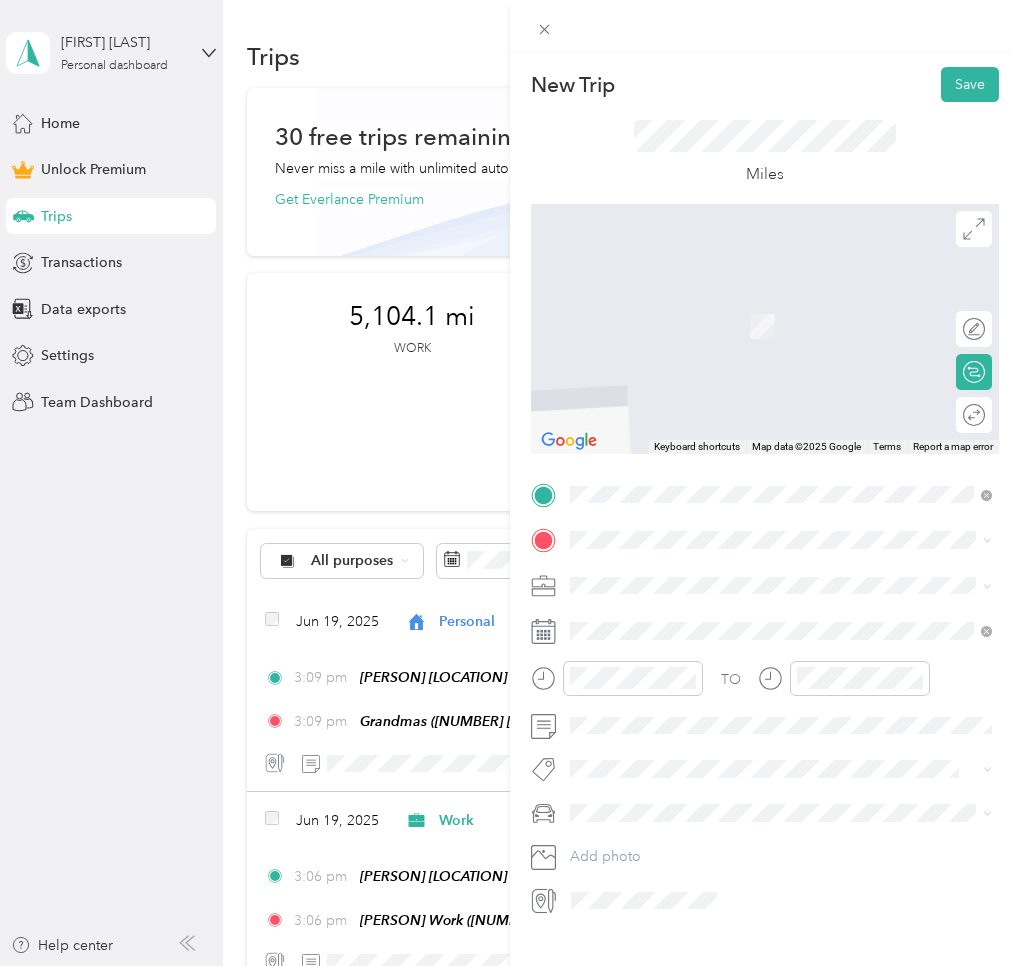 drag, startPoint x: 631, startPoint y: 749, endPoint x: 611, endPoint y: 723, distance: 32.80244 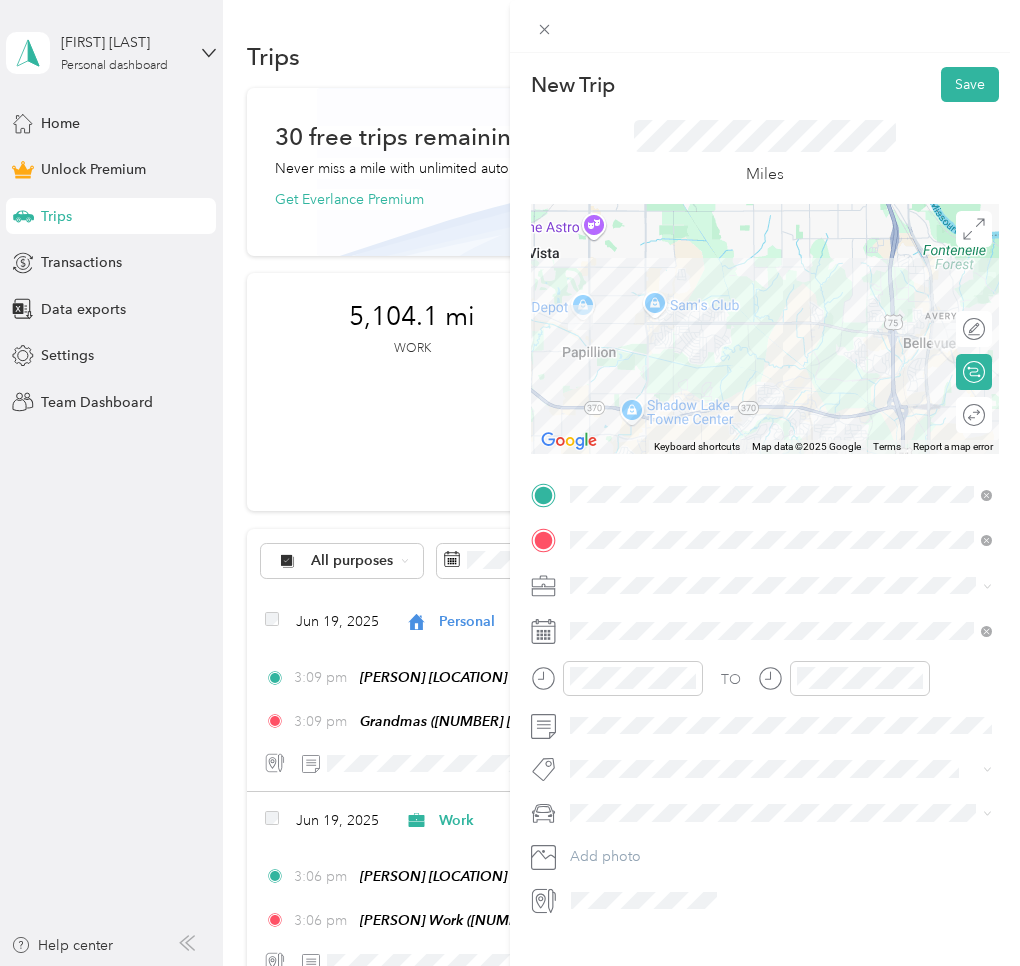 click on "Work" at bounding box center (594, 619) 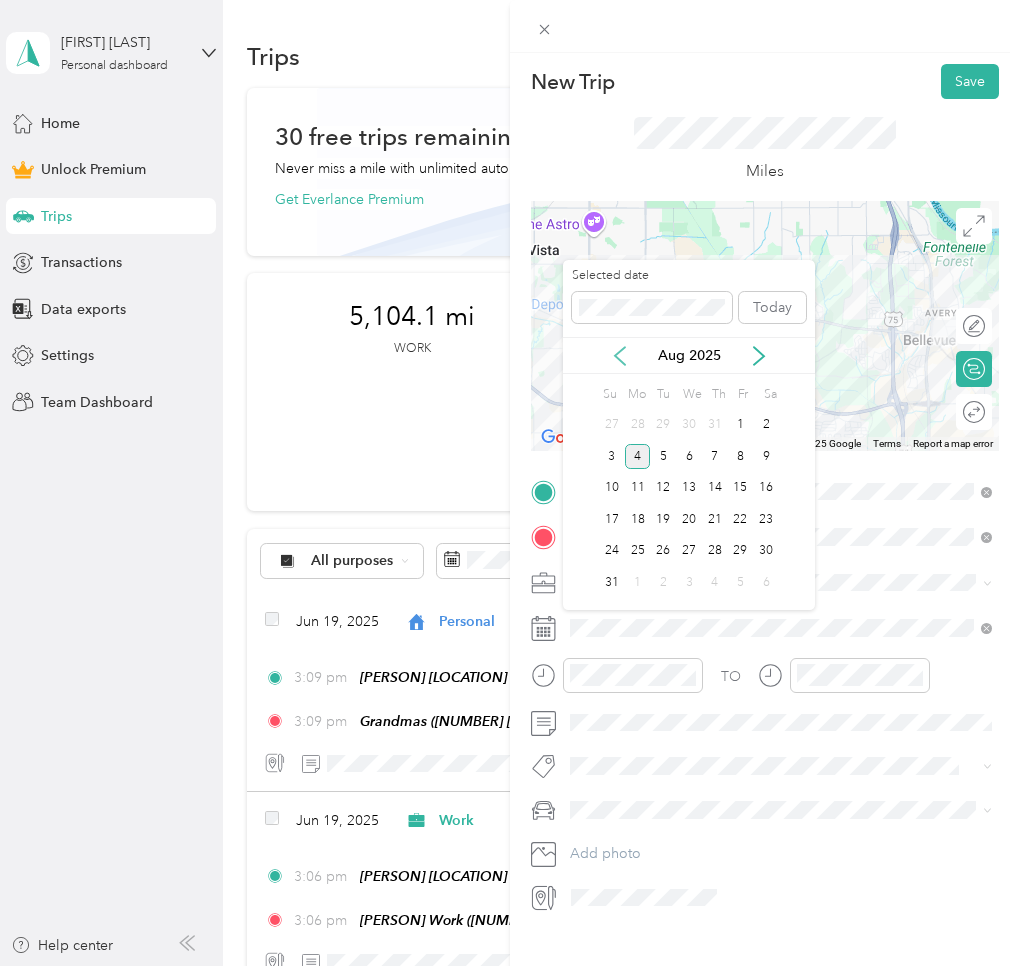 click 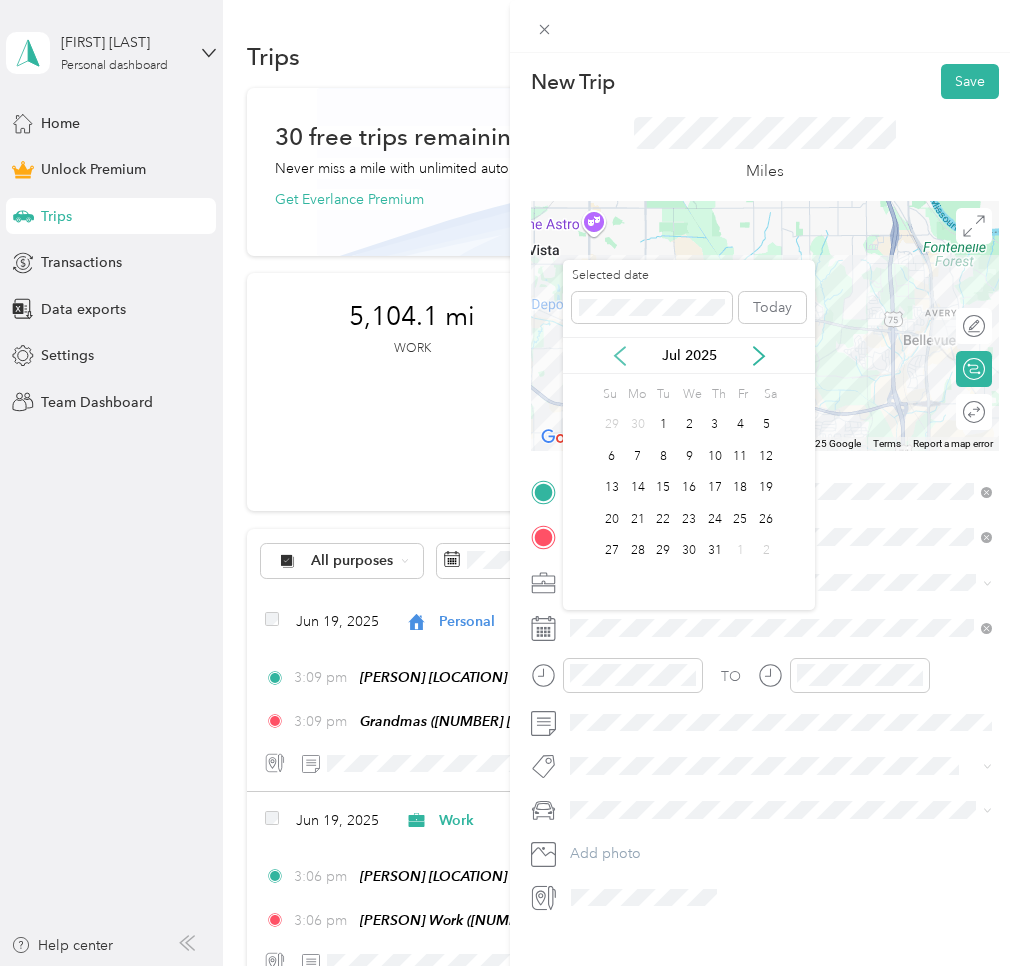 click 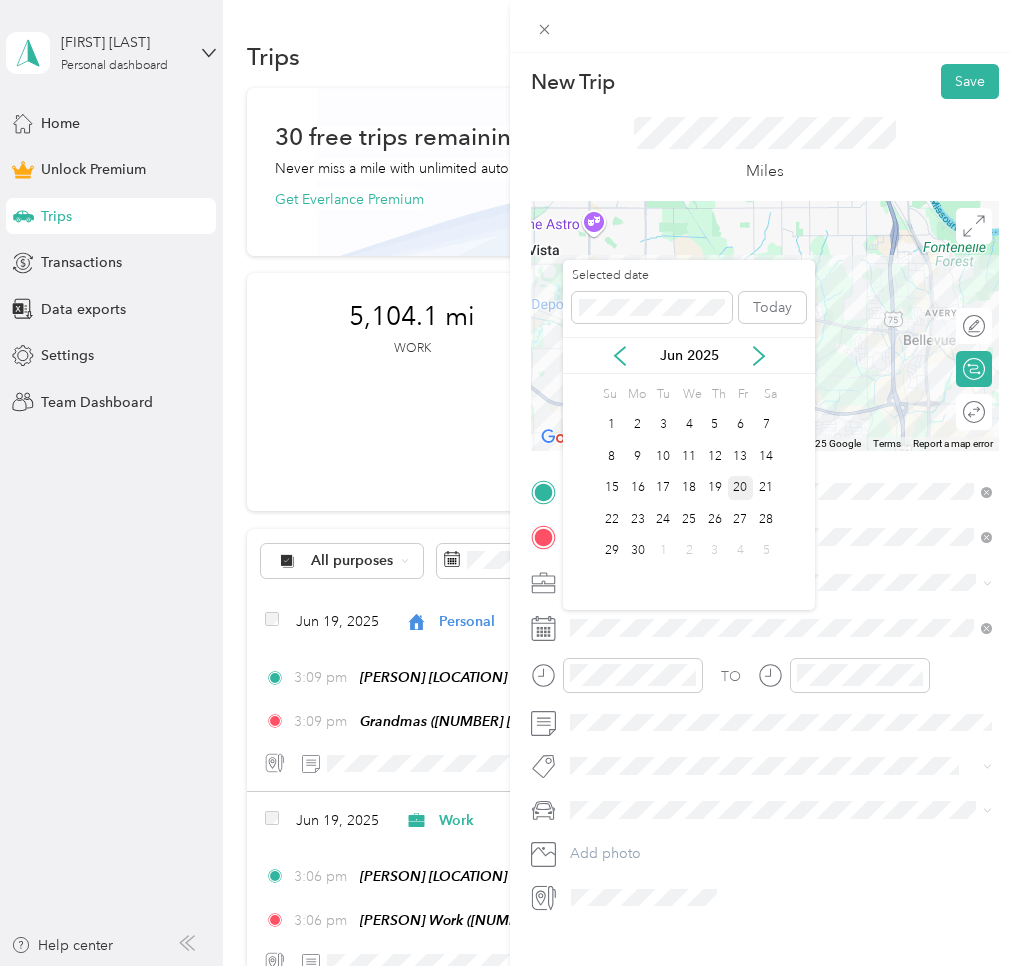 click on "20" at bounding box center [741, 488] 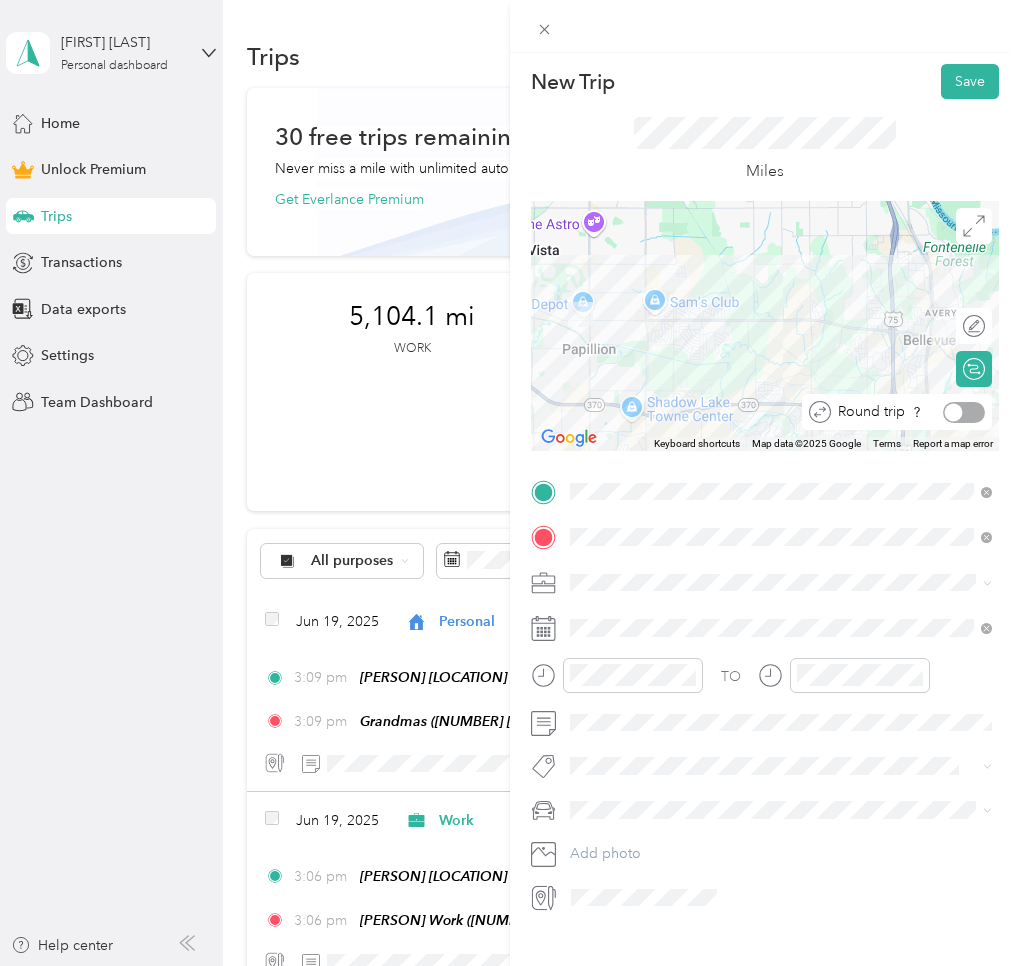 click at bounding box center [964, 412] 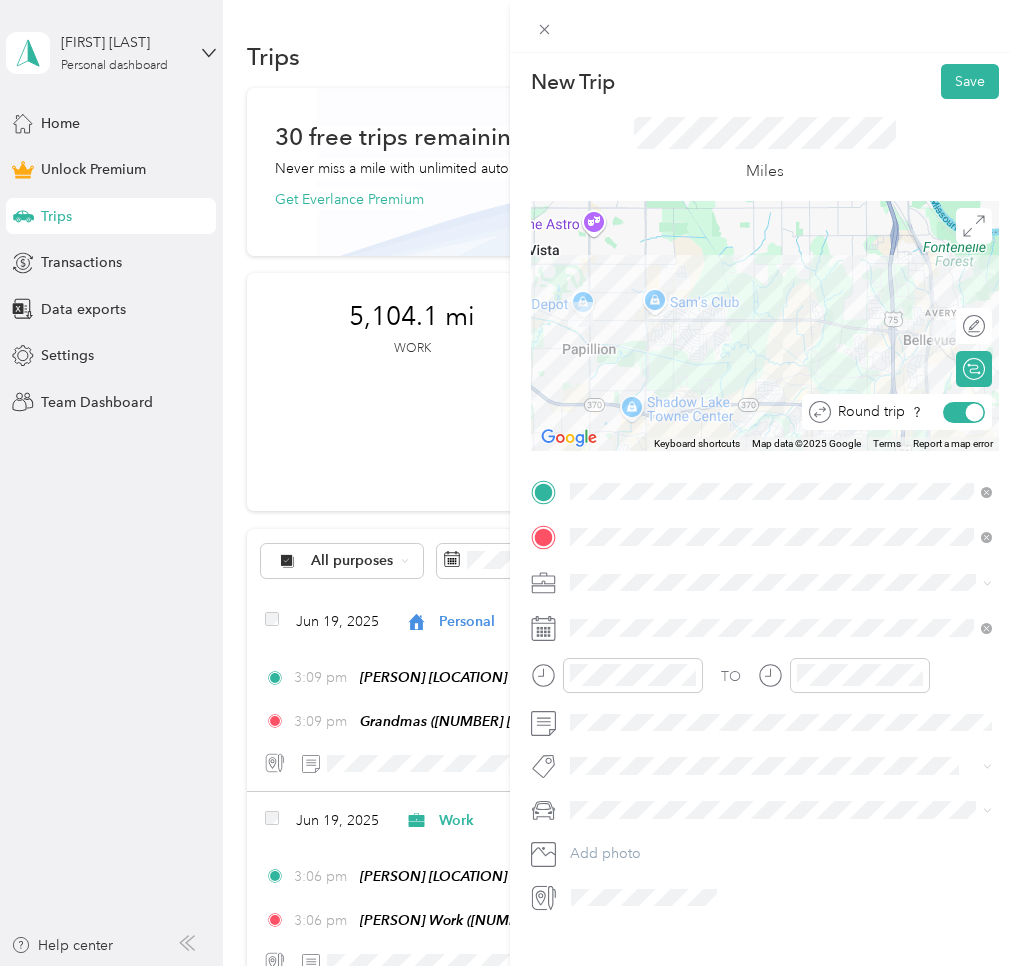 drag, startPoint x: 970, startPoint y: 416, endPoint x: 956, endPoint y: 415, distance: 14.035668 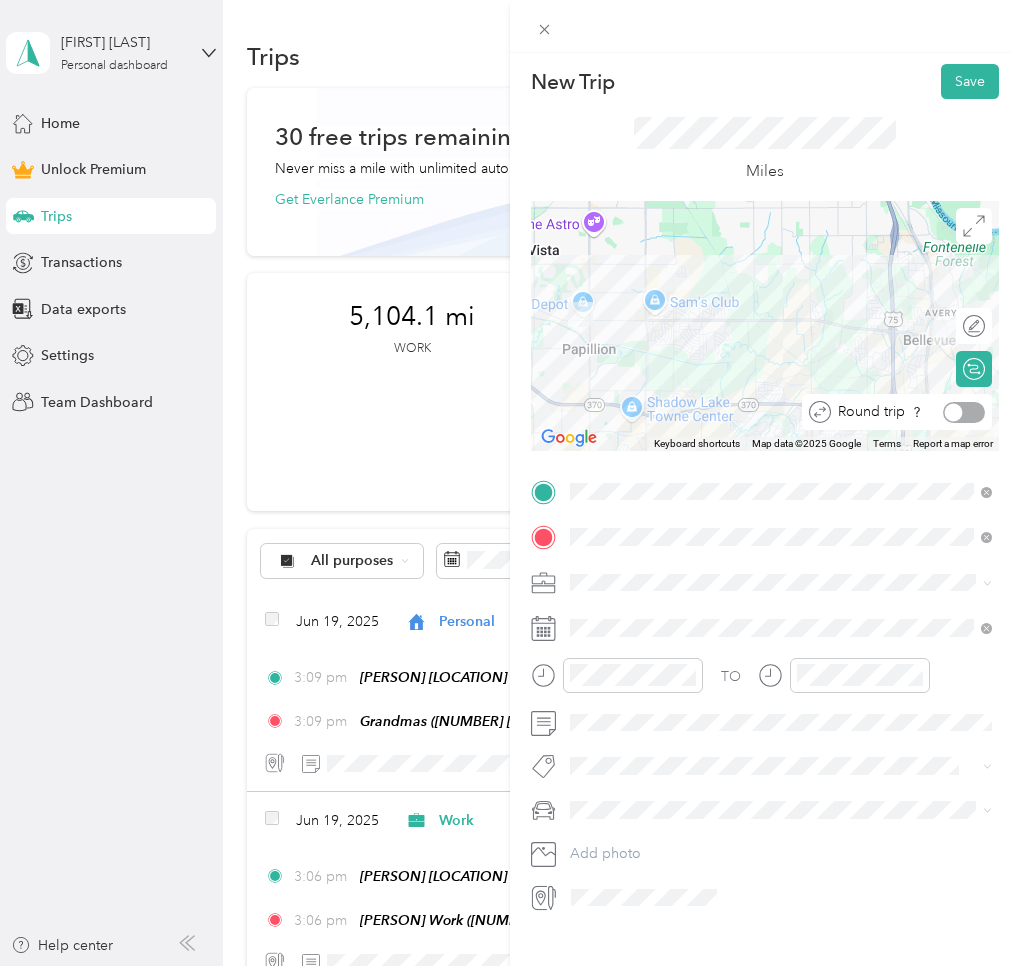 click at bounding box center (954, 412) 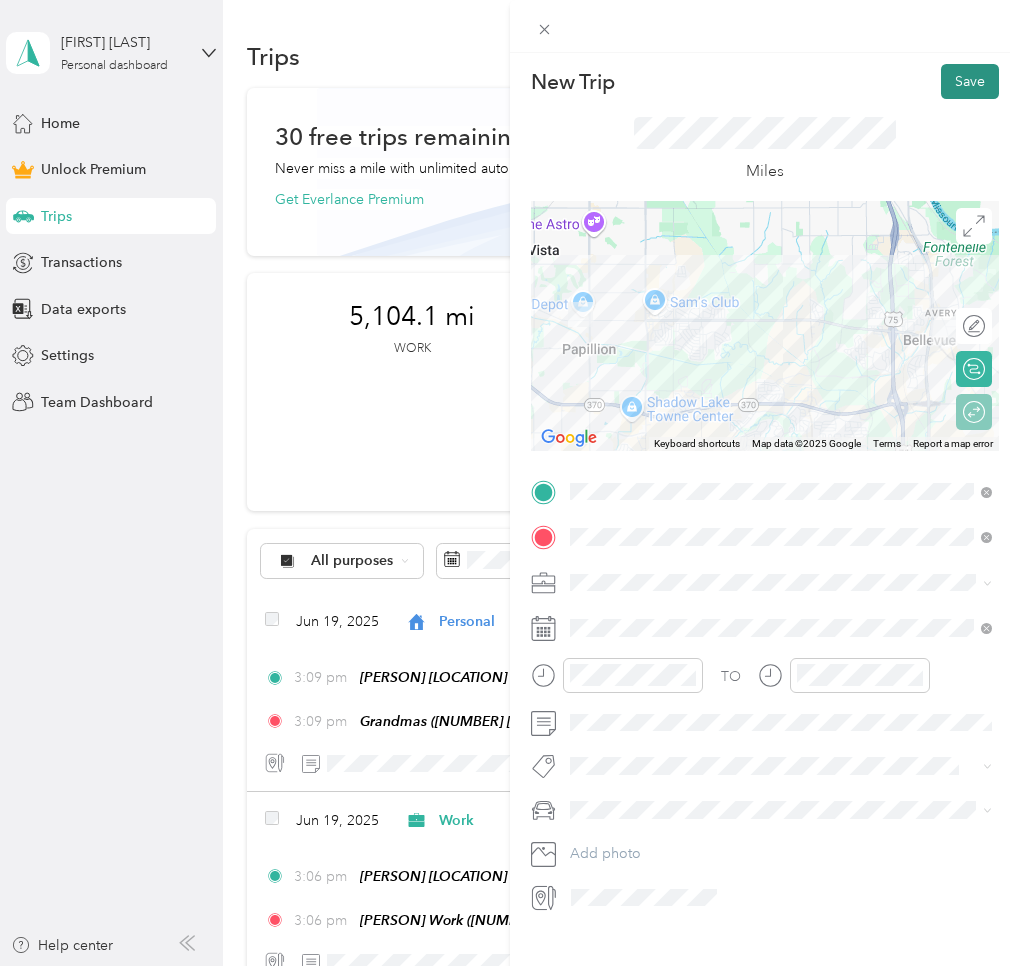 drag, startPoint x: 977, startPoint y: 57, endPoint x: 974, endPoint y: 78, distance: 21.213203 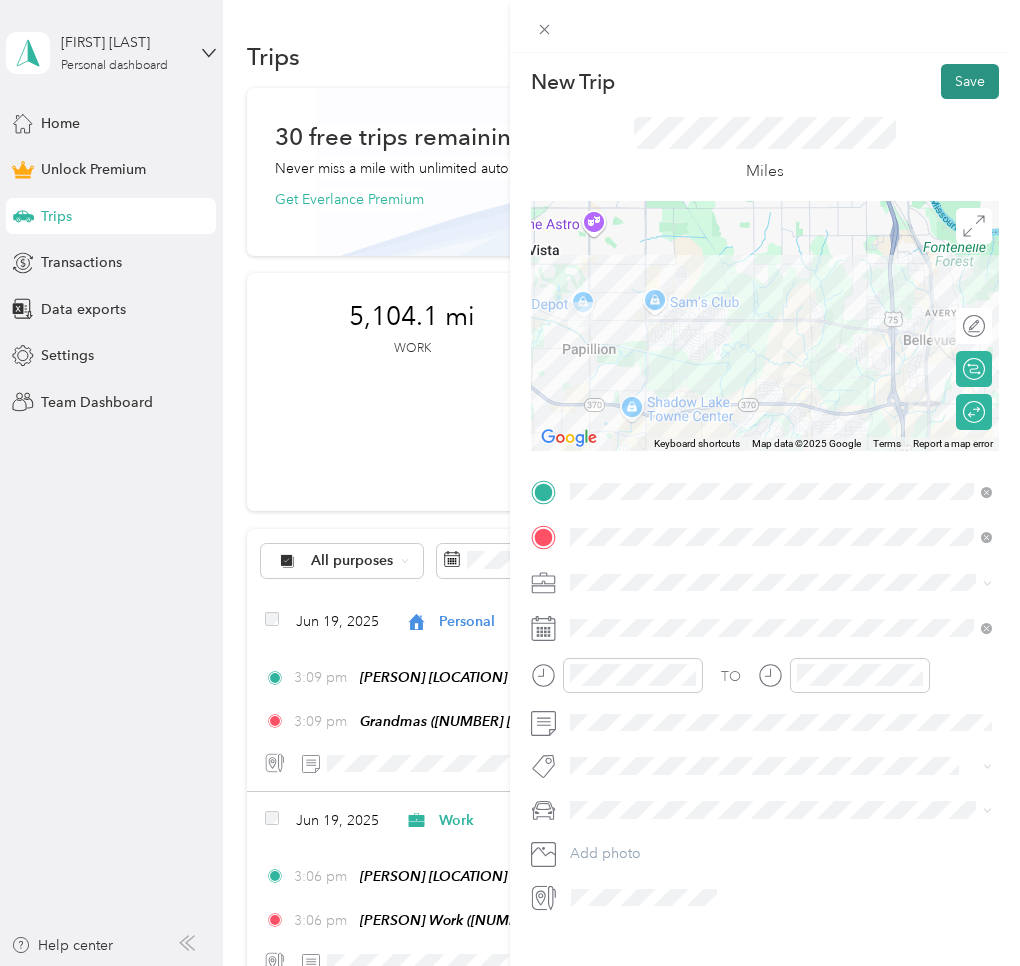 click on "Save" at bounding box center (970, 81) 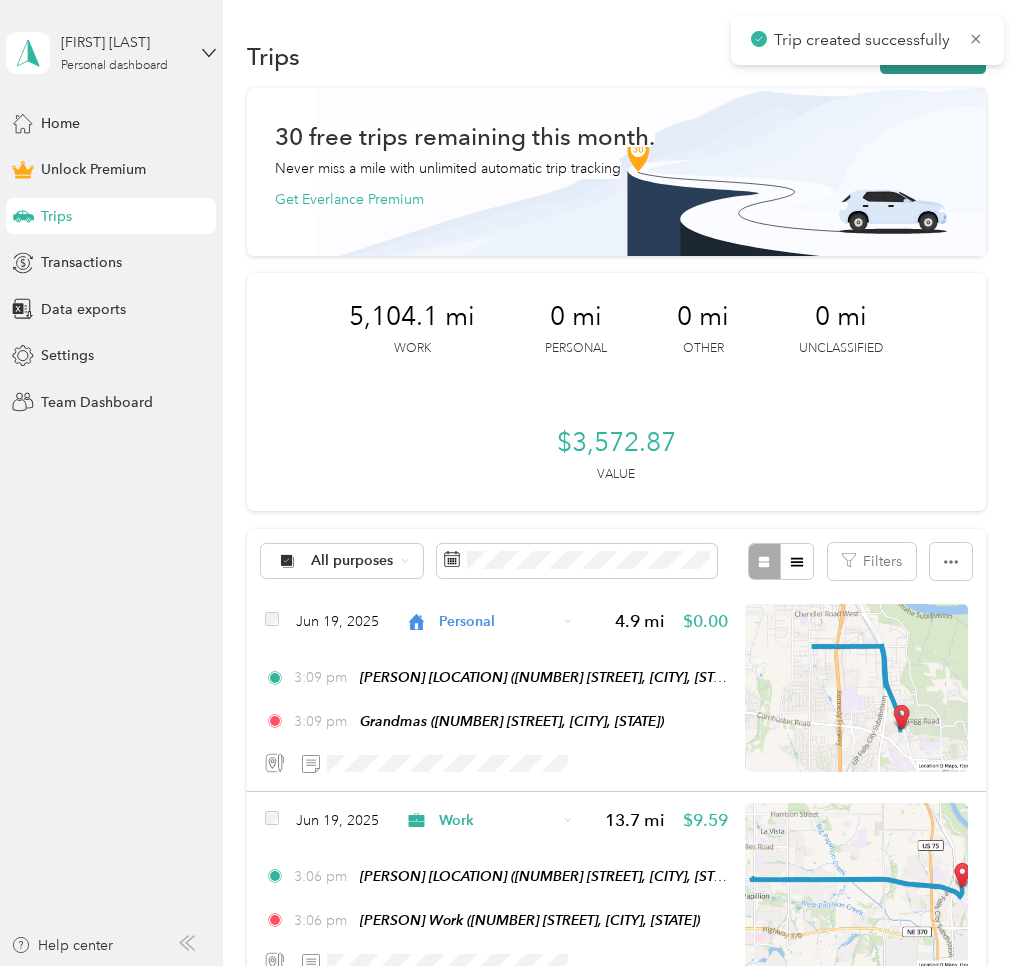 drag, startPoint x: 971, startPoint y: 39, endPoint x: 967, endPoint y: 51, distance: 12.649111 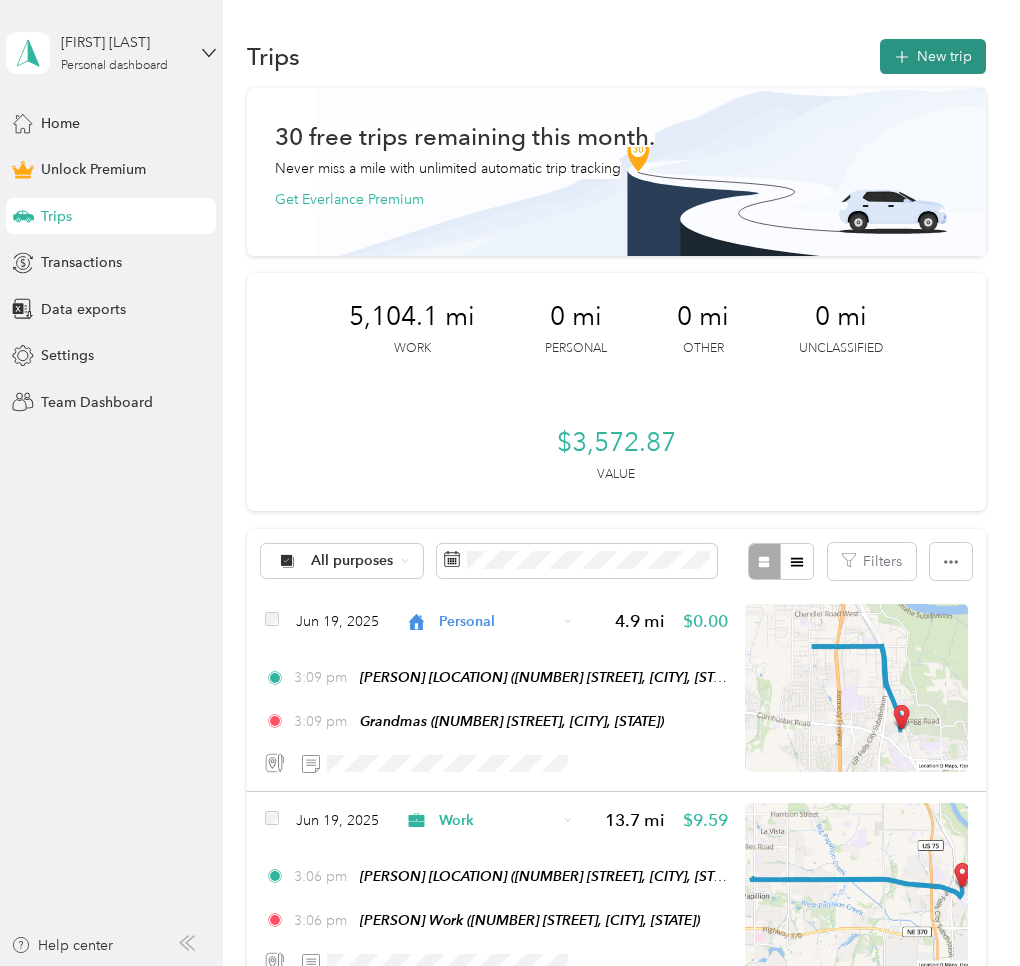 click on "New trip" at bounding box center (933, 56) 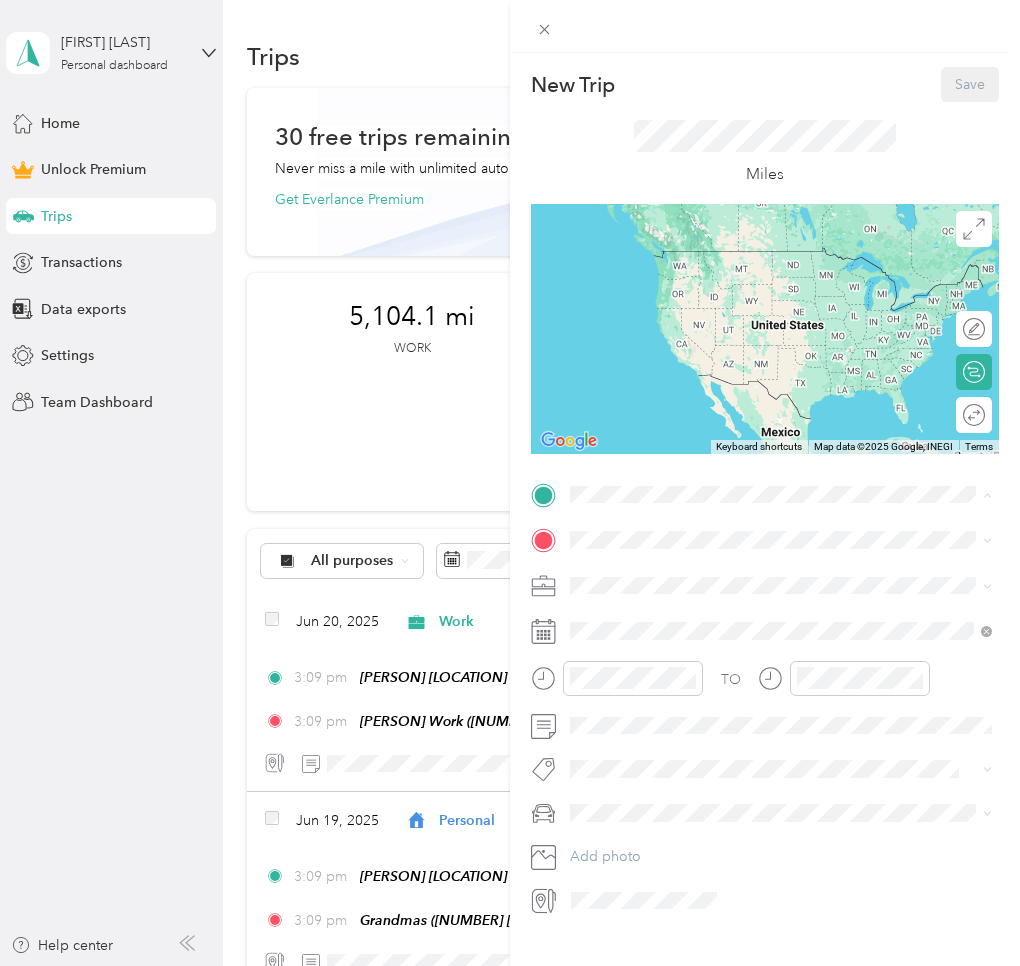 click on "[NAME]  Home" at bounding box center (656, 574) 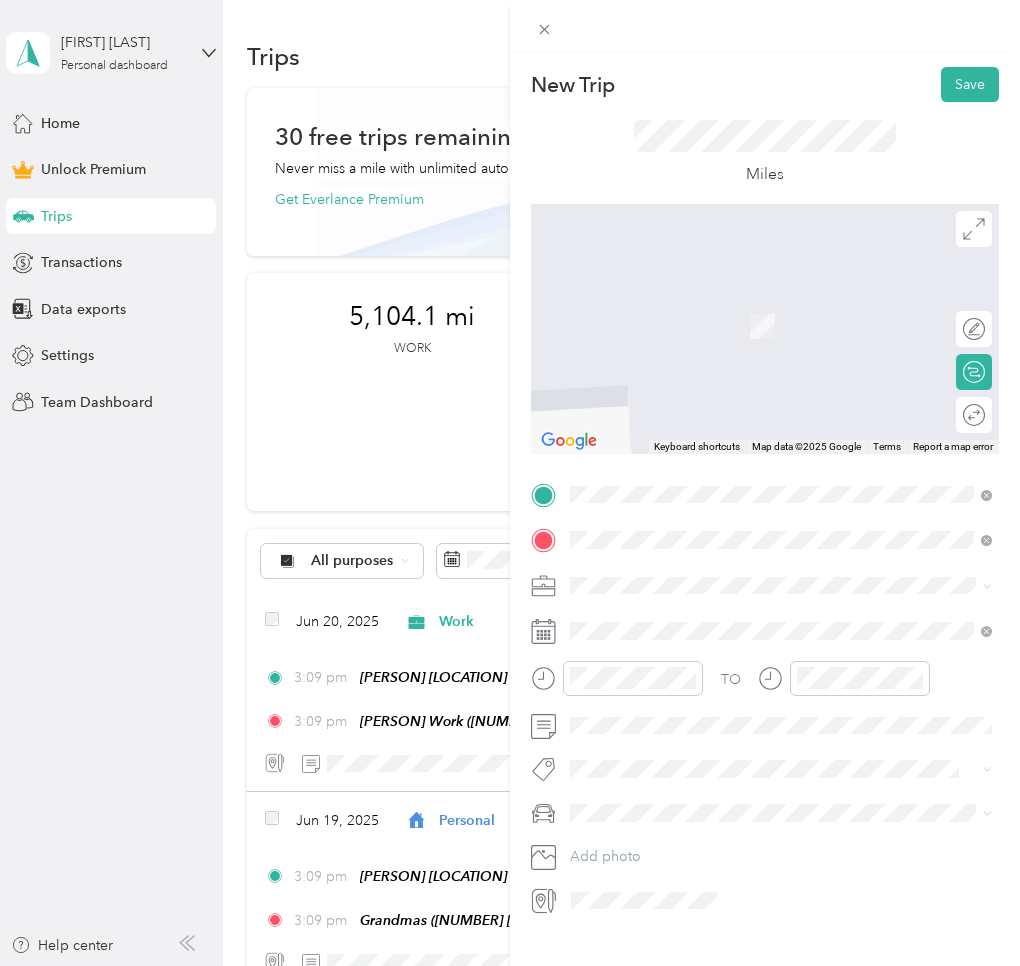 drag, startPoint x: 640, startPoint y: 748, endPoint x: 631, endPoint y: 698, distance: 50.803543 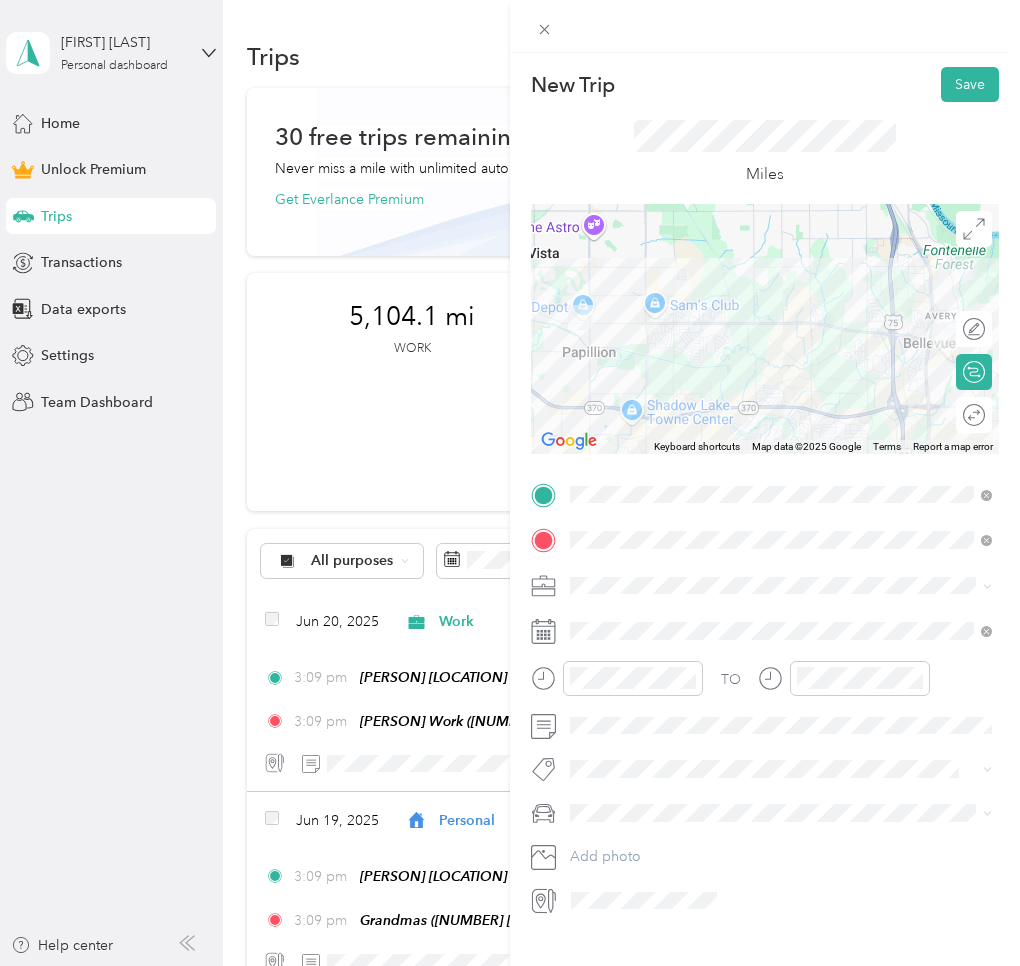click on "Work" at bounding box center [594, 618] 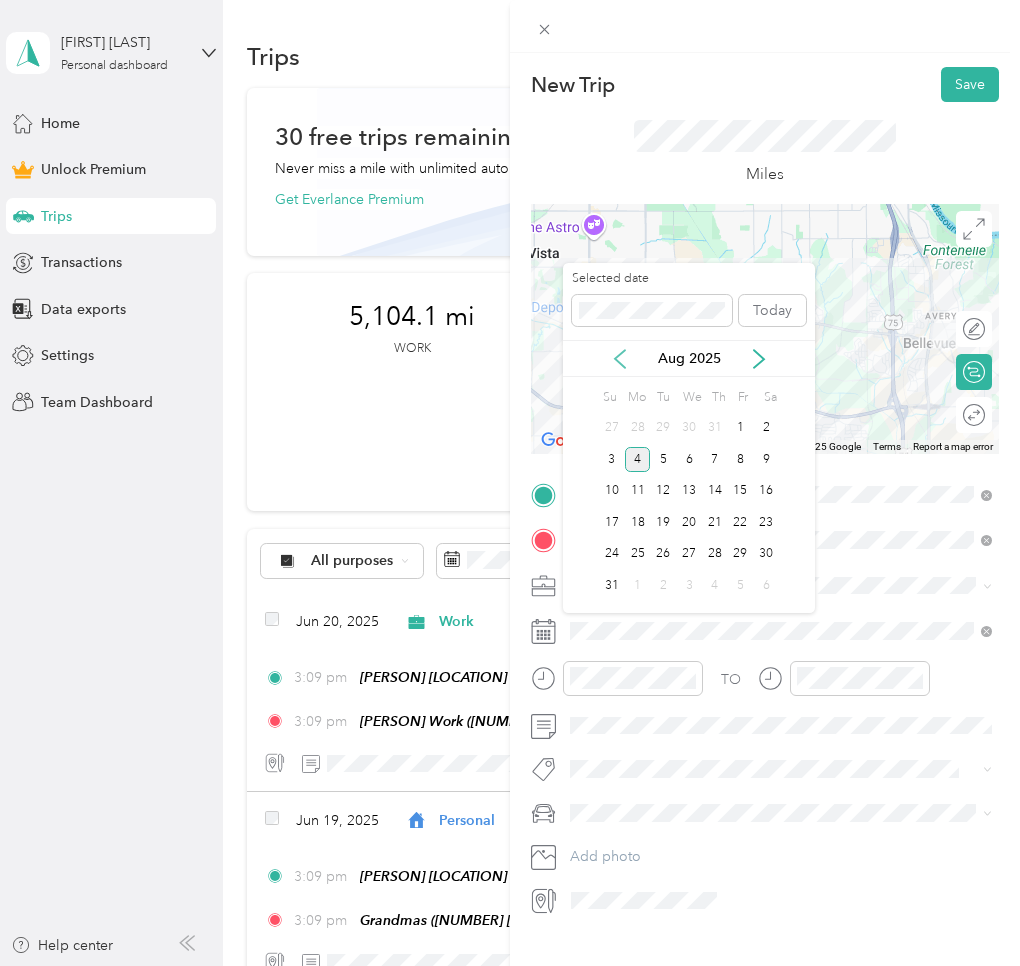 click 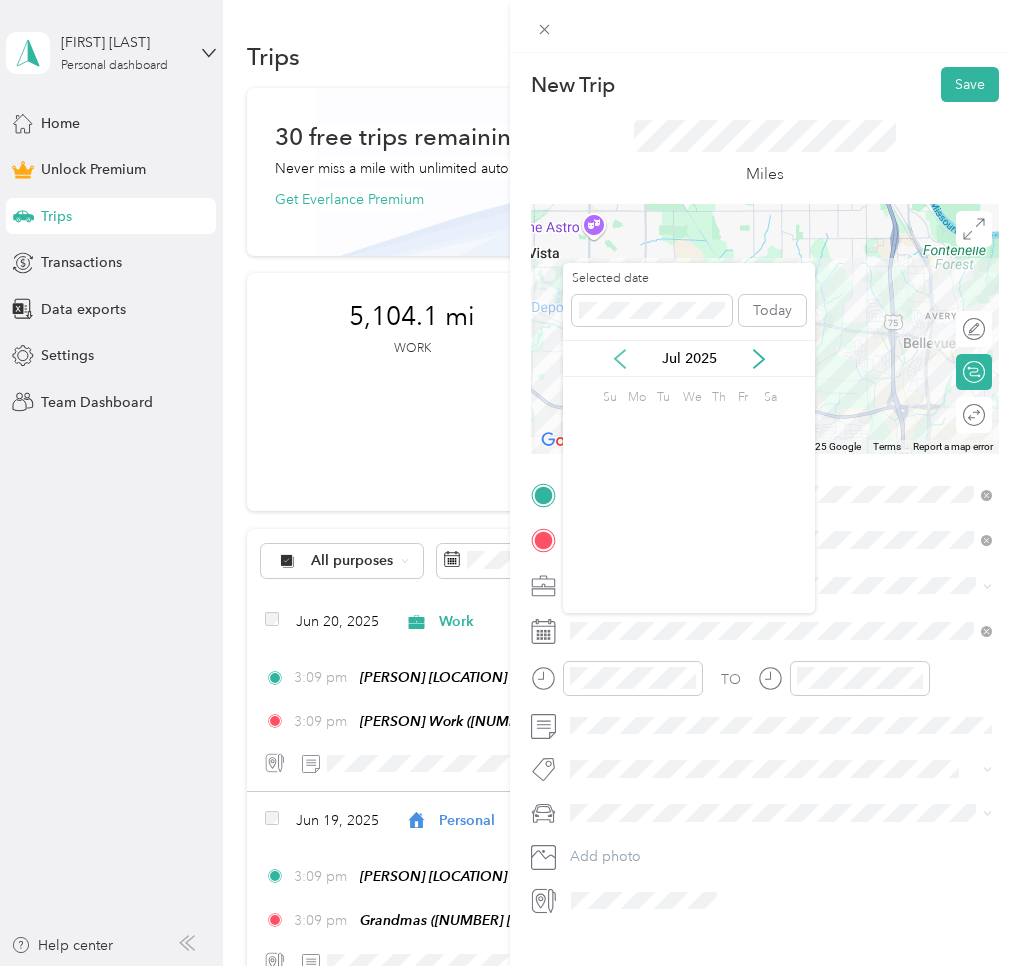 click 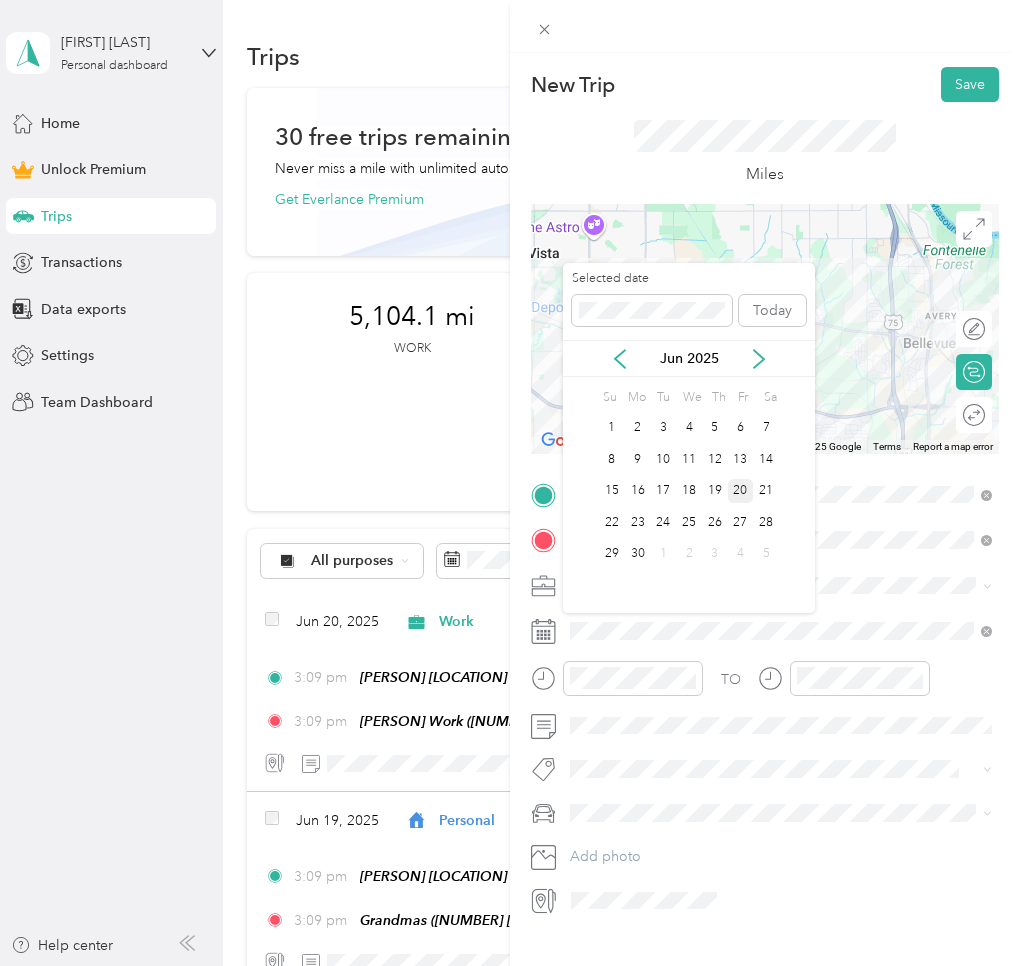 click on "20" at bounding box center (741, 491) 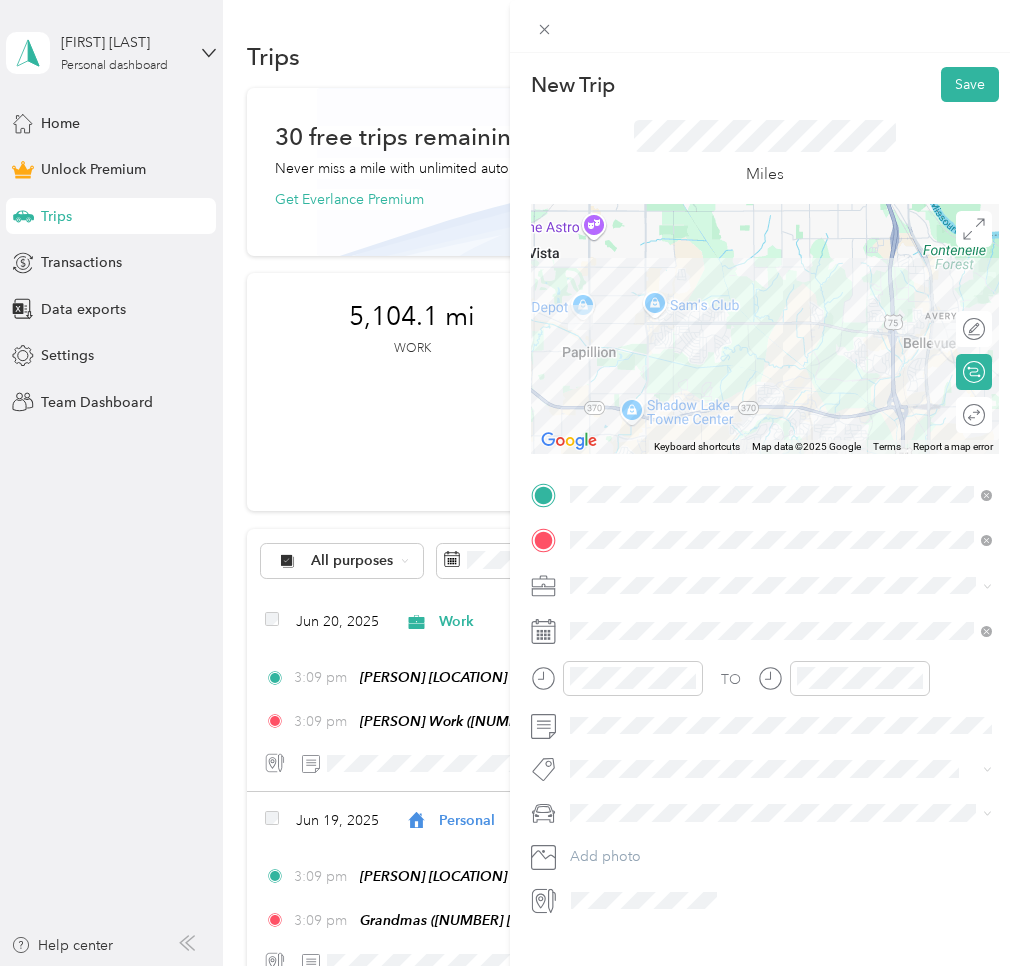 click on "Round trip" at bounding box center (974, 415) 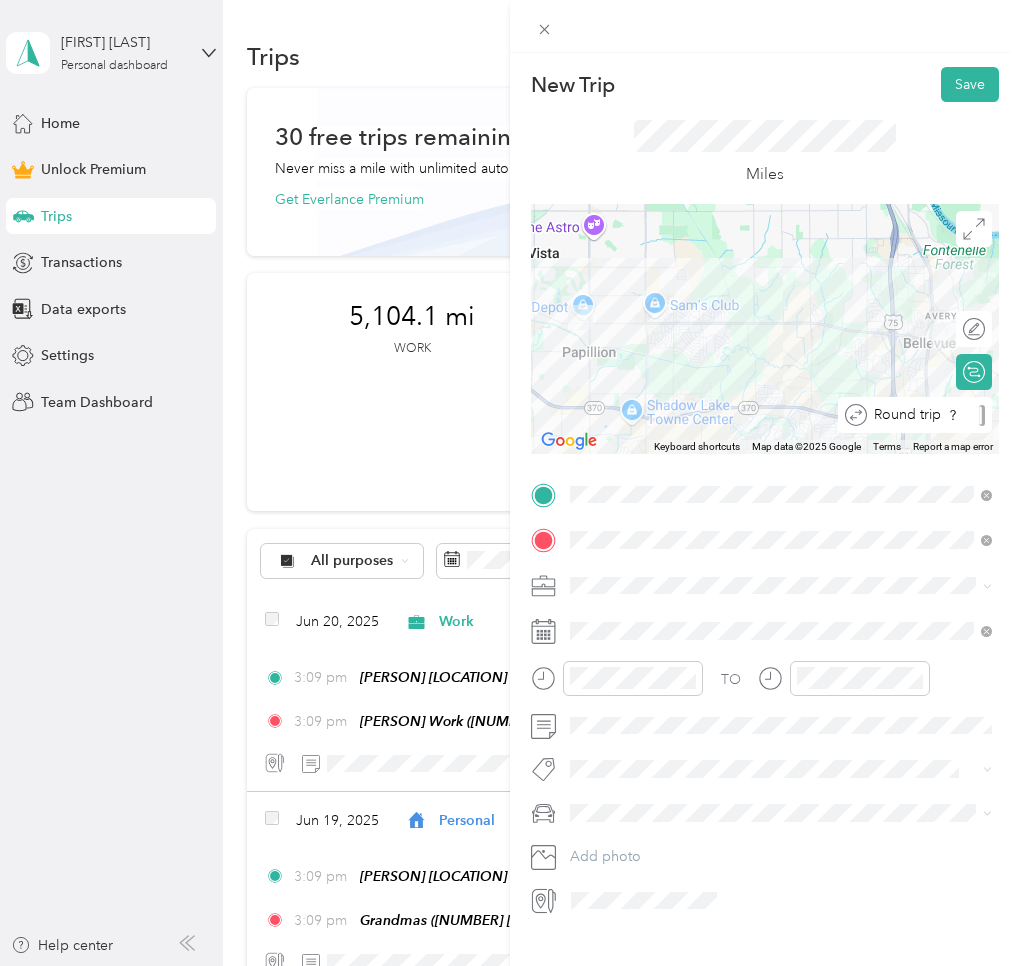 click at bounding box center (980, 415) 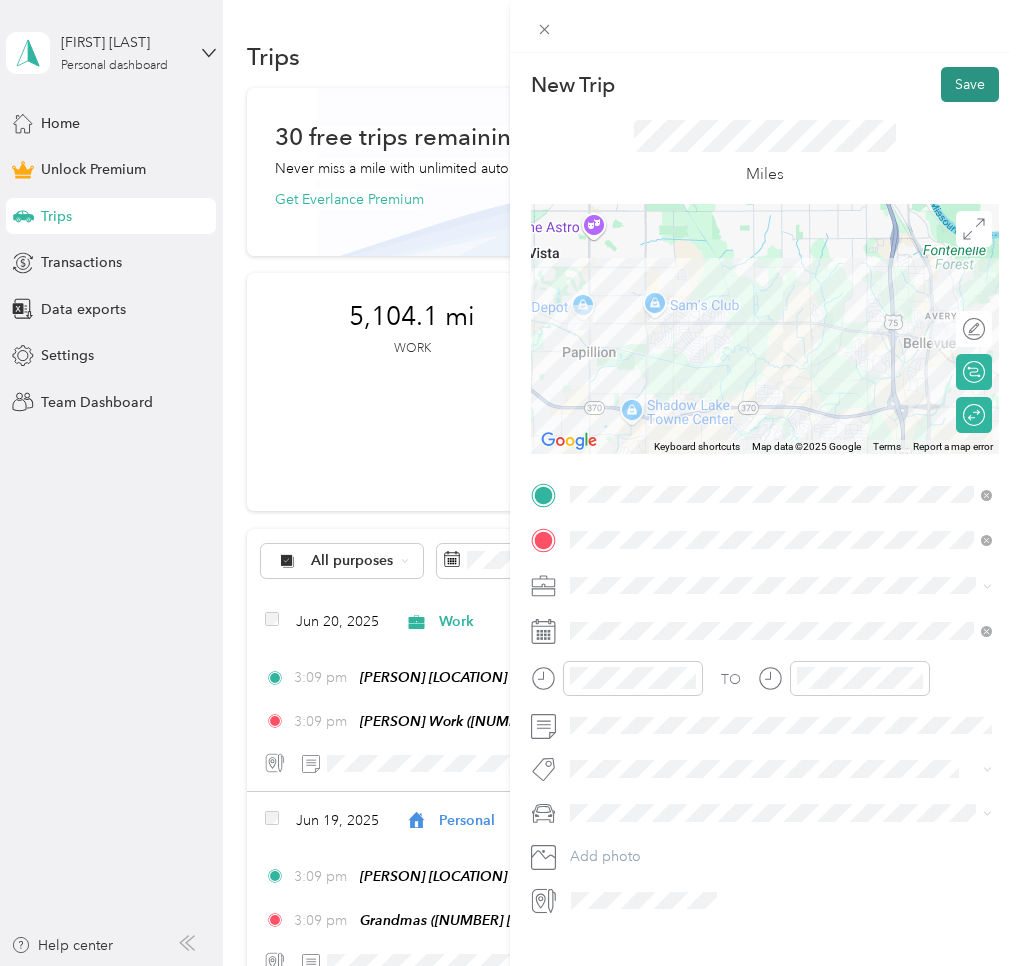 click on "Save" at bounding box center [970, 84] 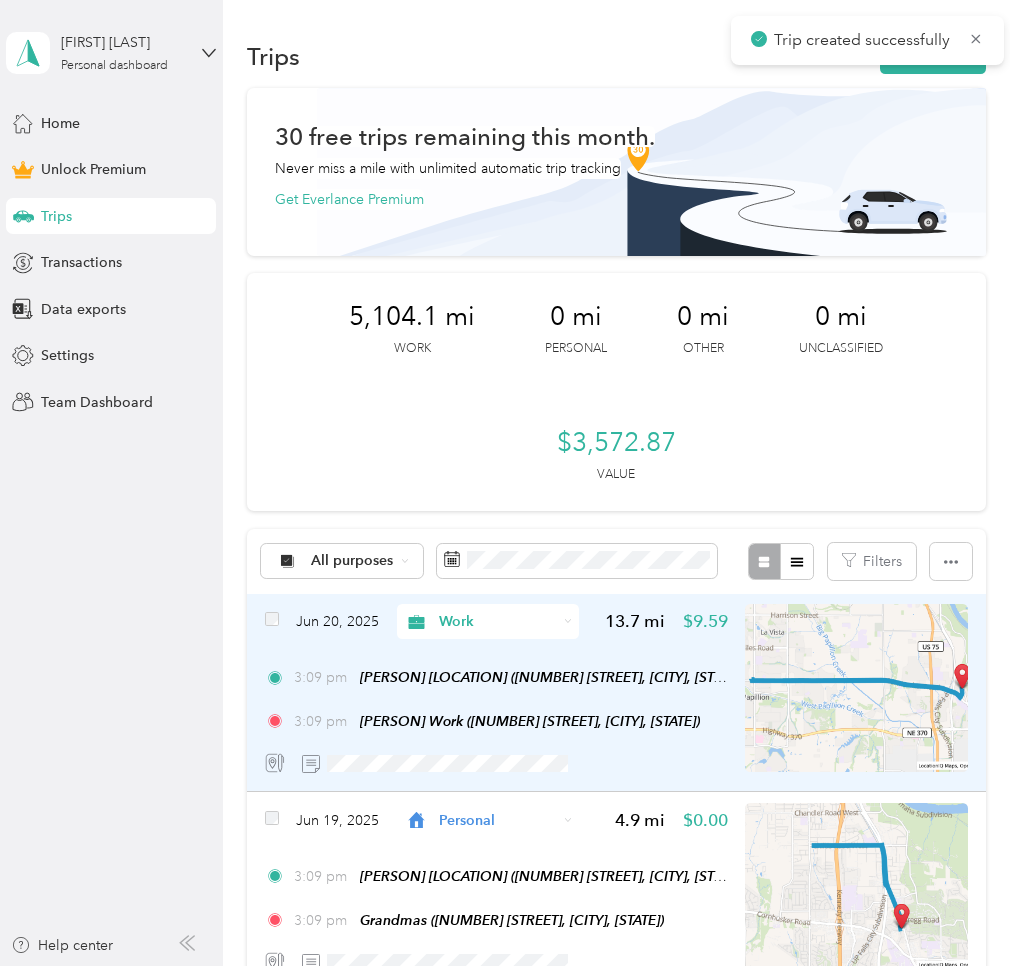 click on "Work" at bounding box center [497, 621] 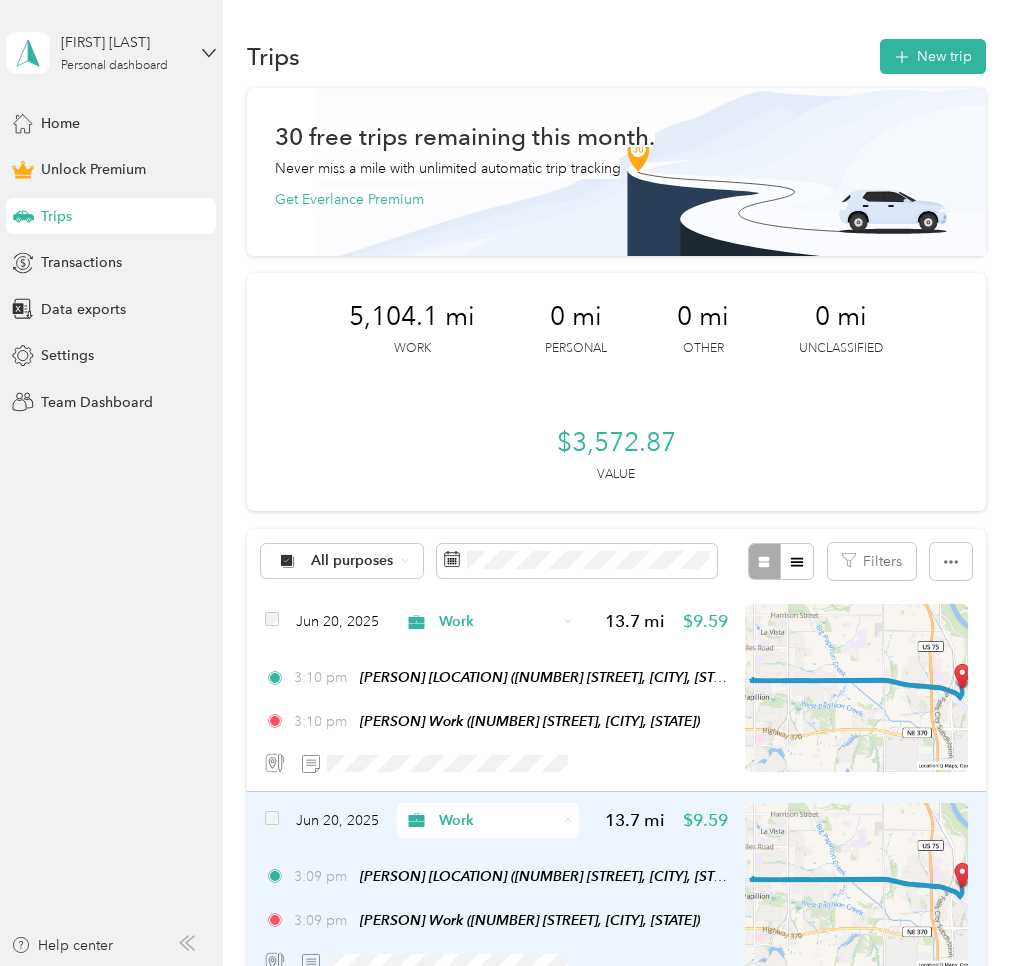 click on "Jun [DAY], [YEAR] Work [NUMBER]   mi [NUMBER] [TIME] [NAME]  Home ([NUMBER] [STREET], [CITY], [STATE]) [TIME] [NAME] Work ([NUMBER] [STREET], [CITY], [STATE])" at bounding box center [496, 891] 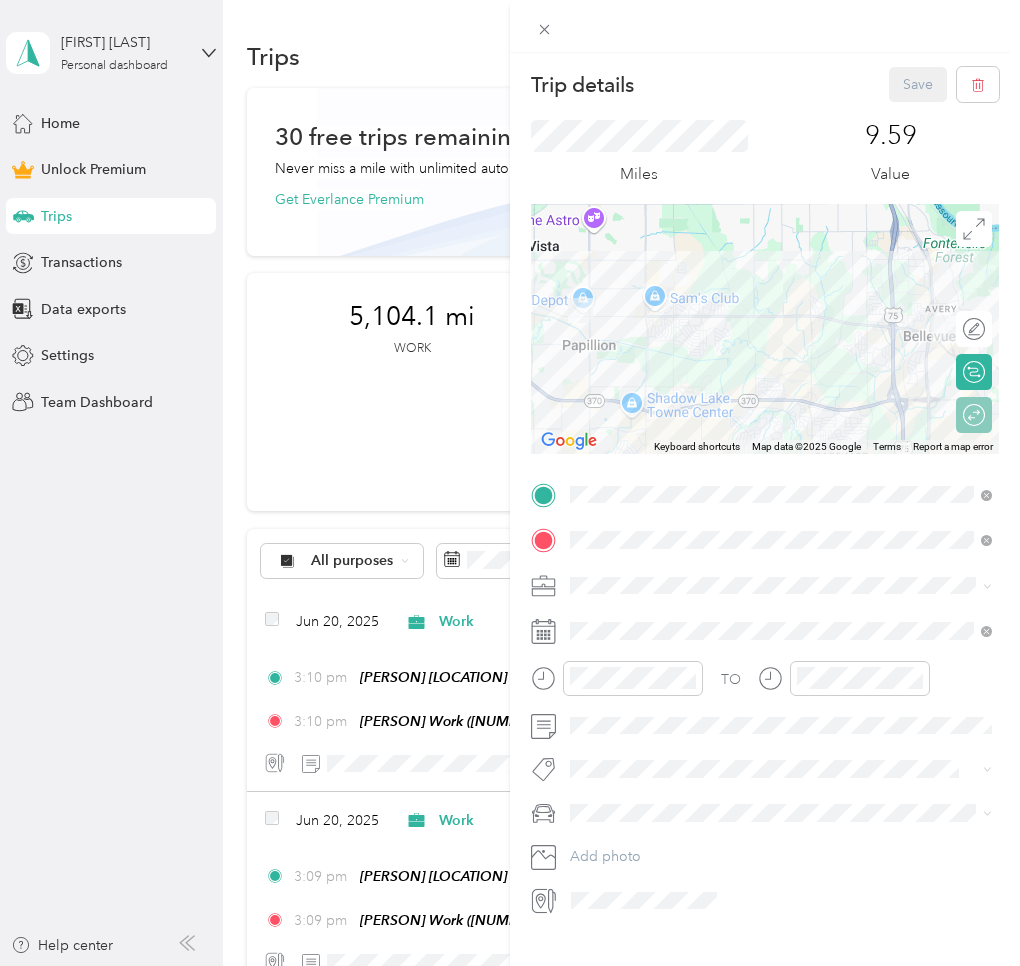 click on "Trip details Save This trip cannot be edited because it is either under review, approved, or paid. Contact your Team Manager to edit it. Miles [NUMBER] Value  ← Move left → Move right ↑ Move up ↓ Move down + Zoom in - Zoom out Home Jump left by 75% End Jump right by 75% Page Up Jump up by 75% Page Down Jump down by 75% Keyboard shortcuts Map Data Map data ©2025 Google Map data ©2025 Google [NUMBER] km  Click to toggle between metric and imperial units Terms Report a map error Edit route Calculate route Round trip TO Add photo" at bounding box center [510, 483] 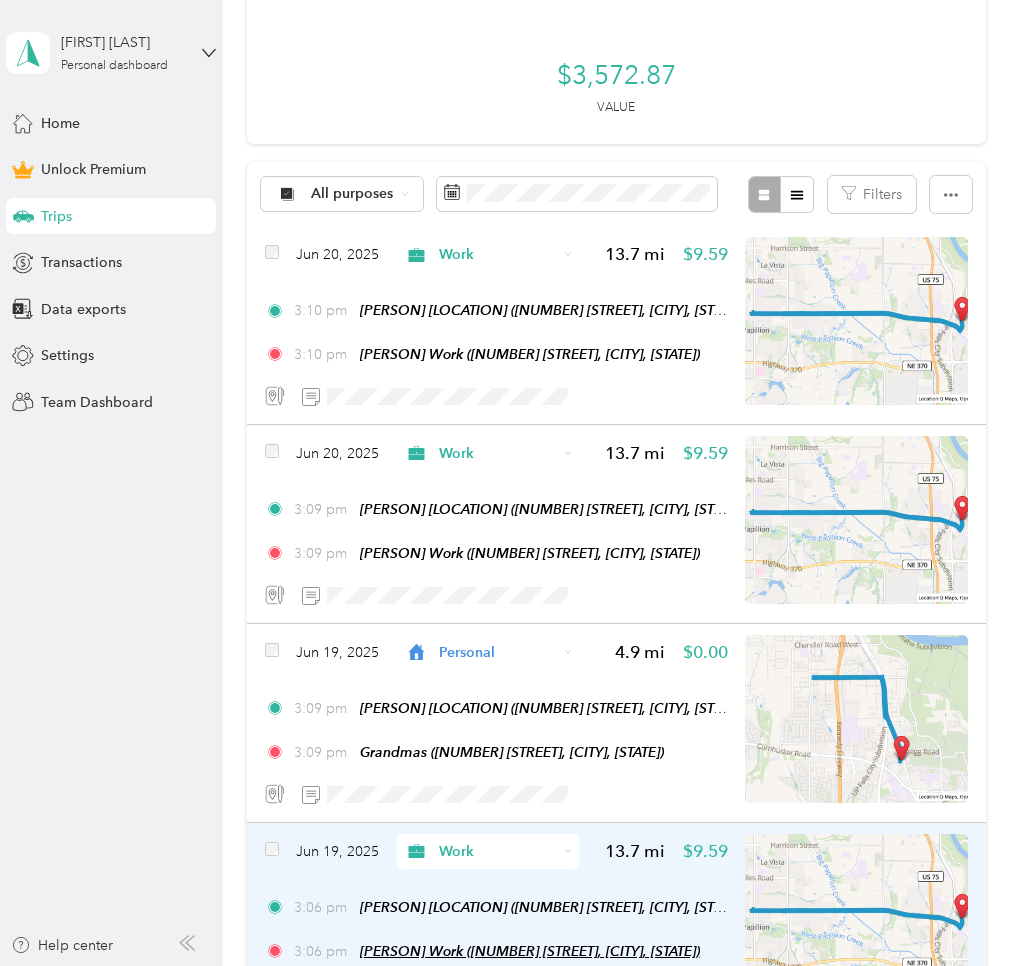 scroll, scrollTop: 531, scrollLeft: 0, axis: vertical 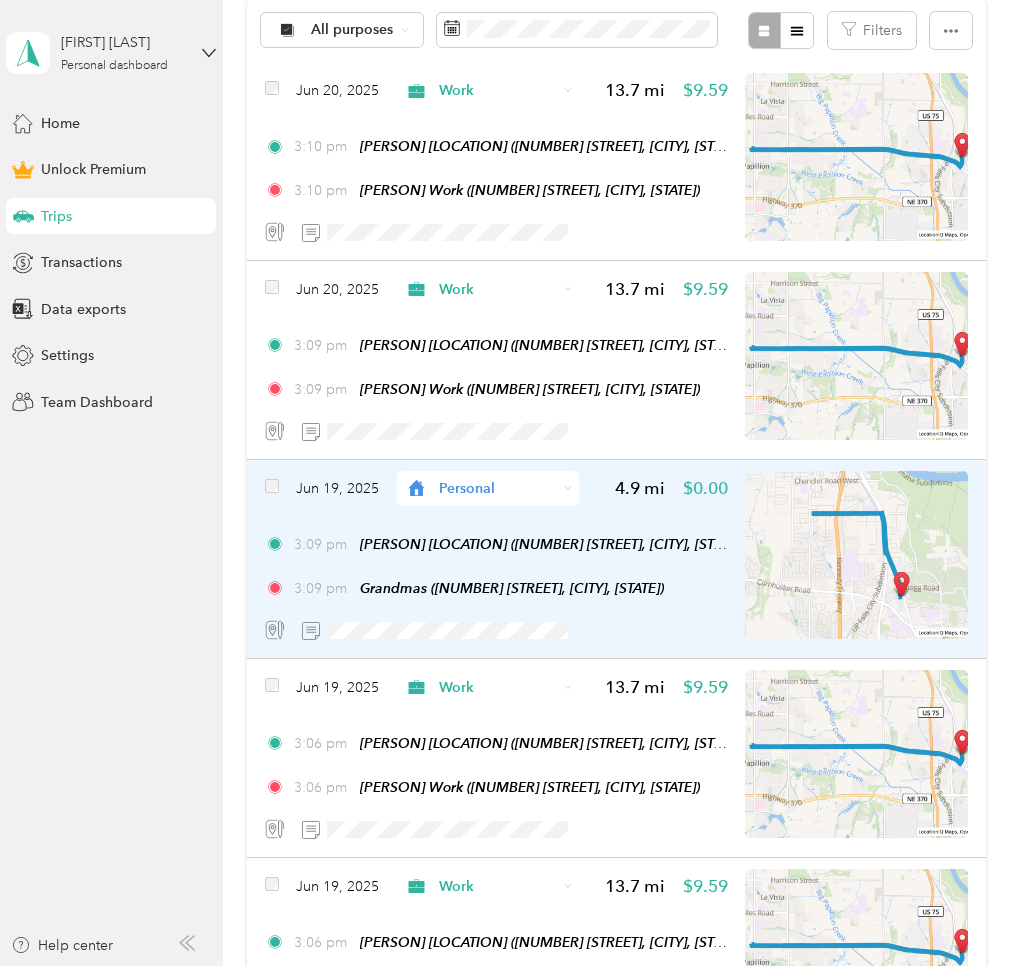click on "Personal" at bounding box center [497, 488] 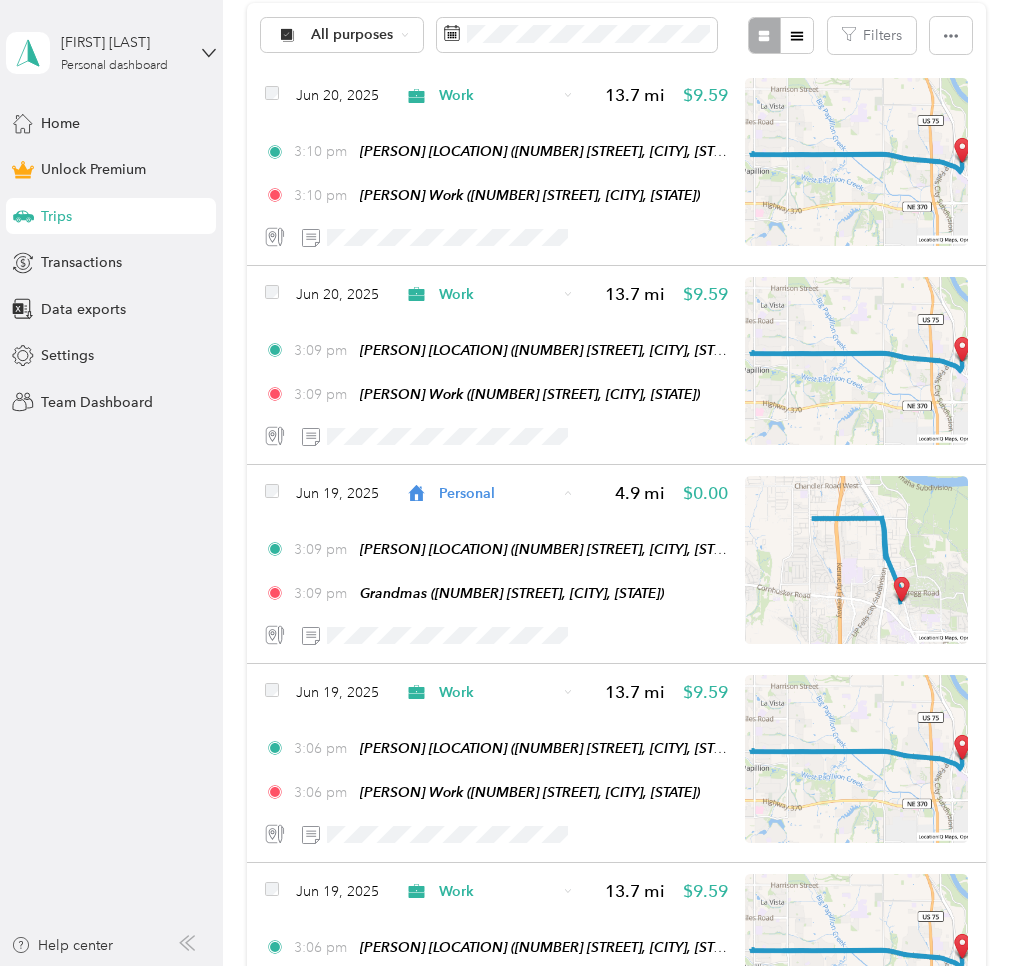 click on "Work" at bounding box center [504, 530] 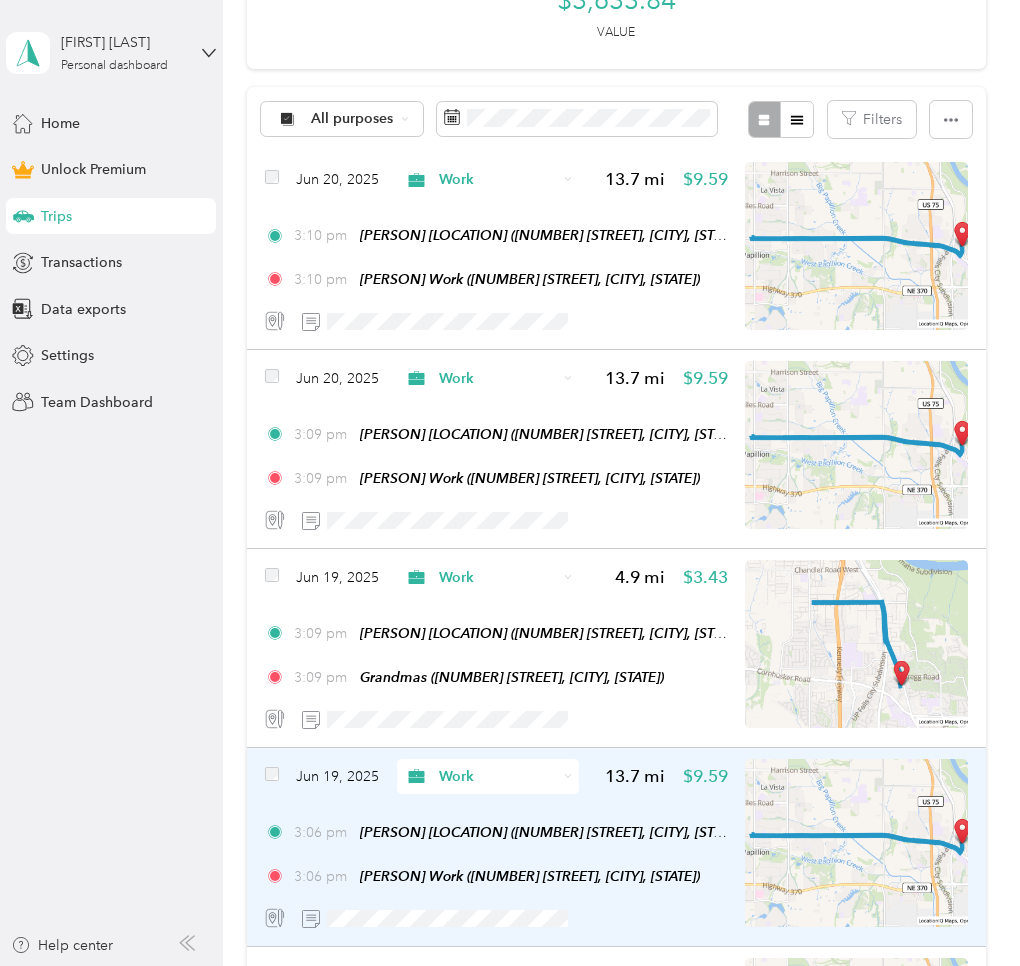 scroll, scrollTop: 0, scrollLeft: 0, axis: both 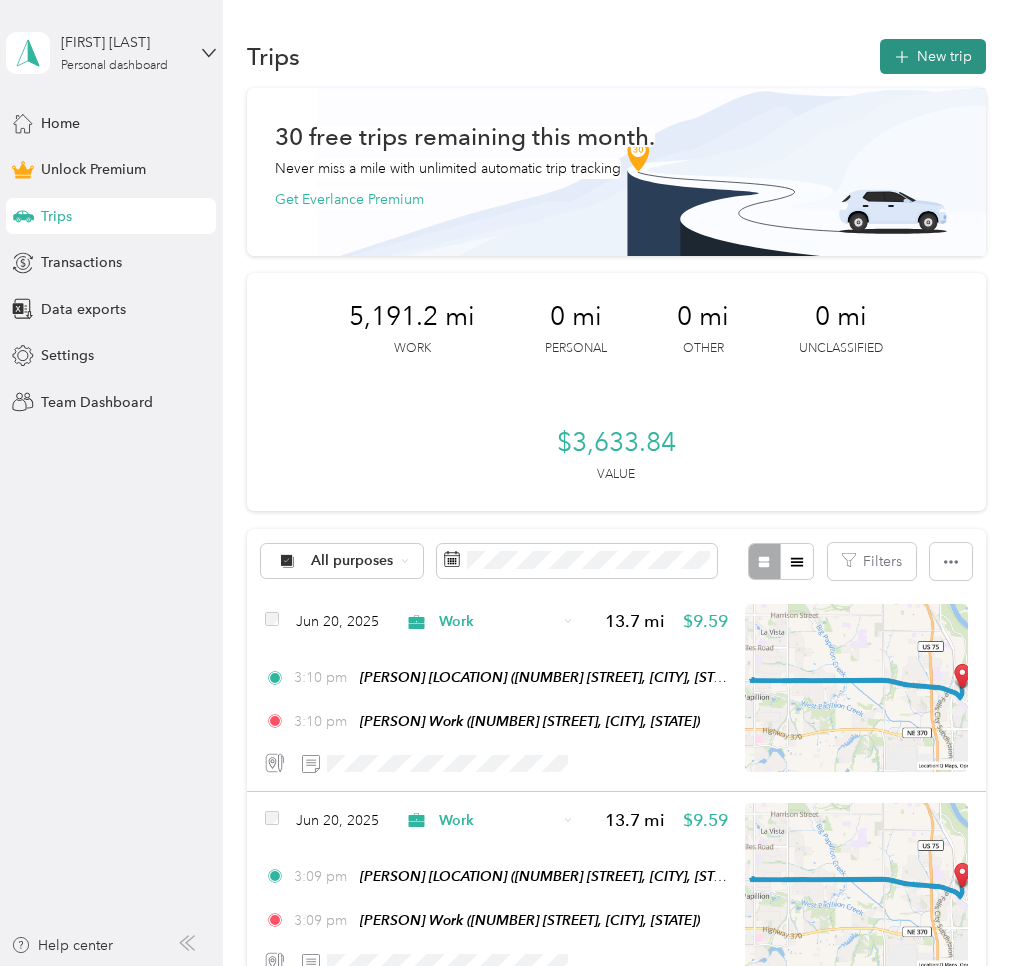 click on "New trip" at bounding box center (933, 56) 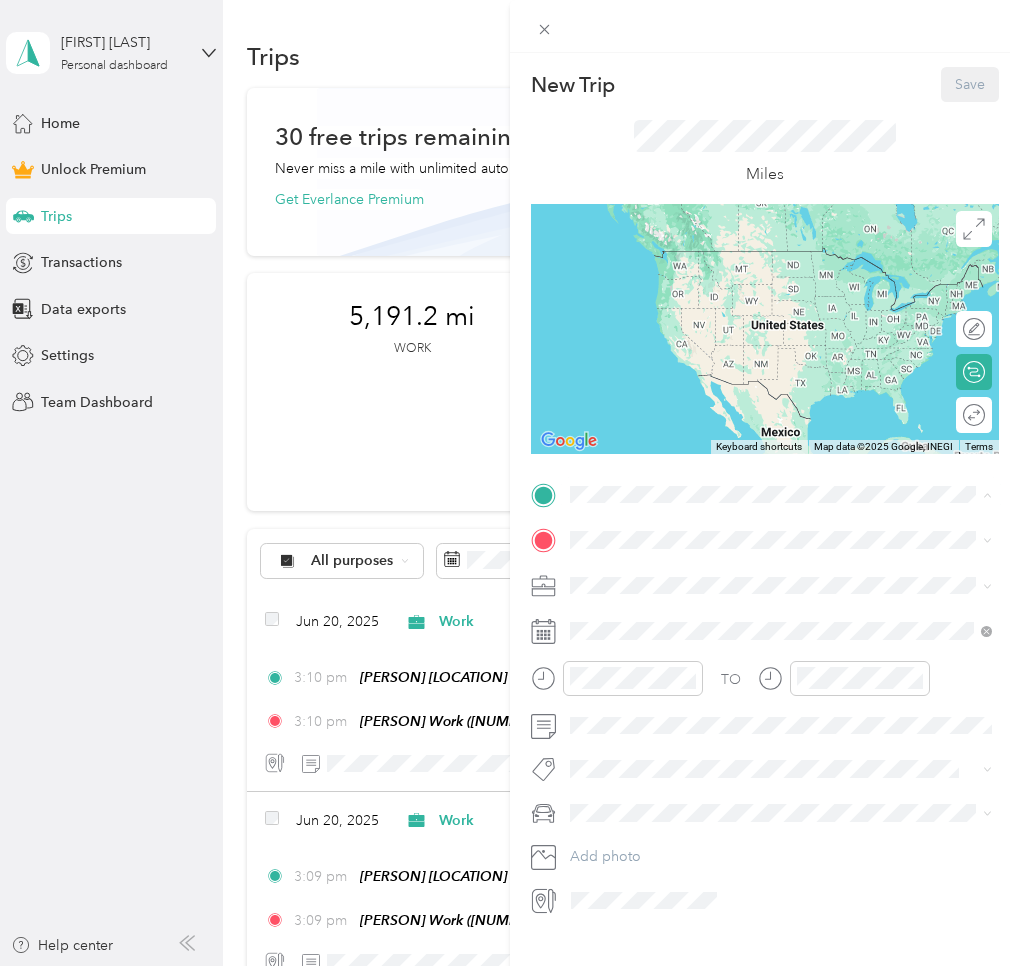 click on "[PERSON]  Home [NUMBER] [STREET], [POSTAL_CODE], [CITY], [STATE], [COUNTRY]" at bounding box center (781, 585) 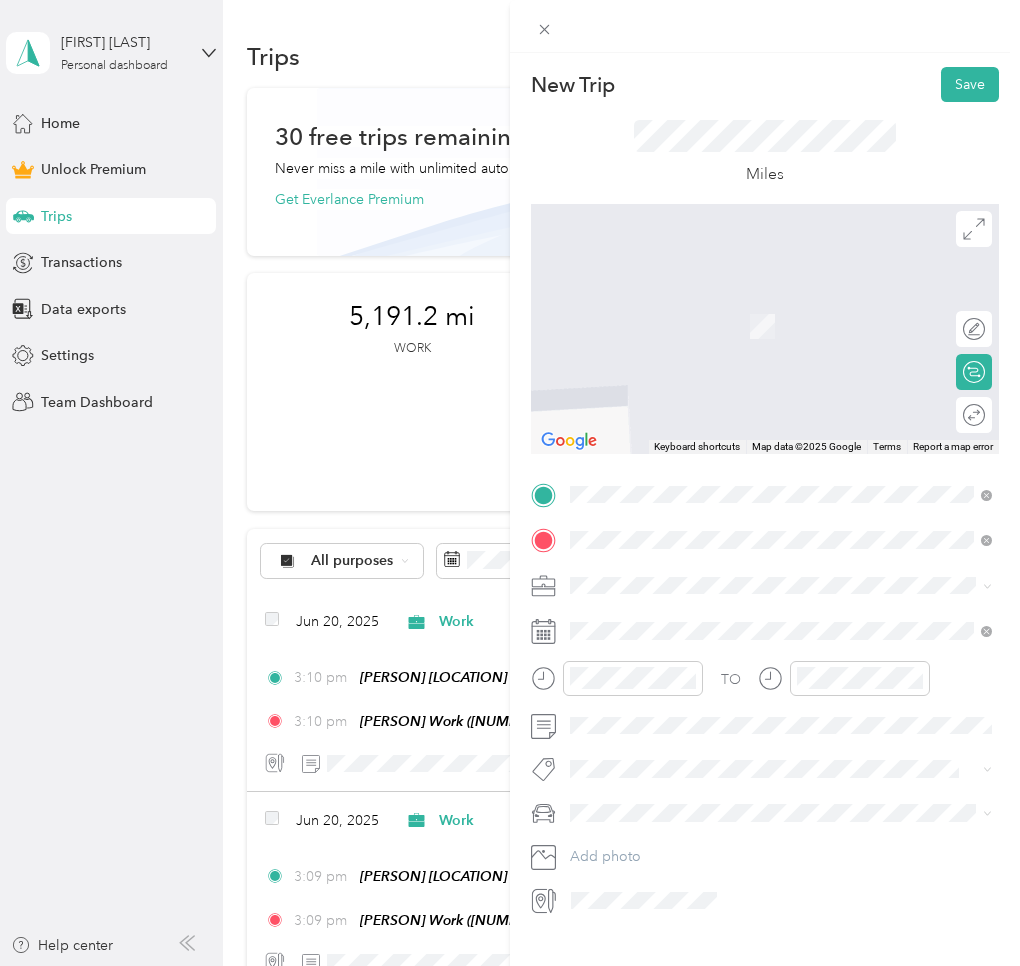 click on "Mom's house [NUMBER] [STREET], [POSTAL_CODE], [CITY], [STATE], [COUNTRY]" at bounding box center (797, 809) 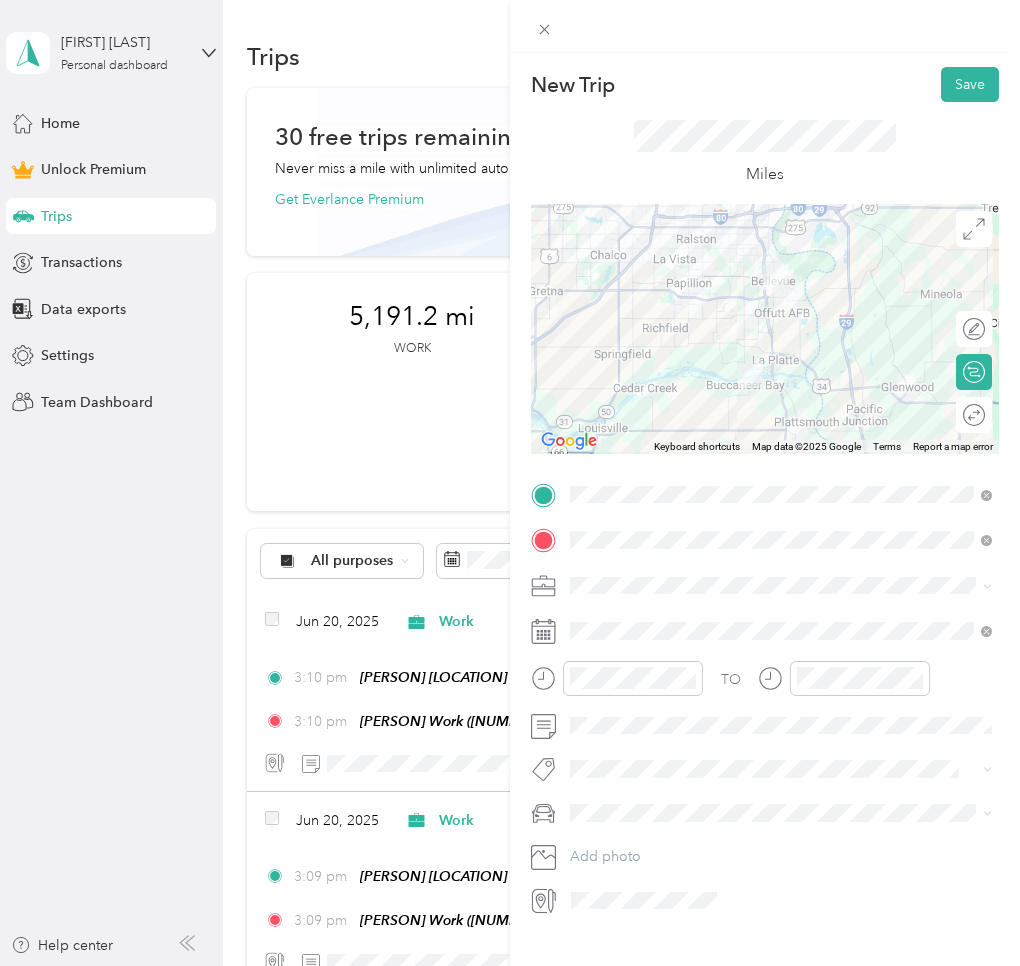 click on "Work" at bounding box center [594, 614] 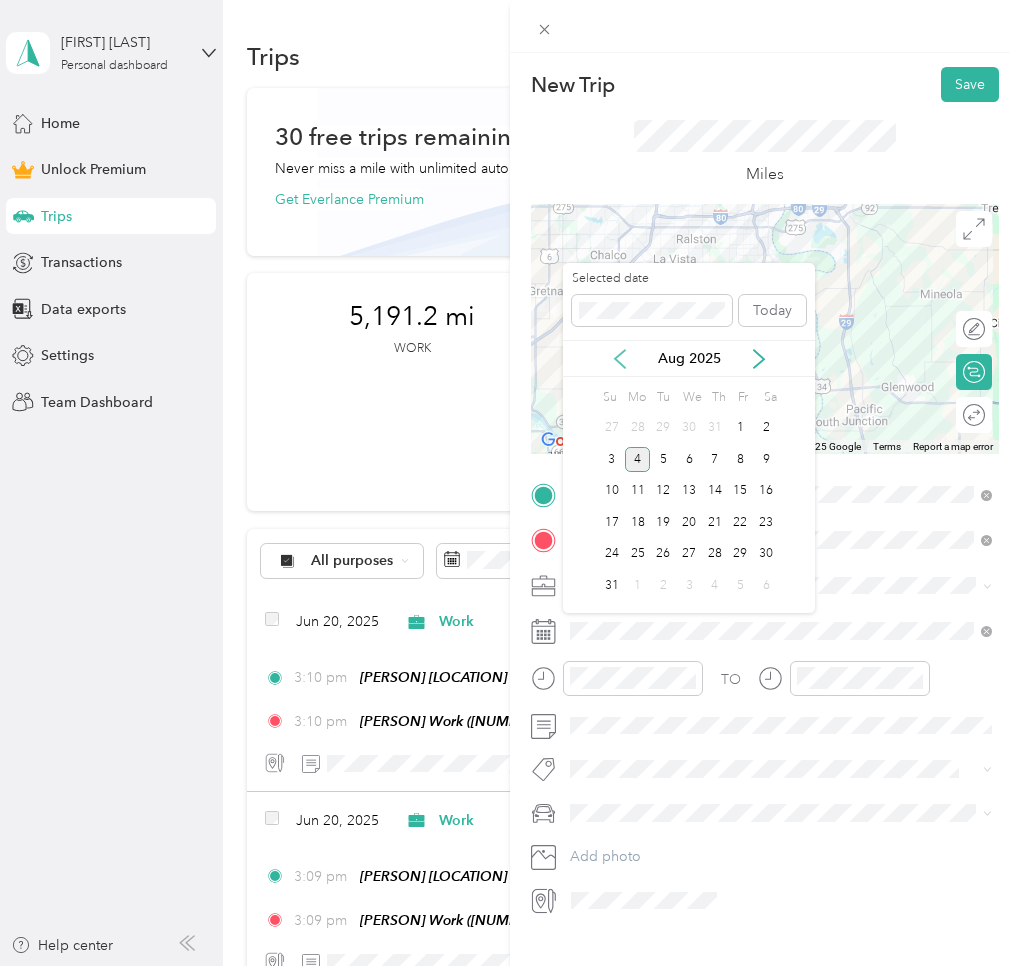 click 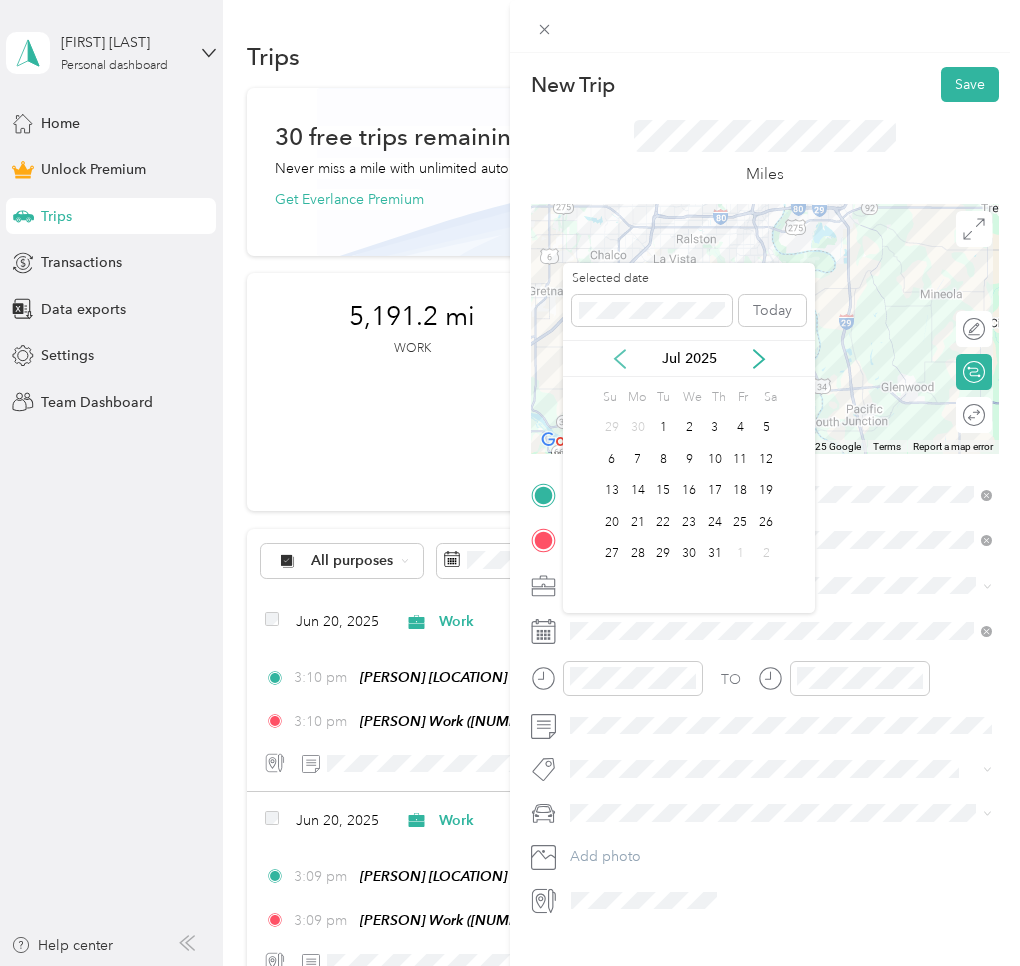 click 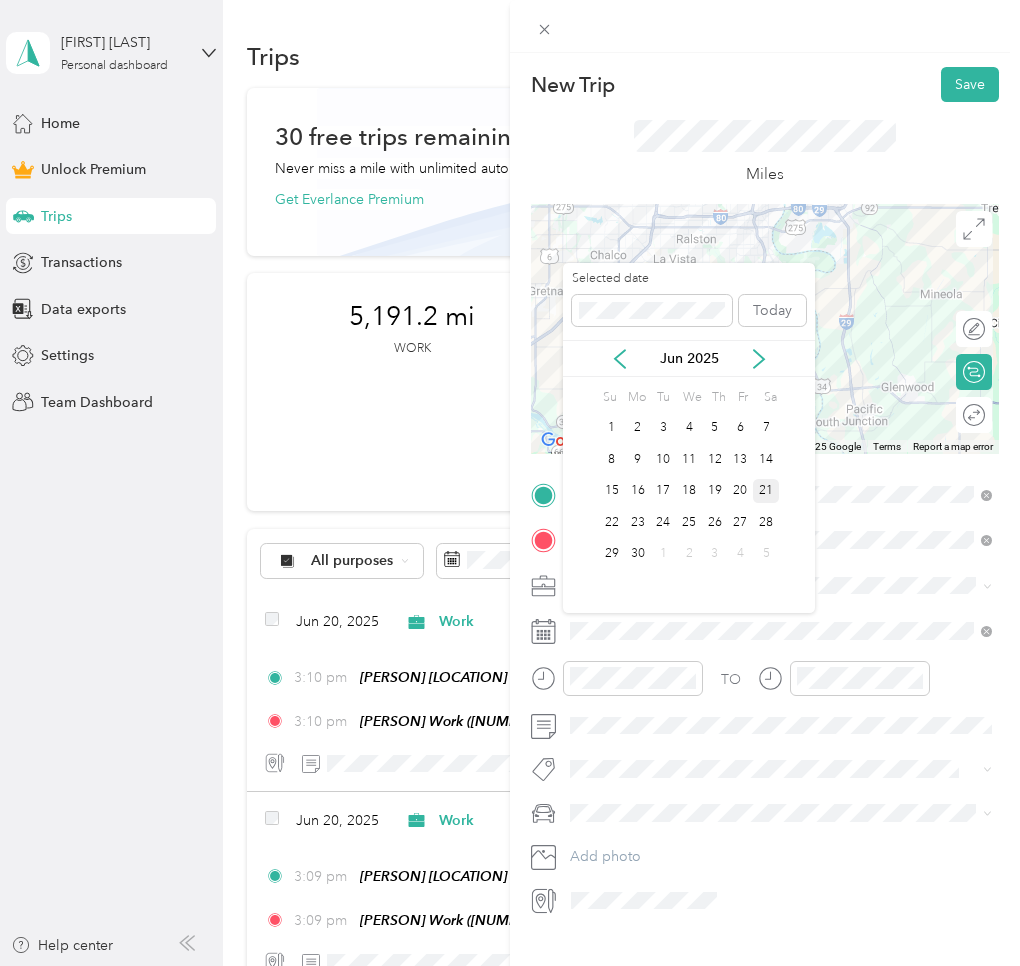 drag, startPoint x: 741, startPoint y: 487, endPoint x: 772, endPoint y: 475, distance: 33.24154 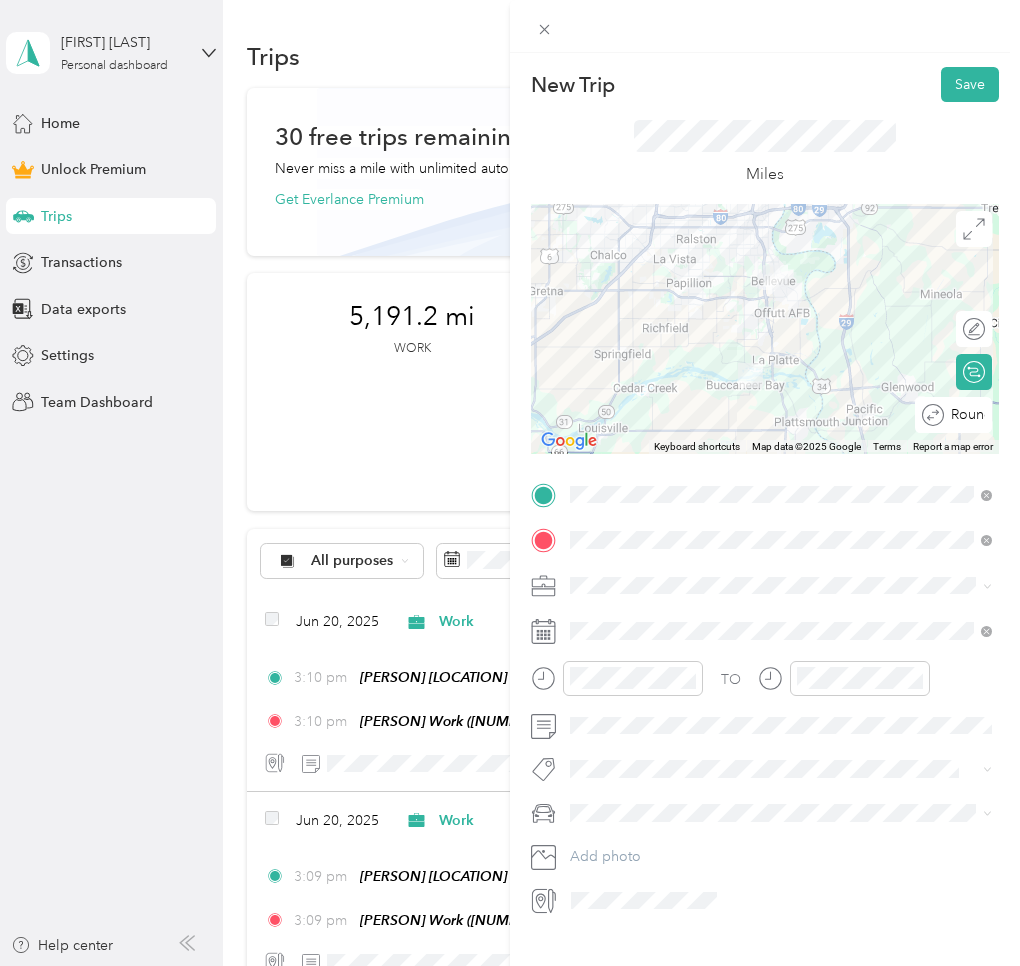 click on "Round trip" at bounding box center (953, 415) 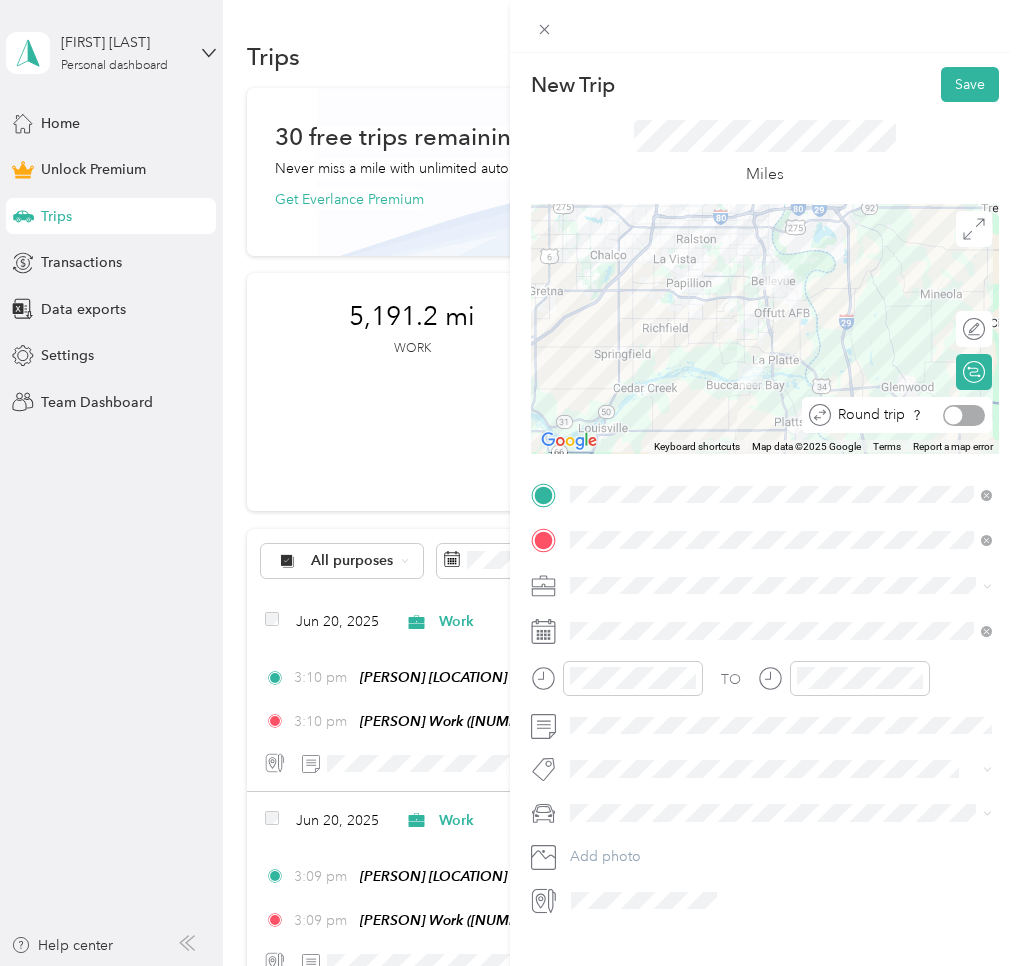 click at bounding box center (964, 415) 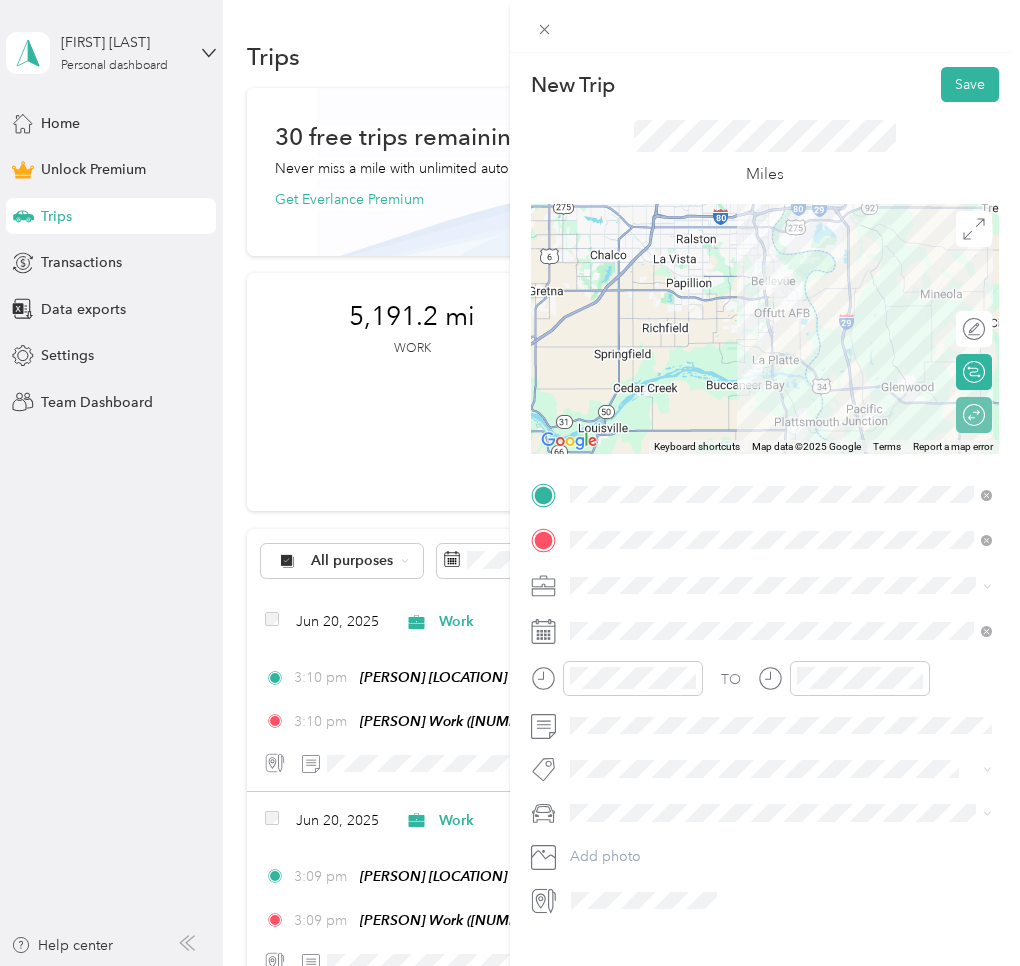 click on "Miles" at bounding box center (765, 153) 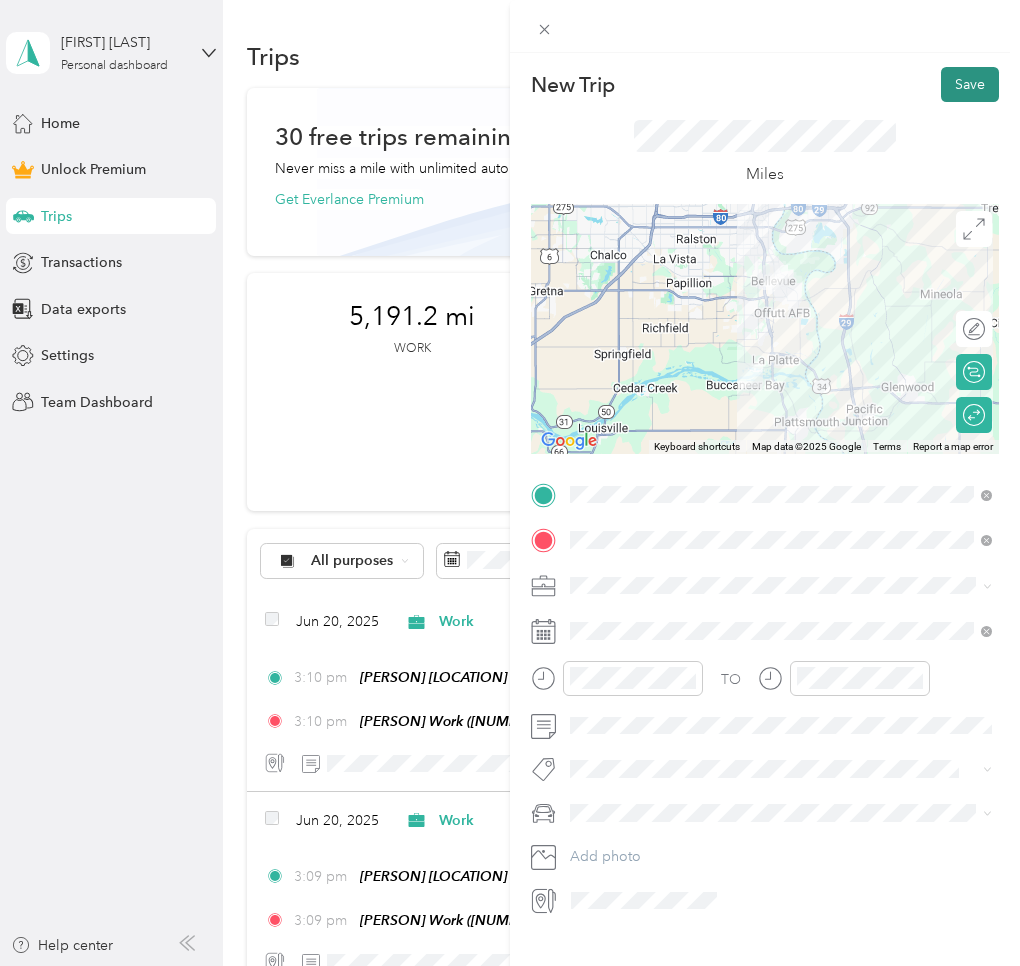 click on "Save" at bounding box center [970, 84] 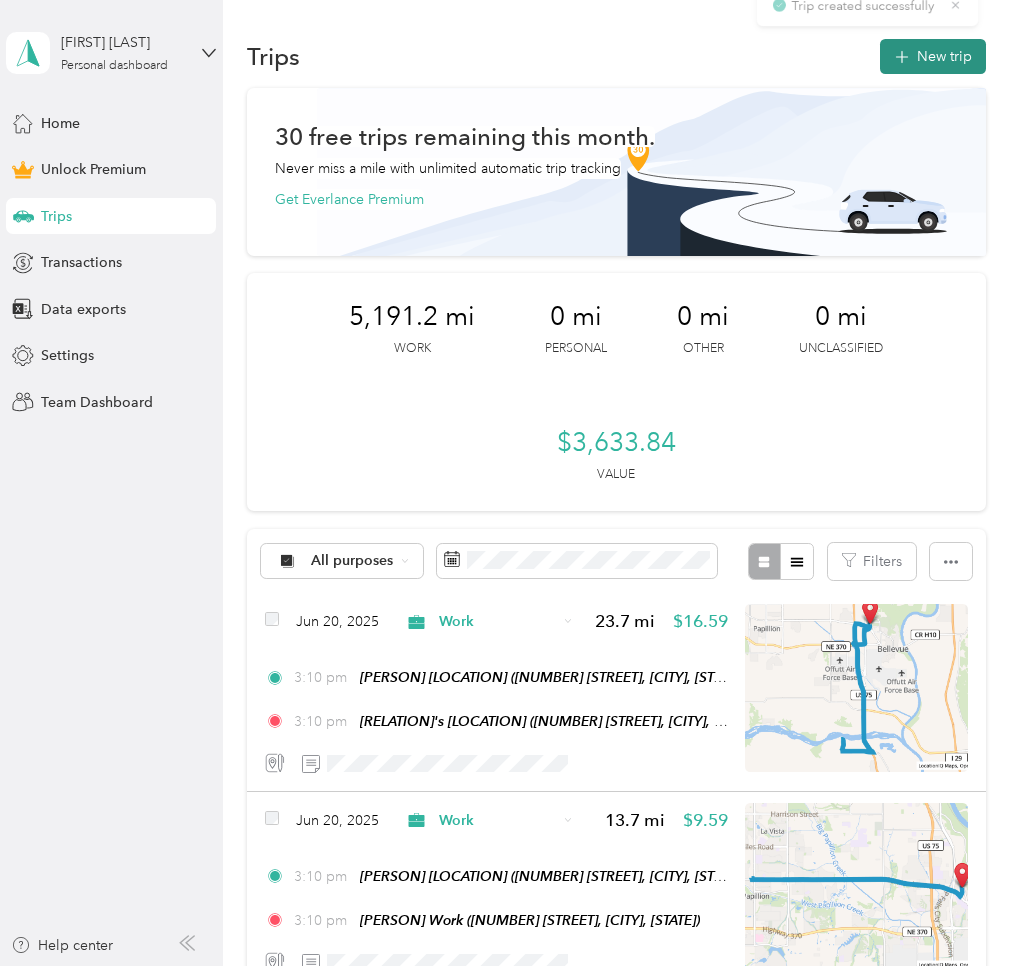 click on "New trip" at bounding box center [933, 56] 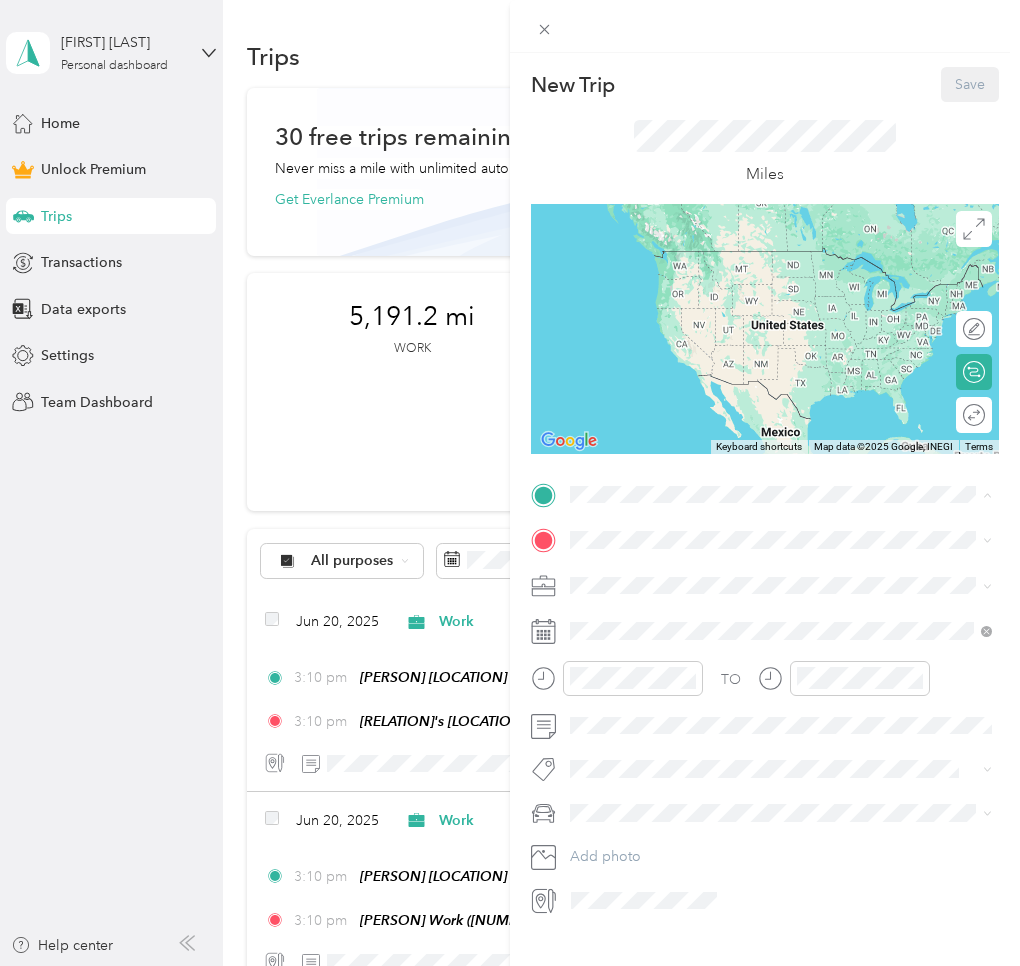 click on "[PERSON]  Home [NUMBER] [STREET], [POSTAL_CODE], [CITY], [STATE], [COUNTRY]" at bounding box center (780, 586) 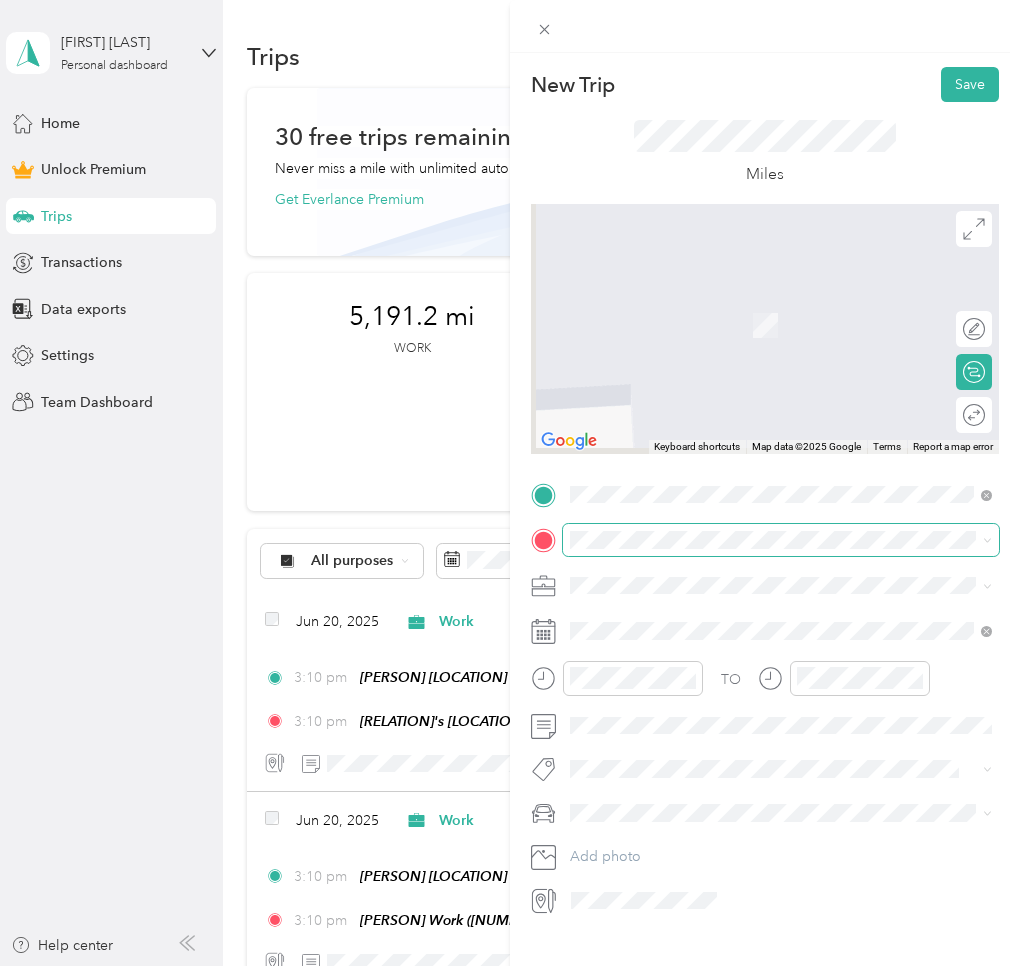 click at bounding box center (781, 540) 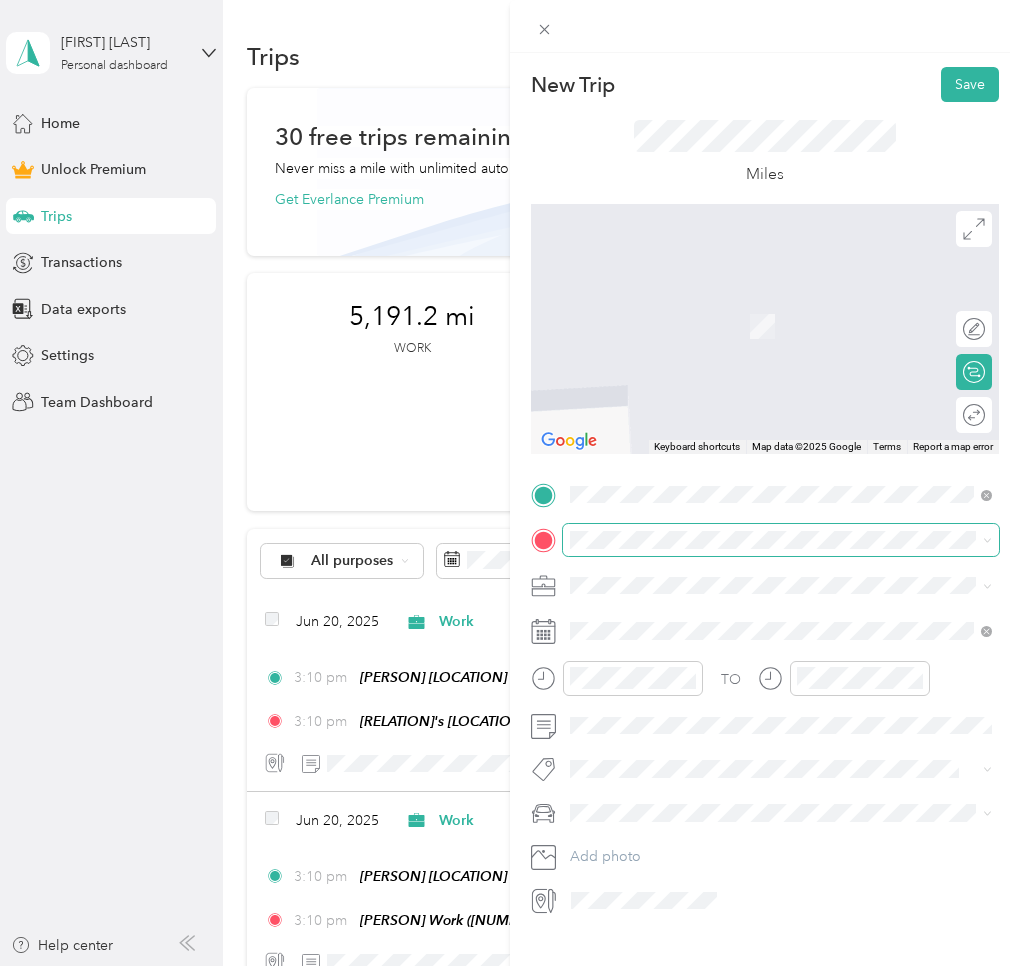 click at bounding box center [781, 540] 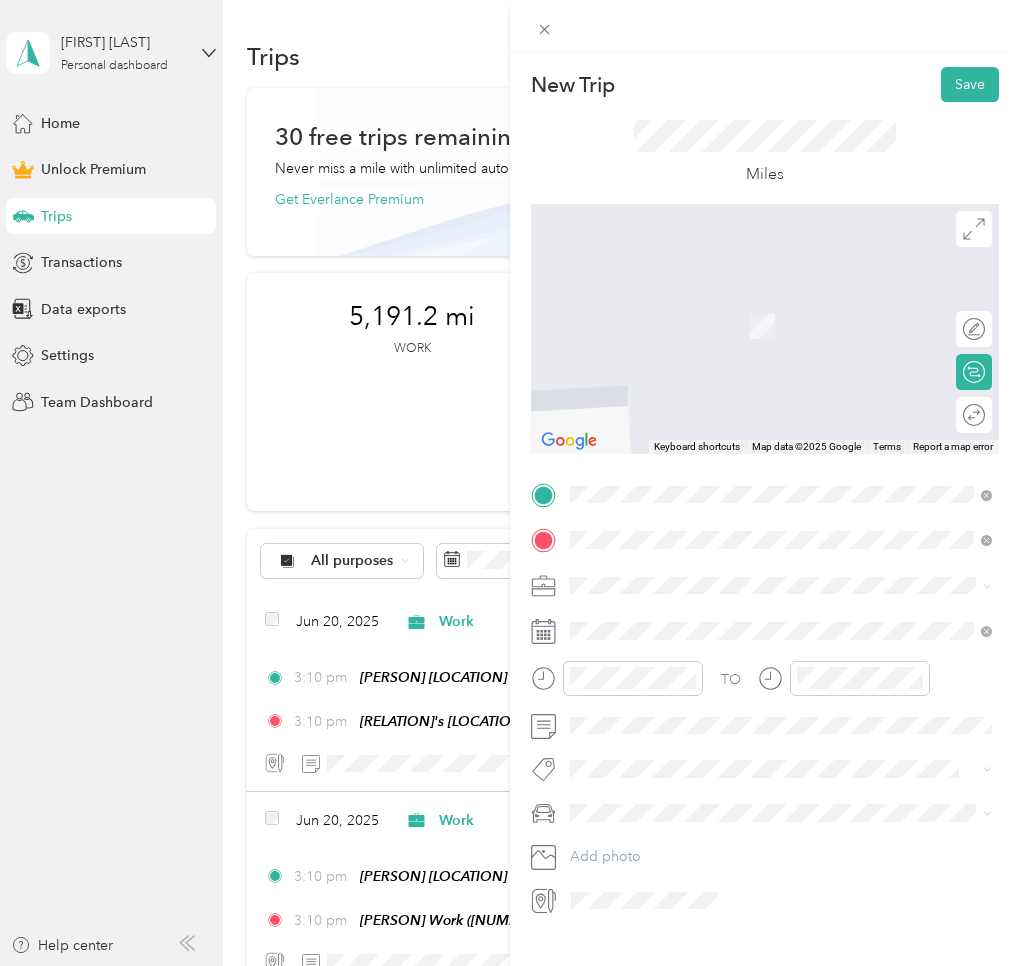 drag, startPoint x: 649, startPoint y: 756, endPoint x: 645, endPoint y: 744, distance: 12.649111 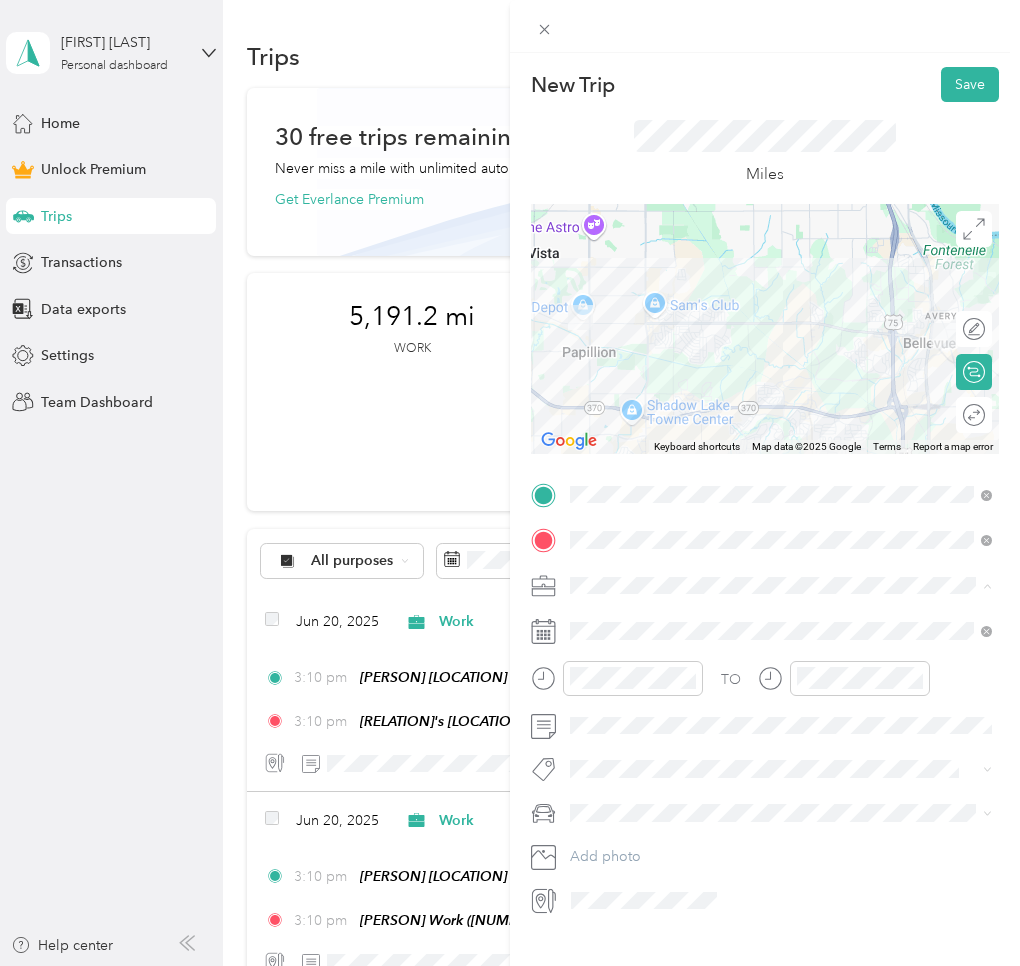 click on "Work" at bounding box center [594, 620] 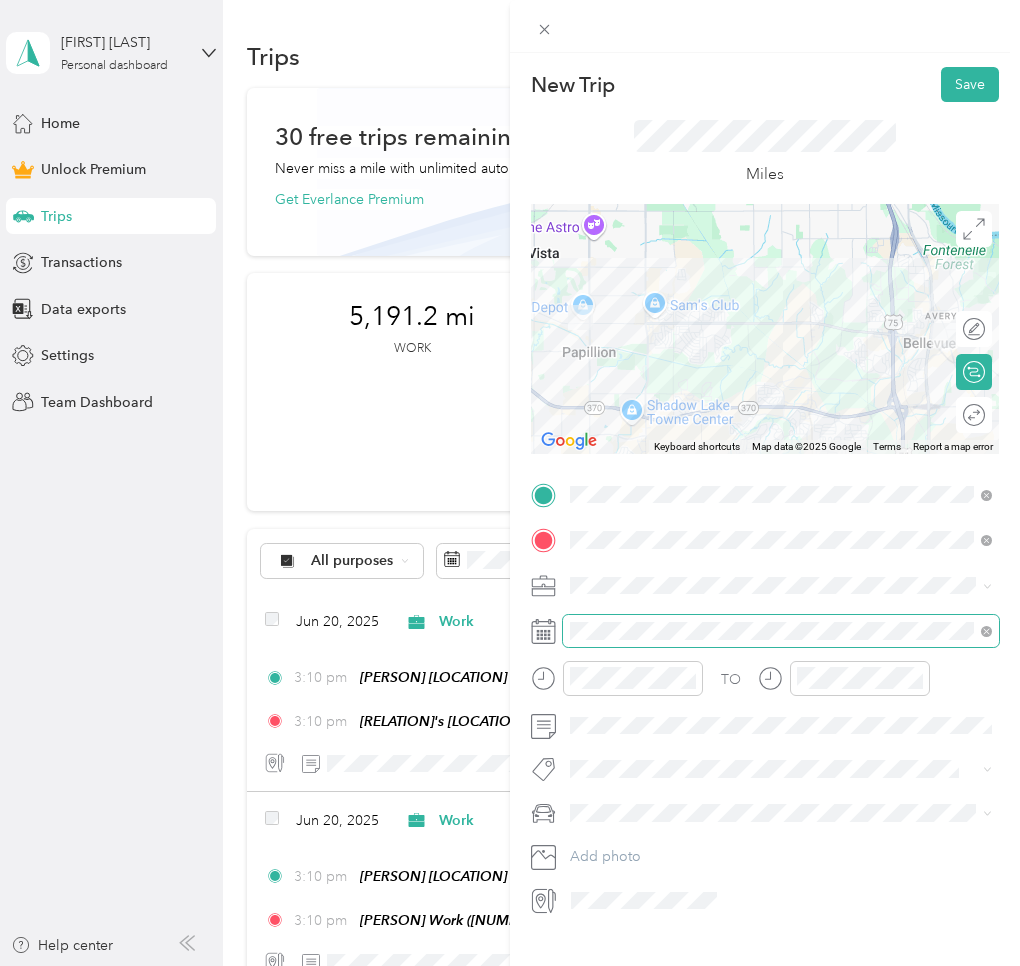 click at bounding box center [781, 631] 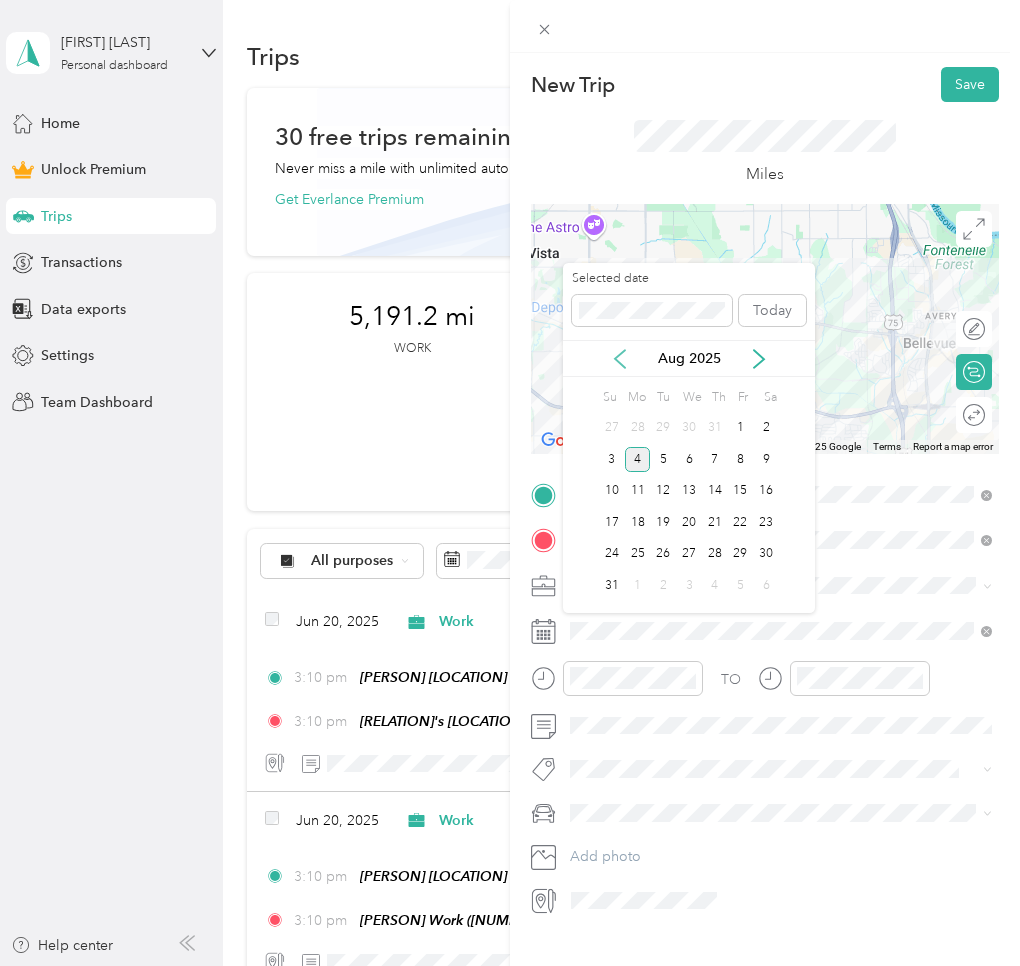 click 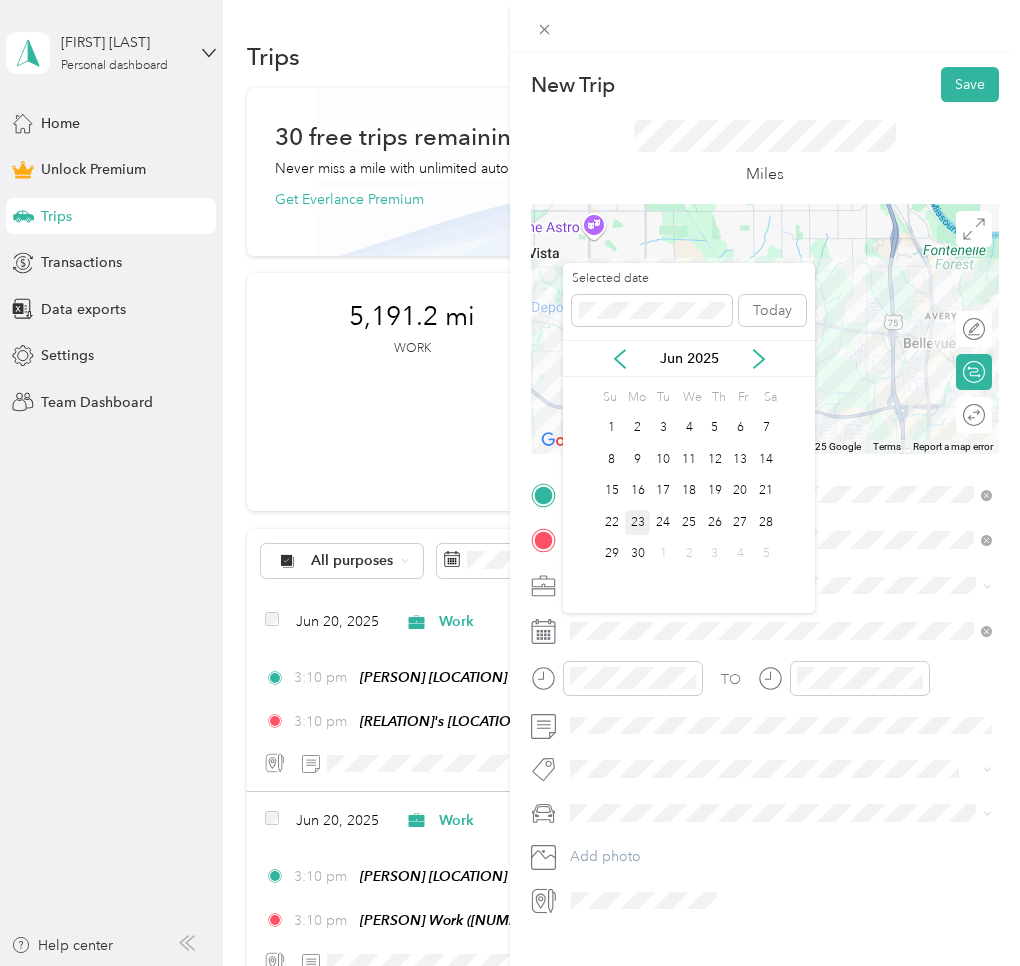 click on "23" at bounding box center (638, 522) 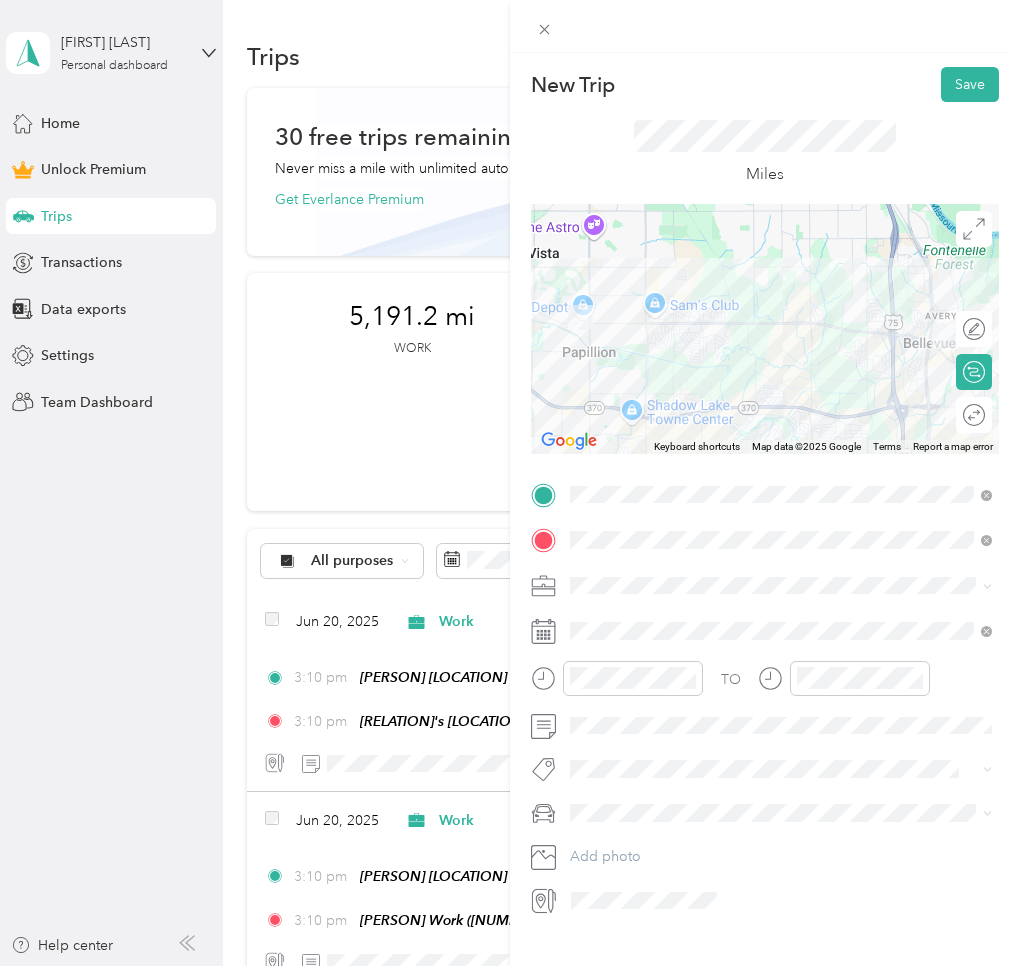 click on "Round trip" at bounding box center [974, 415] 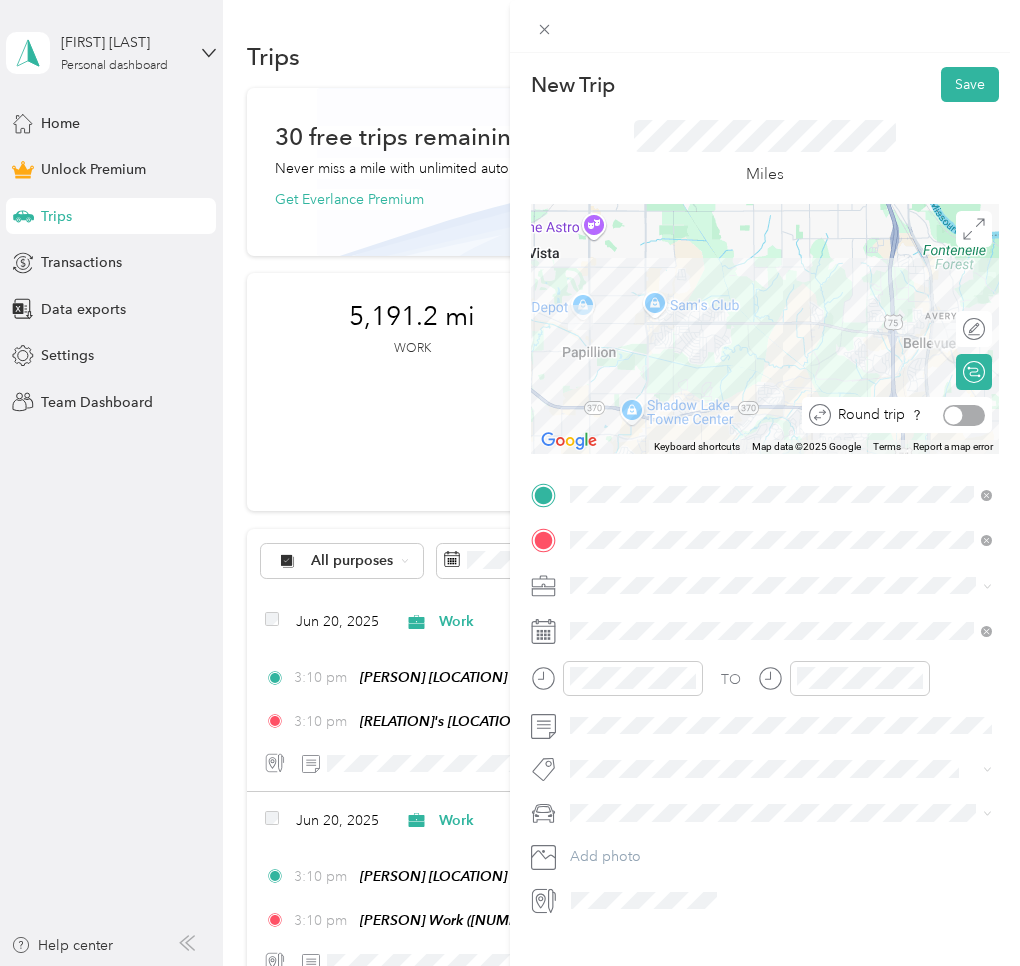 click at bounding box center [964, 415] 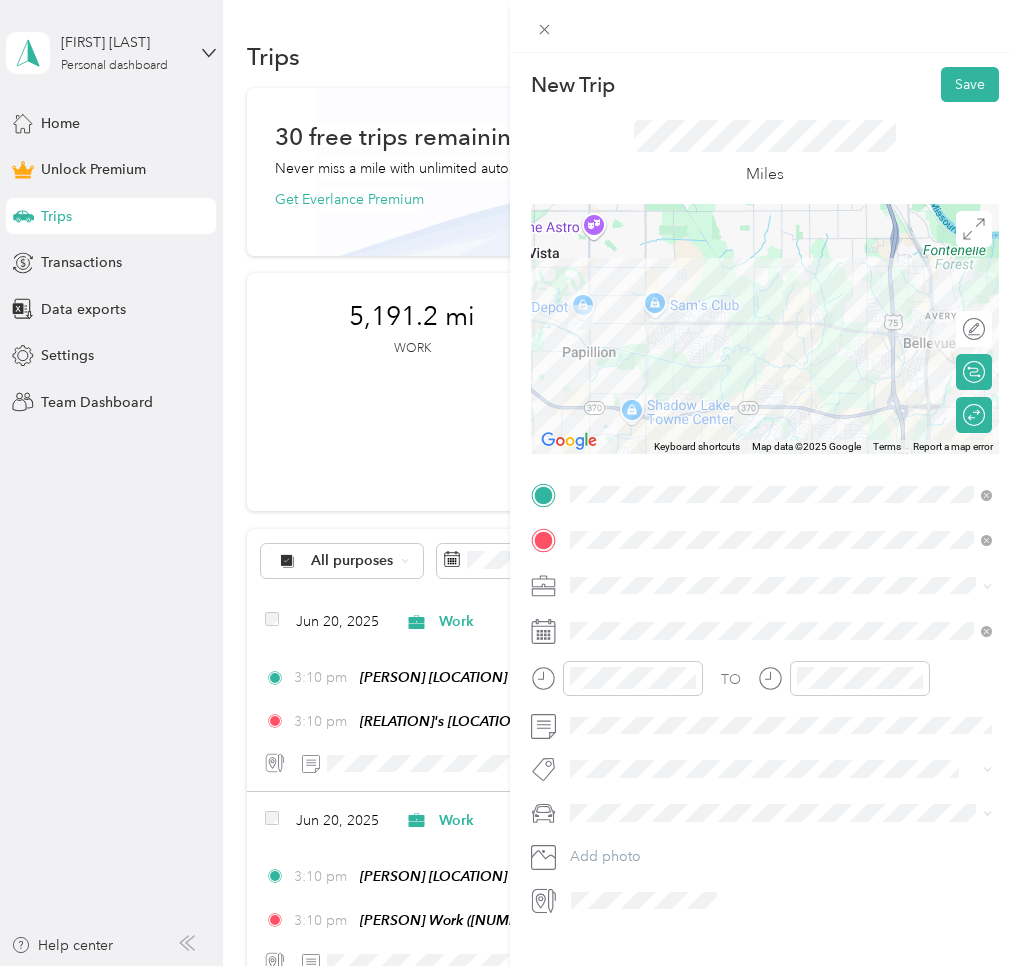 click on "New Trip Save This trip cannot be edited because it is either under review, approved, or paid. Contact your Team Manager to edit it. Miles ← Move left → Move right ↑ Move up ↓ Move down + Zoom in - Zoom out Home Jump left by 75% End Jump right by 75% Page Up Jump up by 75% Page Down Jump down by 75% Keyboard shortcuts Map Data Map data ©2025 Google Map data ©2025 Google 2 km  Click to toggle between metric and imperial units Terms Report a map error Edit route Calculate route Round trip TO Add photo" at bounding box center [765, 536] 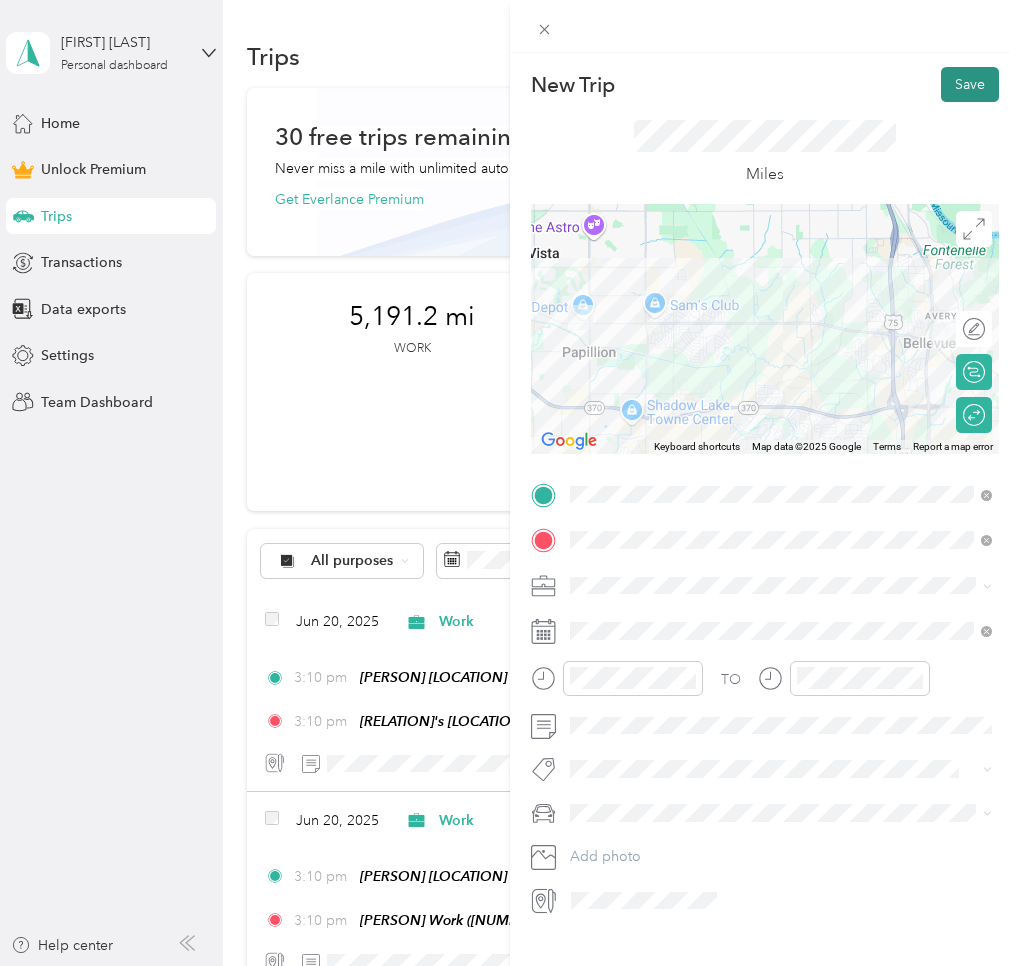 click on "Save" at bounding box center (970, 84) 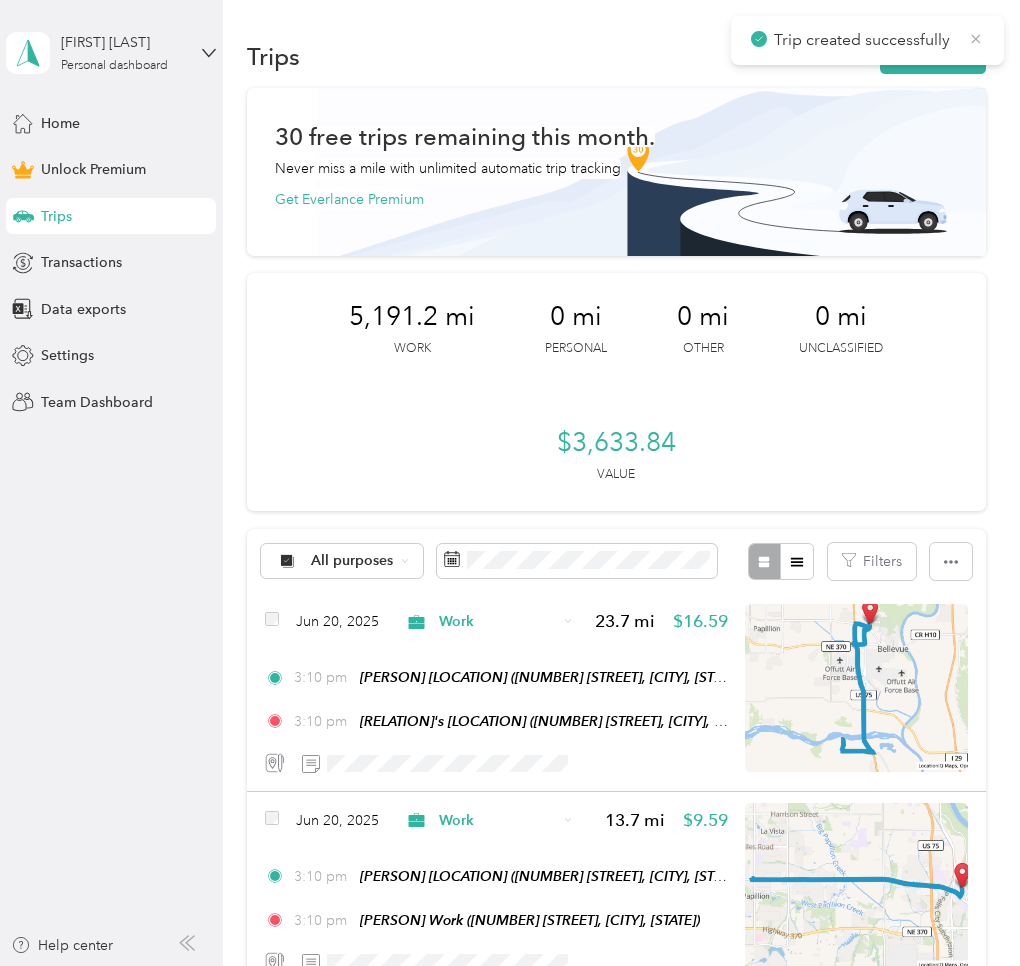 click 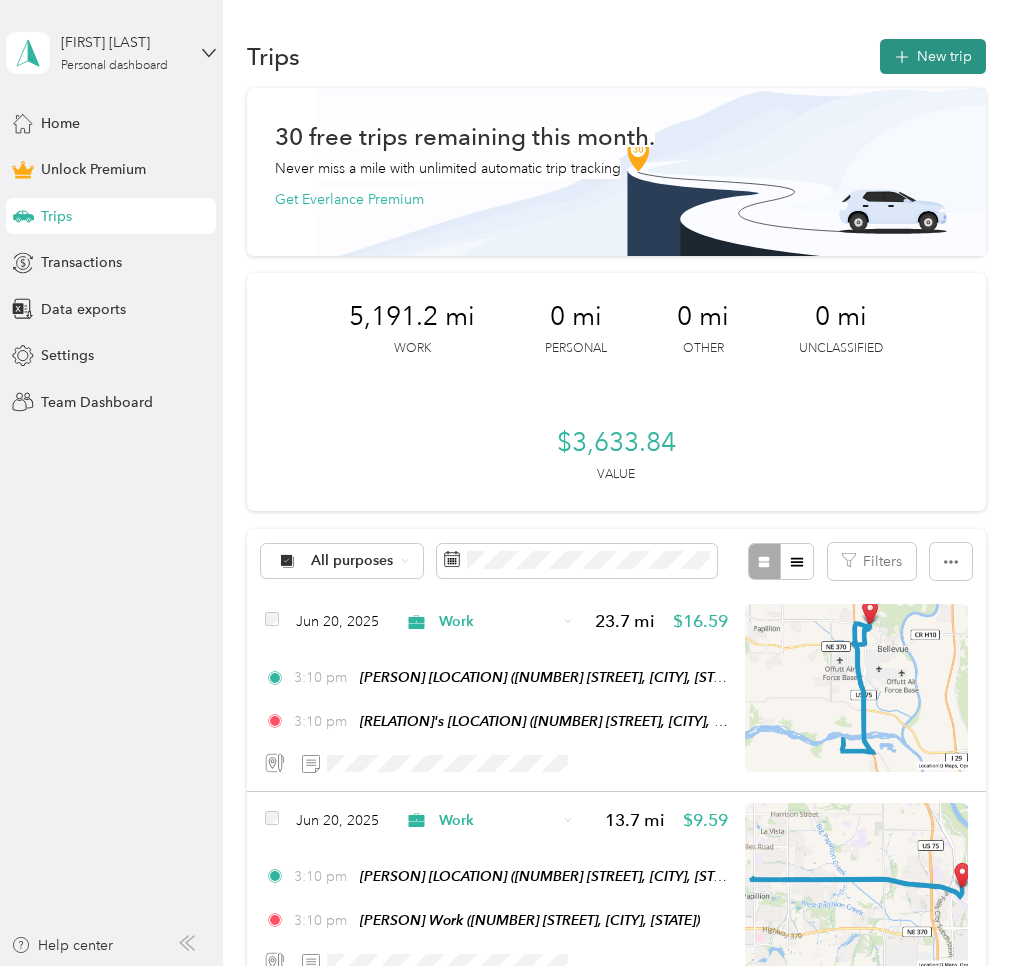 click on "New trip" at bounding box center (933, 56) 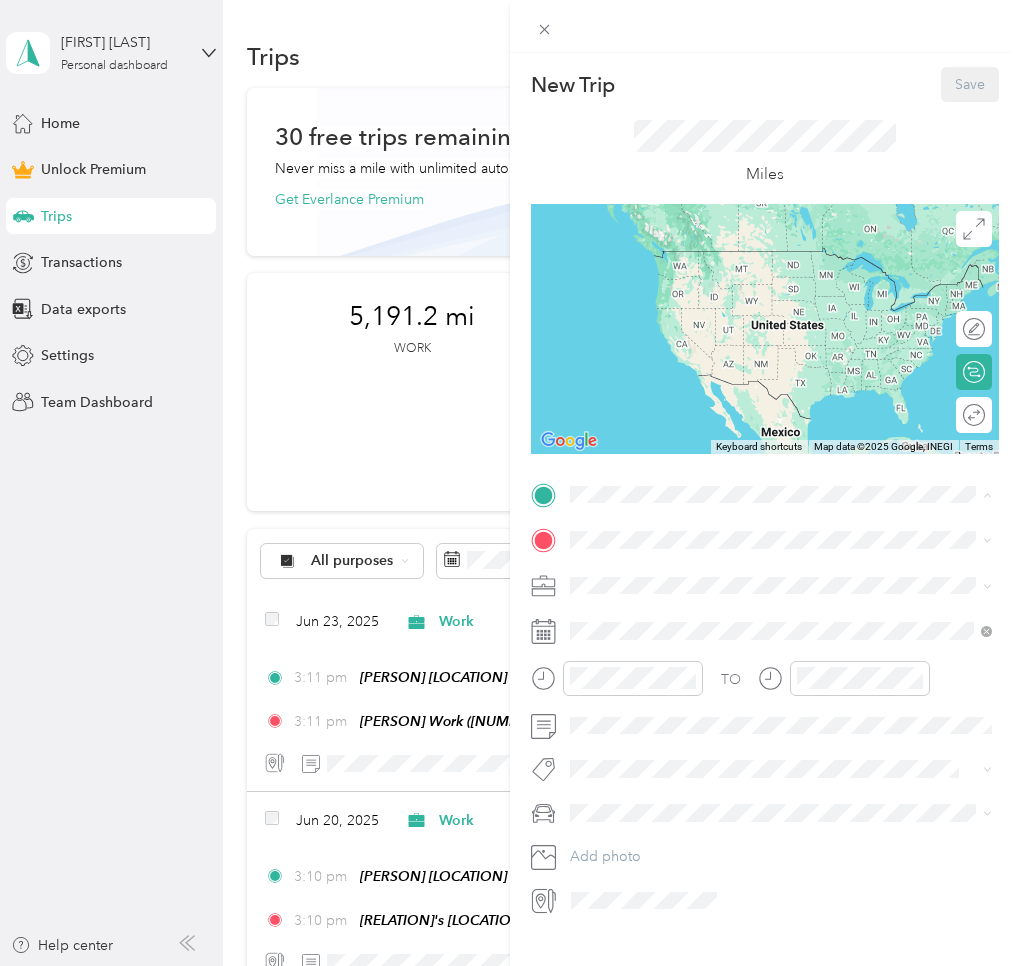click on "[PERSON]  Home [NUMBER] [STREET], [POSTAL_CODE], [CITY], [STATE], [COUNTRY]" at bounding box center [780, 586] 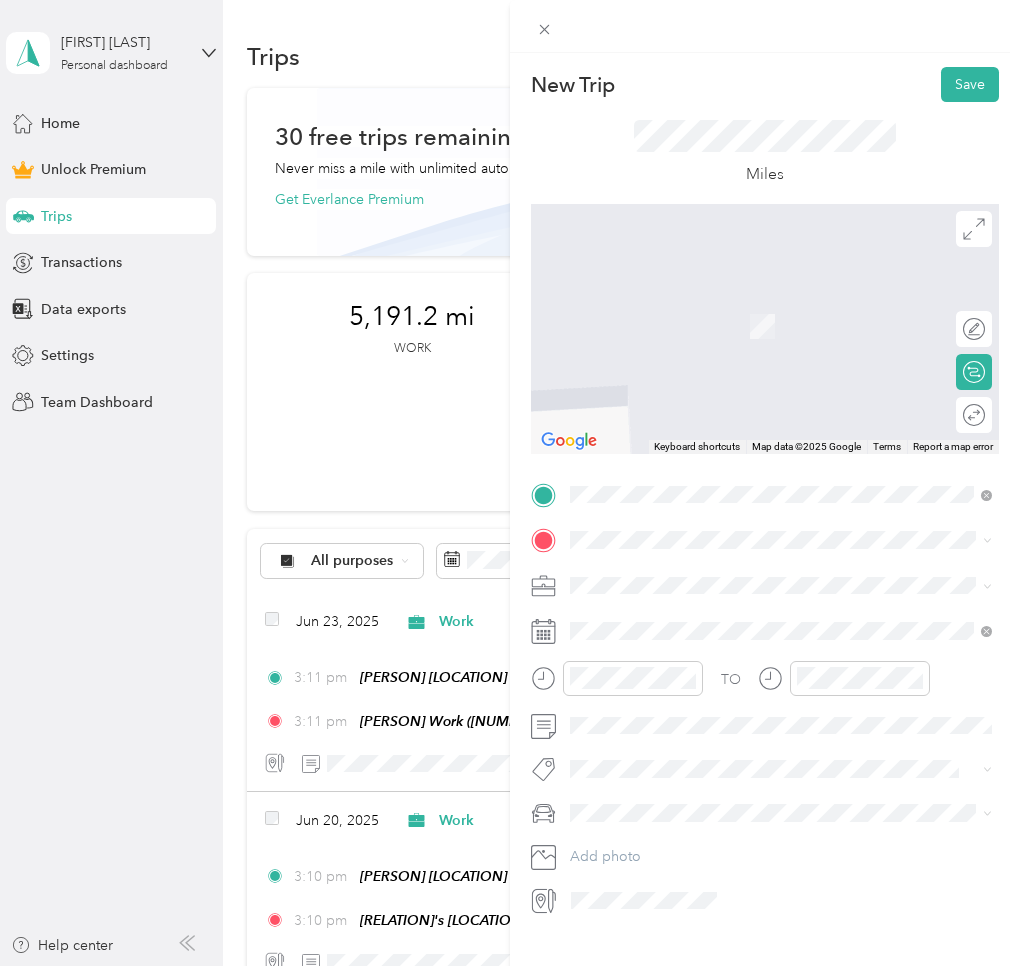 drag, startPoint x: 654, startPoint y: 756, endPoint x: 627, endPoint y: 706, distance: 56.82429 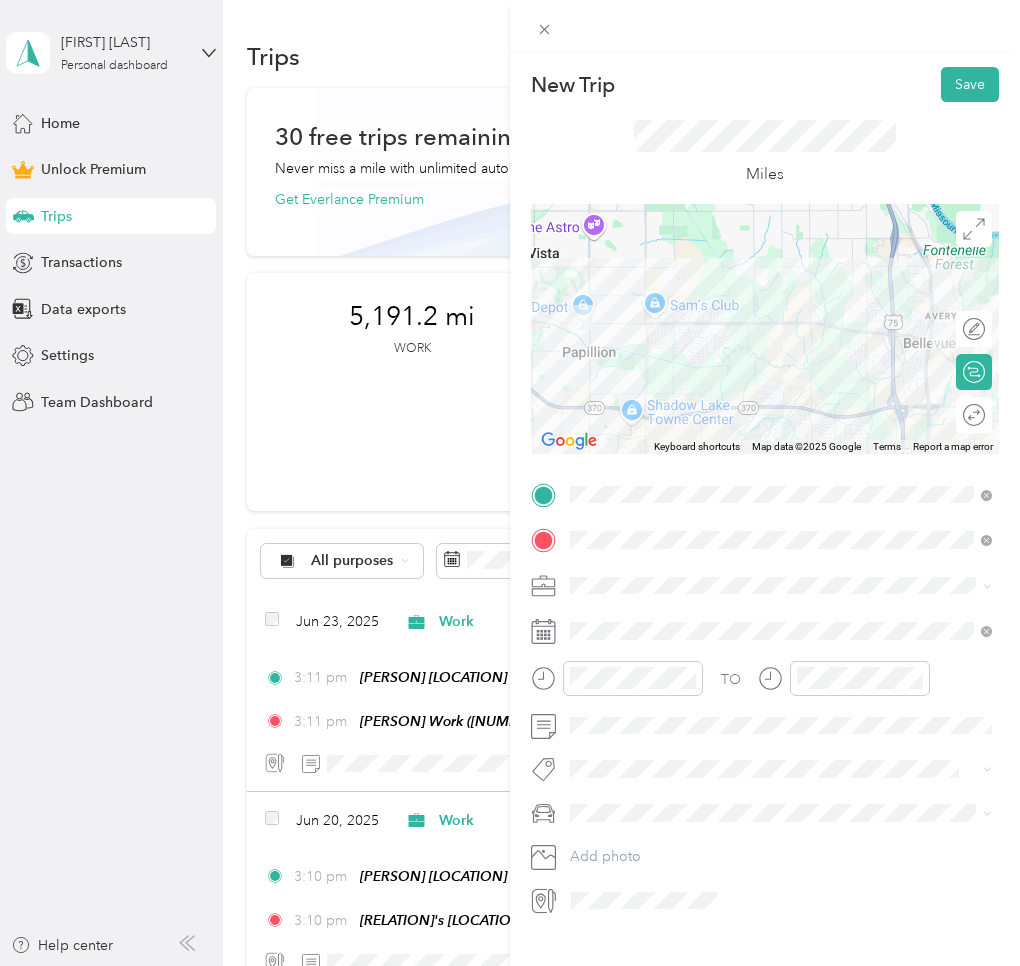 click on "Work" at bounding box center (781, 614) 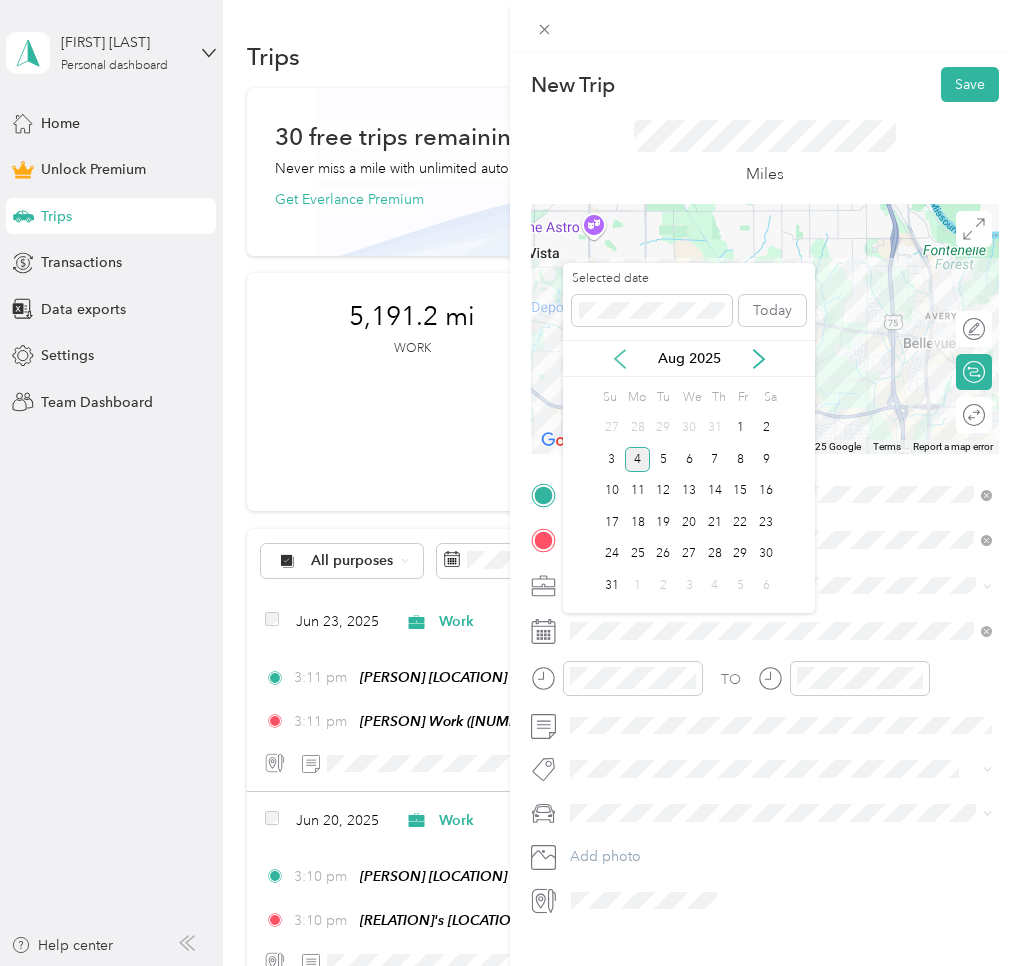 click 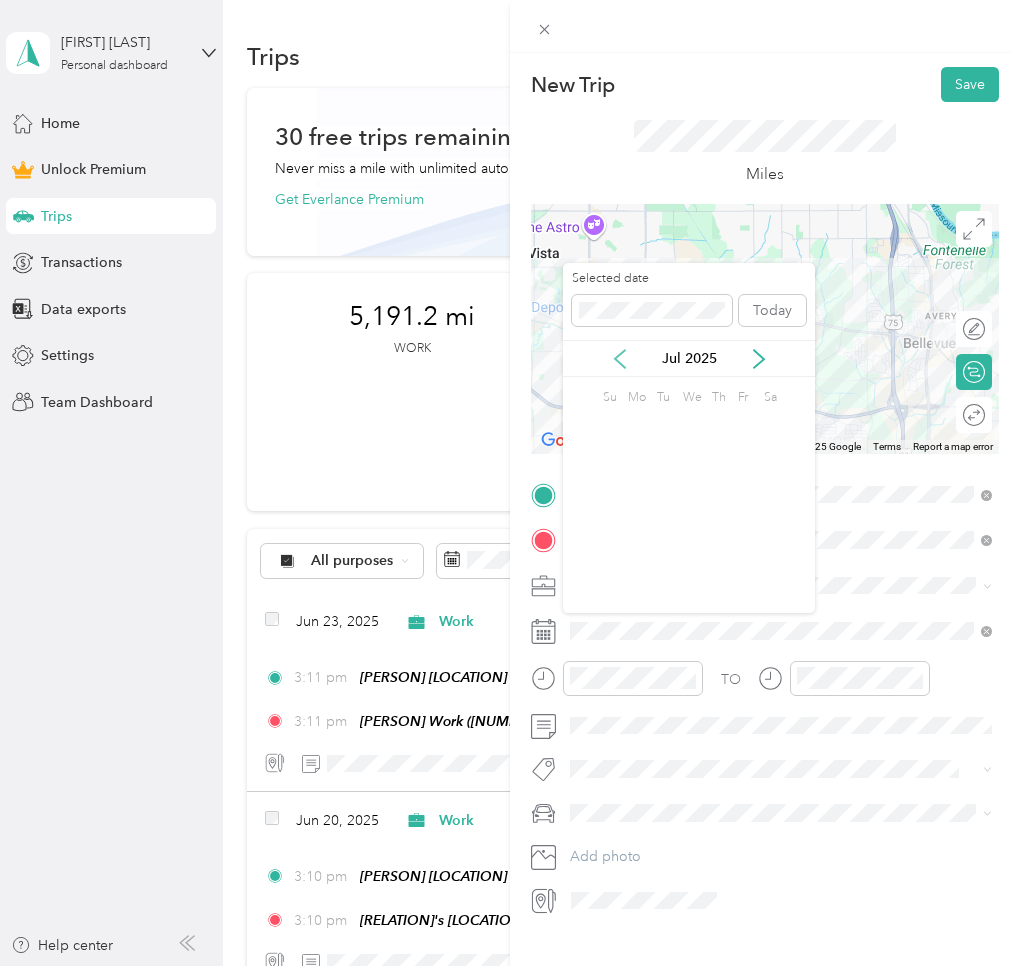 click 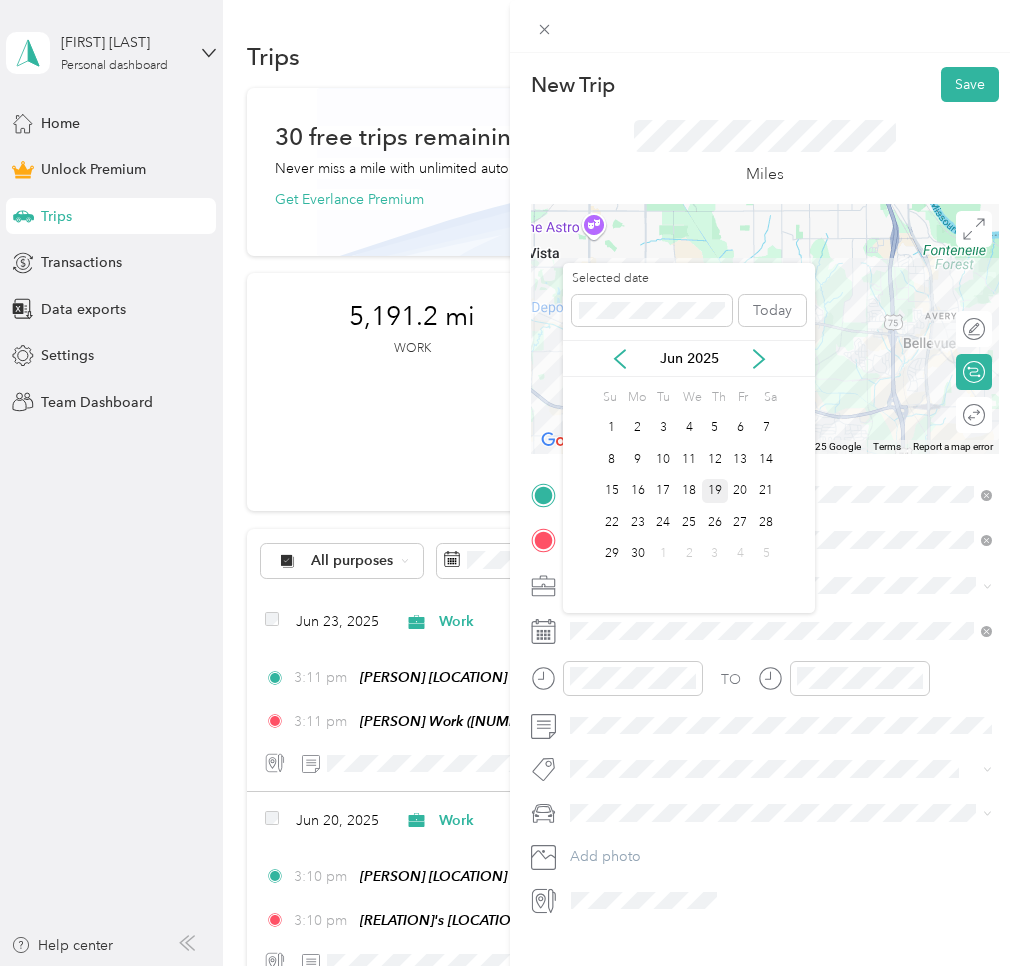 drag, startPoint x: 639, startPoint y: 519, endPoint x: 709, endPoint y: 491, distance: 75.39231 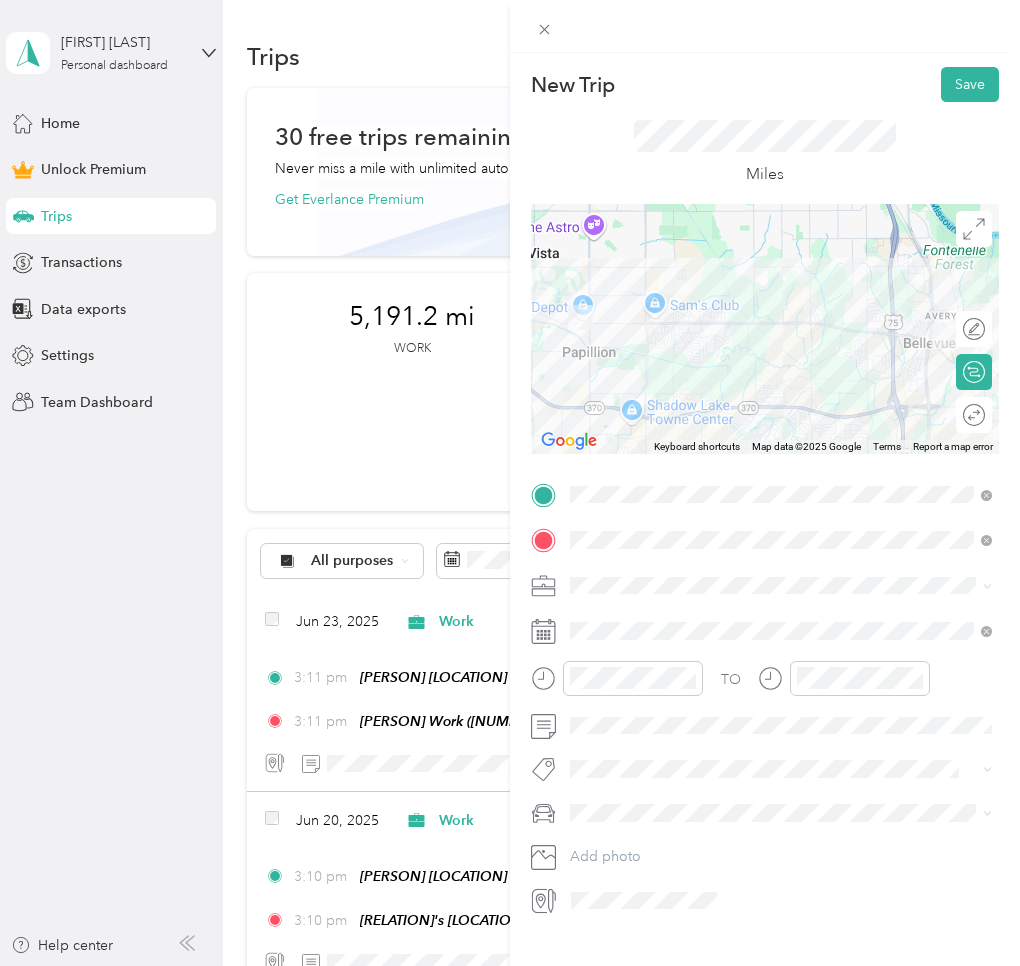 click on "Round trip" at bounding box center (974, 415) 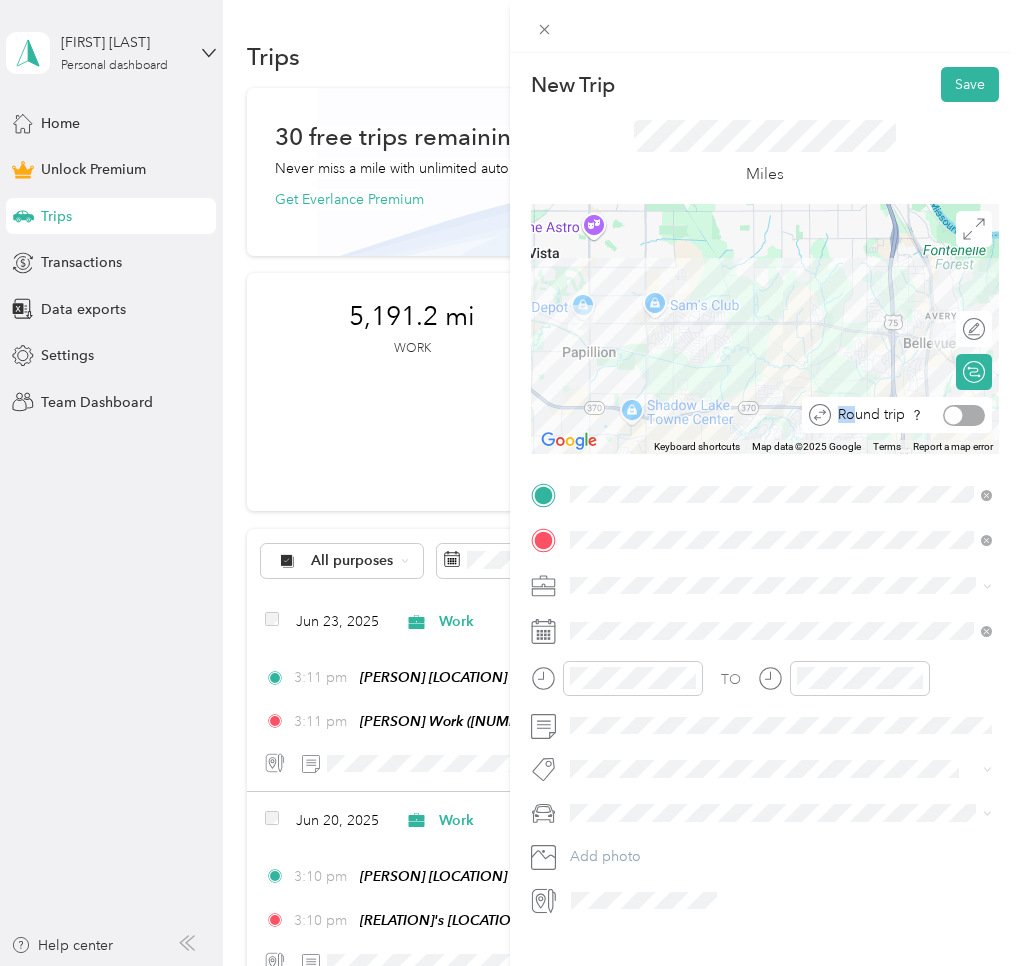 click at bounding box center [964, 415] 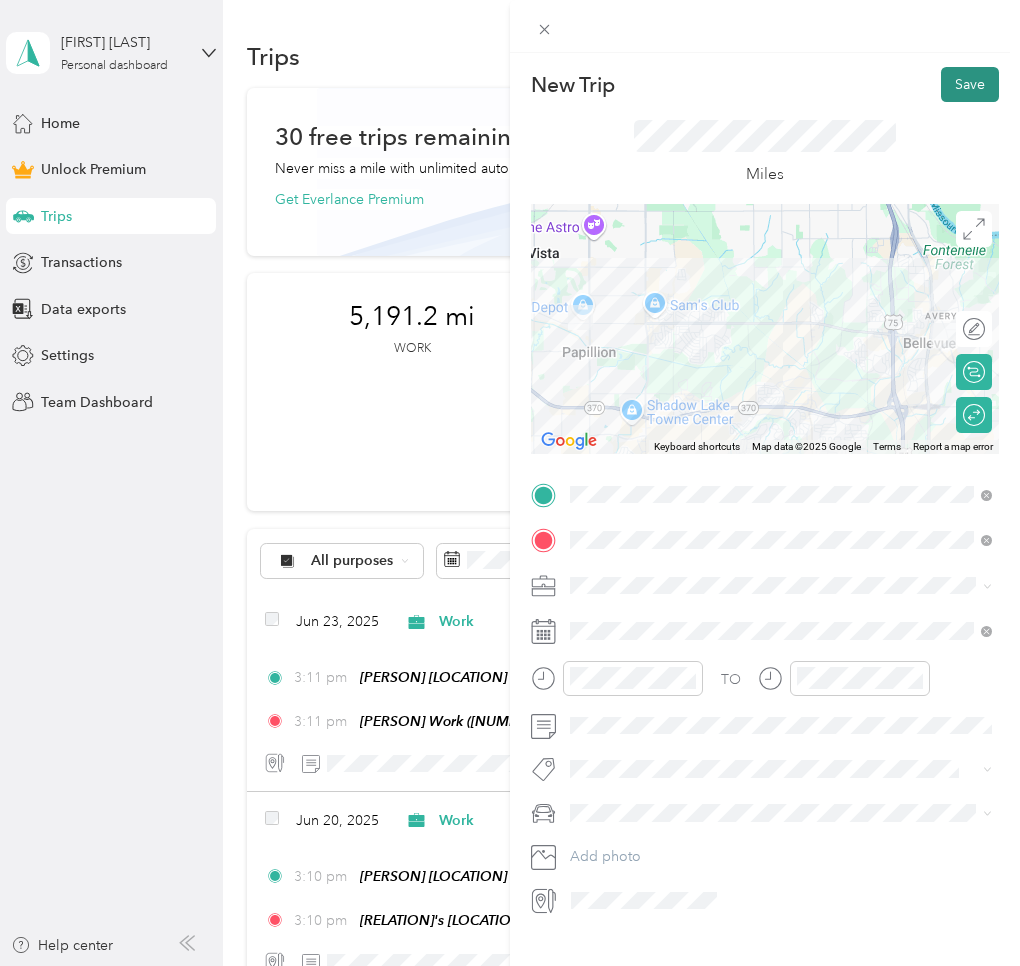 click on "Save" at bounding box center [970, 84] 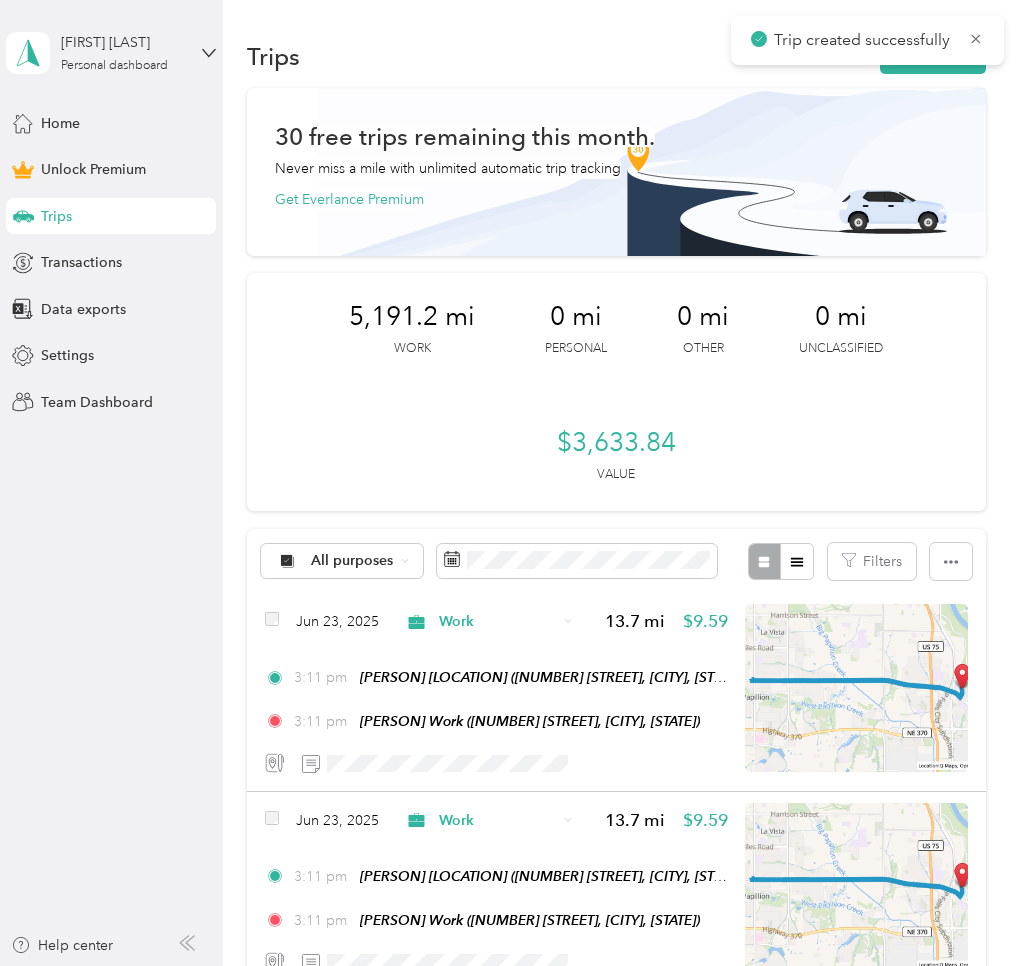 click 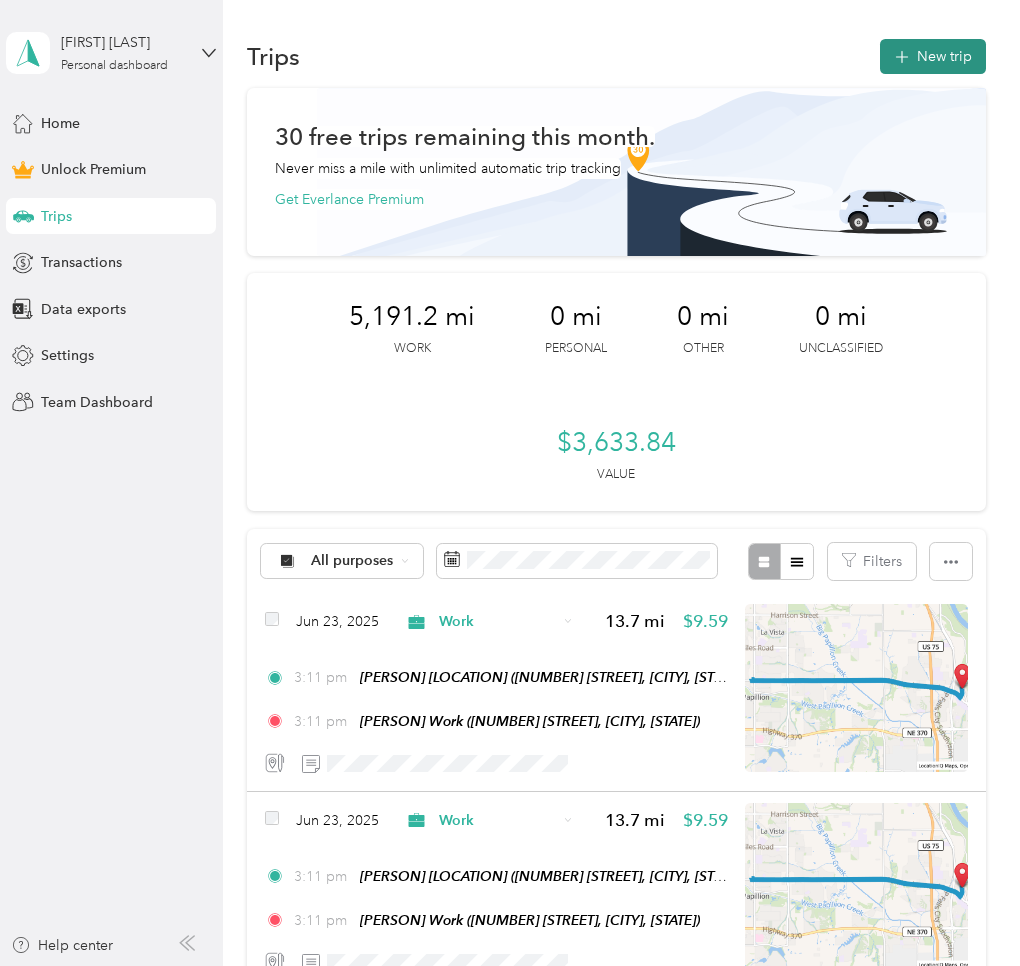 click on "New trip" at bounding box center [933, 56] 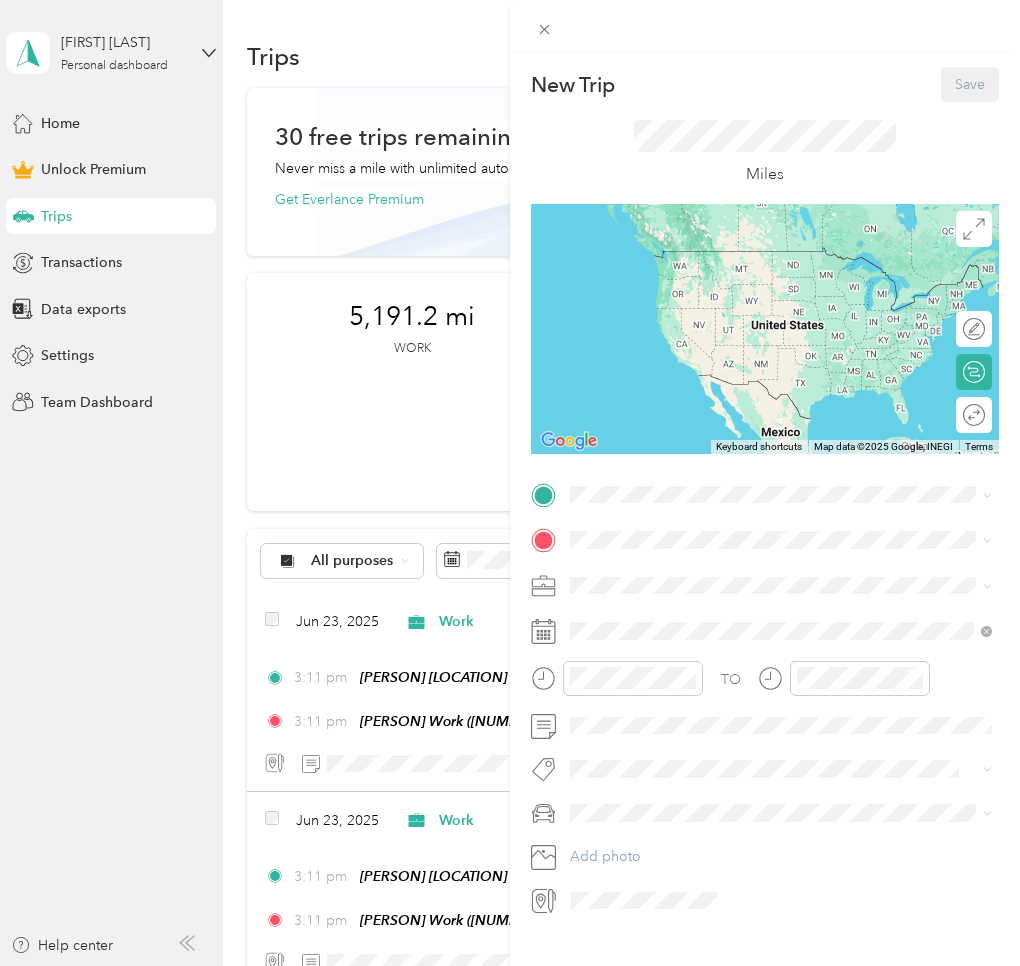 drag, startPoint x: 672, startPoint y: 572, endPoint x: 636, endPoint y: 542, distance: 46.8615 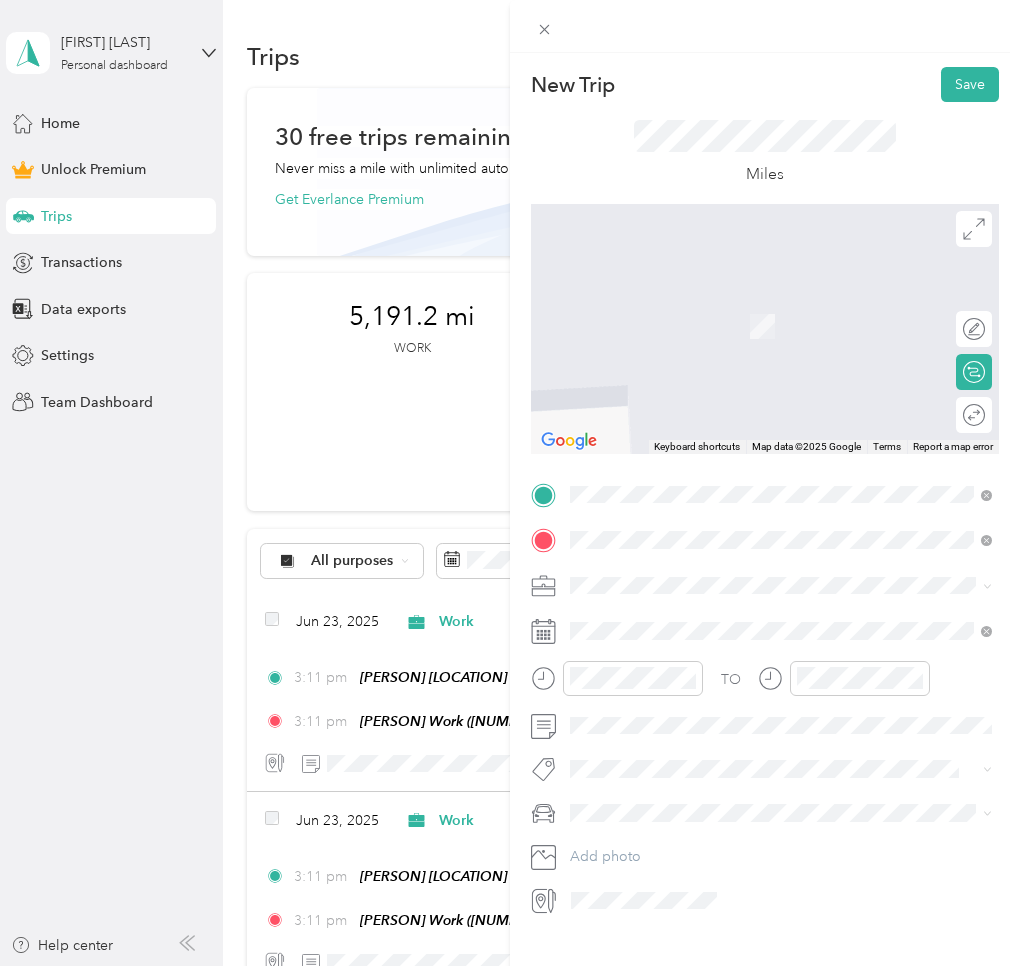 click on "[BRAND] [NUMBER] [STREET], [POSTAL_CODE], [CITY], [STATE], [COUNTRY]" at bounding box center (797, 641) 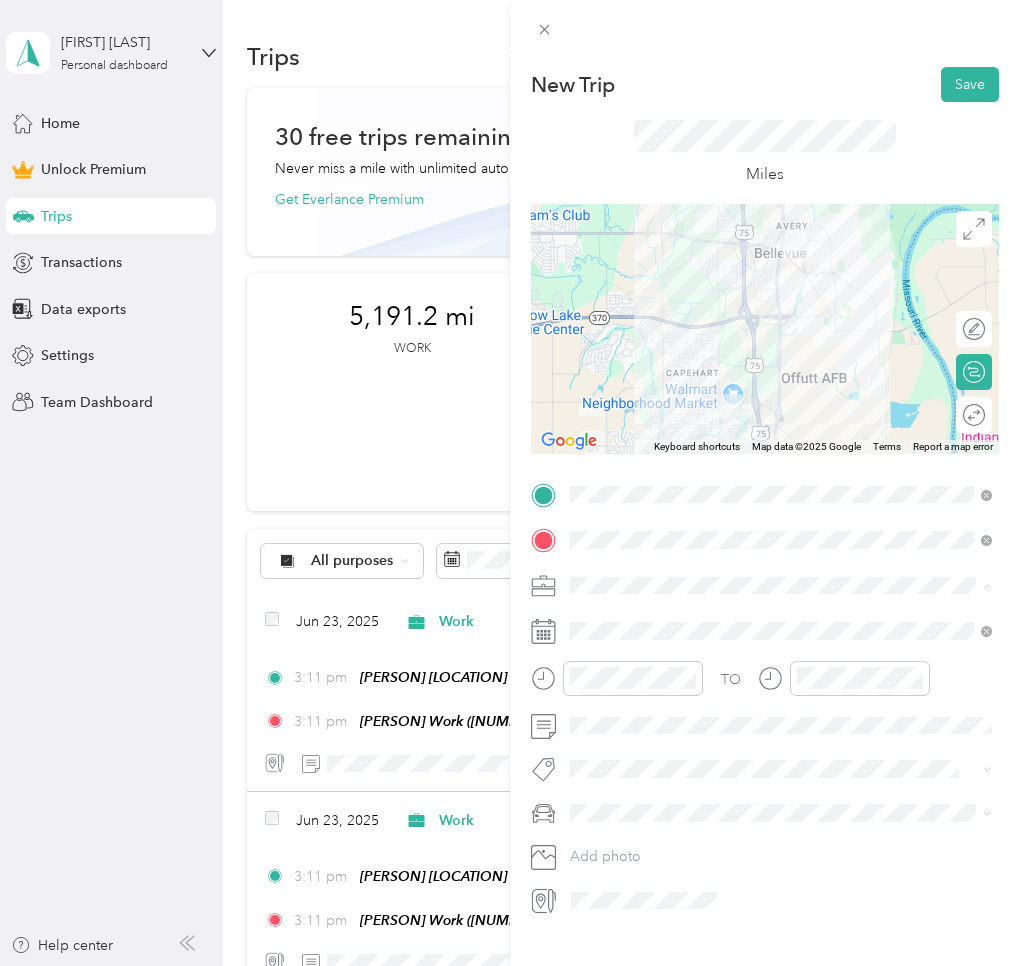 click on "Work" at bounding box center [594, 620] 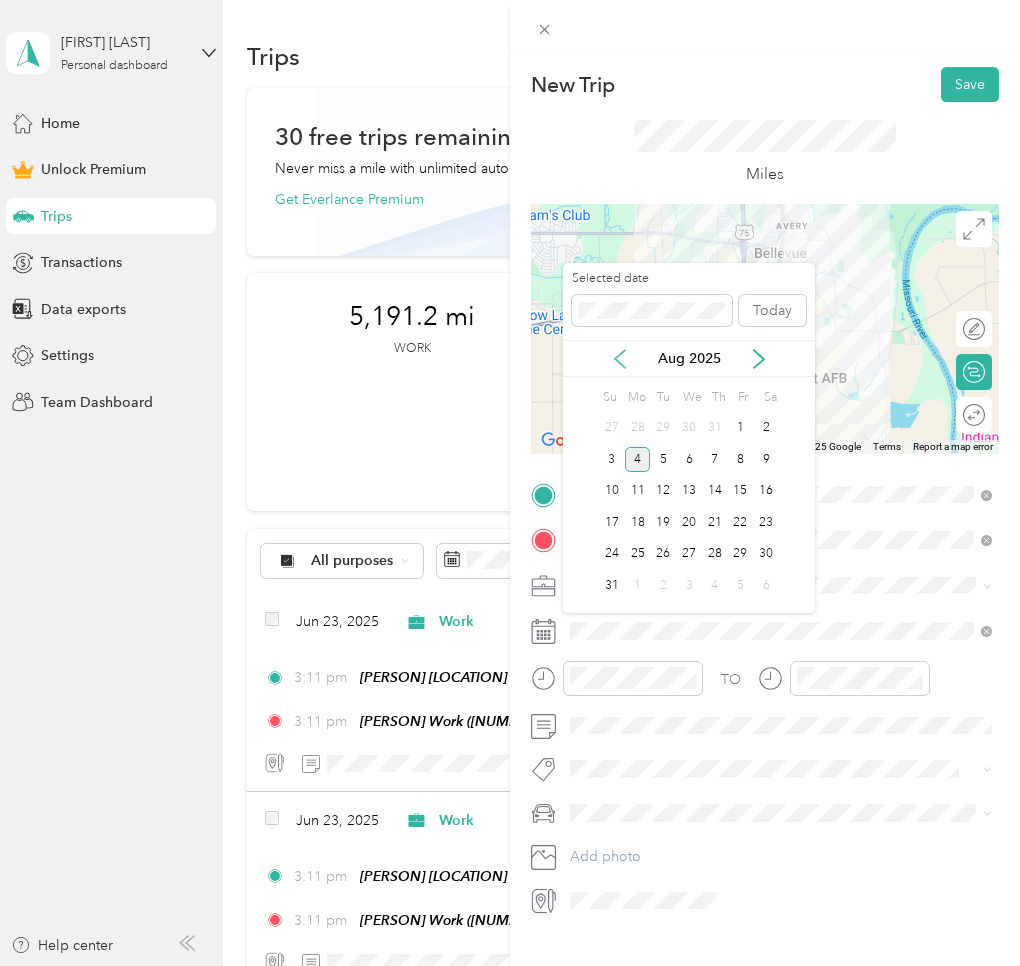 click 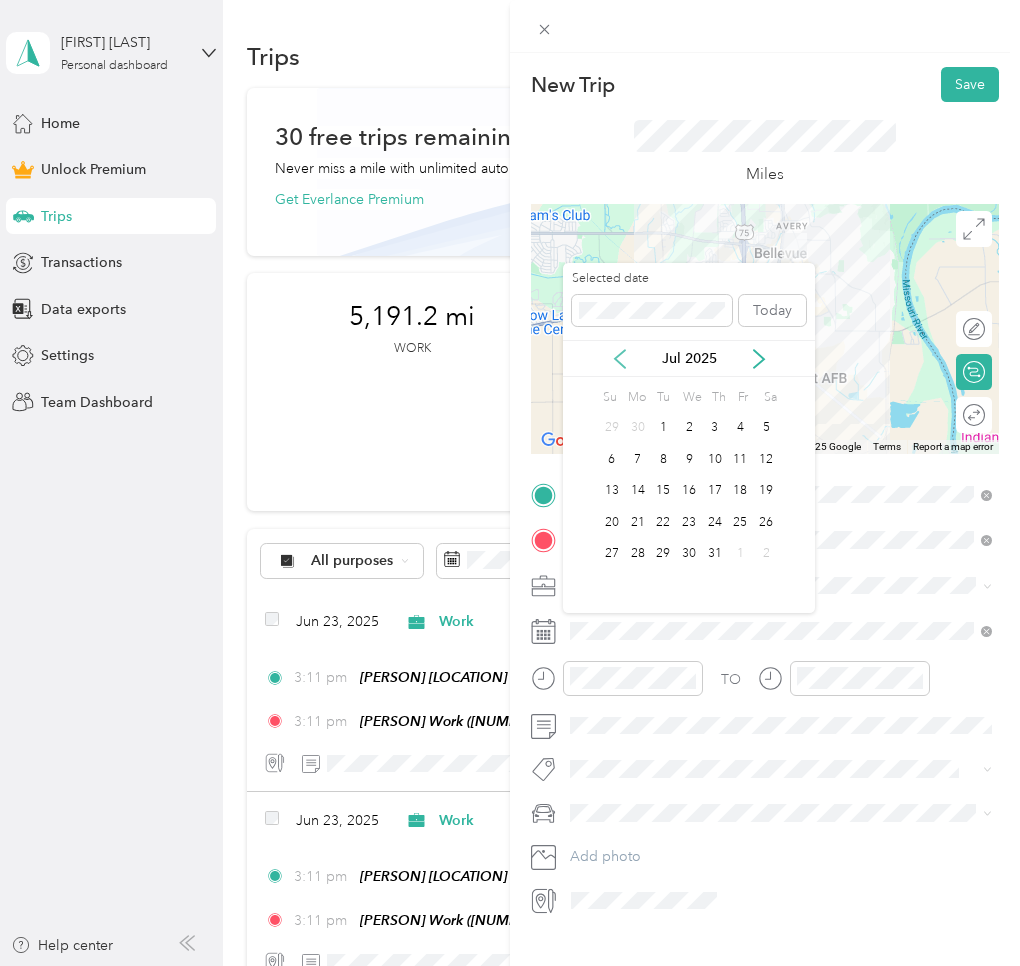 click 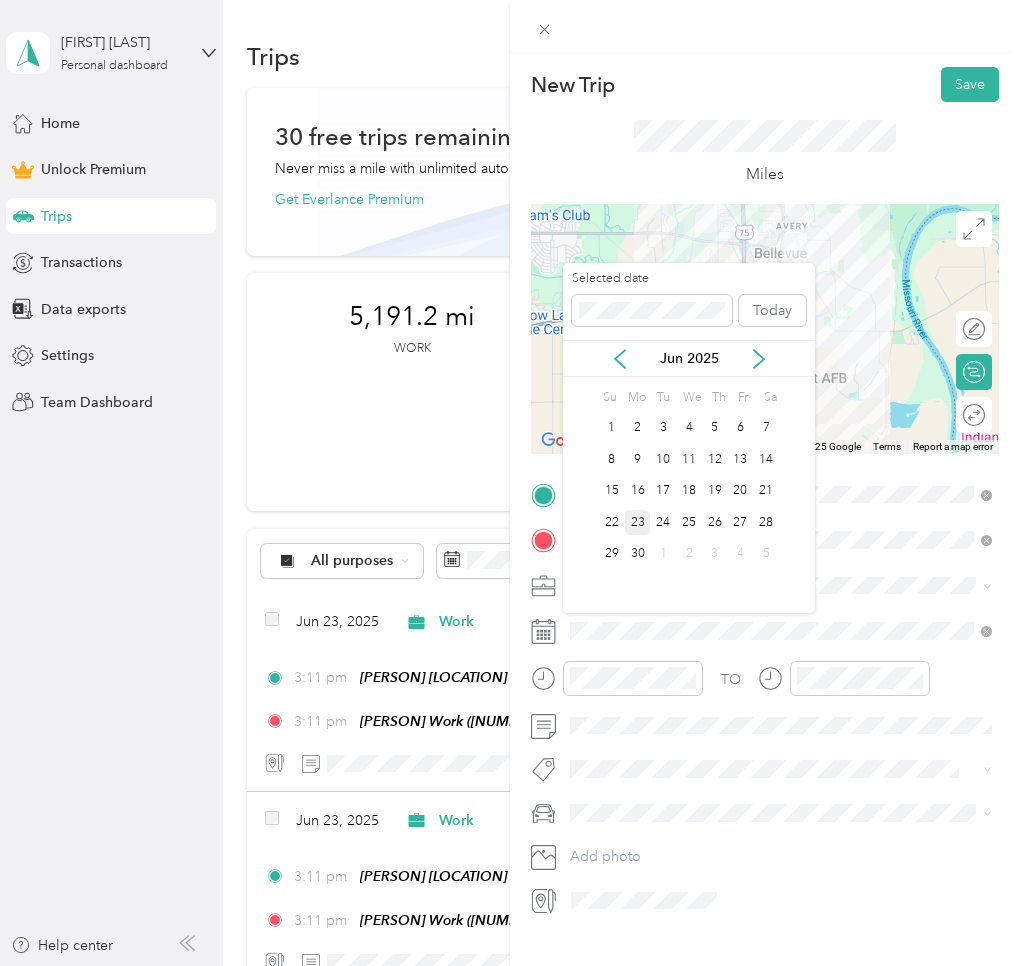 click on "23" at bounding box center [638, 522] 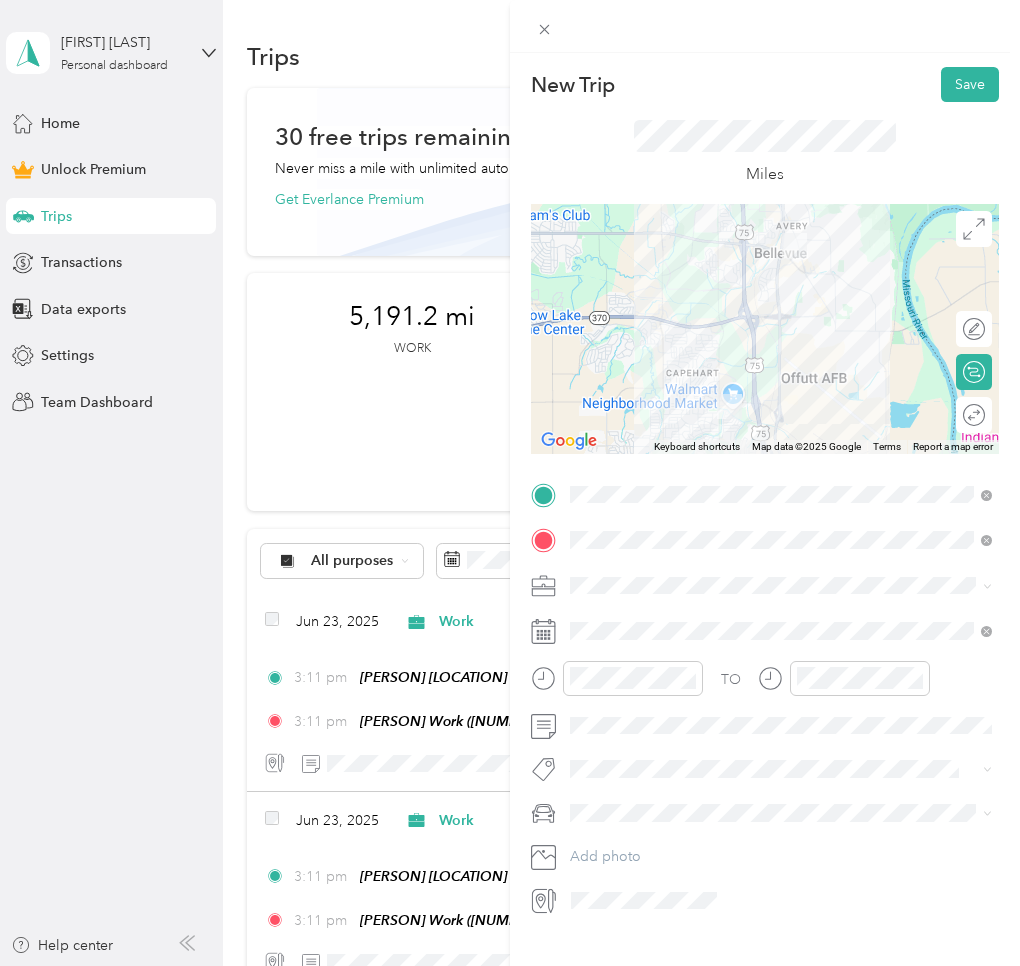 click on "Round trip" at bounding box center [974, 415] 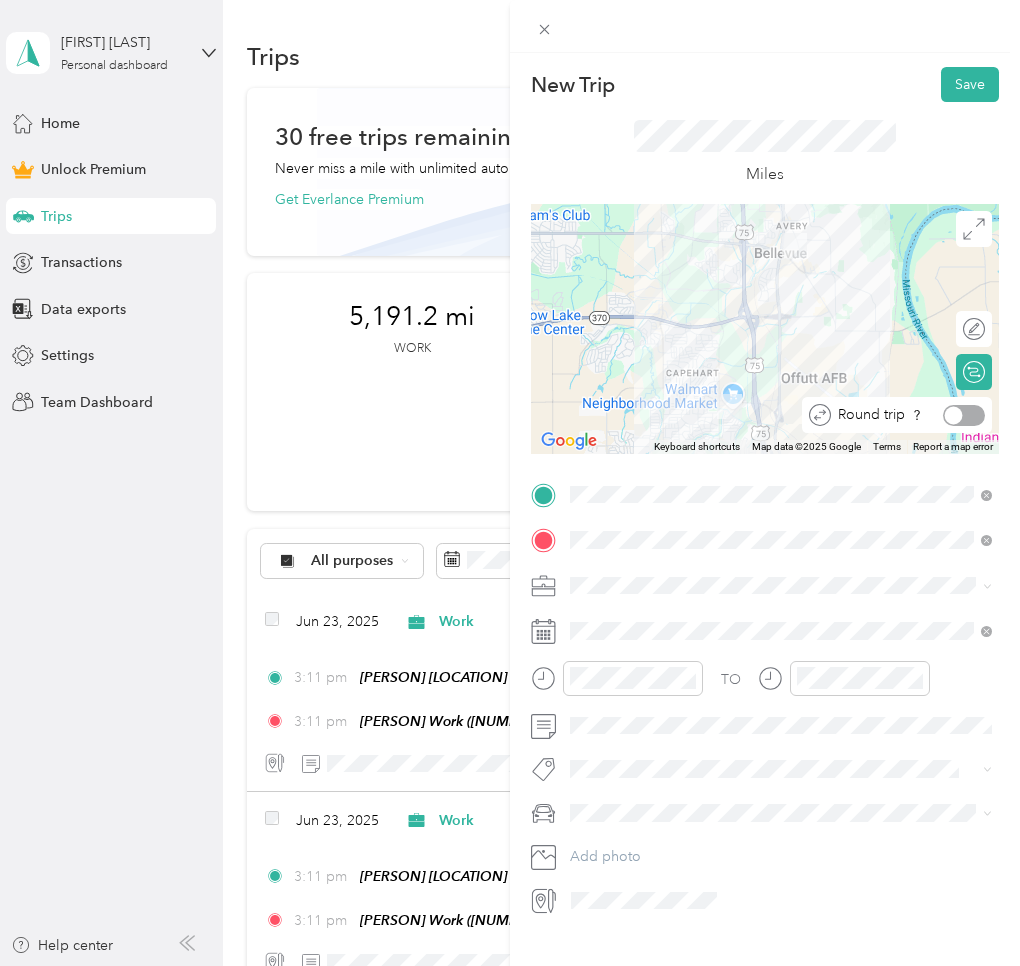 click at bounding box center (964, 415) 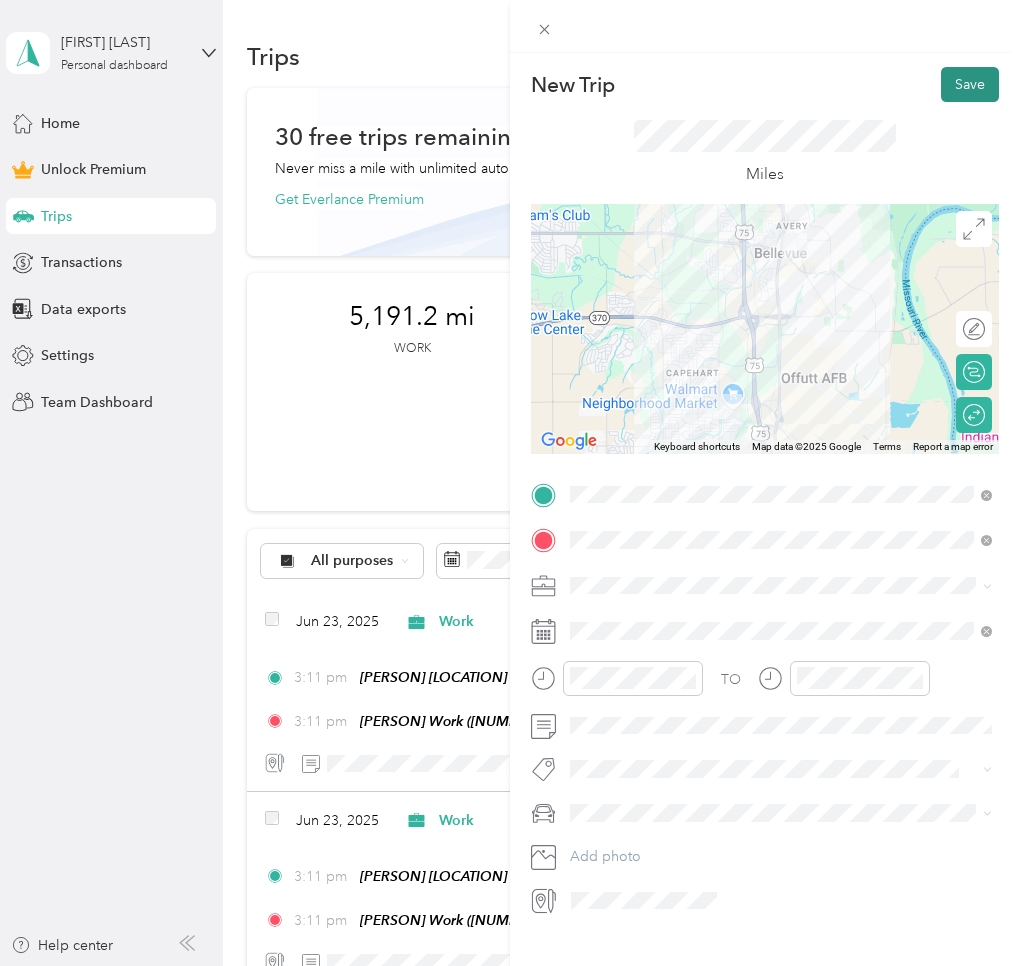 click on "Save" at bounding box center [970, 84] 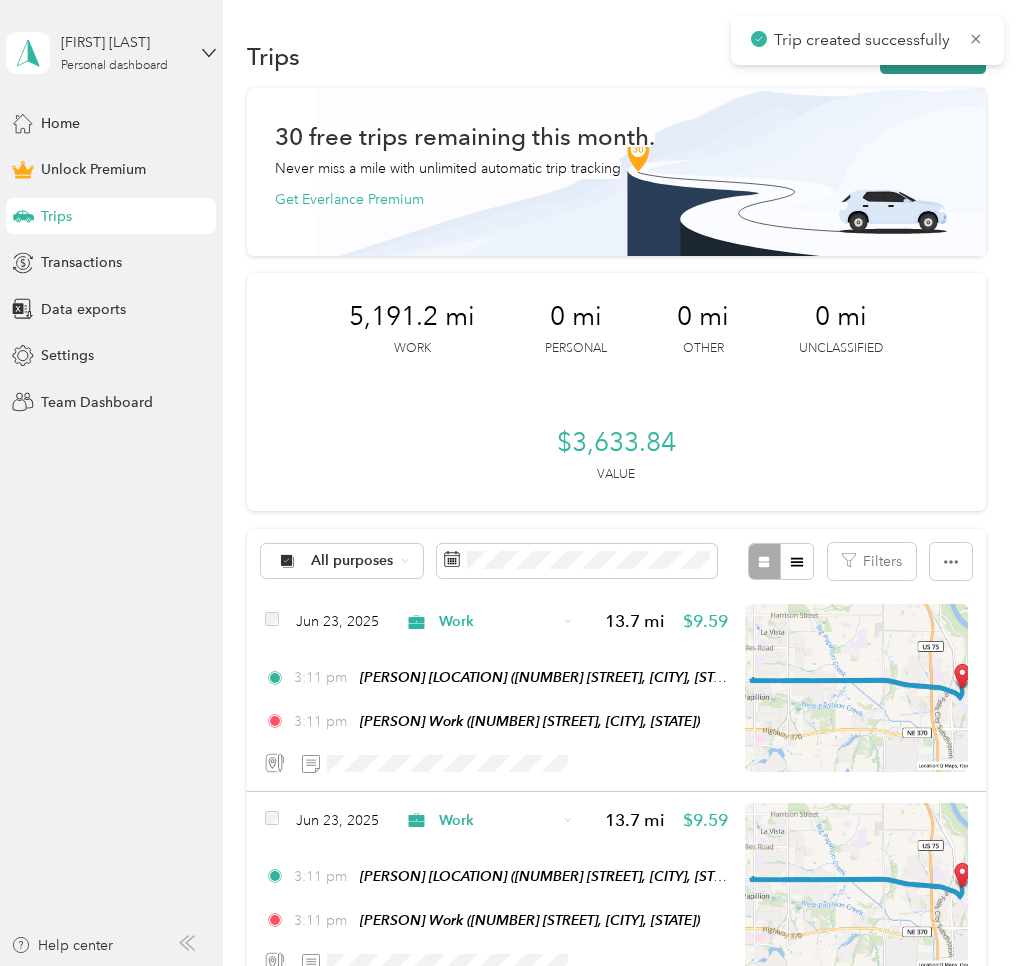 drag, startPoint x: 974, startPoint y: 41, endPoint x: 960, endPoint y: 50, distance: 16.643316 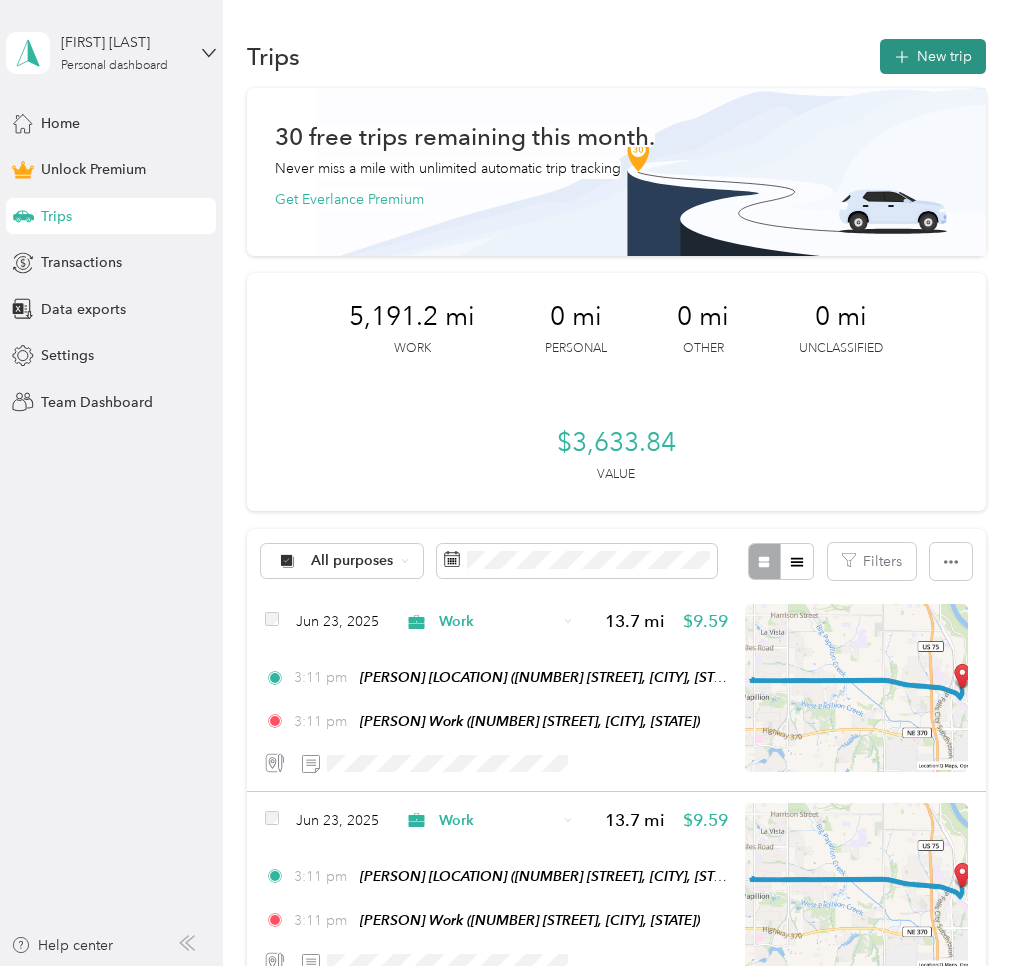 click on "New trip" at bounding box center (933, 56) 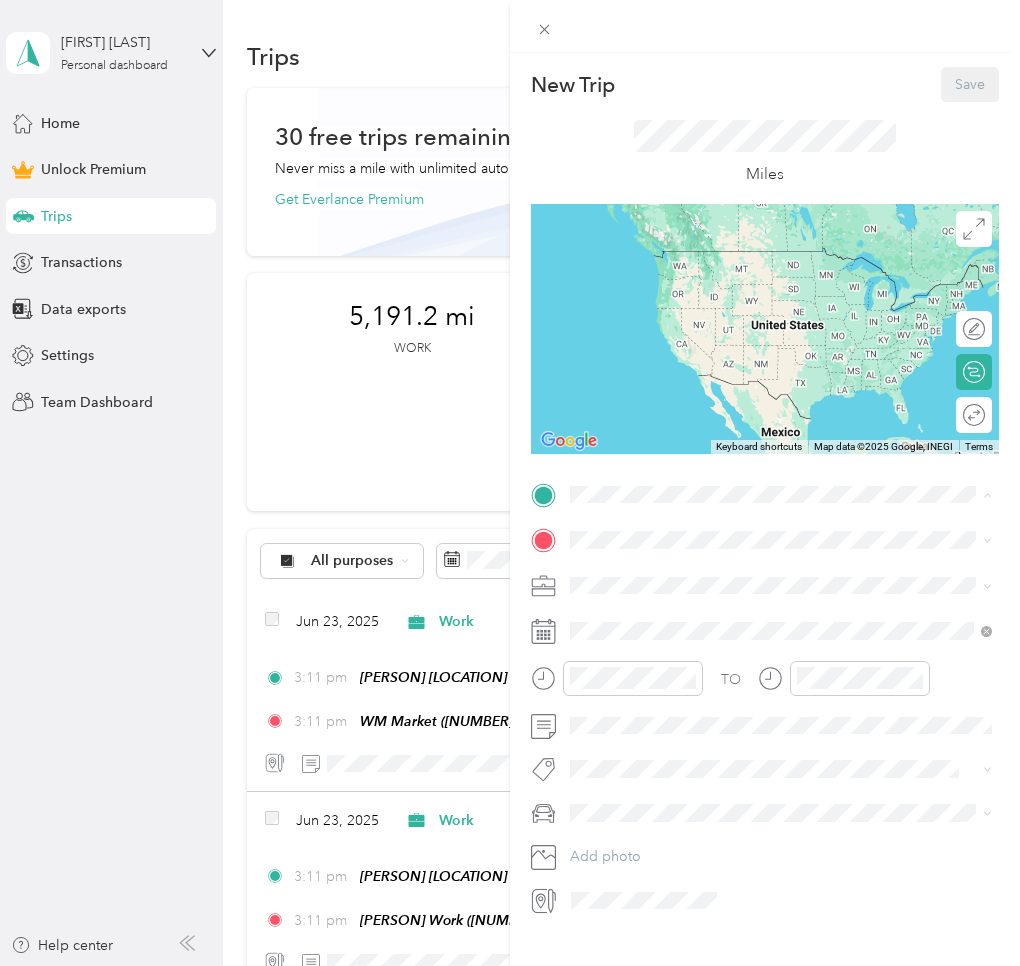 click on "[NUMBER] [STREET], [POSTAL_CODE], [CITY], [STATE]" at bounding box center [780, 596] 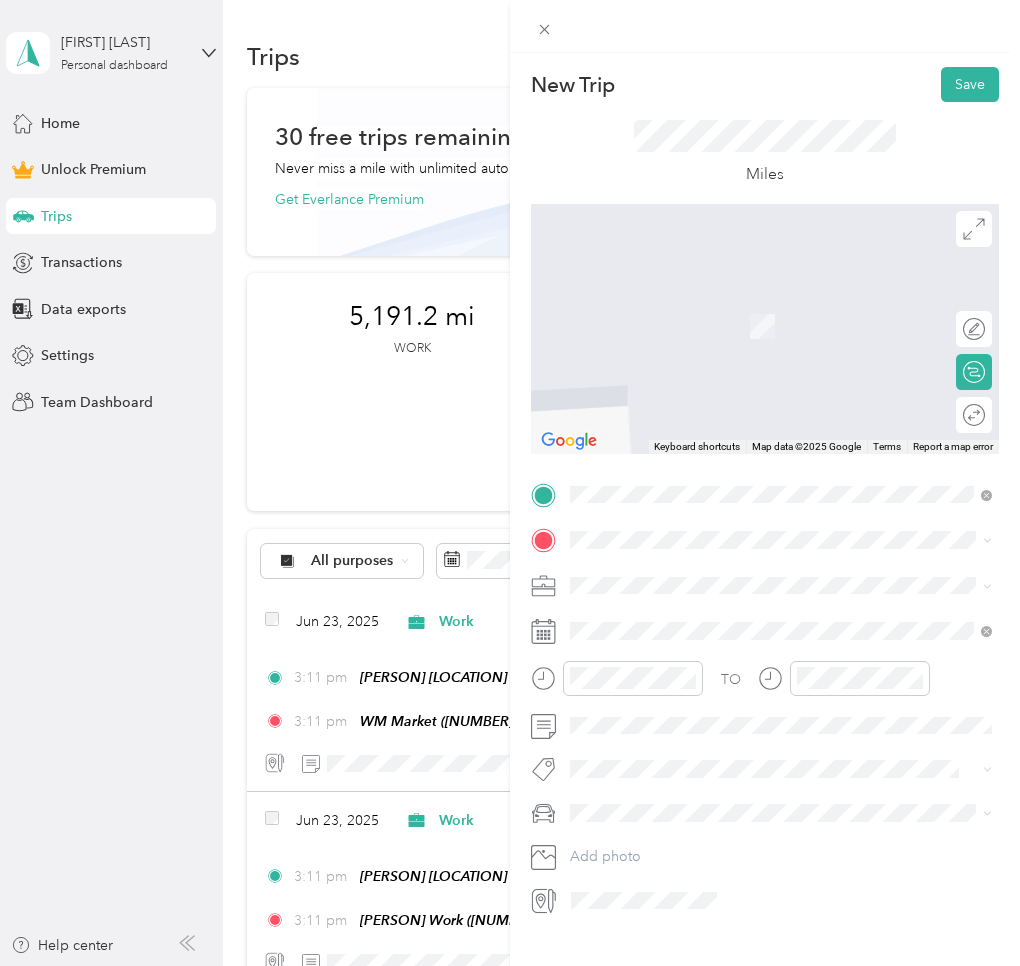 drag, startPoint x: 650, startPoint y: 748, endPoint x: 613, endPoint y: 648, distance: 106.62551 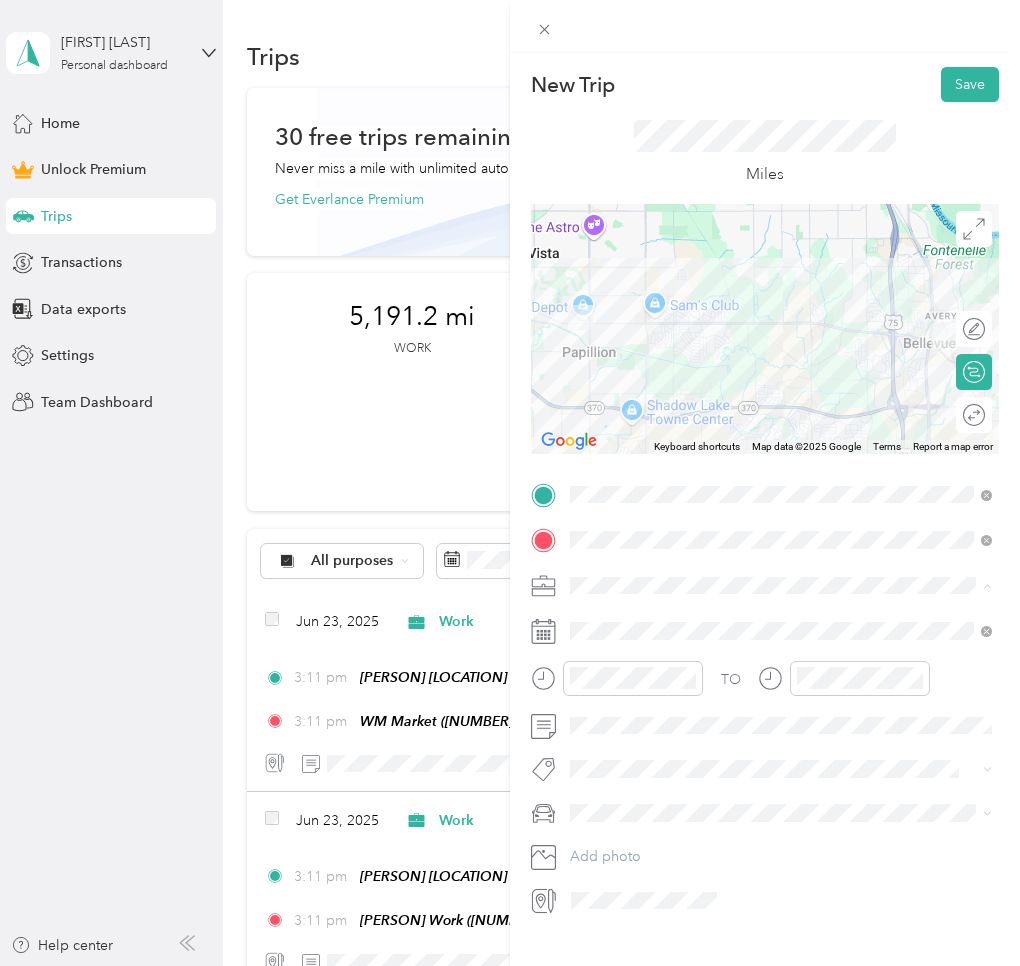 click on "Work" at bounding box center (594, 620) 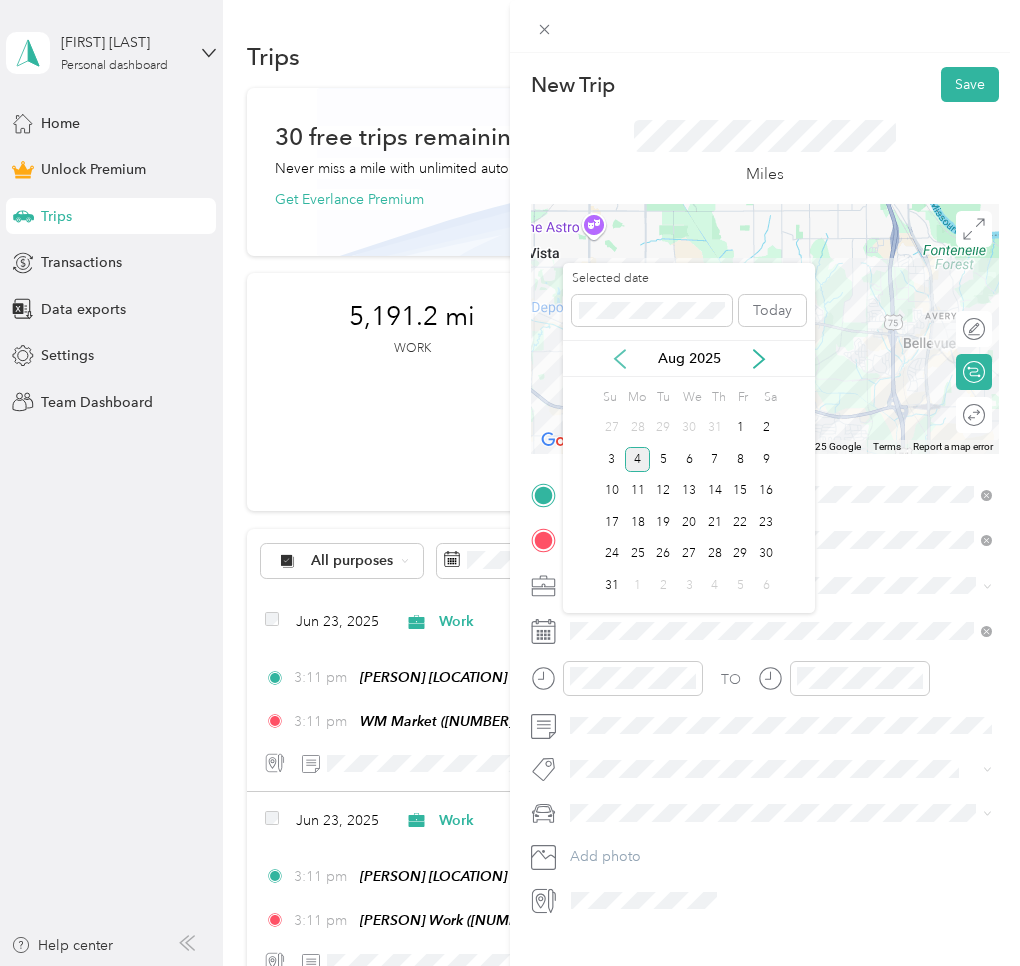 click 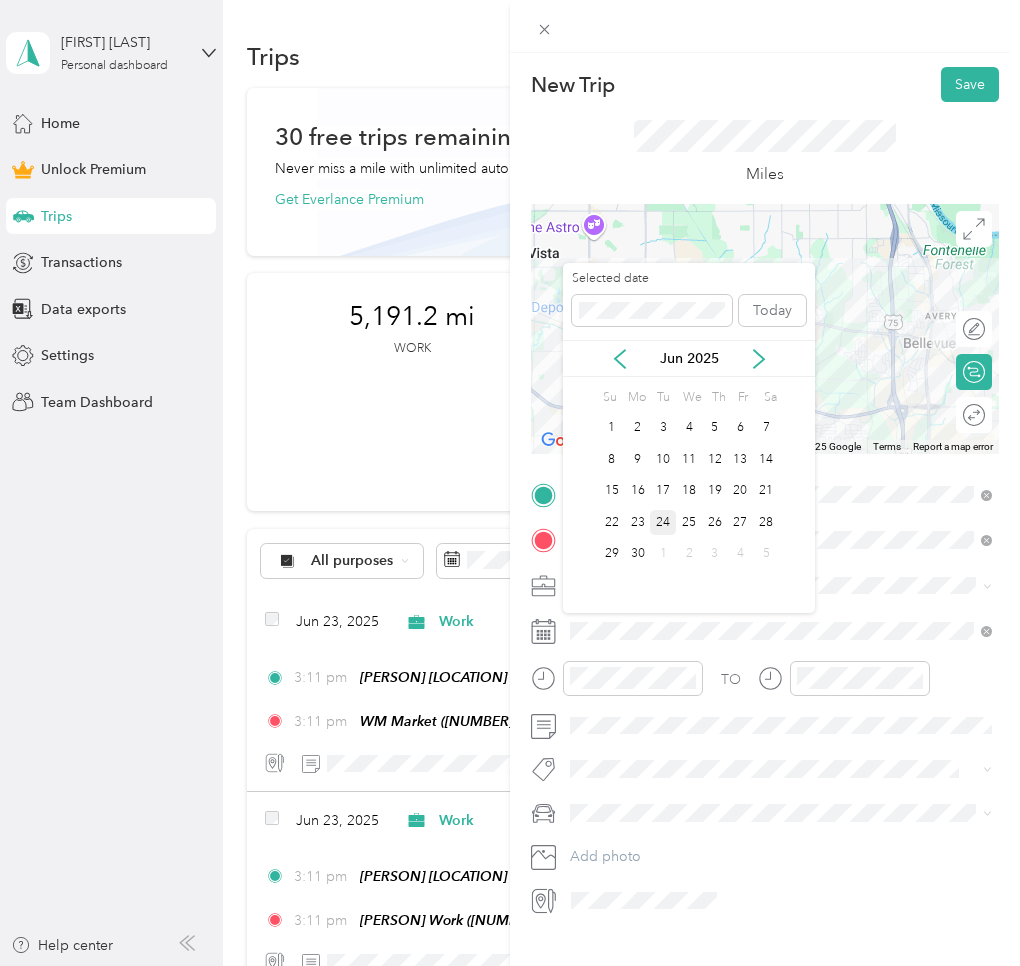 click on "24" at bounding box center [663, 522] 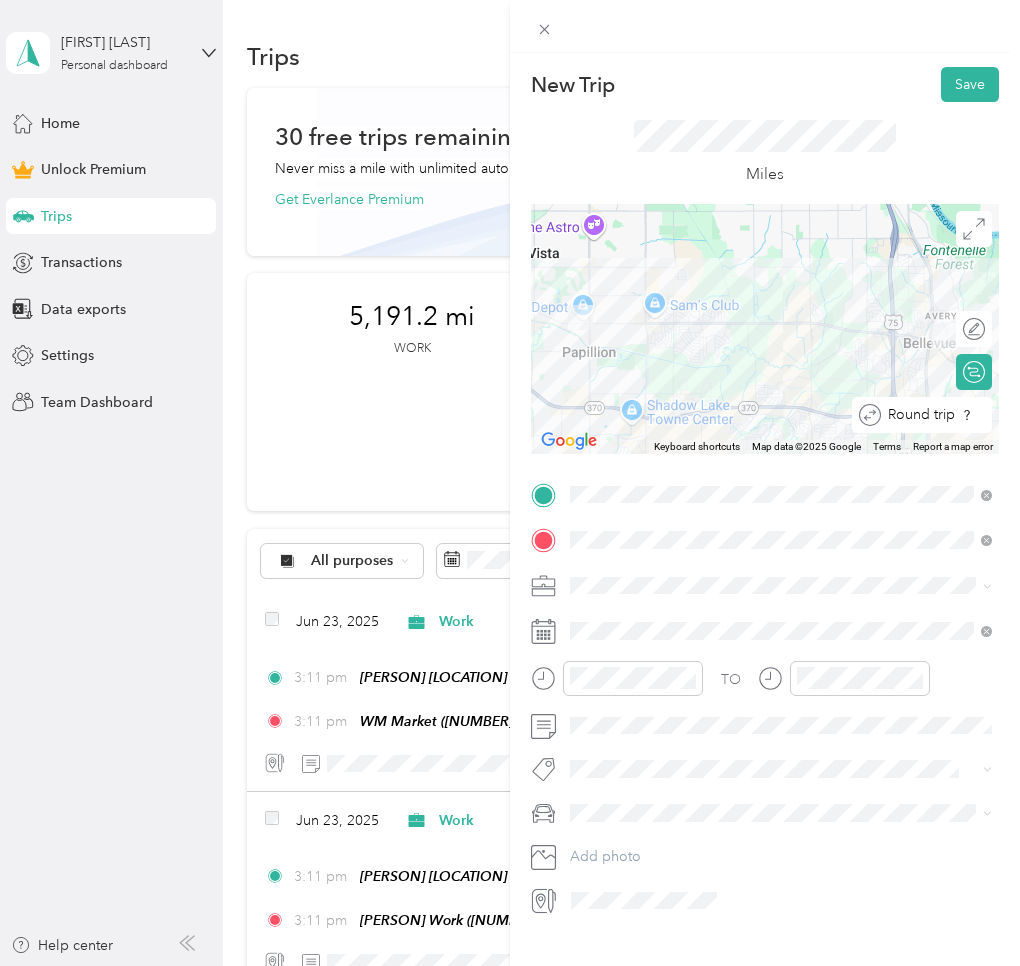 click on "Round trip" at bounding box center (933, 415) 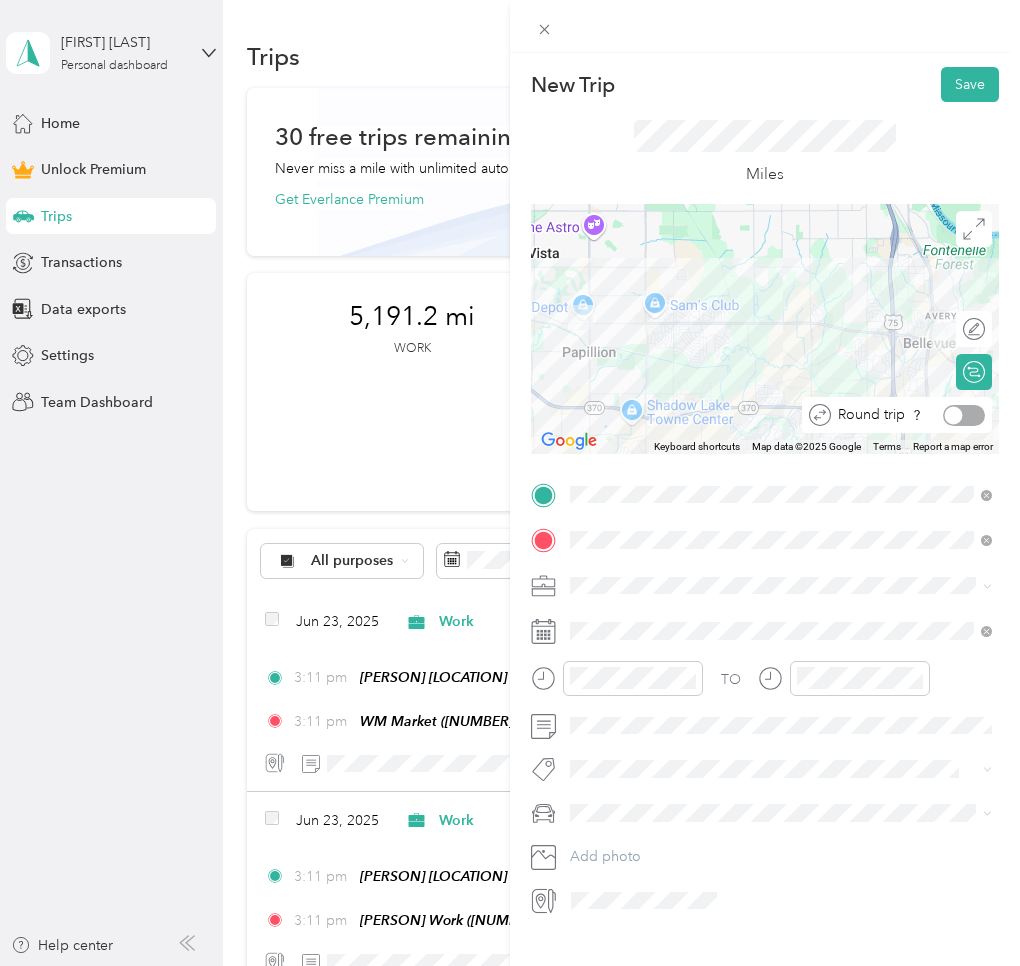 click at bounding box center (964, 415) 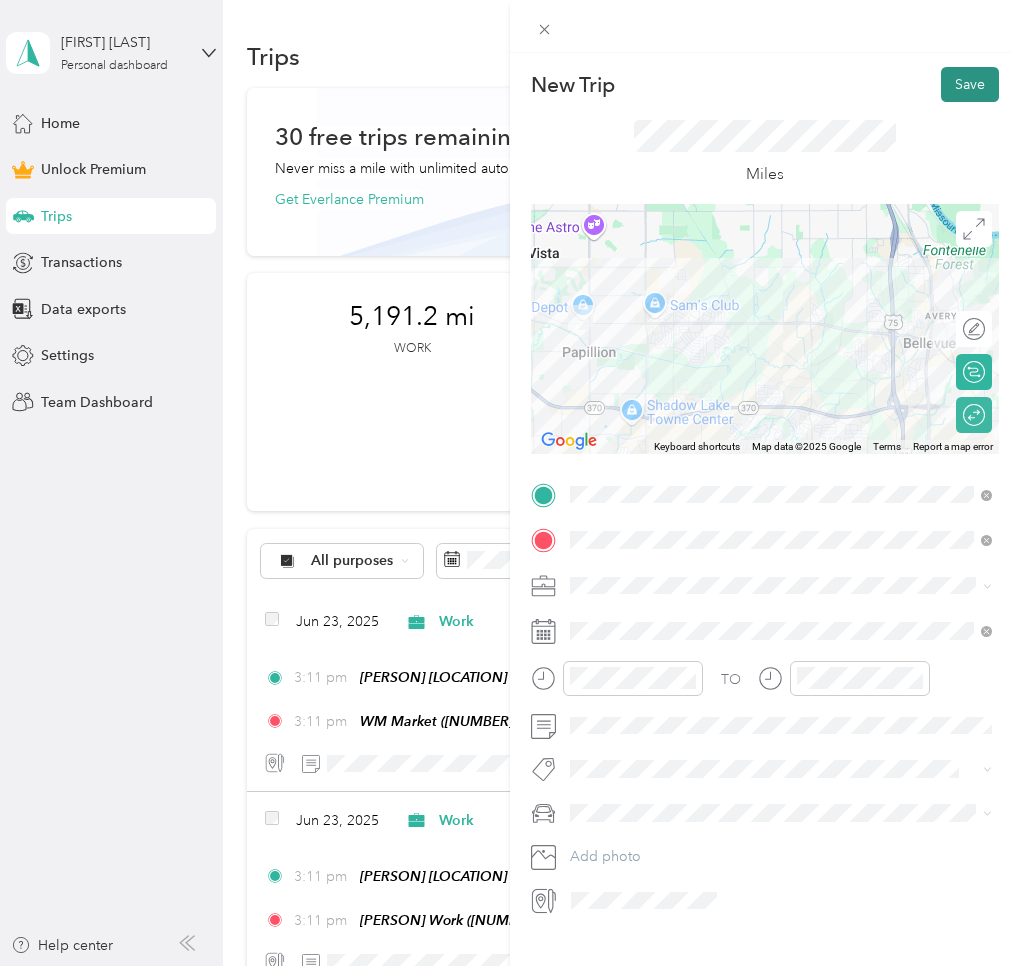 click on "Save" at bounding box center [970, 84] 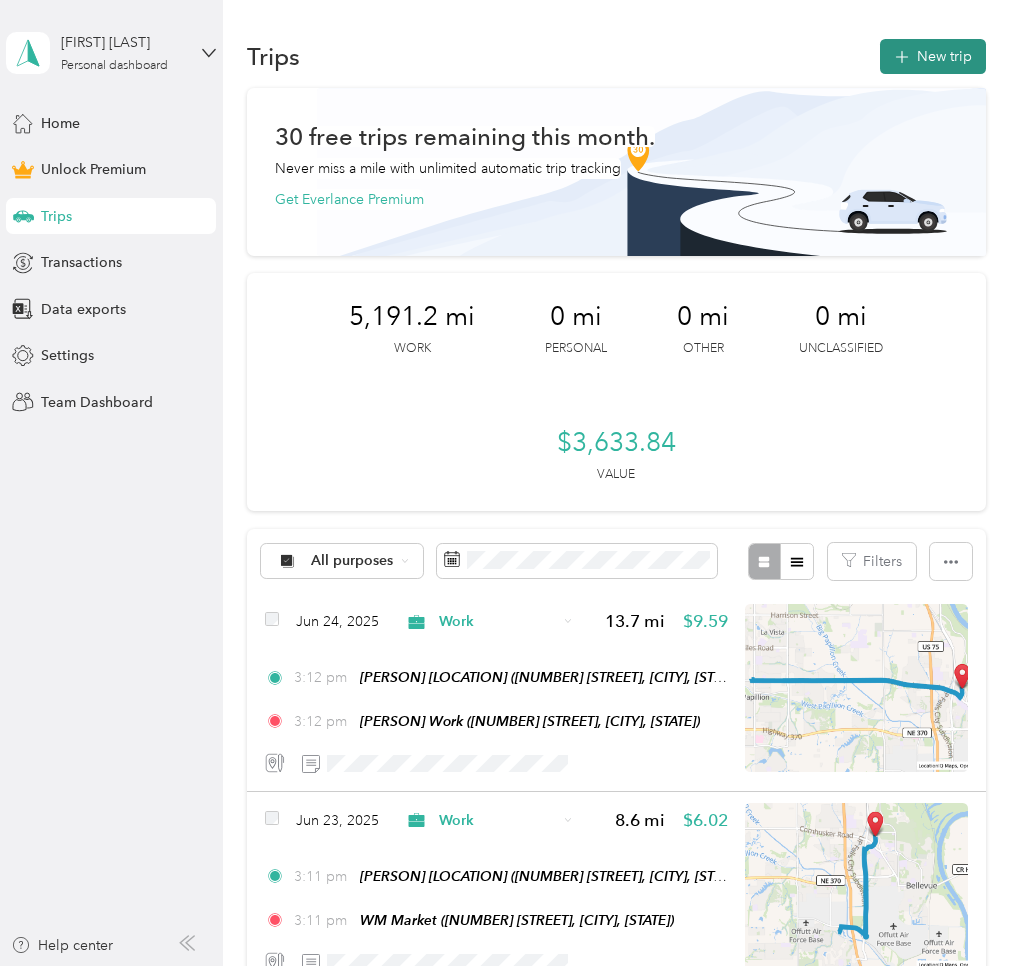 click on "New trip" at bounding box center [933, 56] 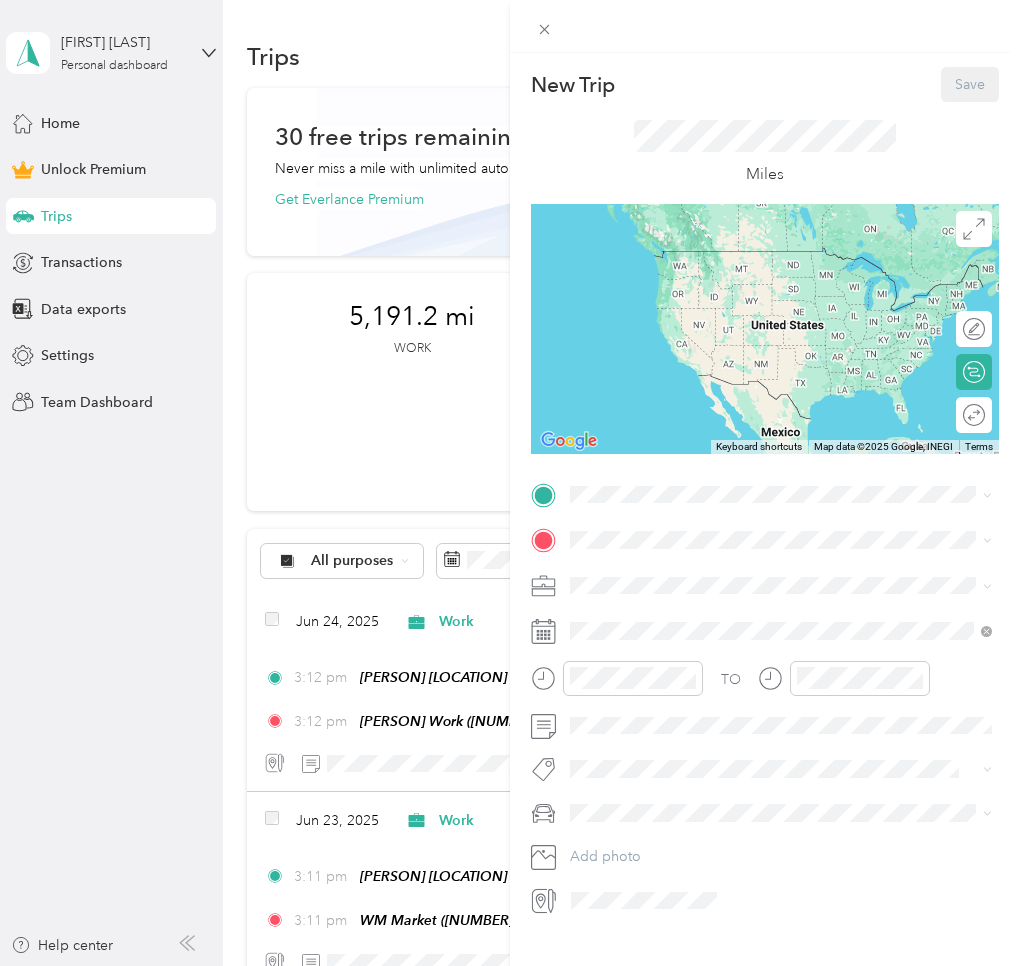 click on "[NUMBER] [STREET], [POSTAL_CODE], [CITY], [STATE]" at bounding box center (780, 595) 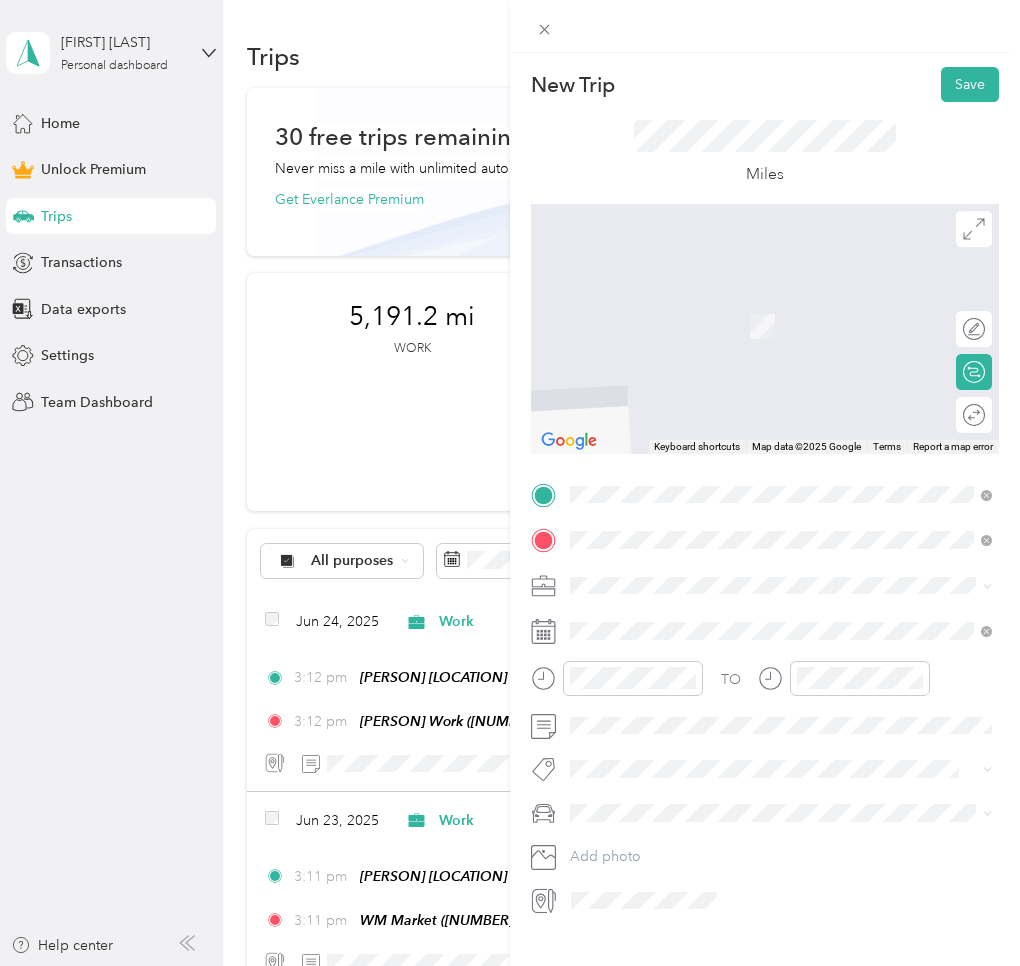 click on "[NAME] Work [NUMBER] [STREET], [POSTAL_CODE], [CITY], [STATE]" at bounding box center (781, 757) 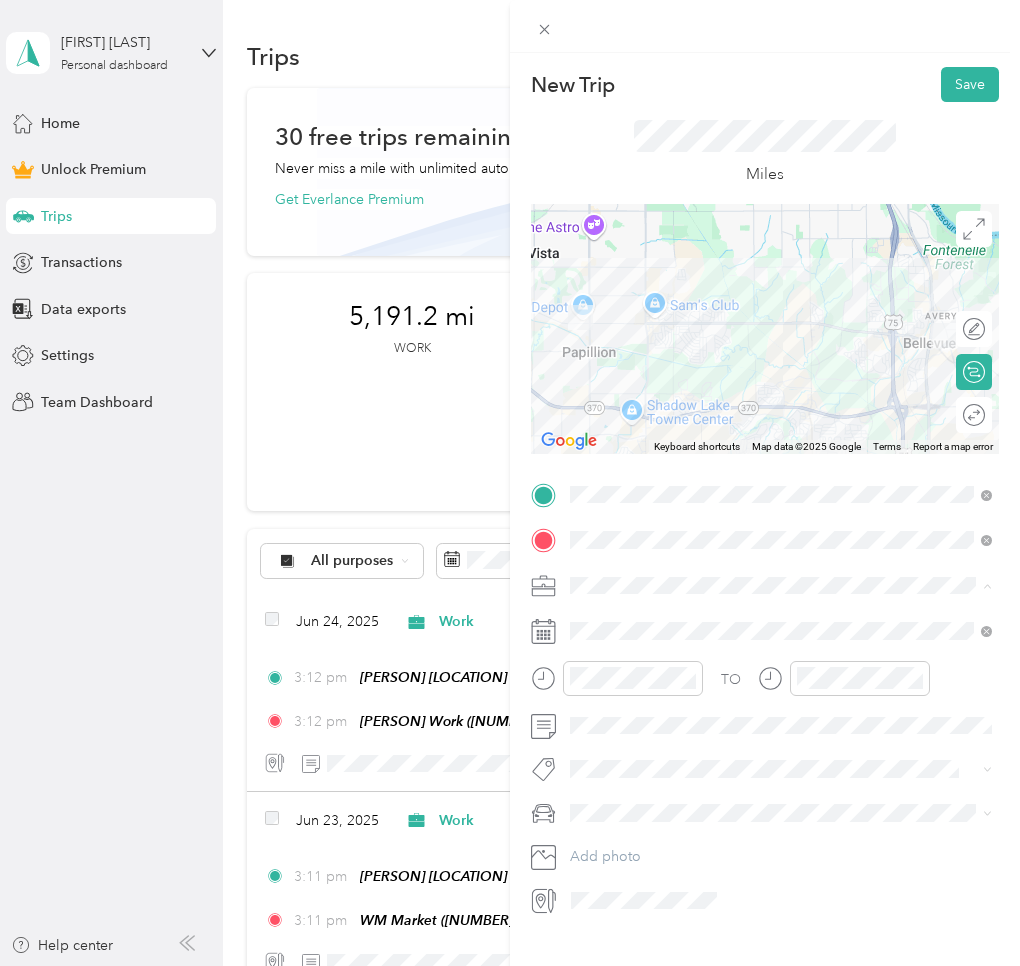 click on "Work" at bounding box center [594, 620] 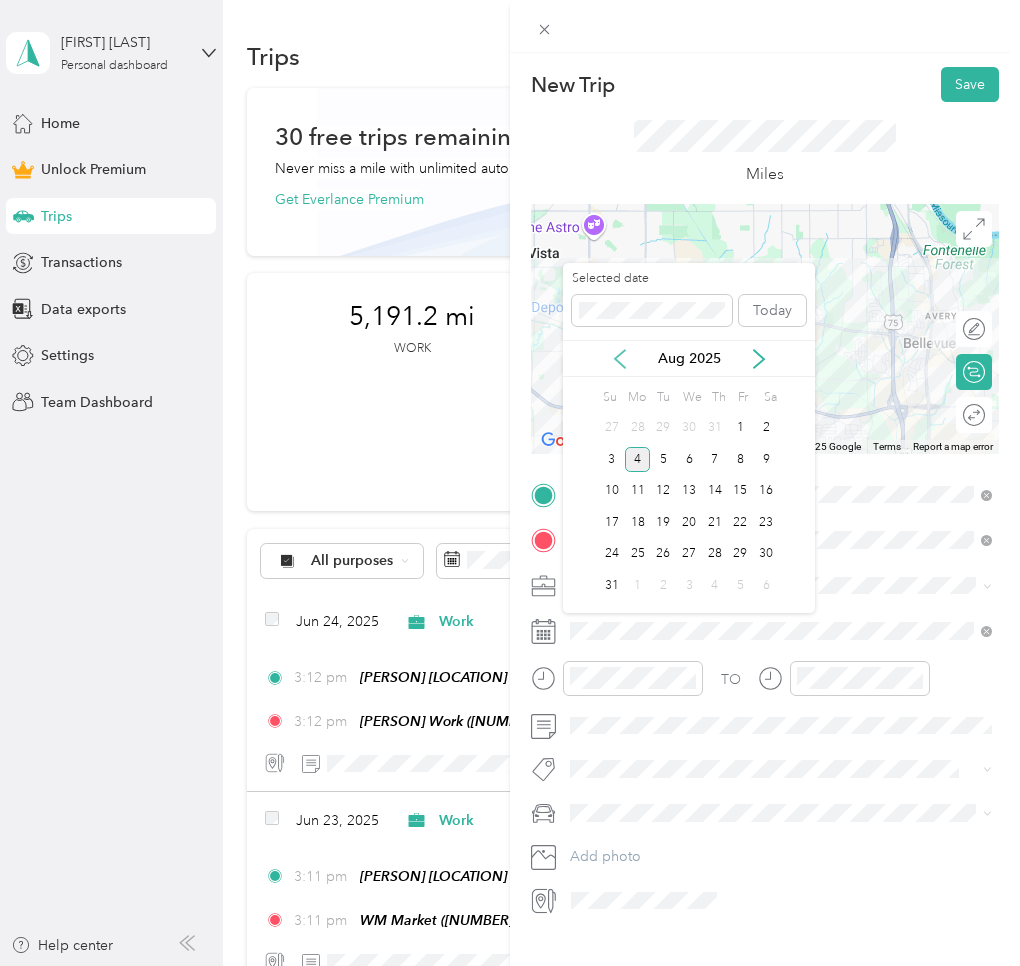 click 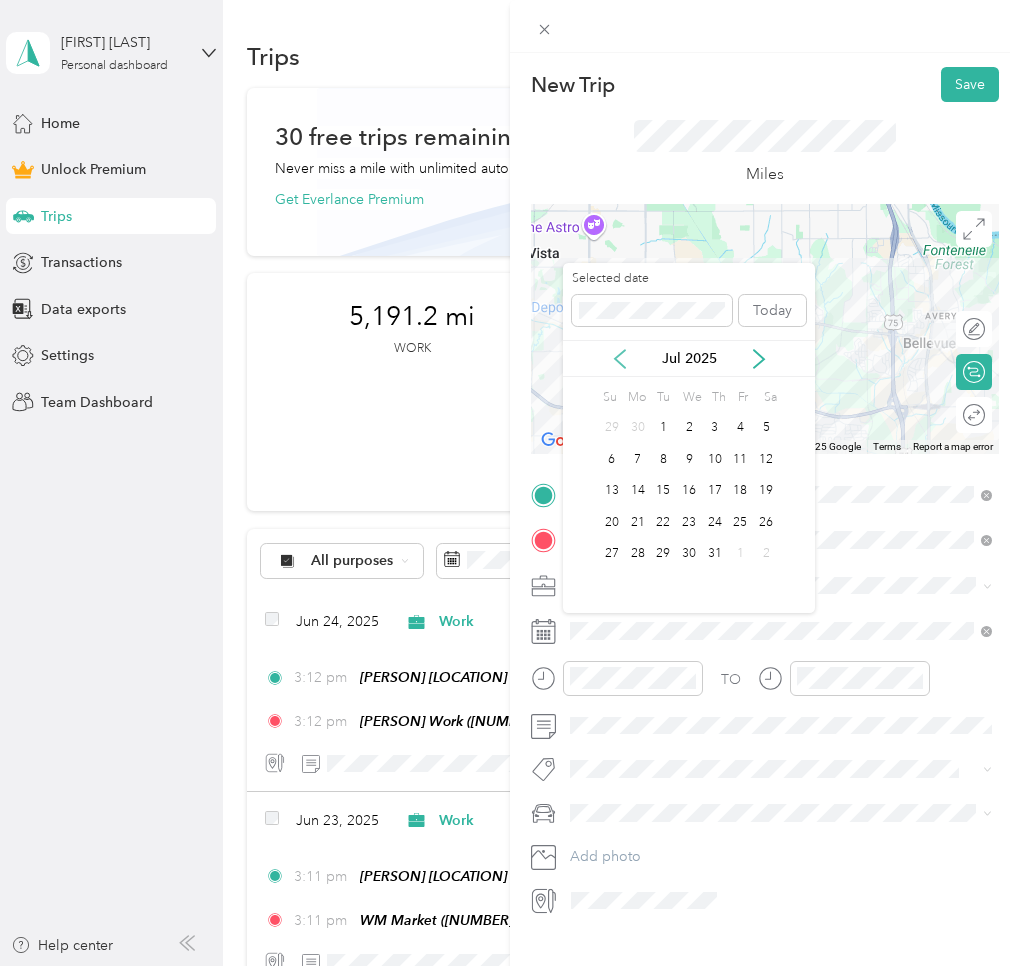 click 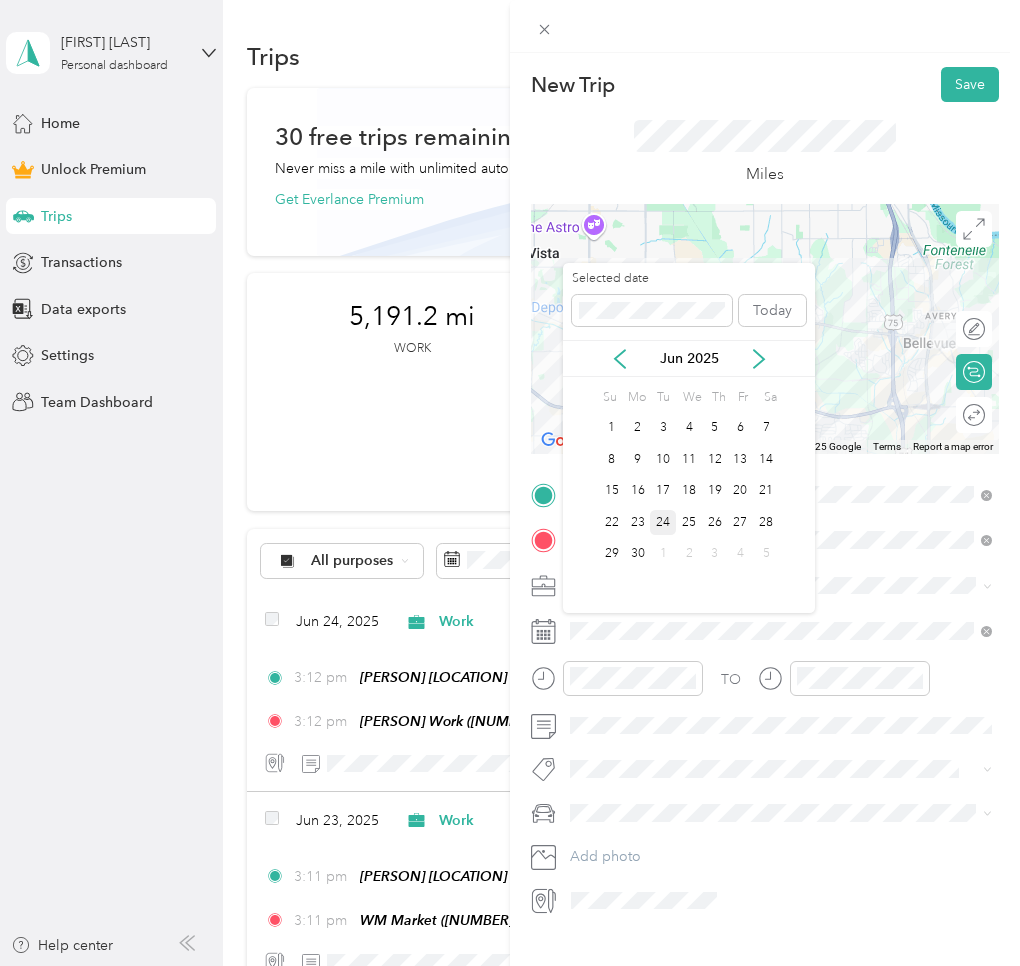 click on "24" at bounding box center [663, 522] 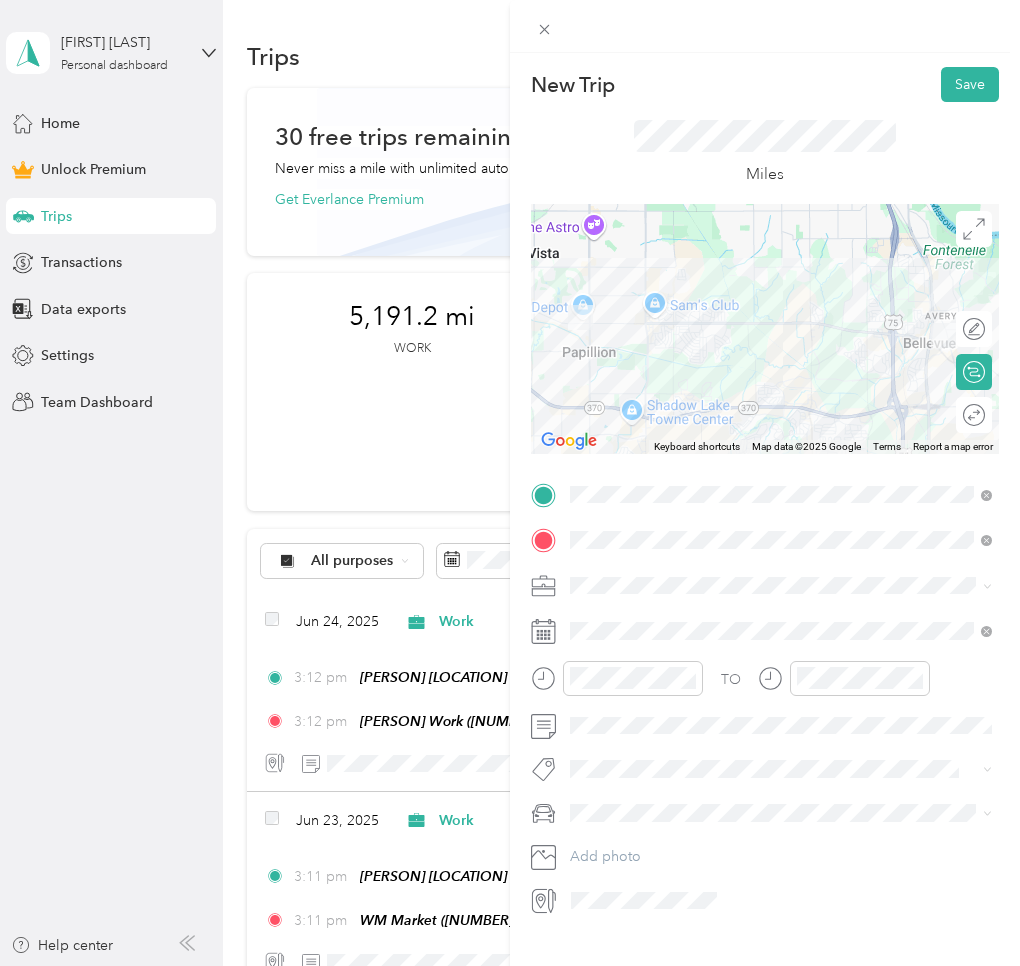 click on "Round trip" at bounding box center (974, 415) 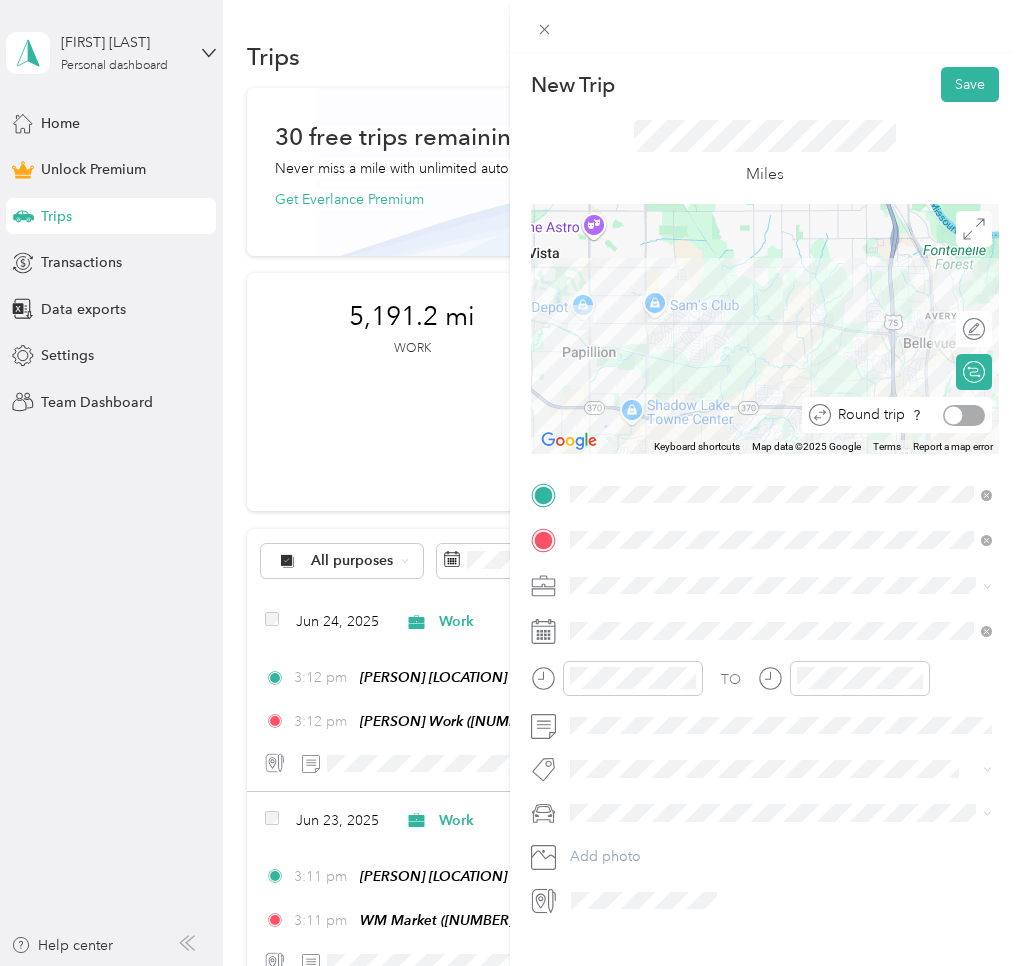 drag, startPoint x: 953, startPoint y: 410, endPoint x: 928, endPoint y: 414, distance: 25.317978 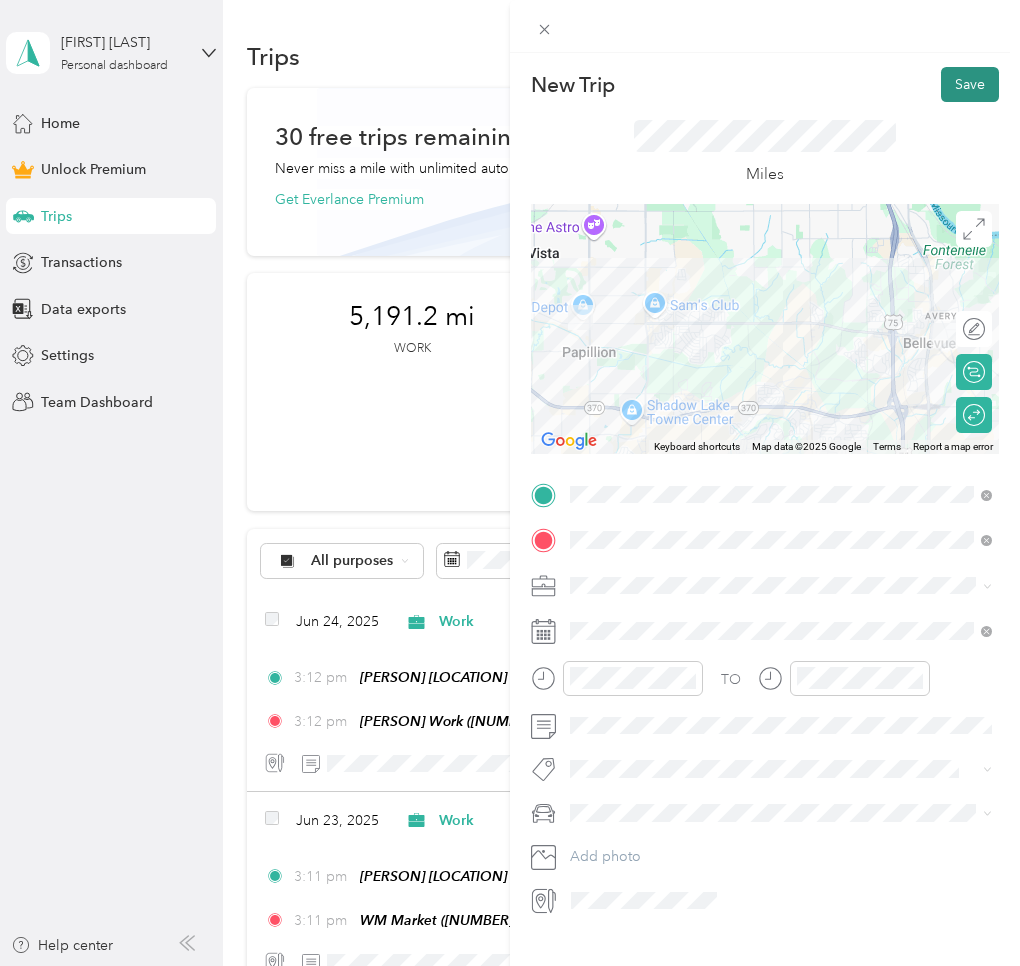 click on "Save" at bounding box center [970, 84] 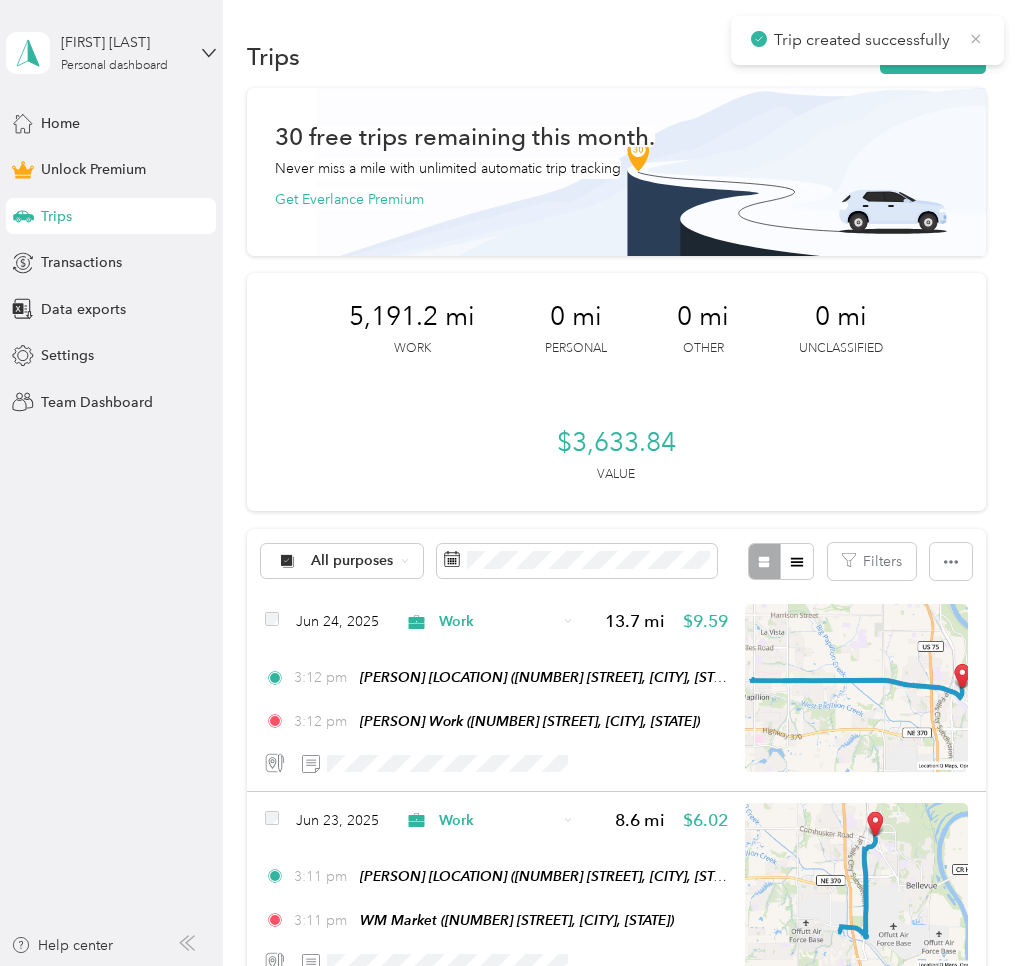 click 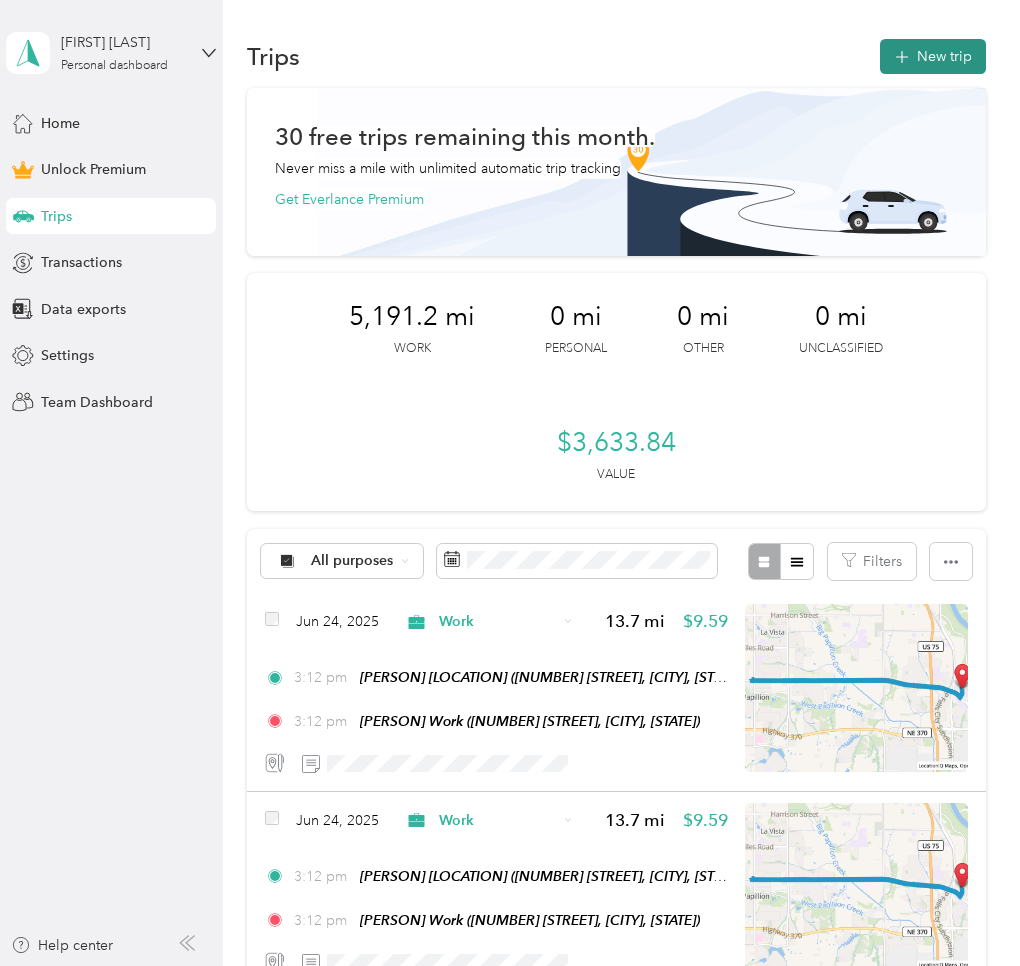 click on "New trip" at bounding box center [933, 56] 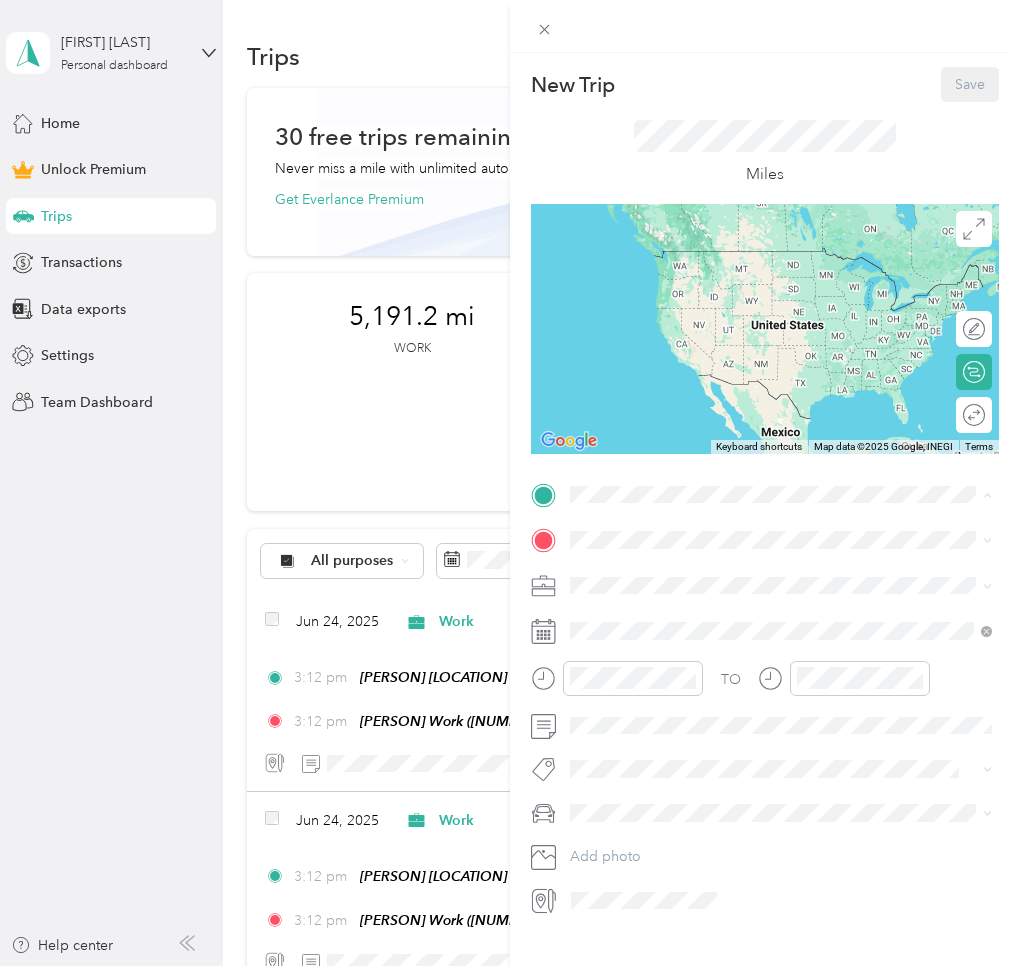 click on "[NUMBER] [STREET], [POSTAL_CODE], [CITY], [STATE]" at bounding box center [780, 596] 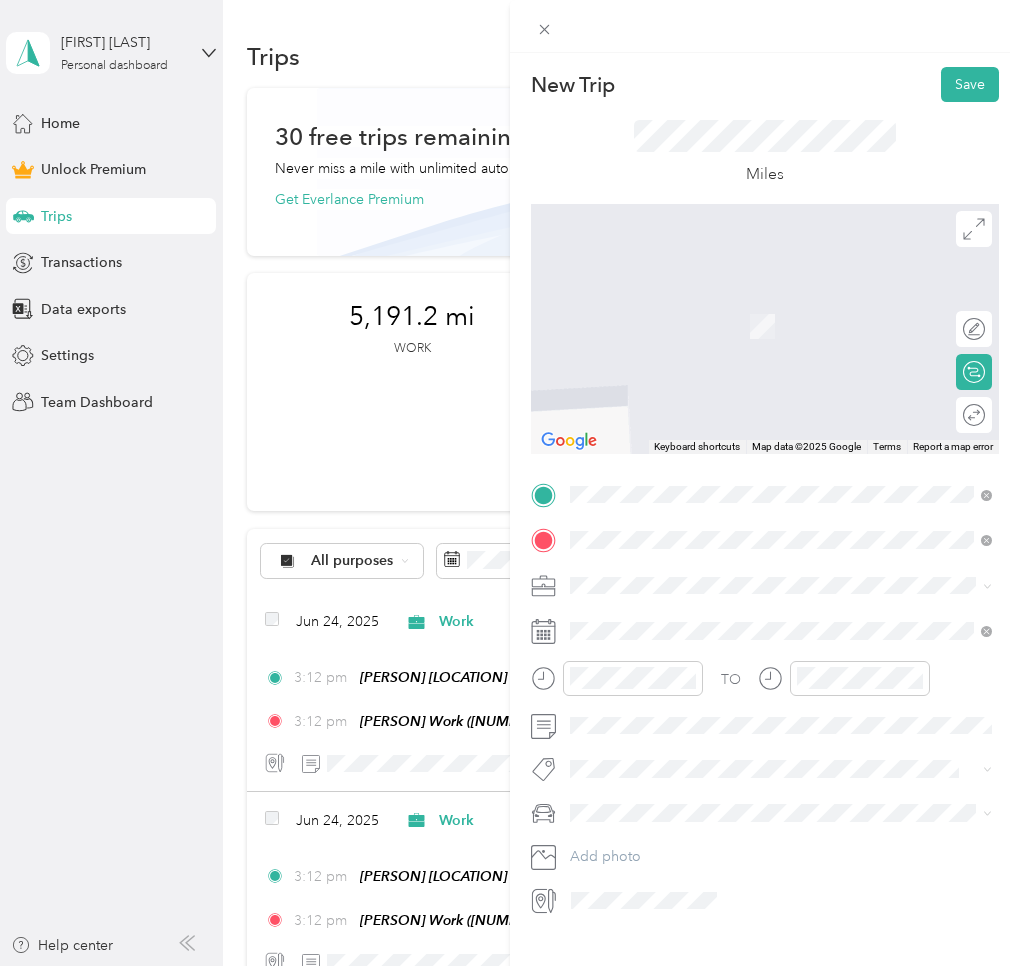 click on "[NUMBER] [STREET]
[CITY], [STATE] [POSTAL_CODE], [COUNTRY]" at bounding box center [781, 621] 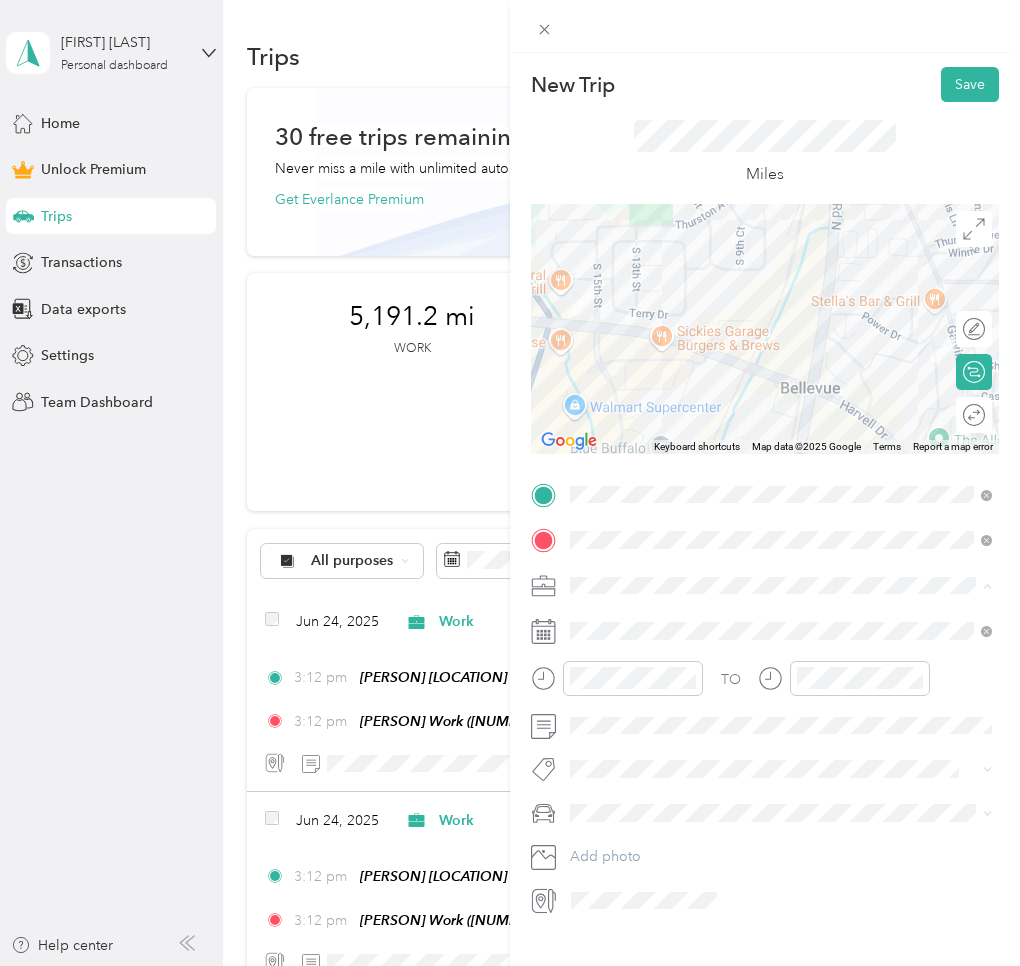 click on "Work" at bounding box center [594, 620] 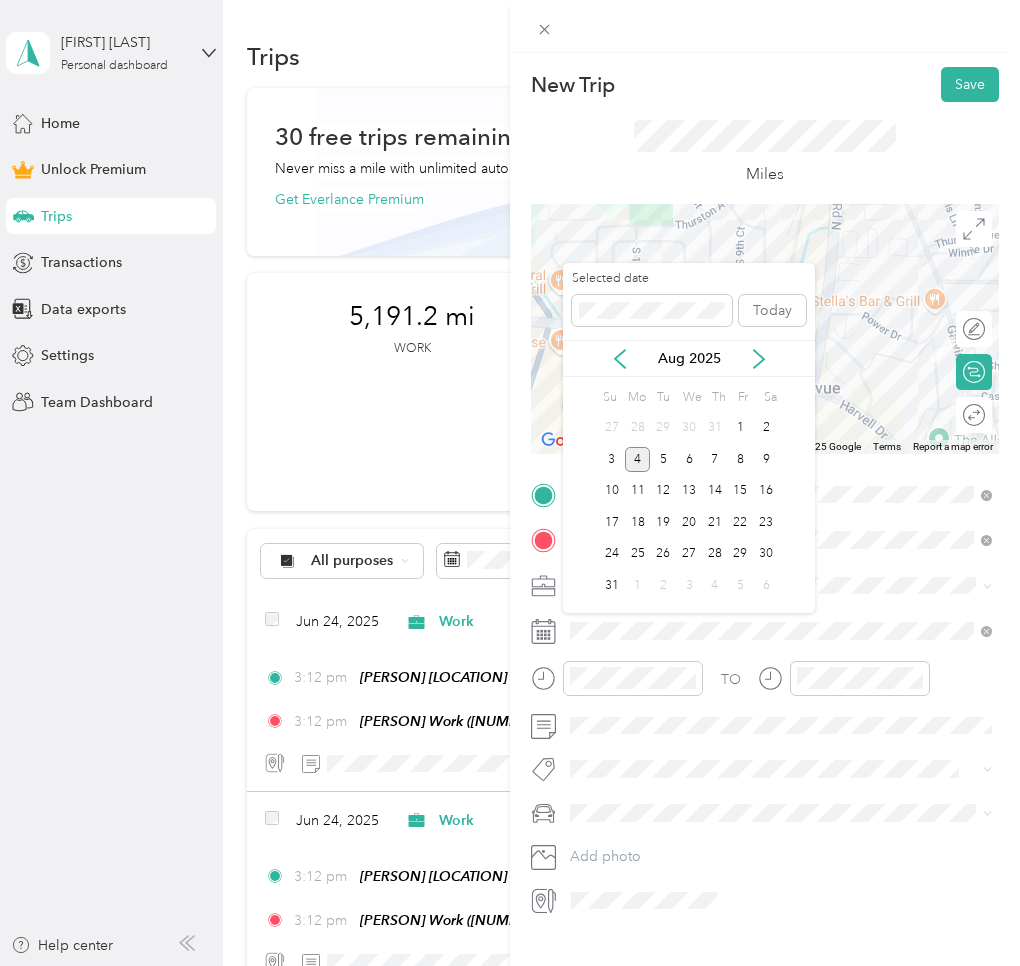 click on "Aug 2025" at bounding box center (689, 358) 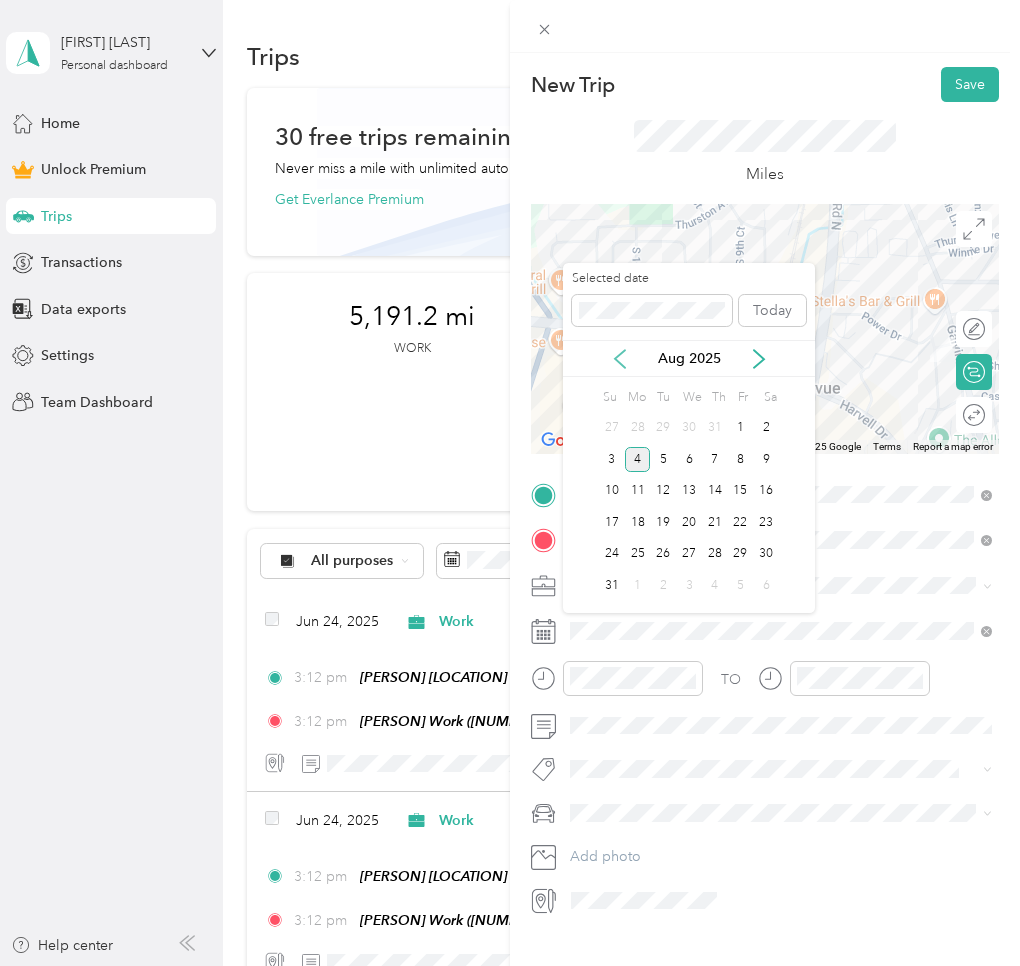 click on "Aug 2025" at bounding box center [689, 358] 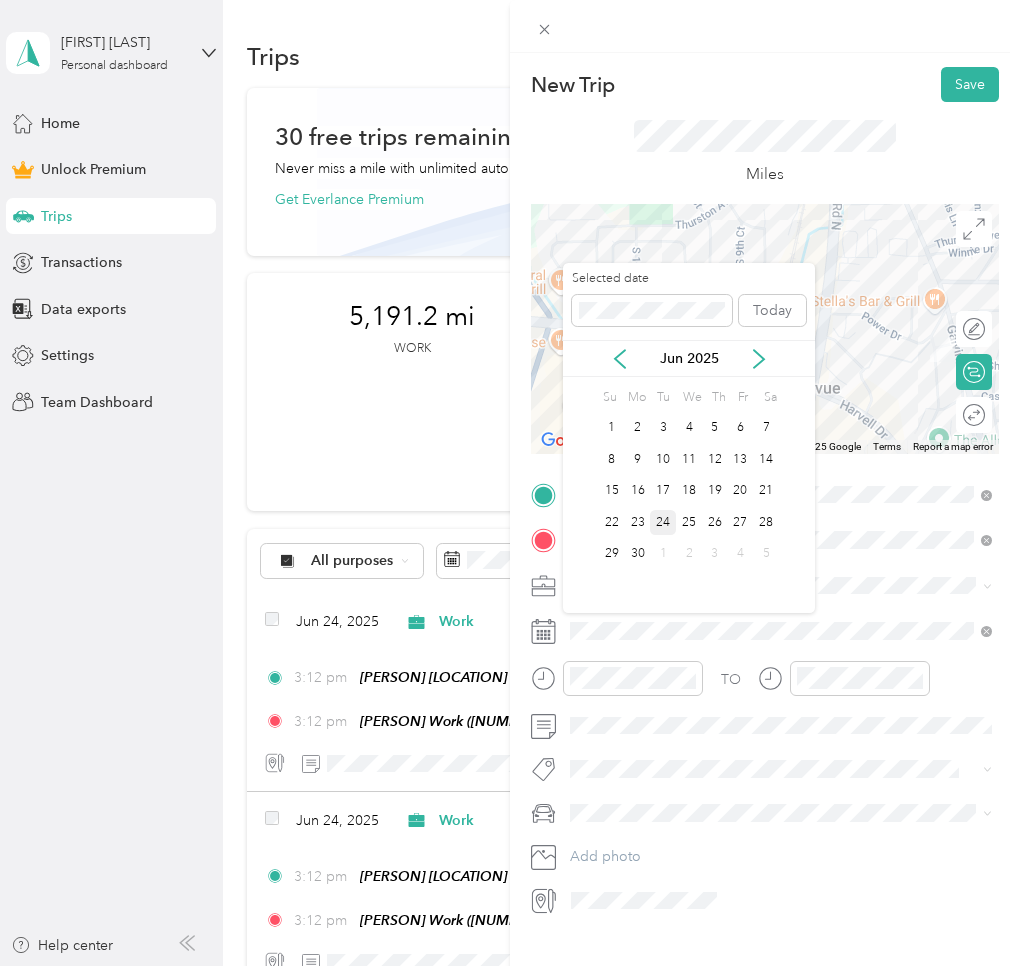 click on "24" at bounding box center (663, 522) 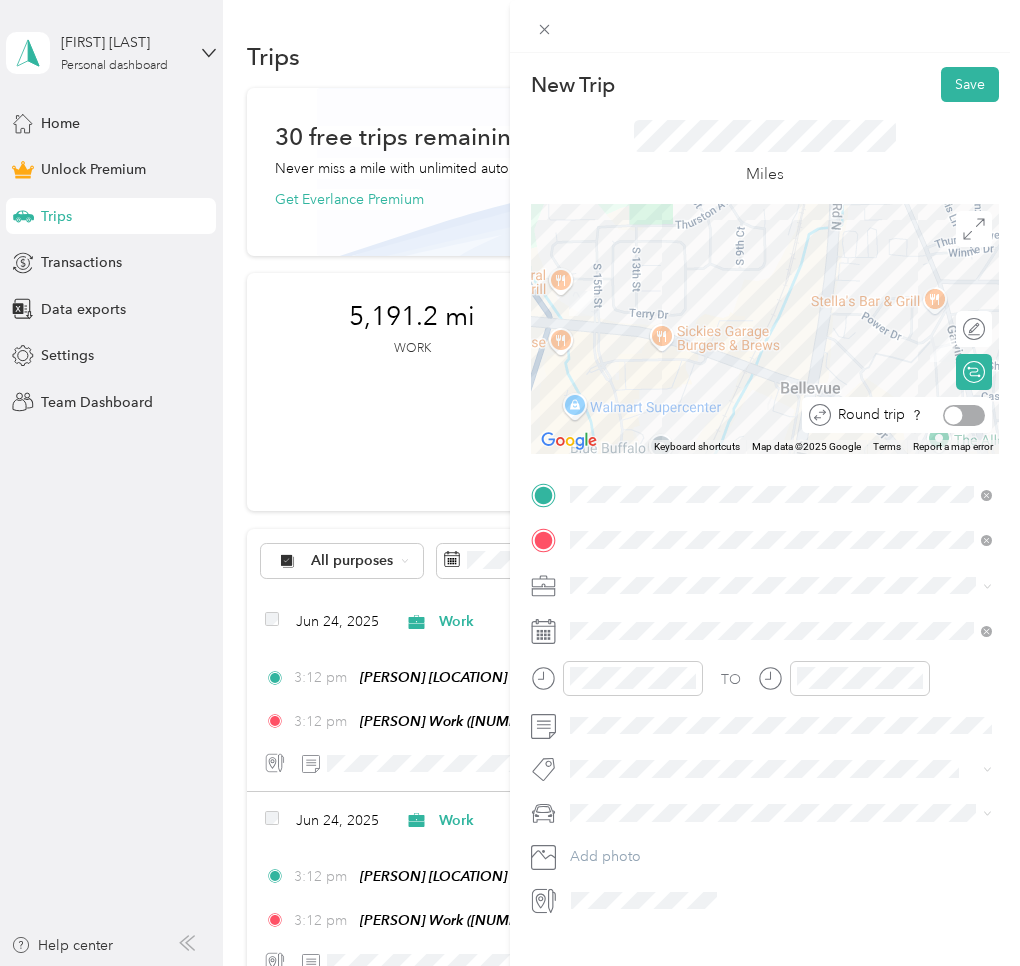 click at bounding box center [964, 415] 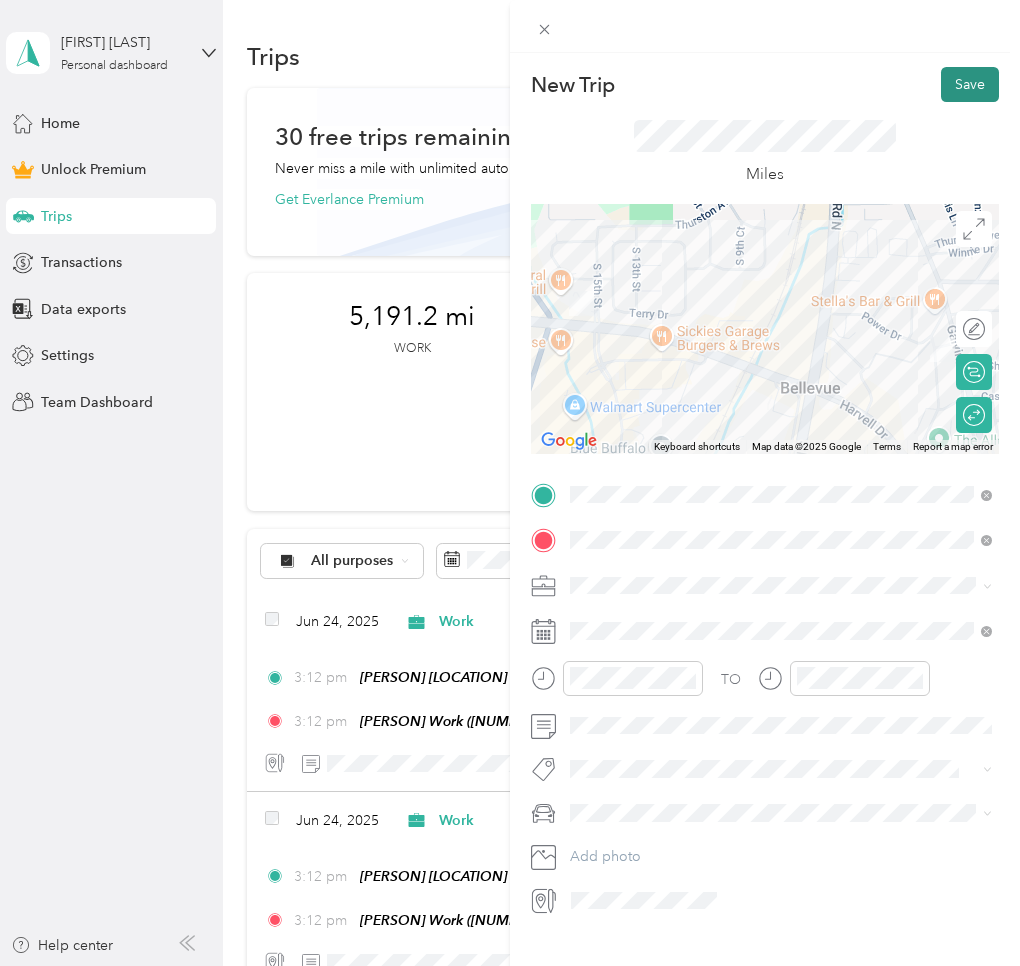 click on "Save" at bounding box center (970, 84) 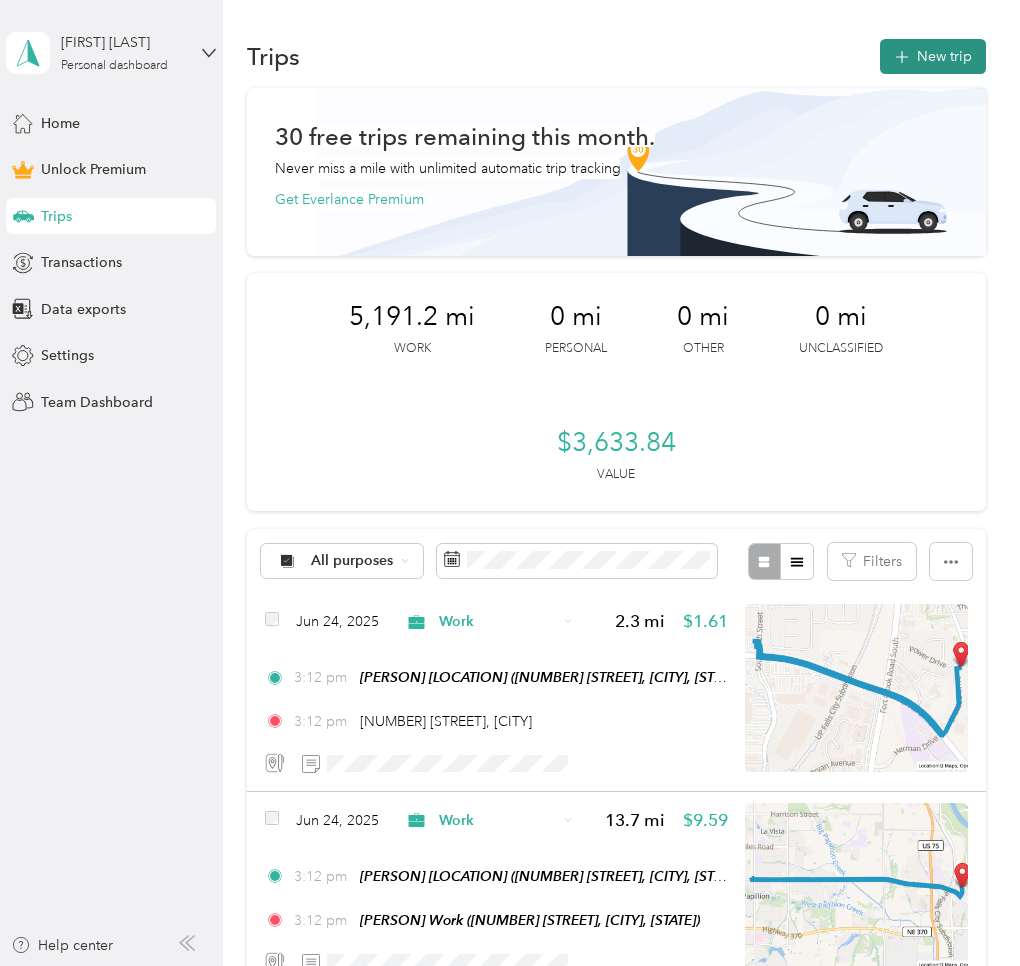 click on "New trip" at bounding box center [933, 56] 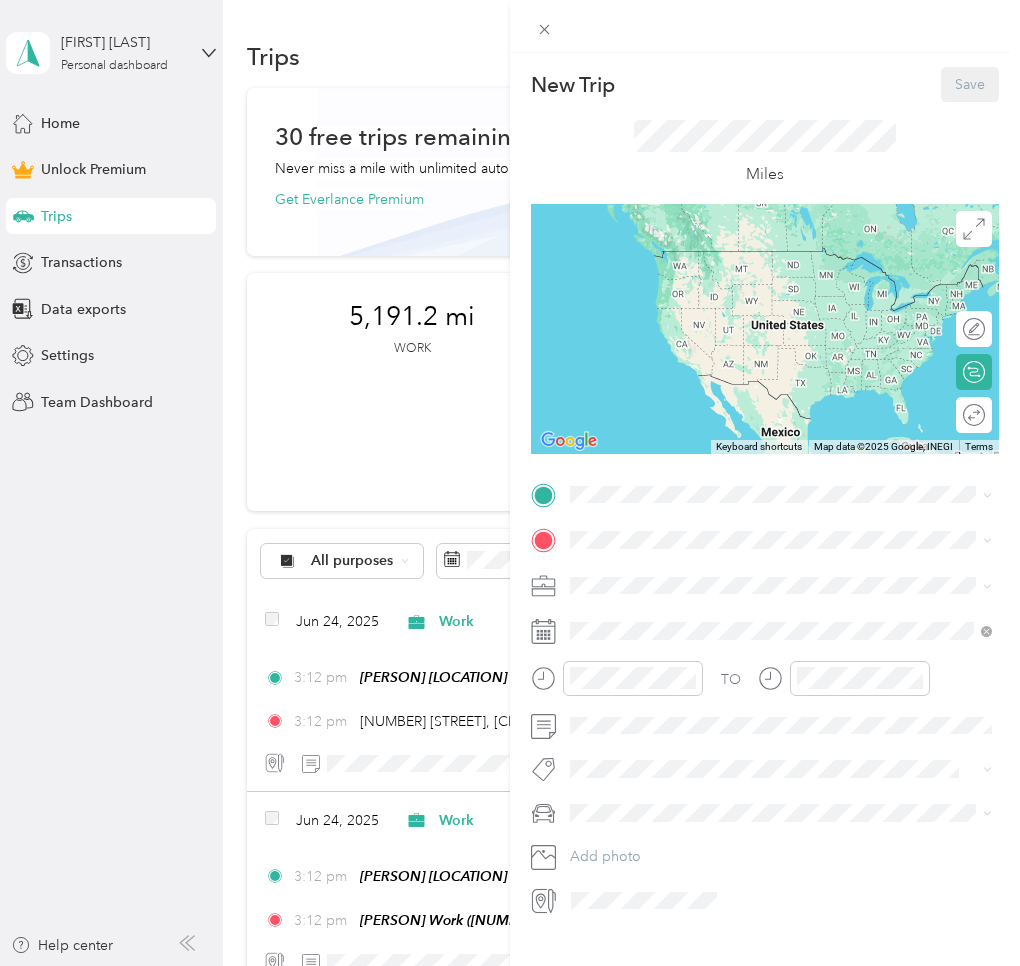 click on "New Trip Save This trip cannot be edited because it is either under review, approved, or paid. Contact your Team Manager to edit it. Miles ← Move left → Move right ↑ Move up ↓ Move down + Zoom in - Zoom out Home Jump left by 75% End Jump right by 75% Page Up Jump up by 75% Page Down Jump down by 75% Keyboard shortcuts Map Data Map data ©2025 Google, INEGI Map data ©2025 Google, INEGI 1000 km  Click to toggle between metric and imperial units Terms Report a map error Edit route Calculate route Round trip TO Add photo" at bounding box center [765, 491] 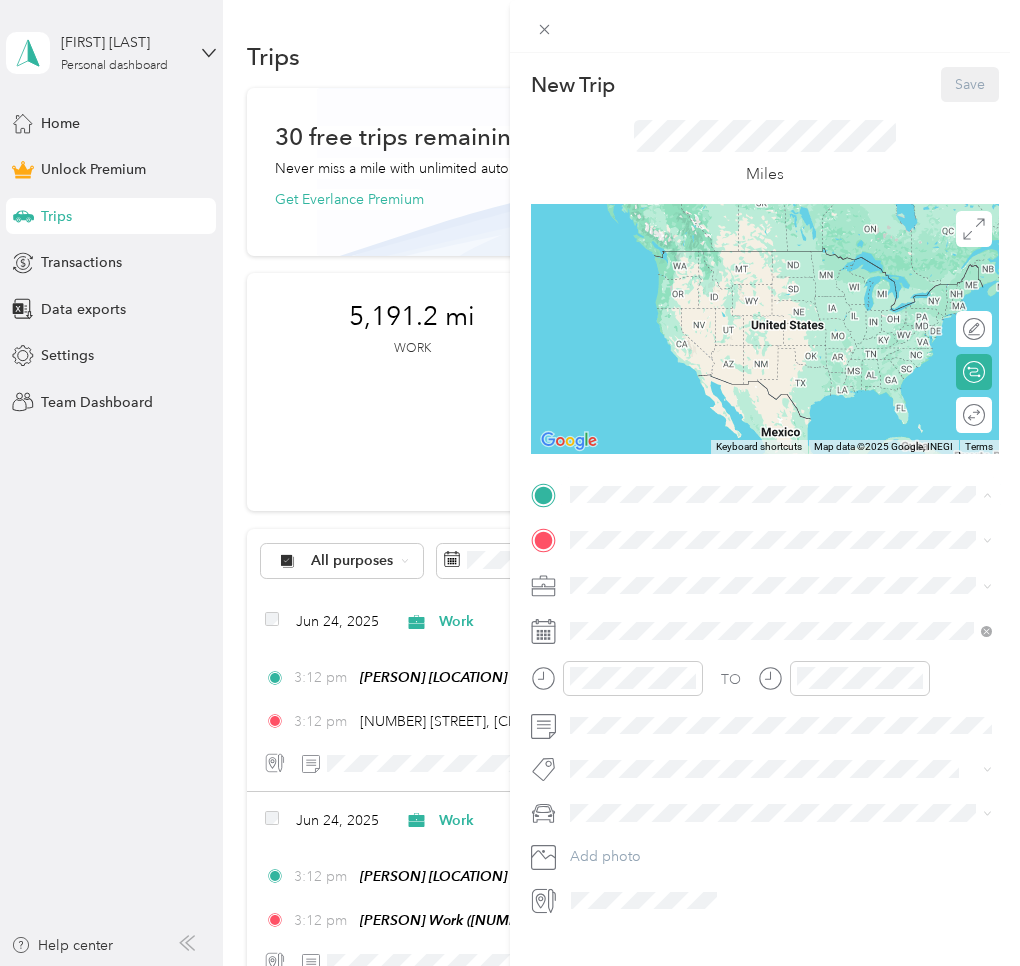 drag, startPoint x: 627, startPoint y: 582, endPoint x: 615, endPoint y: 543, distance: 40.804413 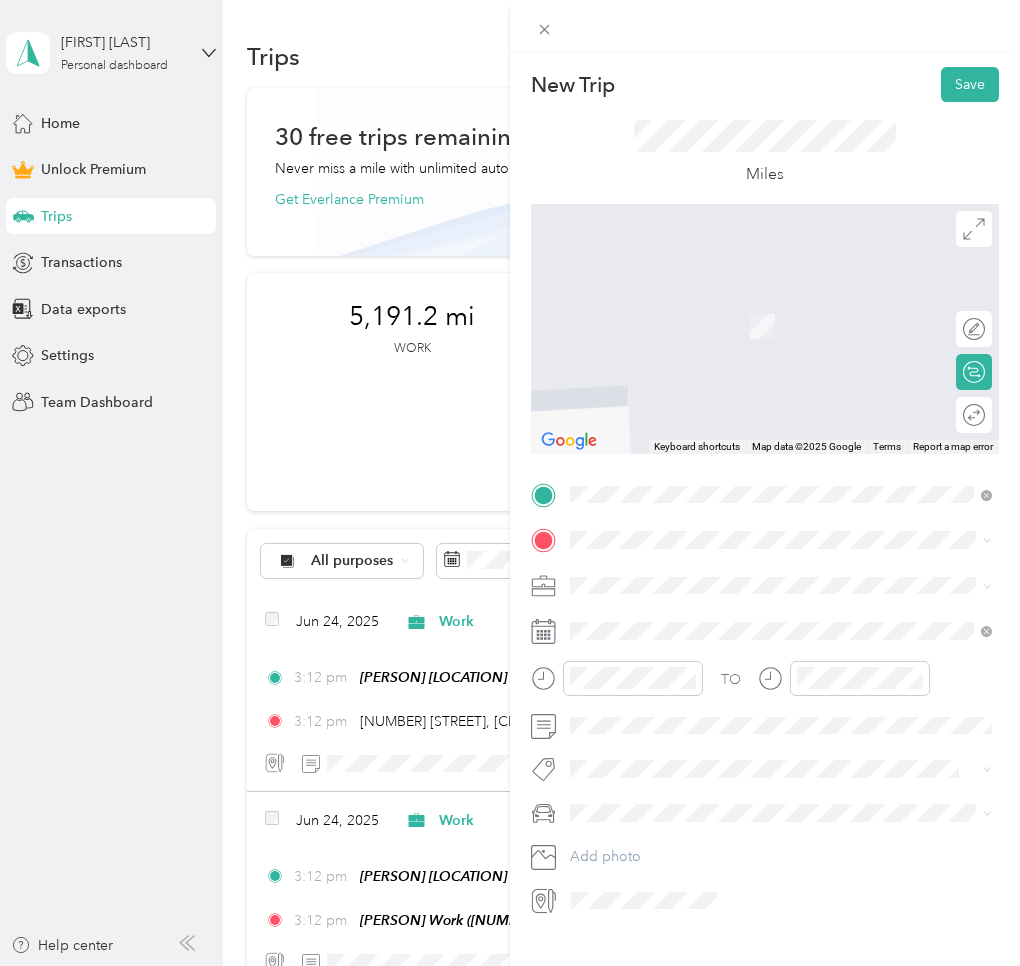 click on "[NAME] Work [NUMBER] [STREET], [POSTAL_CODE], [CITY], [STATE]" at bounding box center (781, 756) 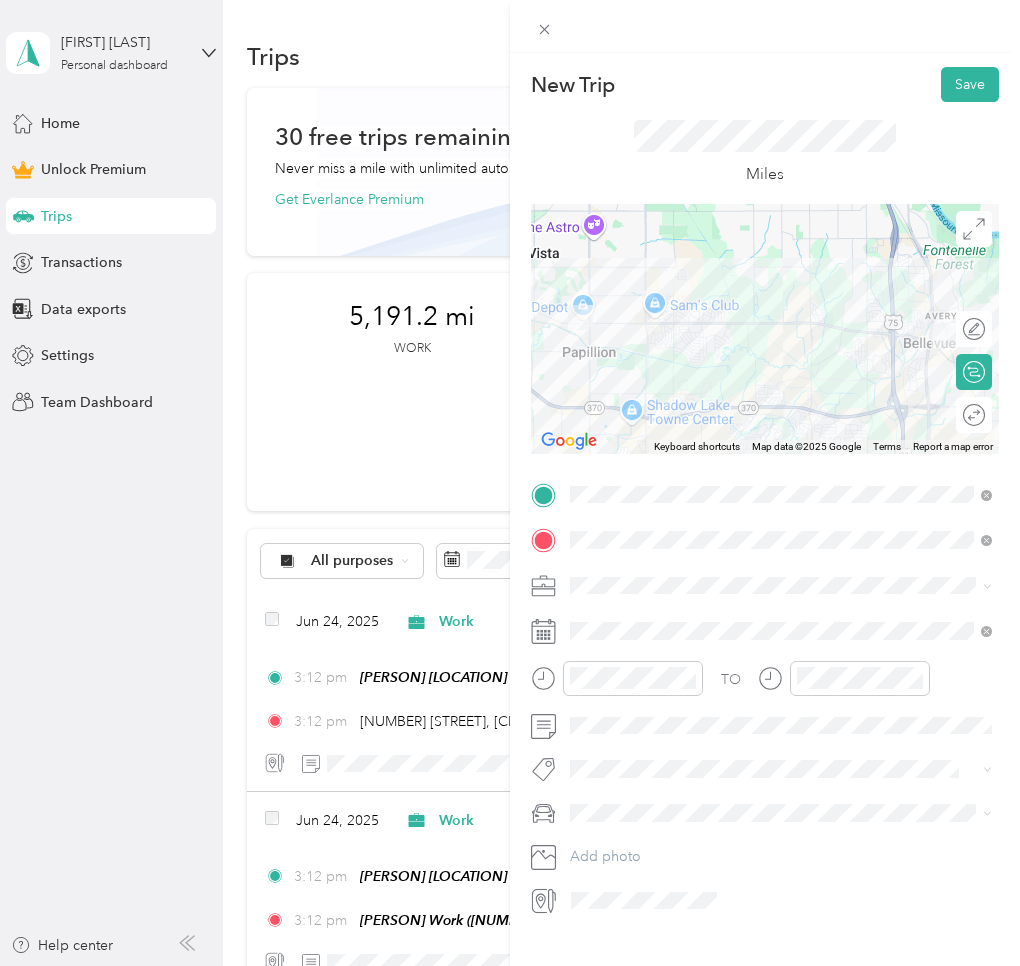 click on "Work" at bounding box center (594, 620) 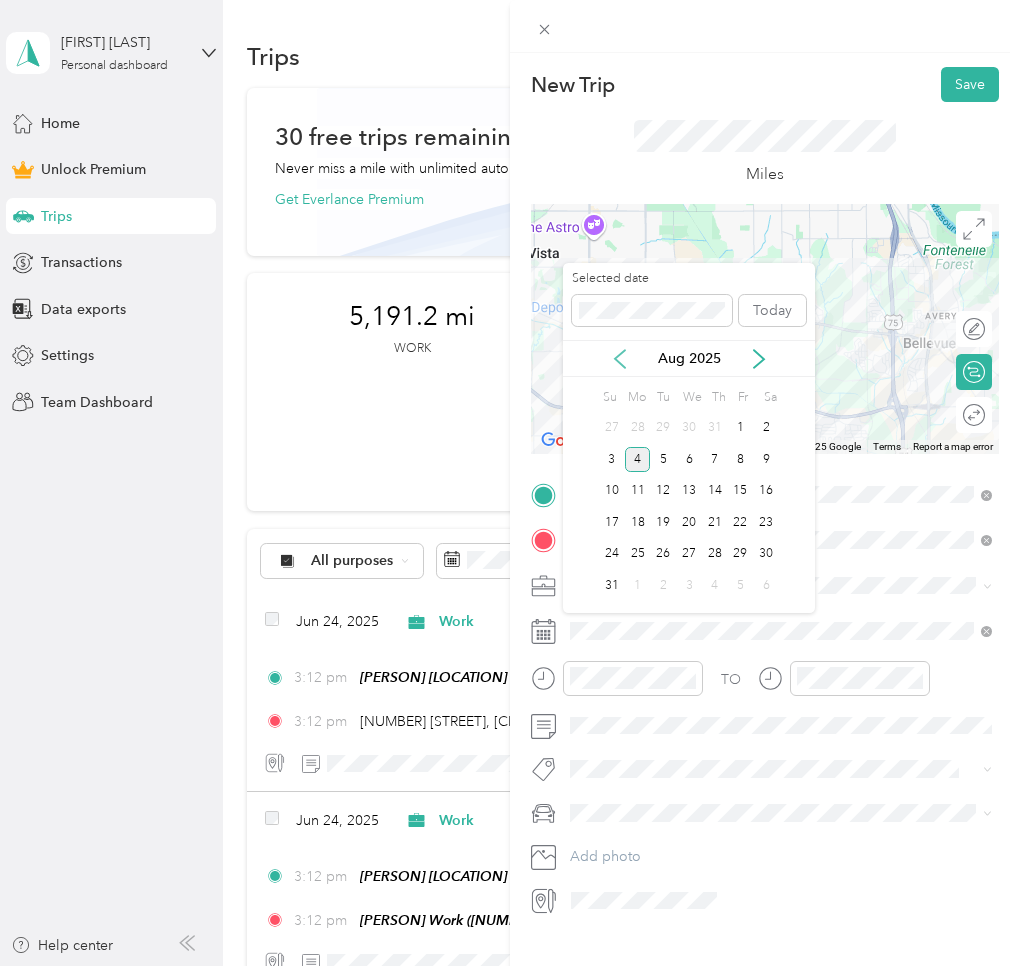 click 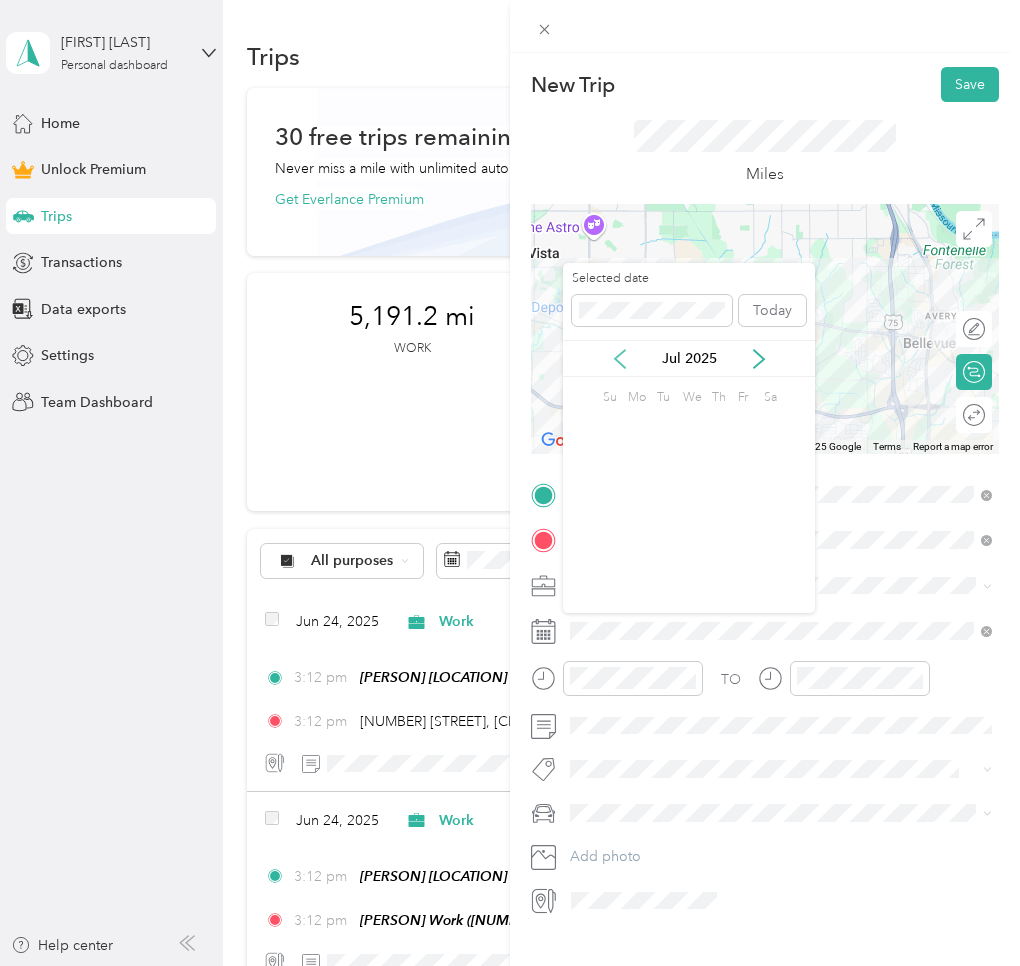 click 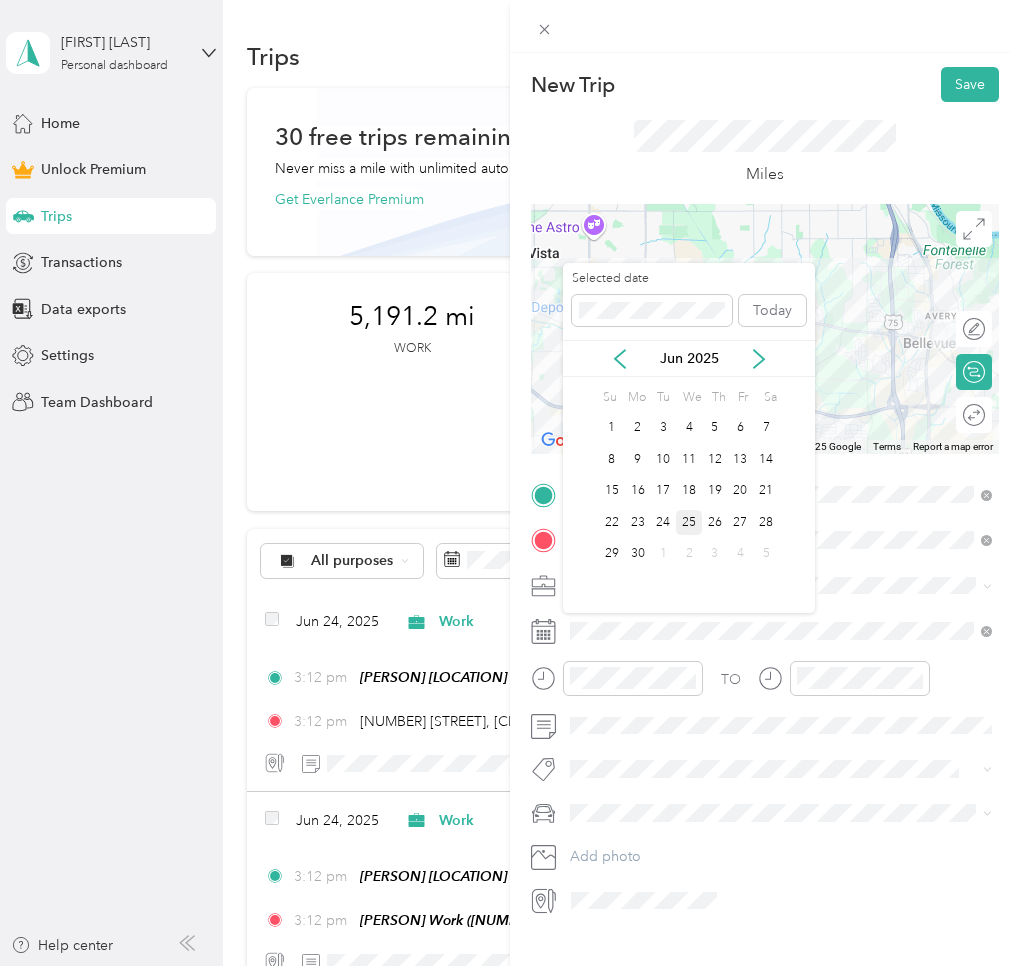 click on "25" at bounding box center [689, 522] 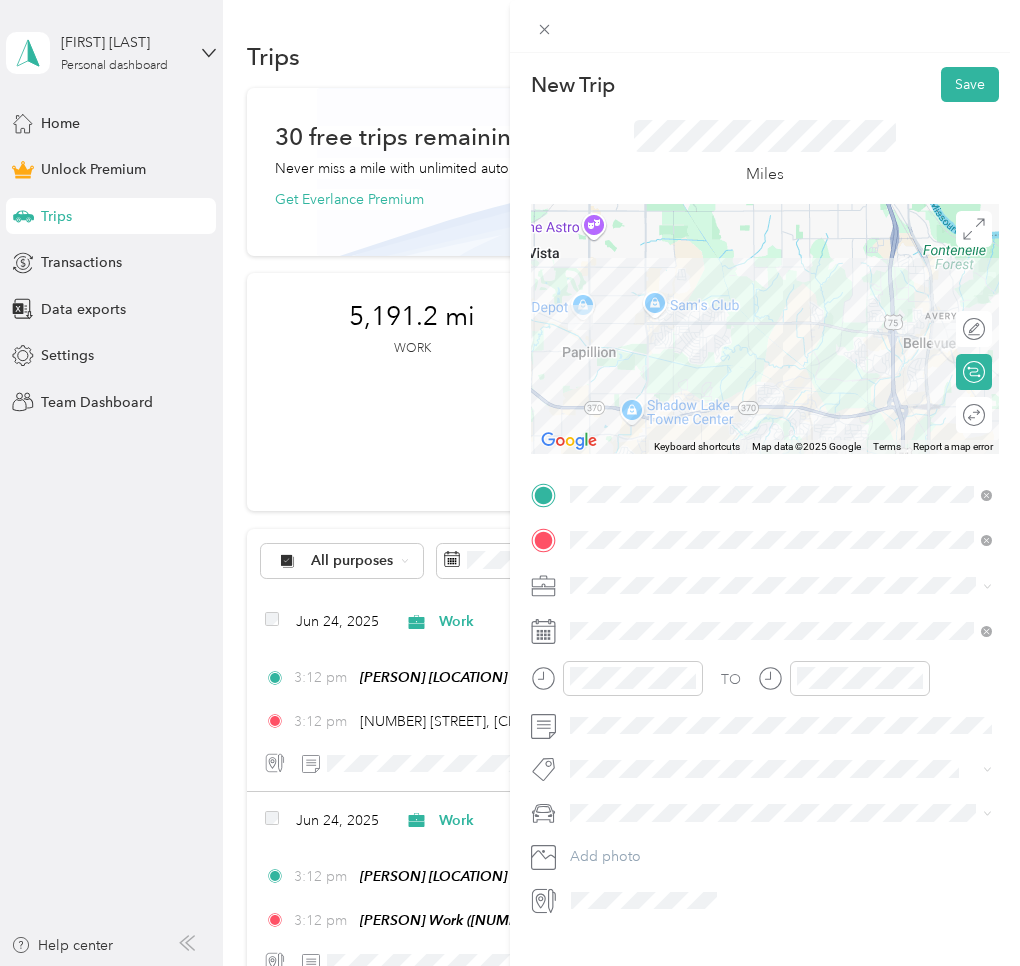 click 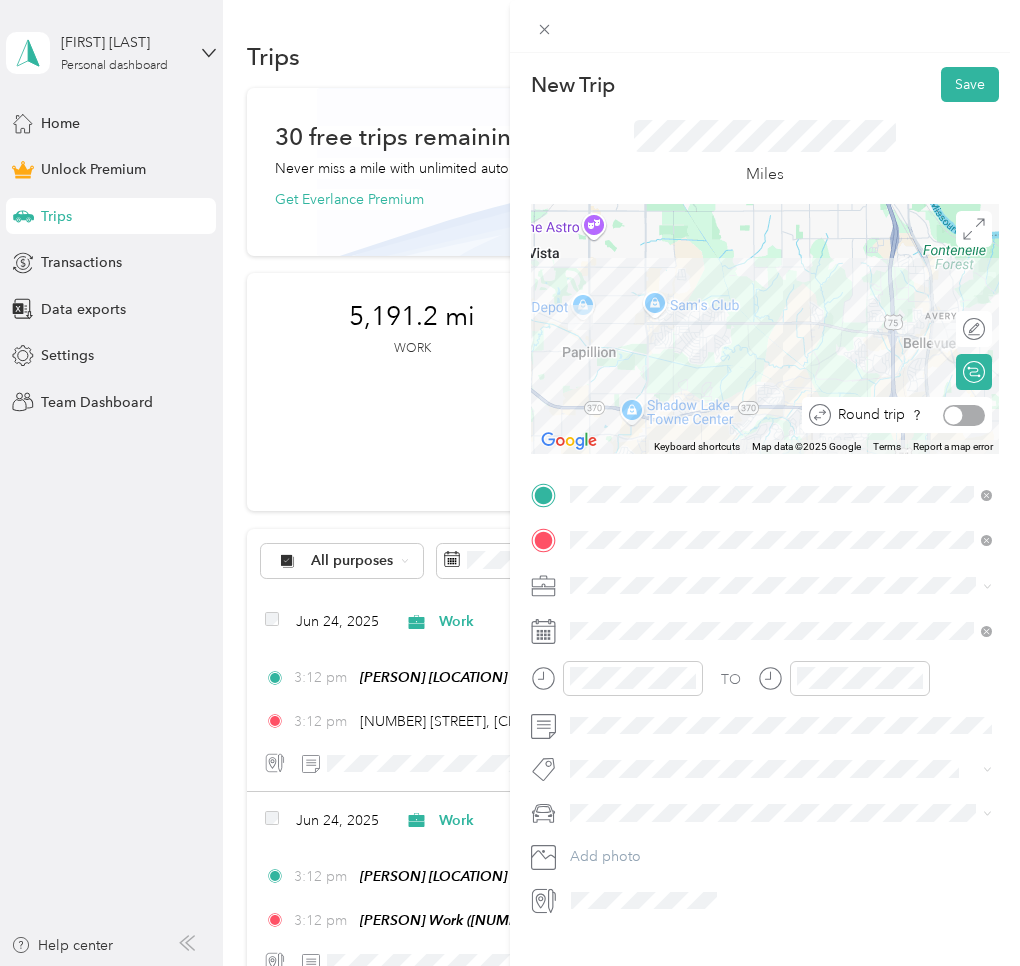 click at bounding box center [964, 415] 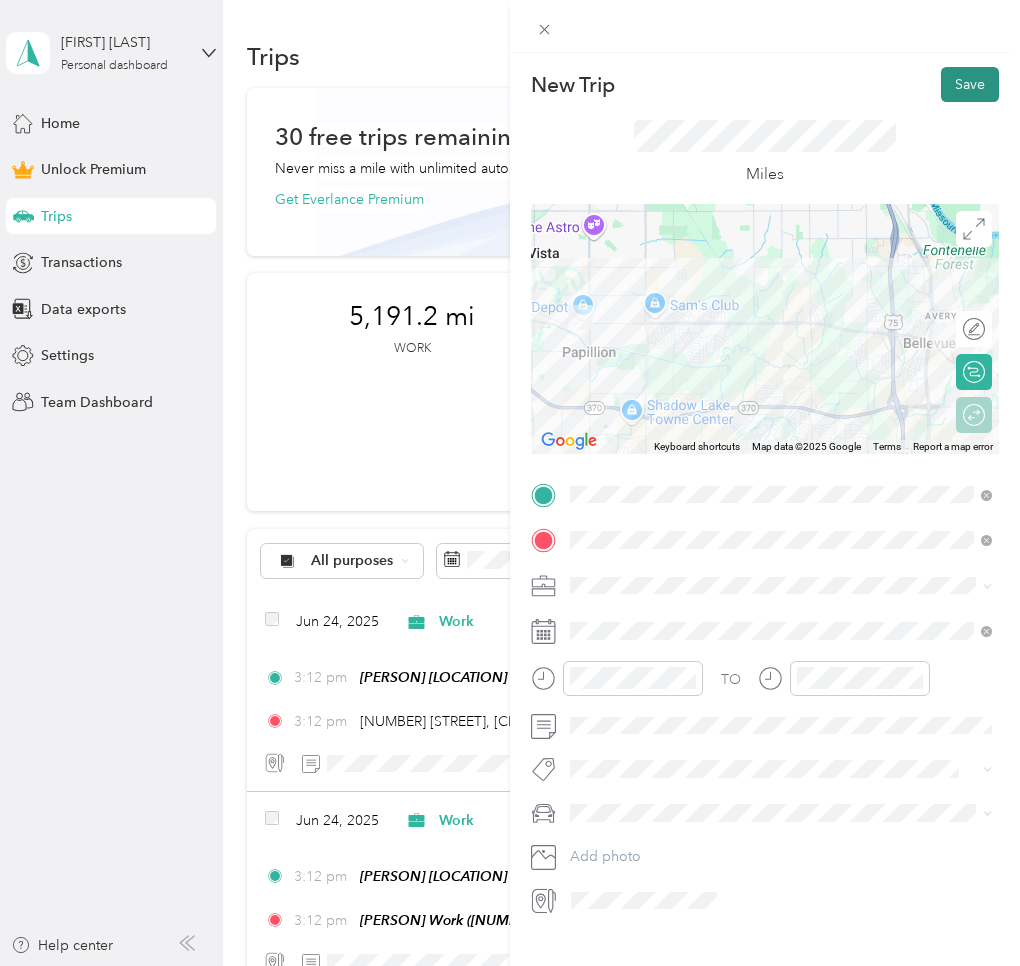 click on "Save" at bounding box center (970, 84) 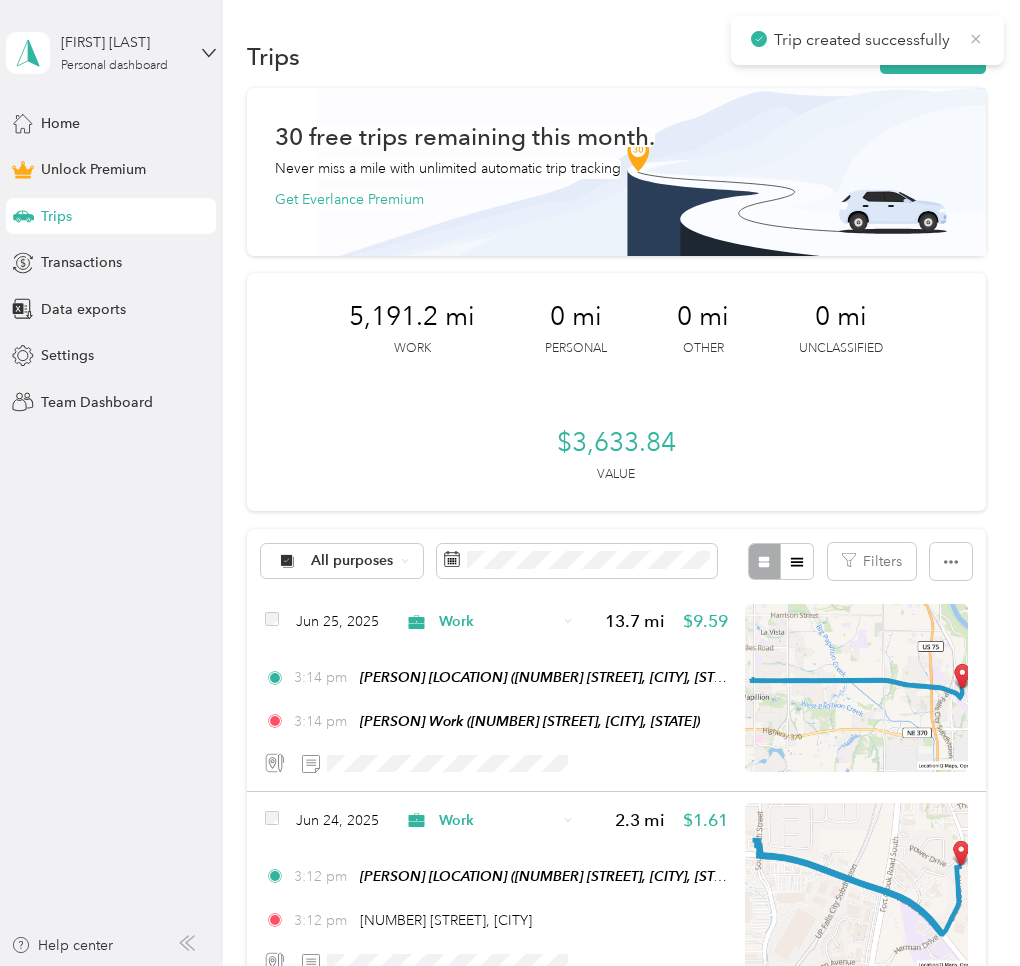 click on "Trip created successfully" at bounding box center (867, 40) 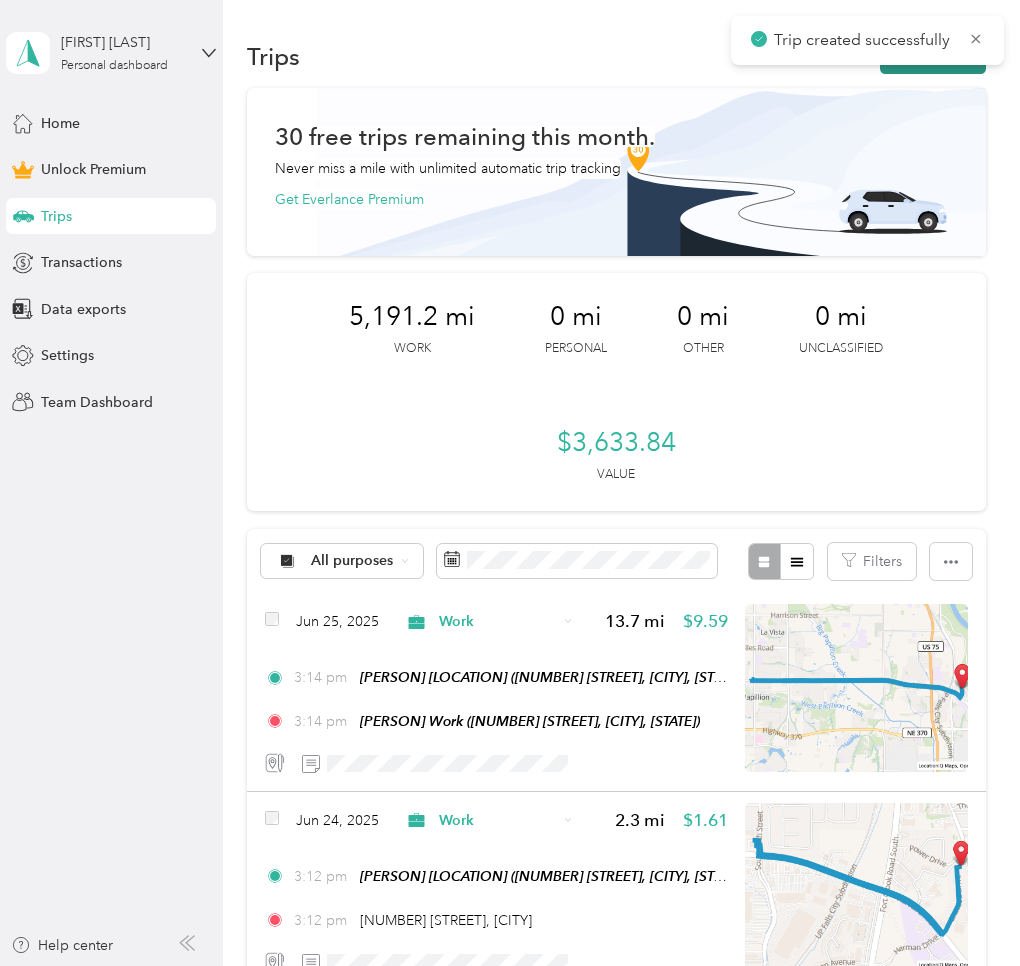 drag, startPoint x: 975, startPoint y: 36, endPoint x: 964, endPoint y: 50, distance: 17.804493 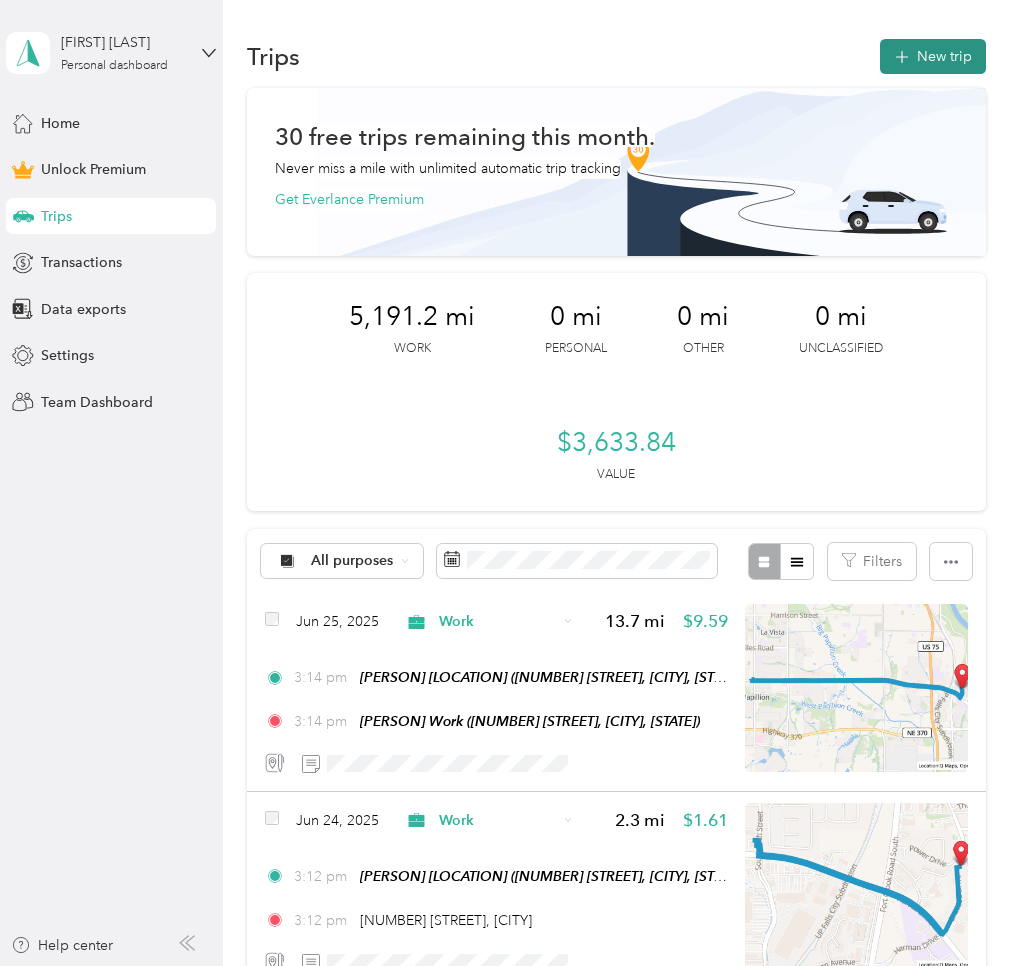 click on "New trip" at bounding box center (933, 56) 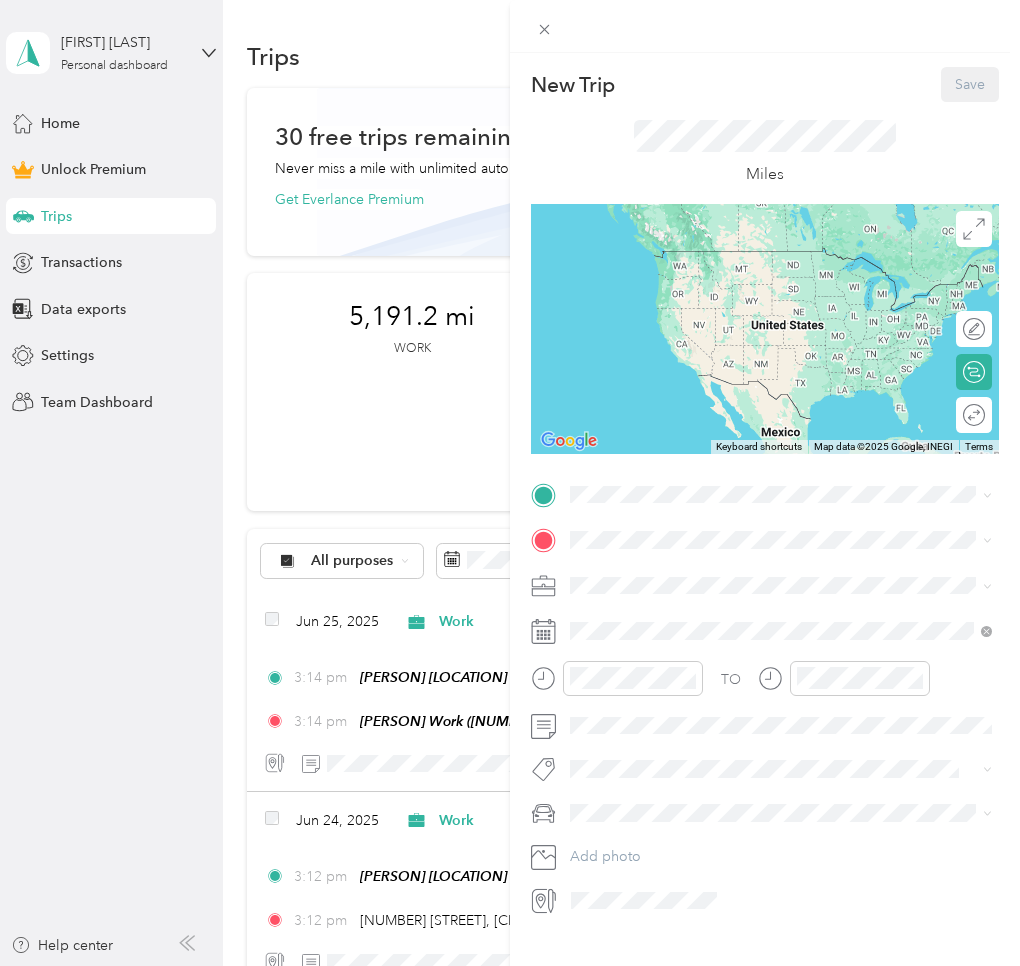 drag, startPoint x: 643, startPoint y: 588, endPoint x: 599, endPoint y: 573, distance: 46.486557 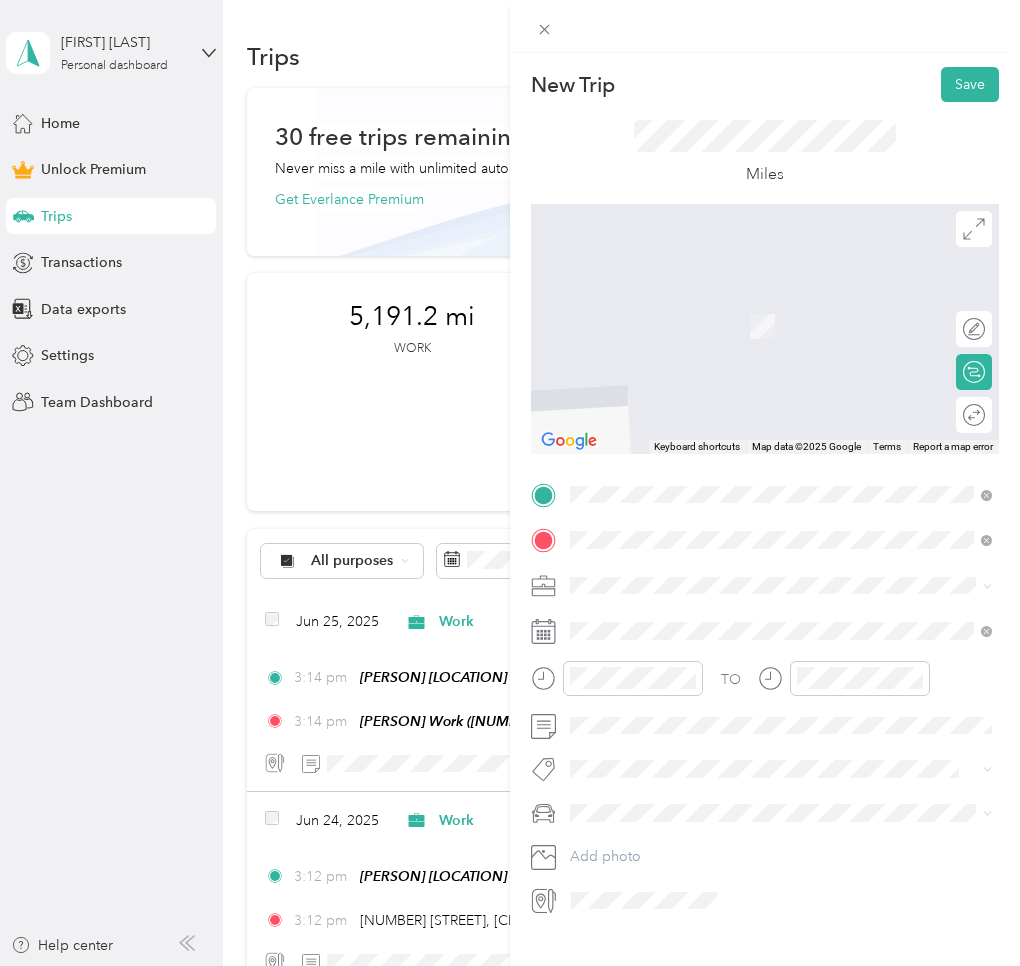 drag, startPoint x: 651, startPoint y: 759, endPoint x: 648, endPoint y: 737, distance: 22.203604 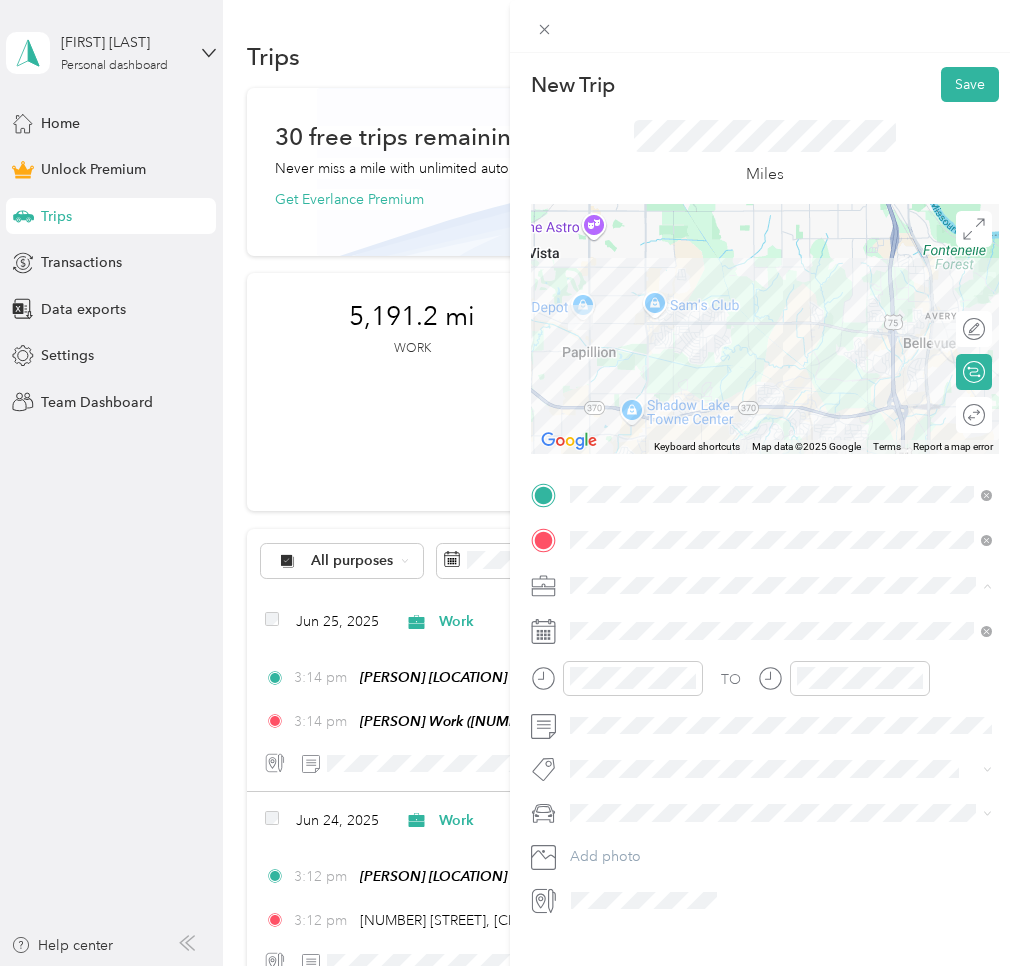 click on "Work" at bounding box center [594, 620] 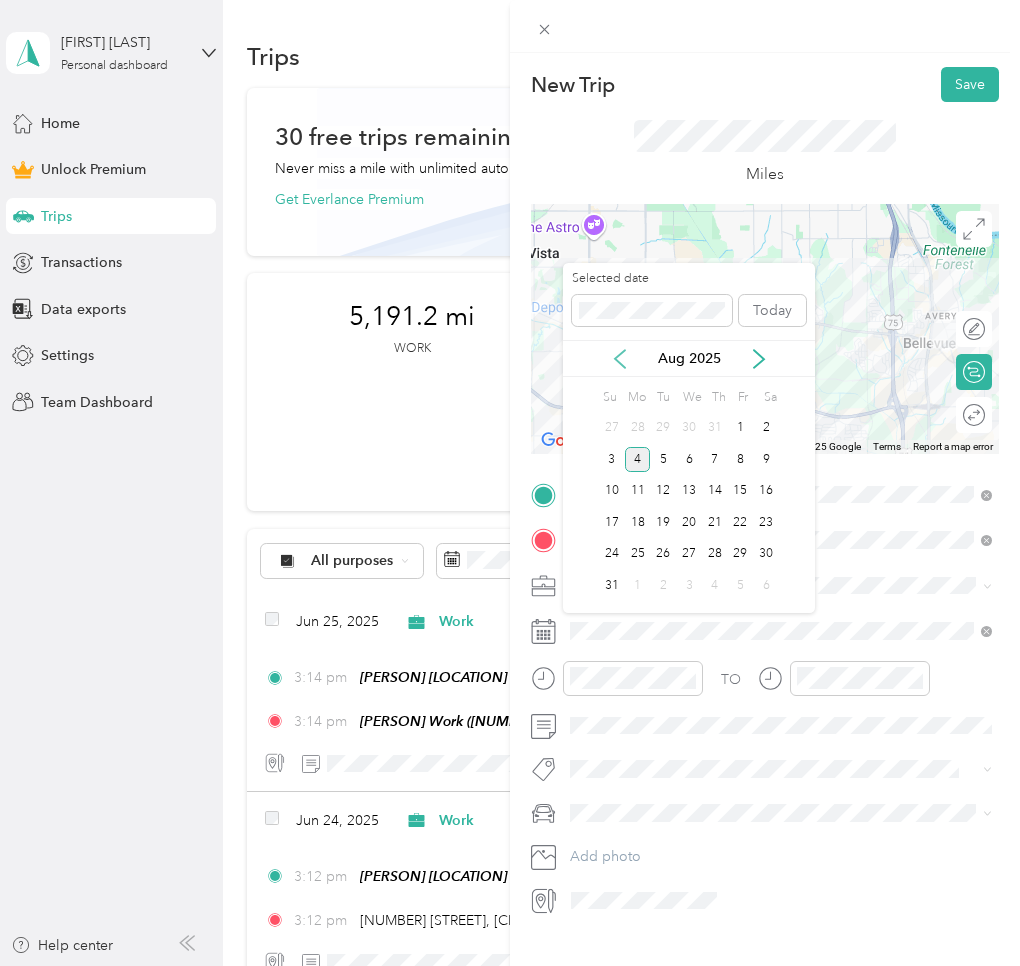 click 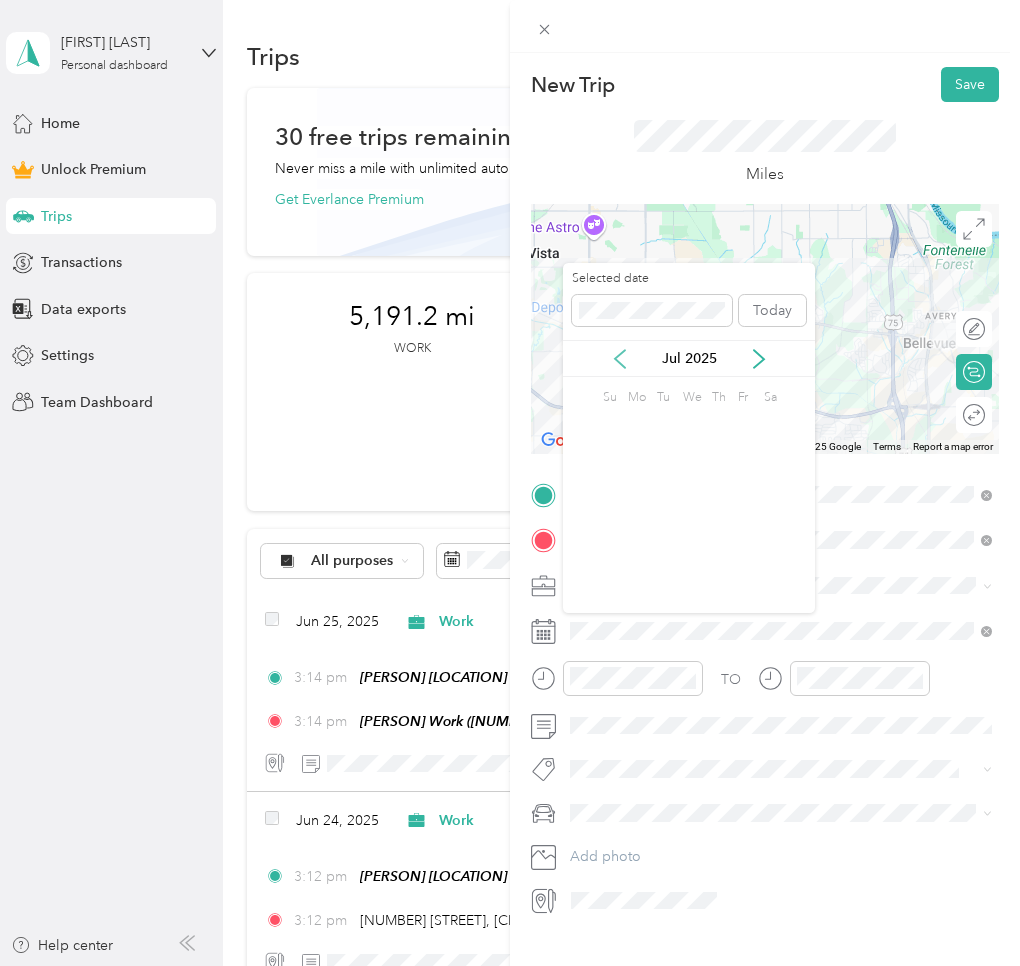 click 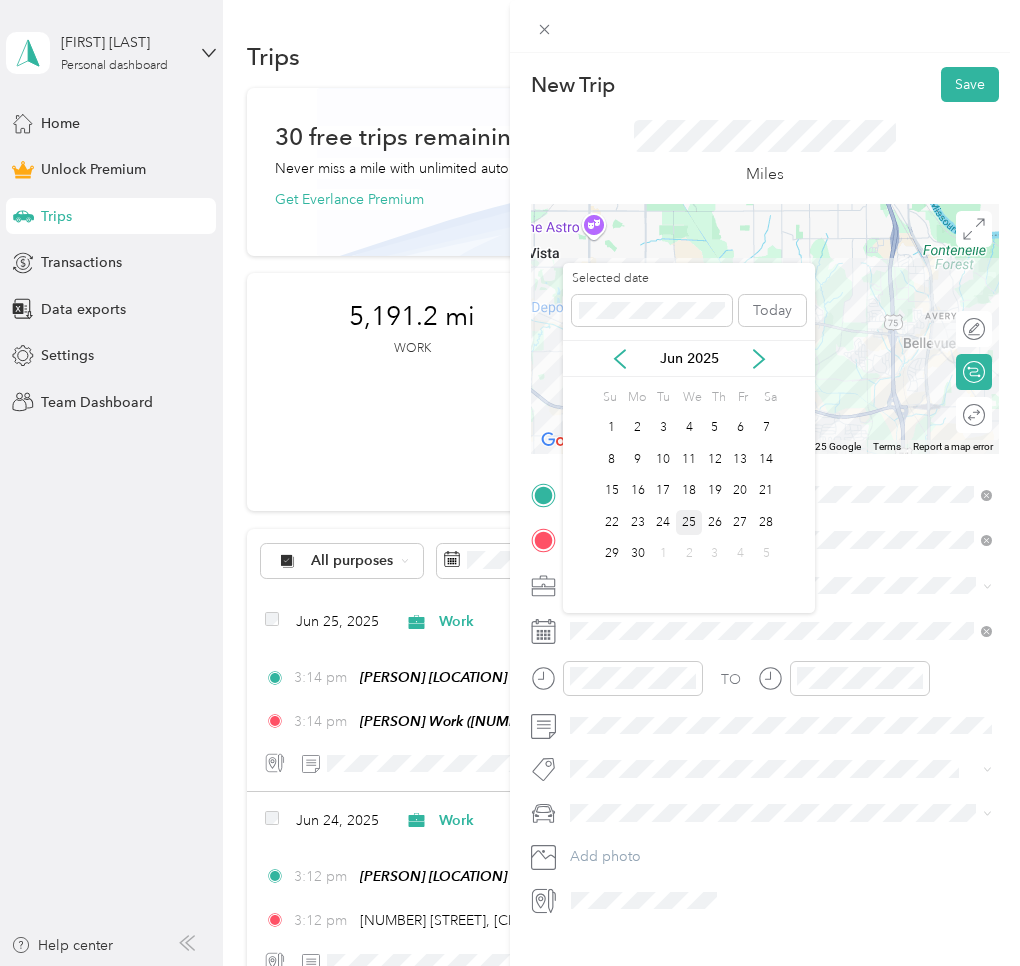 click on "25" at bounding box center [689, 522] 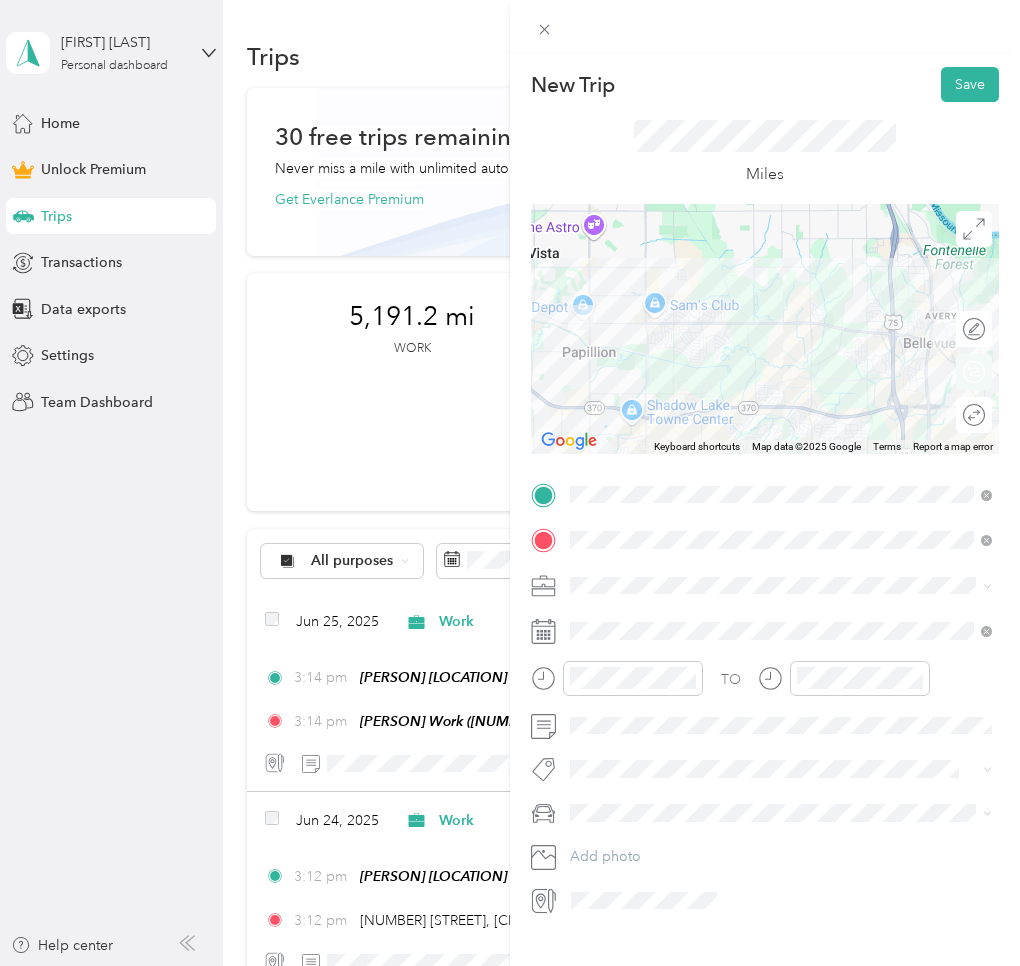 click on "Round trip" at bounding box center (985, 415) 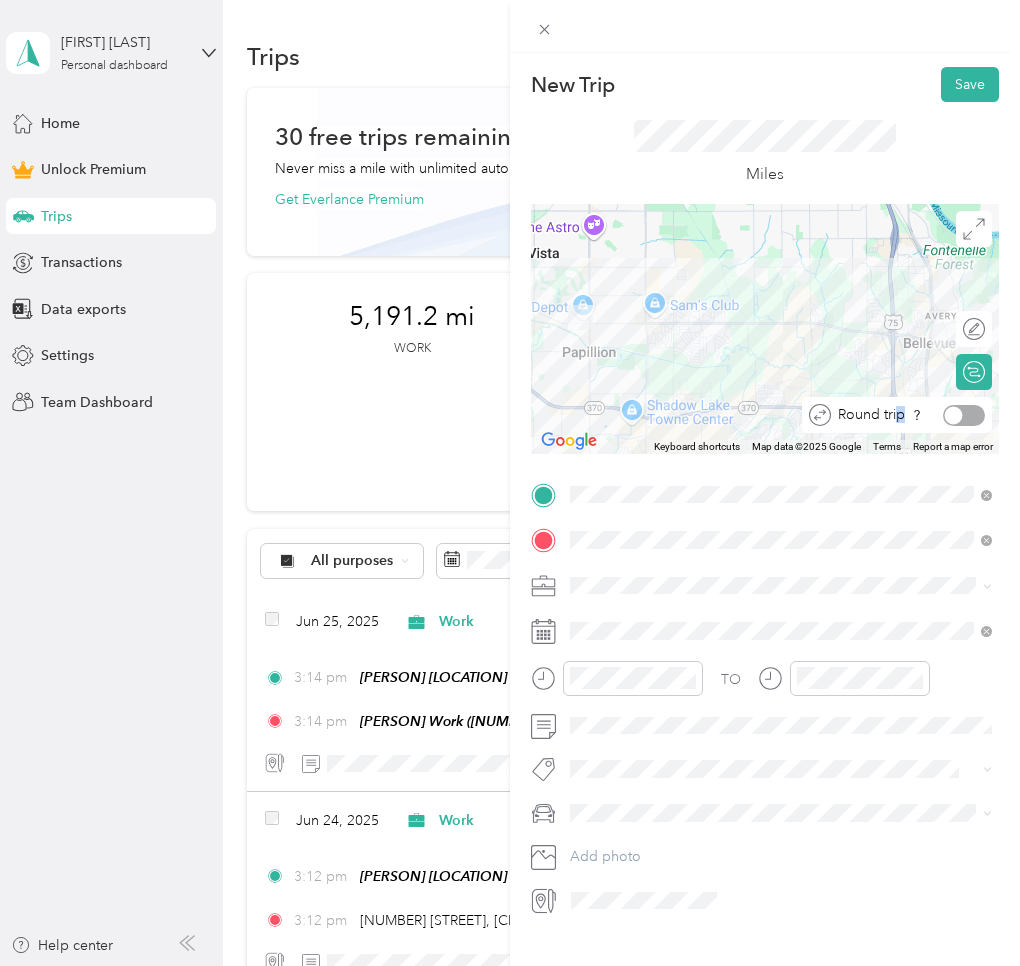 click at bounding box center [964, 415] 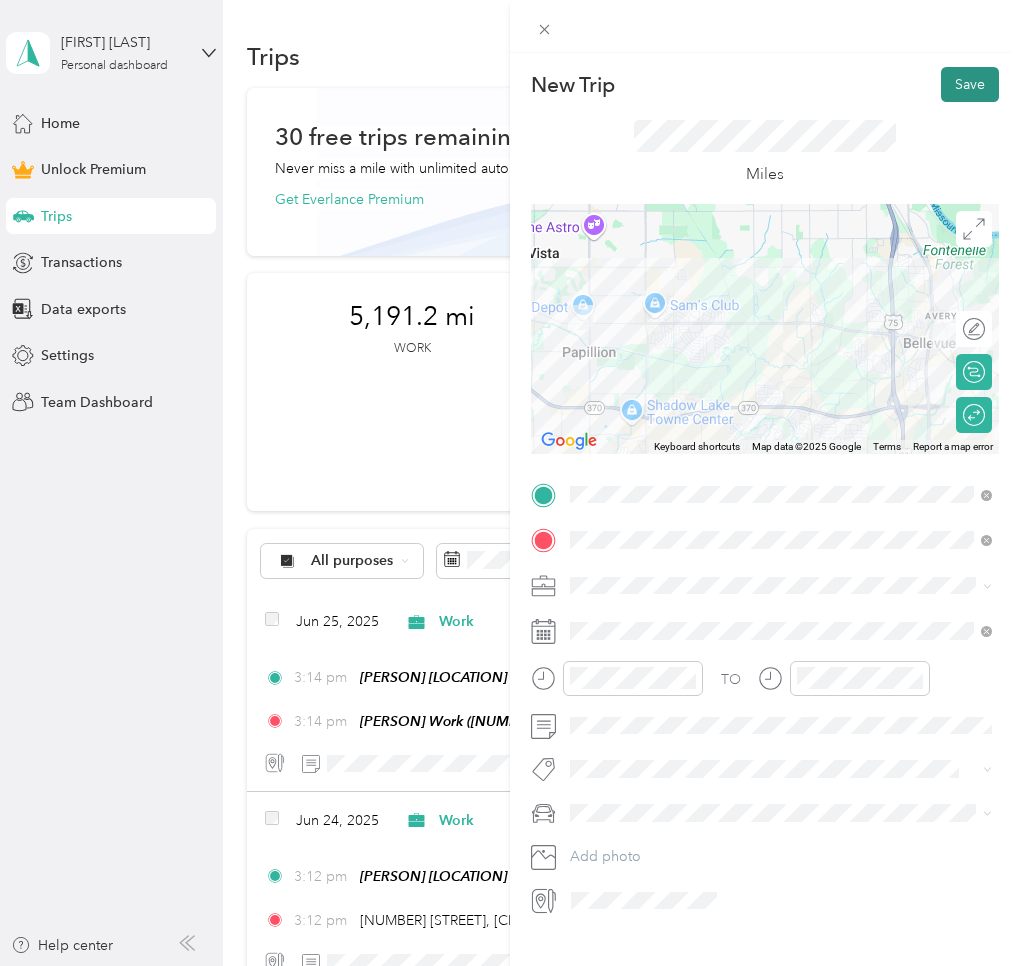 click on "Save" at bounding box center [970, 84] 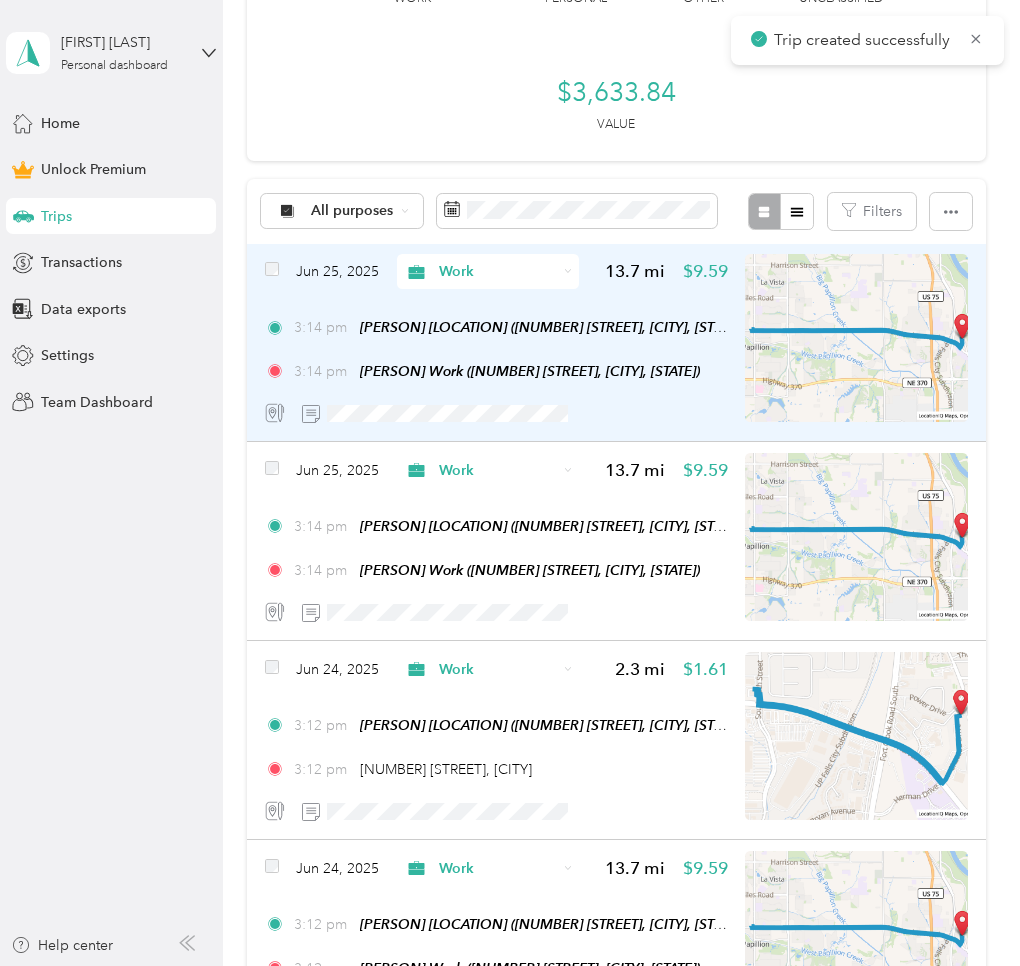 scroll, scrollTop: 0, scrollLeft: 0, axis: both 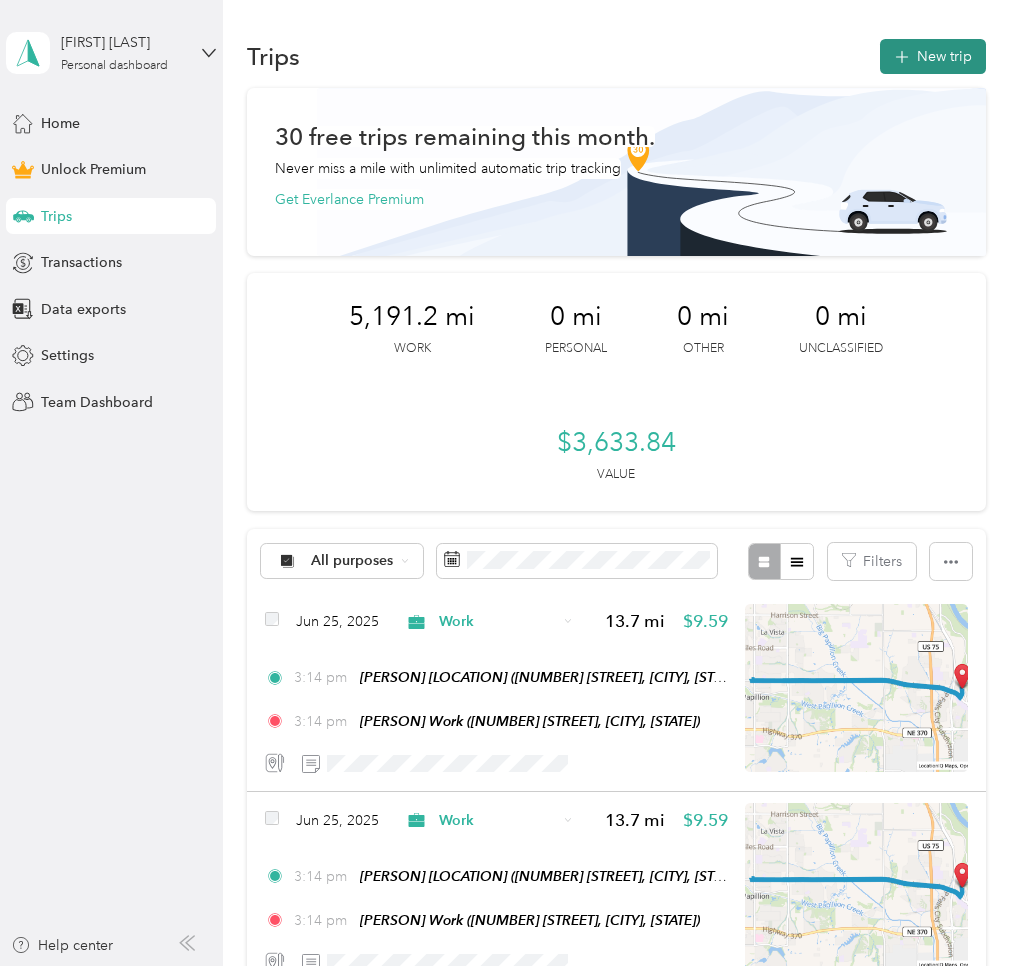 click on "New trip" at bounding box center [933, 56] 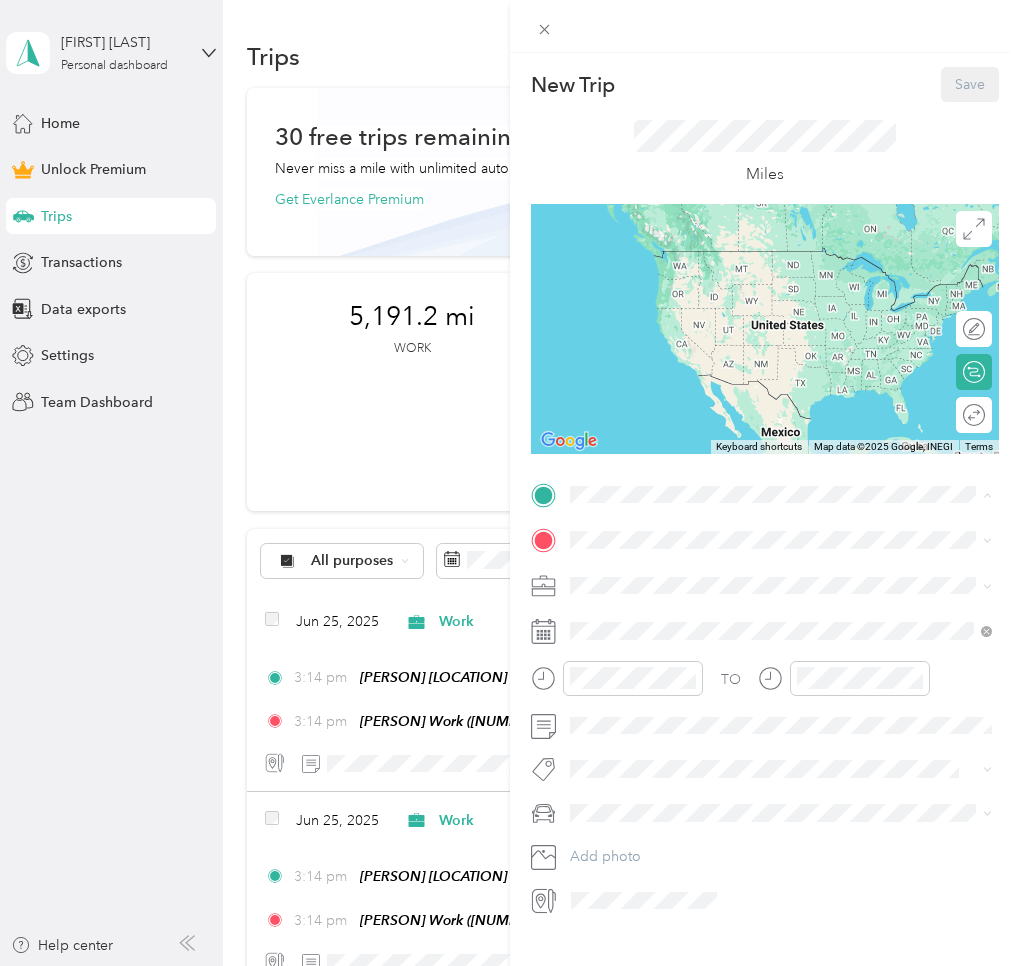 click on "[PERSON]  Home [NUMBER] [STREET], [POSTAL_CODE], [CITY], [STATE], [COUNTRY]" at bounding box center [780, 586] 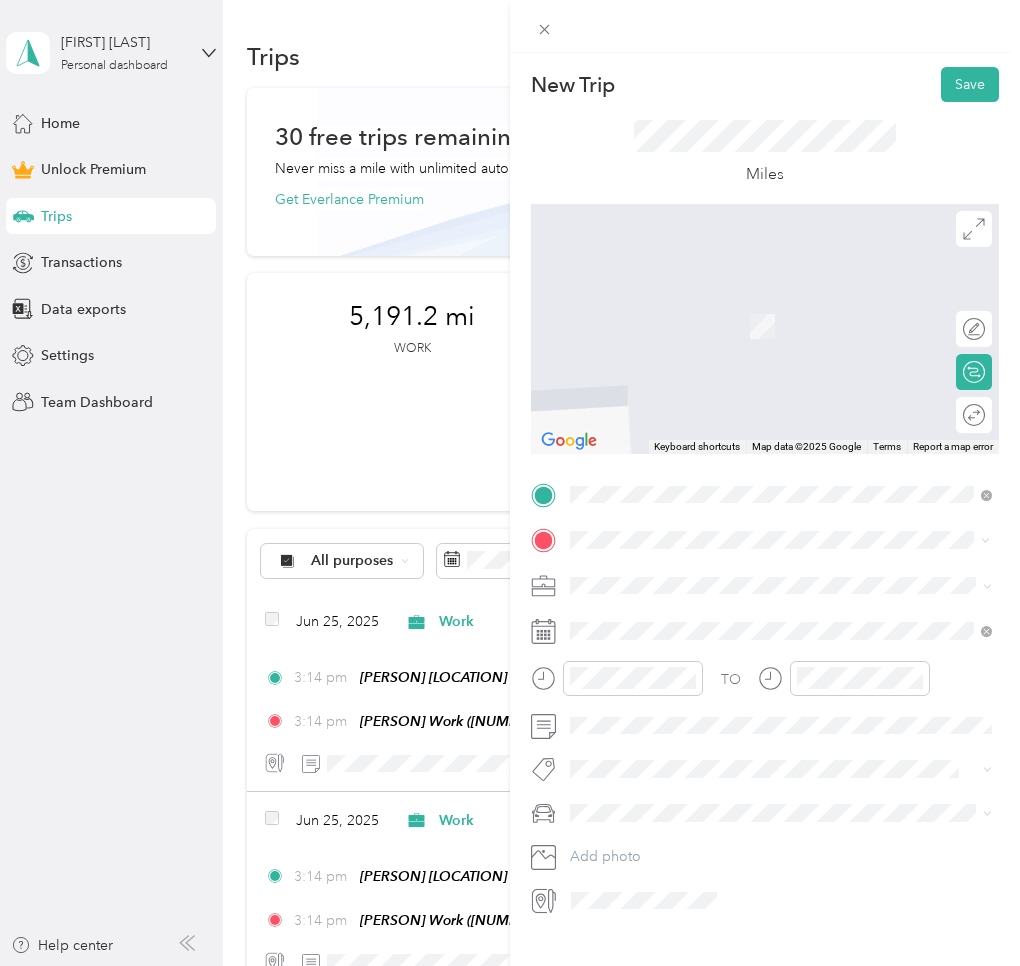 drag, startPoint x: 672, startPoint y: 747, endPoint x: 626, endPoint y: 640, distance: 116.46888 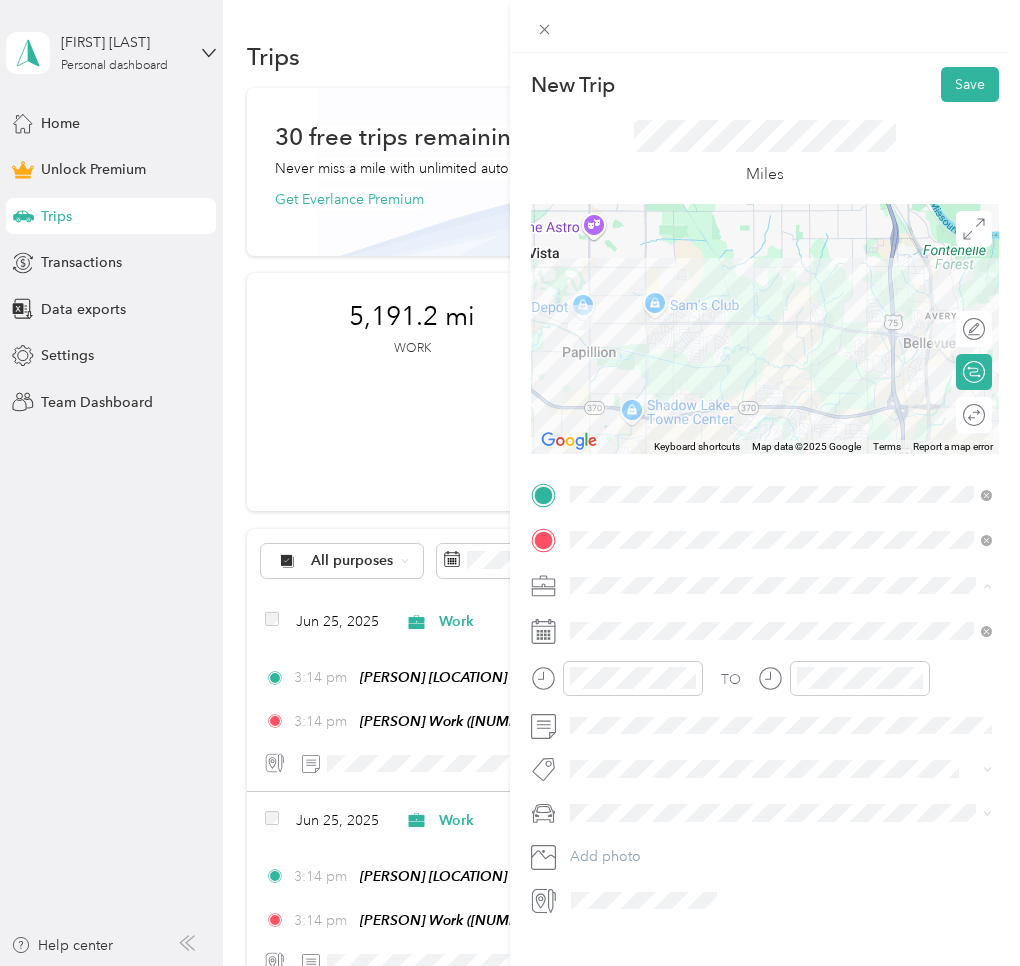 click on "Work" at bounding box center [594, 620] 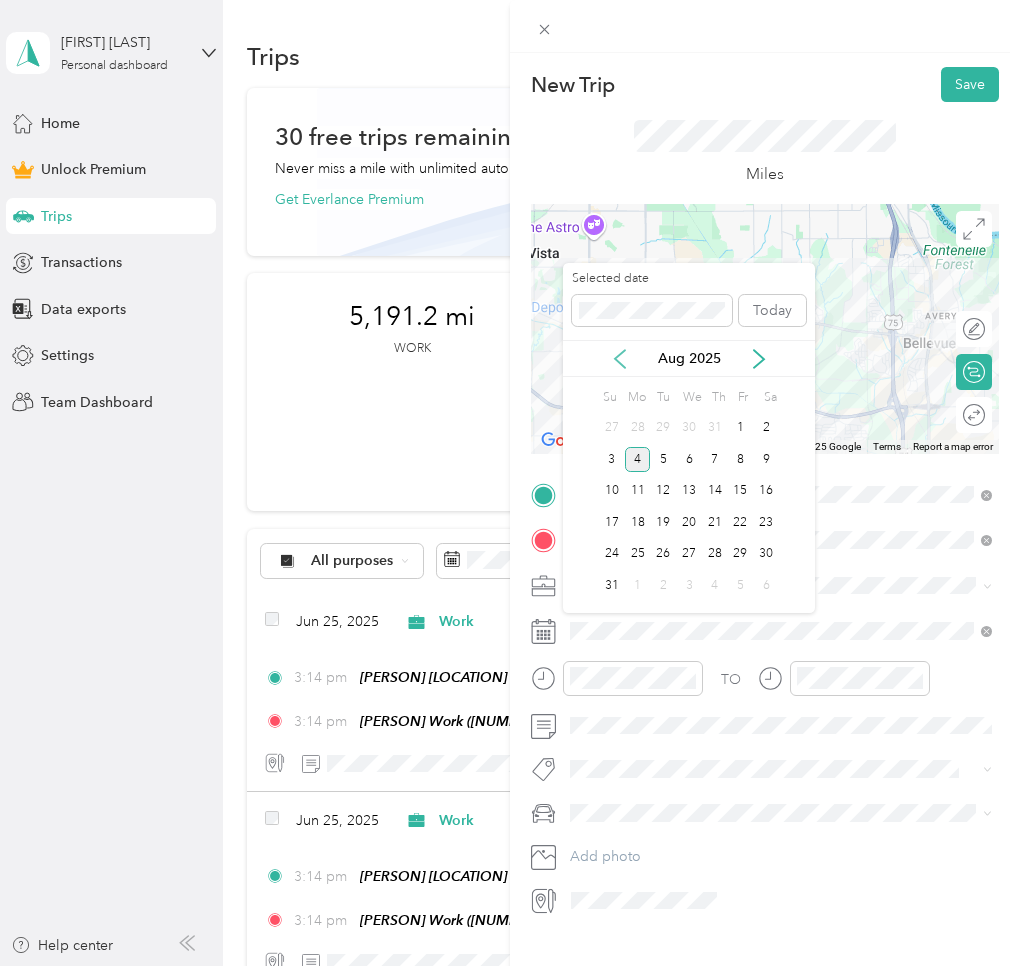click 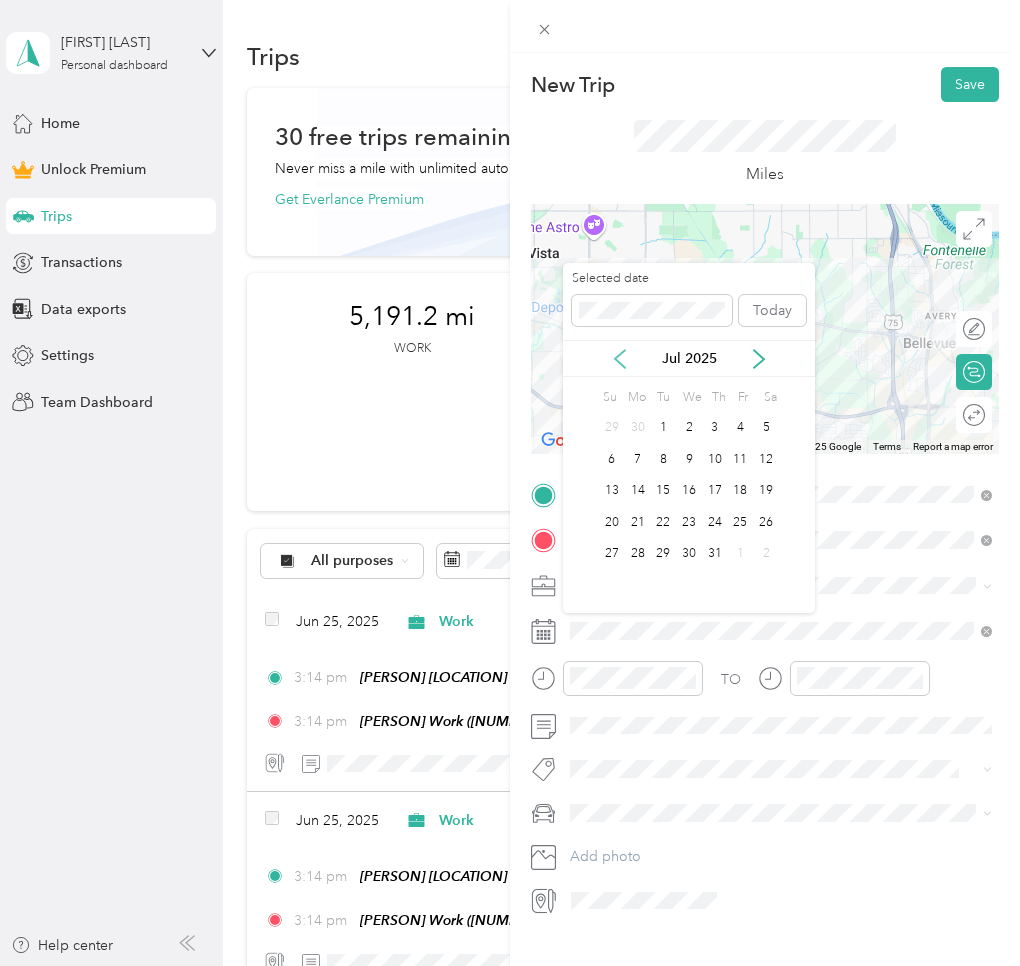 click 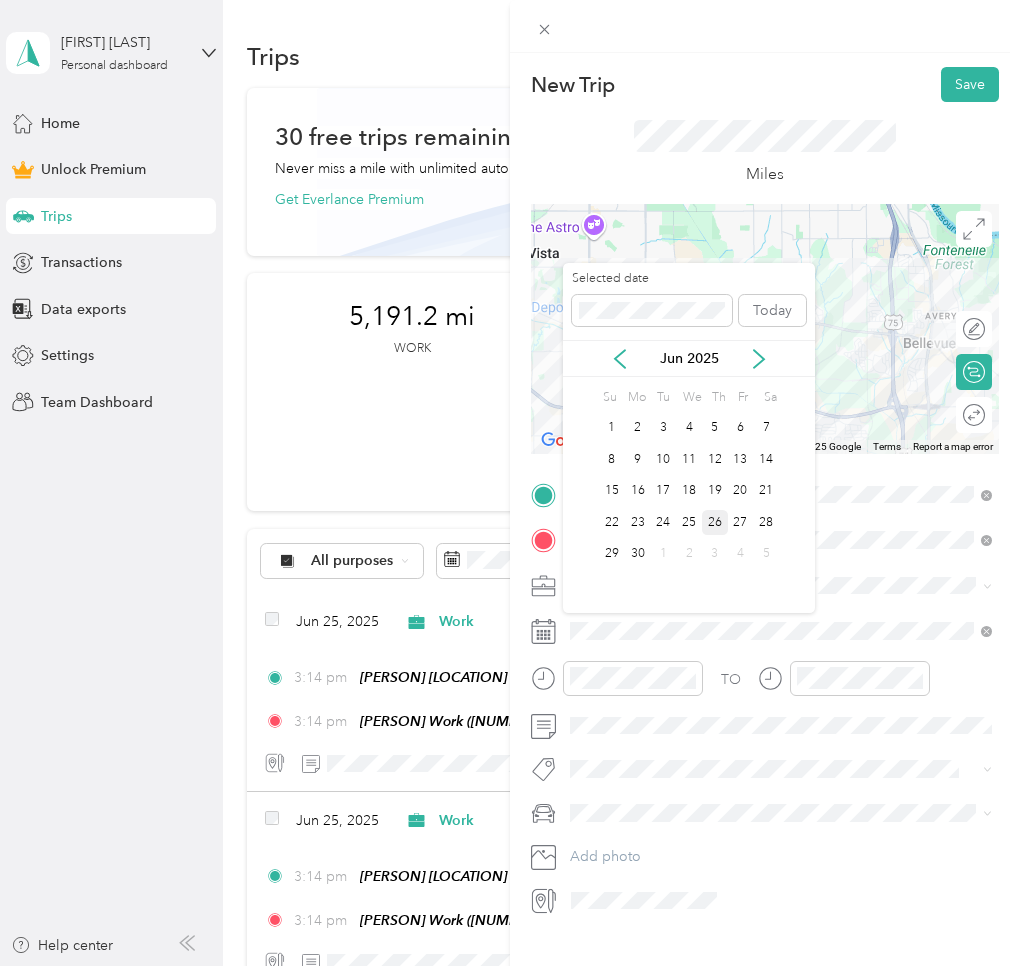 click on "26" at bounding box center (715, 522) 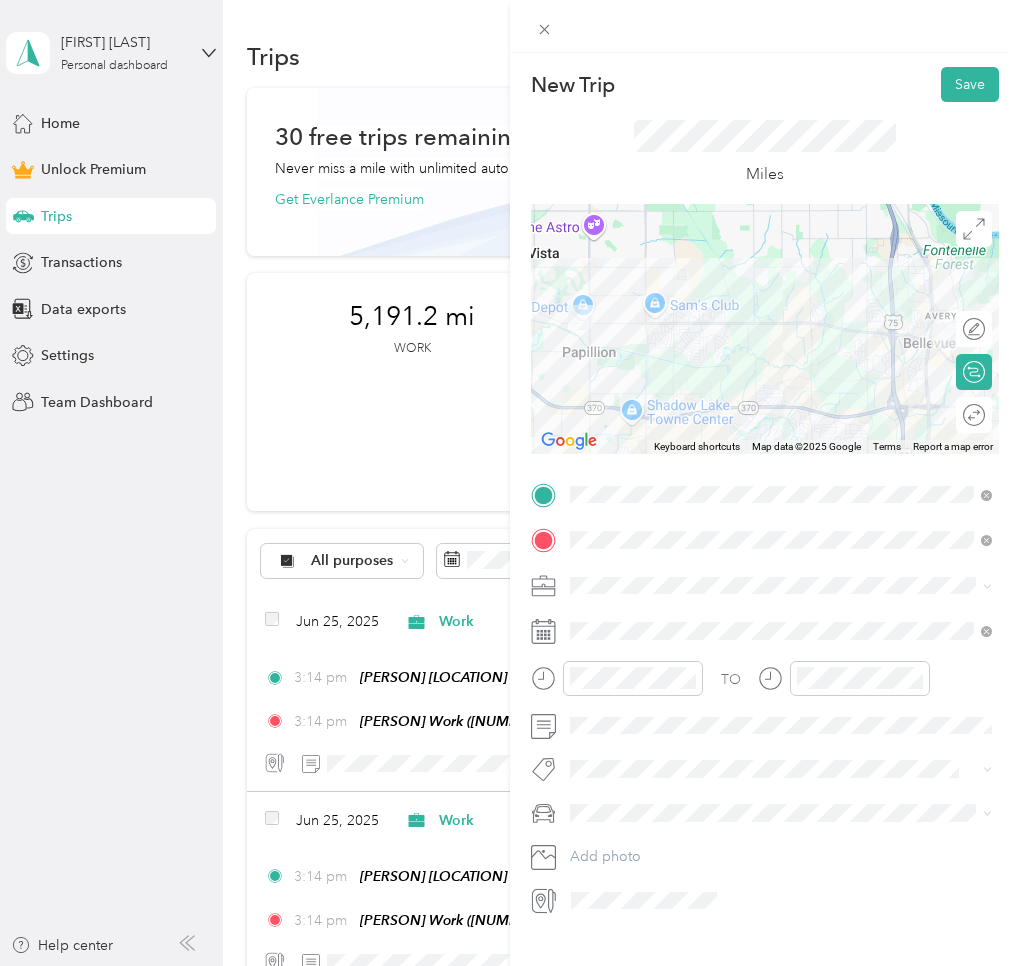 click 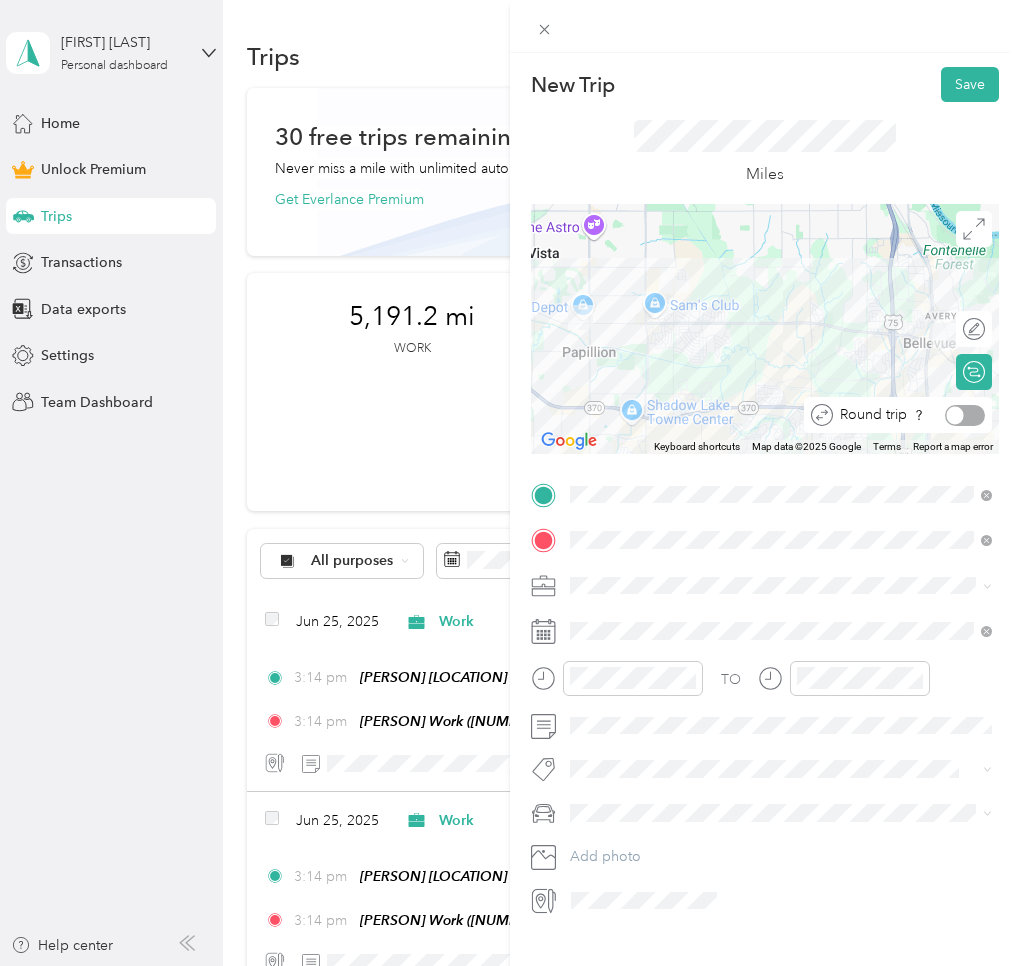 click at bounding box center (965, 415) 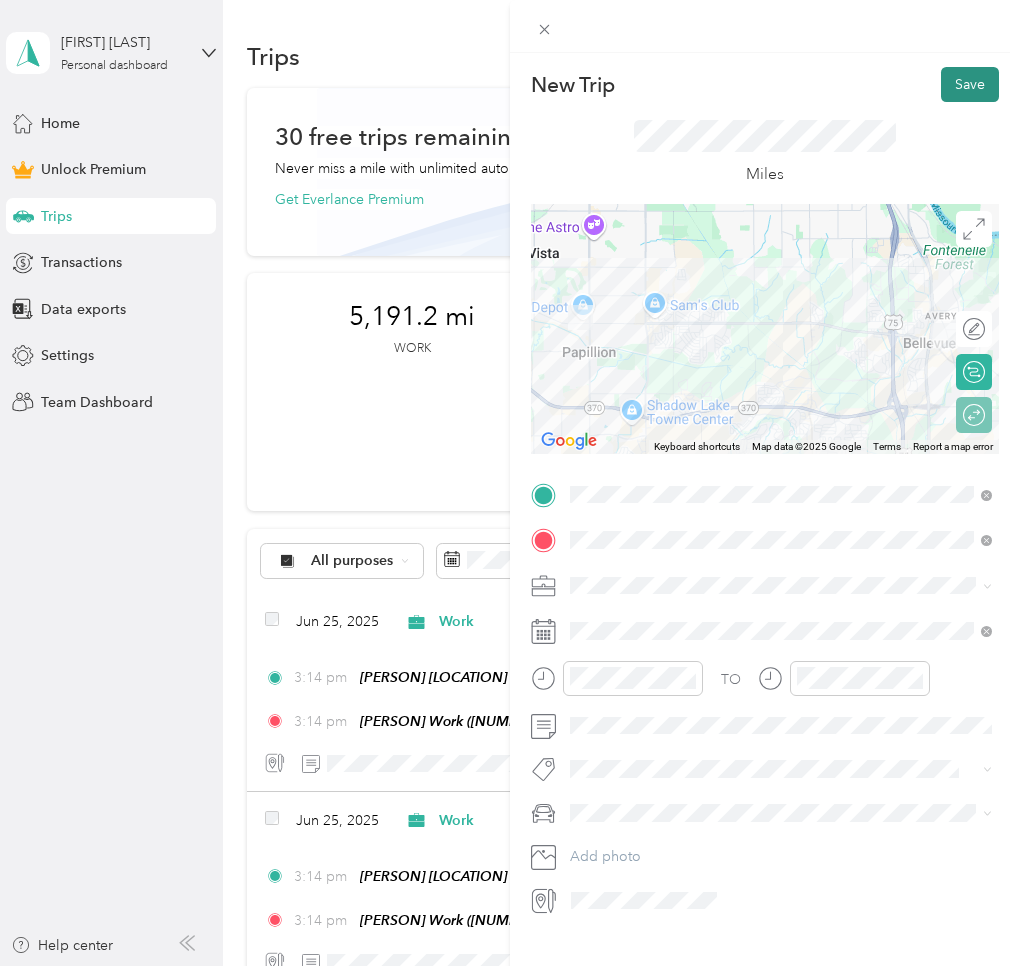 click on "Save" at bounding box center [970, 84] 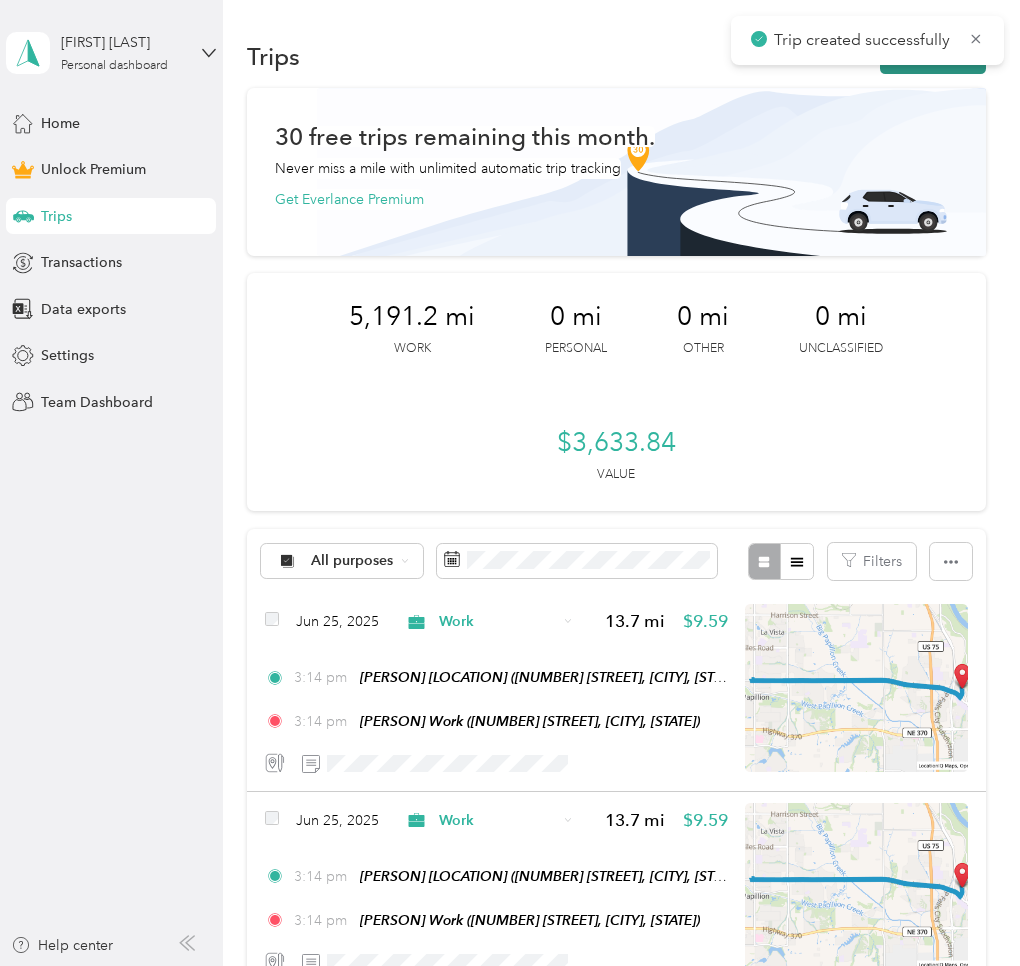 drag, startPoint x: 979, startPoint y: 37, endPoint x: 966, endPoint y: 45, distance: 15.264338 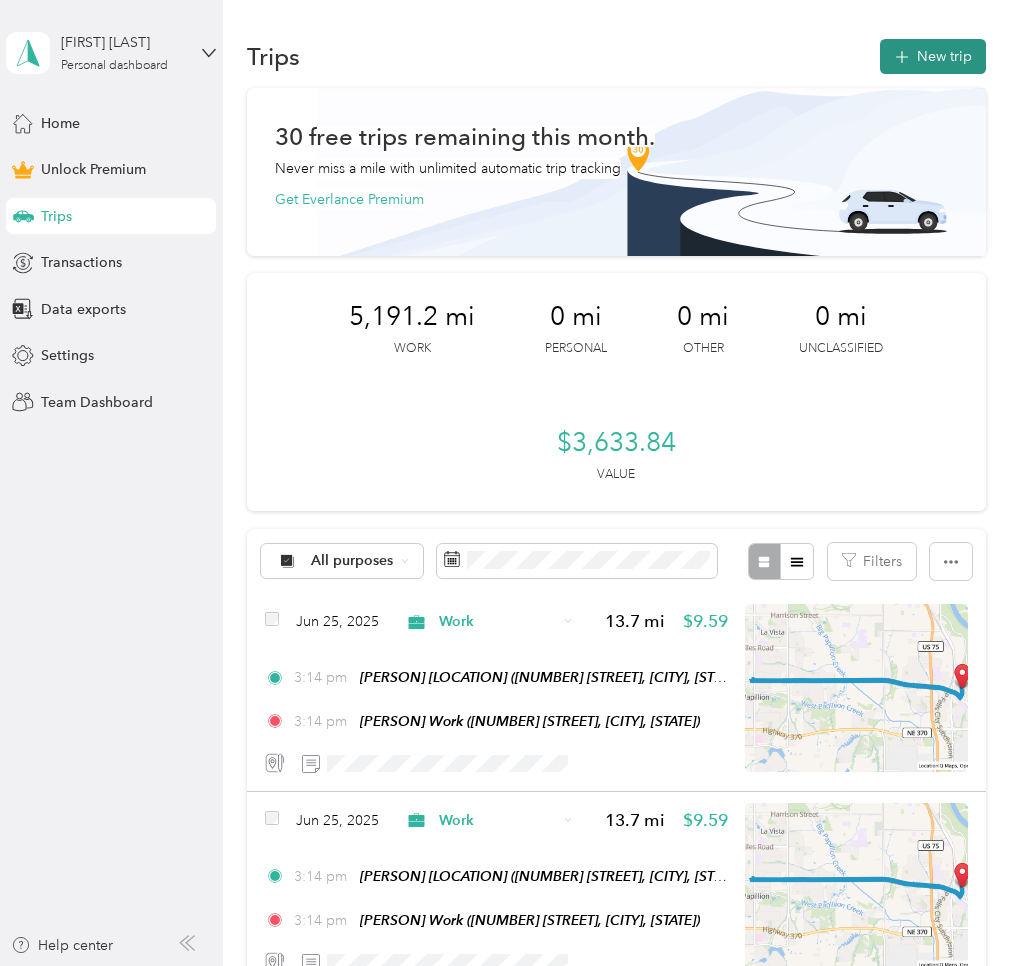 click on "New trip" at bounding box center [933, 56] 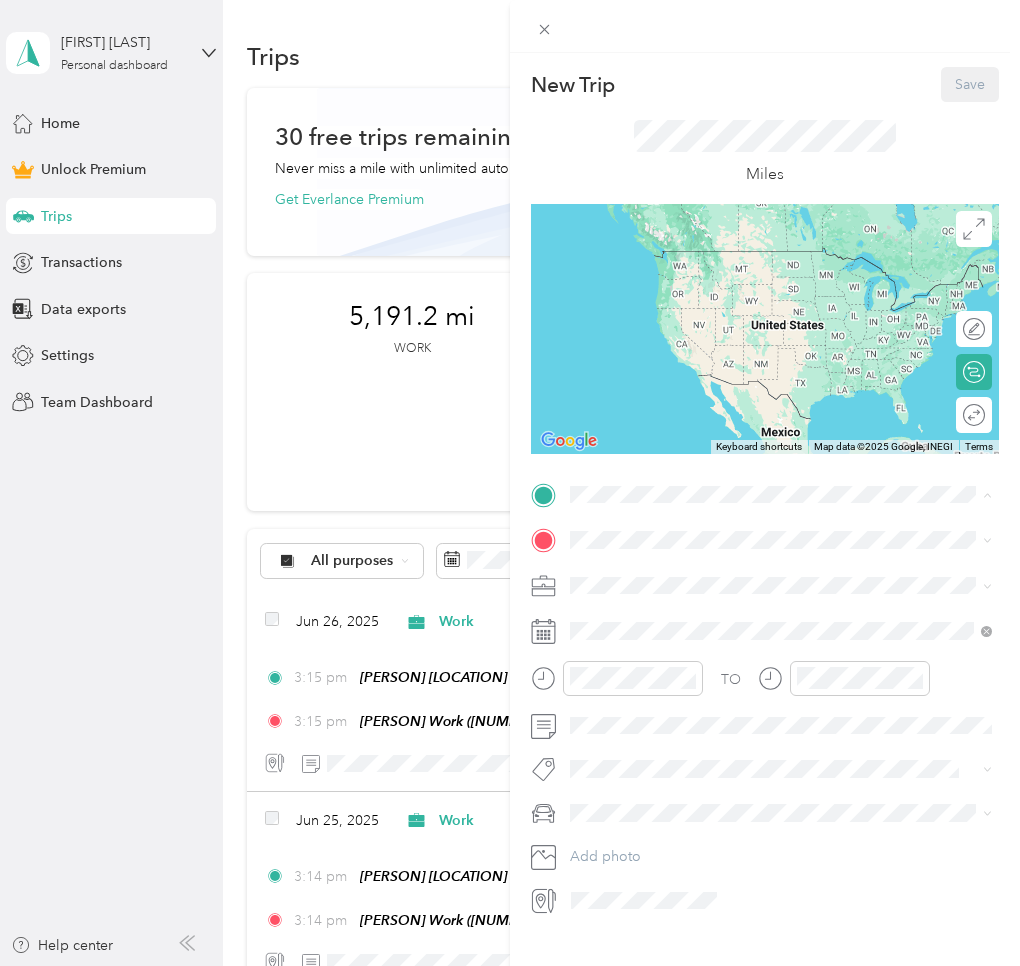 click on "[NAME]  Home" at bounding box center [656, 574] 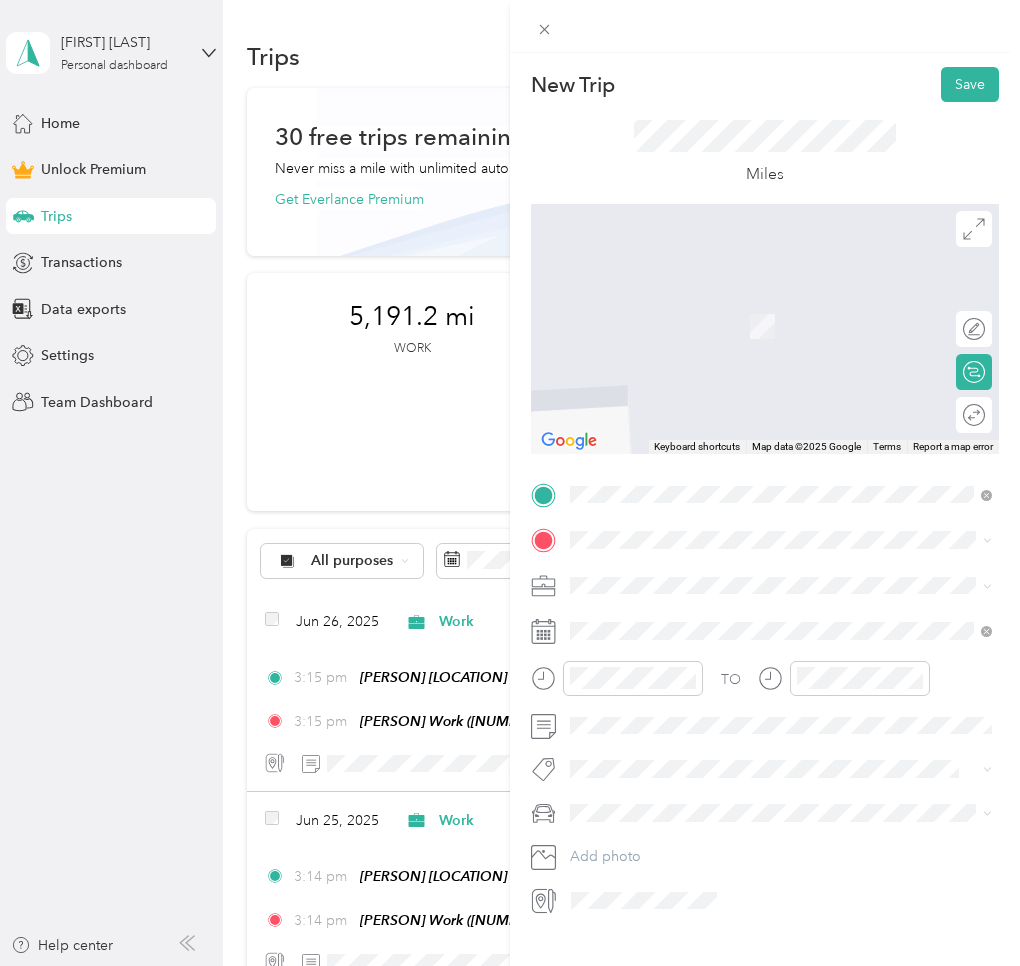 drag, startPoint x: 623, startPoint y: 748, endPoint x: 627, endPoint y: 724, distance: 24.33105 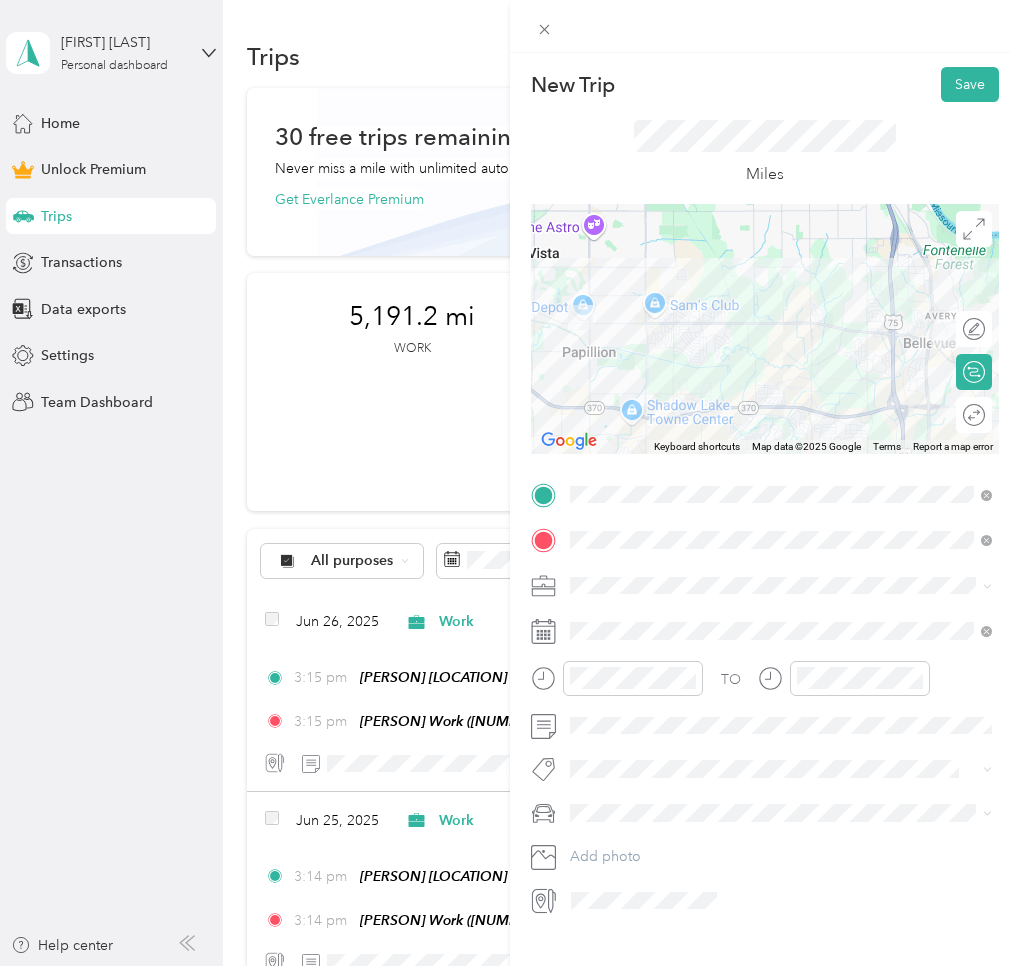 click at bounding box center [781, 586] 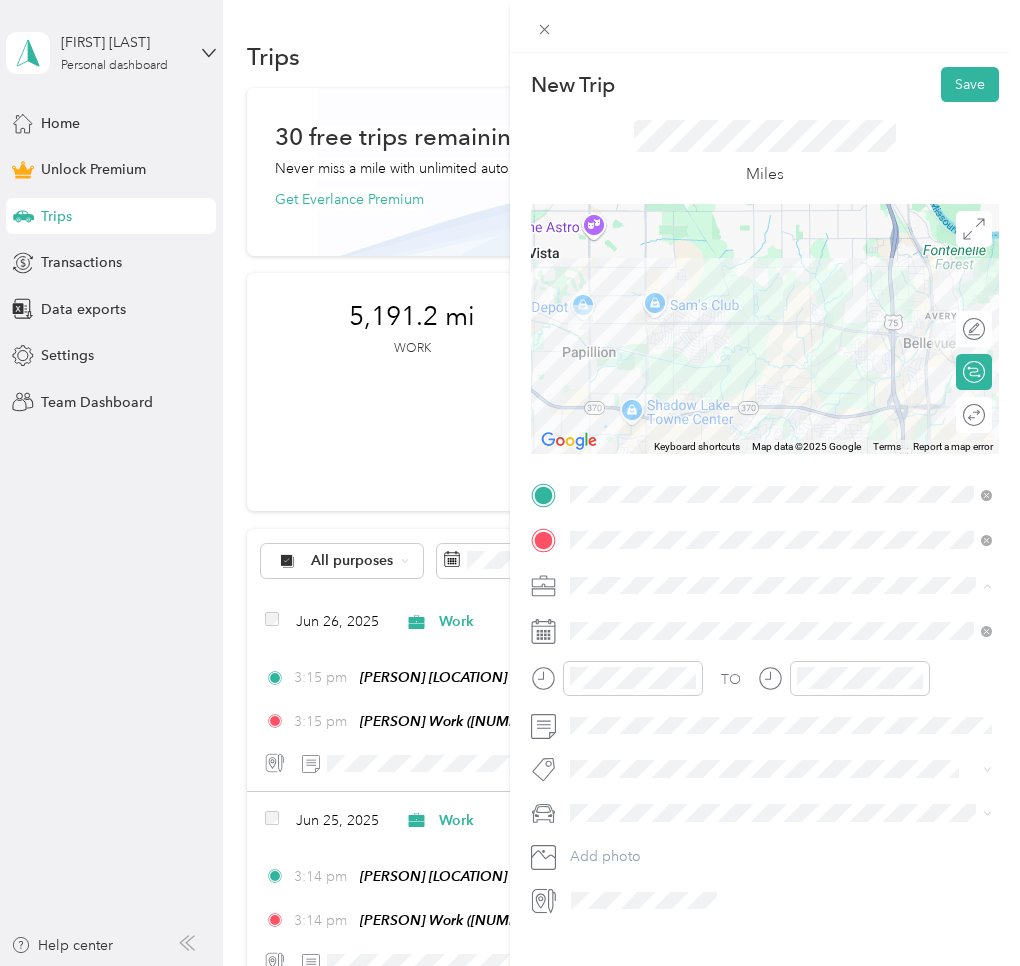 click on "Work" at bounding box center (781, 620) 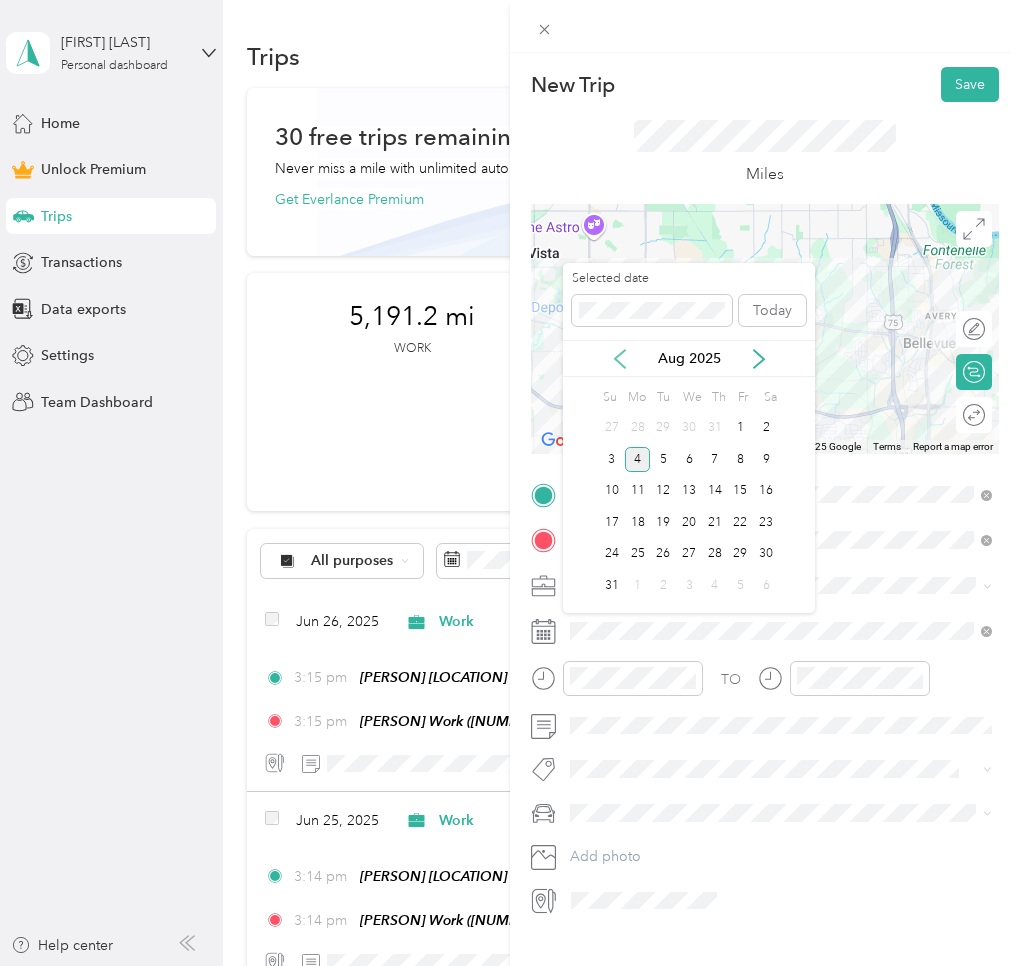click 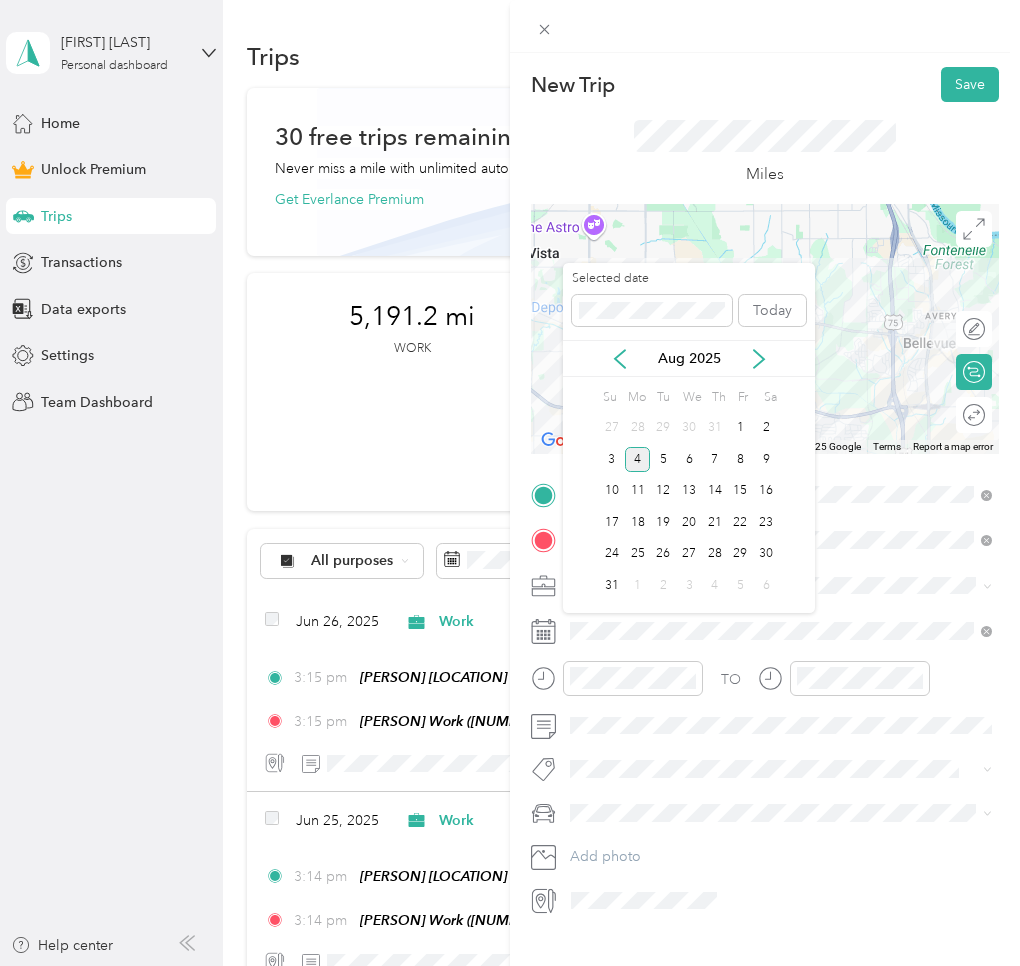 click 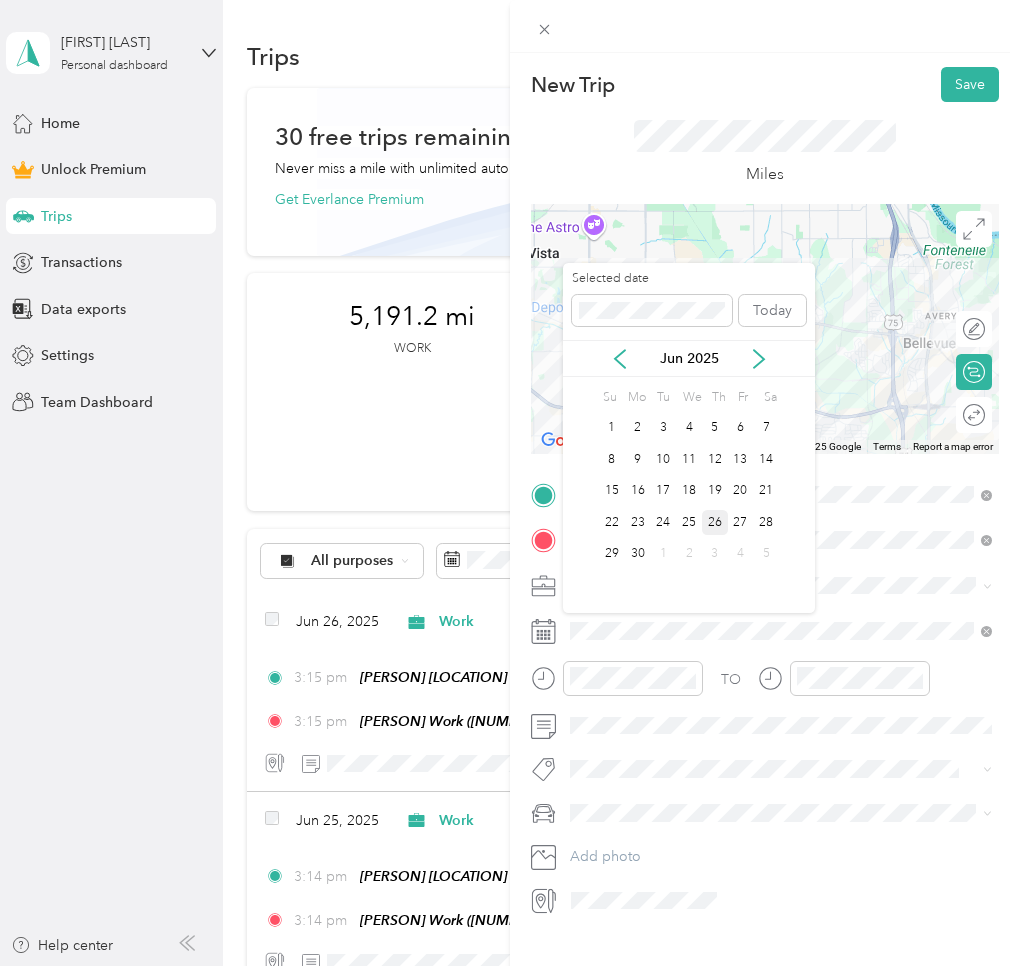 click on "26" at bounding box center (715, 522) 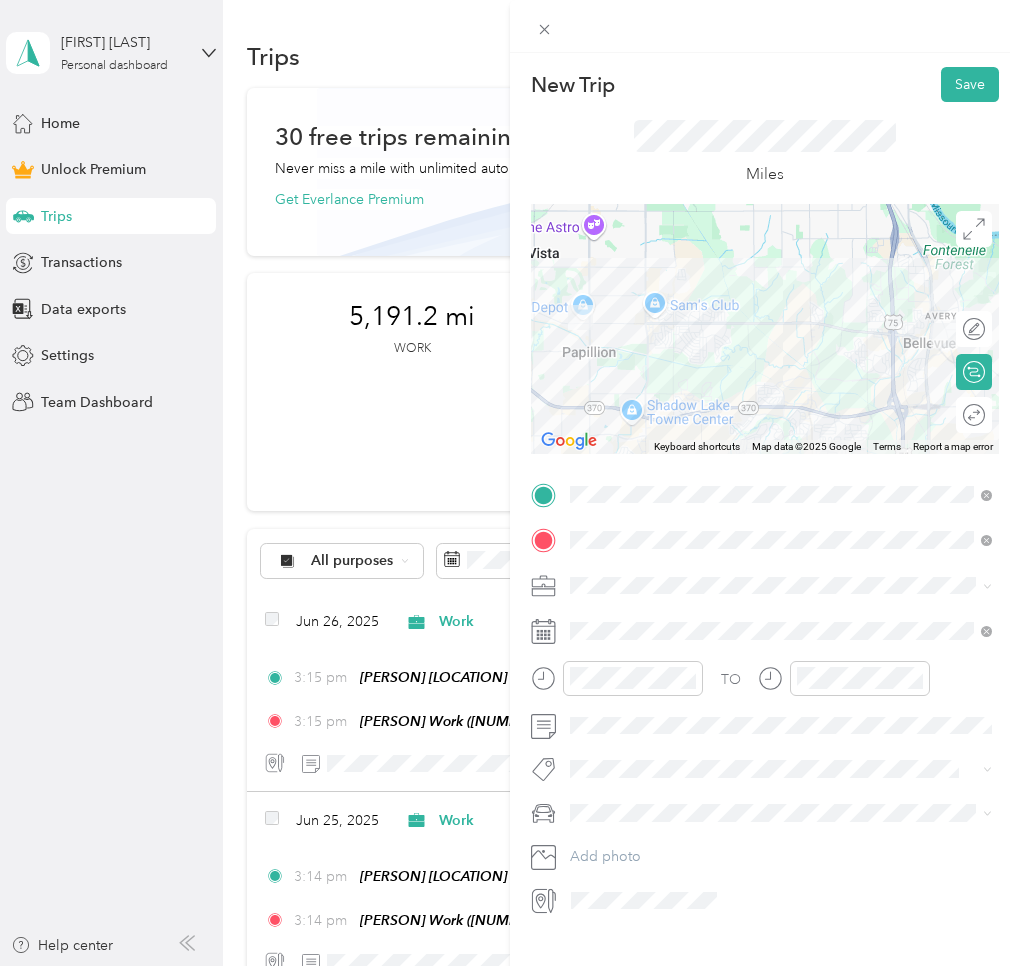 click on "Round trip" at bounding box center [974, 415] 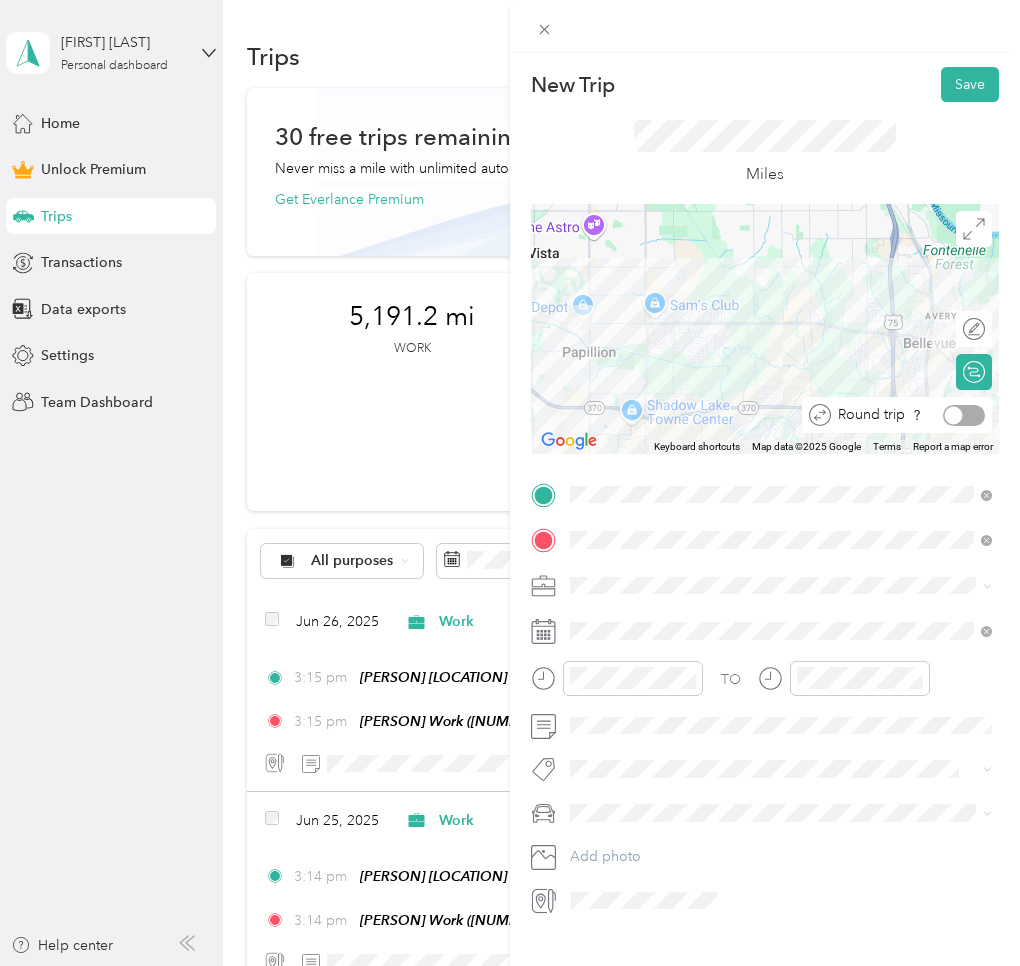 click at bounding box center [964, 415] 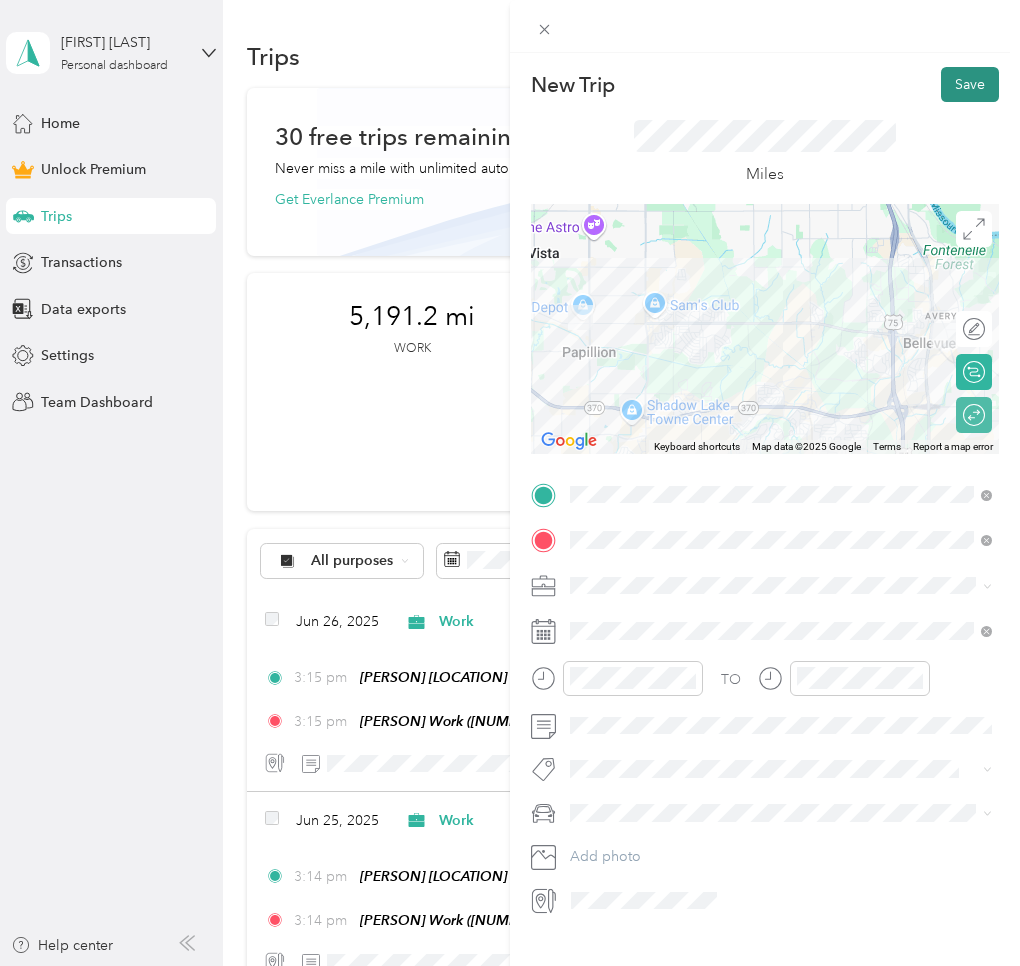 click on "Save" at bounding box center (970, 84) 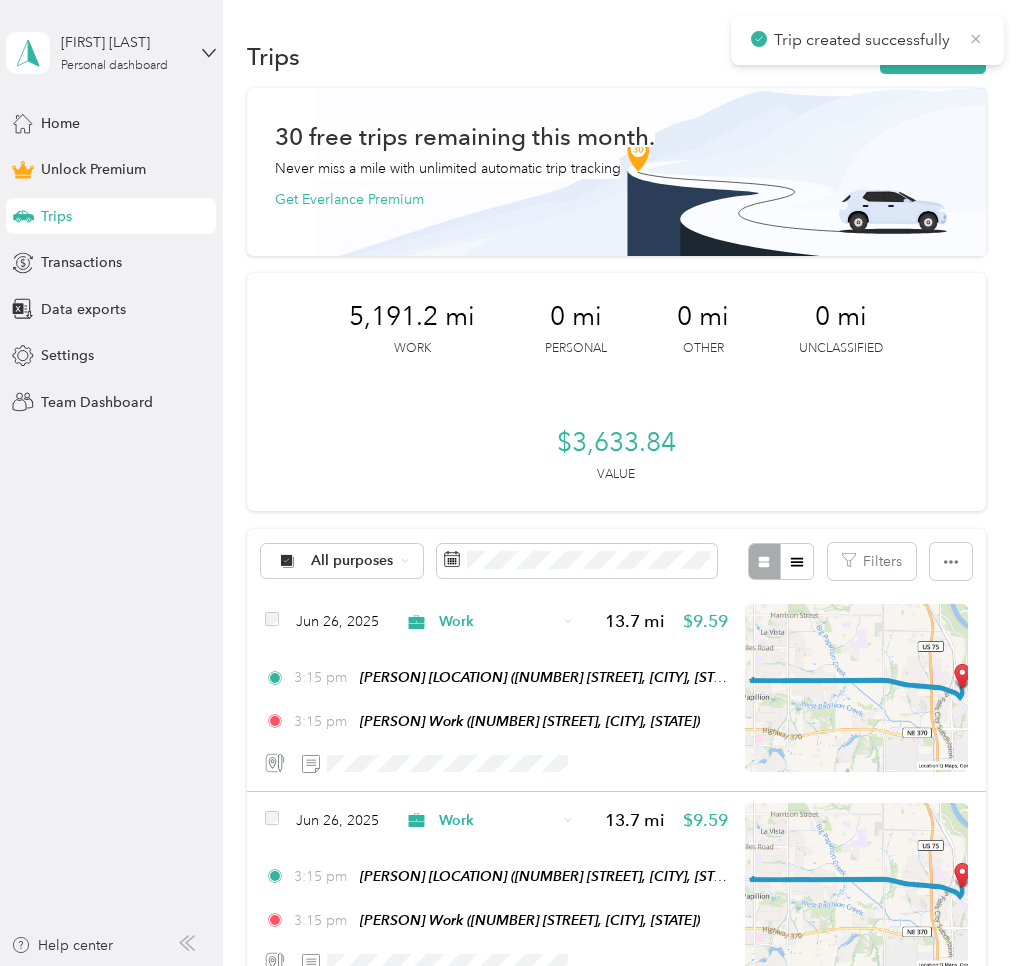 click 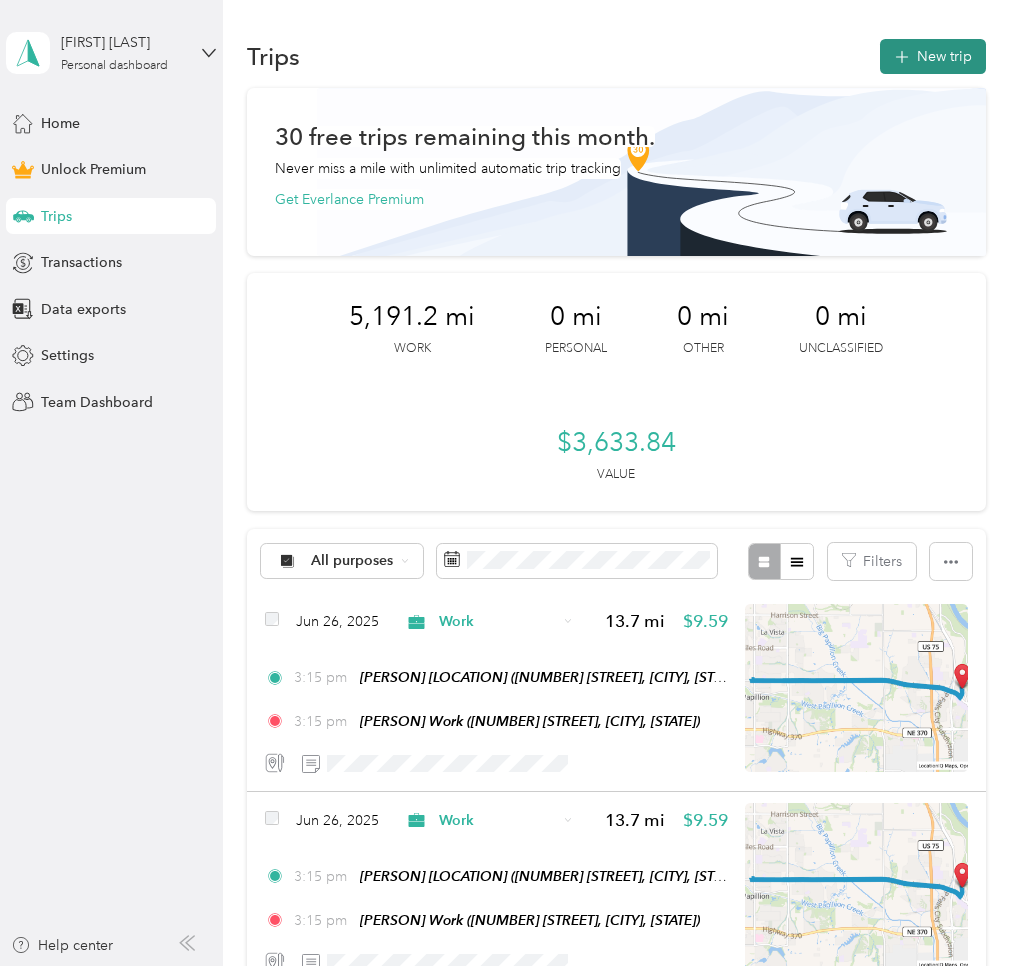click on "New trip" at bounding box center [933, 56] 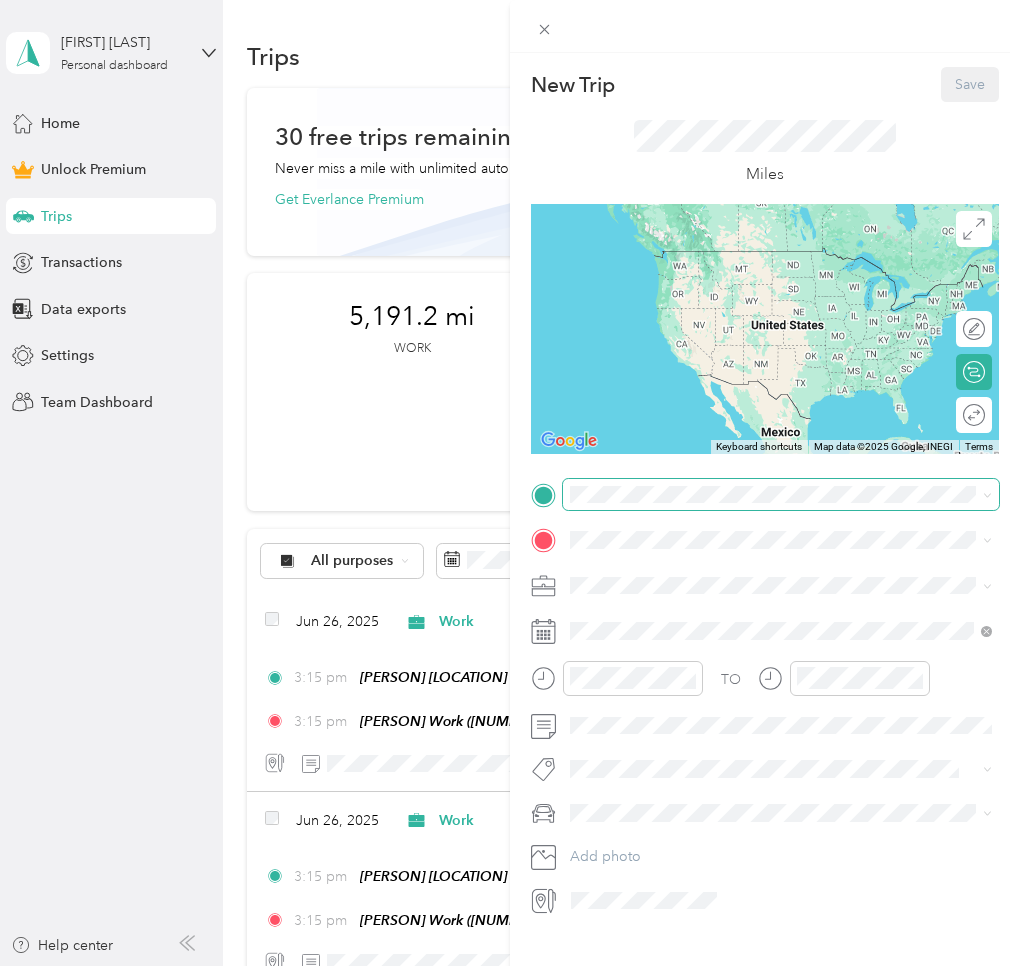 click on "TO Add photo" at bounding box center [765, 698] 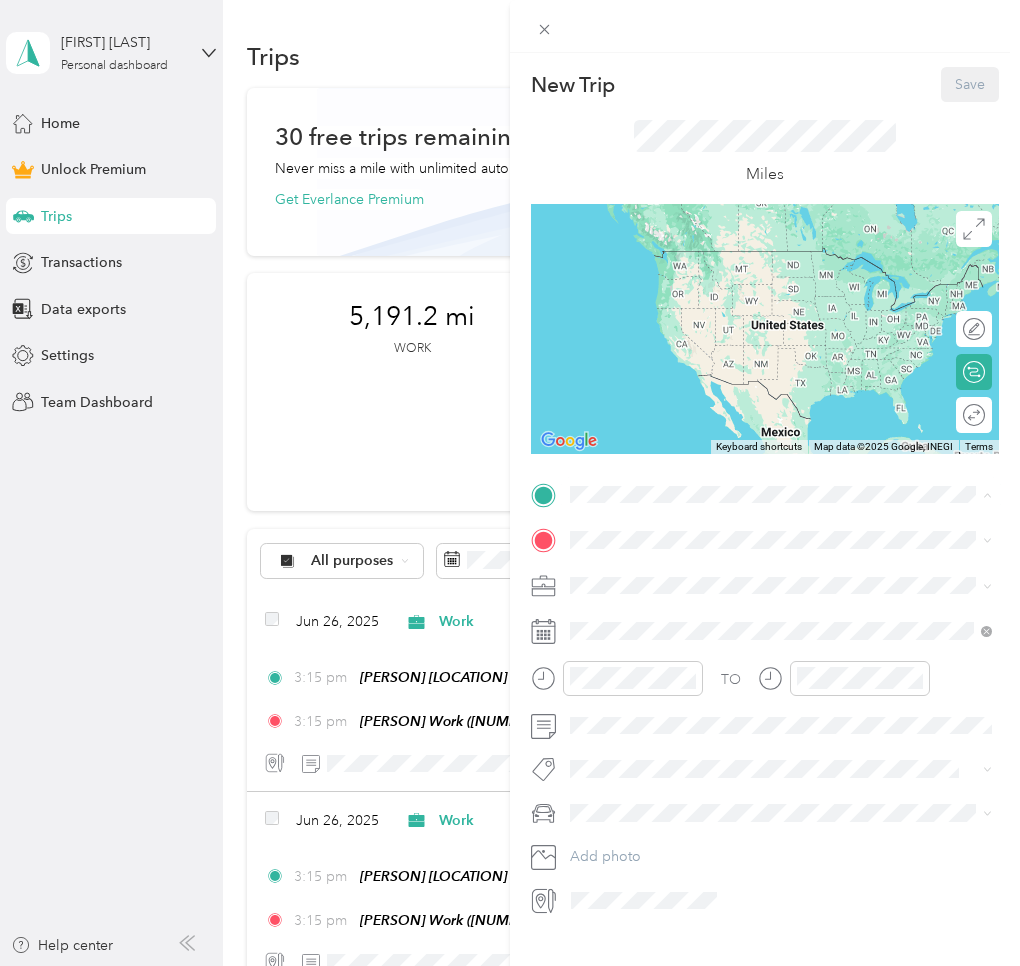click on "[NAME]  Home" at bounding box center [656, 574] 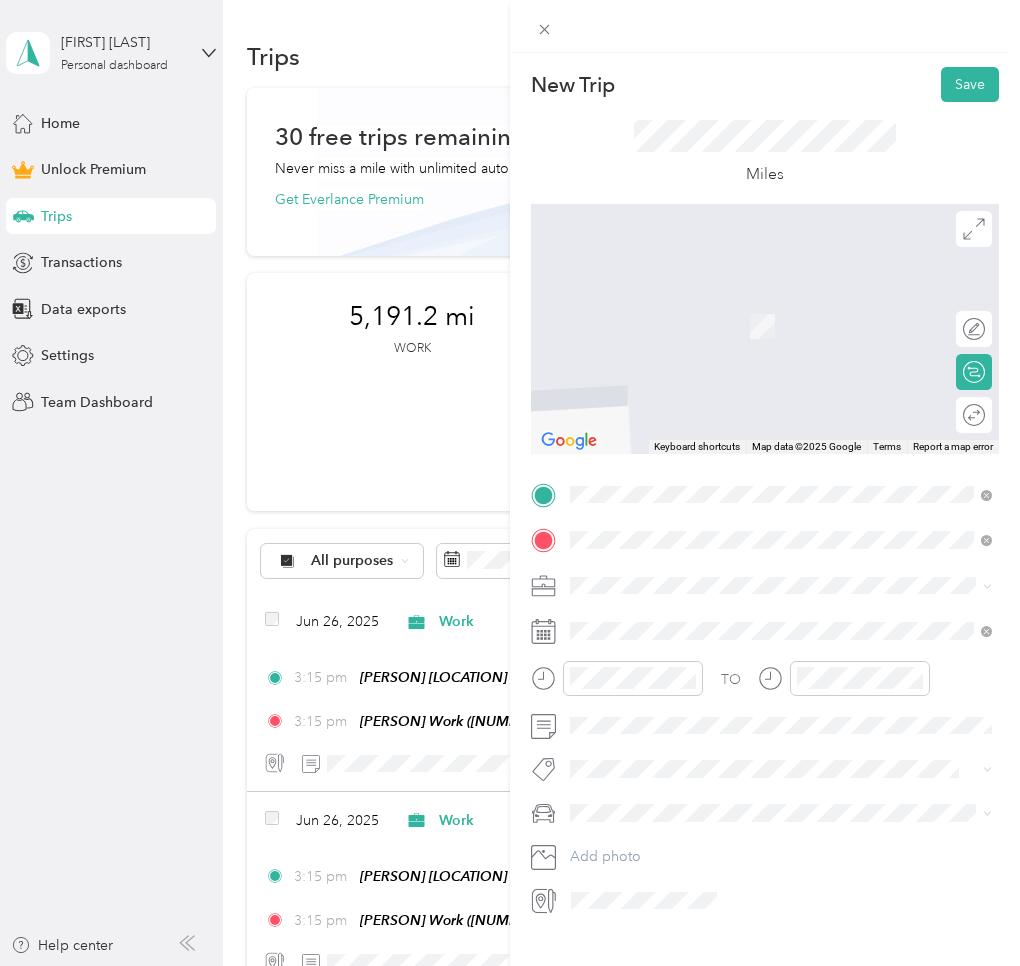 drag, startPoint x: 638, startPoint y: 751, endPoint x: 614, endPoint y: 632, distance: 121.39605 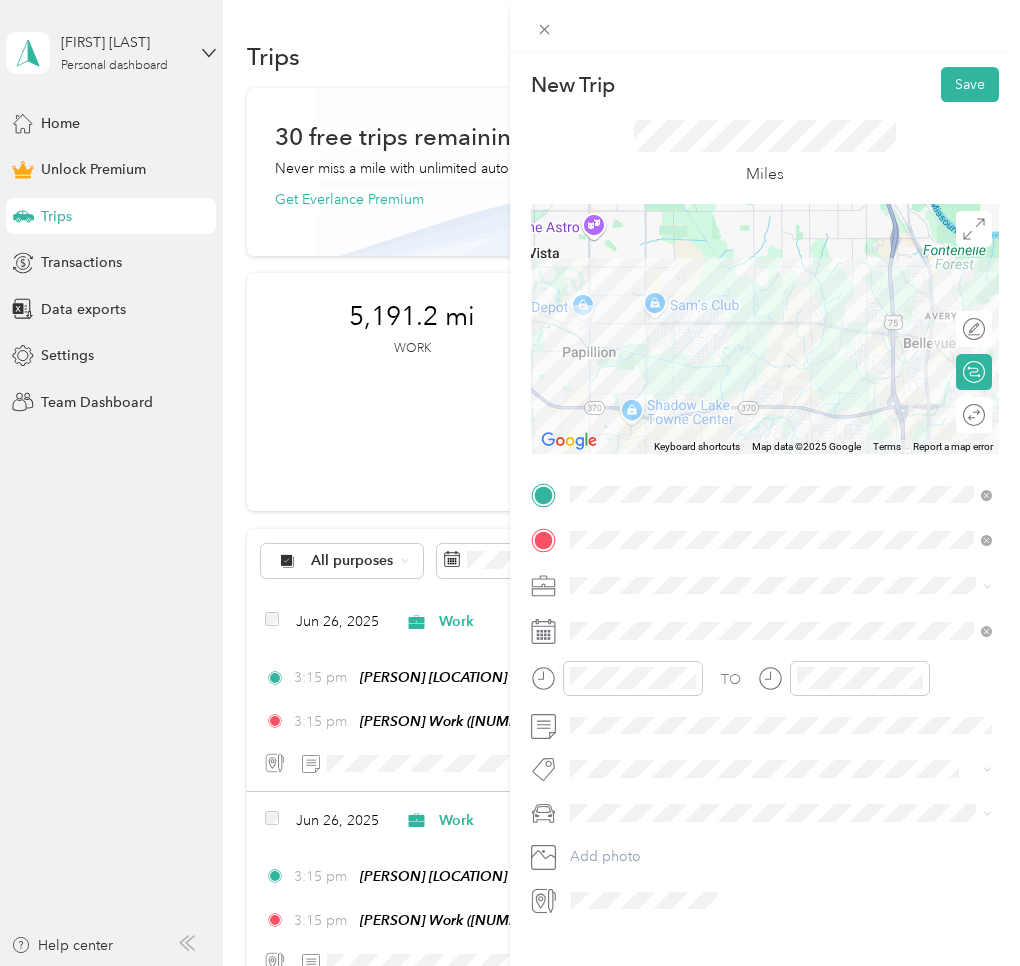 drag, startPoint x: 609, startPoint y: 617, endPoint x: 610, endPoint y: 636, distance: 19.026299 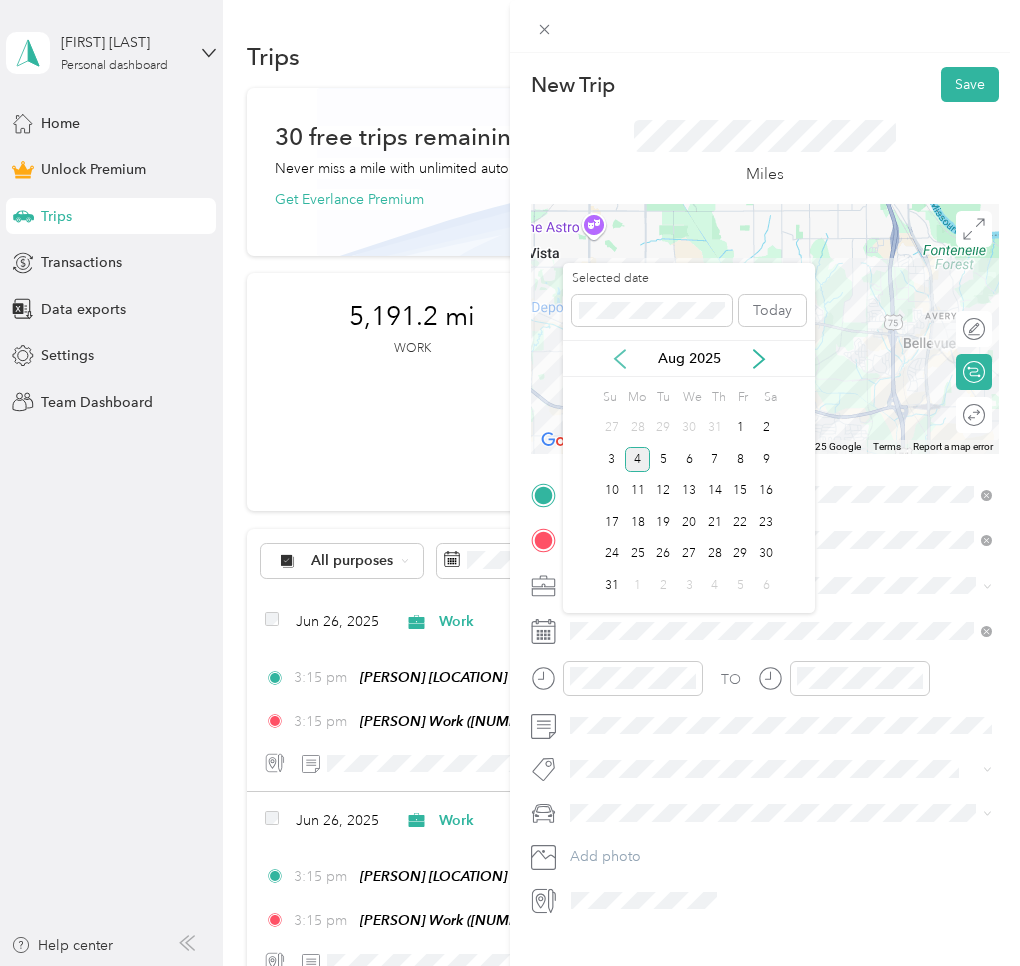 click 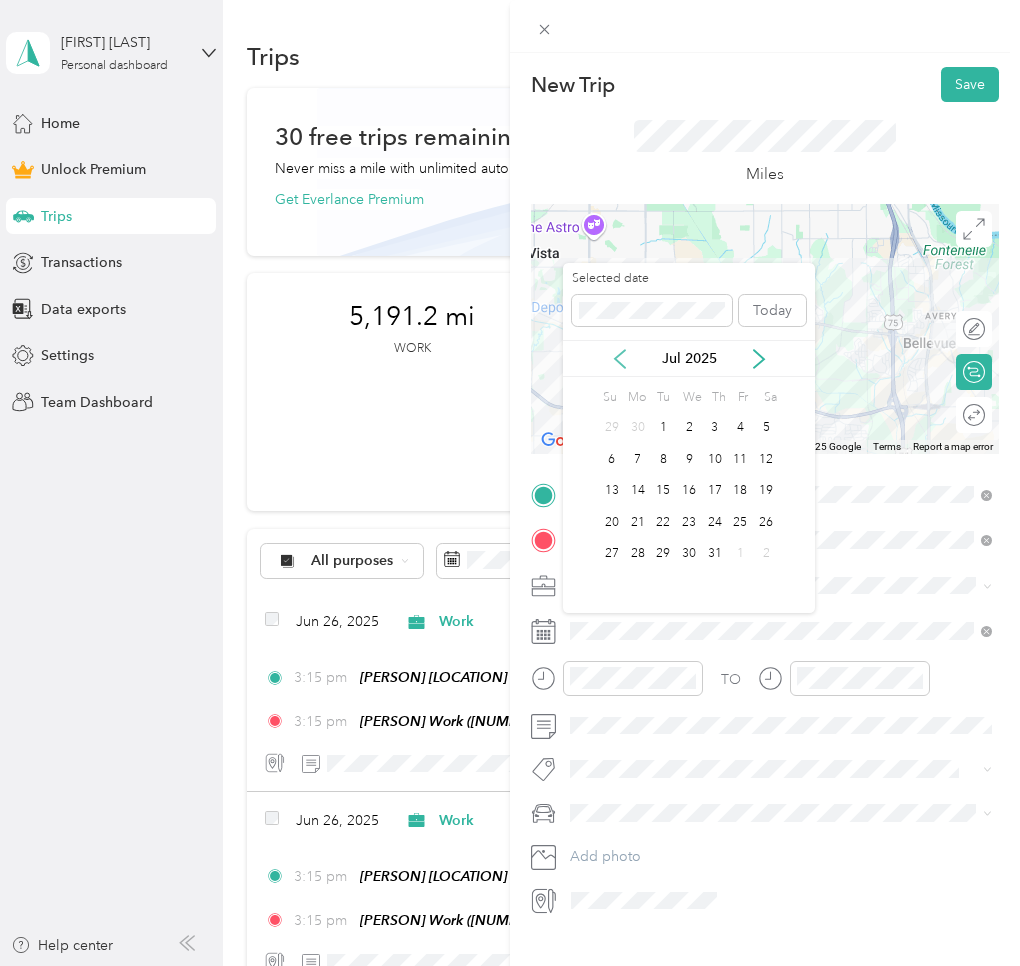 click 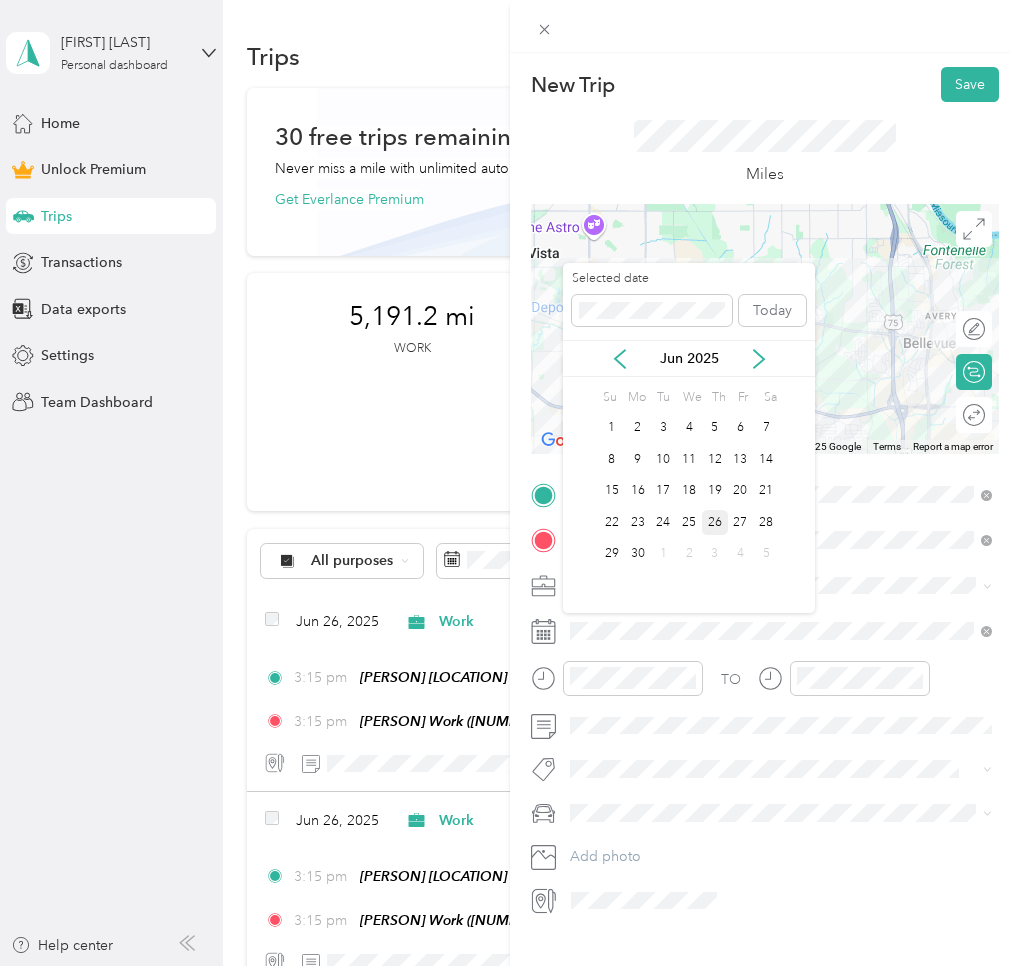 click on "27" at bounding box center [741, 522] 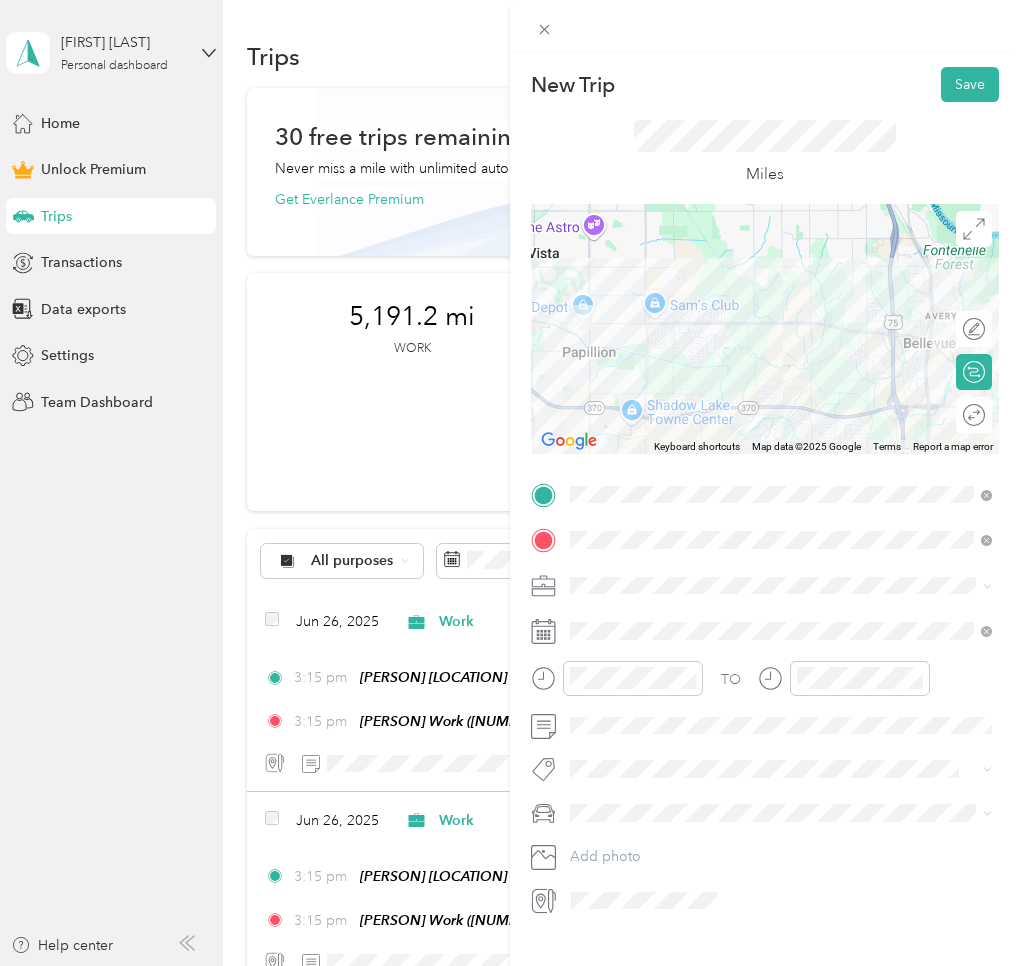 click 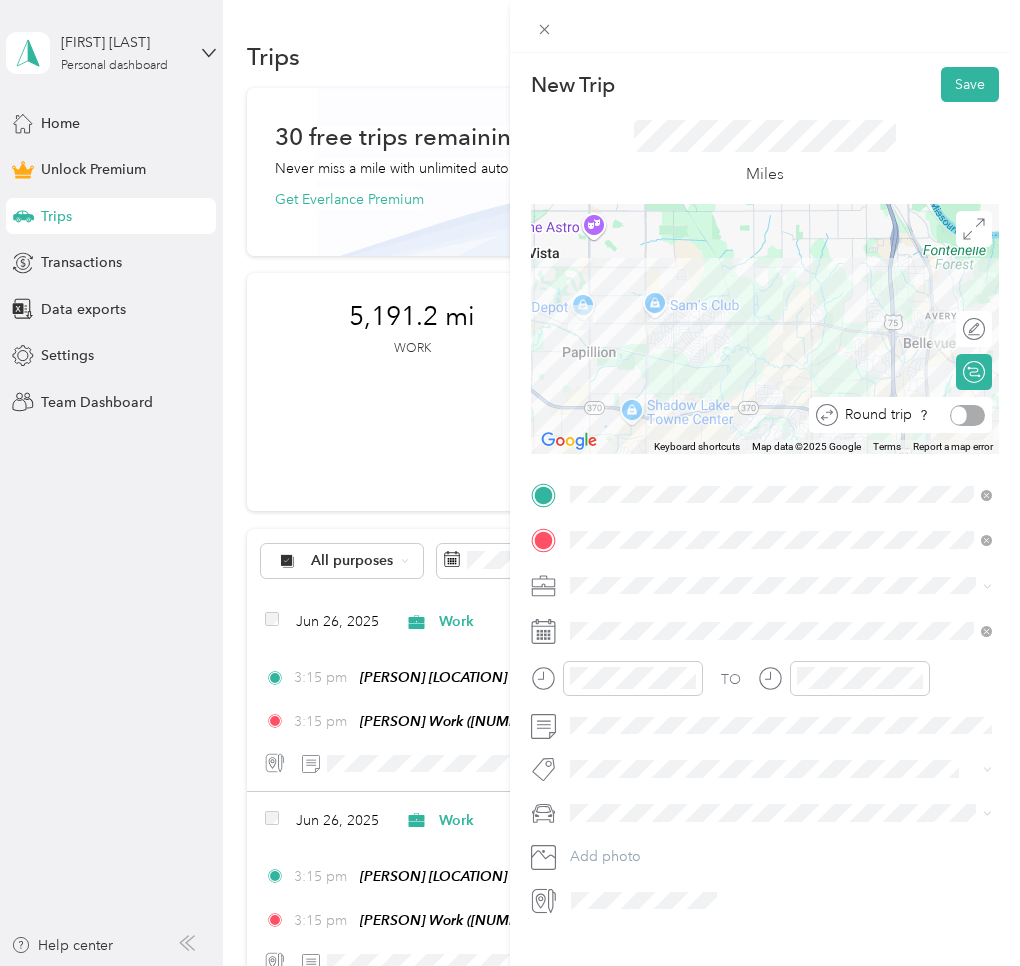 click at bounding box center [967, 415] 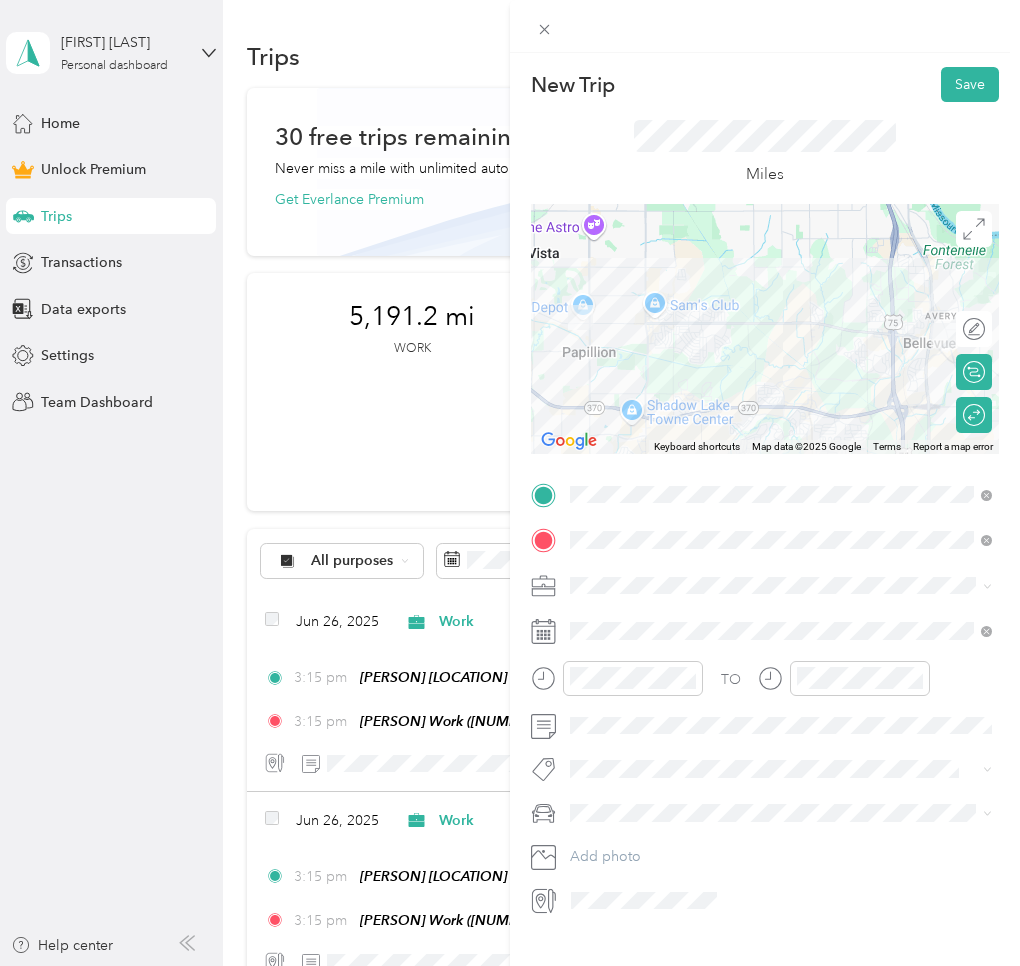 click on "Miles" at bounding box center [765, 153] 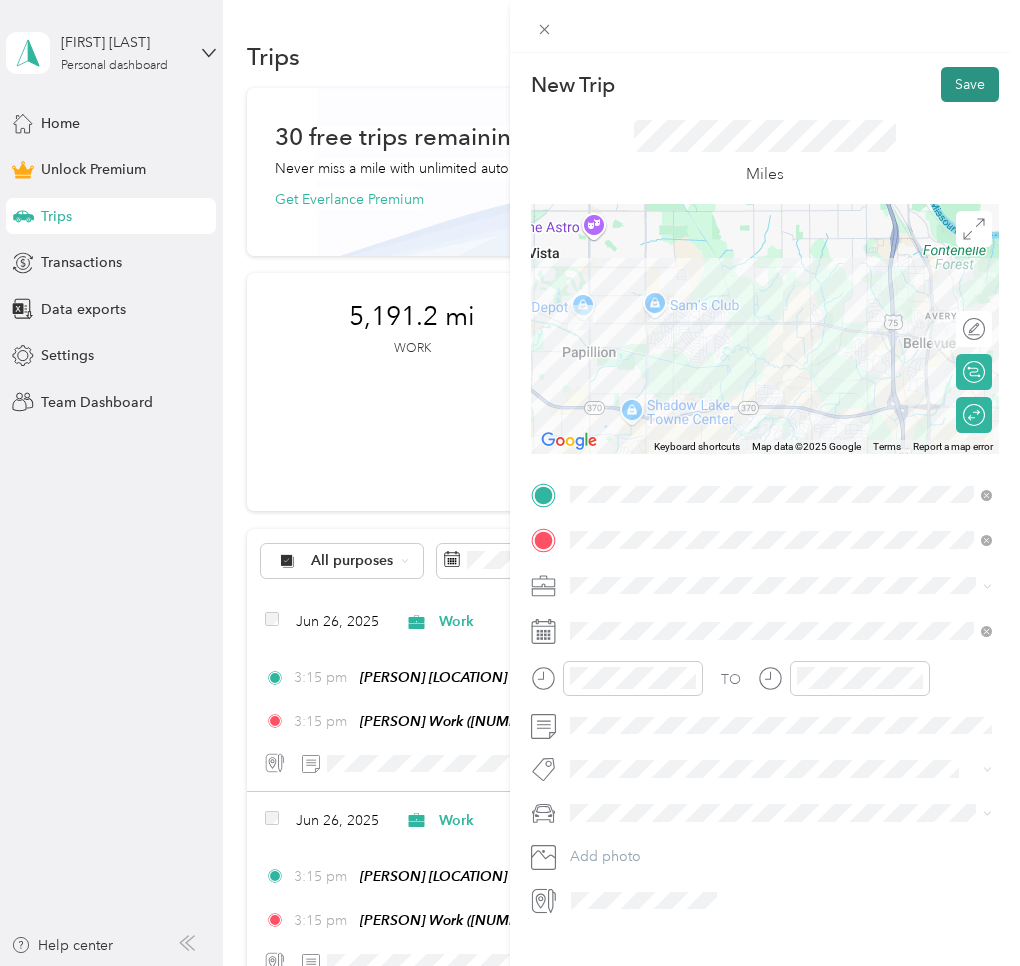 click on "Save" at bounding box center (970, 84) 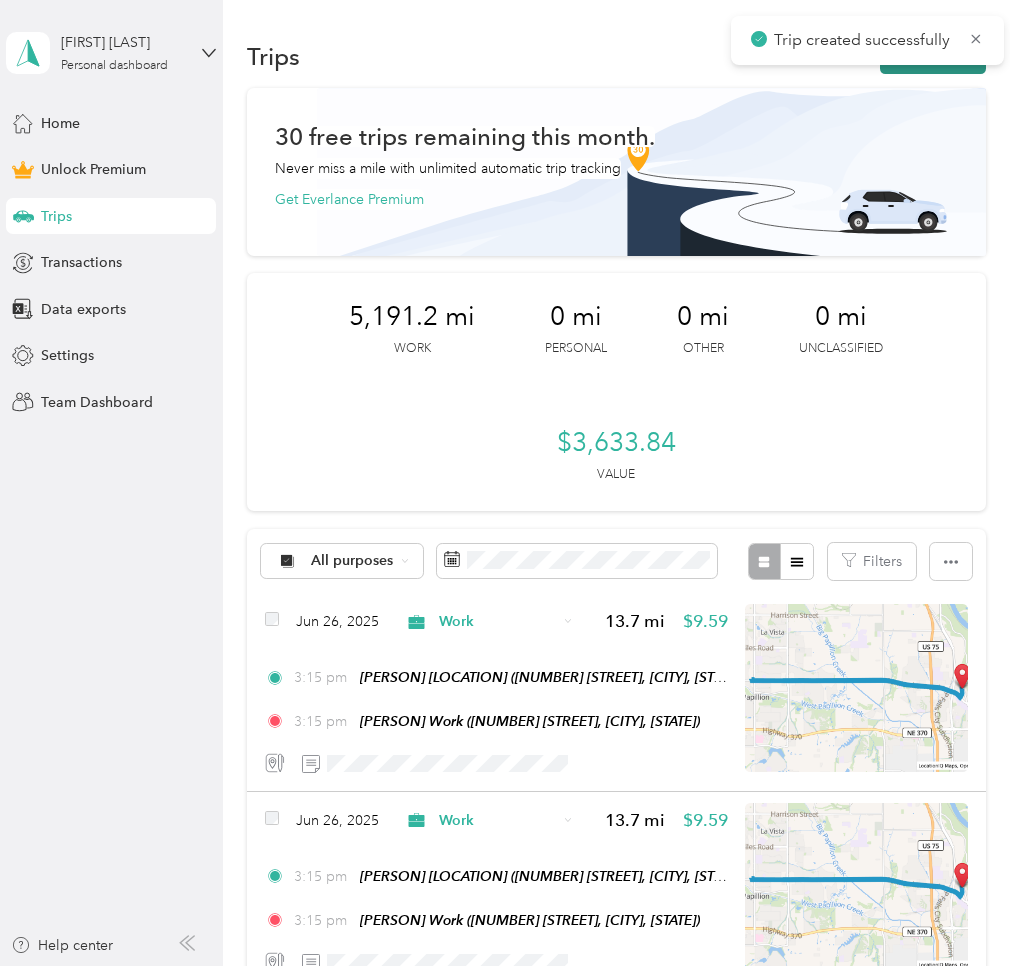 drag, startPoint x: 972, startPoint y: 39, endPoint x: 956, endPoint y: 48, distance: 18.35756 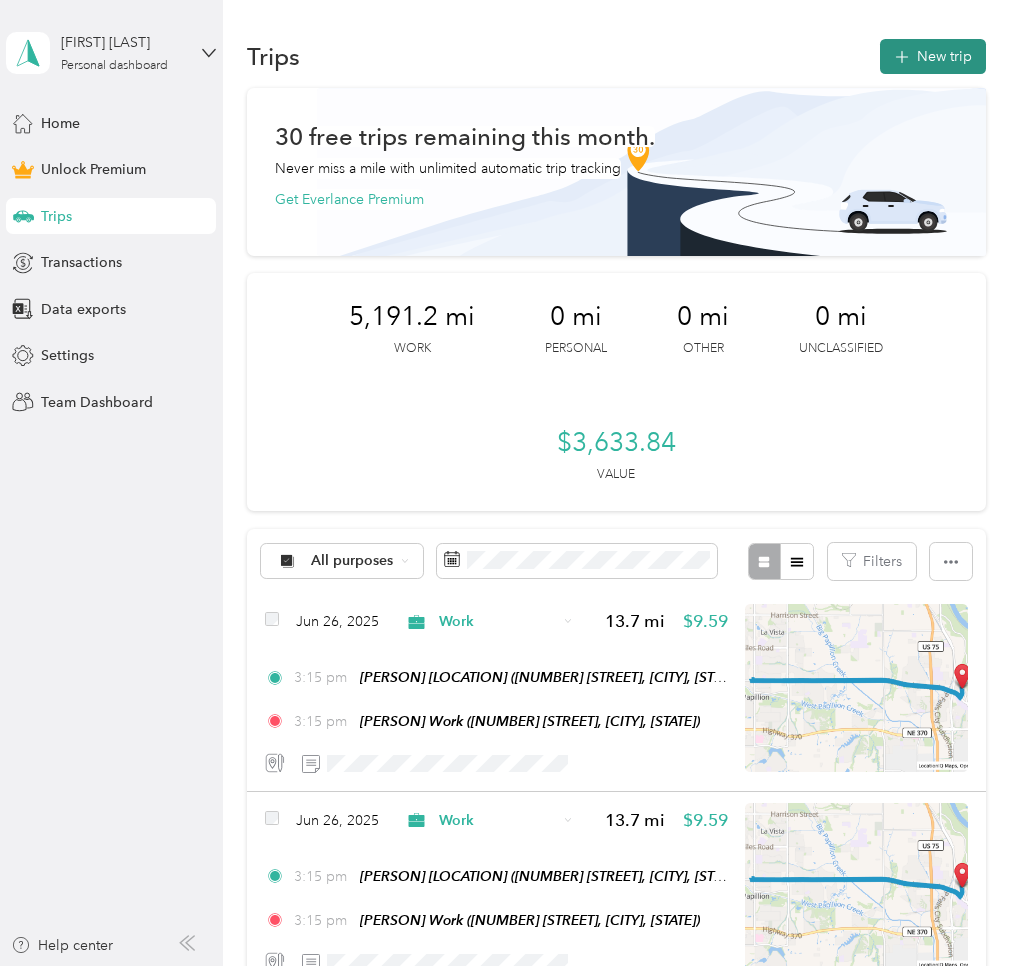 click on "New trip" at bounding box center [933, 56] 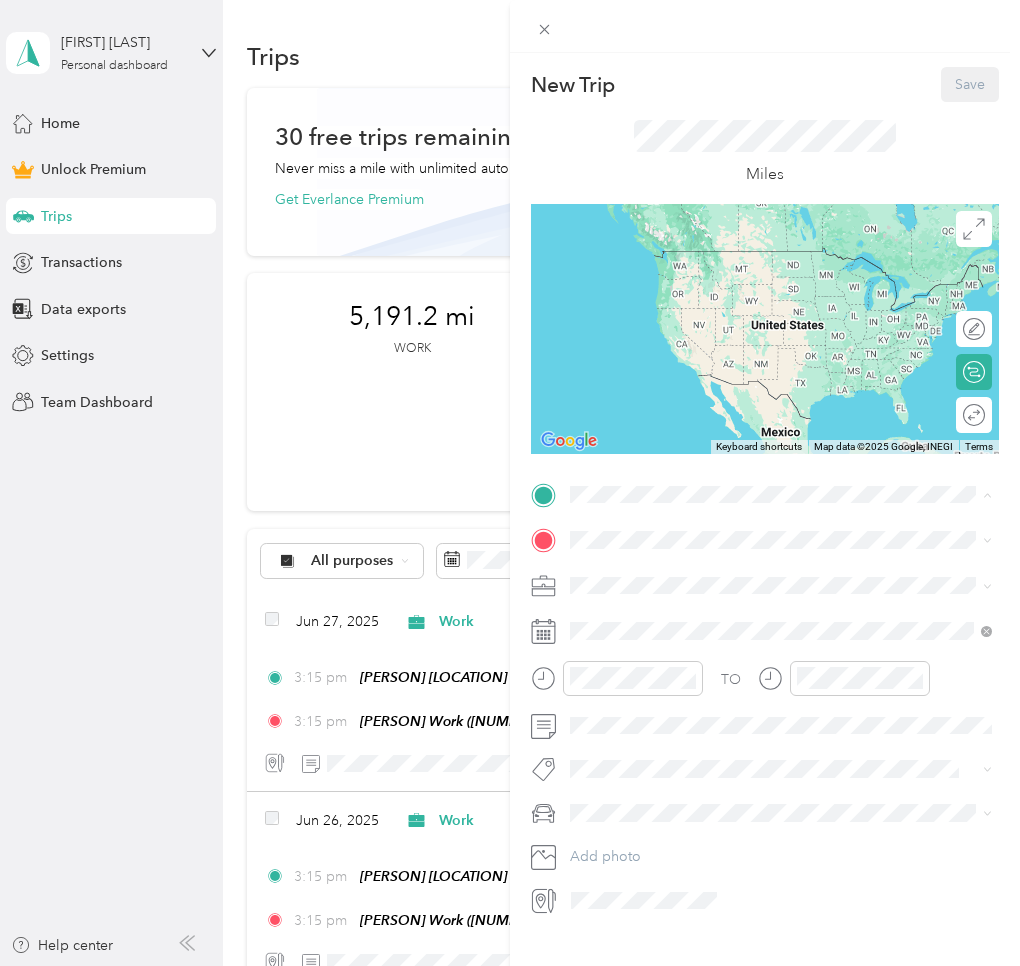 drag, startPoint x: 643, startPoint y: 570, endPoint x: 629, endPoint y: 555, distance: 20.518284 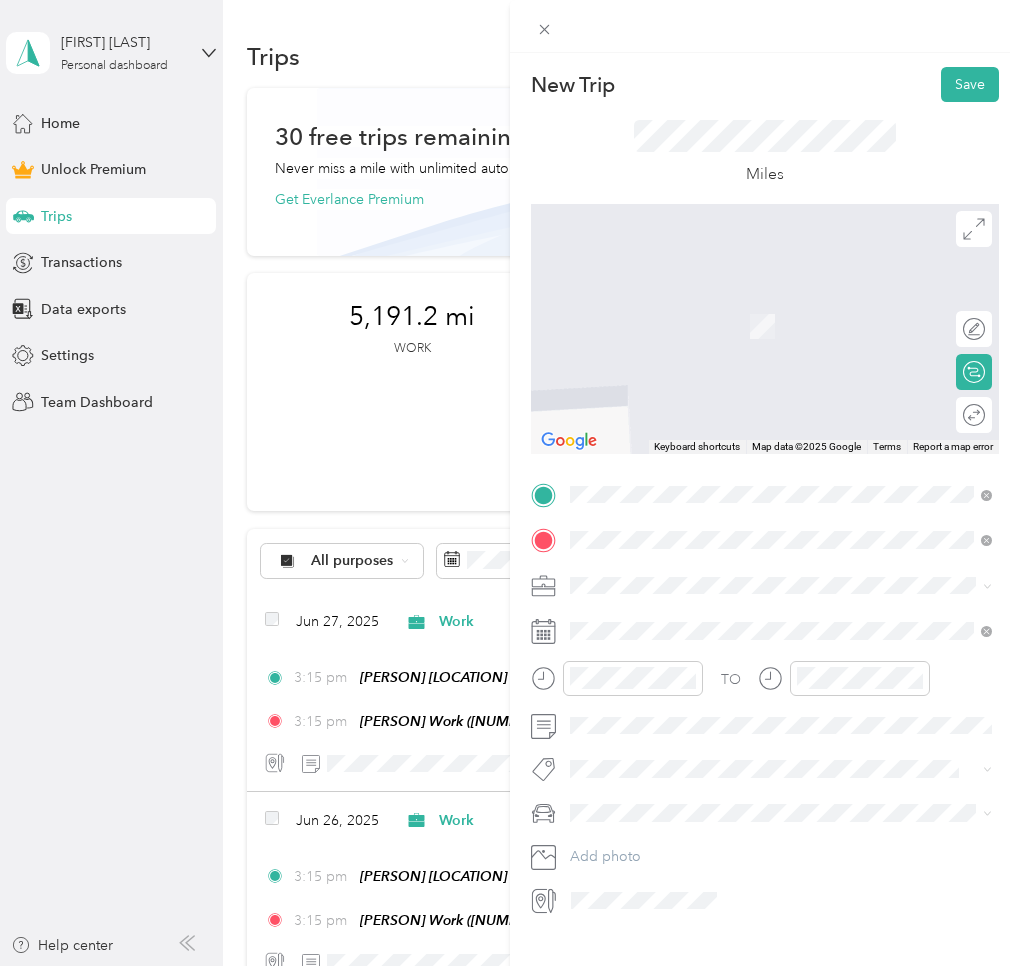 click on "[NUMBER] [STREET], [POSTAL_CODE], [CITY], [STATE]" at bounding box center (780, 704) 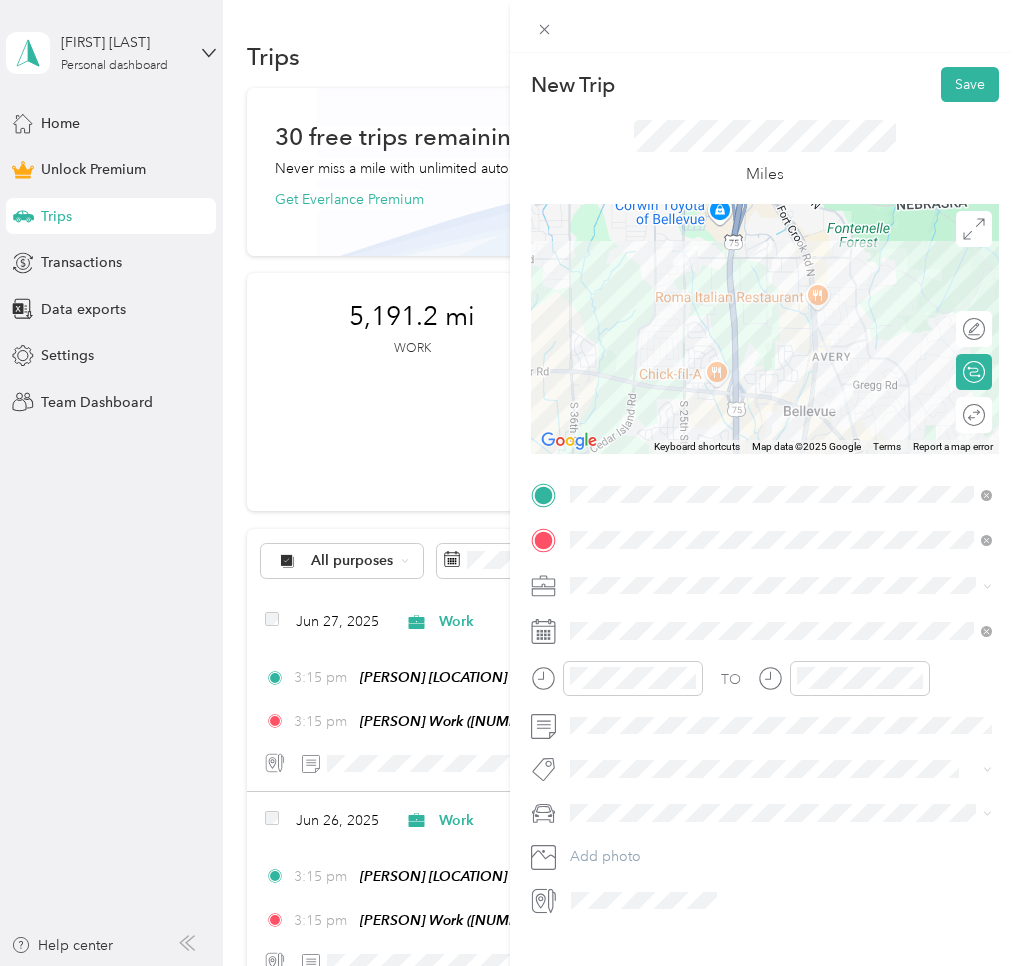 click at bounding box center (781, 586) 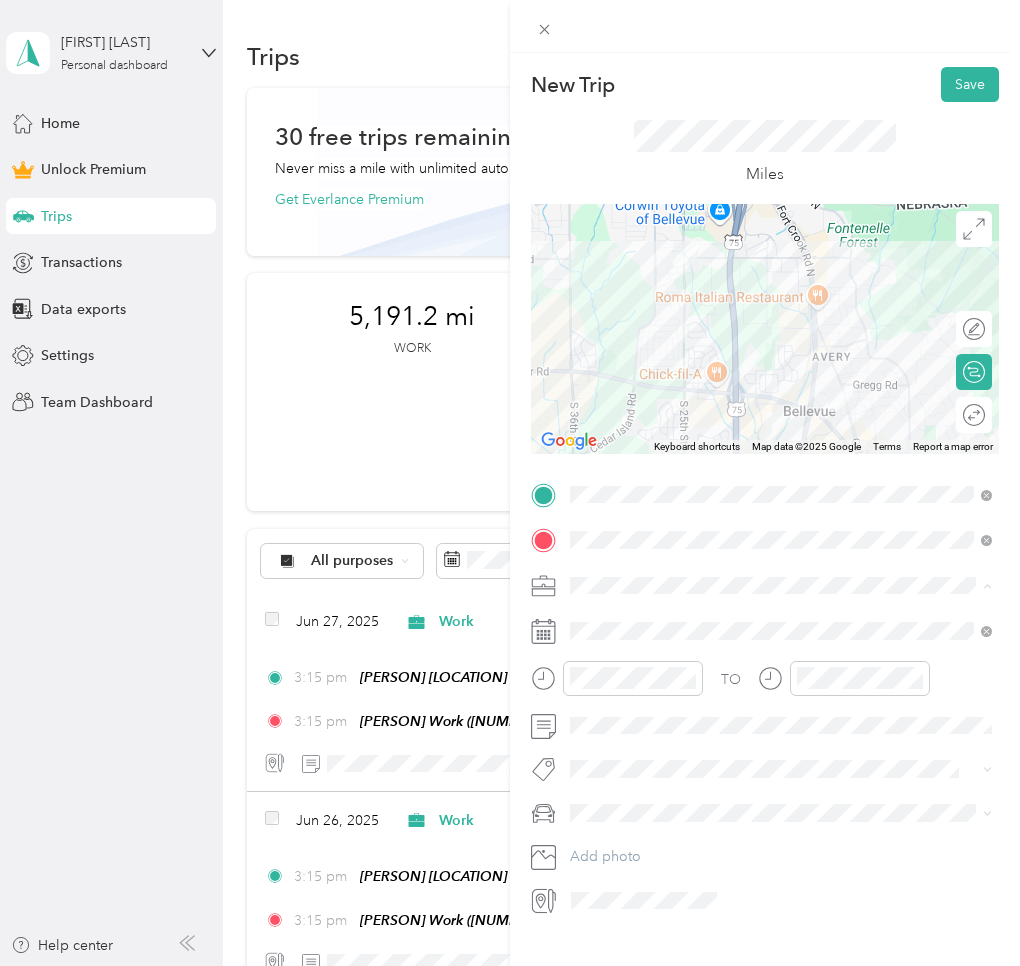 click on "Work" at bounding box center [594, 620] 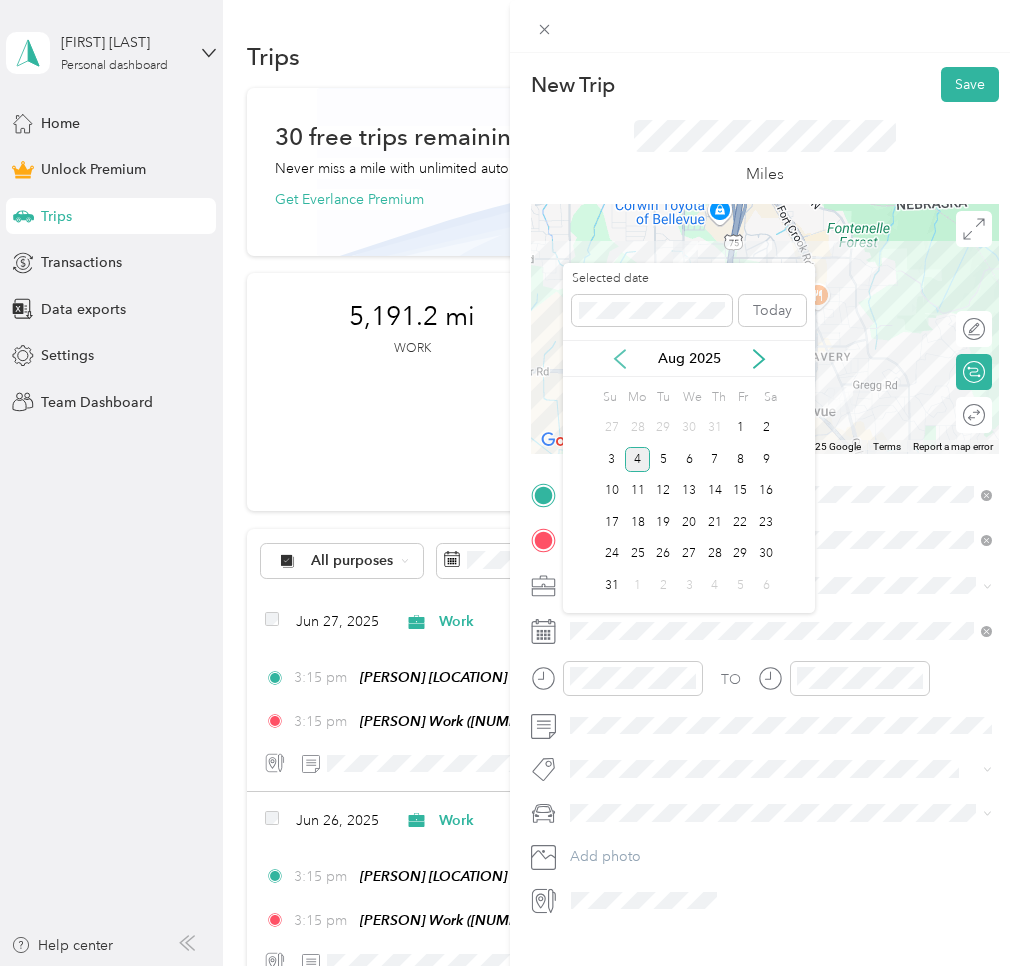 click 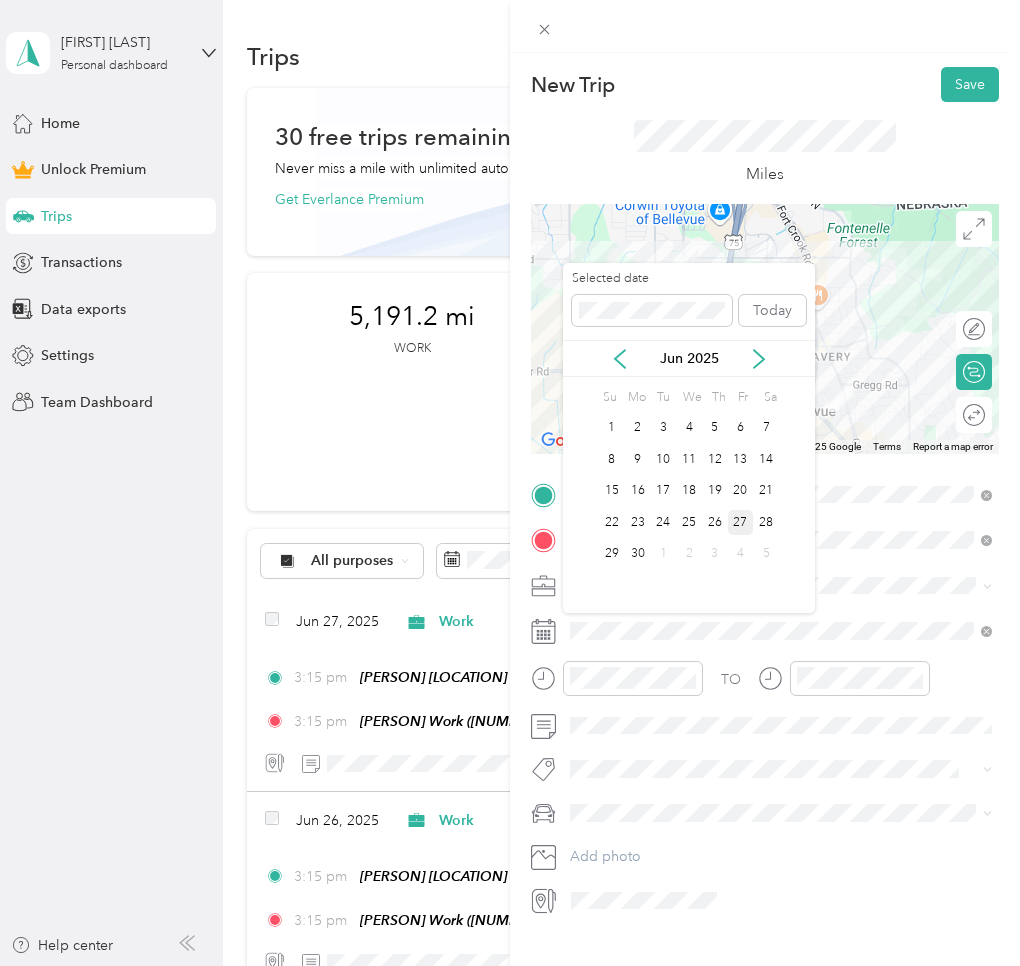 drag, startPoint x: 718, startPoint y: 525, endPoint x: 746, endPoint y: 512, distance: 30.870699 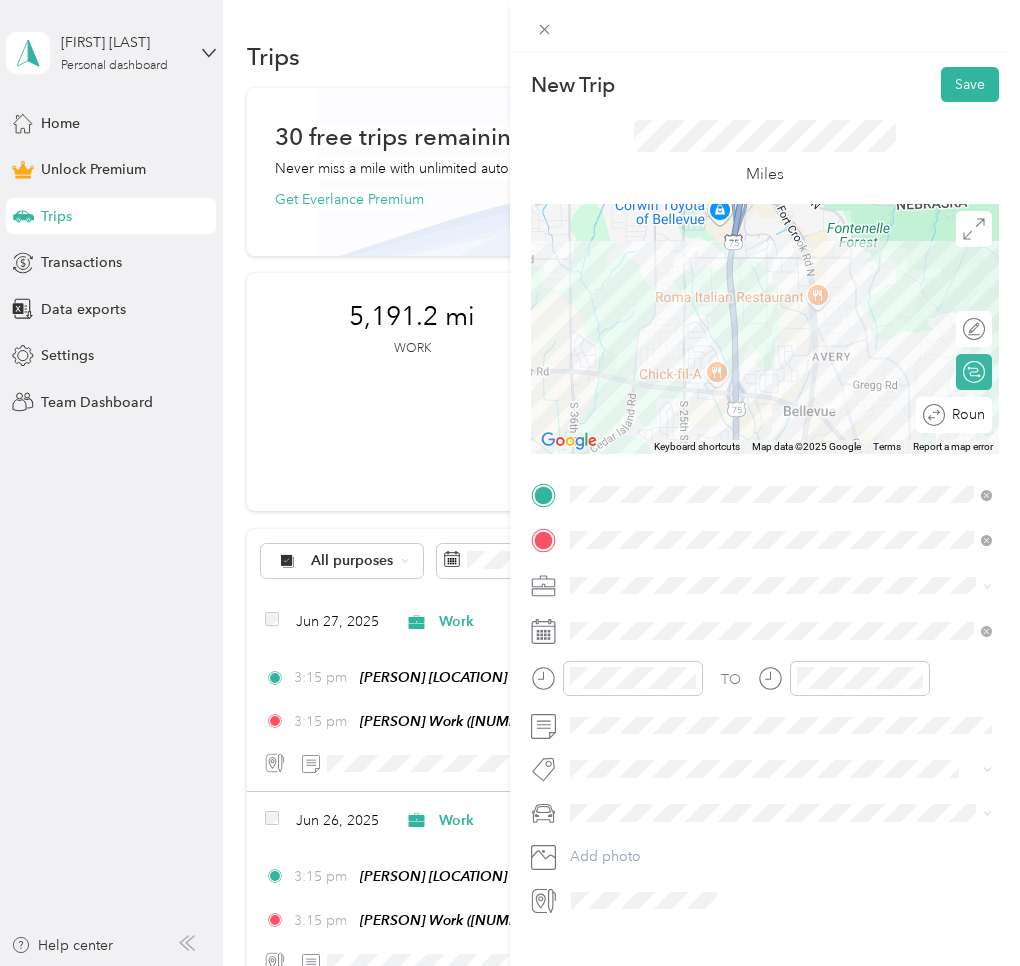 click on "Round trip" at bounding box center (954, 415) 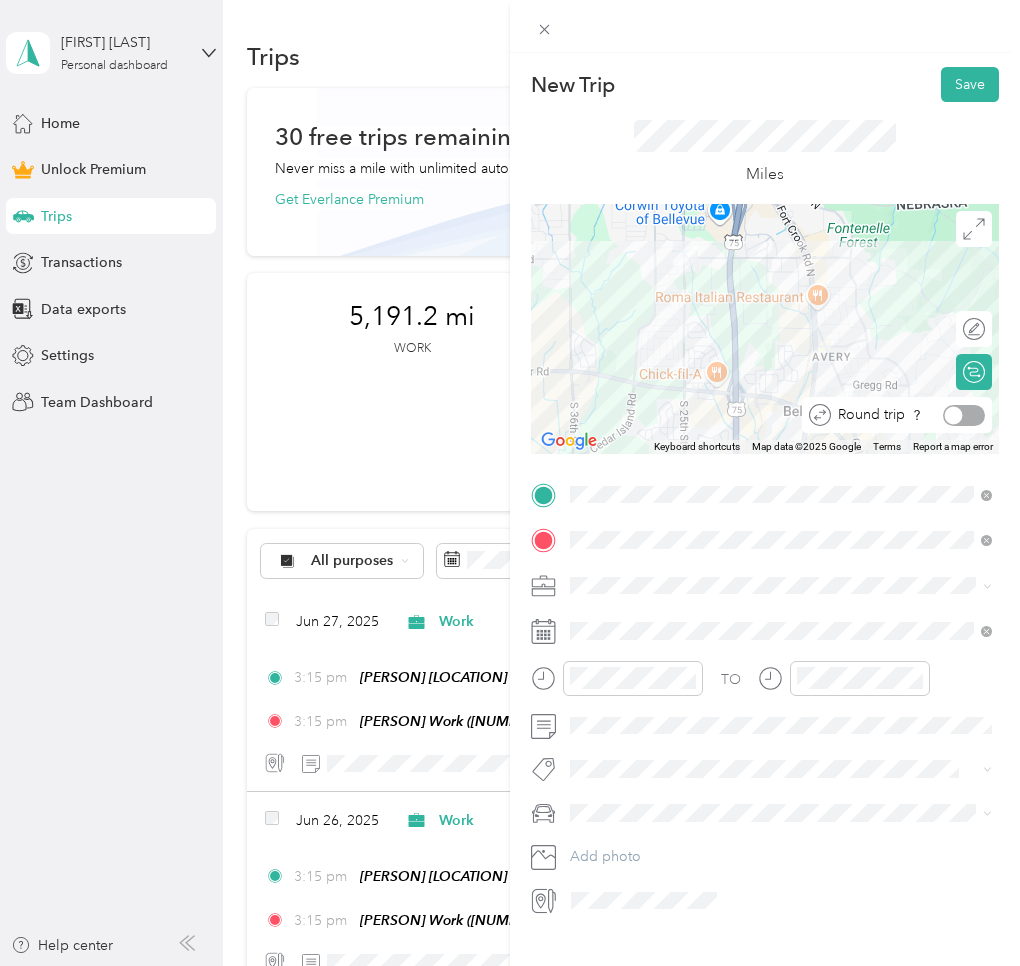 click at bounding box center [964, 415] 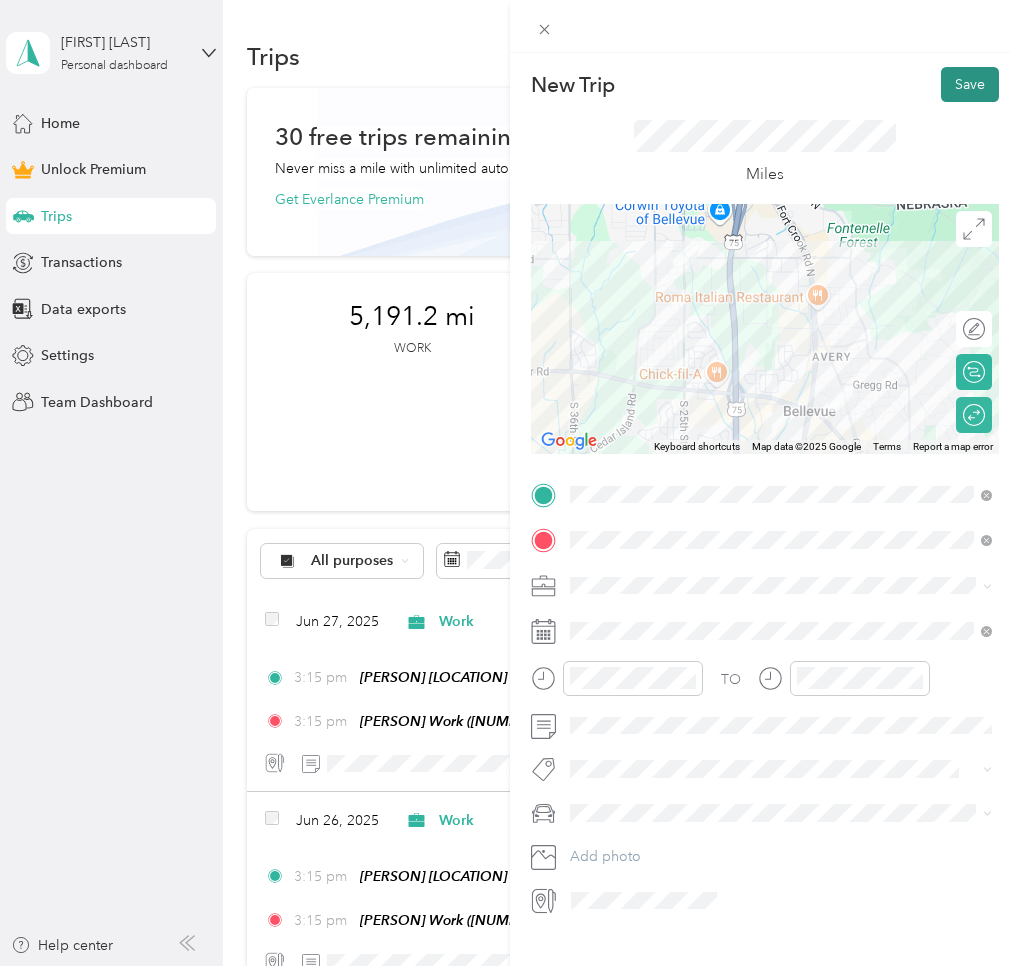 click on "Save" at bounding box center (970, 84) 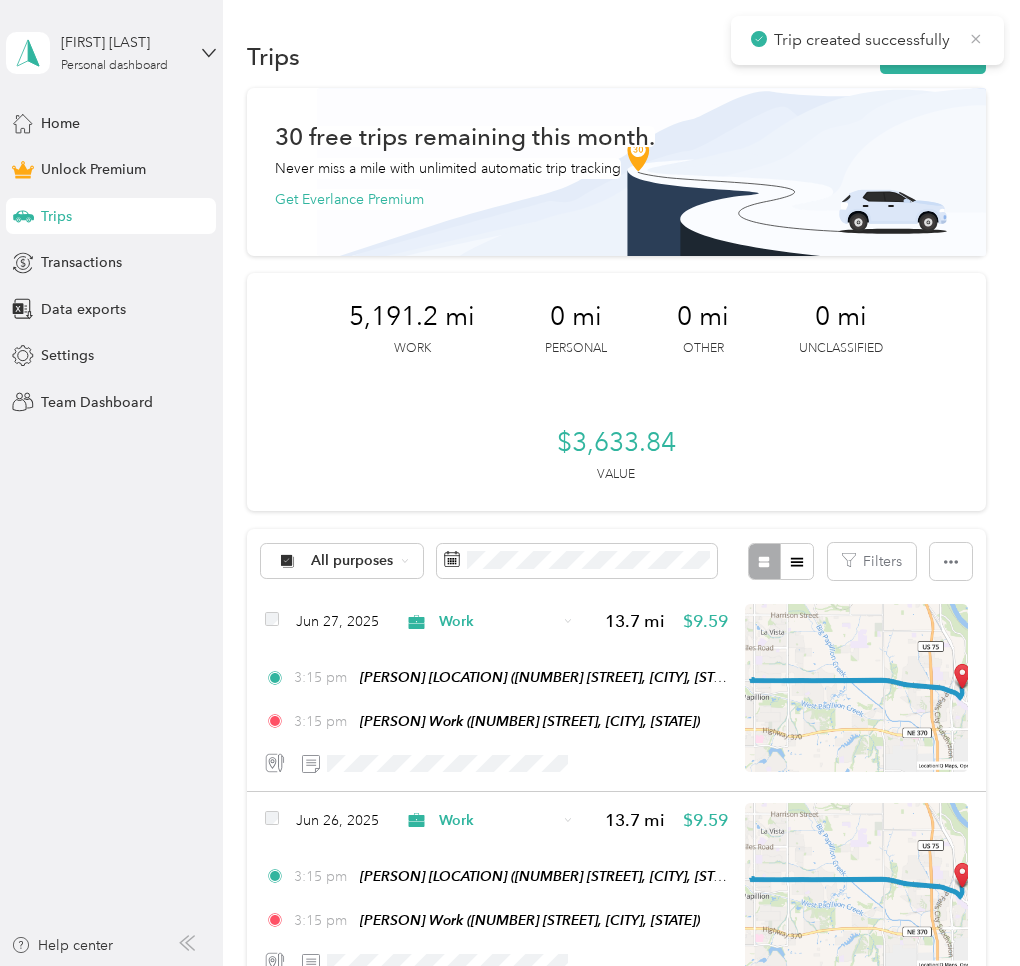 click 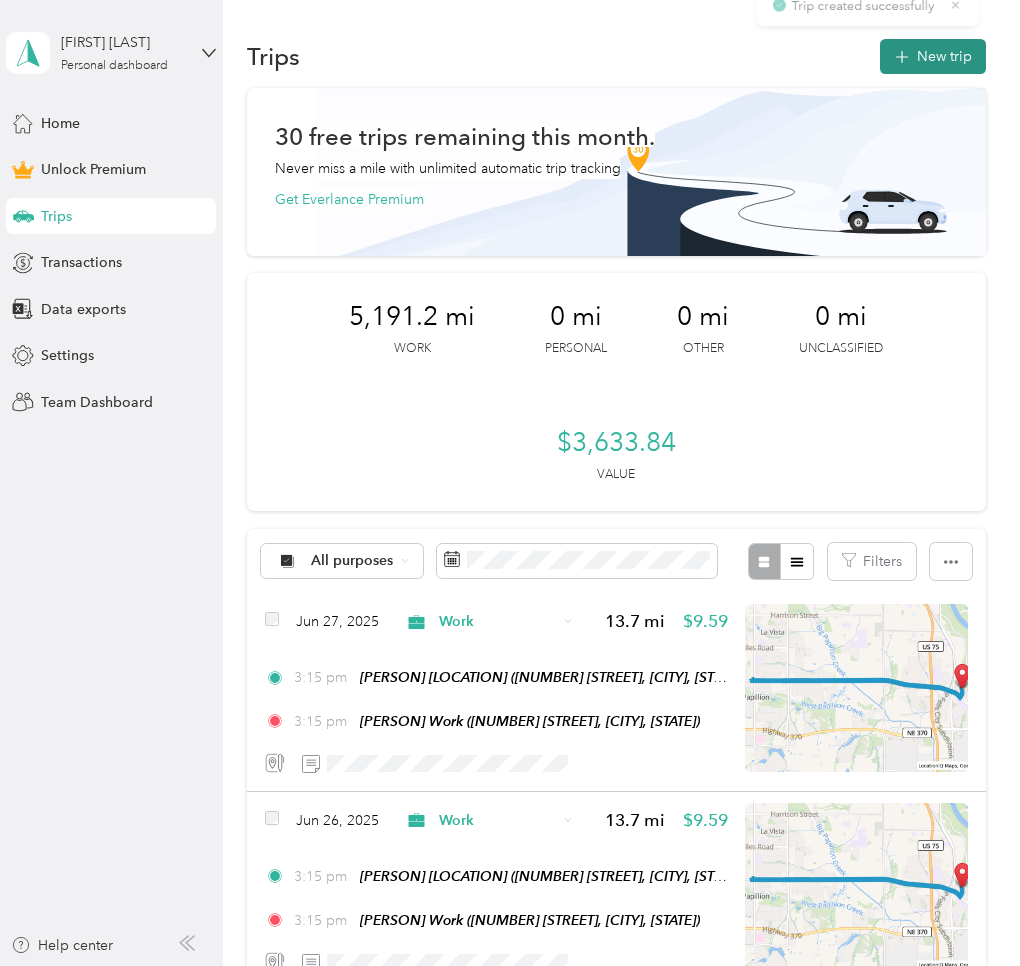 click on "New trip" at bounding box center [933, 56] 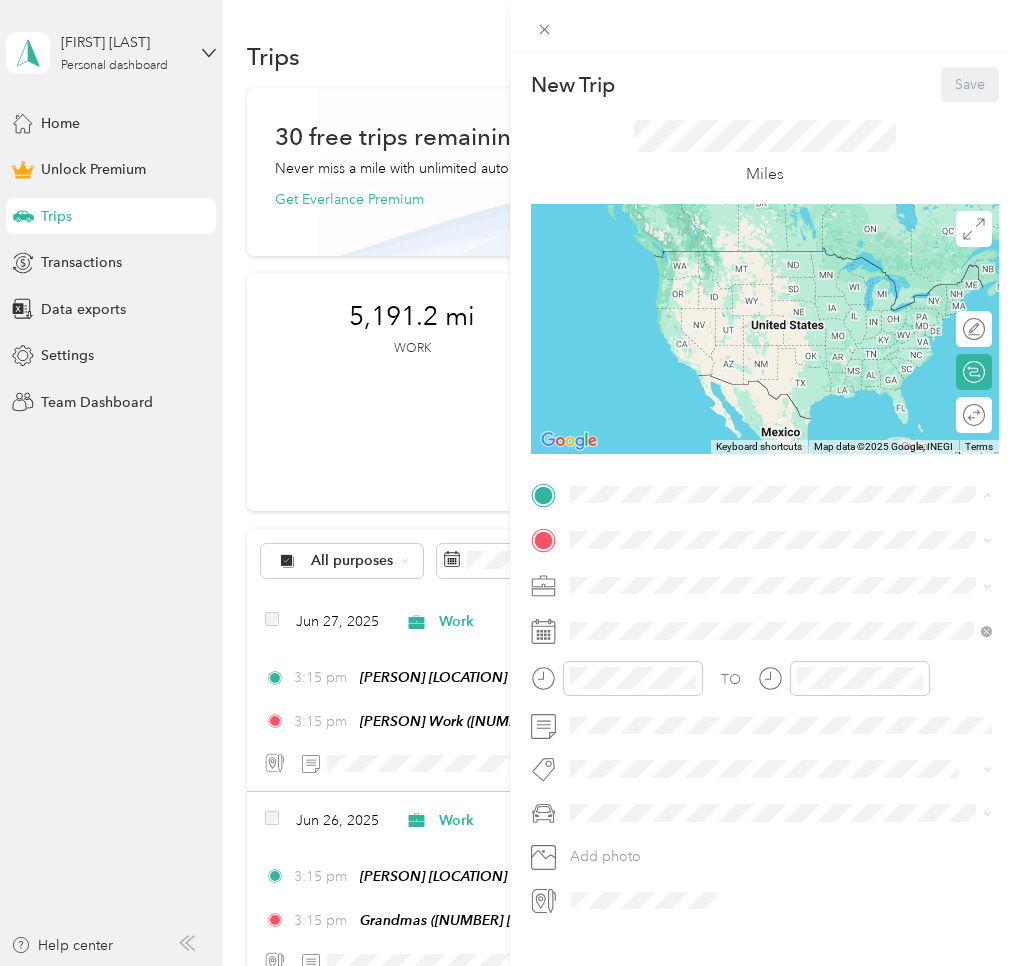 click on "[NAME]  Home" at bounding box center (656, 574) 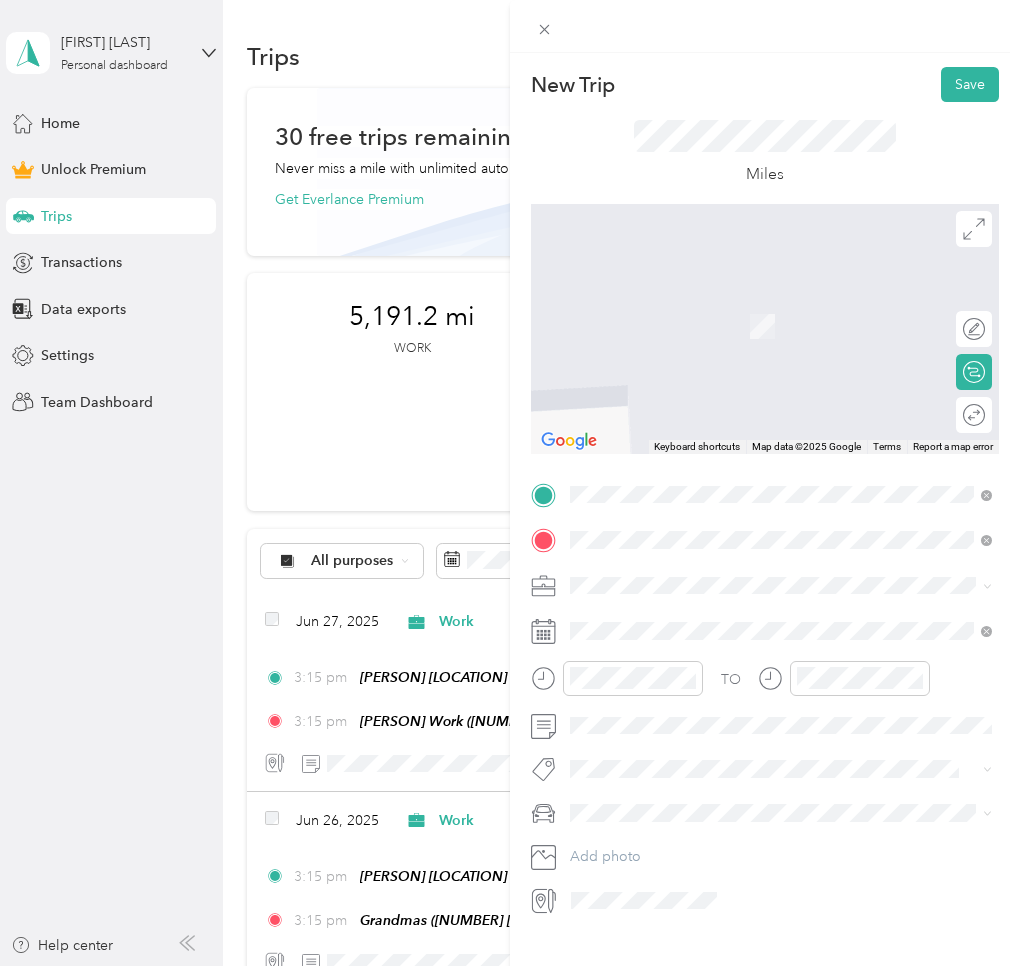 click on "[FIRST] [LAST]" at bounding box center [655, 745] 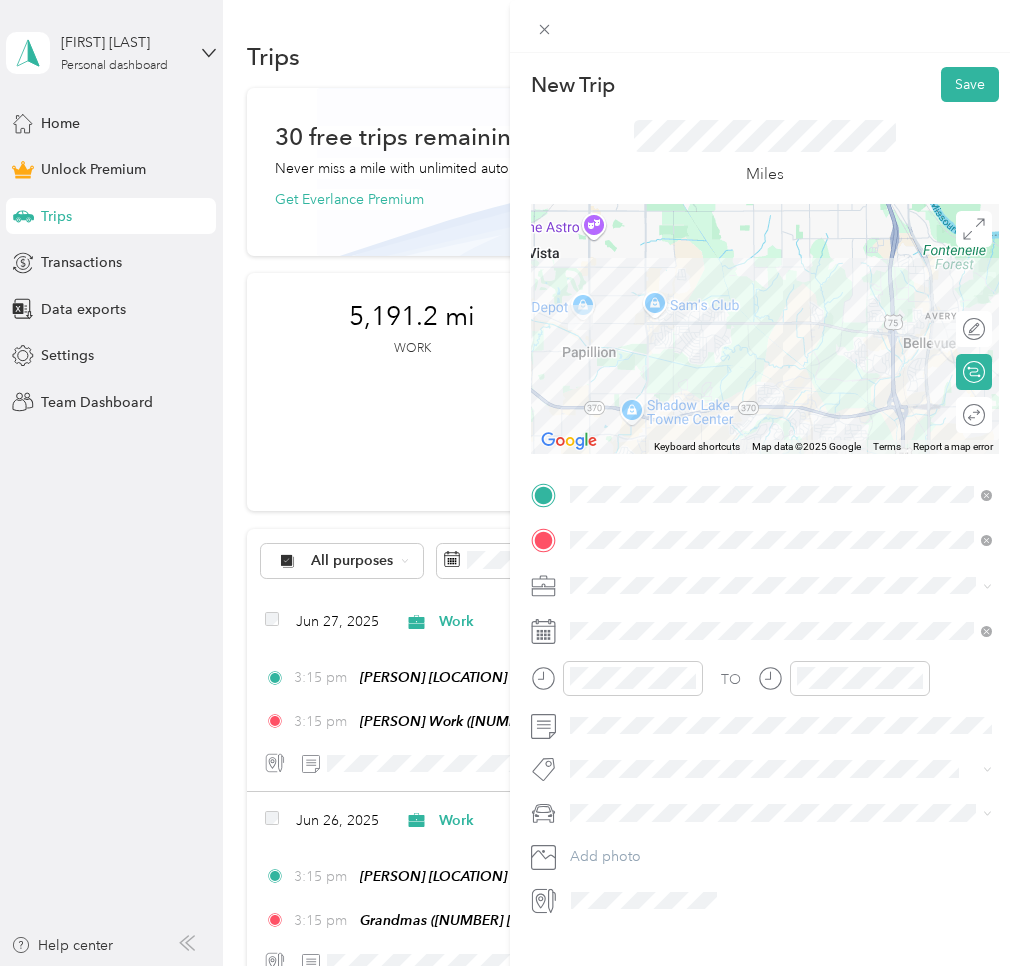 click on "Work" at bounding box center (594, 620) 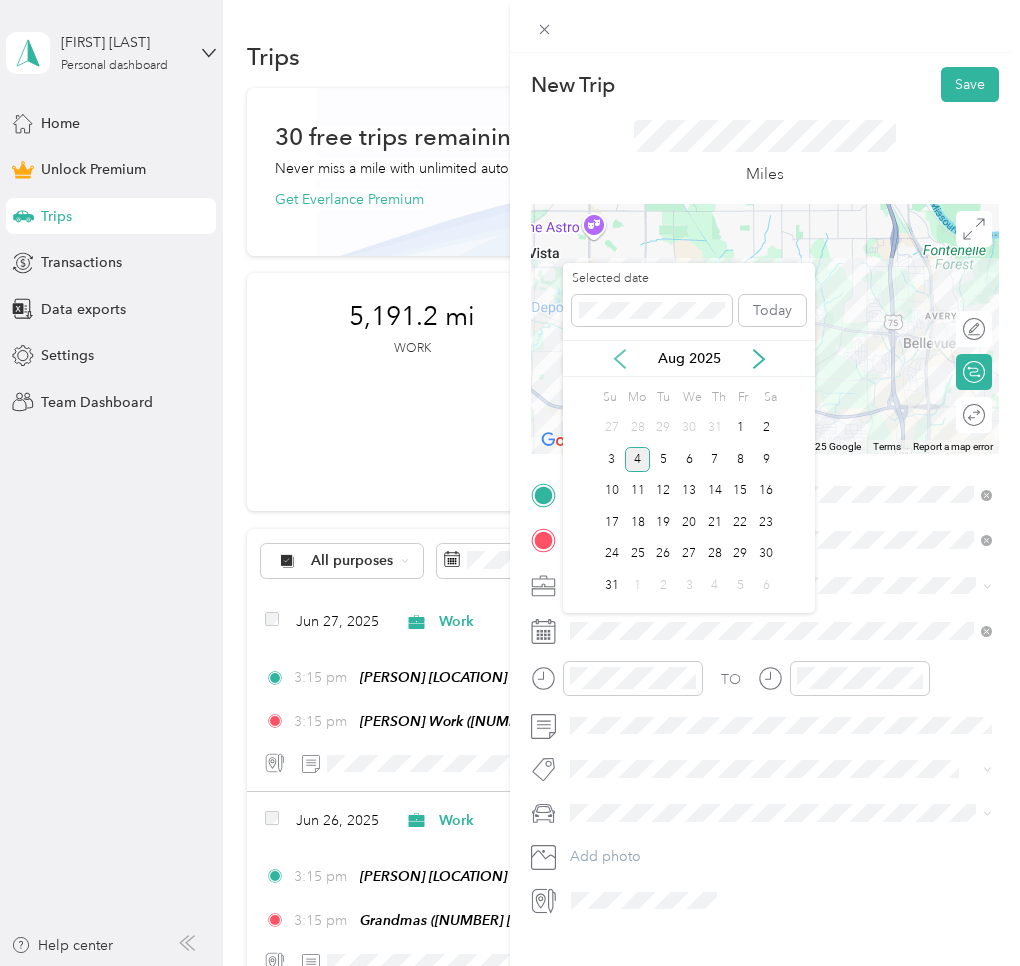 click 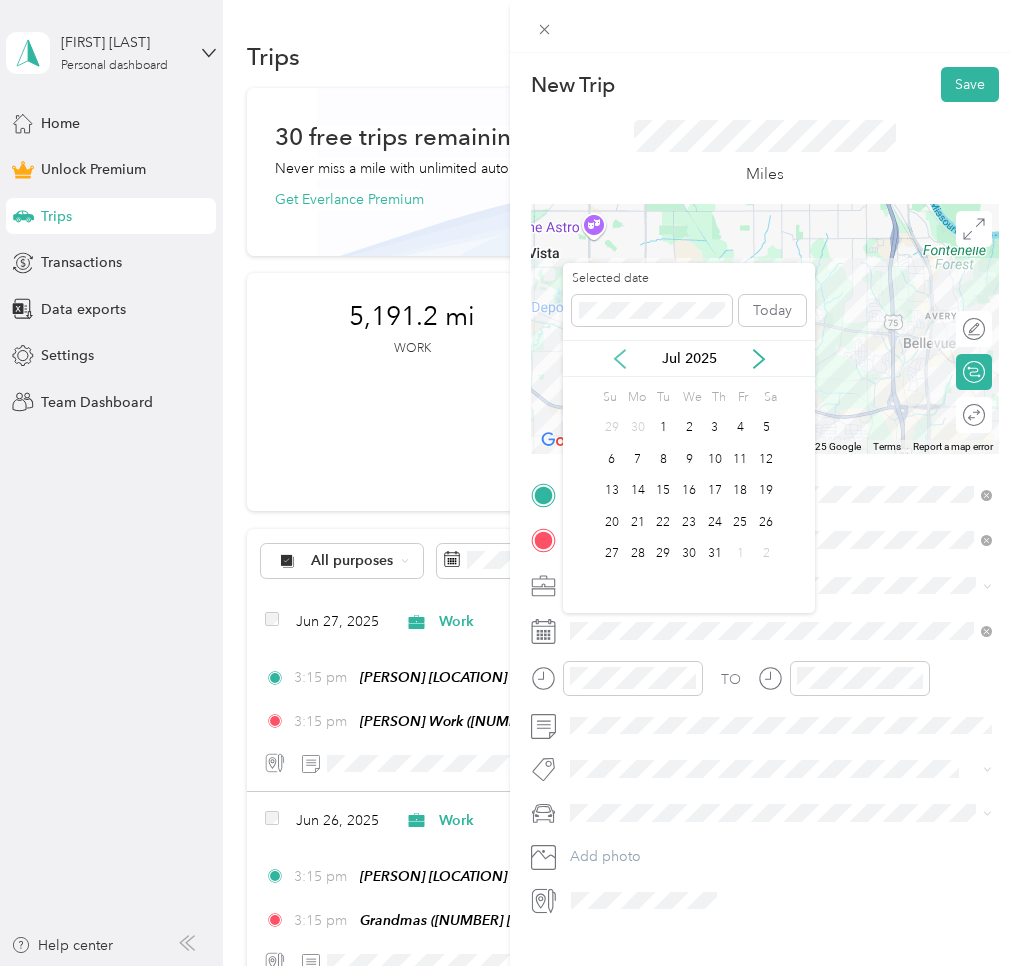 click 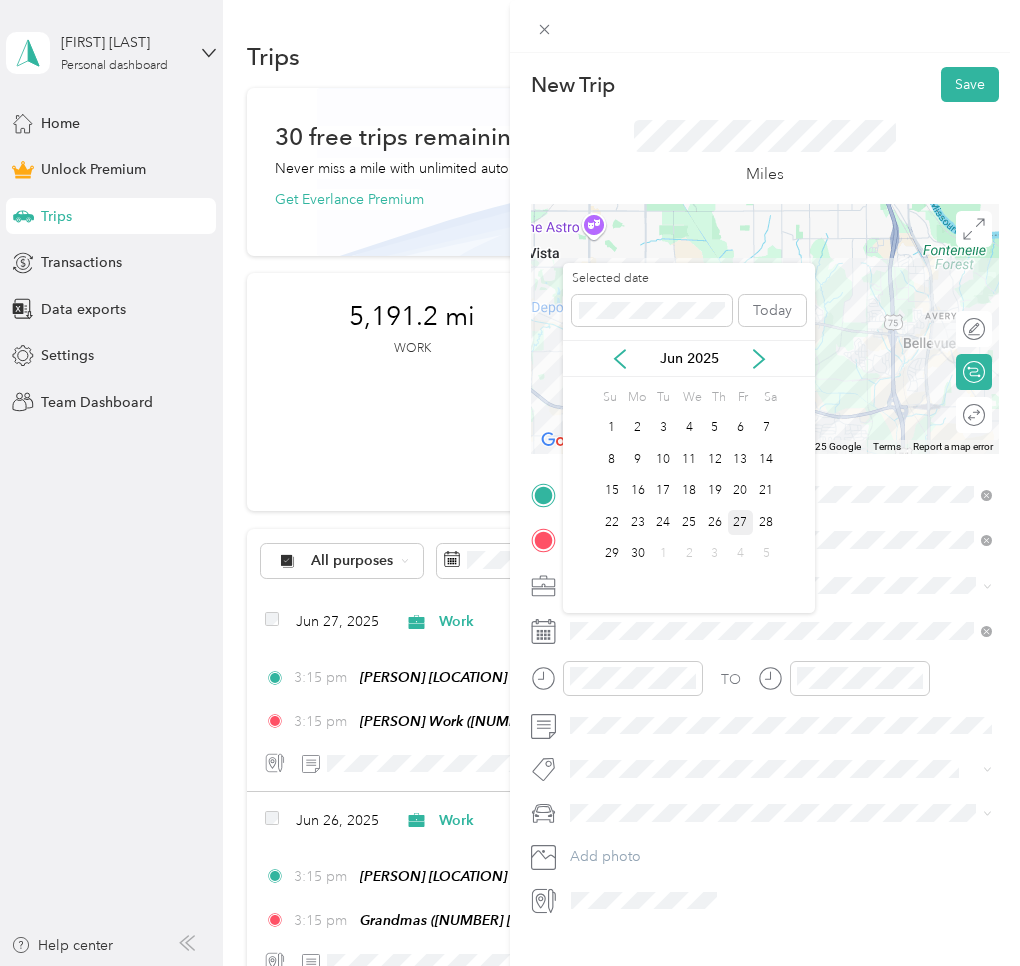 click on "27" at bounding box center (741, 522) 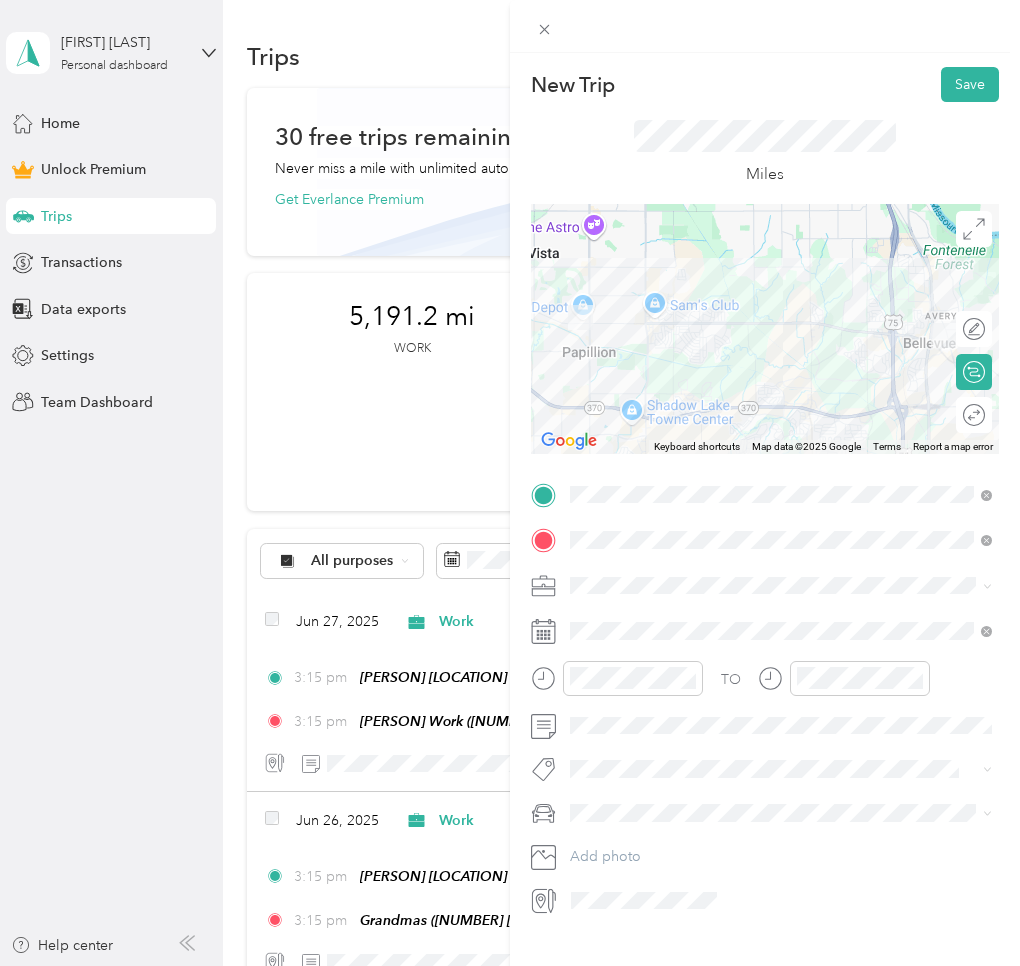 click on "Round trip" at bounding box center (974, 415) 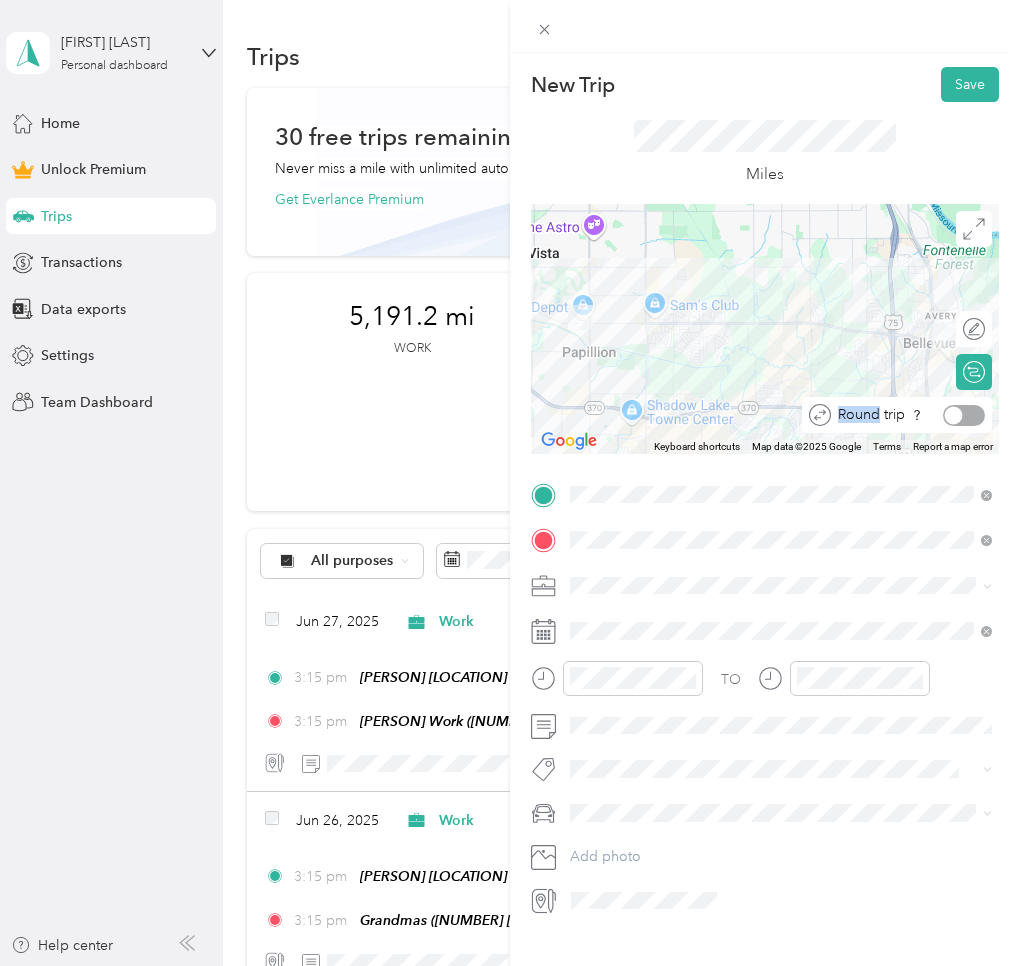 click at bounding box center (964, 415) 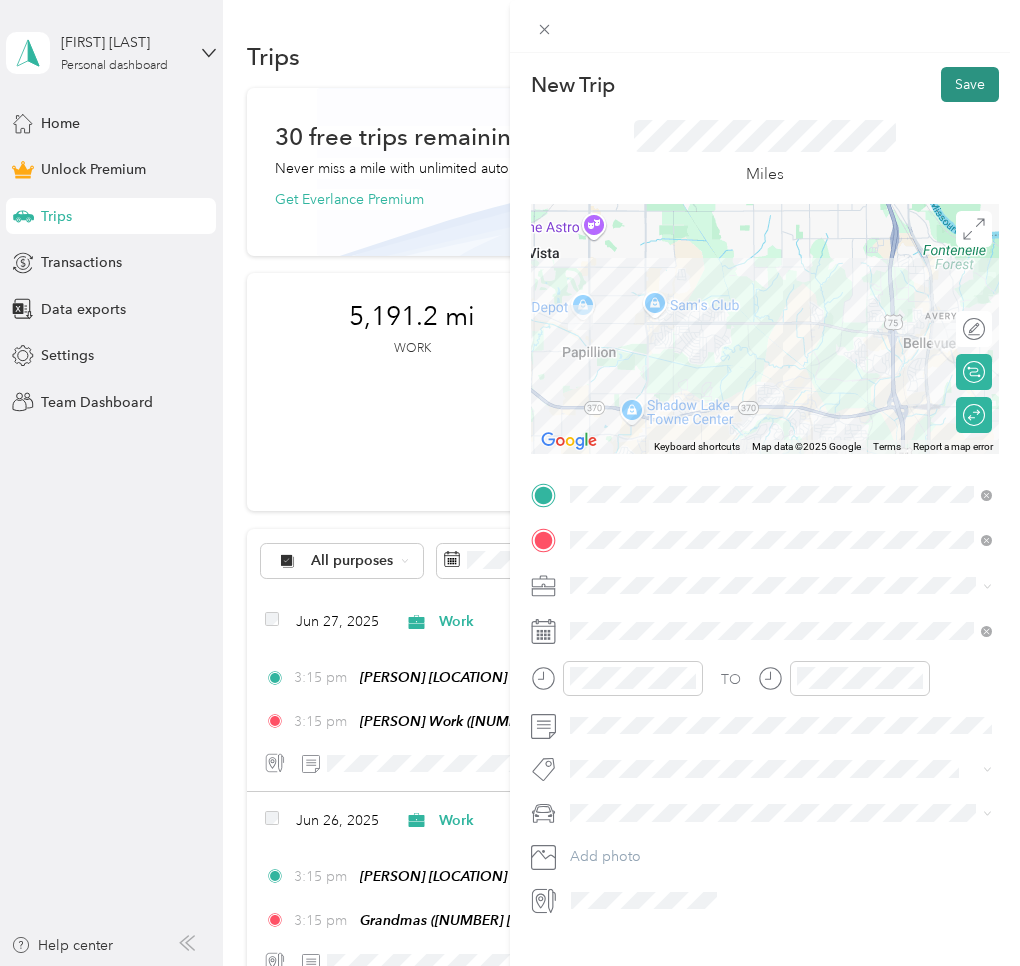 click on "Save" at bounding box center [970, 84] 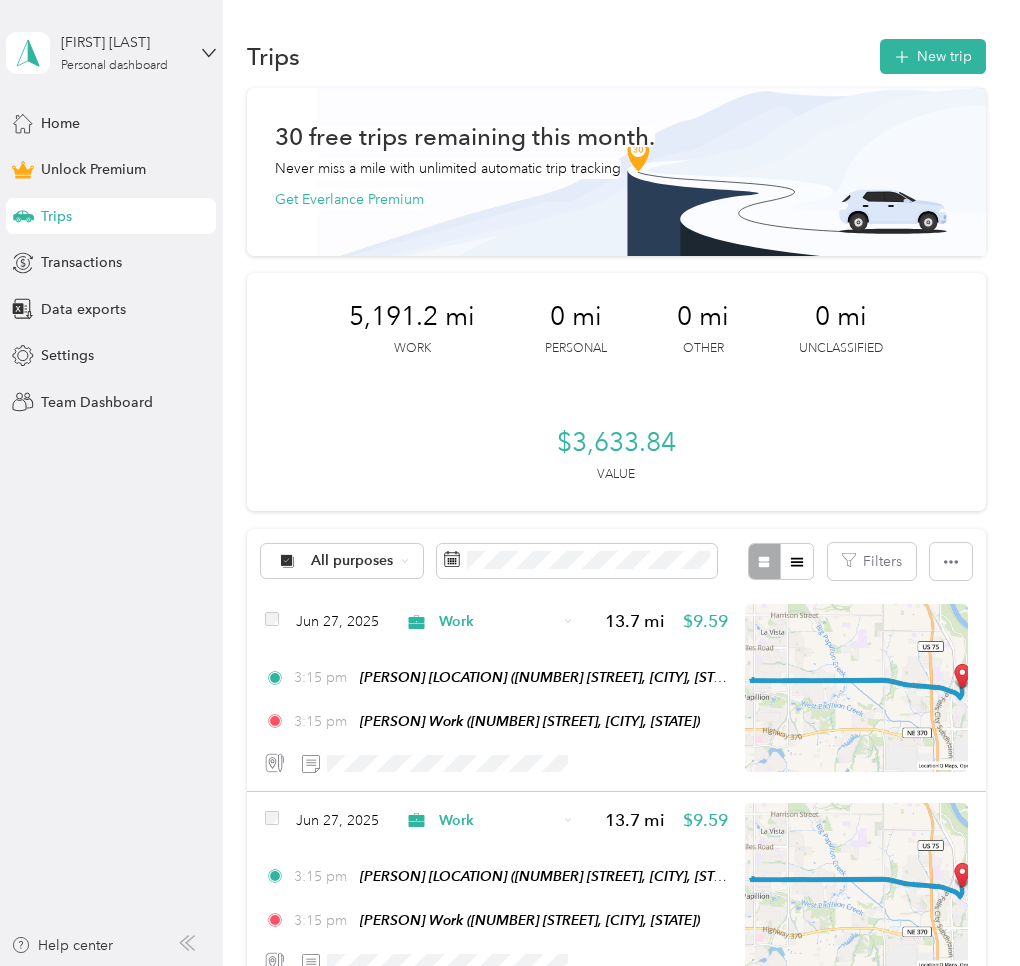 click 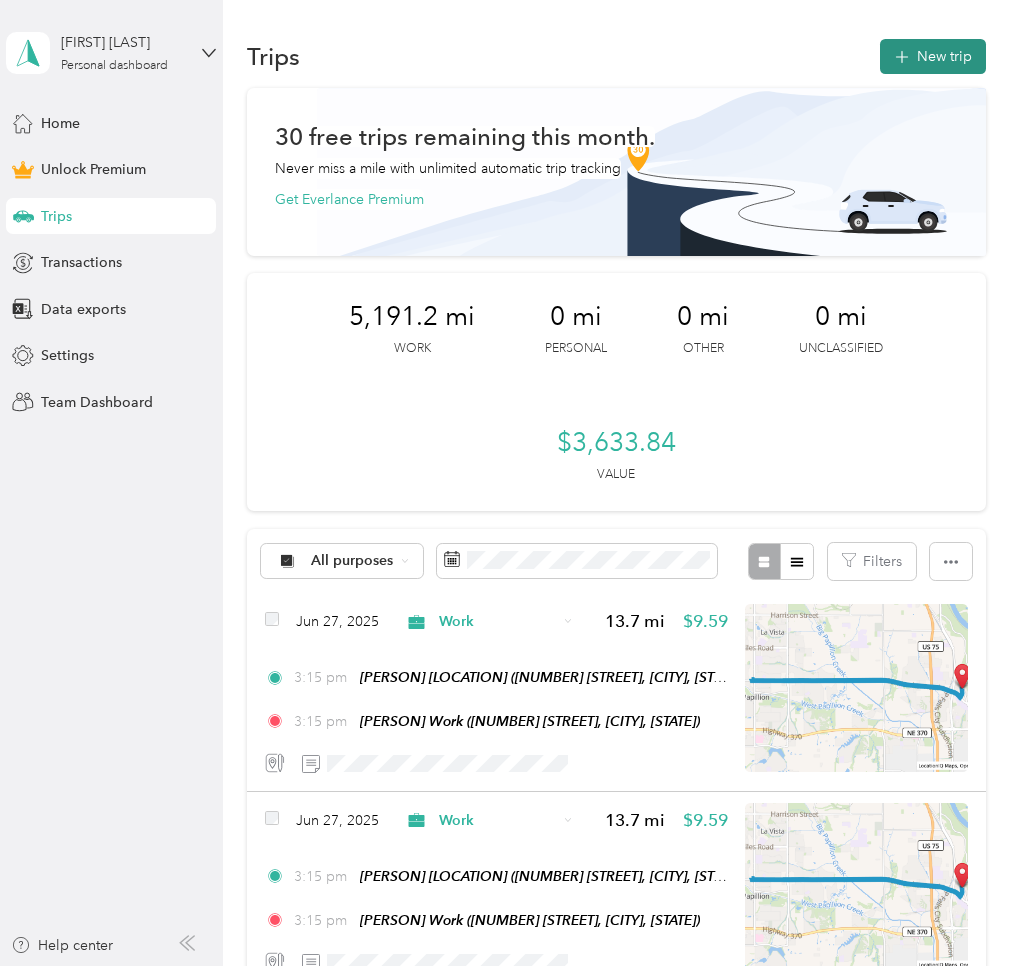 click on "New trip" at bounding box center [933, 56] 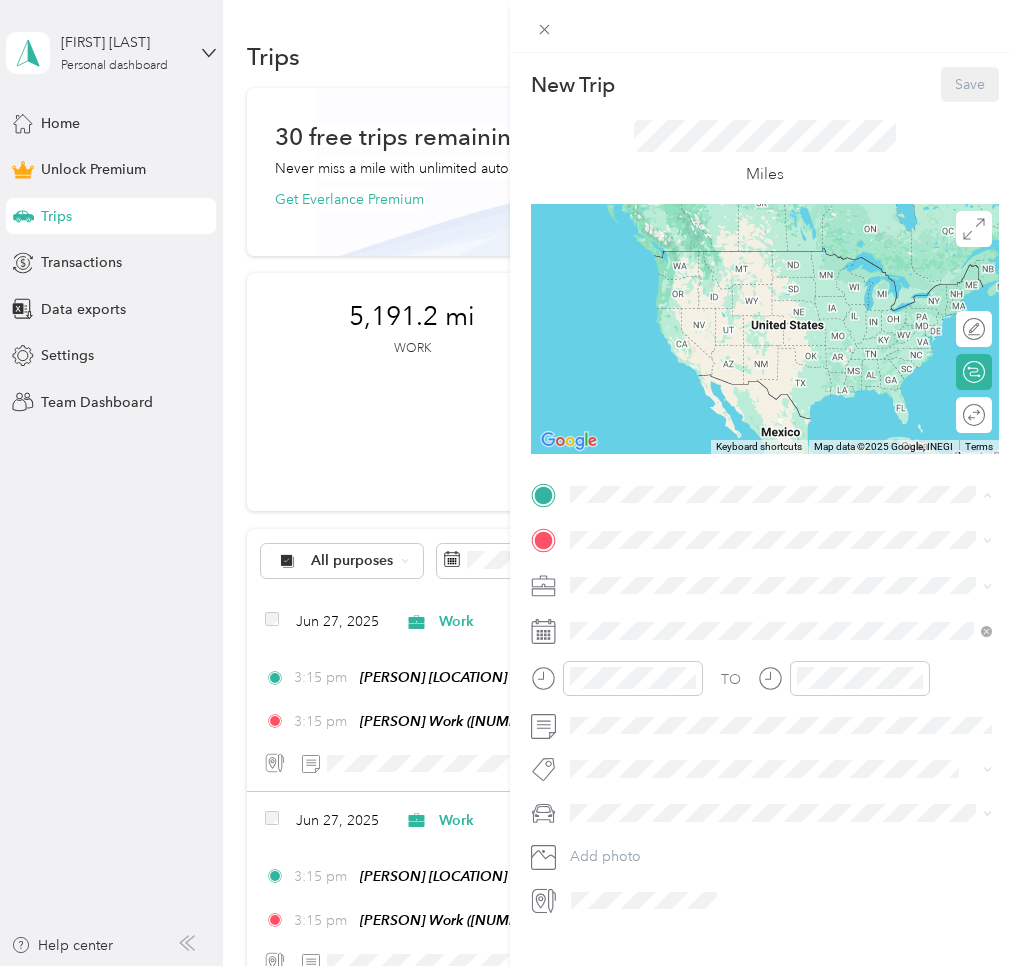 click on "[NUMBER] [STREET], [POSTAL_CODE], [CITY], [STATE]" at bounding box center [780, 596] 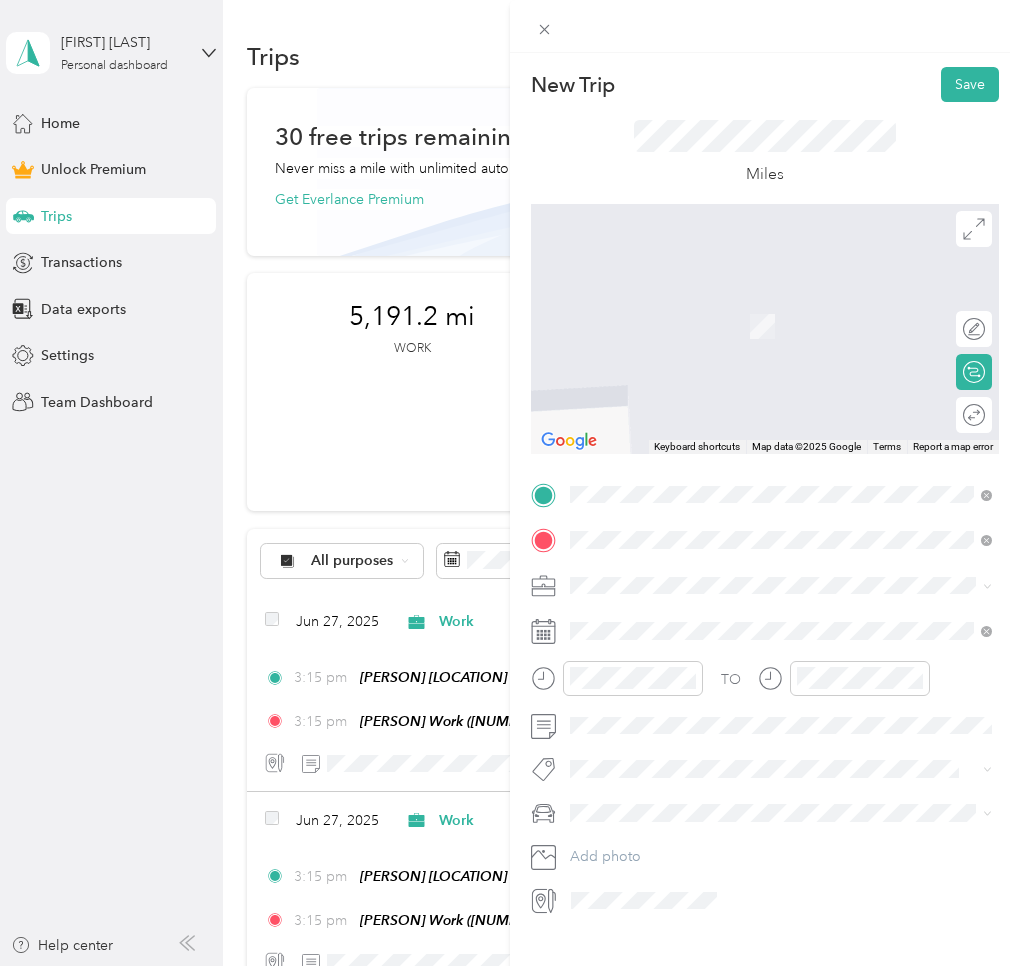 click on "[FIRST] [LAST]" at bounding box center [655, 745] 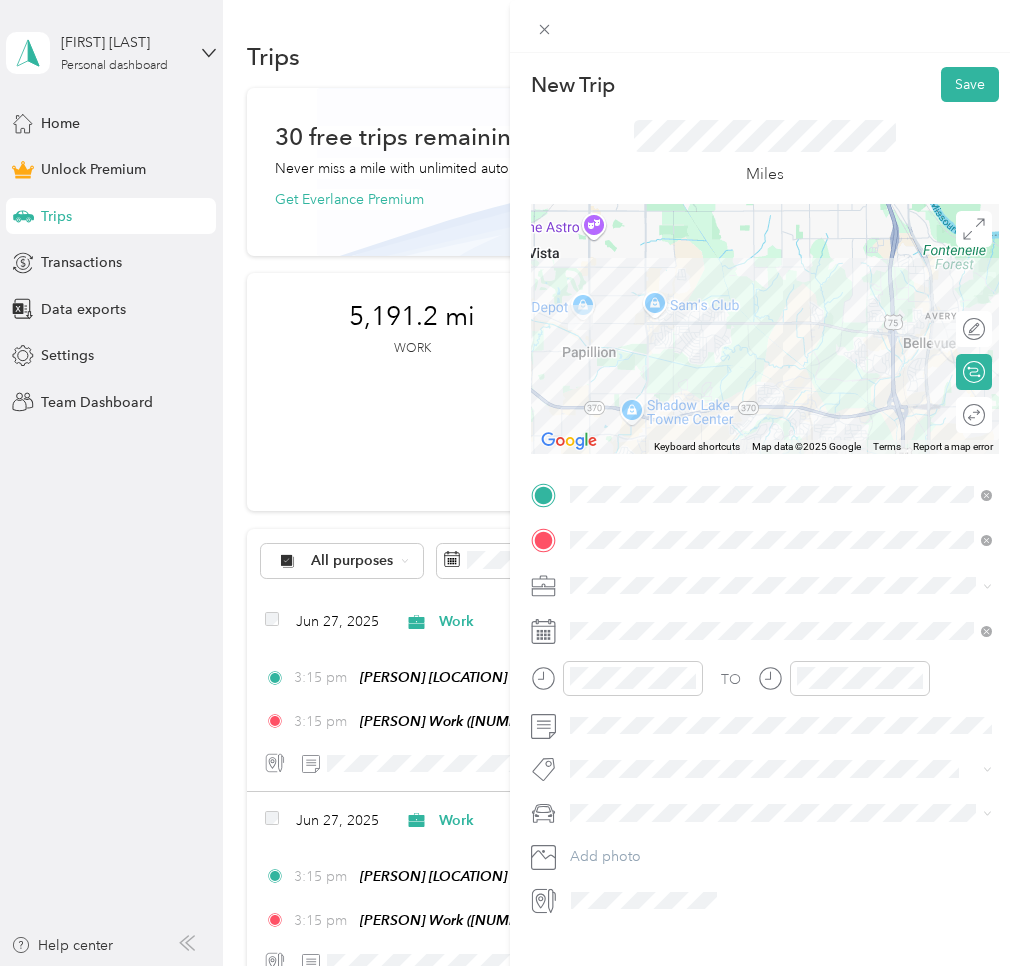 drag, startPoint x: 605, startPoint y: 618, endPoint x: 605, endPoint y: 632, distance: 14 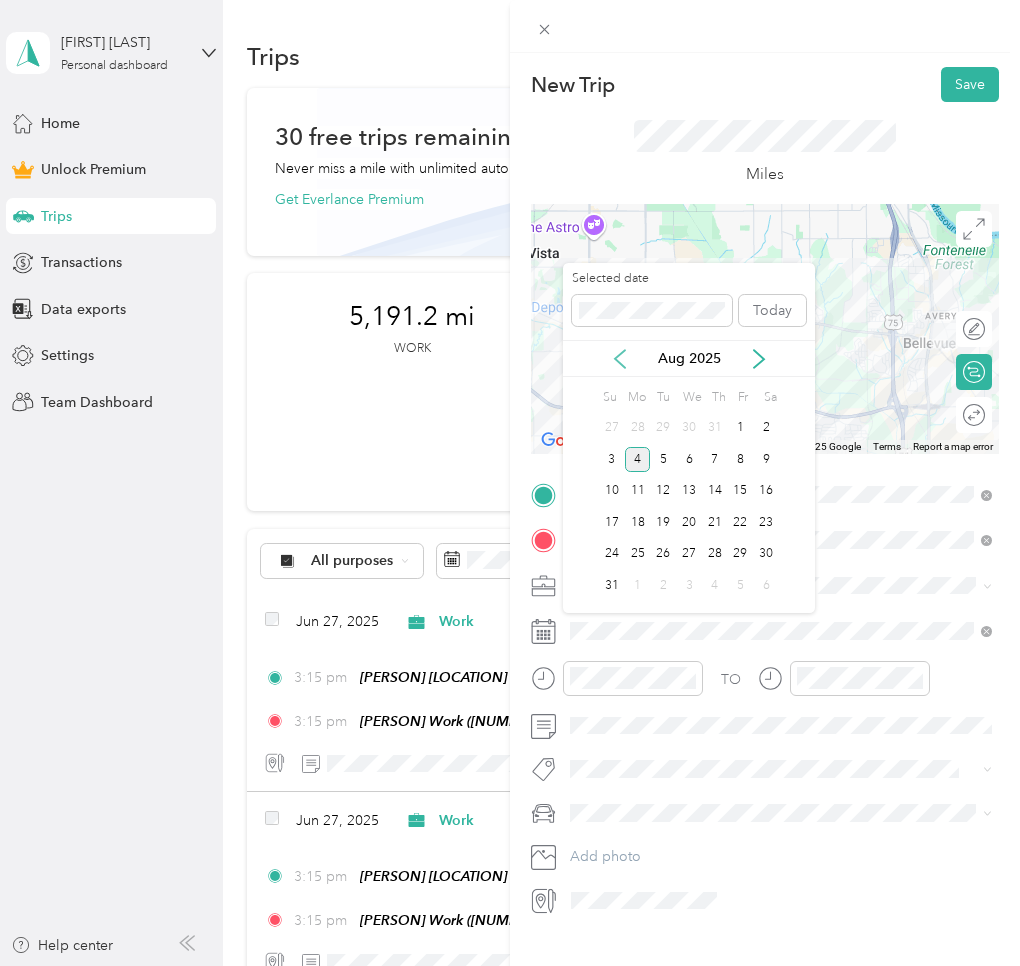 click 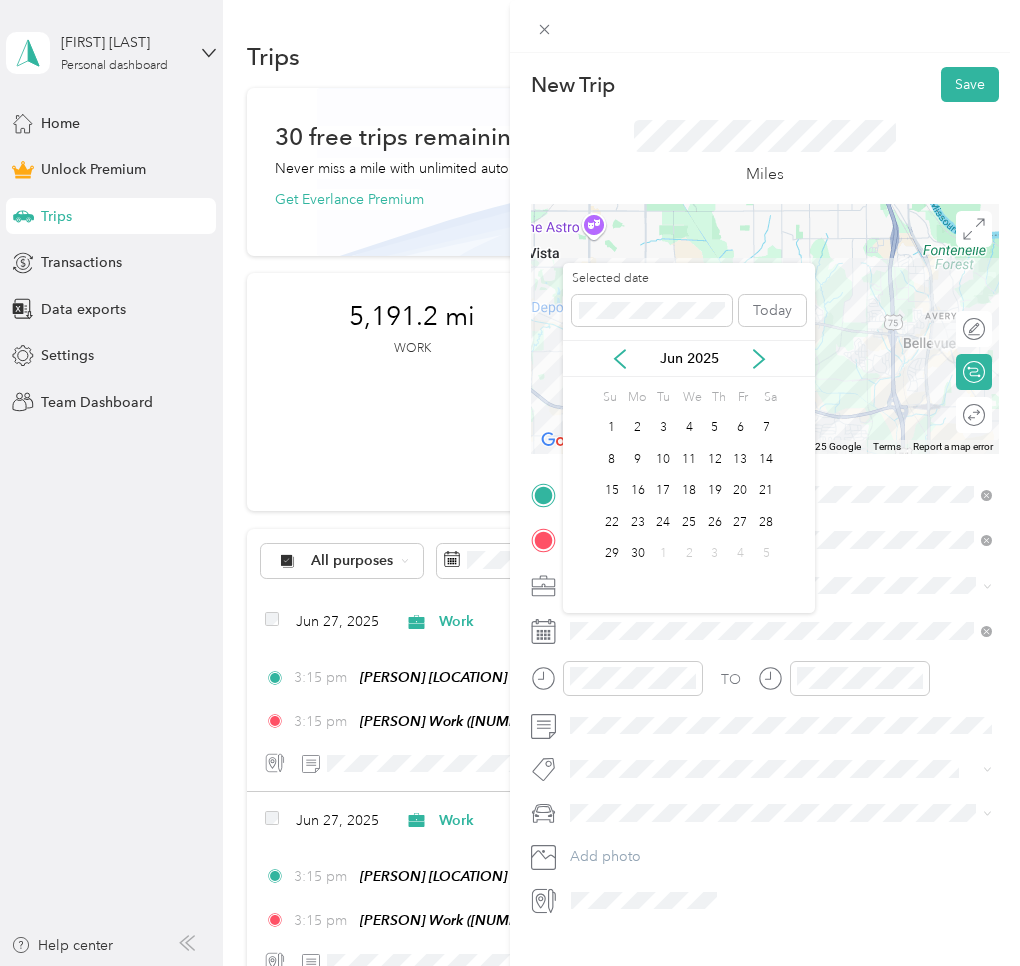 drag, startPoint x: 738, startPoint y: 522, endPoint x: 780, endPoint y: 496, distance: 49.396355 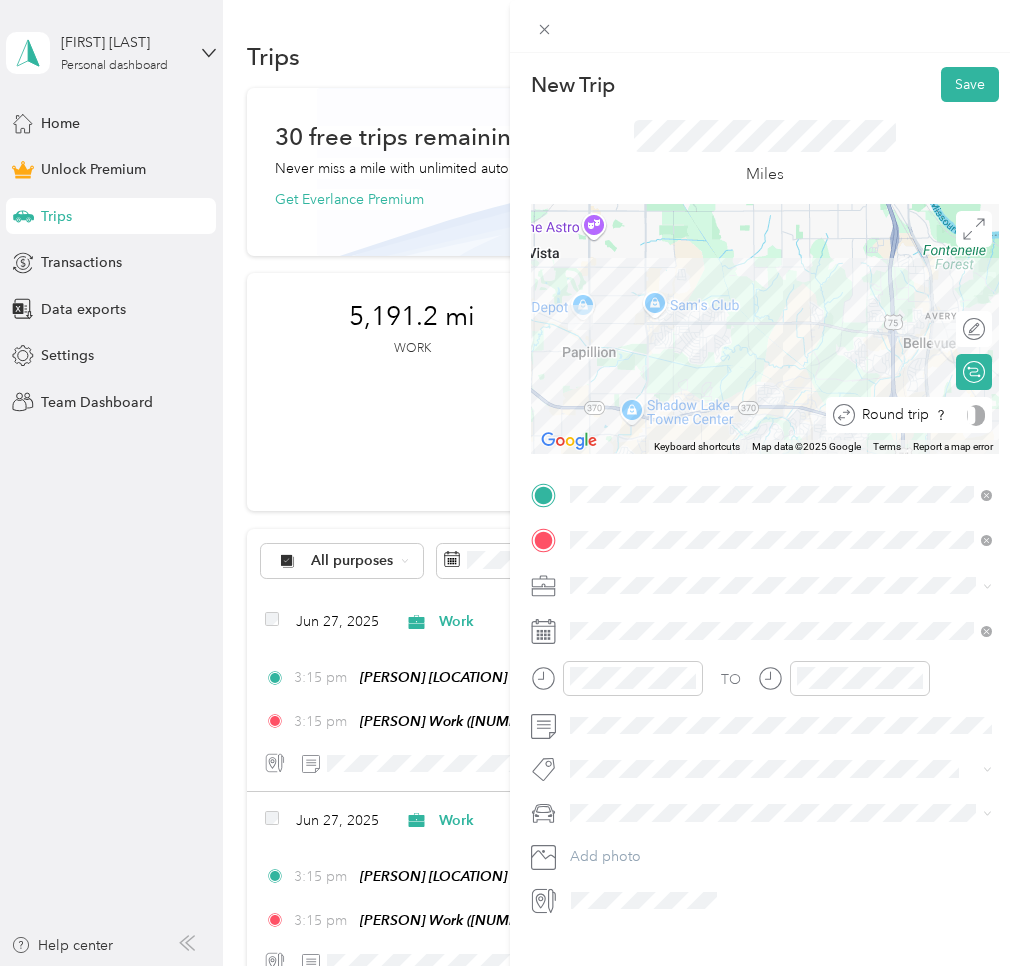 click on "Round trip" at bounding box center [920, 415] 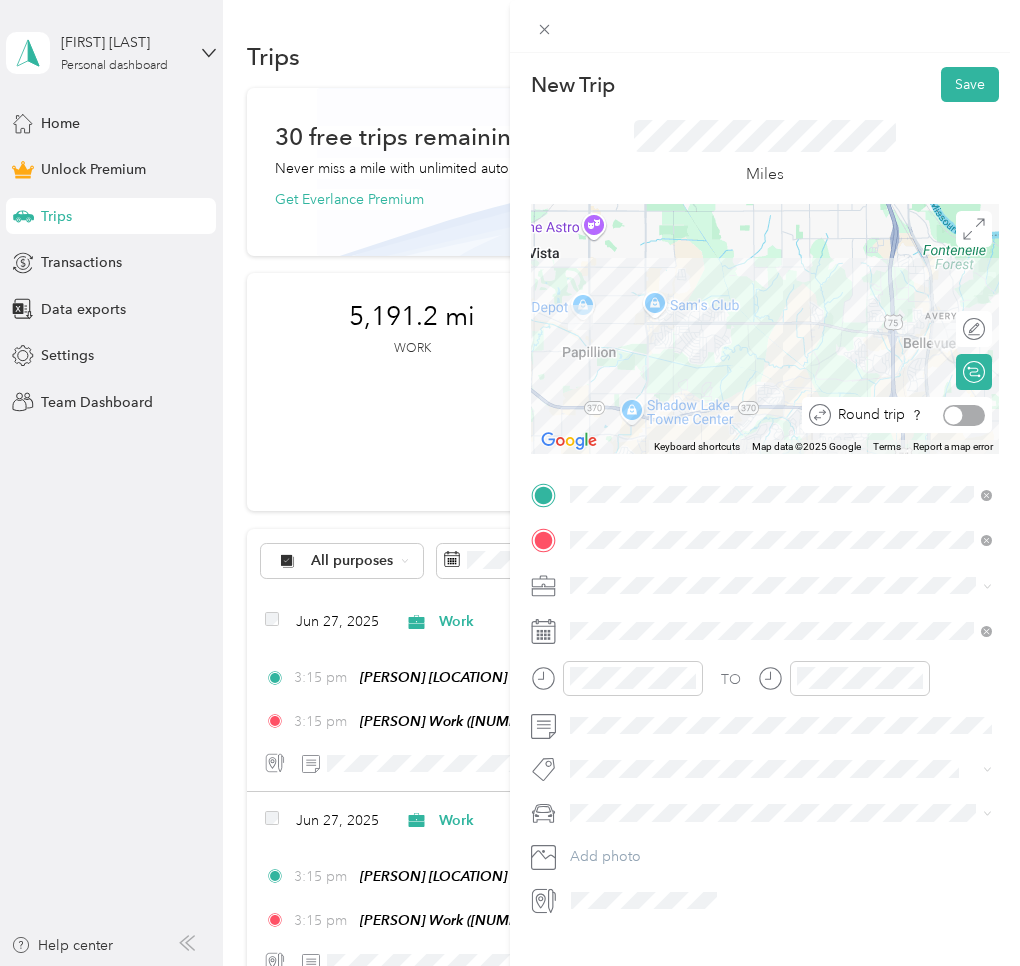 click at bounding box center [964, 415] 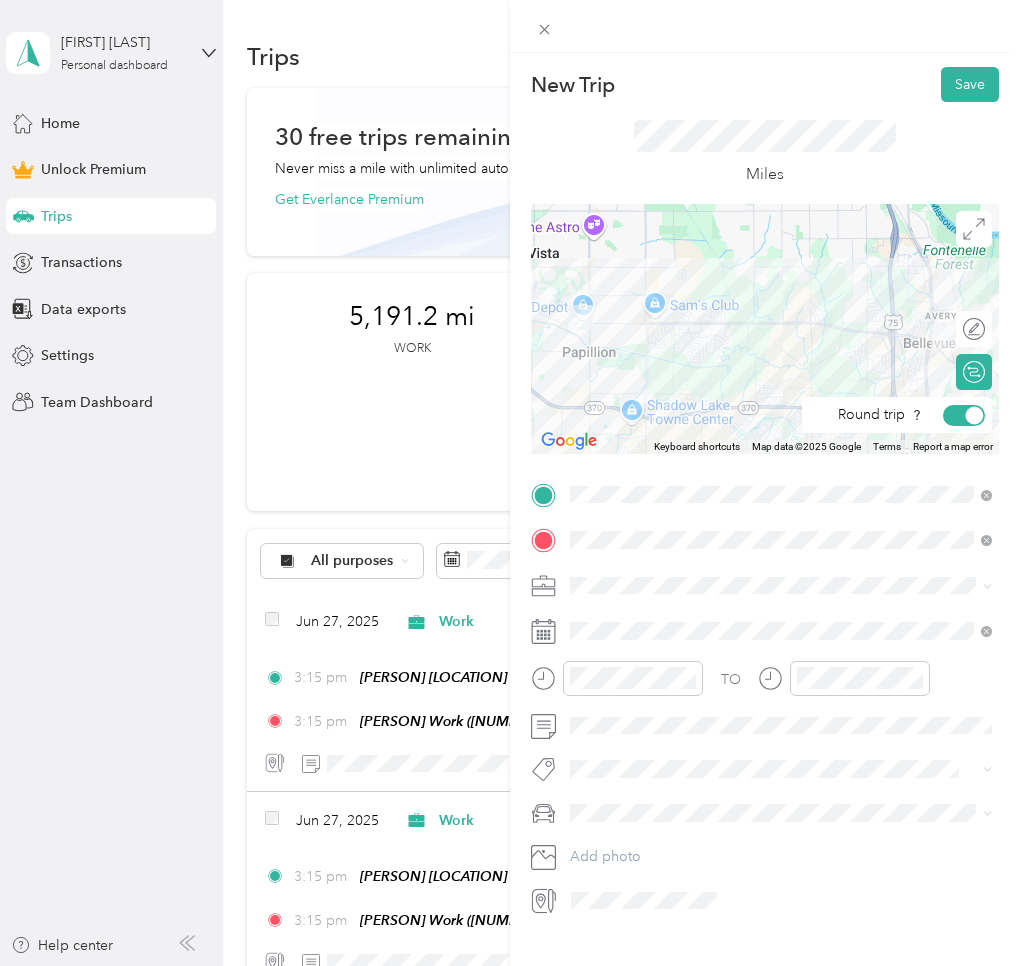 scroll, scrollTop: 1, scrollLeft: 0, axis: vertical 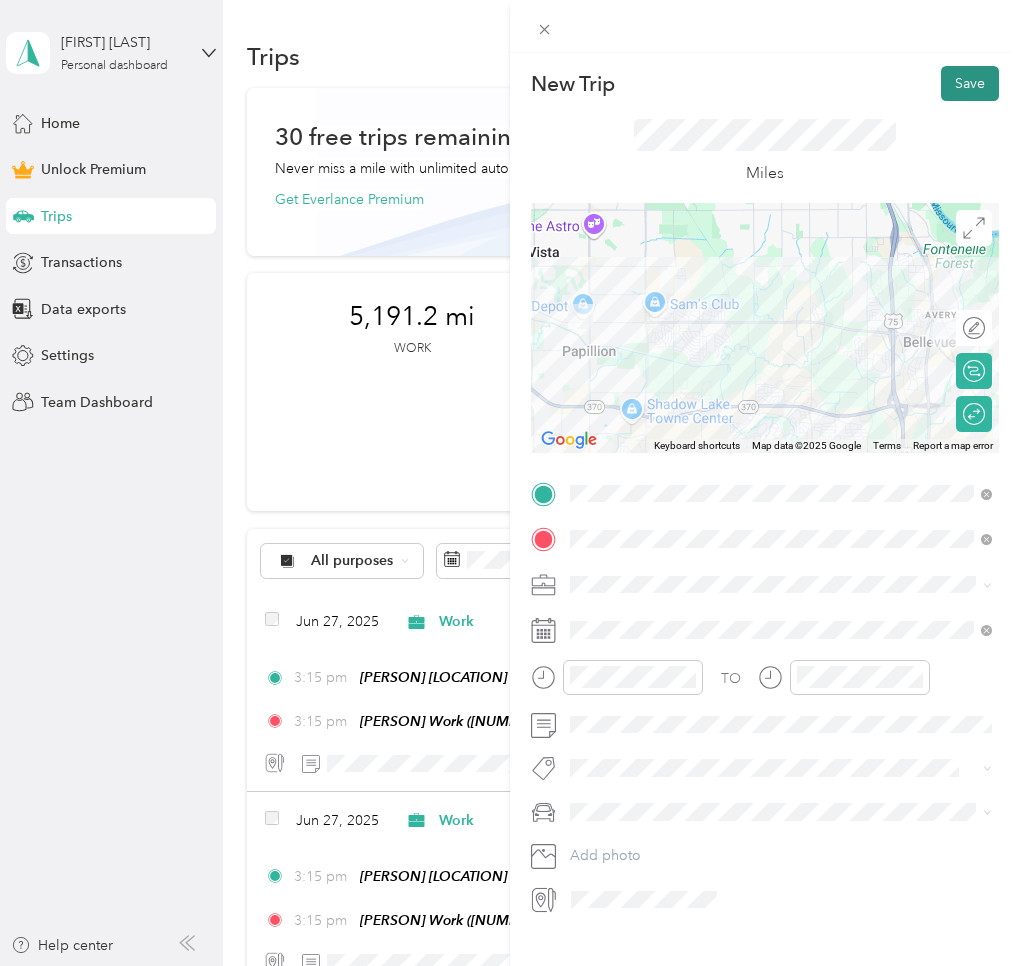 click on "Save" at bounding box center [970, 83] 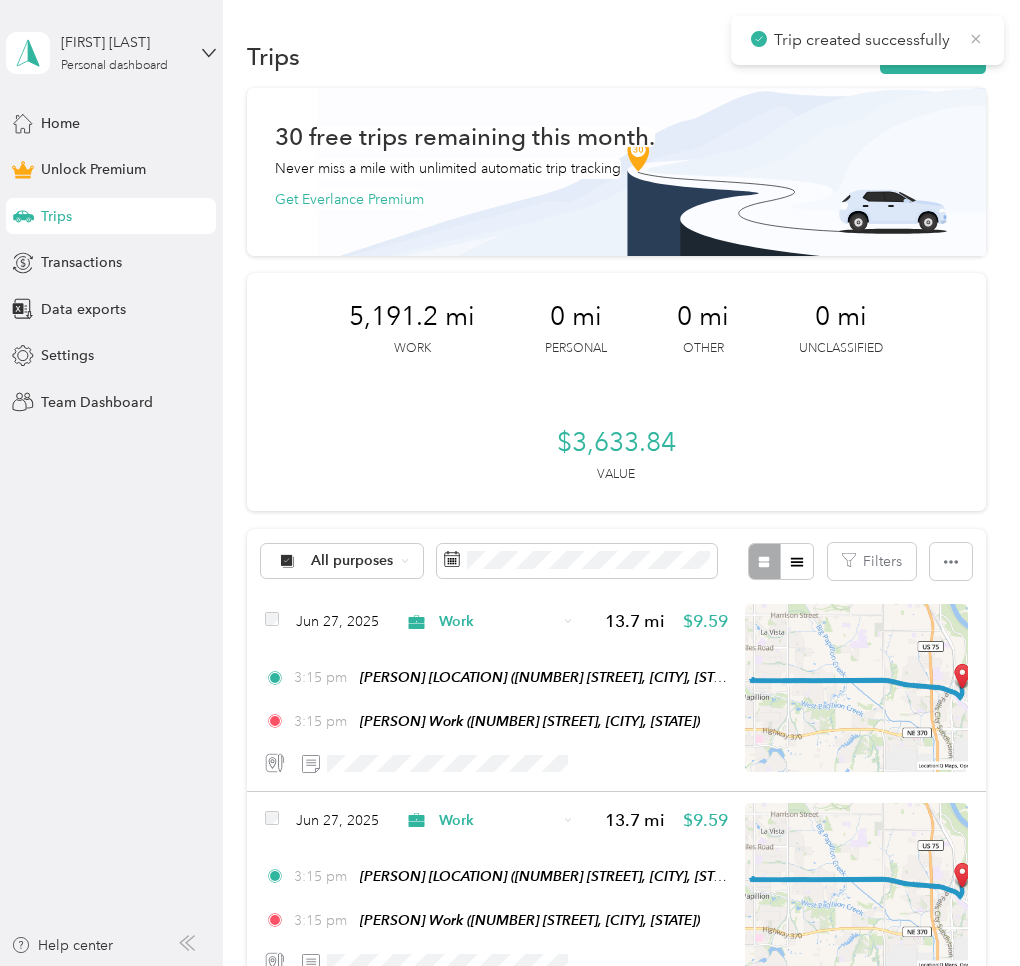 click 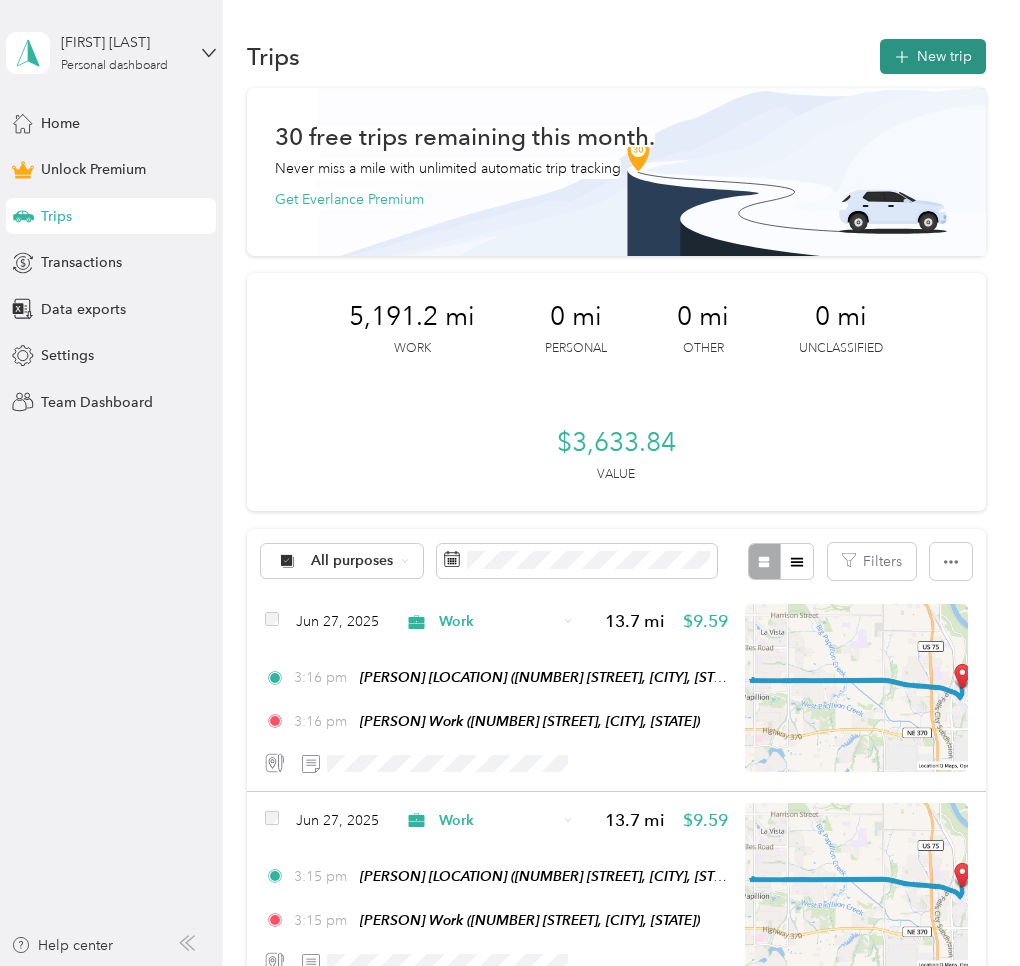 click on "New trip" at bounding box center [933, 56] 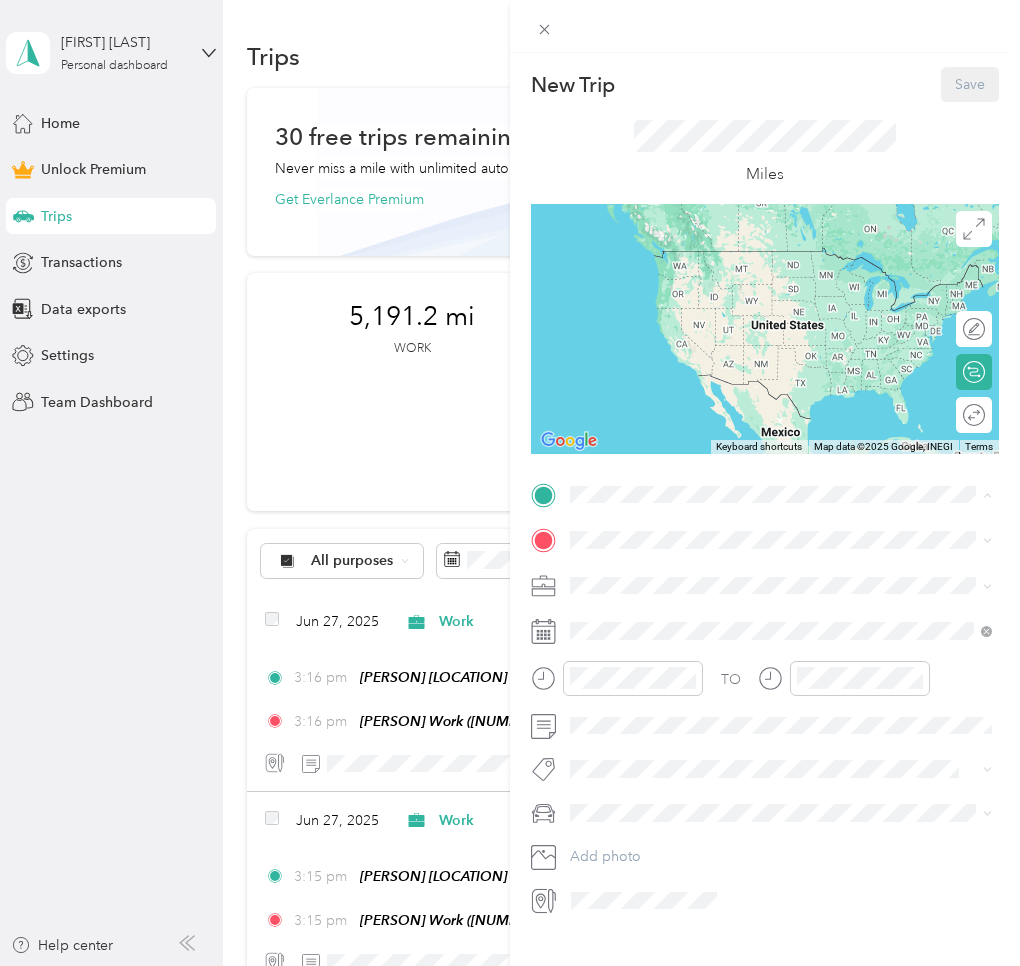 click on "[PERSON]  Home [NUMBER] [STREET], [POSTAL_CODE], [CITY], [STATE], [COUNTRY]" at bounding box center (780, 586) 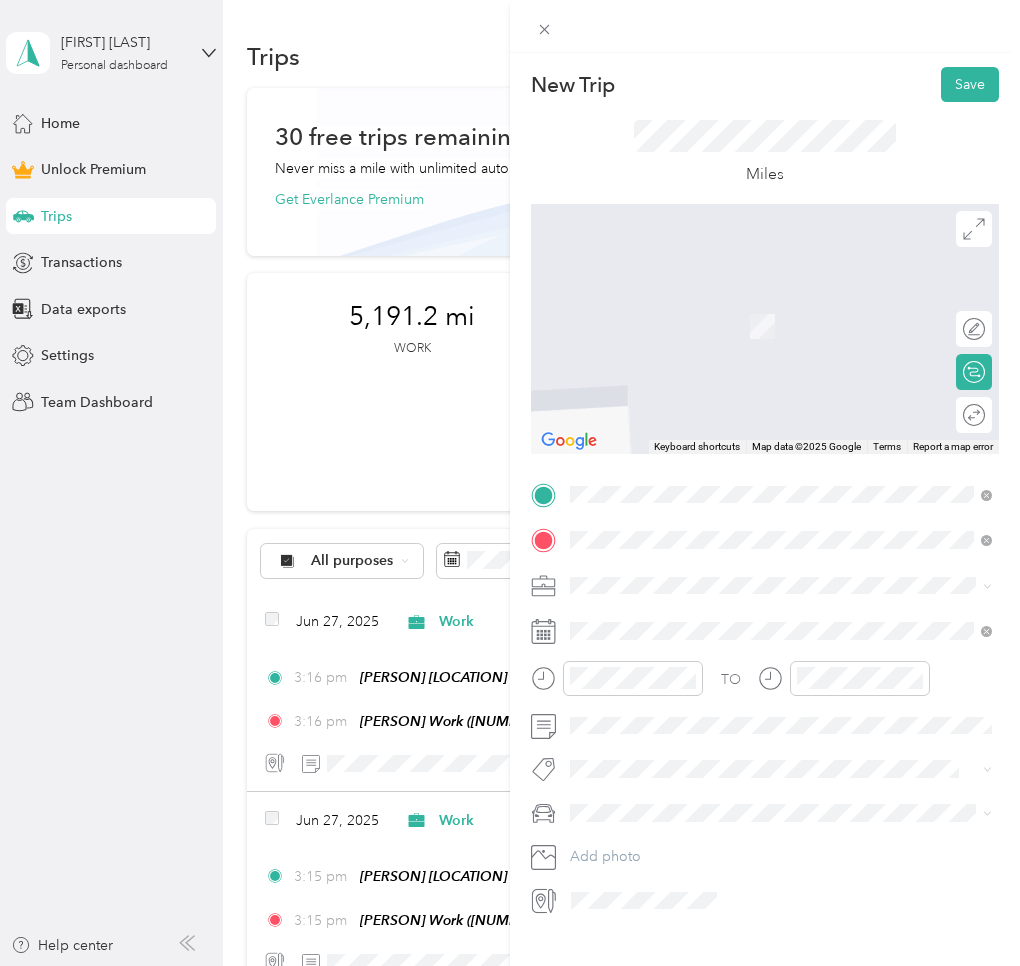 click on "[NAME] Work [NUMBER] [STREET], [POSTAL_CODE], [CITY], [STATE]" at bounding box center (781, 757) 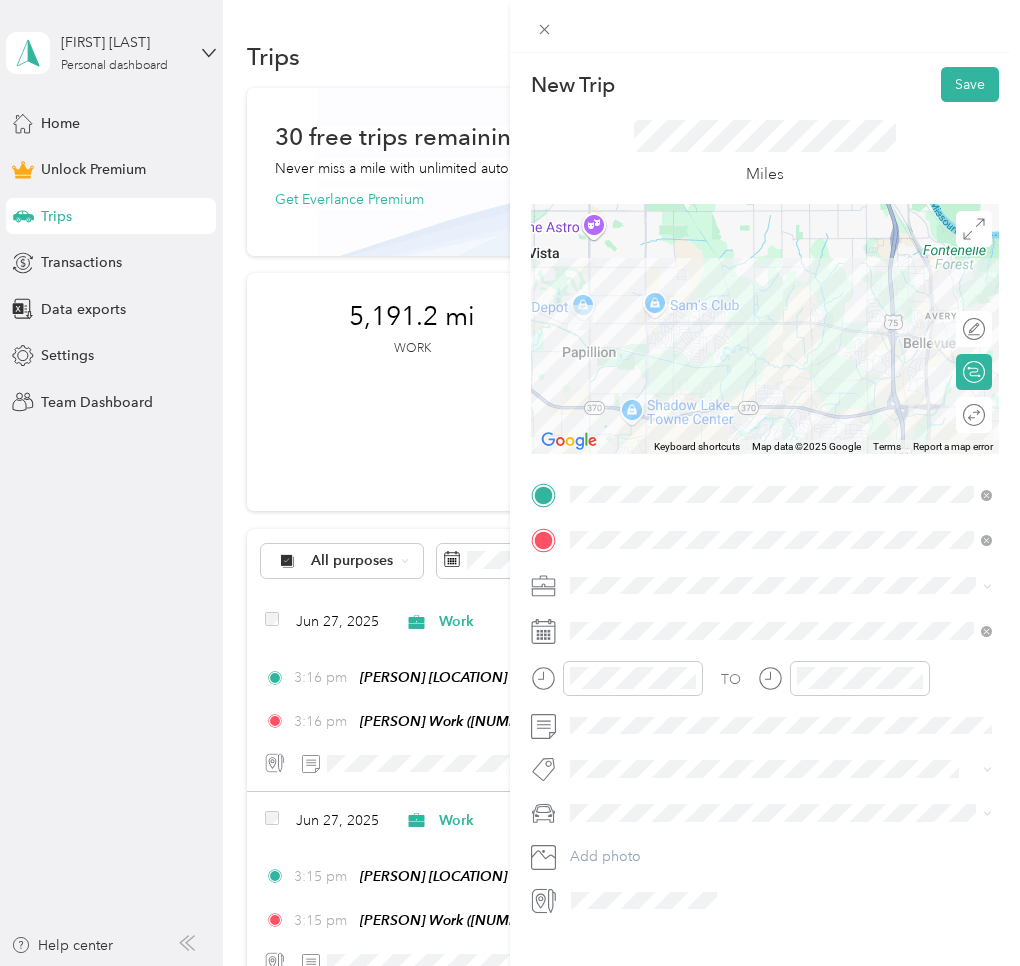 click on "Work" at bounding box center (594, 619) 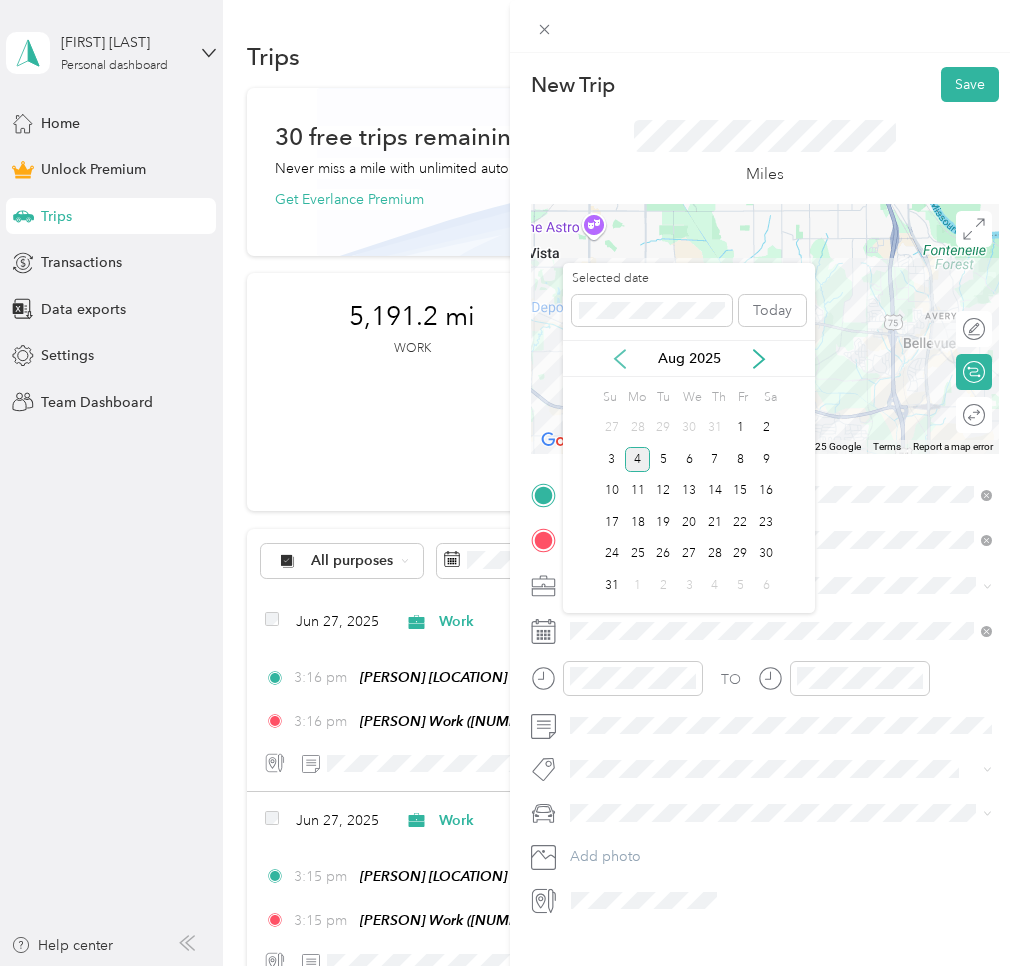 click 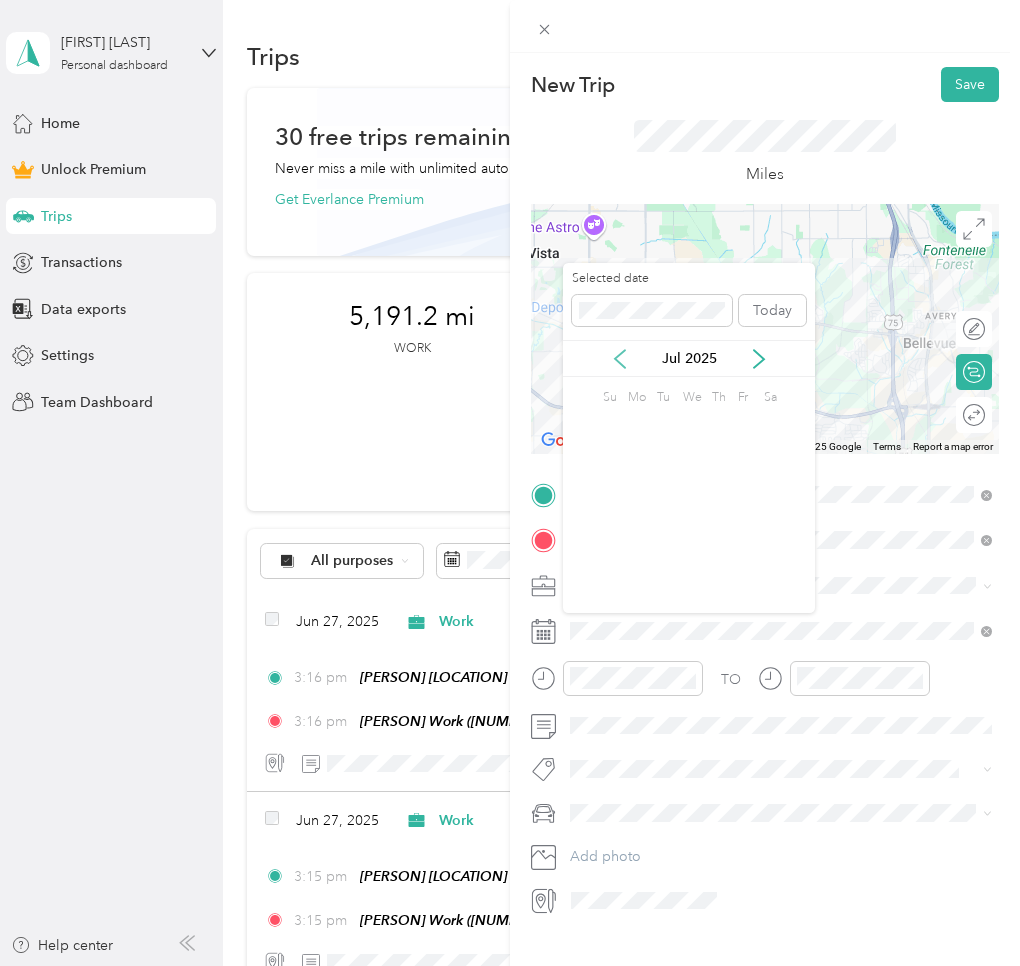 click 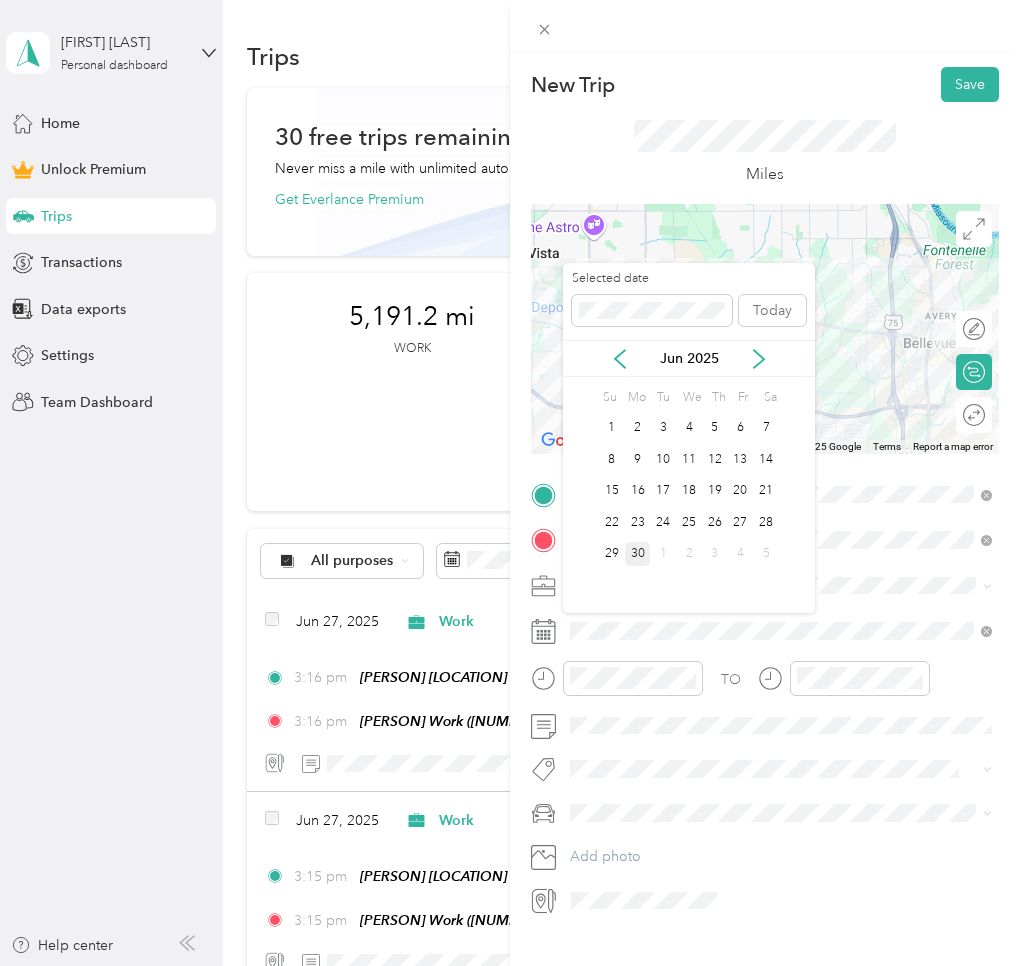 drag, startPoint x: 639, startPoint y: 548, endPoint x: 665, endPoint y: 531, distance: 31.06445 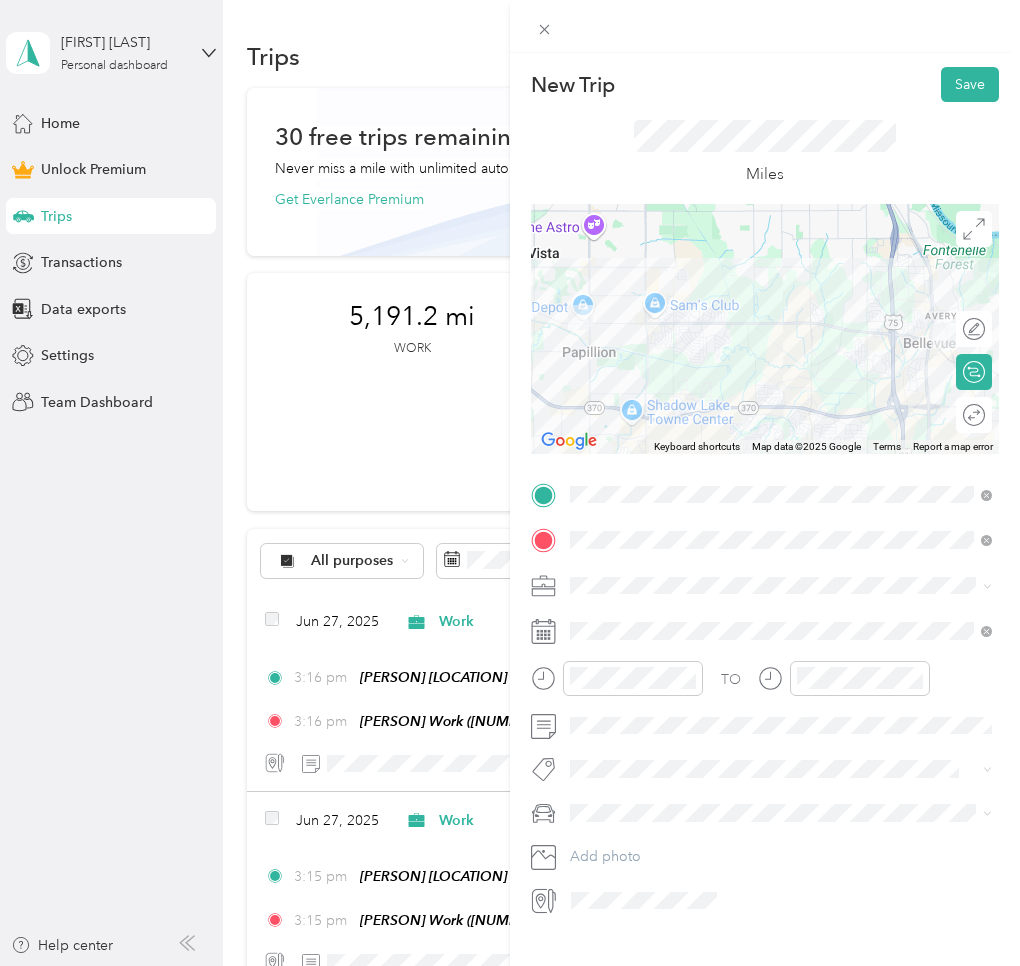click on "Round trip" at bounding box center (985, 415) 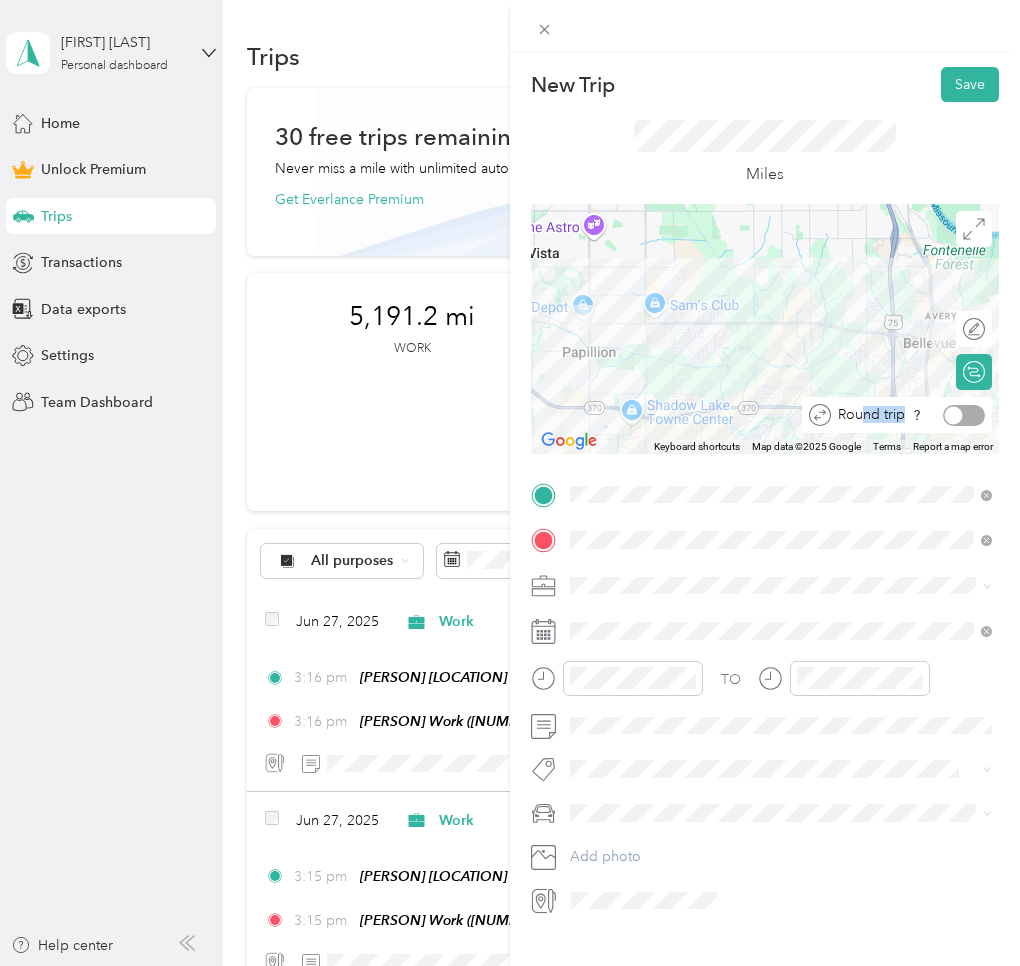 click at bounding box center [964, 415] 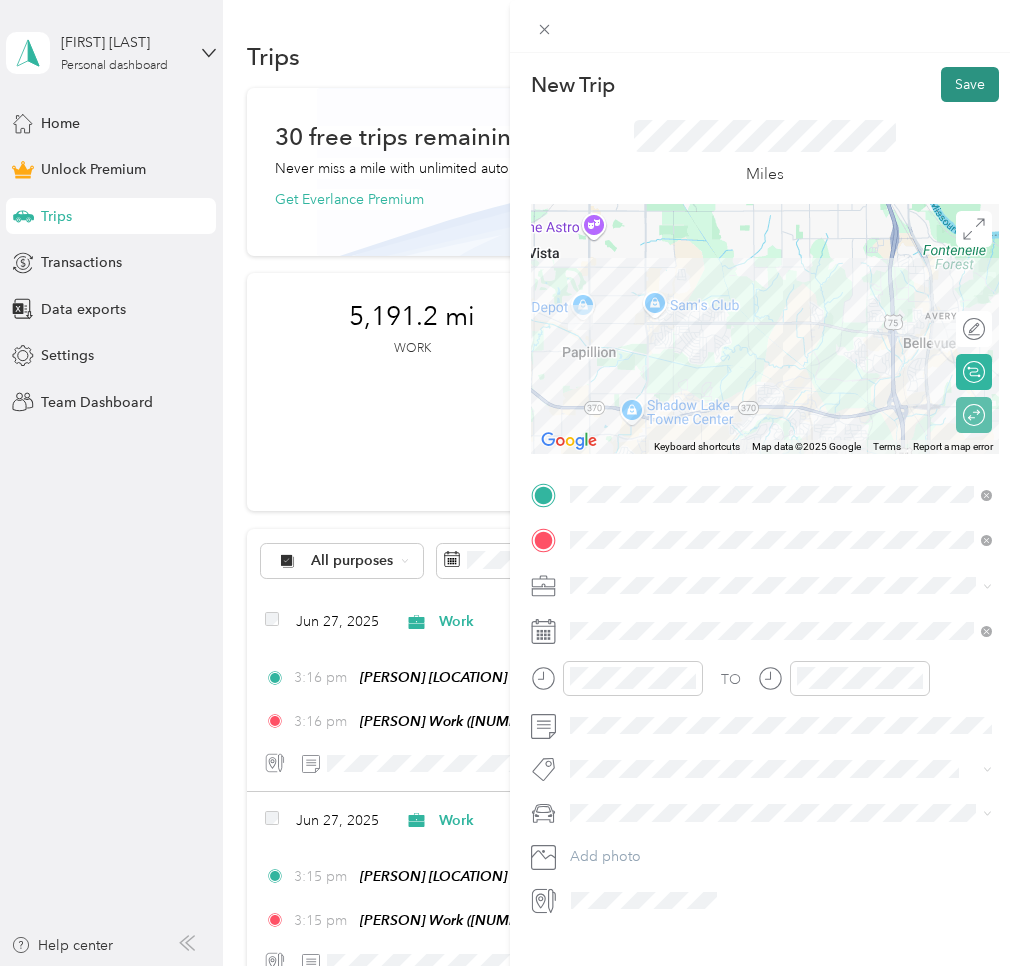 click on "Save" at bounding box center (970, 84) 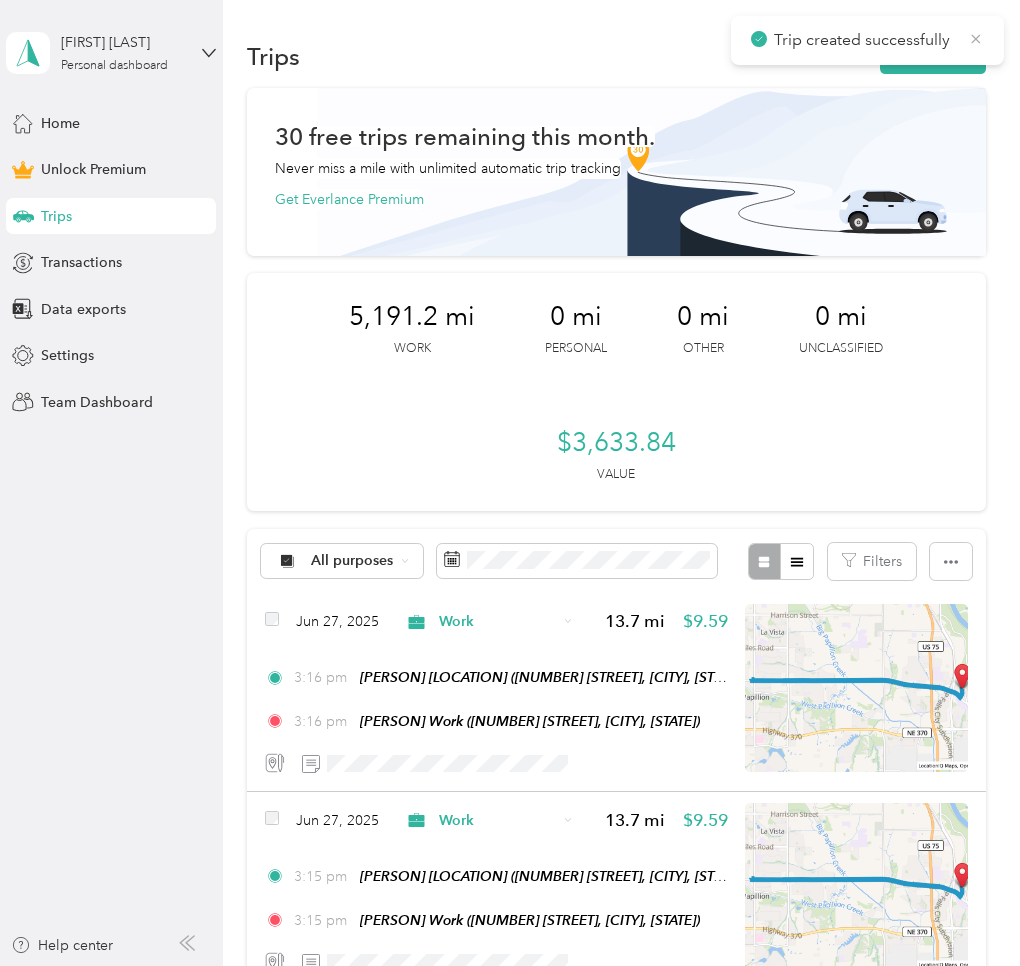 click 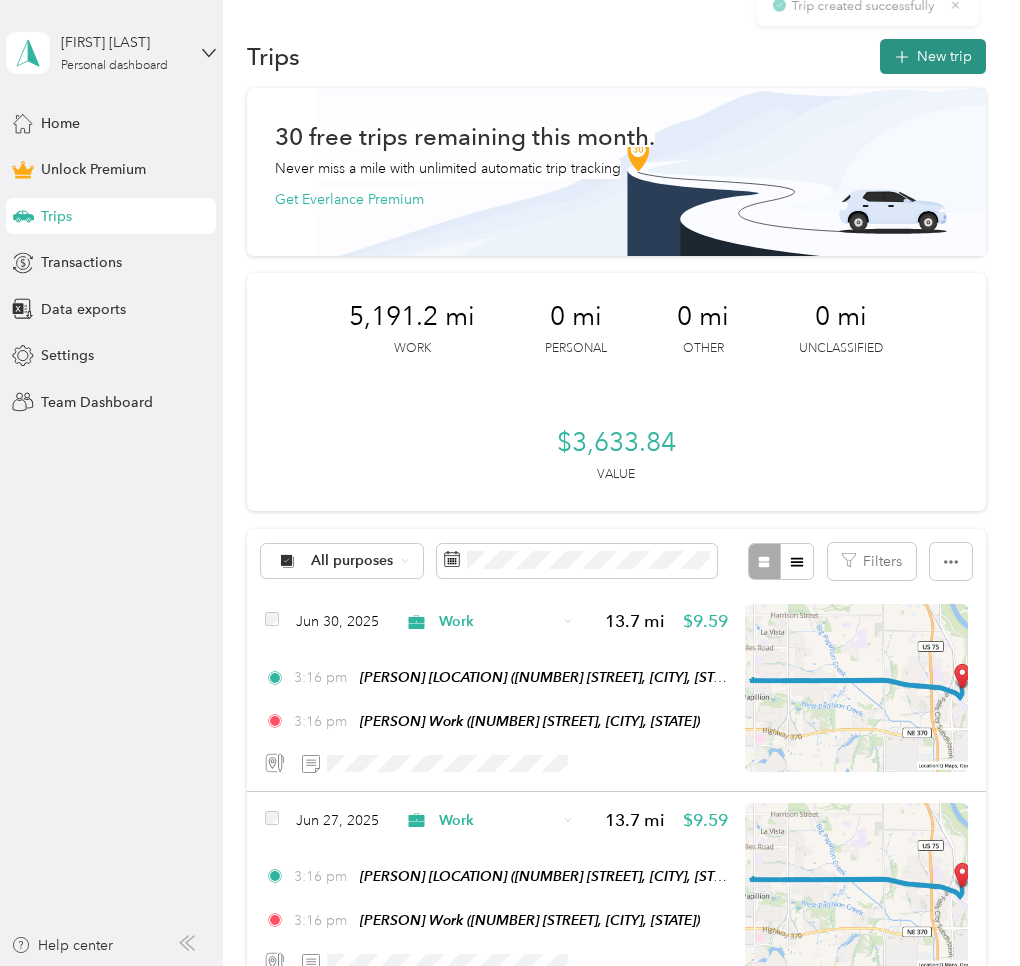 click on "New trip" at bounding box center (933, 56) 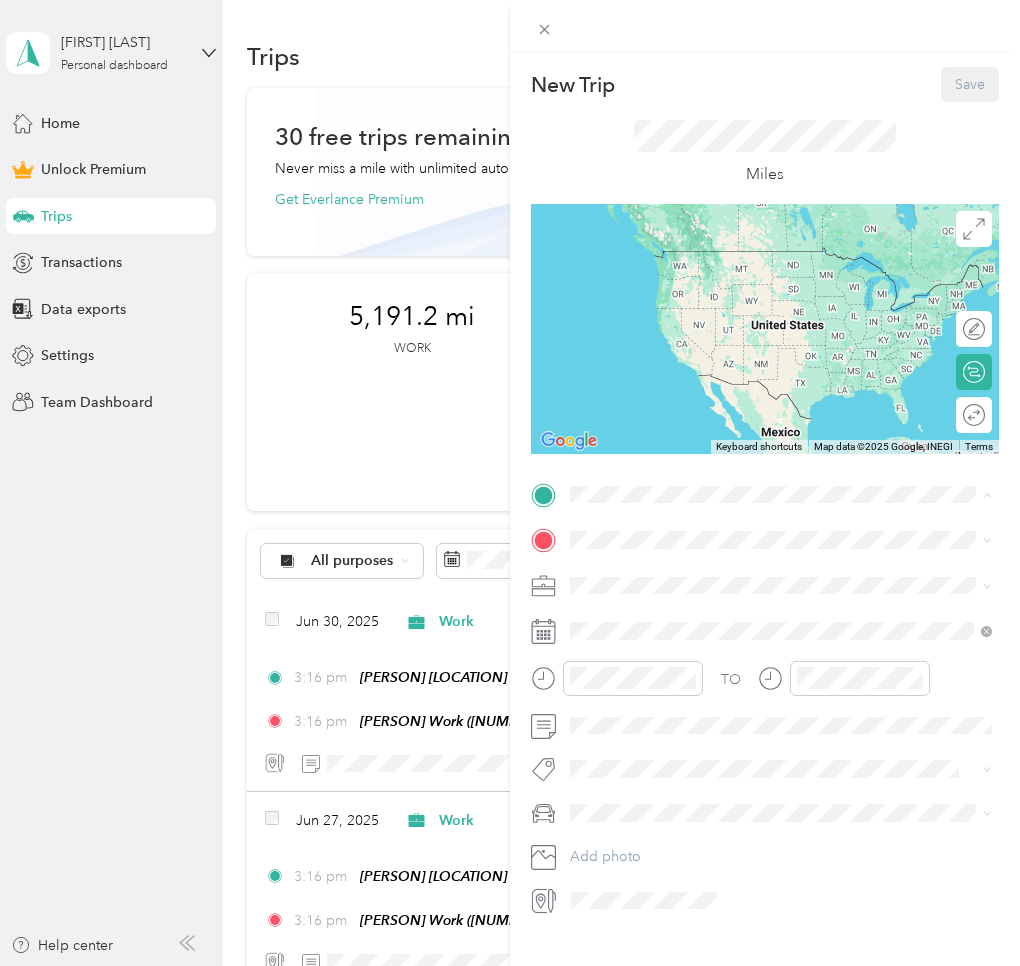 click on "[PERSON]  Home [NUMBER] [STREET], [POSTAL_CODE], [CITY], [STATE], [COUNTRY]" at bounding box center [781, 585] 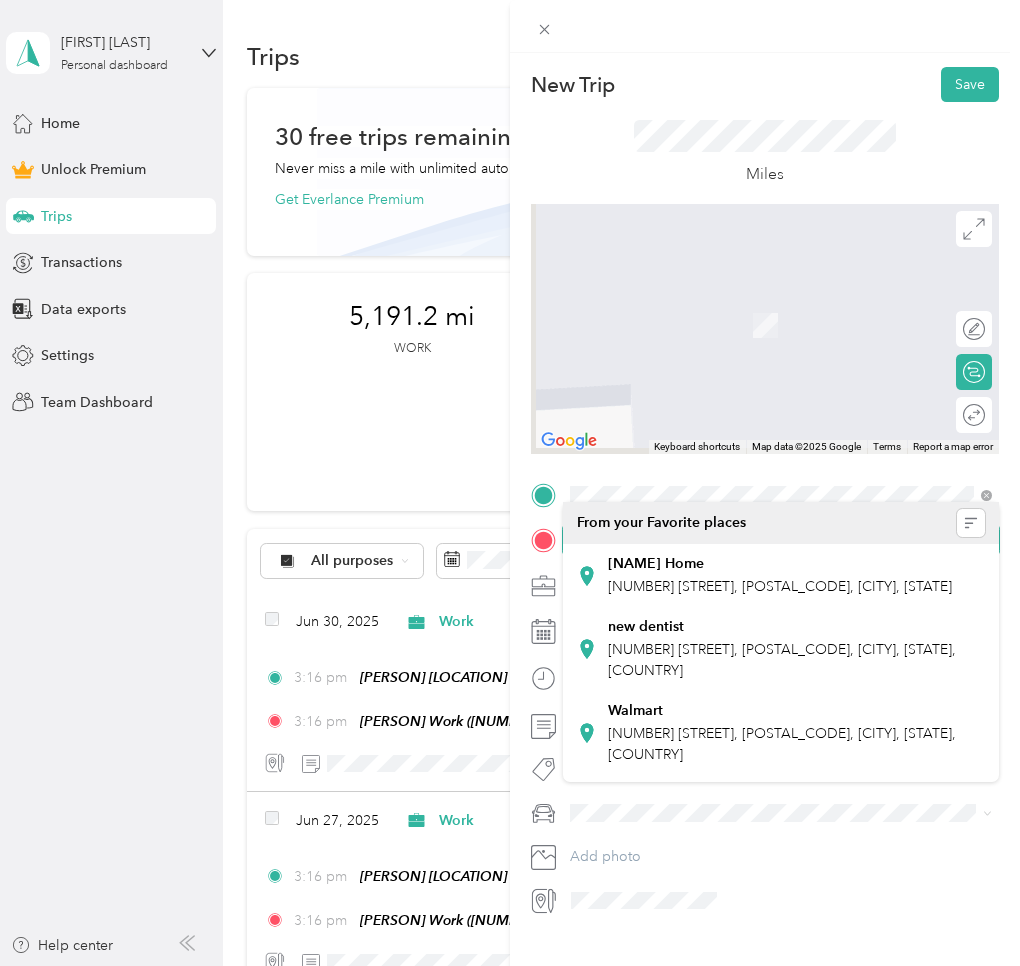 click on "TO Add photo" at bounding box center (765, 698) 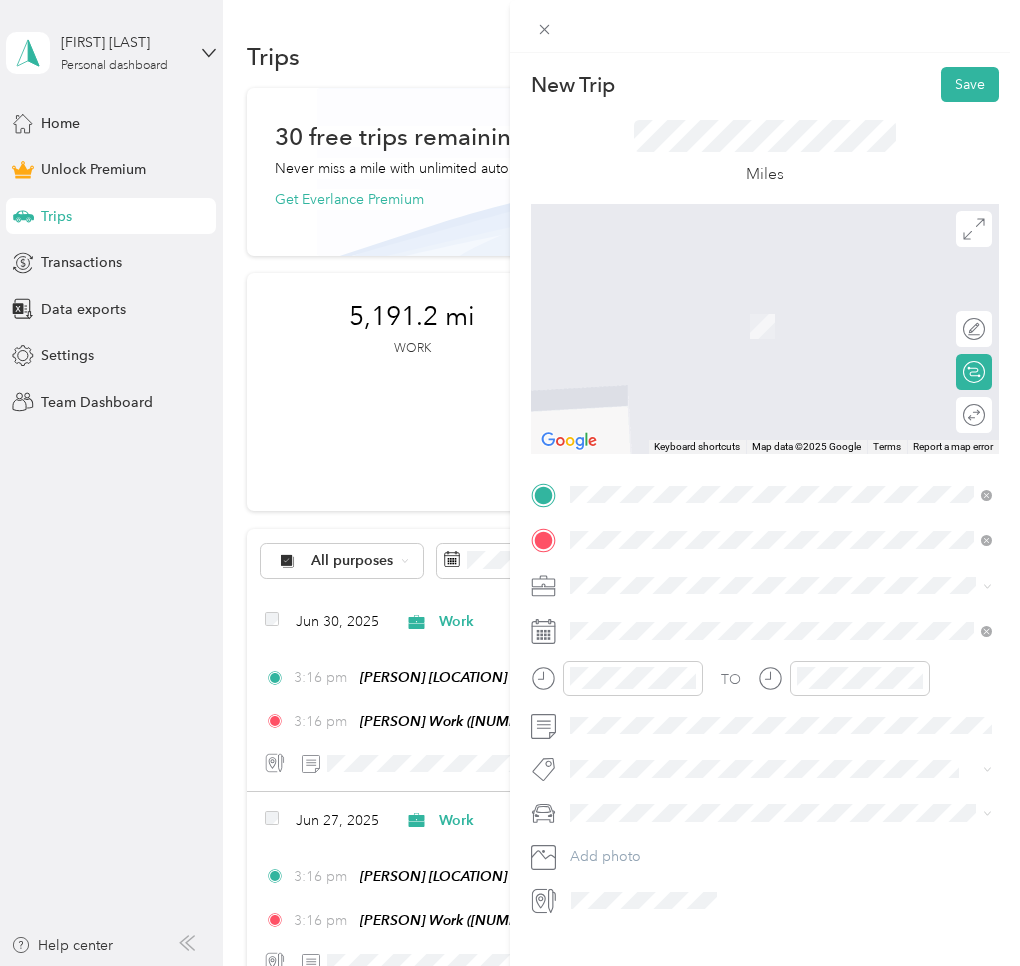 click on "[NAME] Work [NUMBER] [STREET], [POSTAL_CODE], [CITY], [STATE]" at bounding box center [780, 757] 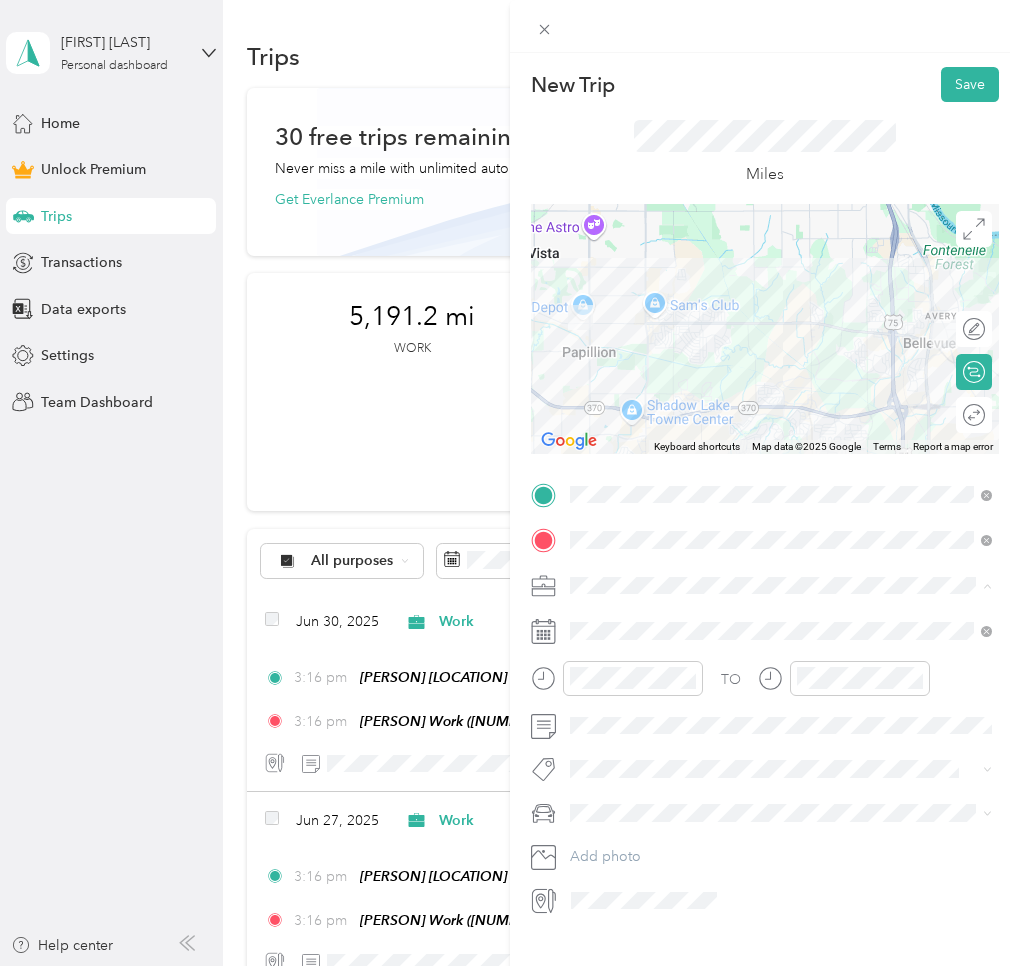 click on "Work" at bounding box center [594, 621] 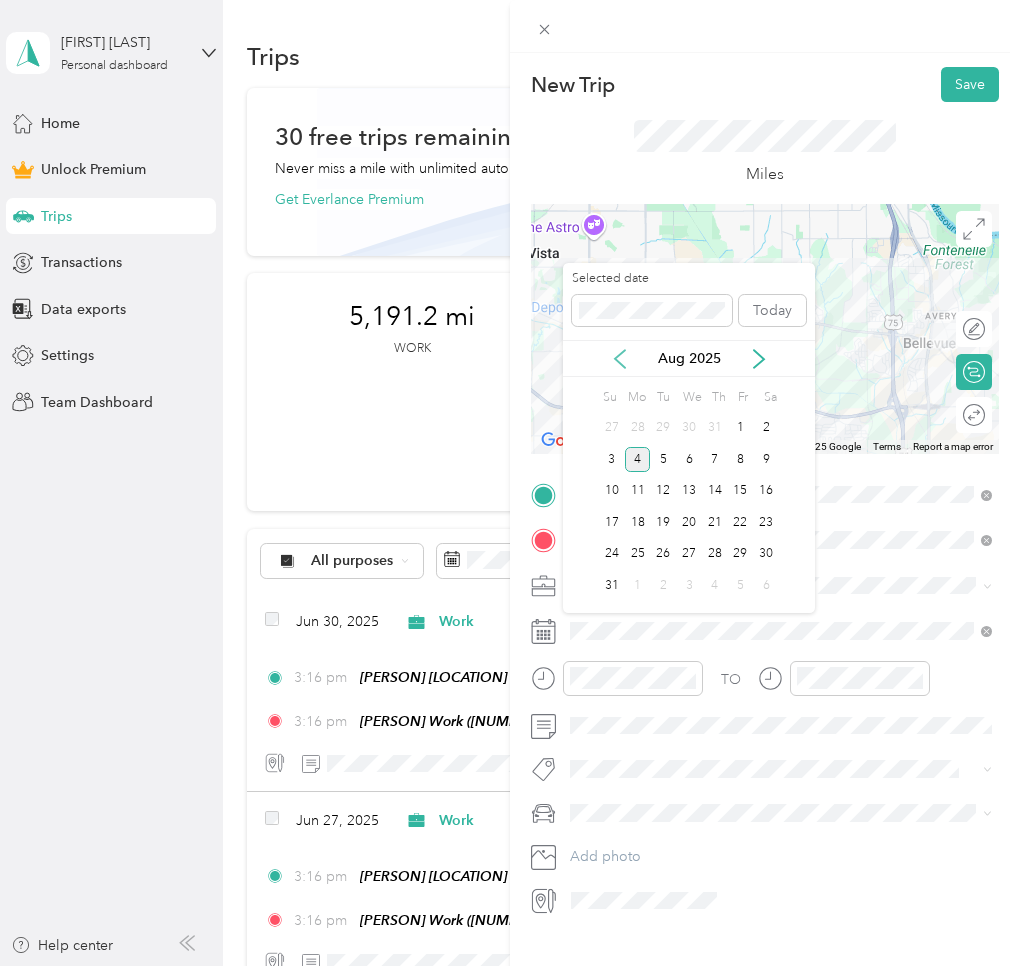 click 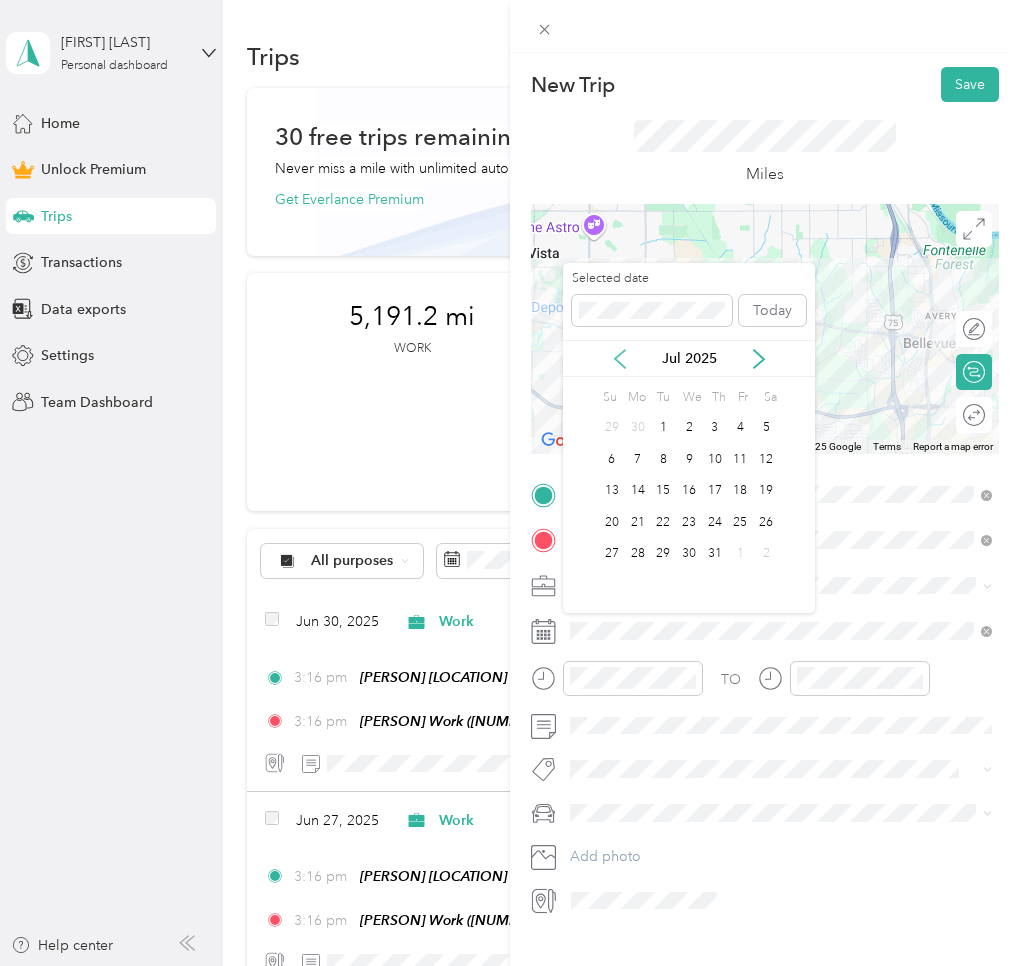 click 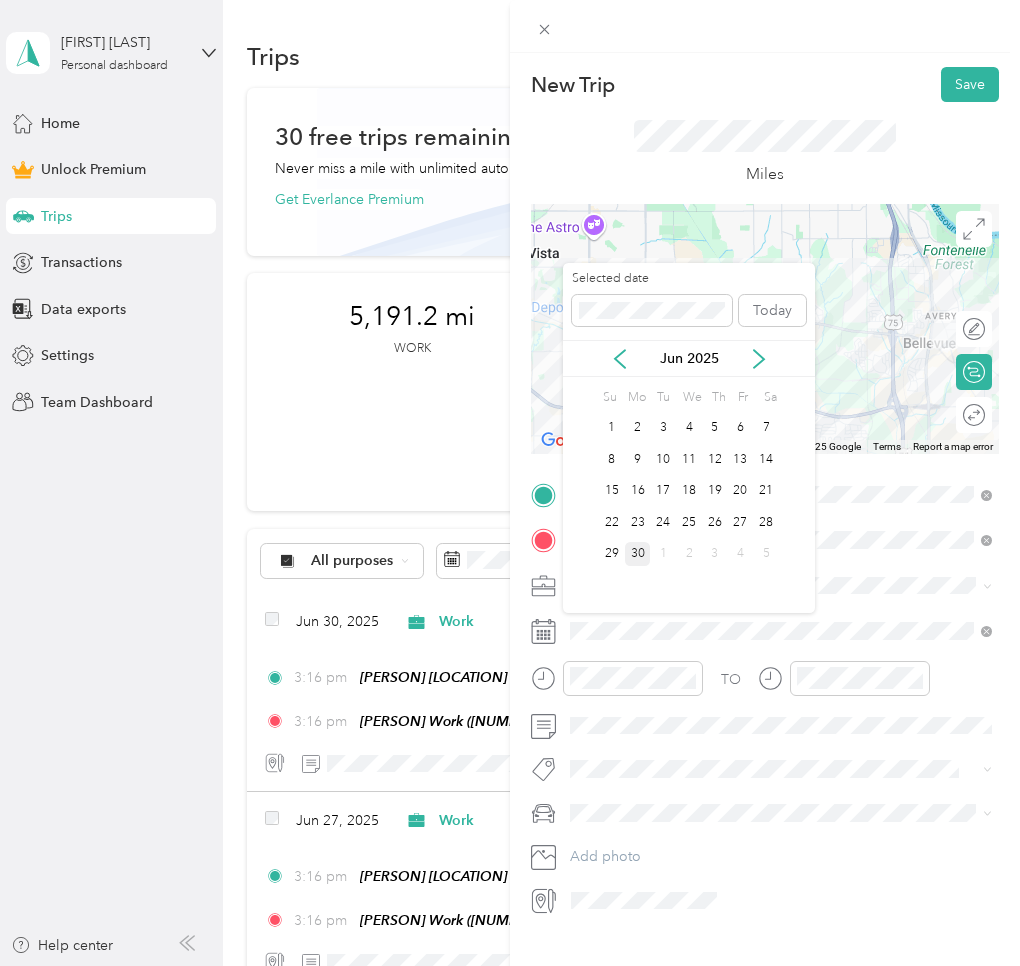 click on "30" at bounding box center [638, 554] 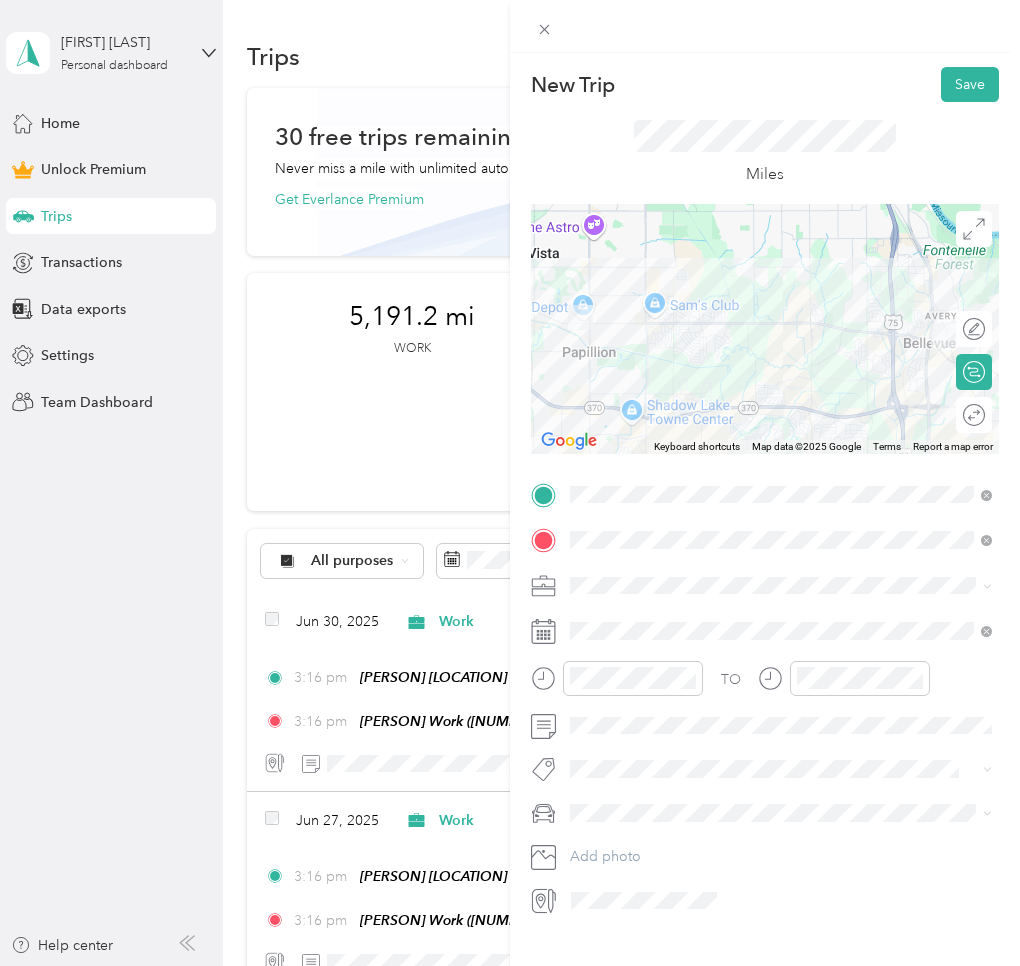 click 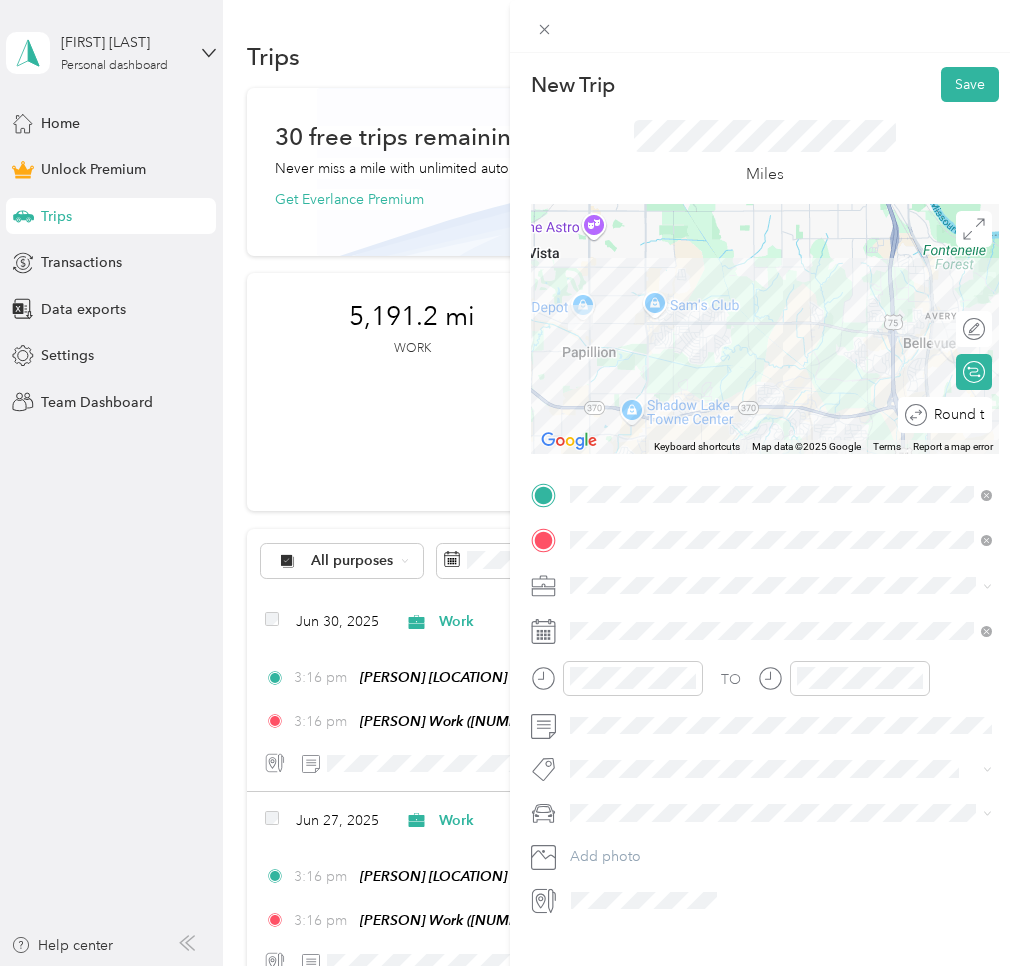 click on "Round trip" at bounding box center (956, 415) 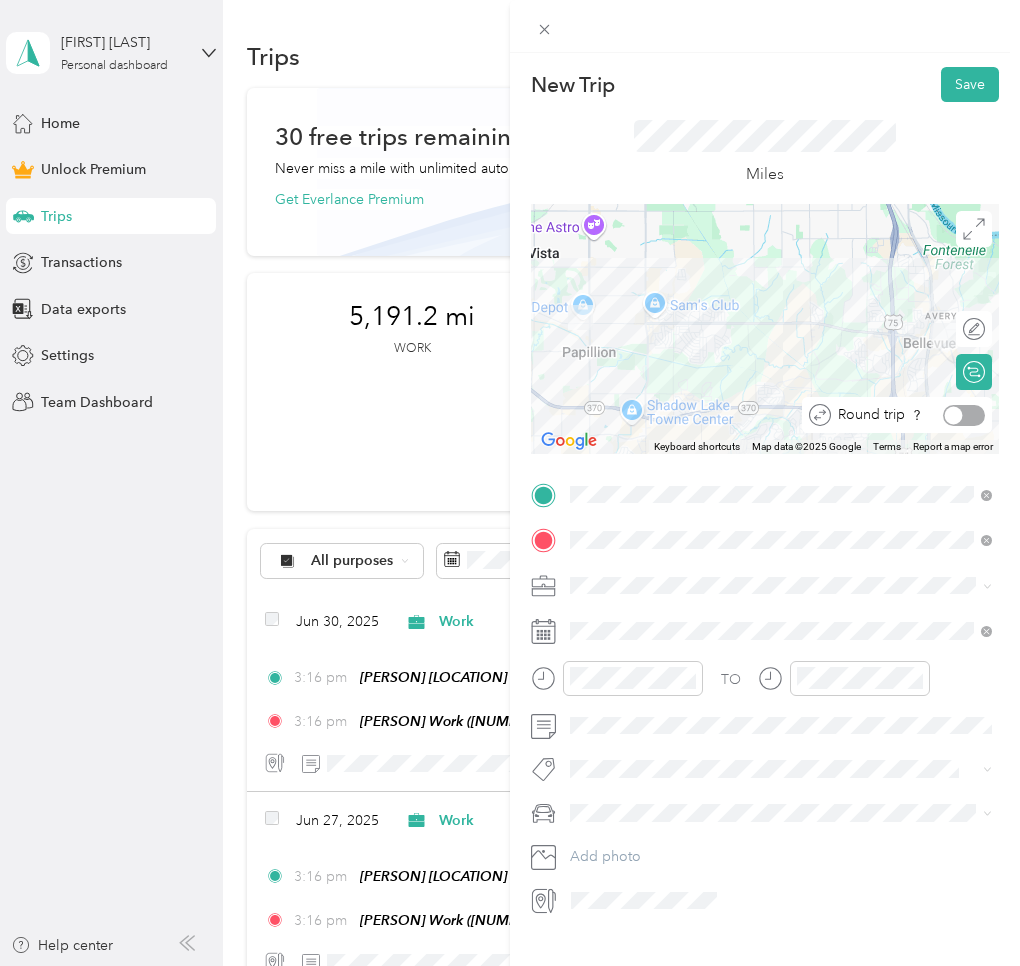 click at bounding box center [964, 415] 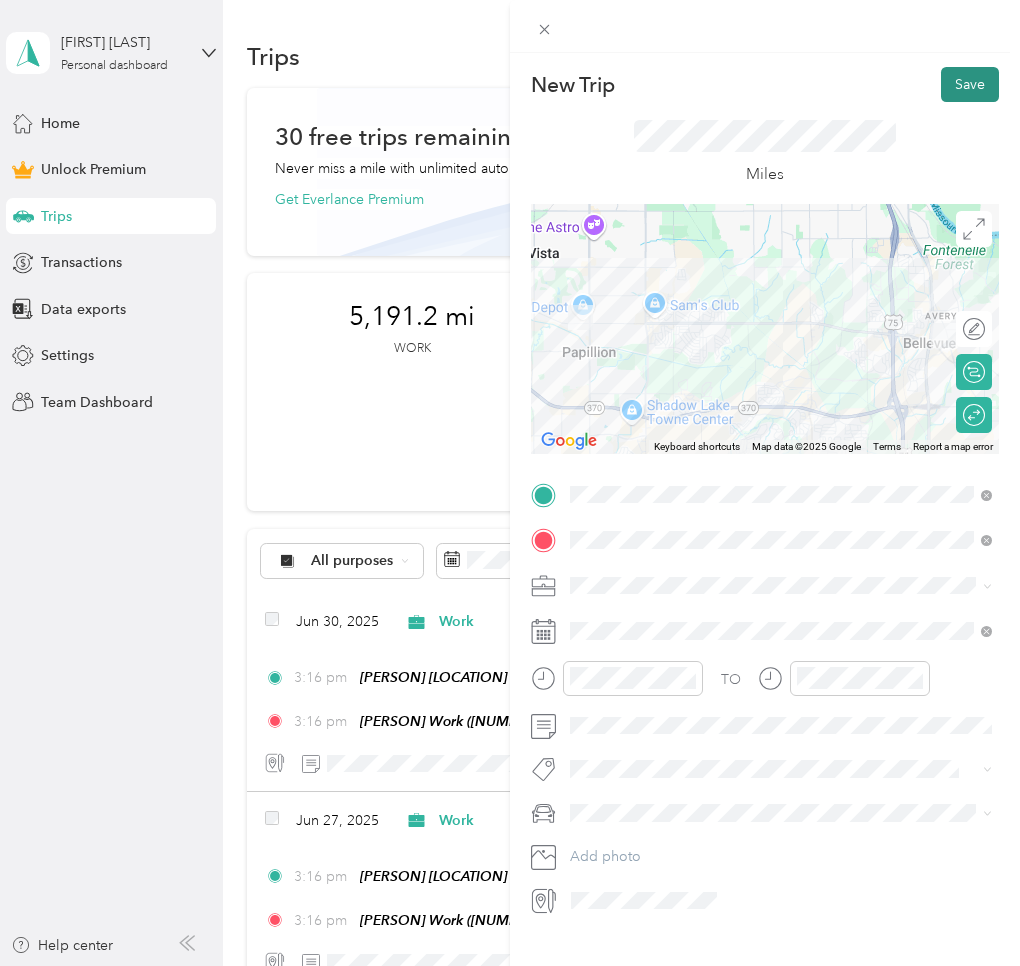 click on "Save" at bounding box center [970, 84] 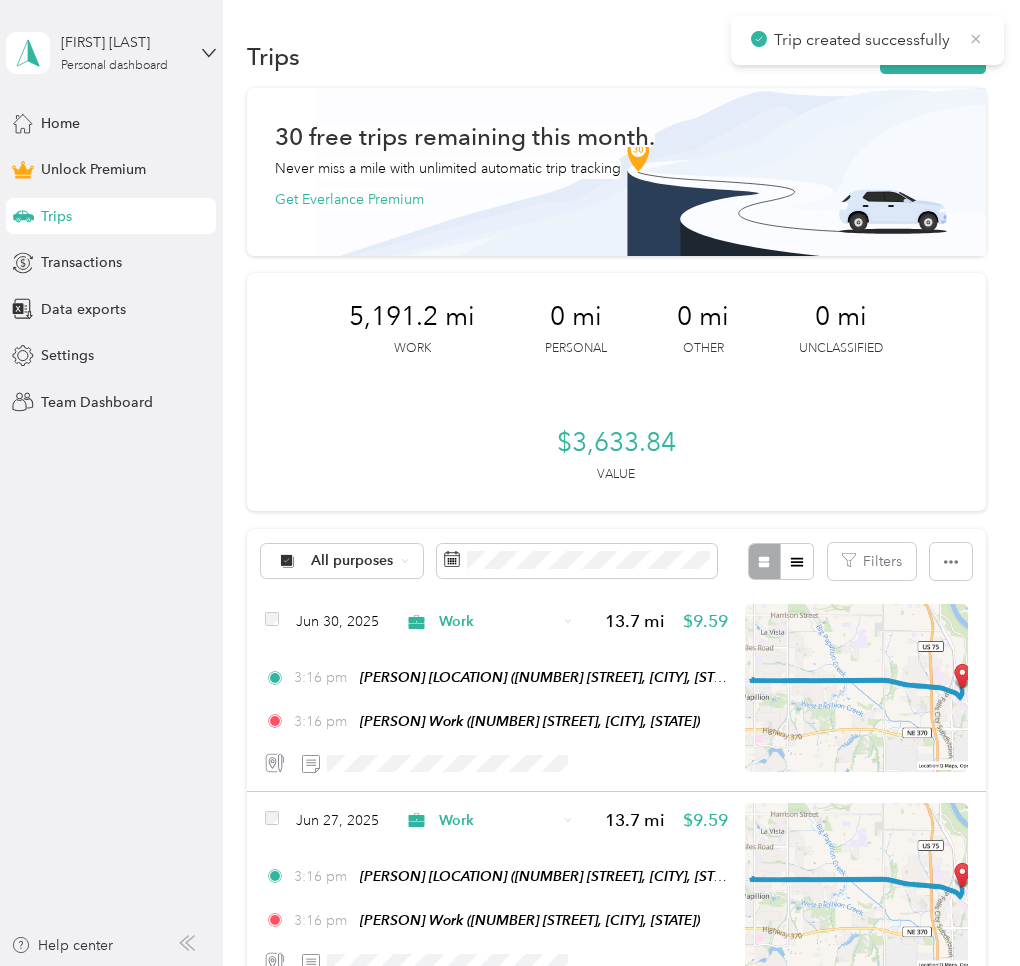 click 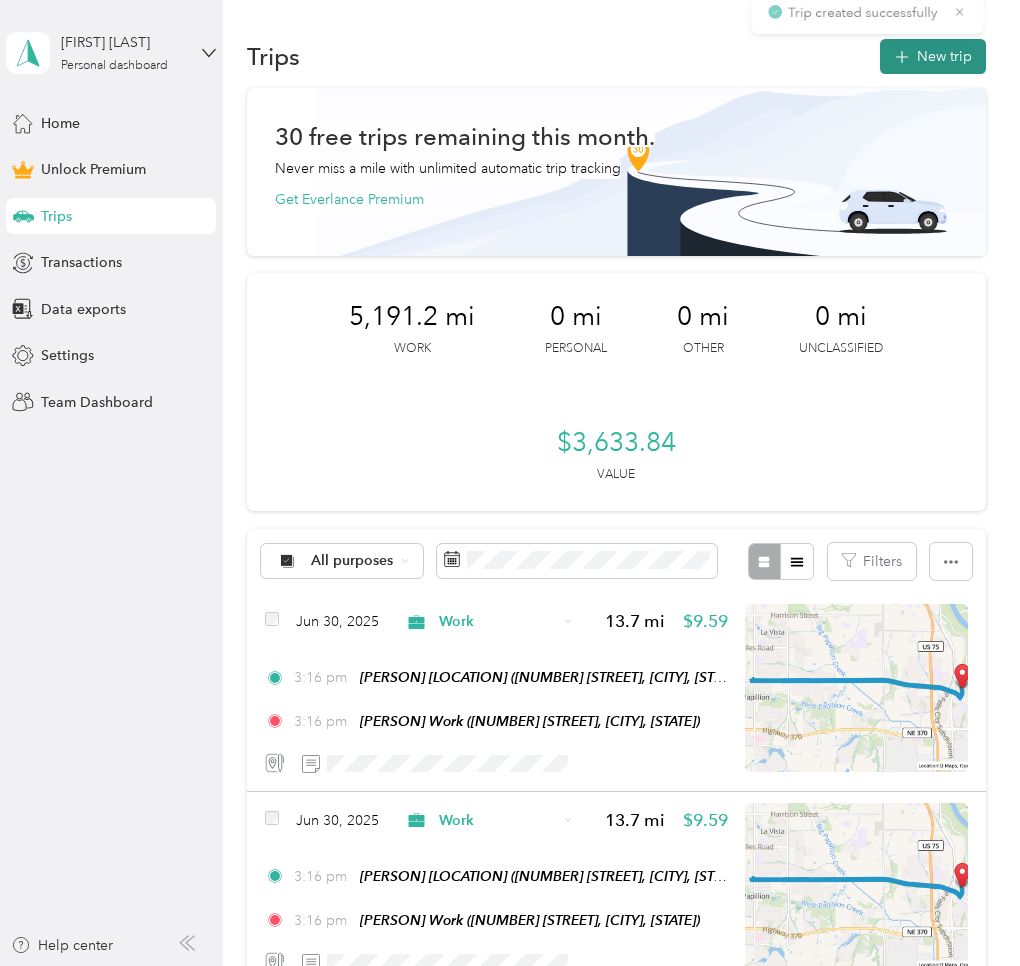 click on "New trip" at bounding box center (933, 56) 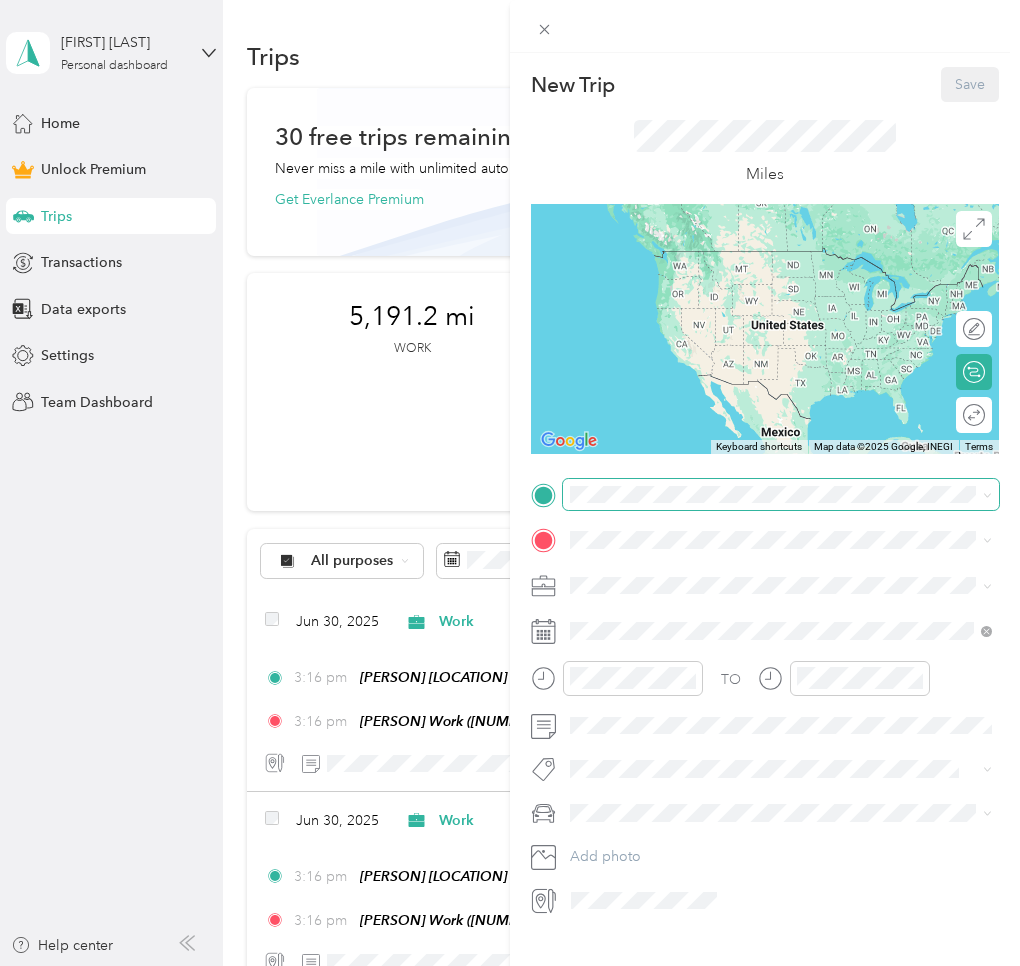 click on "TO Add photo" at bounding box center (765, 698) 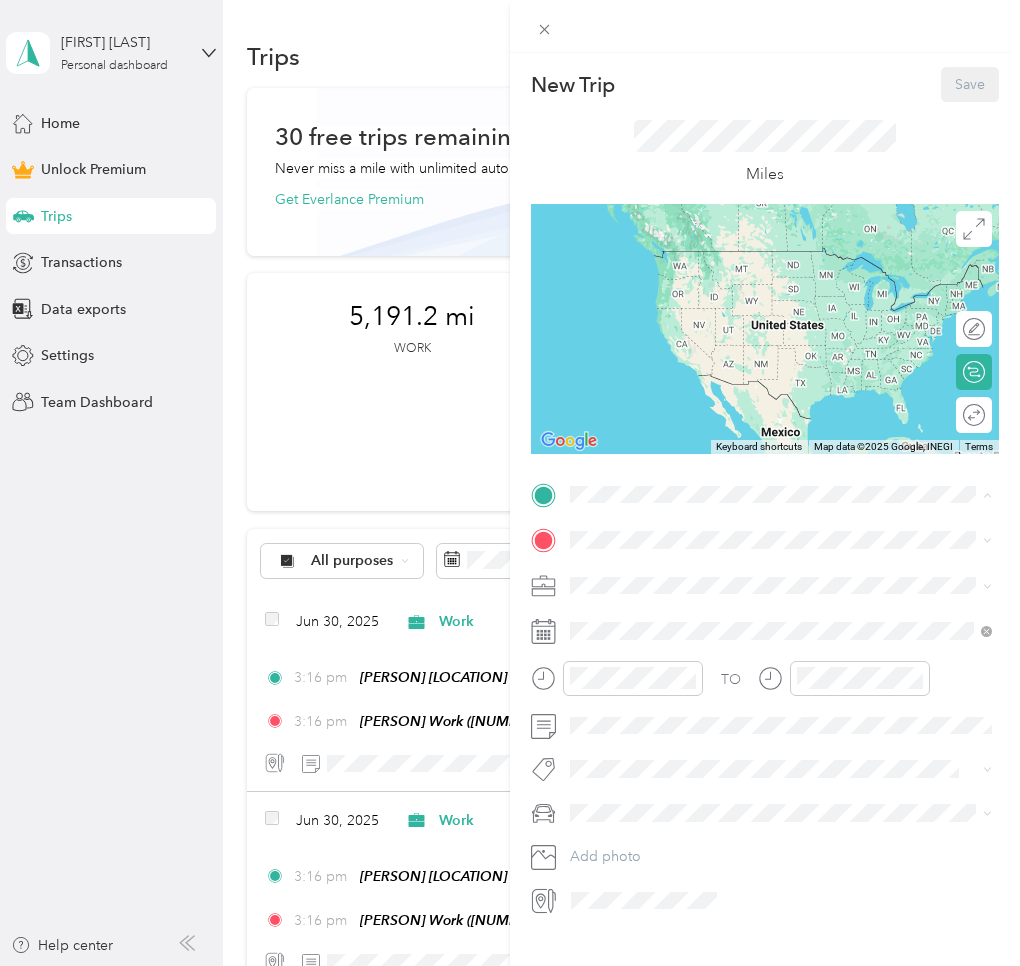 drag, startPoint x: 631, startPoint y: 569, endPoint x: 631, endPoint y: 549, distance: 20 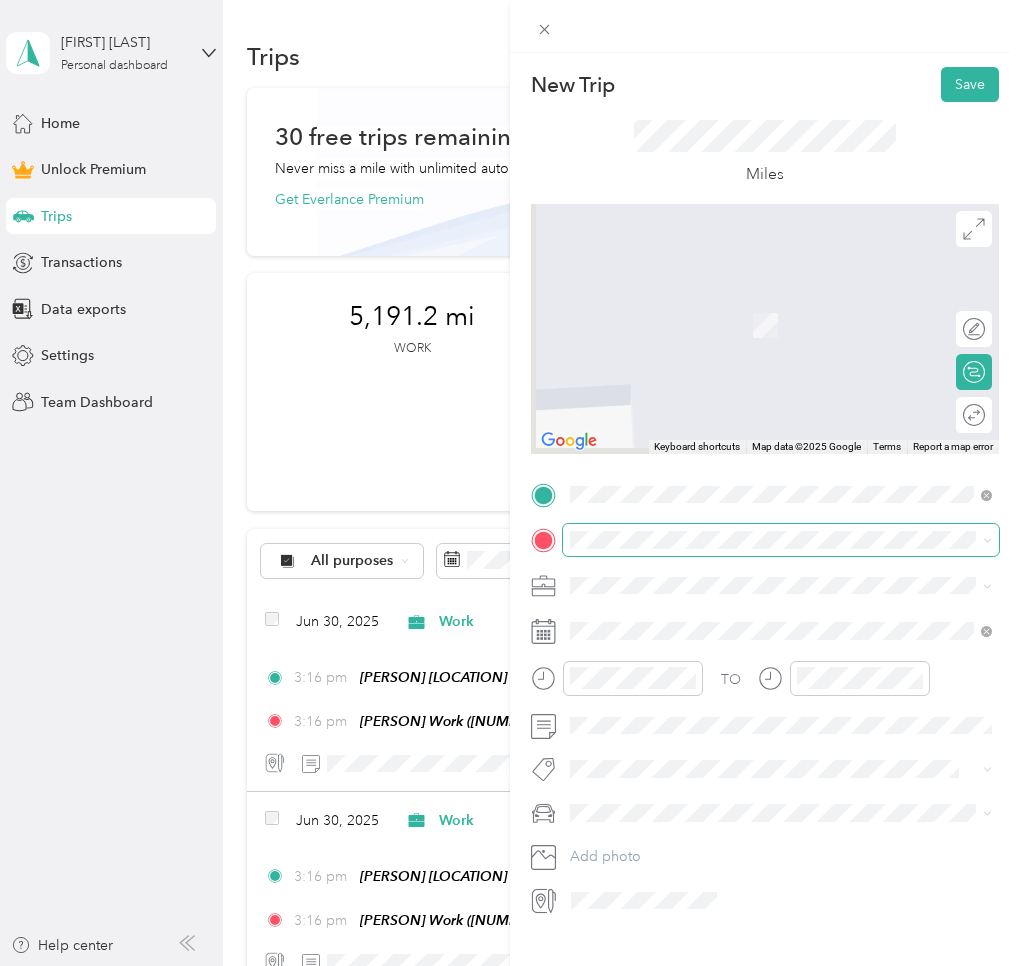 click at bounding box center (781, 540) 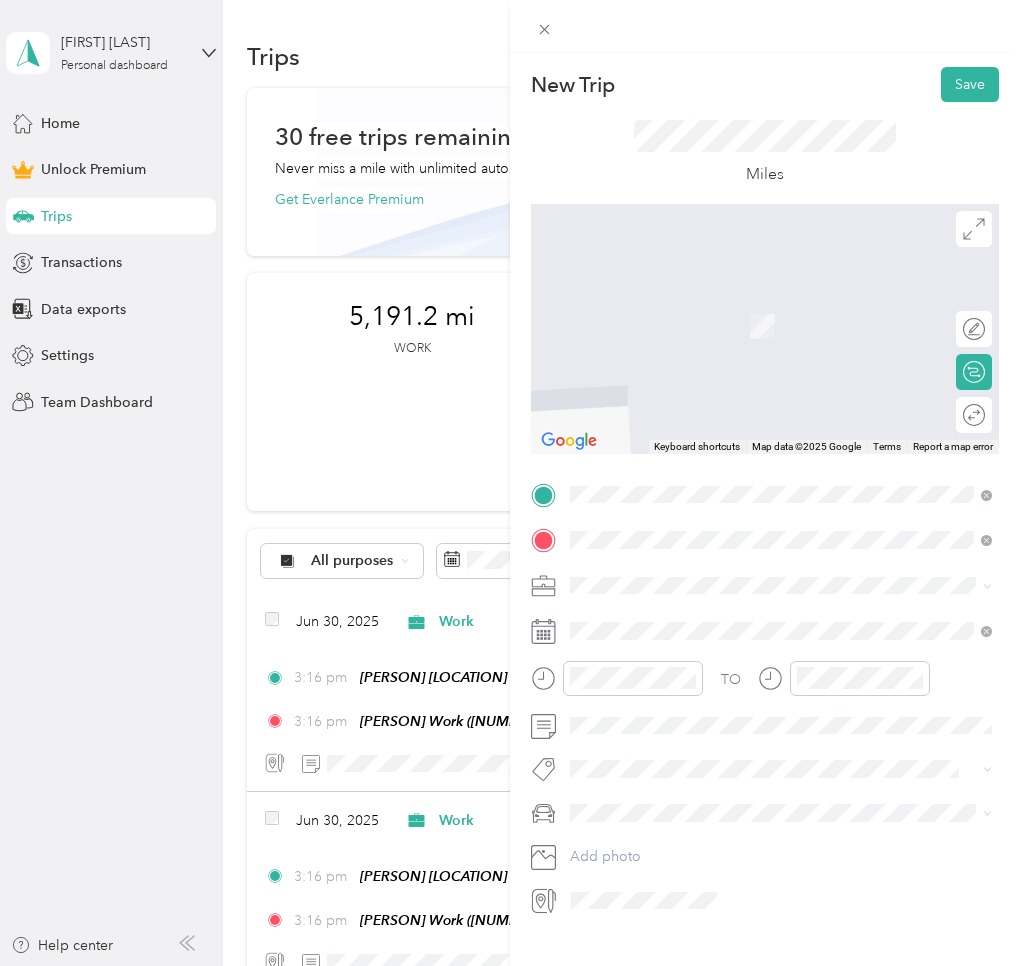 click on "[NUMBER] [STREET], [POSTAL_CODE], [CITY], [STATE], [COUNTRY]" at bounding box center [782, 736] 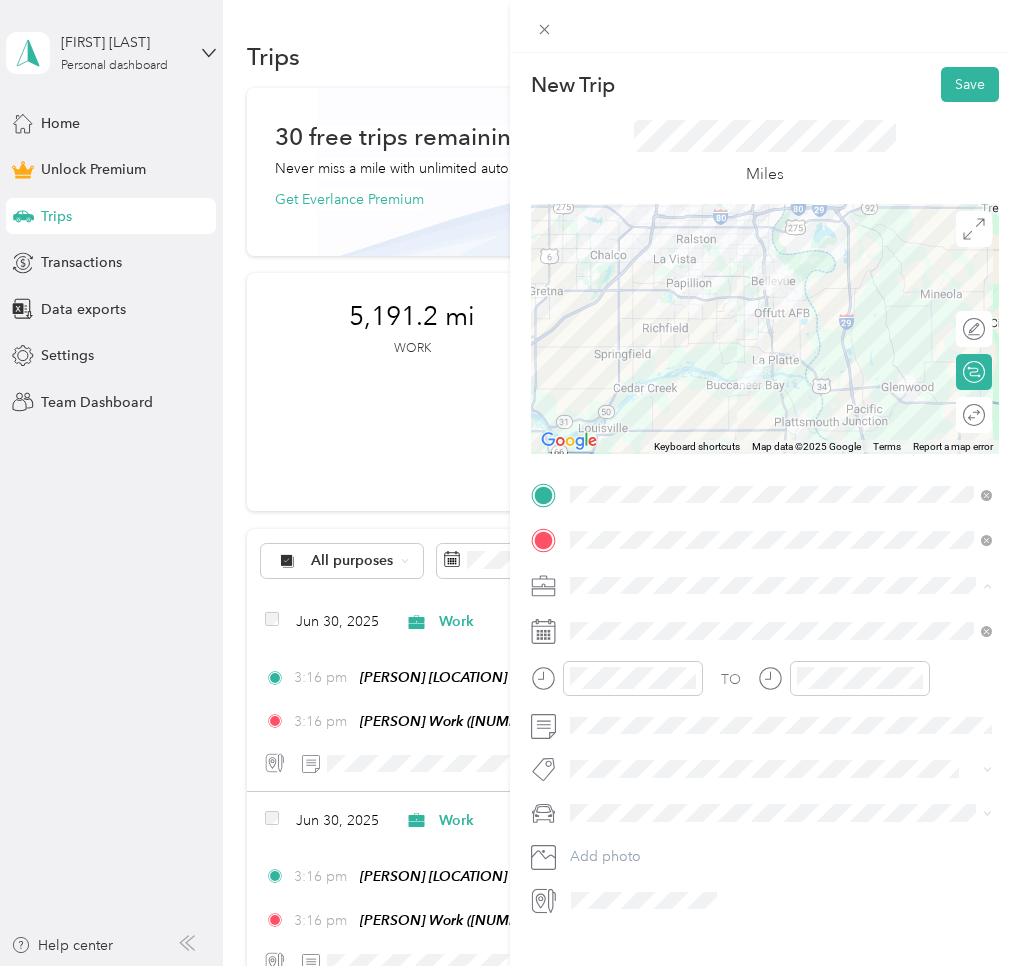 click on "Work" at bounding box center [594, 620] 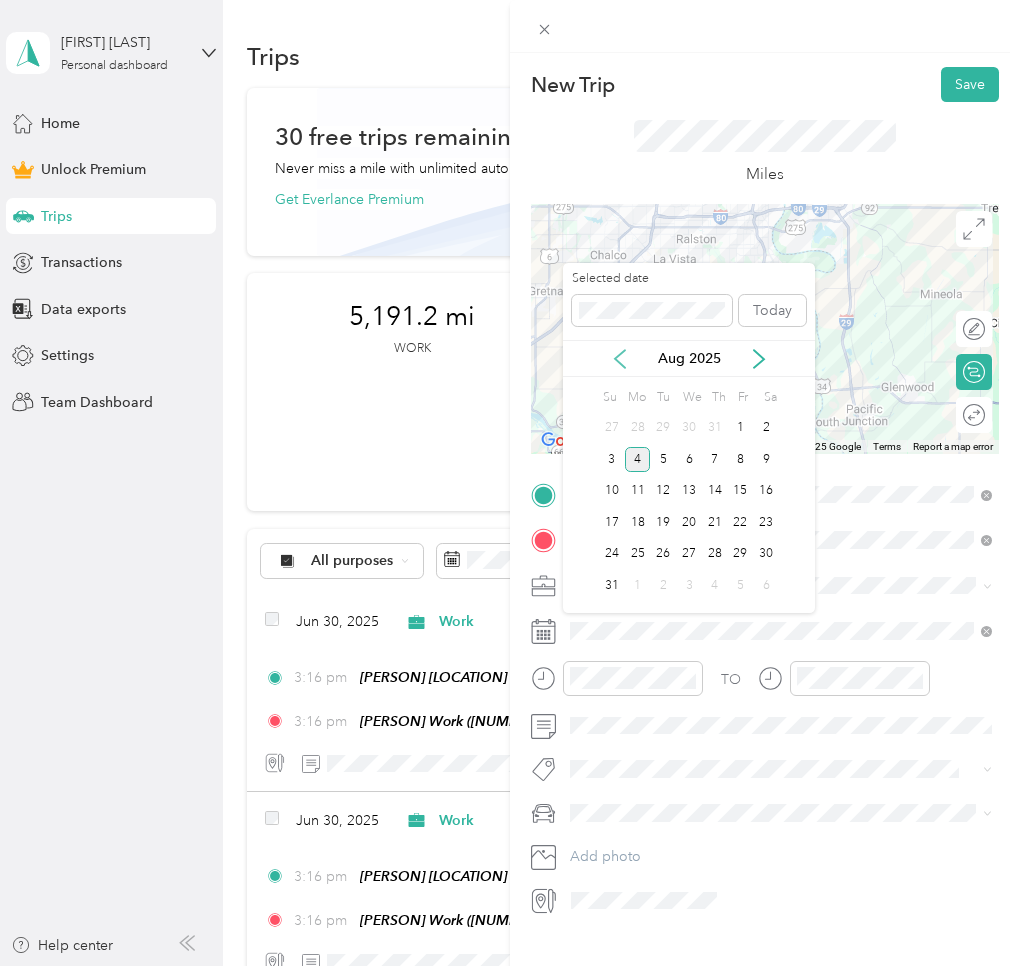 click 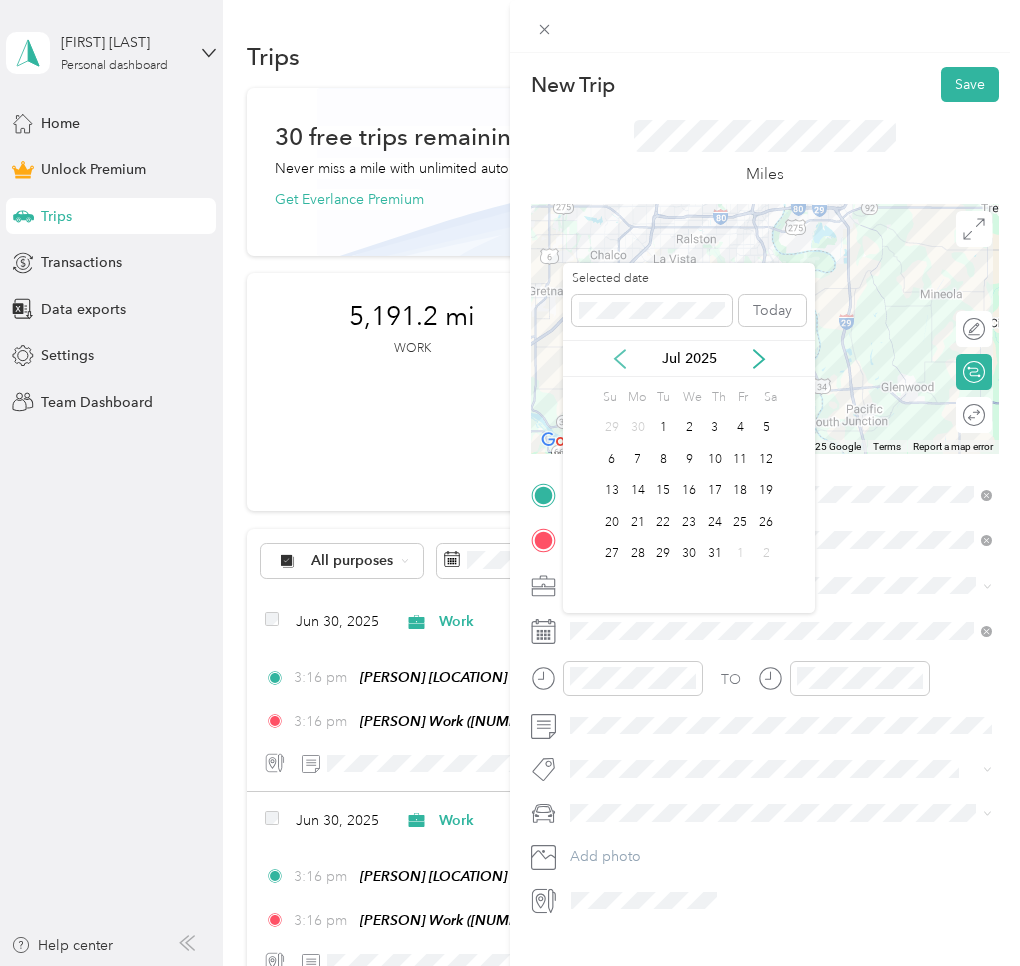 click 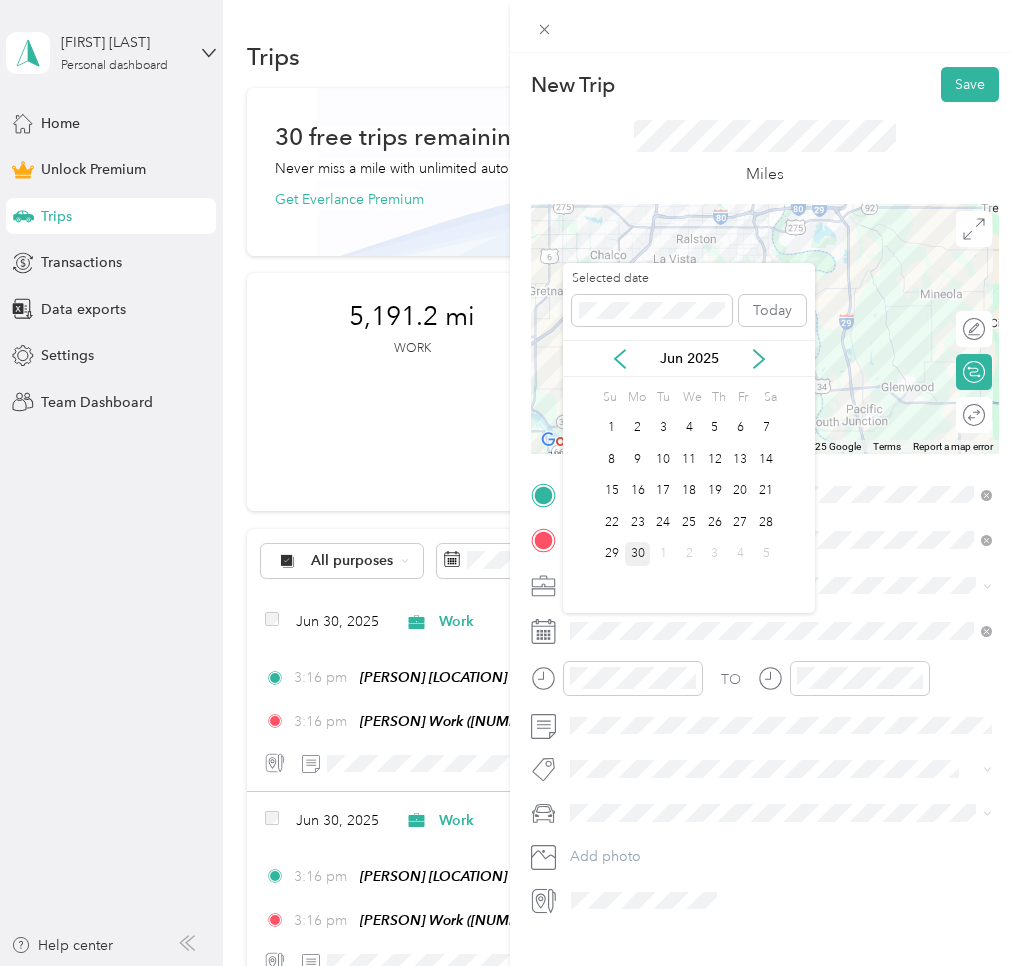 click on "30" at bounding box center (638, 554) 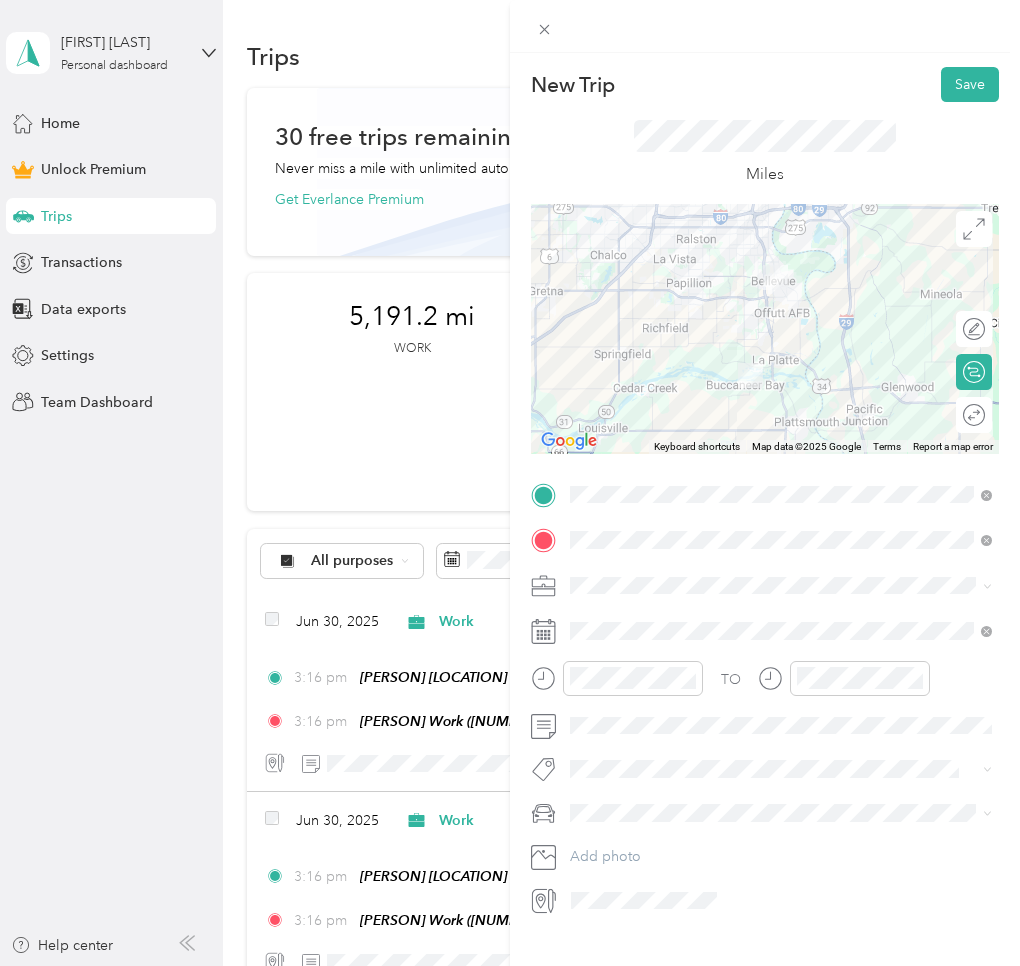 click on "Round trip" at bounding box center (974, 415) 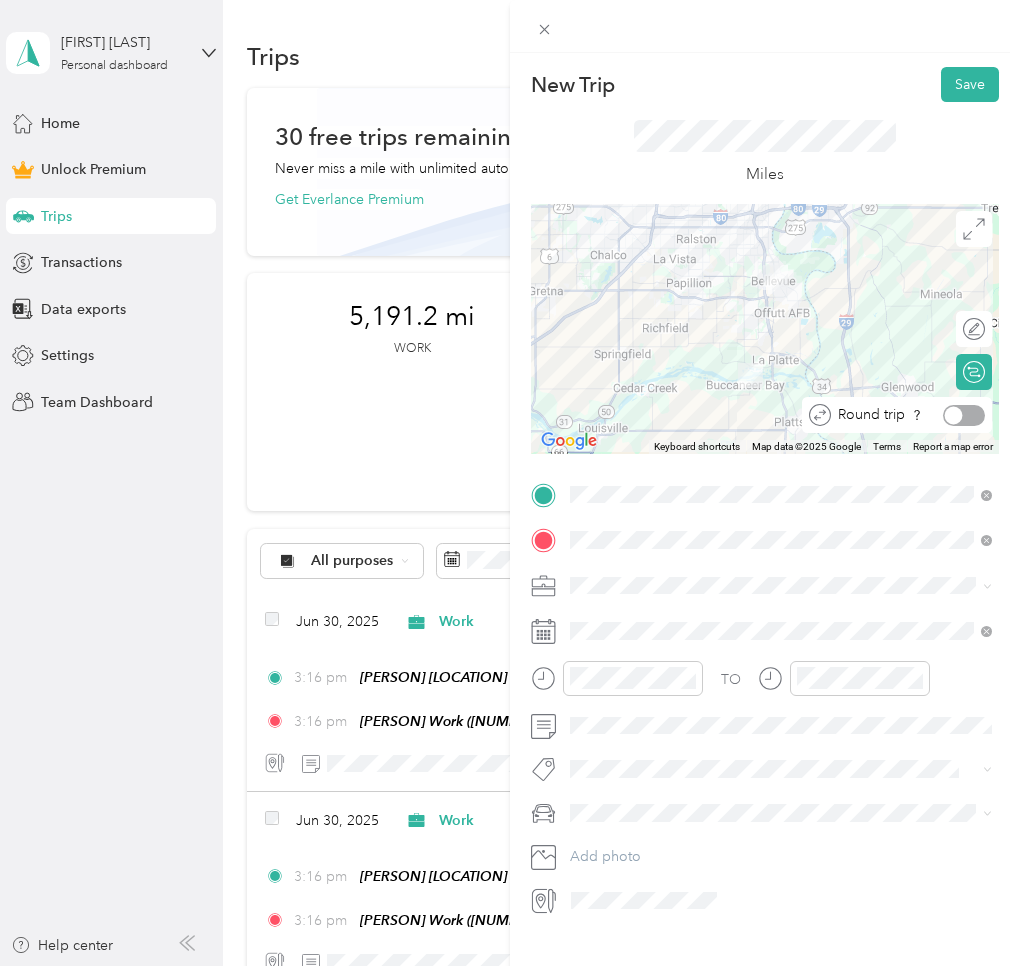 click at bounding box center [964, 415] 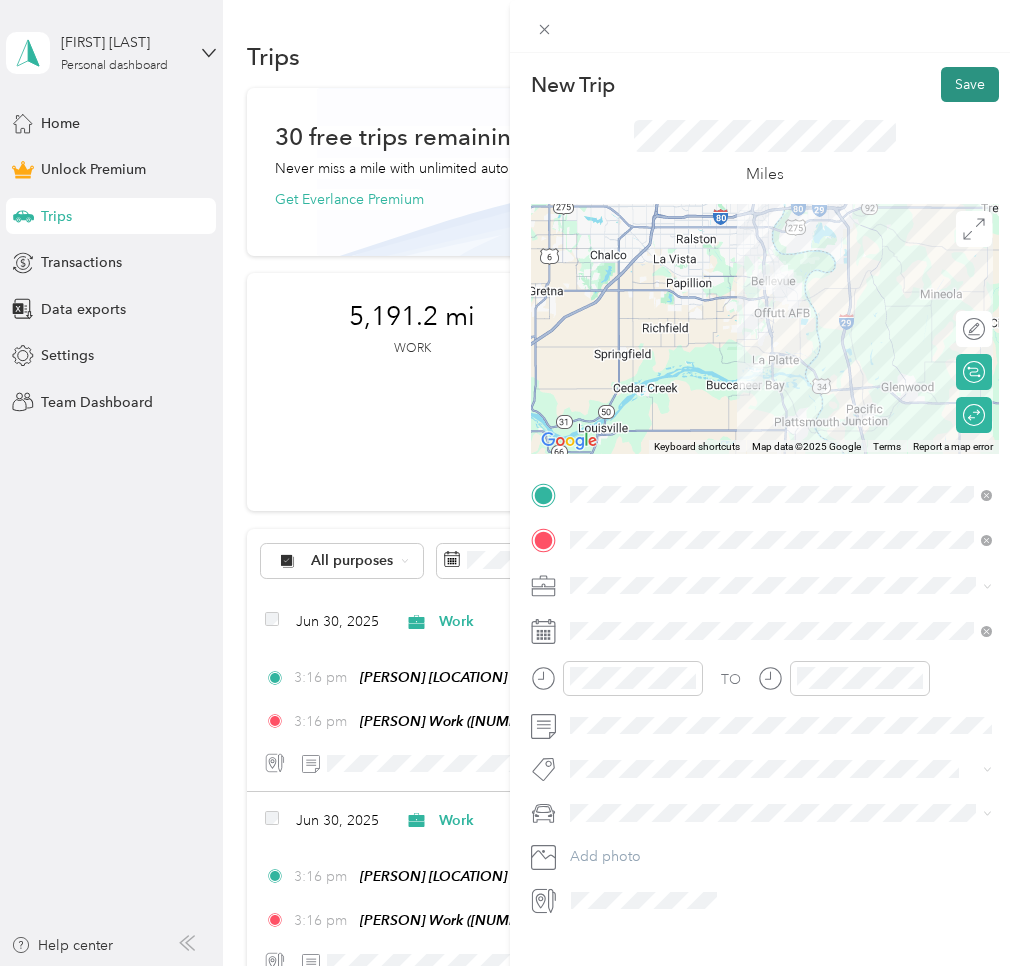 click on "Save" at bounding box center (970, 84) 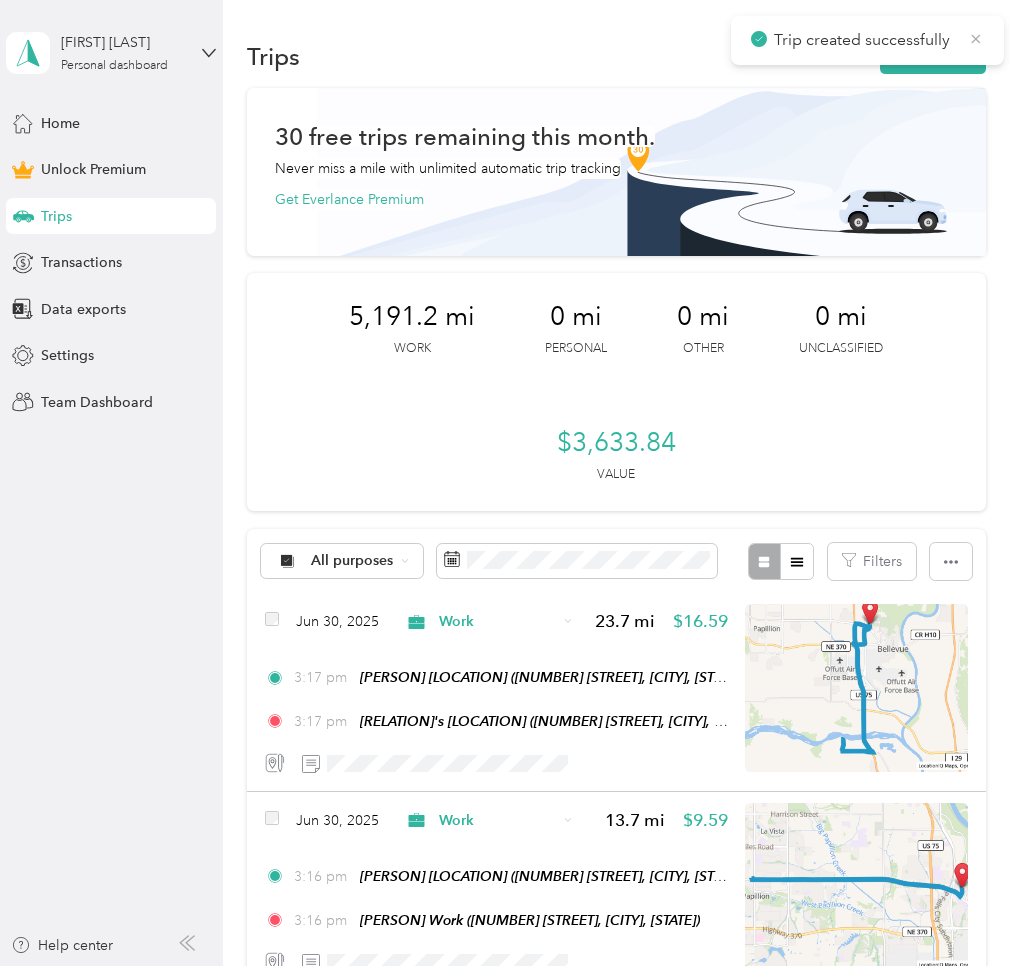 click 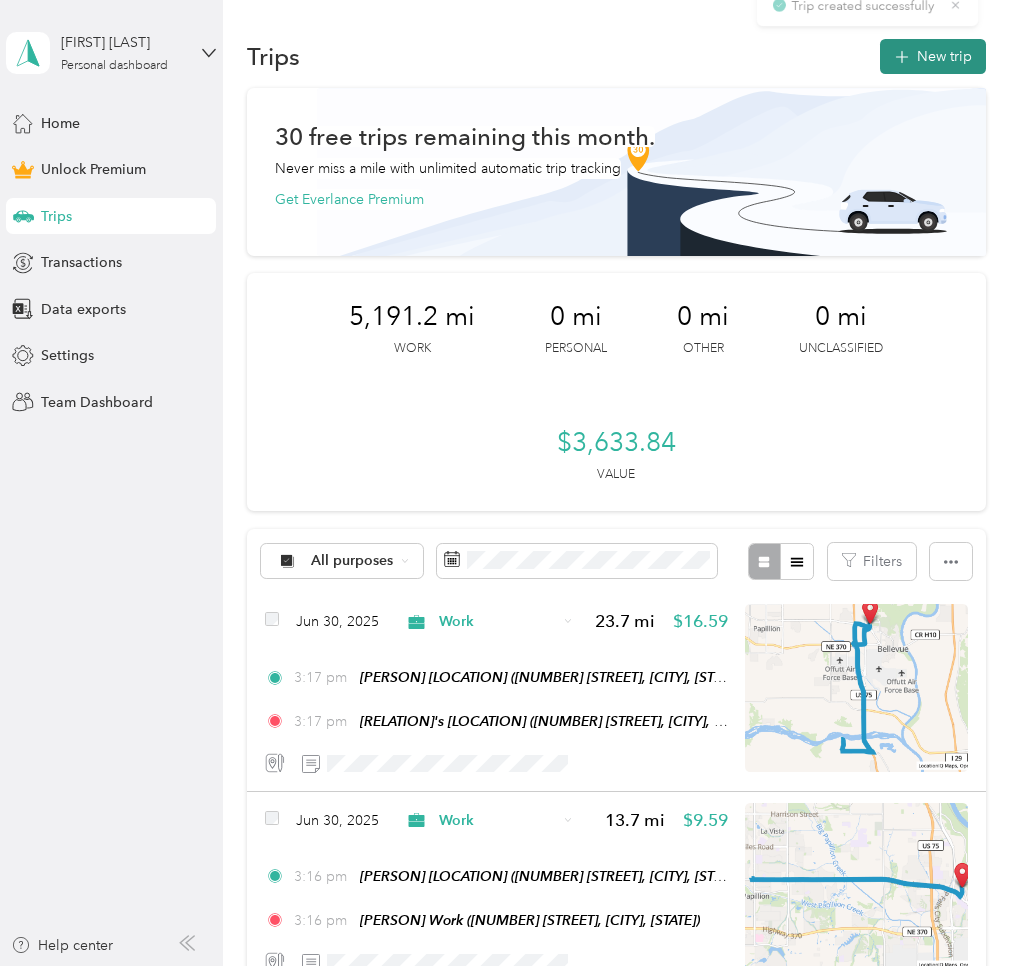 click on "New trip" at bounding box center [933, 56] 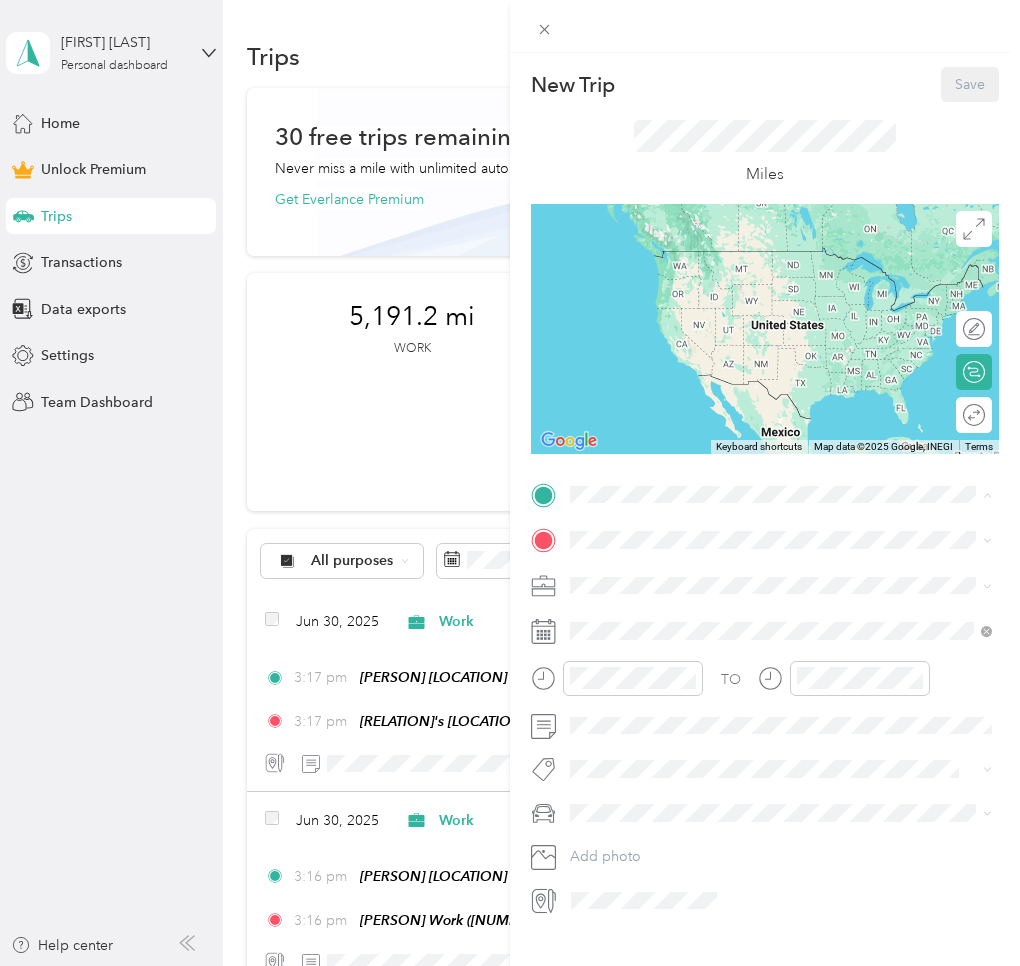 drag, startPoint x: 649, startPoint y: 588, endPoint x: 640, endPoint y: 556, distance: 33.24154 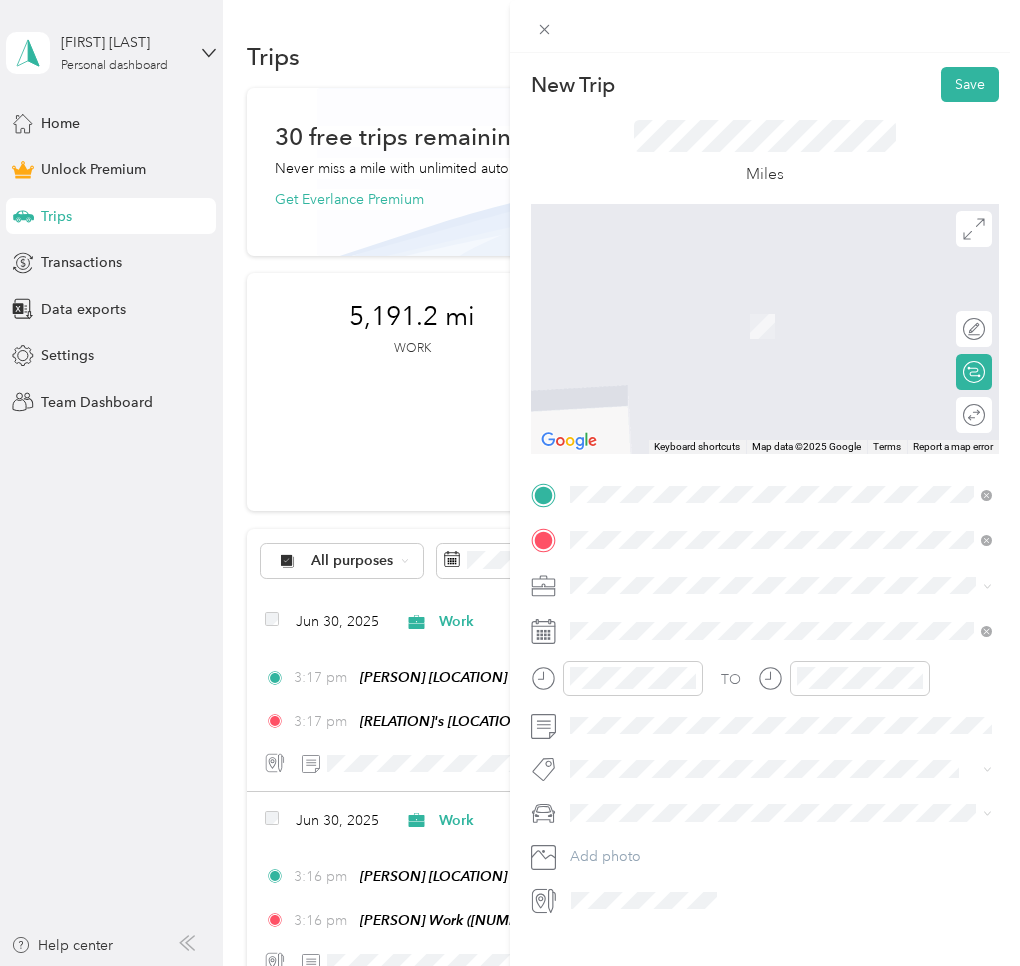 click on "[FIRST] [LAST]" at bounding box center [655, 745] 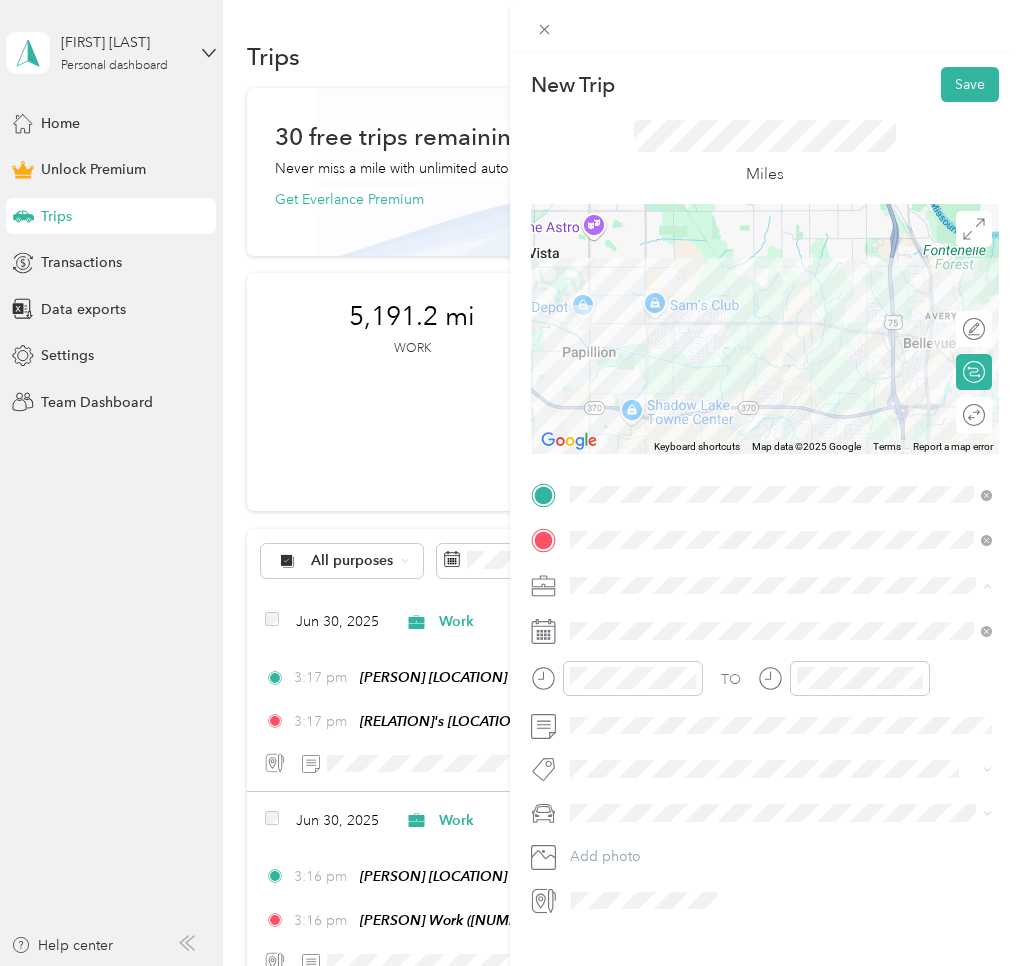 click on "Work" at bounding box center (594, 620) 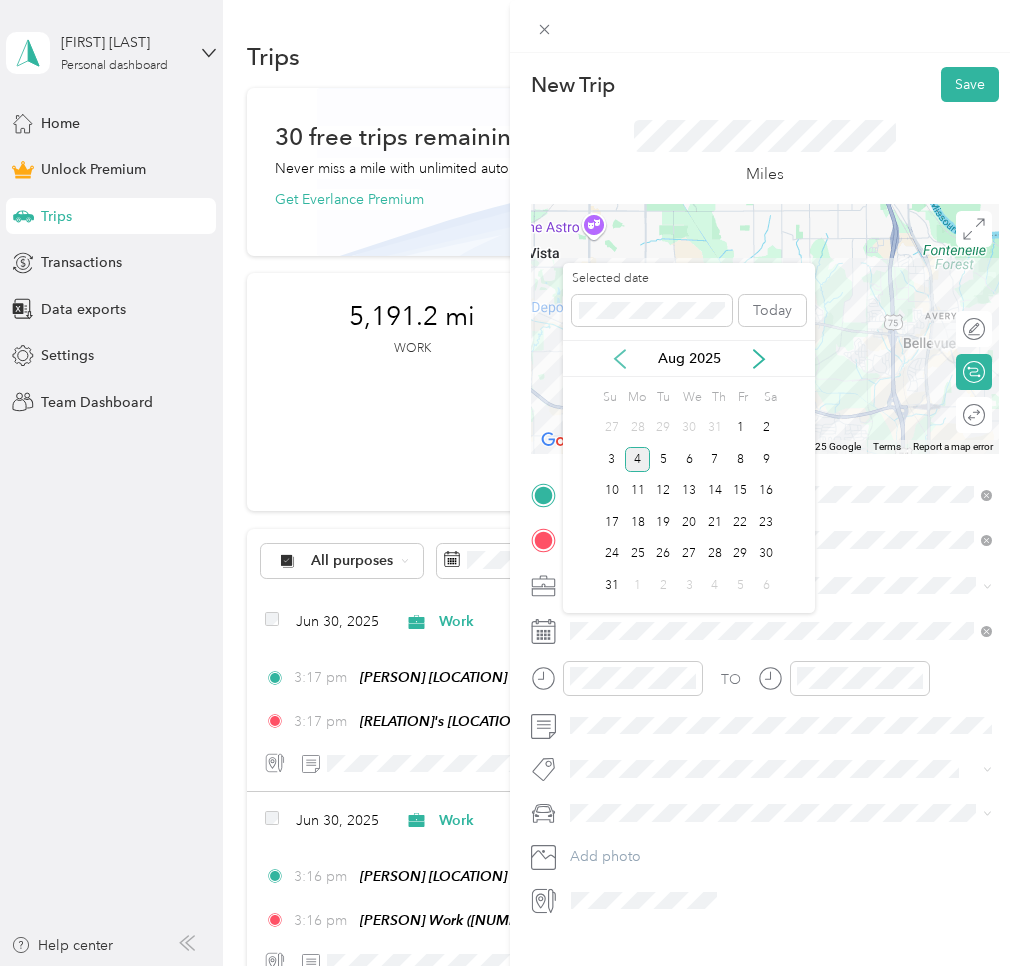 click 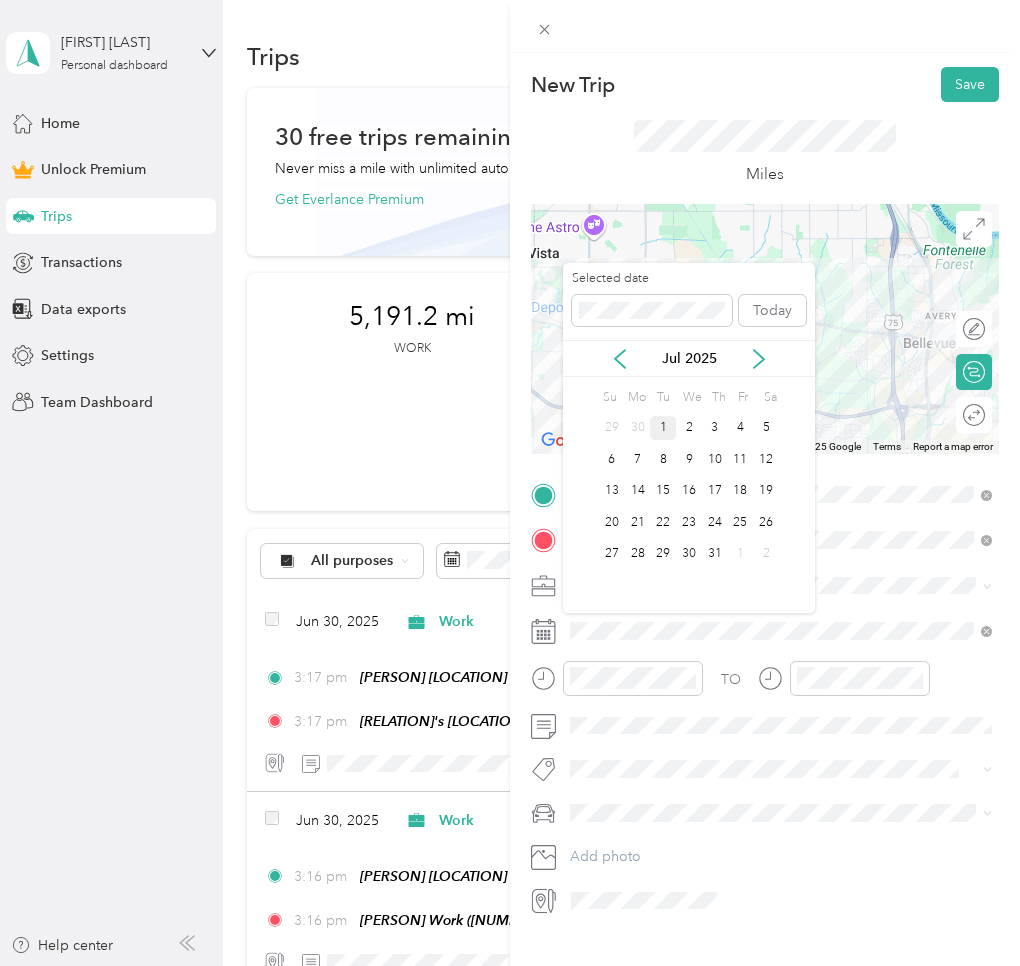 click on "1" at bounding box center (663, 428) 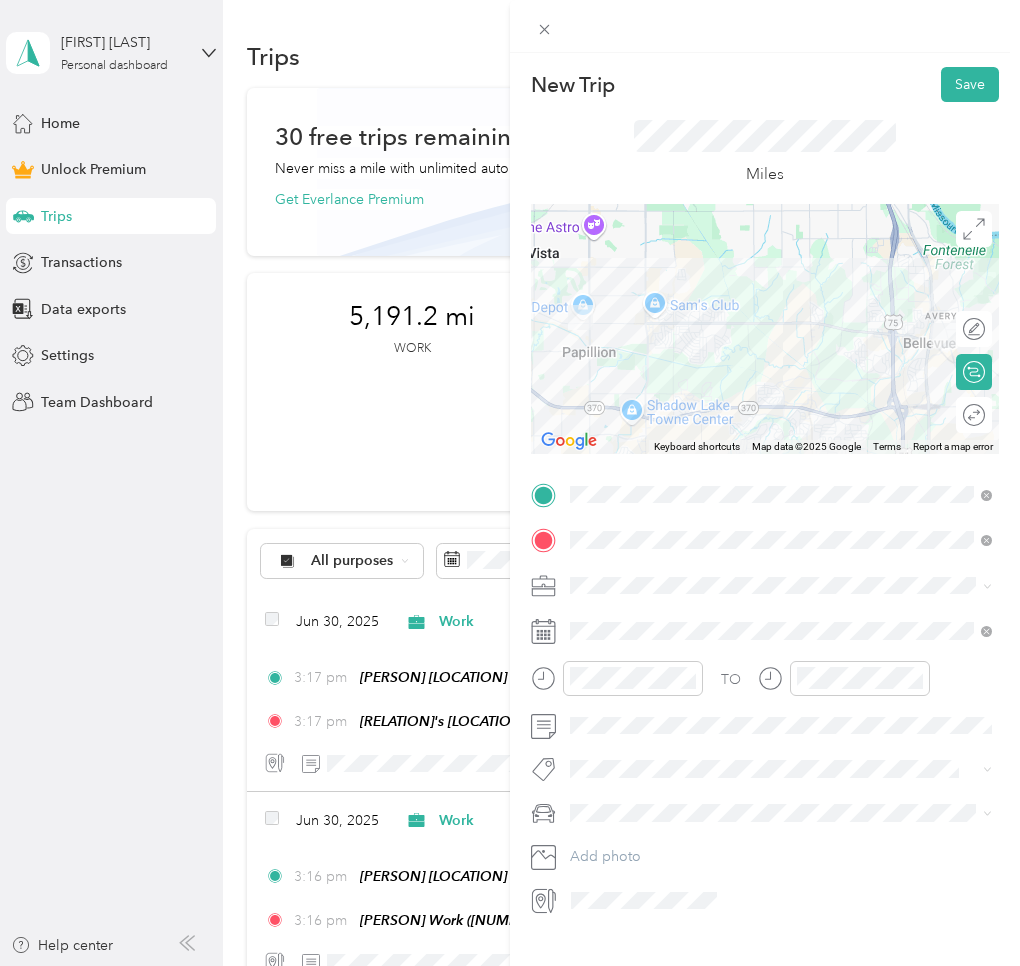 click on "Round trip" at bounding box center [974, 415] 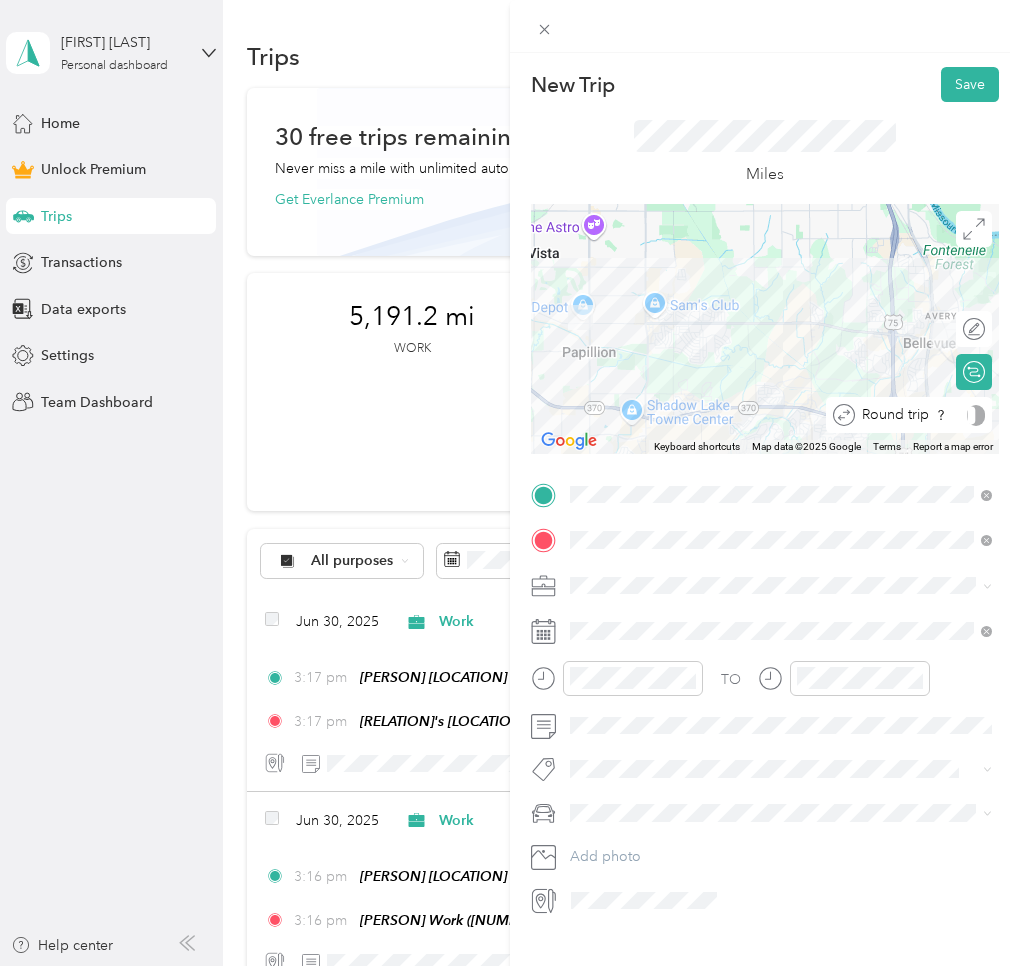 click at bounding box center [976, 415] 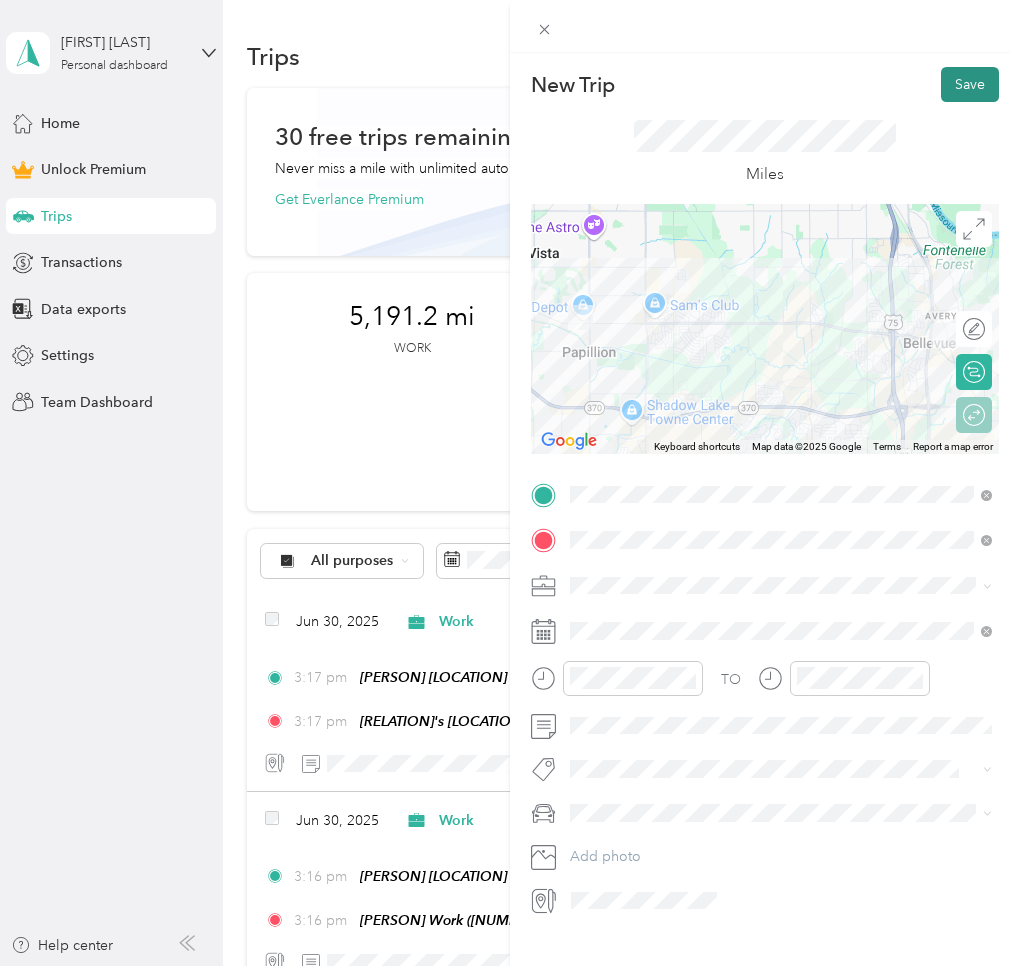 click on "Save" at bounding box center [970, 84] 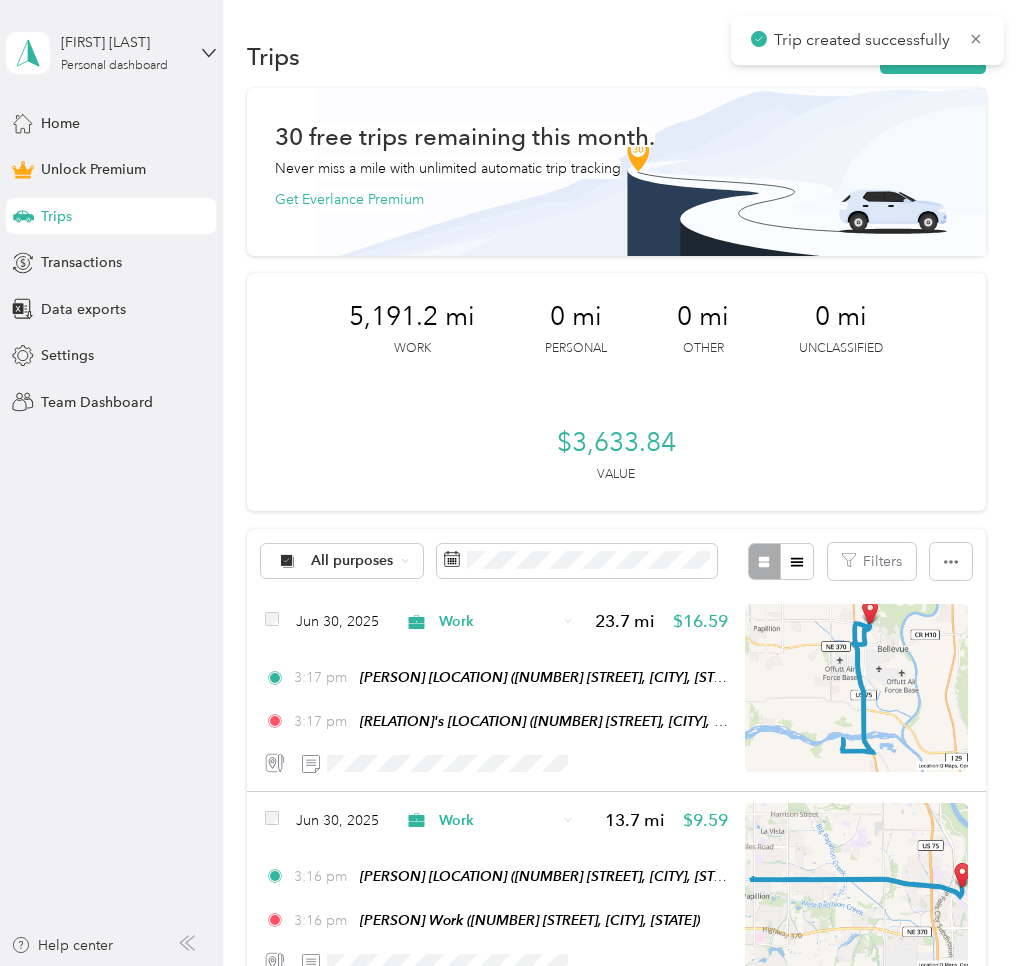 click 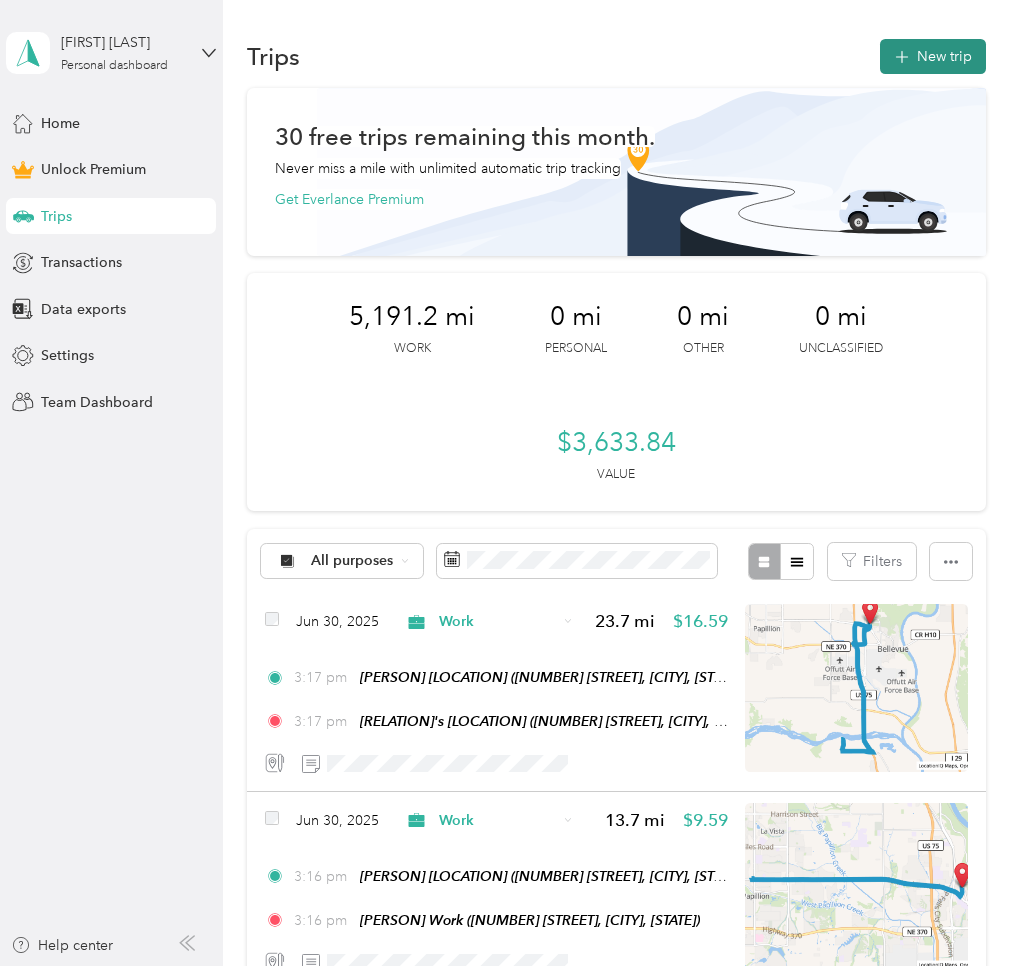 click on "New trip" at bounding box center [933, 56] 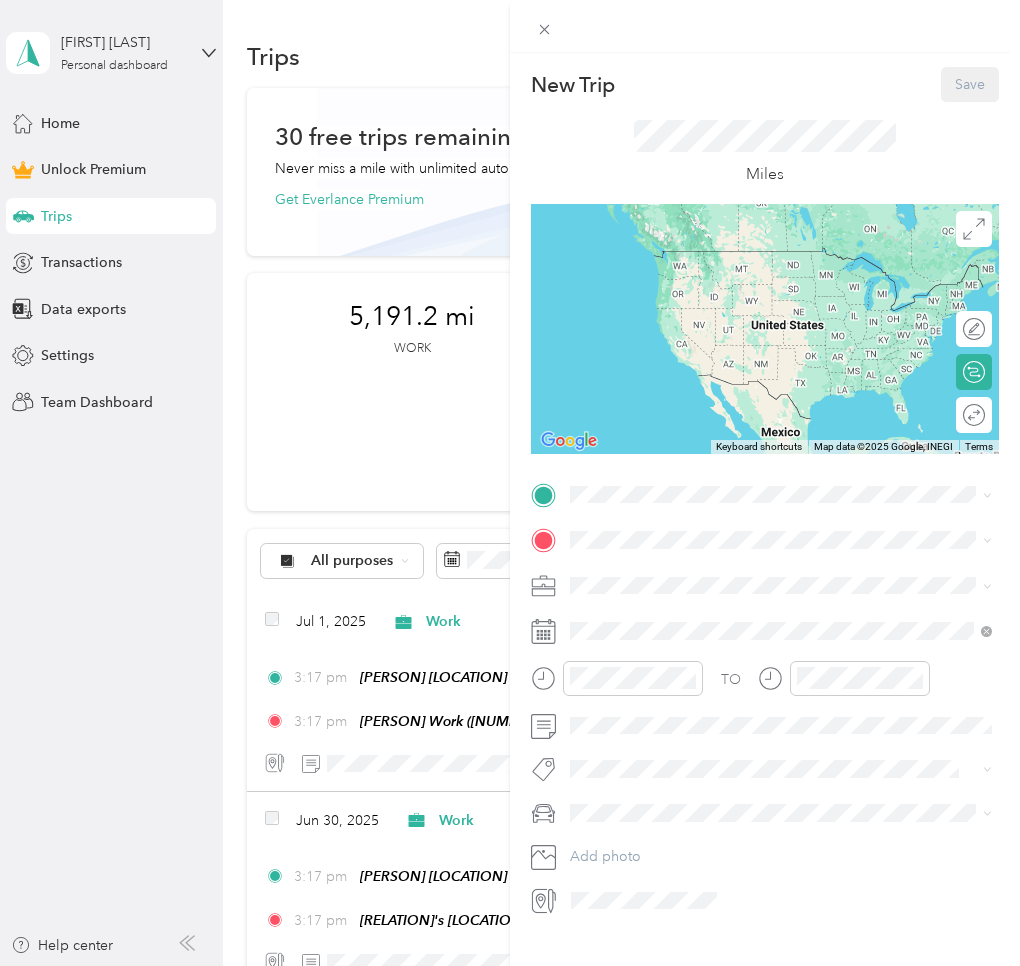 drag, startPoint x: 638, startPoint y: 581, endPoint x: 614, endPoint y: 528, distance: 58.18075 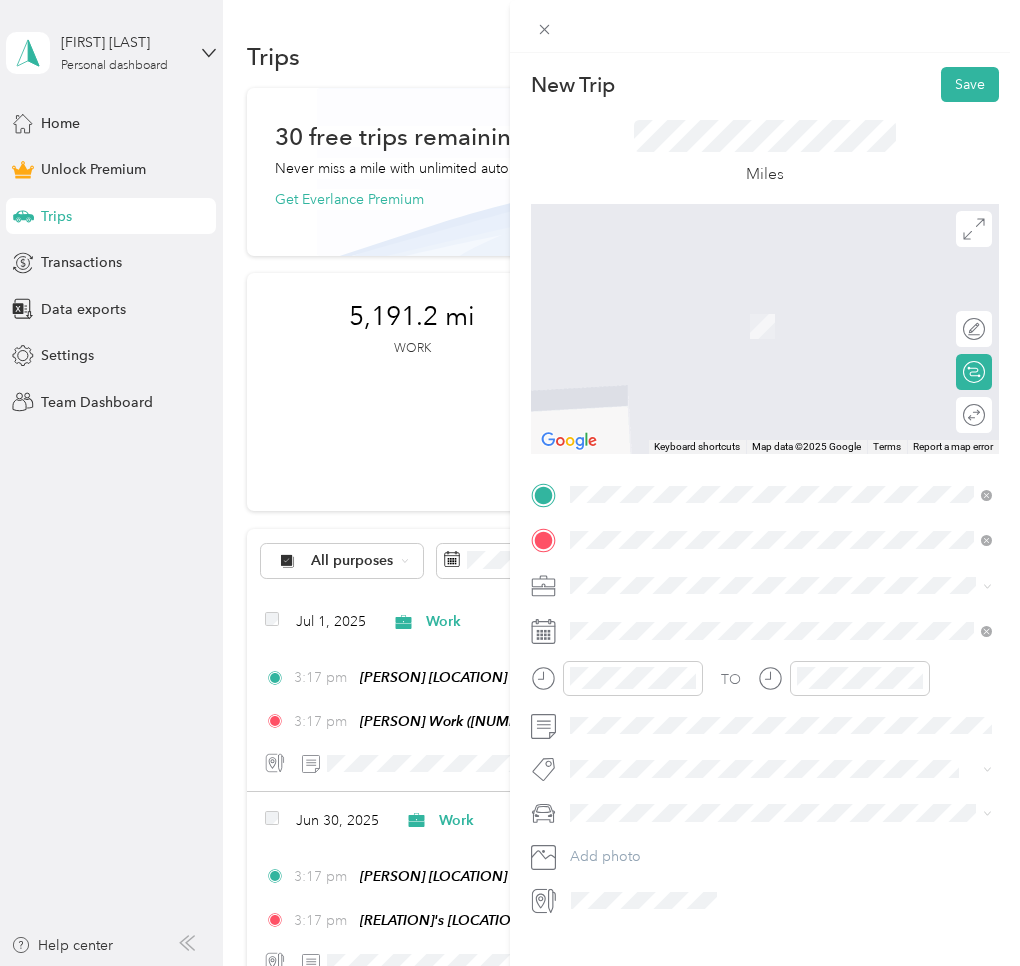 click on "[FIRST] [LAST]" at bounding box center [655, 745] 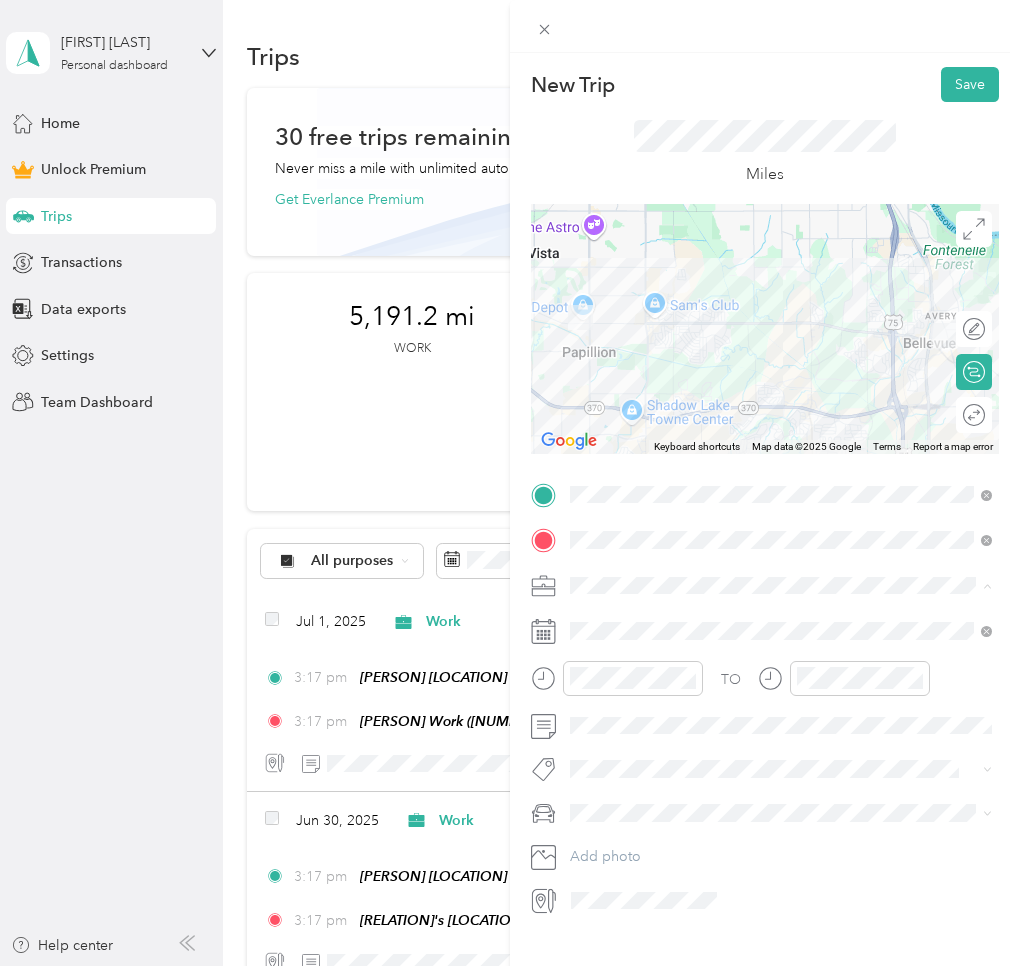 click on "Work" at bounding box center (594, 620) 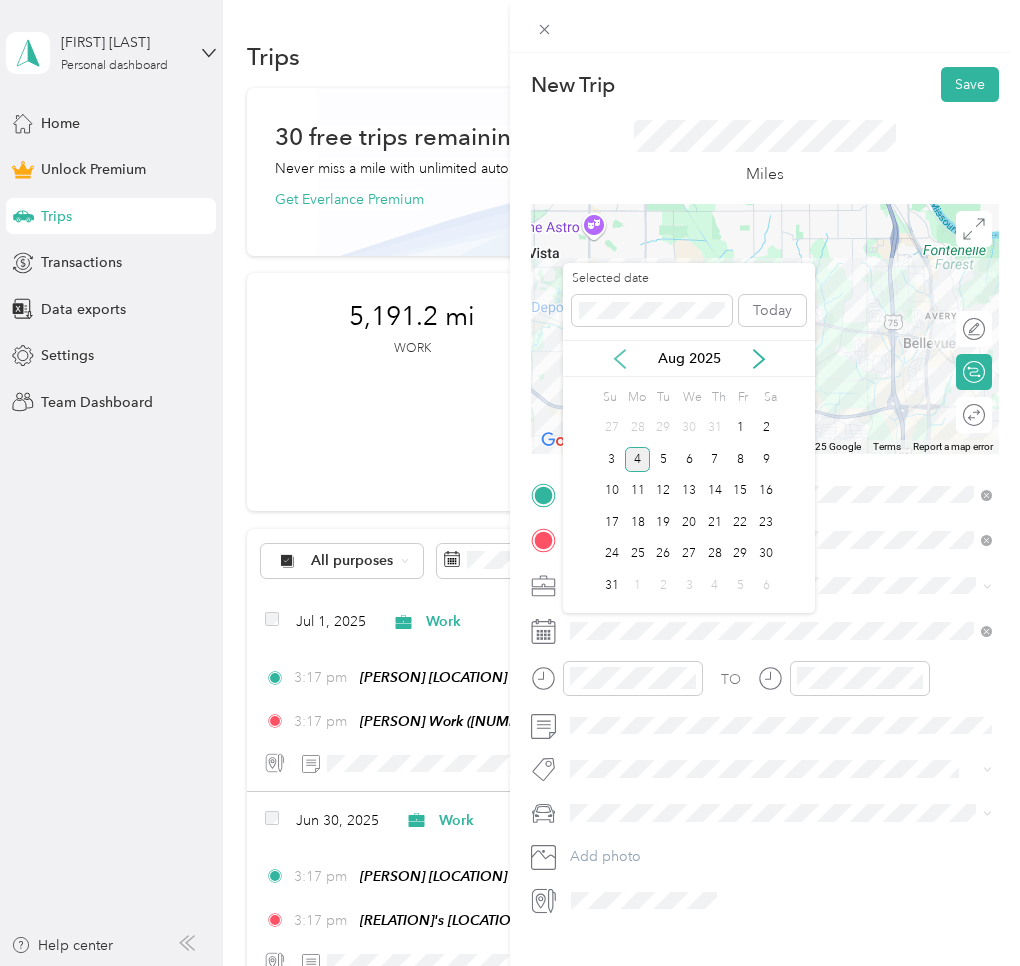 click 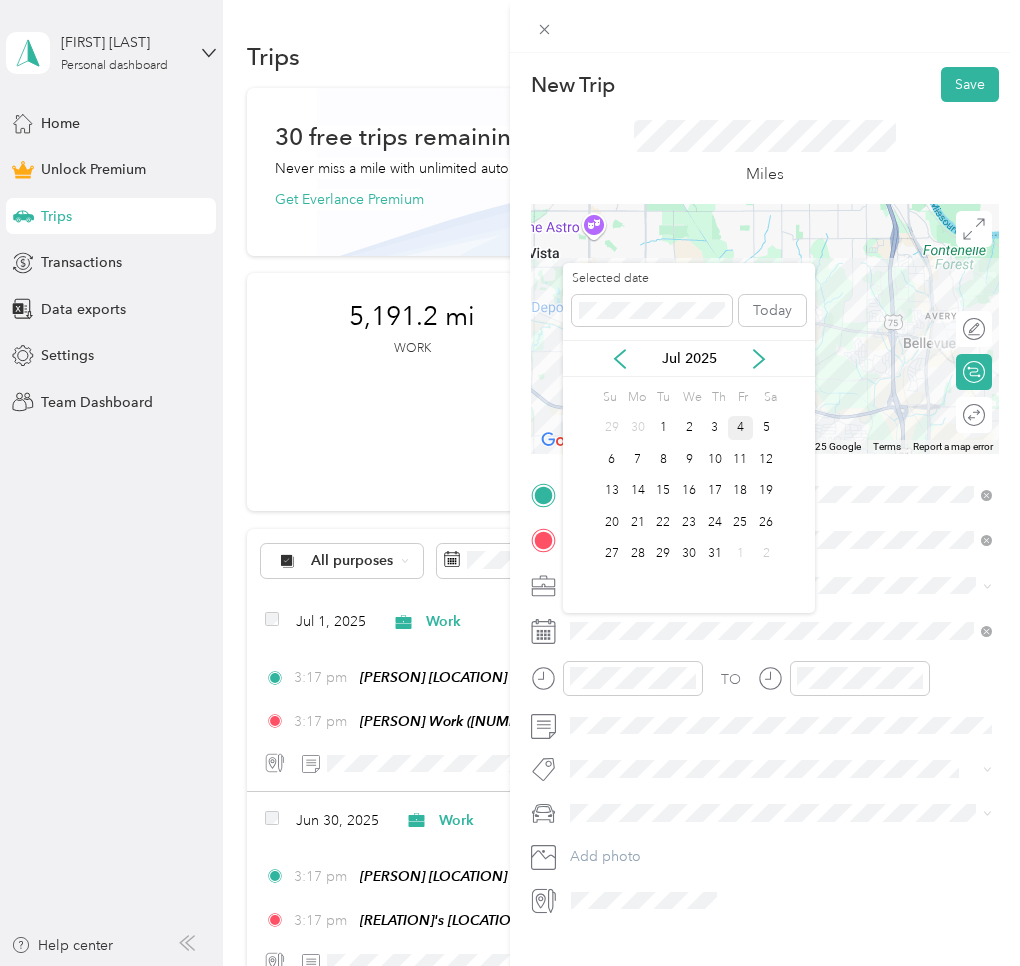 drag, startPoint x: 665, startPoint y: 423, endPoint x: 742, endPoint y: 417, distance: 77.23341 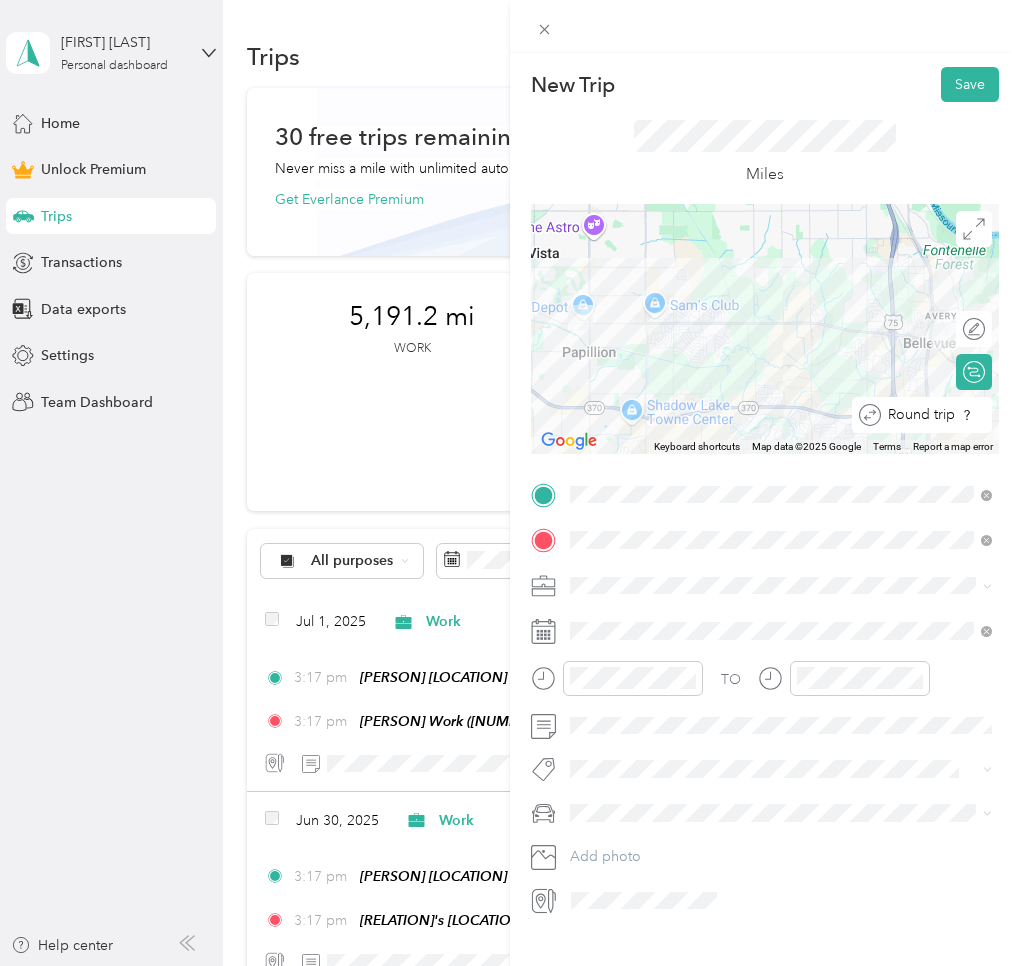 click on "Round trip" at bounding box center (933, 415) 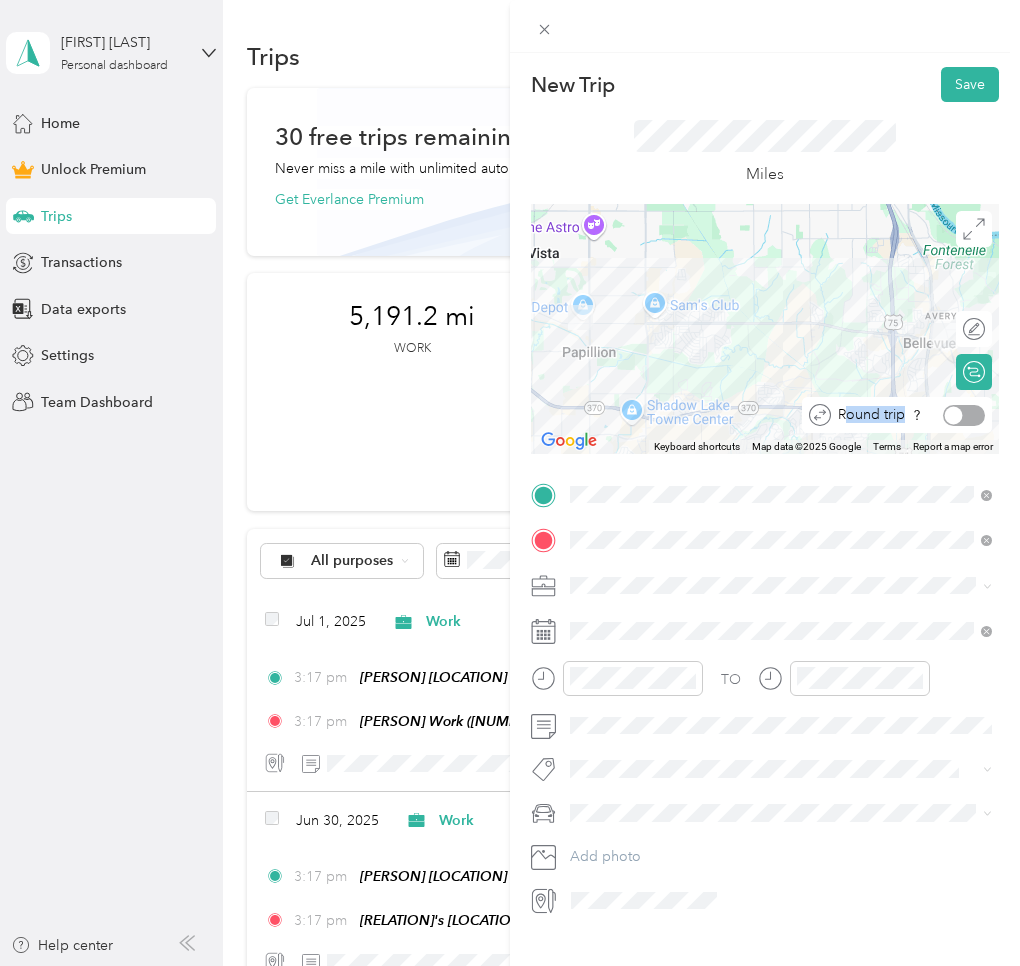 click at bounding box center [964, 415] 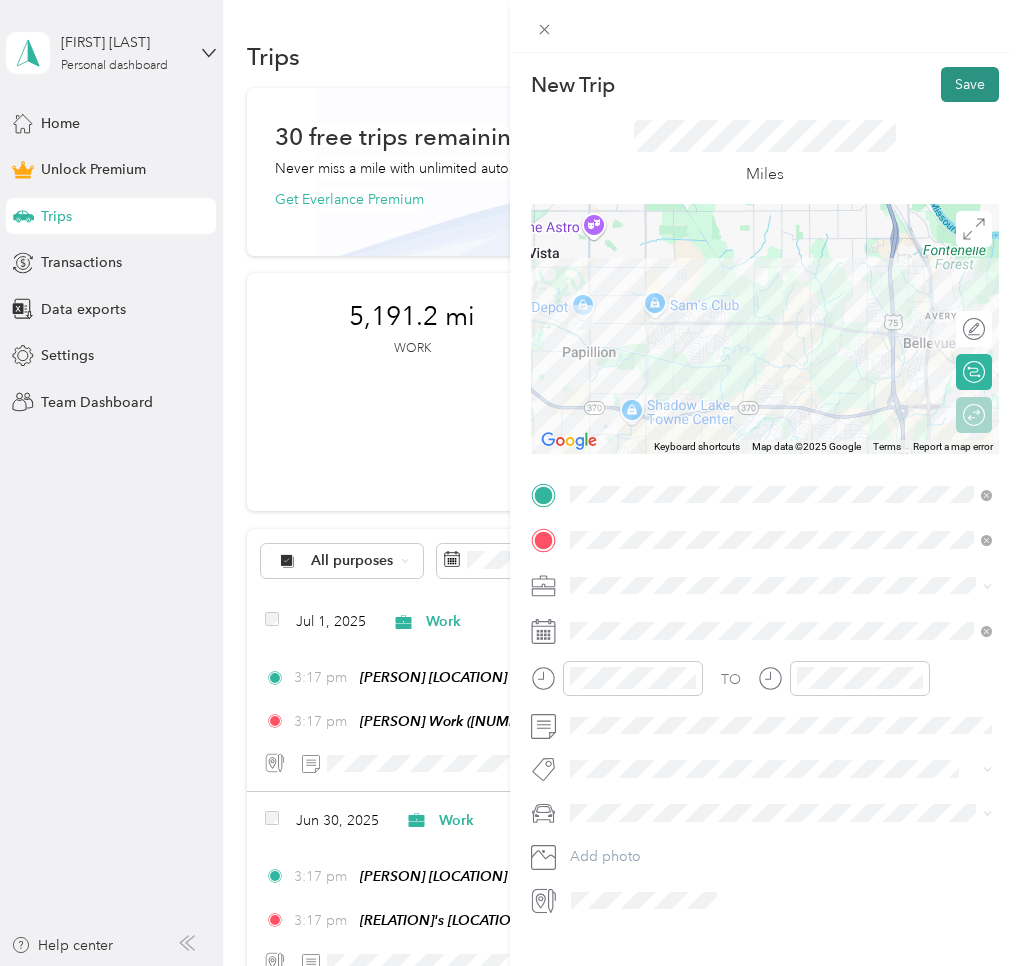 click on "Save" at bounding box center (970, 84) 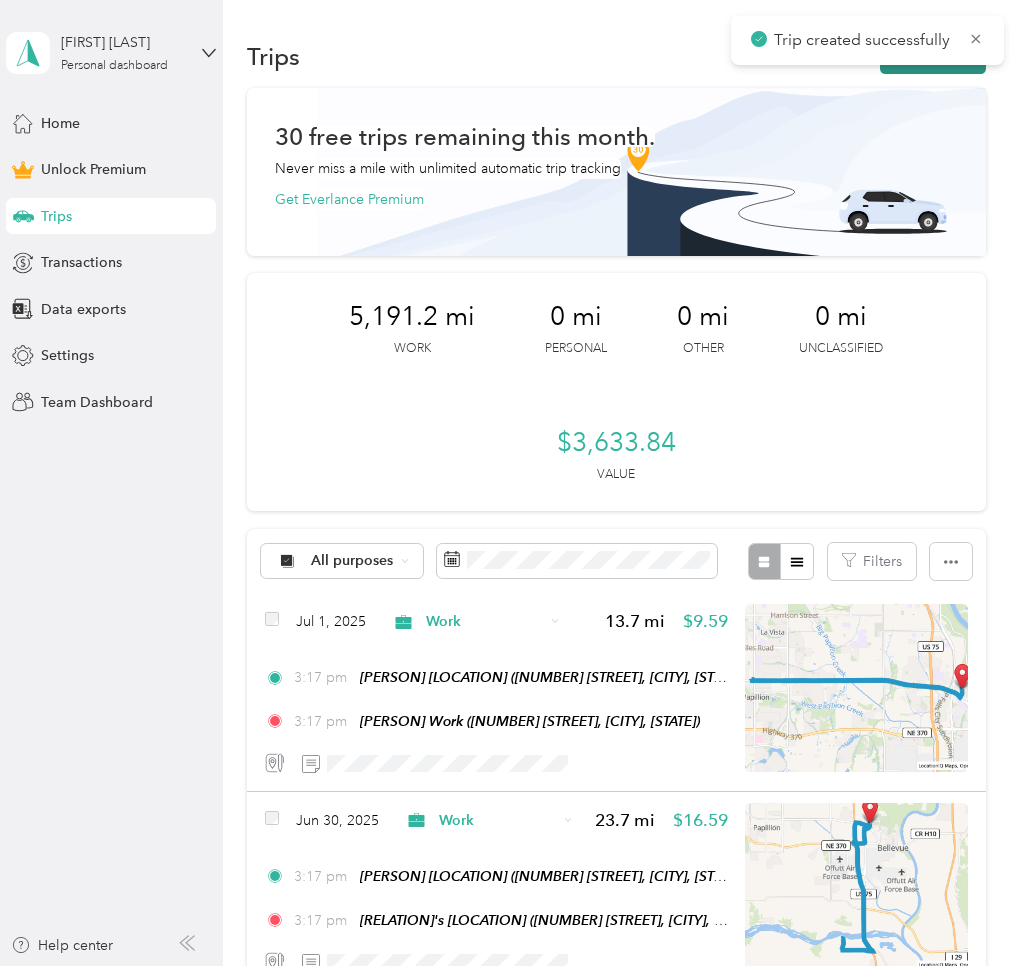 click 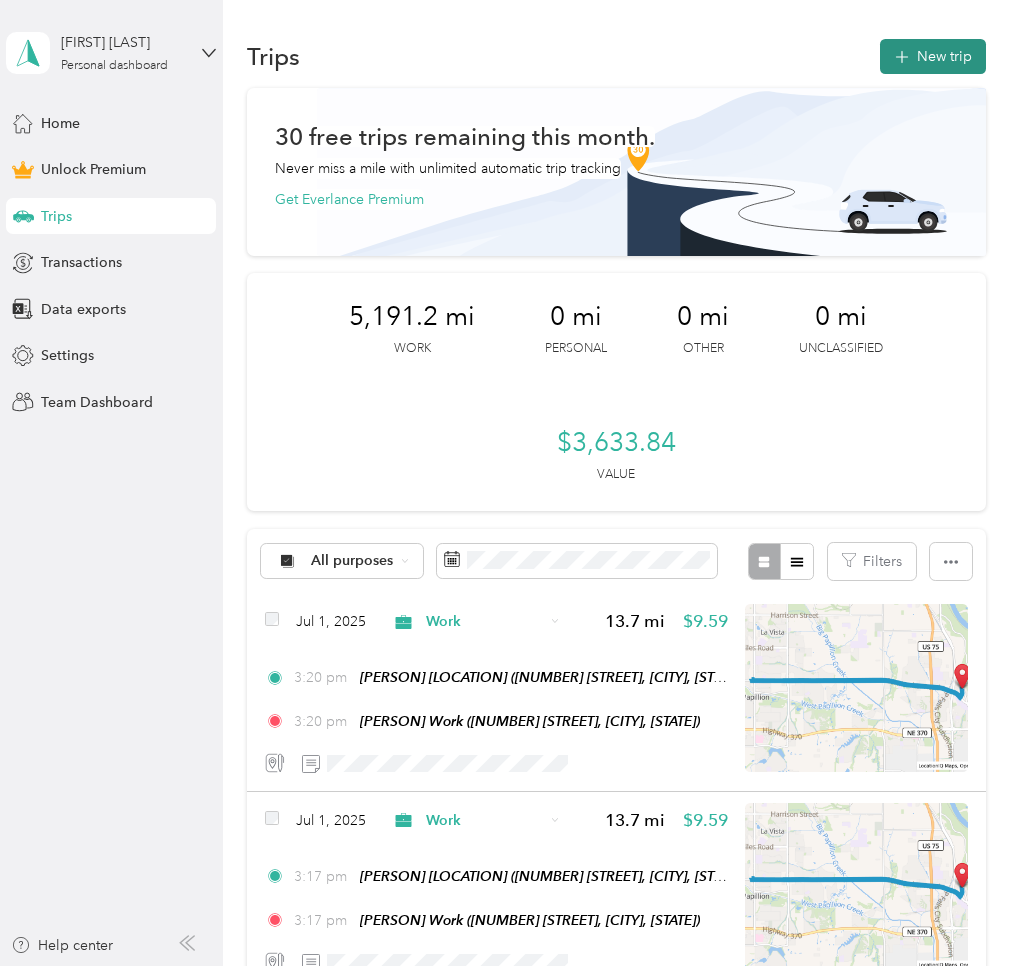 click on "New trip" at bounding box center (933, 56) 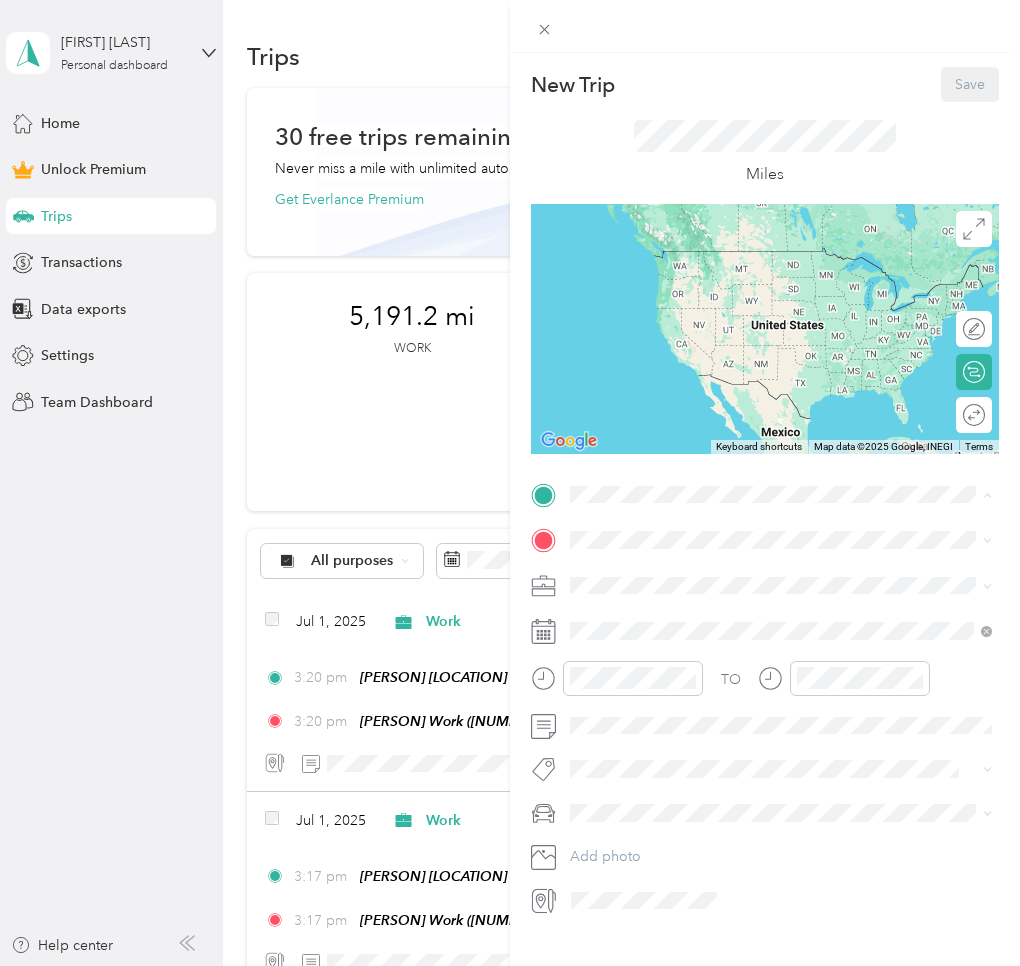 drag, startPoint x: 628, startPoint y: 578, endPoint x: 620, endPoint y: 565, distance: 15.264338 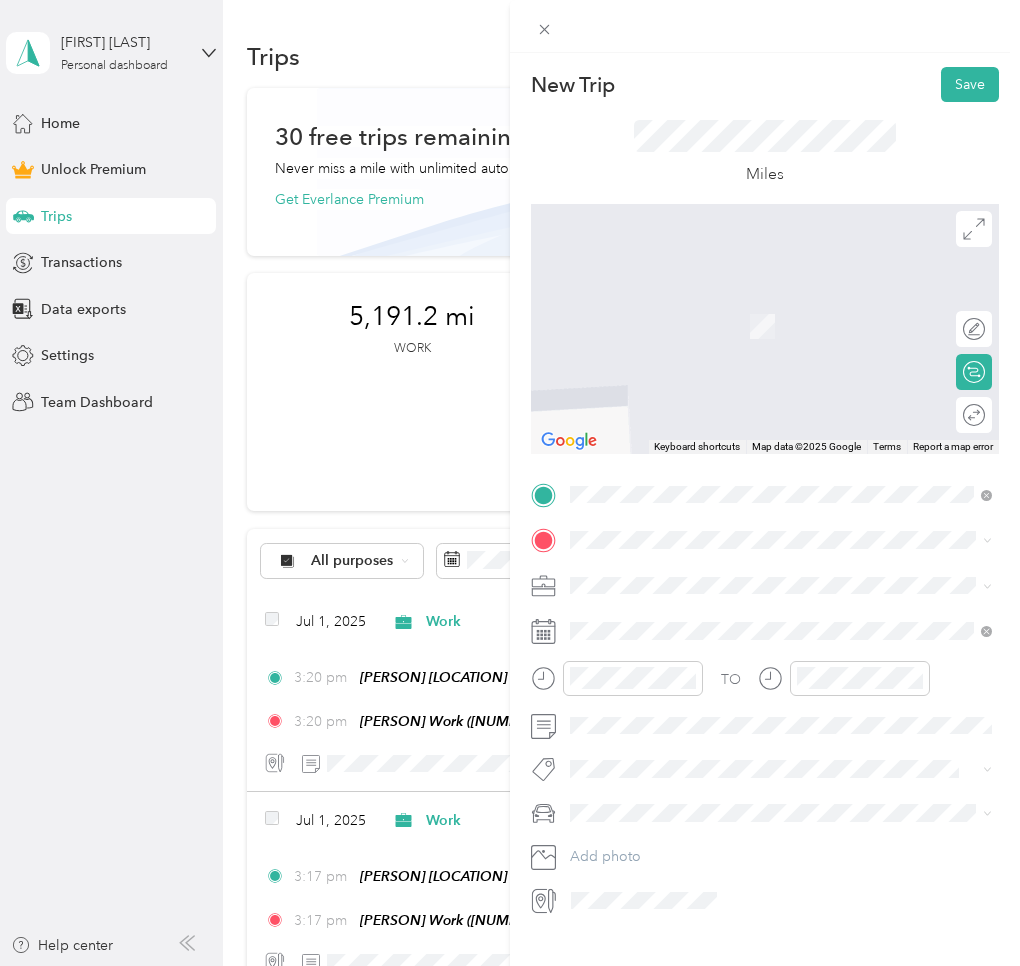 click on "[FIRST] [LAST]" at bounding box center [655, 744] 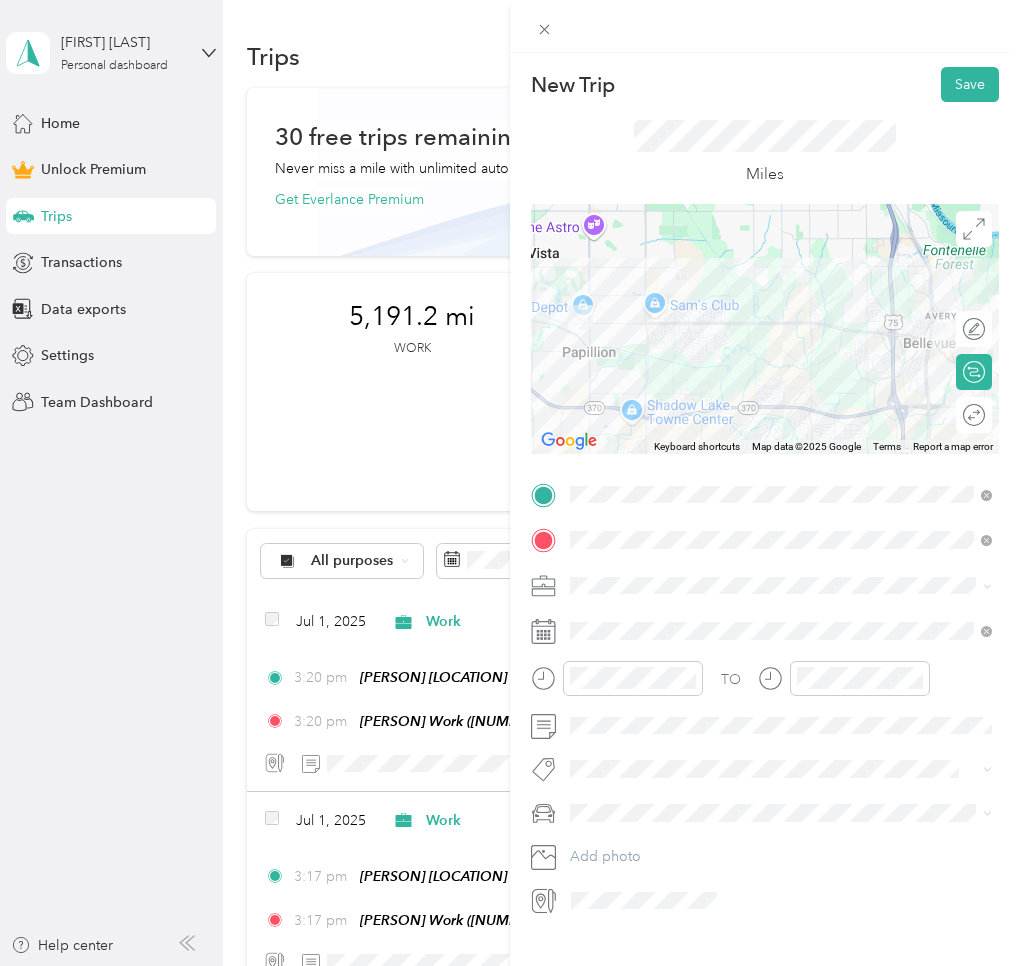 click on "Work" at bounding box center (594, 620) 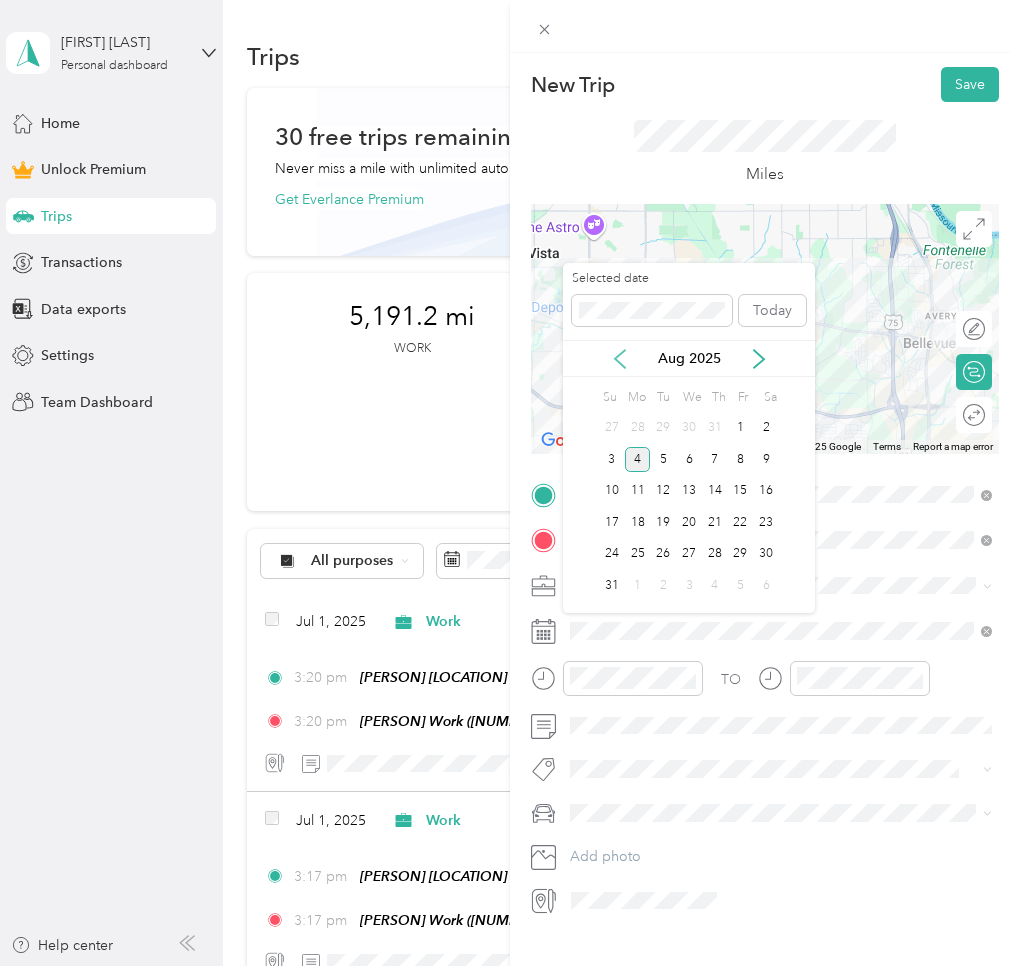 click 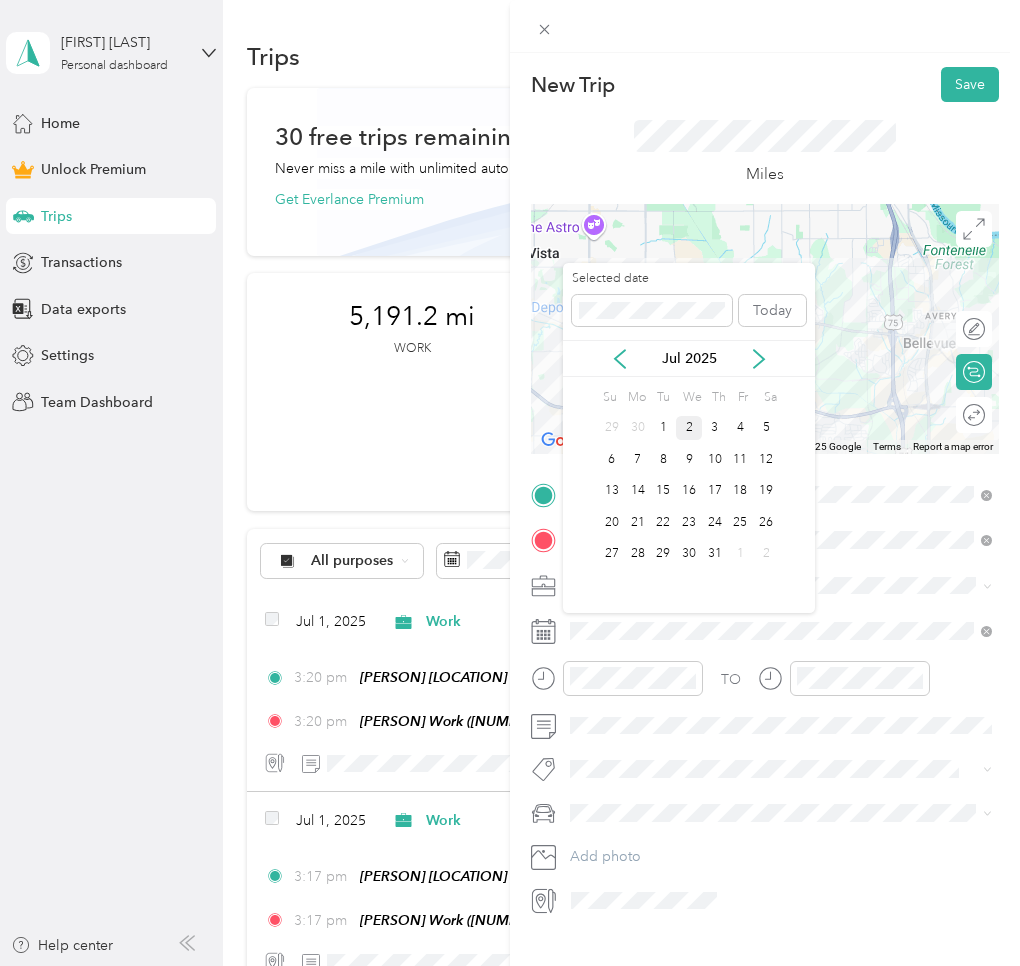 click on "2" at bounding box center [689, 428] 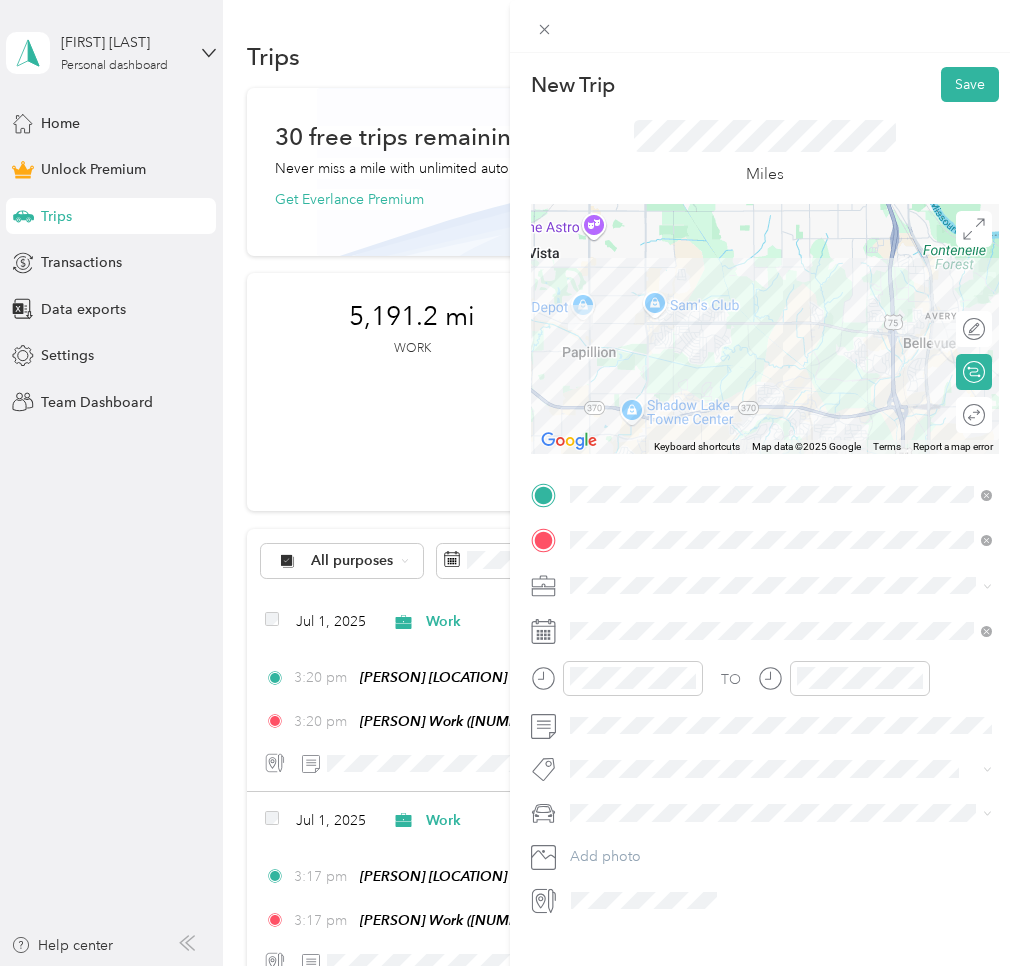 click 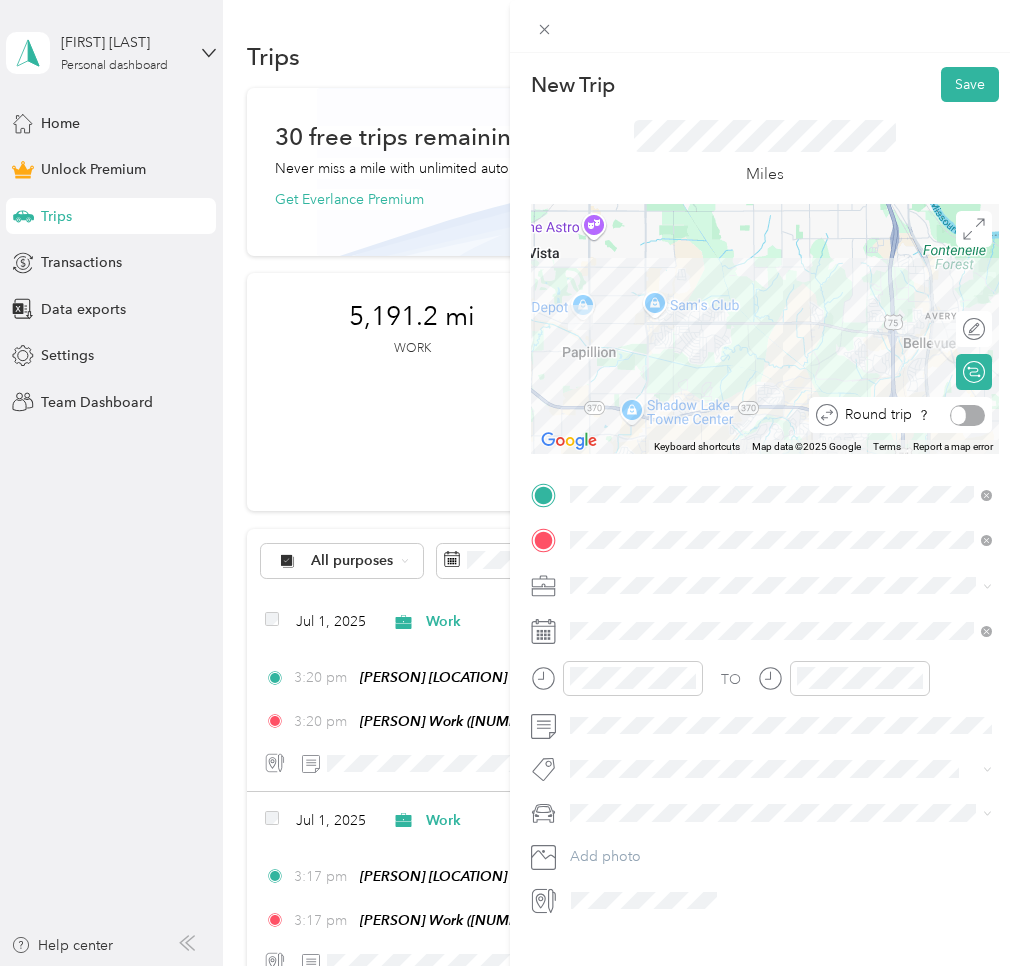 click at bounding box center (967, 415) 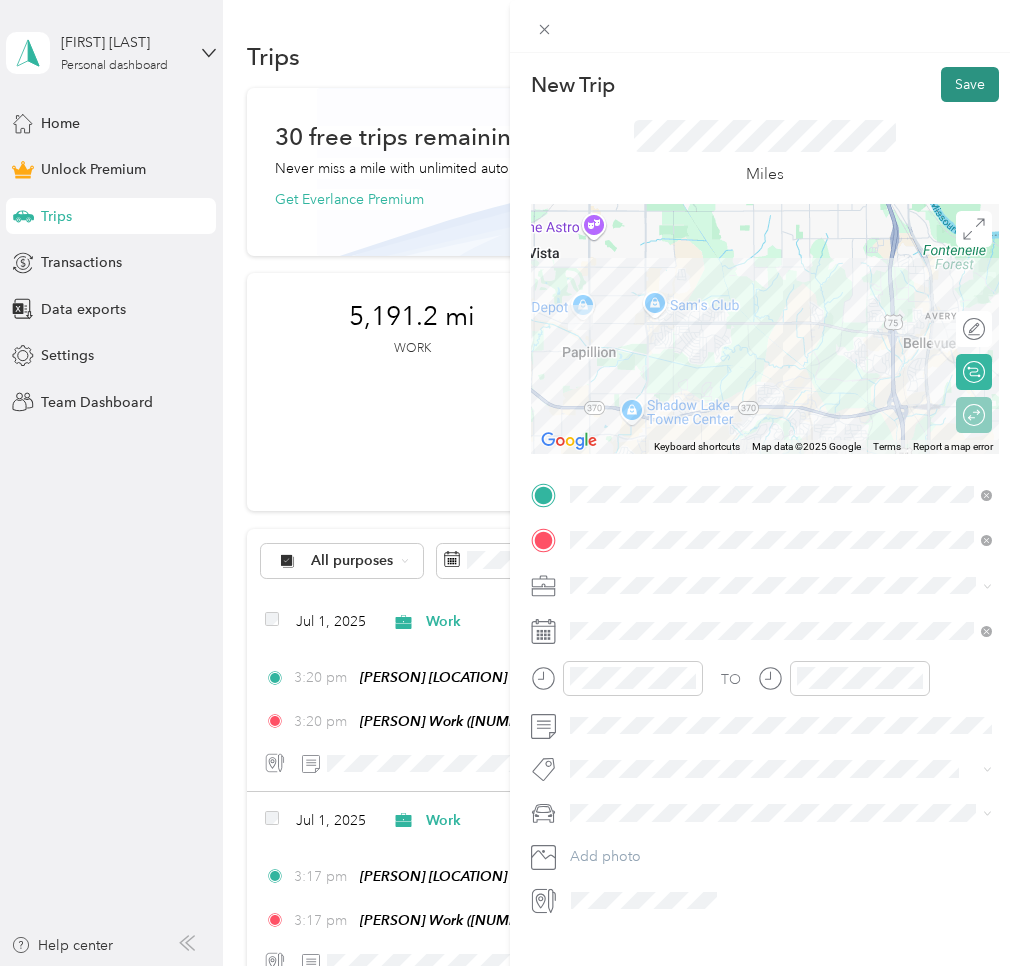 click on "Save" at bounding box center [970, 84] 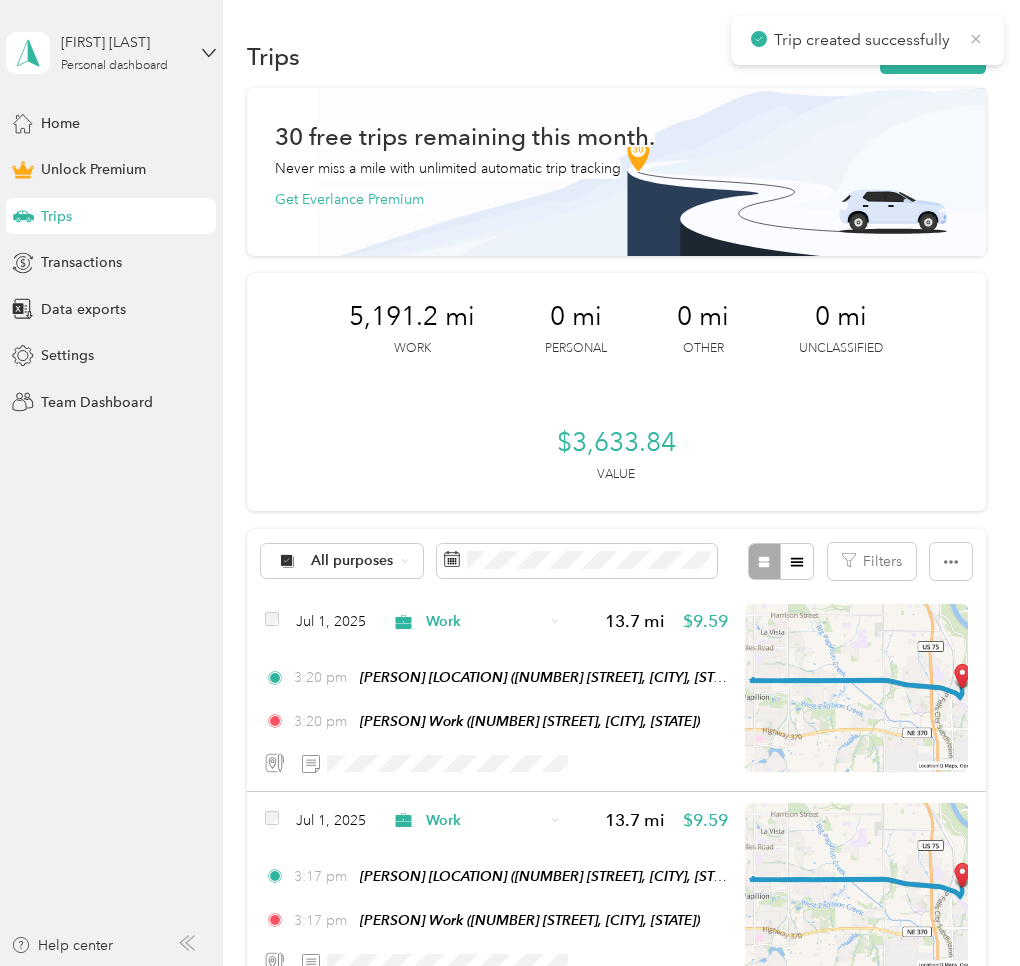 click 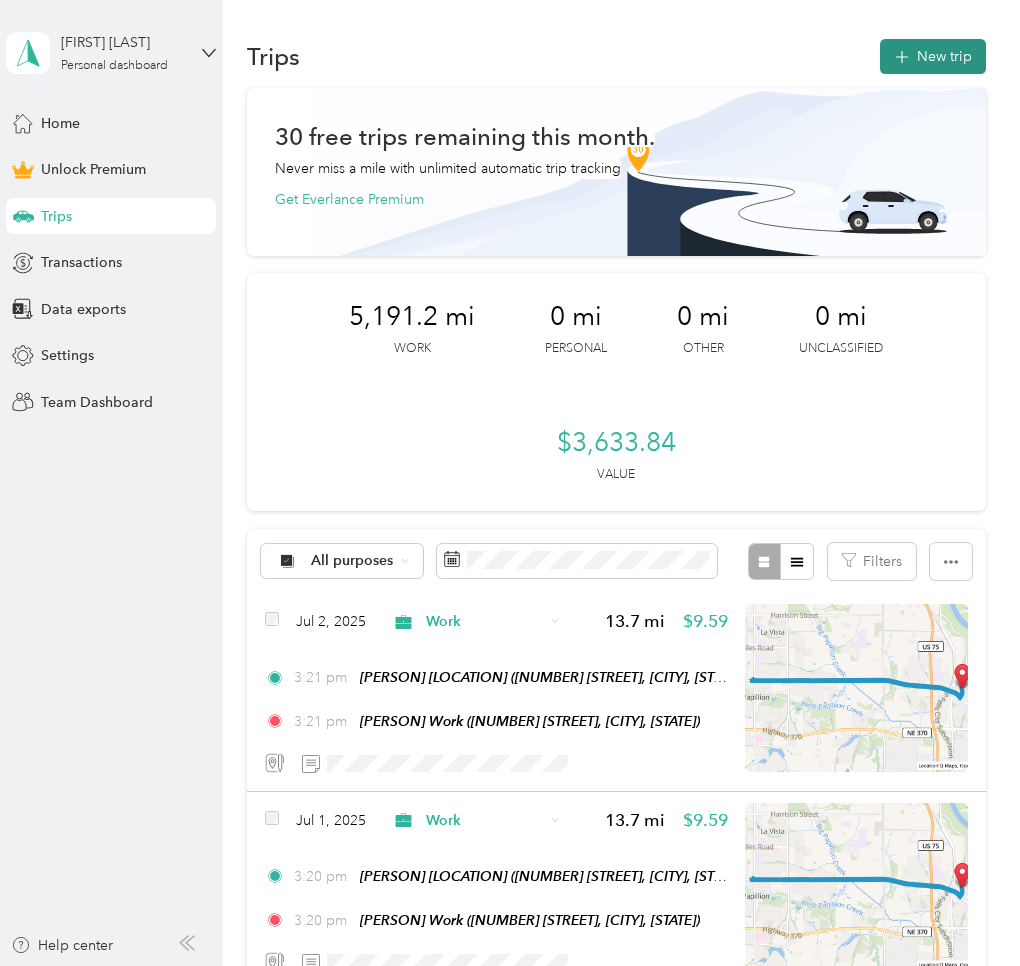 click on "New trip" at bounding box center (933, 56) 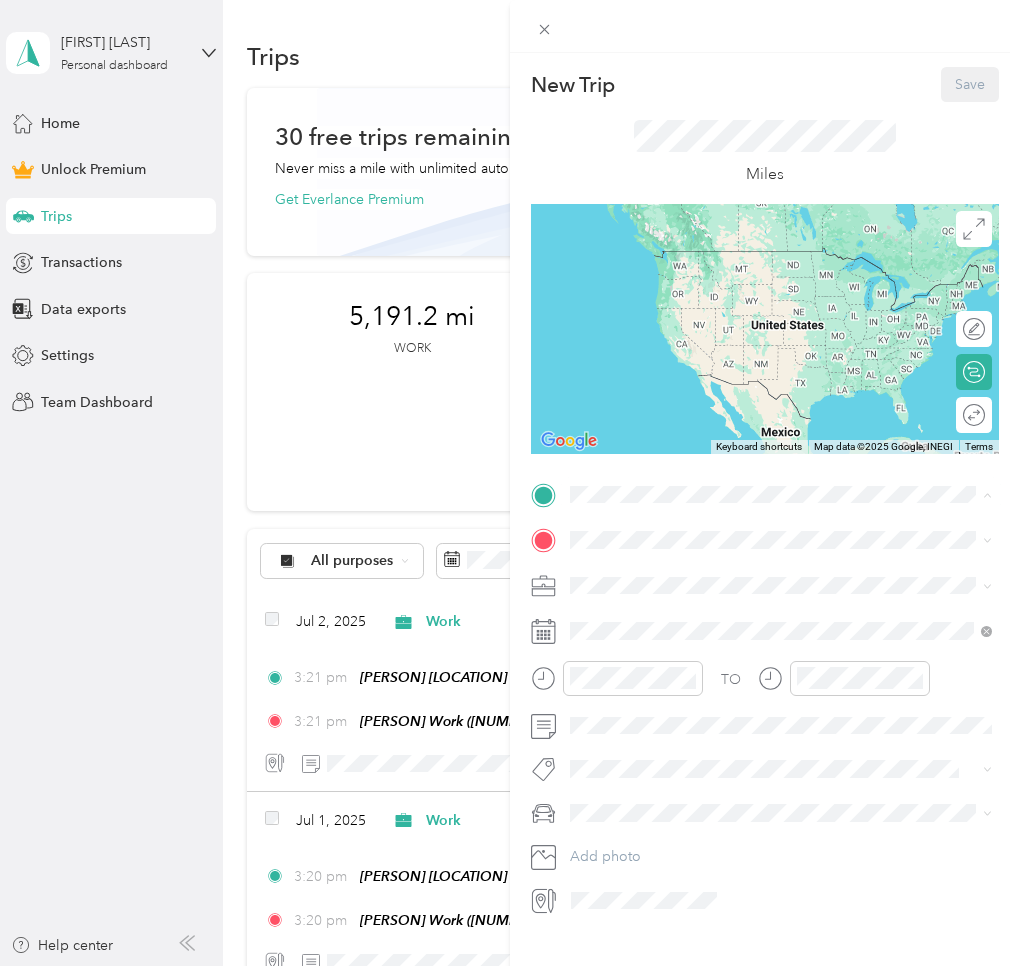 click on "[PERSON]  Home [NUMBER] [STREET], [POSTAL_CODE], [CITY], [STATE], [COUNTRY]" at bounding box center (780, 586) 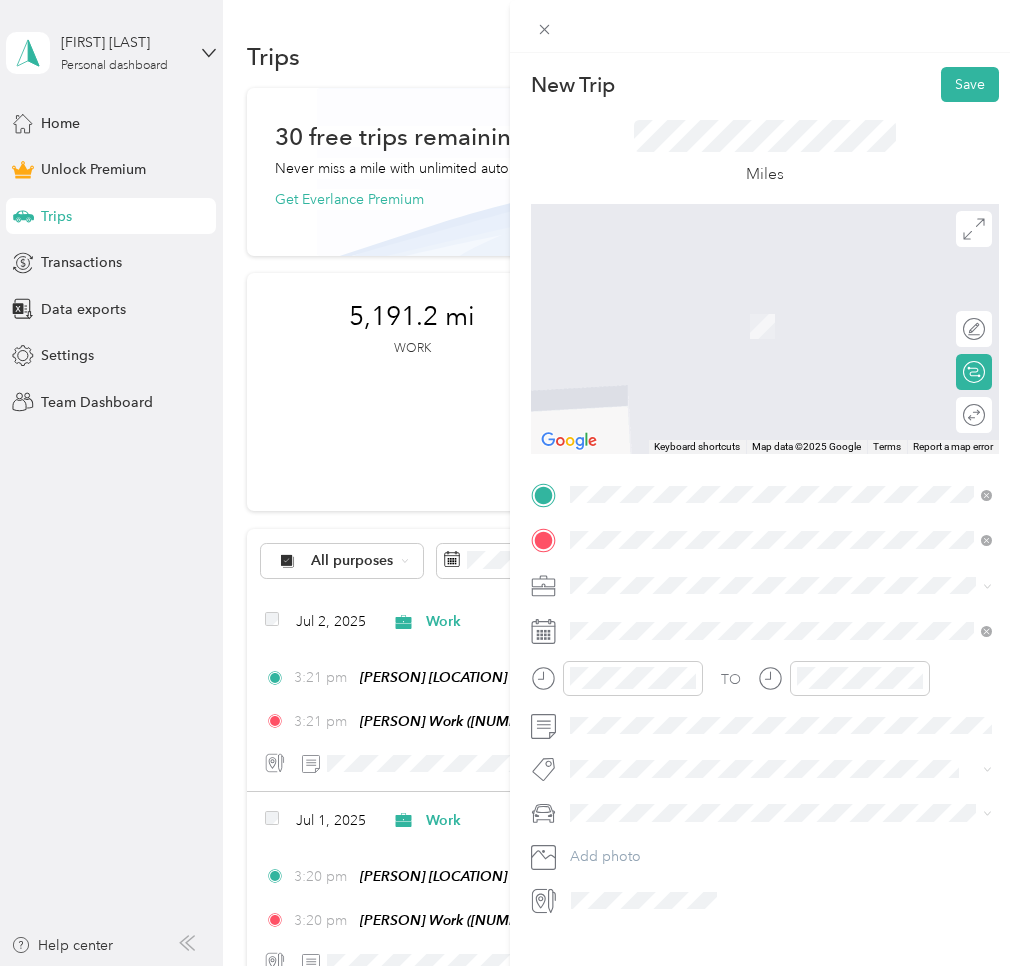 drag, startPoint x: 646, startPoint y: 750, endPoint x: 614, endPoint y: 603, distance: 150.44267 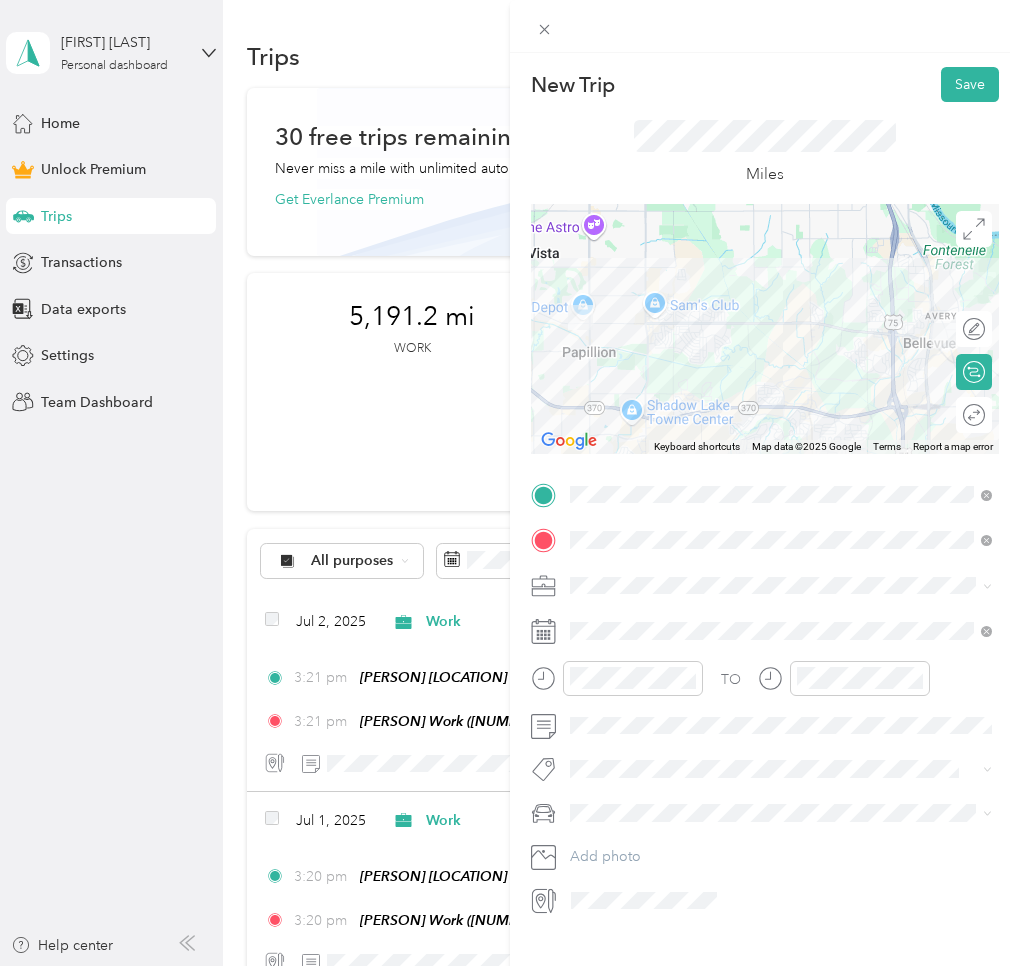 click at bounding box center (781, 586) 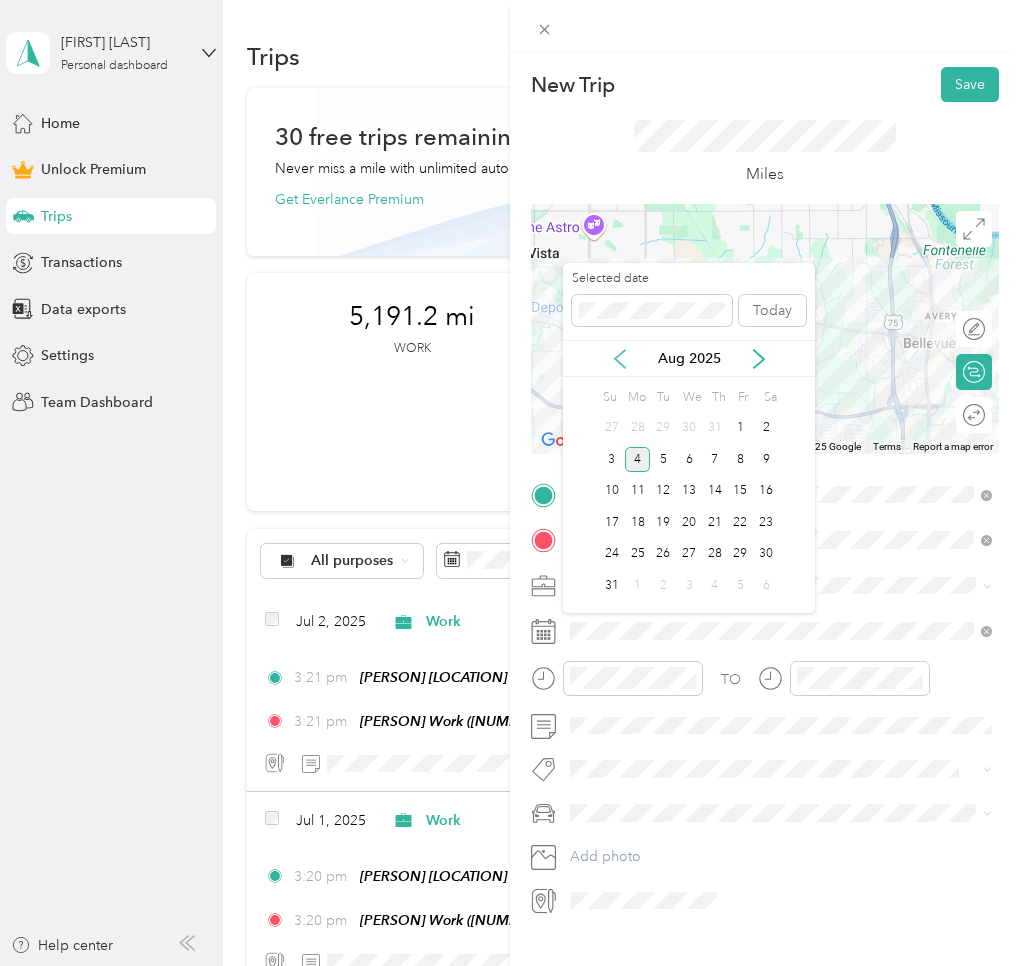 click 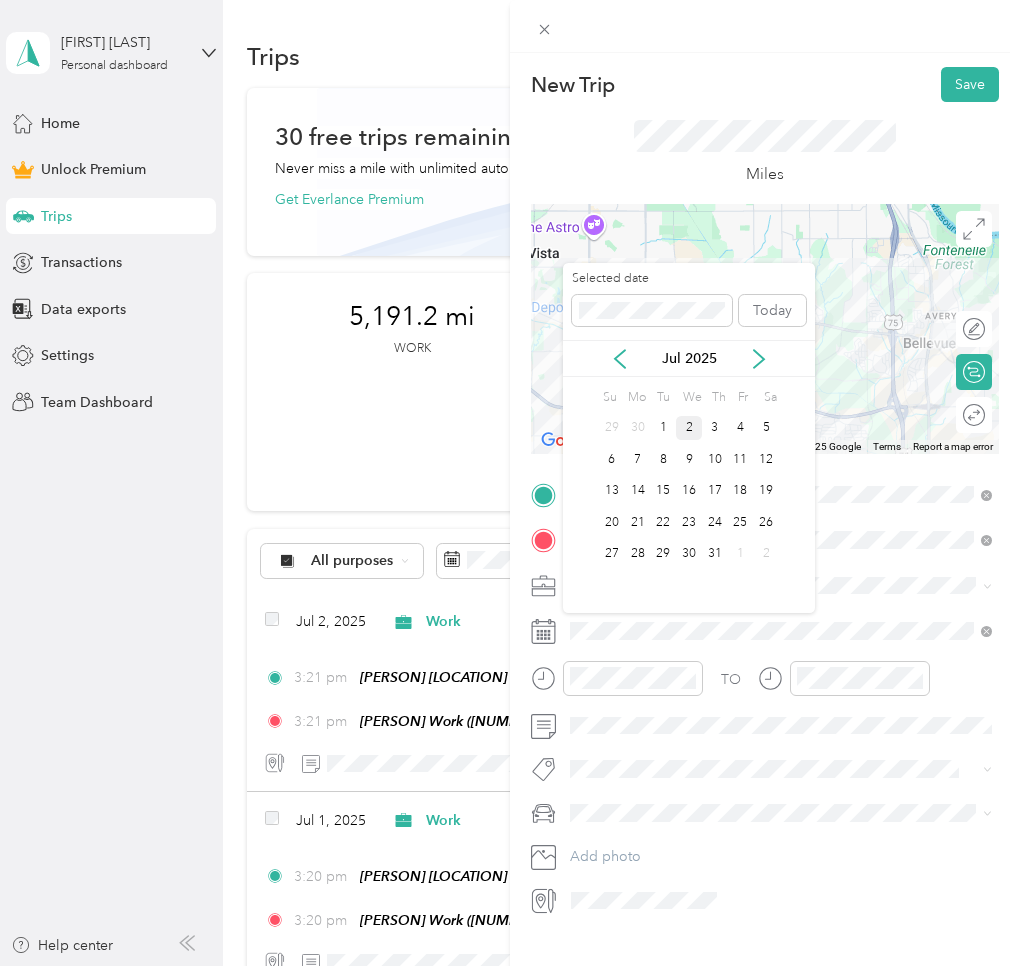 click on "2" at bounding box center (689, 428) 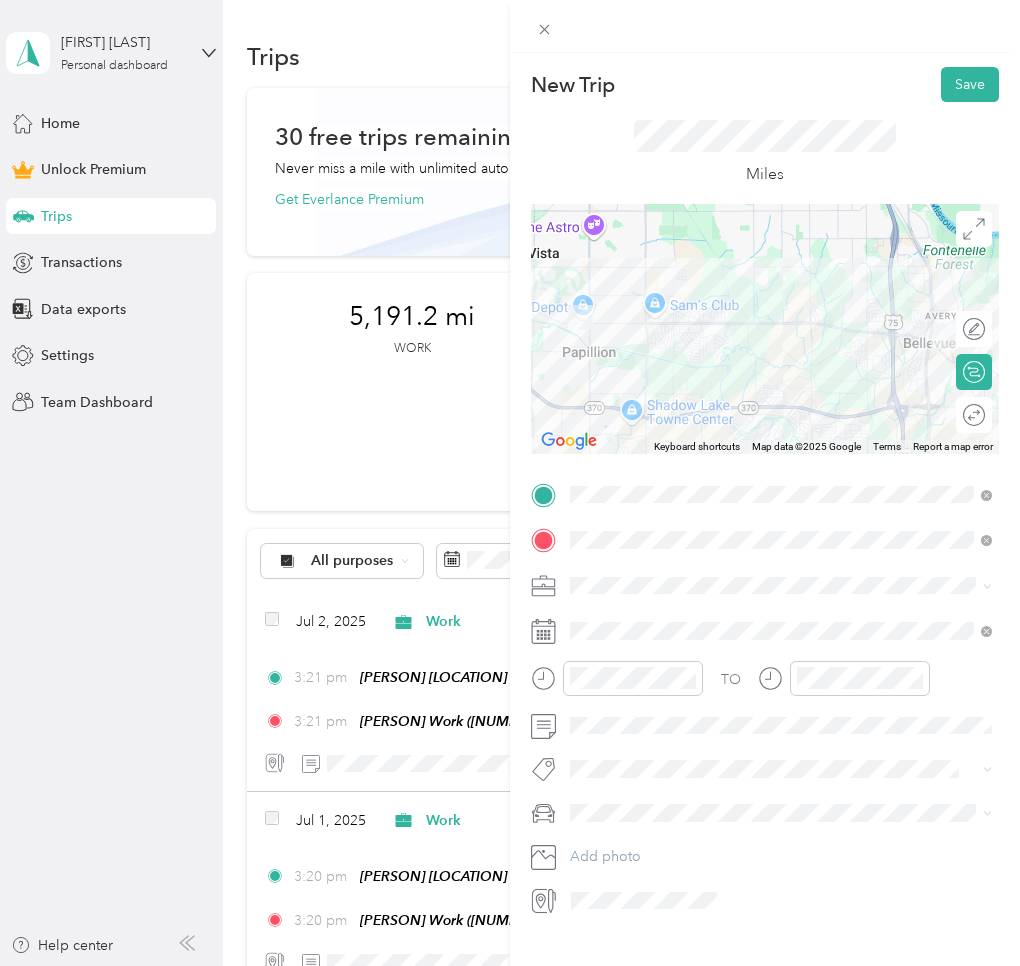 click 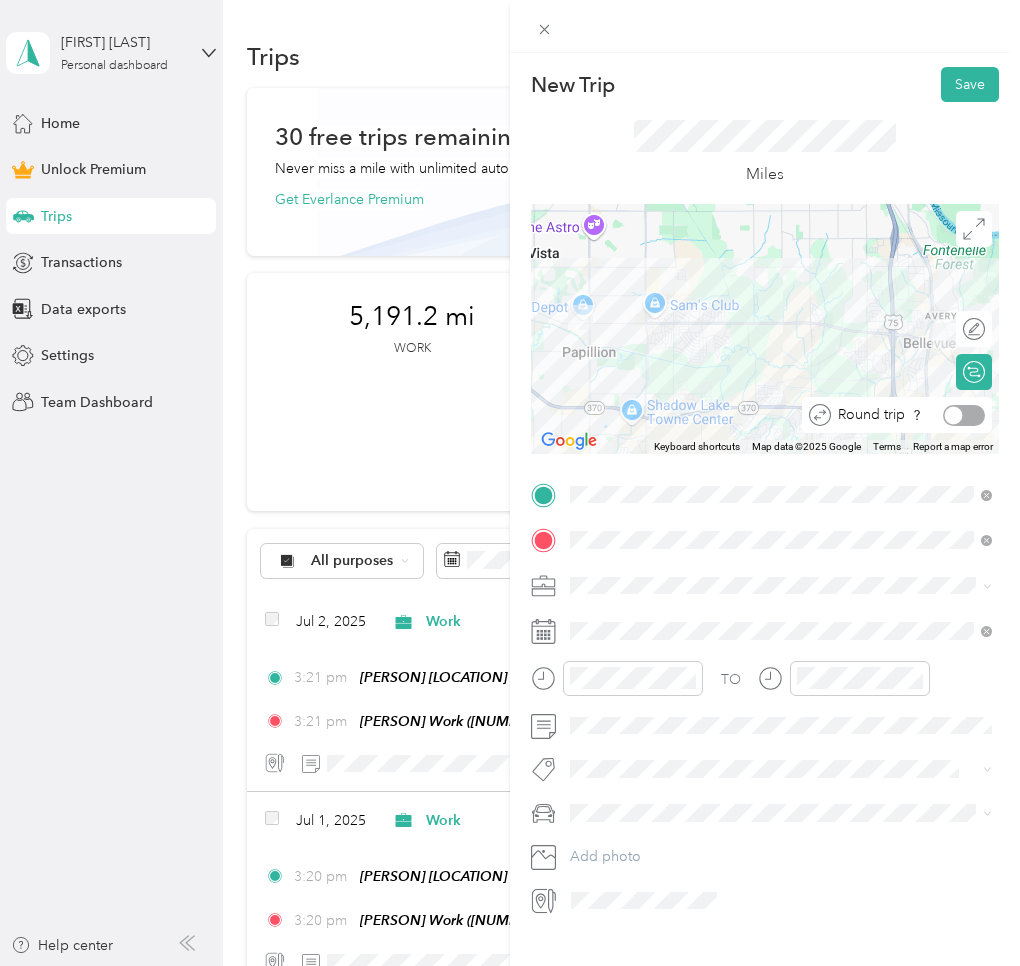 click at bounding box center [964, 415] 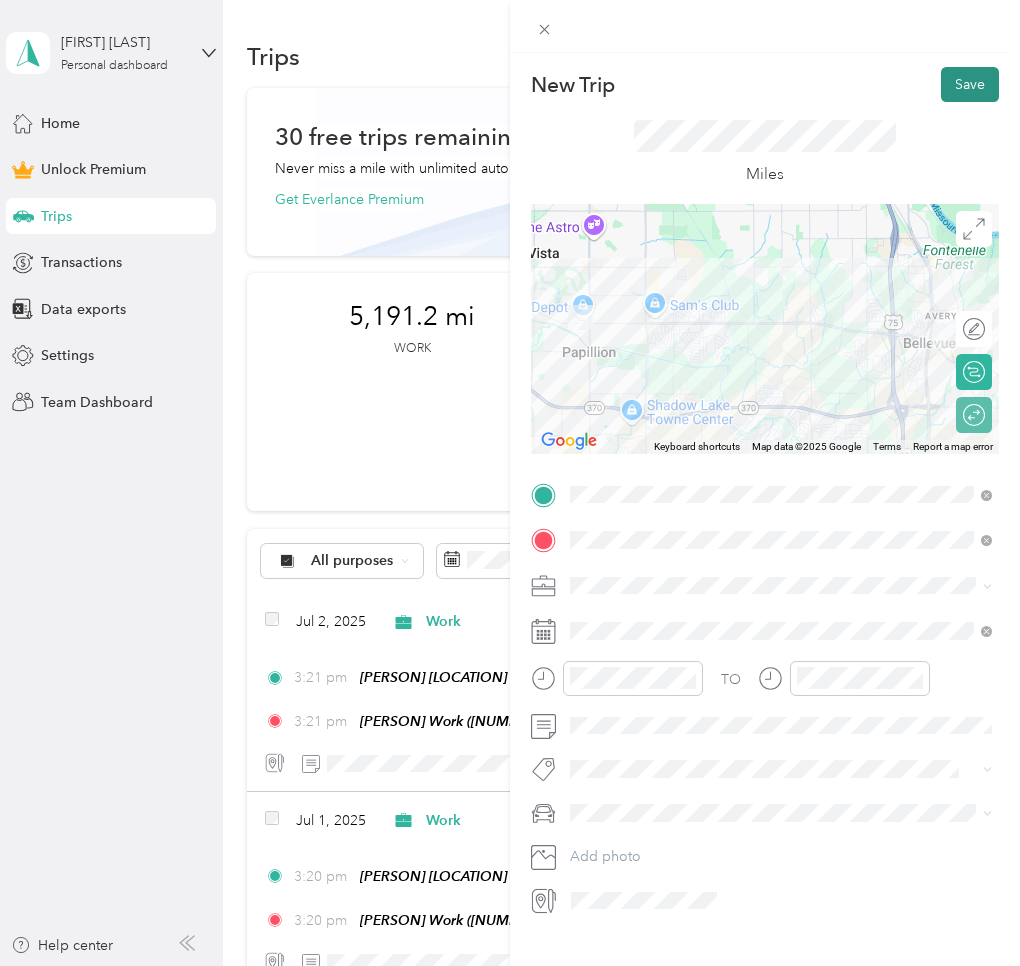 click on "Save" at bounding box center [970, 84] 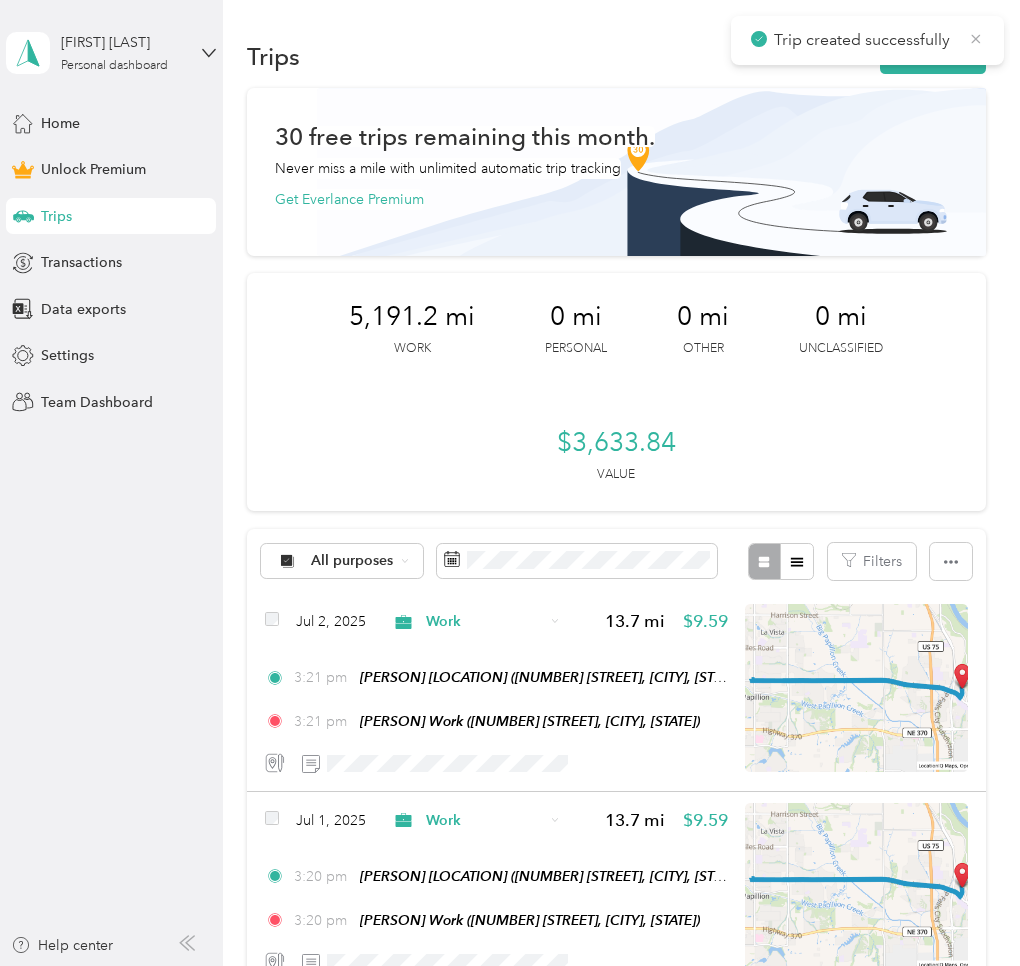 click 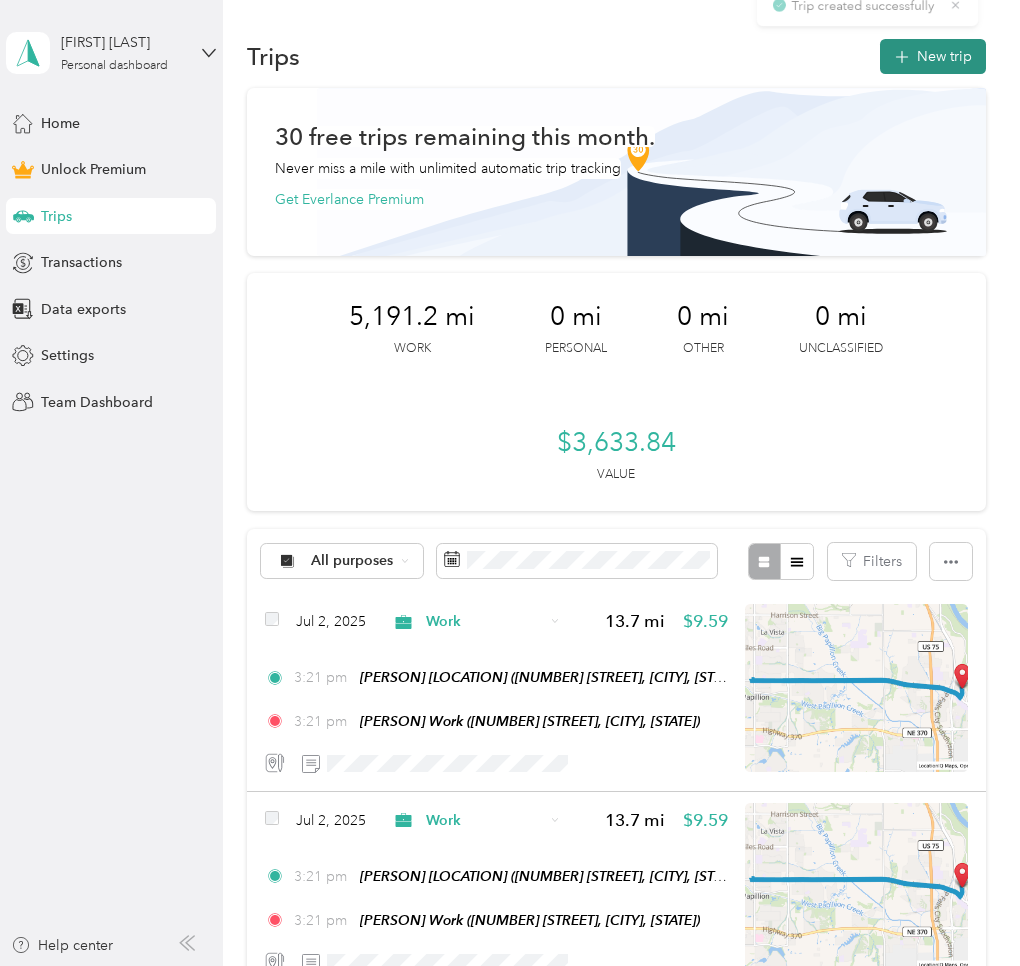 click on "New trip" at bounding box center (933, 56) 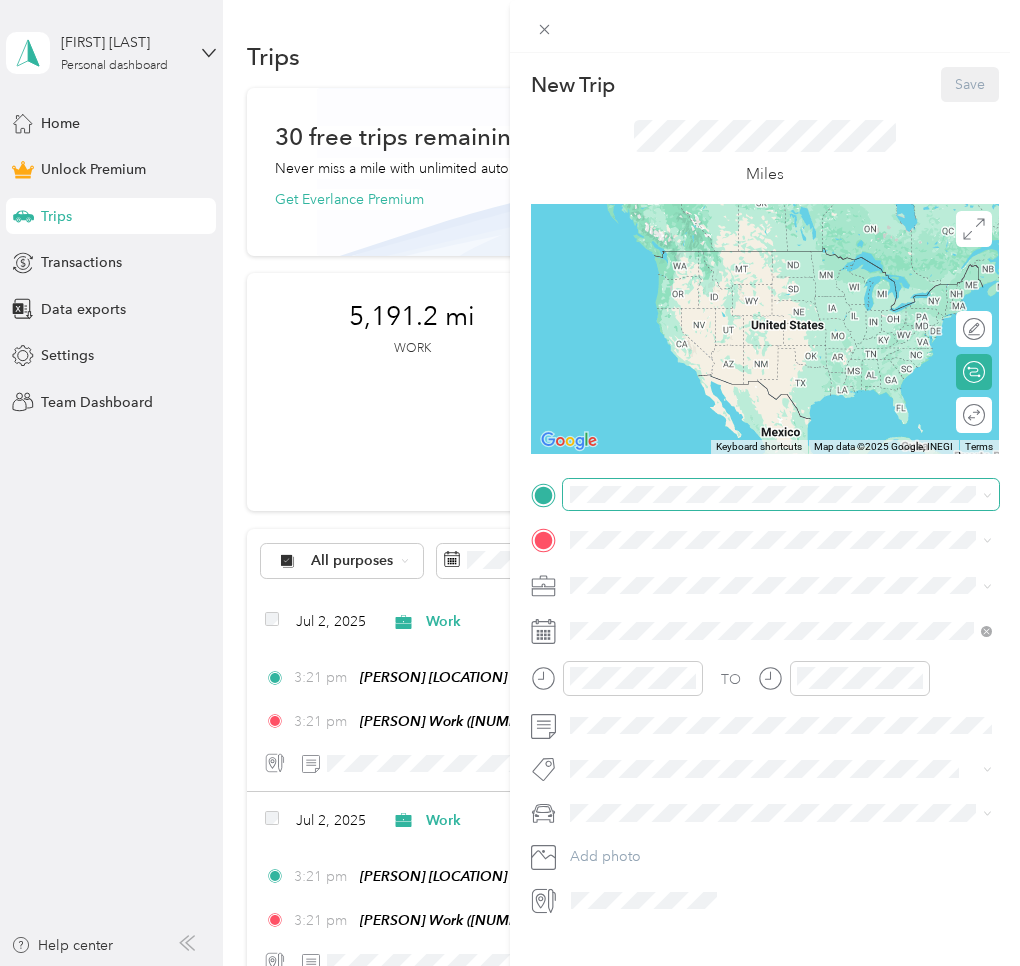 click at bounding box center [781, 495] 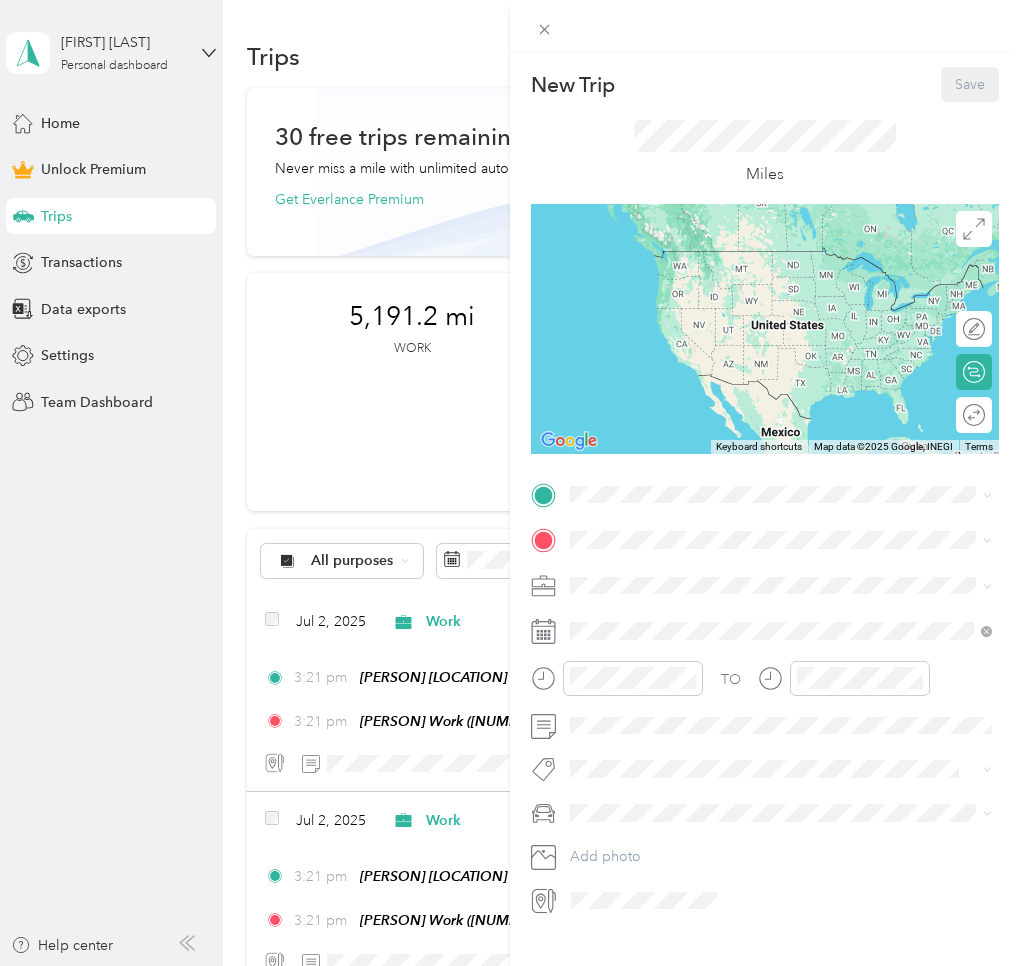 click on "[PERSON]  Home [NUMBER] [STREET], [POSTAL_CODE], [CITY], [STATE], [COUNTRY]" at bounding box center (781, 583) 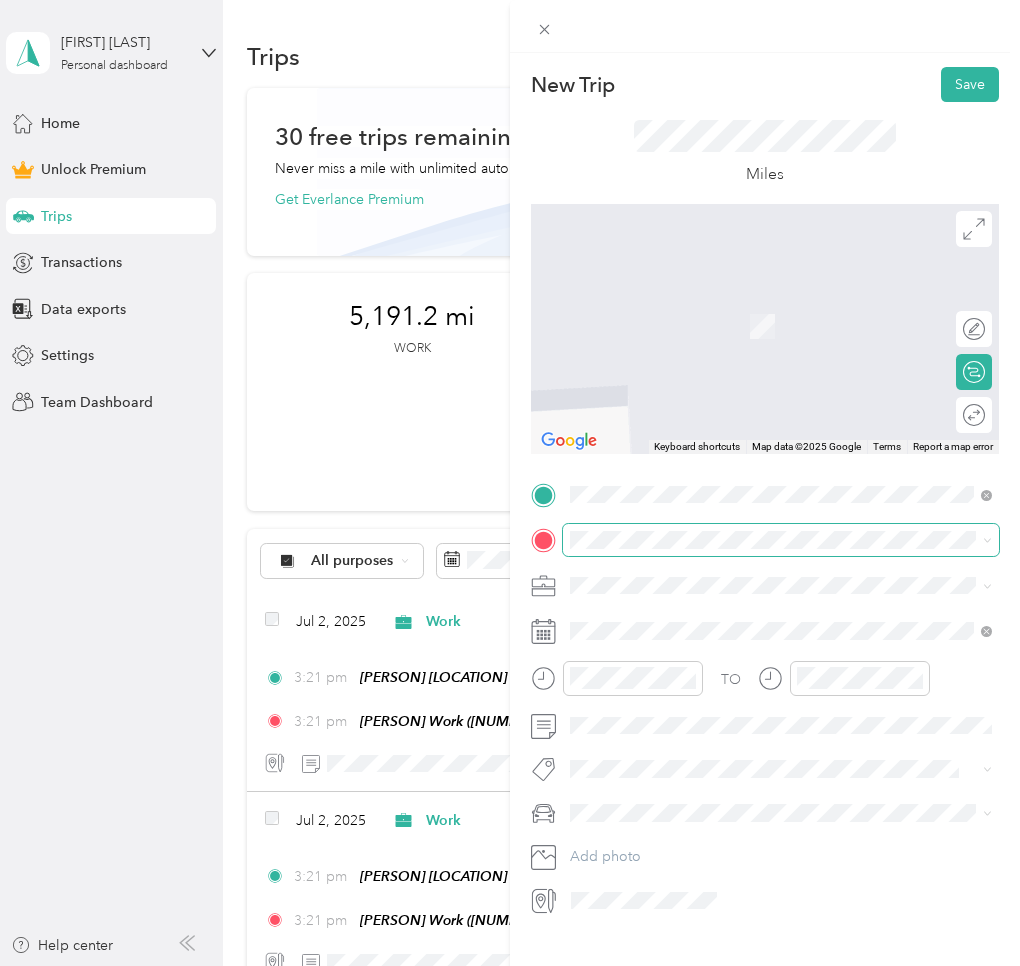 click at bounding box center (781, 540) 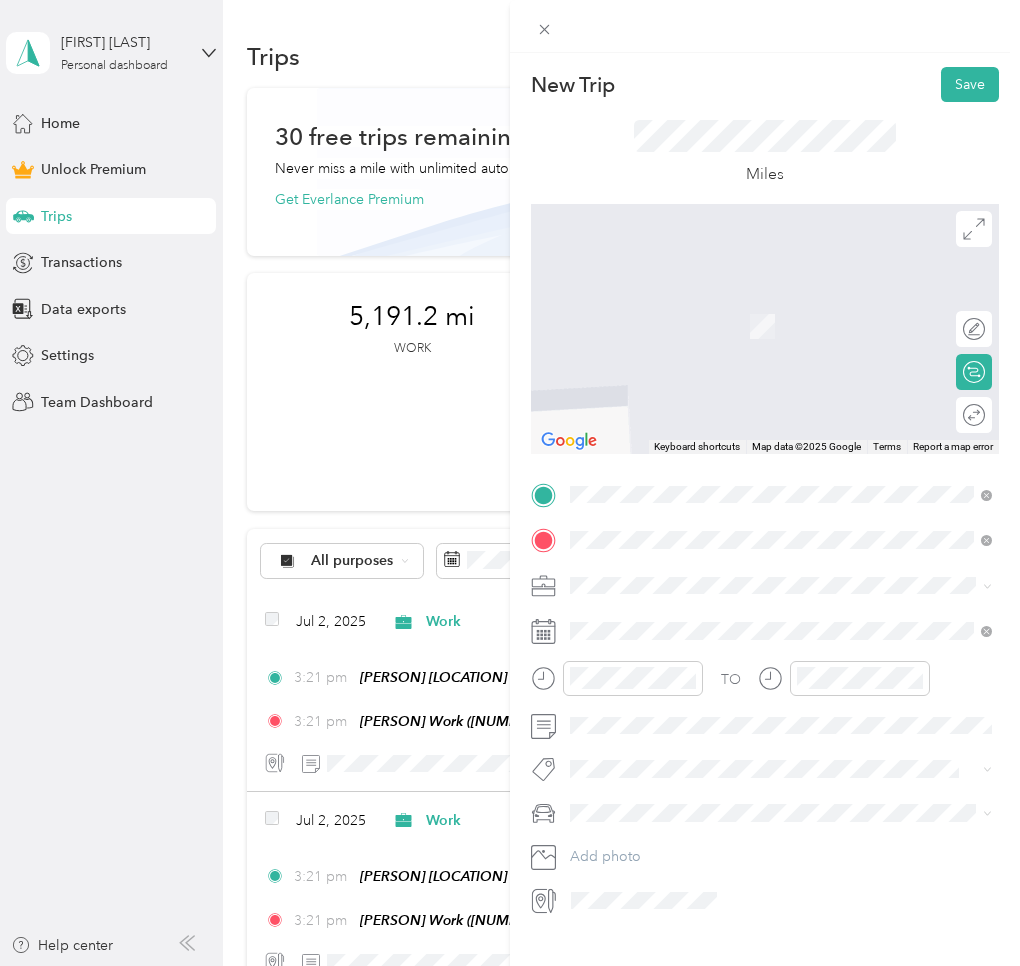 click on "[NUMBER] [STREET]
[CITY], [STATE] [POSTAL_CODE], [COUNTRY]" at bounding box center (752, 620) 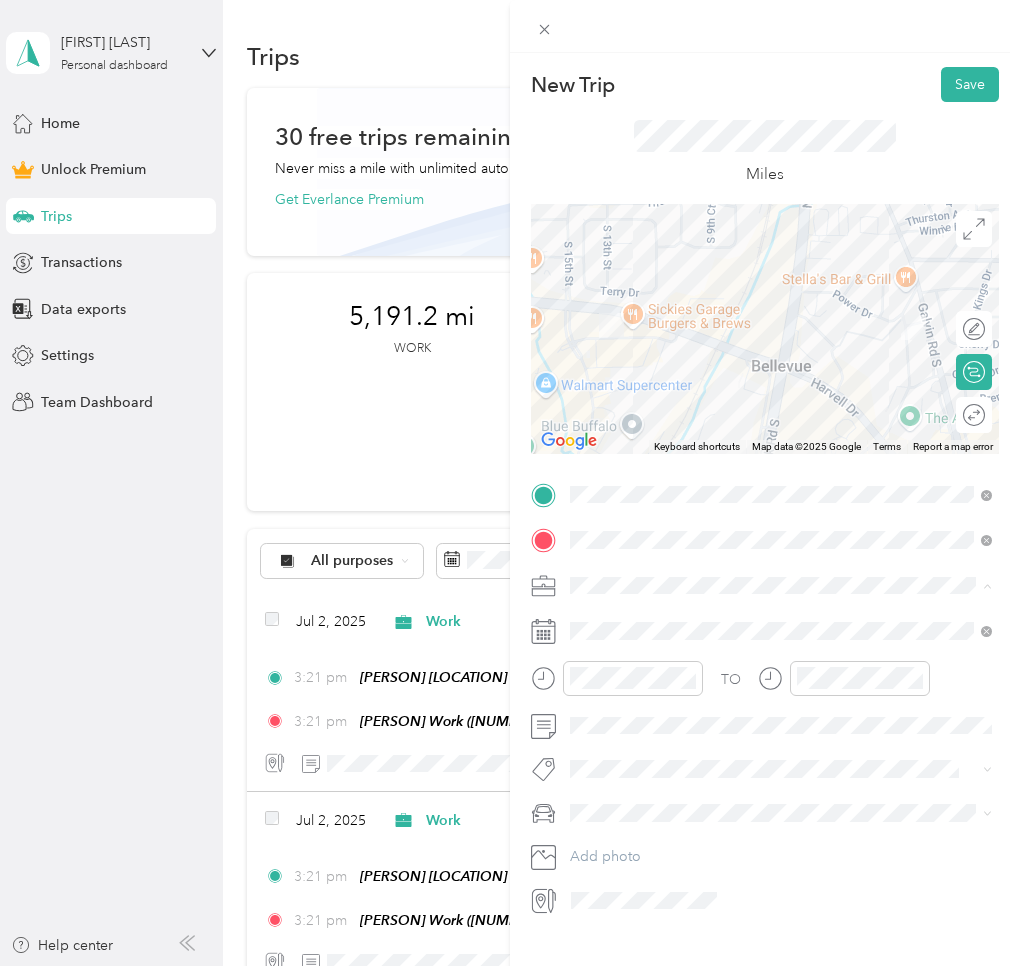 click on "Work" at bounding box center [594, 620] 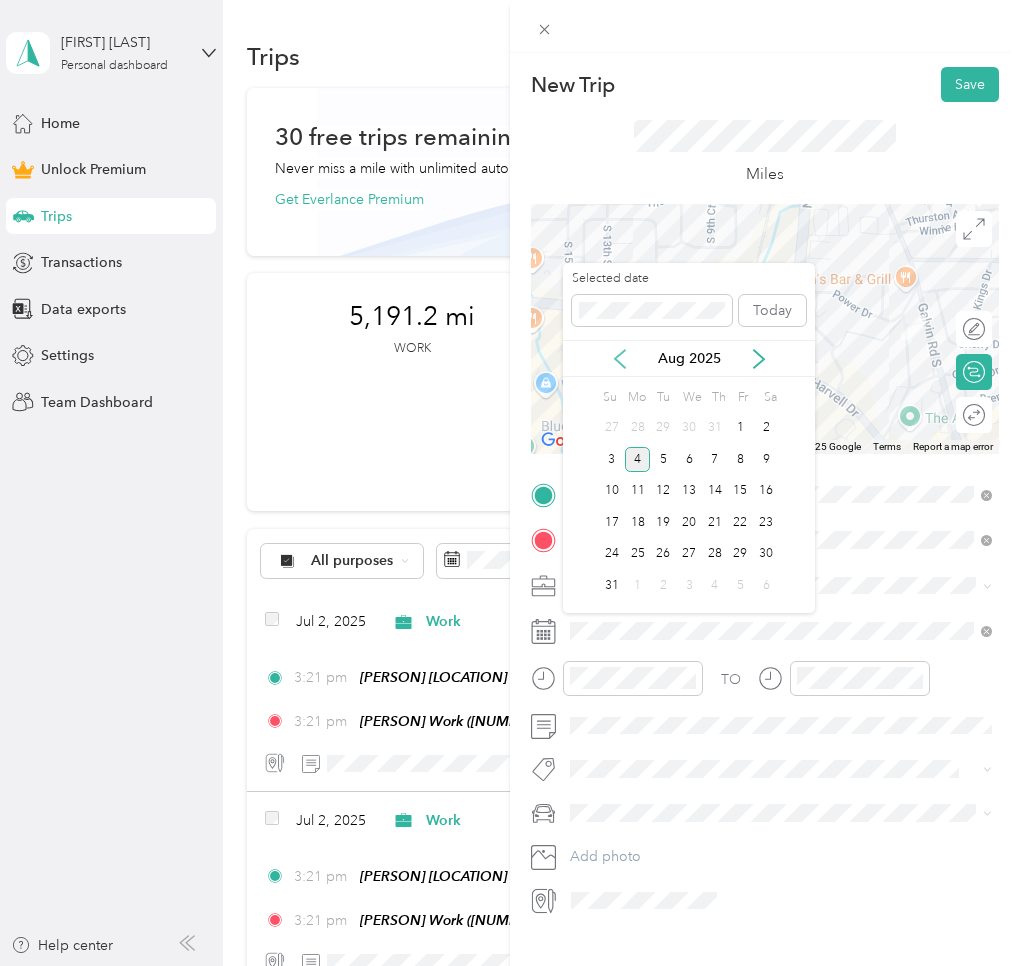 click 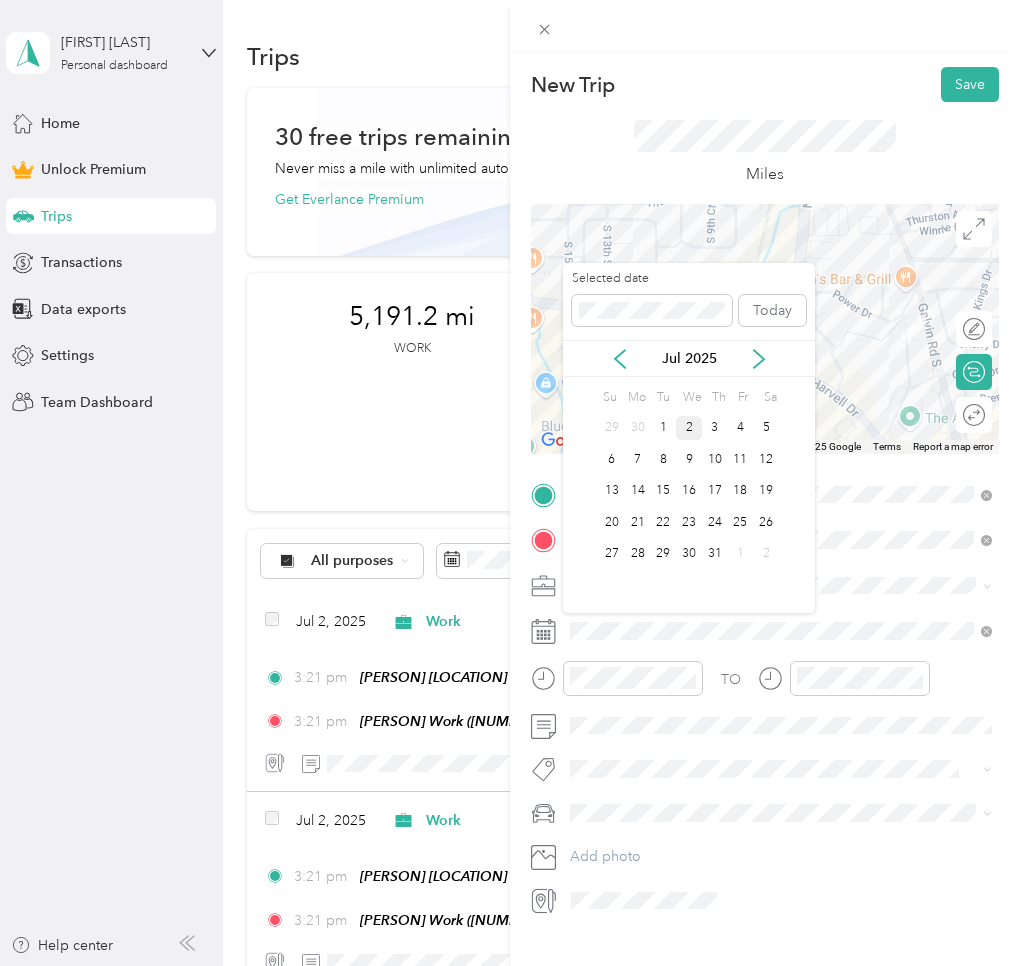 click on "2" at bounding box center [689, 428] 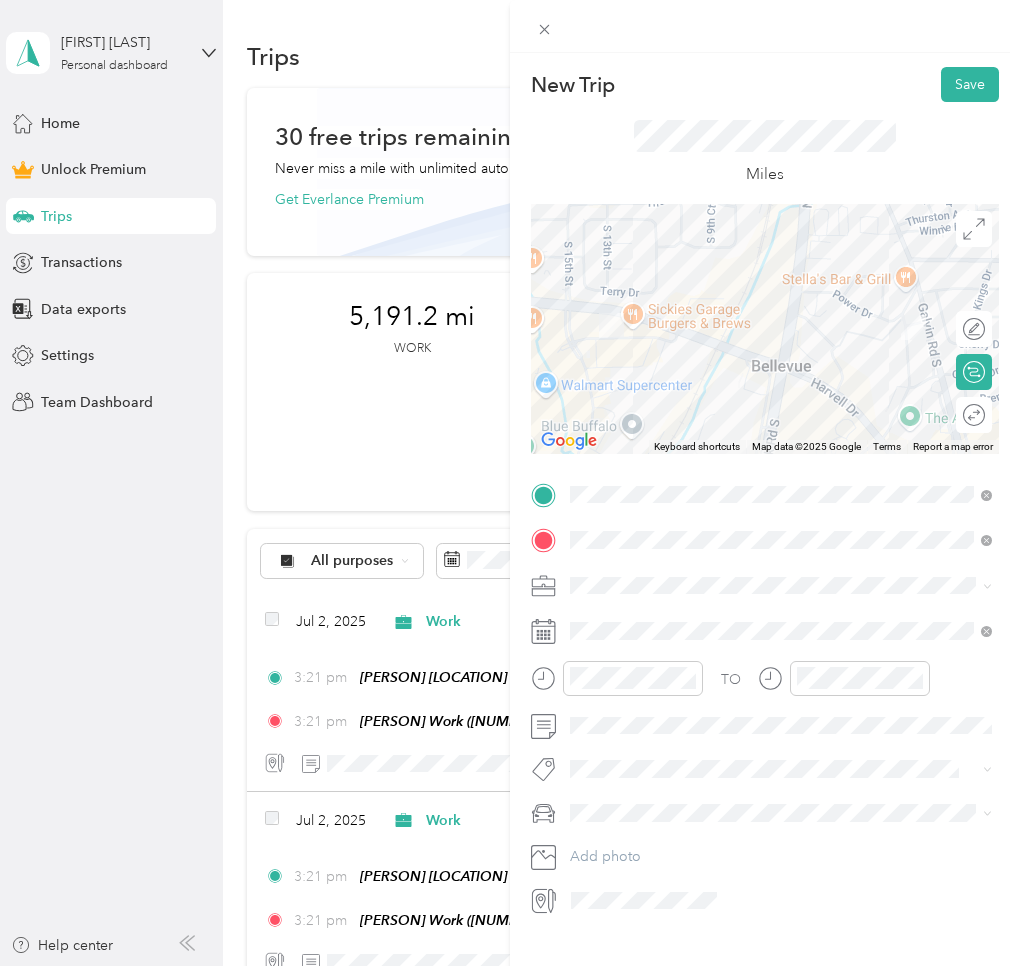click on "Round trip" at bounding box center (974, 415) 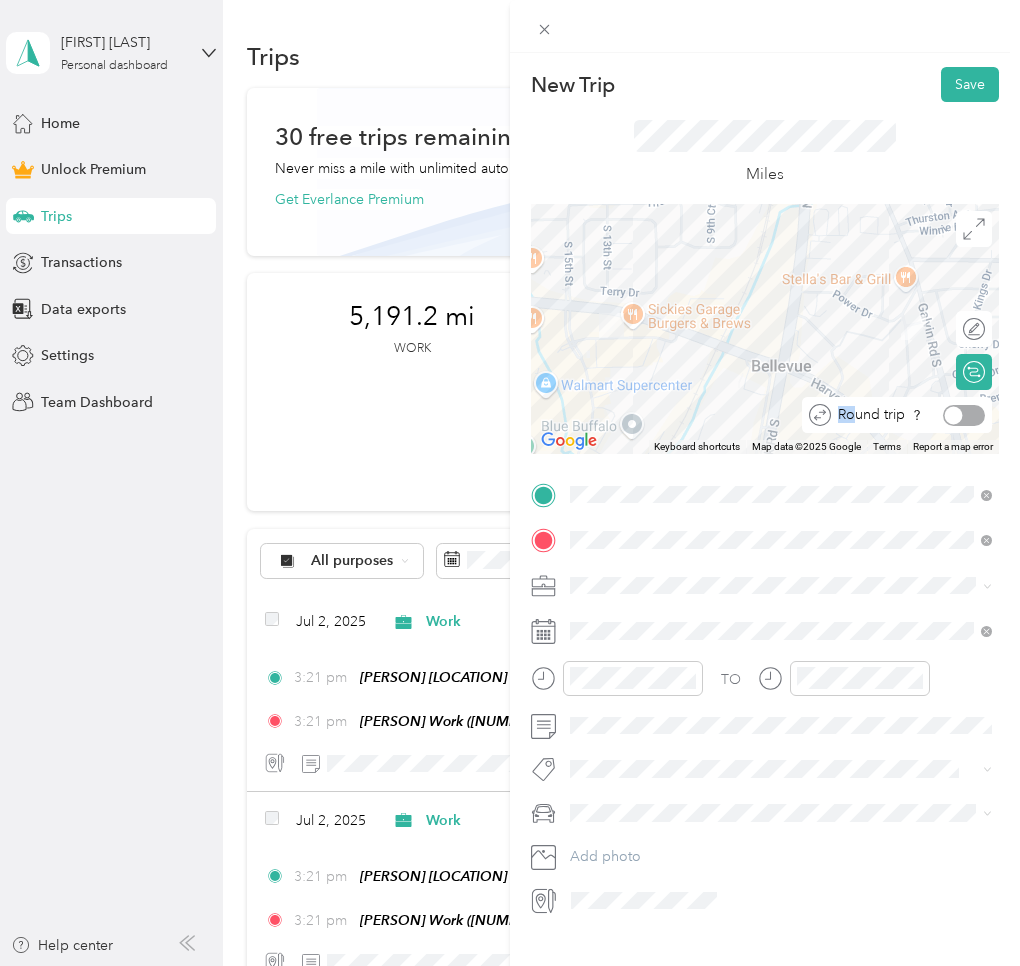 click at bounding box center (964, 415) 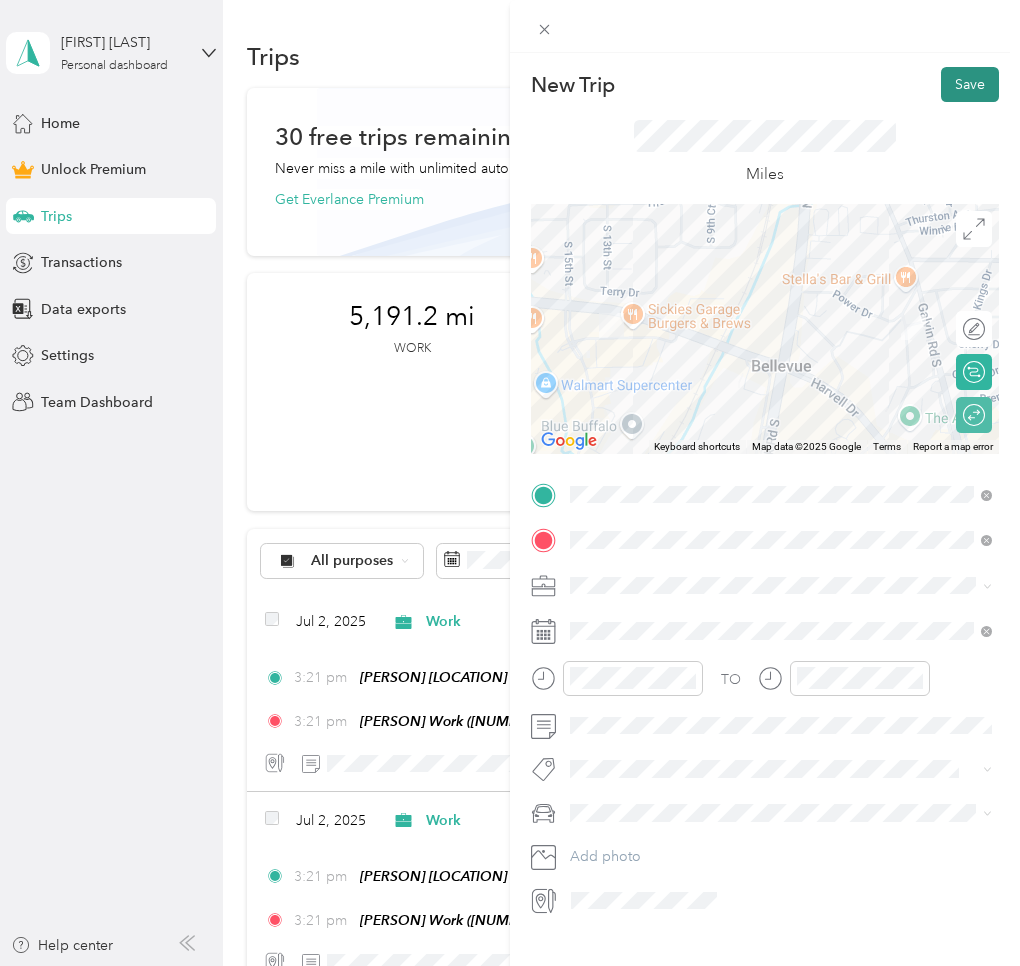 click on "Save" at bounding box center [970, 84] 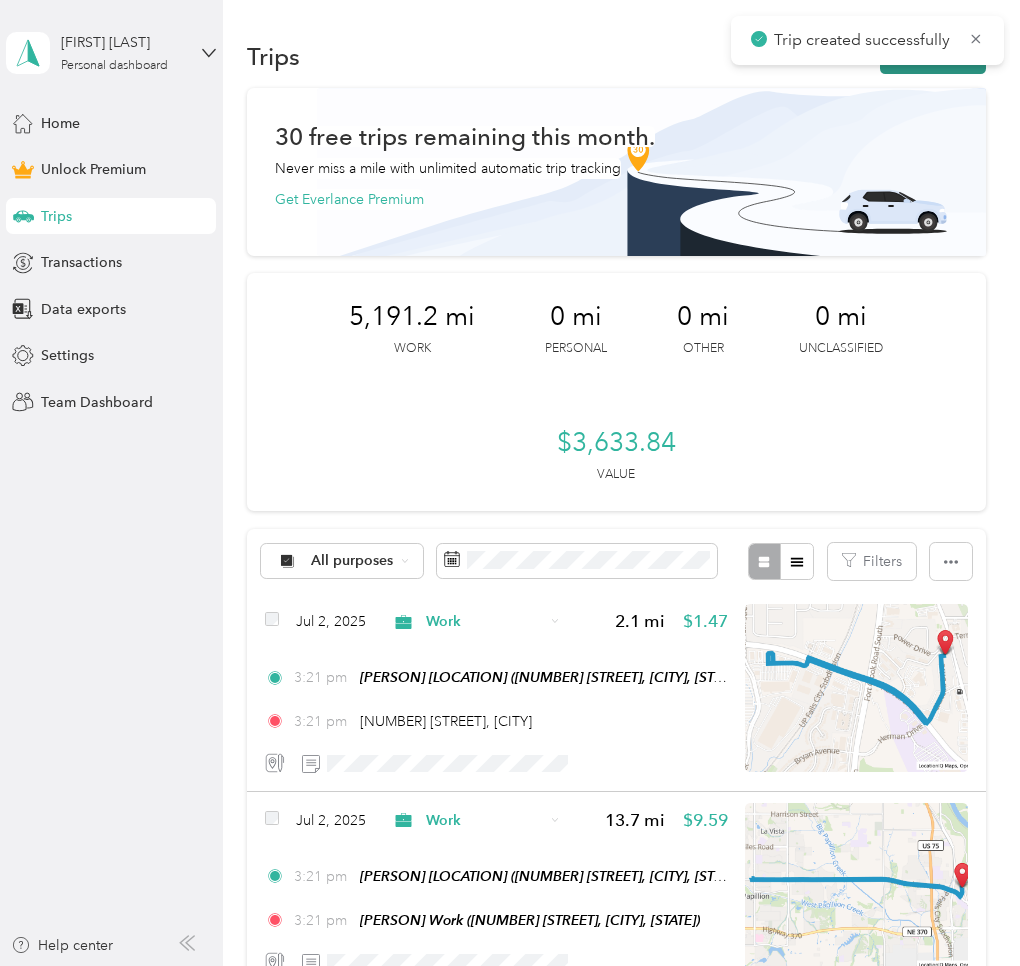 drag, startPoint x: 973, startPoint y: 39, endPoint x: 956, endPoint y: 53, distance: 22.022715 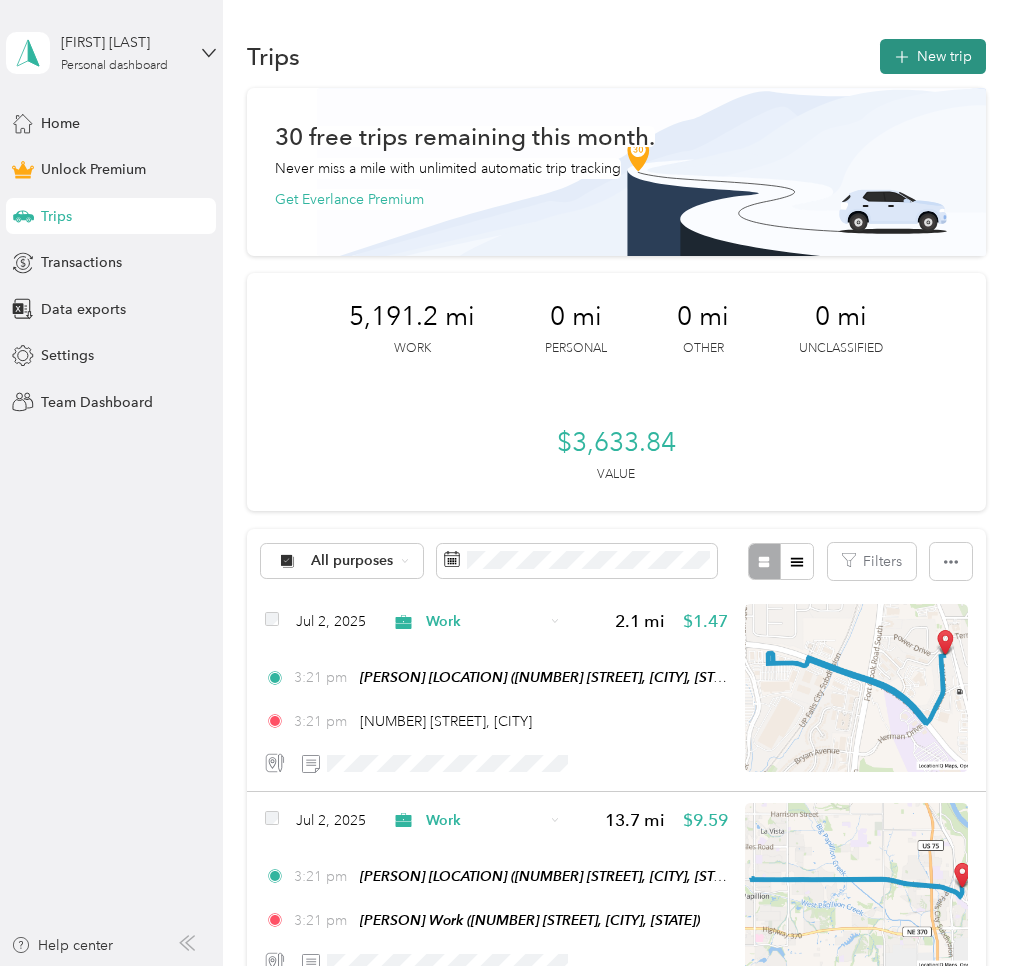 click on "New trip" at bounding box center [933, 56] 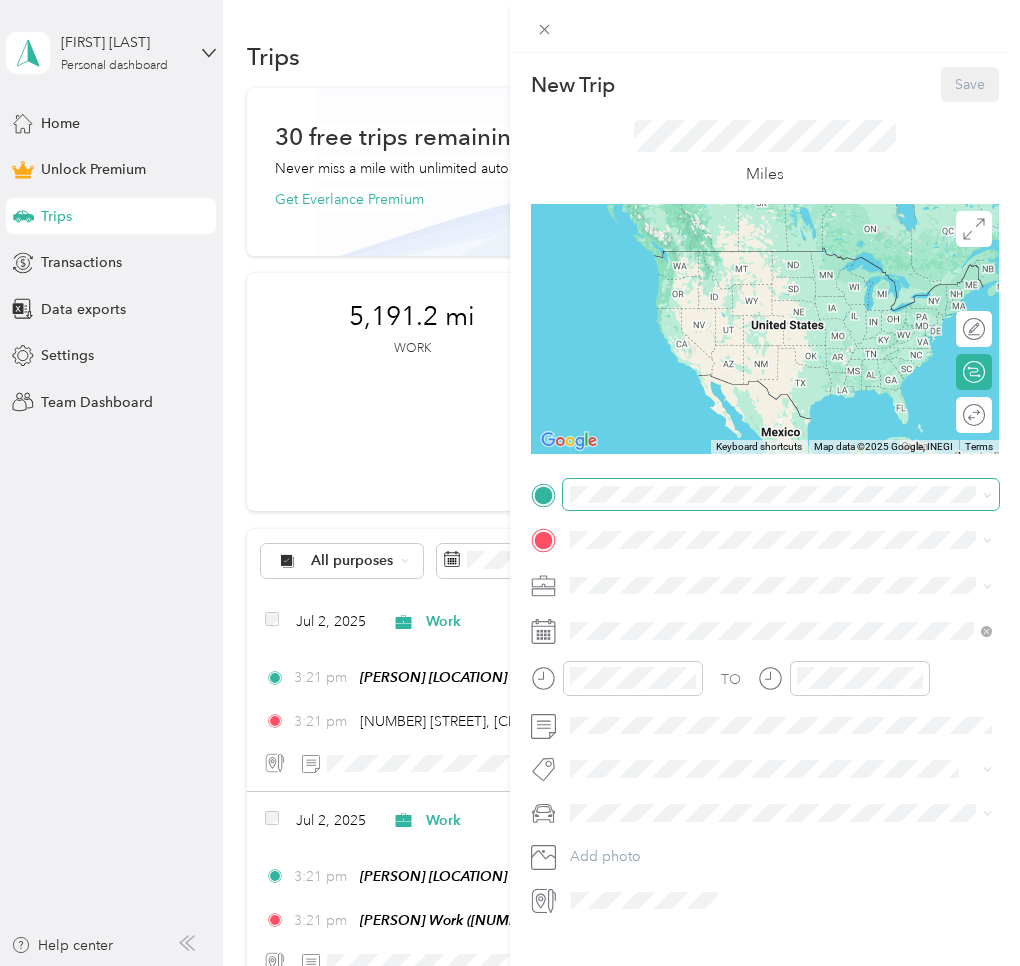 click at bounding box center (781, 495) 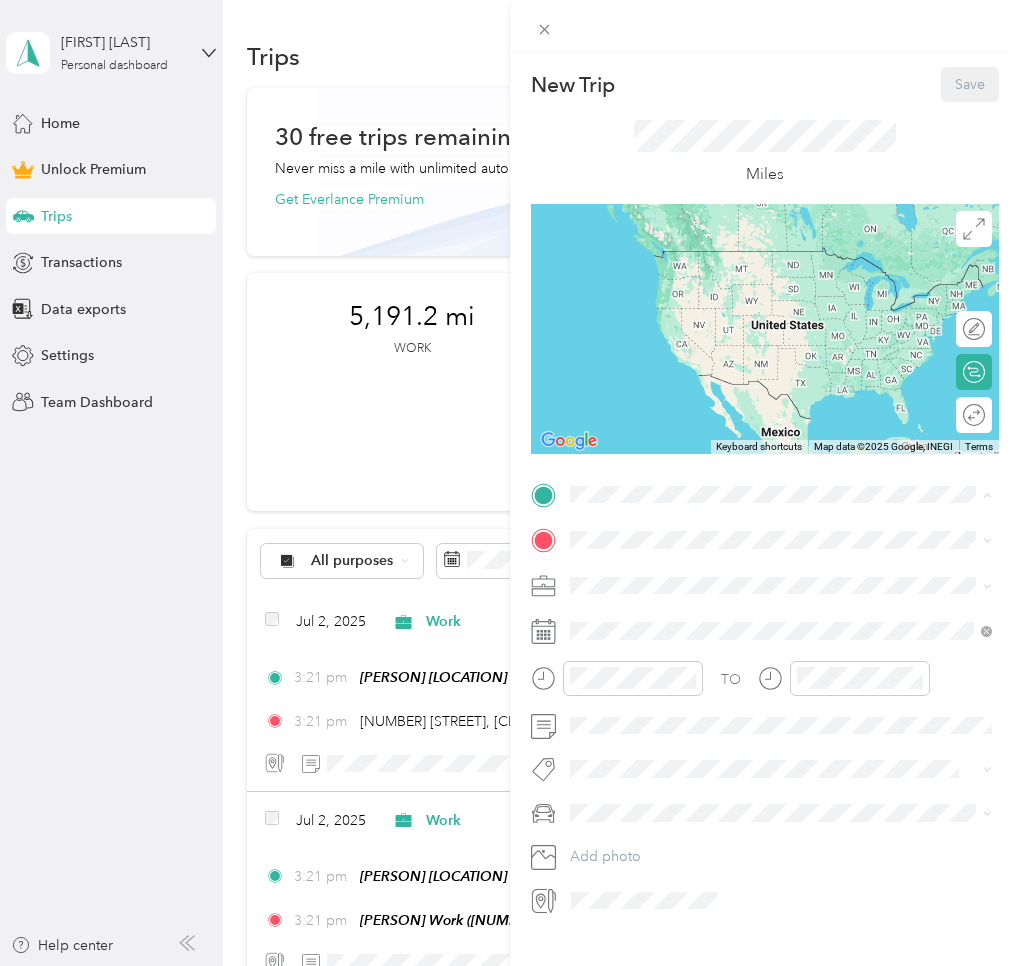 click on "[PERSON]  Home [NUMBER] [STREET], [POSTAL_CODE], [CITY], [STATE], [COUNTRY]" at bounding box center [781, 585] 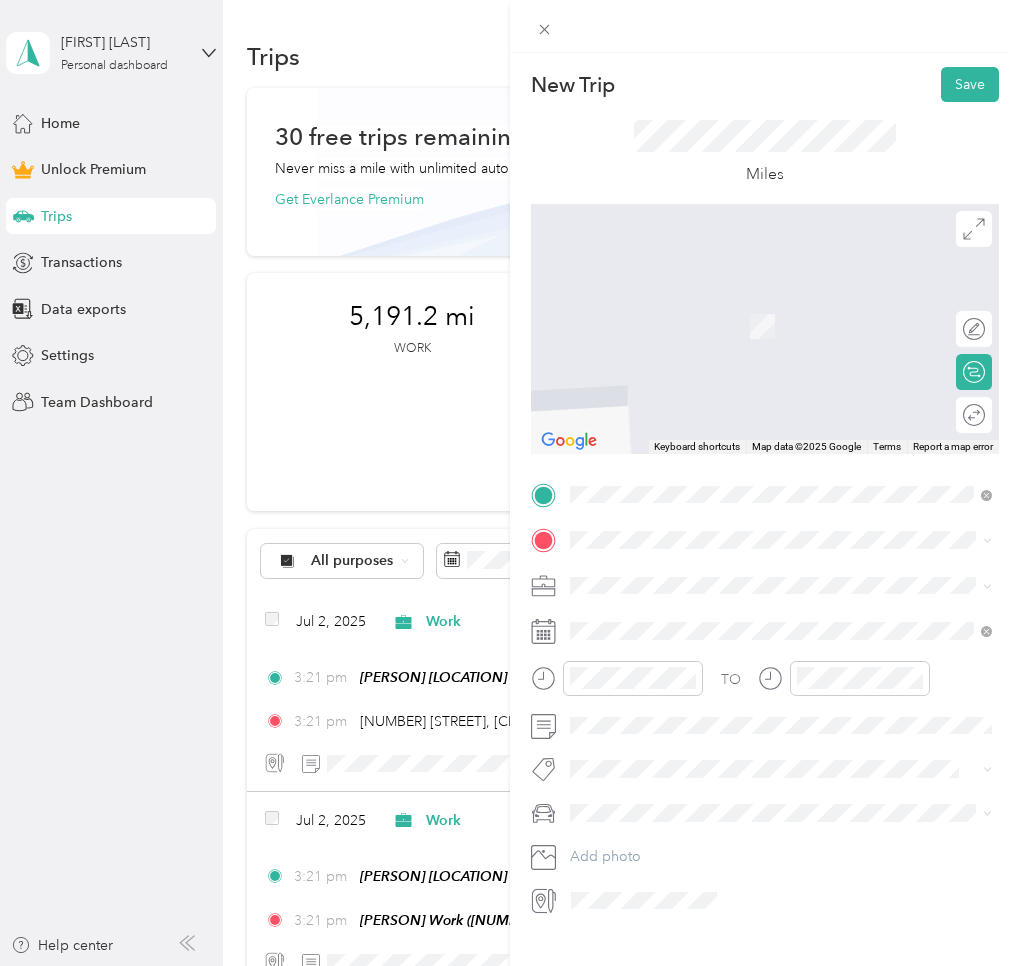 click on "[NAME] Work [NUMBER] [STREET], [POSTAL_CODE], [CITY], [STATE]" at bounding box center [781, 753] 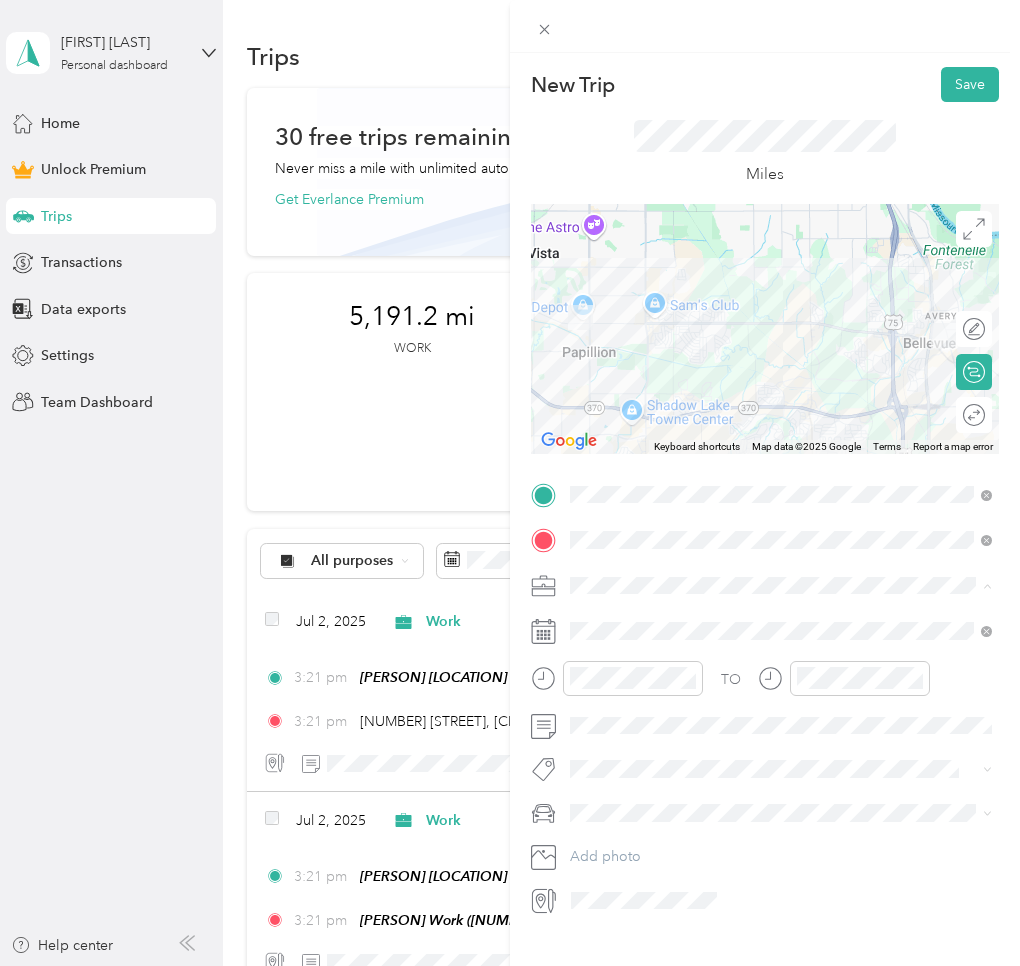 click on "Work" at bounding box center (781, 621) 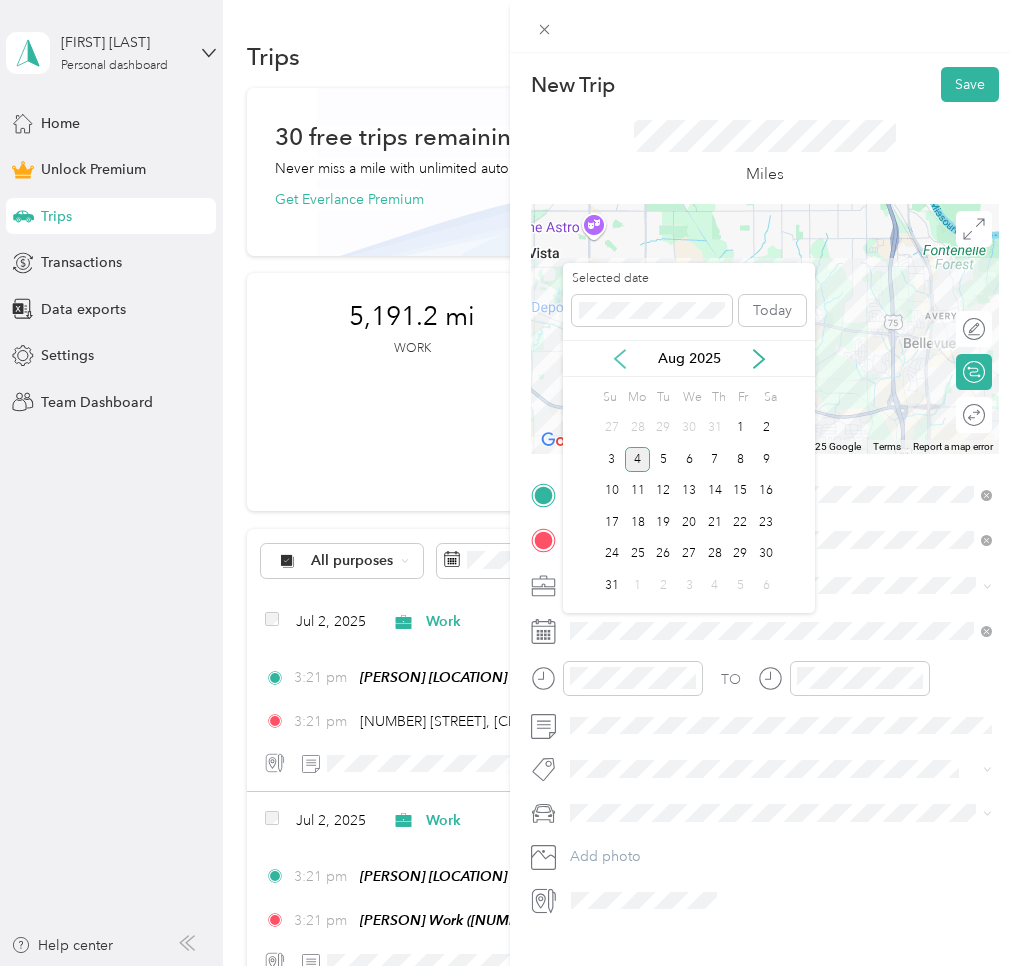 click 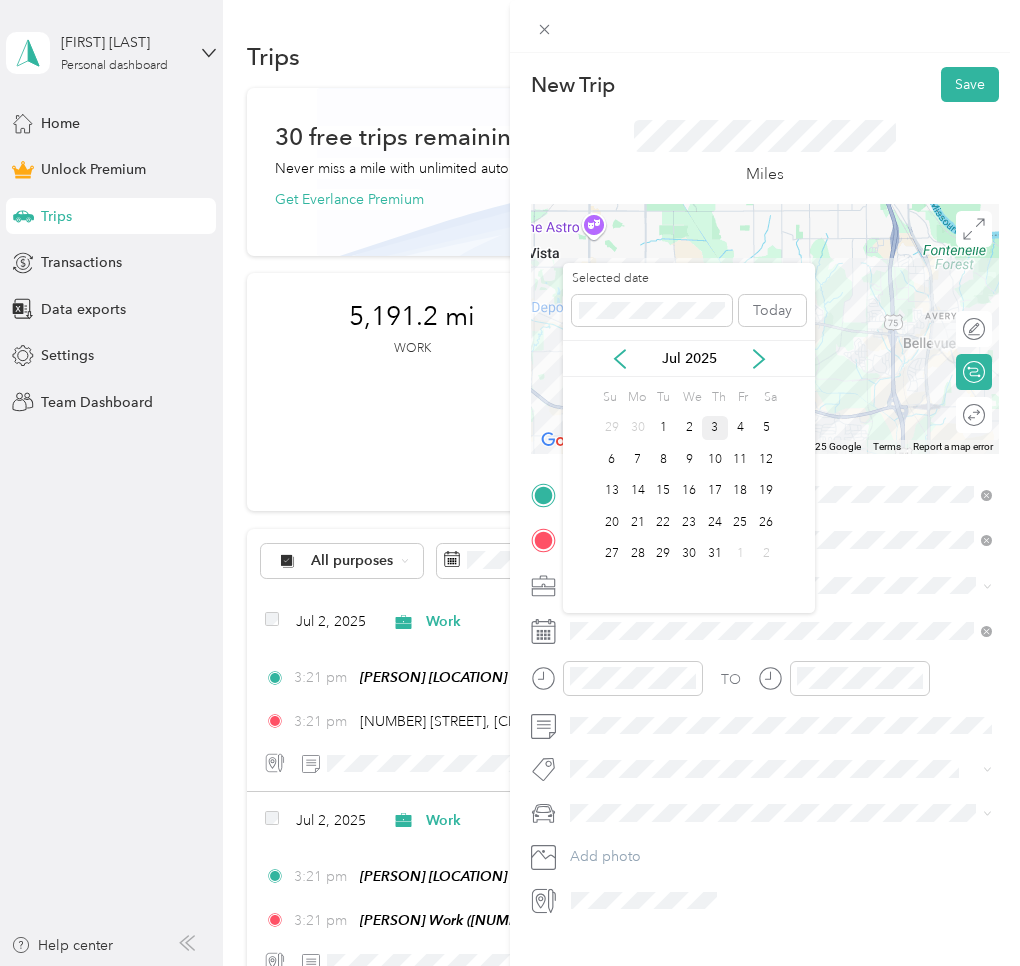 click on "3" at bounding box center (715, 428) 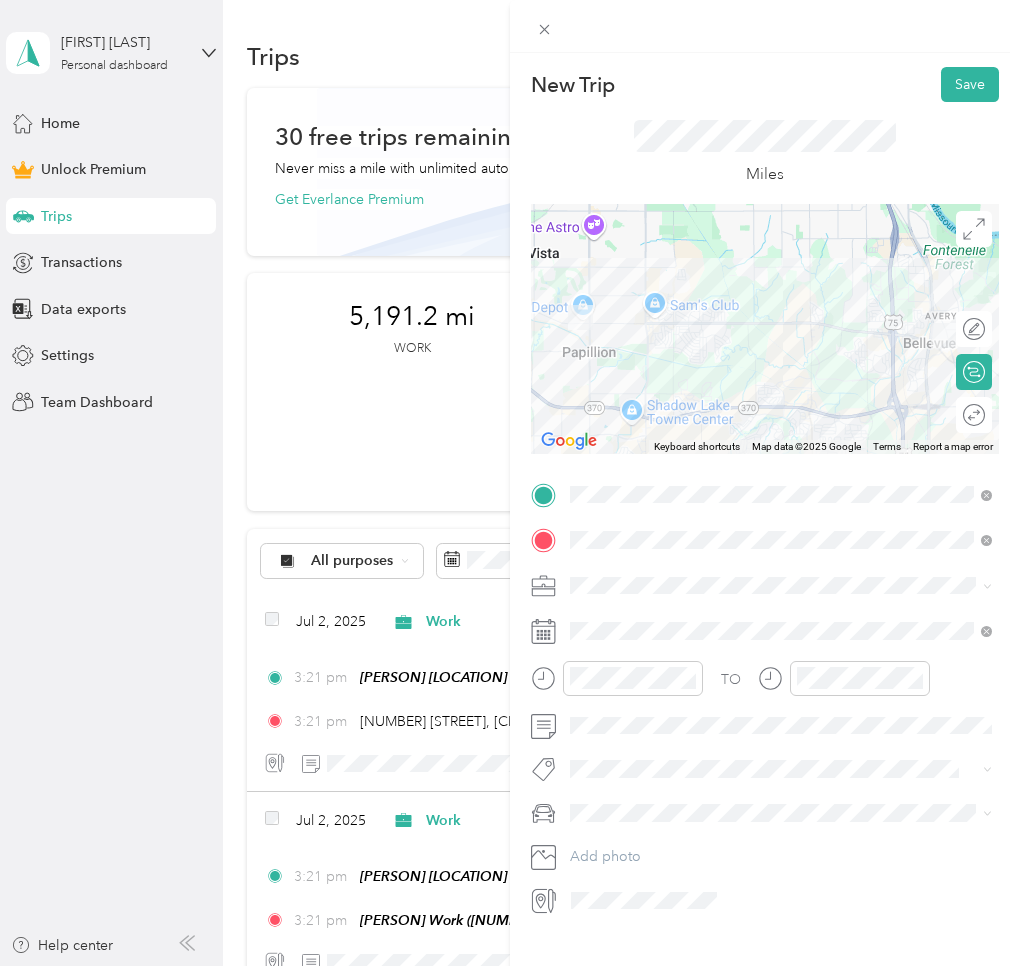 click on "Round trip" at bounding box center (974, 415) 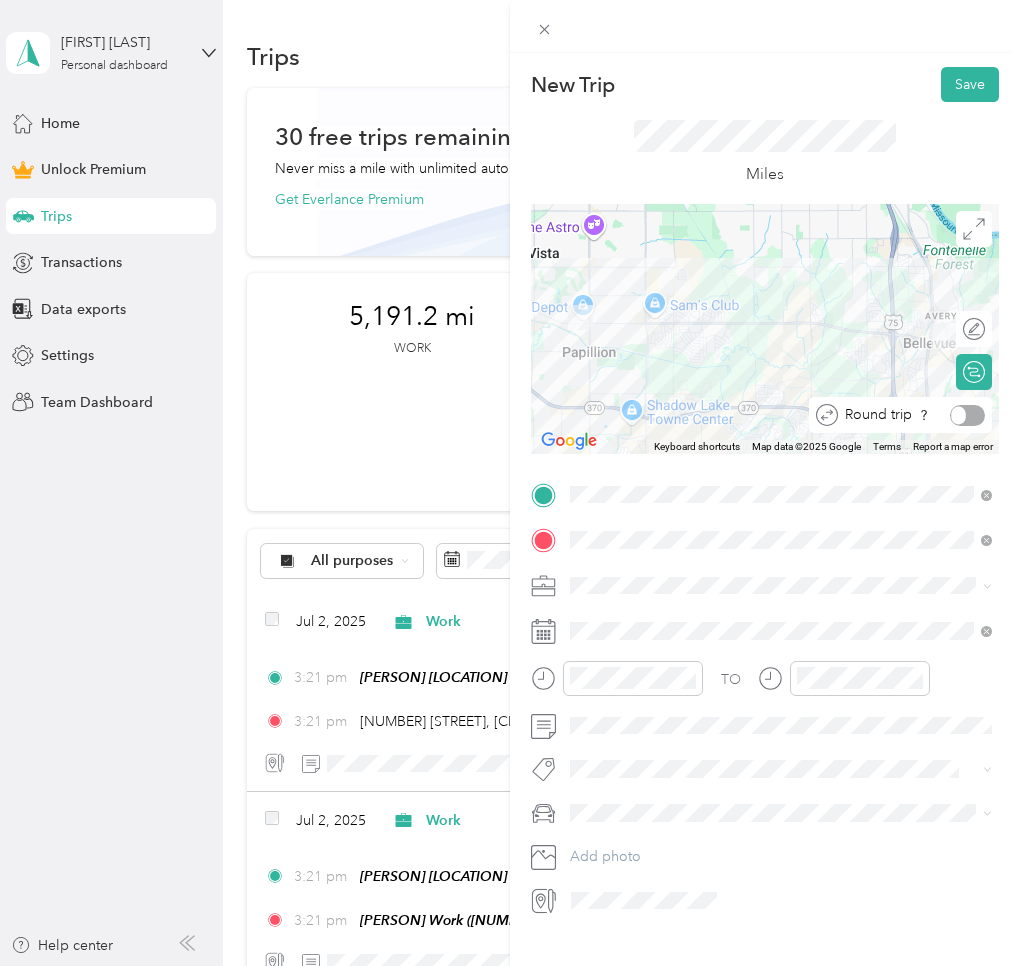click at bounding box center [967, 415] 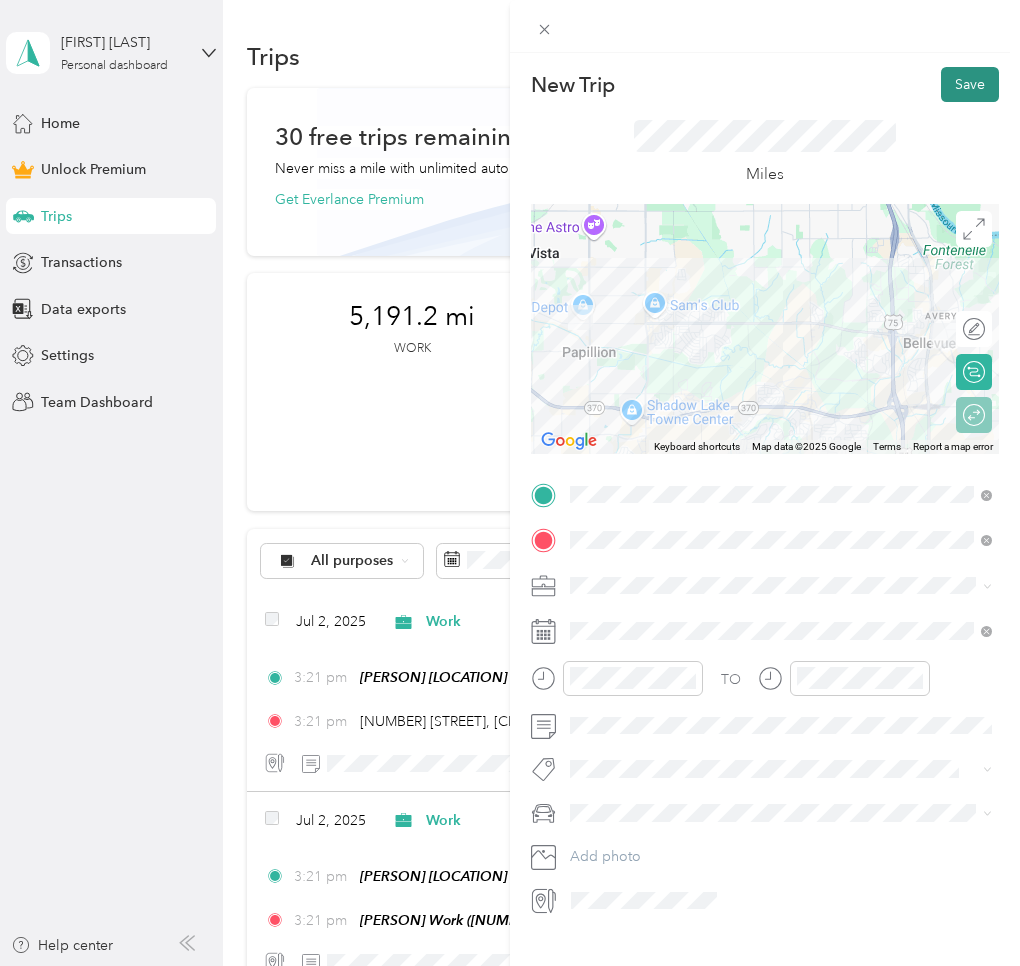click on "Save" at bounding box center (970, 84) 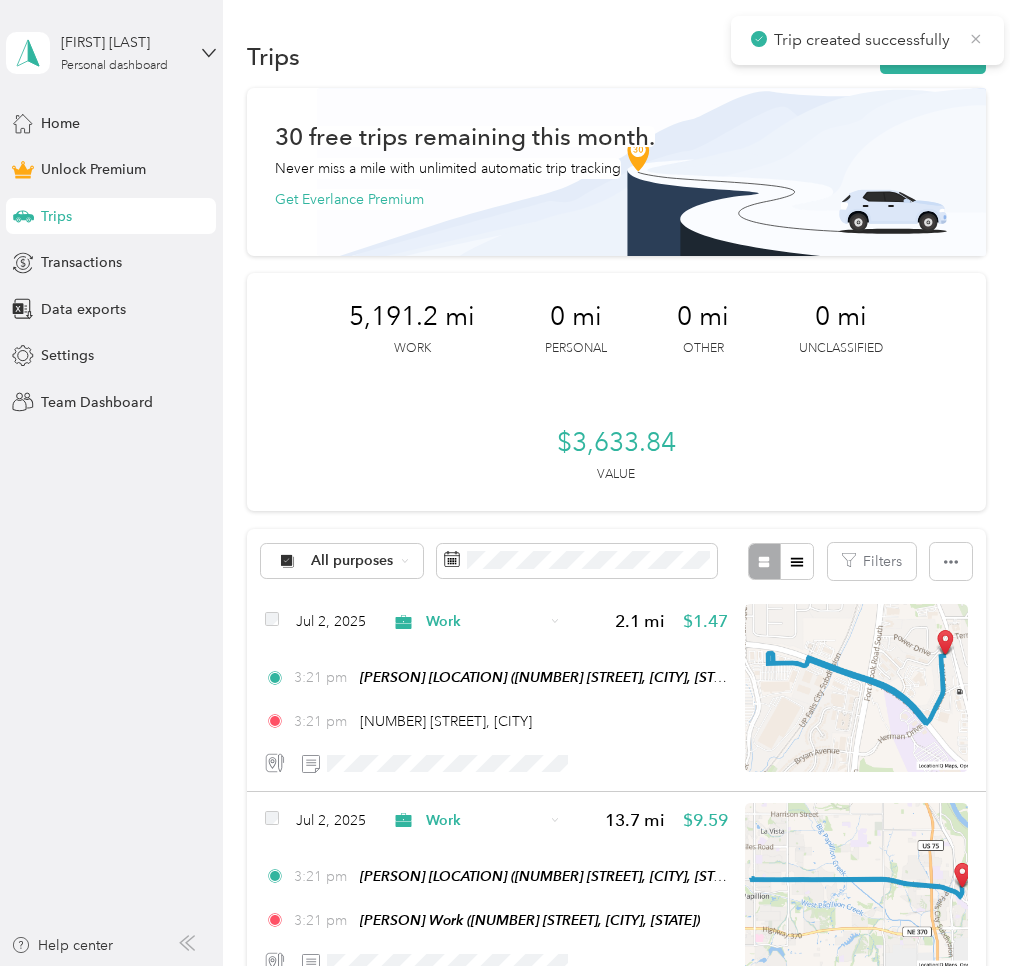 click 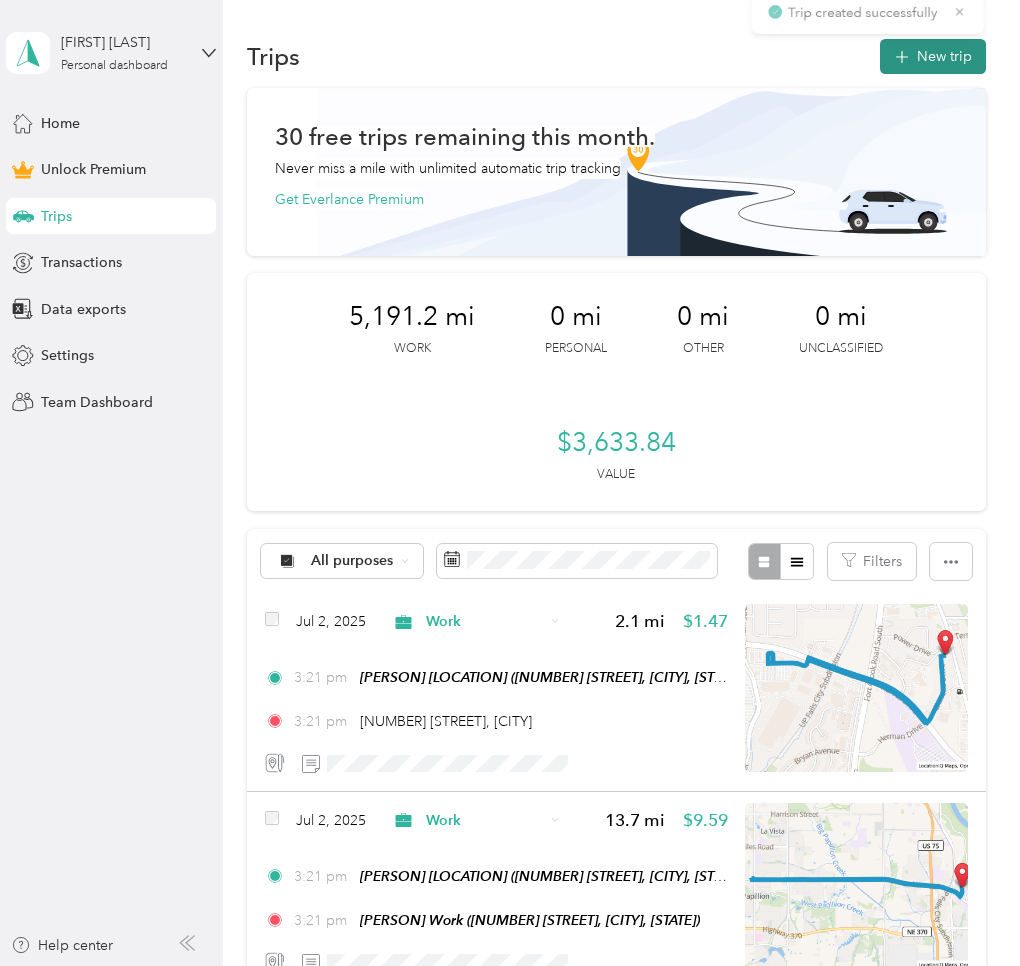 click on "New trip" at bounding box center [933, 56] 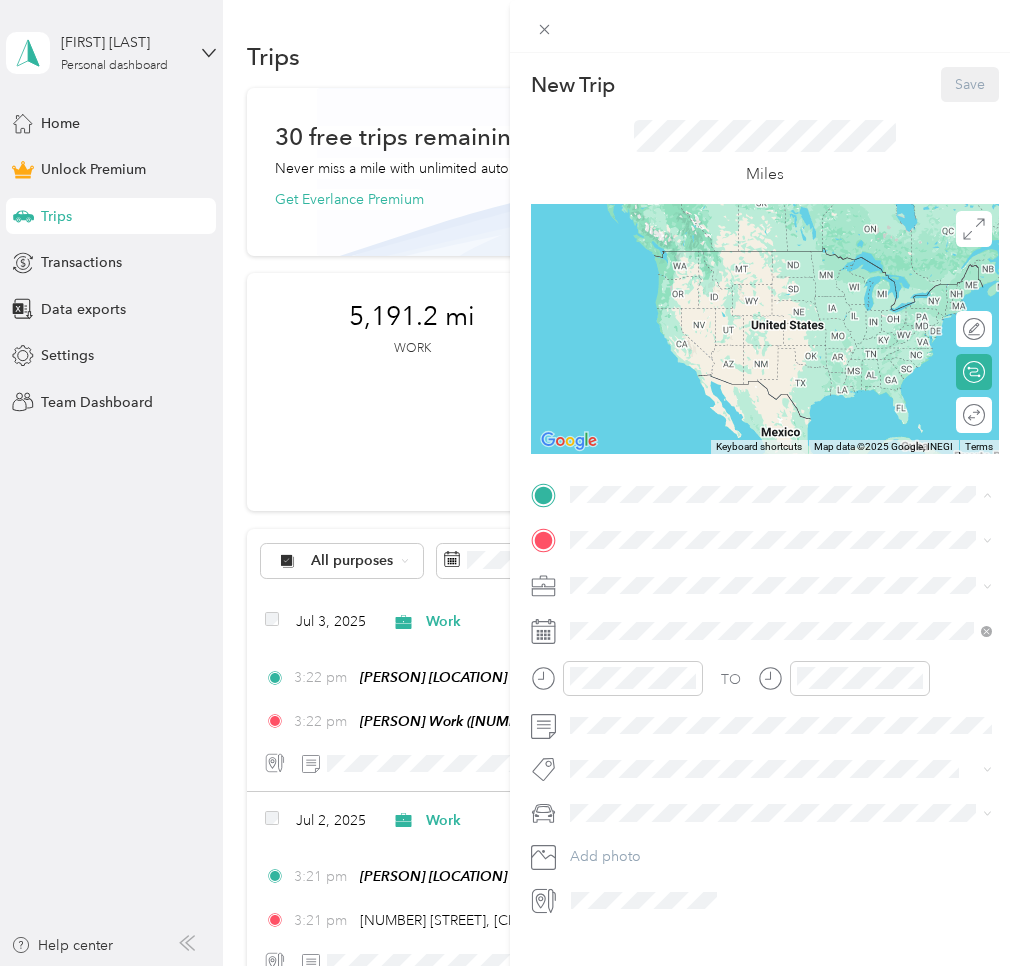 drag, startPoint x: 668, startPoint y: 568, endPoint x: 632, endPoint y: 537, distance: 47.507893 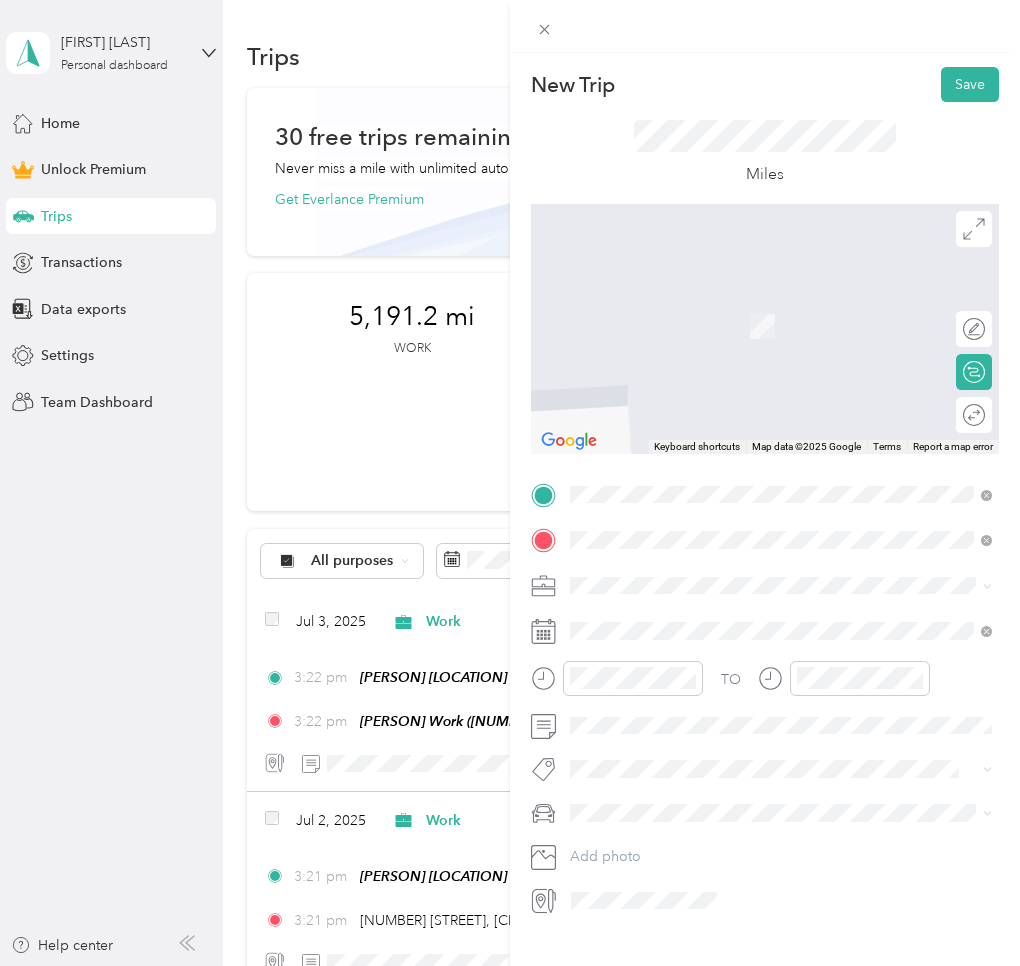 drag, startPoint x: 639, startPoint y: 743, endPoint x: 629, endPoint y: 651, distance: 92.541885 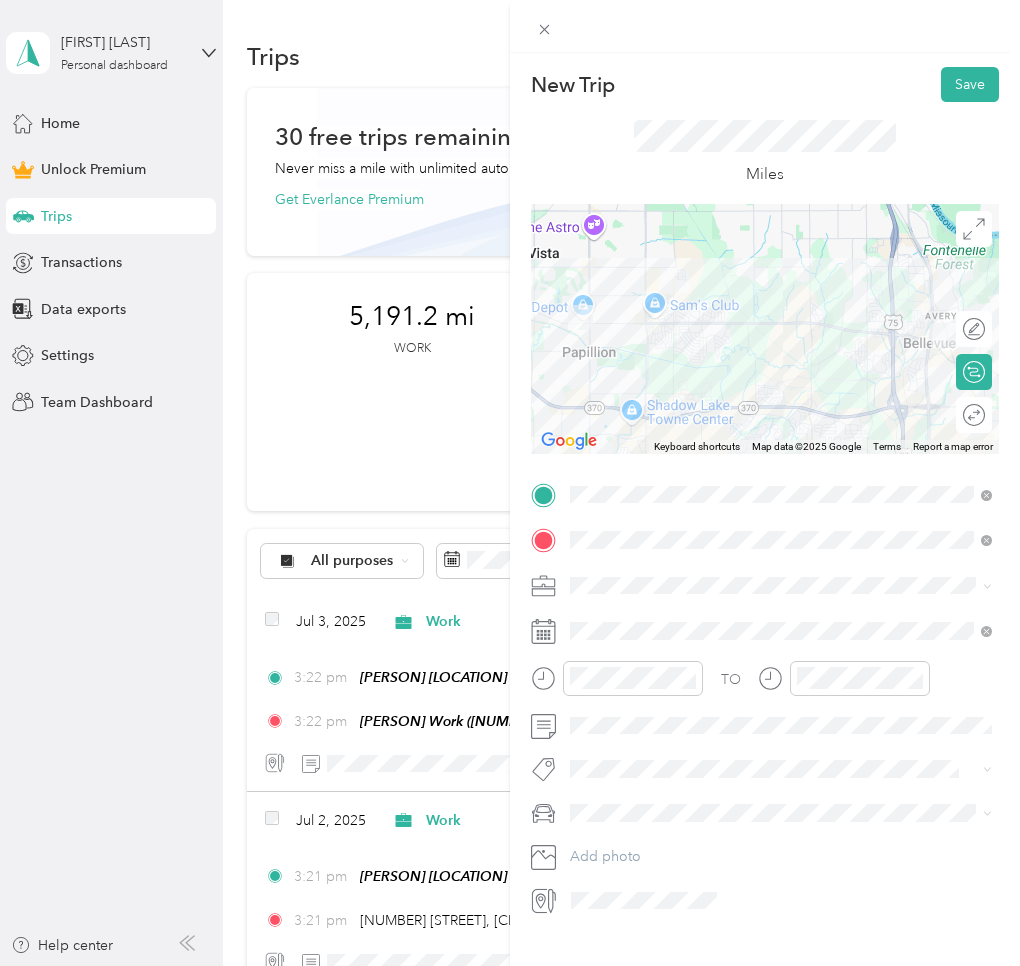 click at bounding box center (781, 586) 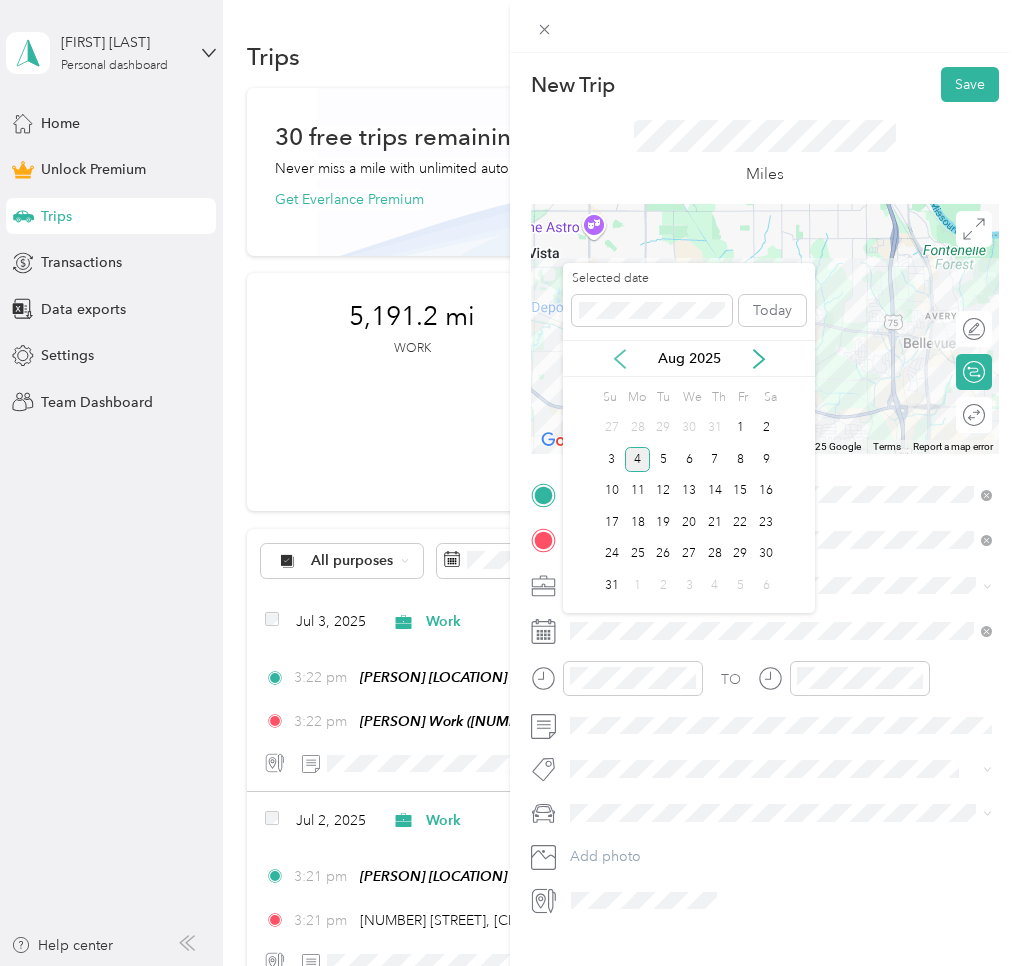 drag, startPoint x: 617, startPoint y: 351, endPoint x: 623, endPoint y: 361, distance: 11.661903 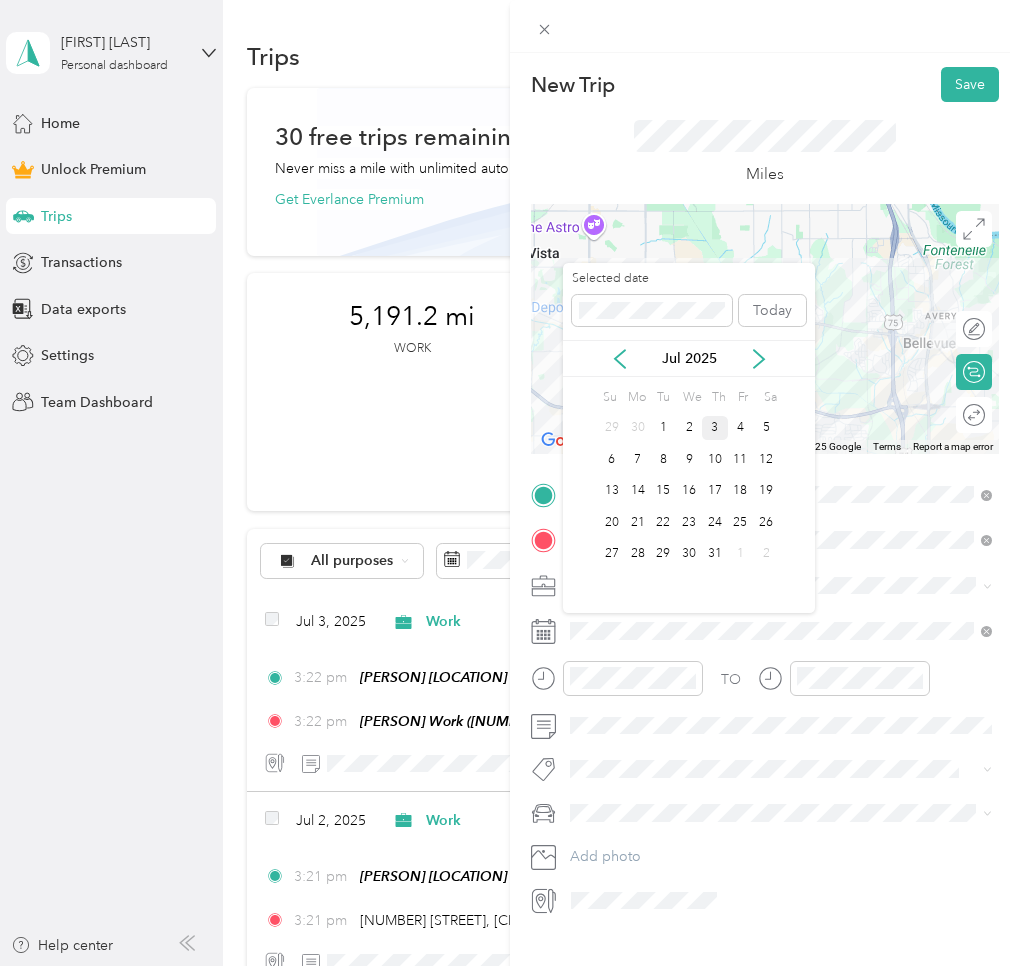 click on "3" at bounding box center (715, 428) 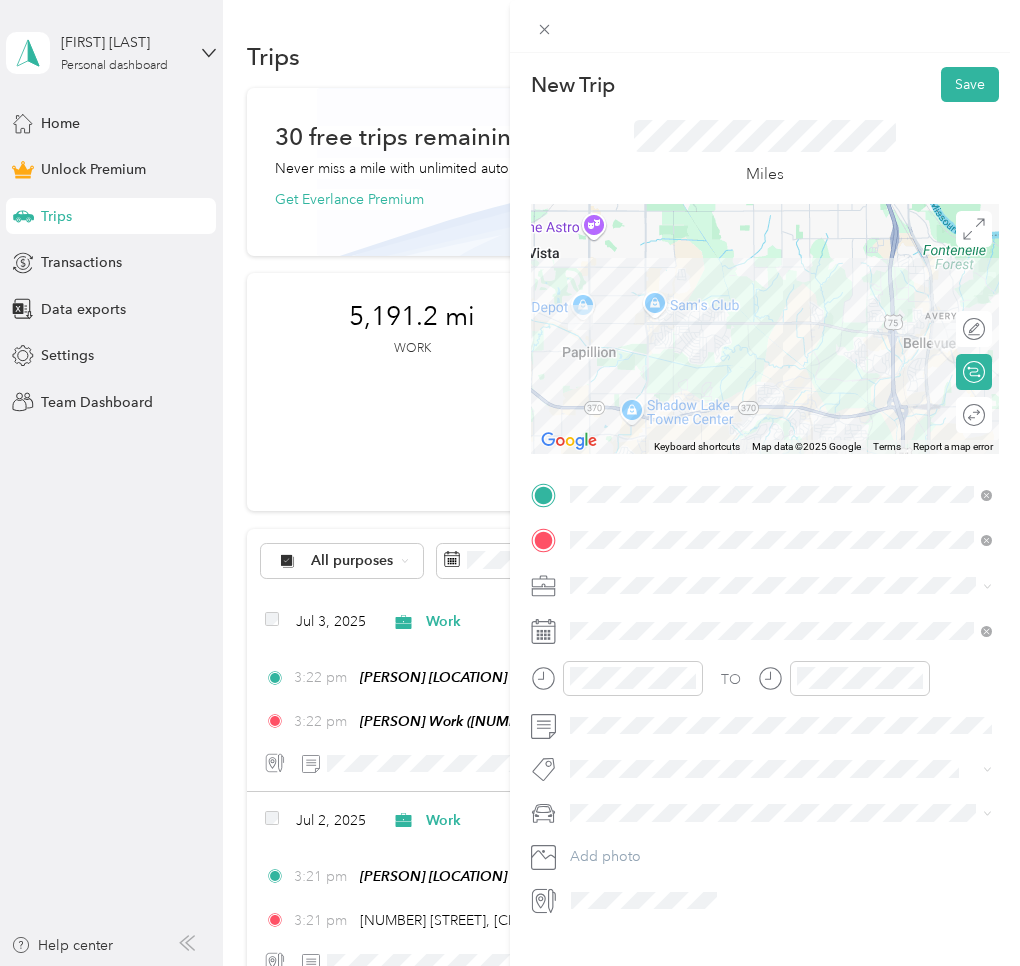click on "Round trip" at bounding box center [974, 415] 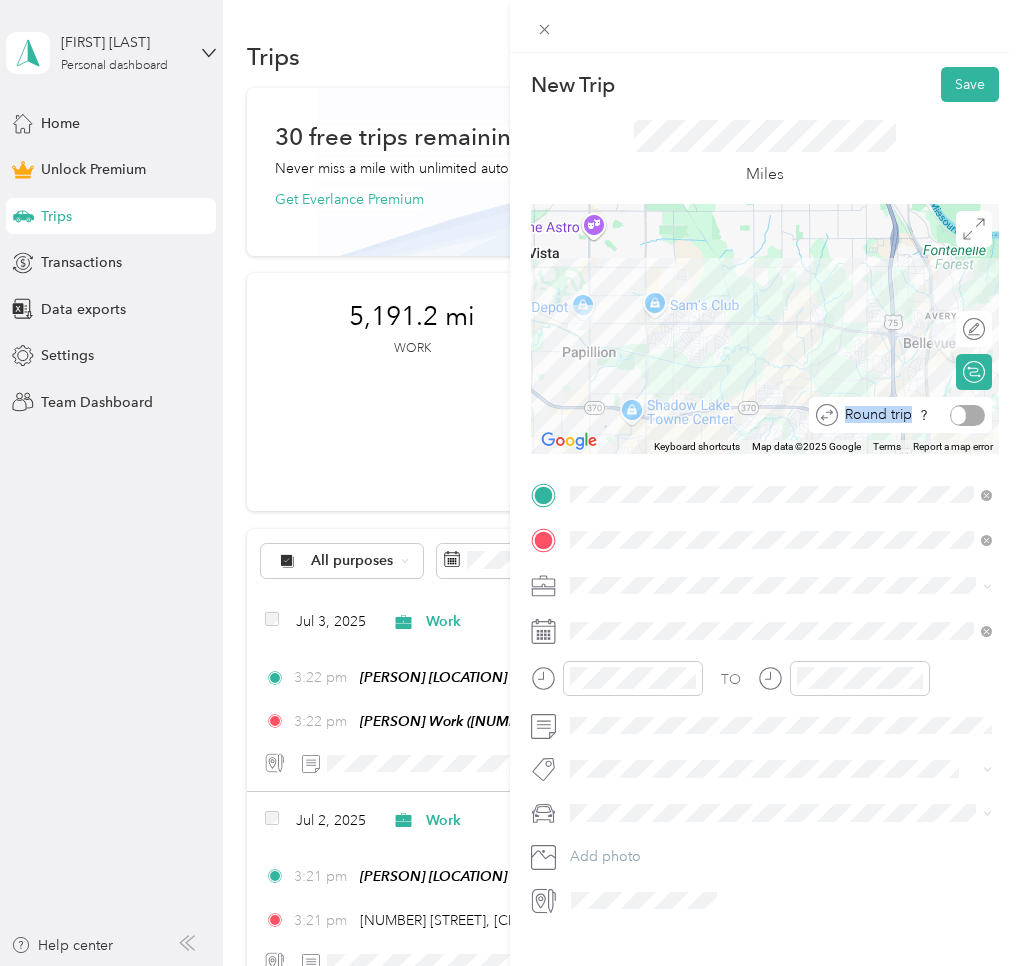 click at bounding box center [967, 415] 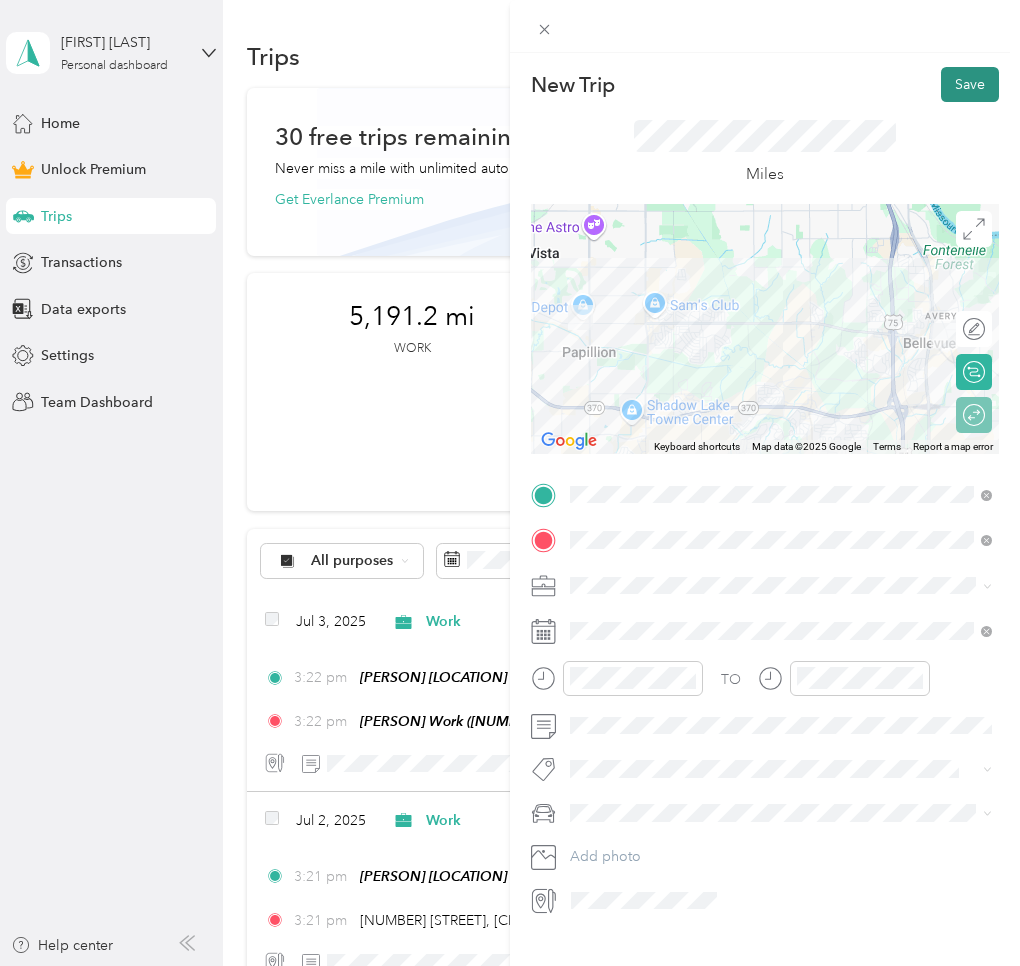 click on "Save" at bounding box center [970, 84] 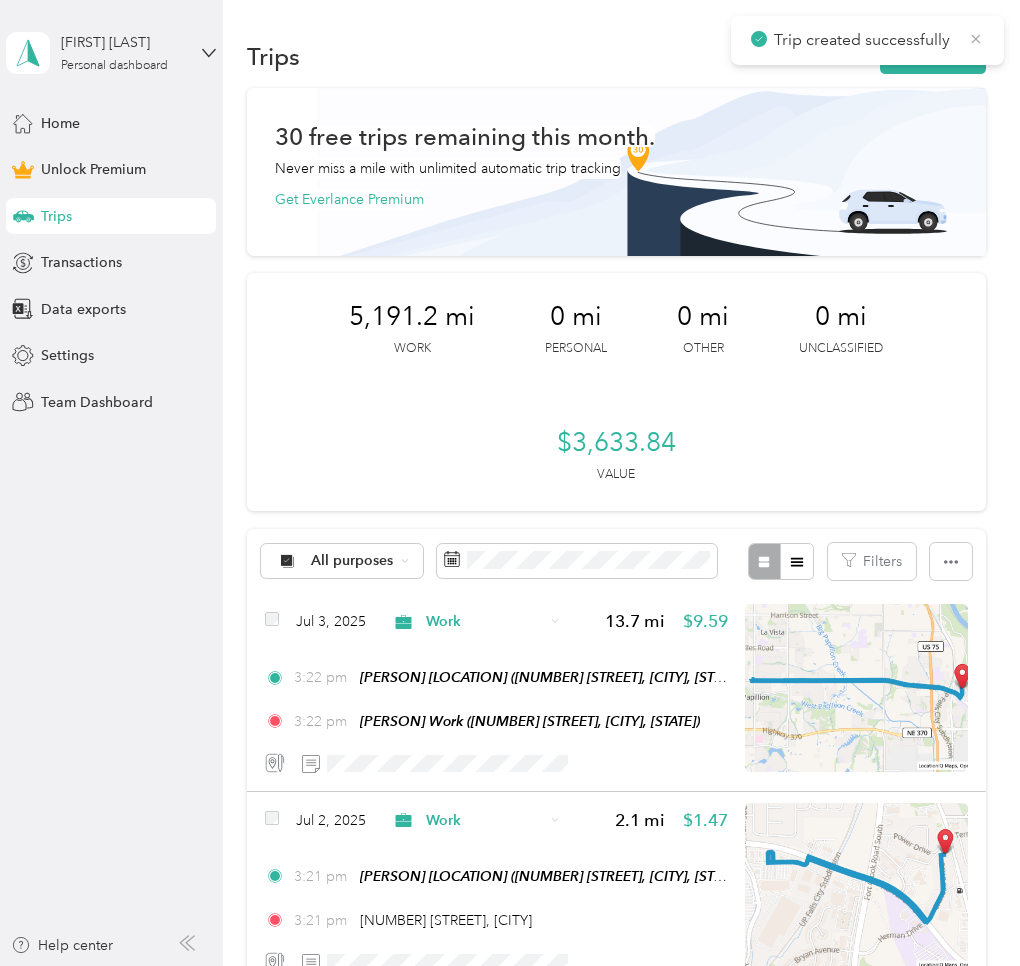 click 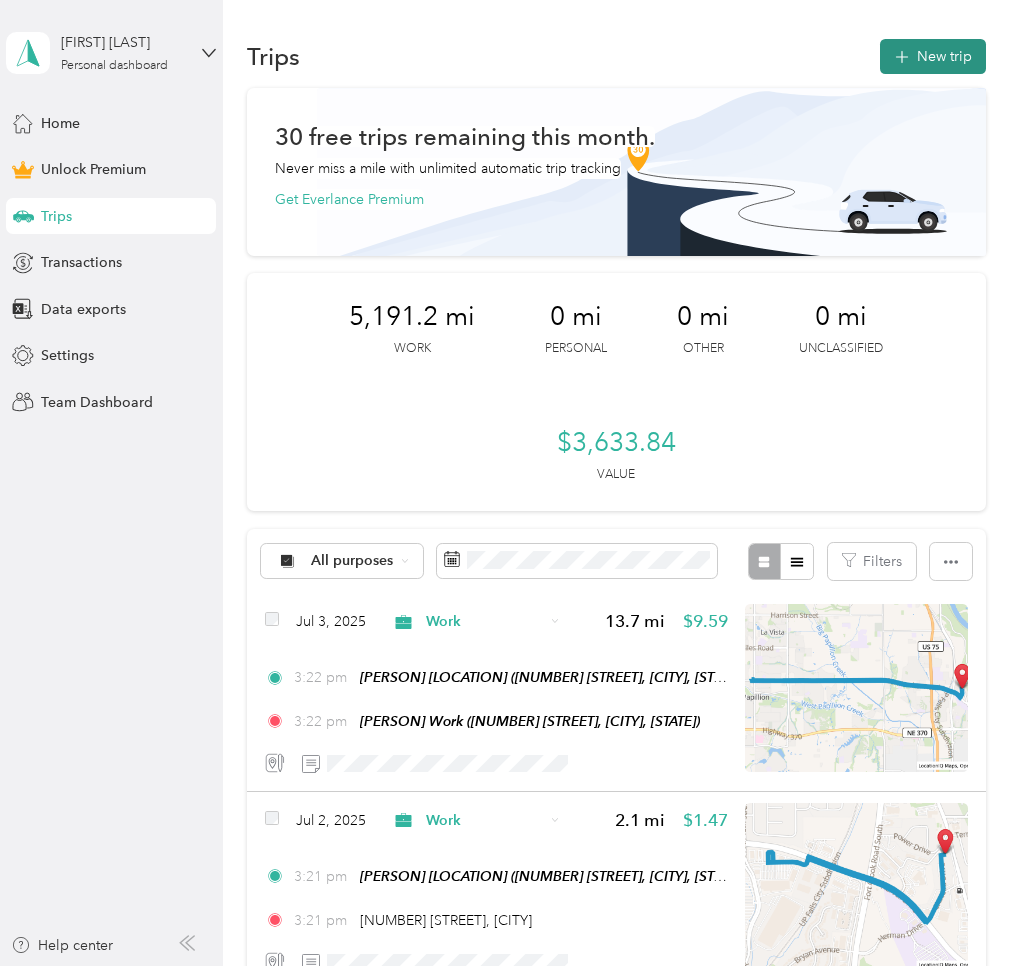 click on "New trip" at bounding box center (933, 56) 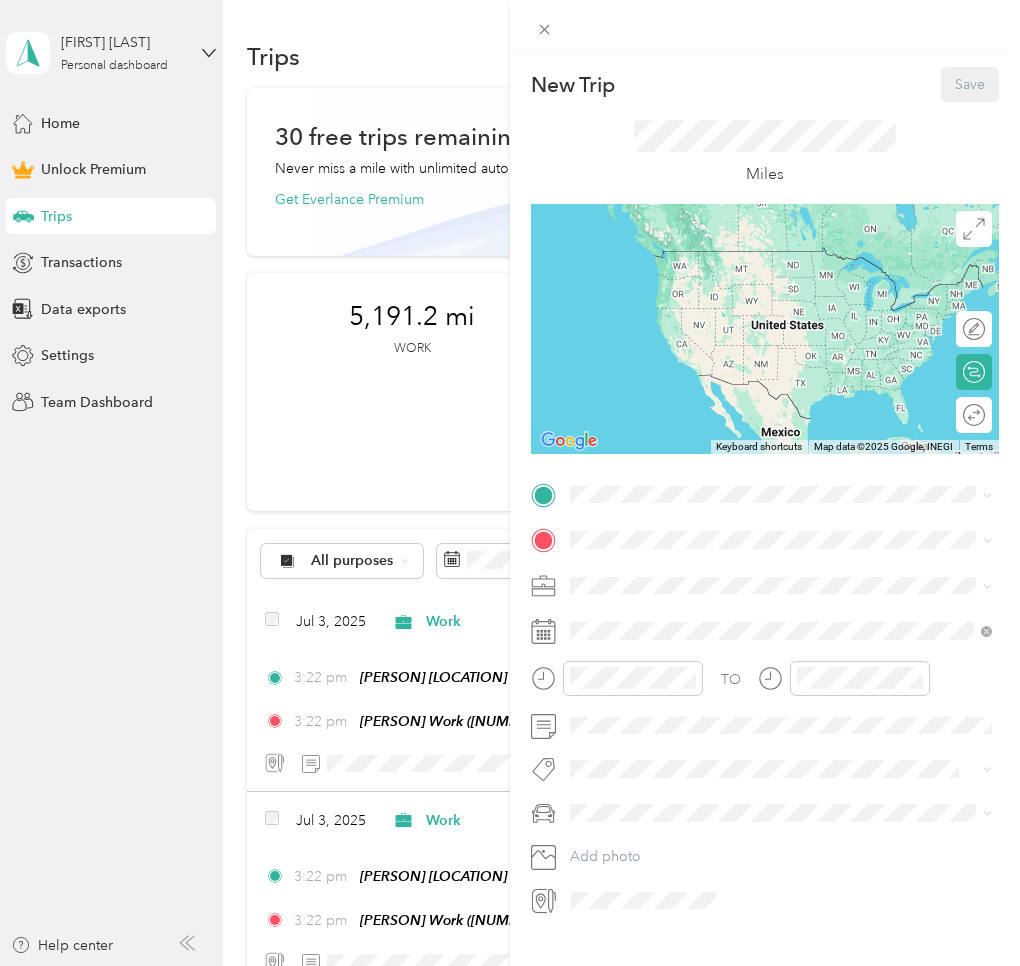 drag, startPoint x: 642, startPoint y: 579, endPoint x: 630, endPoint y: 558, distance: 24.186773 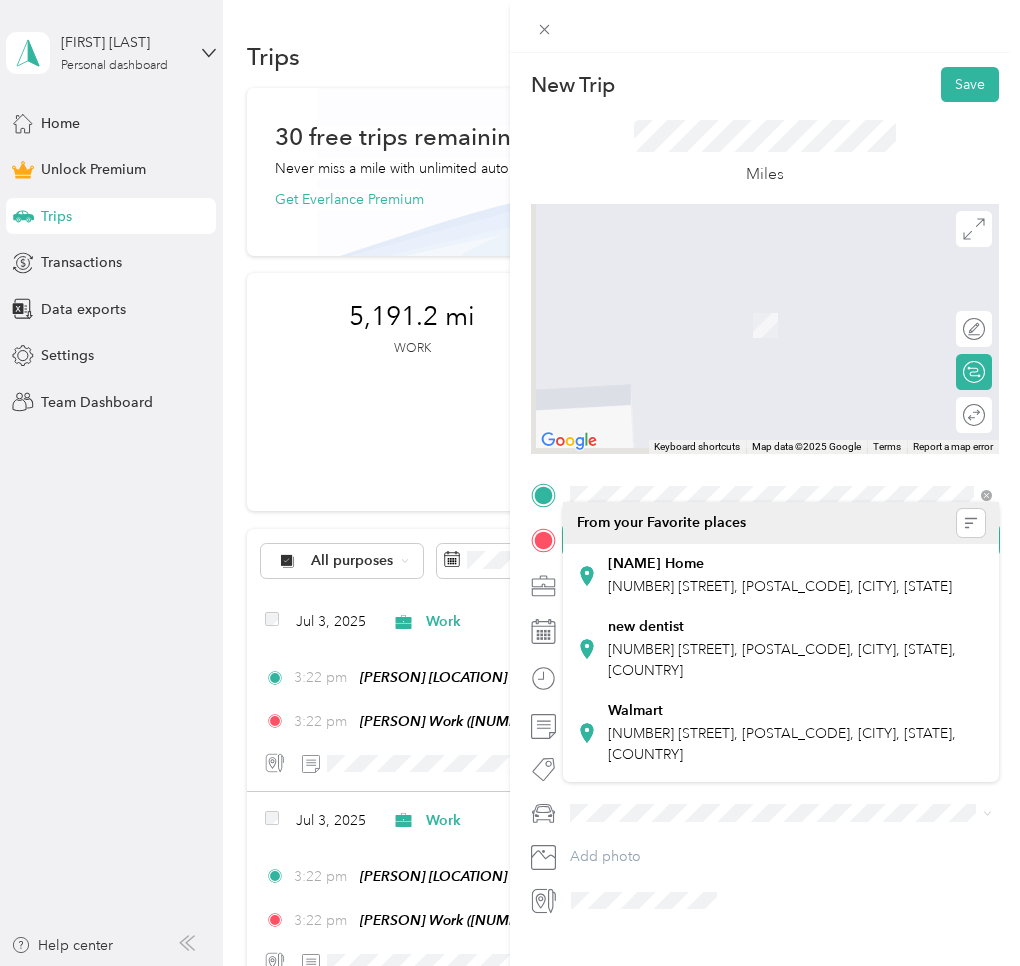 click on "New Trip Save This trip cannot be edited because it is either under review, approved, or paid. Contact your Team Manager to edit it. Miles ← Move left → Move right ↑ Move up ↓ Move down + Zoom in - Zoom out Home Jump left by 75% End Jump right by 75% Page Up Jump up by 75% Page Down Jump down by 75% Keyboard shortcuts Map Data Map data ©2025 Google Map data ©2025 Google [NUMBER] m  Click to toggle between metric and imperial units Terms Report a map error Edit route Calculate route Round trip TO Add photo From your Favorite places [NAME]  Home [NUMBER] [STREET], [POSTAL_CODE], [CITY], [STATE], [COUNTRY] new dentist [NUMBER] [STREET], [POSTAL_CODE], [CITY], [STATE], [COUNTRY] Walmart  [NUMBER] [STREET], [POSTAL_CODE], [CITY], [STATE], [COUNTRY] Post Office [NUMBER] [STREET], [CITY], [STATE], [COUNTRY] Grandmas [NUMBER] [STREET], [CITY], [STATE], [COUNTRY] Foot Doctor [STREET], [POSTAL_CODE], [CITY], [STATE], [COUNTRY] Swimming [NUMBER] [STREET], [POSTAL_CODE], [CITY], [STATE], [COUNTRY] Baker's WM Market" at bounding box center [505, 966] 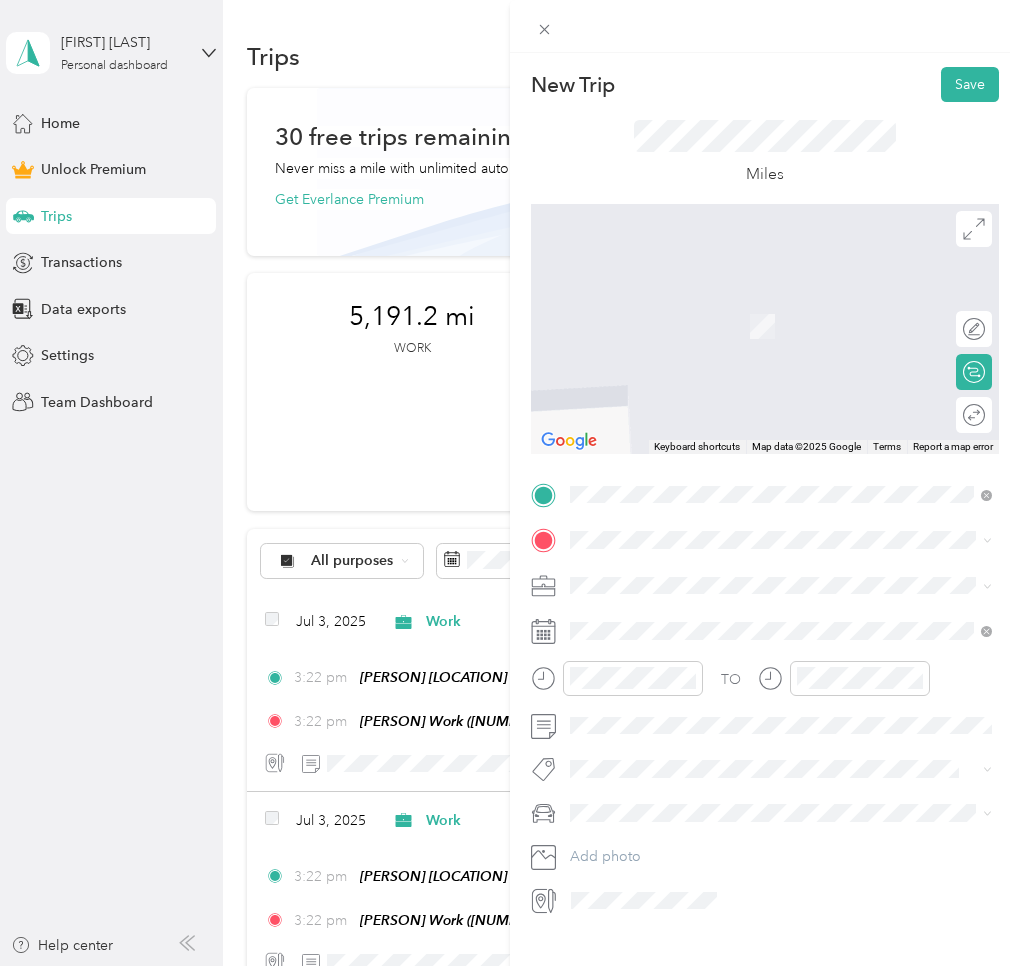 drag, startPoint x: 650, startPoint y: 743, endPoint x: 635, endPoint y: 702, distance: 43.65776 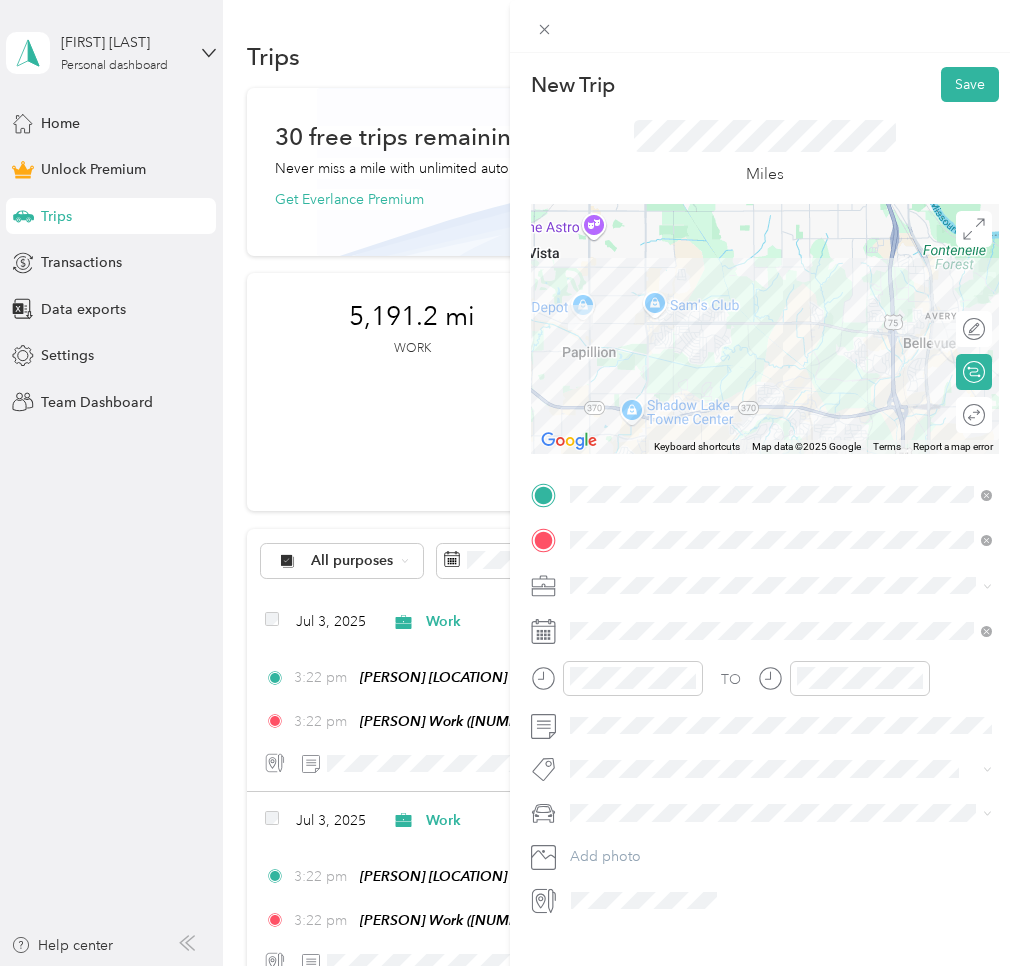 click at bounding box center (781, 586) 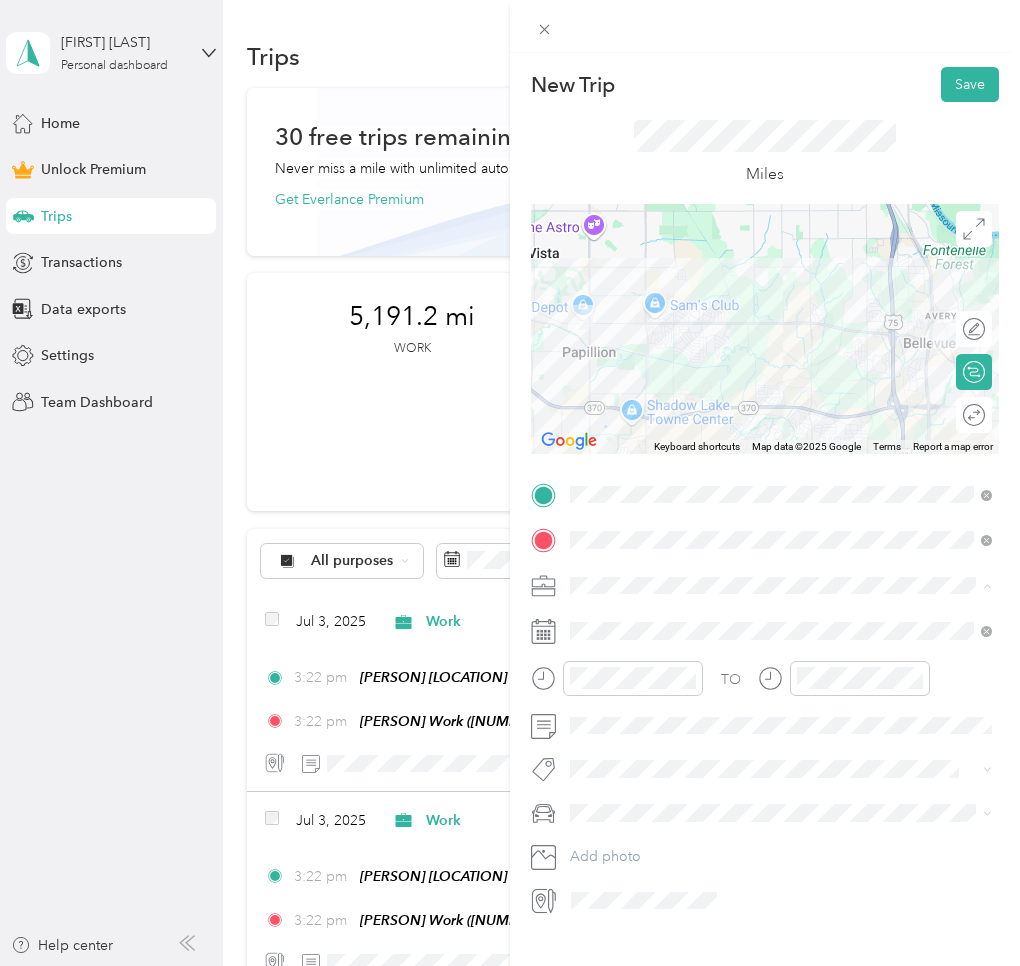 click on "Work" at bounding box center (781, 620) 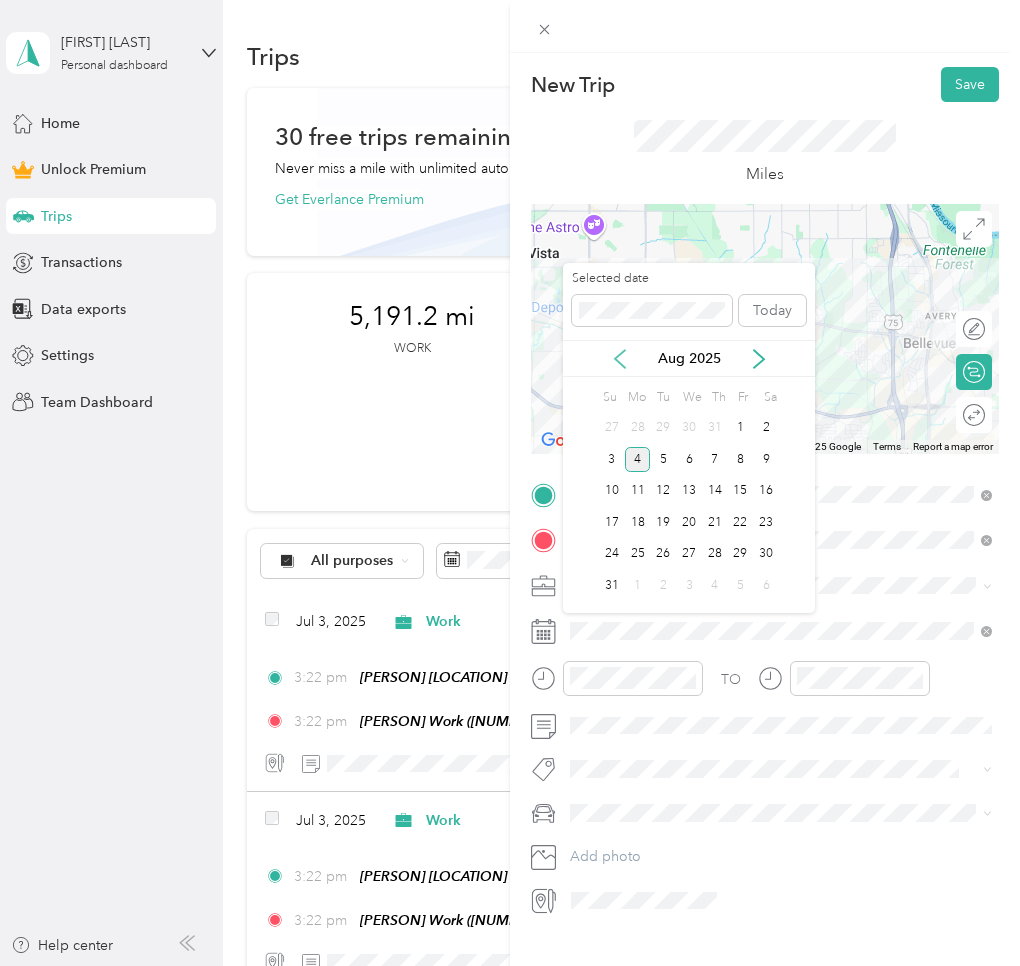 click 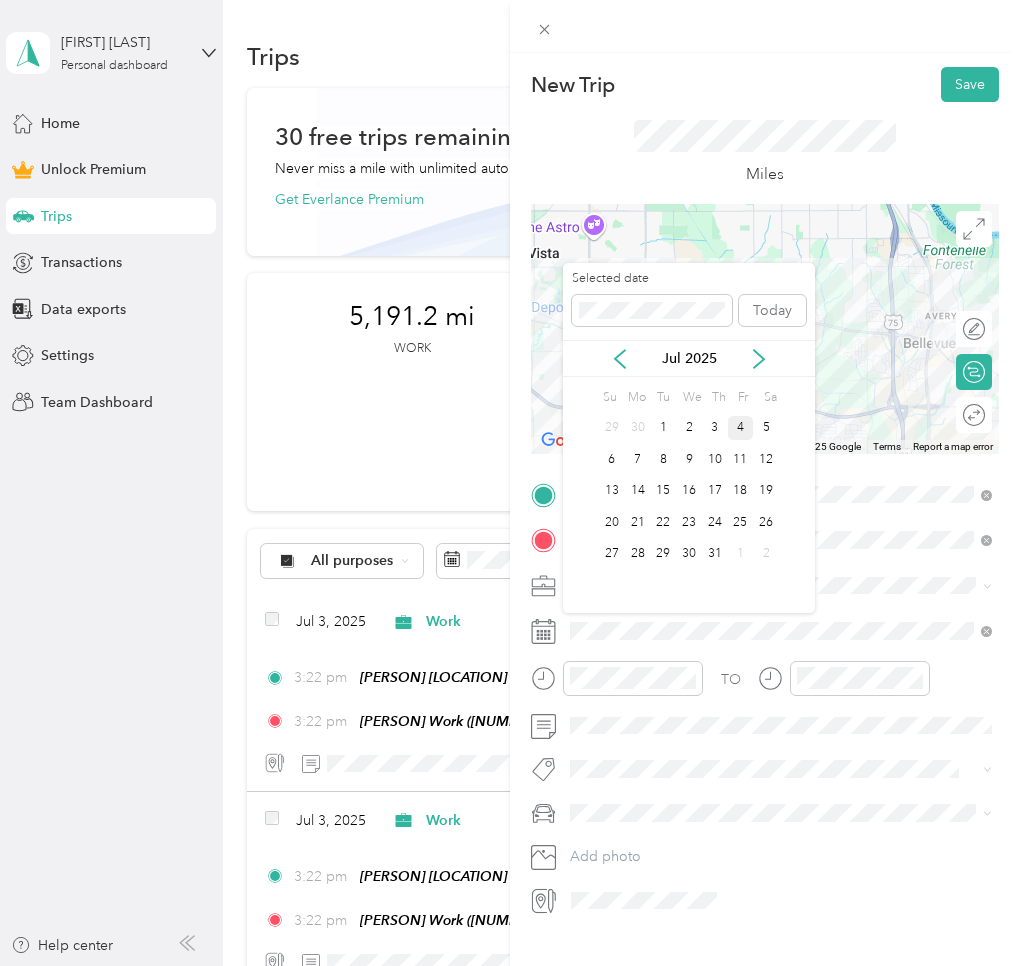 click on "4" at bounding box center [741, 428] 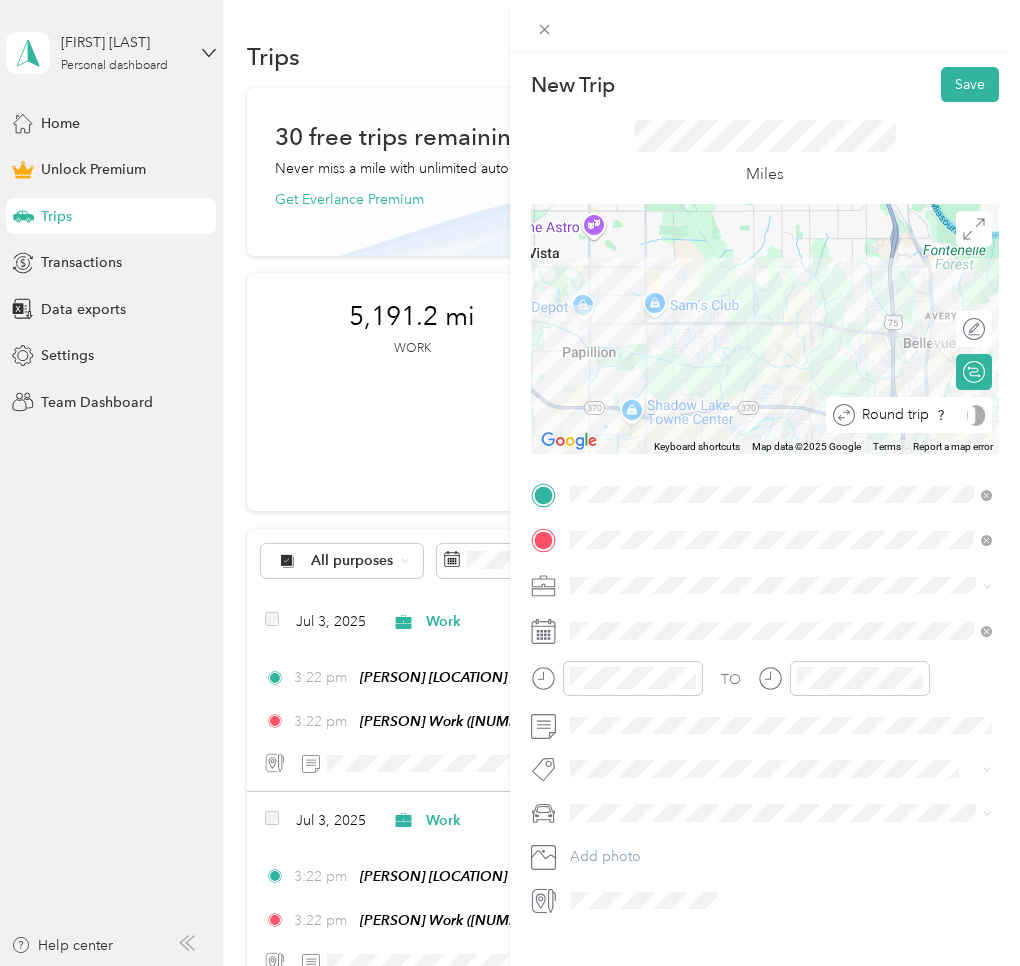 click at bounding box center (976, 415) 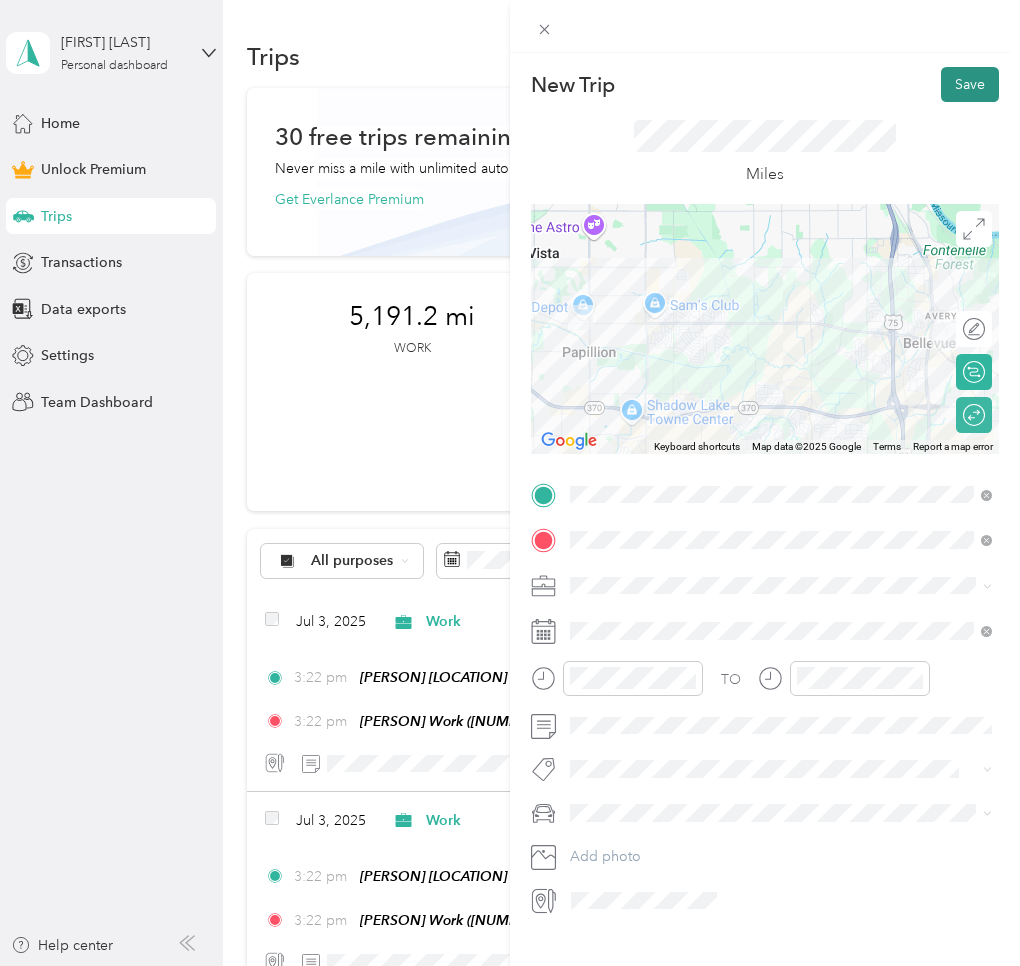 click on "Save" at bounding box center (970, 84) 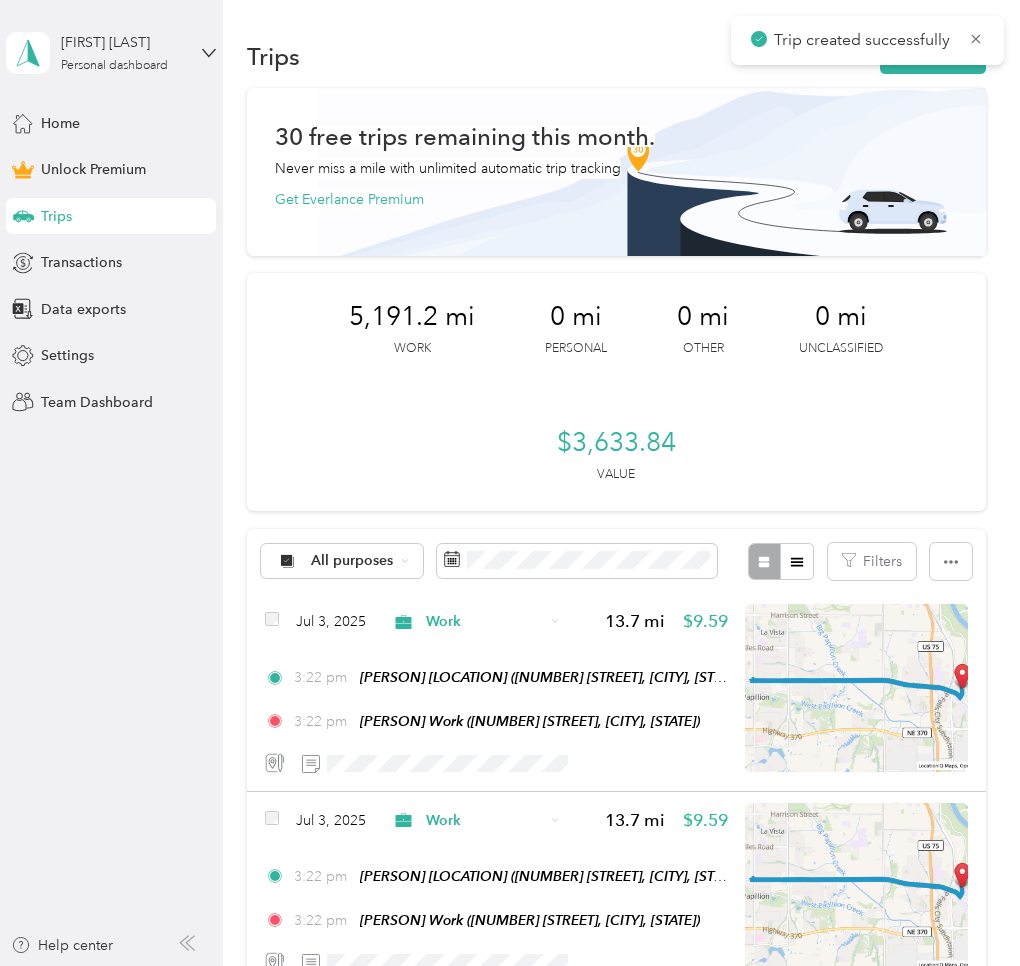 click 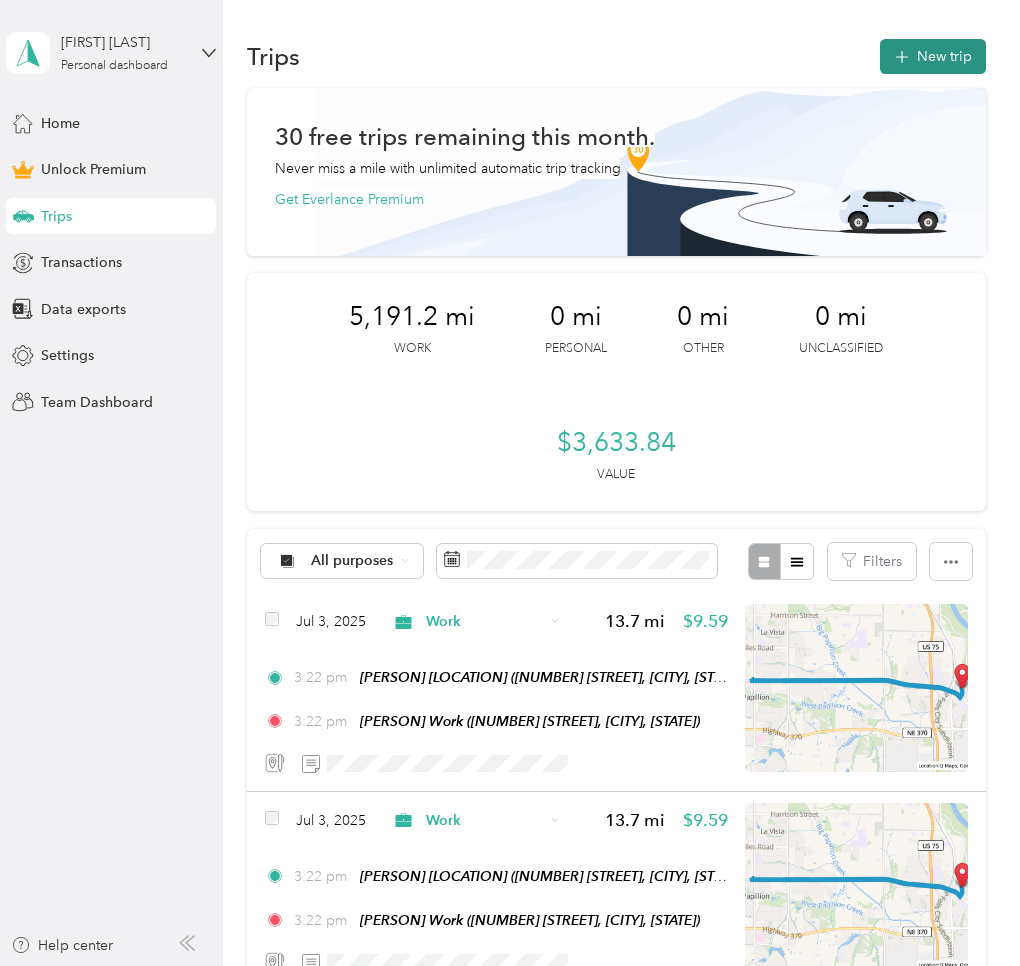 click on "New trip" at bounding box center (933, 56) 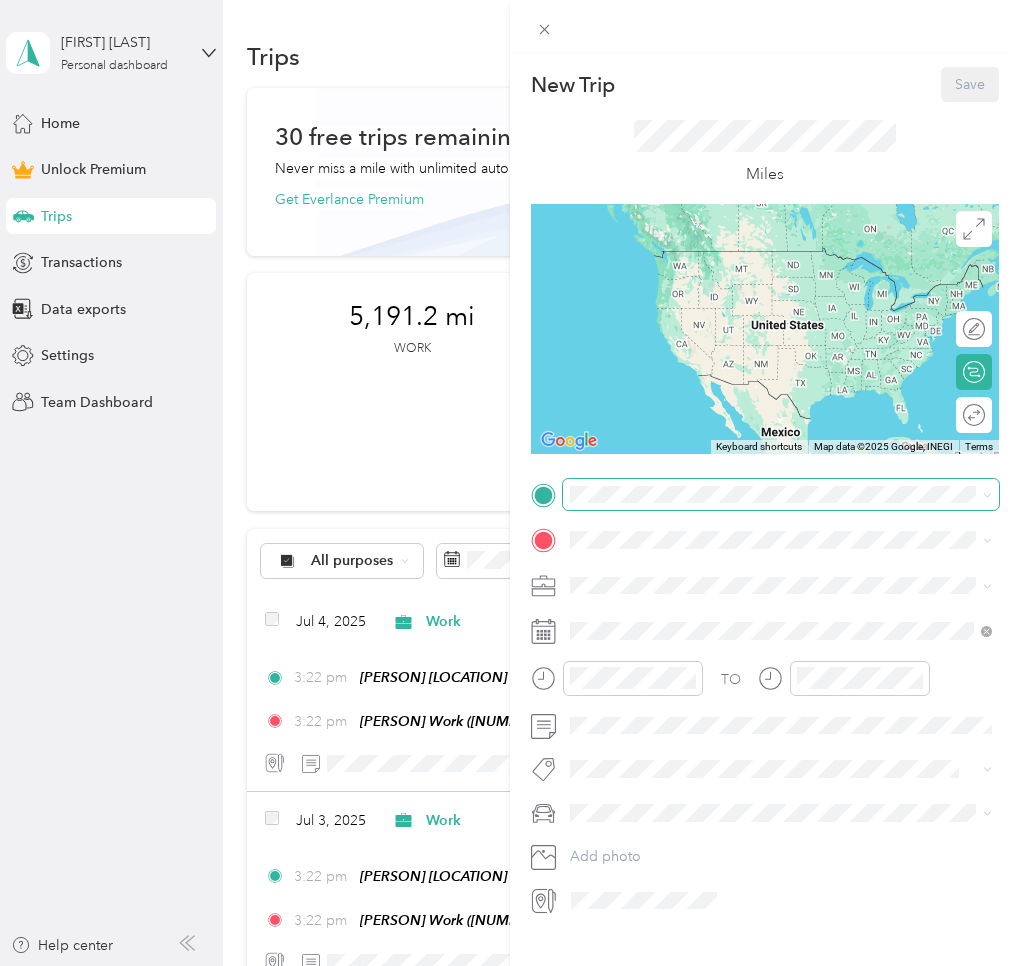 click at bounding box center [781, 495] 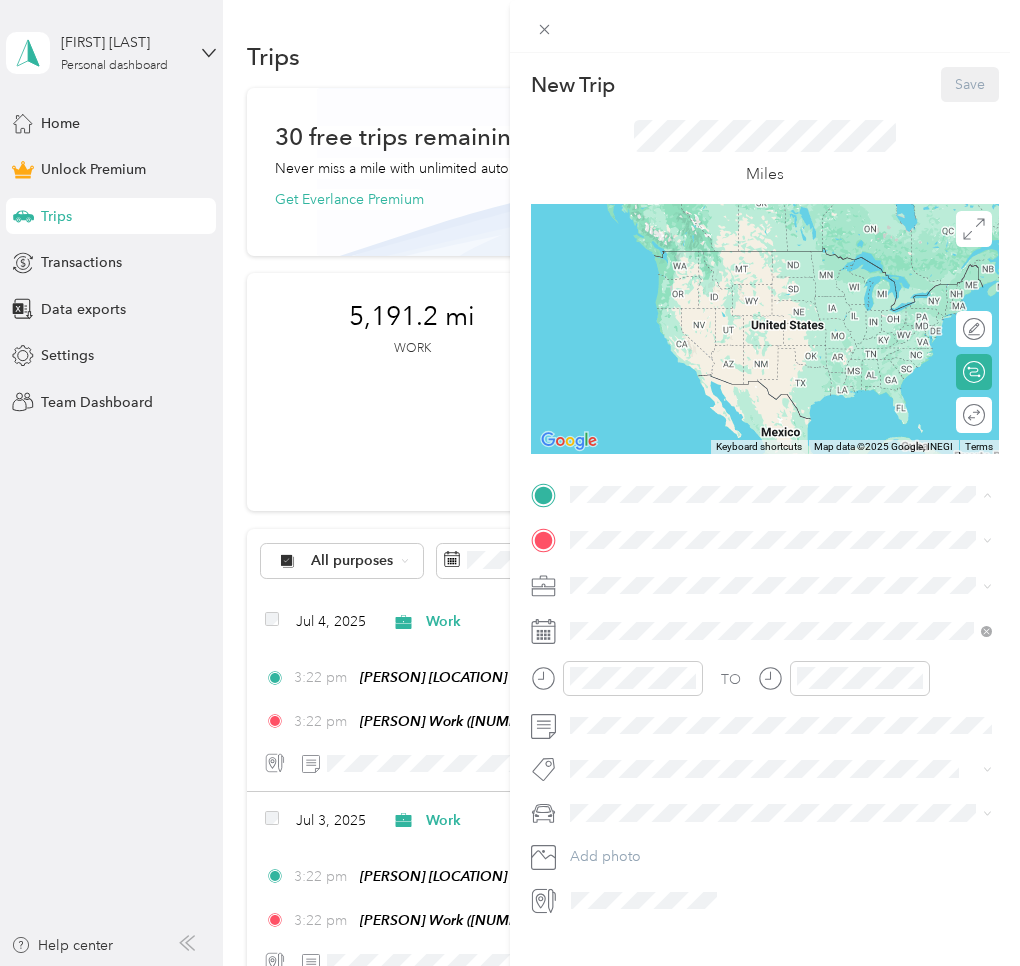 drag, startPoint x: 645, startPoint y: 585, endPoint x: 632, endPoint y: 561, distance: 27.294687 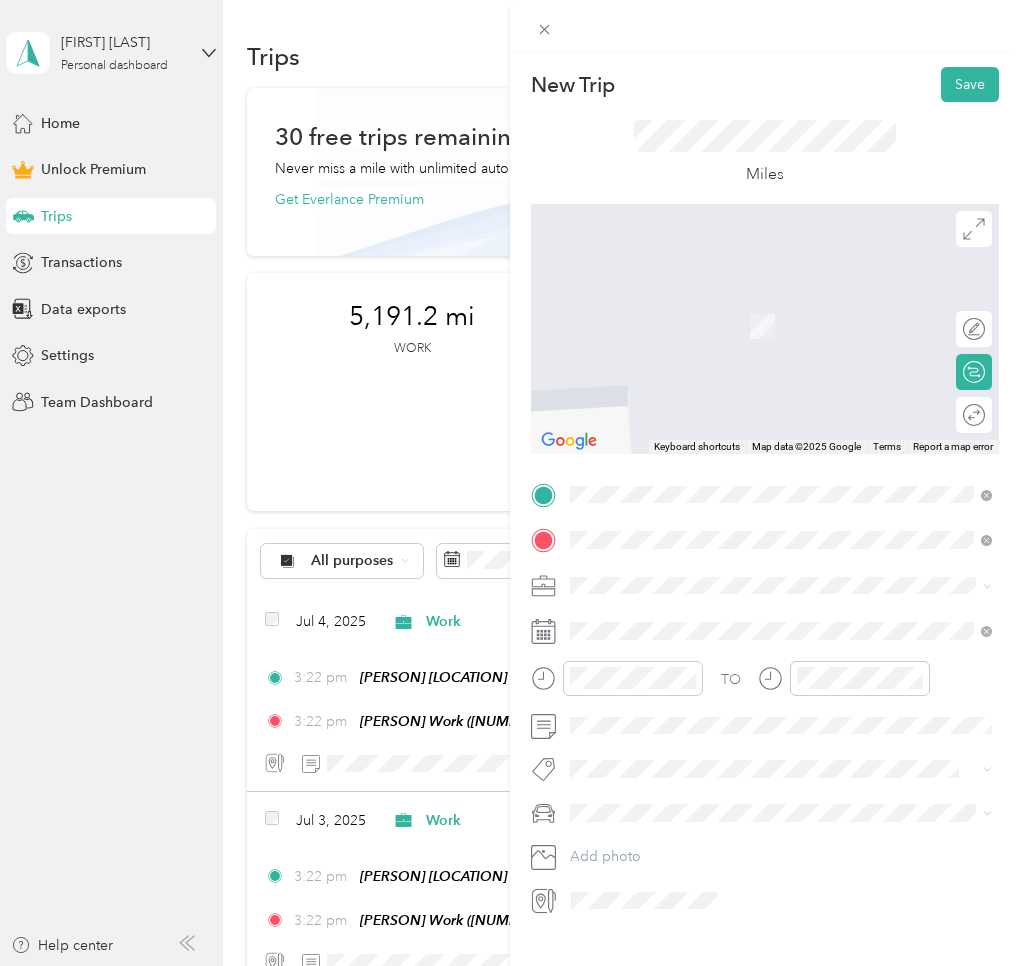 drag, startPoint x: 622, startPoint y: 685, endPoint x: 625, endPoint y: 671, distance: 14.3178215 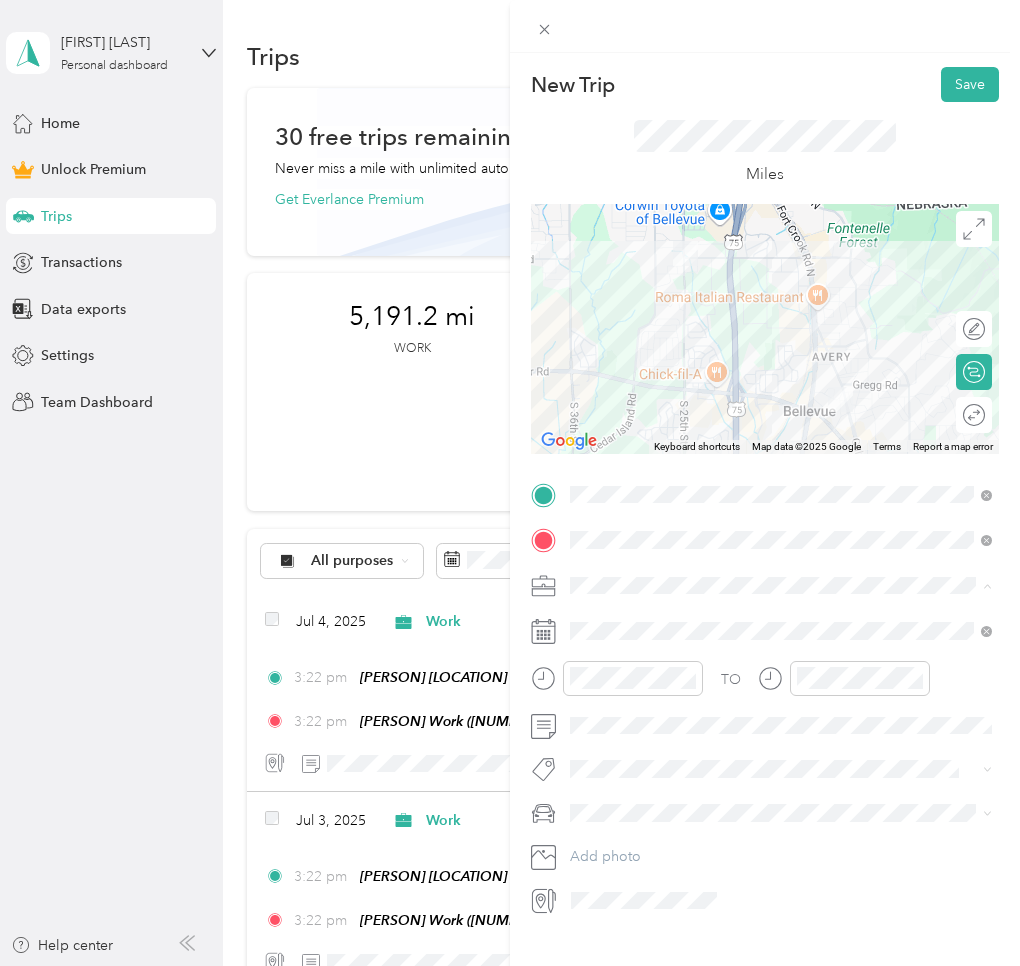click on "Work Personal Other Charity Medical Moving Commute" at bounding box center (781, 725) 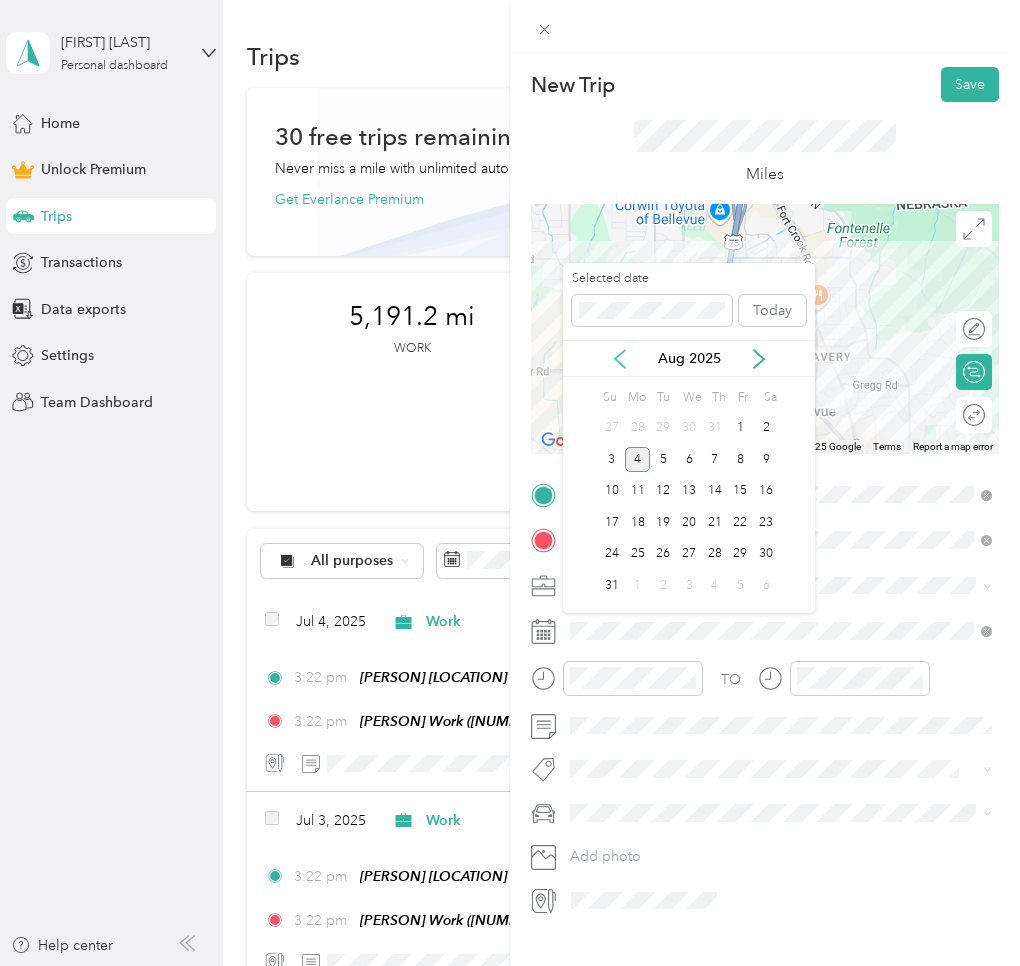 click 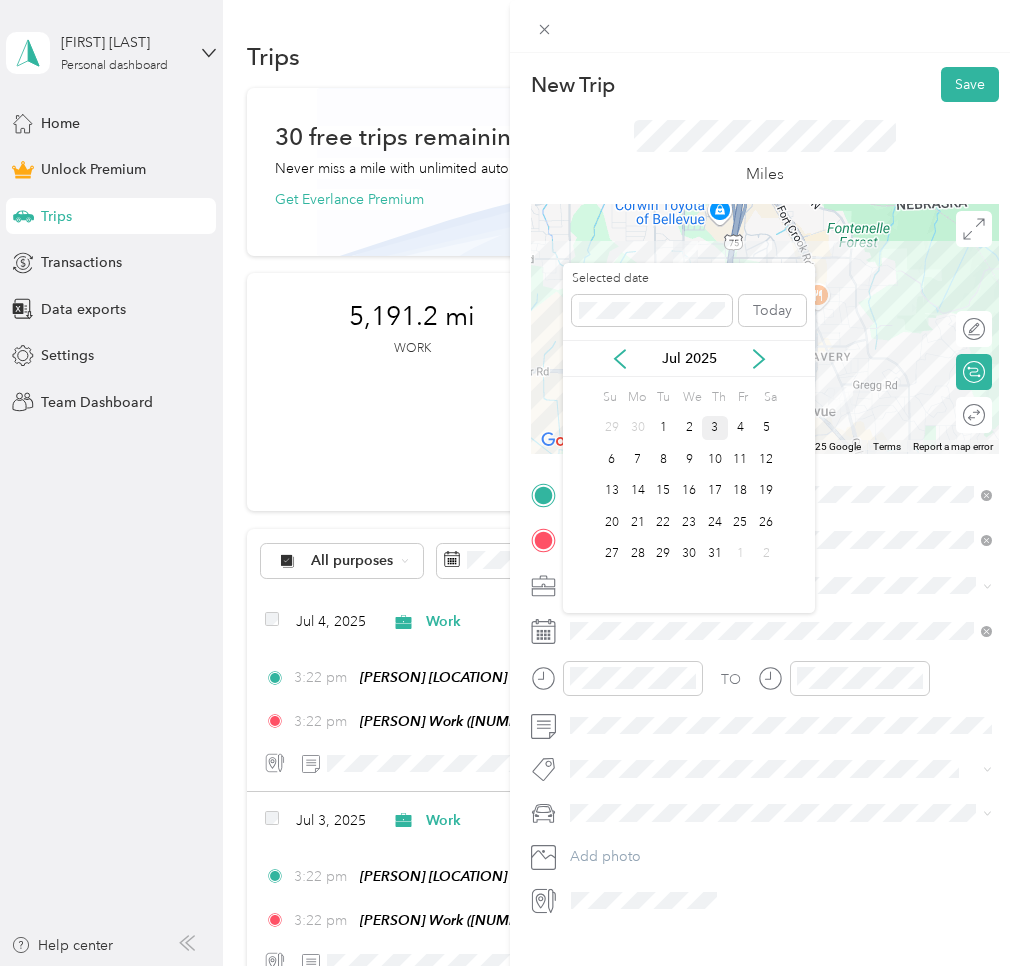 click on "3" at bounding box center [715, 428] 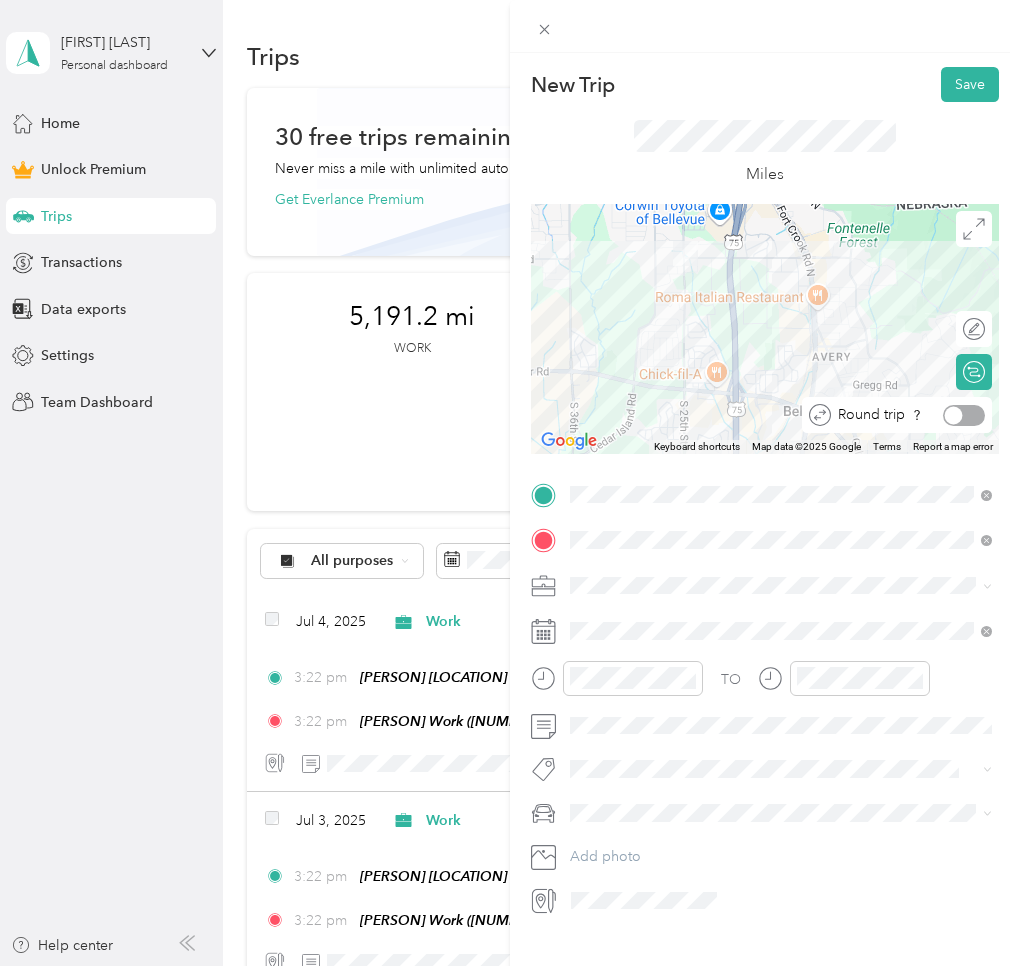 click at bounding box center [964, 415] 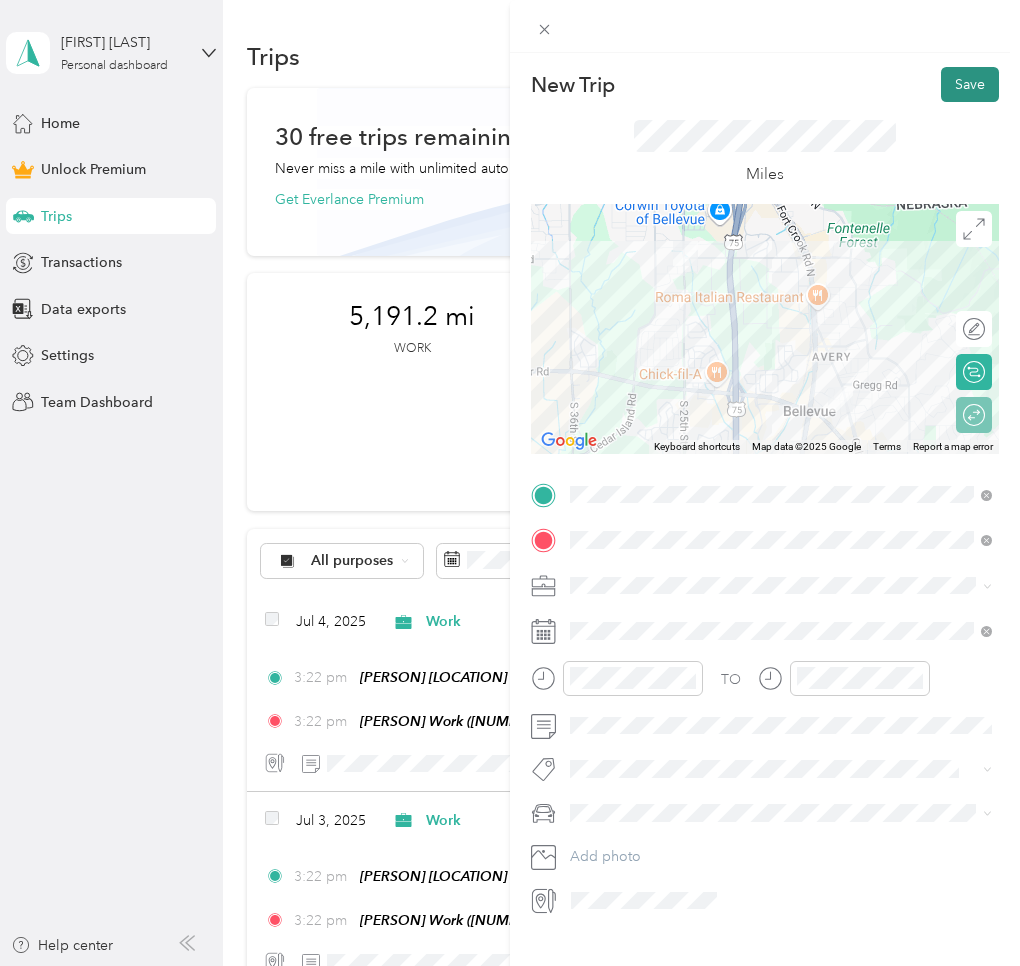 click on "Save" at bounding box center [970, 84] 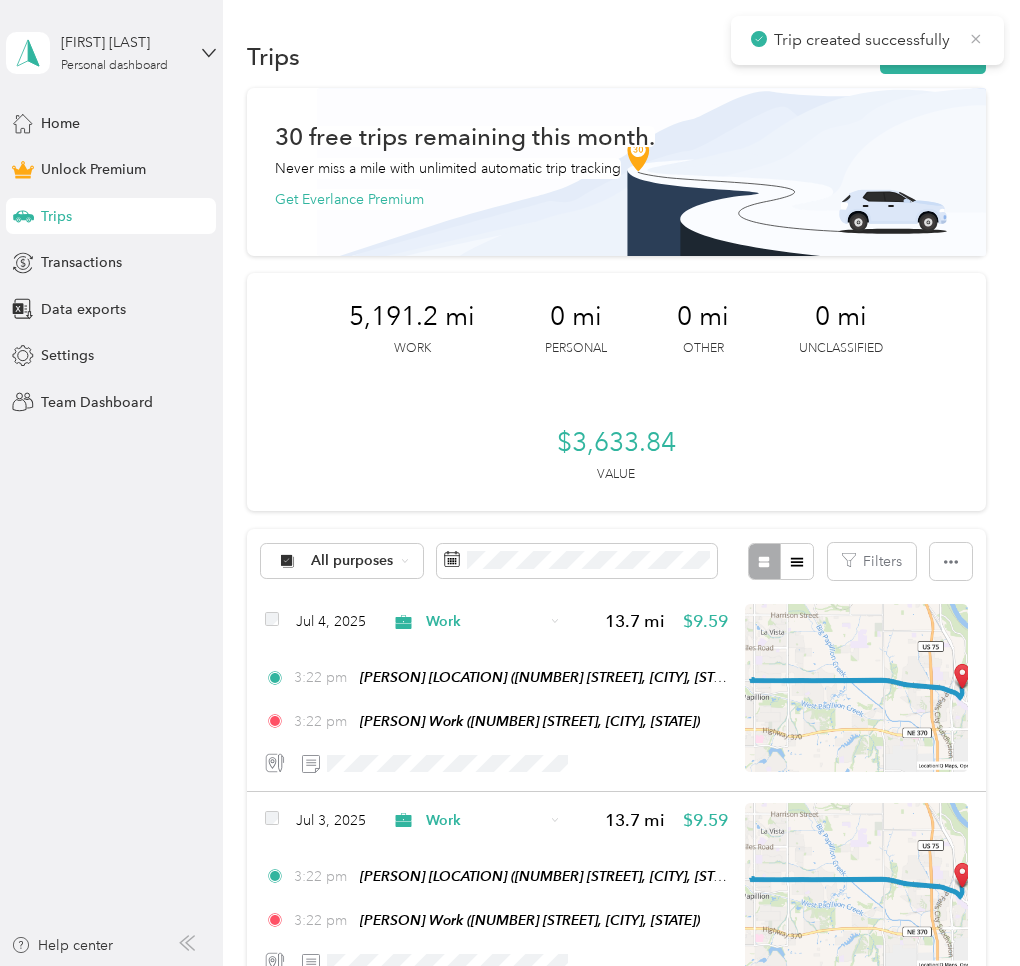 click 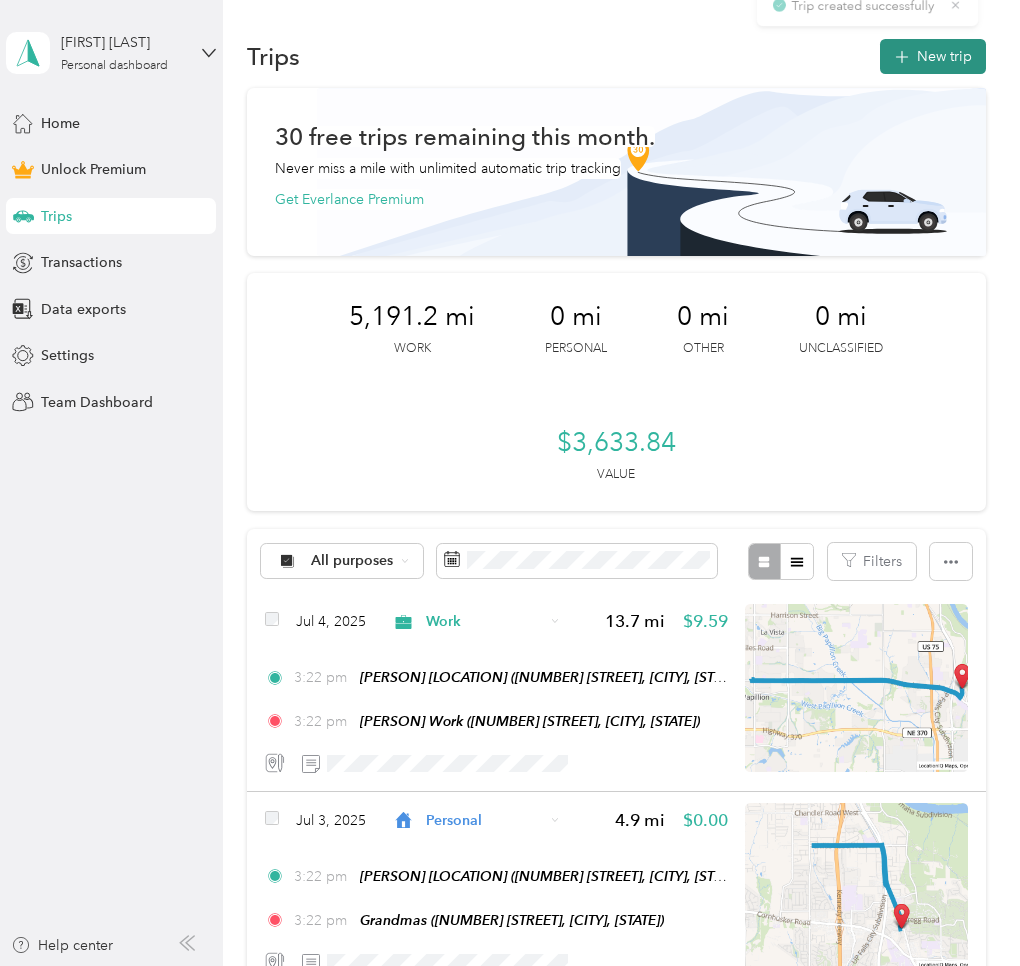 click on "New trip" at bounding box center (933, 56) 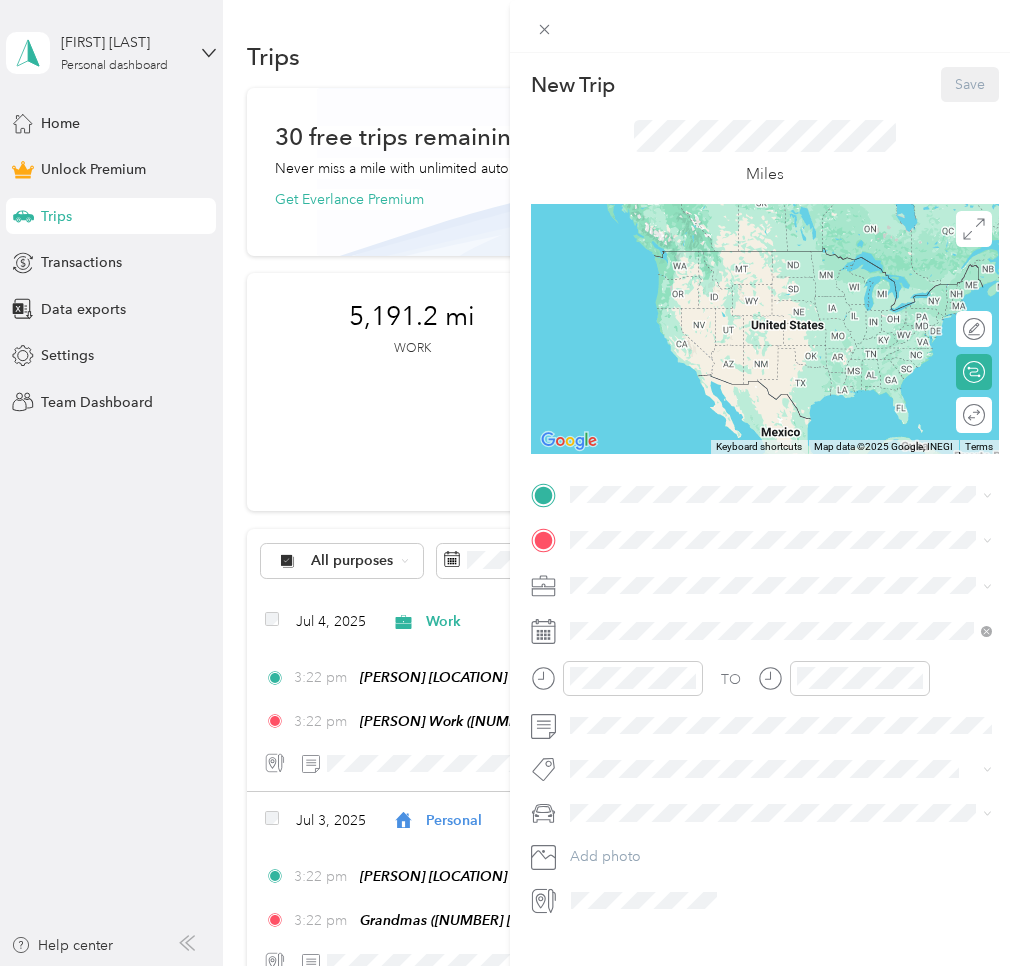 click on "[NAME]  Home" at bounding box center (656, 574) 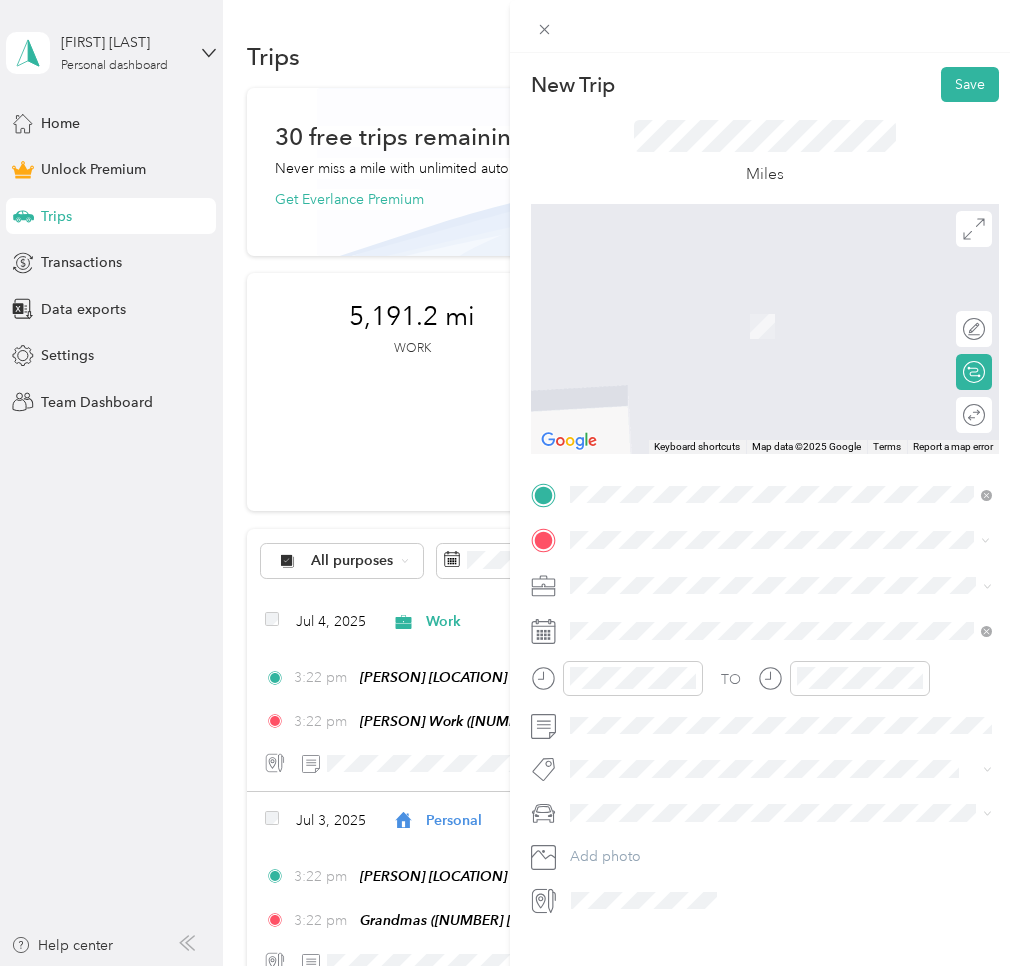 drag, startPoint x: 655, startPoint y: 748, endPoint x: 604, endPoint y: 679, distance: 85.8021 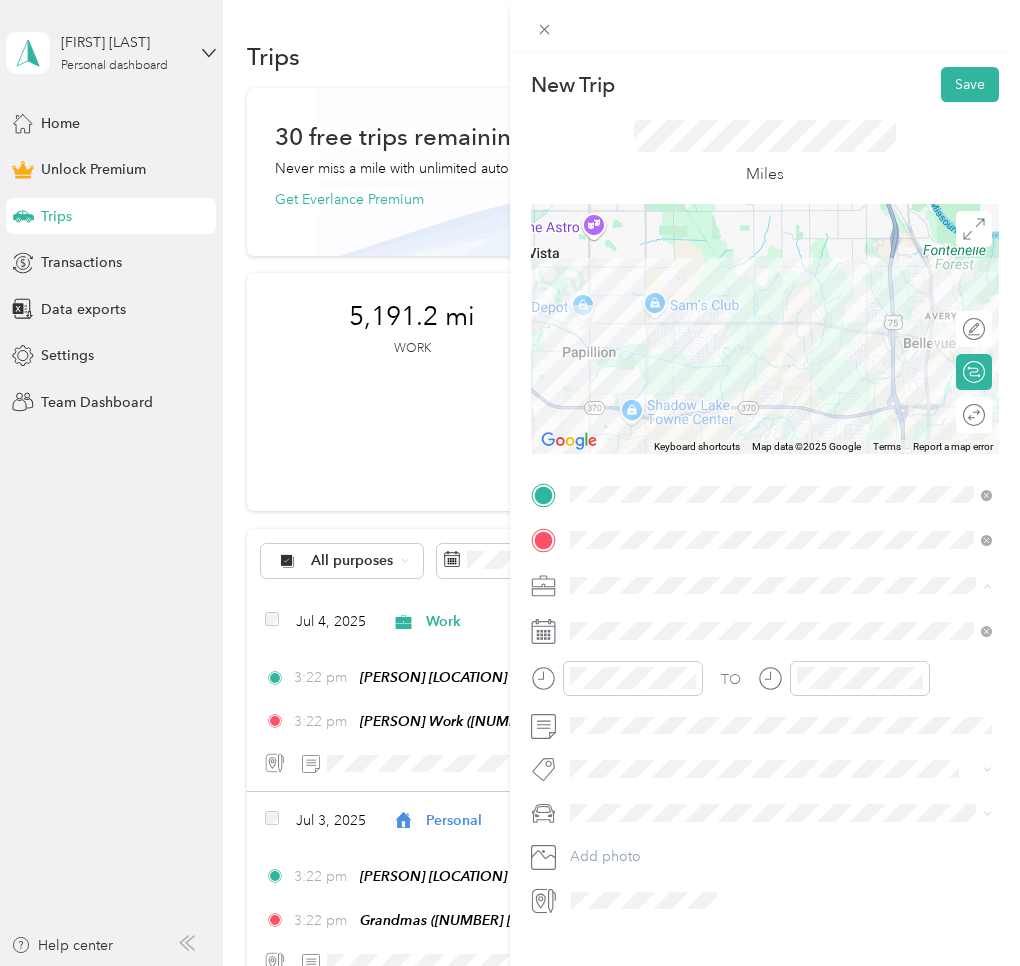 click on "Work" at bounding box center (594, 620) 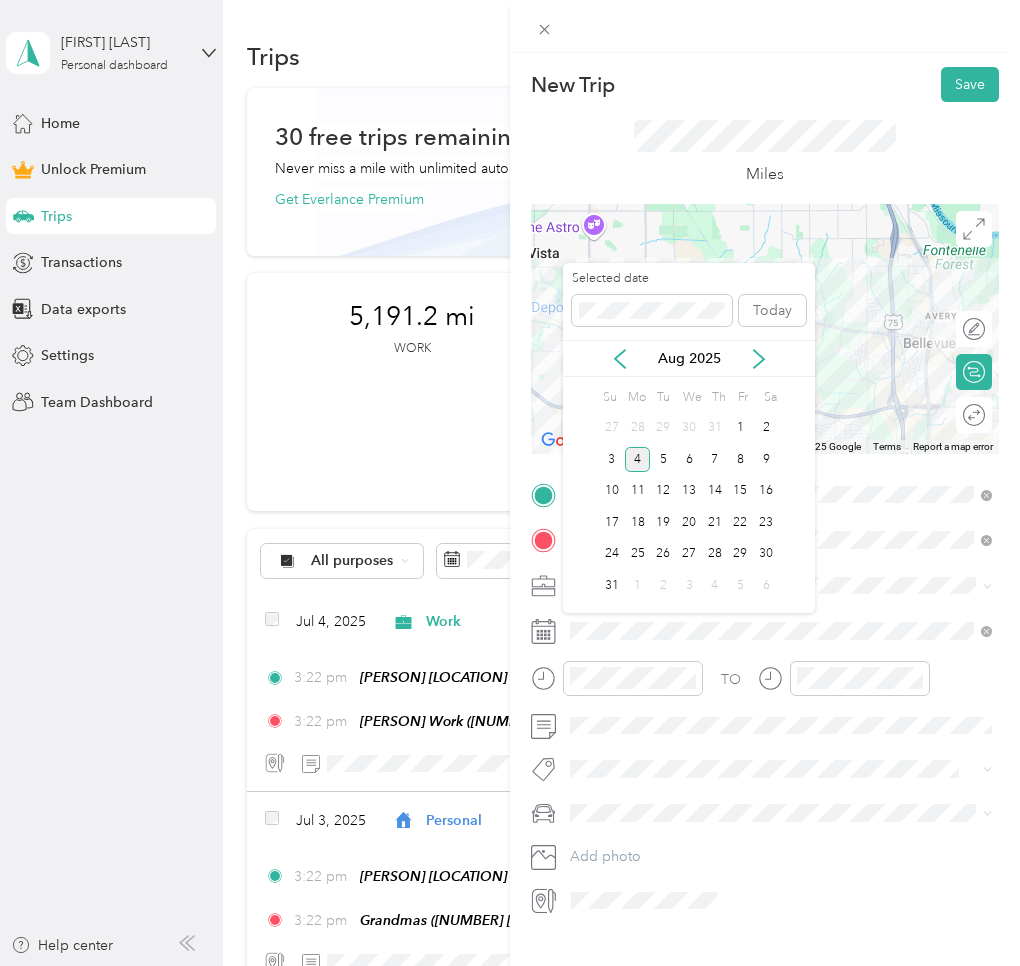 click on "Aug 2025" at bounding box center (689, 358) 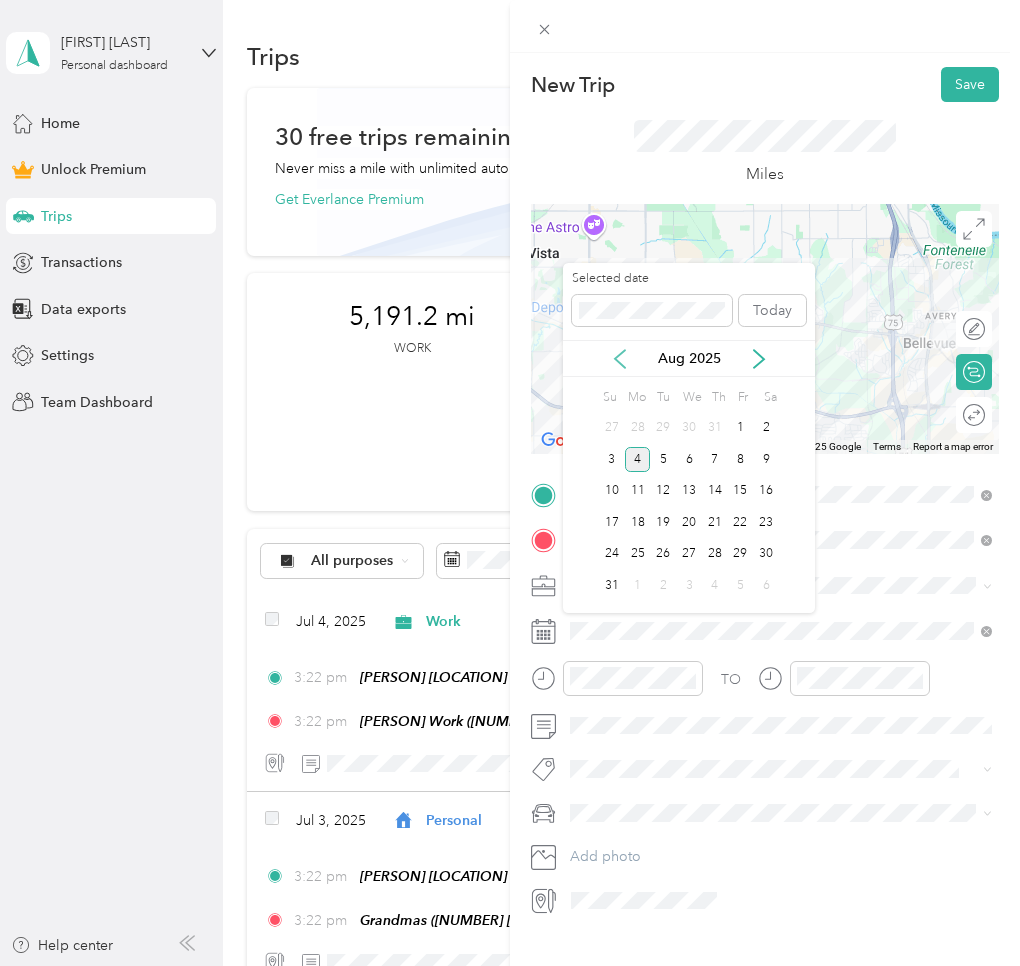 drag, startPoint x: 614, startPoint y: 356, endPoint x: 626, endPoint y: 365, distance: 15 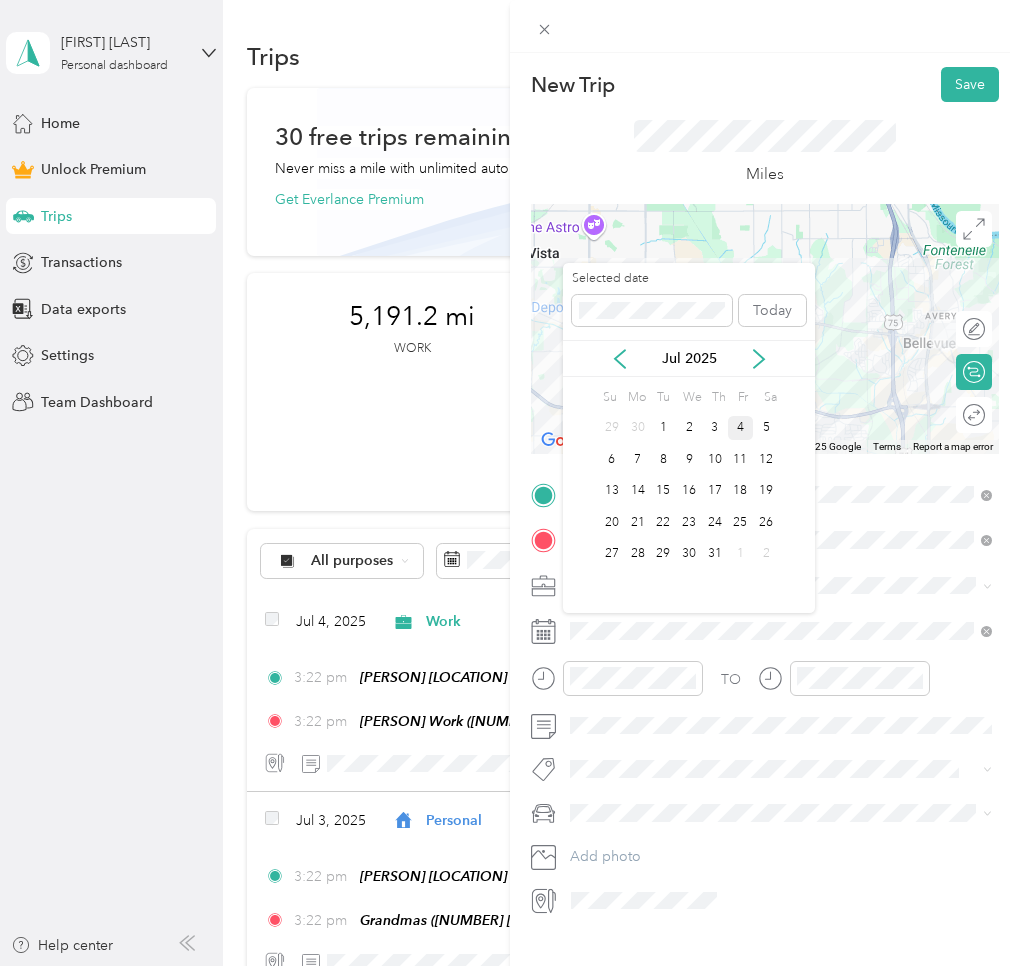 click on "4" at bounding box center (741, 428) 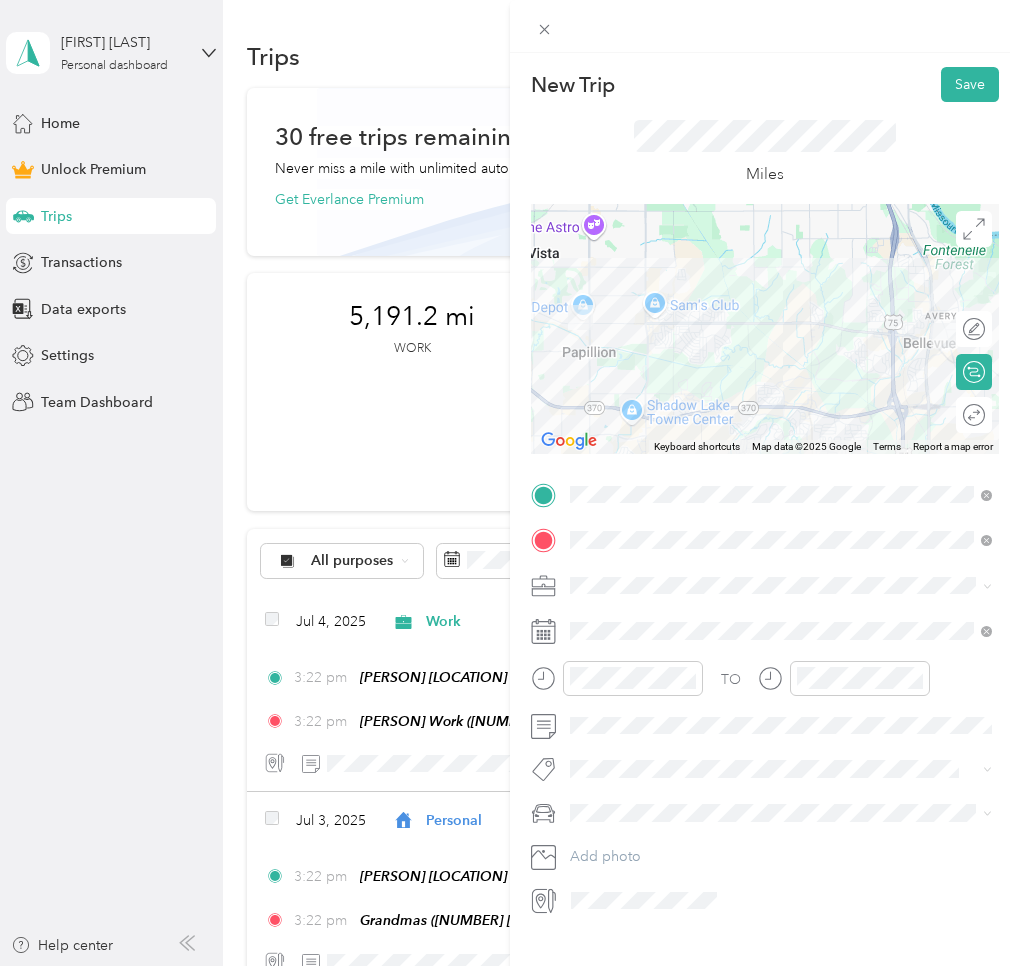 click 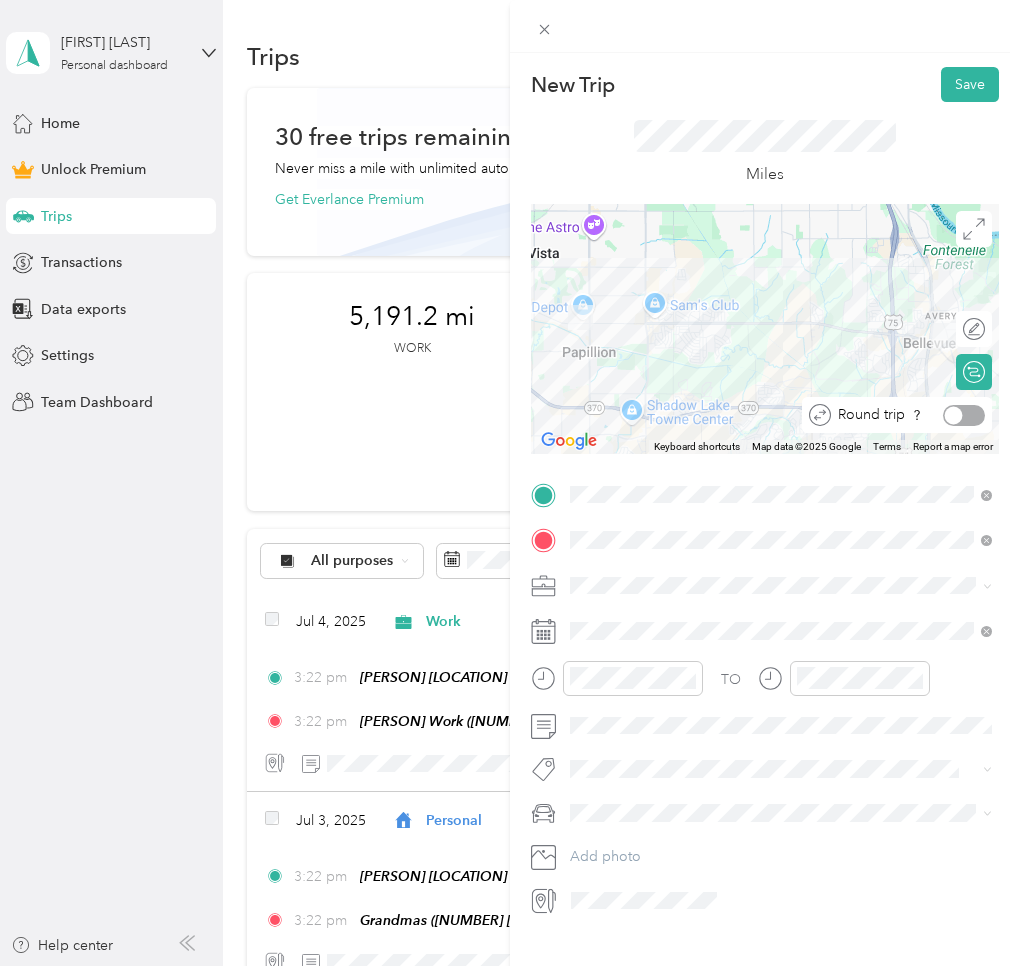click at bounding box center [964, 415] 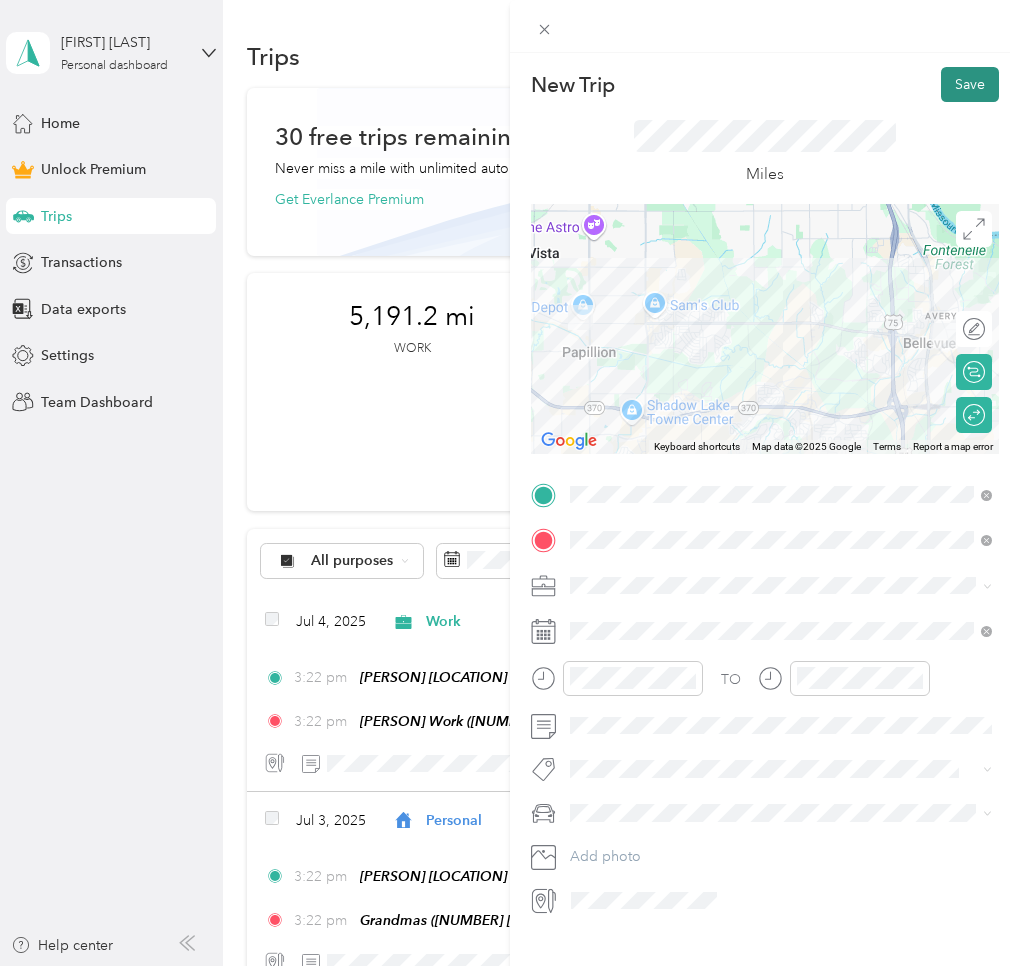 click on "Save" at bounding box center (970, 84) 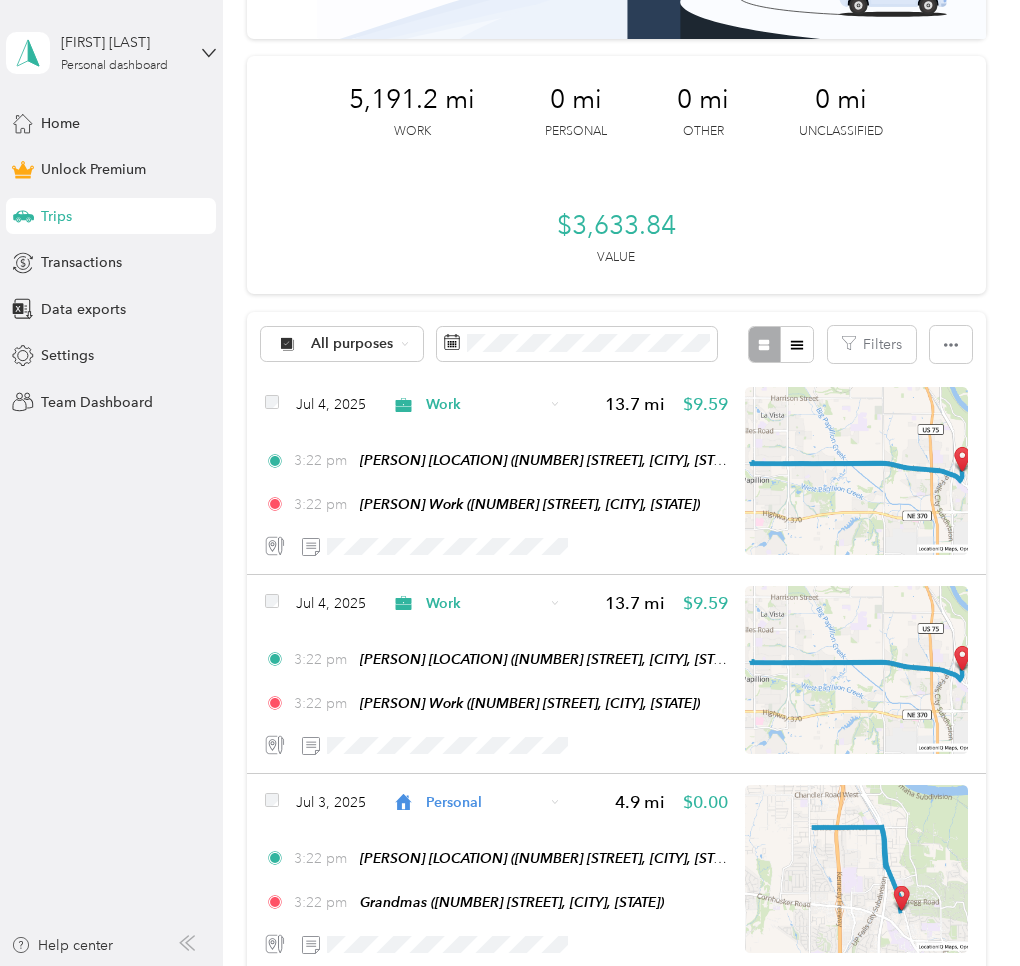 scroll, scrollTop: 443, scrollLeft: 0, axis: vertical 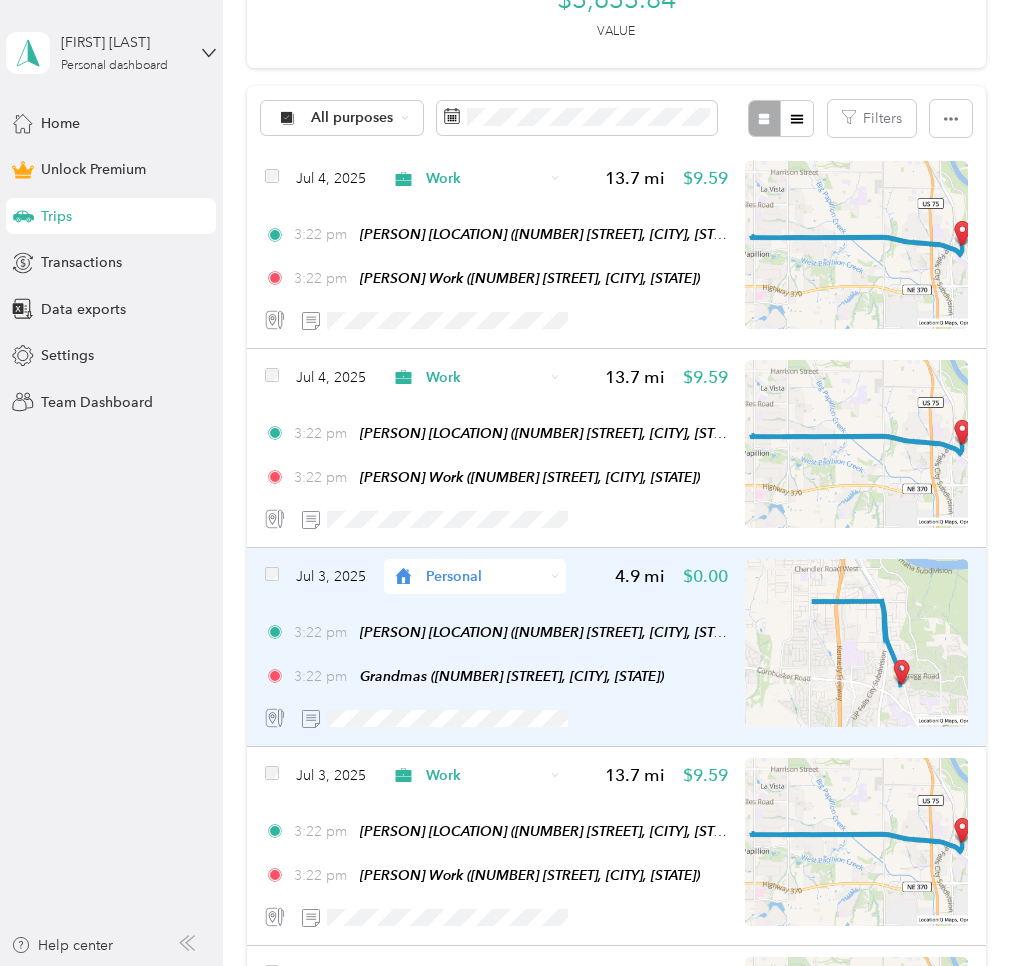 click on "Personal" at bounding box center [475, 576] 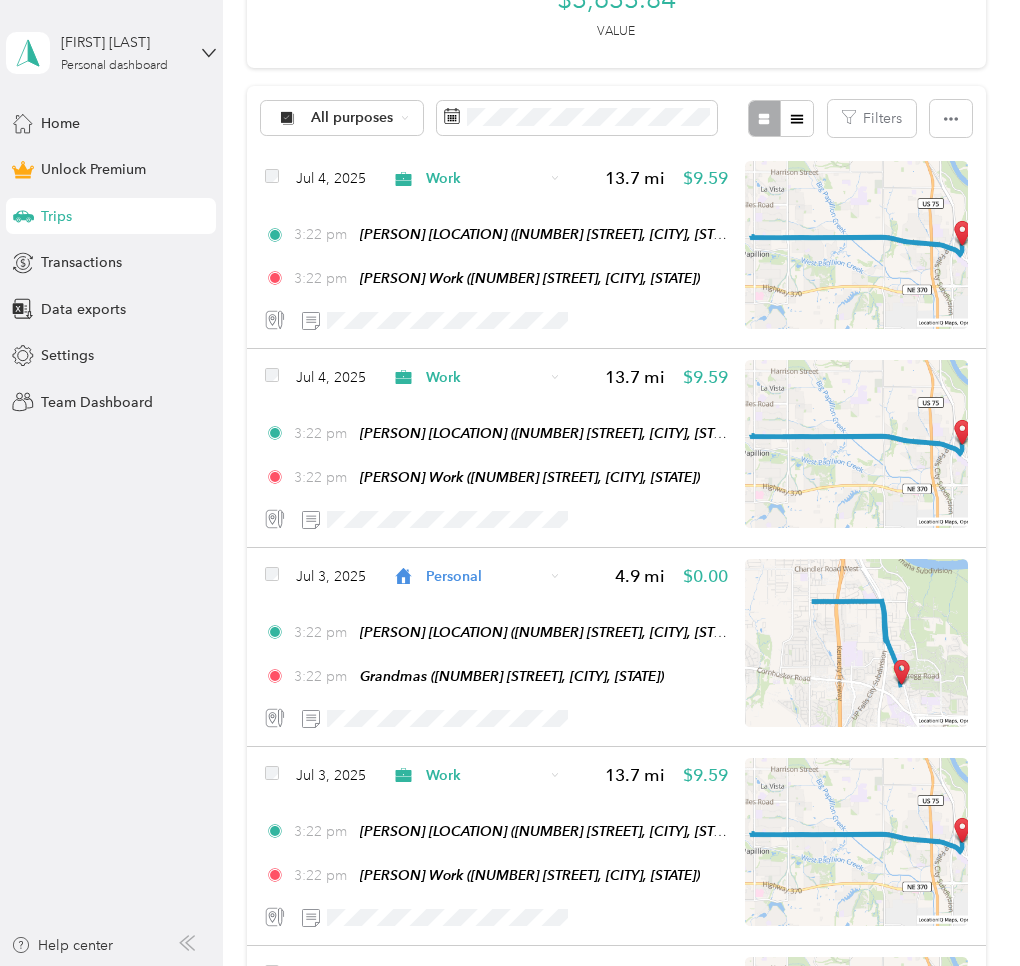 click on "Work Personal Other Charity Medical Moving Commute" at bounding box center (474, 718) 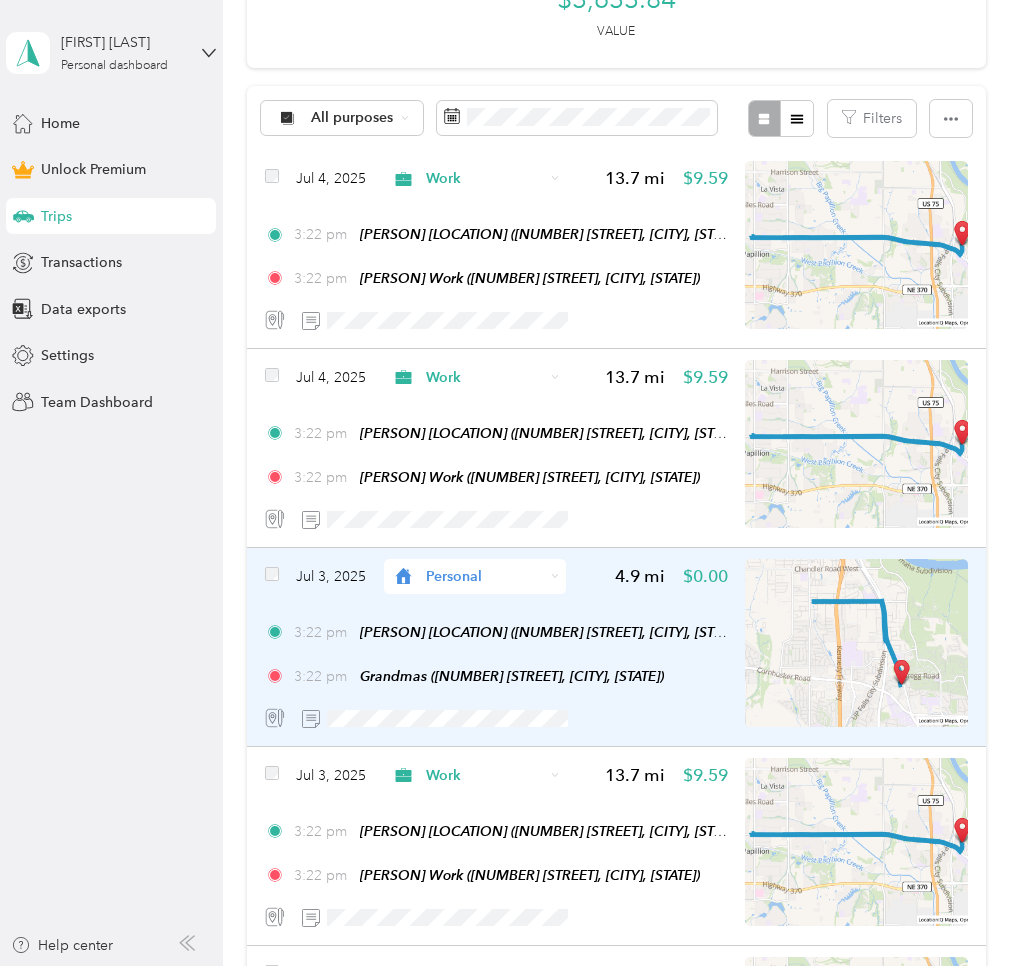 click on "Personal" at bounding box center (484, 576) 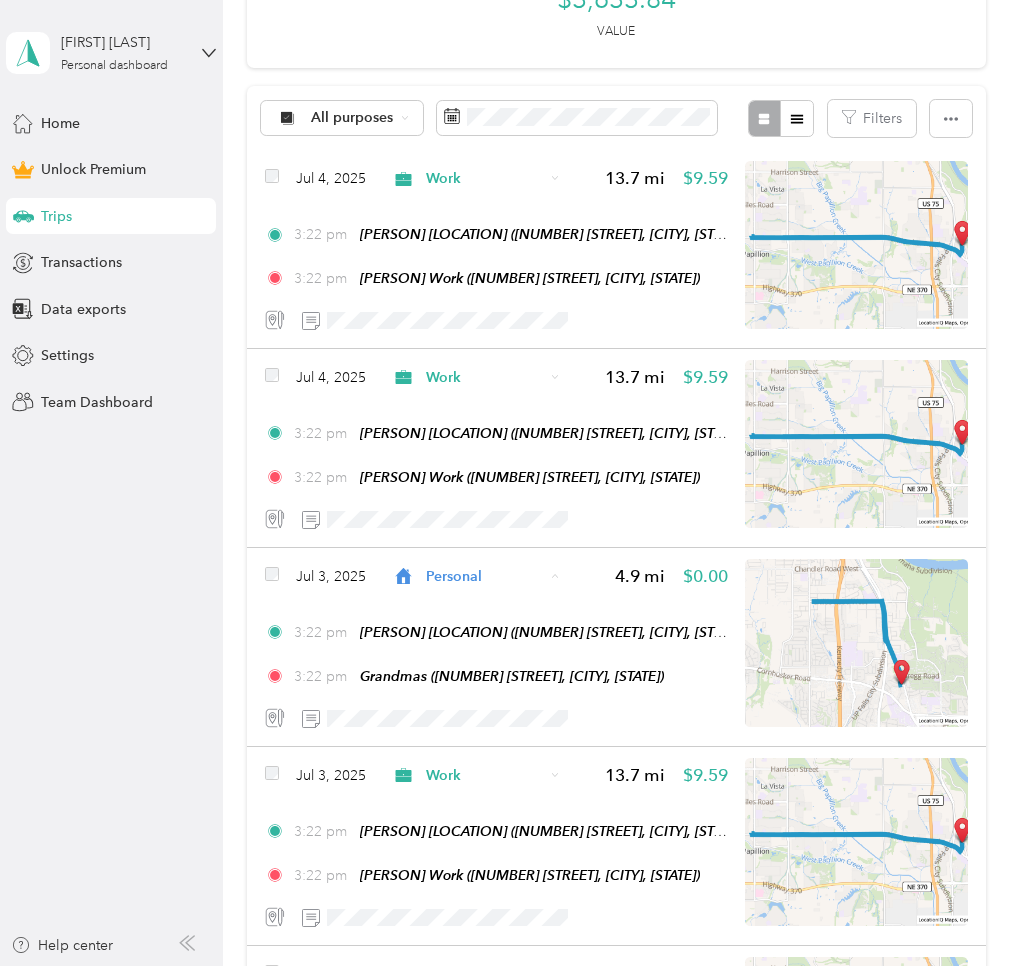 click on "Work" at bounding box center (491, 613) 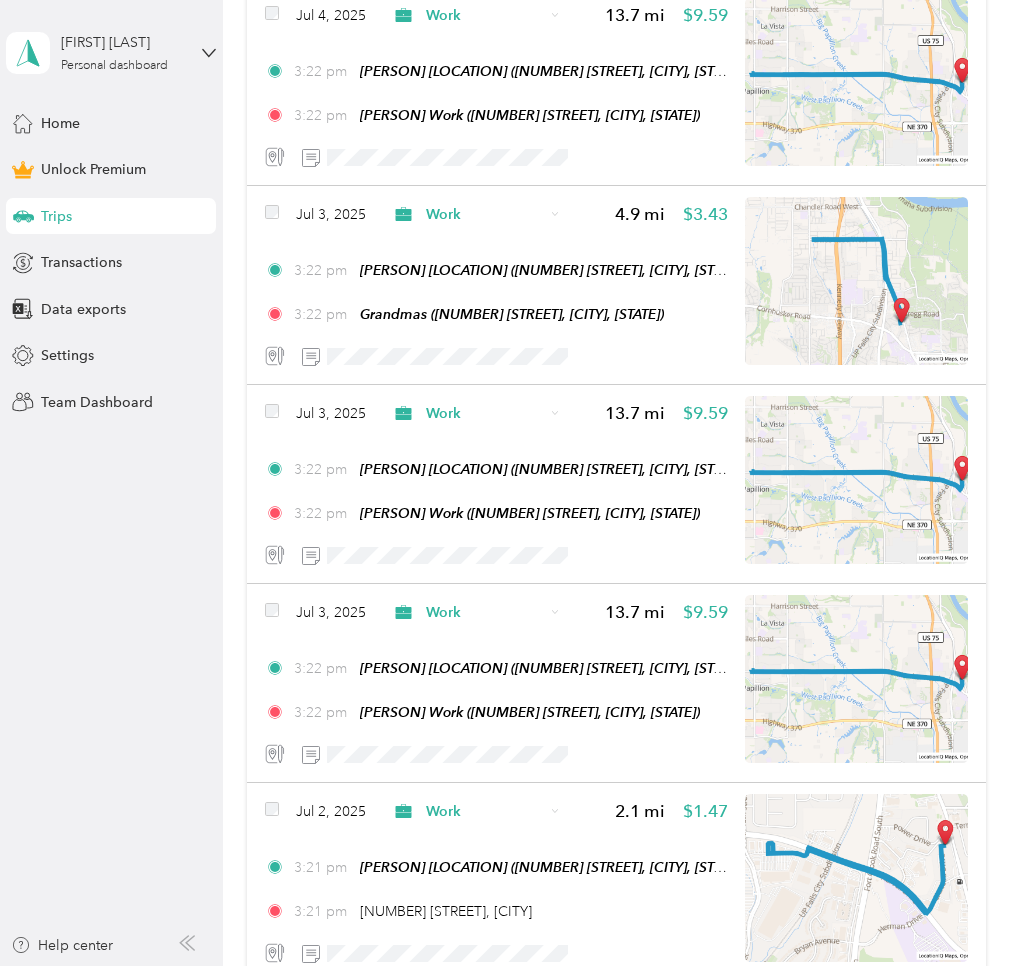 scroll, scrollTop: 0, scrollLeft: 0, axis: both 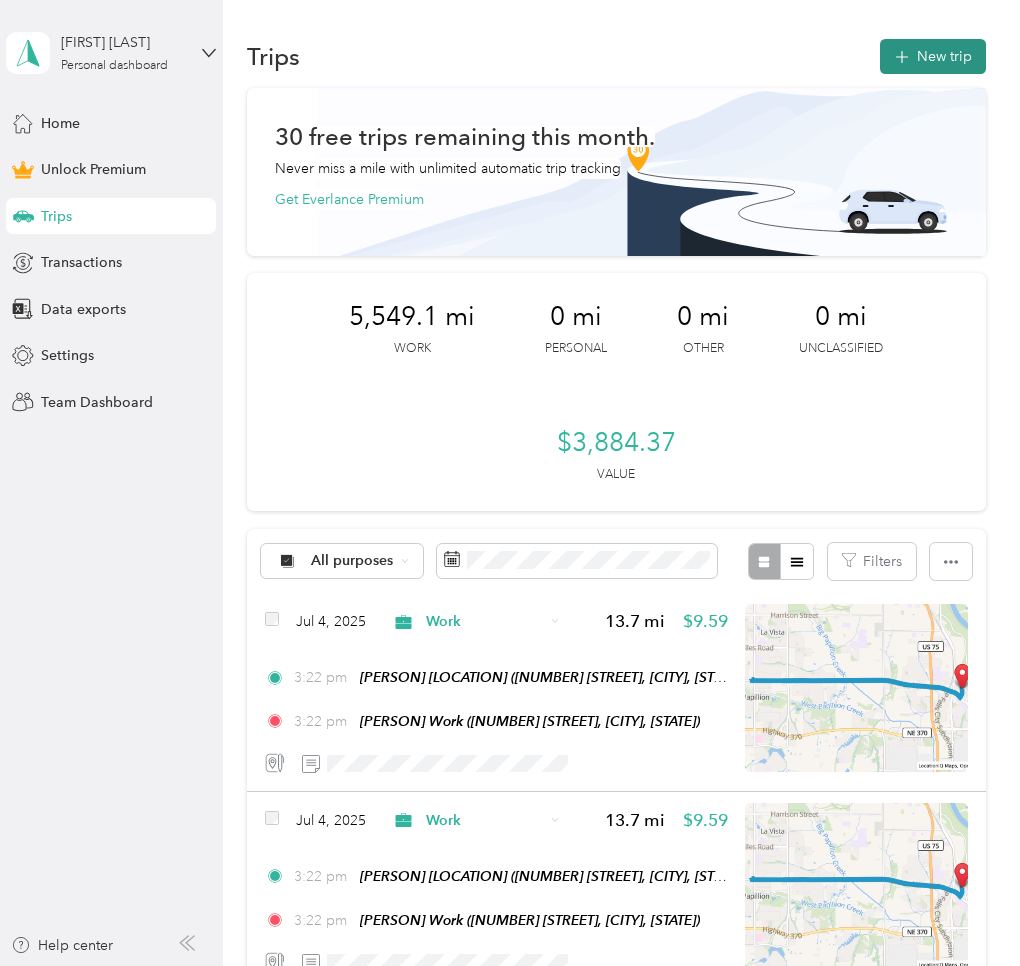 click 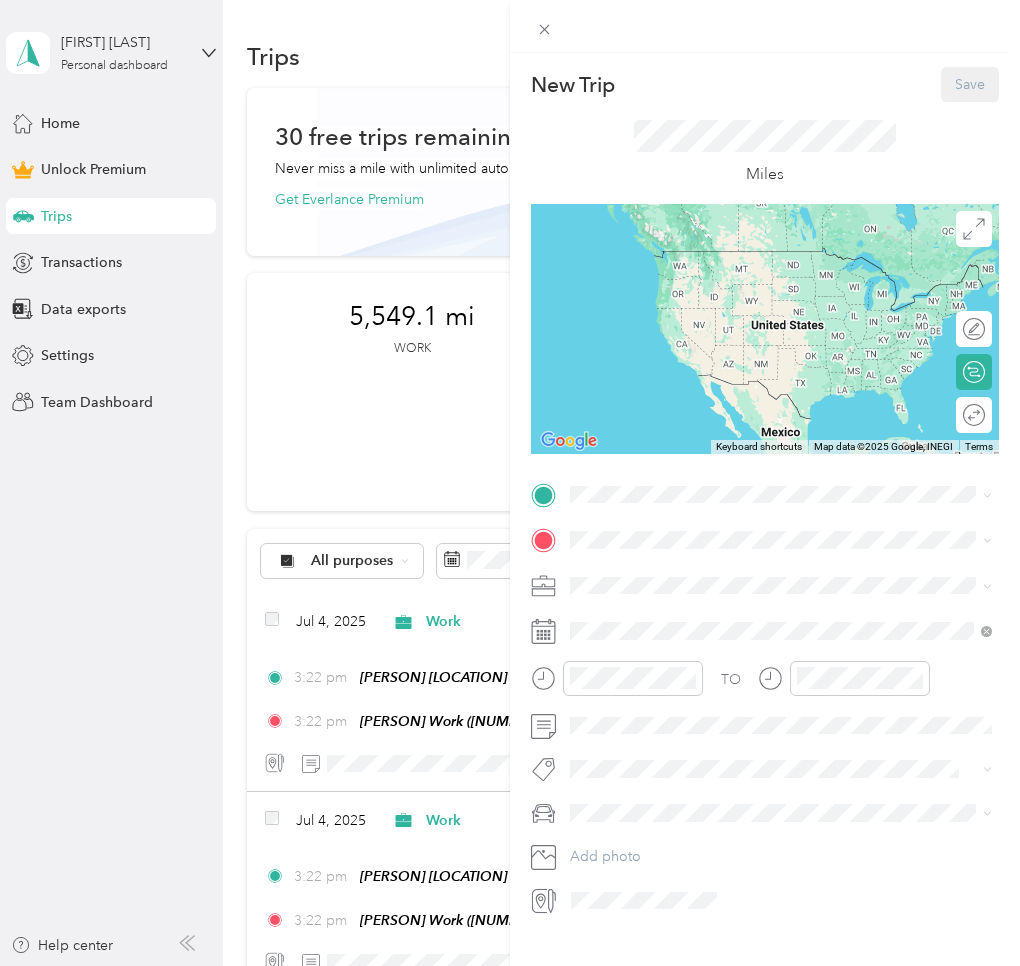 click on "[NUMBER] [STREET], [POSTAL_CODE], [CITY], [STATE]" at bounding box center [780, 596] 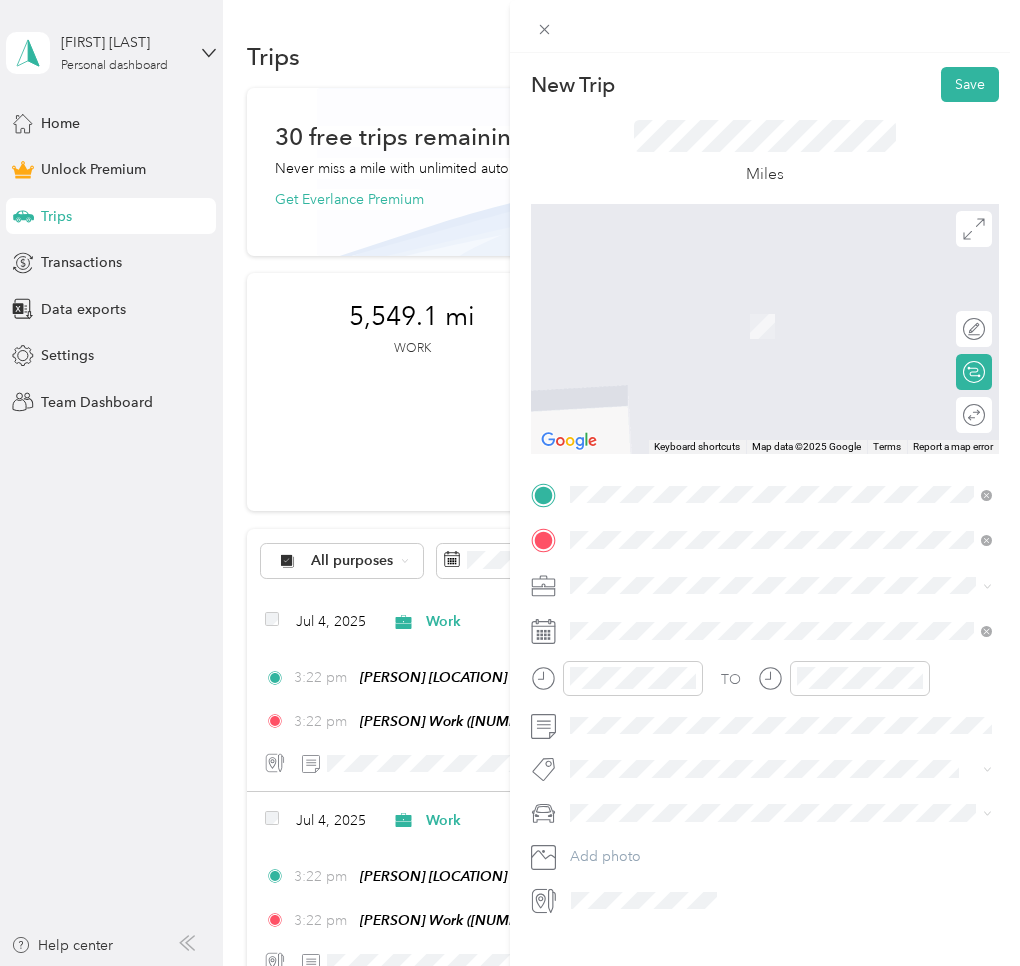 click on "[FIRST] [LAST]" at bounding box center [655, 745] 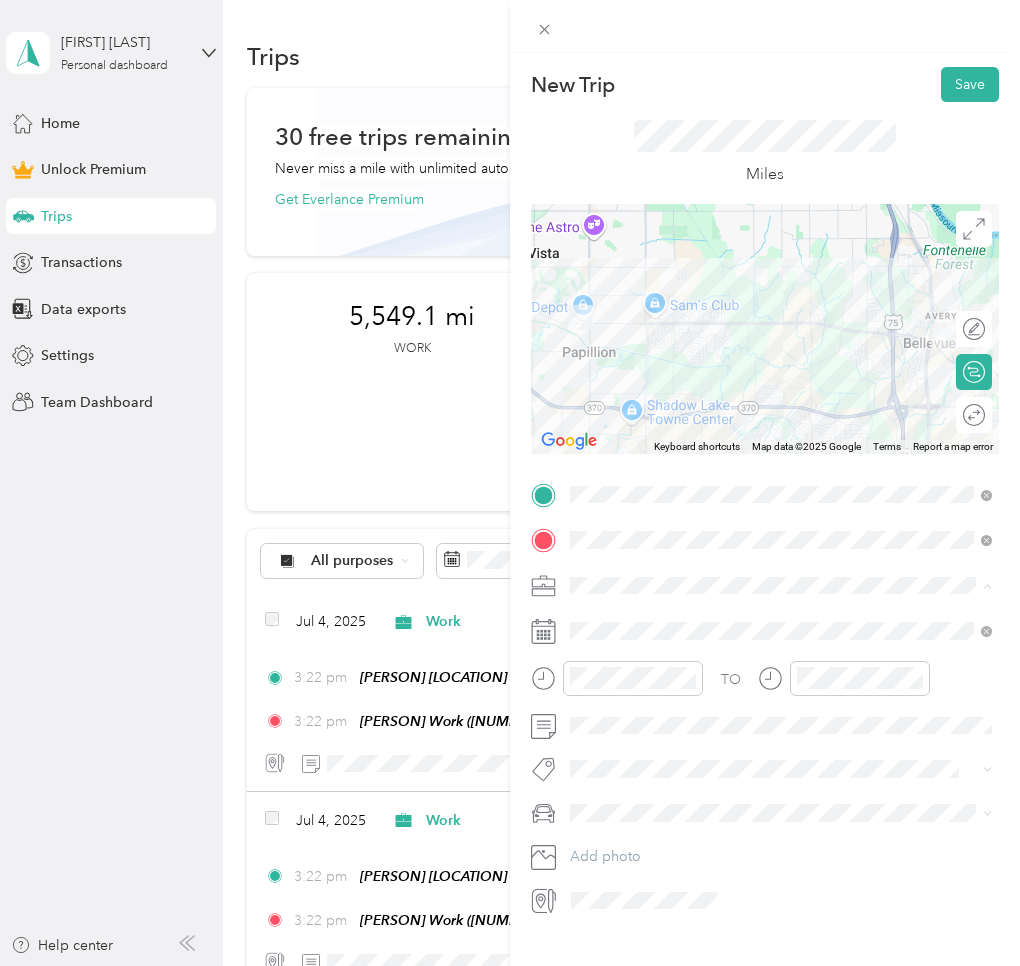 click on "Work" at bounding box center [594, 620] 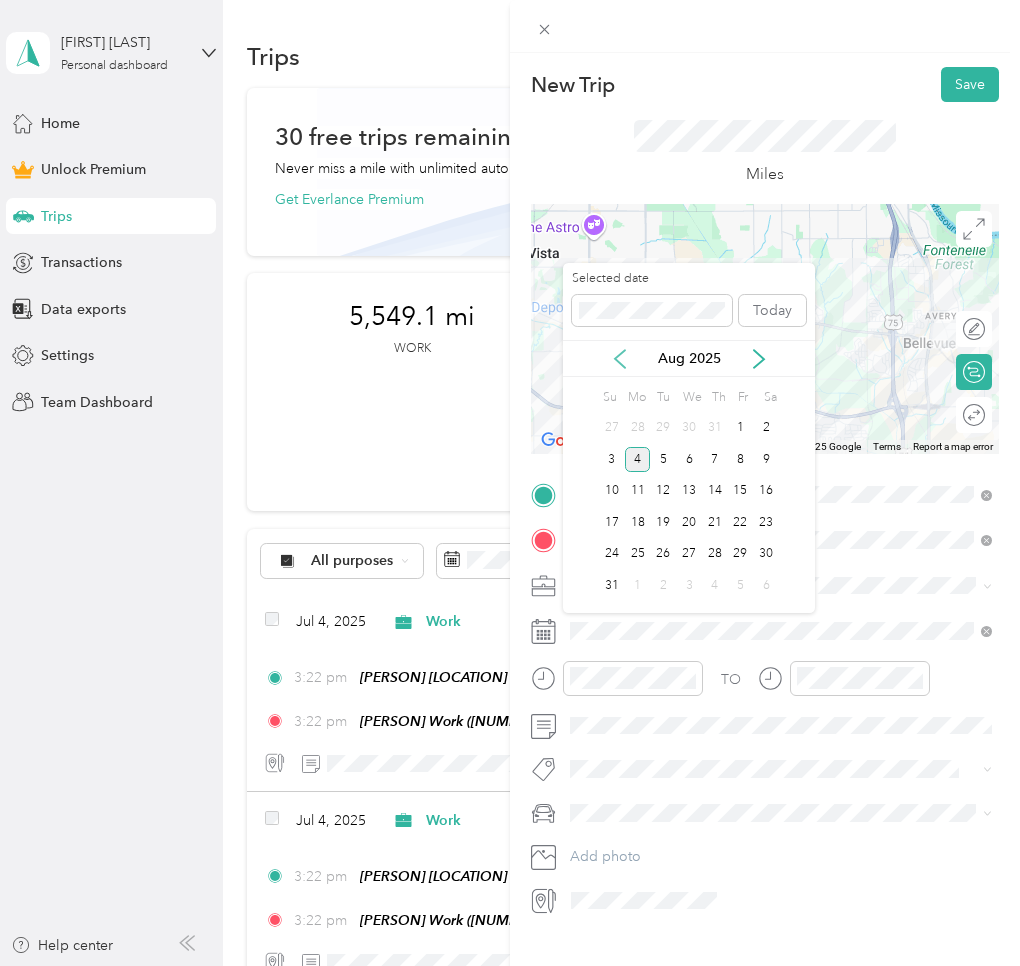 click 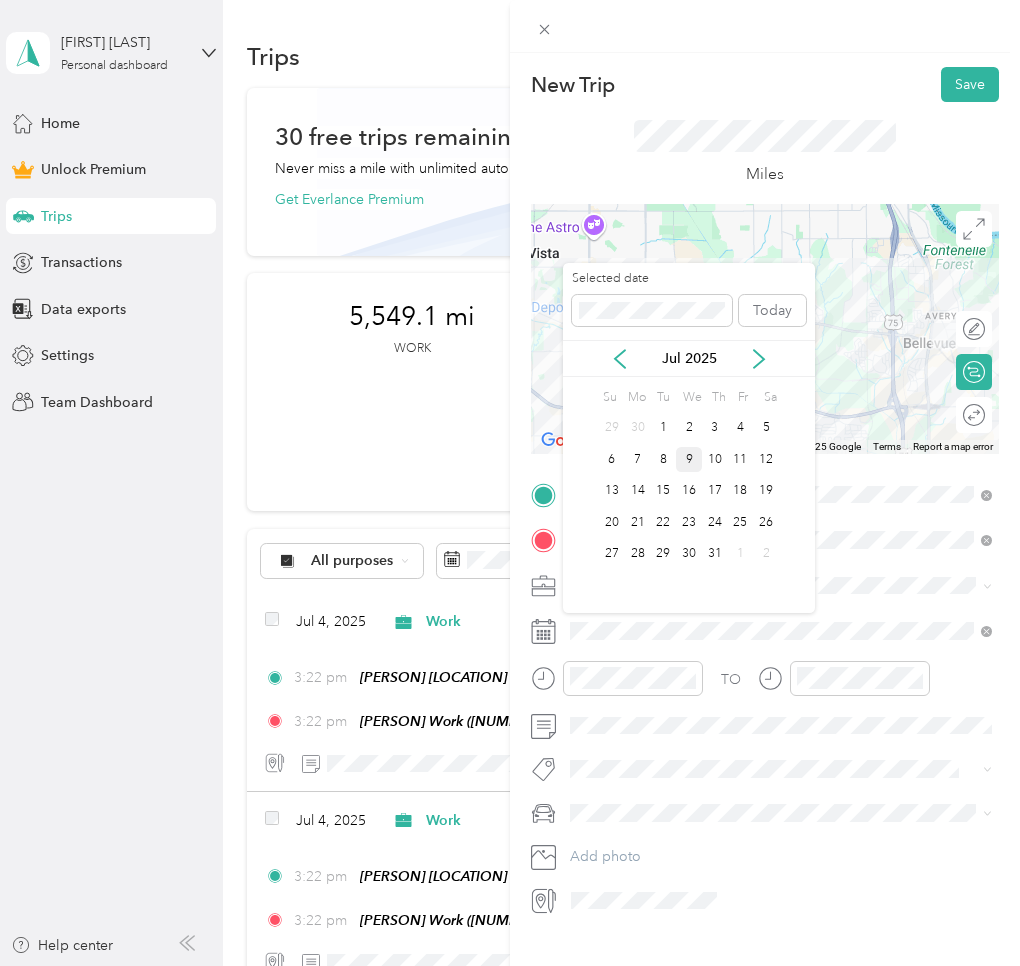 drag, startPoint x: 640, startPoint y: 459, endPoint x: 675, endPoint y: 447, distance: 37 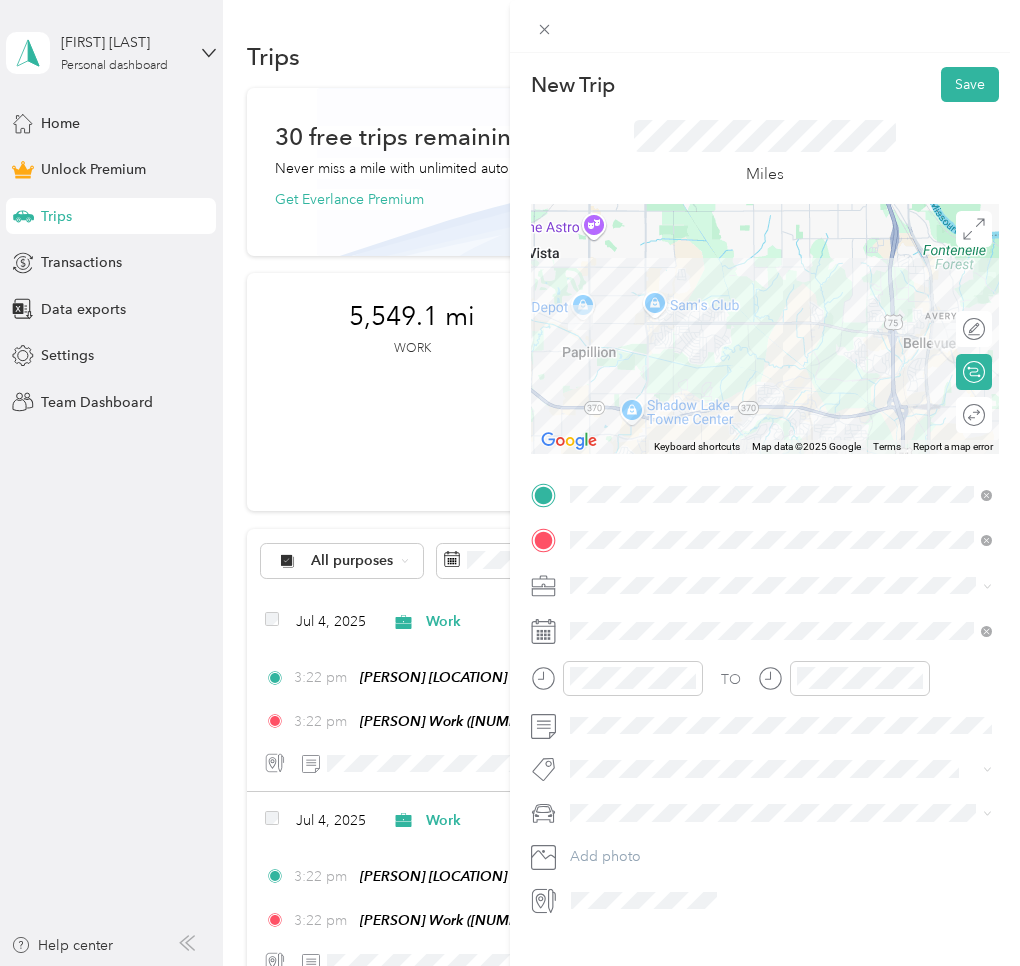 click on "Round trip" at bounding box center (974, 415) 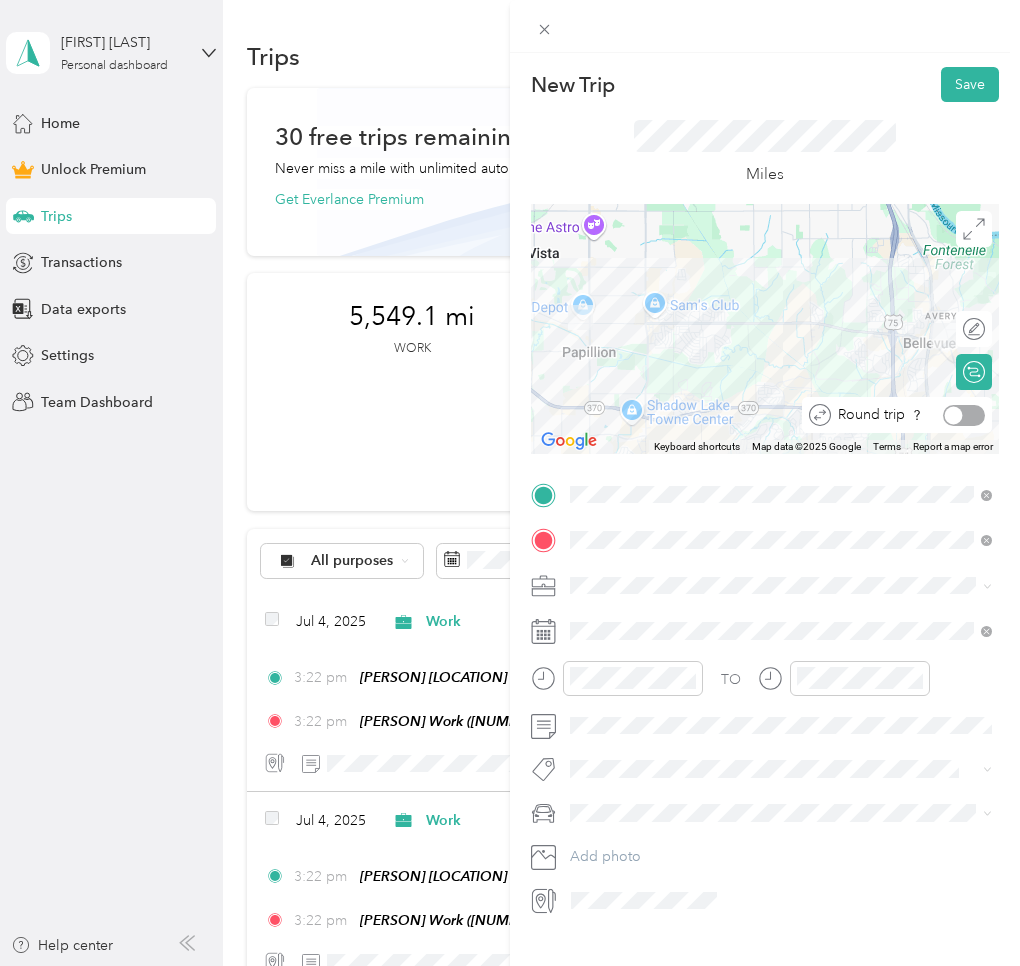 click at bounding box center (964, 415) 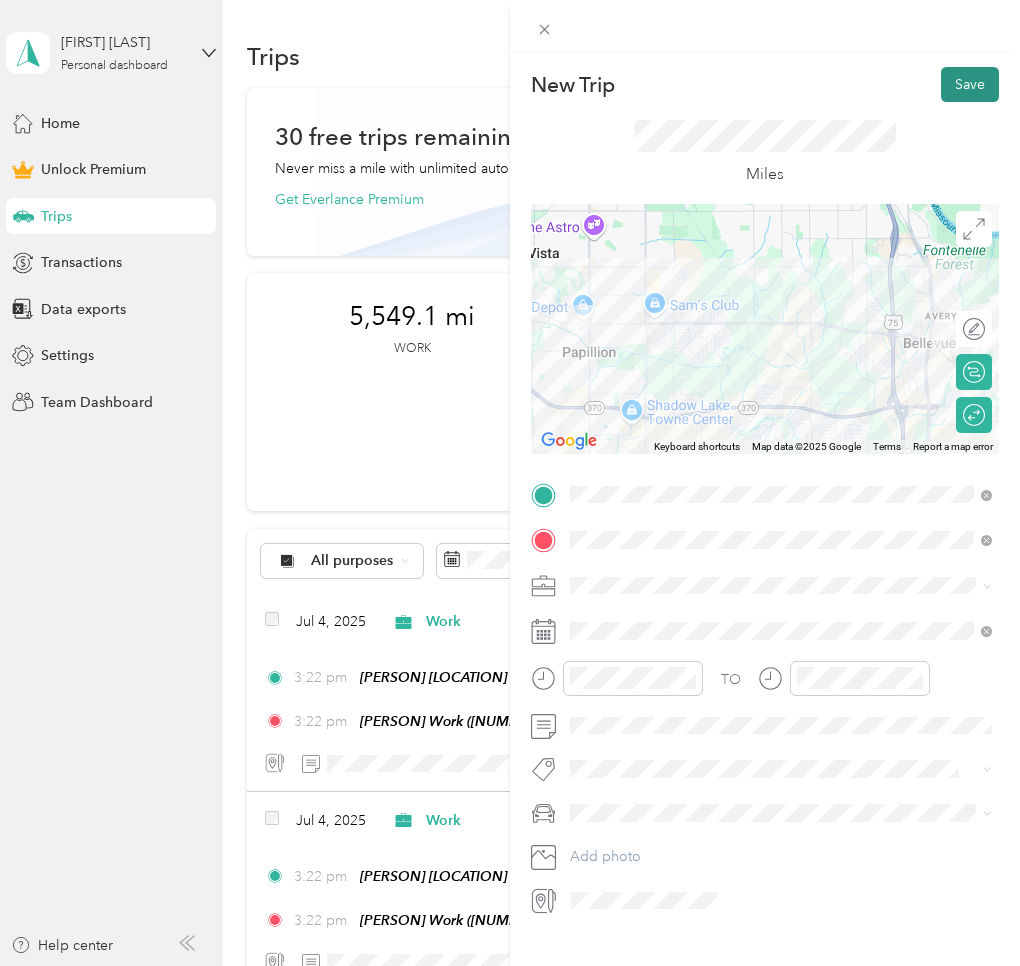 click on "Save" at bounding box center [970, 84] 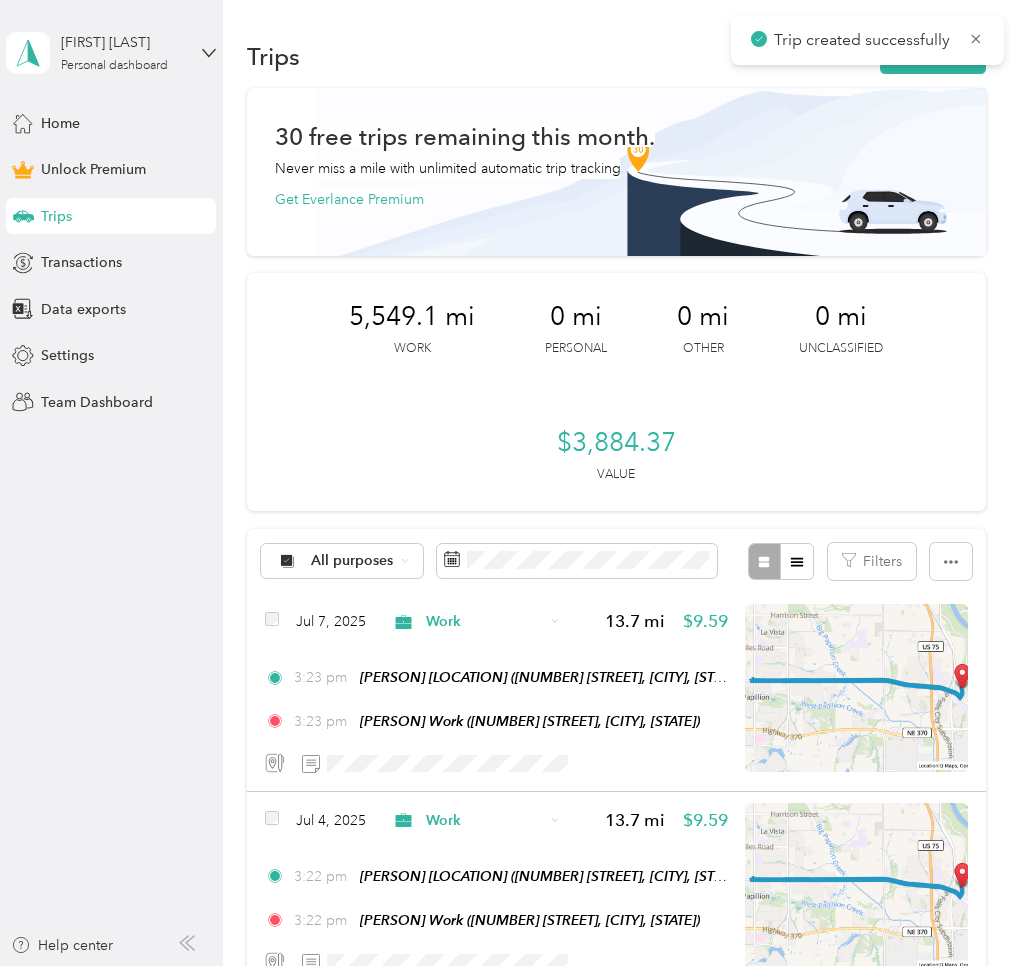 click 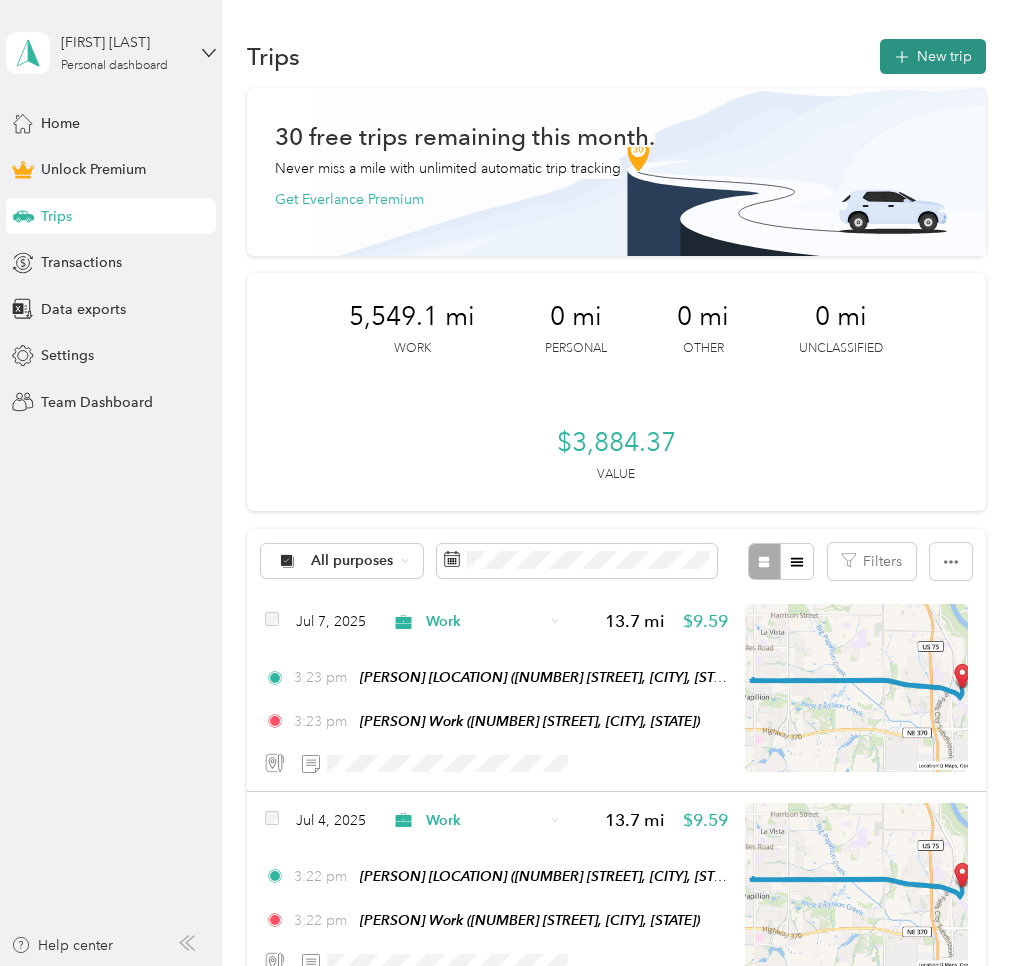 click on "New trip" at bounding box center (933, 56) 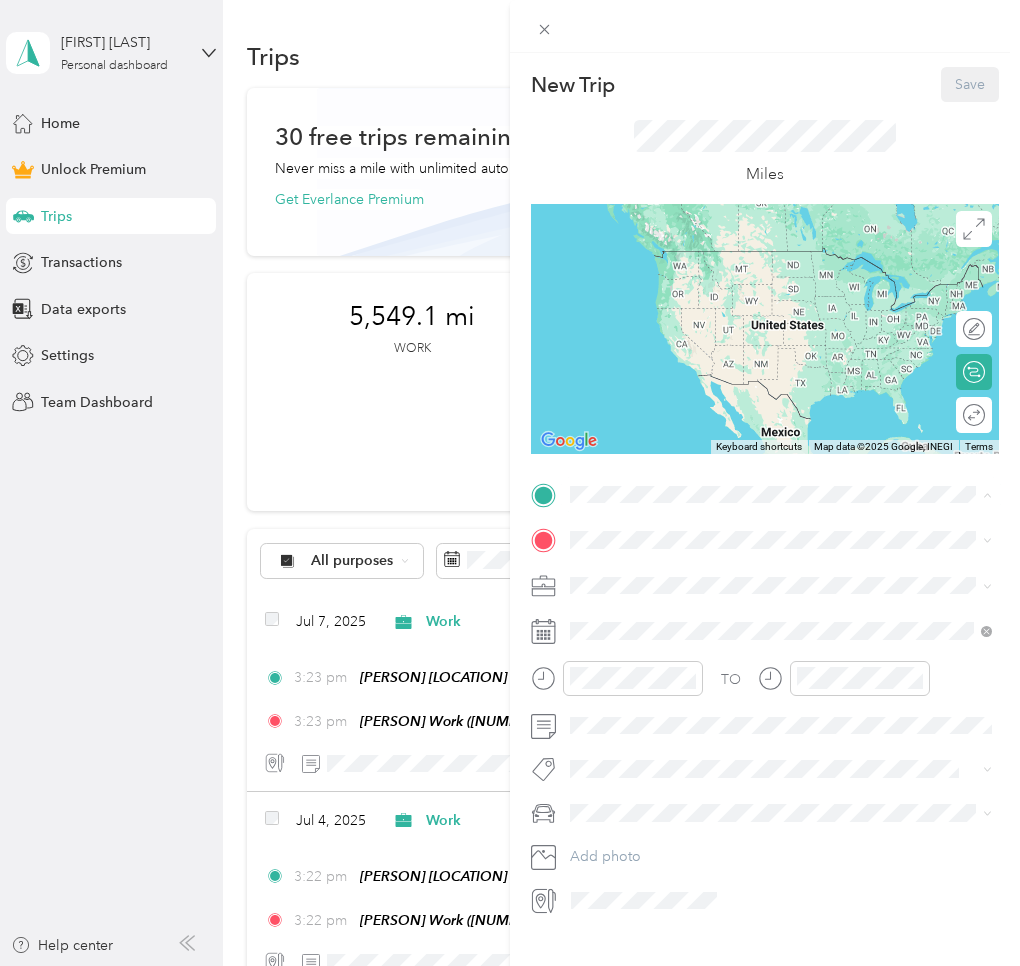 click on "[NUMBER] [STREET], [POSTAL_CODE], [CITY], [STATE]" at bounding box center [780, 596] 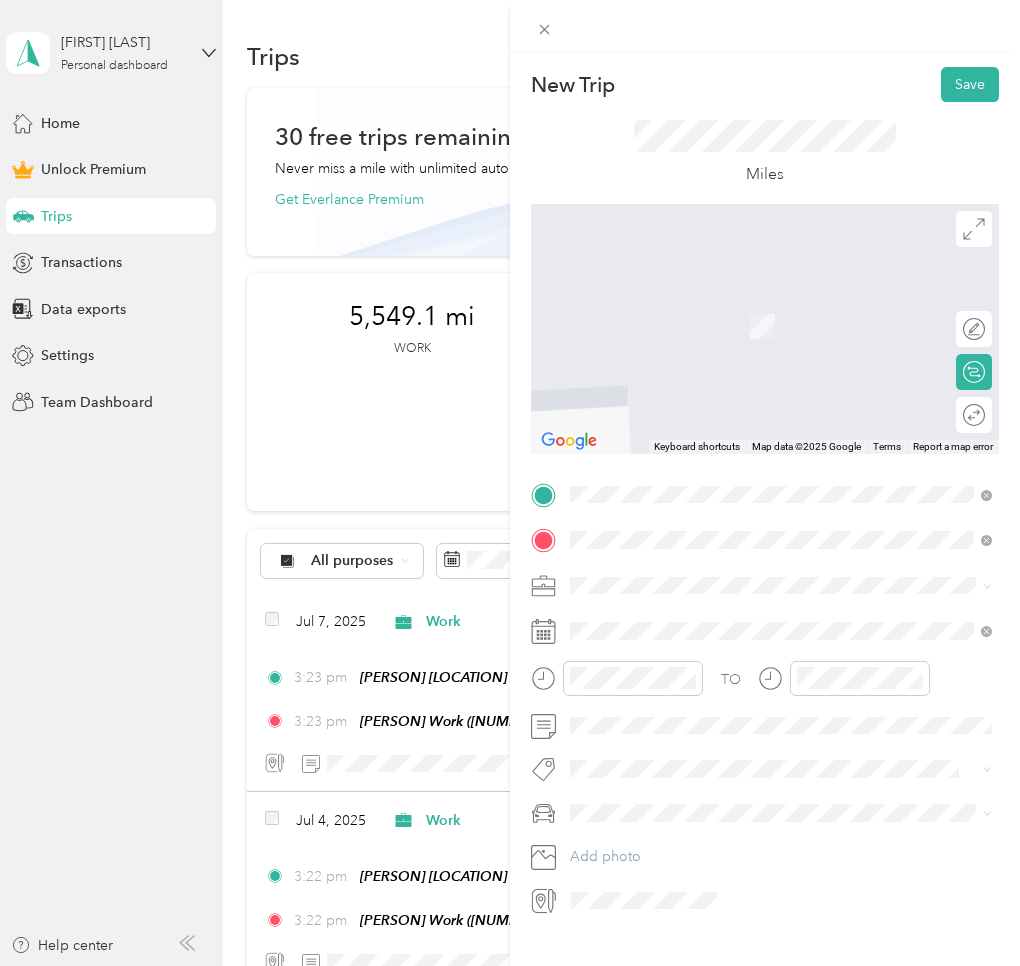 click on "[FIRST] [LAST]" at bounding box center [655, 745] 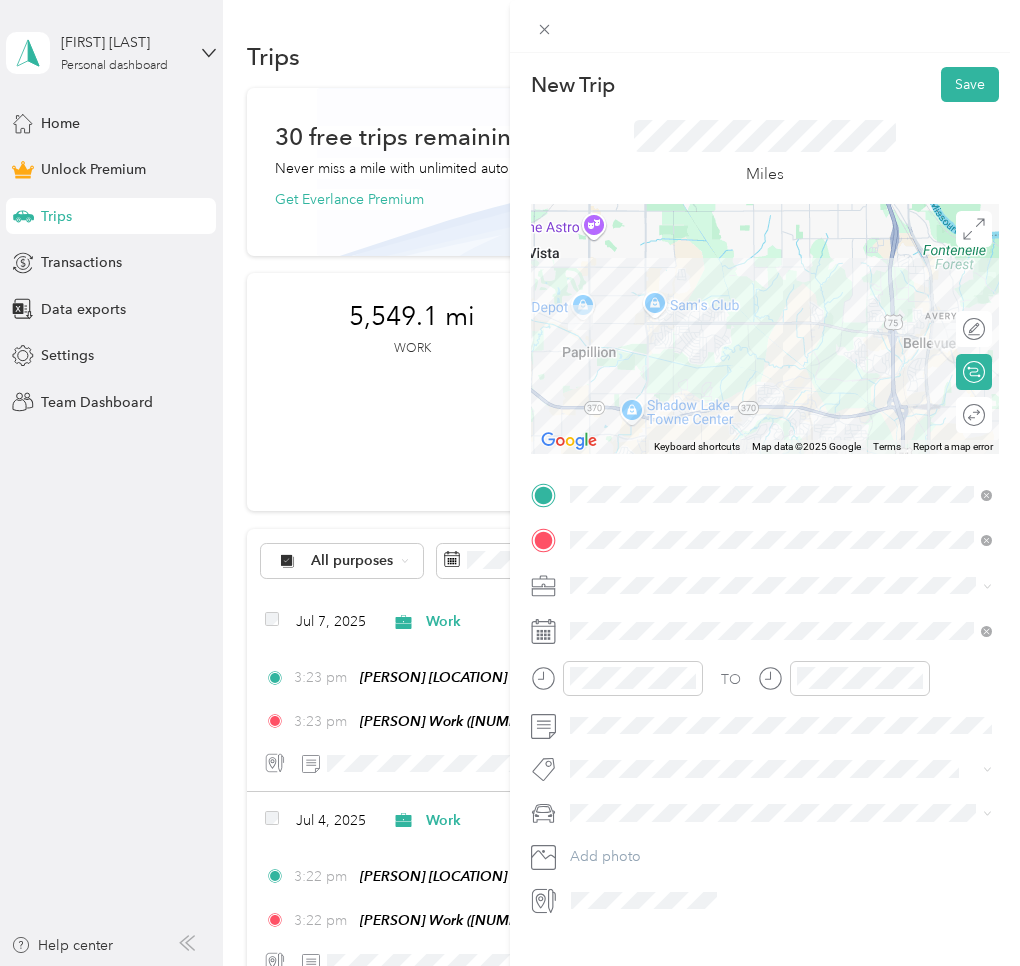 click on "Work" at bounding box center [594, 617] 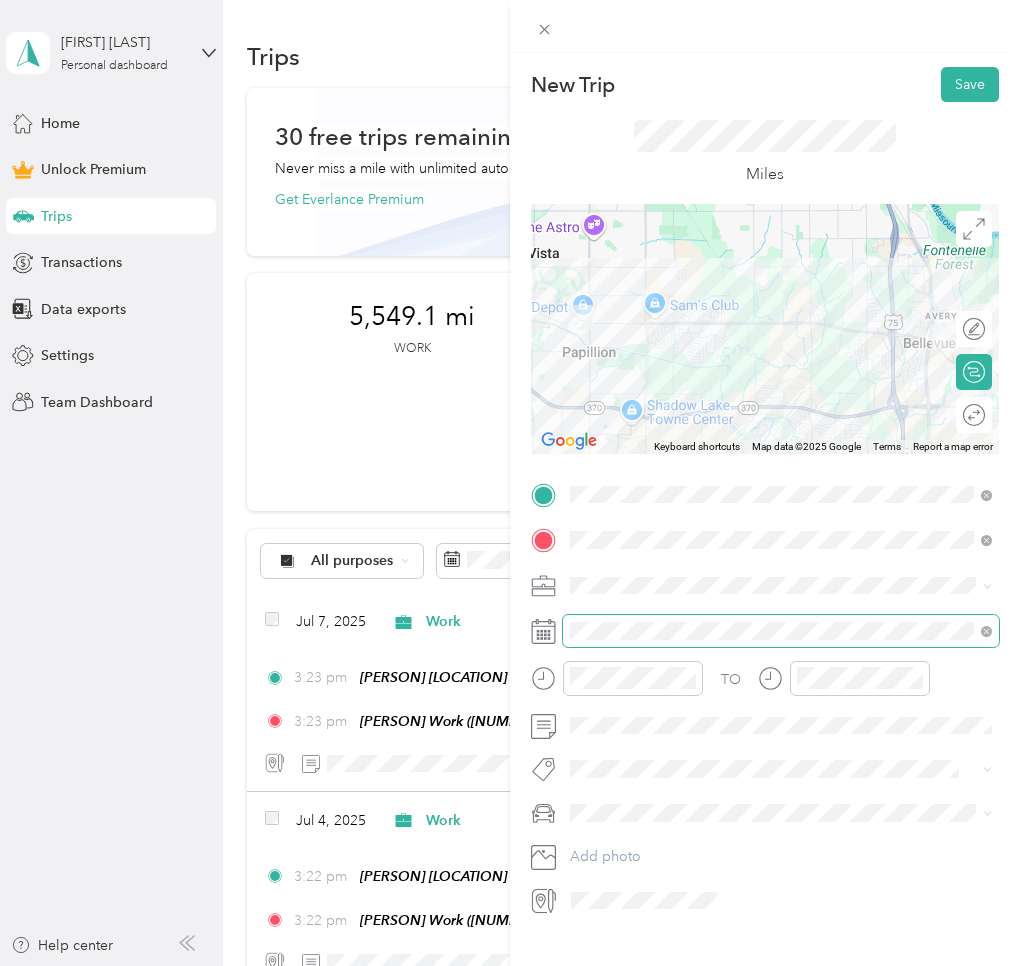 click at bounding box center (781, 631) 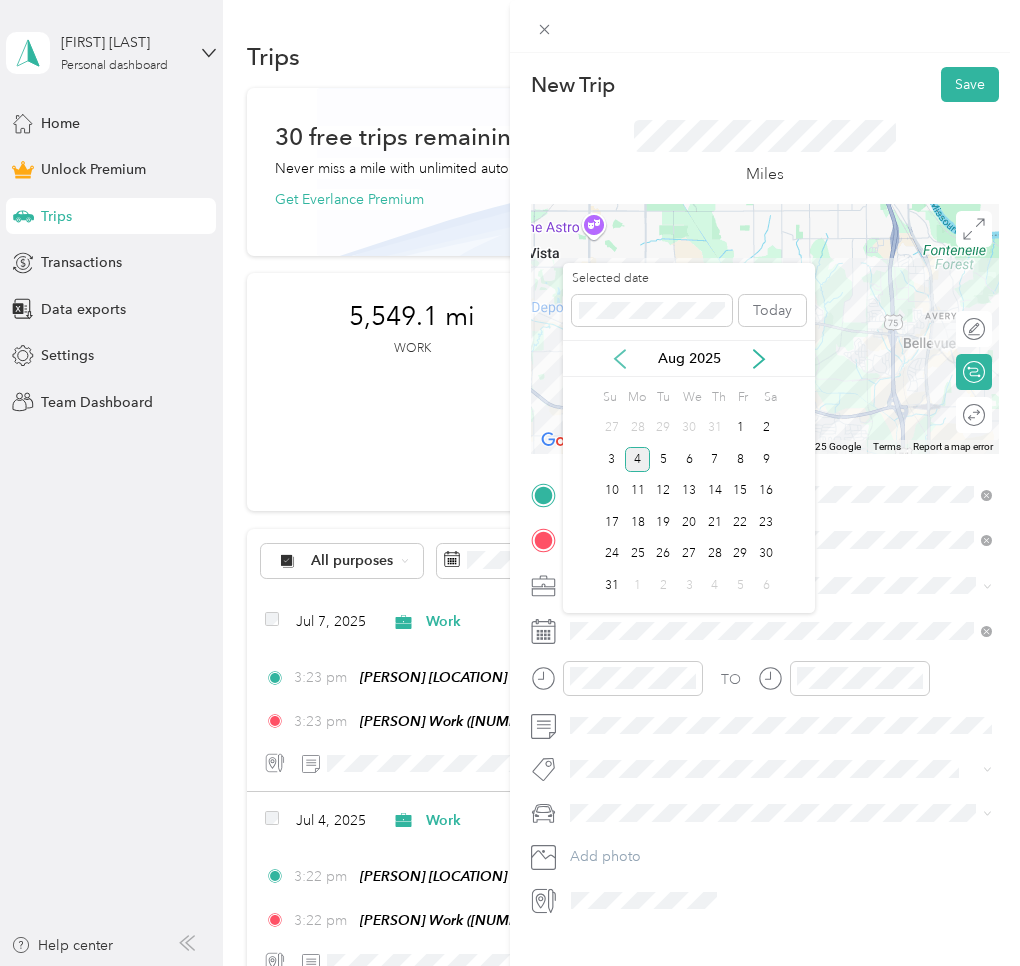 click 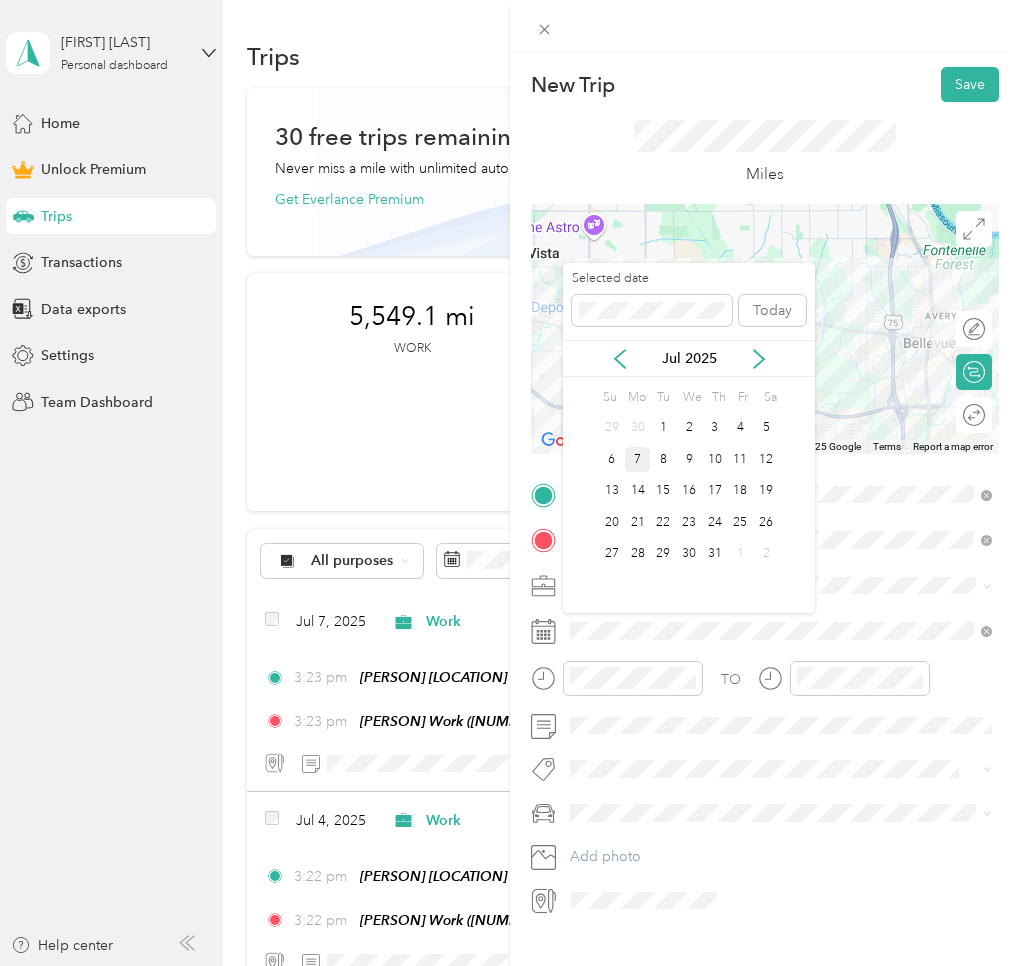 click on "7" at bounding box center (638, 459) 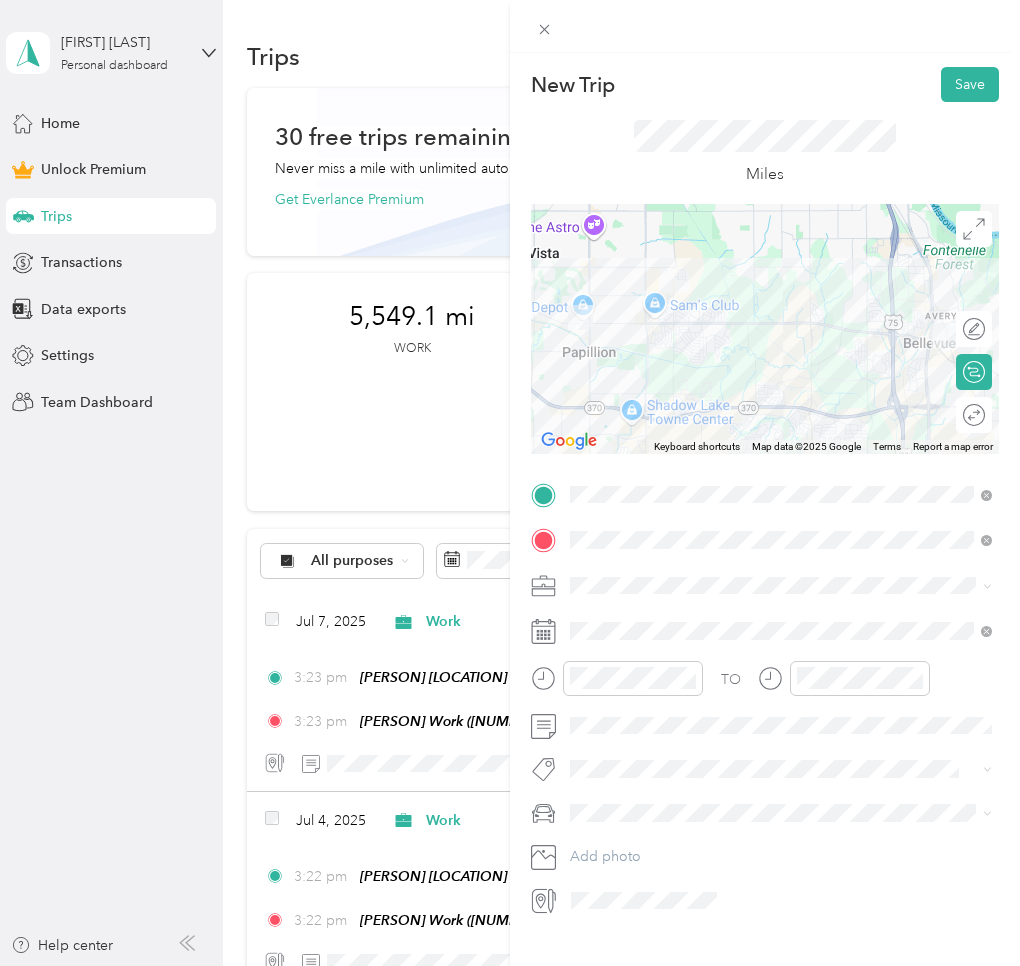 click on "Round trip" at bounding box center (974, 415) 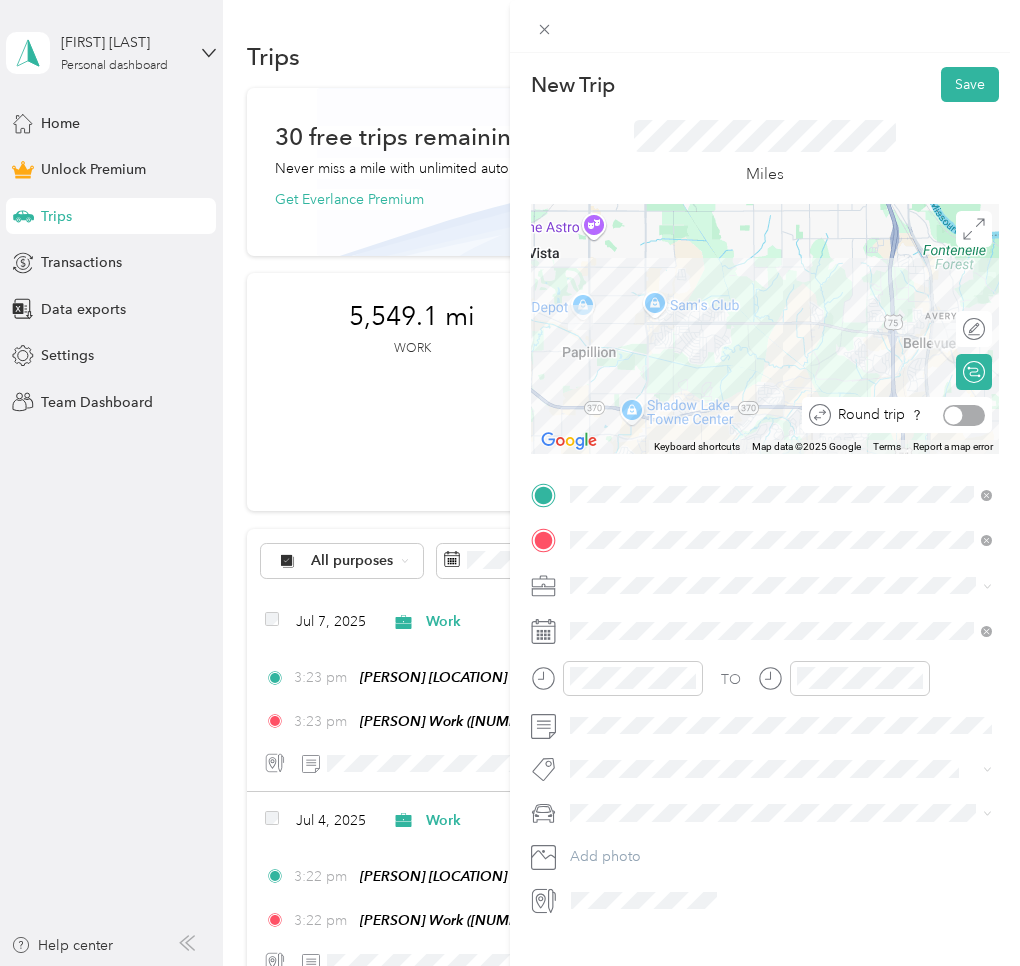 click at bounding box center (964, 415) 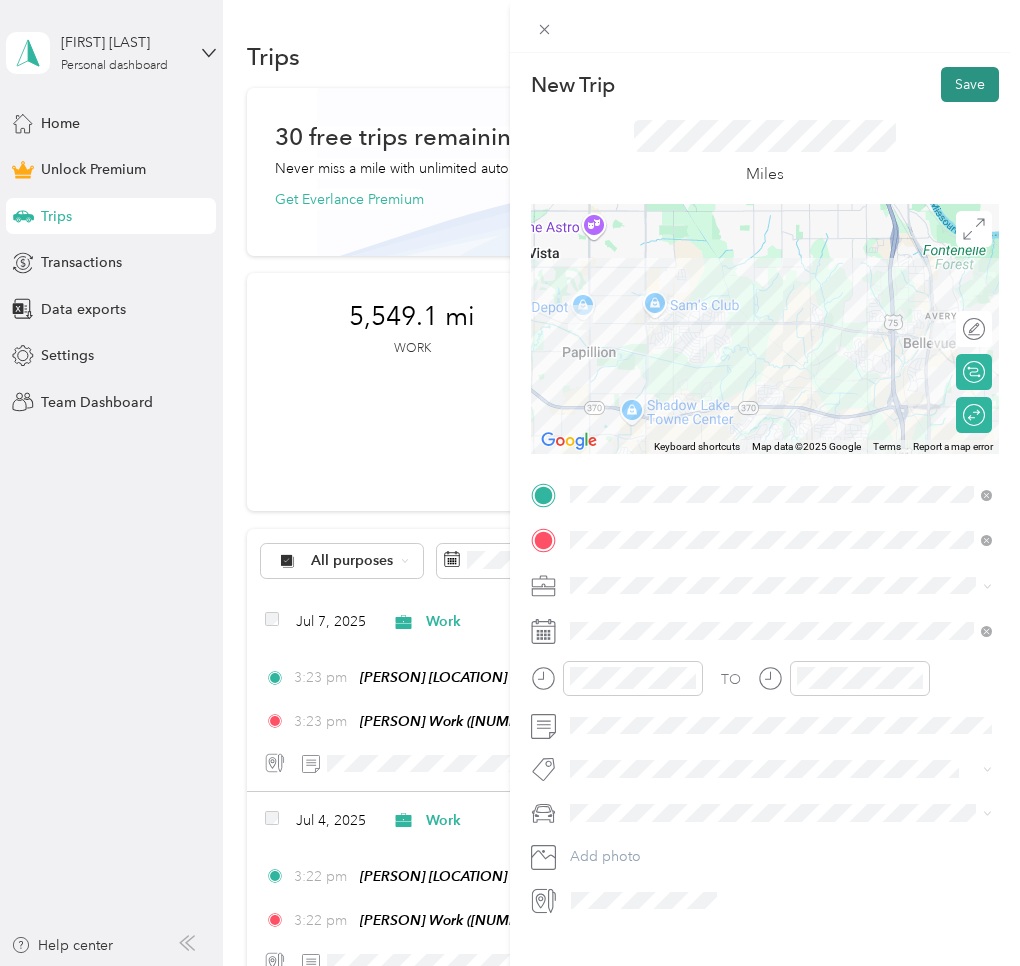 click on "Save" at bounding box center (970, 84) 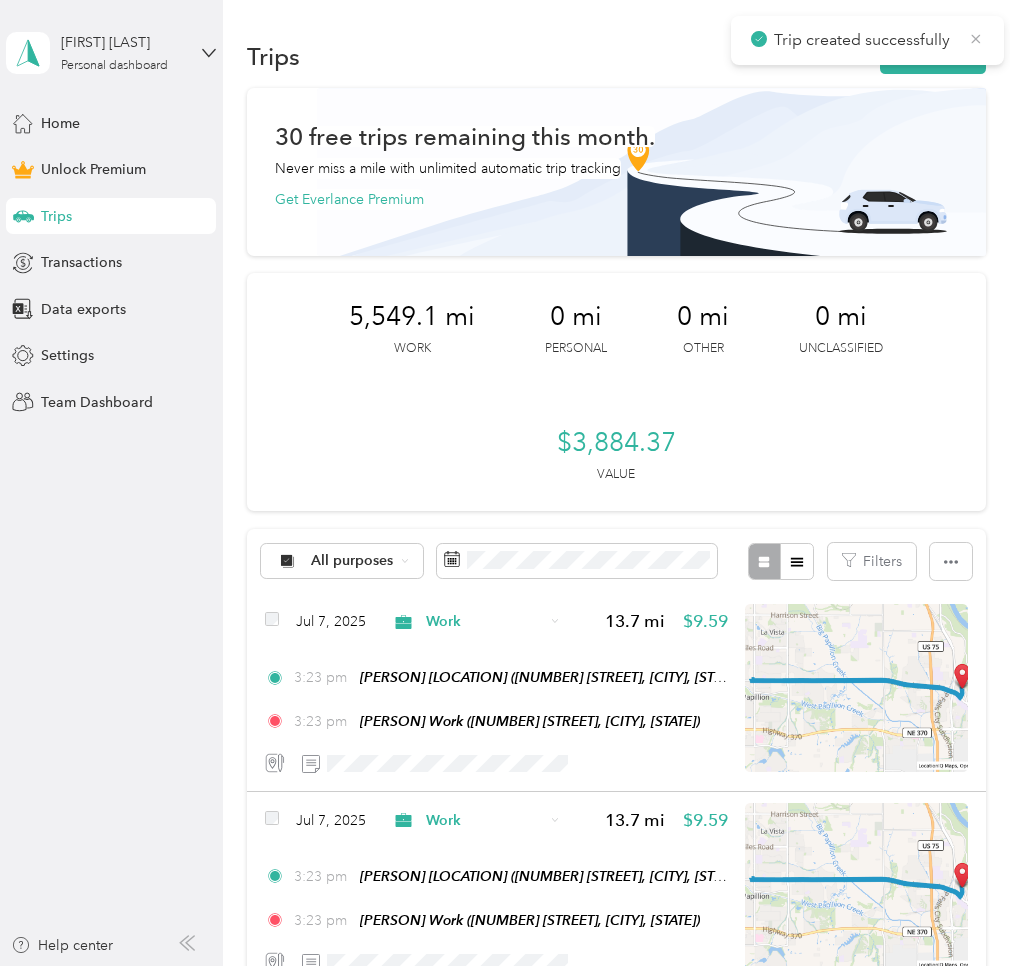 click 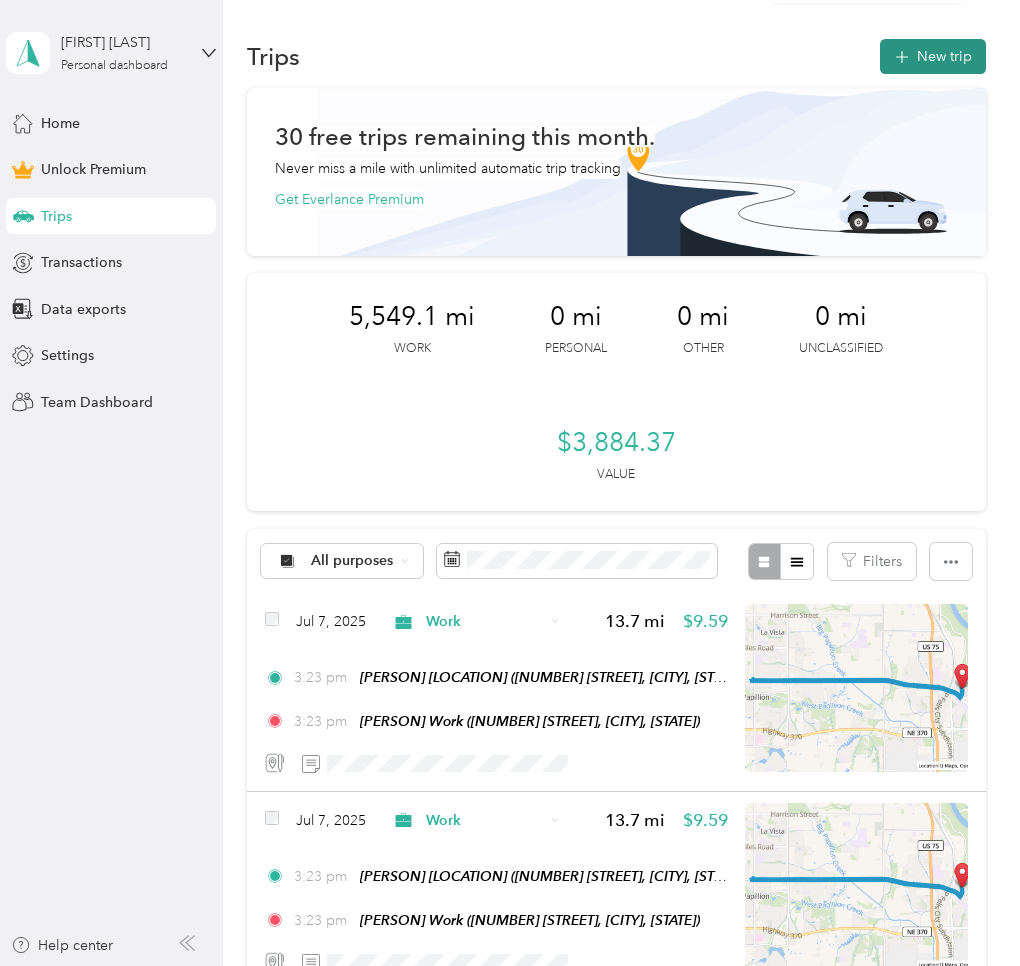 click on "New trip" at bounding box center [933, 56] 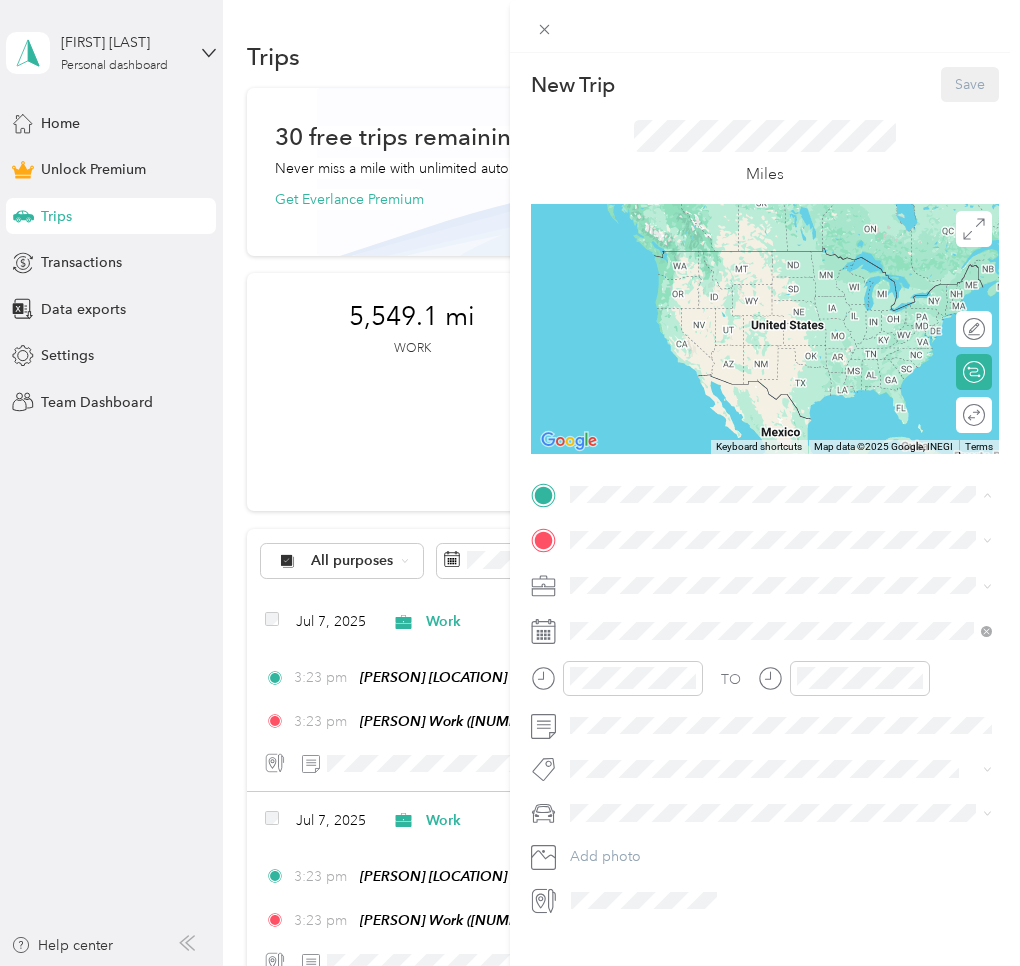 drag, startPoint x: 628, startPoint y: 575, endPoint x: 624, endPoint y: 551, distance: 24.33105 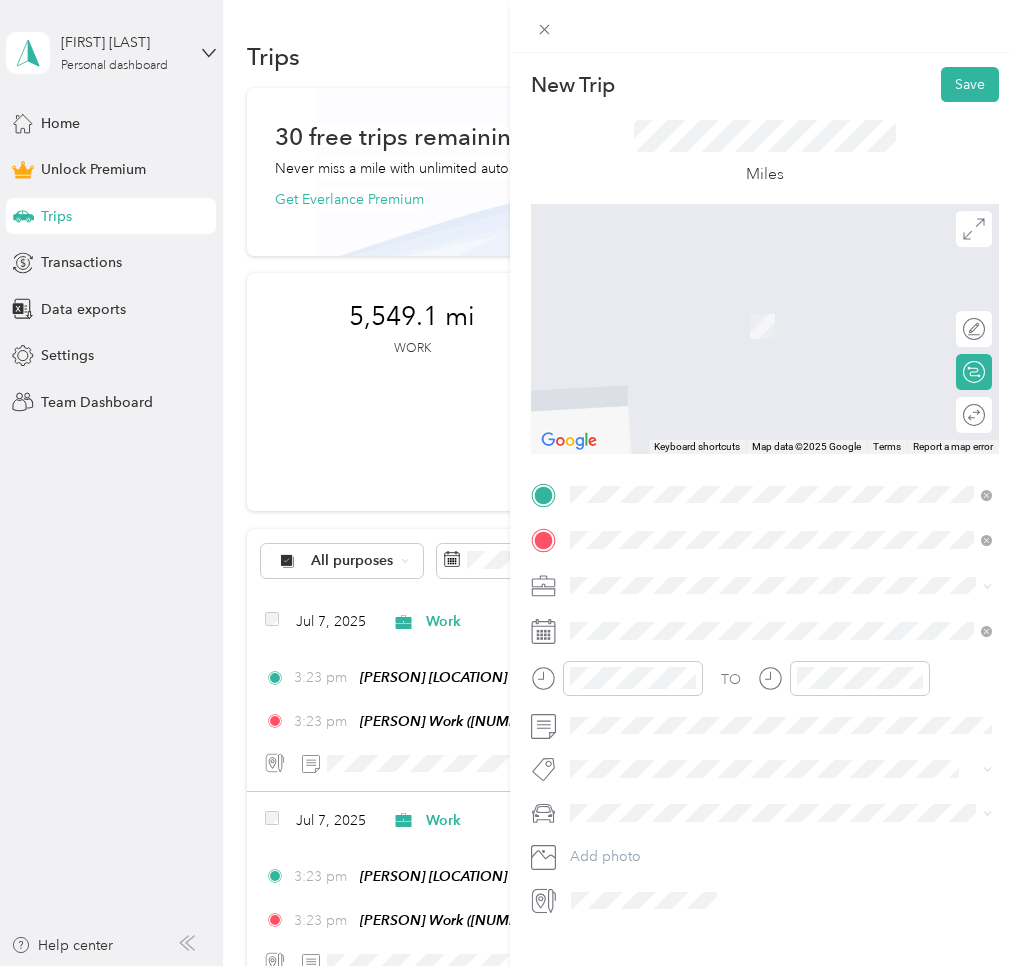 drag, startPoint x: 616, startPoint y: 628, endPoint x: 602, endPoint y: 594, distance: 36.769554 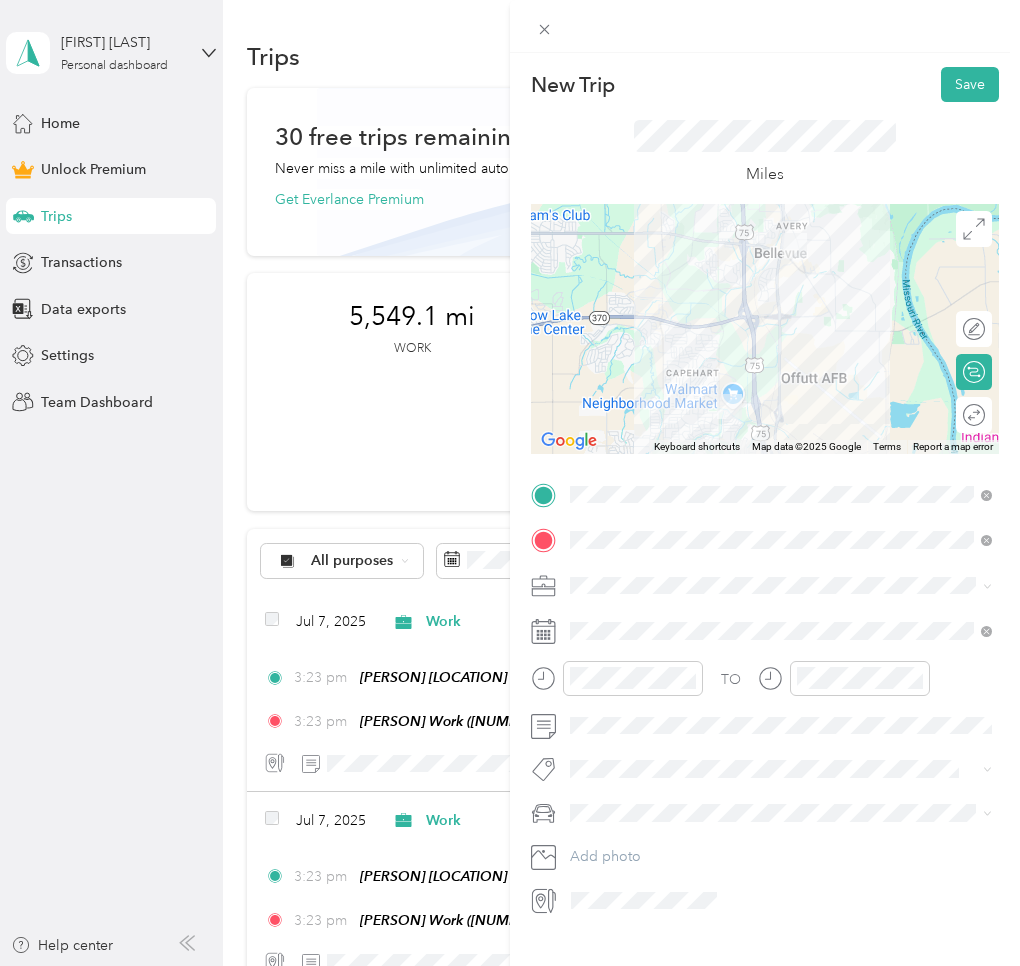 click at bounding box center [781, 586] 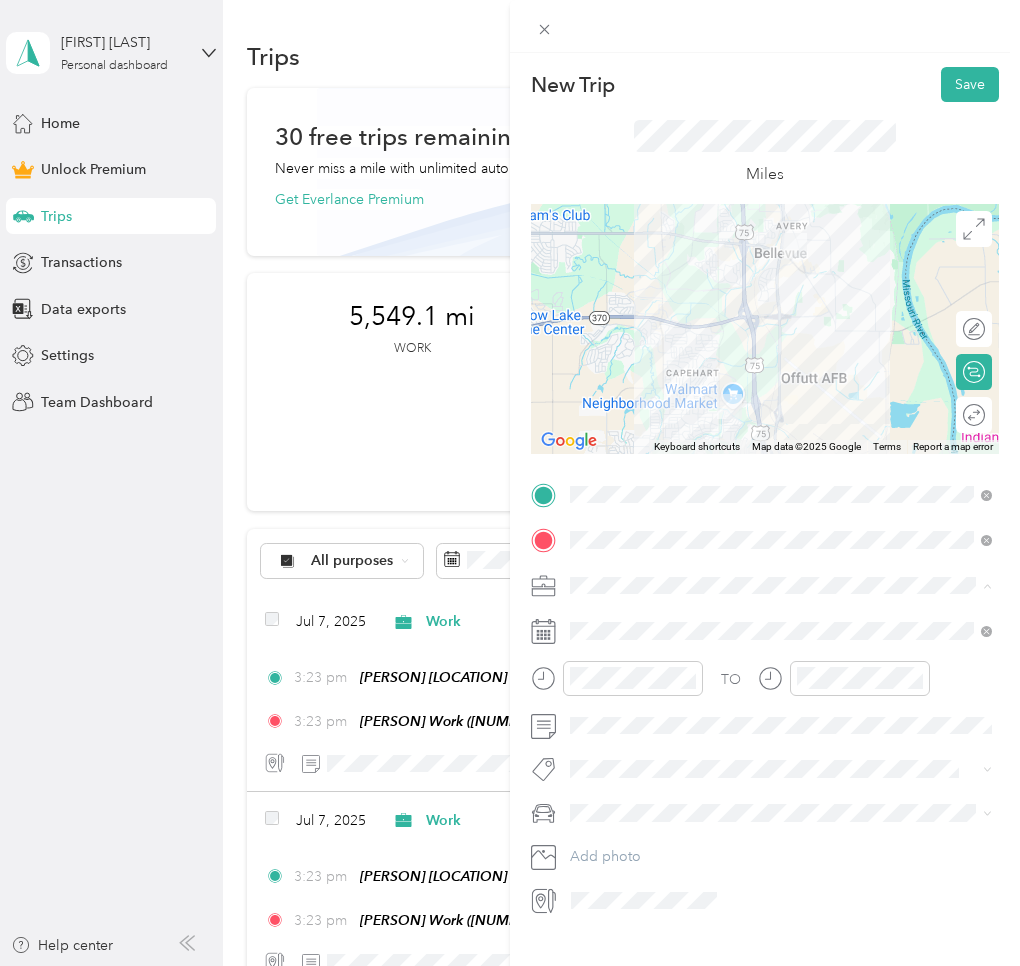 click on "Work" at bounding box center (781, 620) 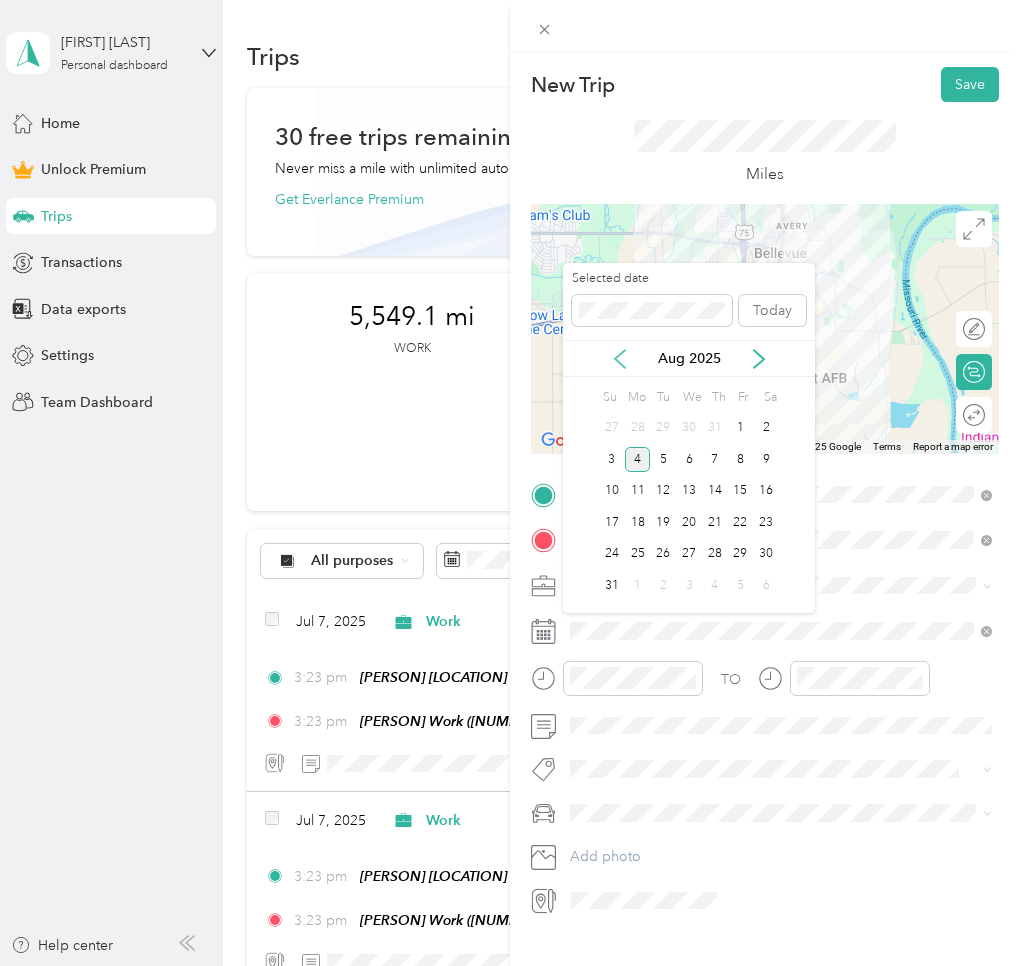 click 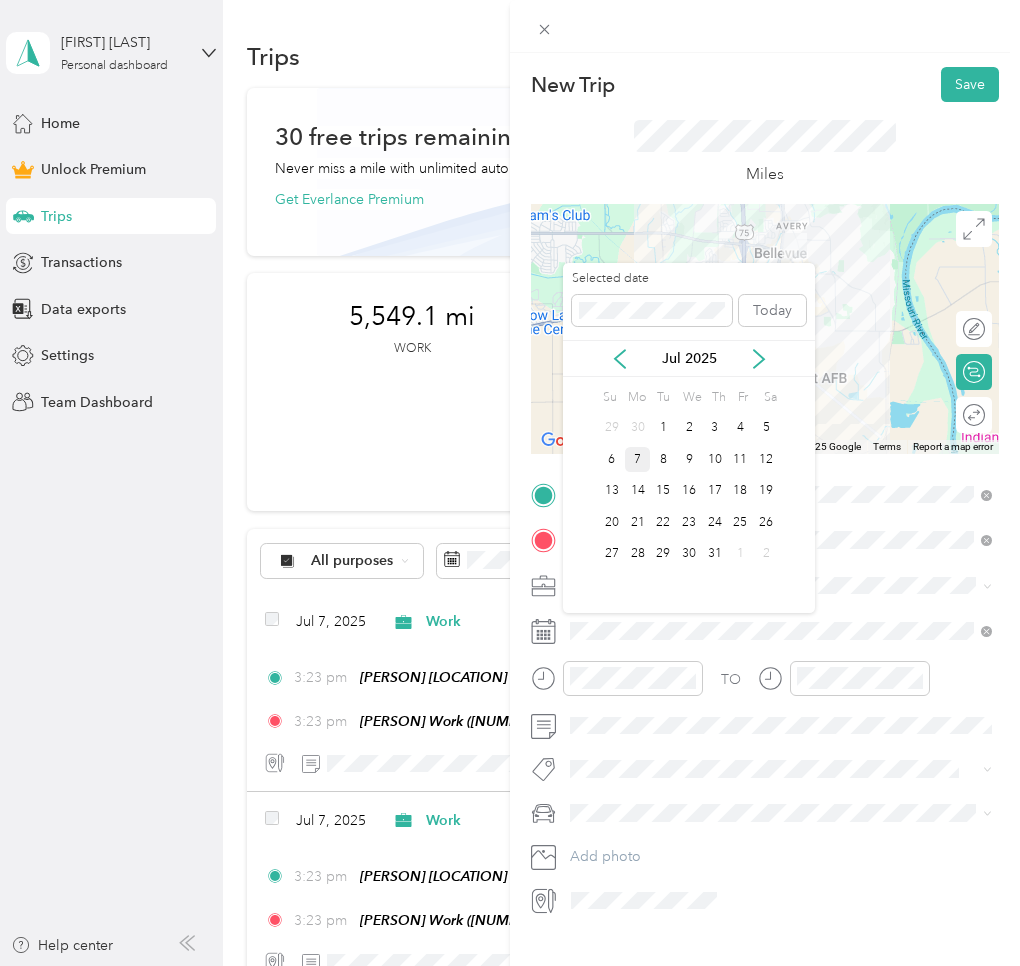 drag, startPoint x: 632, startPoint y: 457, endPoint x: 645, endPoint y: 455, distance: 13.152946 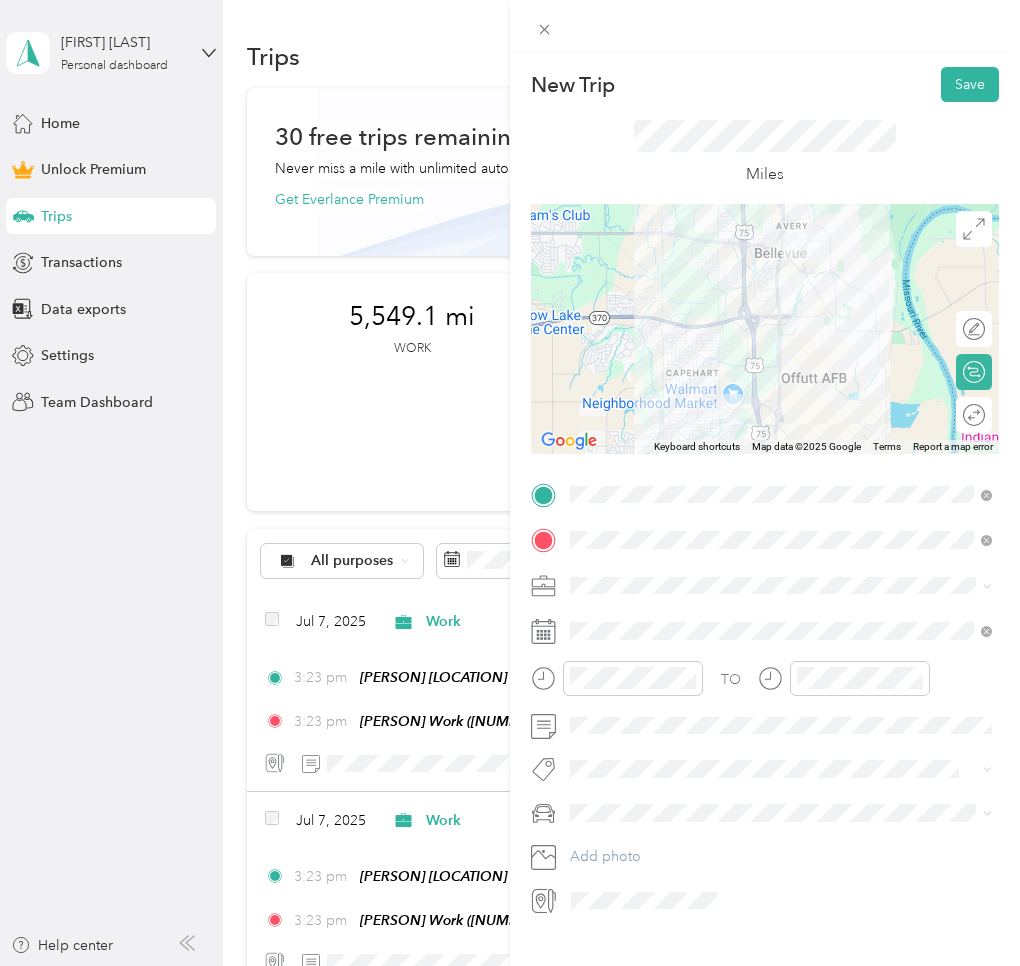 click on "Round trip" at bounding box center (974, 415) 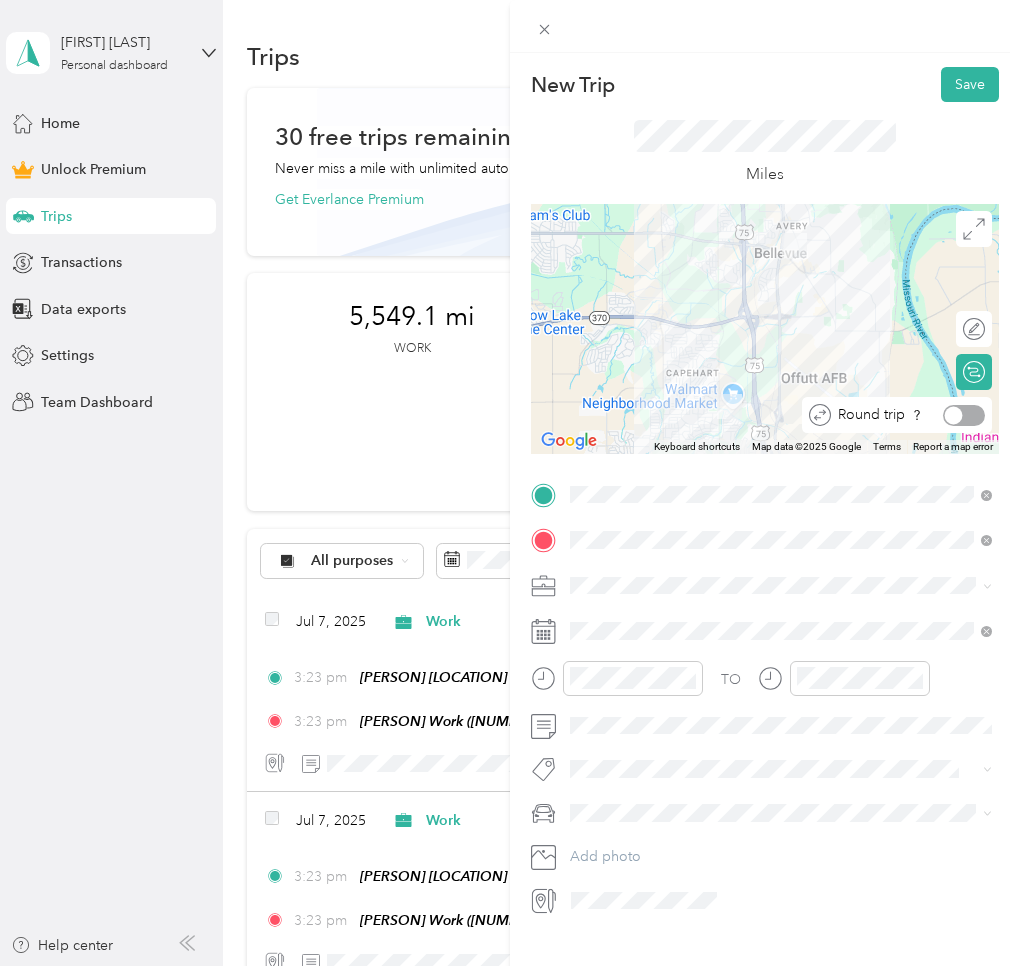 click at bounding box center [964, 415] 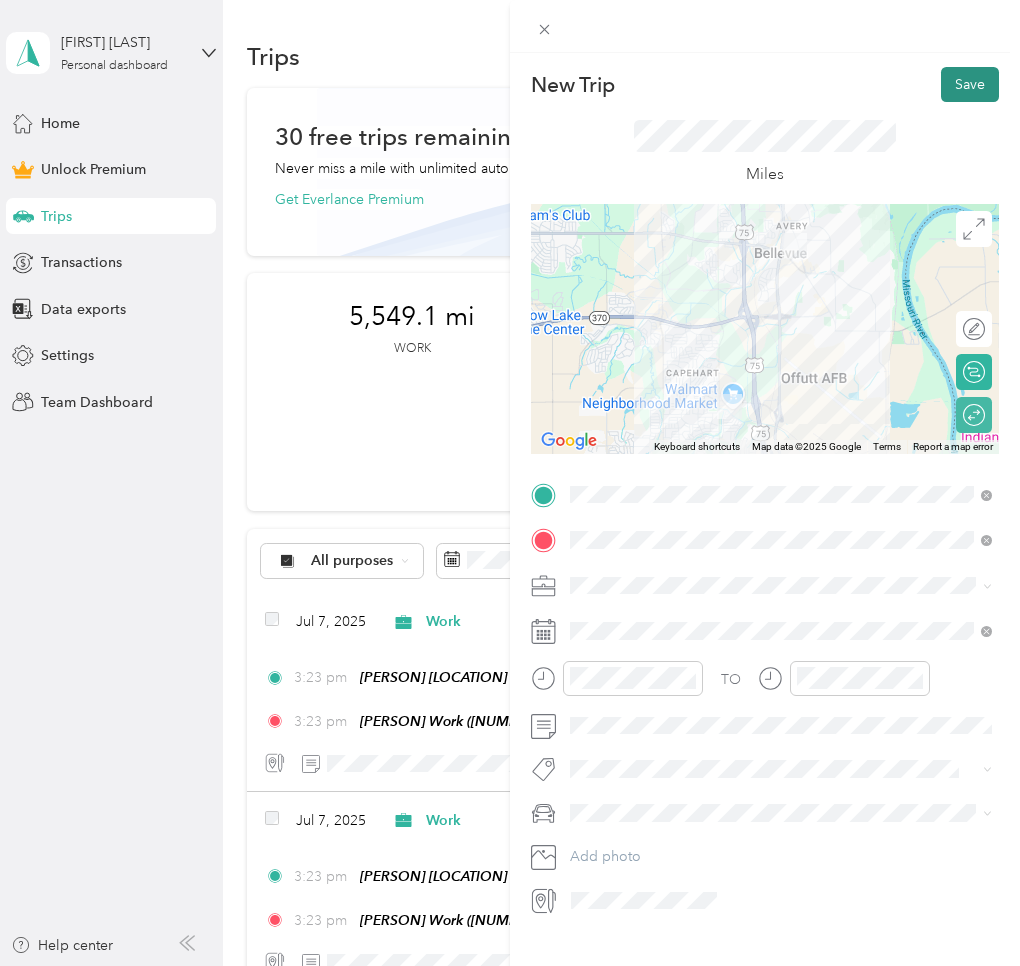 click on "Save" at bounding box center [970, 84] 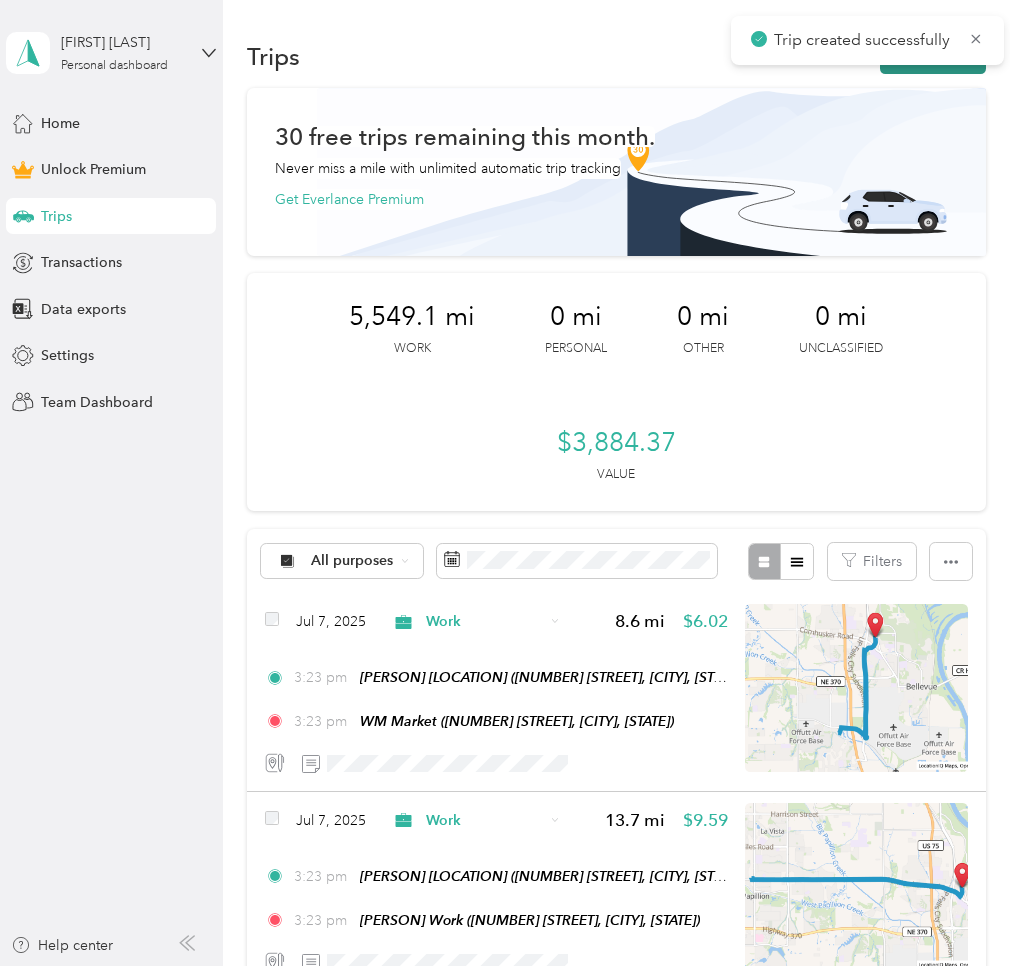 drag, startPoint x: 971, startPoint y: 39, endPoint x: 956, endPoint y: 49, distance: 18.027756 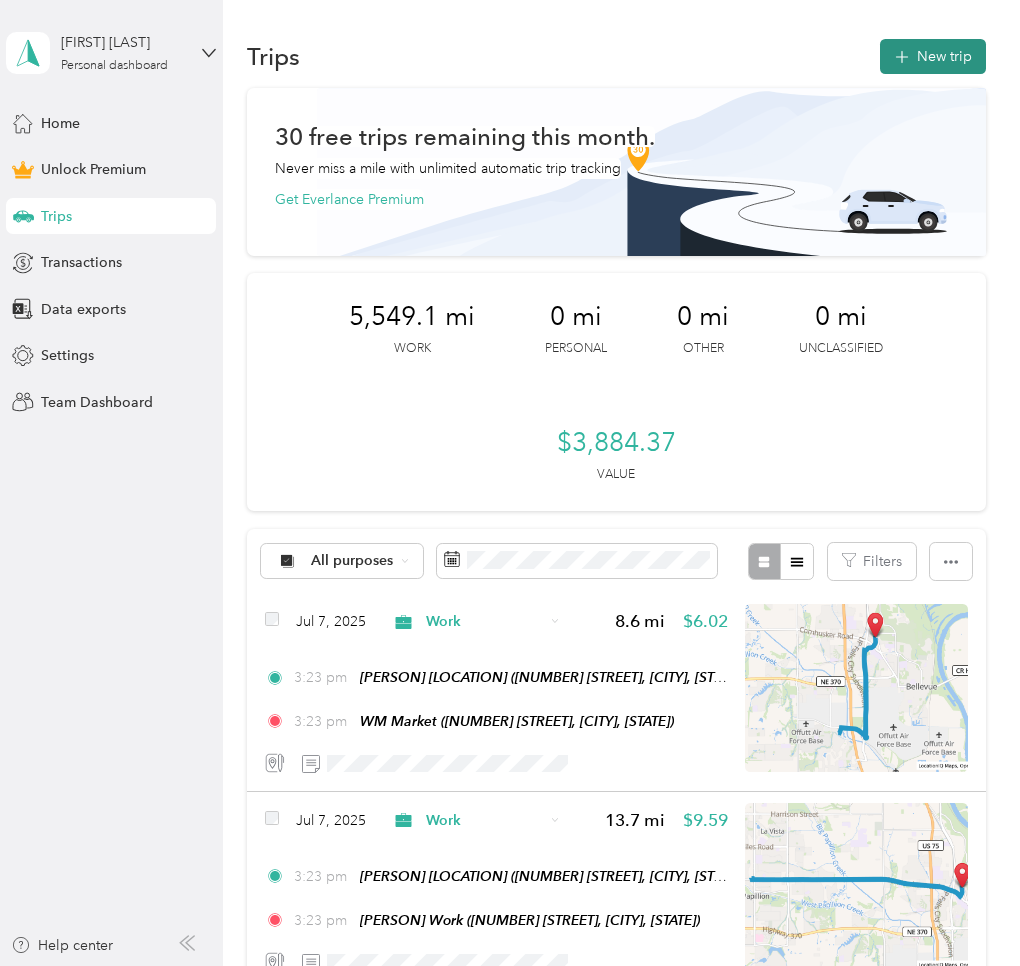 click on "New trip" at bounding box center [933, 56] 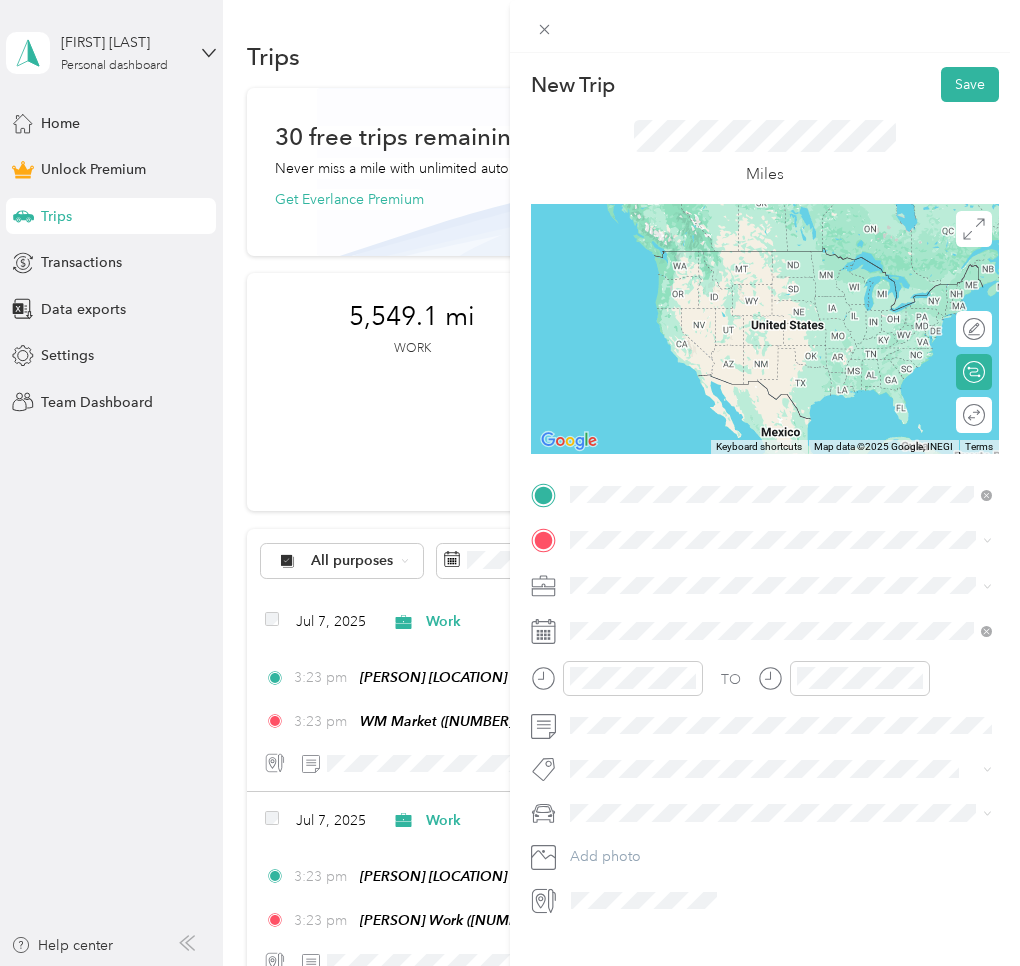 drag, startPoint x: 629, startPoint y: 564, endPoint x: 615, endPoint y: 532, distance: 34.928497 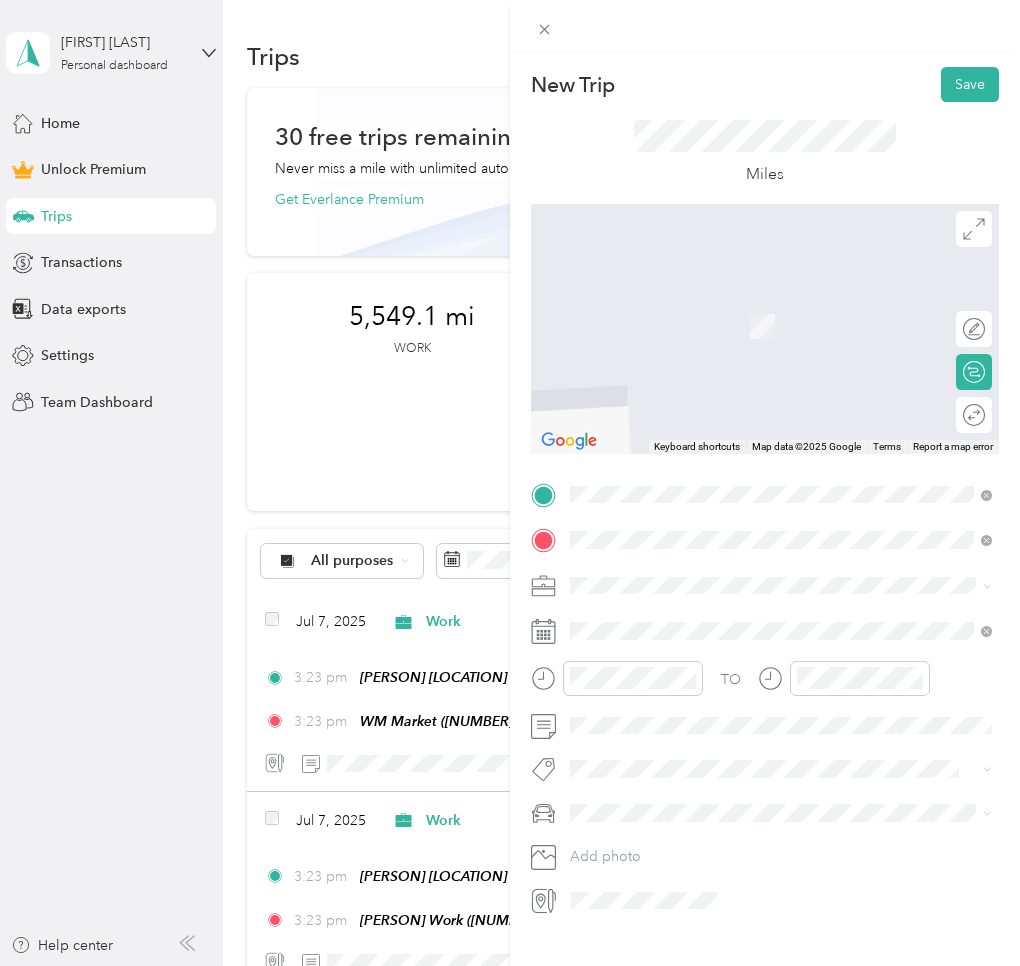 click on "[NAME] Work [NUMBER] [STREET], [POSTAL_CODE], [CITY], [STATE]" at bounding box center [780, 757] 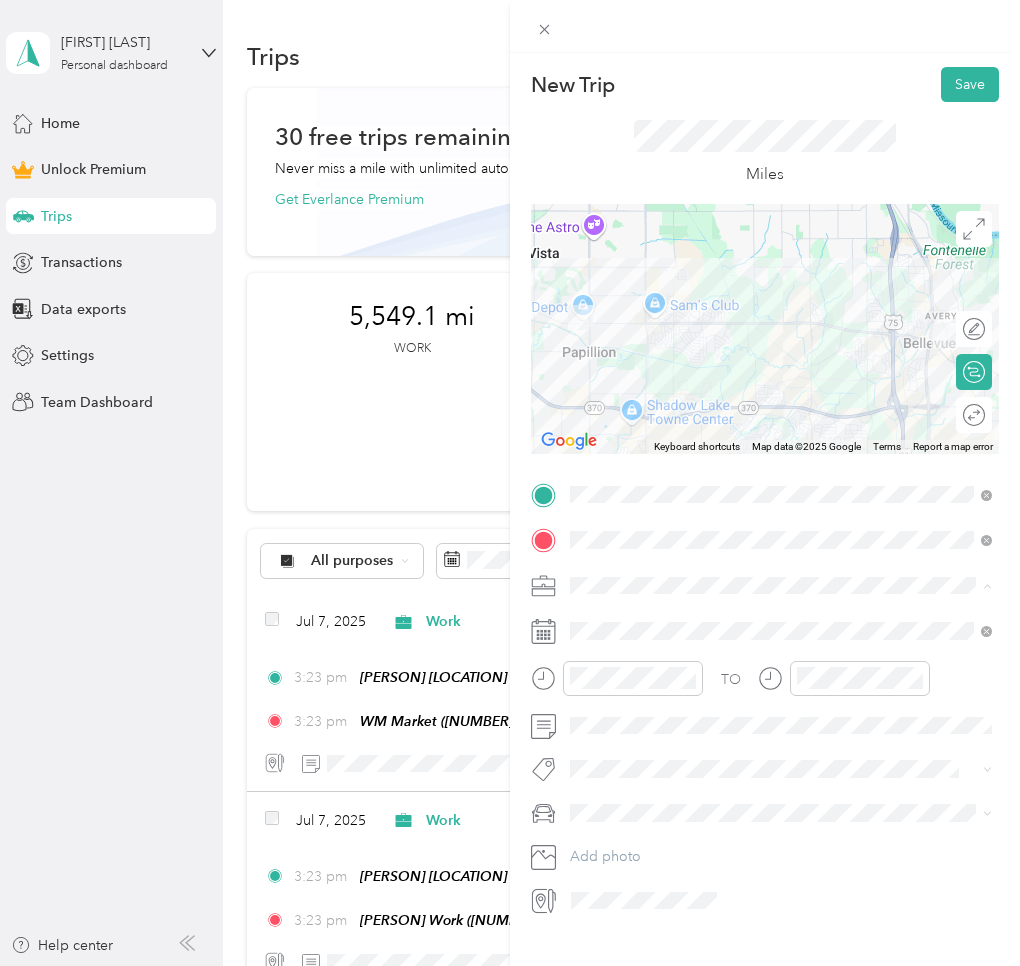 drag, startPoint x: 612, startPoint y: 619, endPoint x: 605, endPoint y: 631, distance: 13.892444 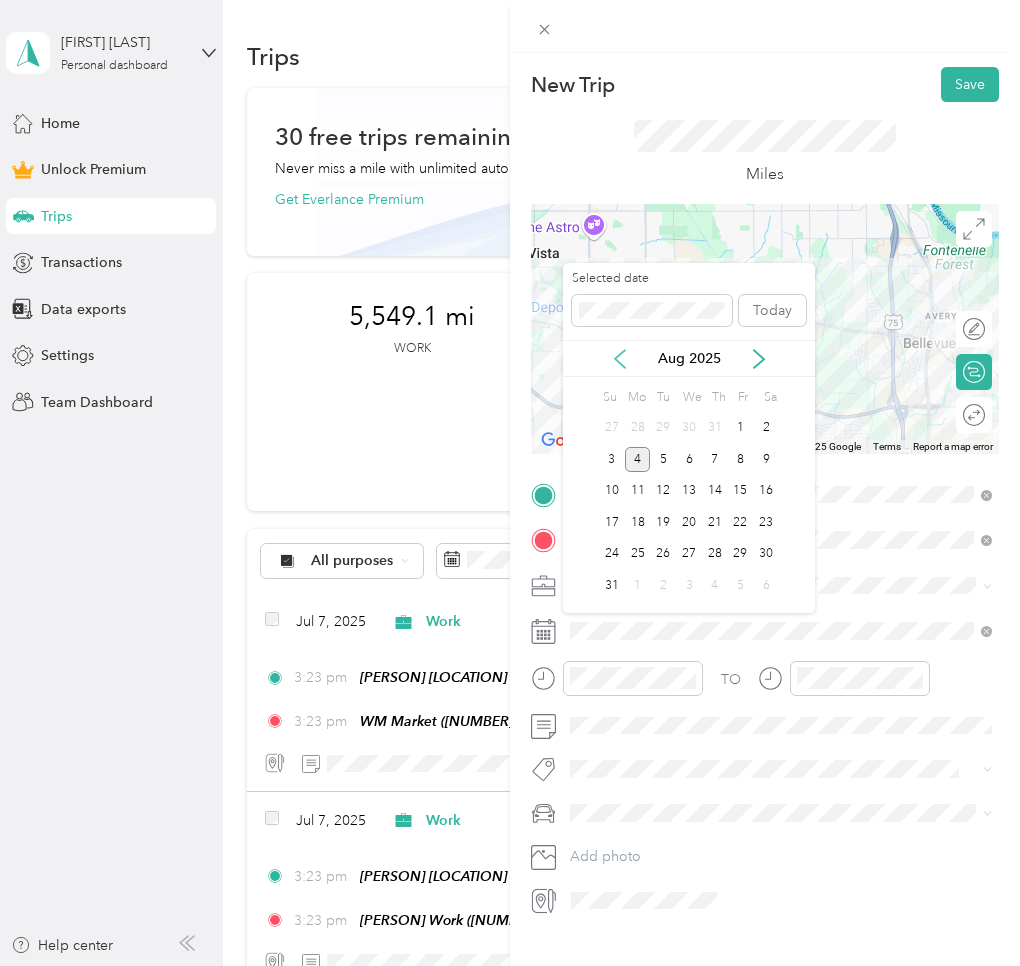 click 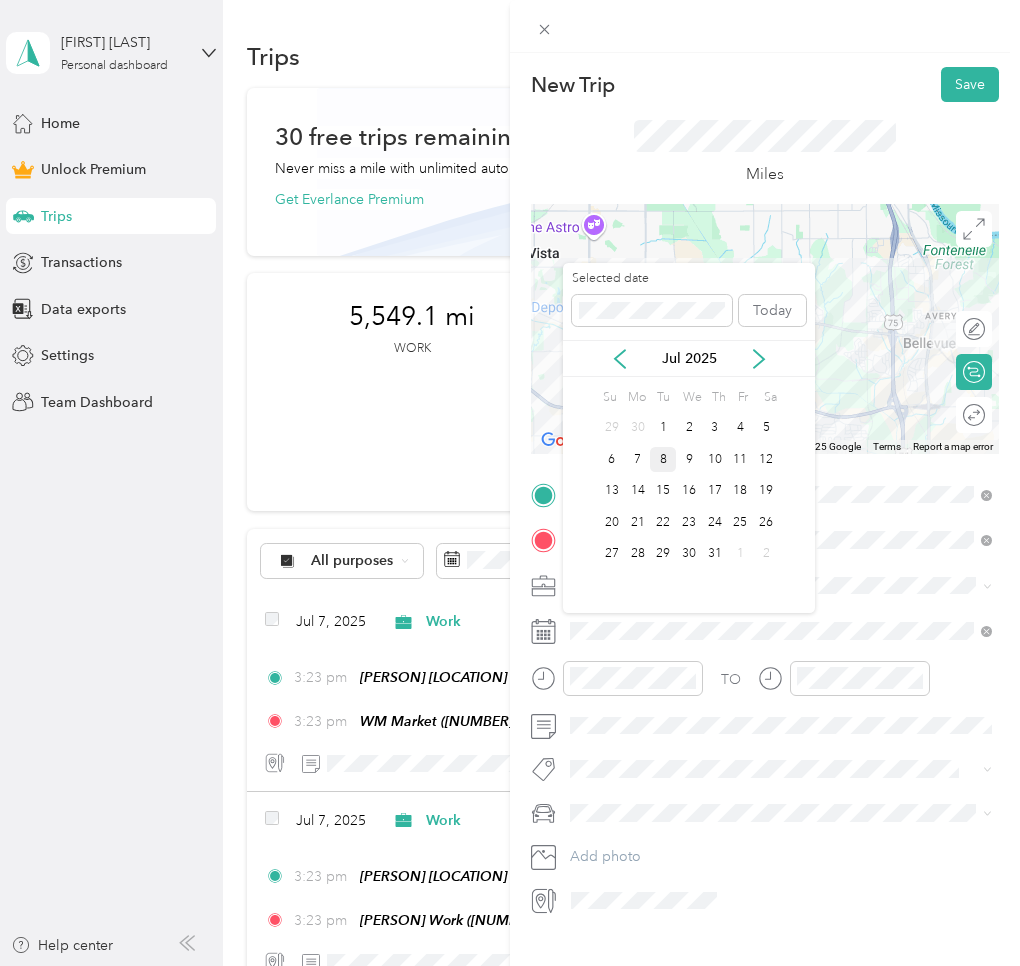 click on "8" at bounding box center (663, 459) 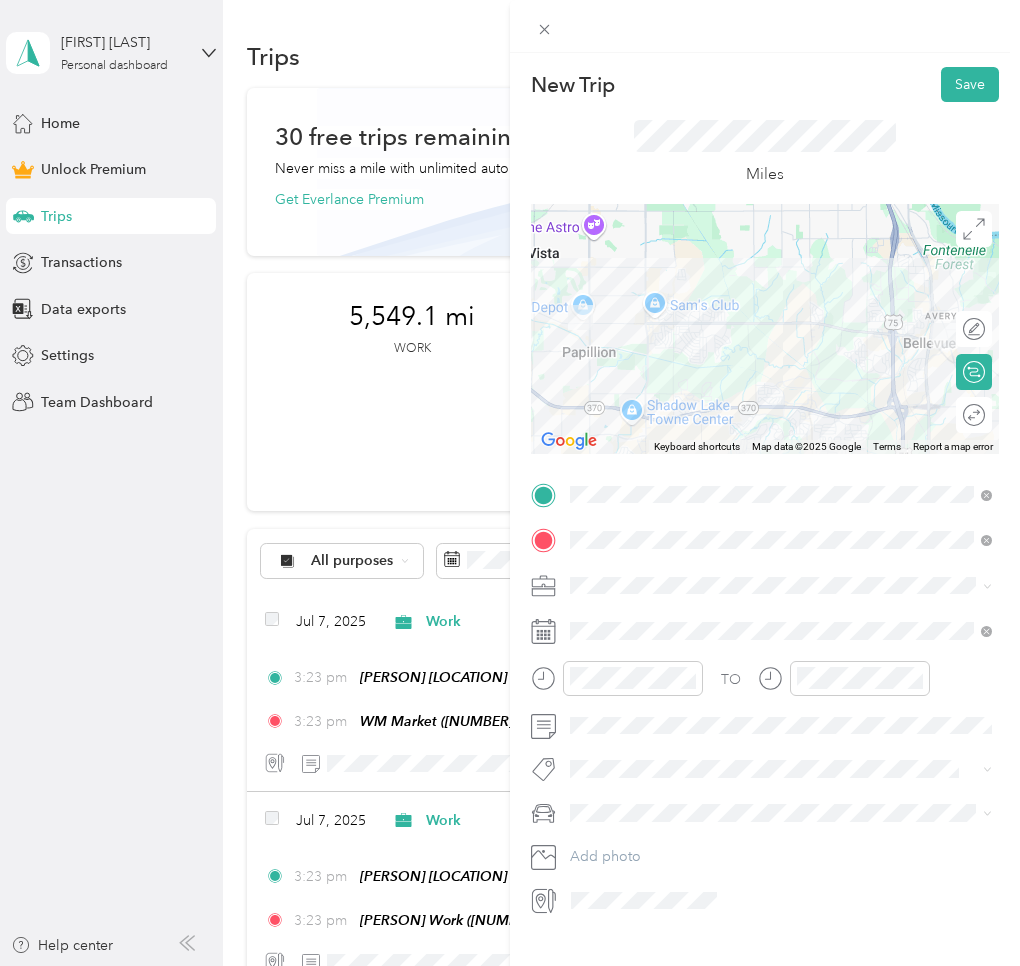 click on "Round trip" at bounding box center (974, 415) 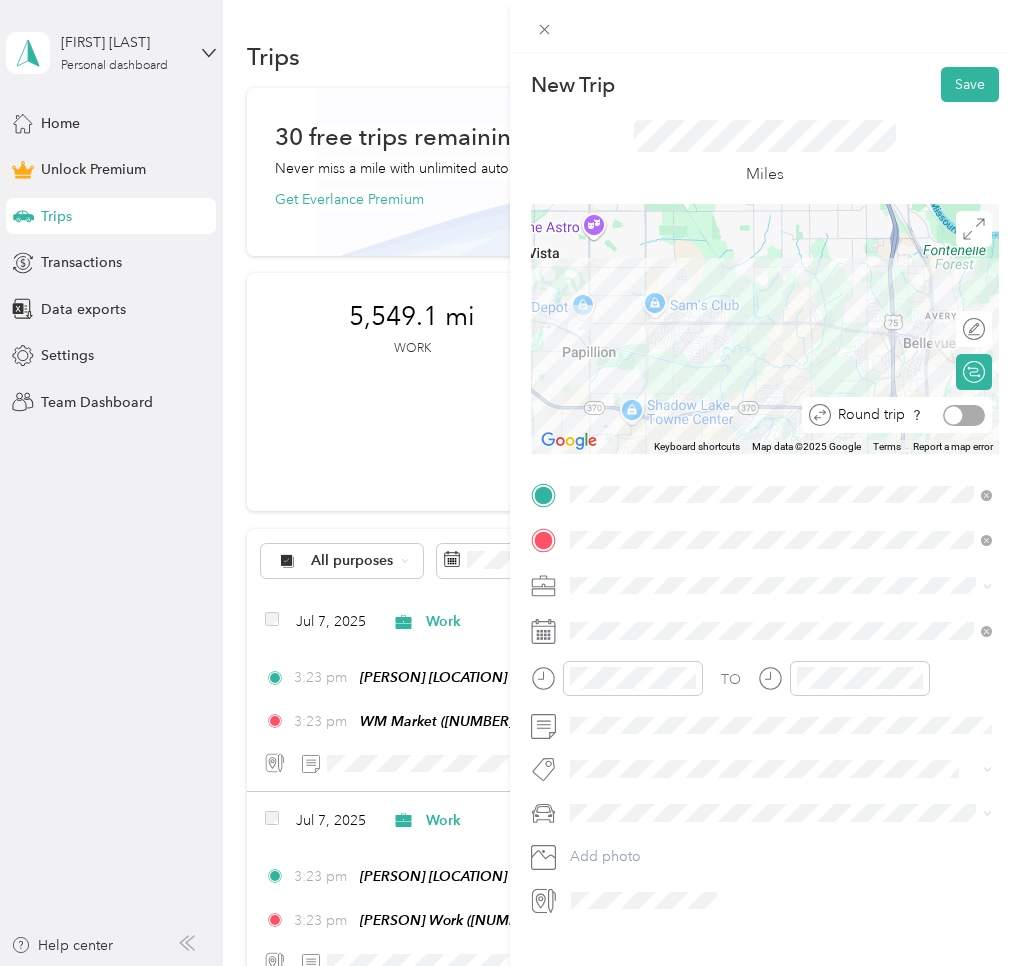 drag, startPoint x: 971, startPoint y: 420, endPoint x: 960, endPoint y: 416, distance: 11.7046995 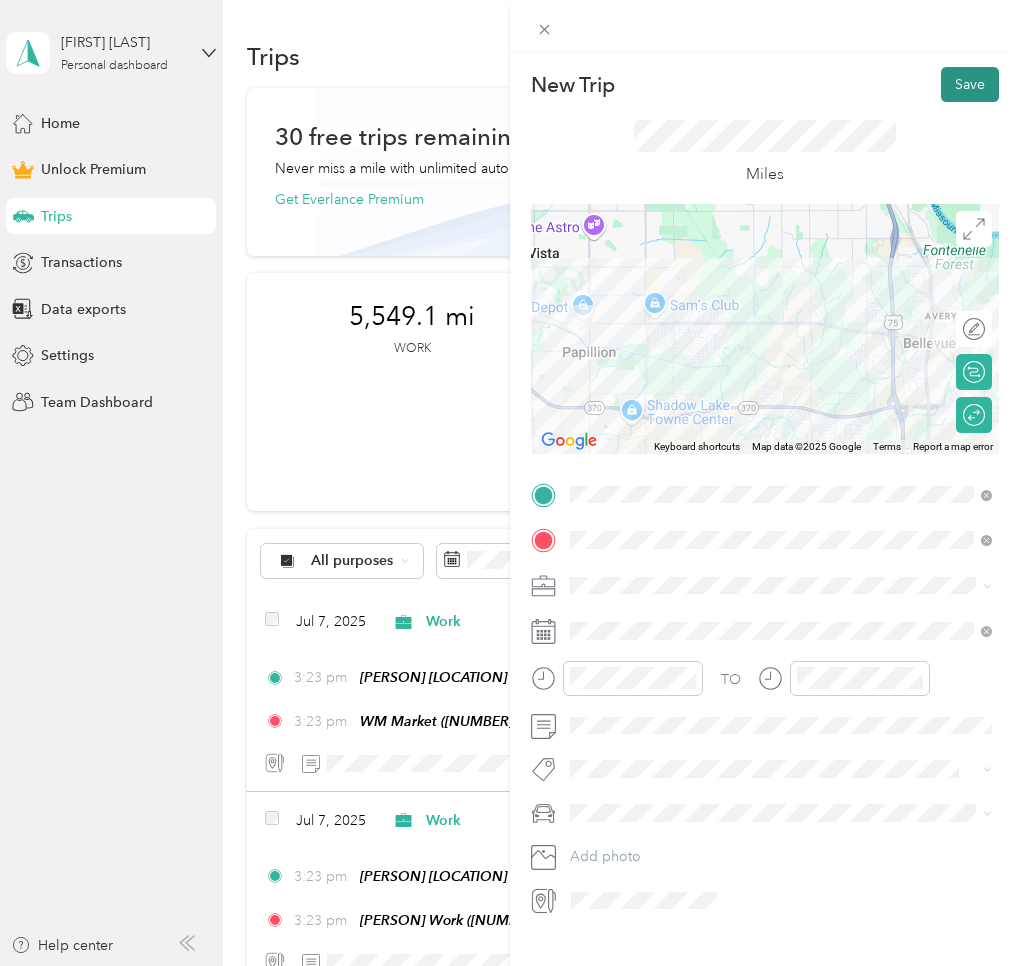 click on "Save" at bounding box center [970, 84] 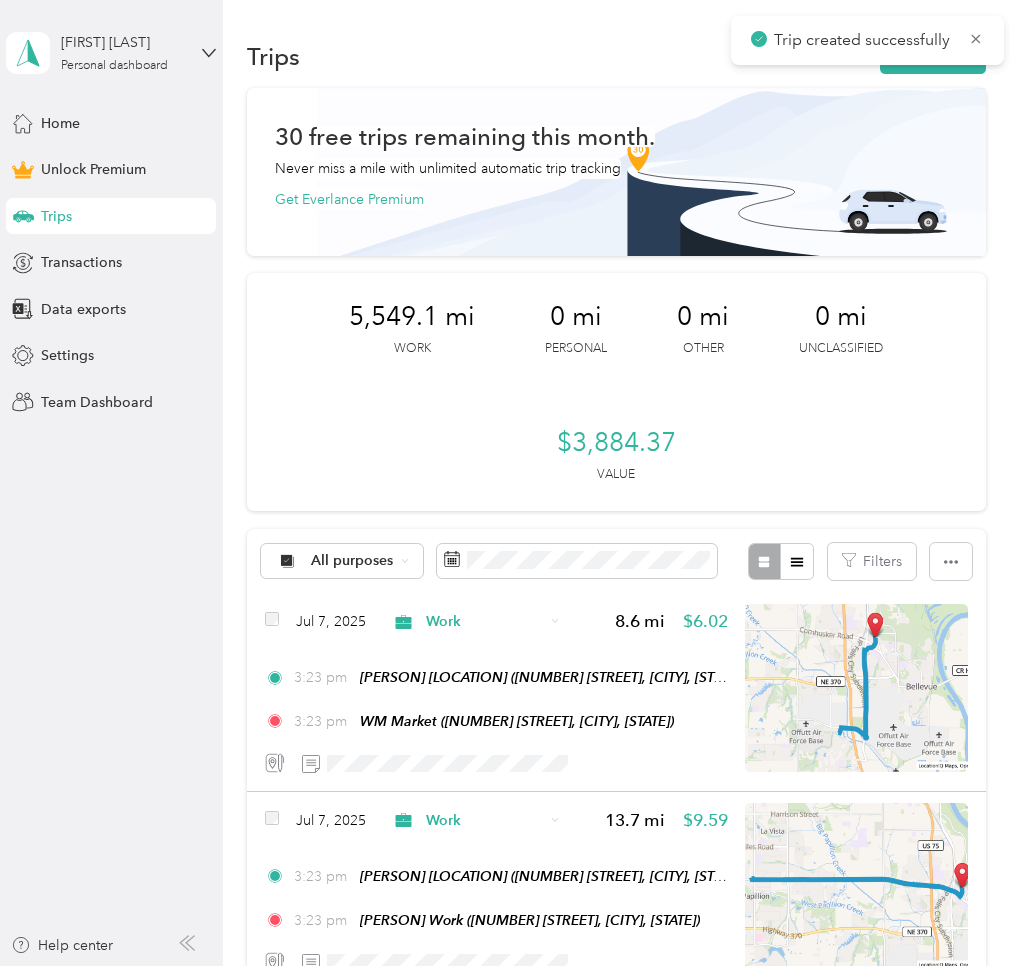 click 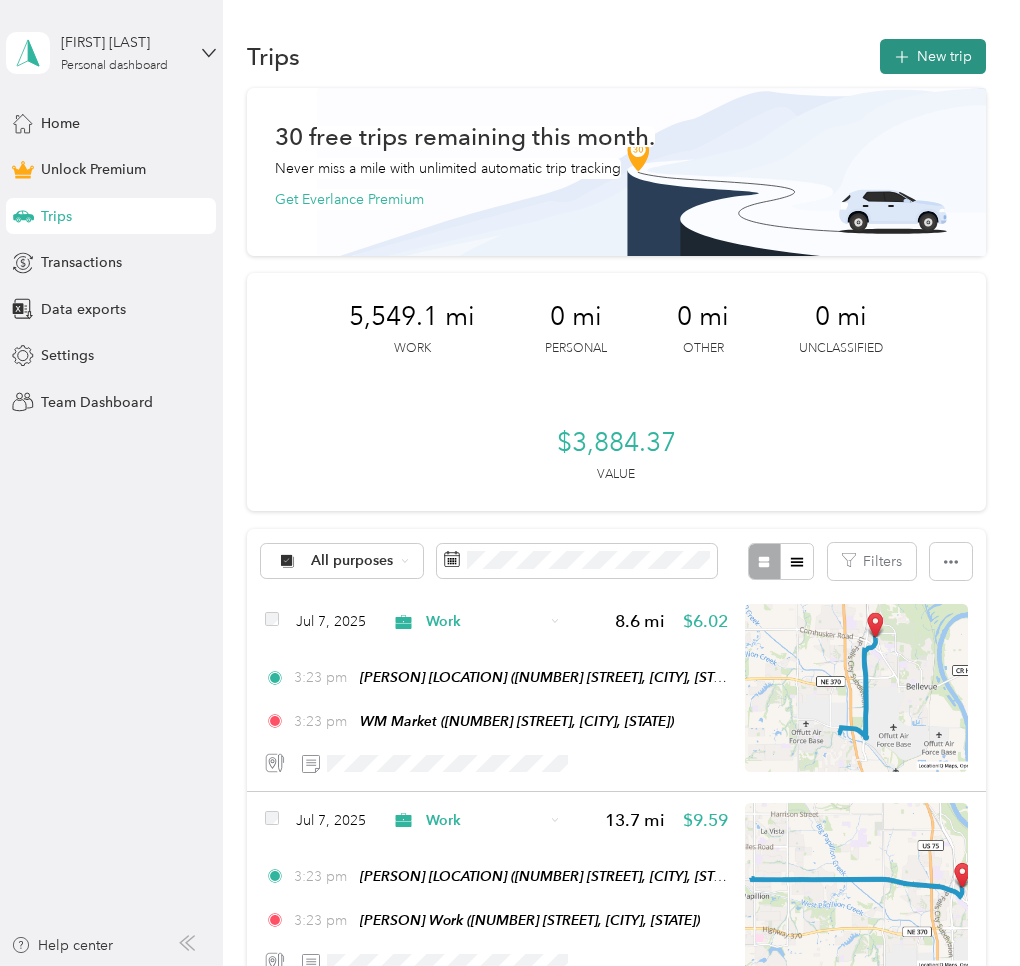 click on "New trip" at bounding box center (933, 56) 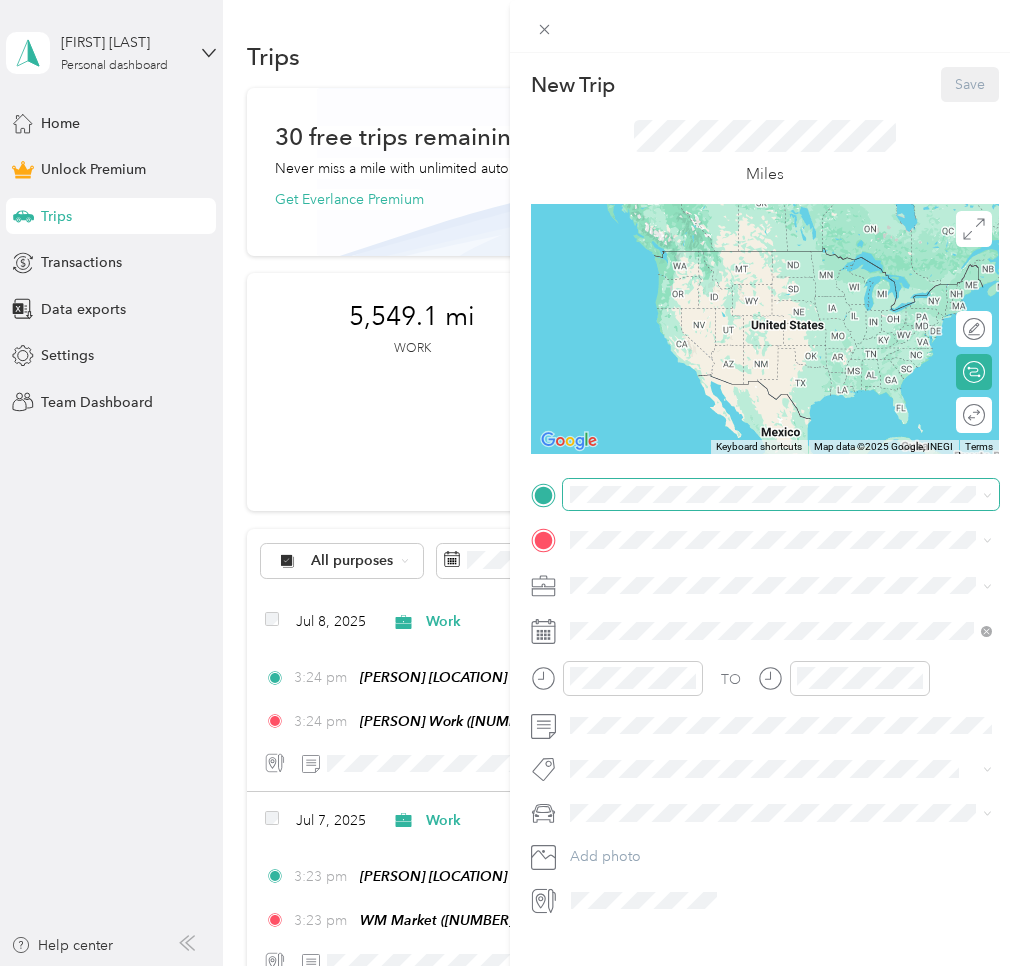 click at bounding box center (781, 495) 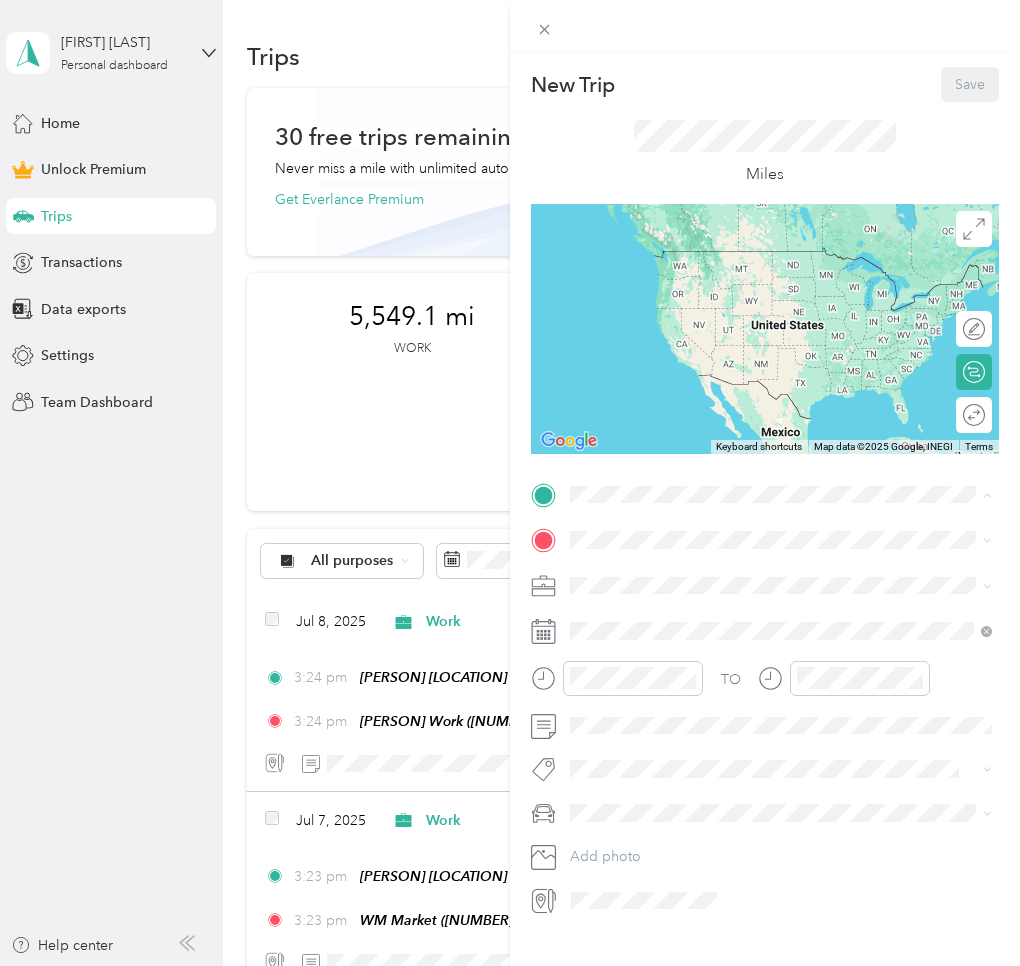 click on "[PERSON]  Home [NUMBER] [STREET], [POSTAL_CODE], [CITY], [STATE], [COUNTRY]" at bounding box center (781, 585) 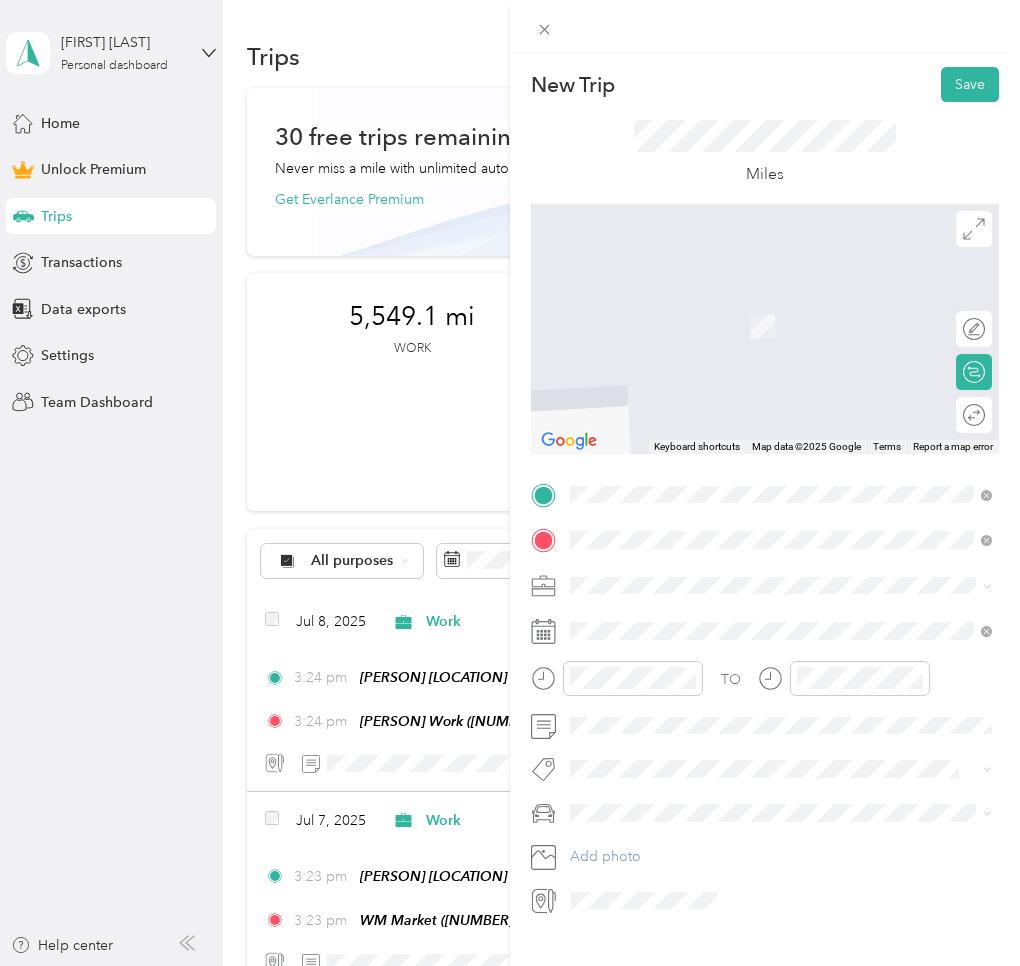 drag, startPoint x: 631, startPoint y: 735, endPoint x: 617, endPoint y: 650, distance: 86.145226 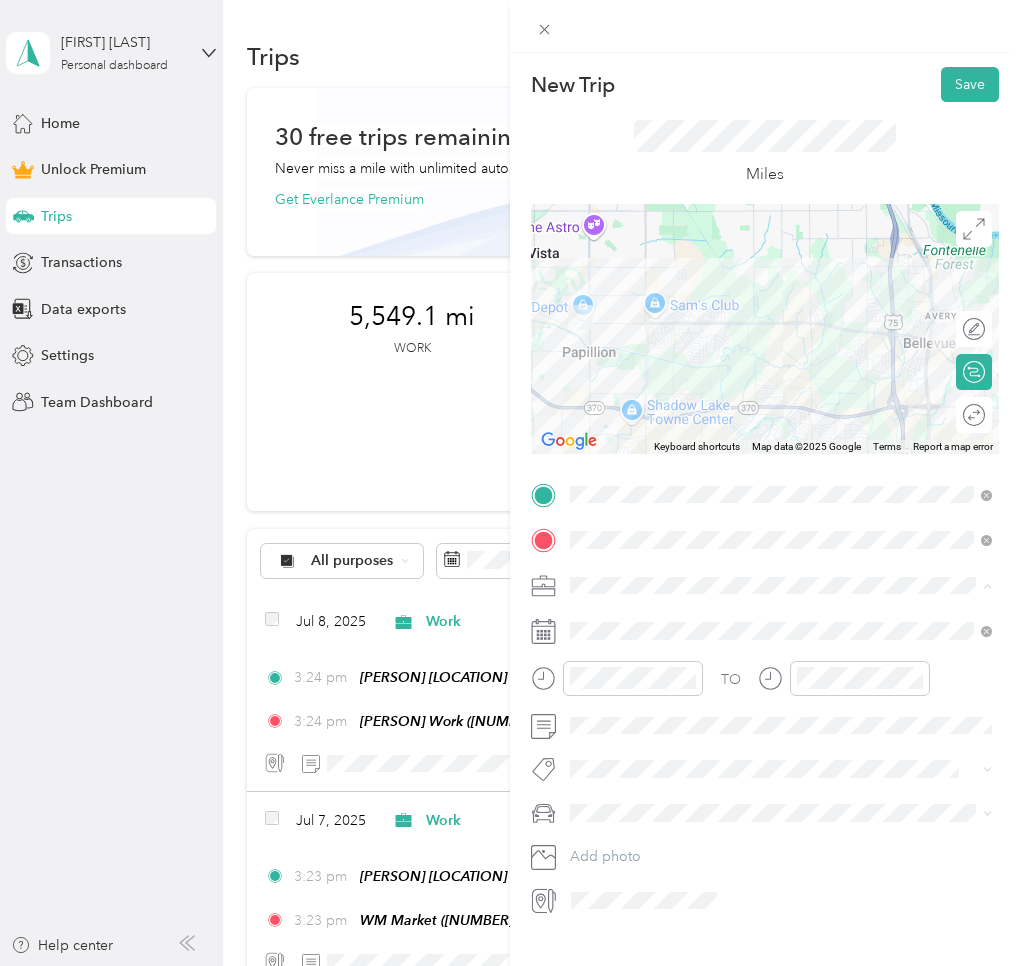 click on "Work" at bounding box center (781, 620) 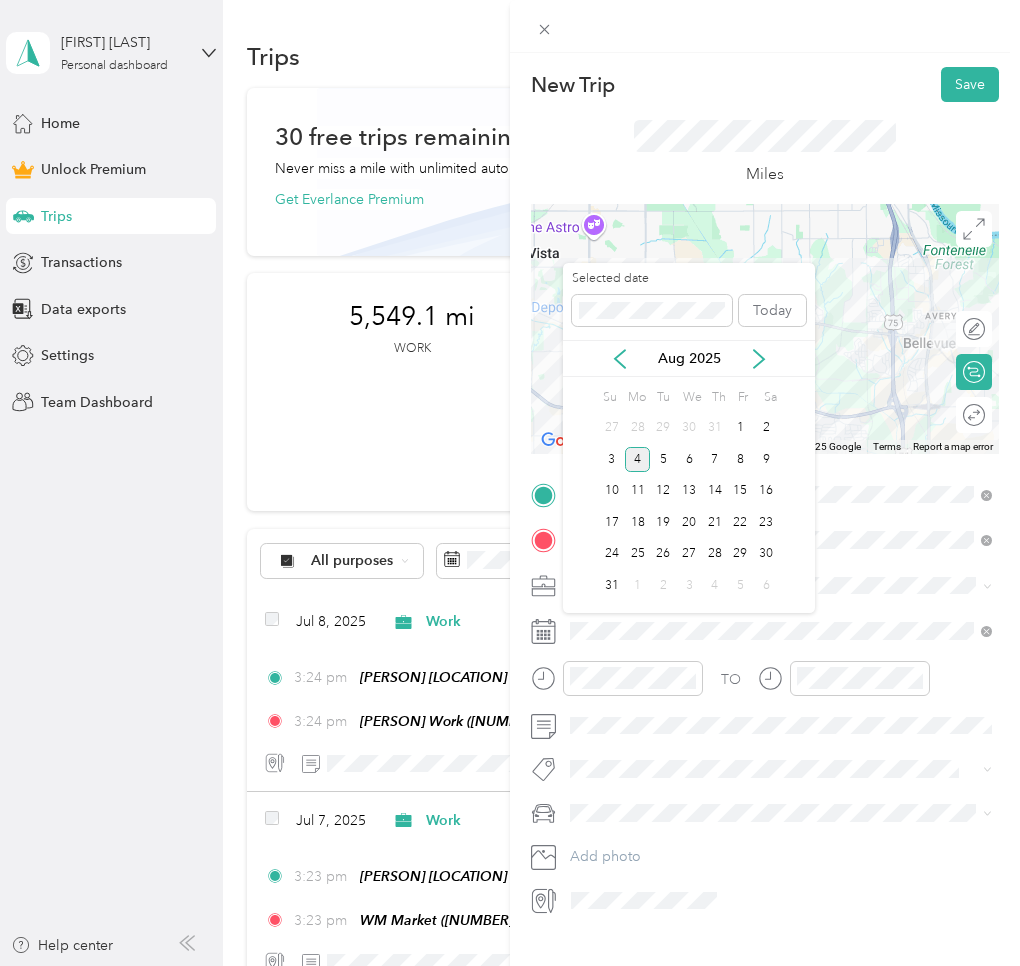 drag, startPoint x: 622, startPoint y: 353, endPoint x: 624, endPoint y: 370, distance: 17.117243 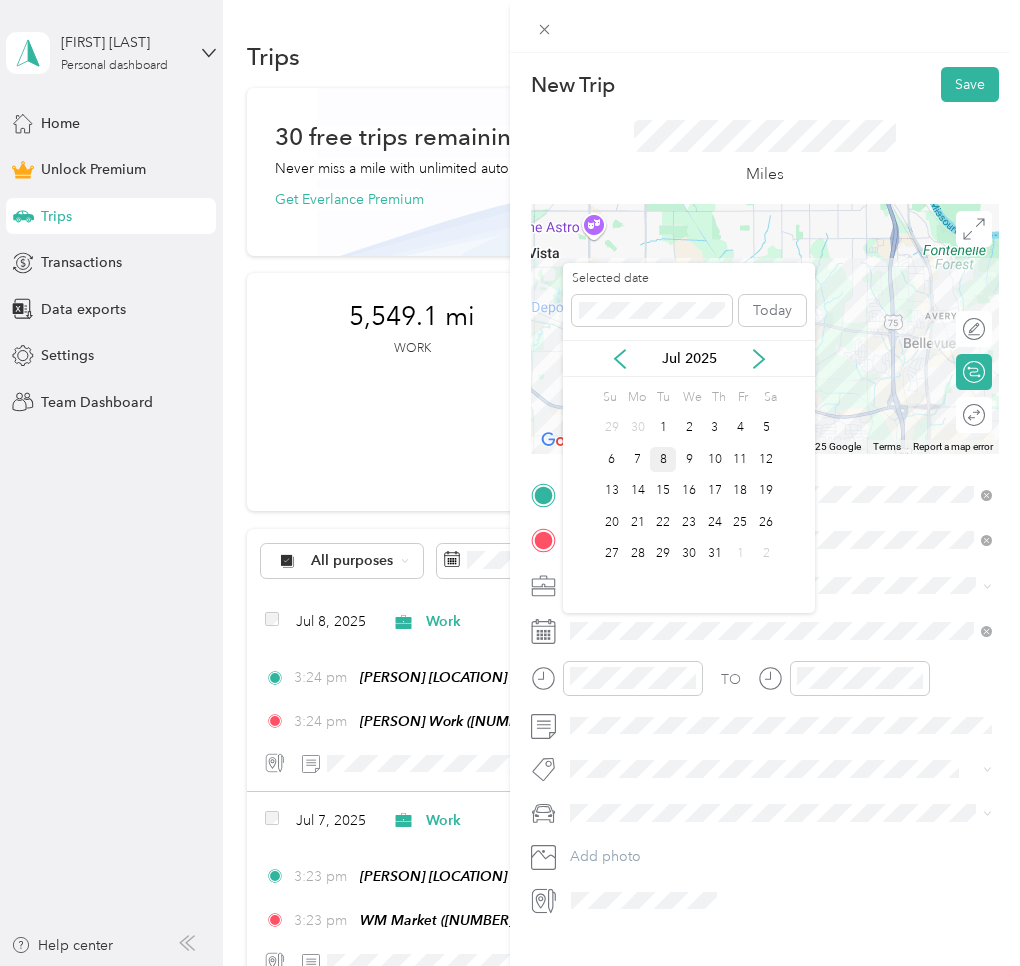 click on "8" at bounding box center (663, 459) 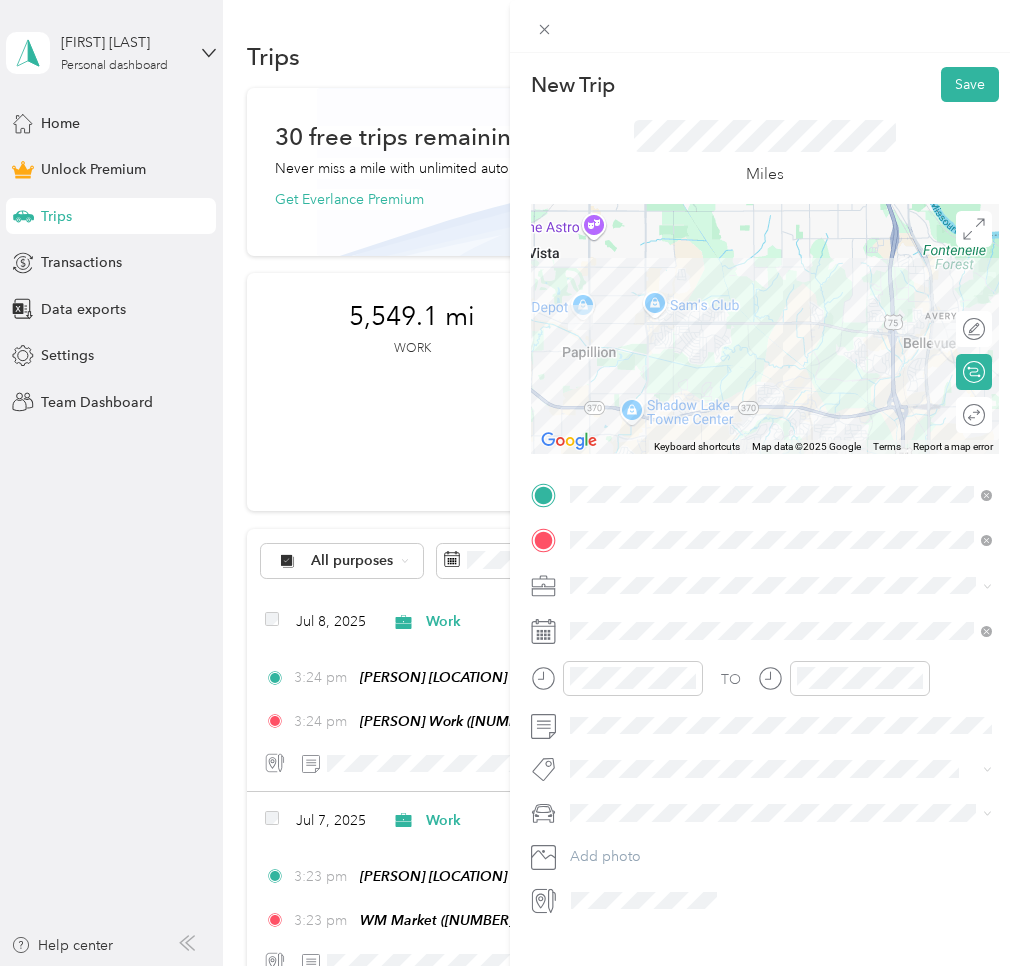 click 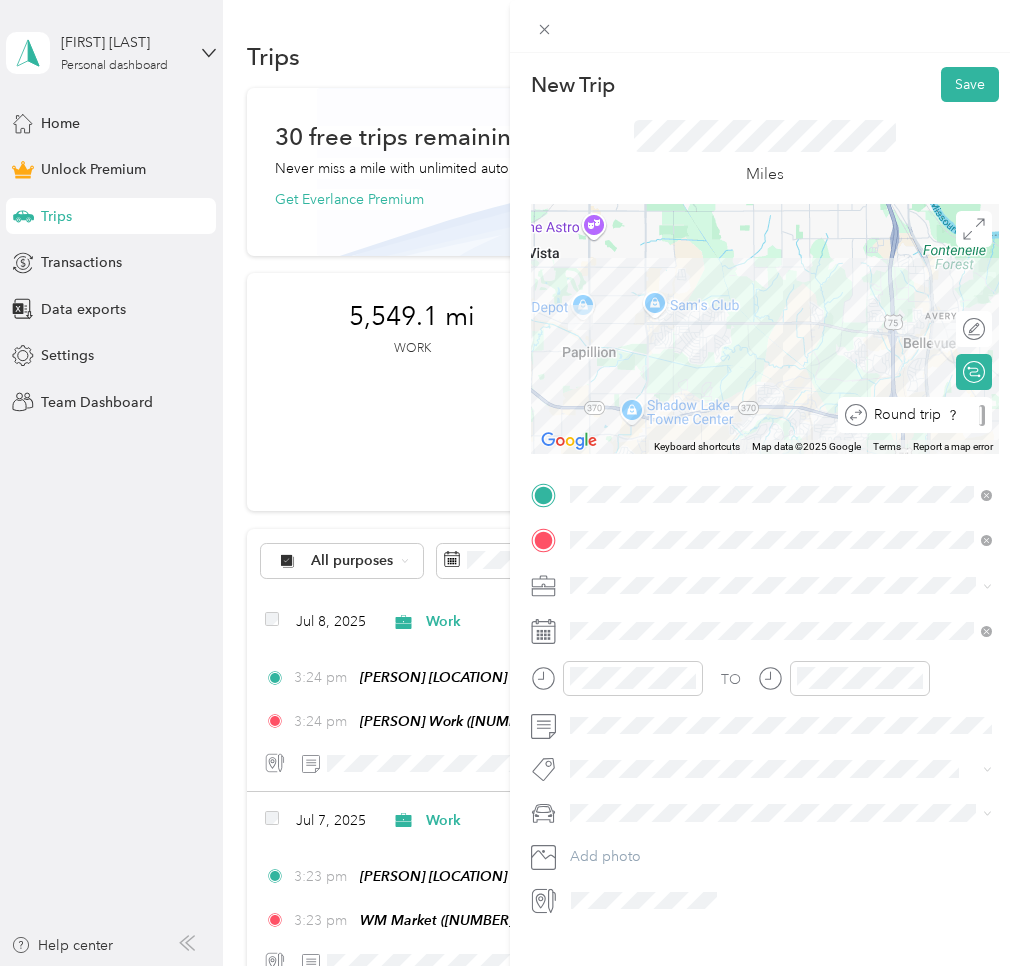 click at bounding box center (982, 415) 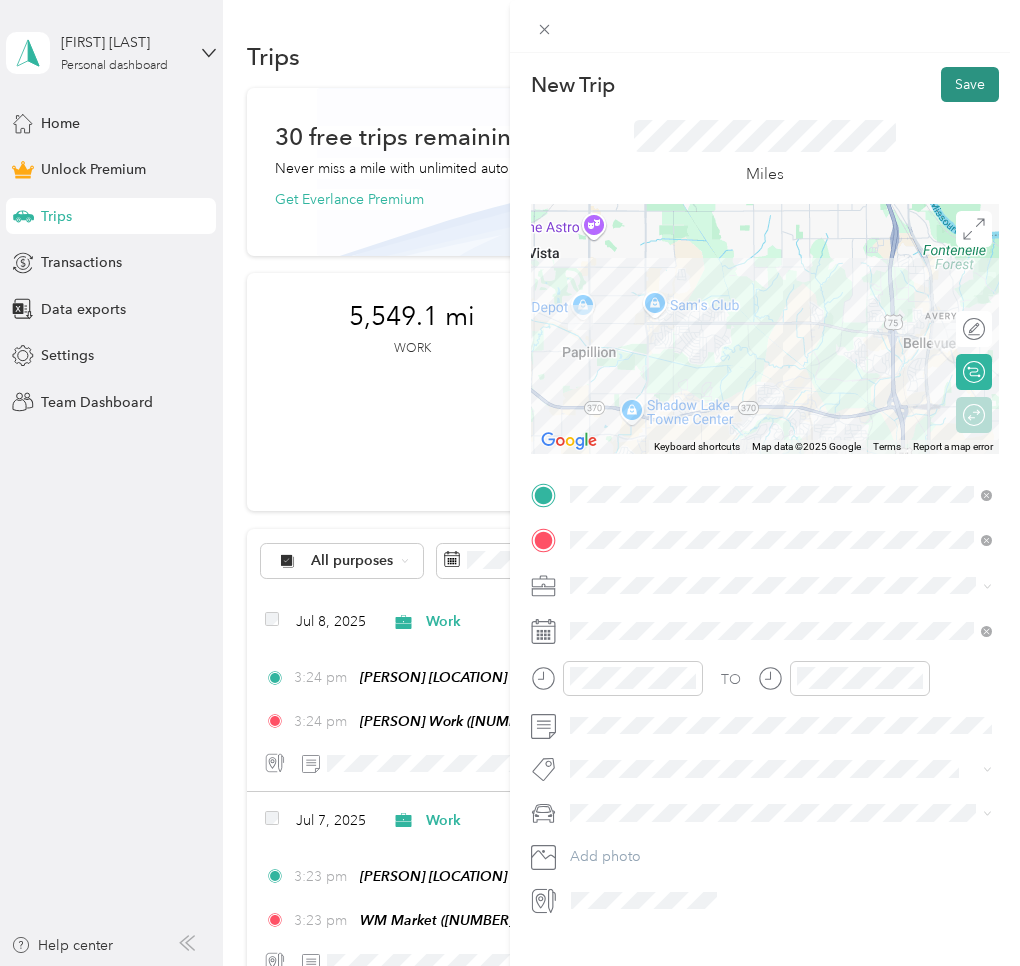 click on "Save" at bounding box center [970, 84] 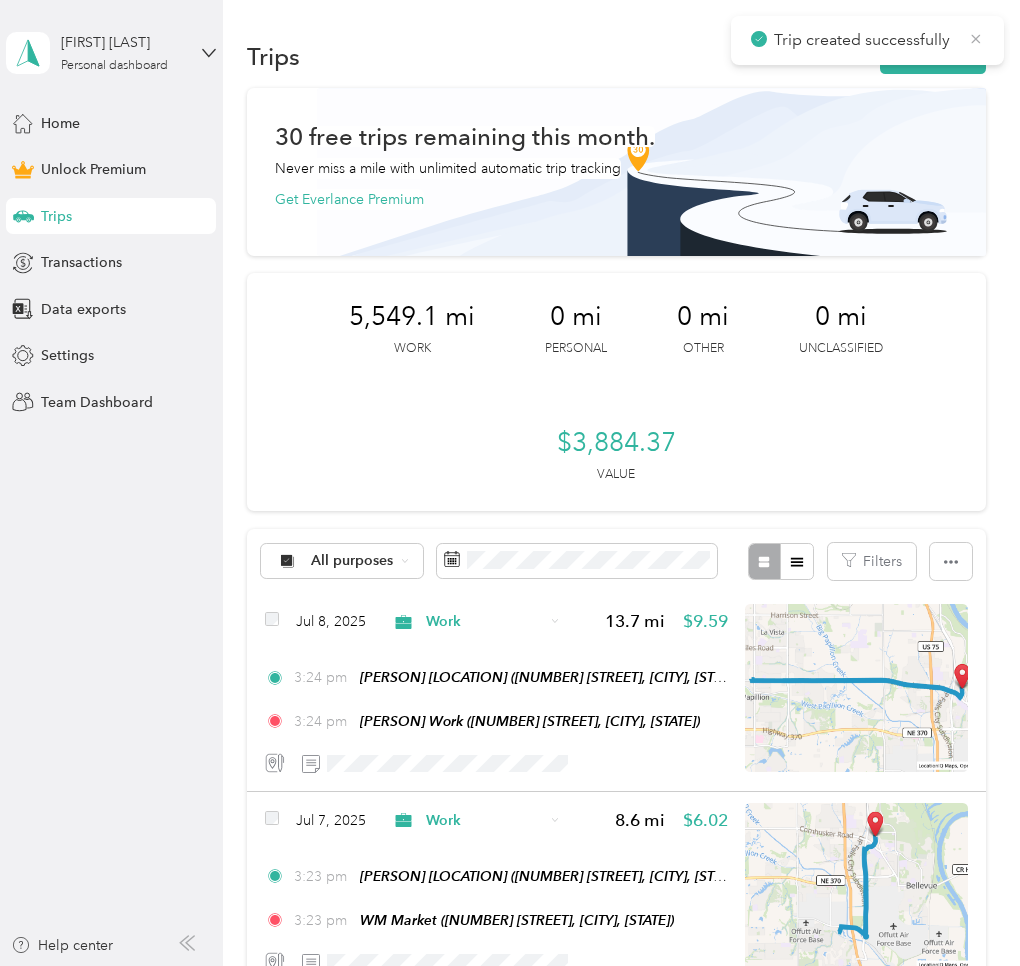click 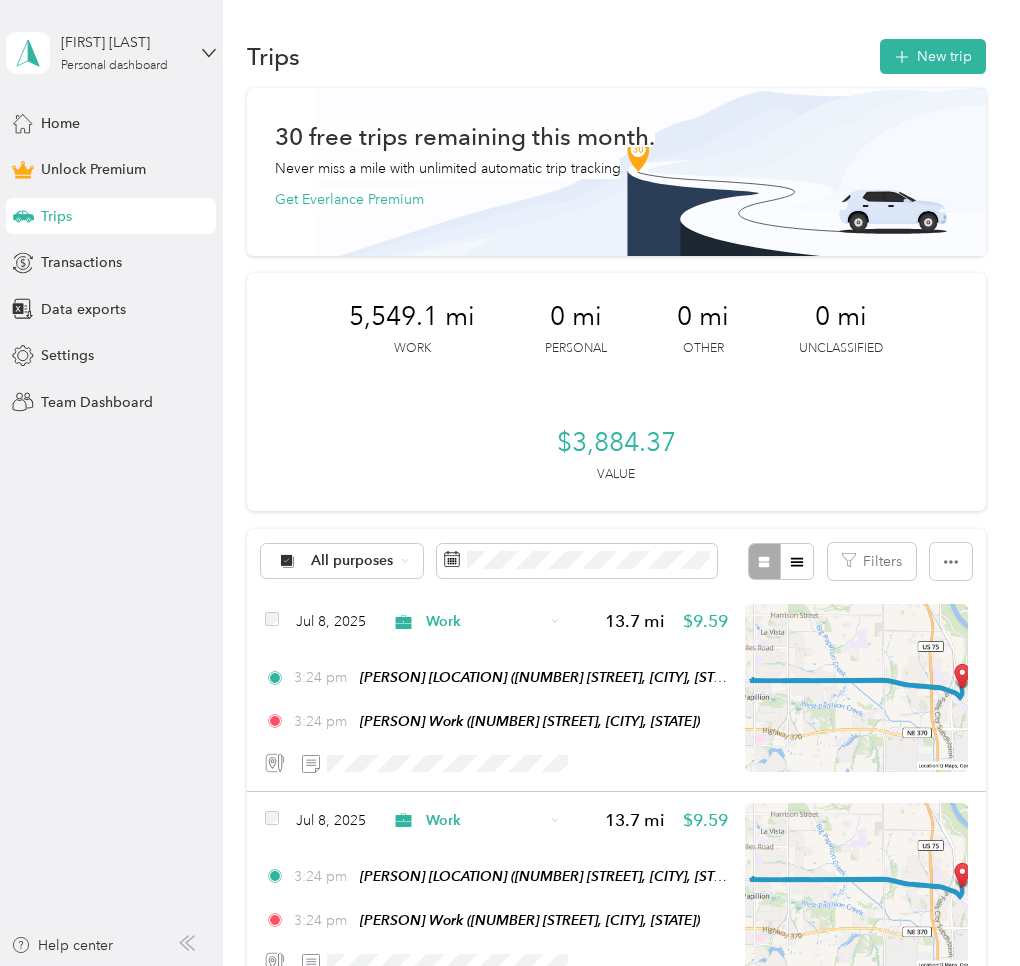 click on "Trips New trip" at bounding box center [616, 56] 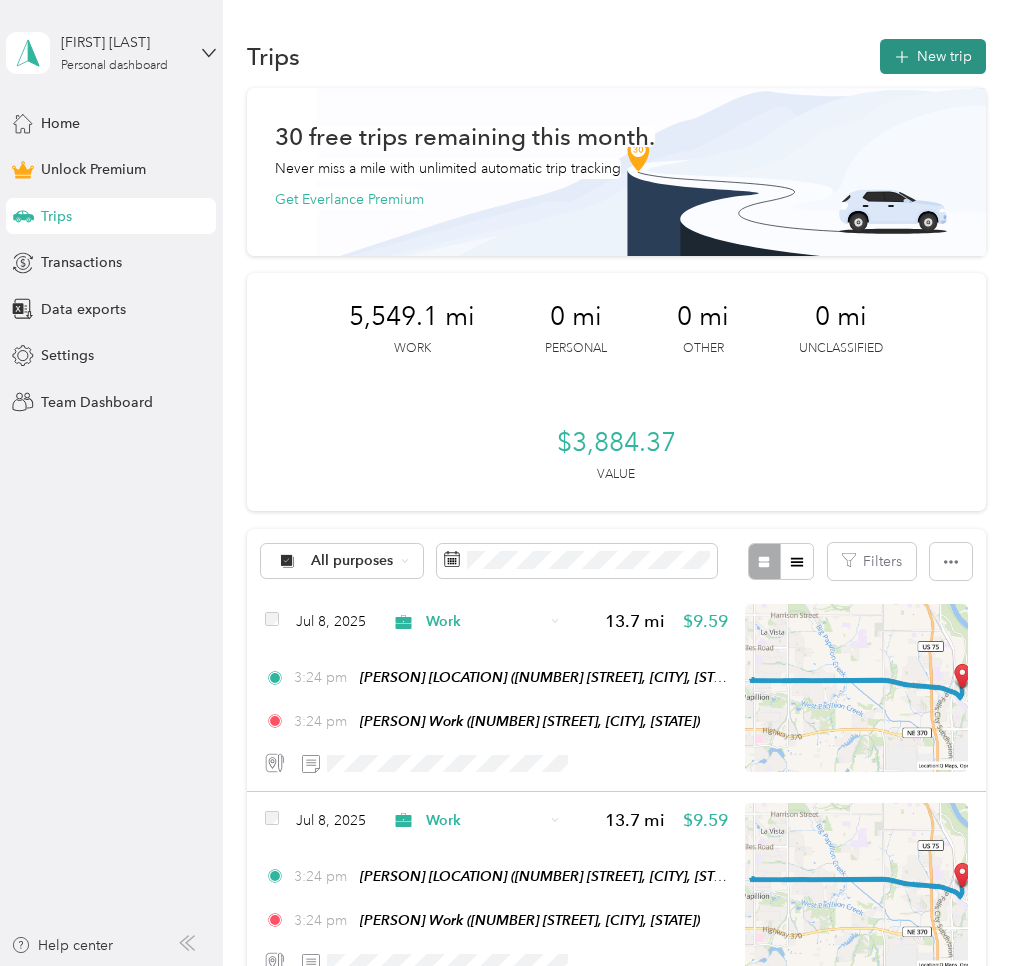 click on "New trip" at bounding box center [933, 56] 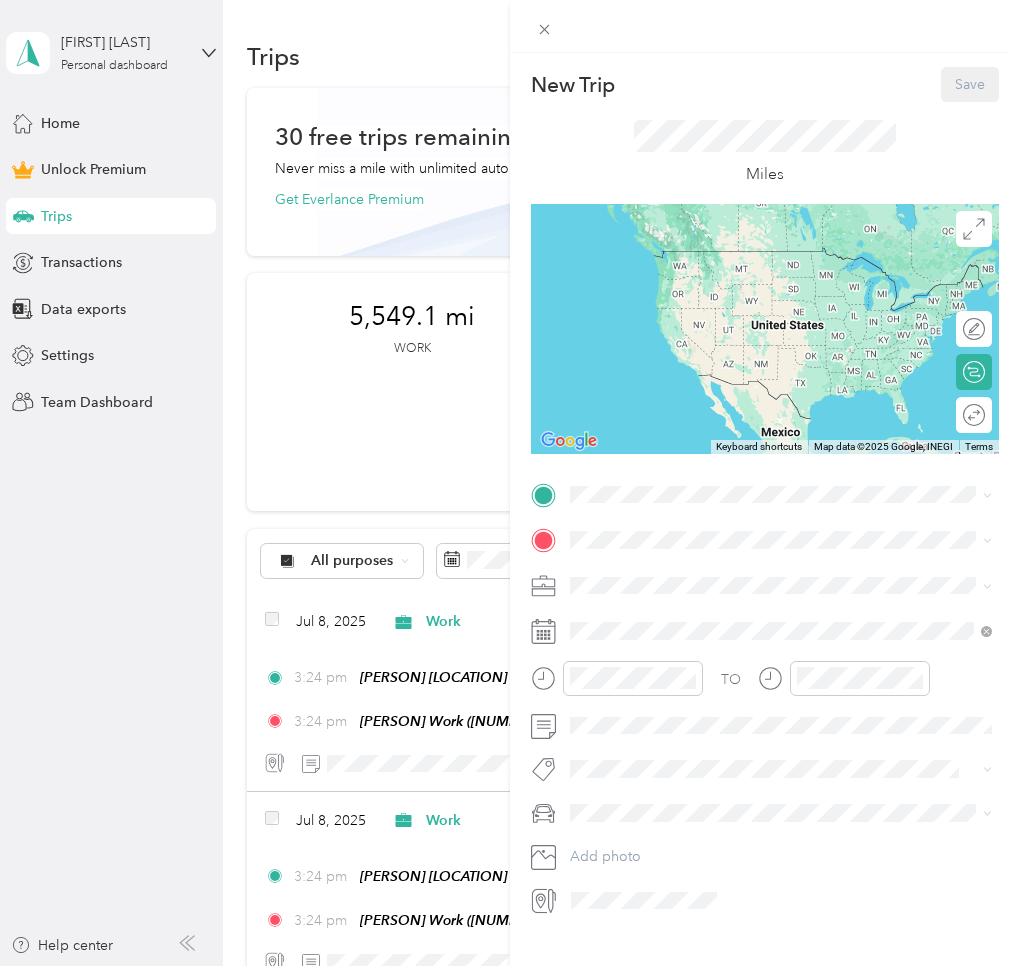 drag, startPoint x: 645, startPoint y: 608, endPoint x: 642, endPoint y: 592, distance: 16.27882 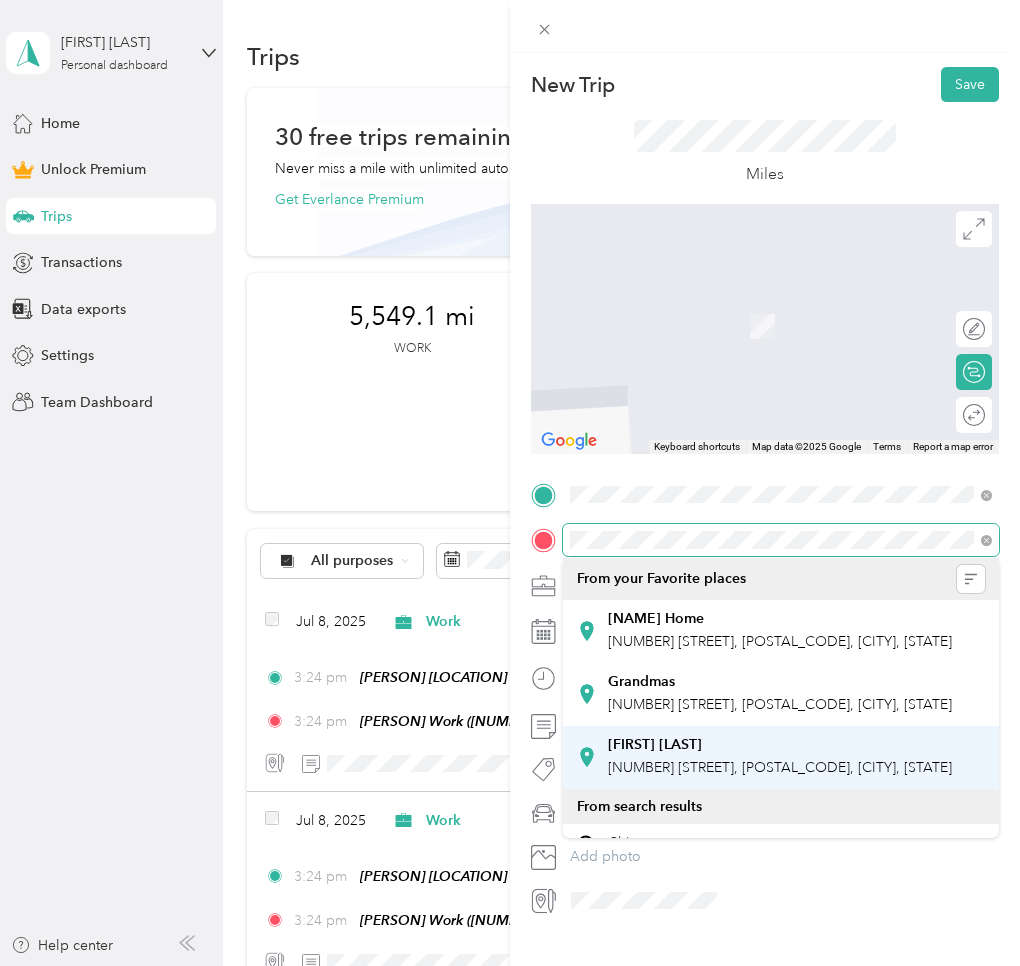 scroll, scrollTop: 11, scrollLeft: 0, axis: vertical 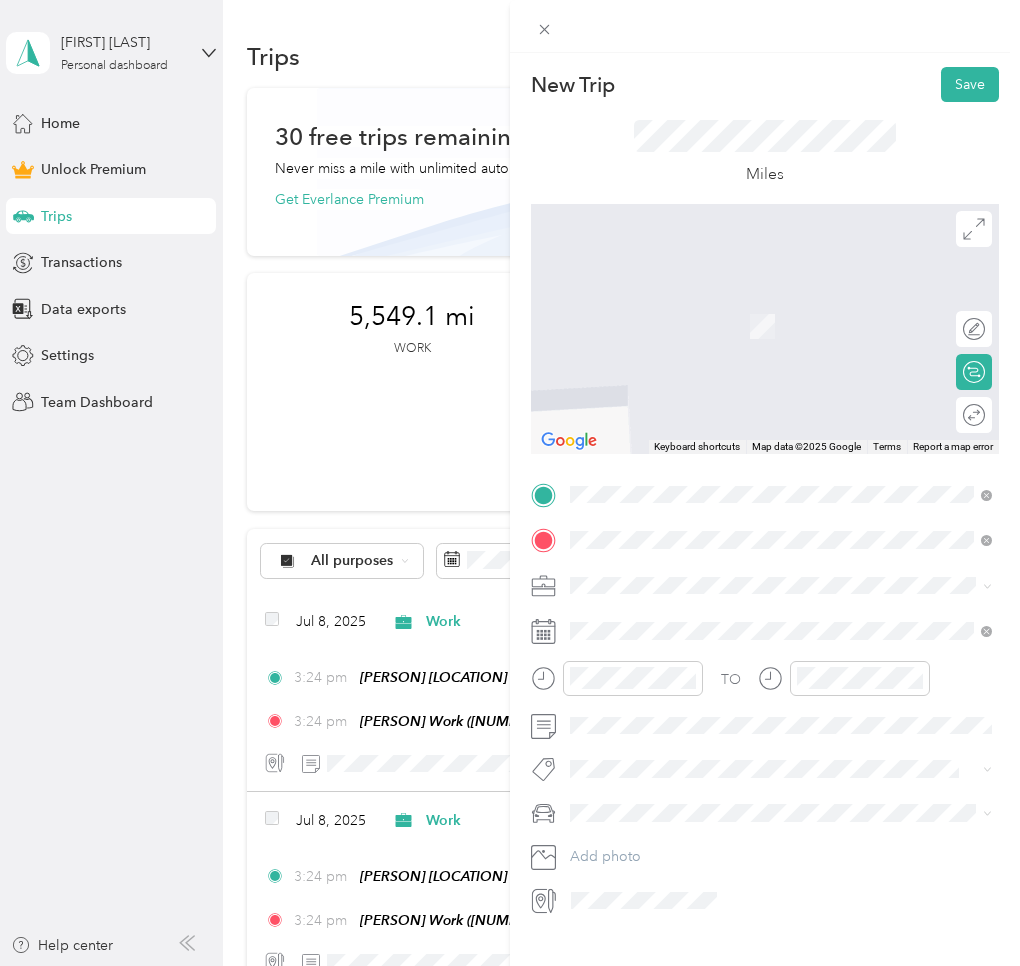 drag, startPoint x: 651, startPoint y: 735, endPoint x: 641, endPoint y: 720, distance: 18.027756 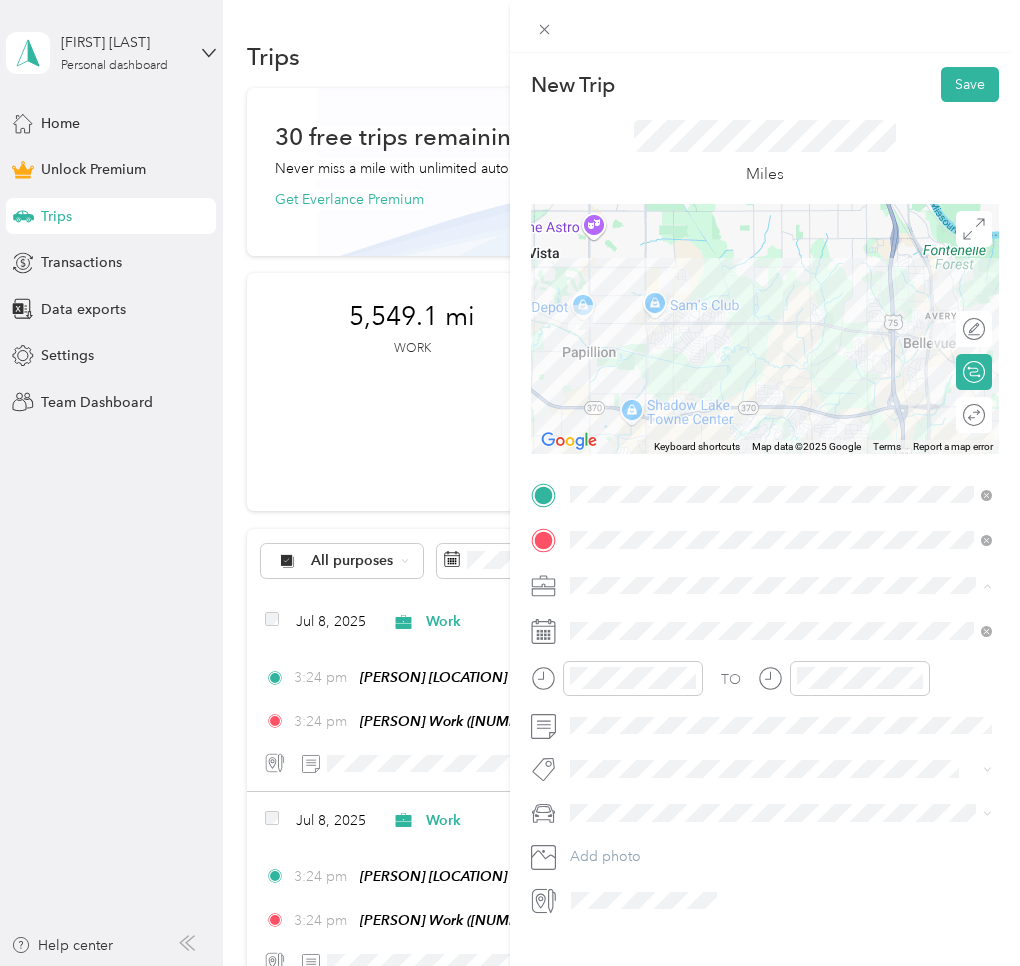 click on "Work" at bounding box center [781, 620] 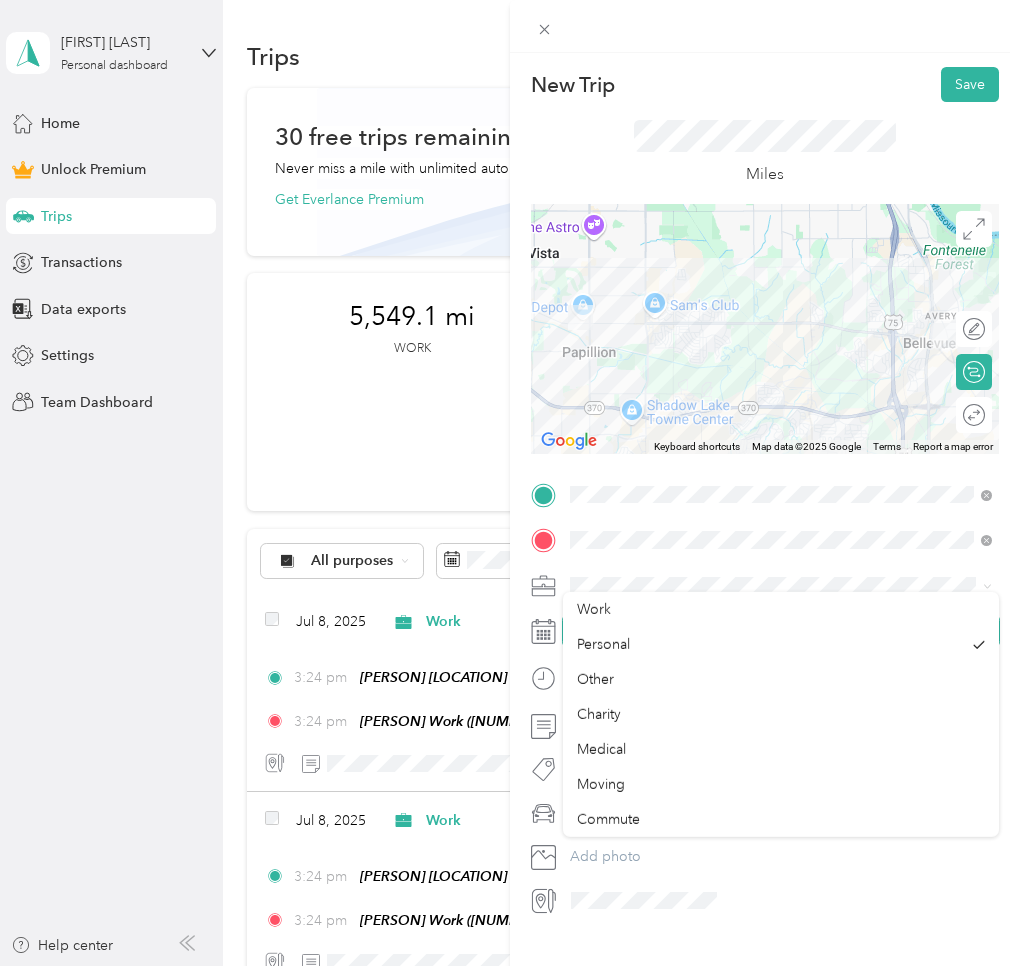 click at bounding box center [781, 631] 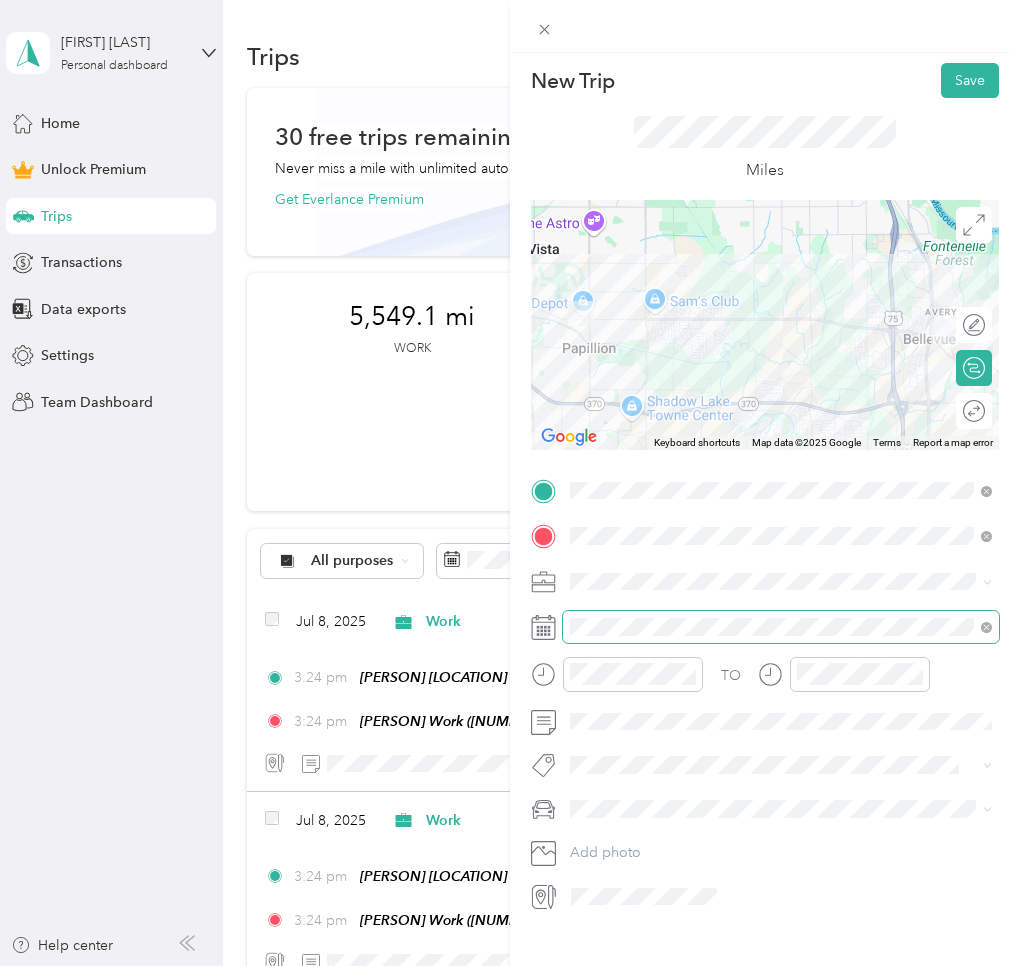 scroll, scrollTop: 4, scrollLeft: 0, axis: vertical 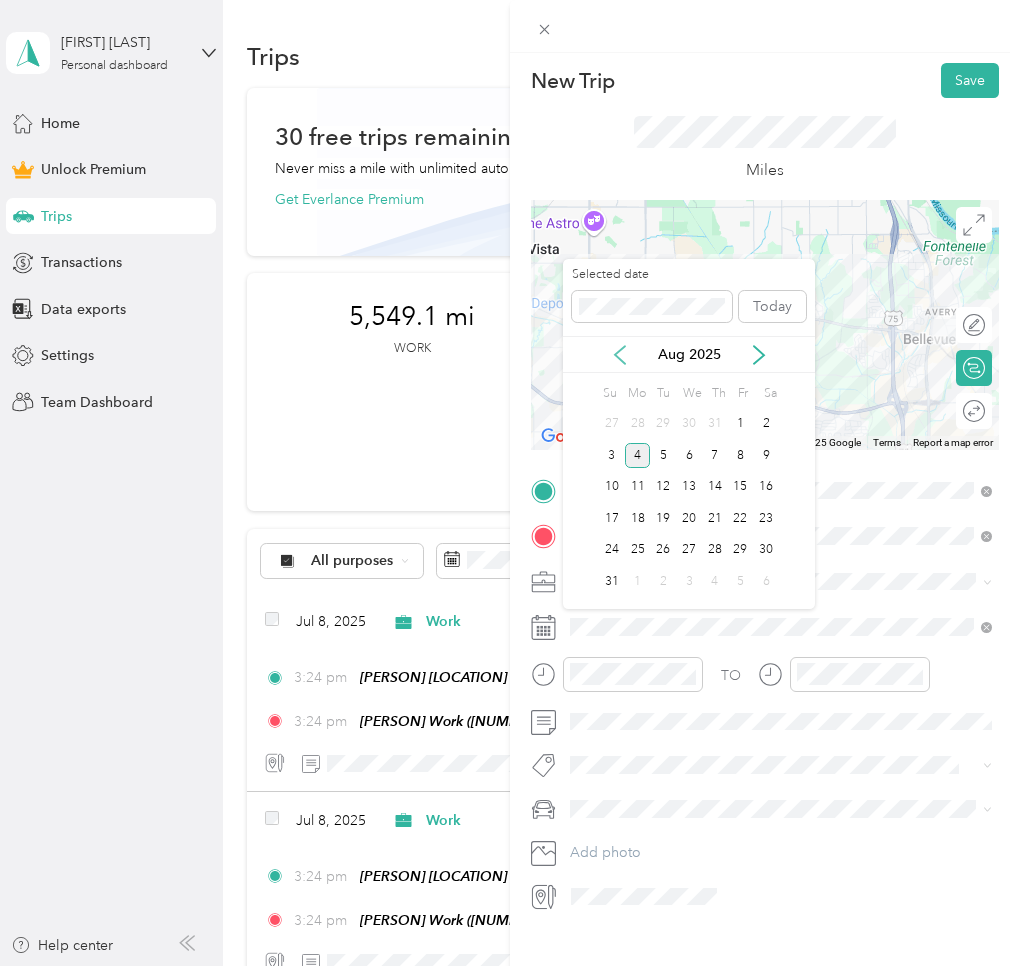 click 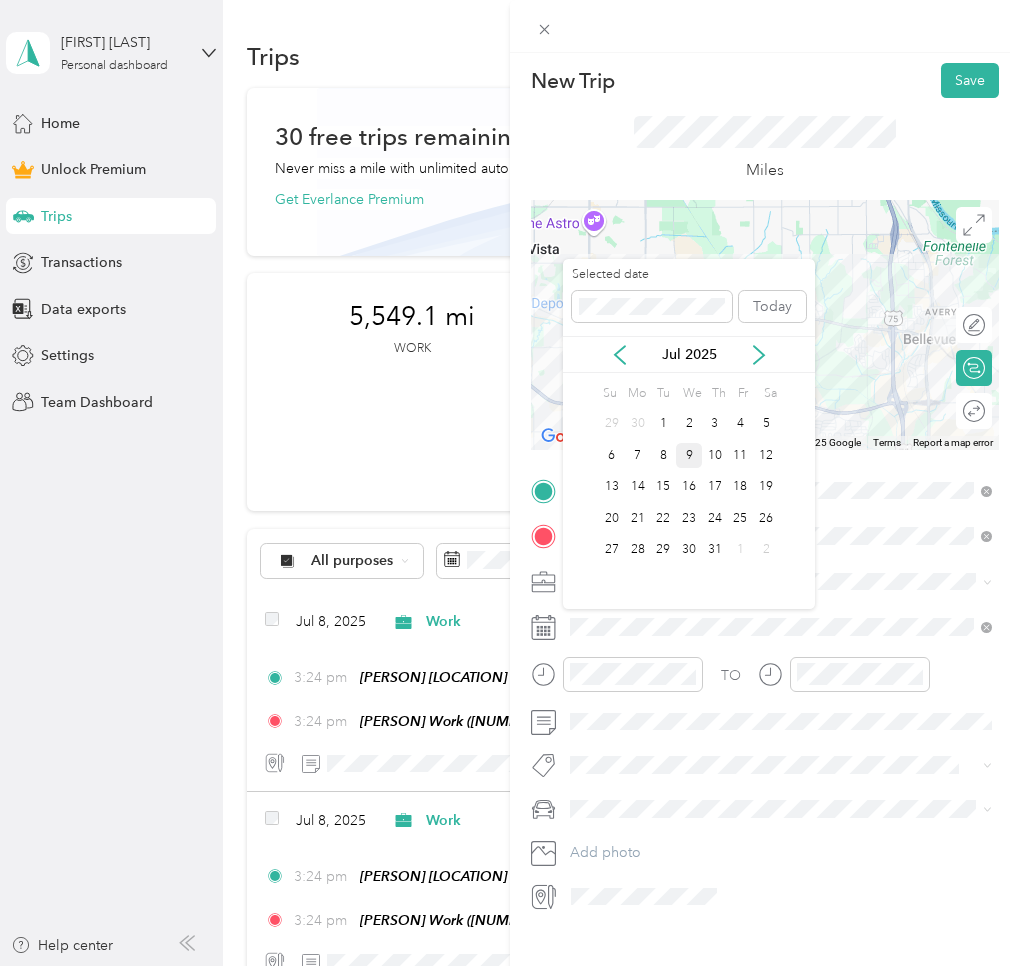 click on "9" at bounding box center [689, 455] 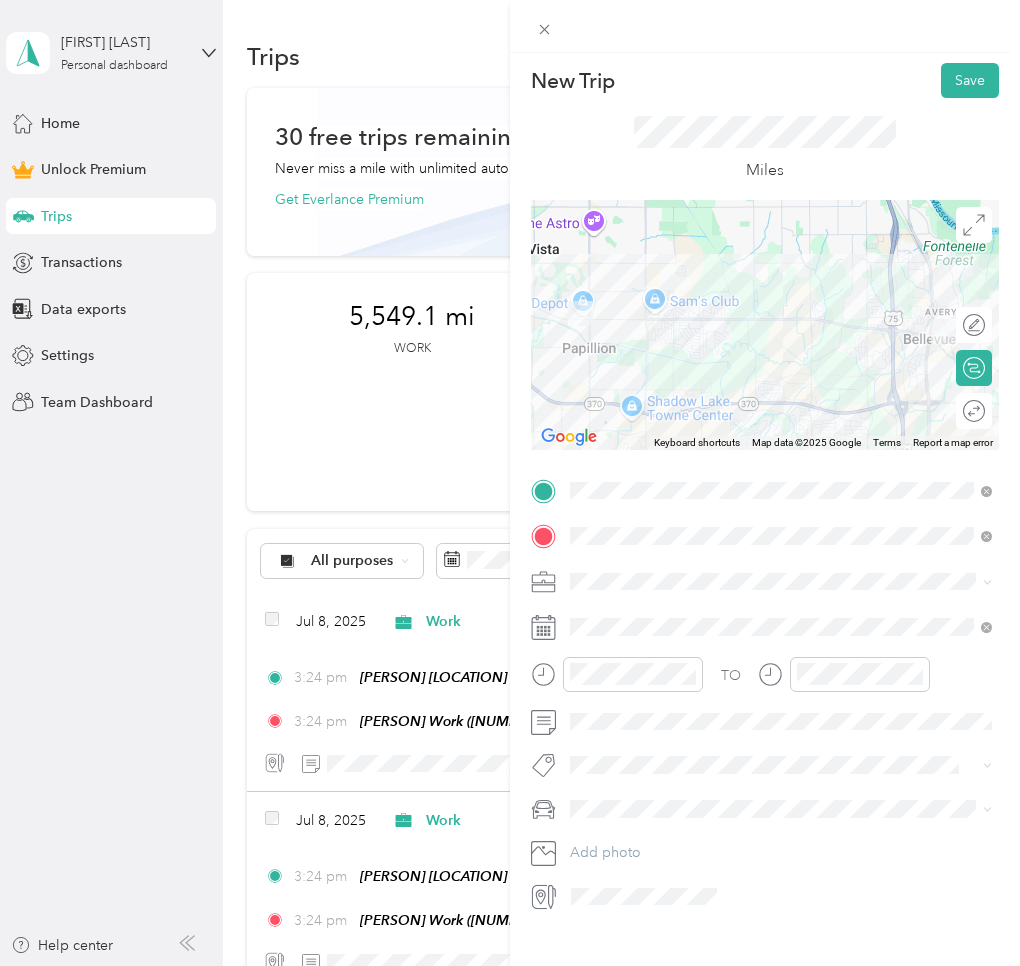click 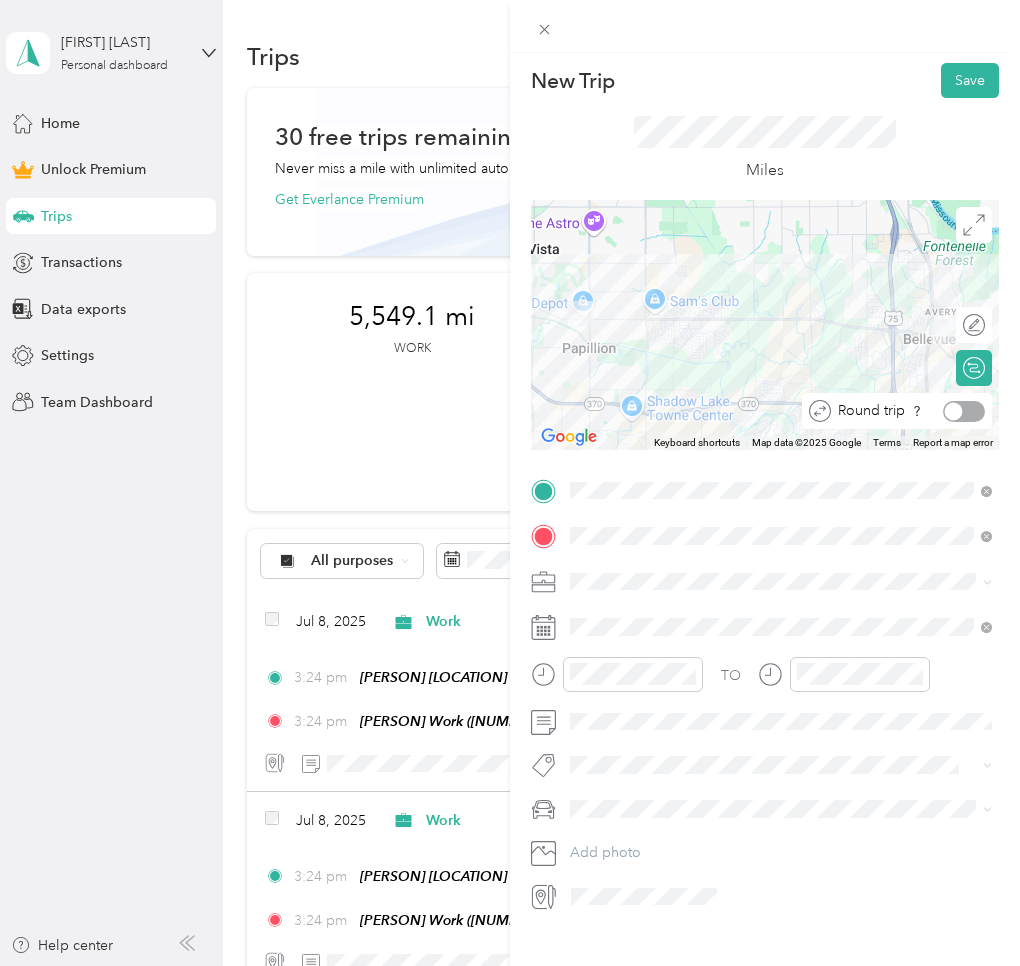 click at bounding box center (964, 411) 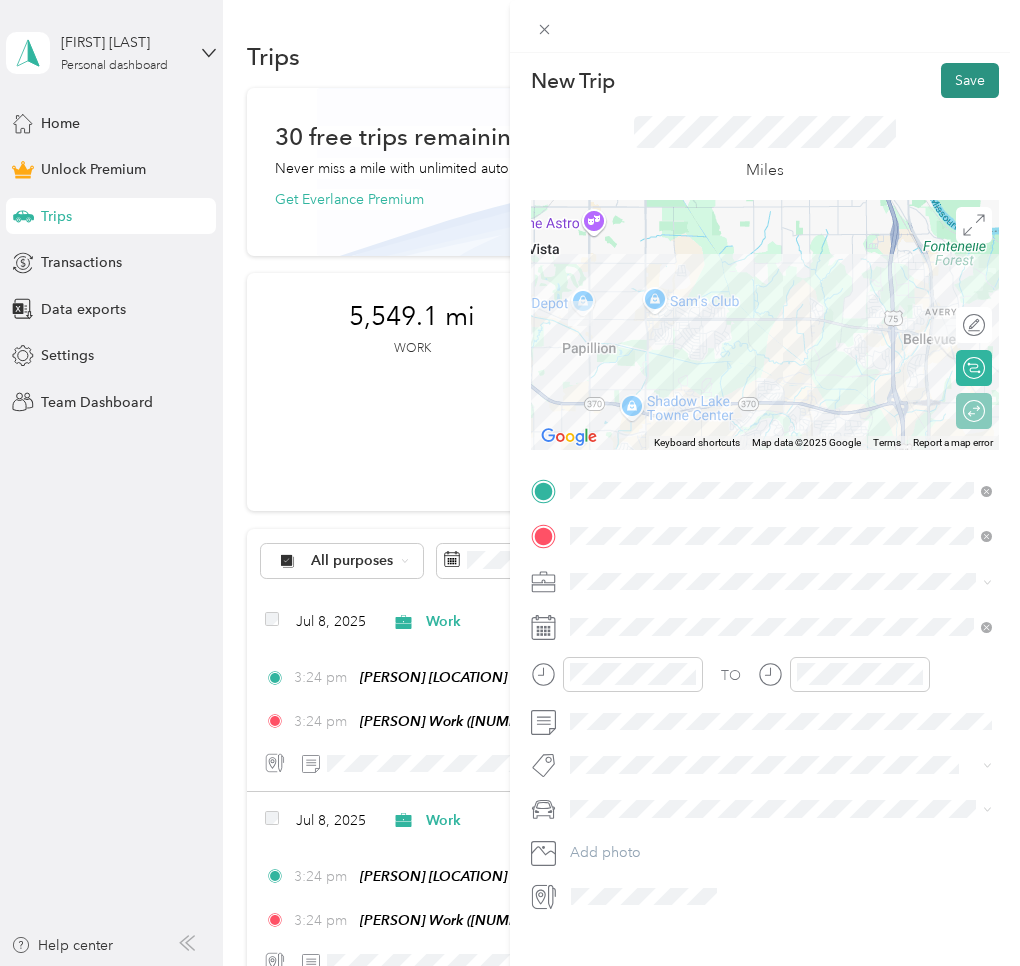click on "Save" at bounding box center [970, 80] 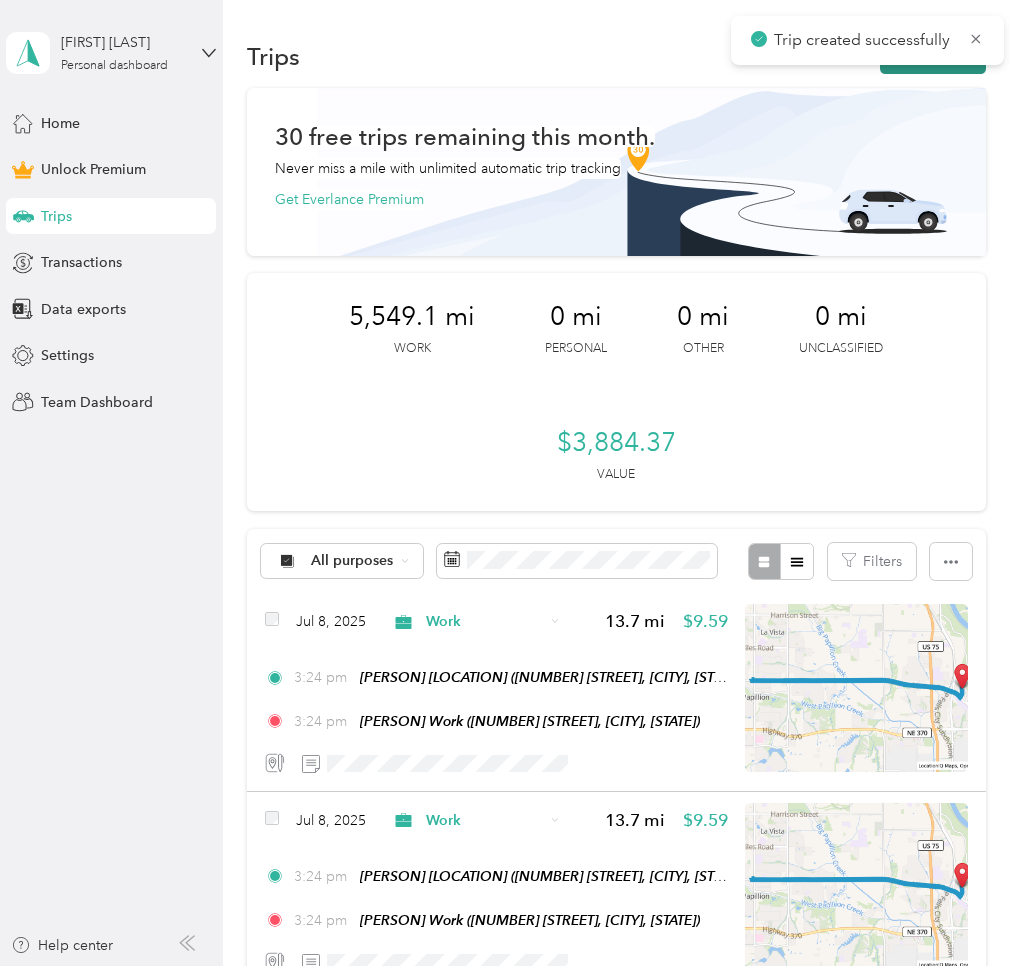drag, startPoint x: 980, startPoint y: 40, endPoint x: 969, endPoint y: 46, distance: 12.529964 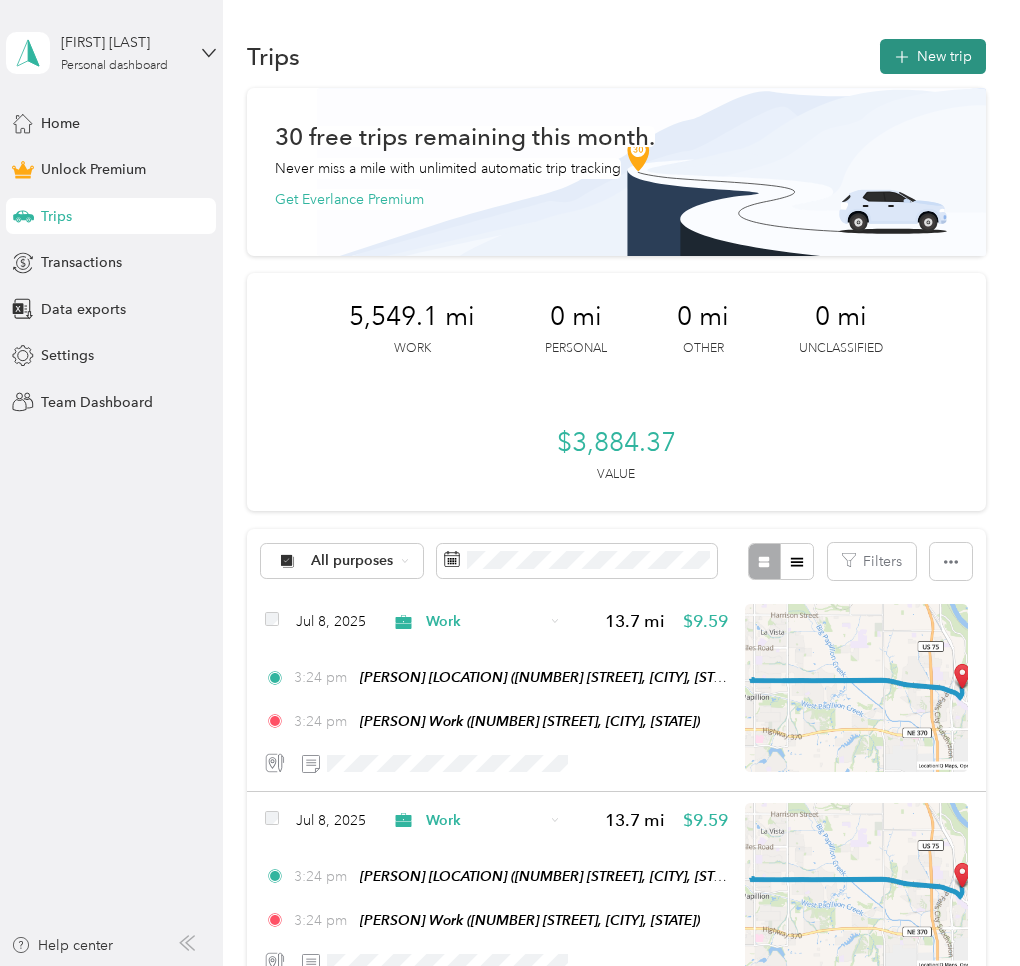 click on "New trip" at bounding box center [933, 56] 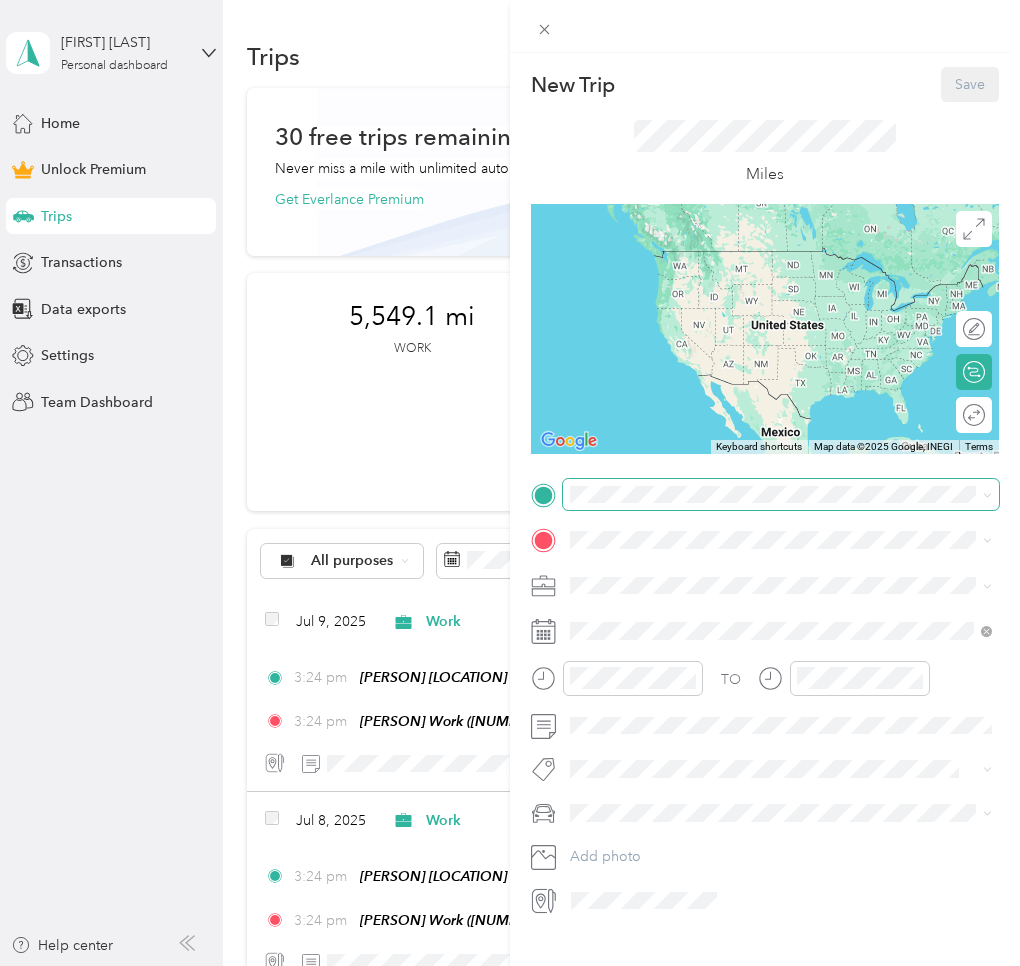 click at bounding box center (781, 495) 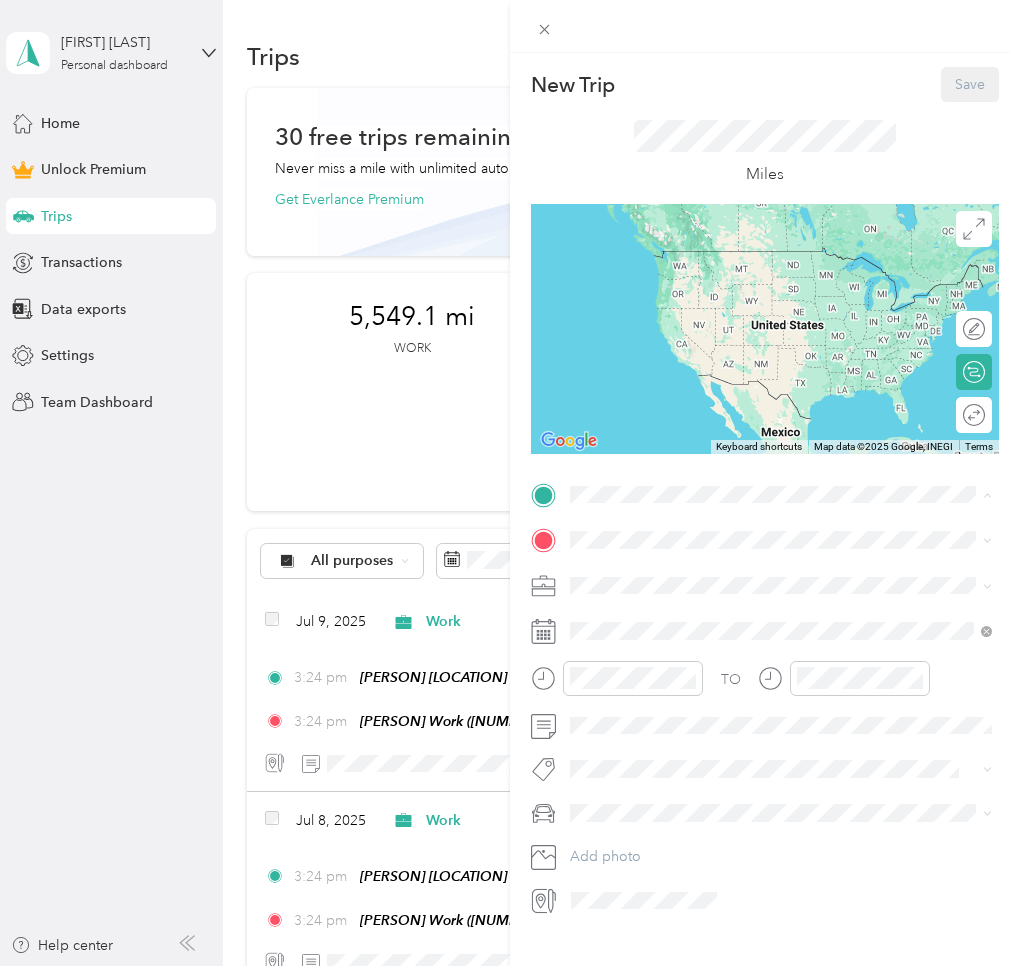 drag, startPoint x: 617, startPoint y: 584, endPoint x: 594, endPoint y: 544, distance: 46.141087 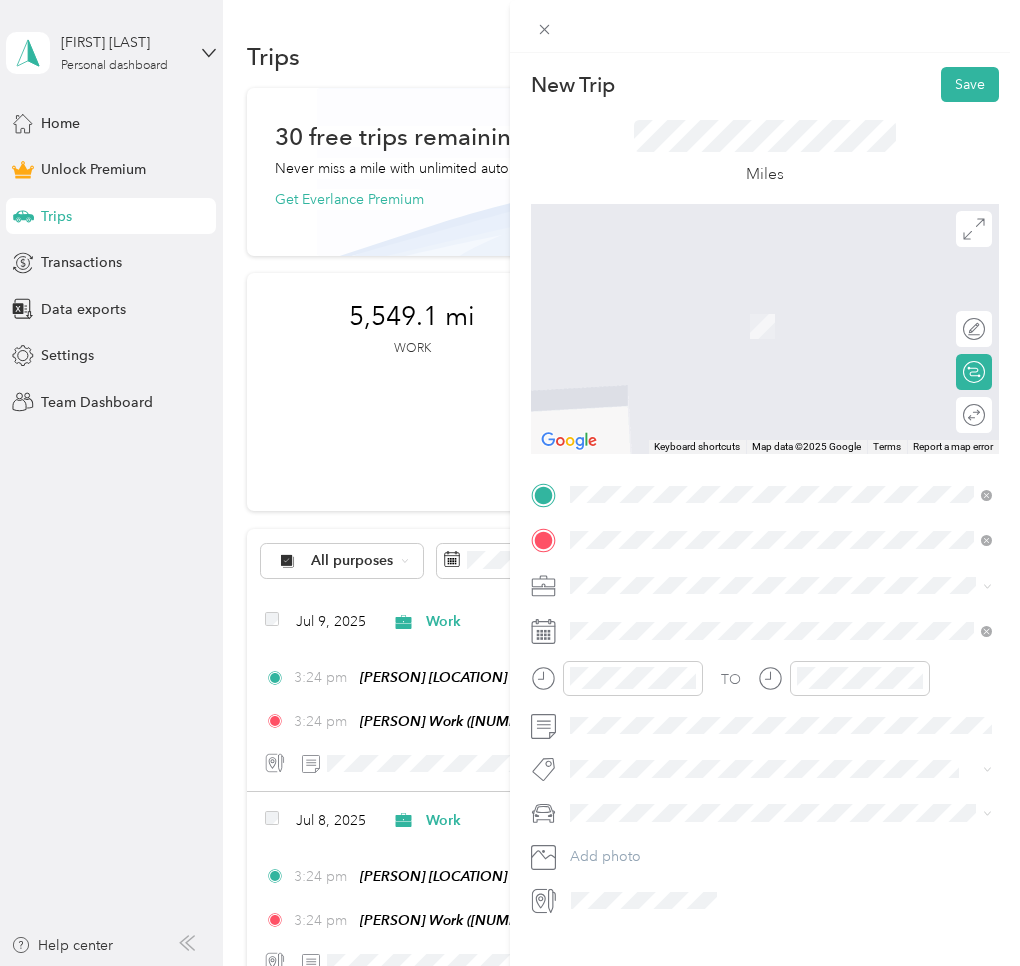 drag, startPoint x: 650, startPoint y: 740, endPoint x: 602, endPoint y: 635, distance: 115.45129 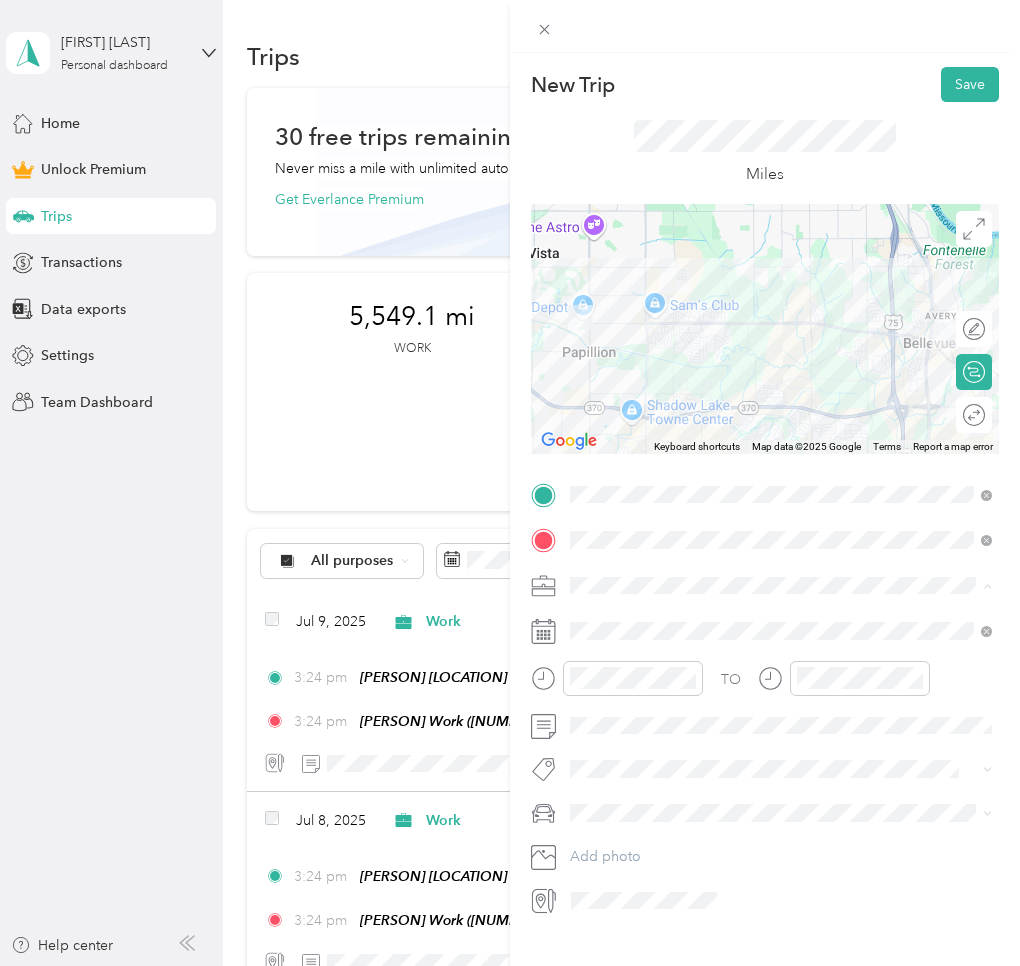 click on "Work" at bounding box center [781, 620] 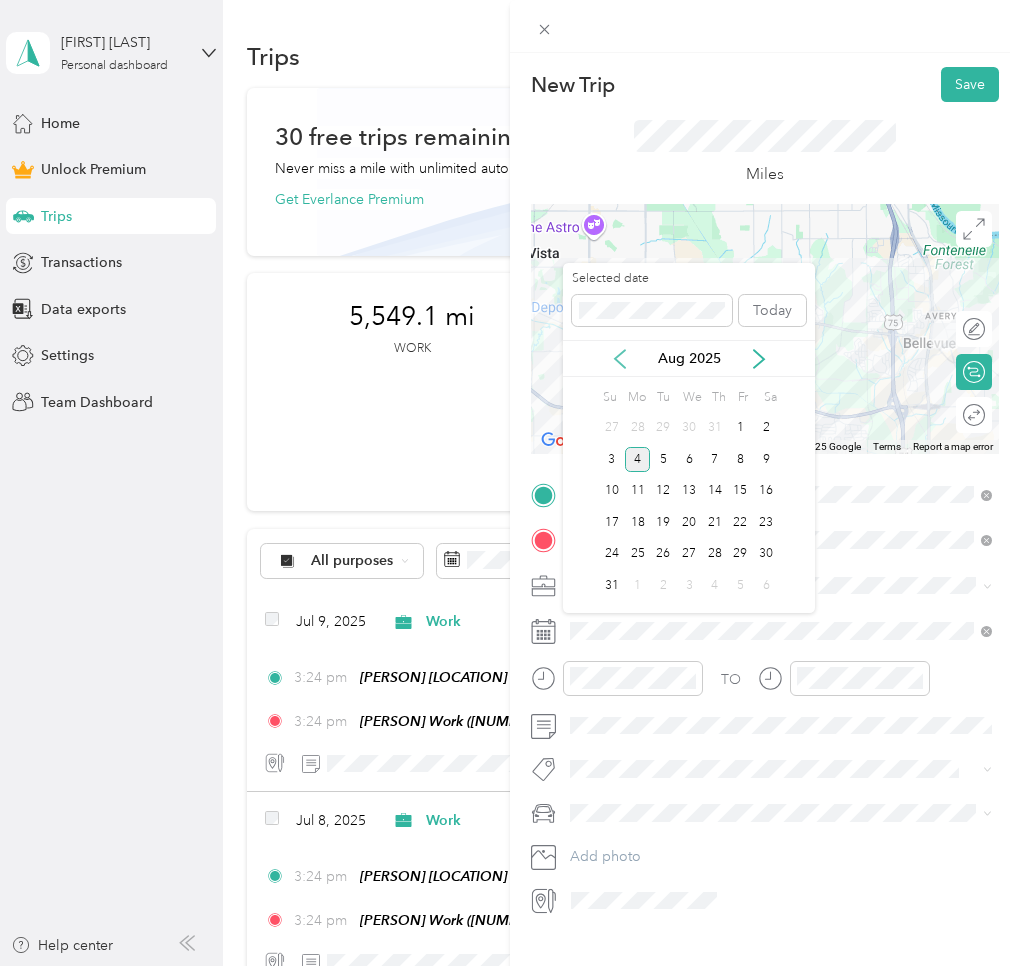 click 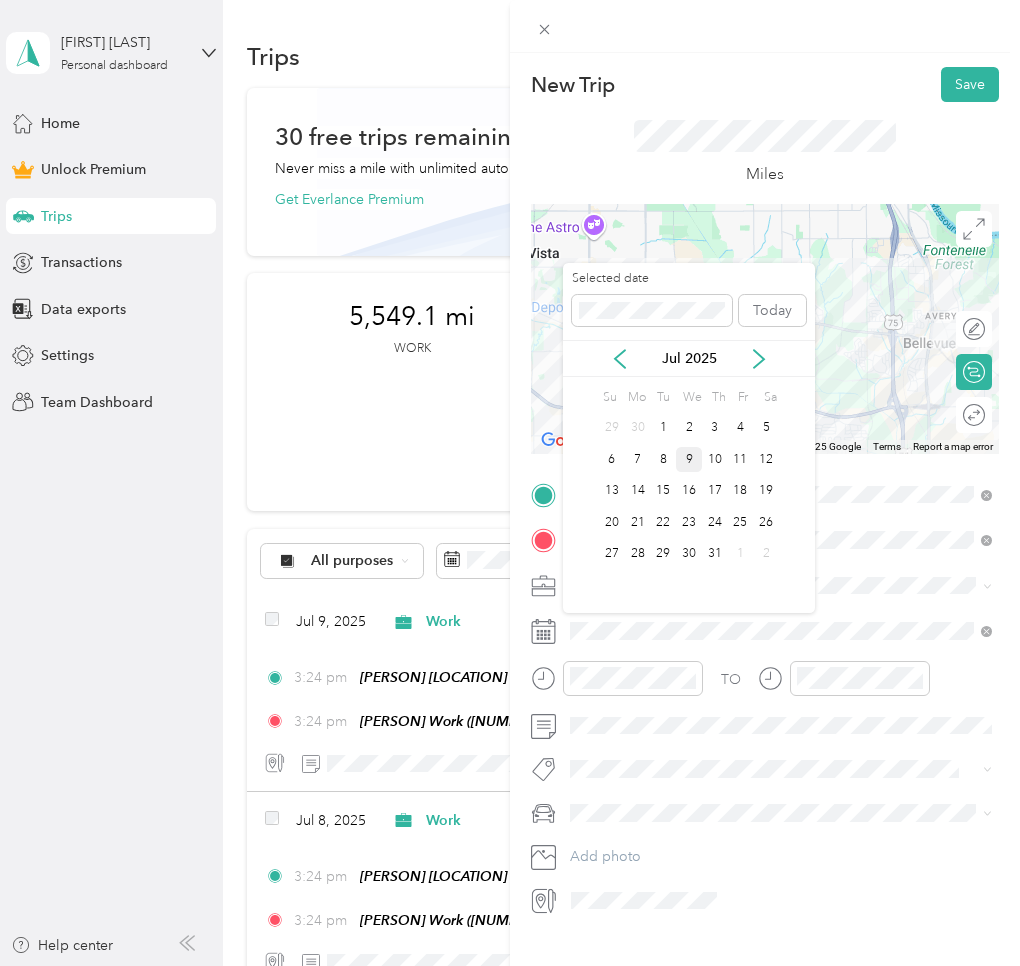 click on "9" at bounding box center [689, 459] 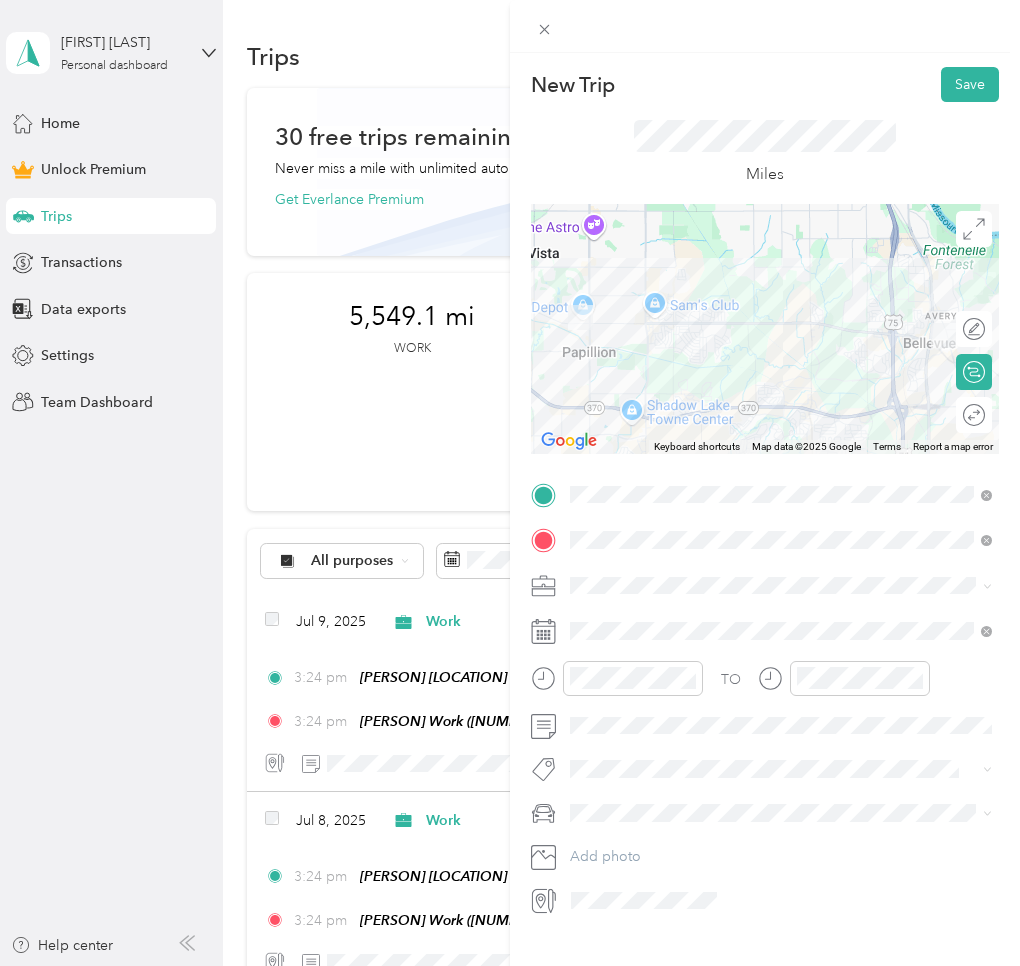 click on "New Trip Save This trip cannot be edited because it is either under review, approved, or paid. Contact your Team Manager to edit it. Miles ← Move left → Move right ↑ Move up ↓ Move down + Zoom in - Zoom out Home Jump left by 75% End Jump right by 75% Page Up Jump up by 75% Page Down Jump down by 75% Keyboard shortcuts Map Data Map data ©2025 Google Map data ©2025 Google 2 km  Click to toggle between metric and imperial units Terms Report a map error Edit route Calculate route Round trip TO Add photo" at bounding box center (765, 491) 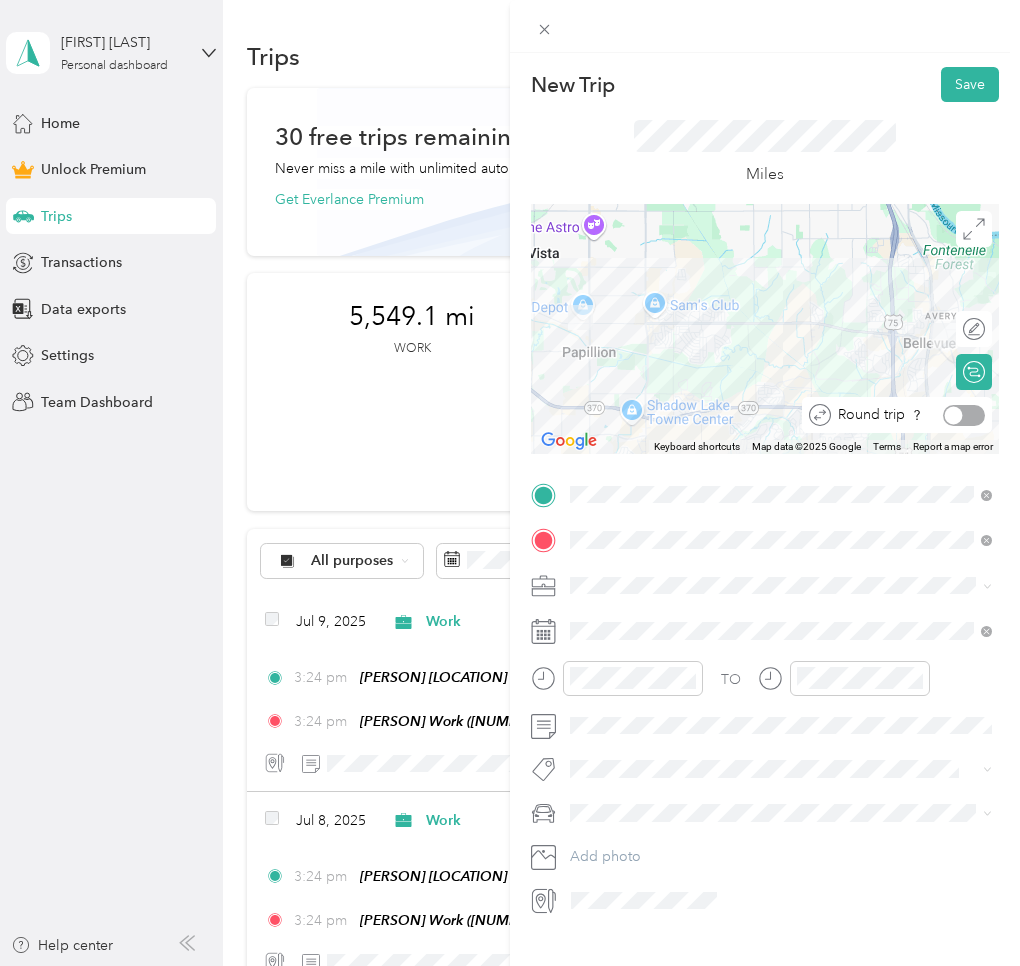 drag, startPoint x: 971, startPoint y: 416, endPoint x: 953, endPoint y: 418, distance: 18.110771 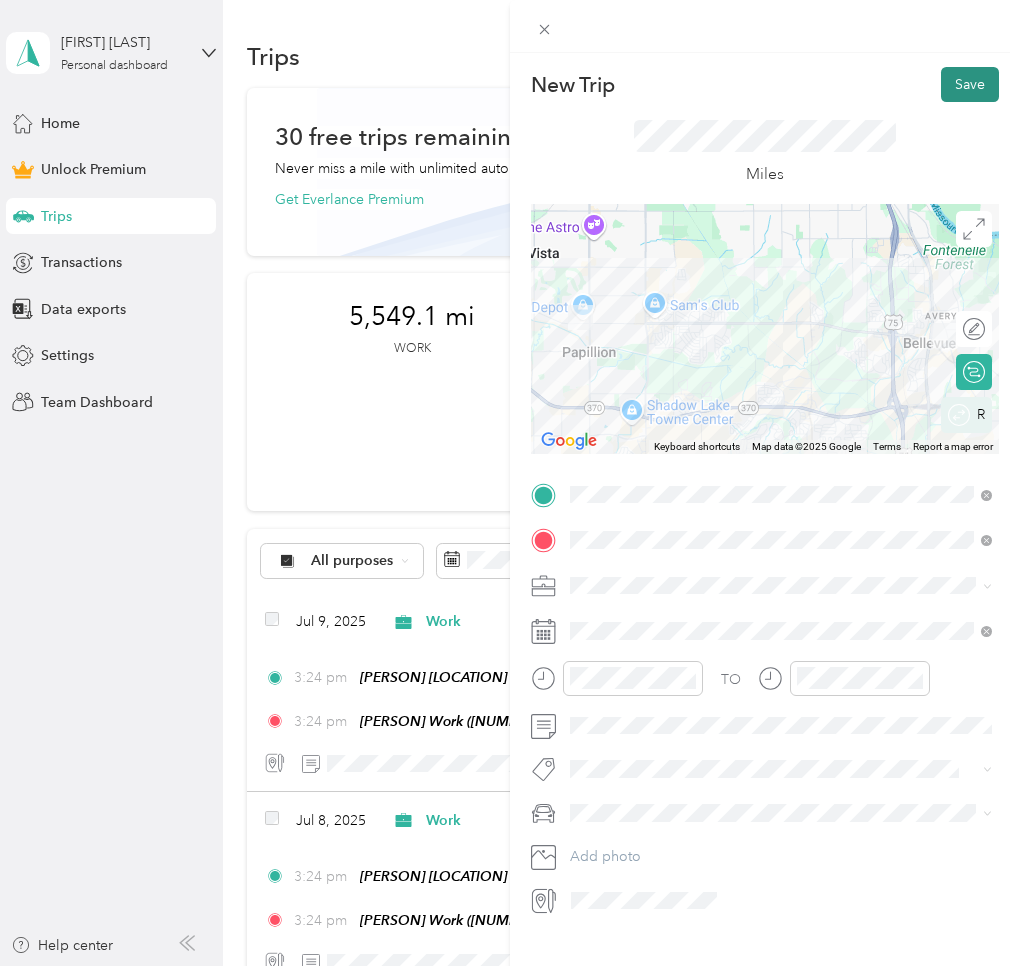 click on "Save" at bounding box center (970, 84) 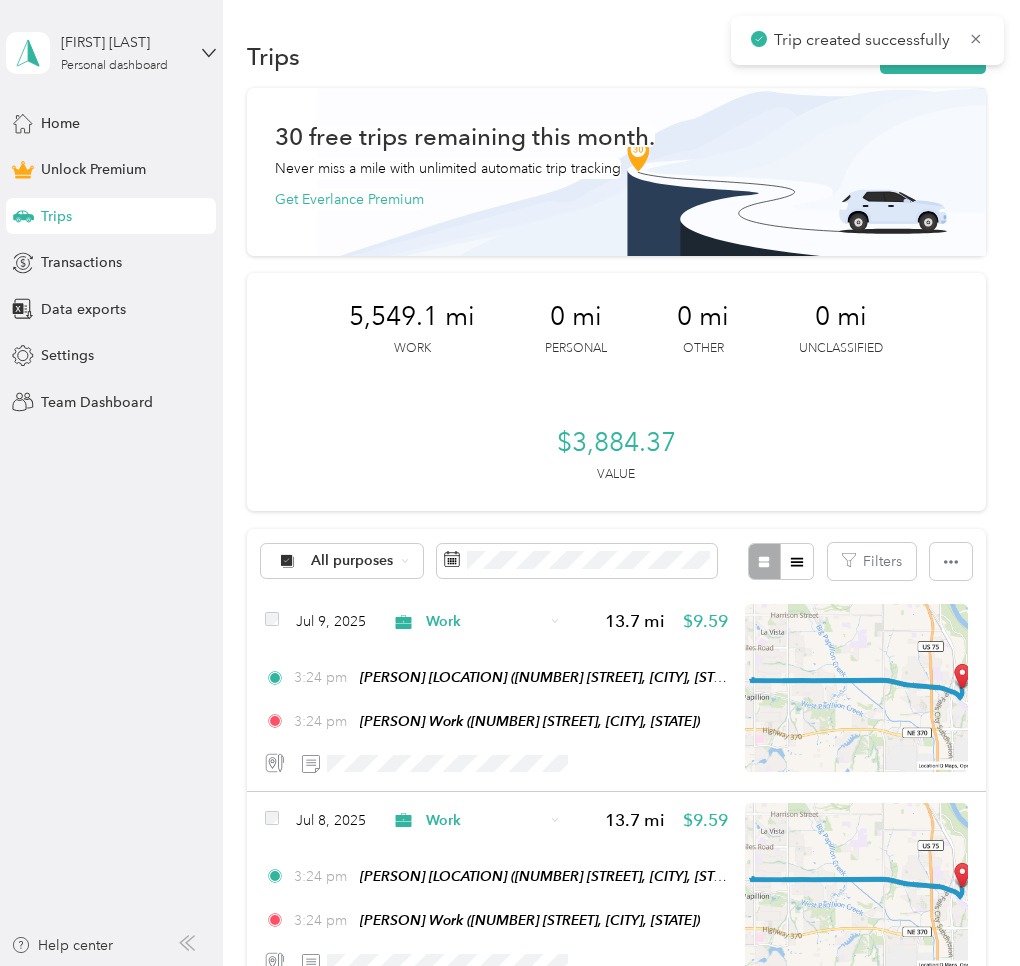 click on "New Trip Save This trip cannot be edited because it is either under review, approved, or paid. Contact your Team Manager to edit it. Miles ← Move left → Move right ↑ Move up ↓ Move down + Zoom in - Zoom out Home Jump left by 75% End Jump right by 75% Page Up Jump up by 75% Page Down Jump down by 75% Keyboard shortcuts Map Data Map data ©2025 Google Map data ©2025 Google 2 km  Click to toggle between metric and imperial units Terms Report a map error Edit route Calculate route Round trip TO Add photo" at bounding box center [505, 966] 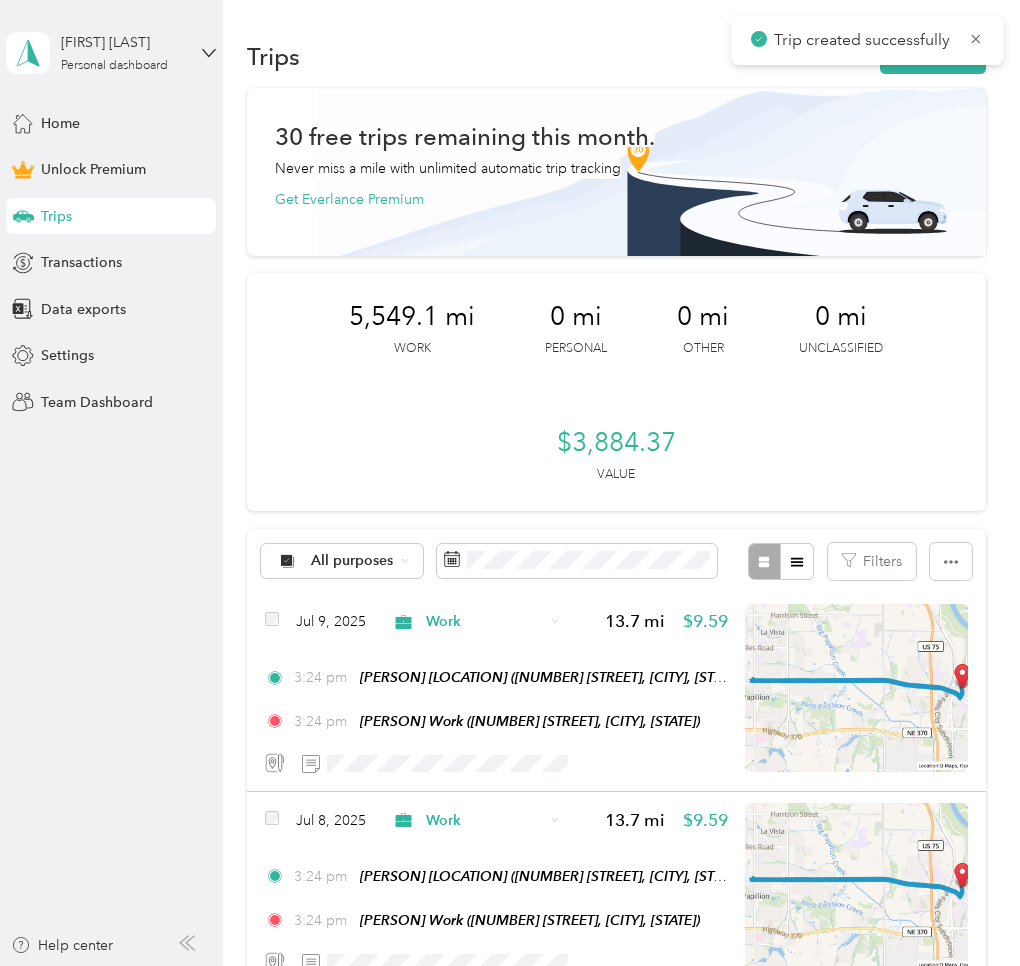 click 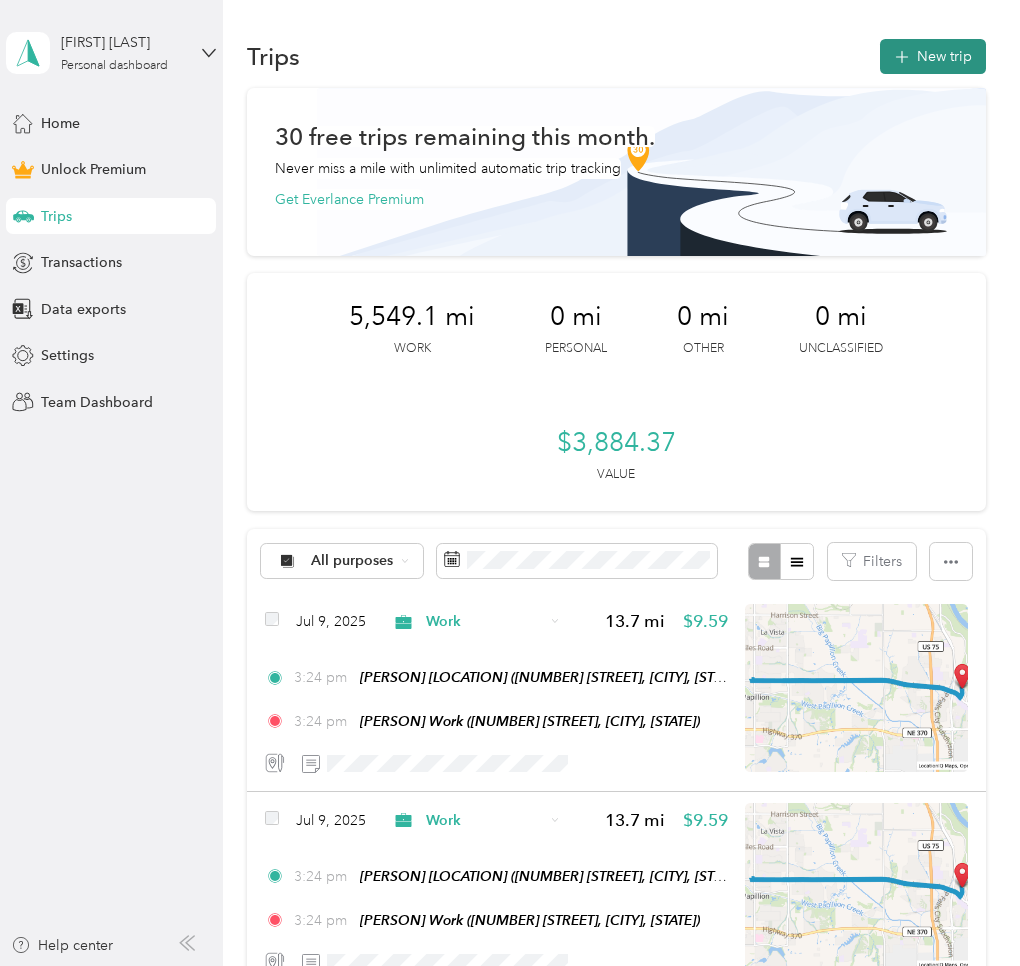 click on "New trip" at bounding box center [933, 56] 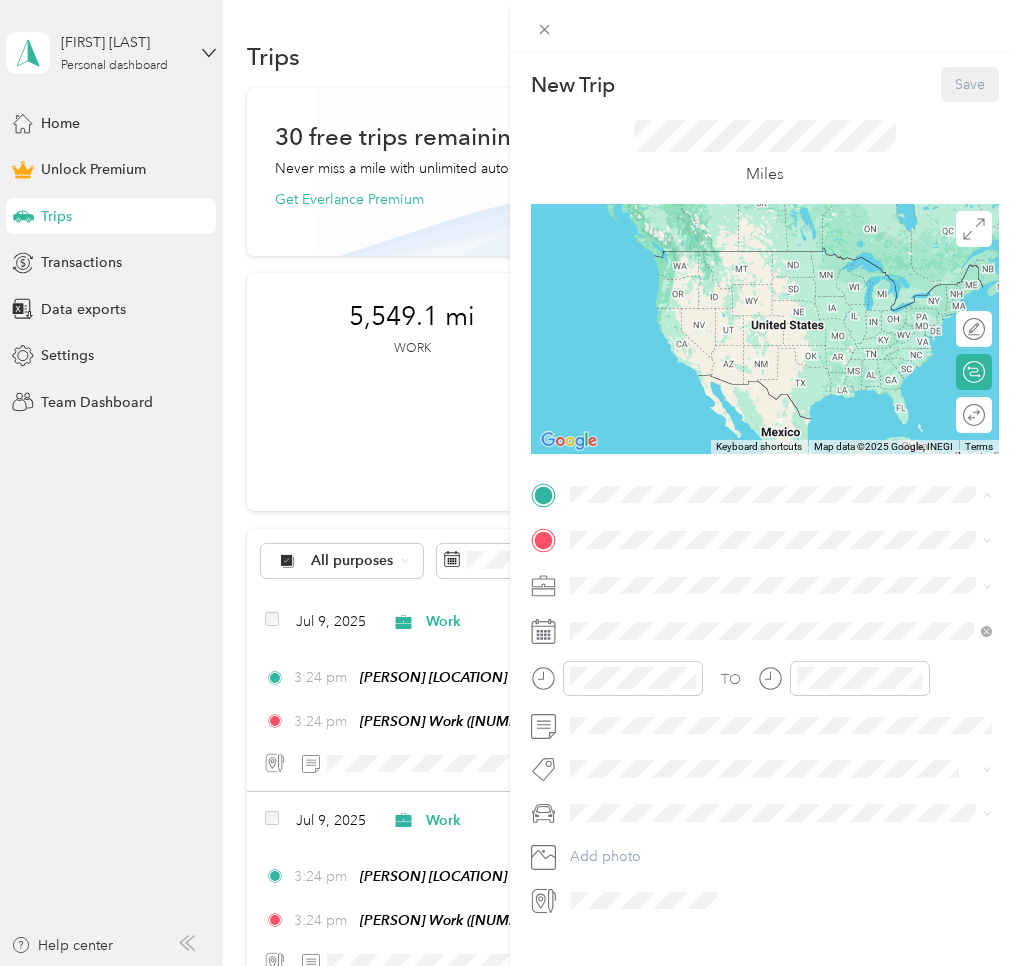 click on "[NAME]  Home" at bounding box center [656, 574] 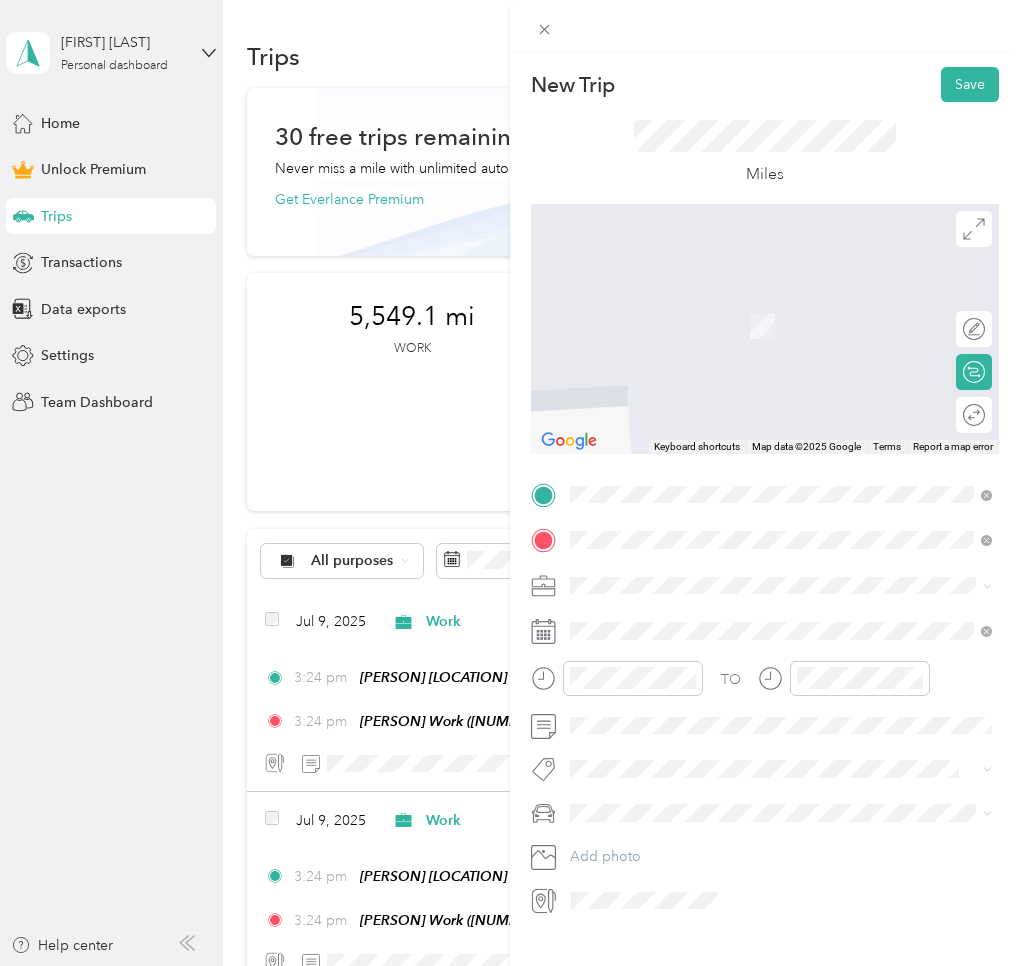 click on "Grandmas" at bounding box center [641, 682] 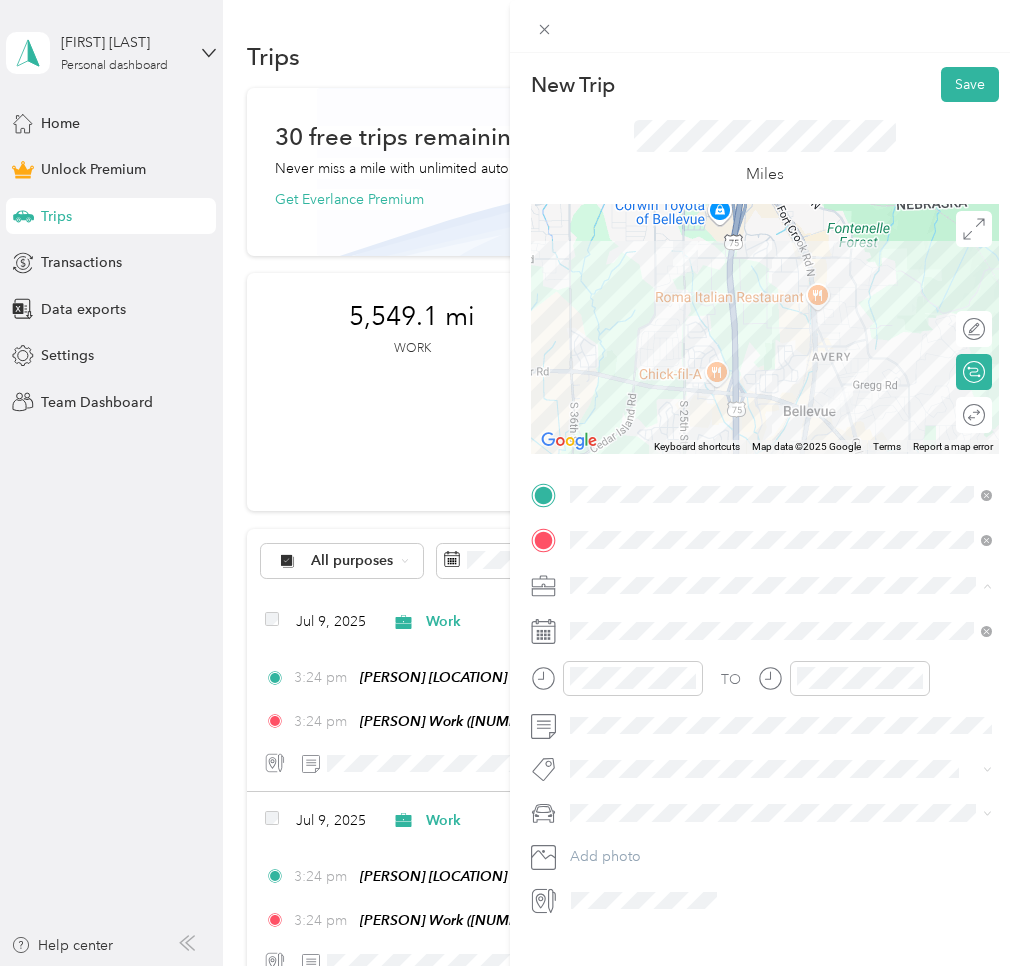 click on "Work" at bounding box center [594, 620] 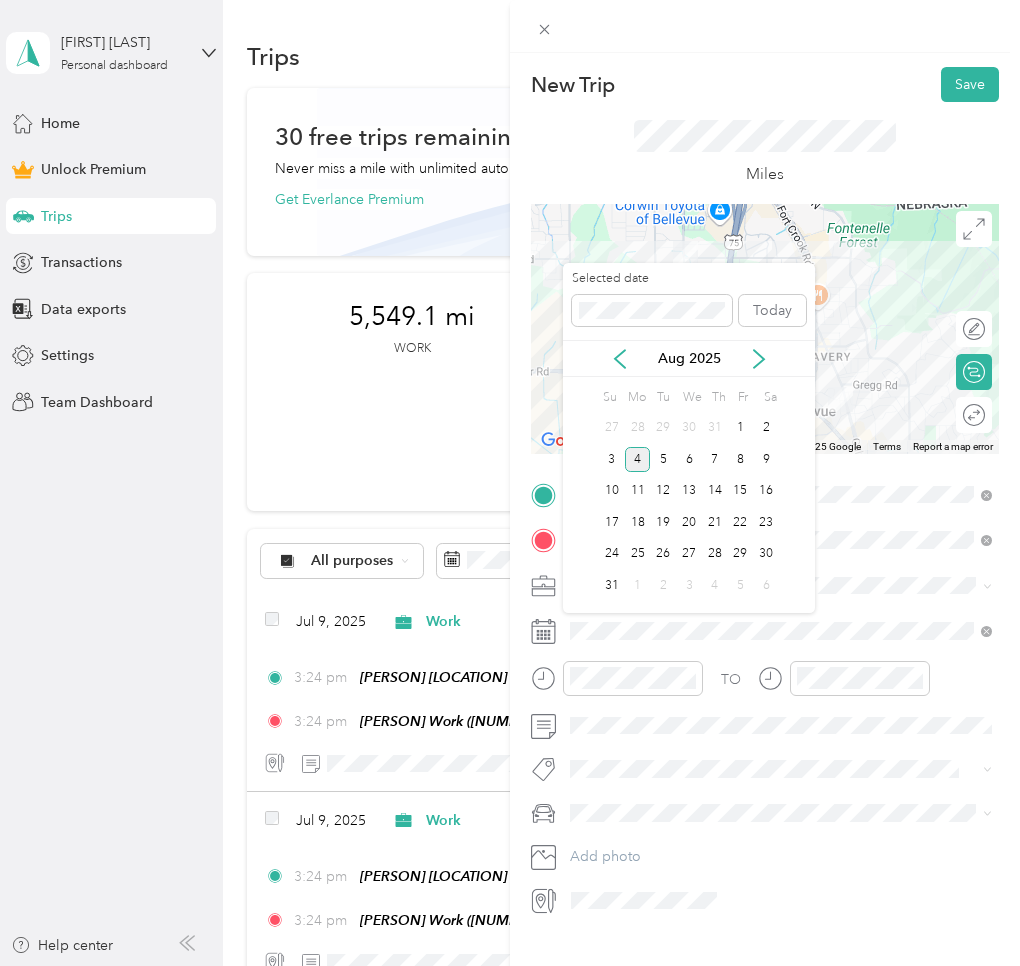 click on "Aug 2025" at bounding box center (689, 358) 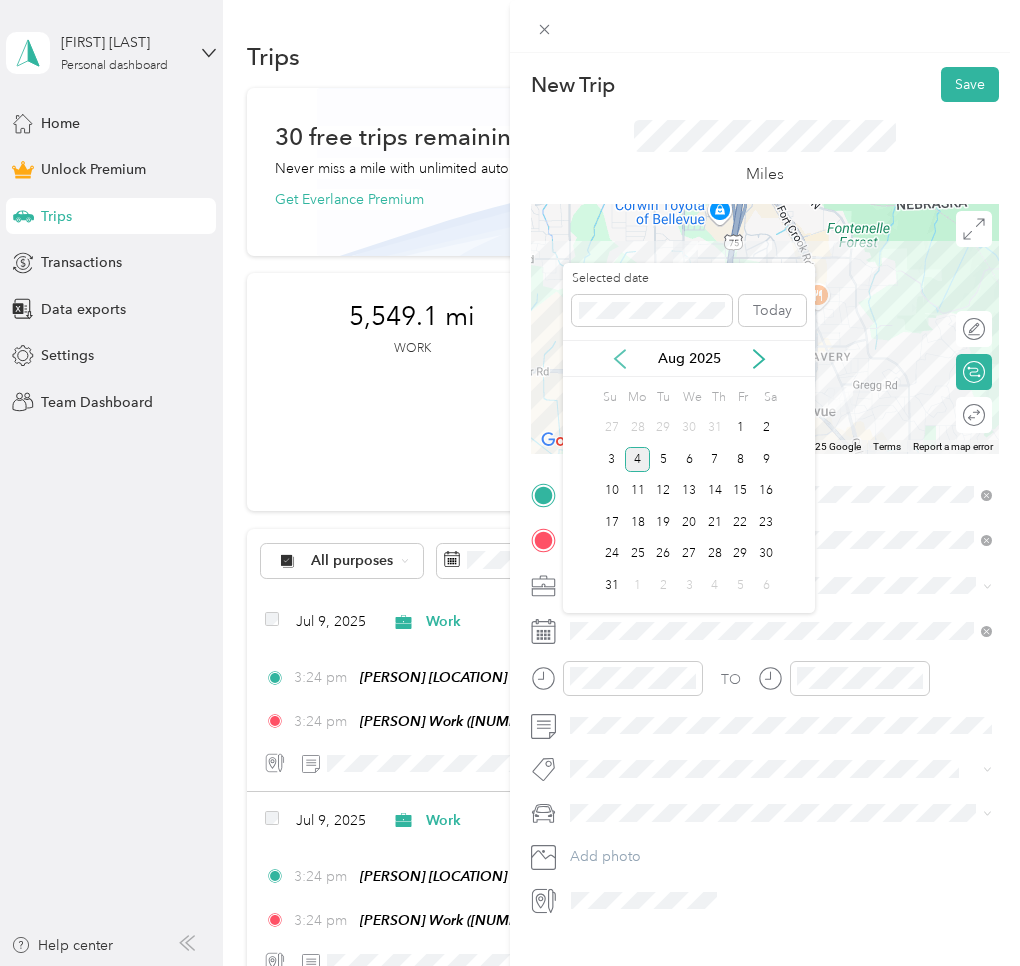 click 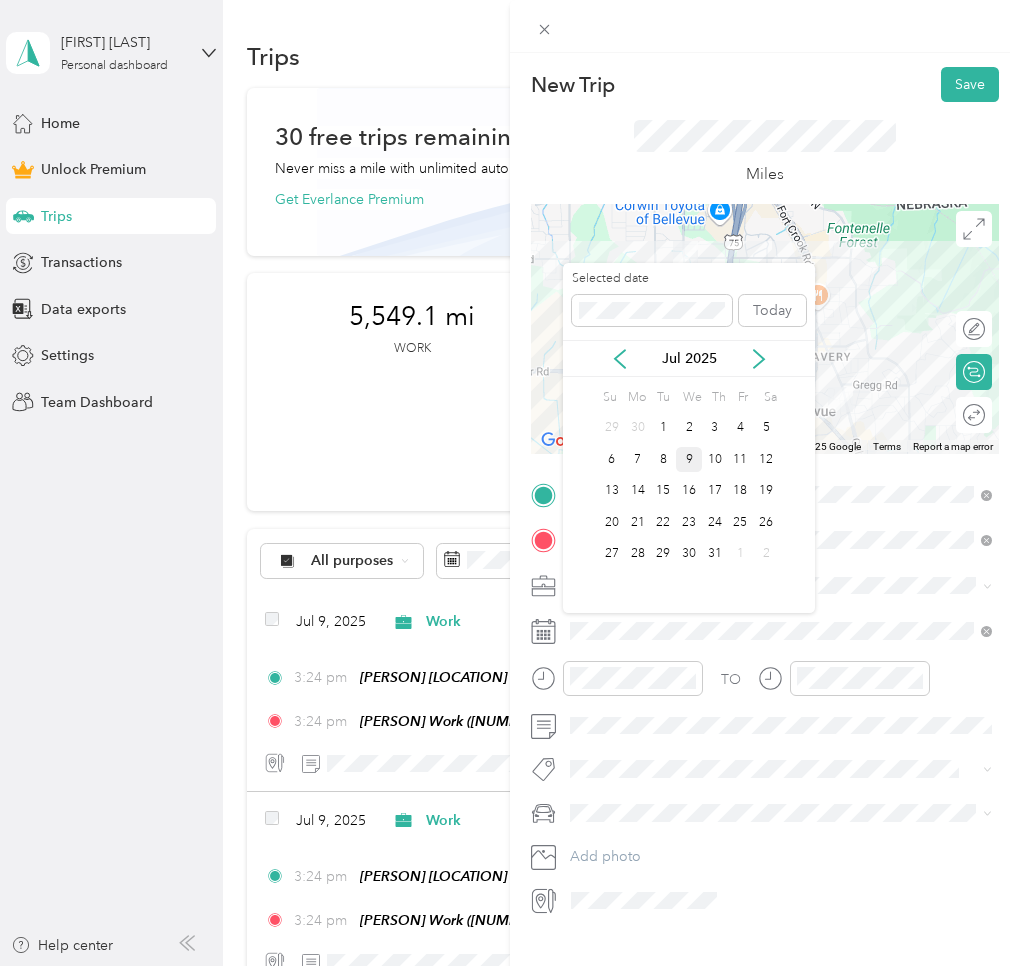 click on "9" at bounding box center (689, 459) 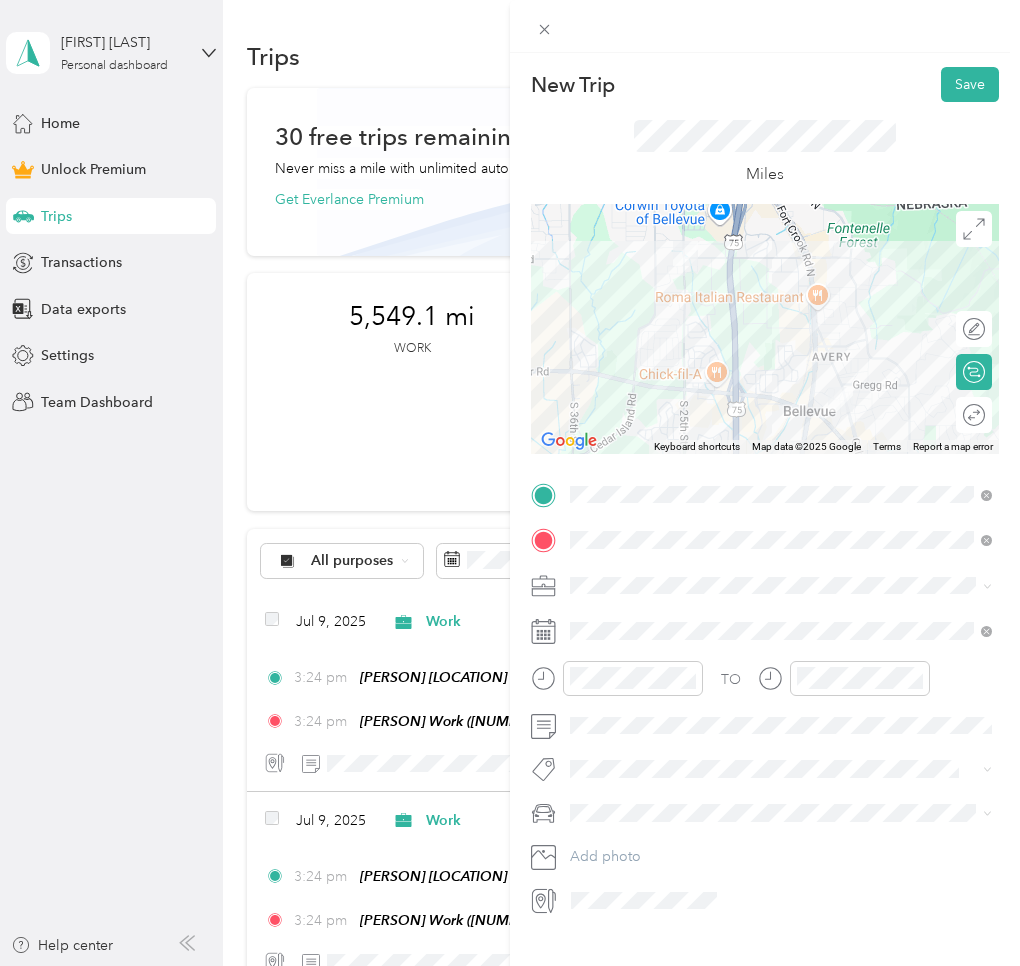 click 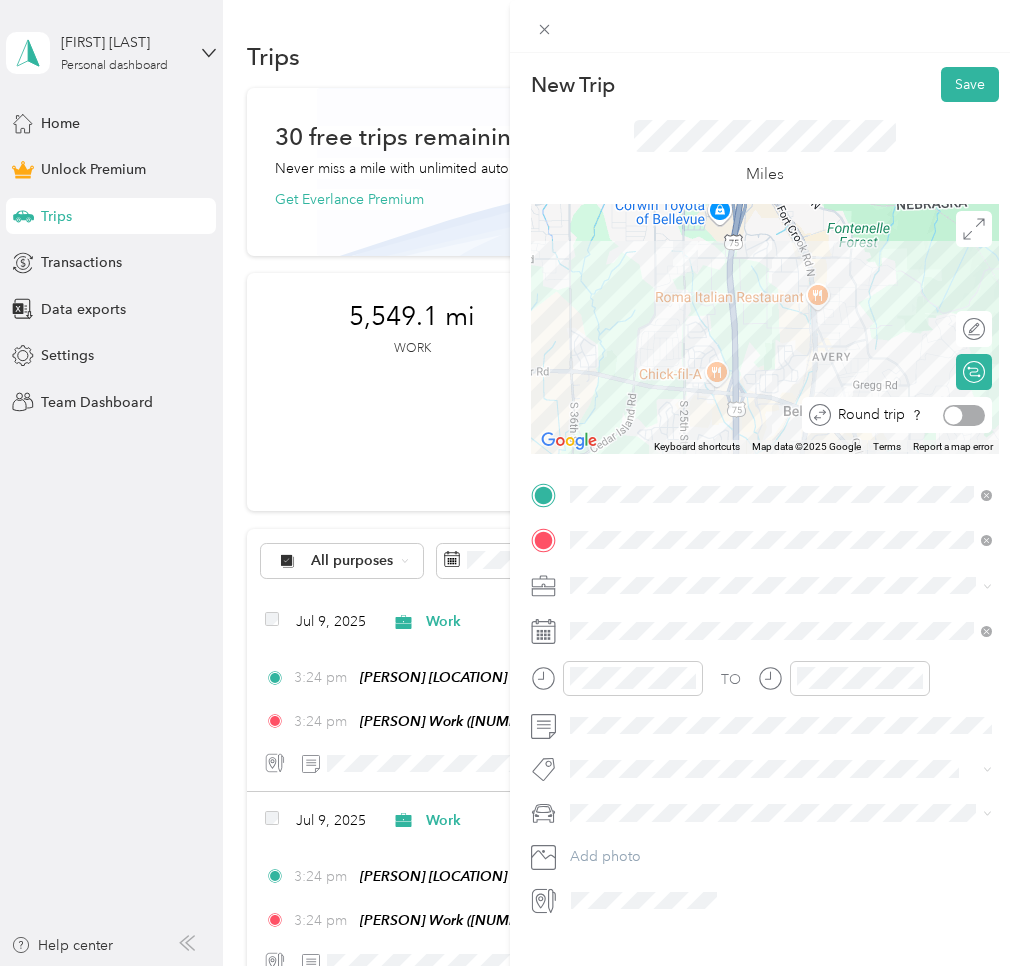 click at bounding box center [964, 415] 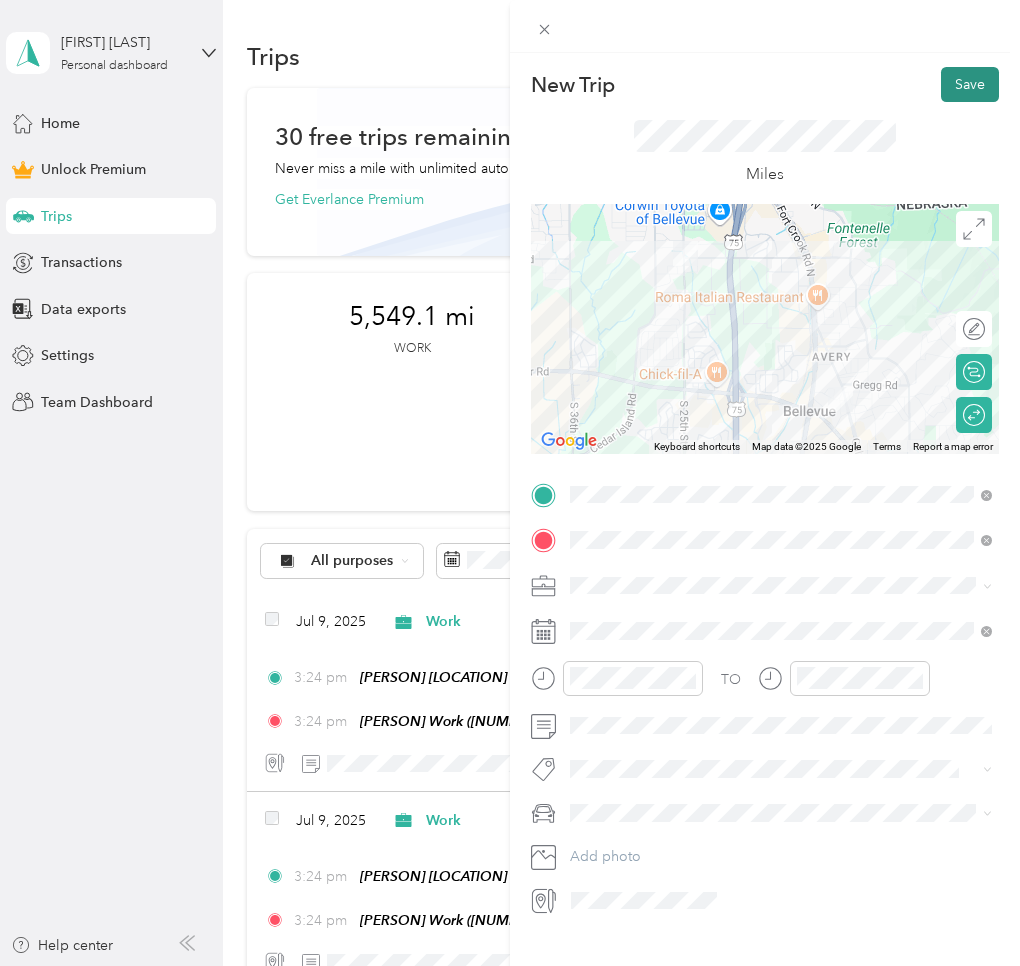 click on "Save" at bounding box center [970, 84] 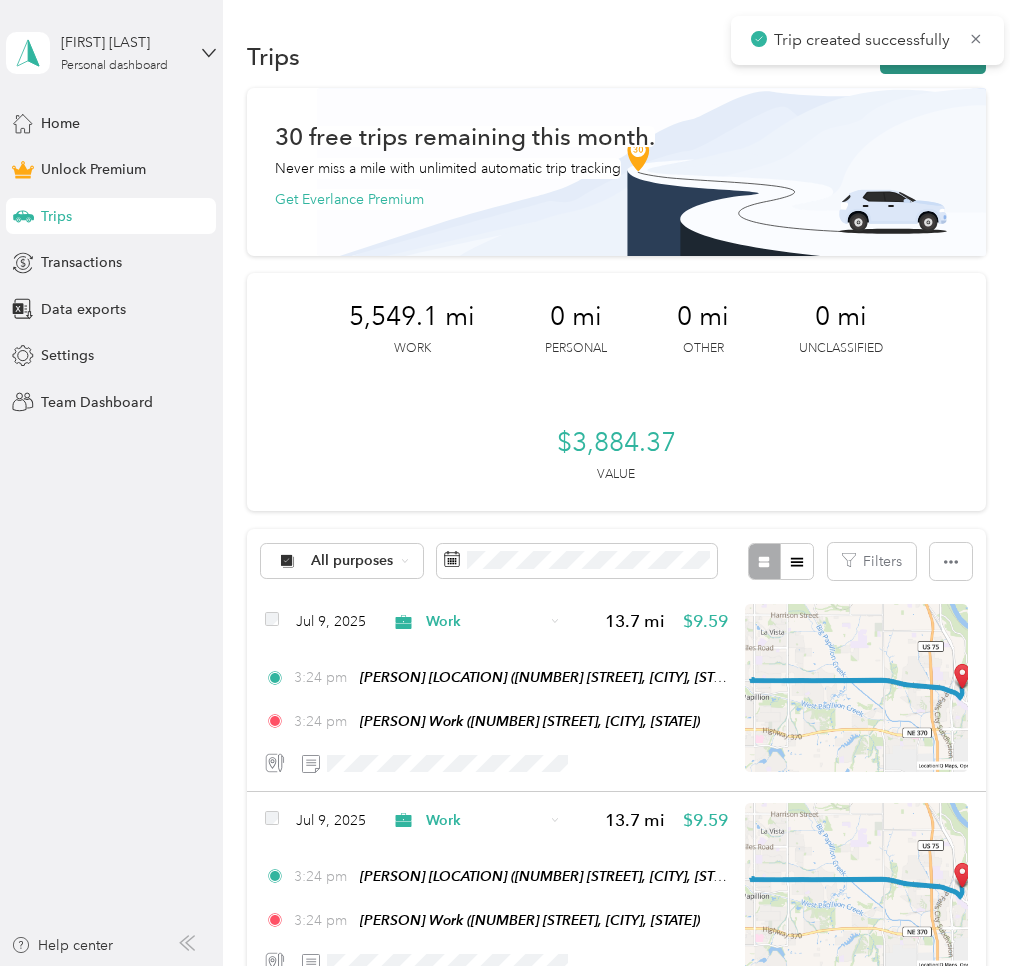 drag, startPoint x: 978, startPoint y: 31, endPoint x: 971, endPoint y: 49, distance: 19.313208 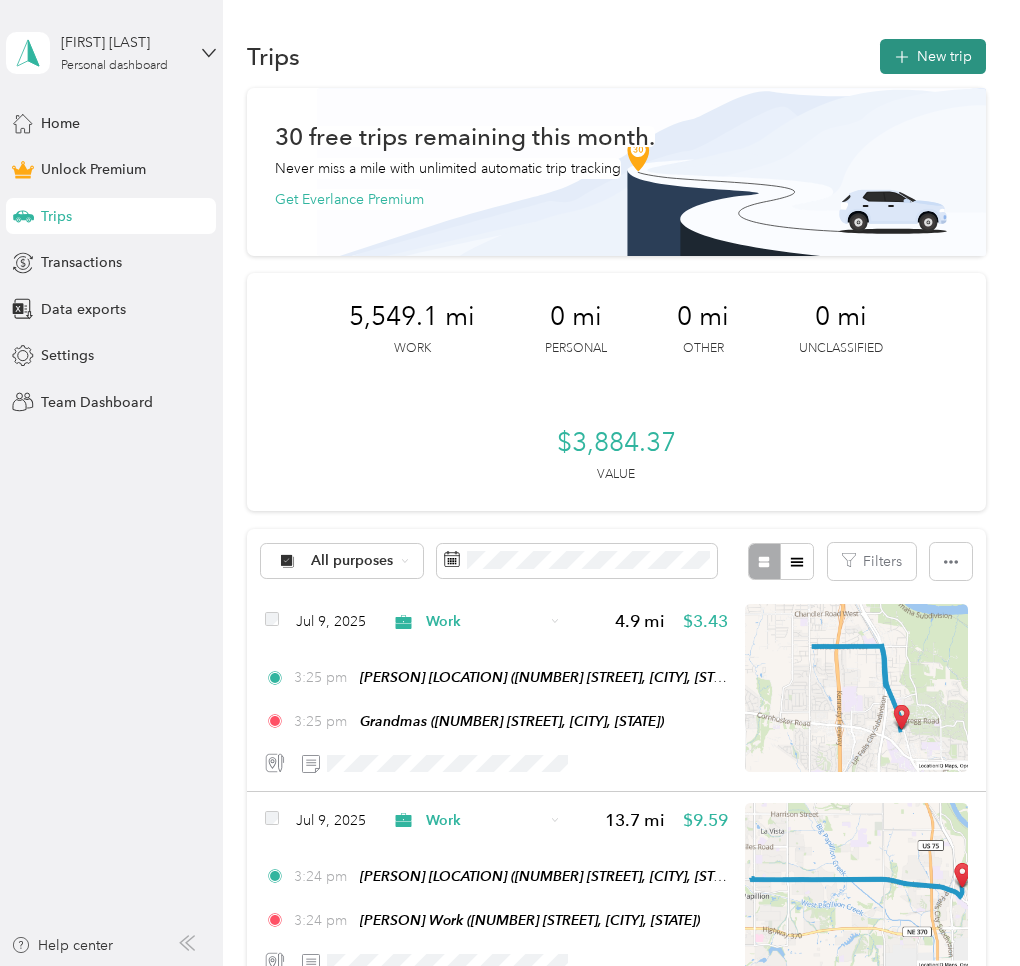 click on "New trip" at bounding box center (933, 56) 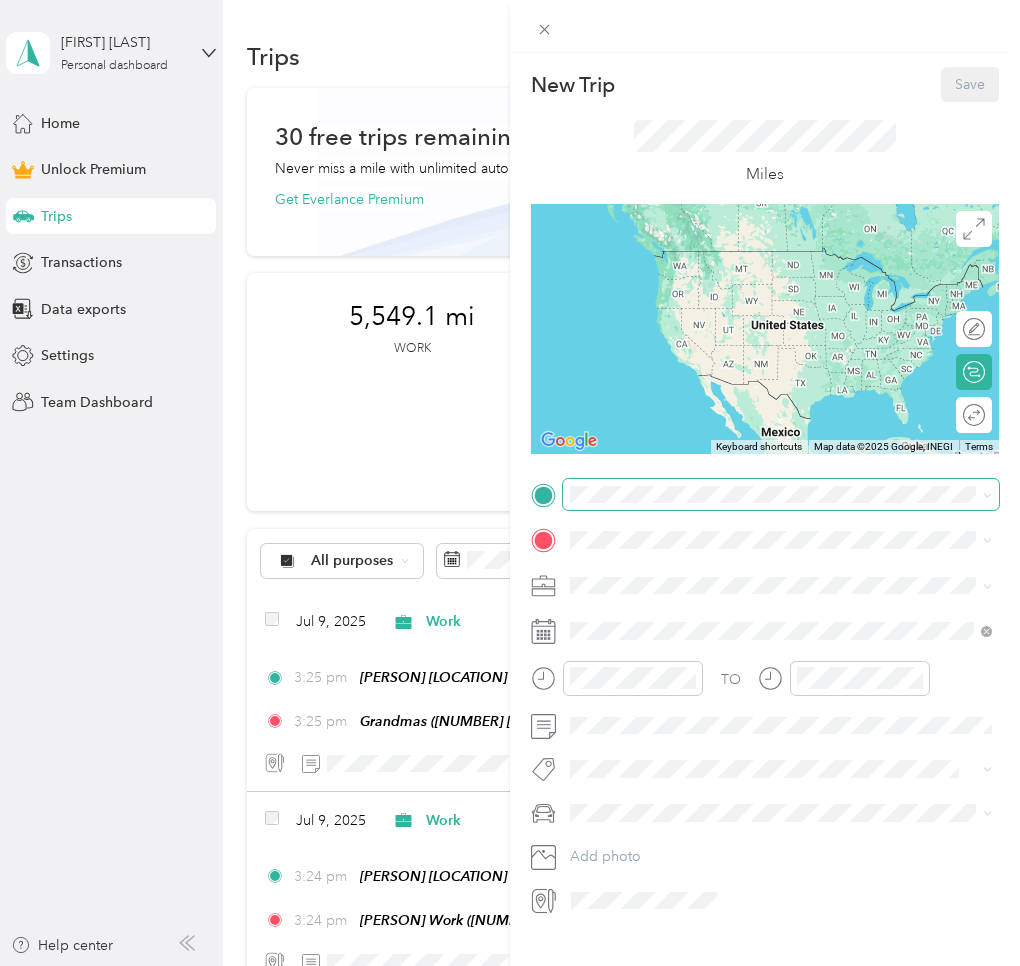 click at bounding box center (781, 495) 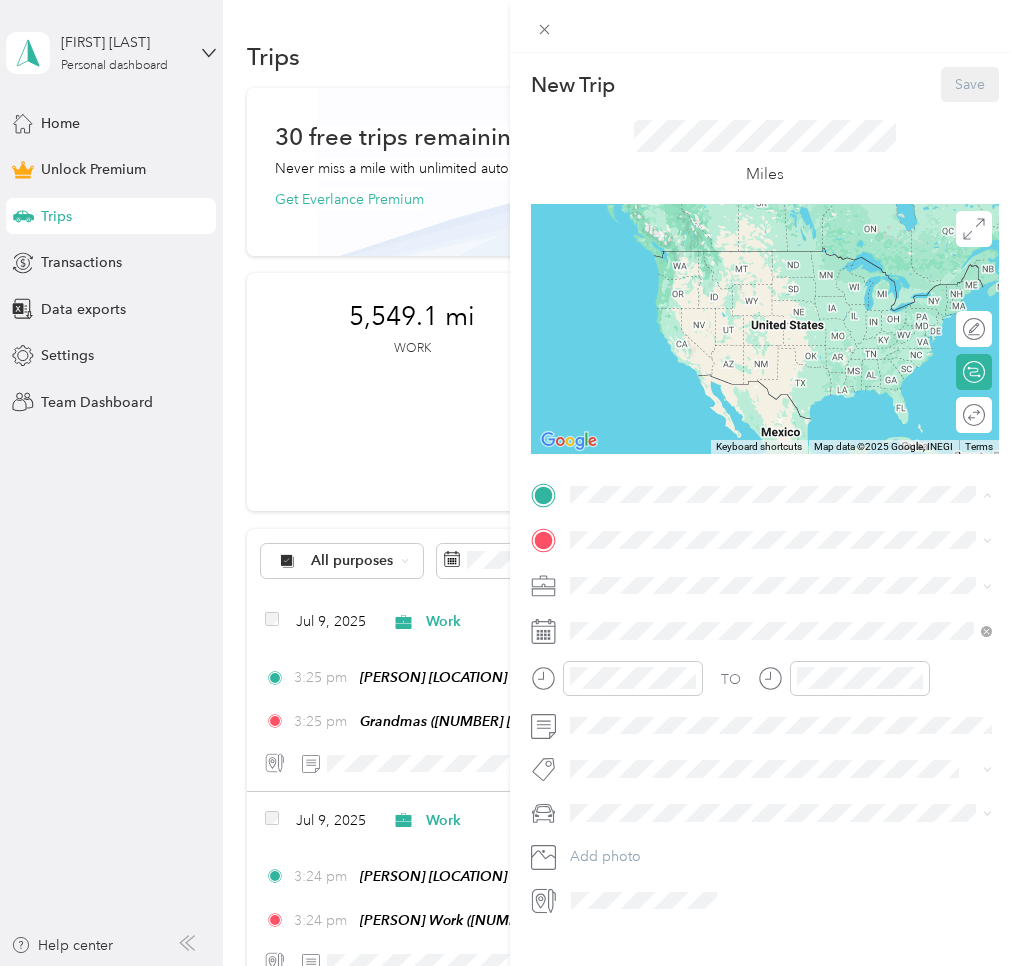click on "[NAME]  Home" at bounding box center (656, 574) 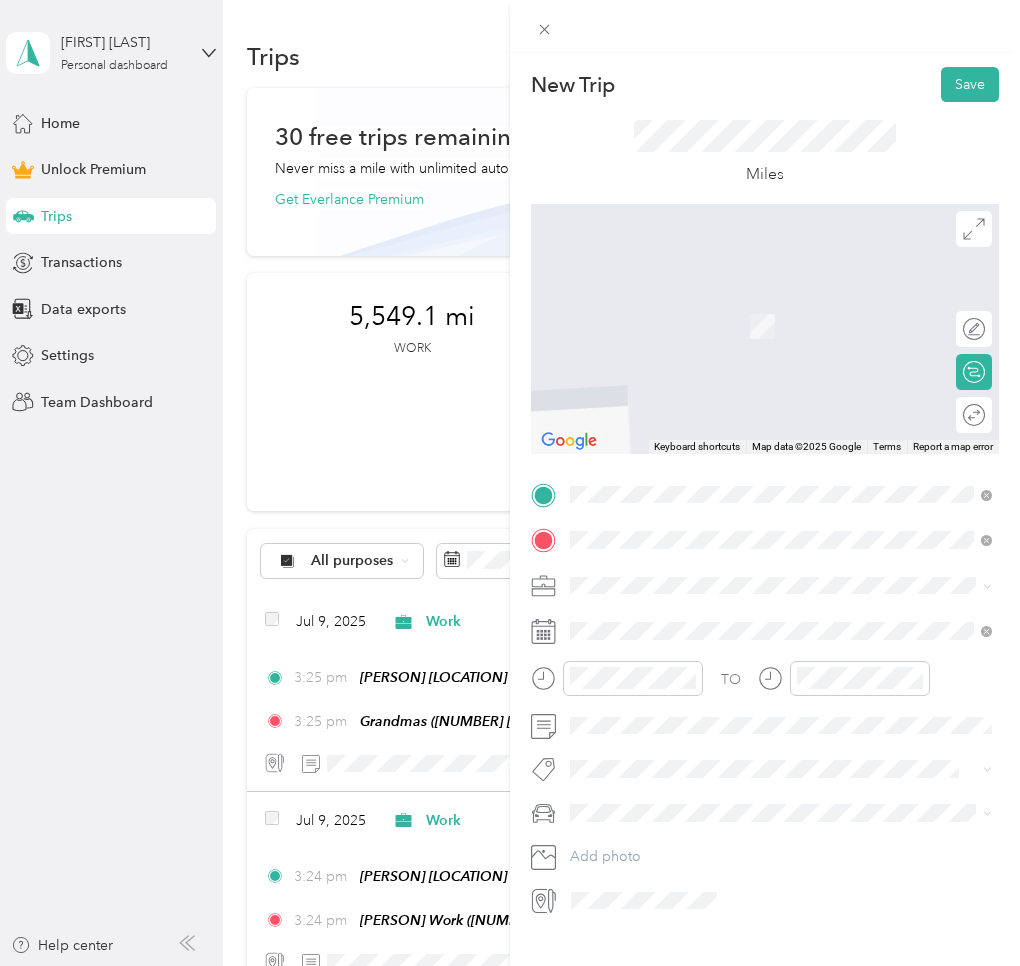 click on "[NUMBER] [STREET], [POSTAL_CODE], [CITY], [STATE]" at bounding box center (780, 767) 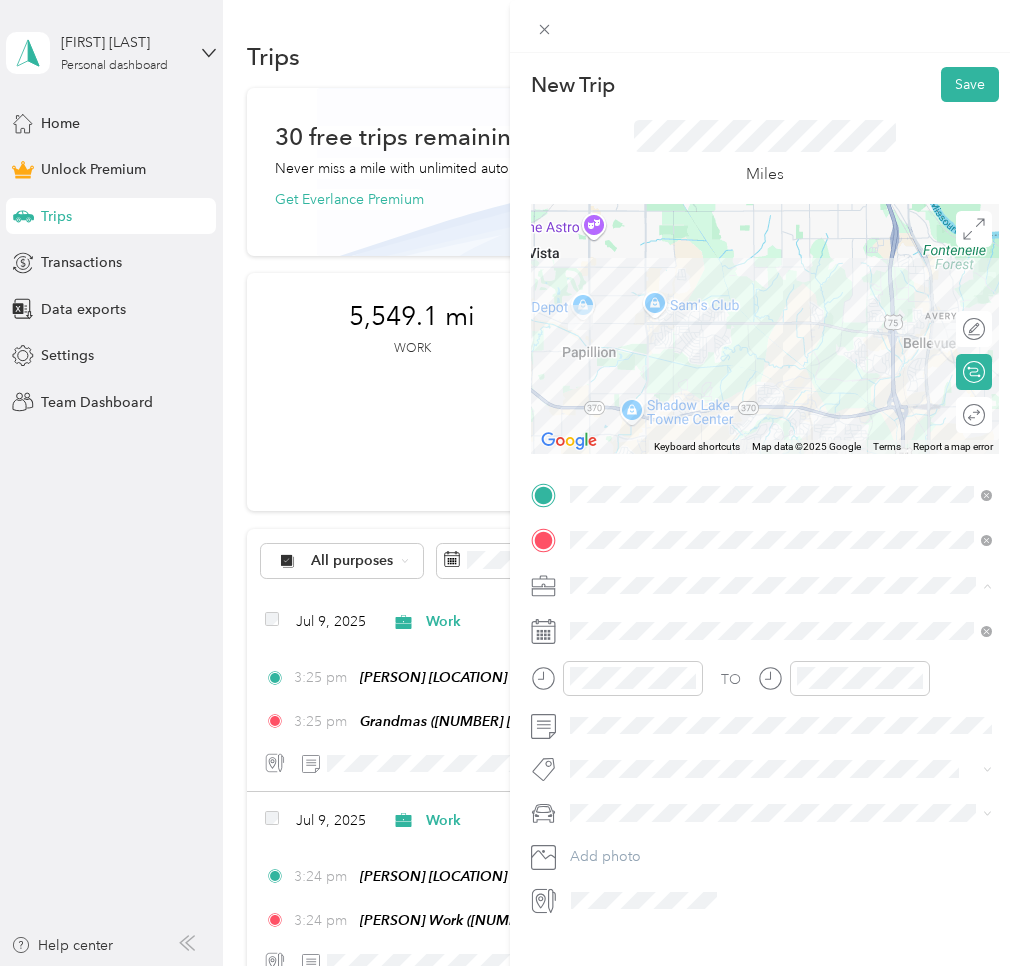 click on "Work" at bounding box center (781, 620) 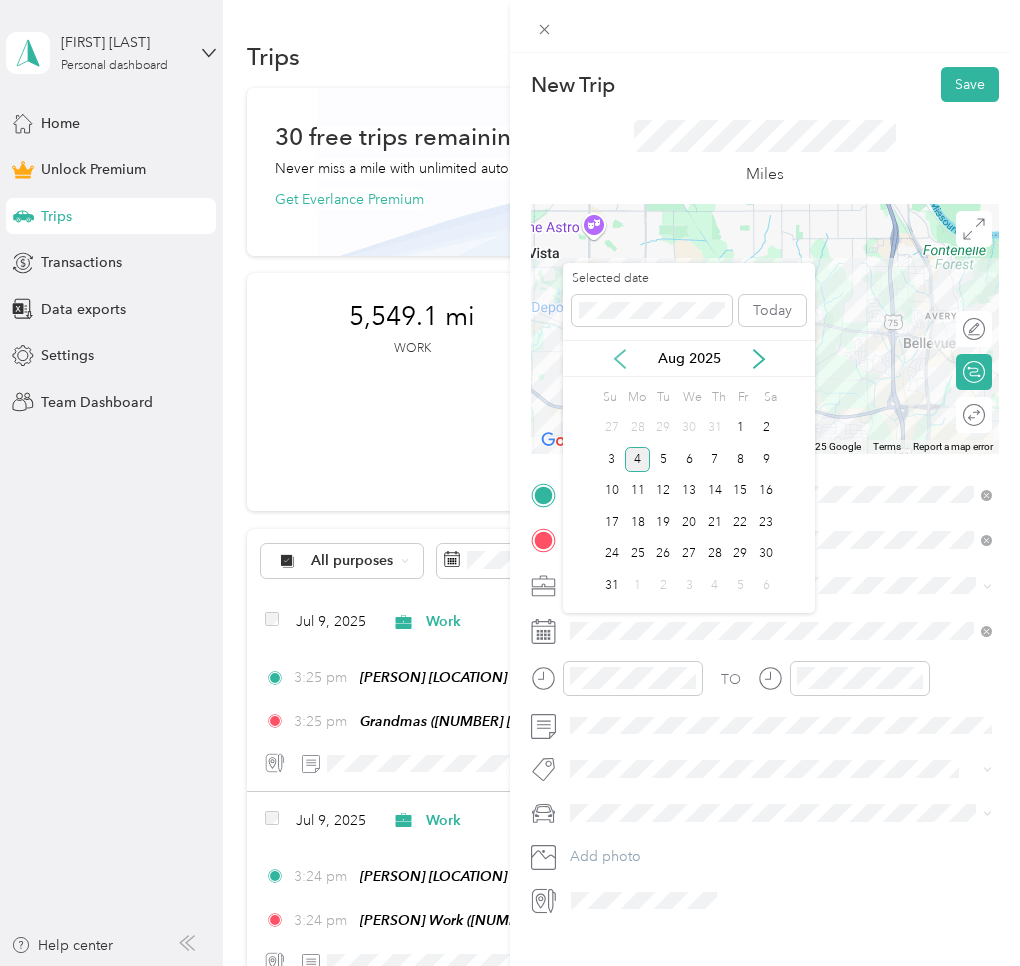 click 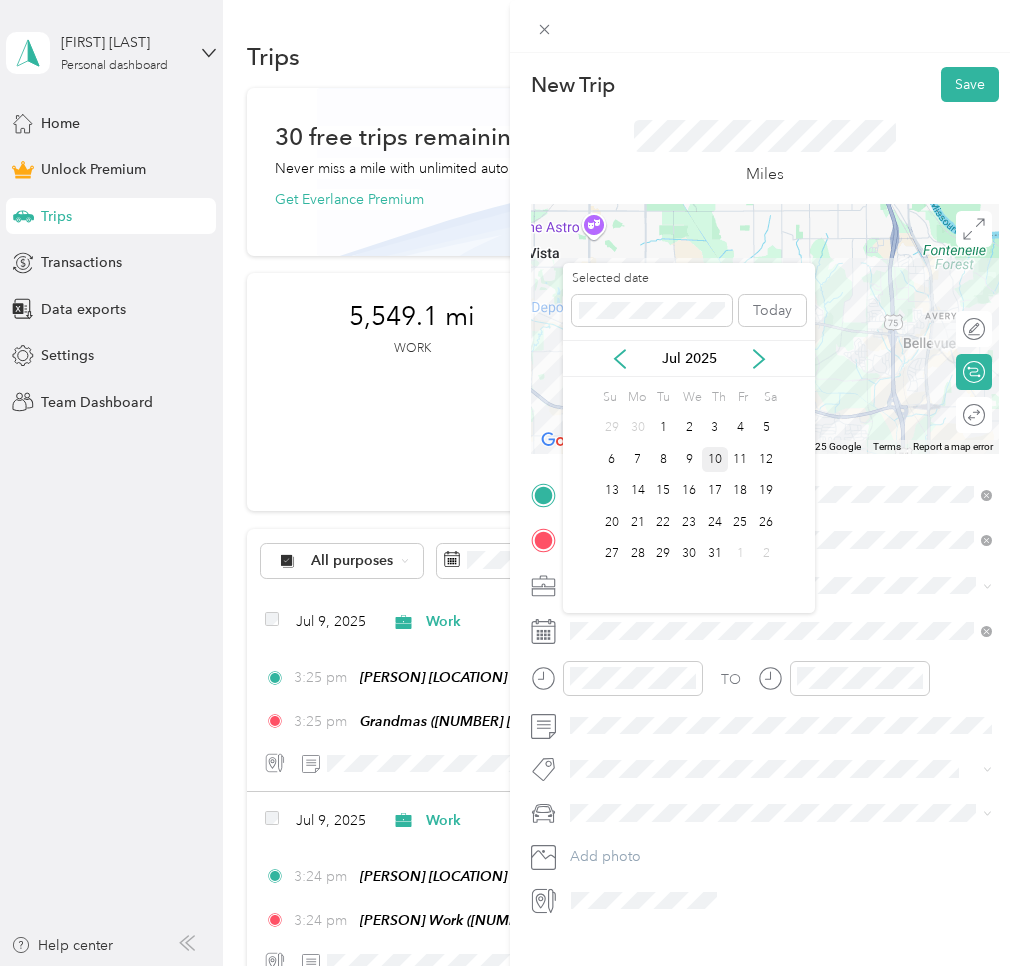 click on "10" at bounding box center (715, 459) 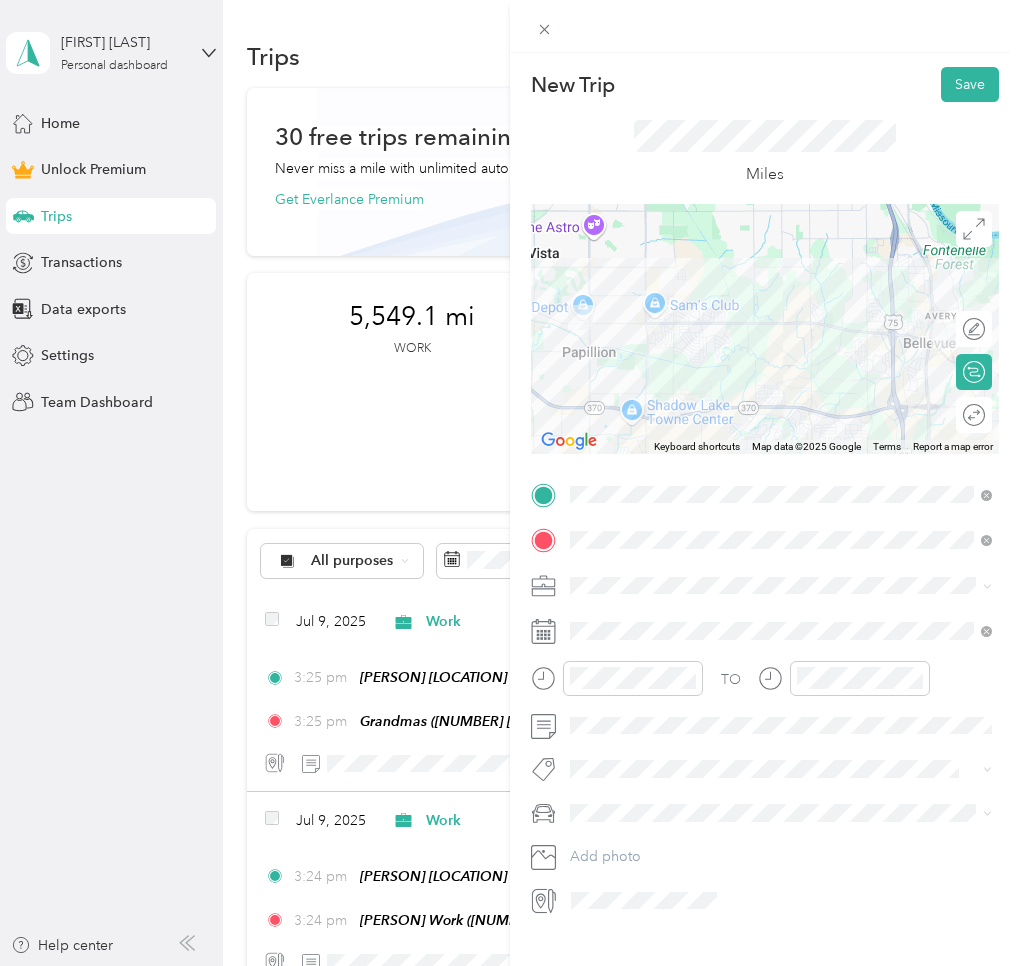 click on "Round trip" at bounding box center (974, 415) 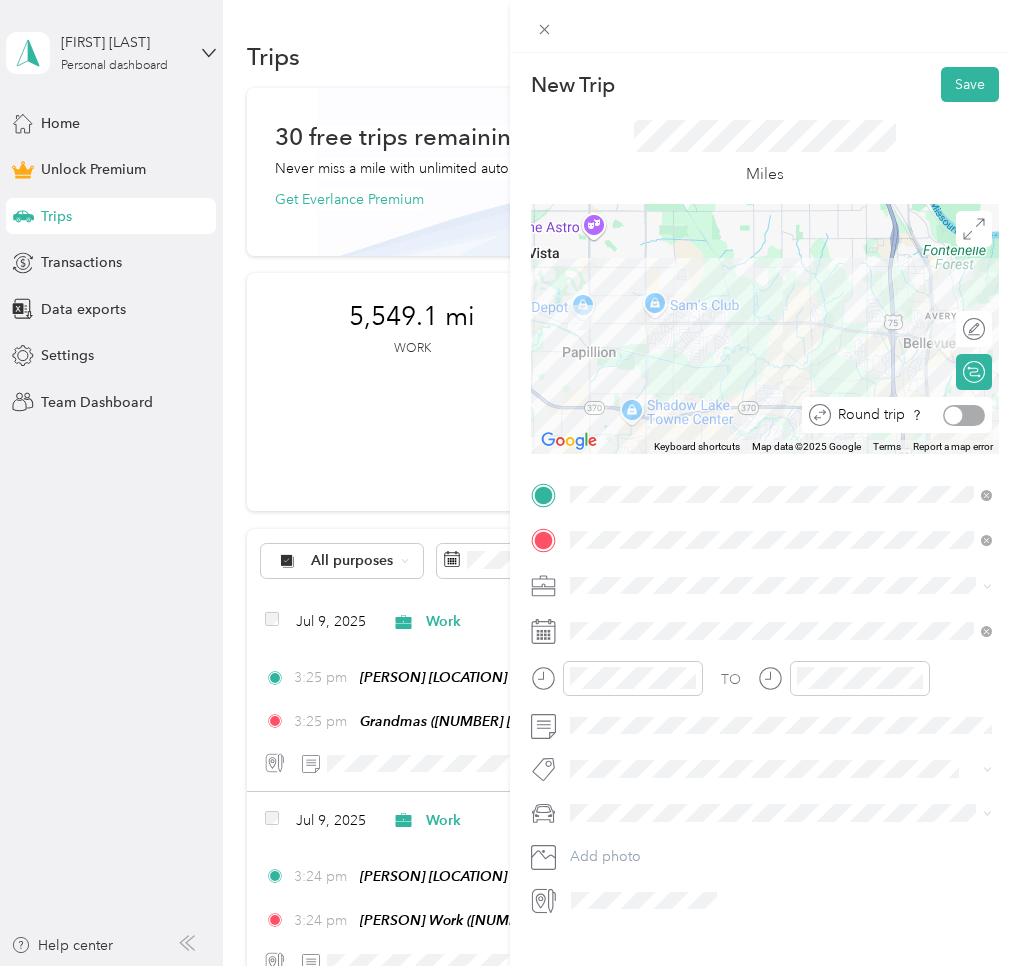 click at bounding box center (954, 415) 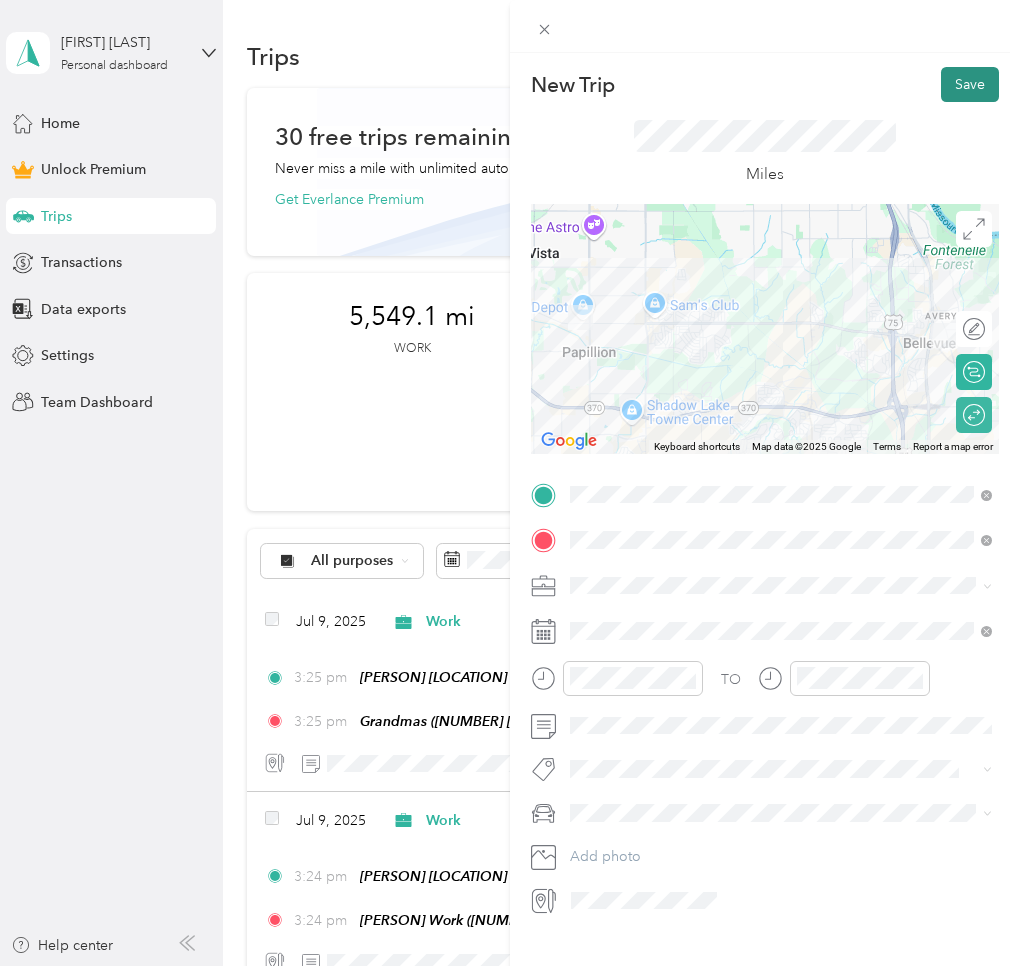 click on "Save" at bounding box center [970, 84] 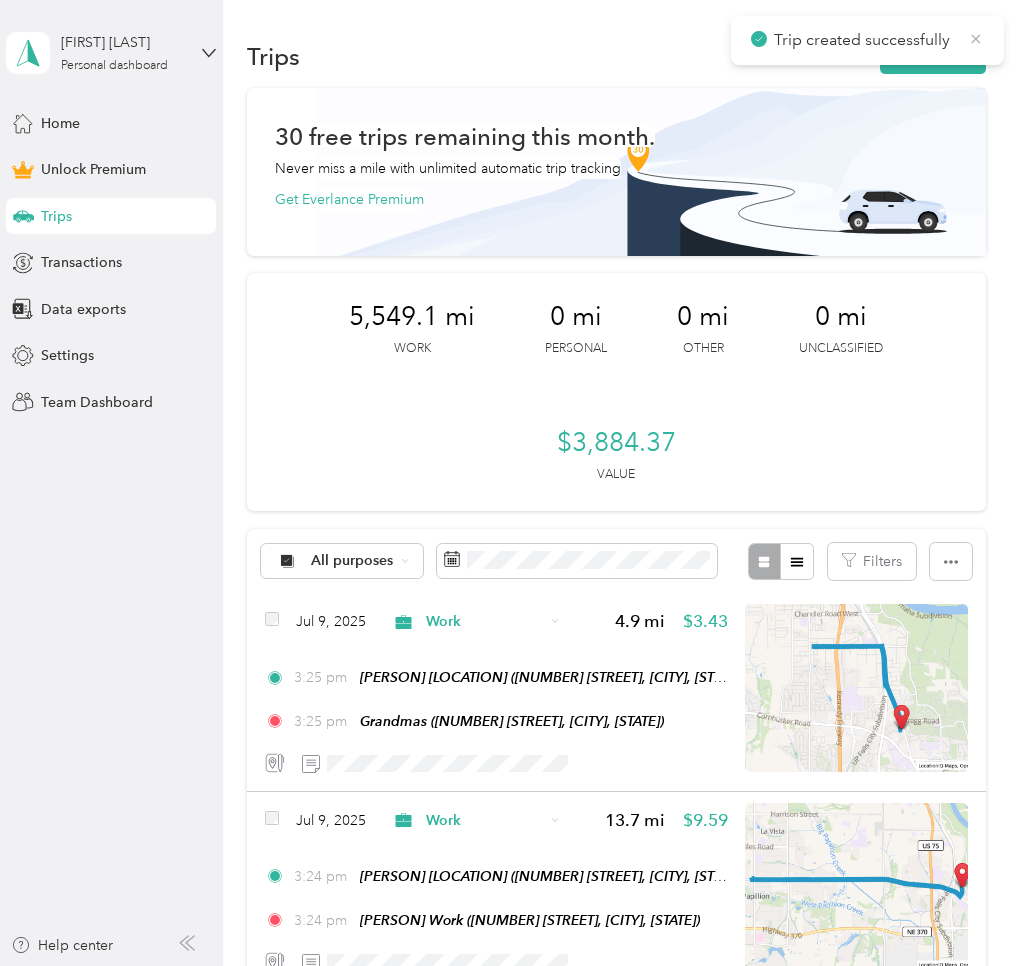 click 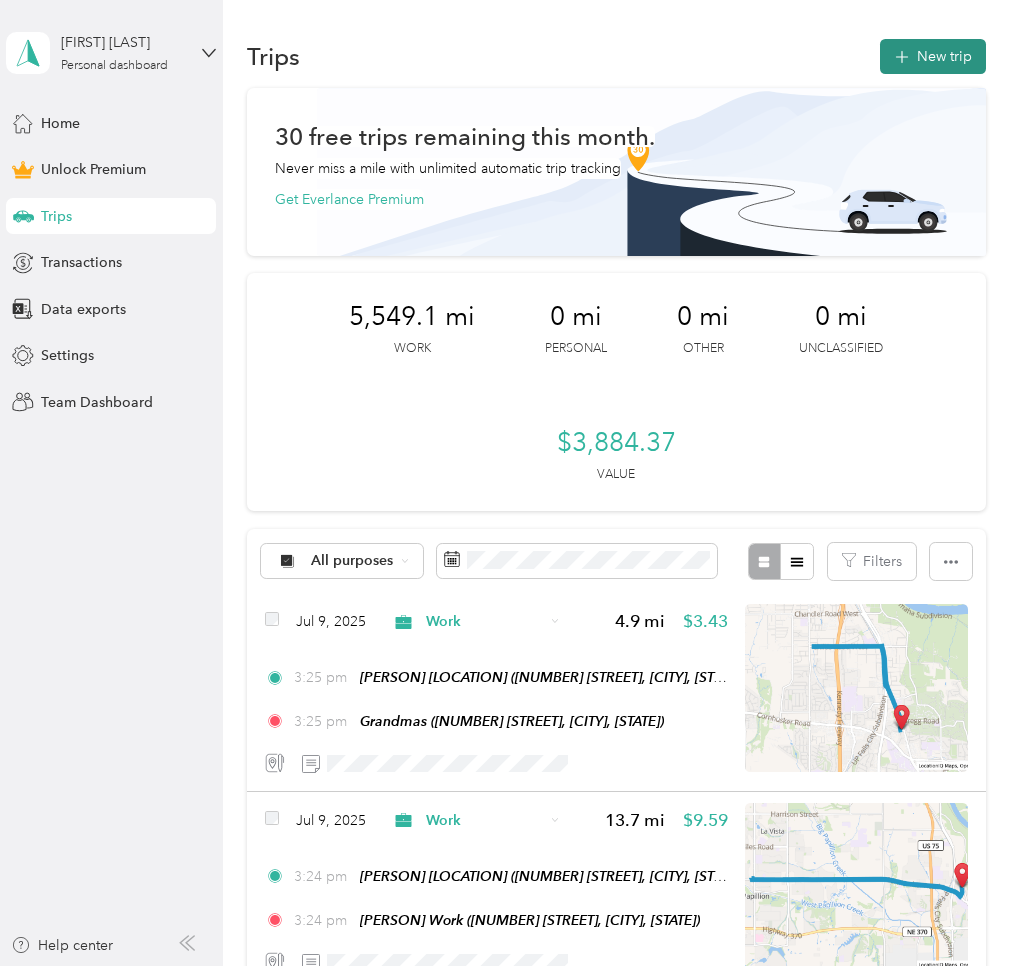 click on "New trip" at bounding box center [933, 56] 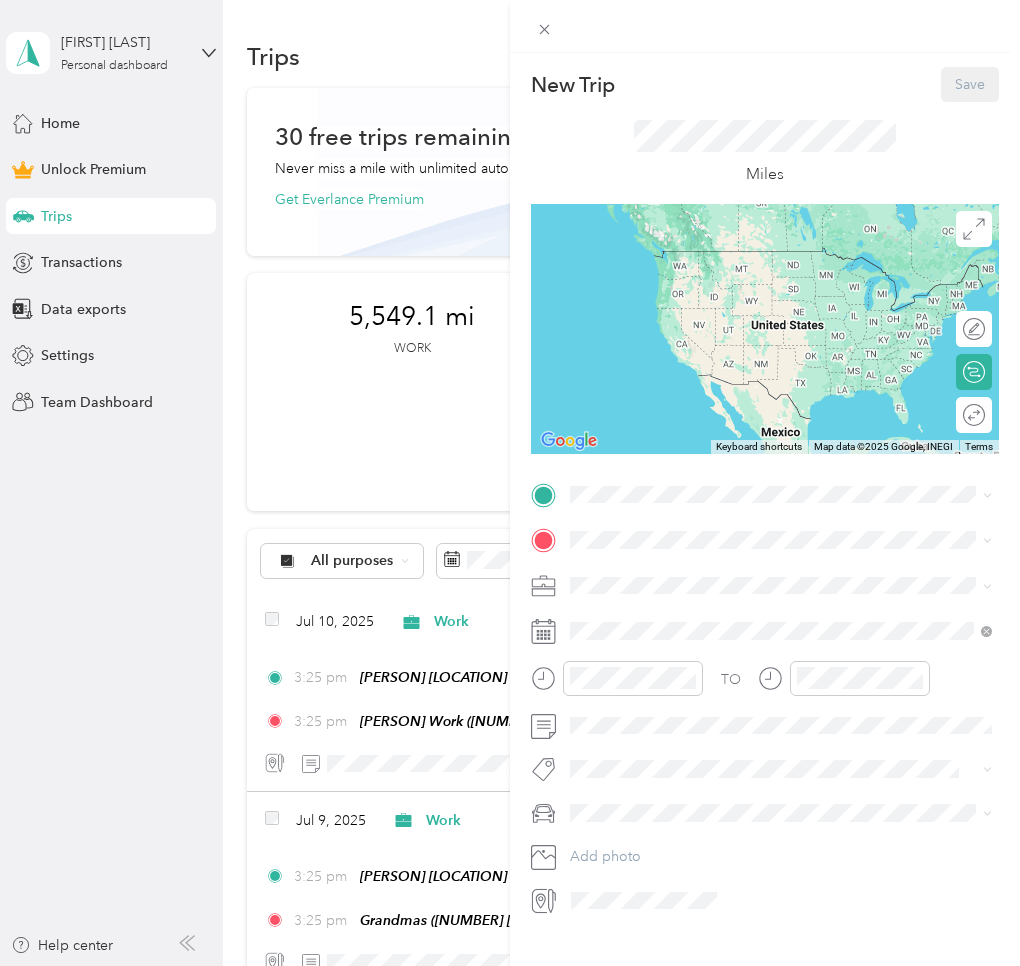 click on "[PERSON]  Home [NUMBER] [STREET], [POSTAL_CODE], [CITY], [STATE], [COUNTRY]" at bounding box center [780, 585] 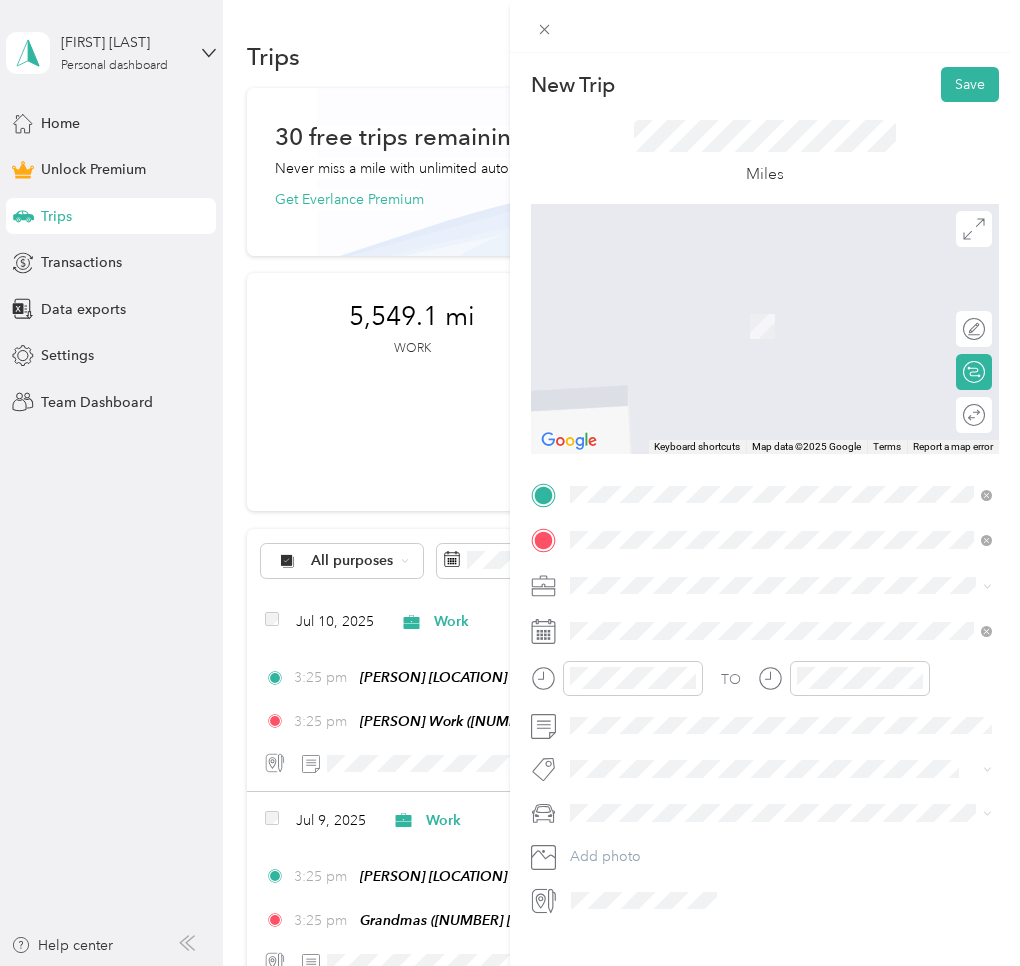 drag, startPoint x: 623, startPoint y: 743, endPoint x: 622, endPoint y: 712, distance: 31.016125 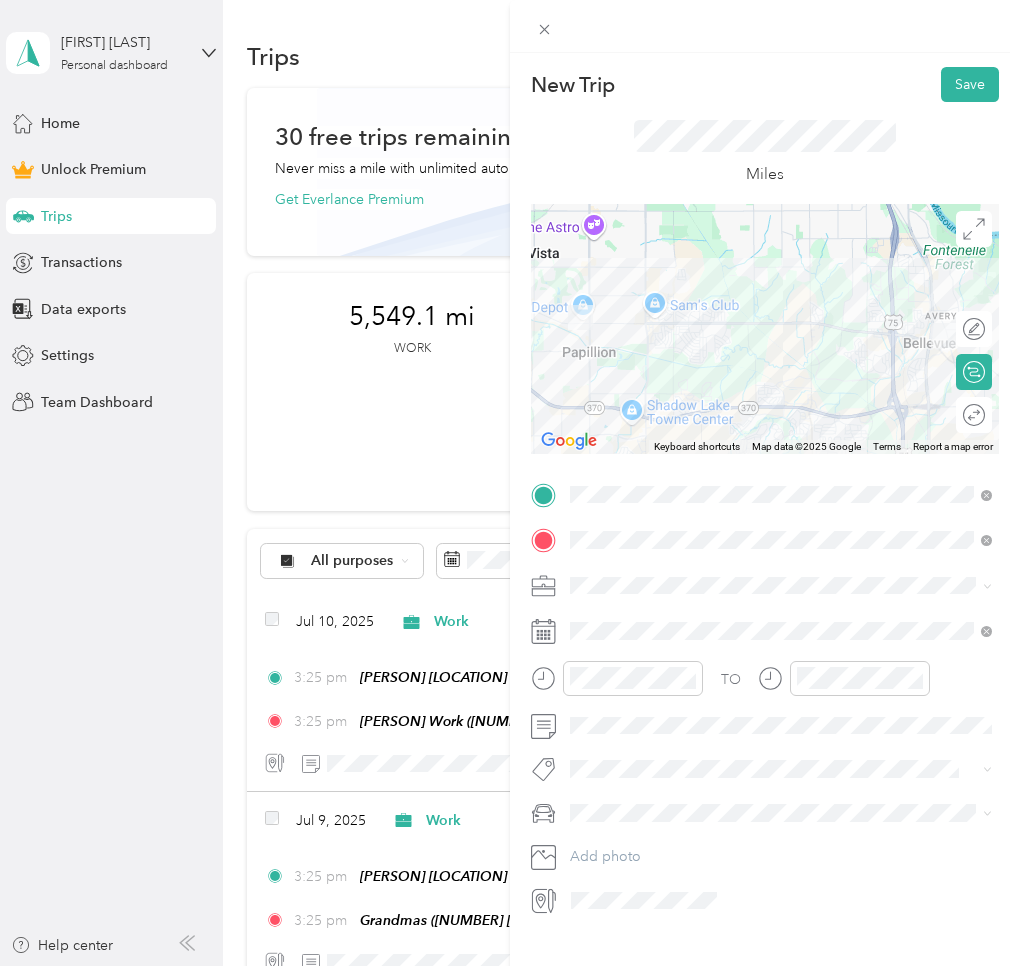 click on "Work" at bounding box center [594, 620] 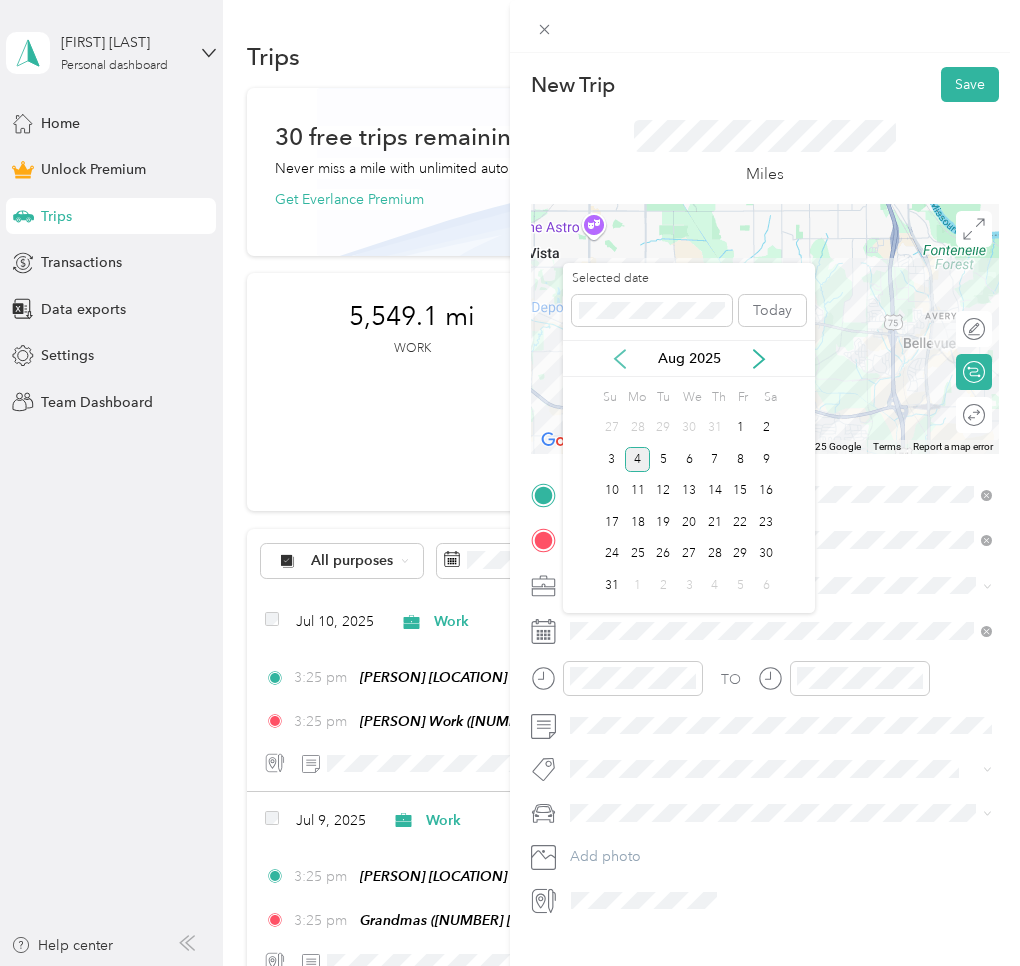 click 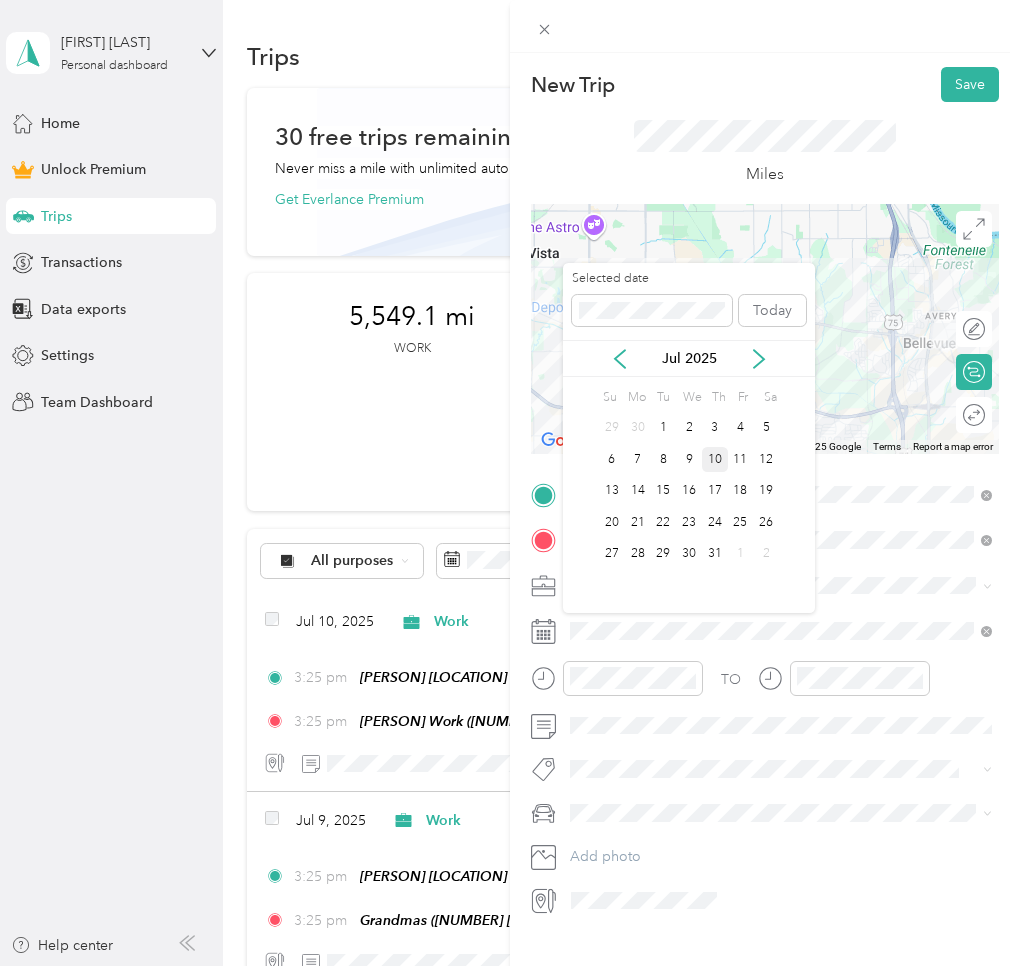 click on "10" at bounding box center (715, 459) 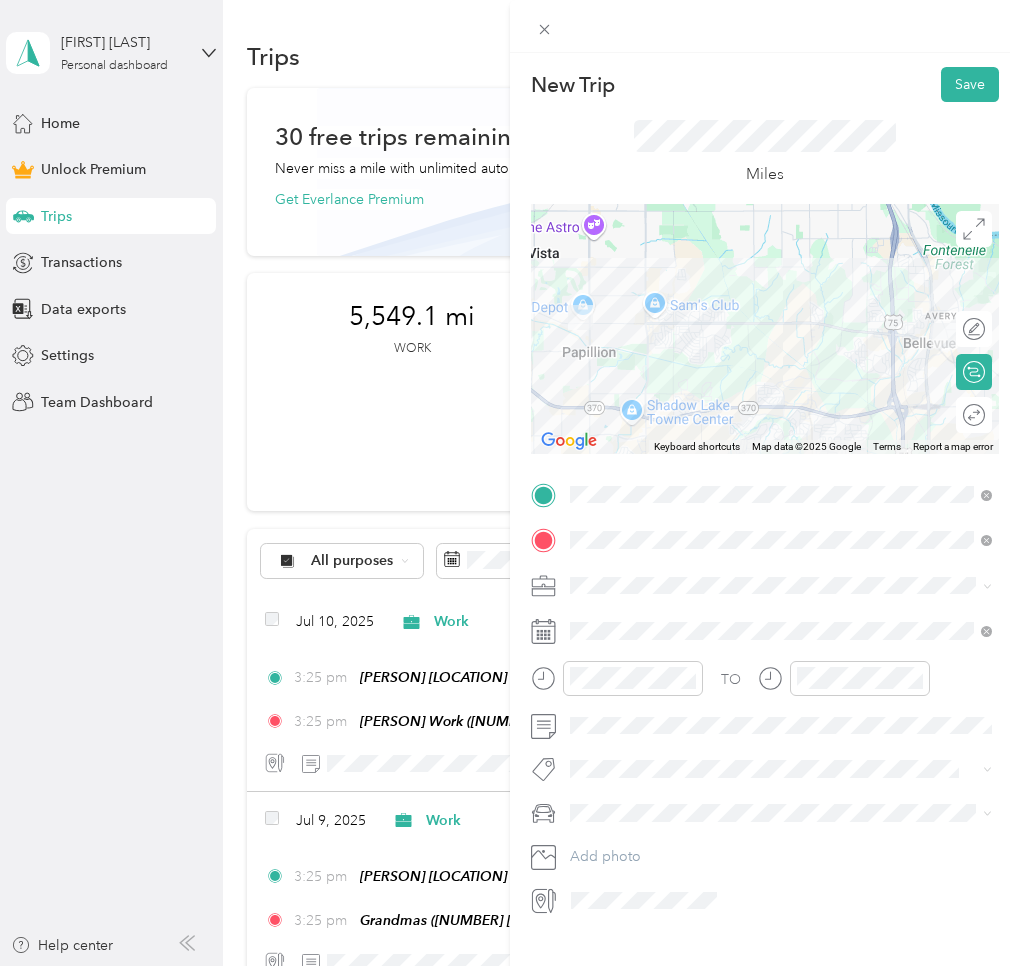 click on "Round trip" at bounding box center [974, 415] 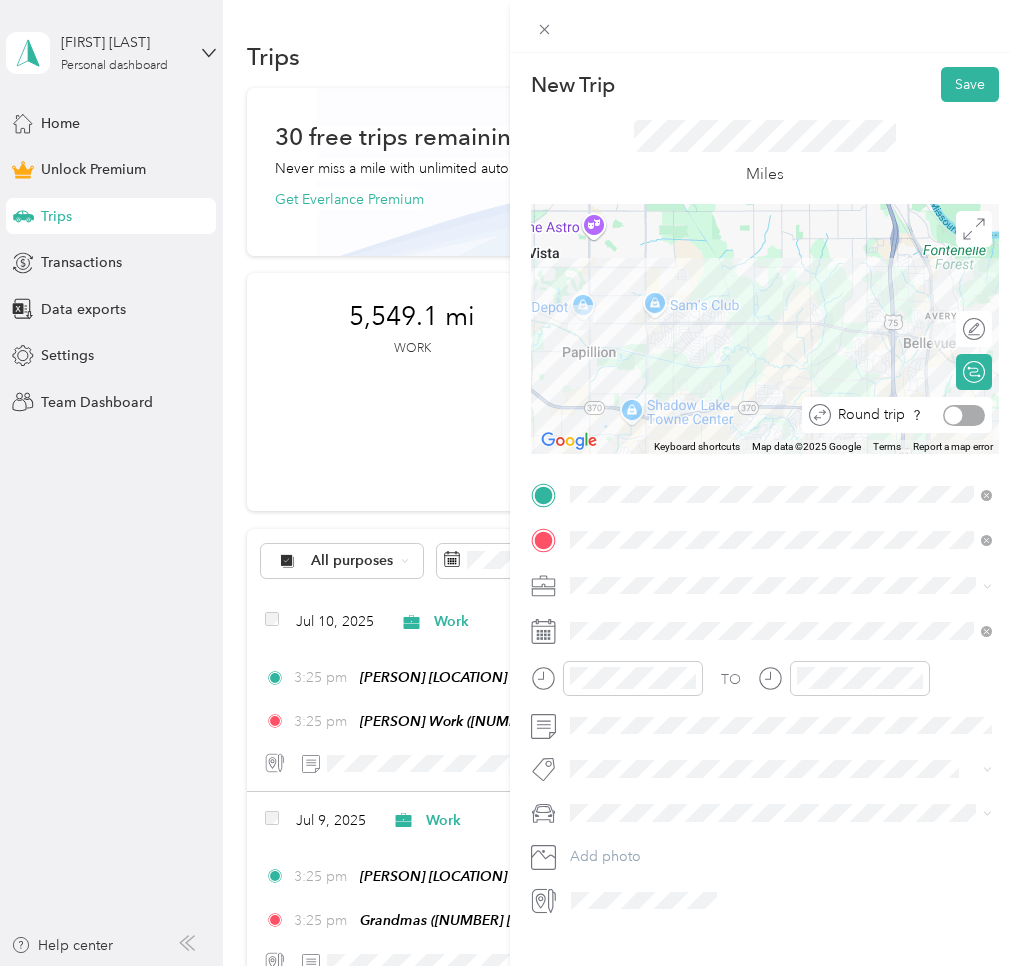 click at bounding box center (964, 415) 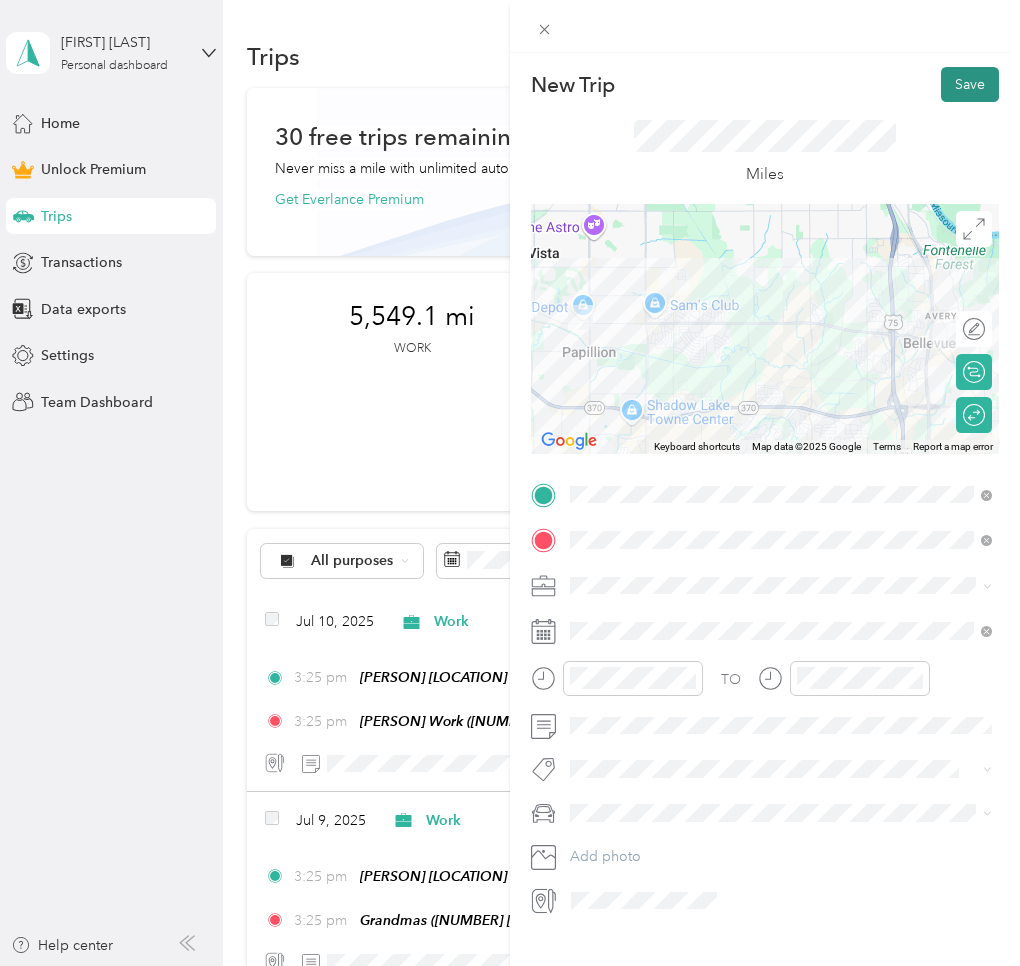 click on "Save" at bounding box center [970, 84] 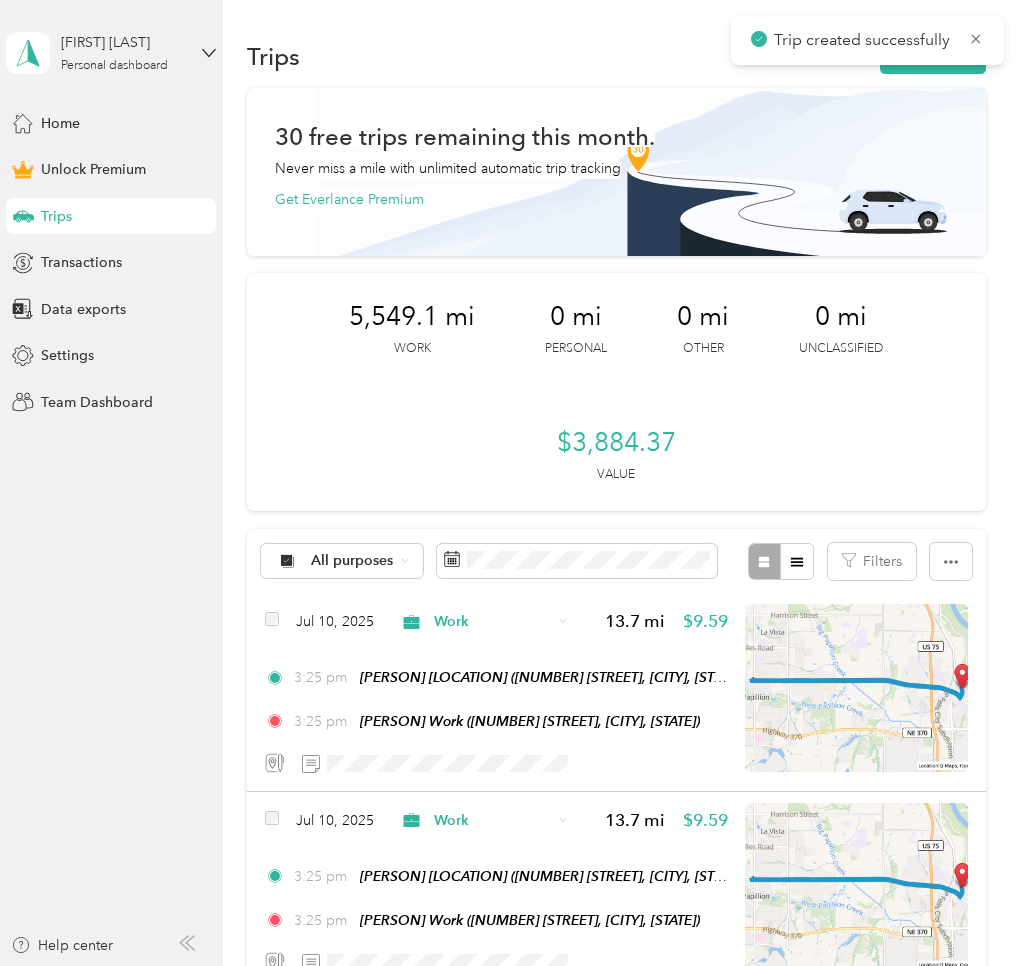 click 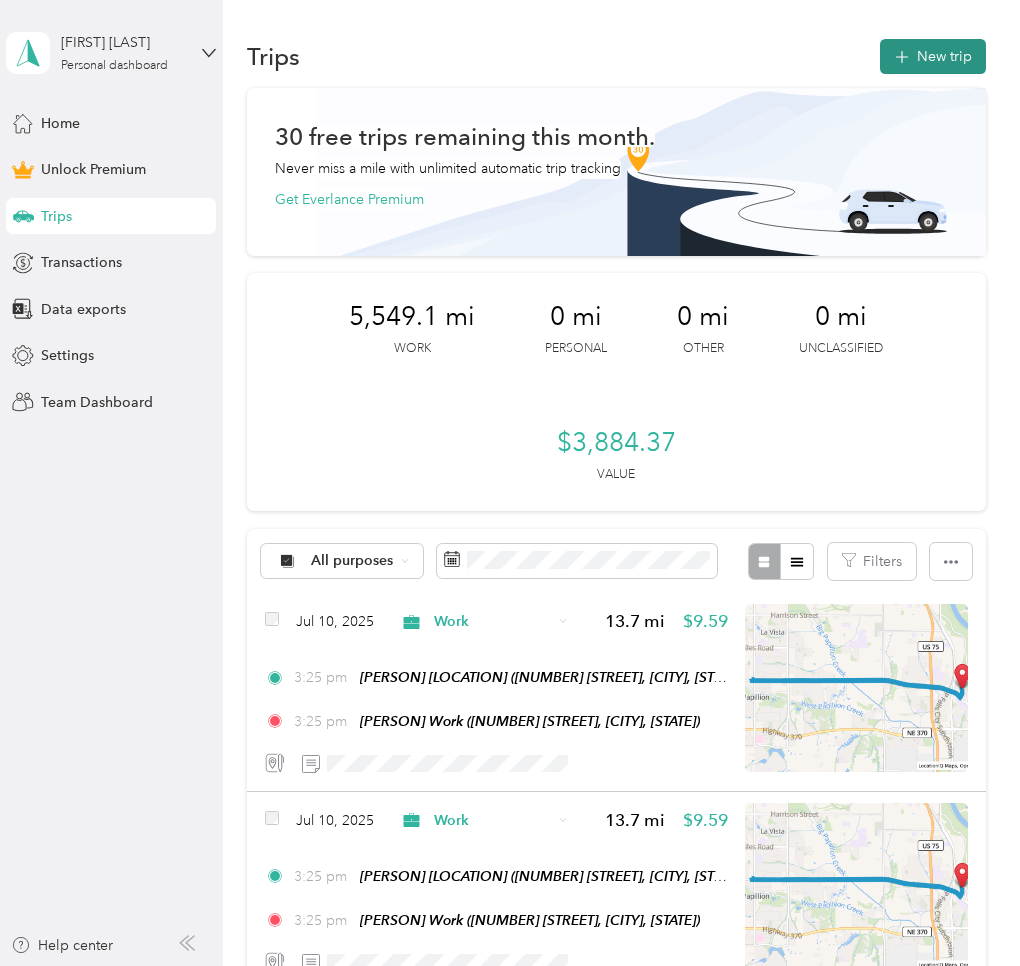 click on "New trip" at bounding box center [933, 56] 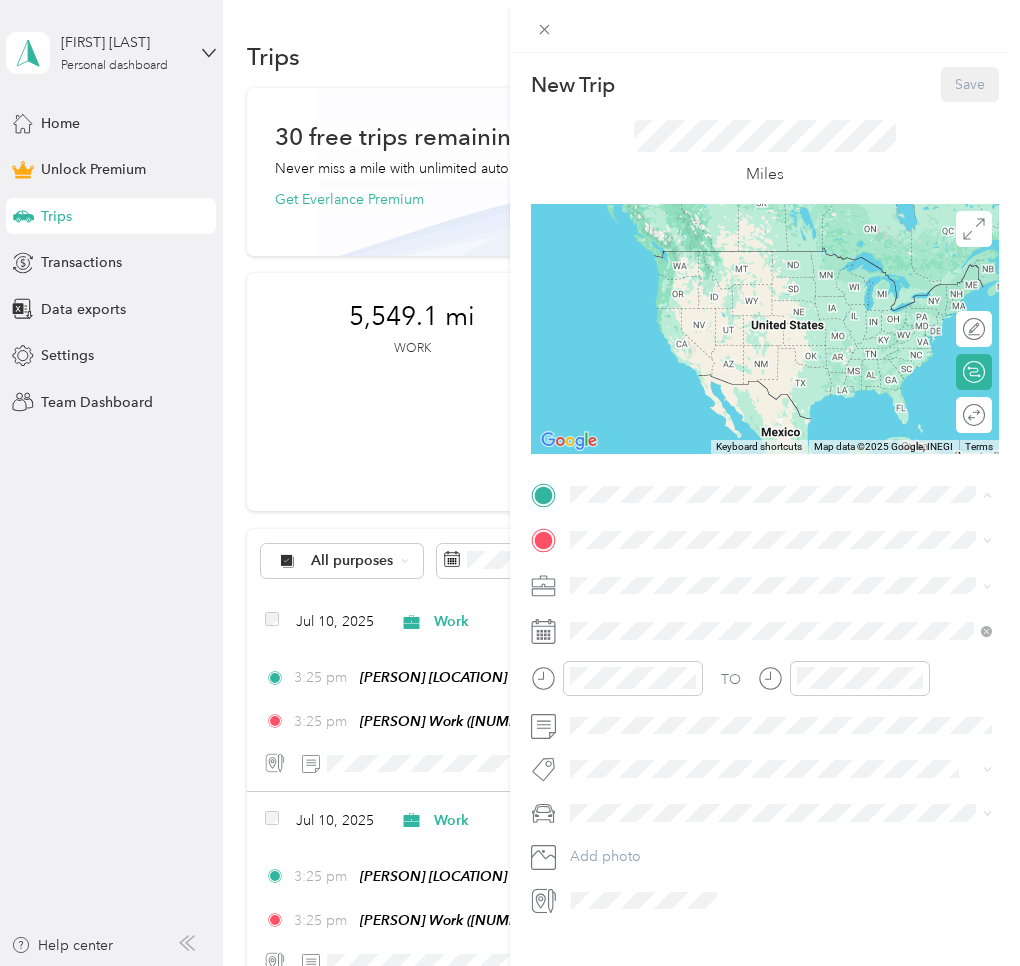 click on "[NUMBER] [STREET], [POSTAL_CODE], [CITY], [STATE]" at bounding box center [780, 596] 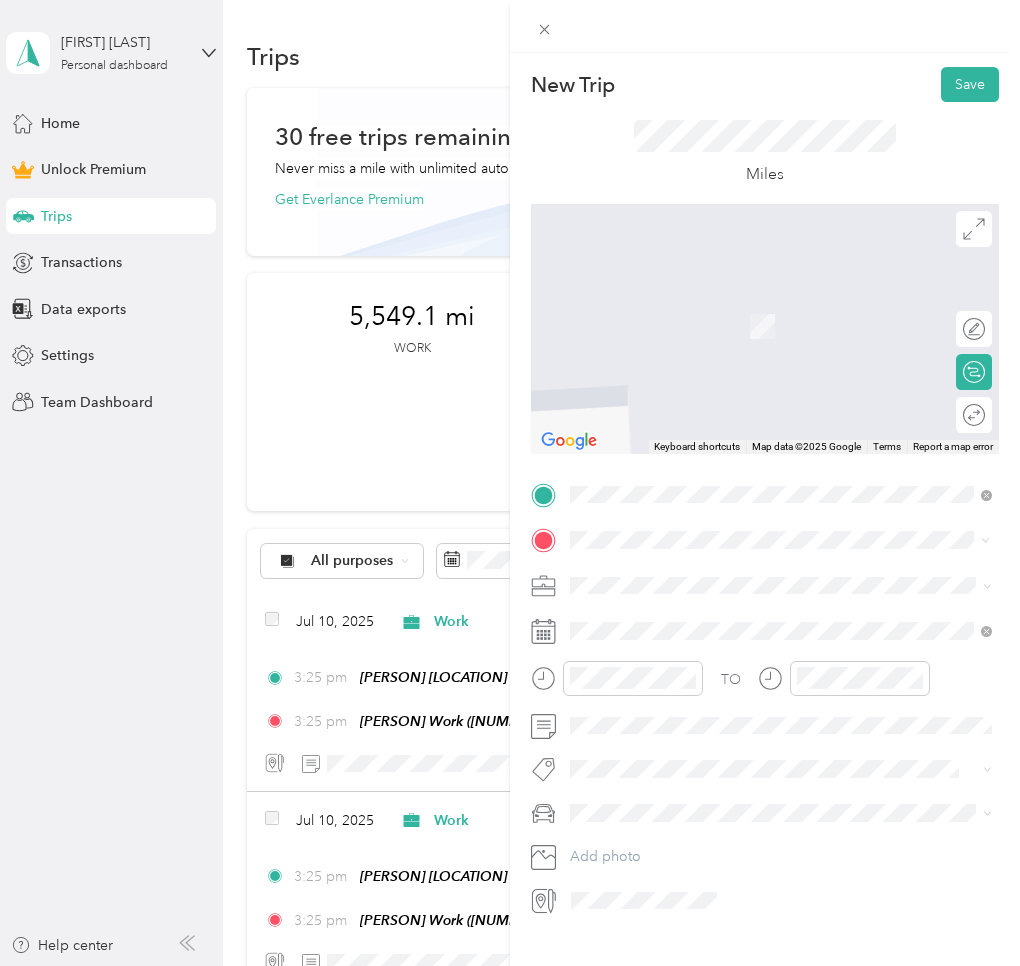 click on "[FIRST] [LAST]" at bounding box center [655, 745] 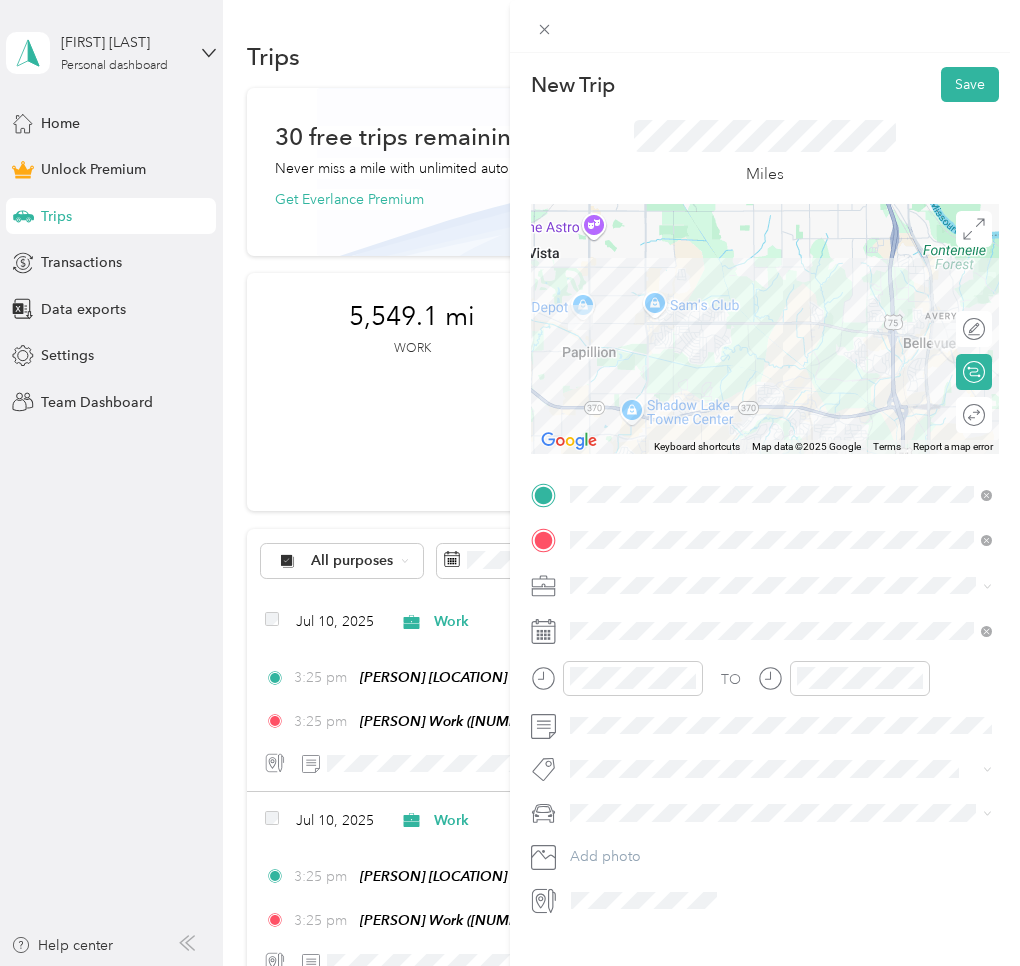 drag, startPoint x: 611, startPoint y: 613, endPoint x: 608, endPoint y: 623, distance: 10.440307 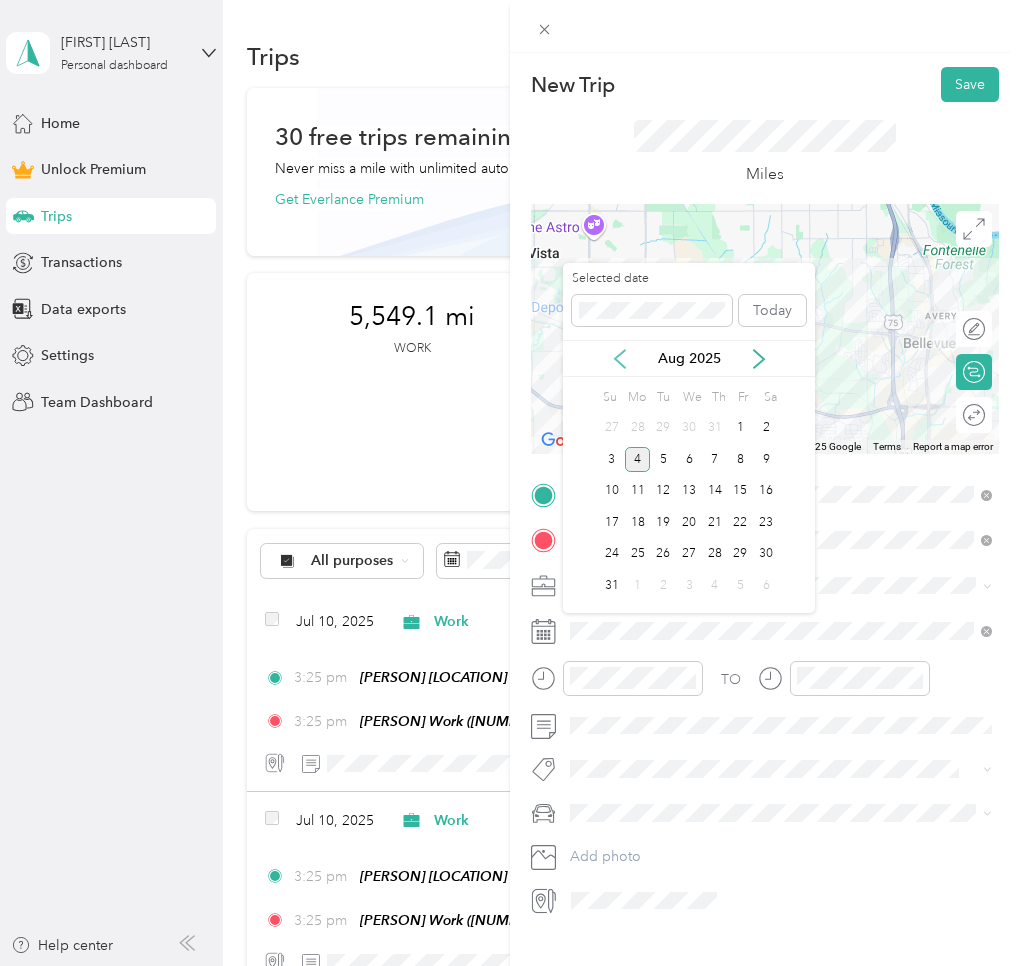 click 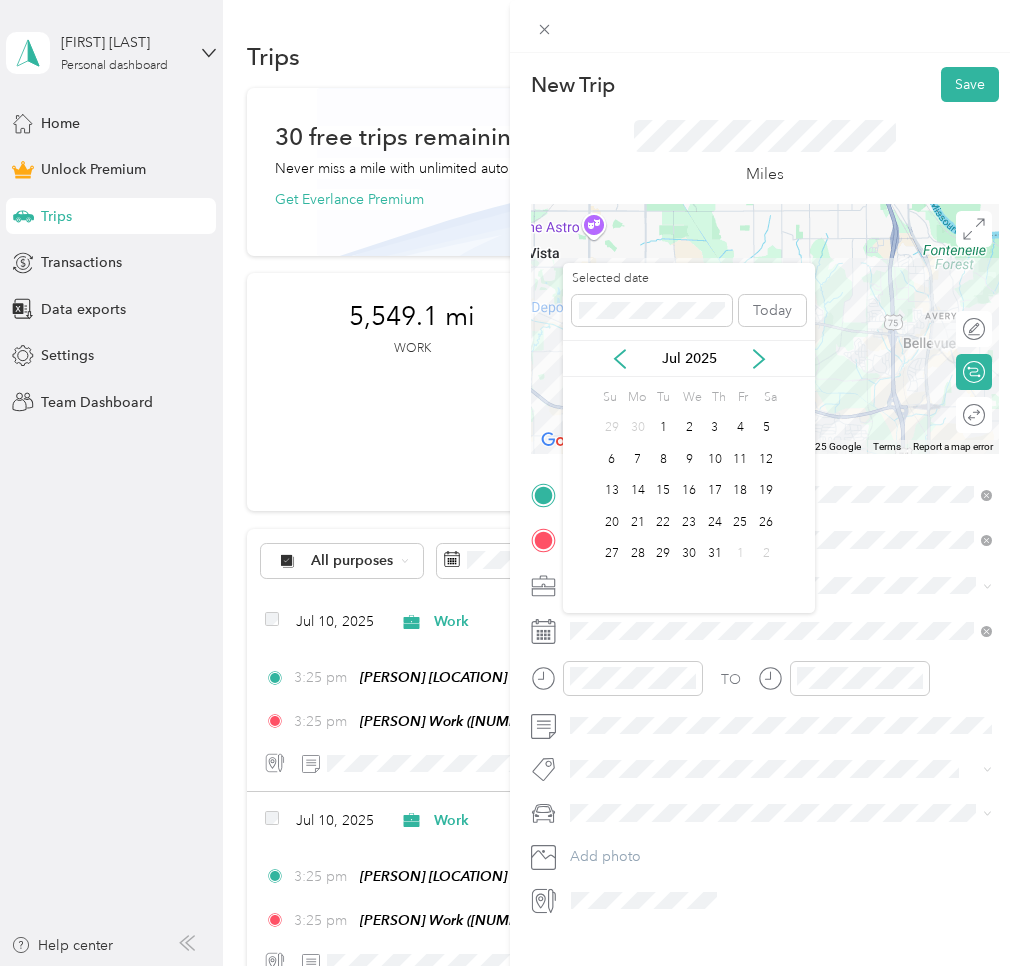 drag, startPoint x: 746, startPoint y: 463, endPoint x: 781, endPoint y: 451, distance: 37 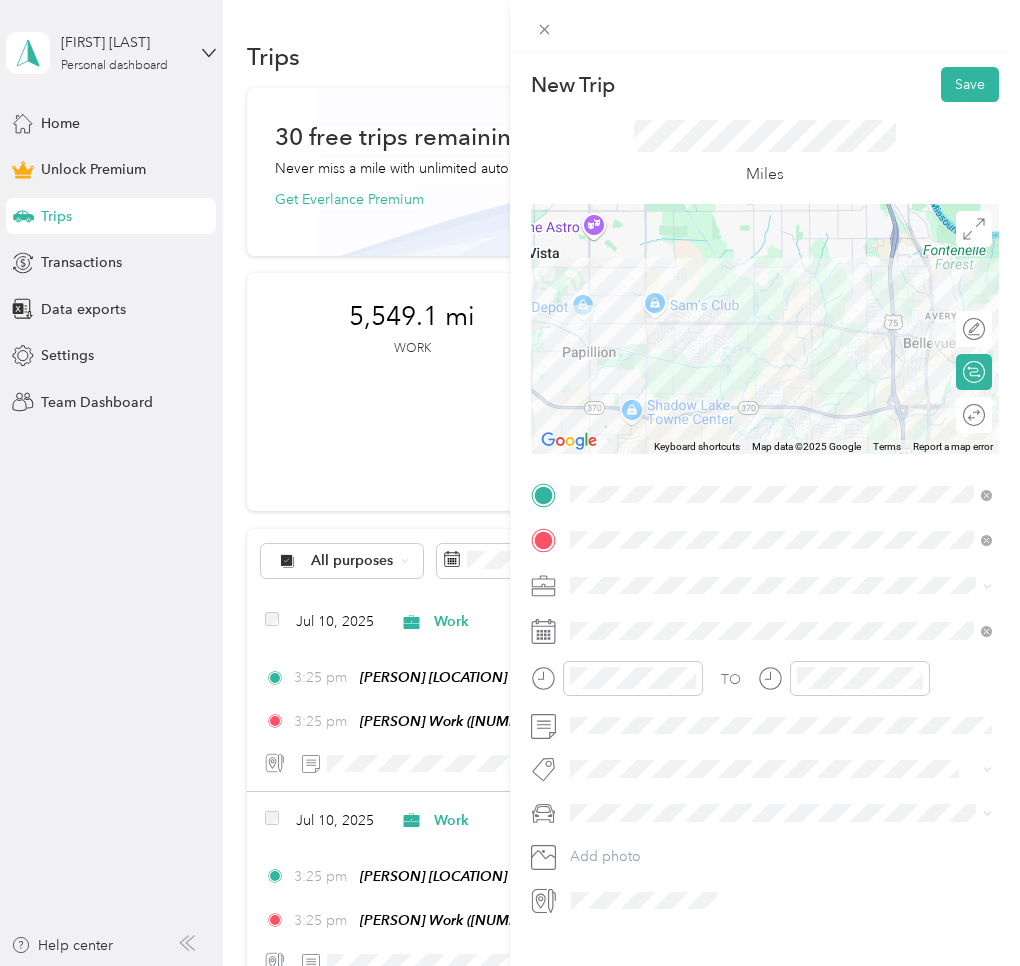 click on "Round trip" at bounding box center (974, 415) 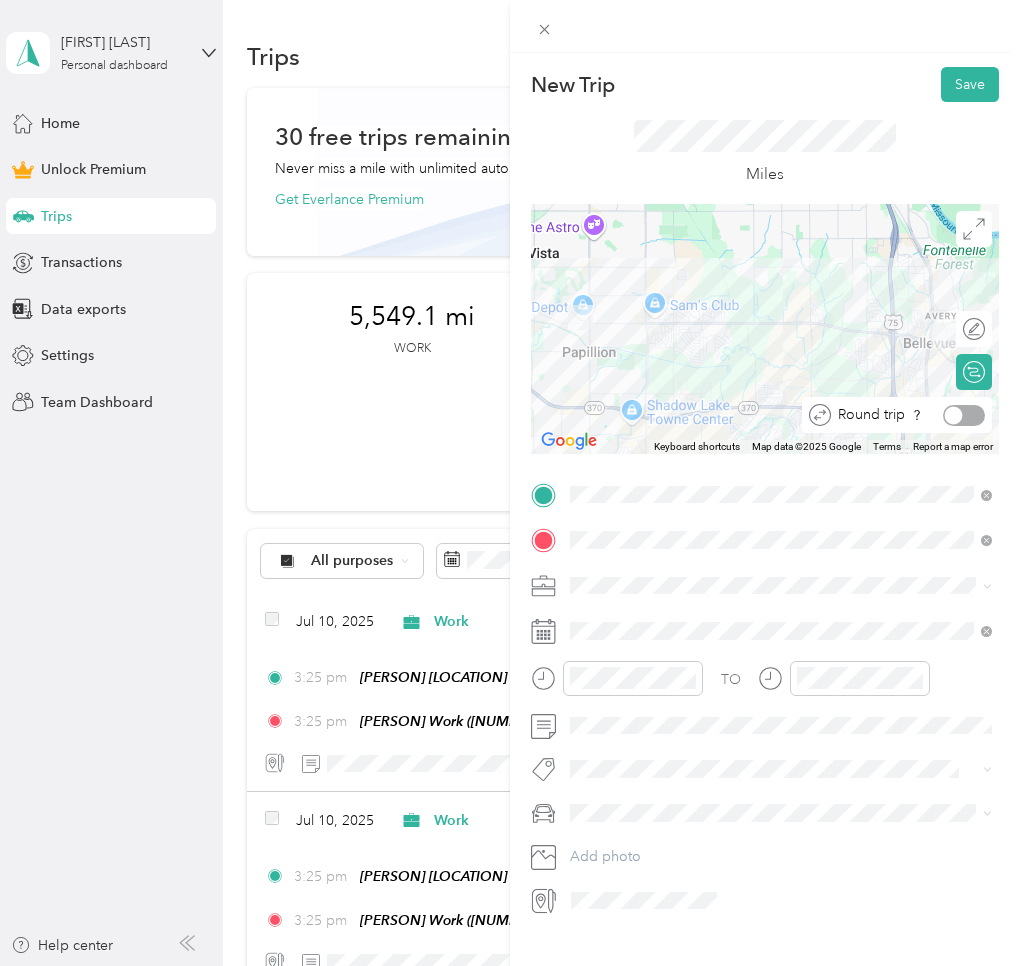 drag, startPoint x: 965, startPoint y: 418, endPoint x: 934, endPoint y: 421, distance: 31.144823 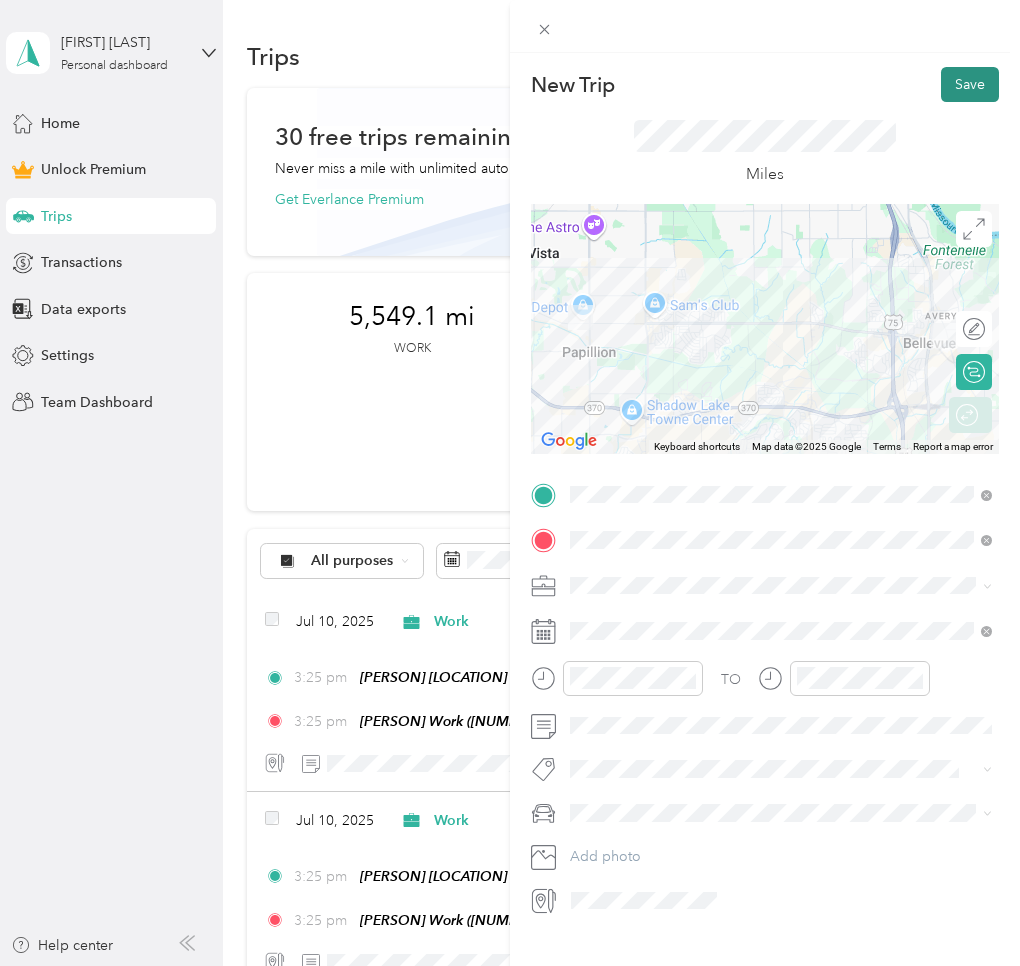 click on "Save" at bounding box center [970, 84] 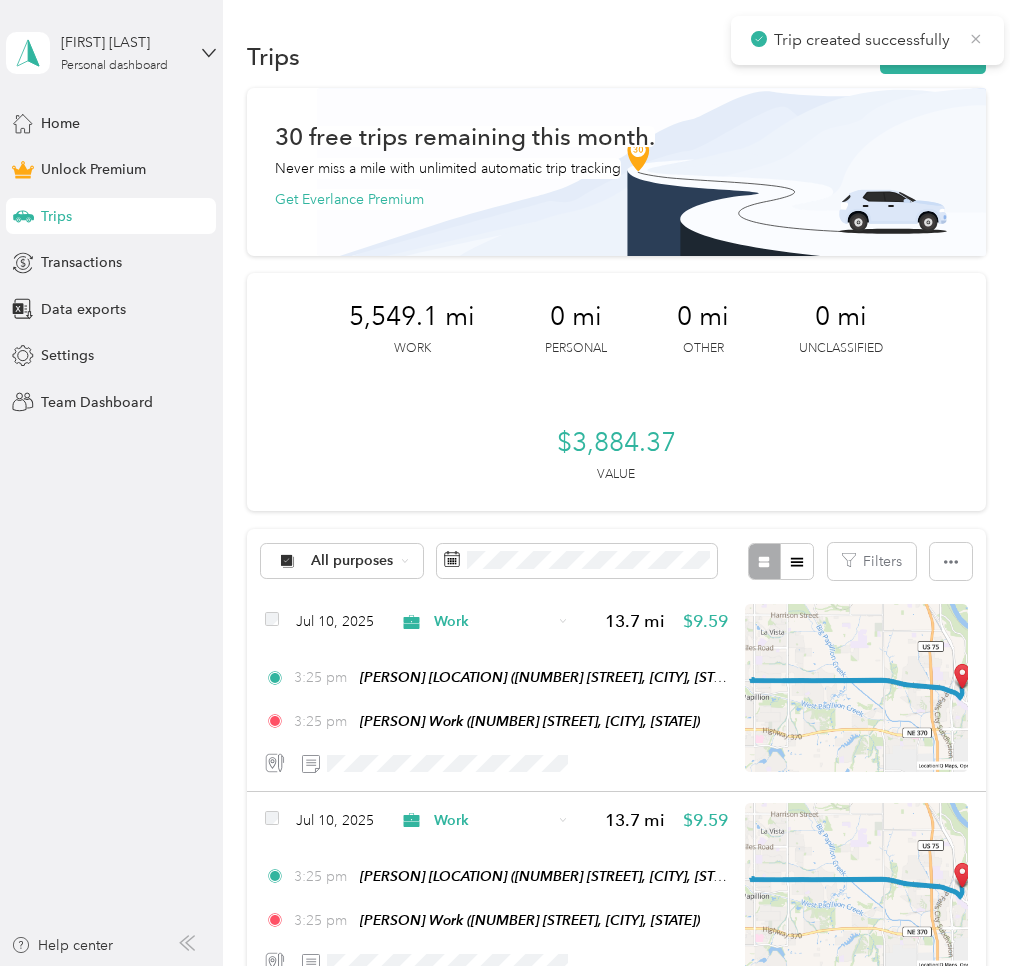 click 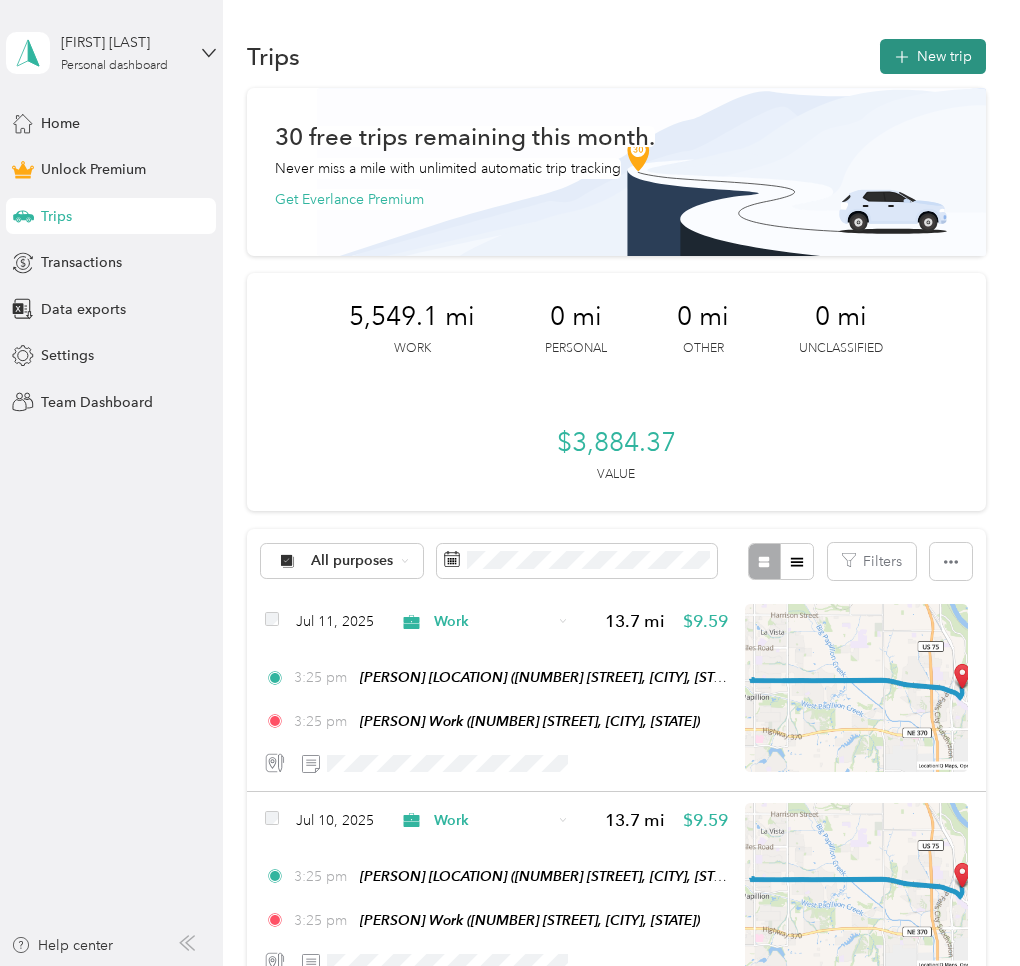 click on "New trip" at bounding box center [933, 56] 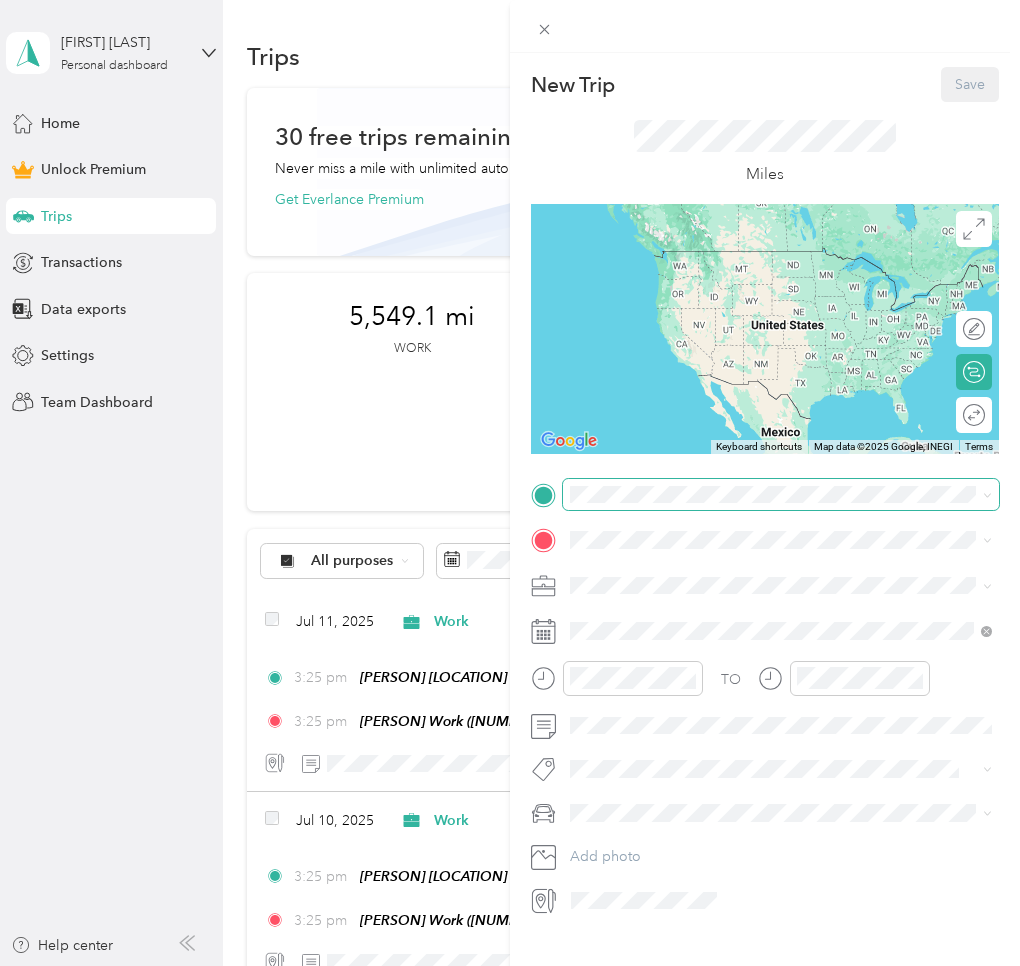 click at bounding box center [781, 495] 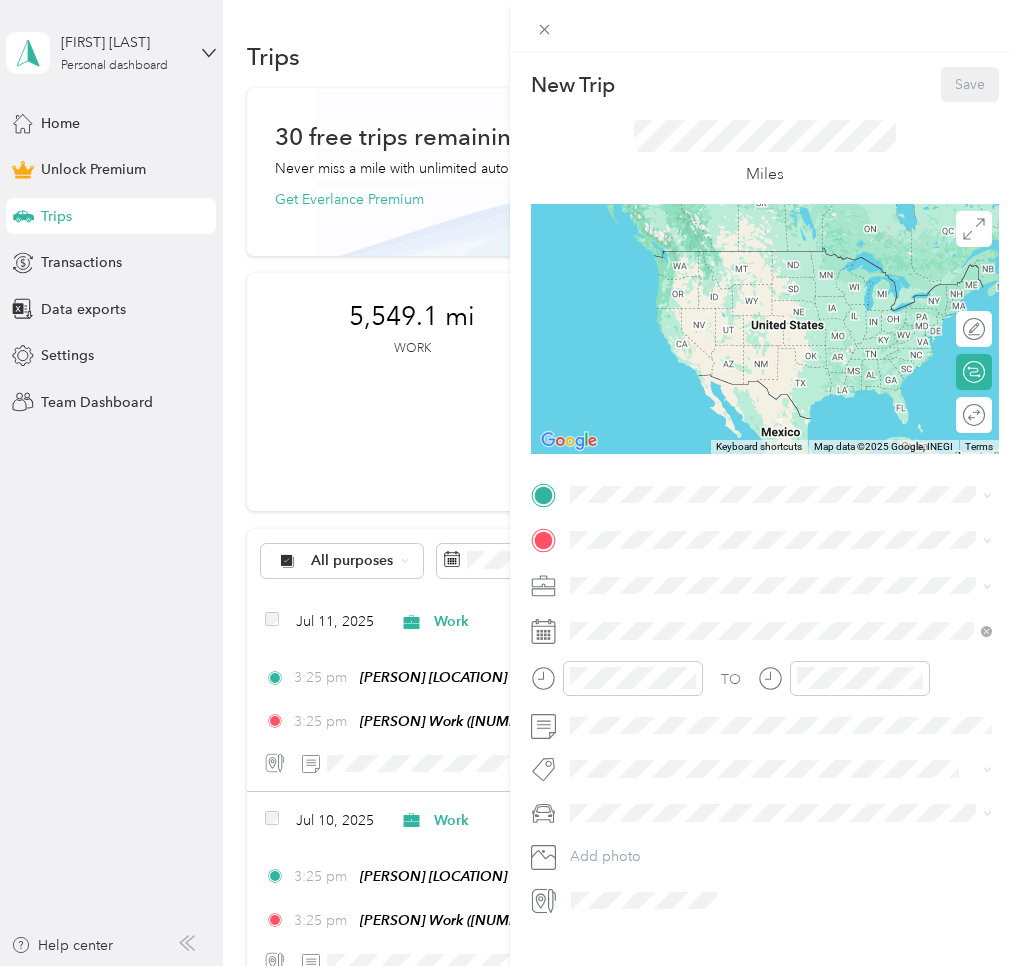 drag, startPoint x: 625, startPoint y: 564, endPoint x: 616, endPoint y: 543, distance: 22.847319 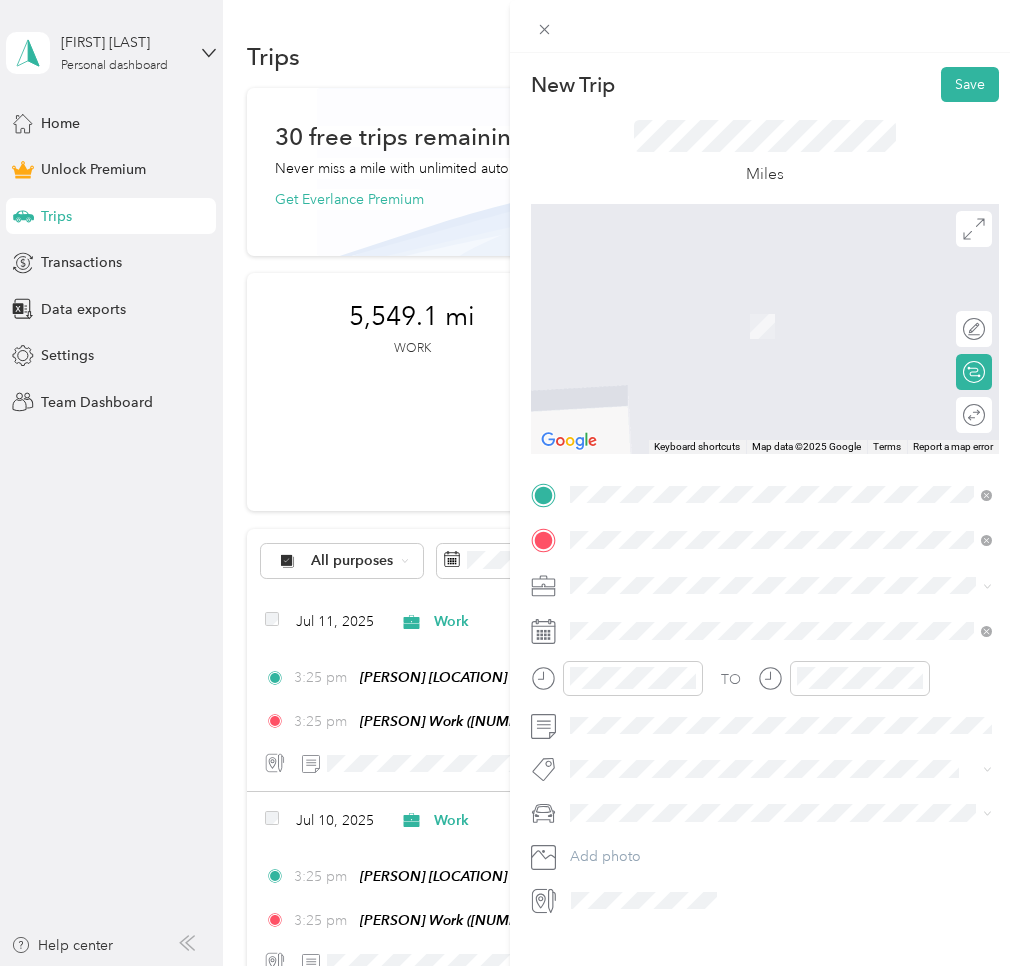 click on "Mom's house [NUMBER] [STREET], [POSTAL_CODE], [CITY], [STATE], [COUNTRY]" at bounding box center (797, 809) 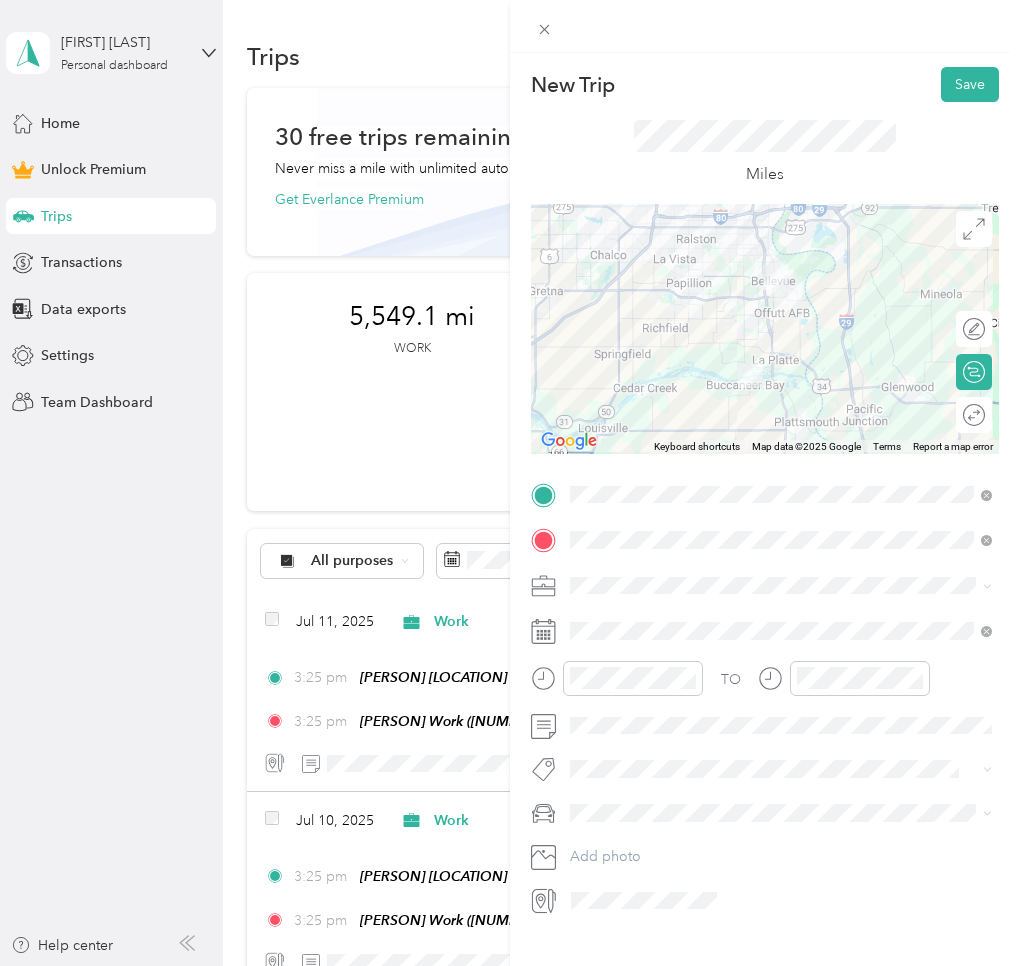 click at bounding box center [781, 586] 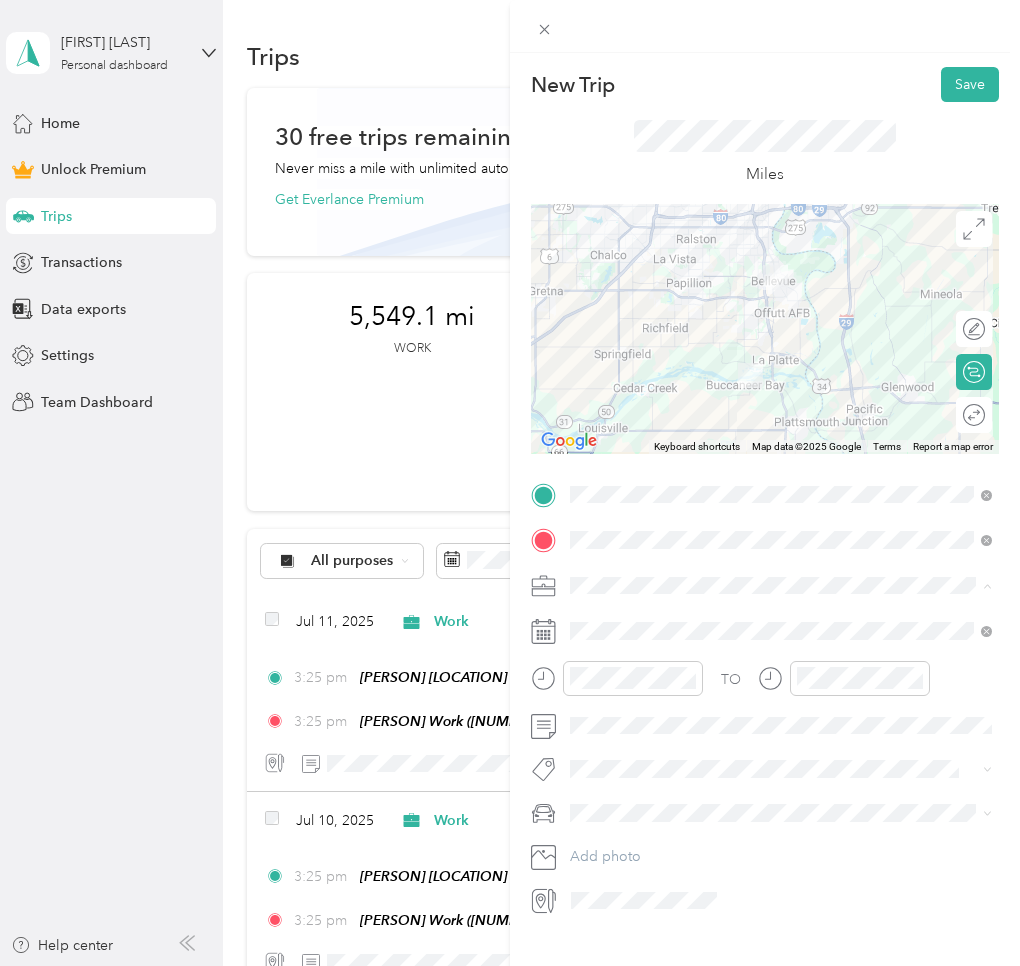 drag, startPoint x: 608, startPoint y: 621, endPoint x: 607, endPoint y: 639, distance: 18.027756 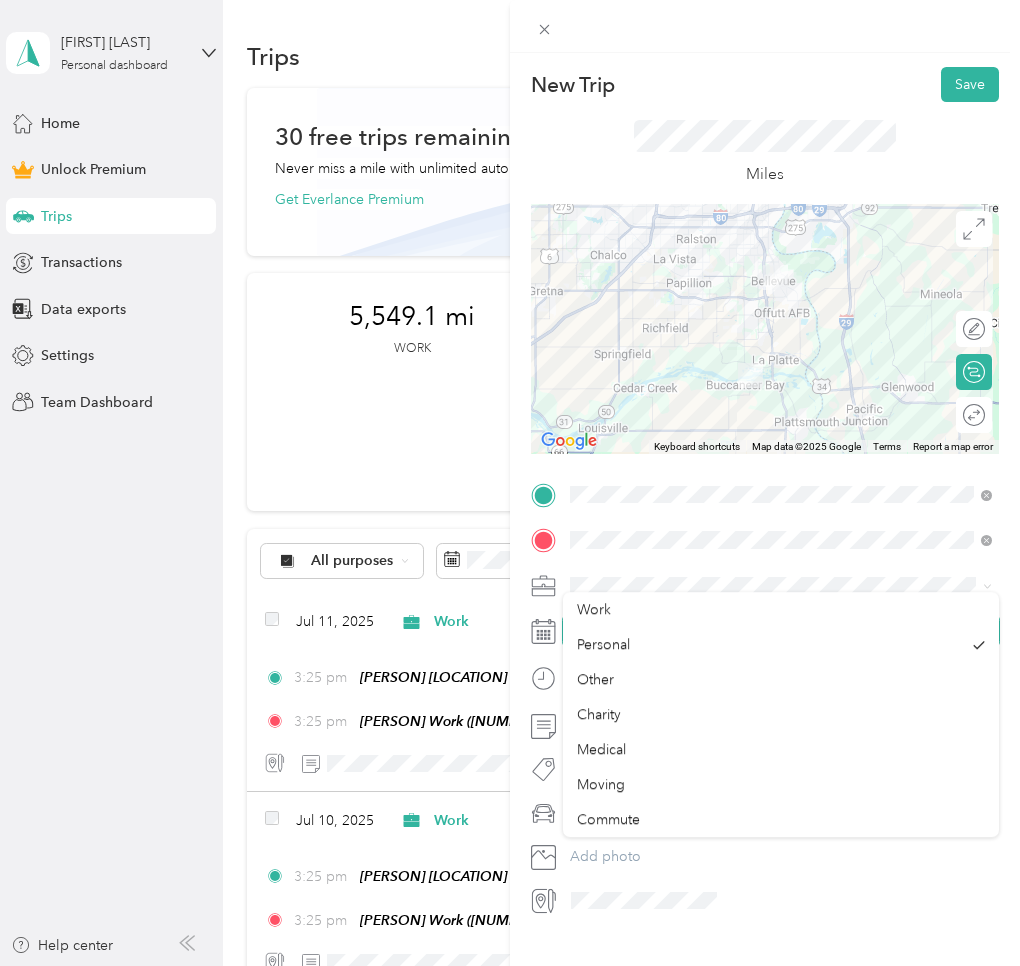 click at bounding box center [781, 631] 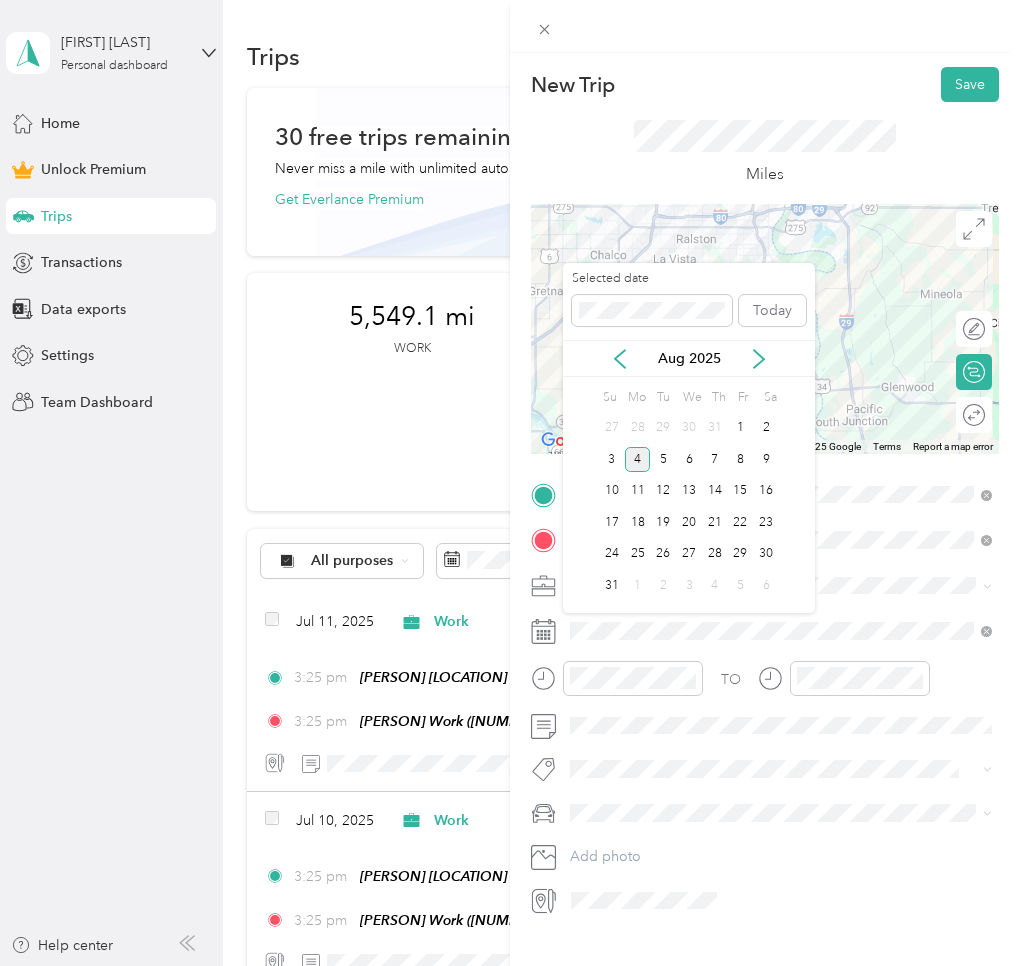 click on "Aug 2025" at bounding box center [689, 358] 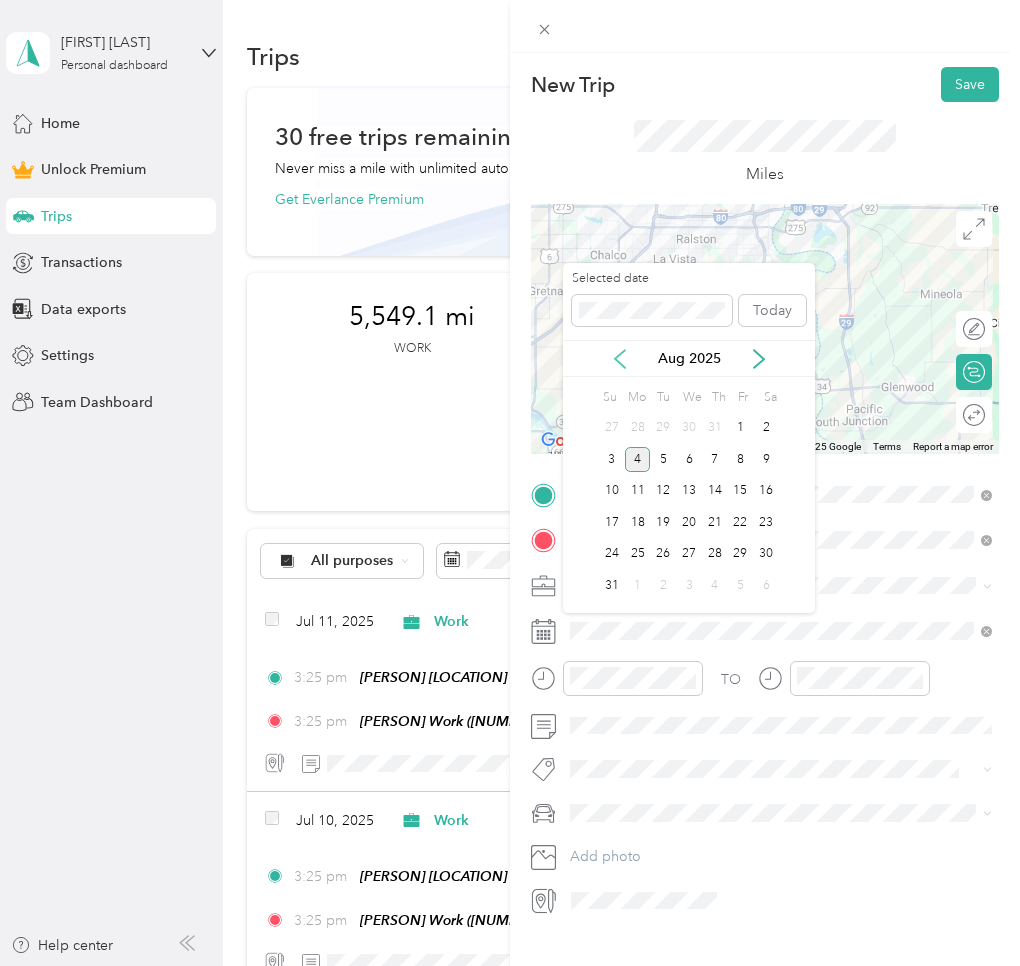 click 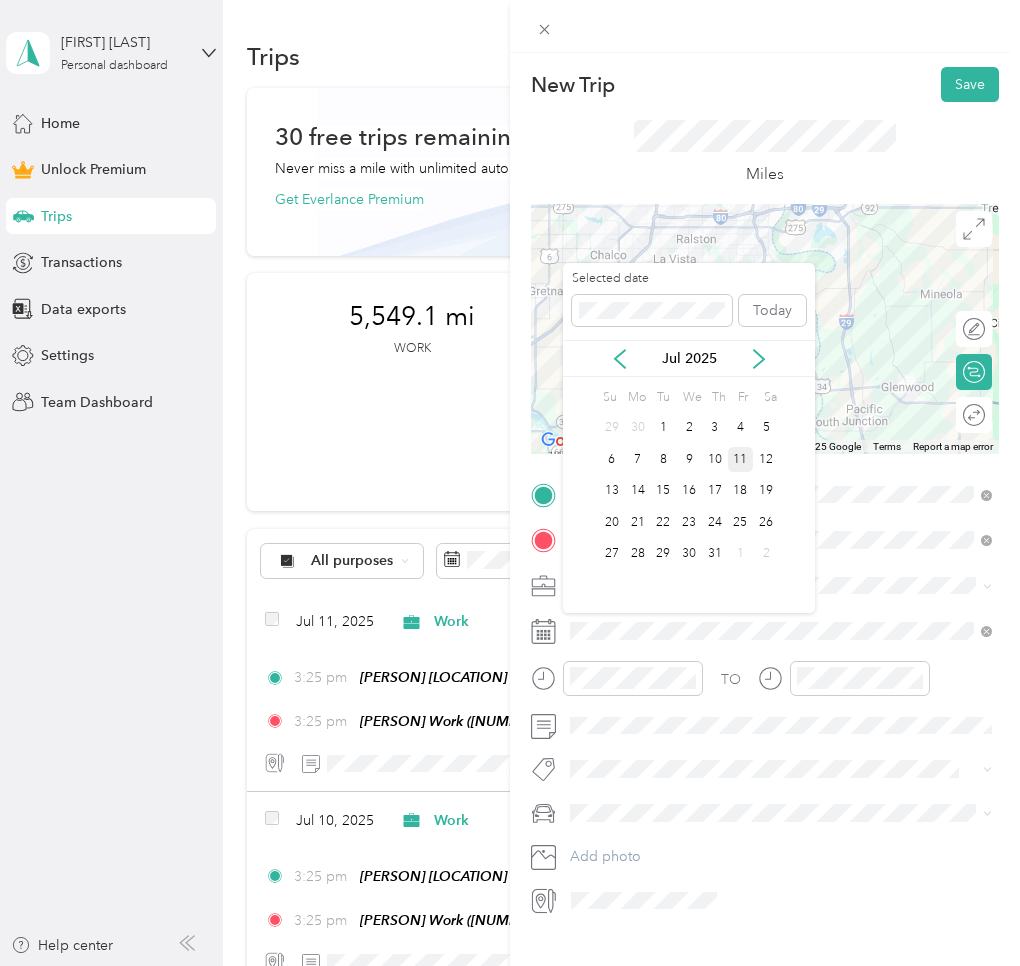 click on "11" at bounding box center (741, 459) 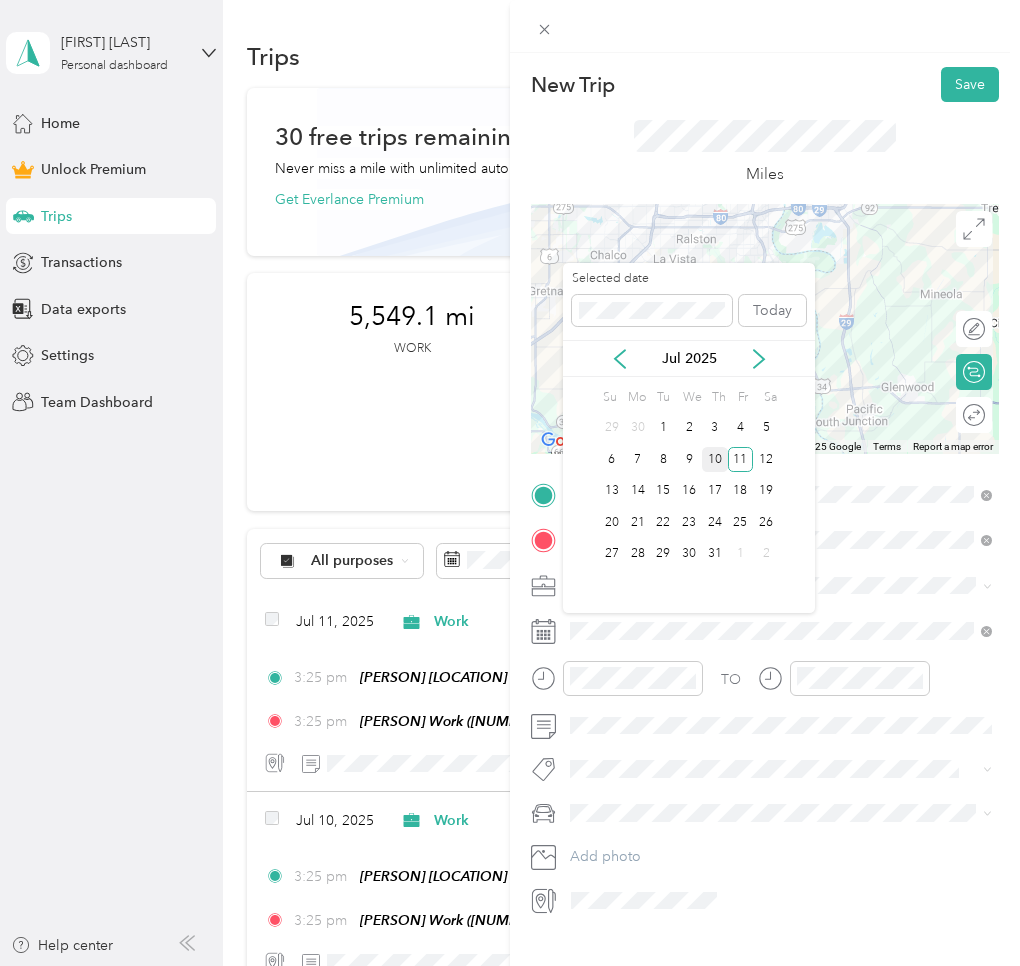 click on "10" at bounding box center [715, 459] 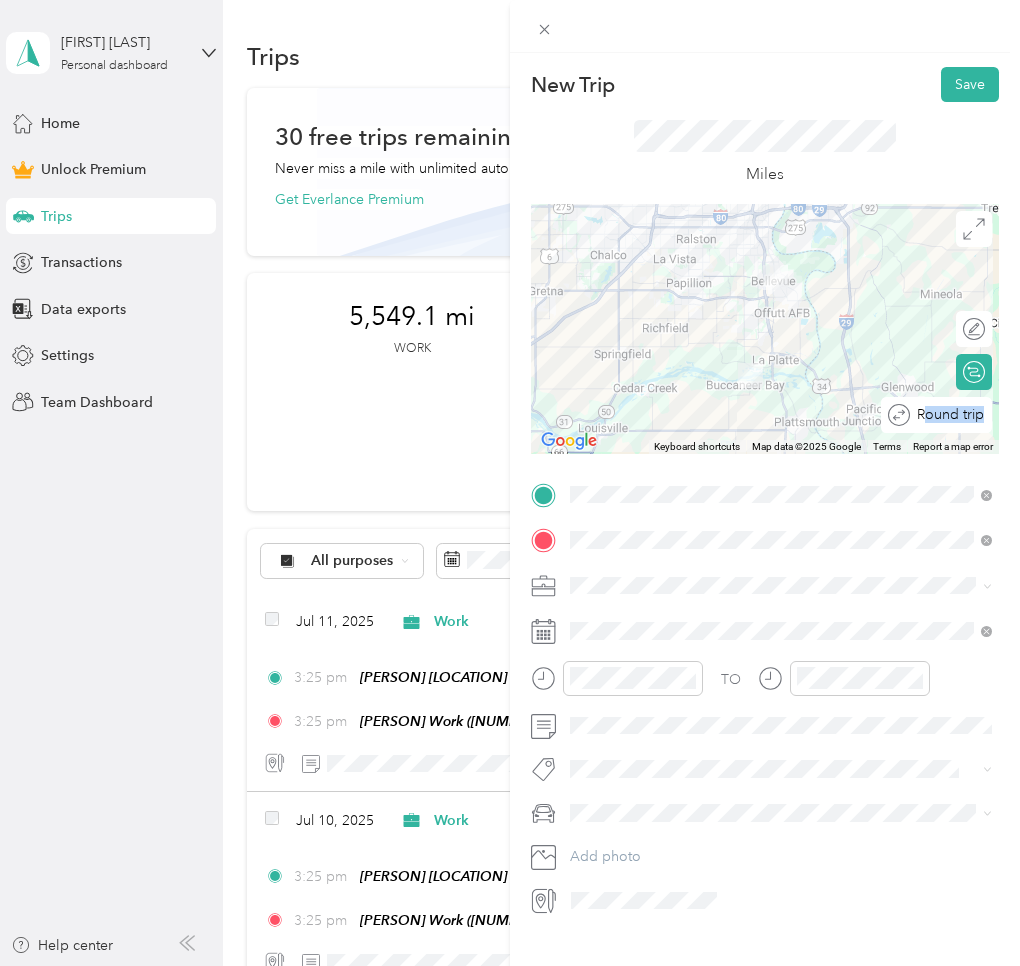 click on "Round trip" at bounding box center [936, 415] 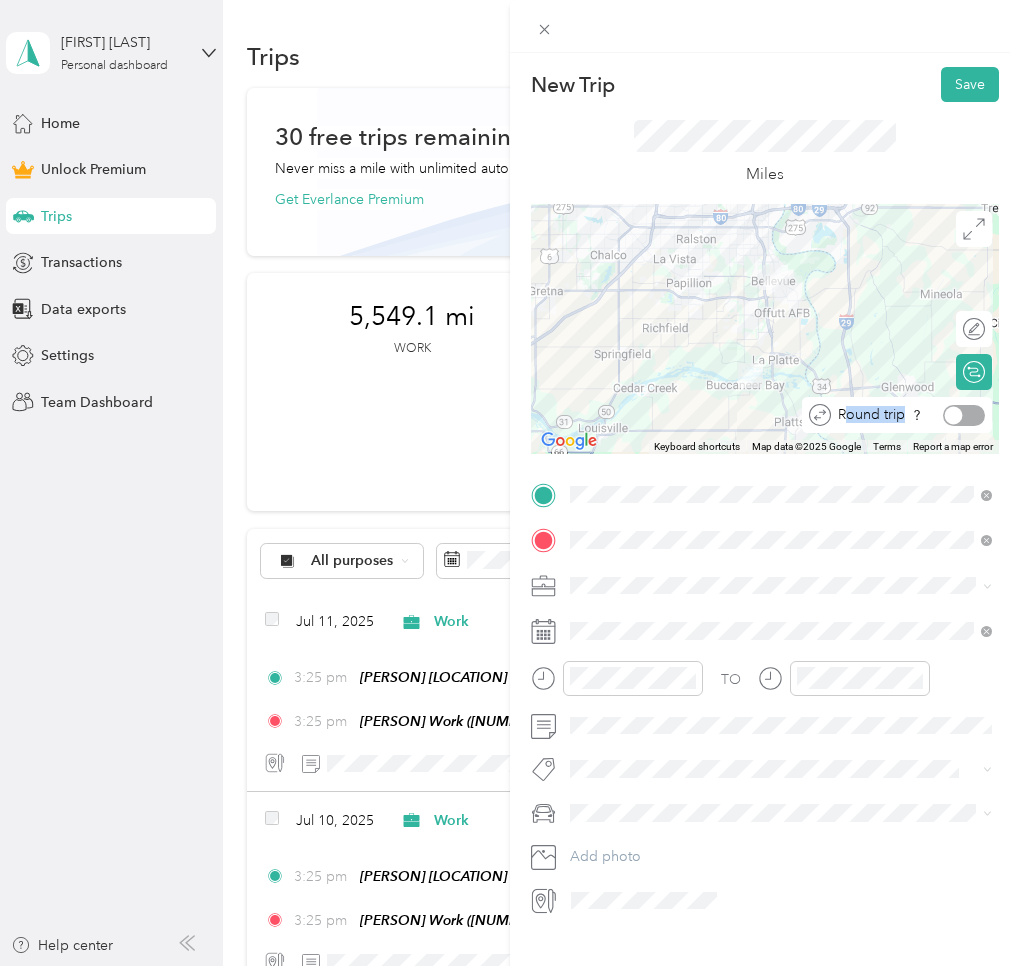 drag, startPoint x: 978, startPoint y: 415, endPoint x: 966, endPoint y: 419, distance: 12.649111 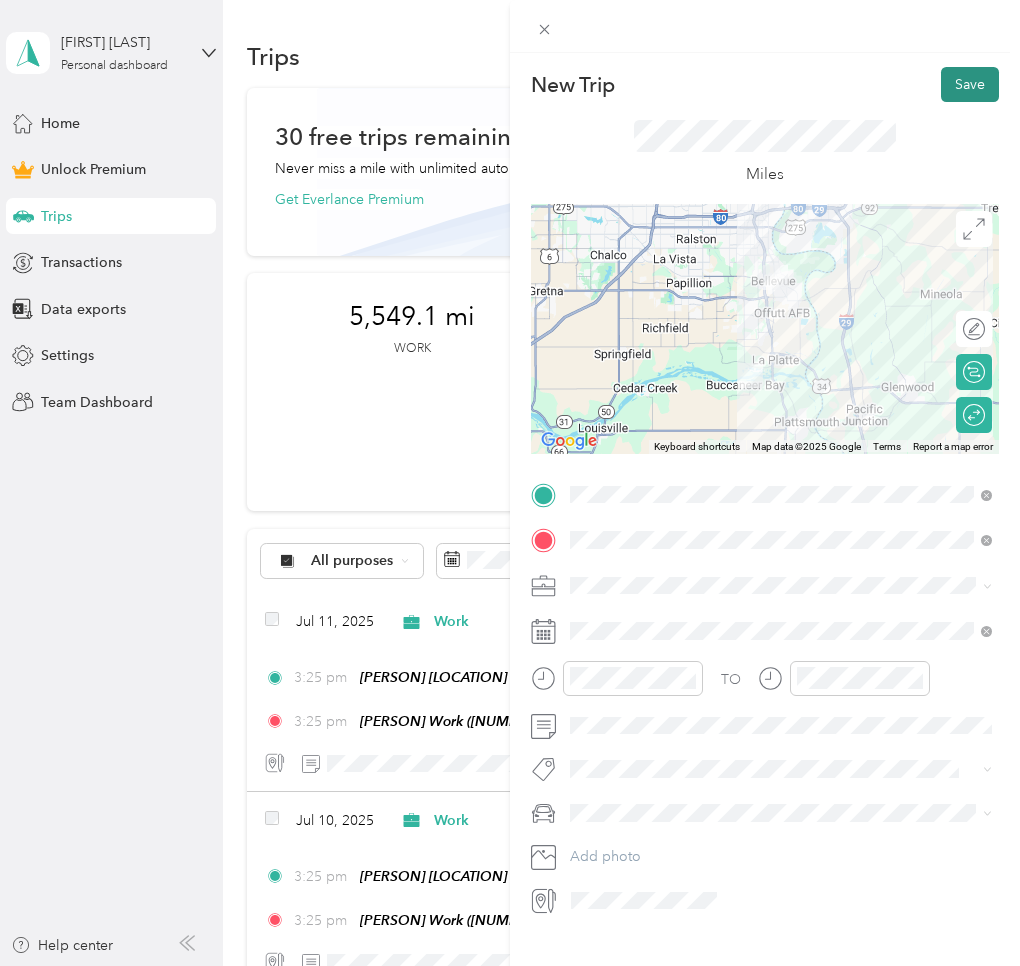 click on "Save" at bounding box center (970, 84) 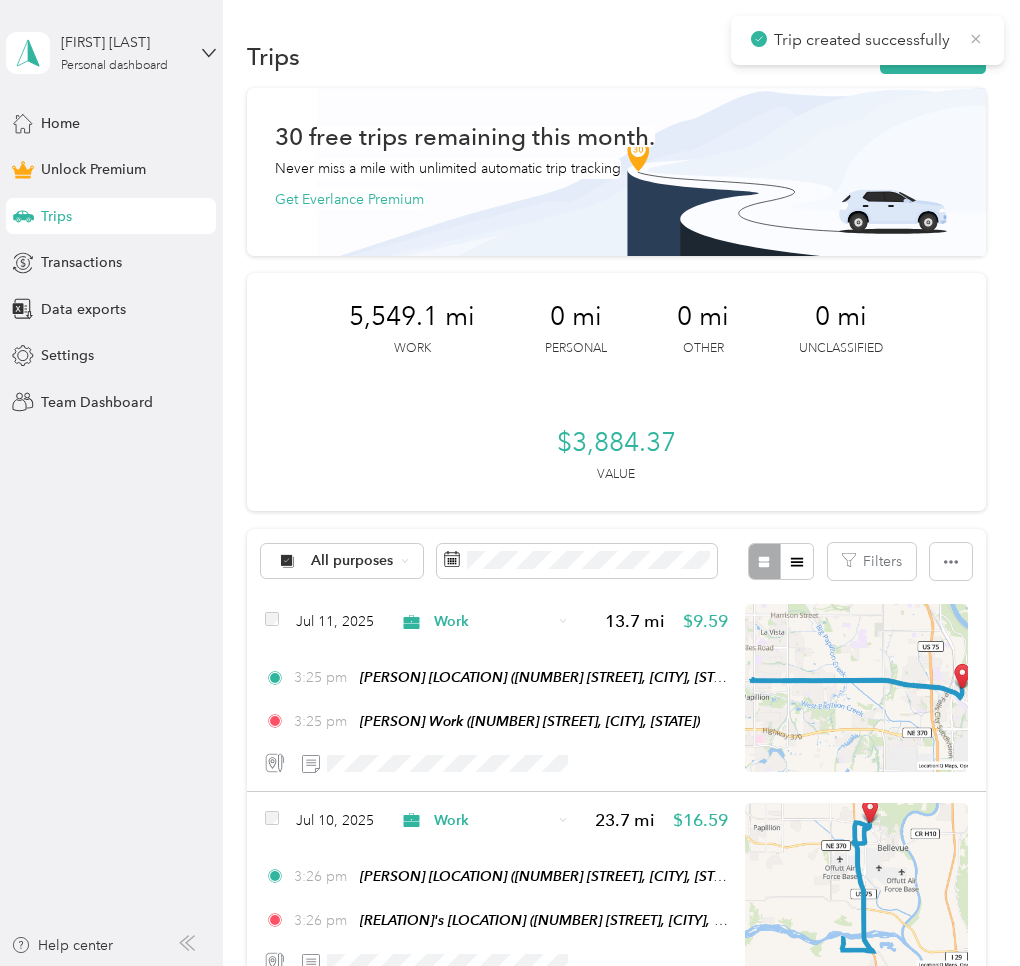 click 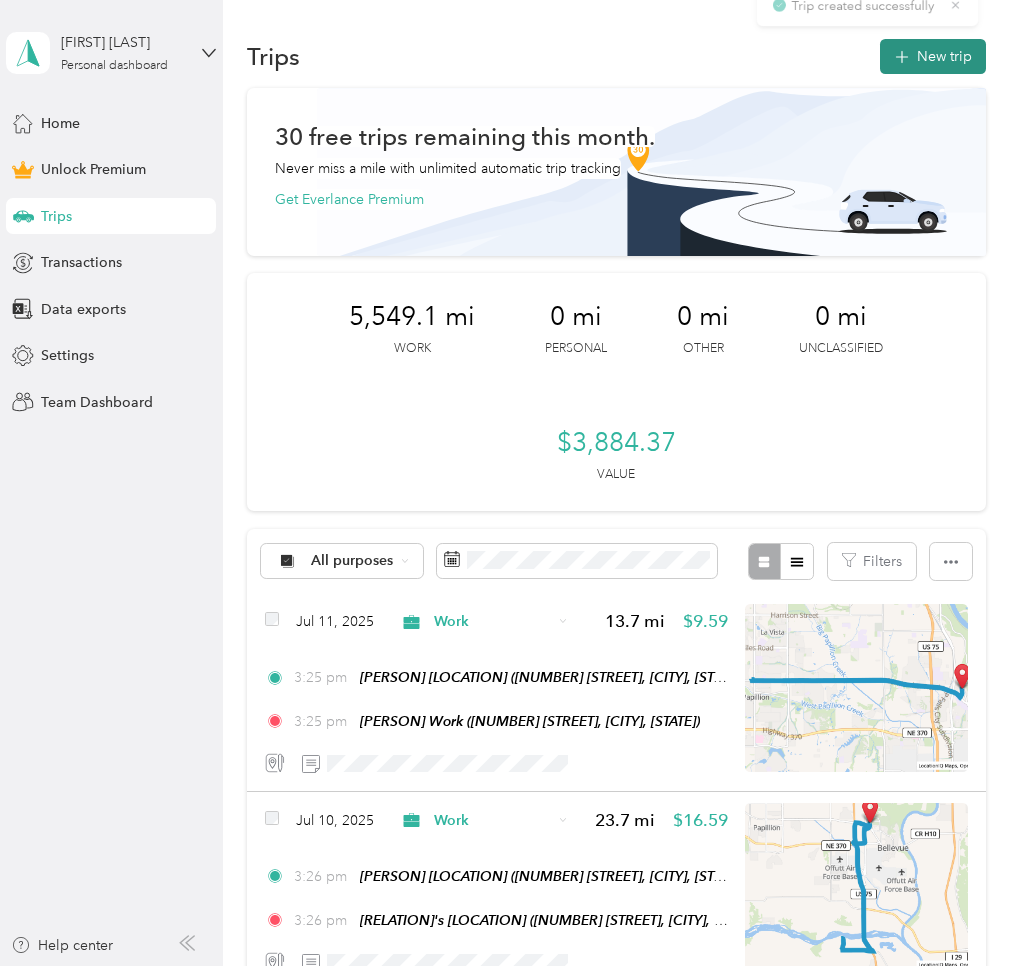 click on "New trip" at bounding box center (933, 56) 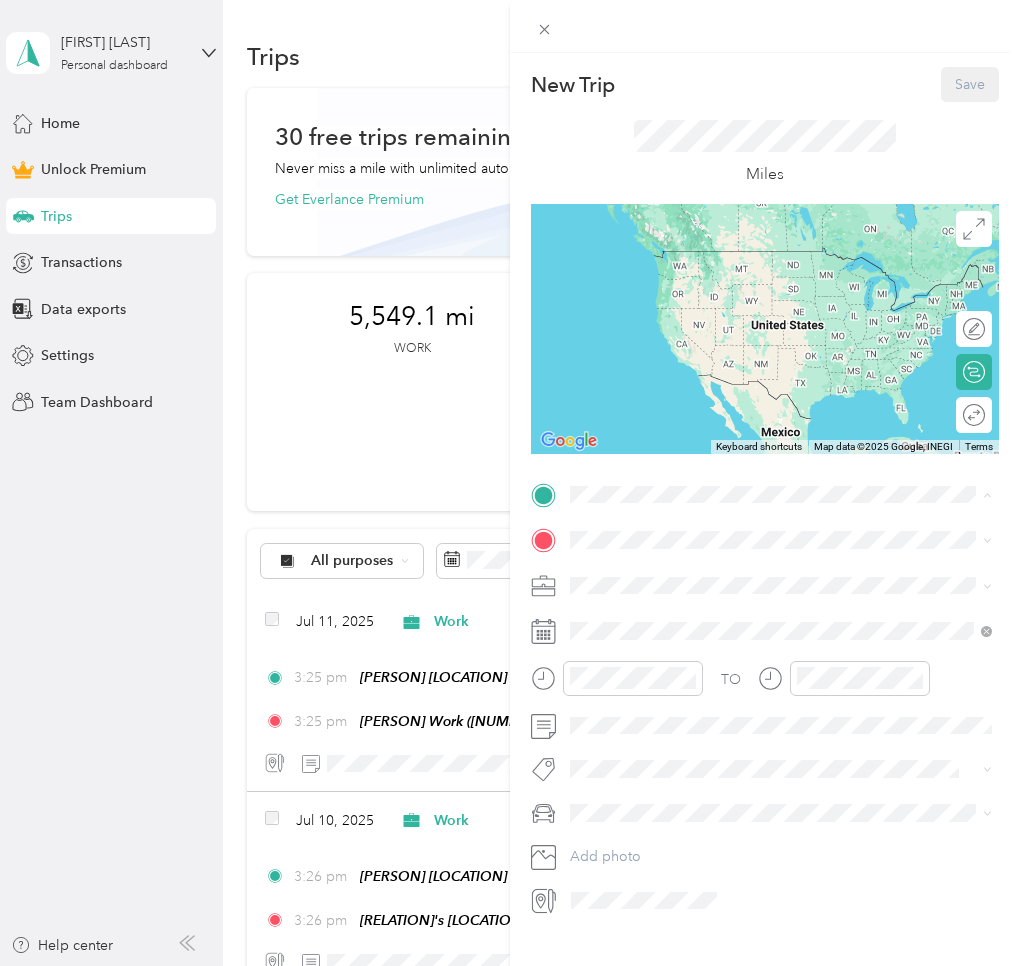 click on "[PERSON]  Home [NUMBER] [STREET], [POSTAL_CODE], [CITY], [STATE], [COUNTRY]" at bounding box center (781, 585) 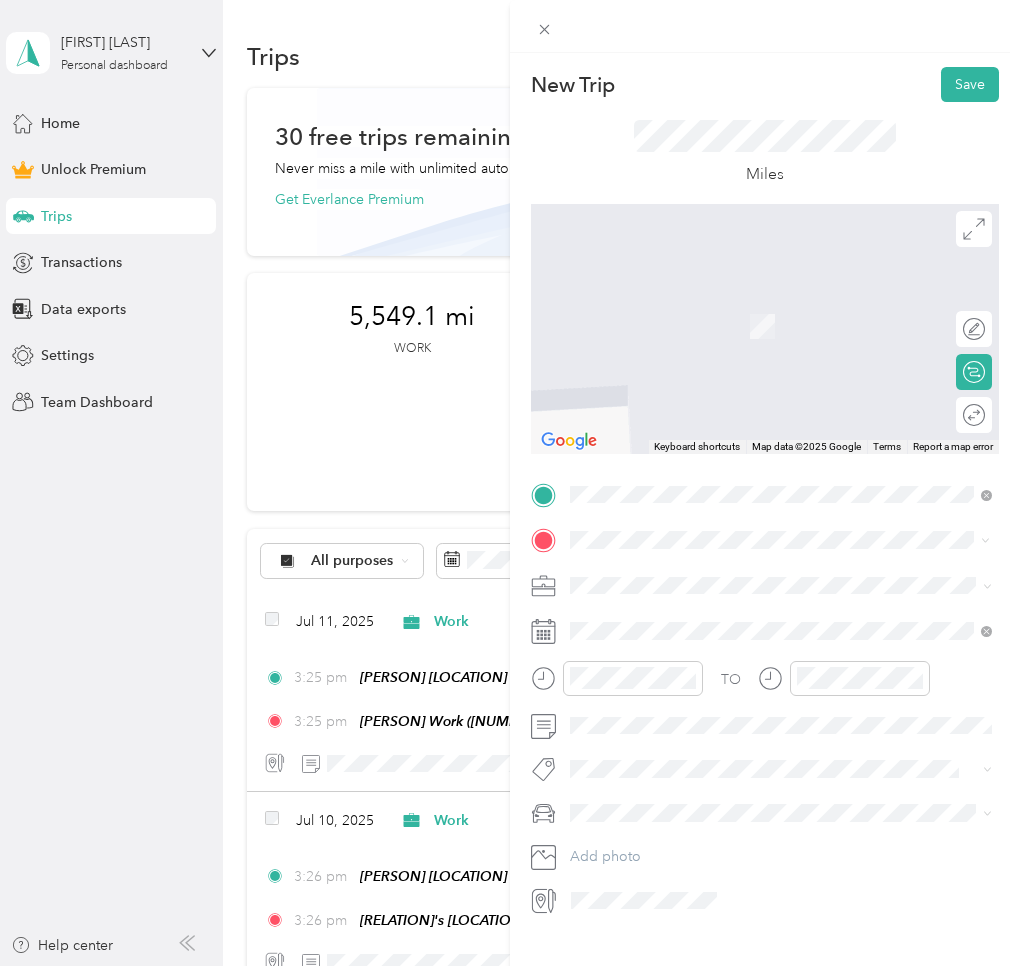 drag, startPoint x: 635, startPoint y: 735, endPoint x: 611, endPoint y: 687, distance: 53.66563 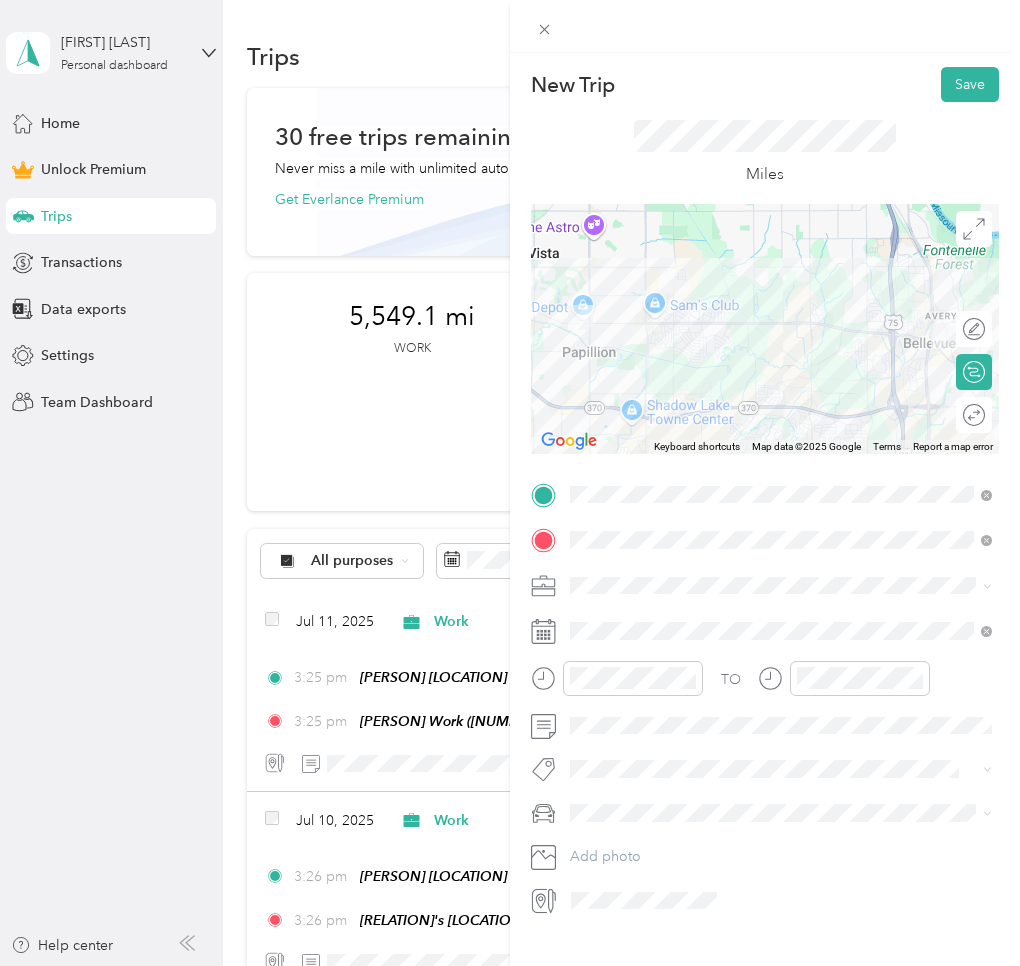drag, startPoint x: 600, startPoint y: 617, endPoint x: 598, endPoint y: 627, distance: 10.198039 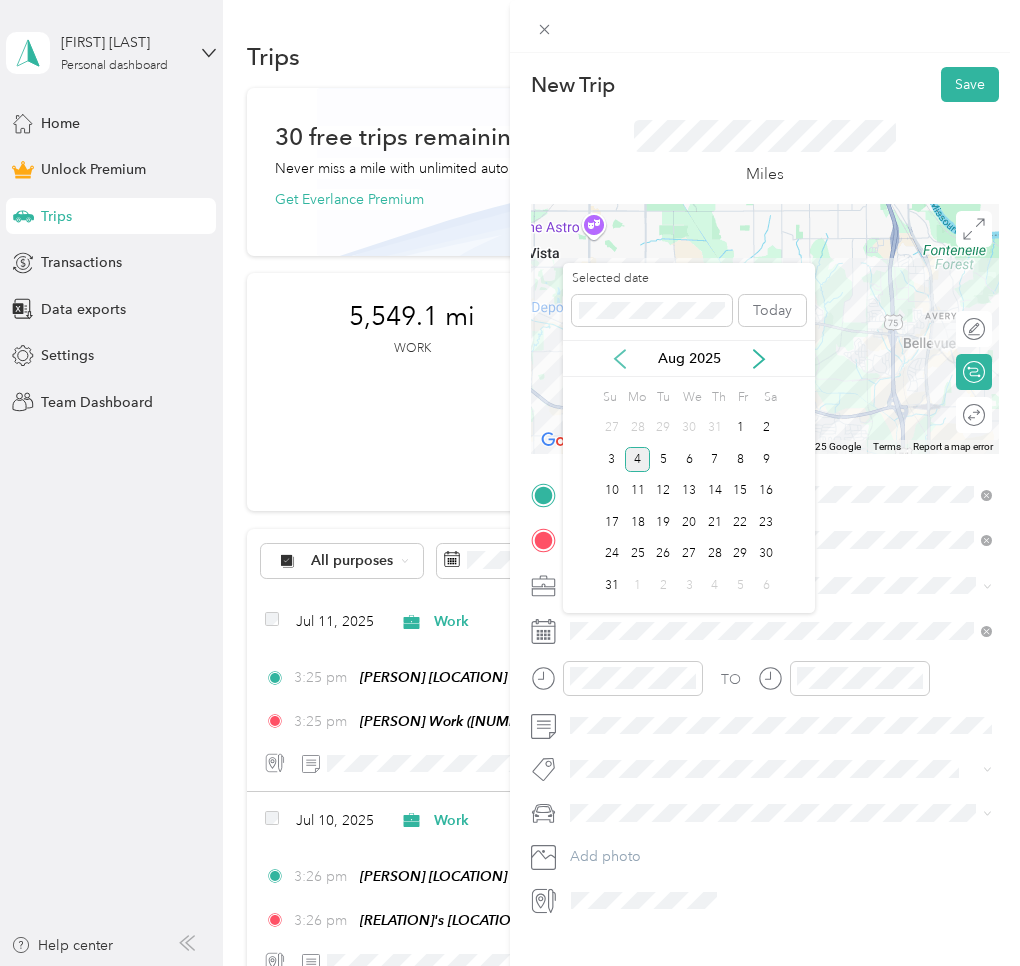 click 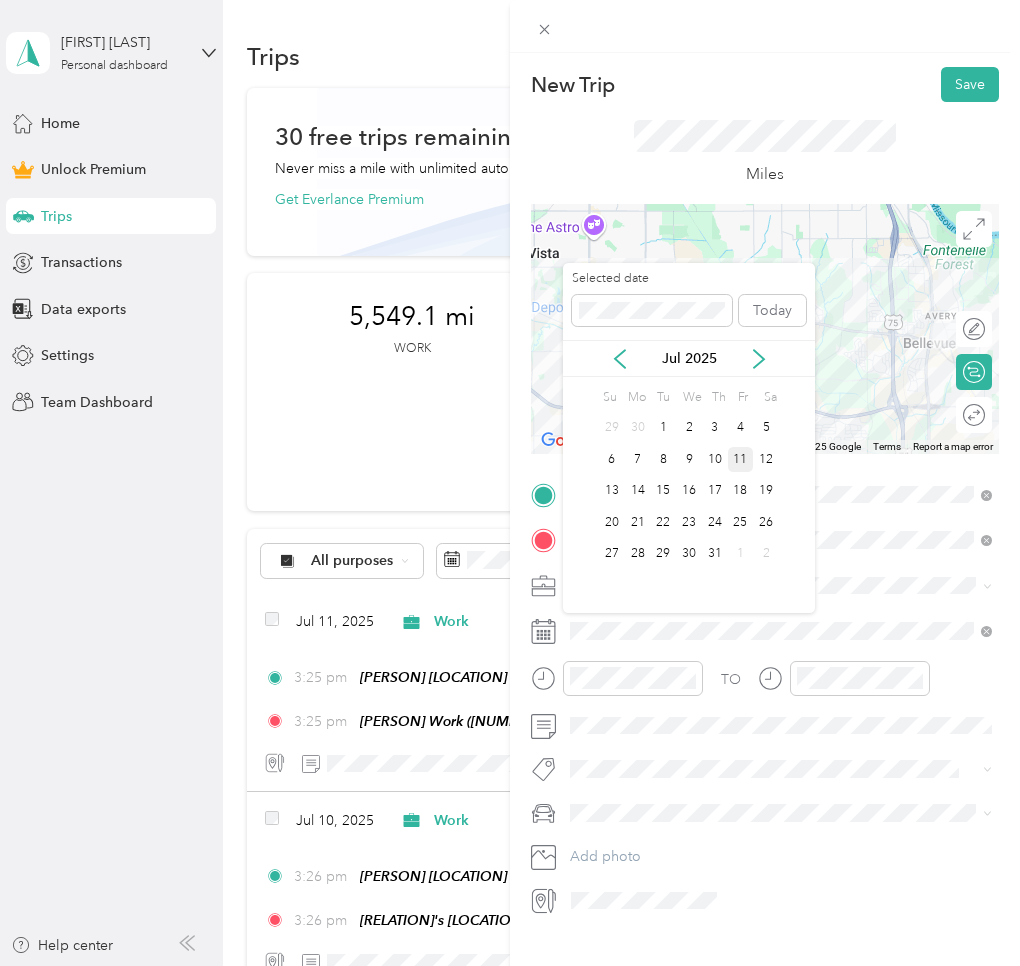 drag, startPoint x: 742, startPoint y: 452, endPoint x: 879, endPoint y: 427, distance: 139.26234 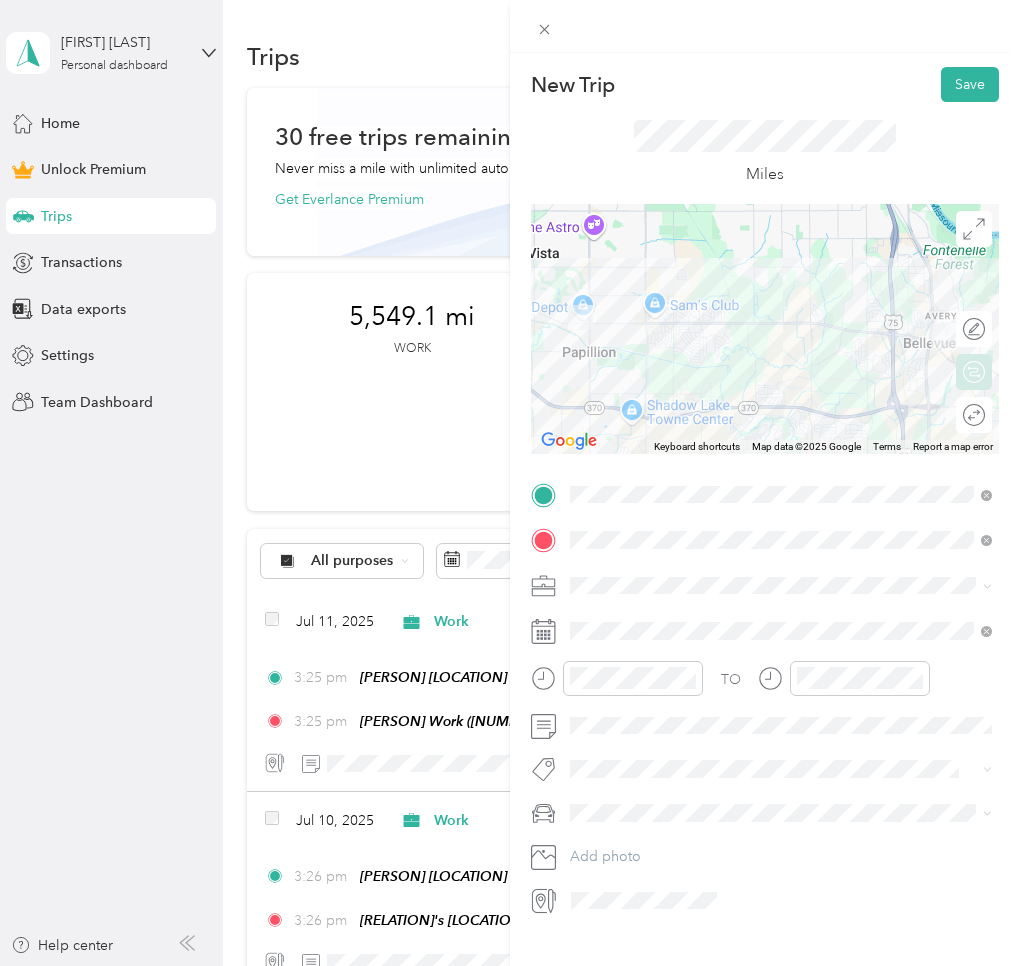 click on "Round trip" at bounding box center (974, 415) 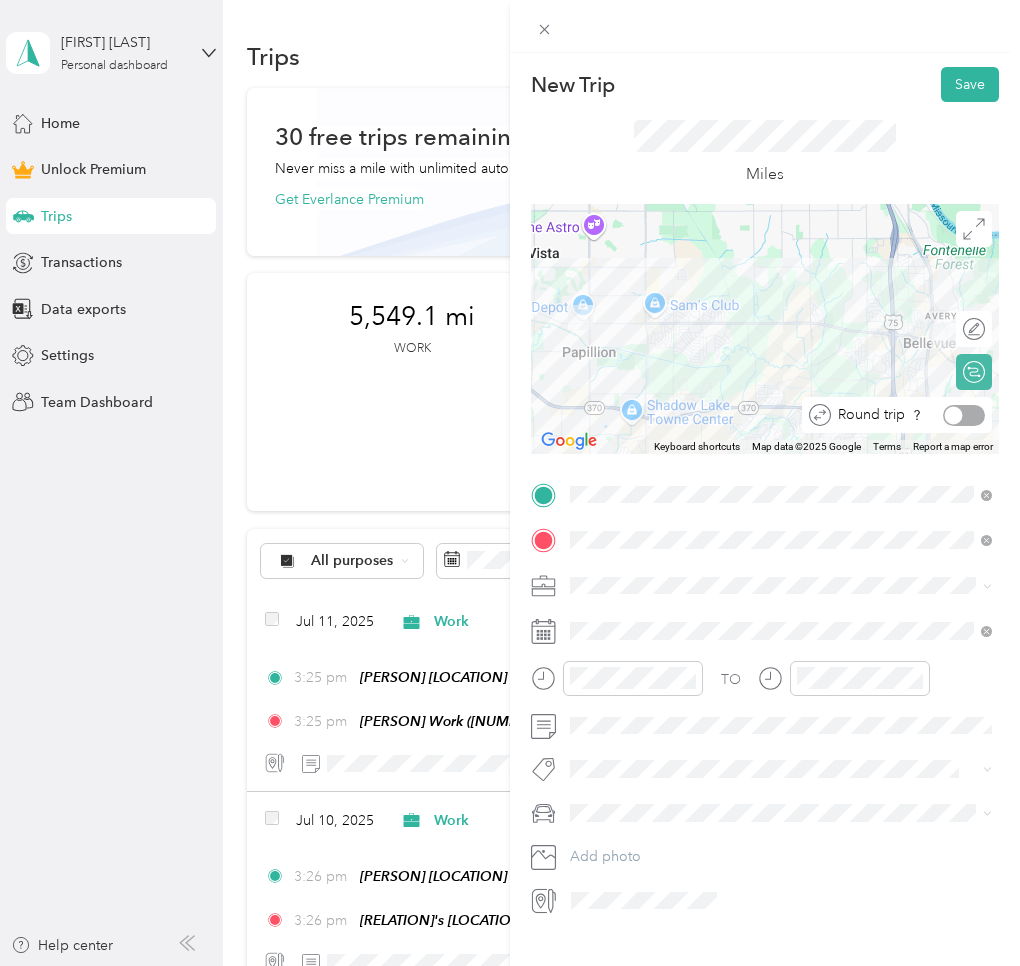 click at bounding box center [964, 415] 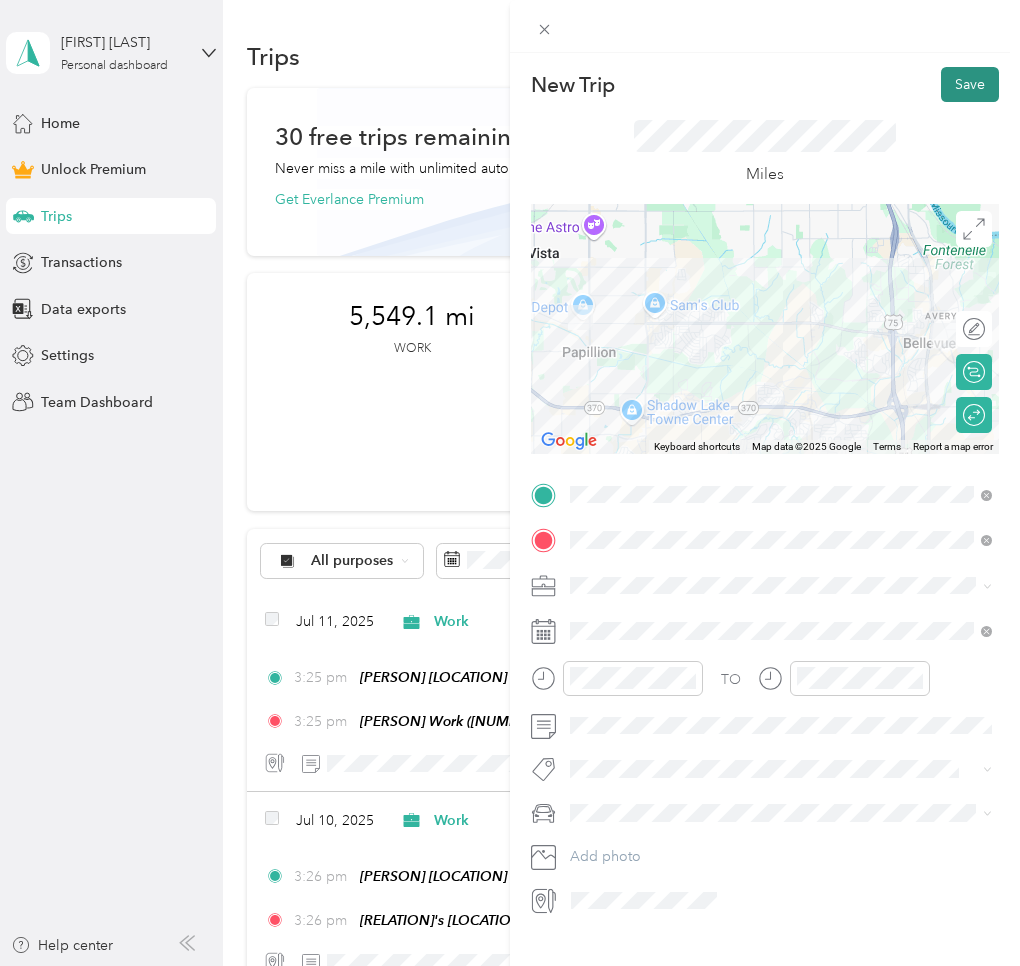 click on "Save" at bounding box center [970, 84] 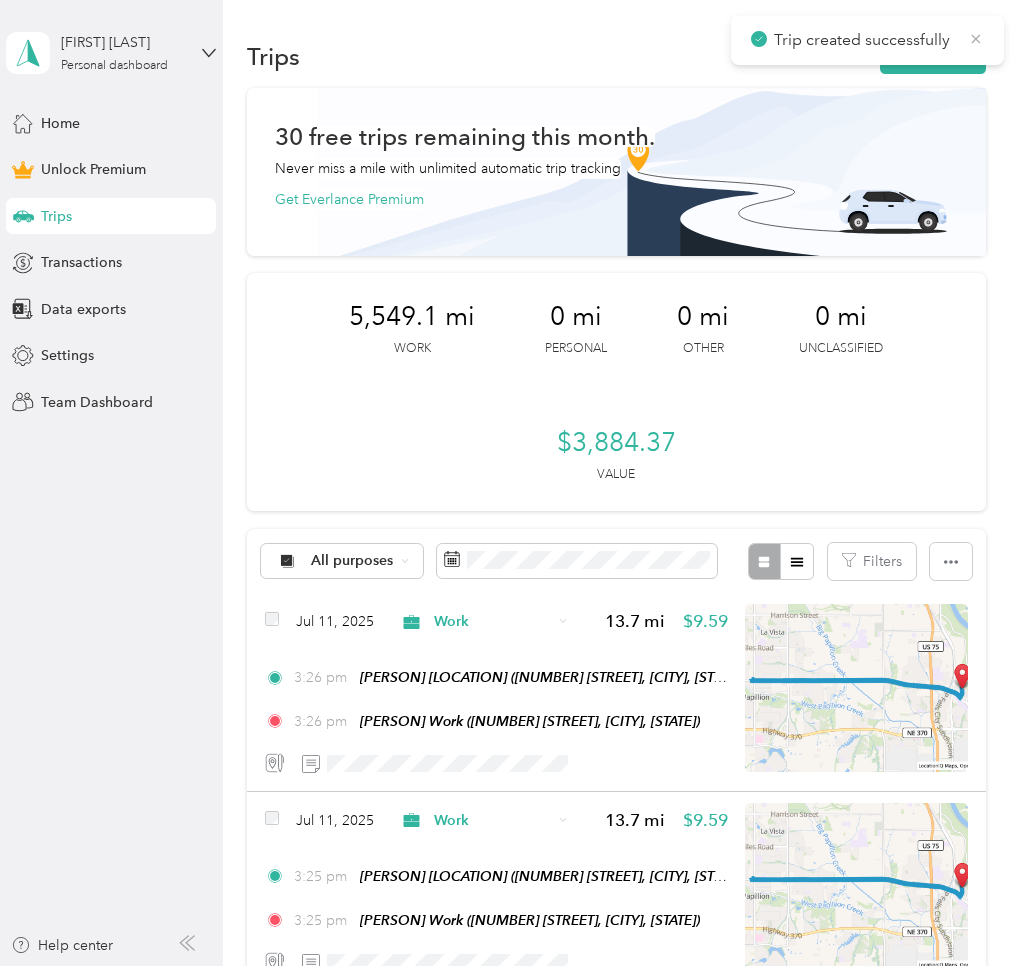 click 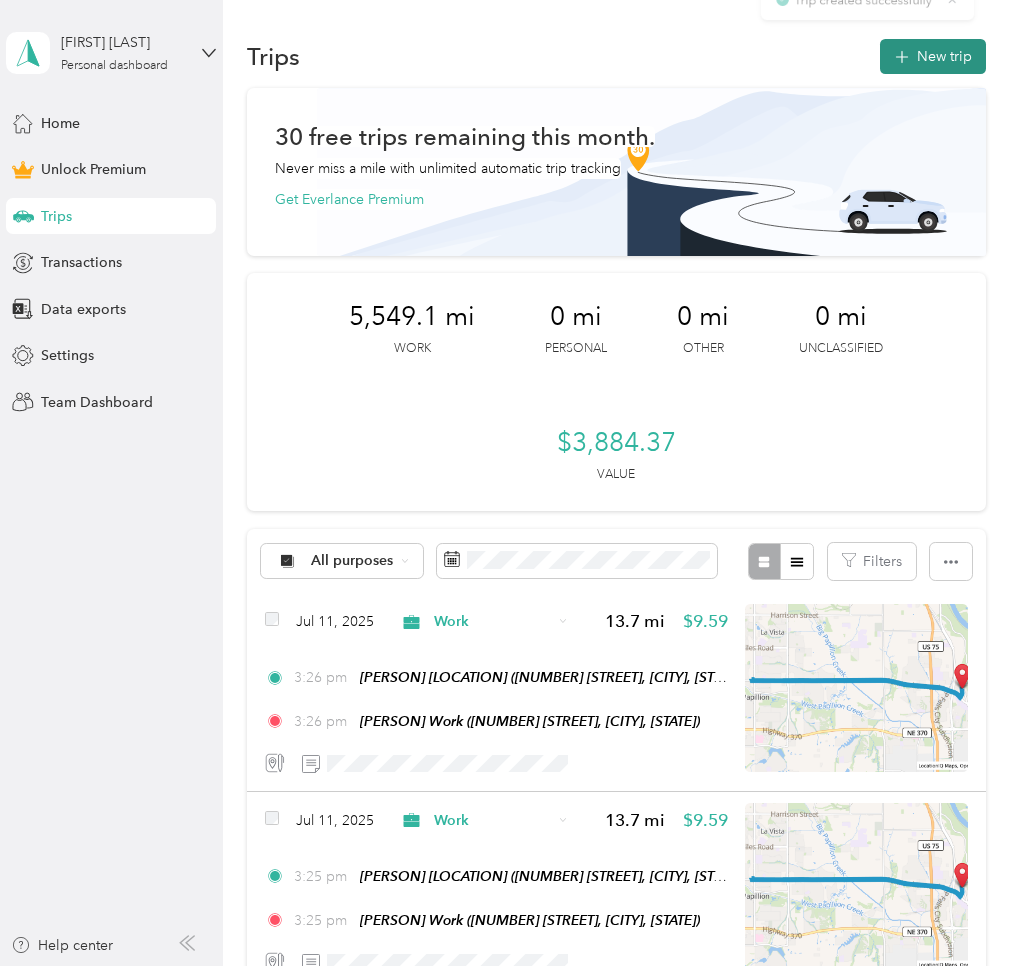 click on "New trip" at bounding box center [933, 56] 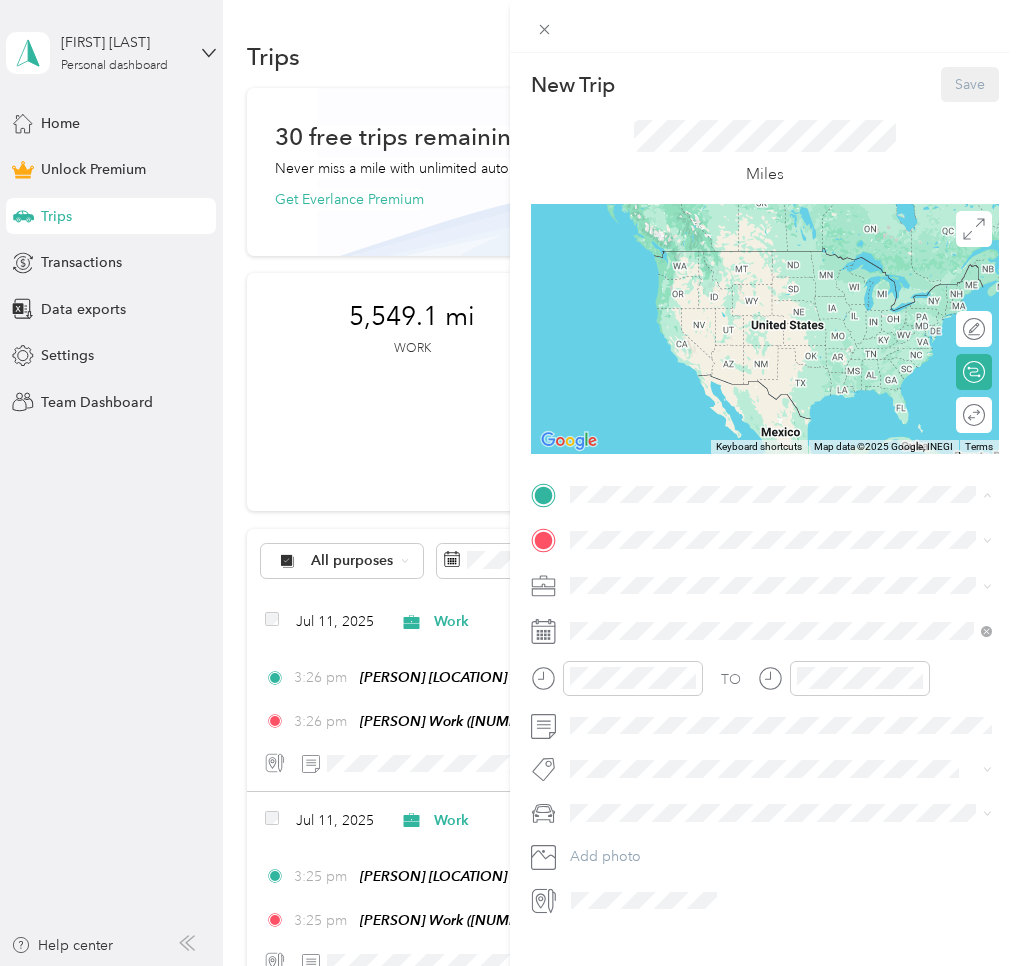 click on "[PERSON]  Home [NUMBER] [STREET], [POSTAL_CODE], [CITY], [STATE], [COUNTRY]" at bounding box center (780, 586) 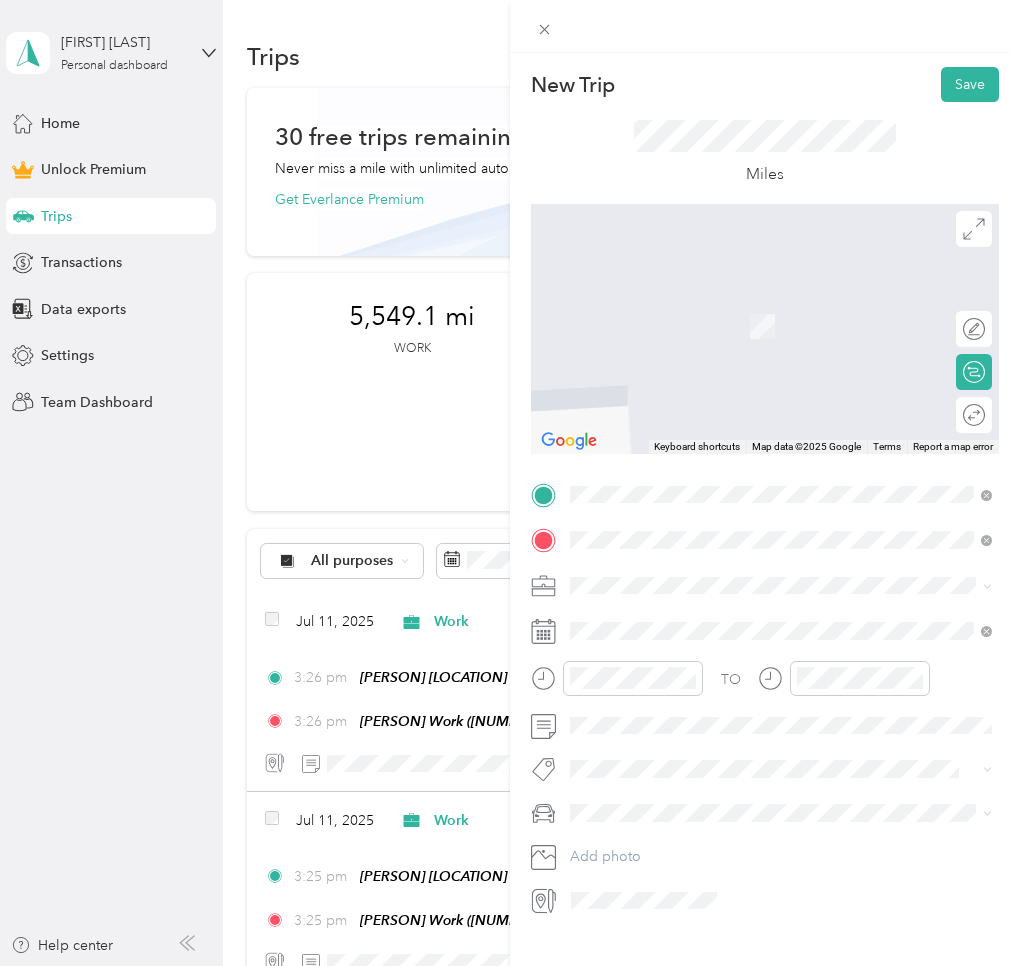 click on "[NAME] Work [NUMBER] [STREET], [POSTAL_CODE], [CITY], [STATE]" at bounding box center [780, 757] 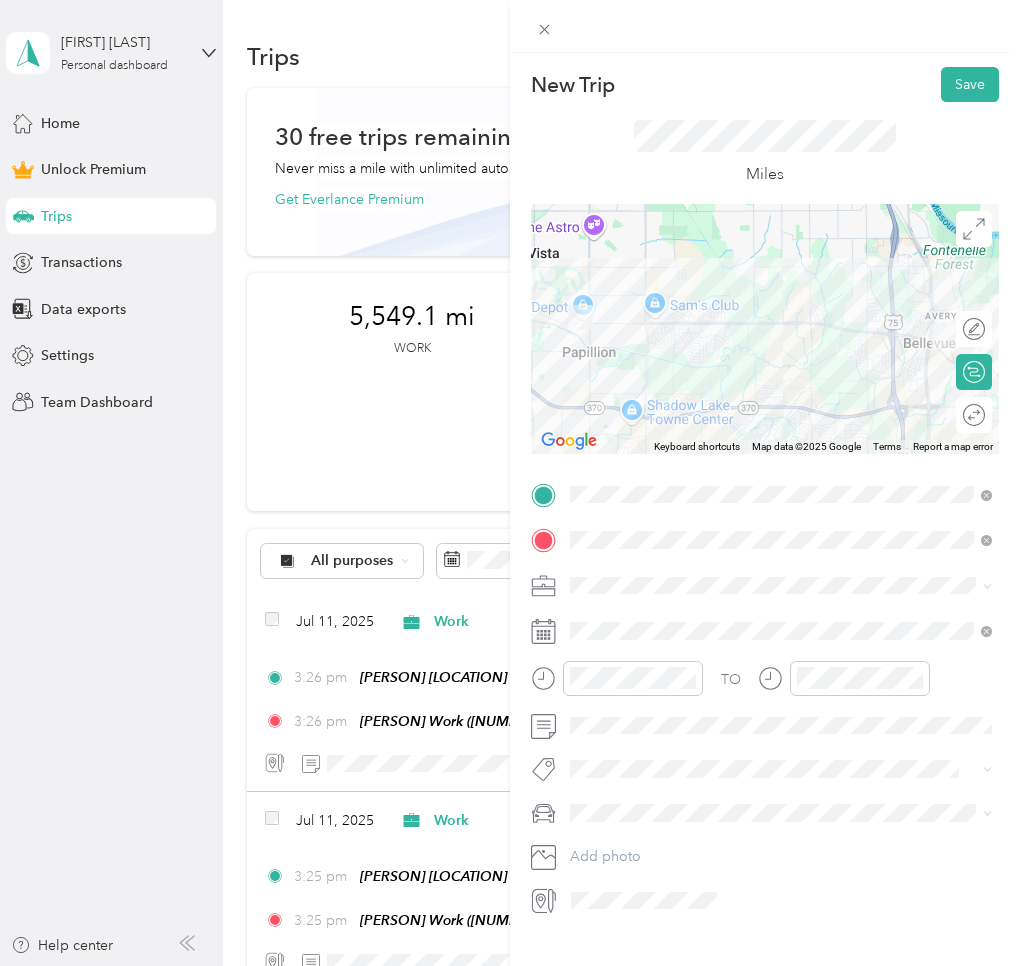click at bounding box center (781, 586) 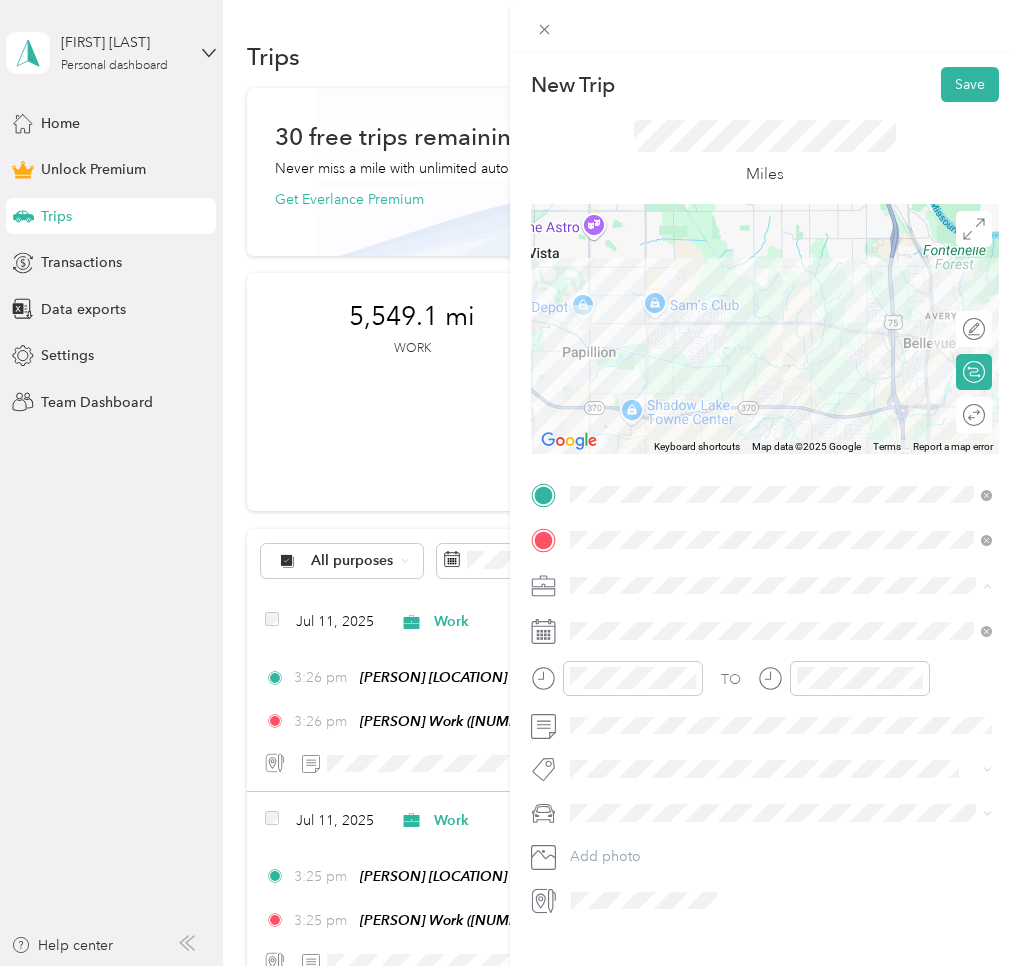 click on "Work" at bounding box center [781, 620] 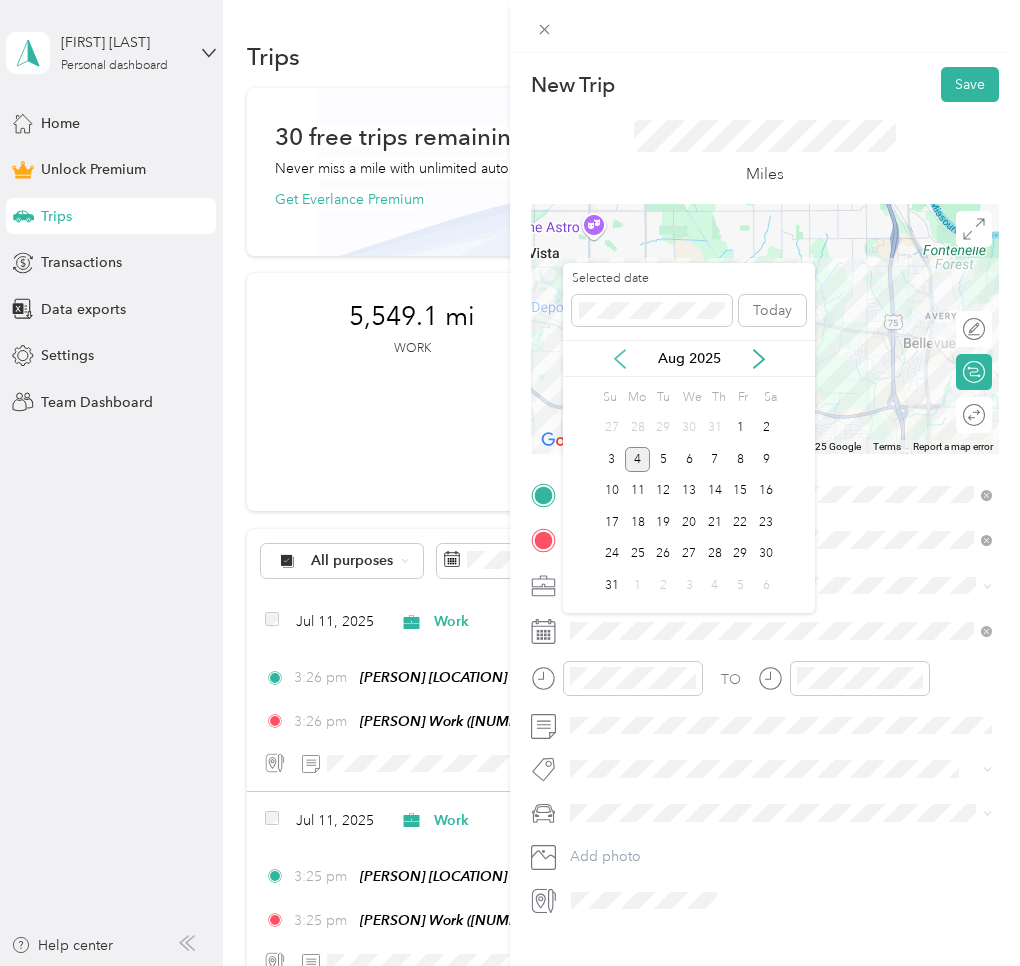 click 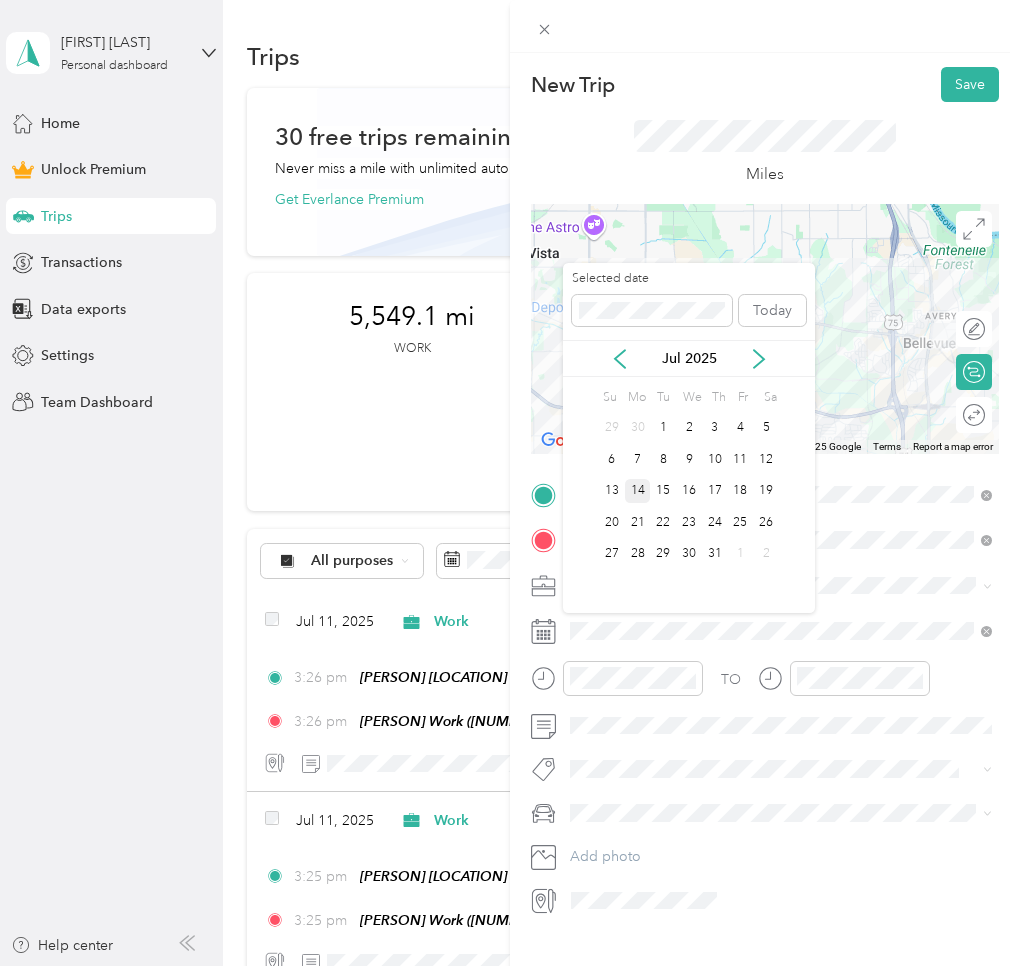 click on "14" at bounding box center (638, 491) 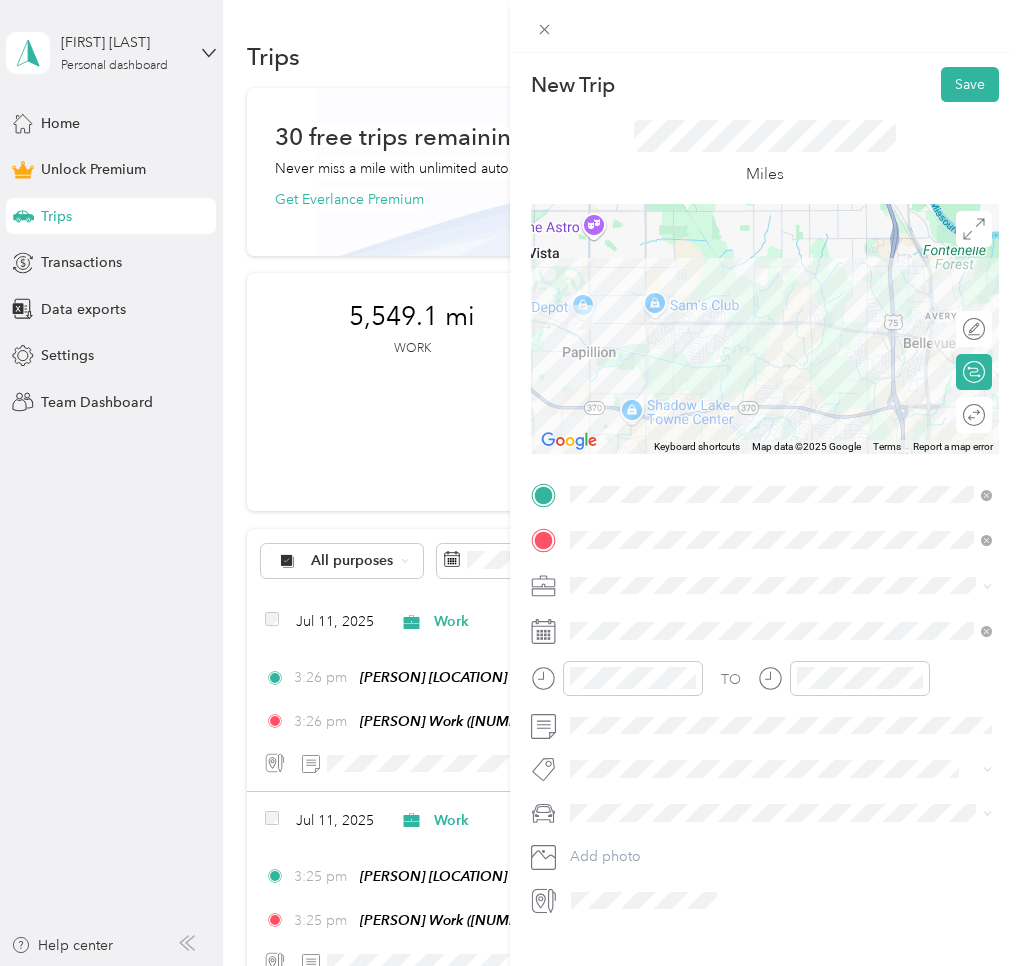 click on "Round trip" at bounding box center (985, 415) 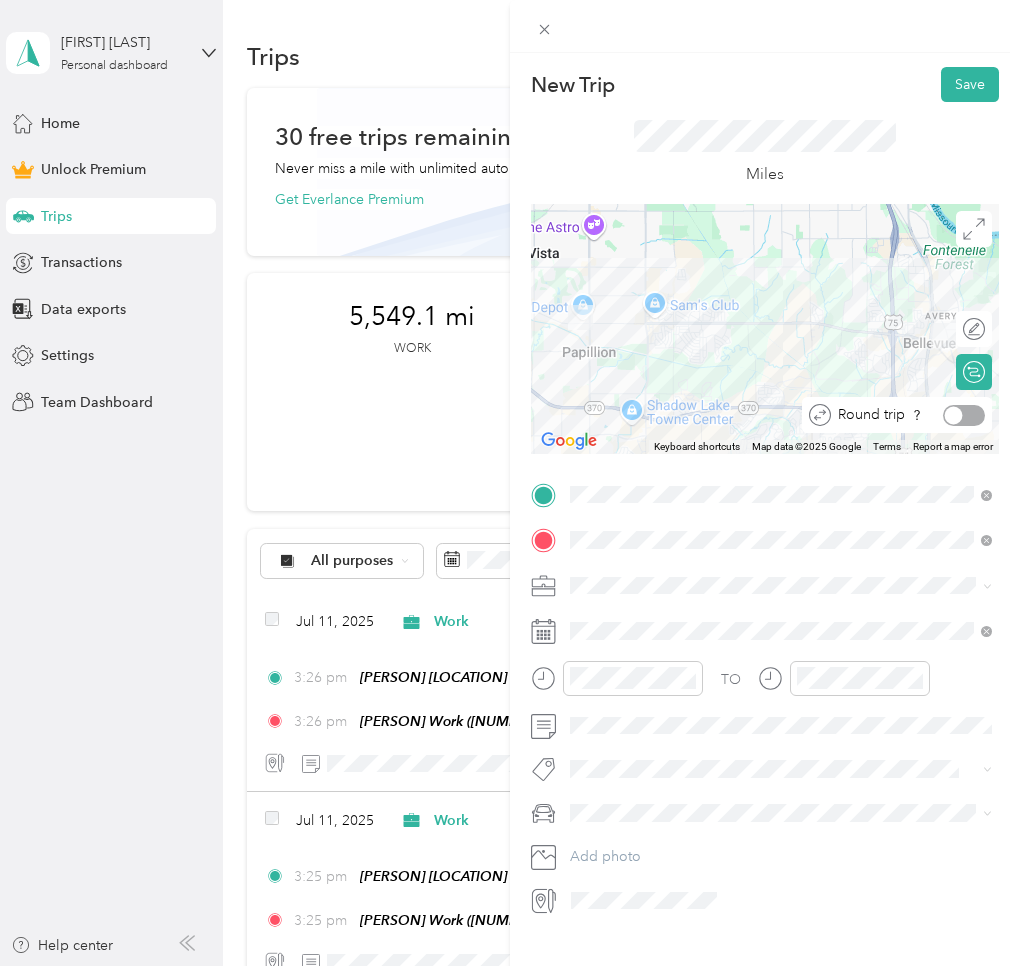 drag, startPoint x: 966, startPoint y: 414, endPoint x: 961, endPoint y: 443, distance: 29.427877 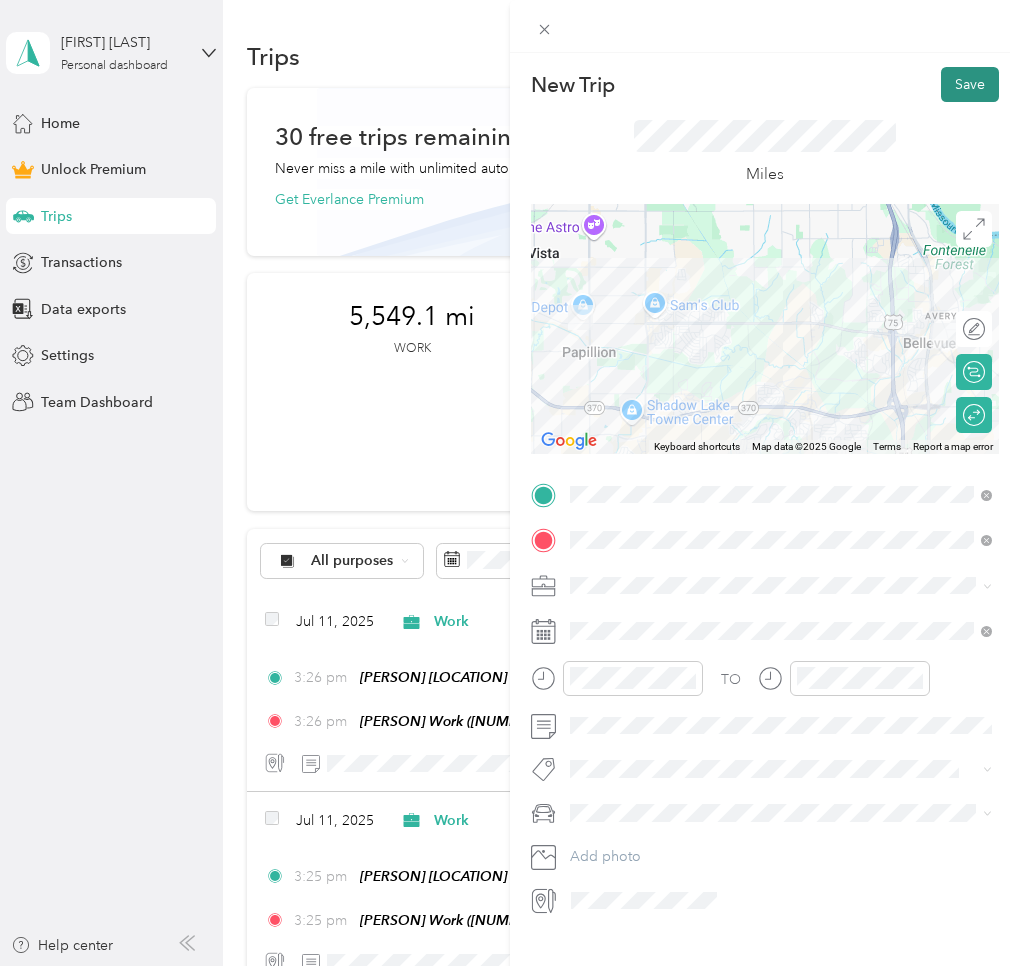 click on "Save" at bounding box center [970, 84] 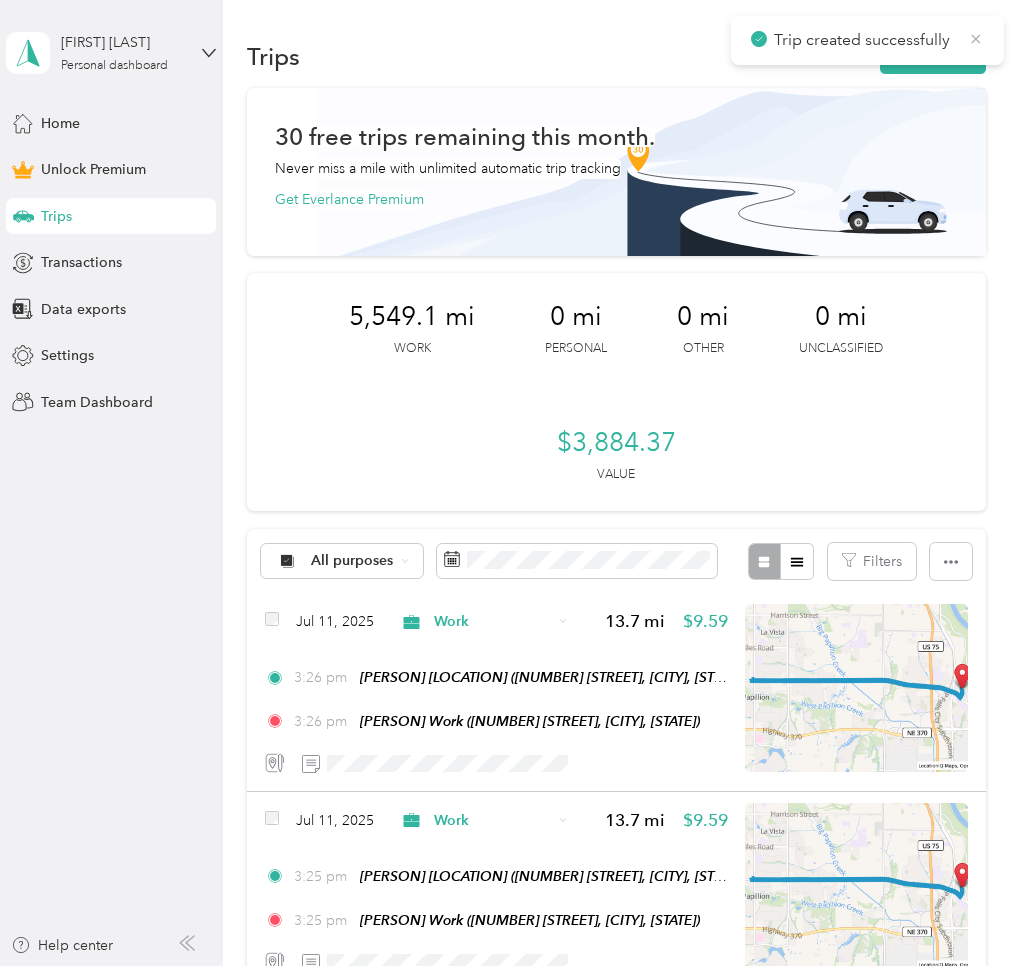click 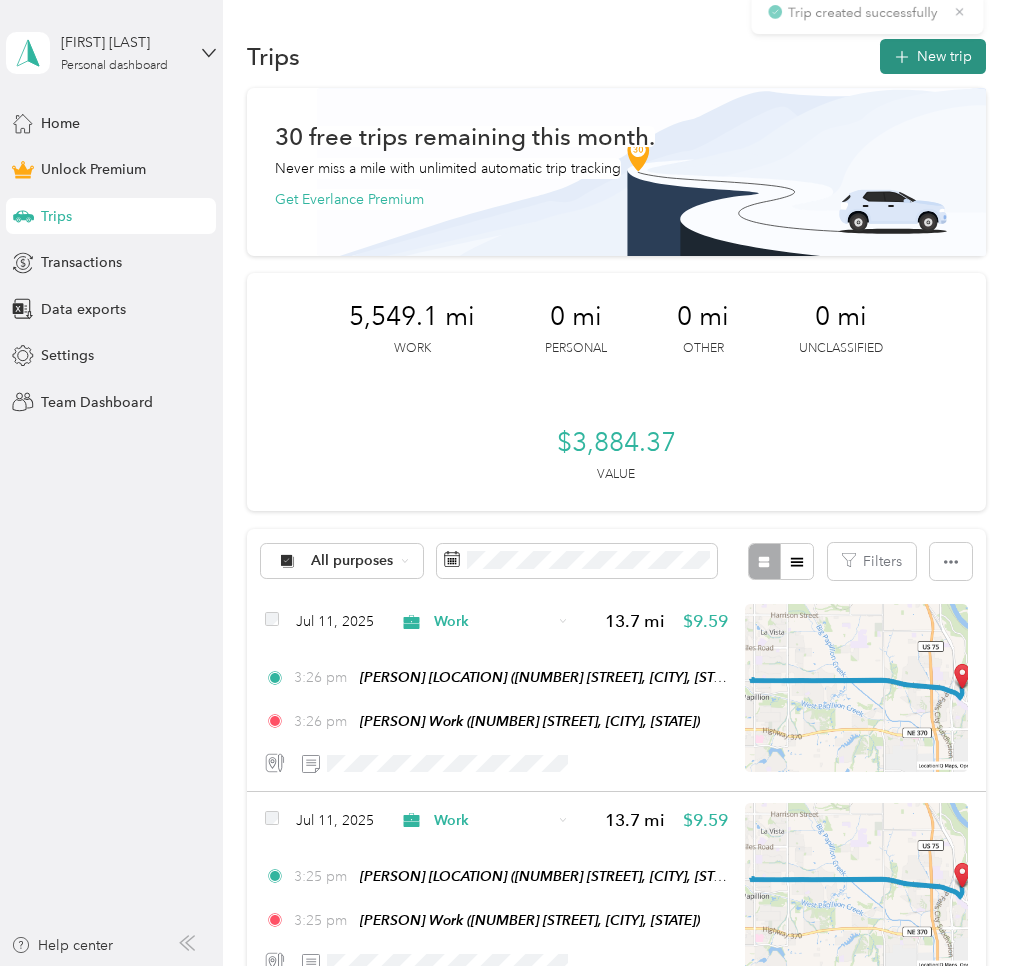 click on "New trip" at bounding box center (933, 56) 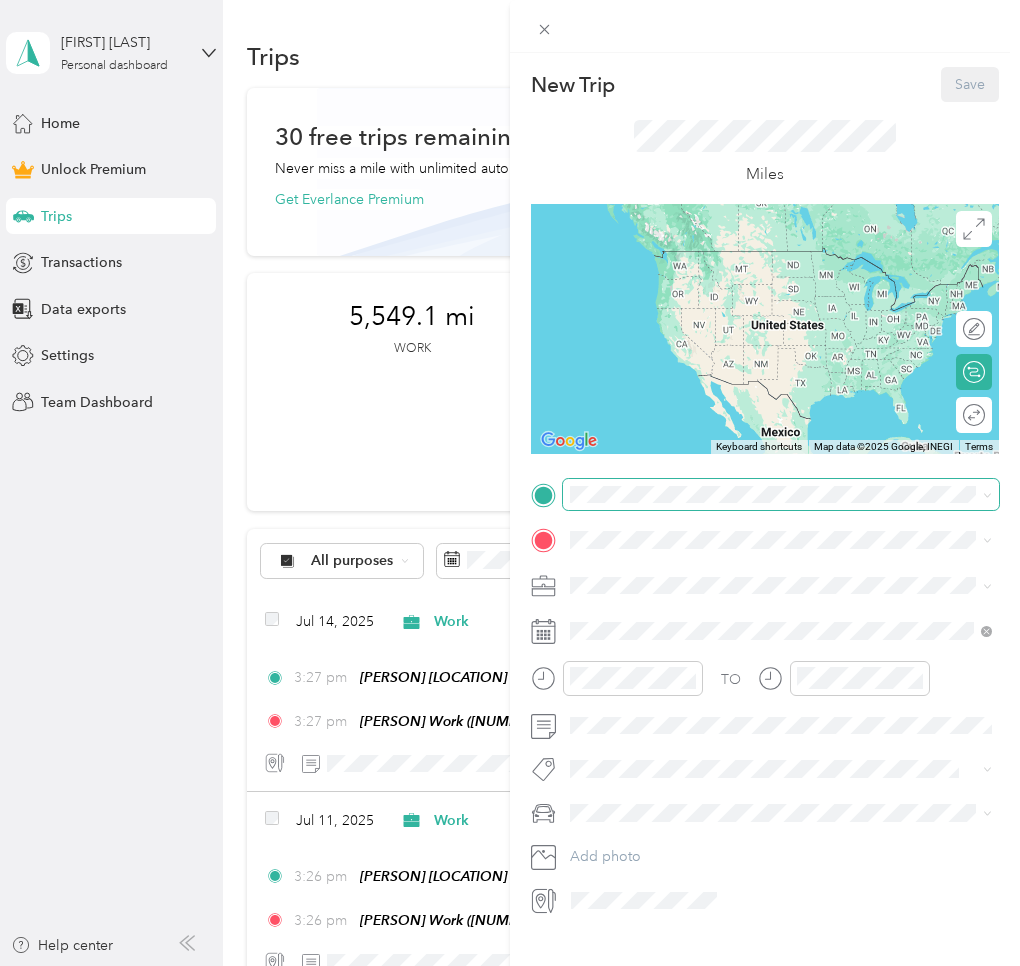 click at bounding box center (781, 495) 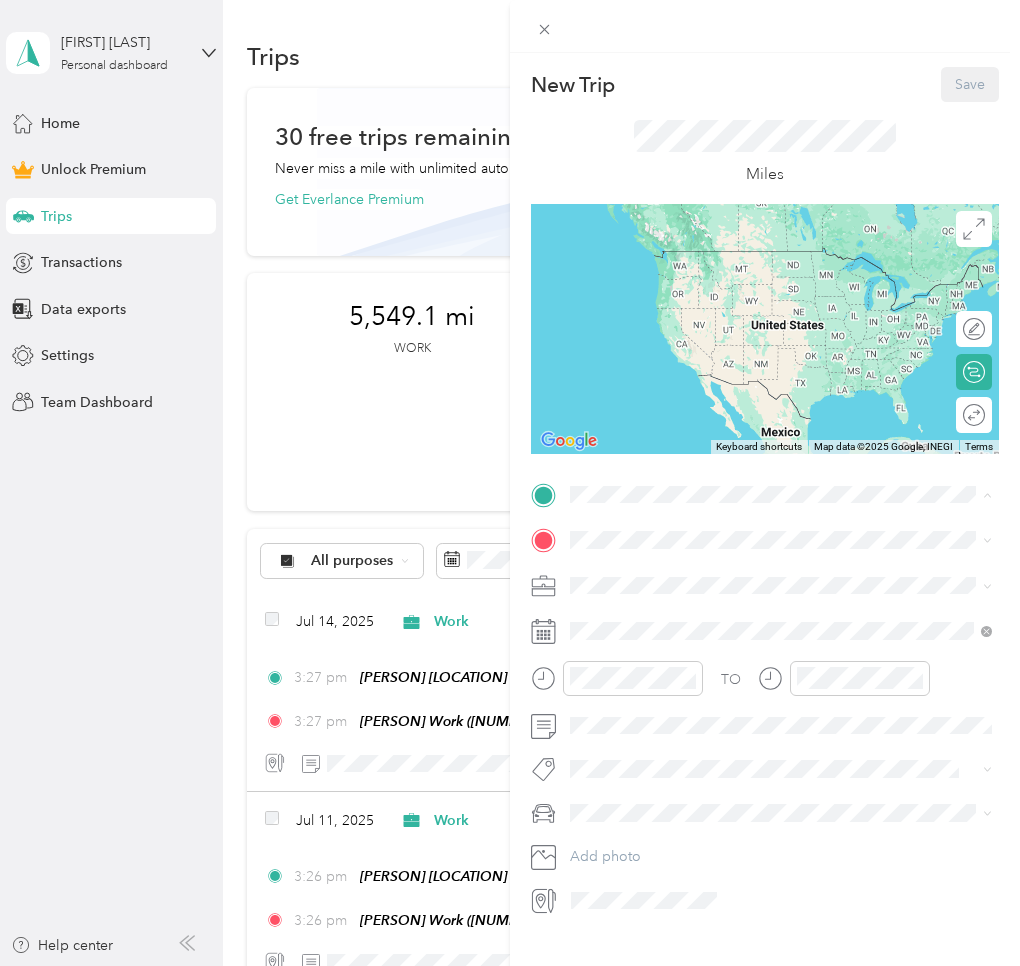 click on "[NAME]  Home" at bounding box center [656, 574] 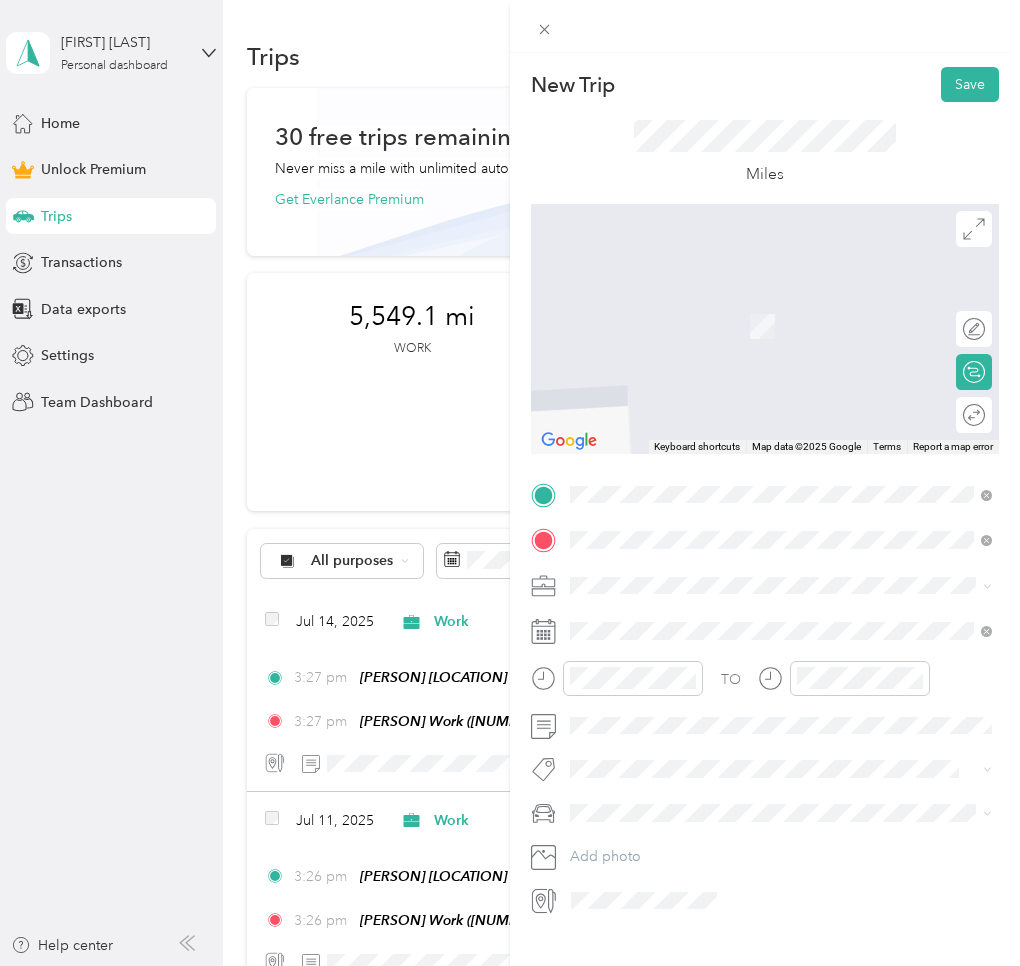 click on "[NUMBER] [STREET], [POSTAL_CODE], [STATE]" at bounding box center (757, 641) 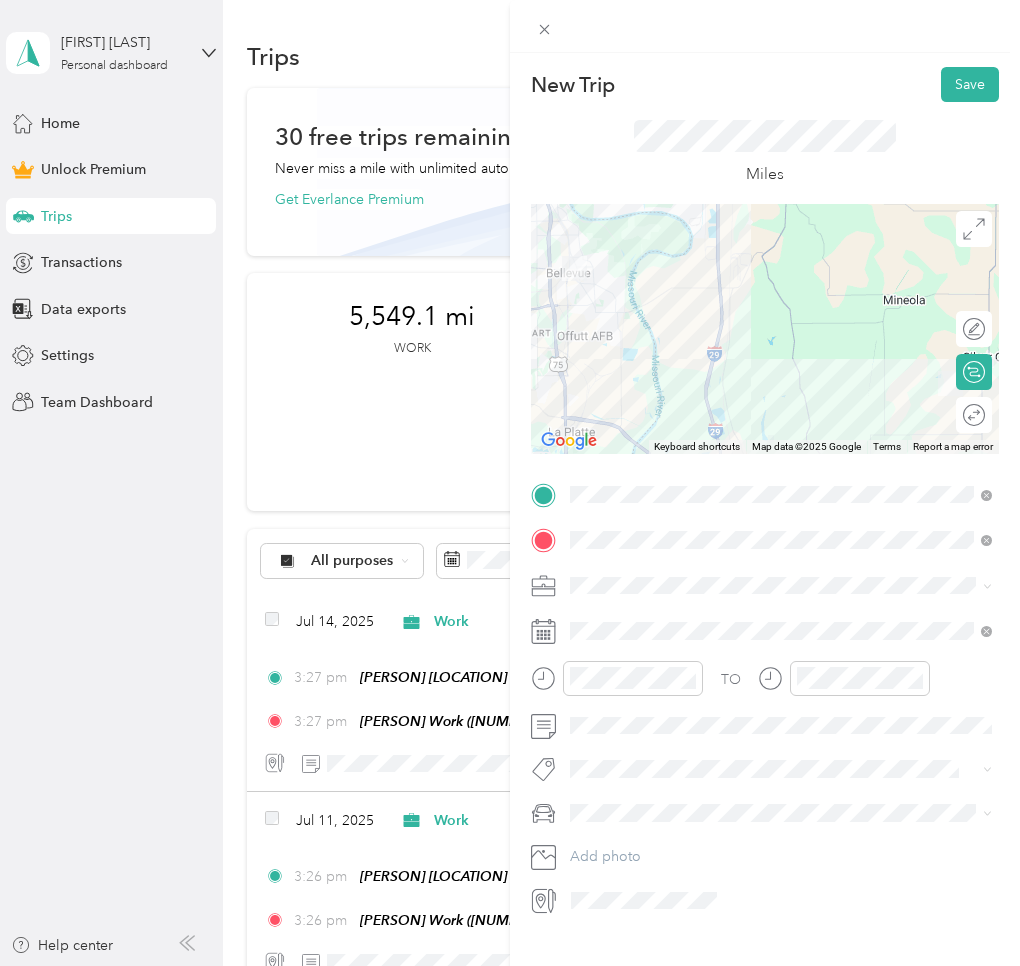 click on "TO Add photo" at bounding box center [765, 698] 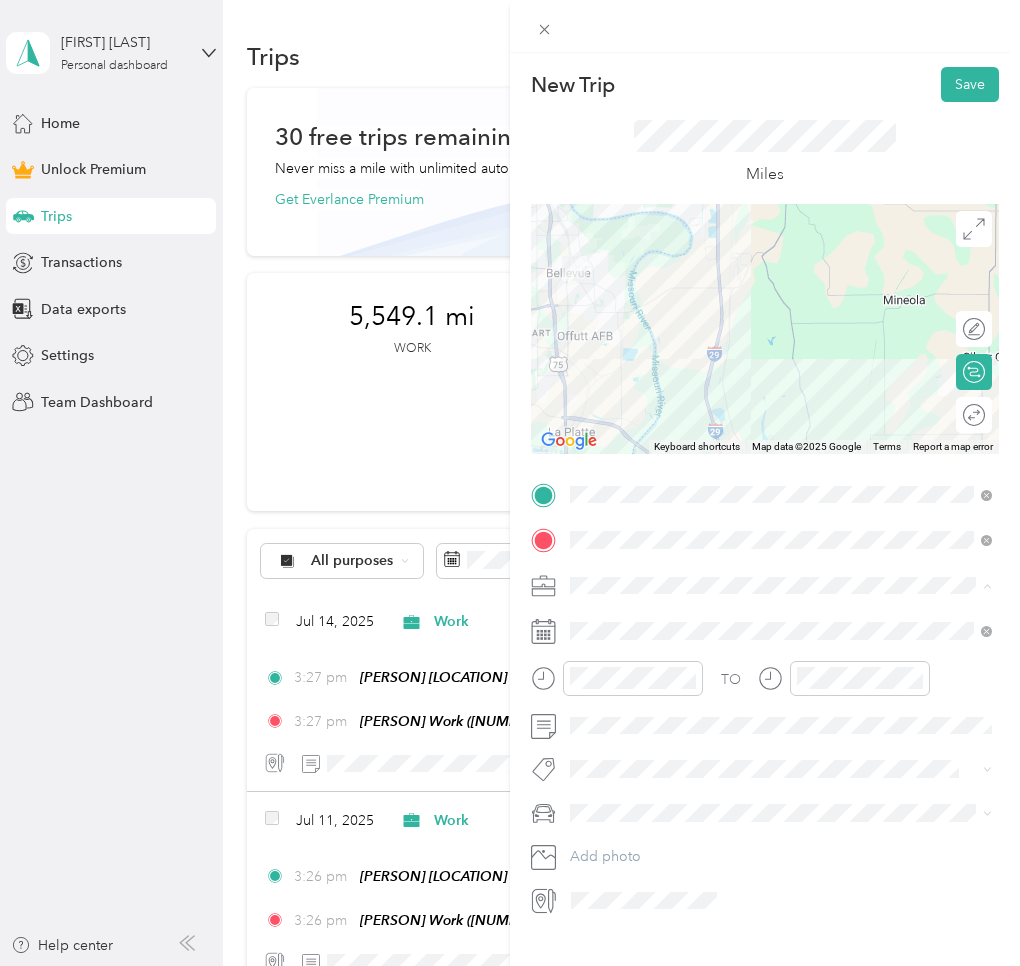 click on "Work" at bounding box center (594, 620) 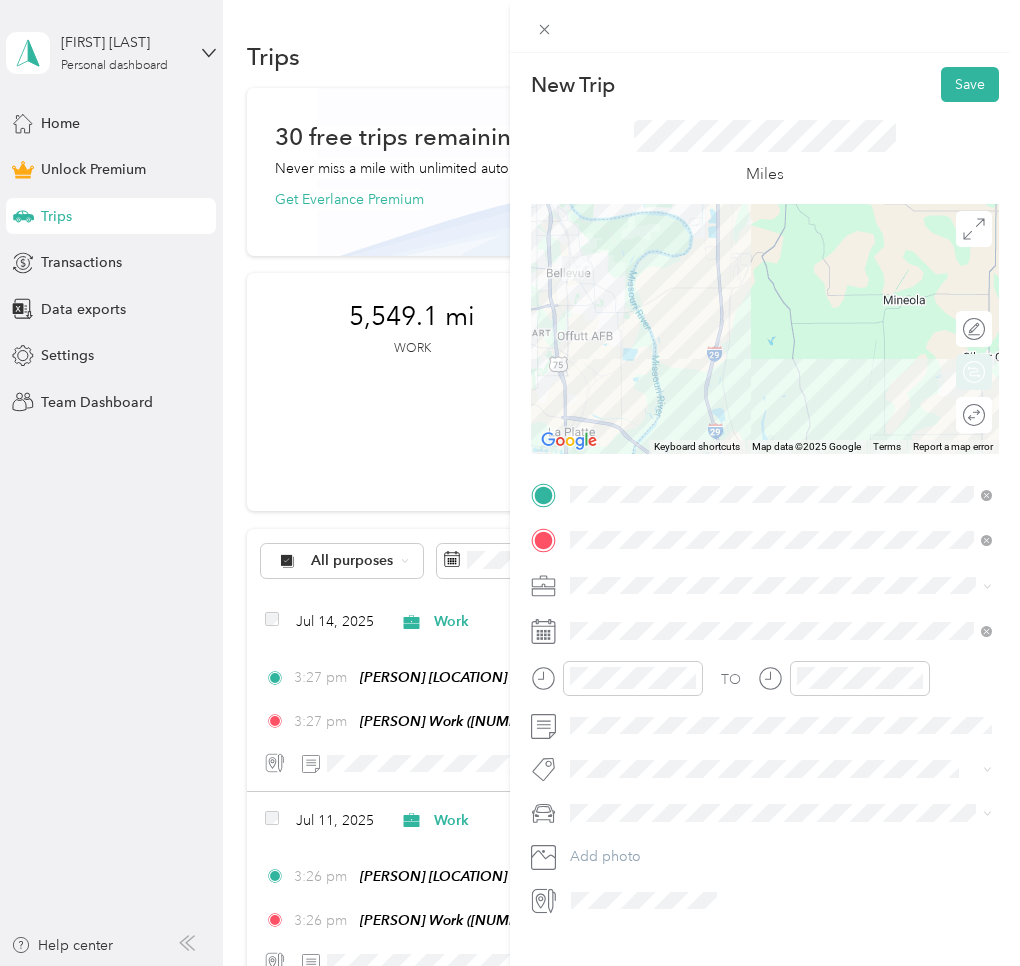click on "Round trip" at bounding box center [974, 415] 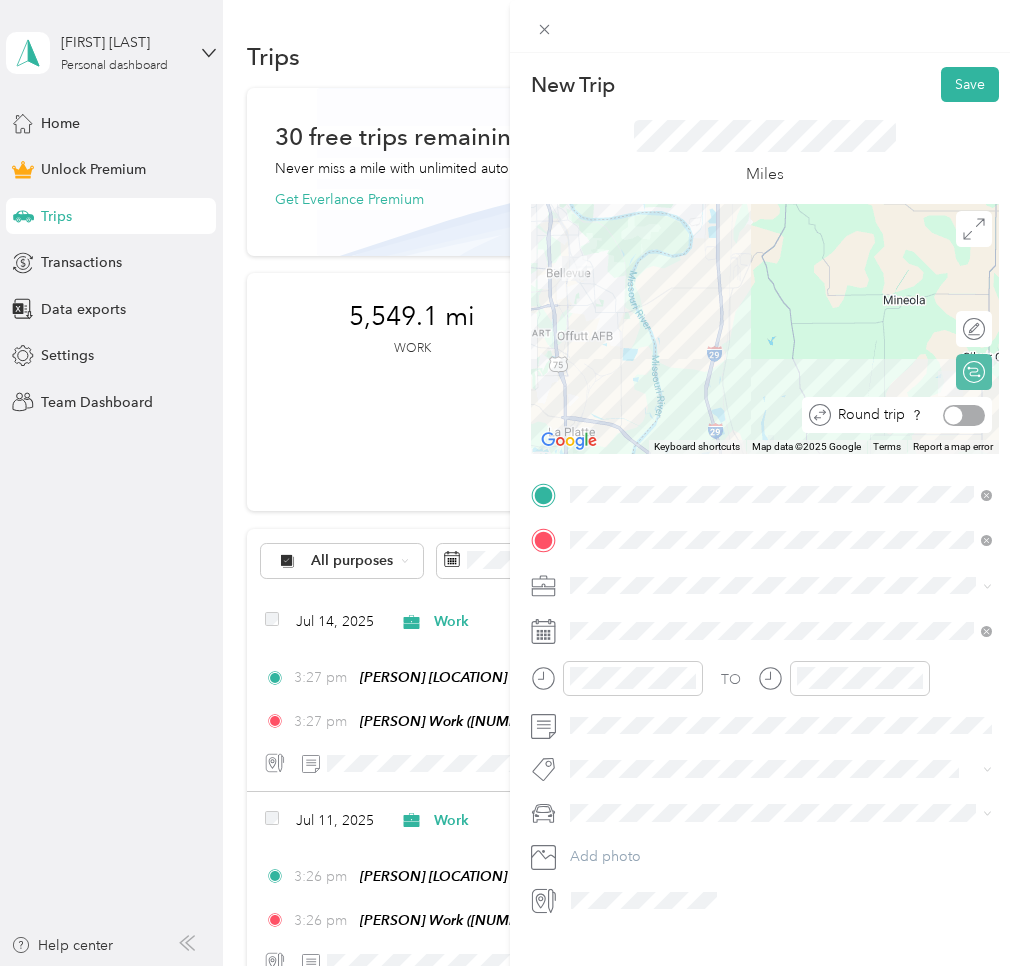 click at bounding box center (964, 415) 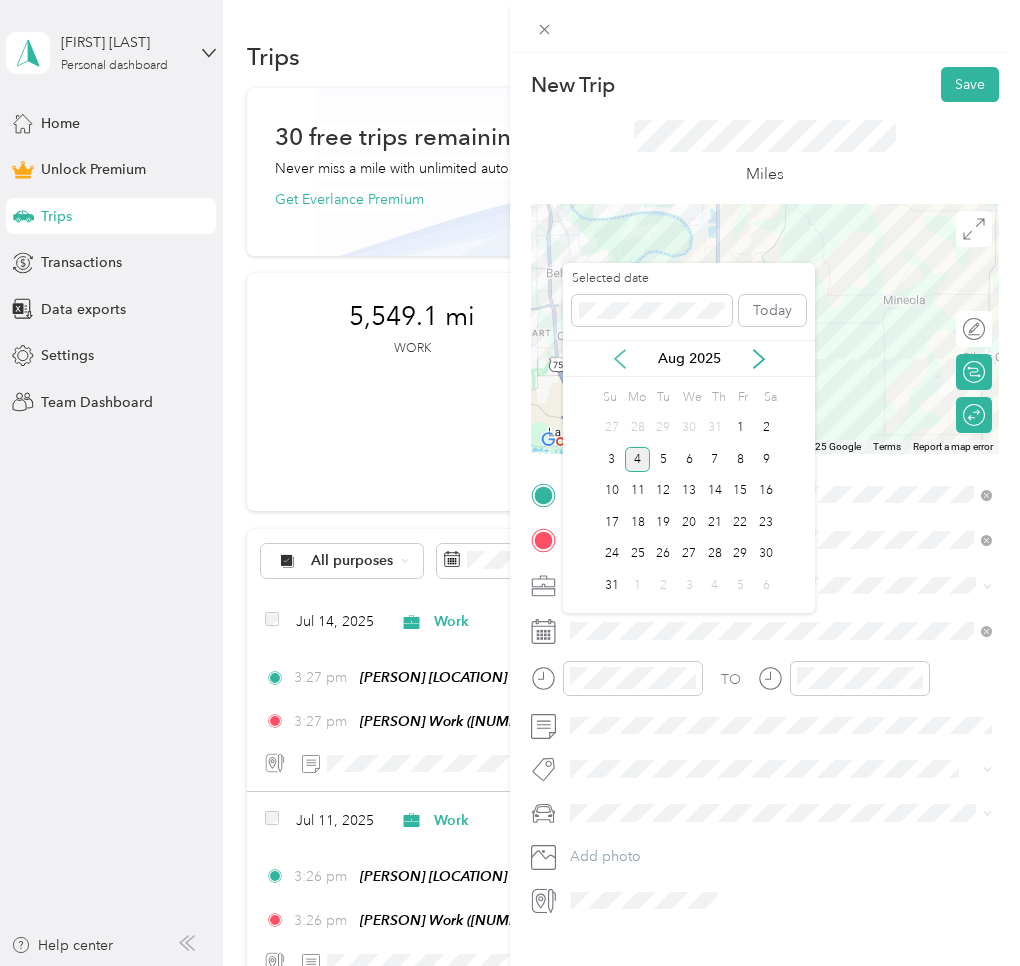 click 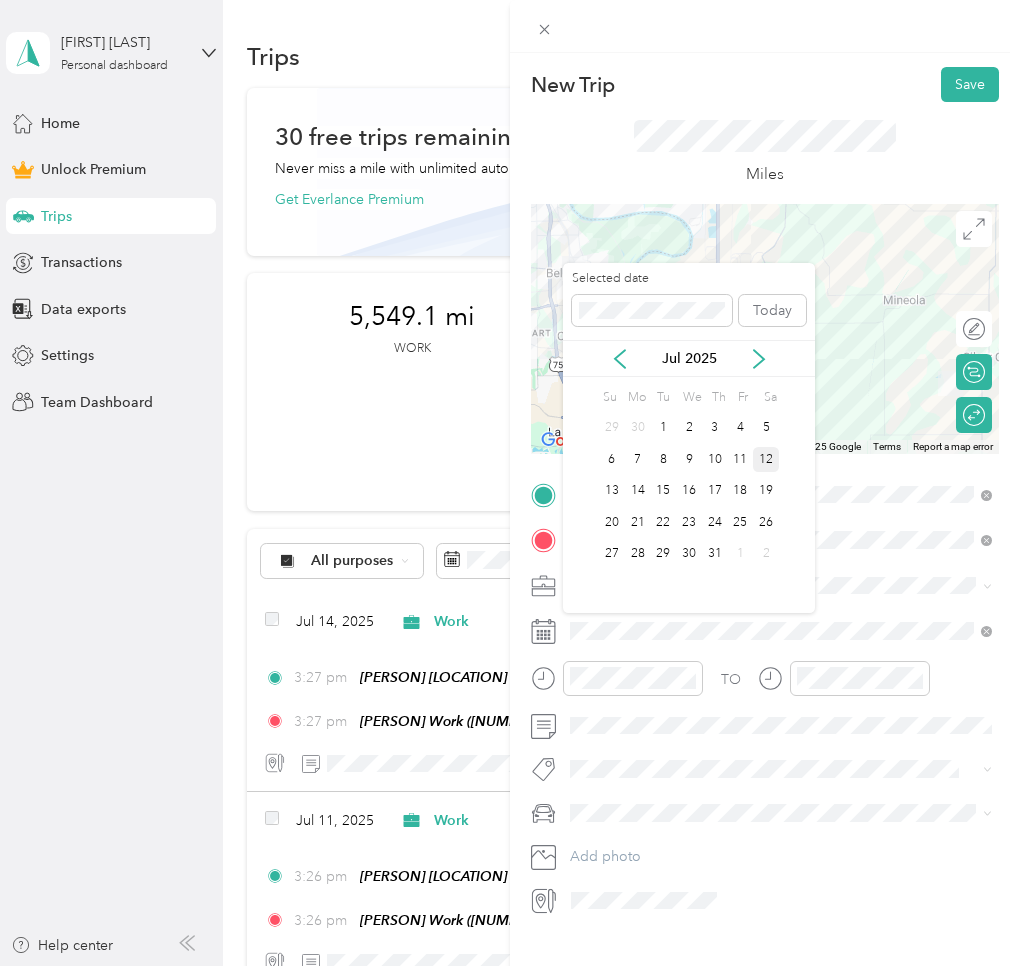 click on "12" at bounding box center [766, 459] 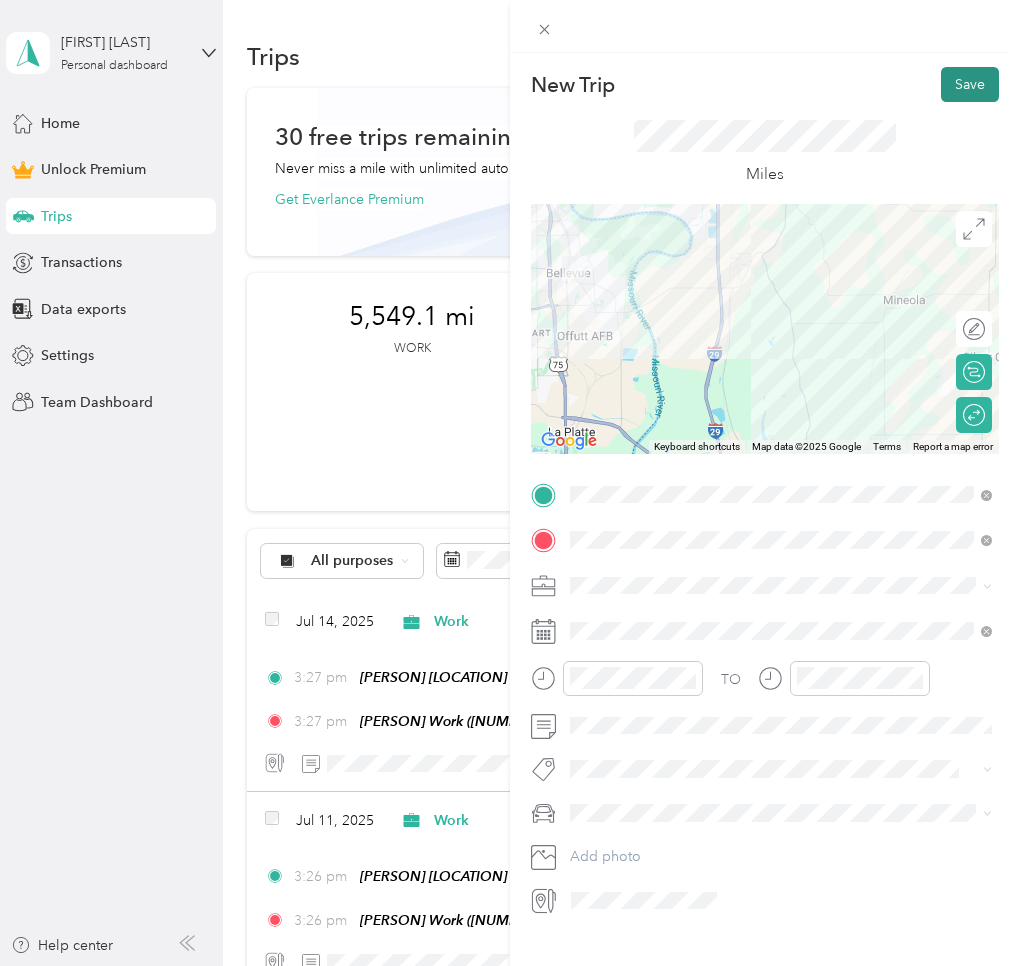click on "Save" at bounding box center (970, 84) 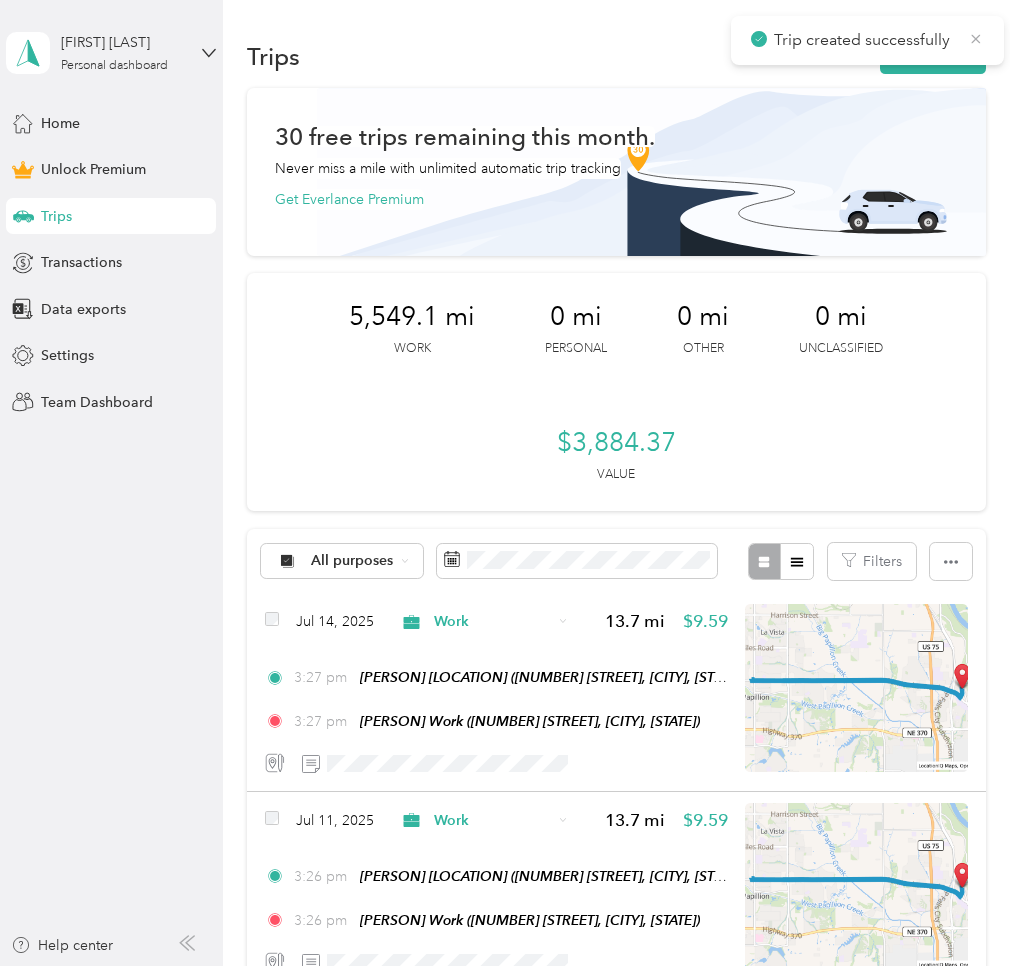 drag, startPoint x: 973, startPoint y: 38, endPoint x: 961, endPoint y: 47, distance: 15 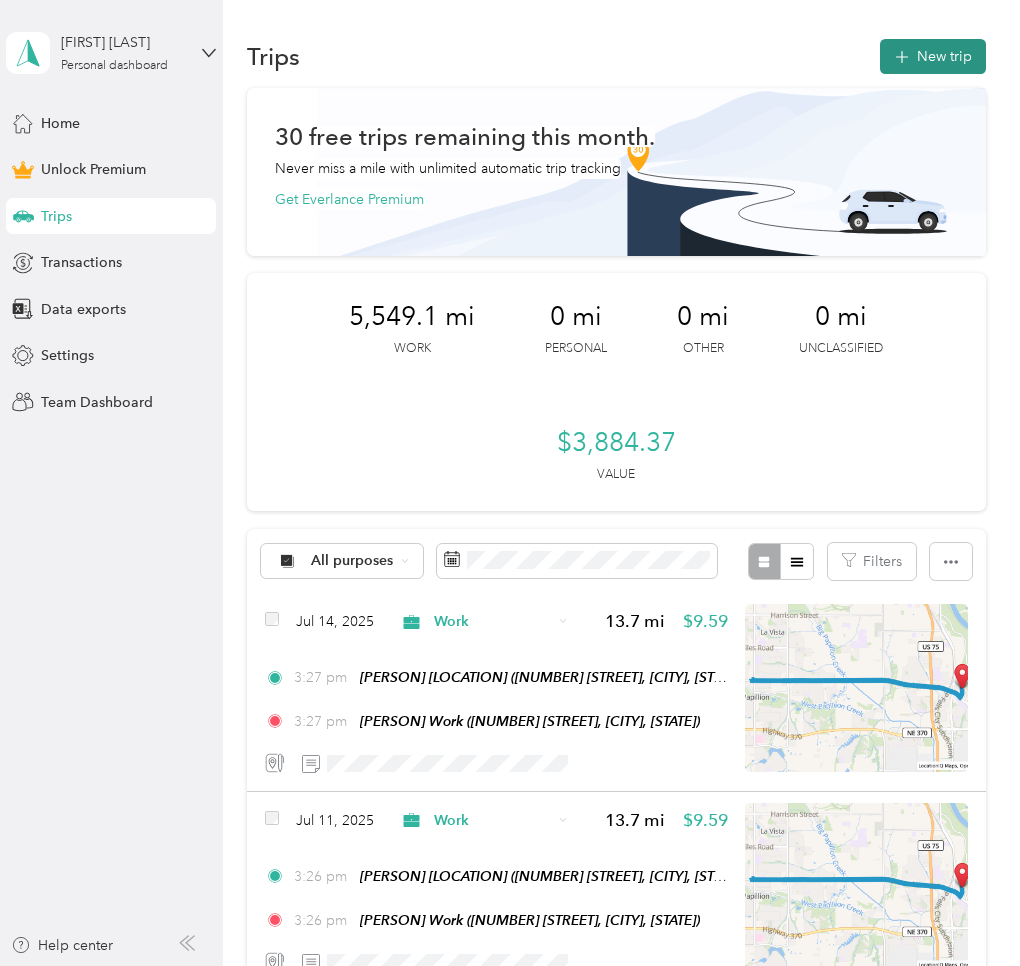 click on "New trip" at bounding box center (933, 56) 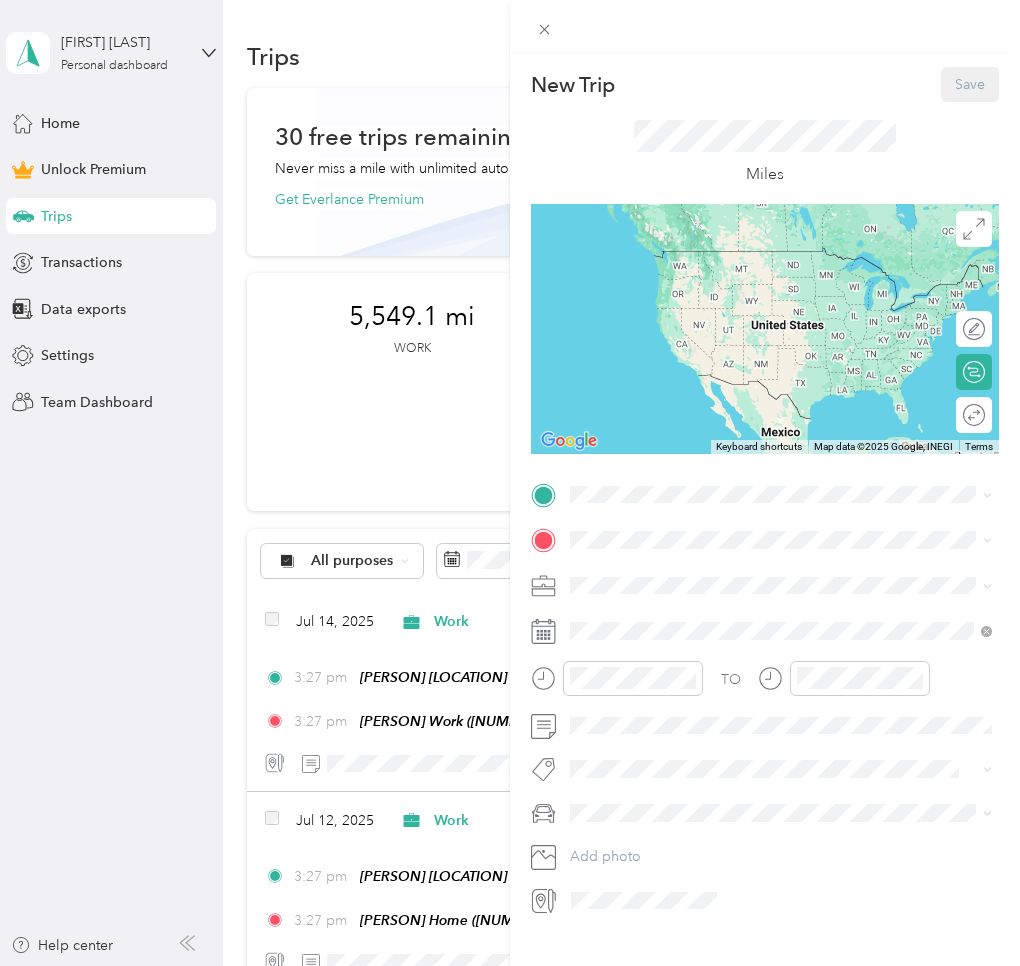 drag, startPoint x: 633, startPoint y: 591, endPoint x: 614, endPoint y: 566, distance: 31.400637 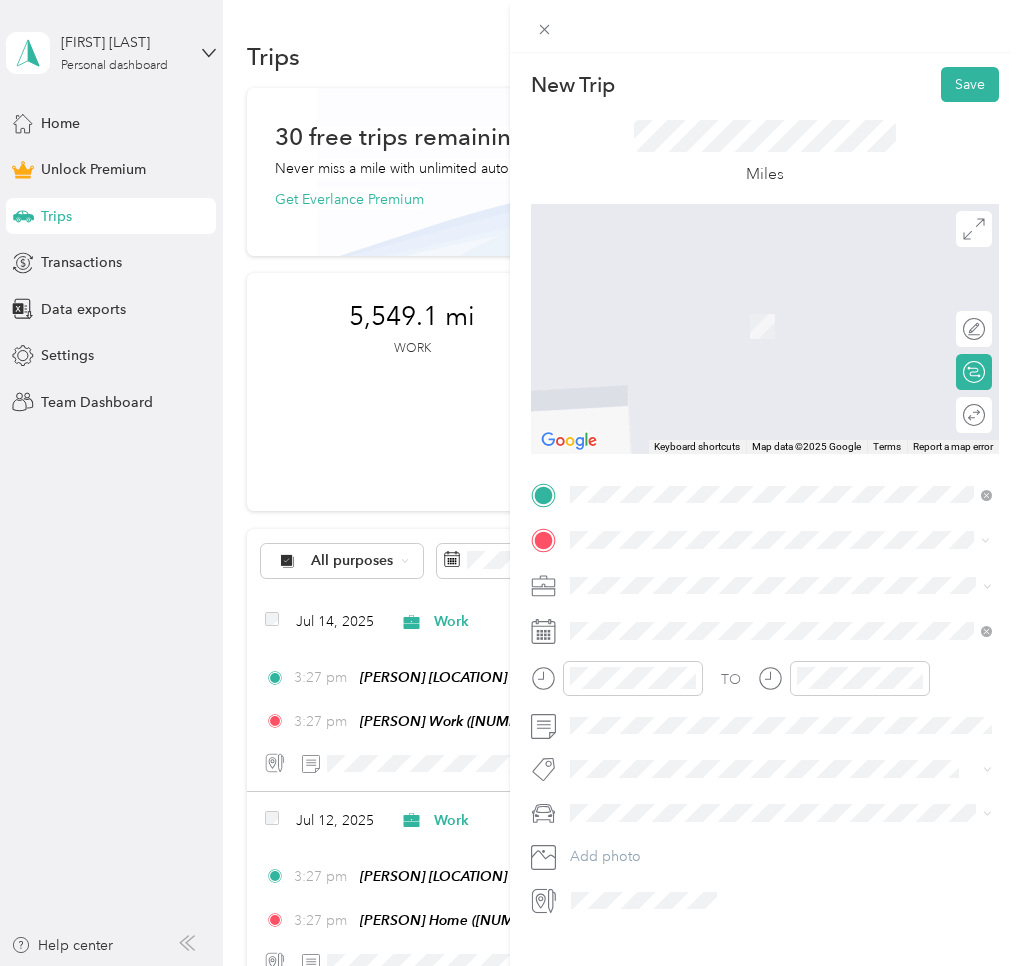 click on "[NUMBER] [STREET]
[CITY], [STATE] [POSTAL_CODE], [COUNTRY]" at bounding box center (752, 620) 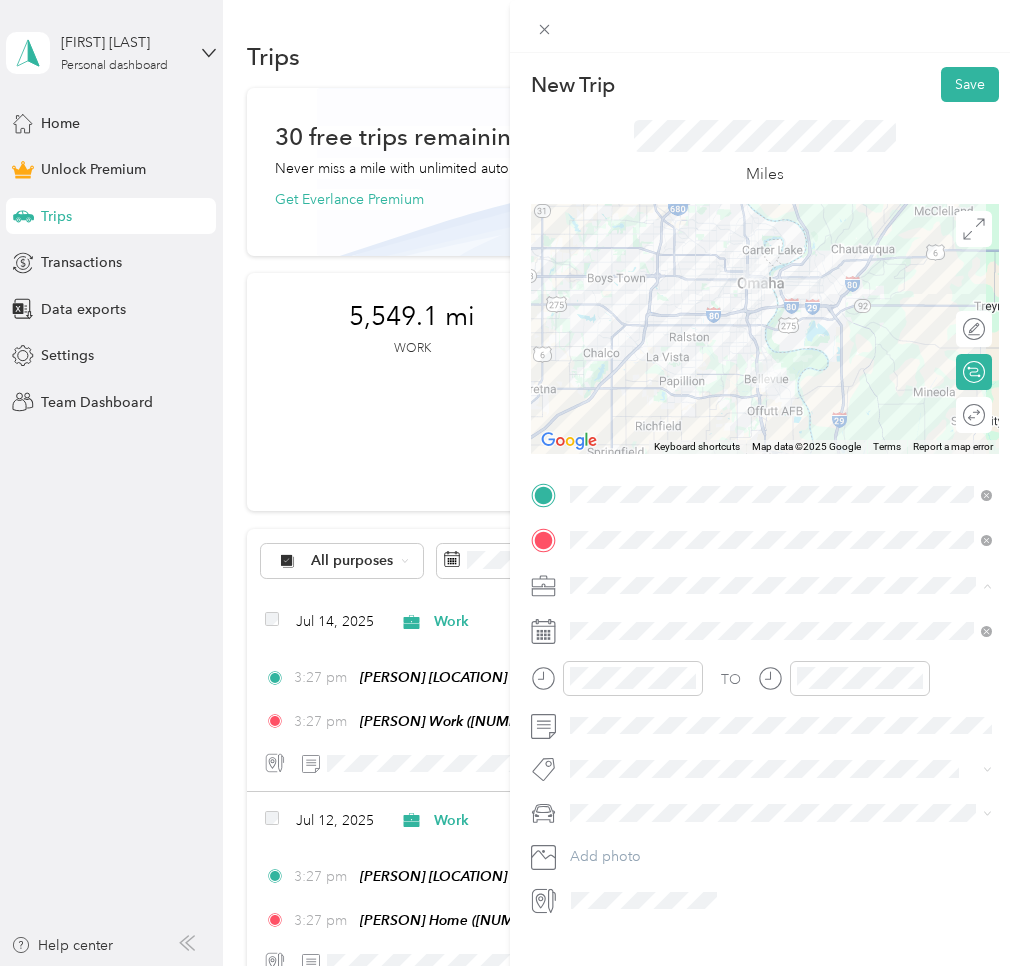 click on "Work" at bounding box center (594, 620) 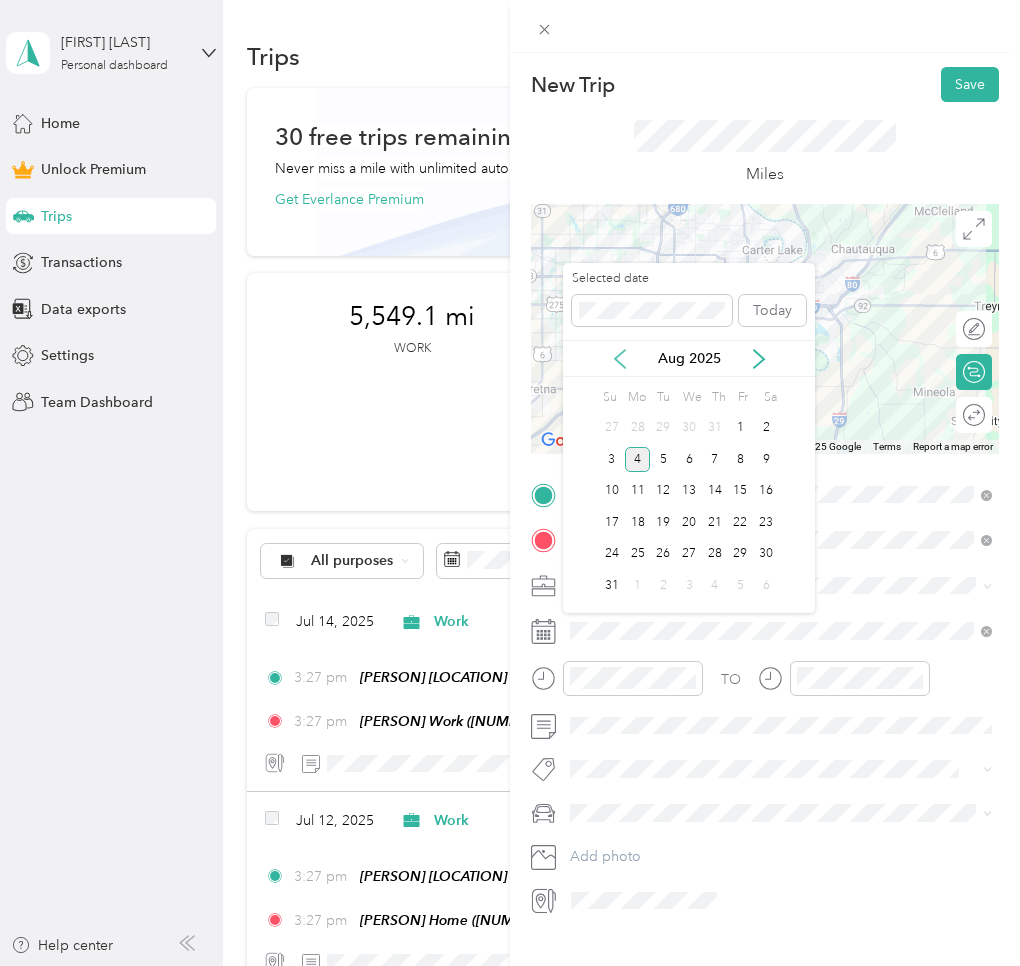 click on "Aug 2025" at bounding box center [689, 358] 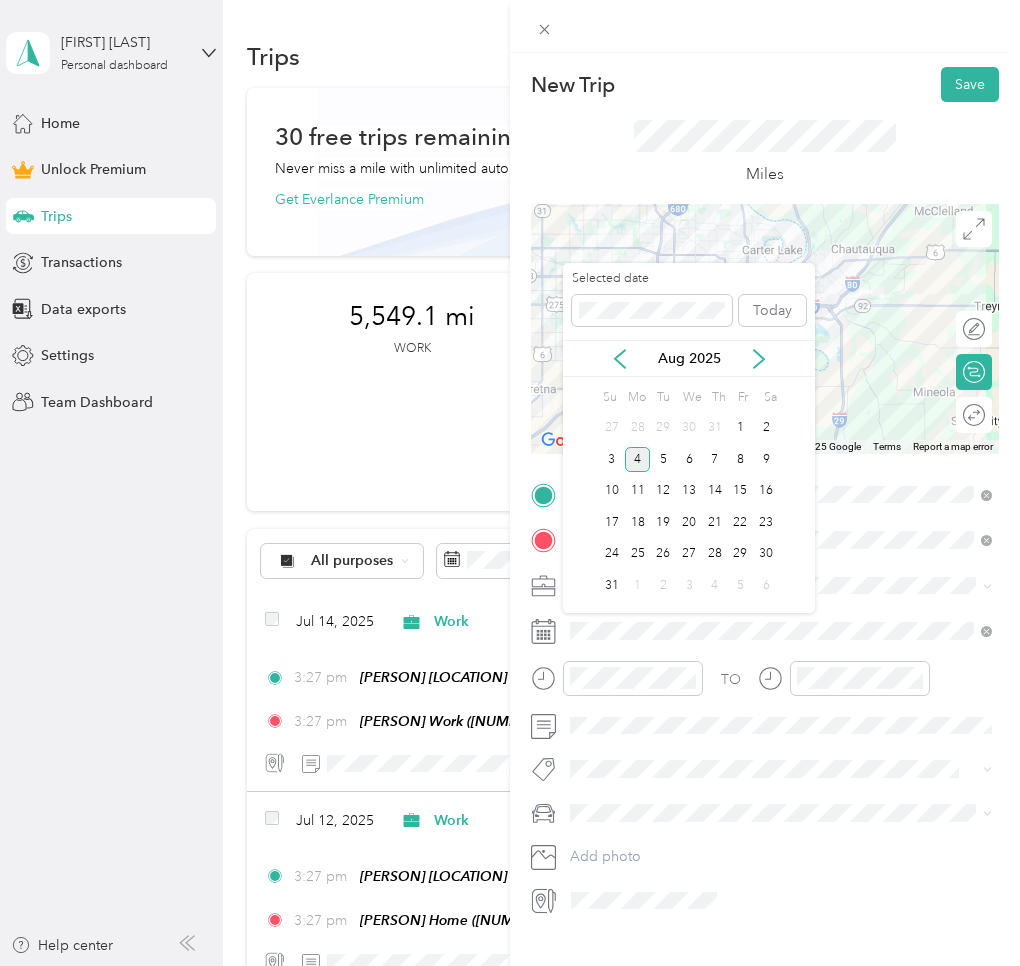 click 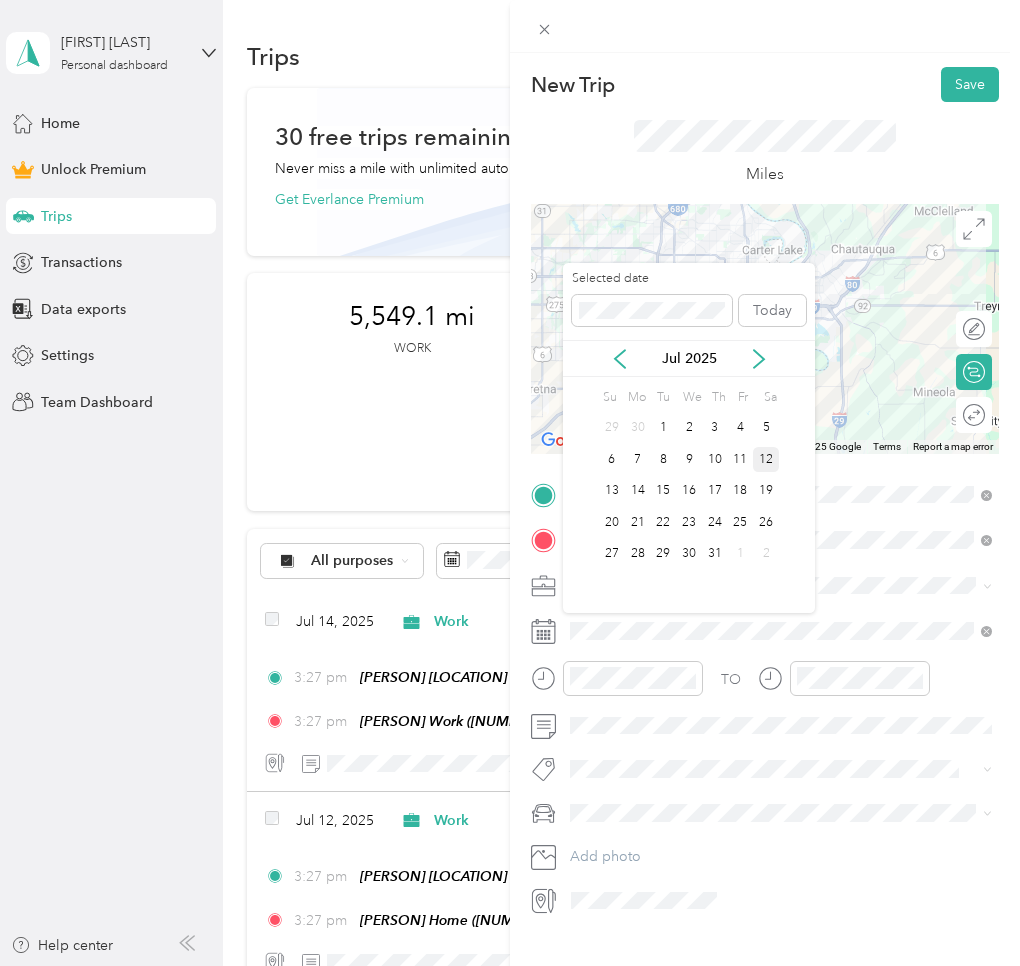 click on "12" at bounding box center [766, 459] 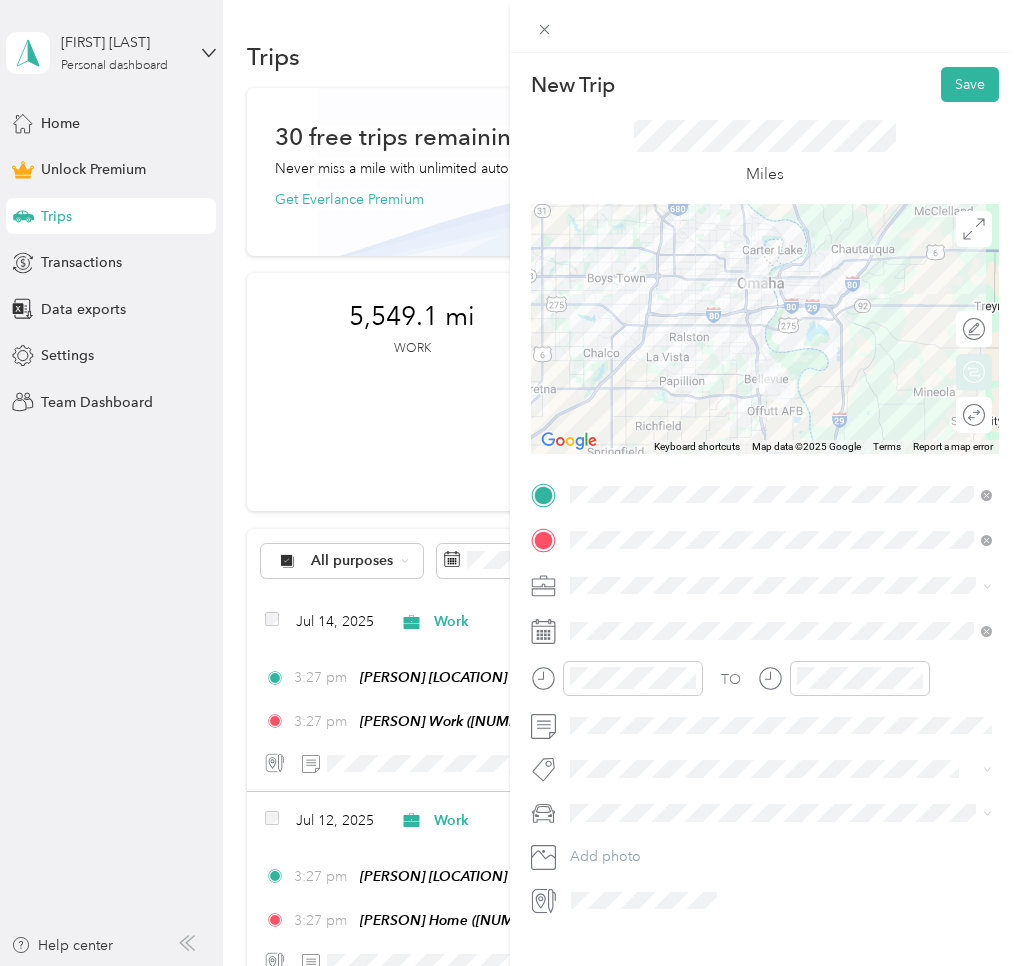 click on "Round trip" at bounding box center (974, 415) 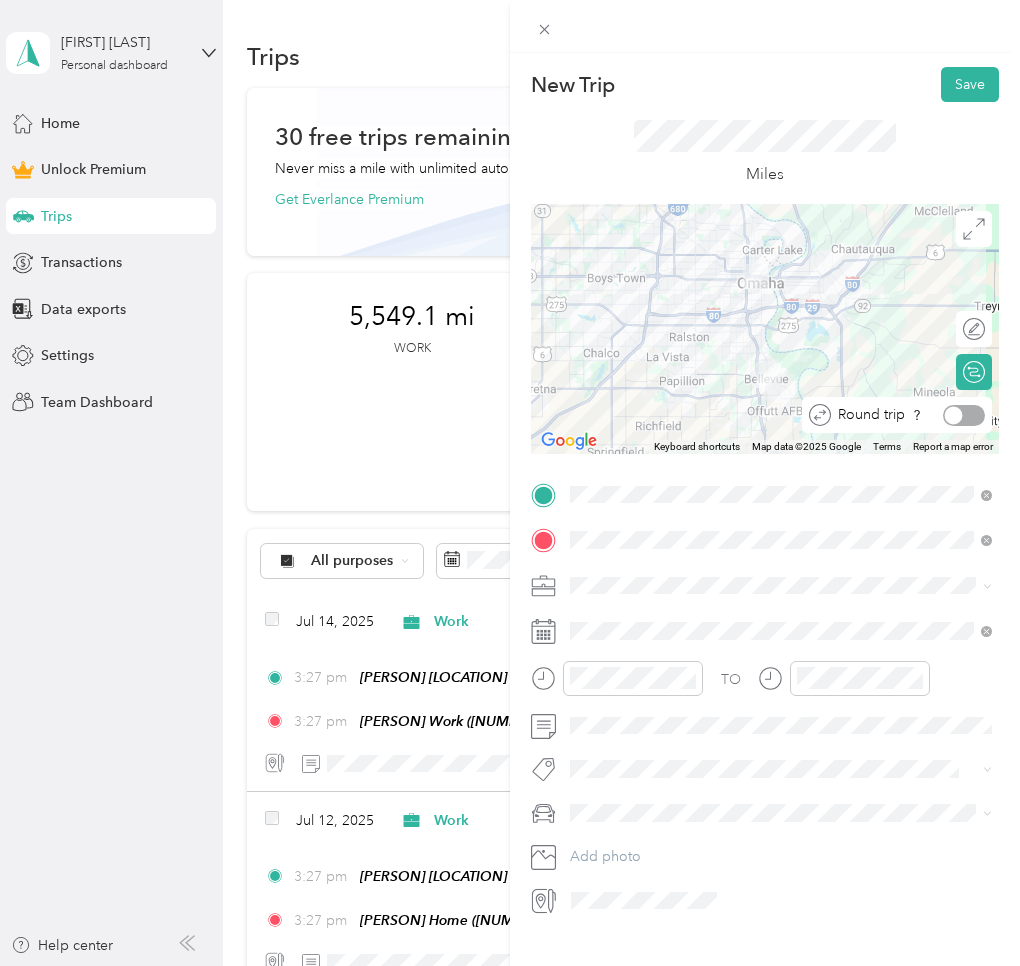 click at bounding box center (964, 415) 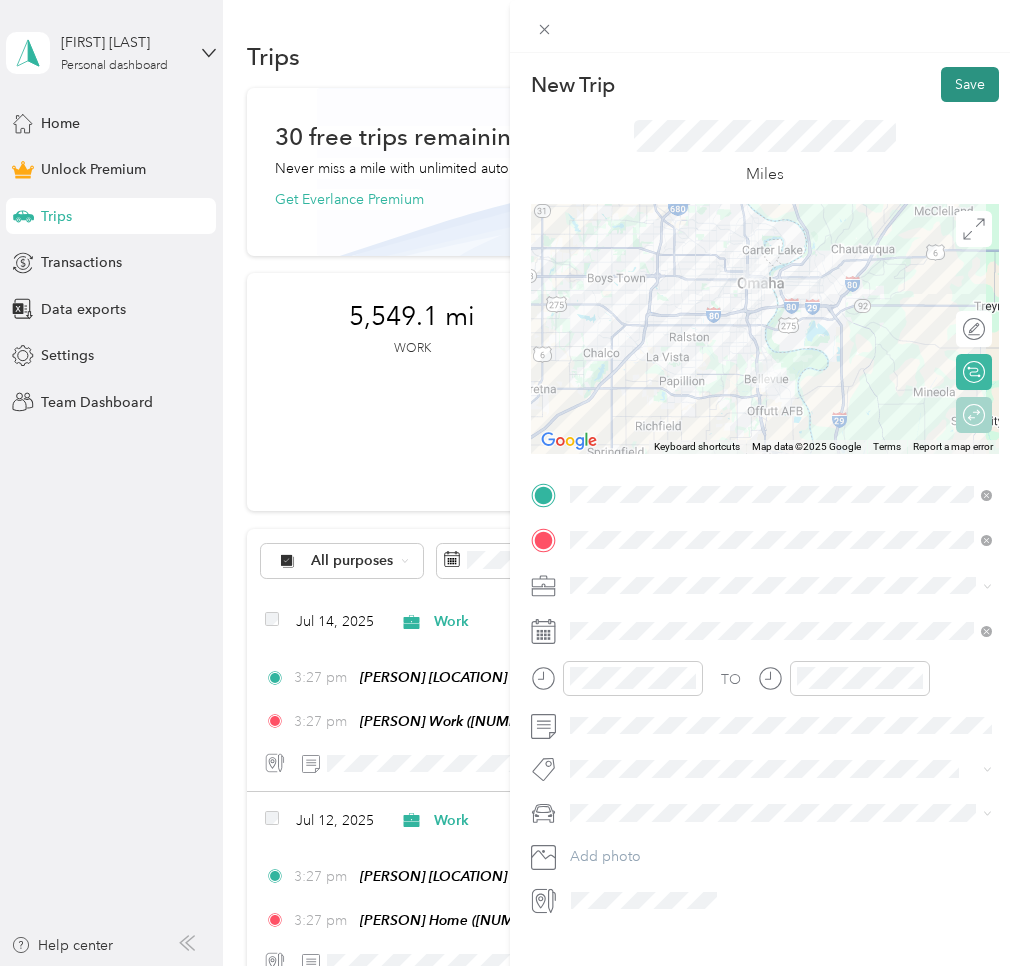 click on "Save" at bounding box center (970, 84) 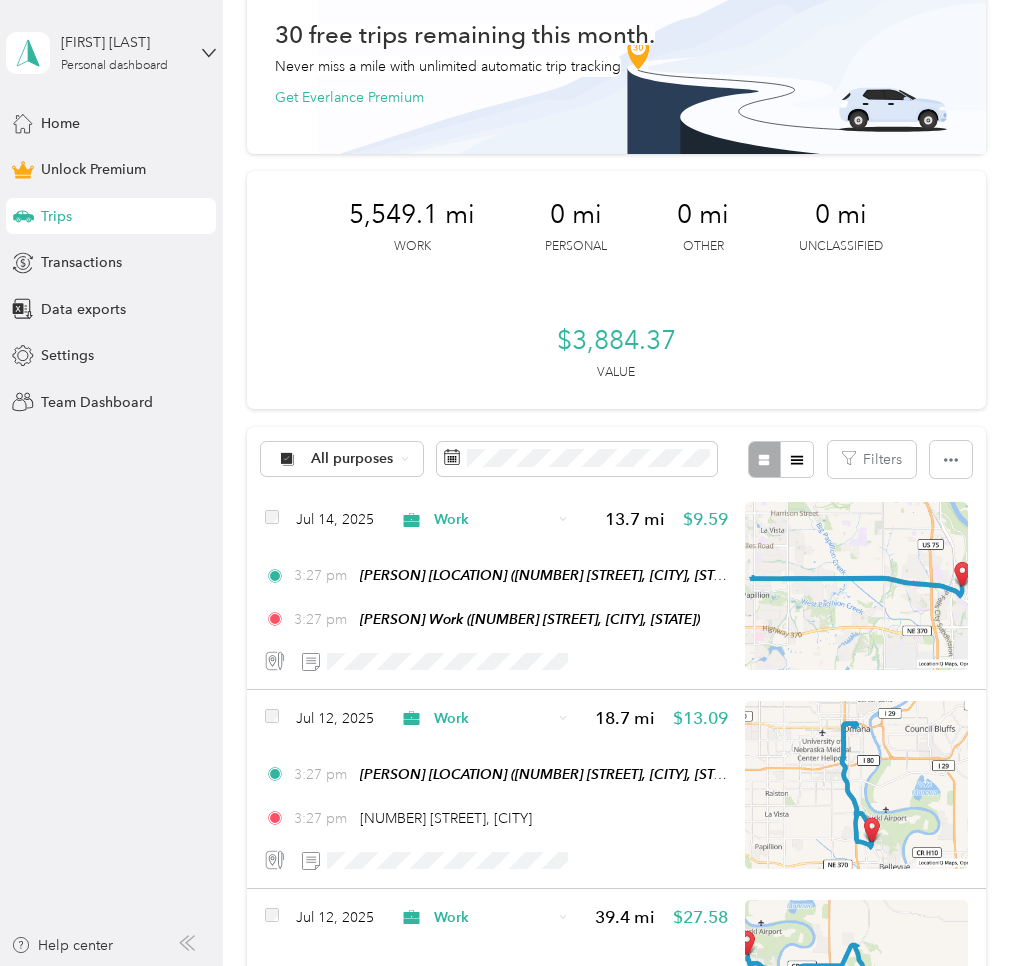 scroll, scrollTop: 0, scrollLeft: 0, axis: both 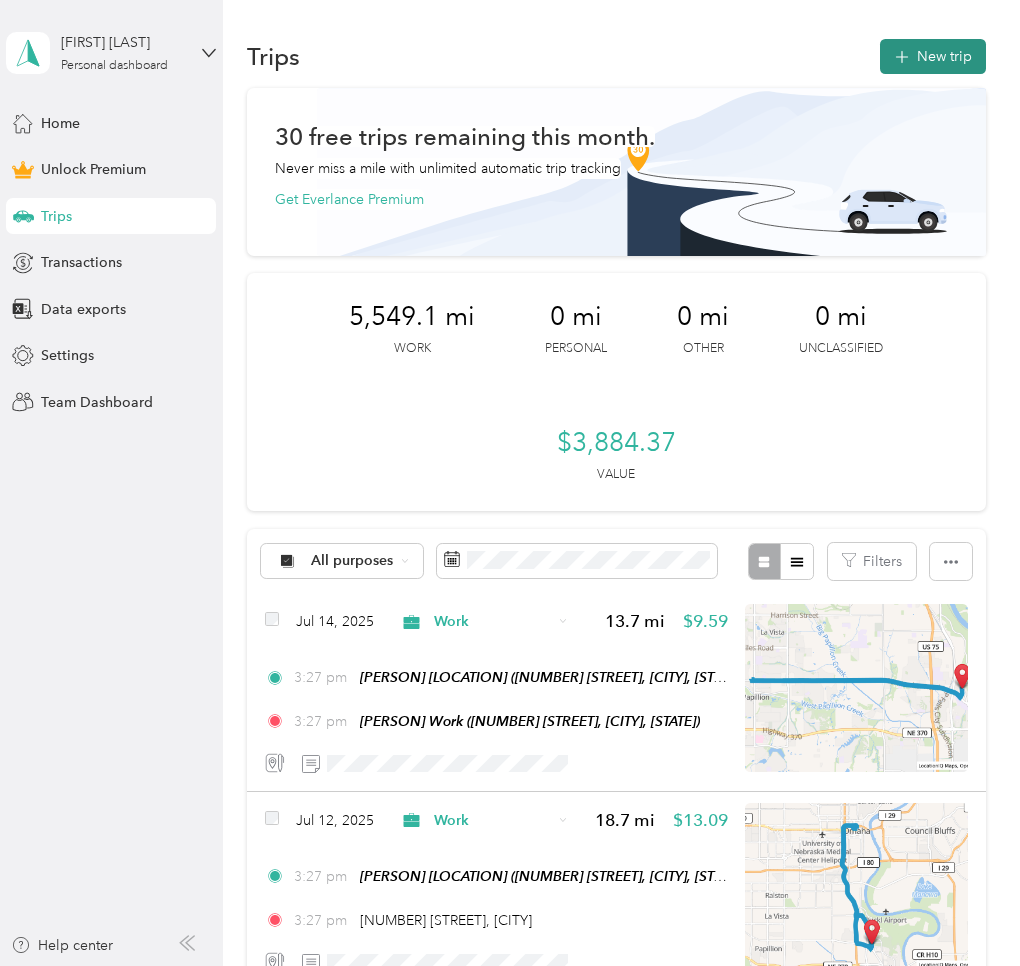 click 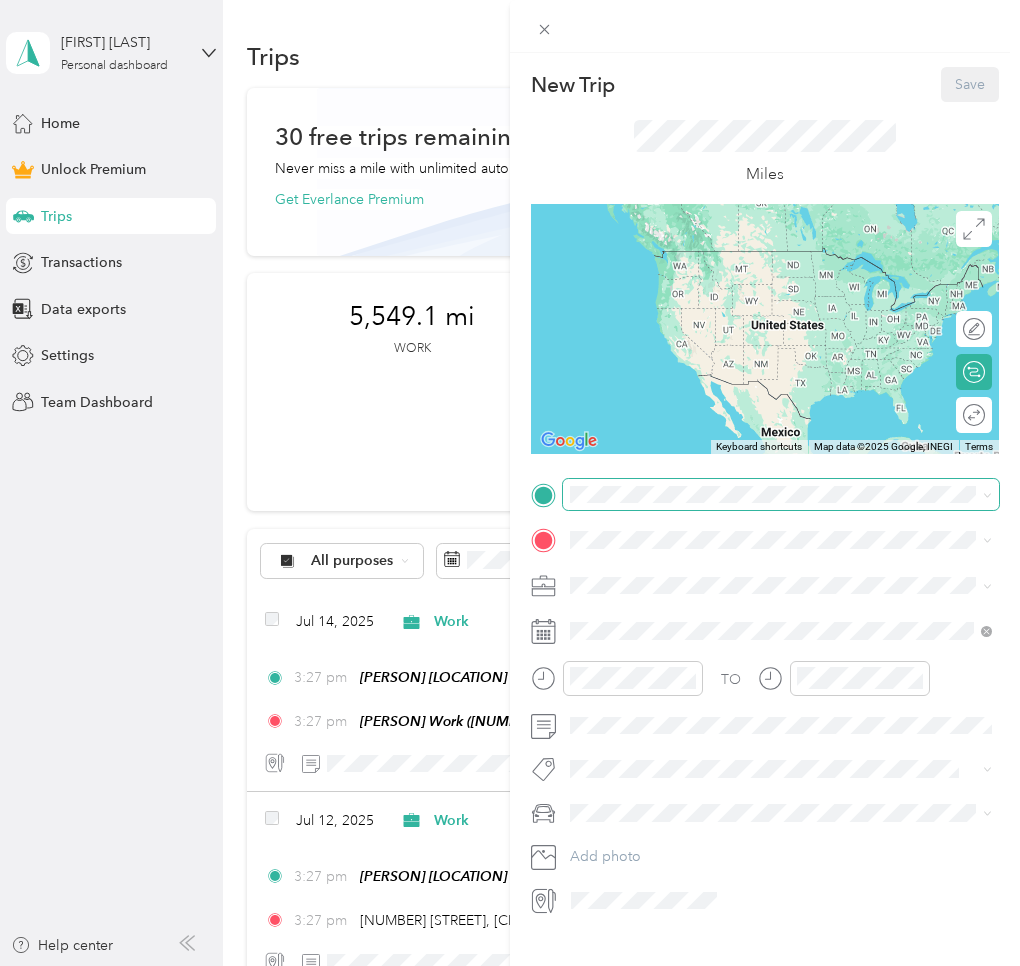click at bounding box center (781, 495) 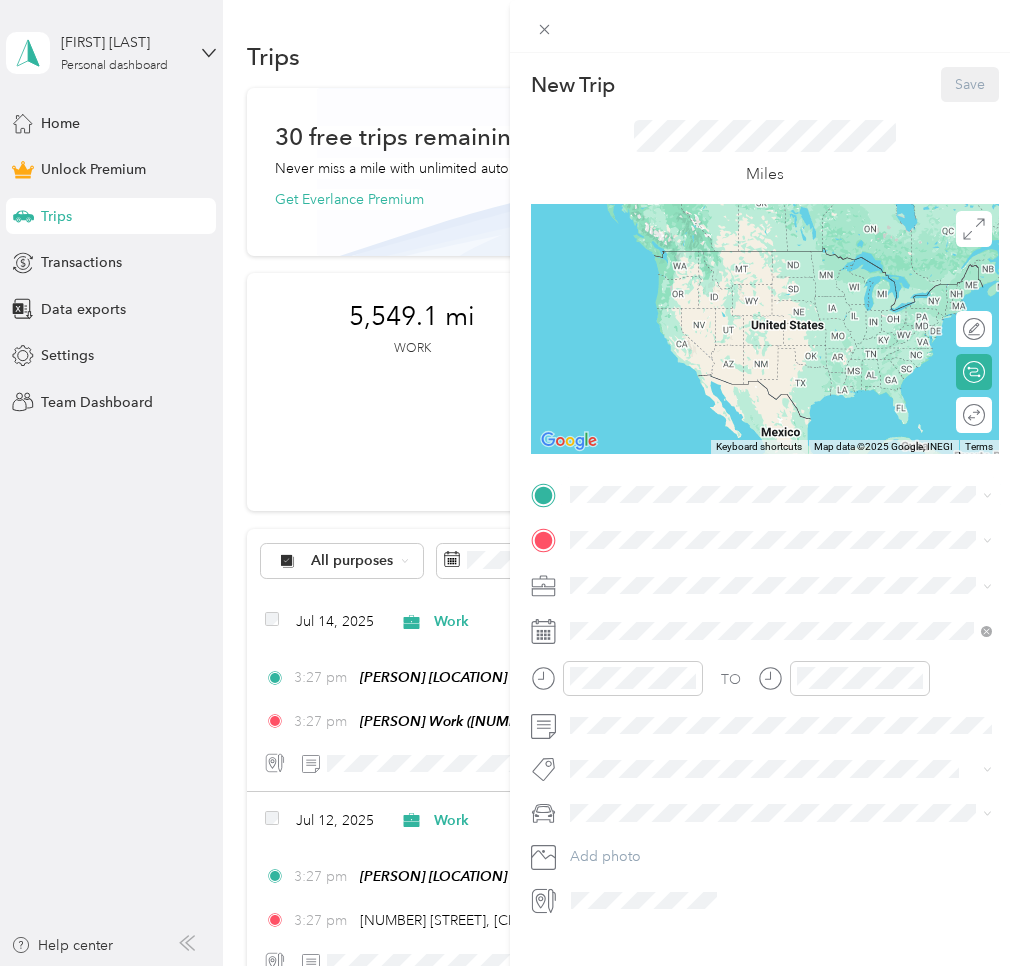 click on "[NAME]  Home" at bounding box center (656, 574) 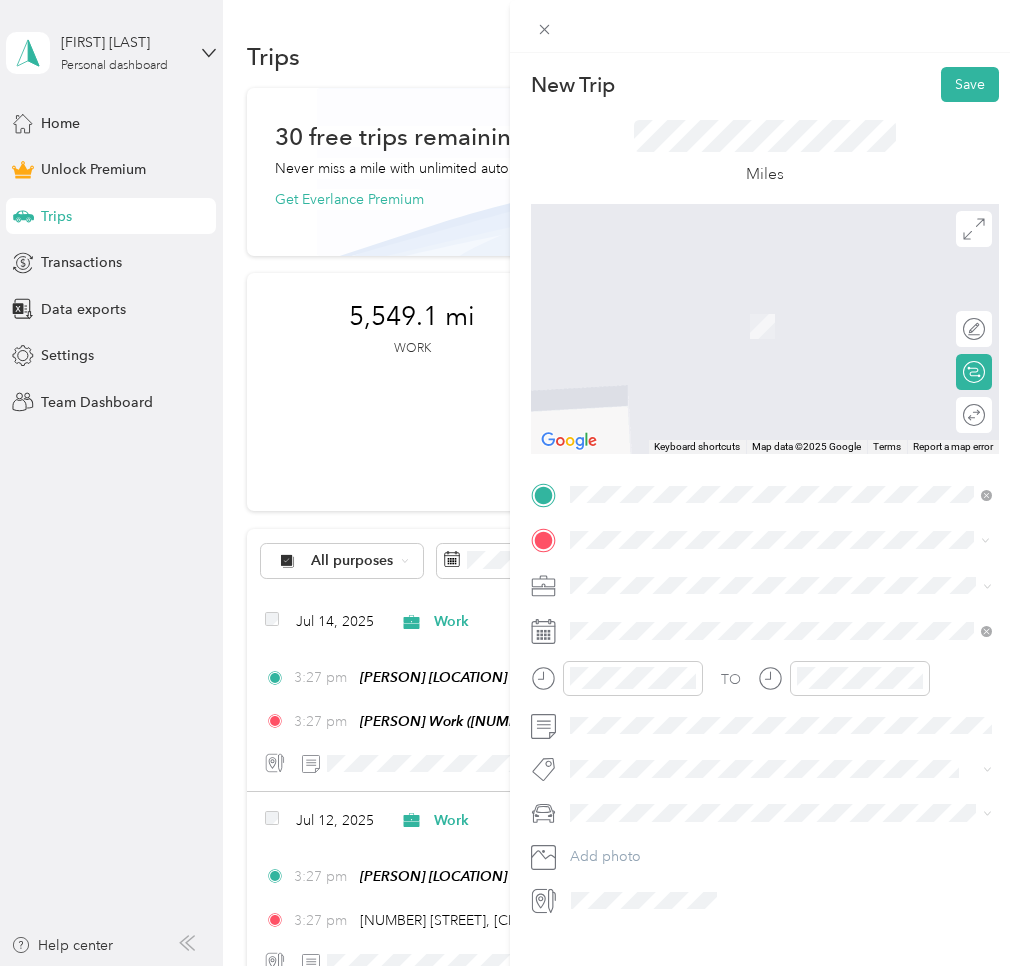 drag, startPoint x: 650, startPoint y: 750, endPoint x: 635, endPoint y: 708, distance: 44.598206 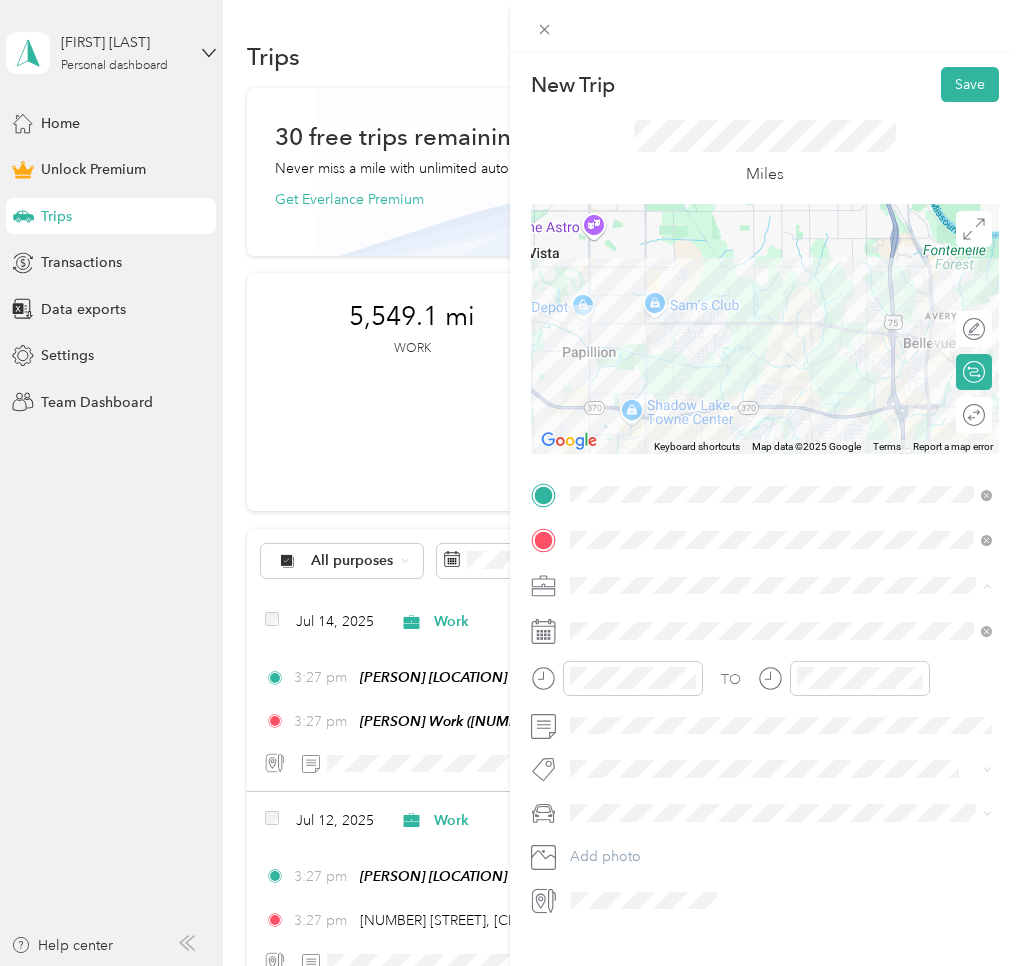click on "Work" at bounding box center (781, 621) 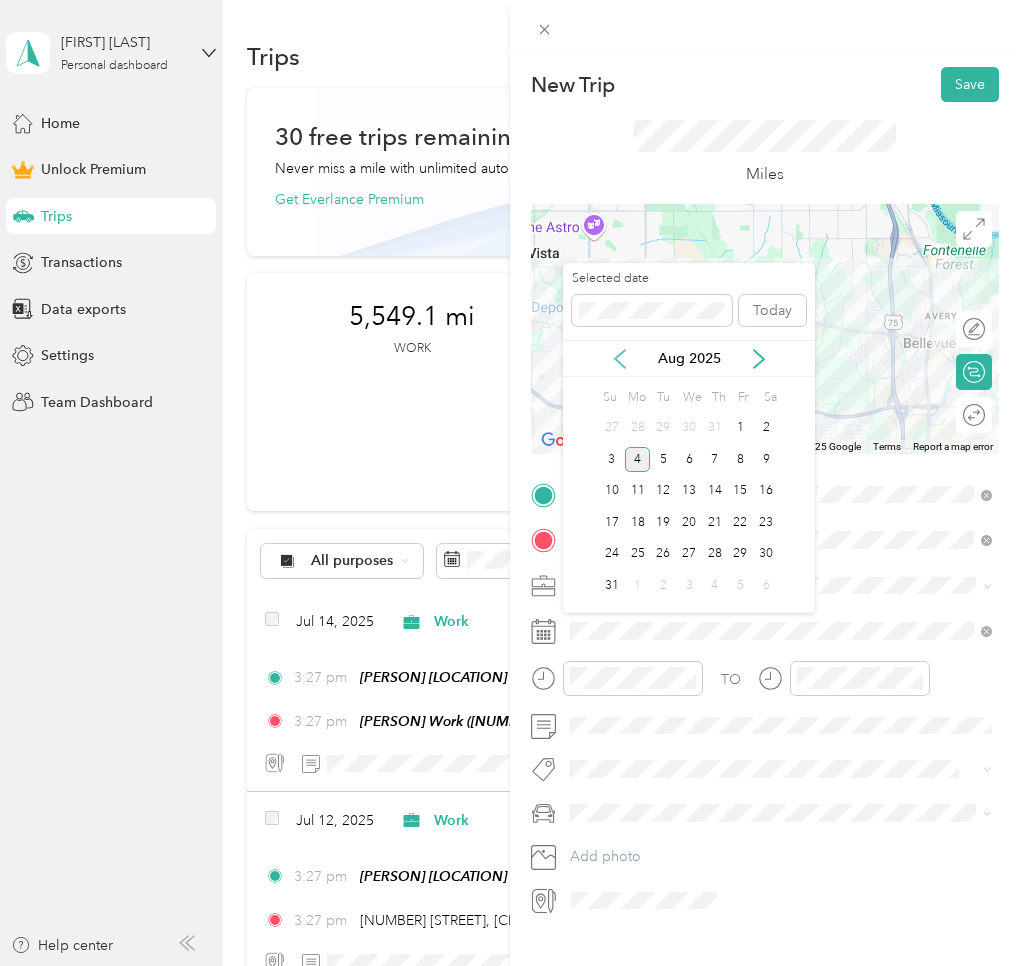 click 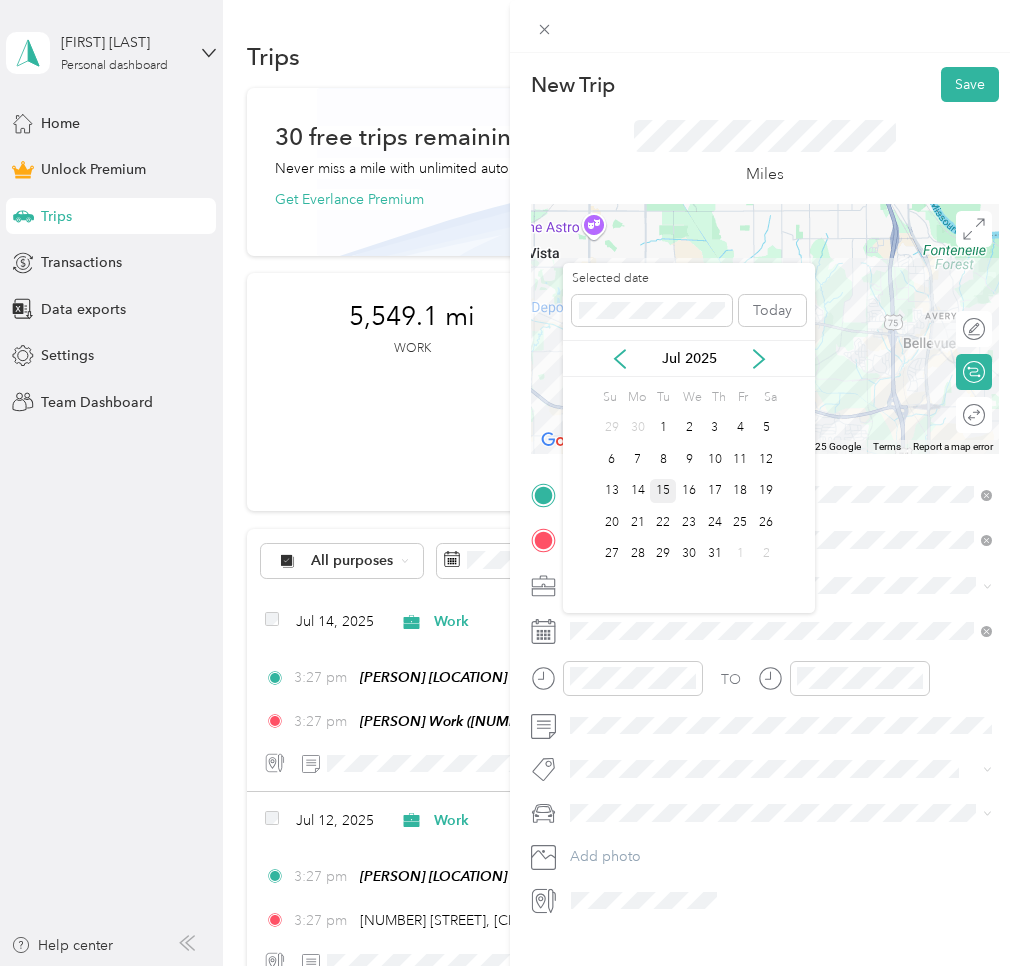 click on "15" at bounding box center (663, 491) 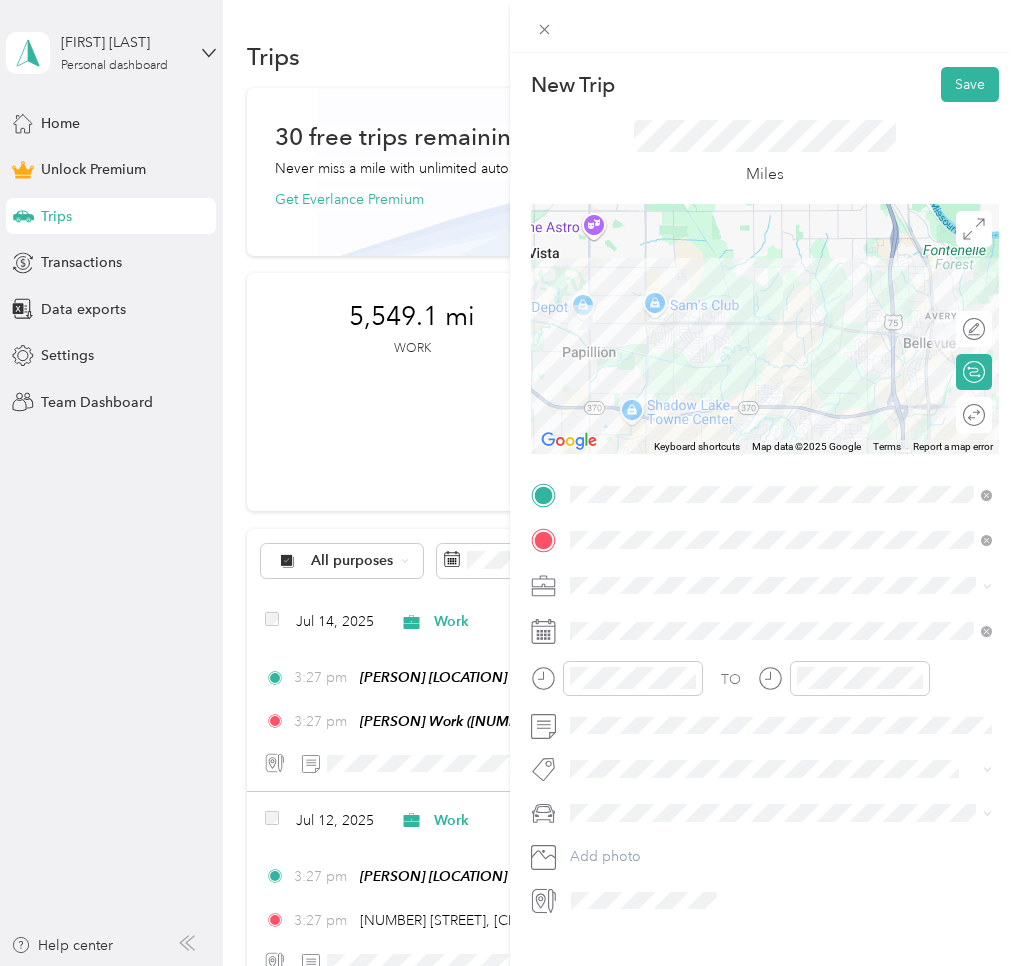 click on "Round trip" at bounding box center [974, 415] 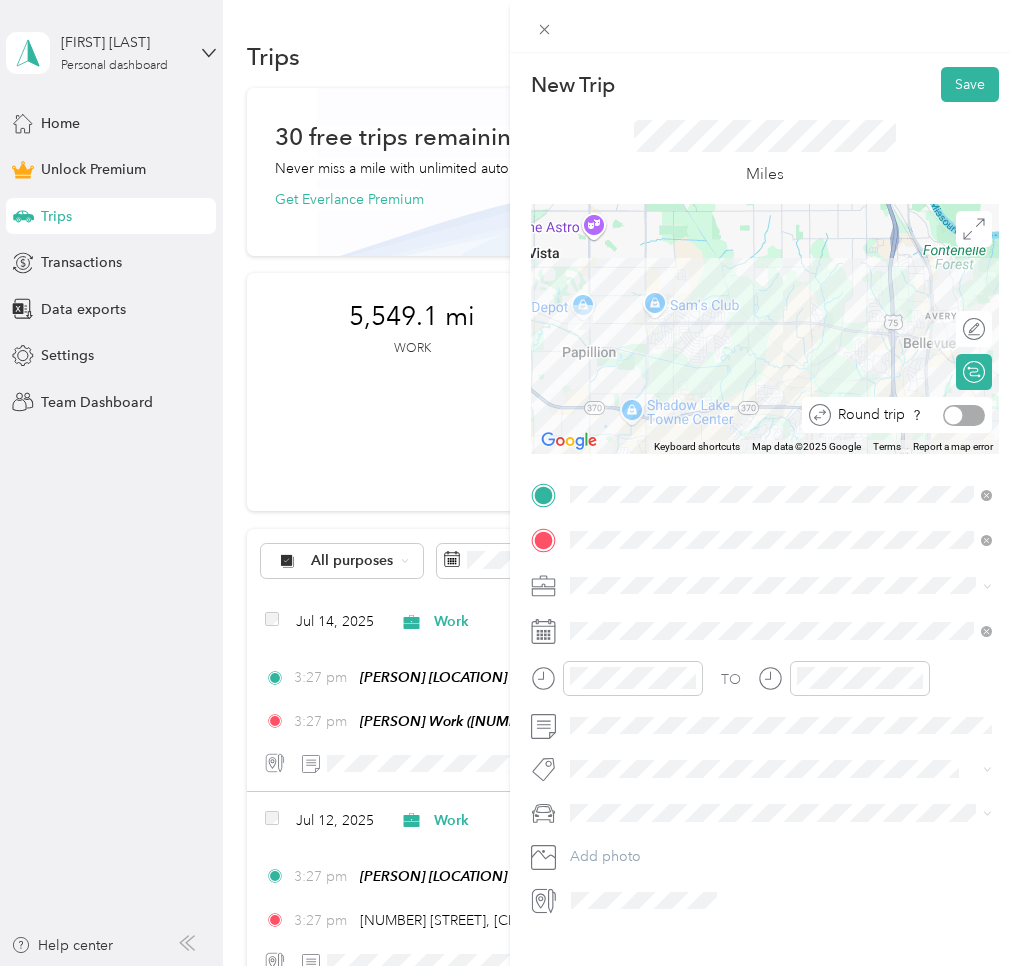 click at bounding box center (964, 415) 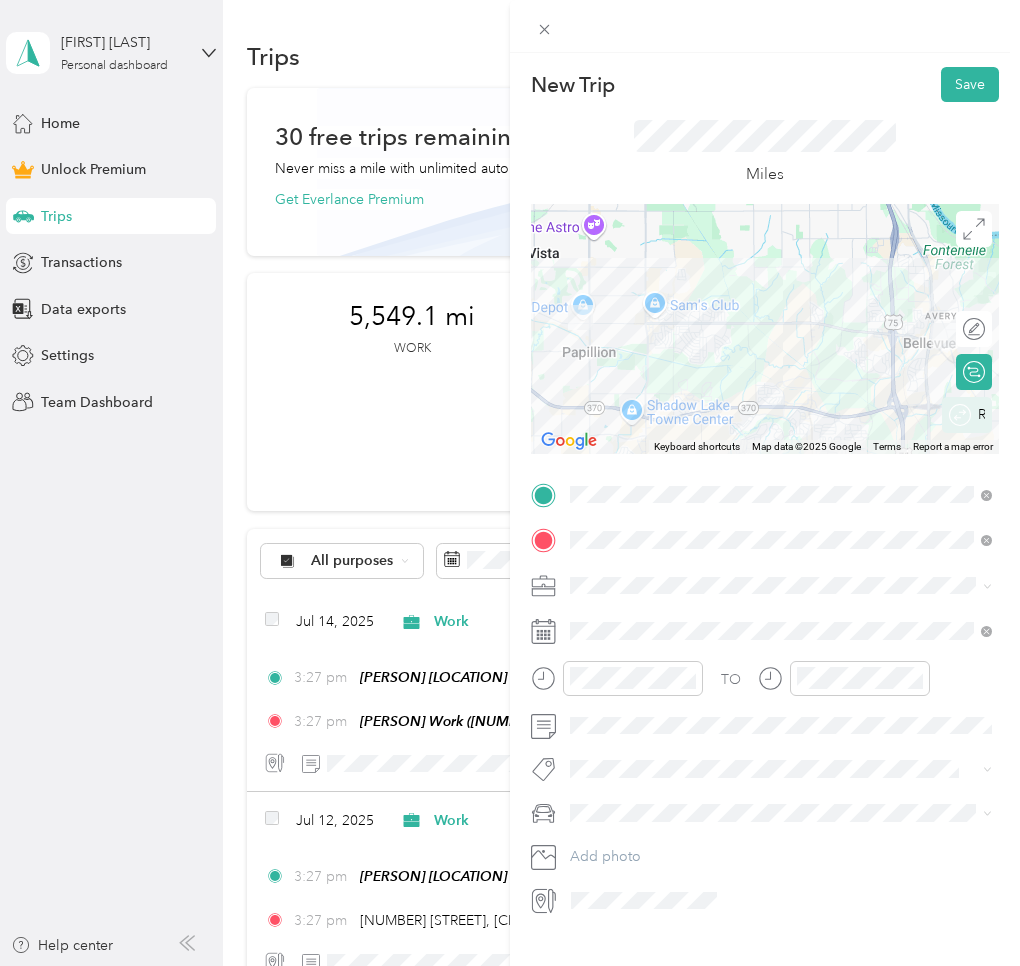 click on "New Trip Save This trip cannot be edited because it is either under review, approved, or paid. Contact your Team Manager to edit it. Miles ← Move left → Move right ↑ Move up ↓ Move down + Zoom in - Zoom out Home Jump left by 75% End Jump right by 75% Page Up Jump up by 75% Page Down Jump down by 75% Keyboard shortcuts Map Data Map data ©2025 Google Map data ©2025 Google 2 km  Click to toggle between metric and imperial units Terms Report a map error Edit route Calculate route Round trip TO Add photo" at bounding box center [765, 536] 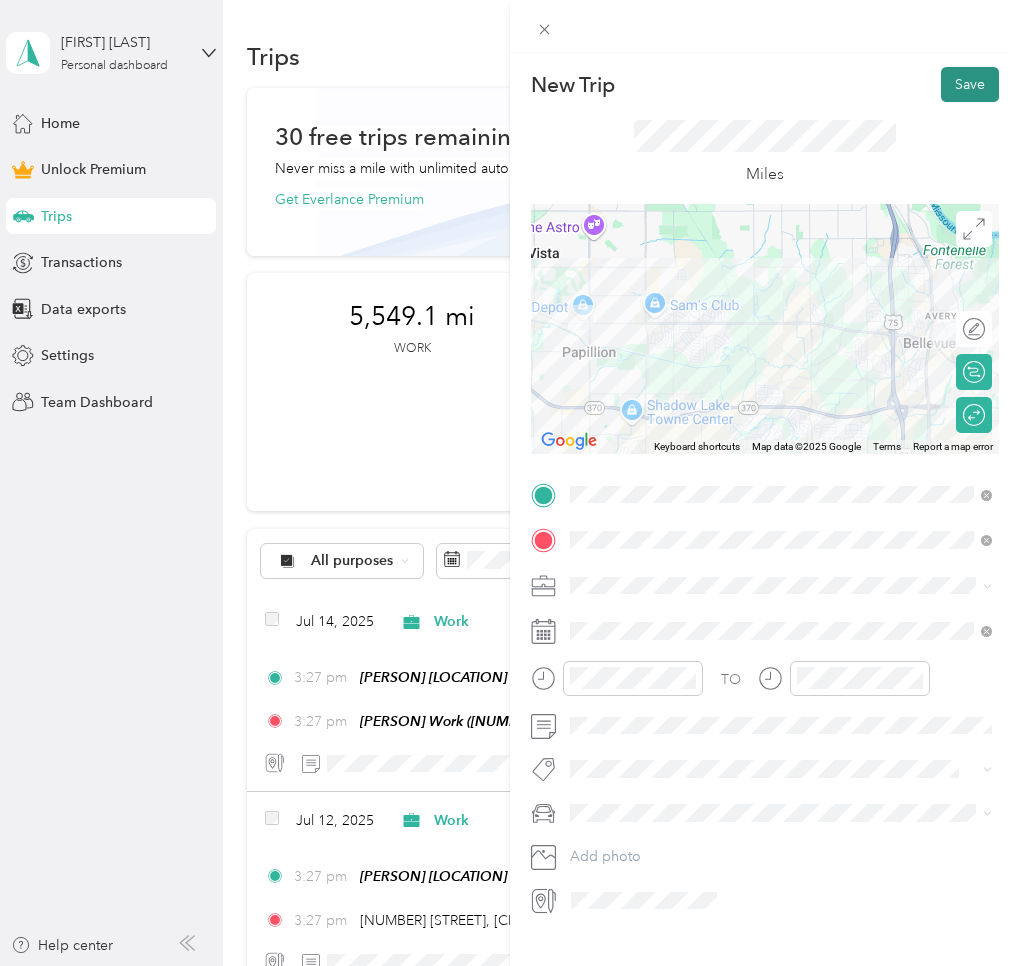 click on "Save" at bounding box center (970, 84) 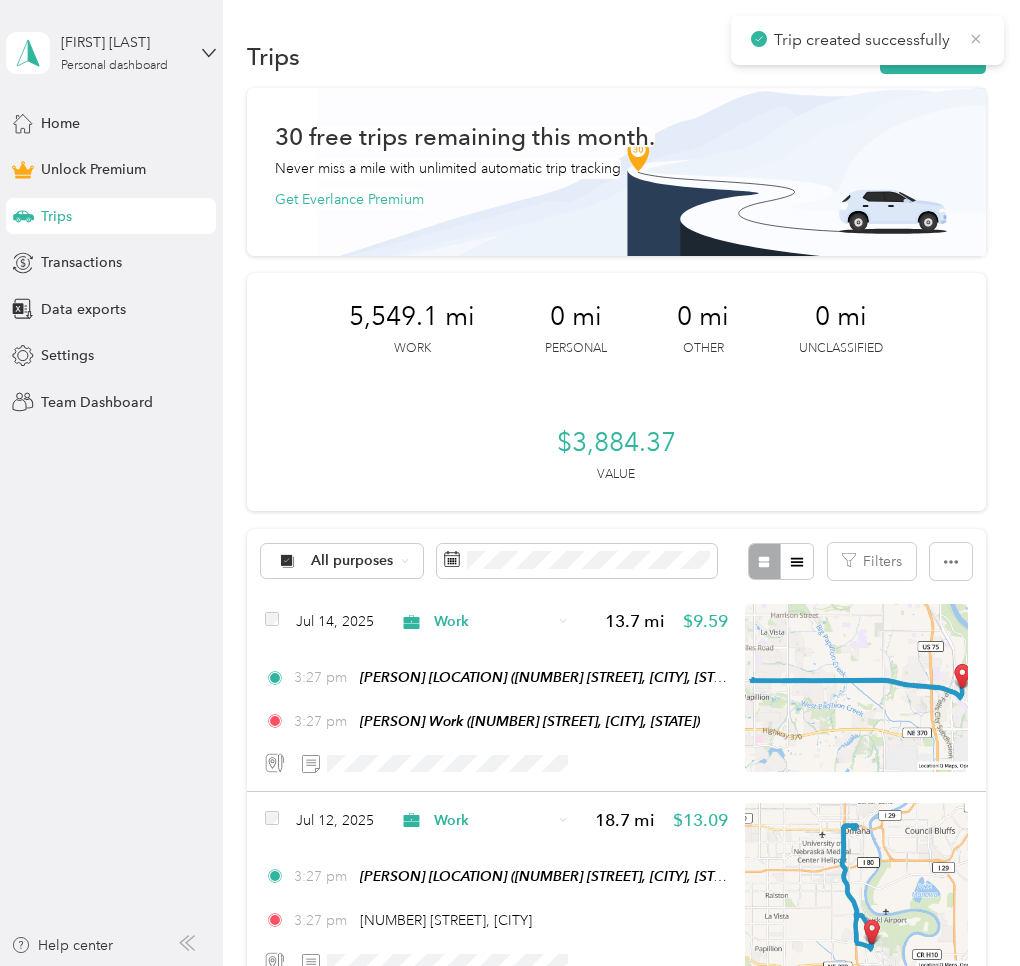 drag, startPoint x: 976, startPoint y: 39, endPoint x: 969, endPoint y: 49, distance: 12.206555 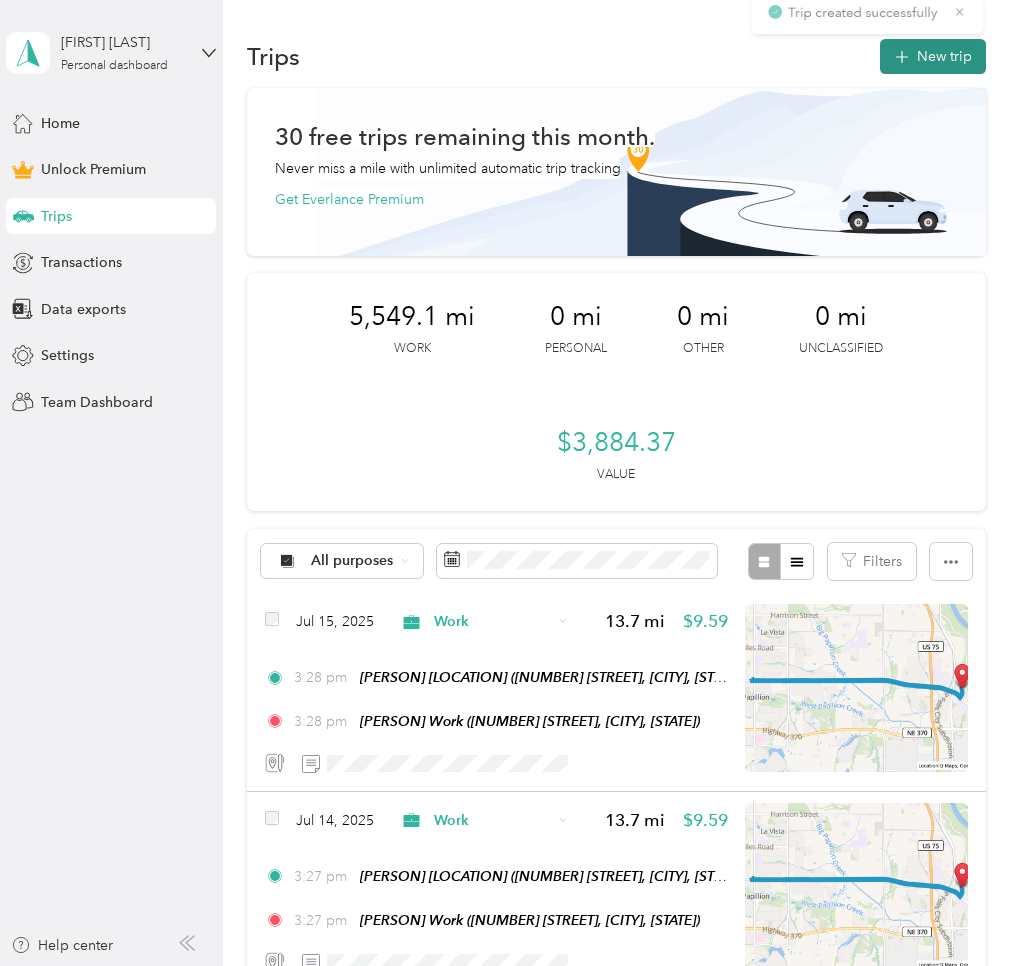 click on "New trip" at bounding box center (933, 56) 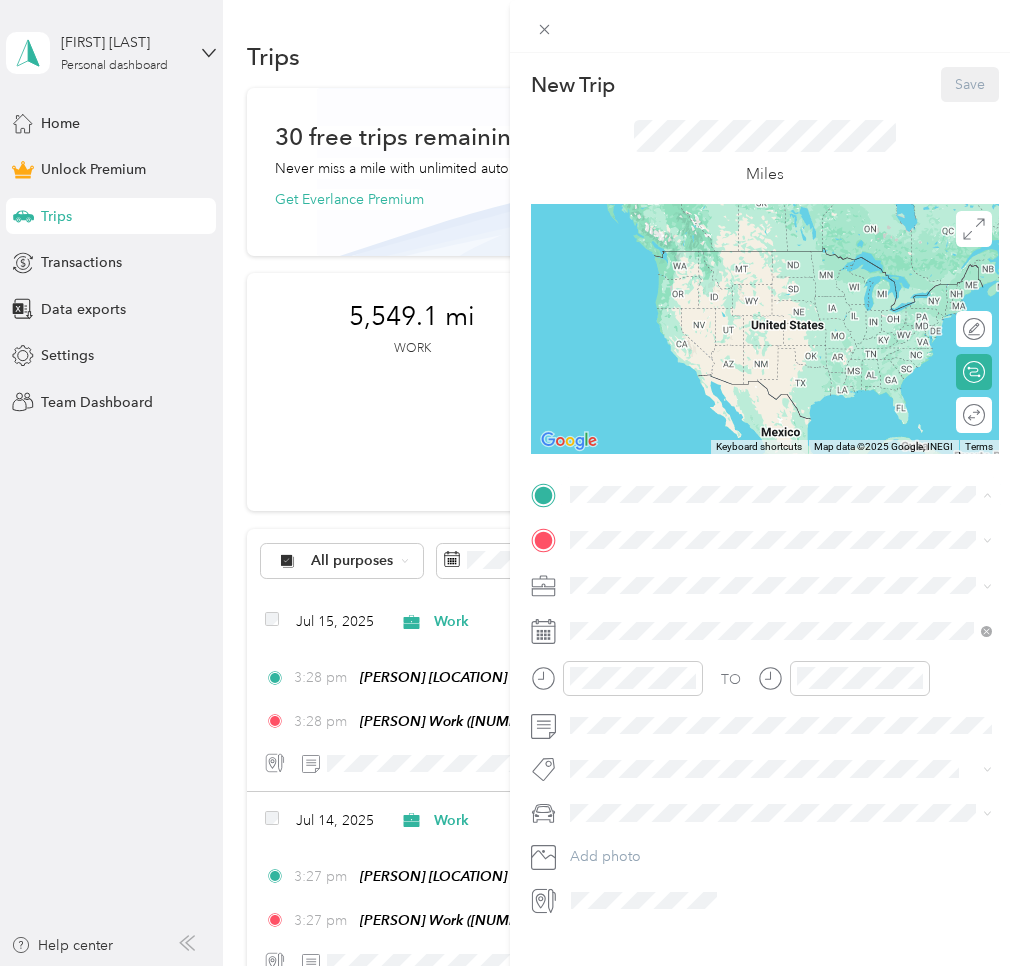 click on "[NAME]  Home" at bounding box center [656, 574] 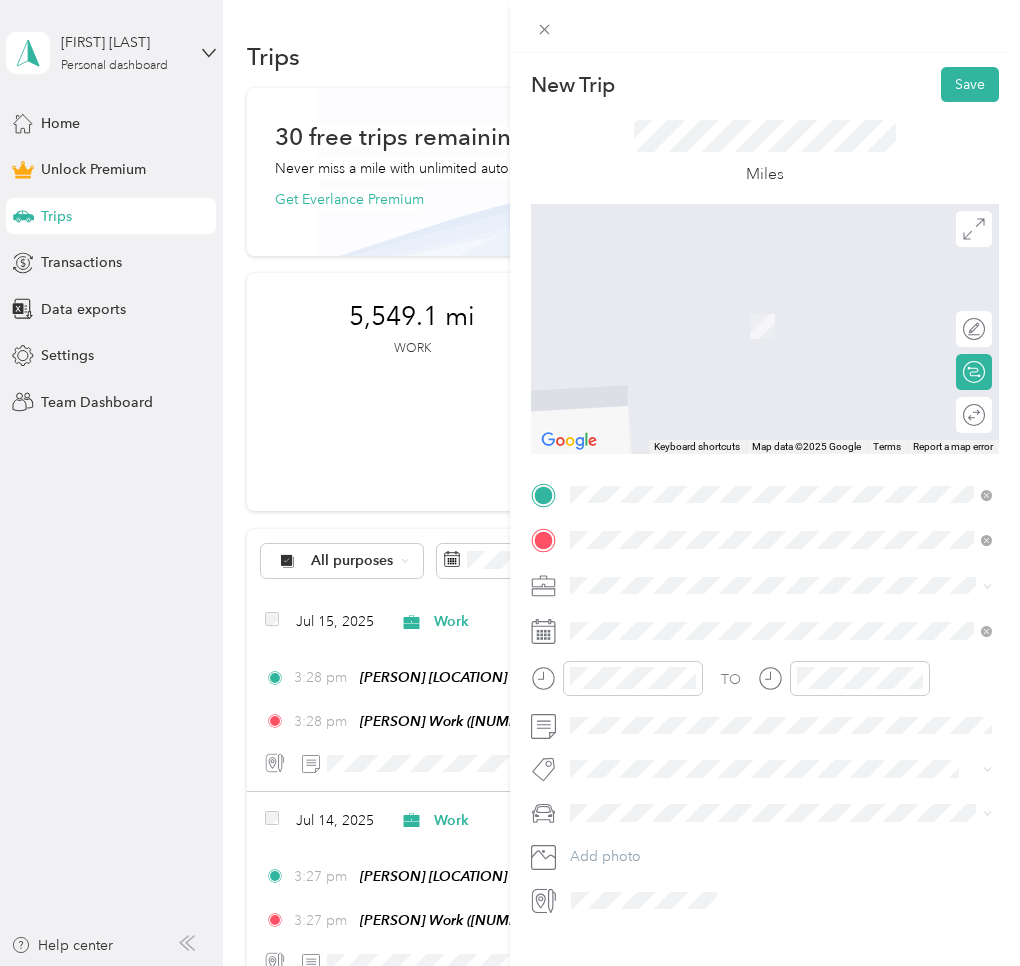click on "[FIRST] [LAST]" at bounding box center [655, 745] 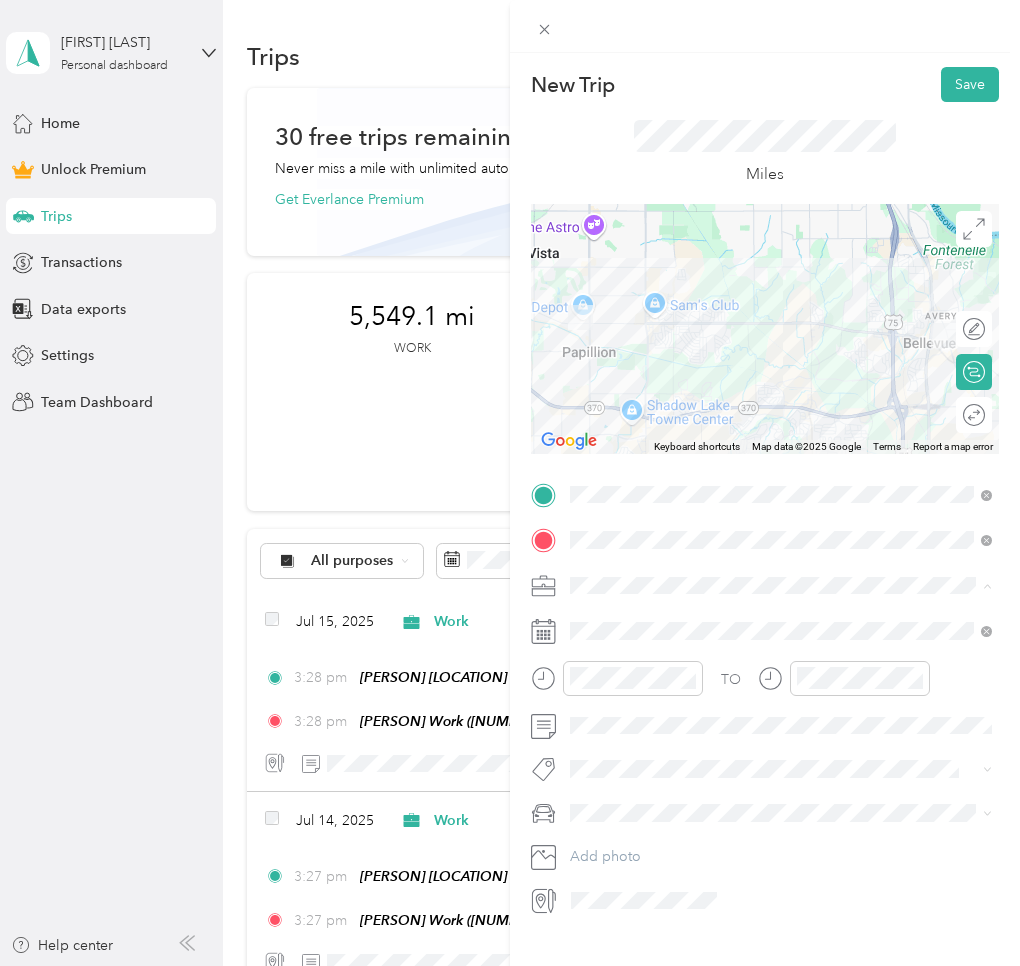 click on "Work" at bounding box center (781, 620) 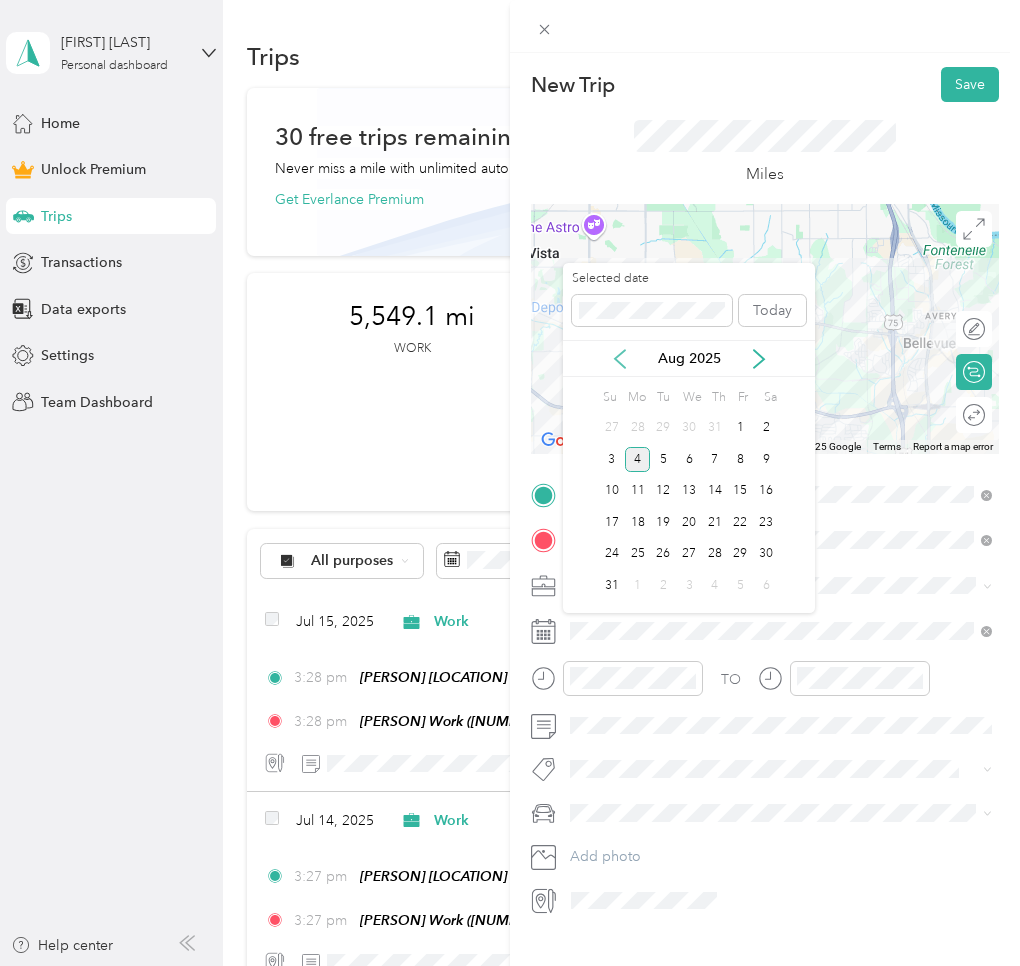 click 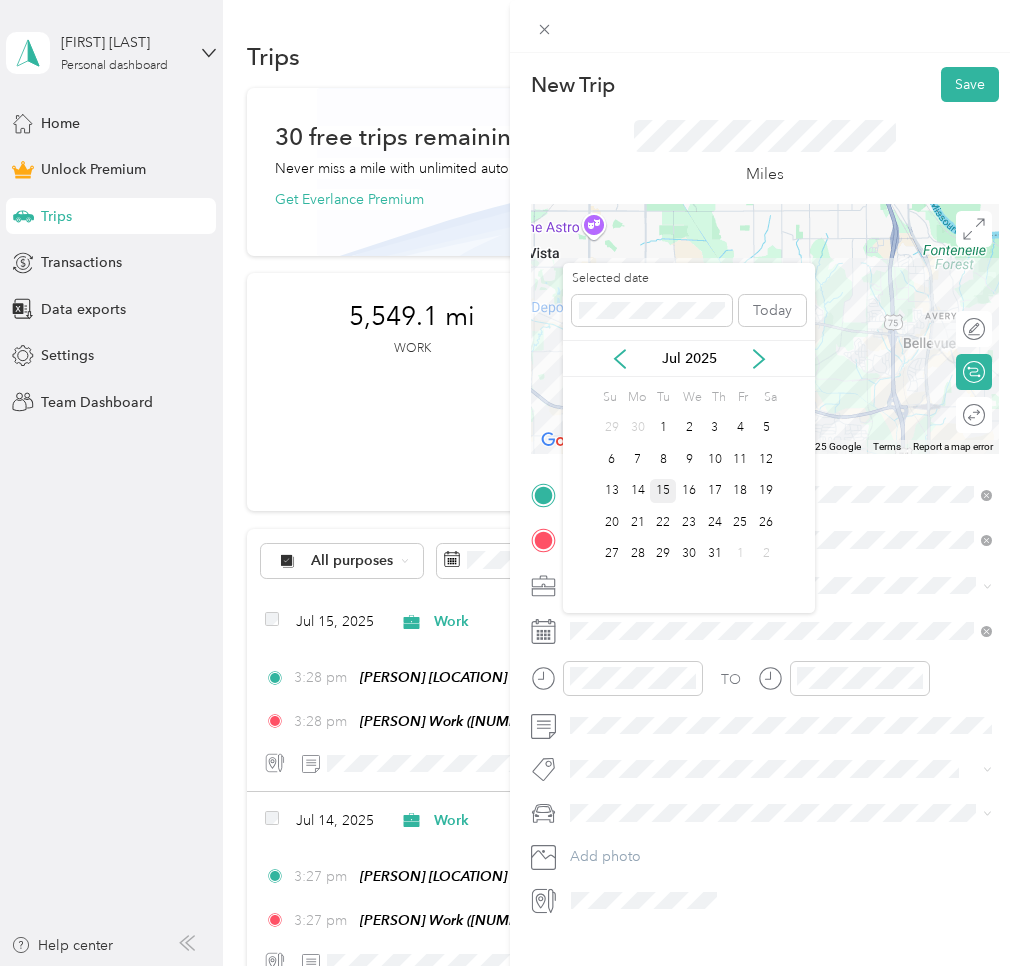 click on "15" at bounding box center [663, 491] 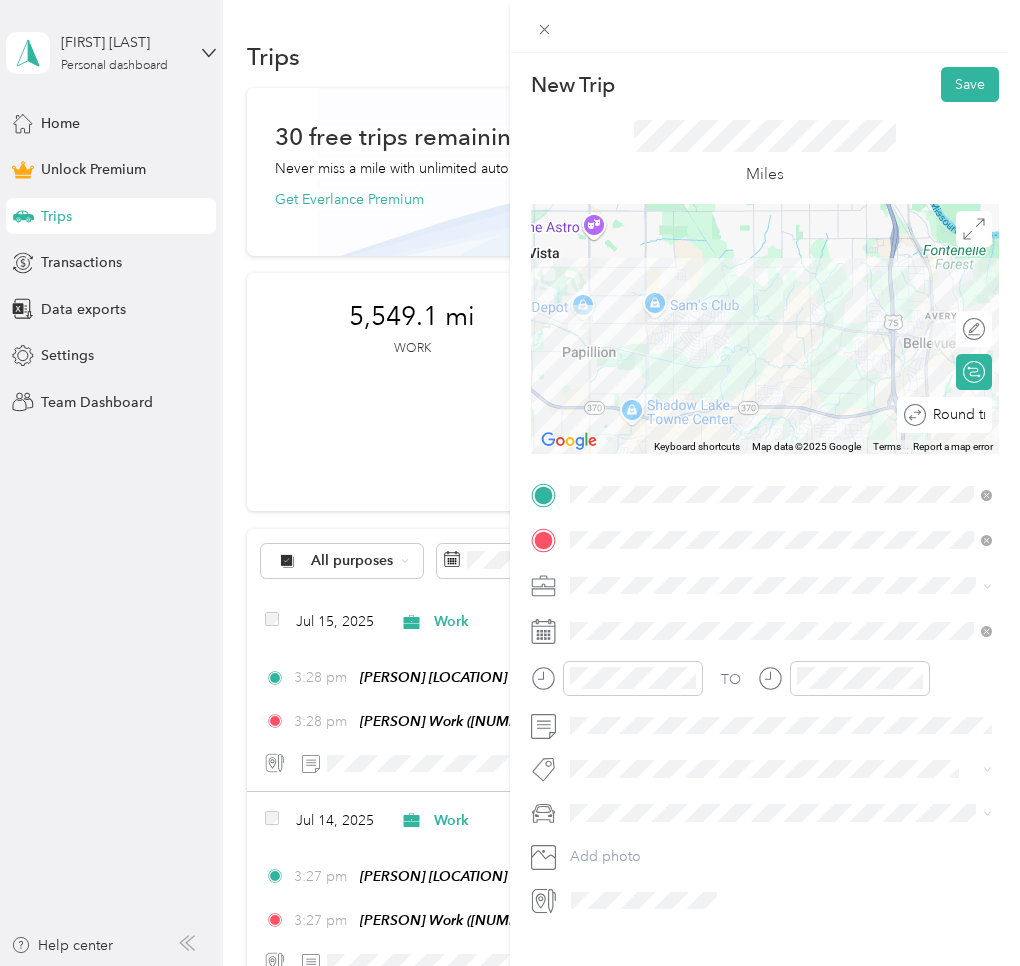 click on "Round trip" at bounding box center [944, 415] 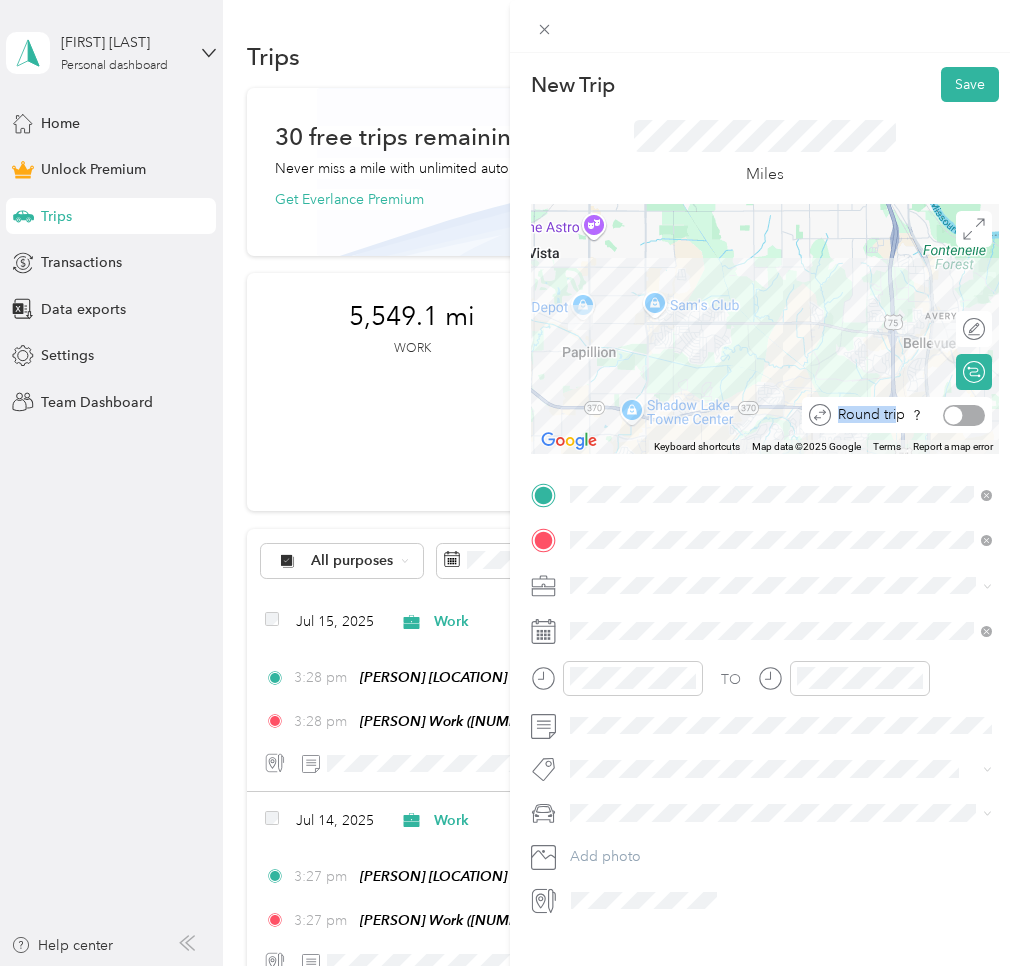 click at bounding box center [964, 415] 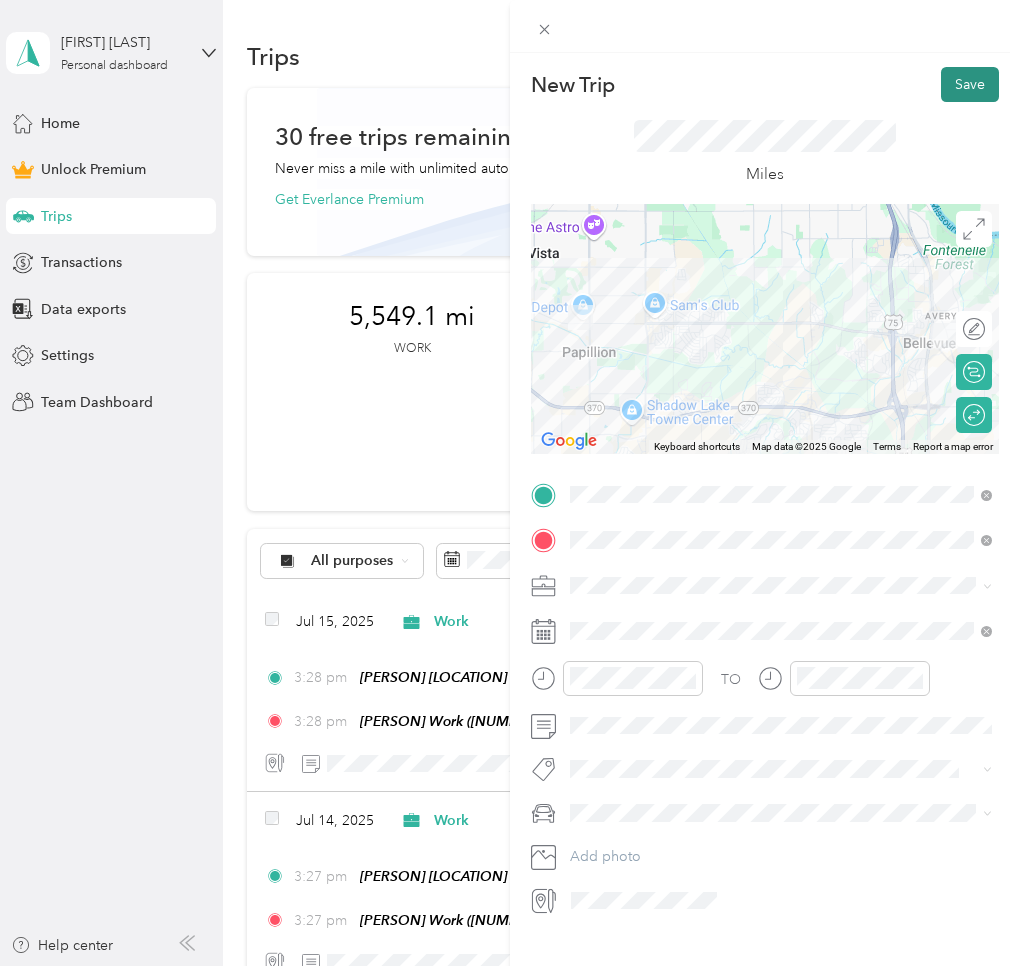 click on "Save" at bounding box center [970, 84] 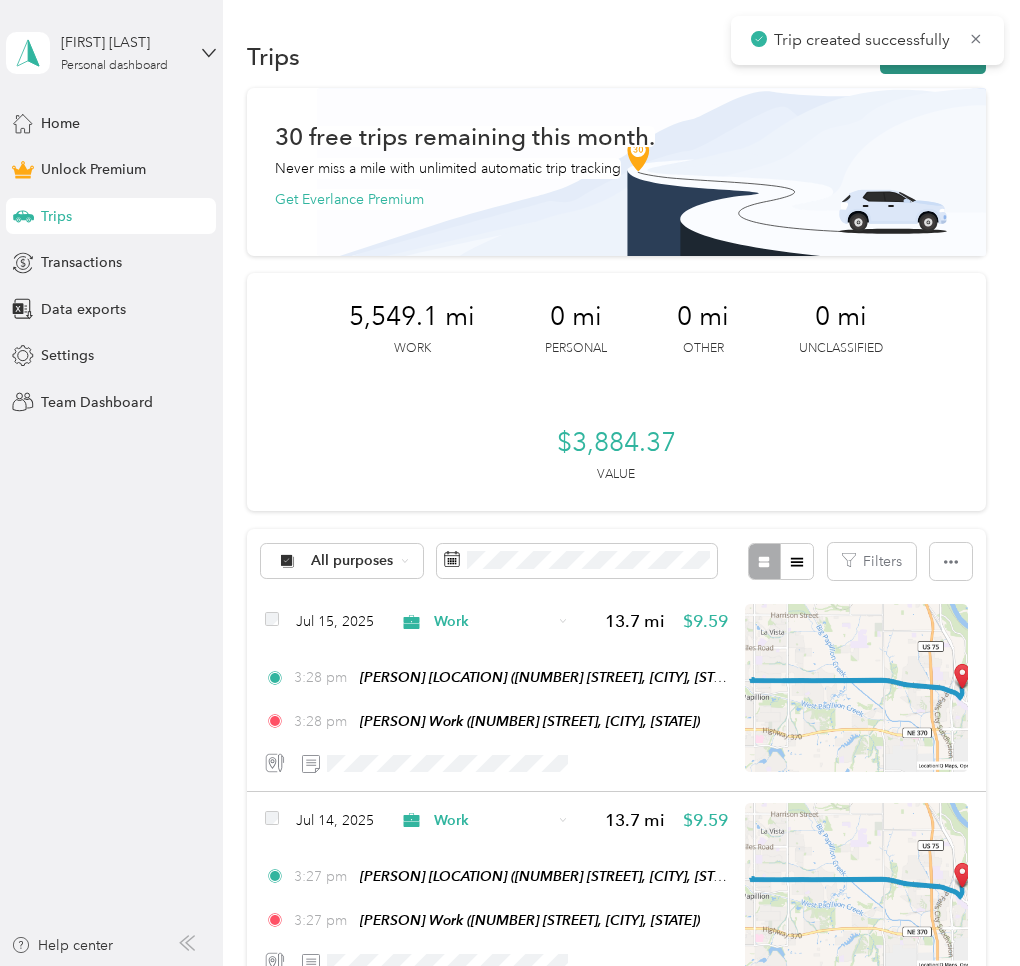 click 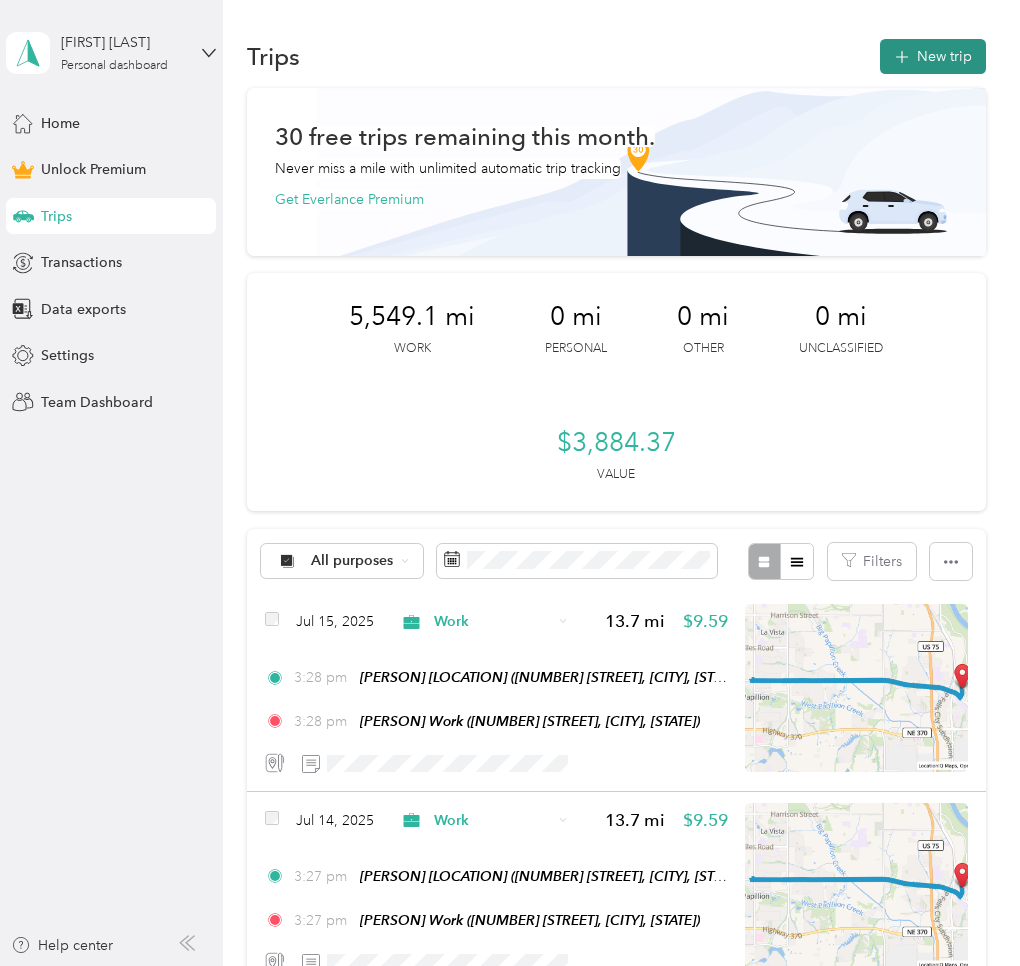 click on "New trip" at bounding box center (933, 56) 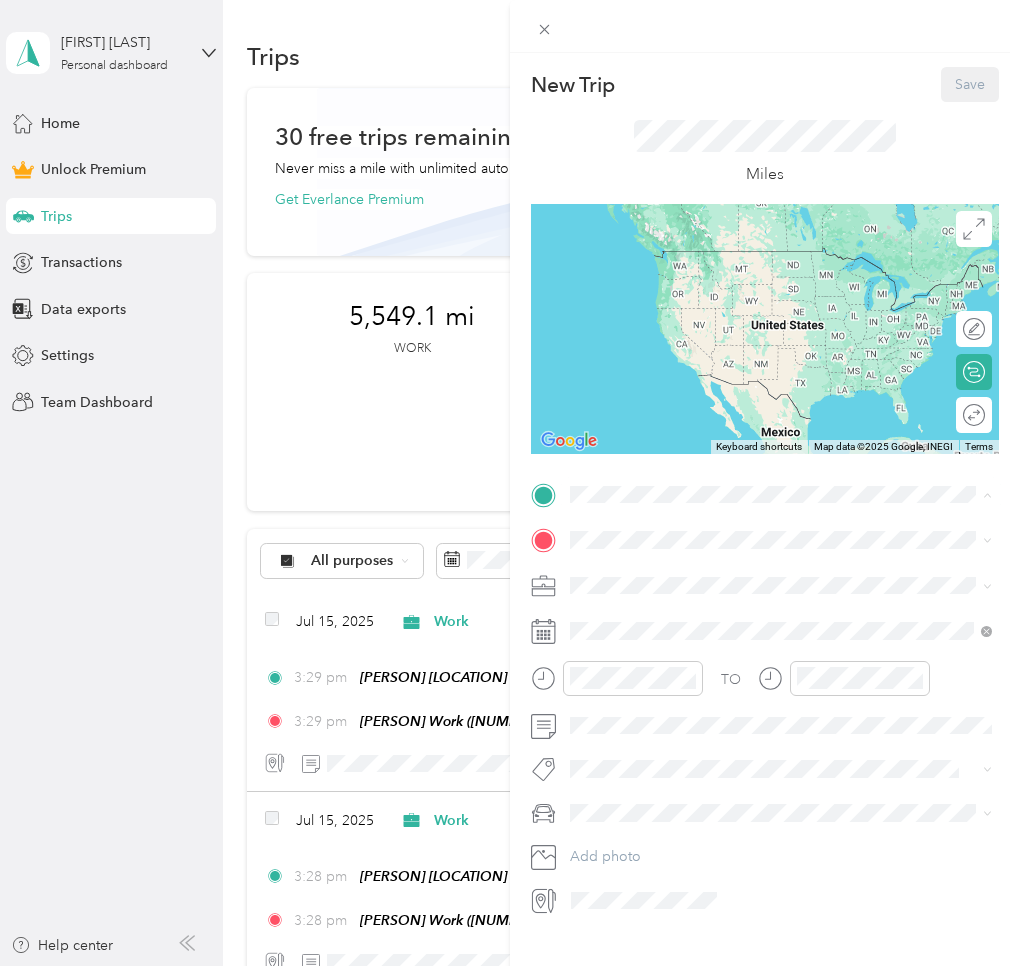 click on "[NUMBER] [STREET], [POSTAL_CODE], [CITY], [STATE]" at bounding box center (780, 596) 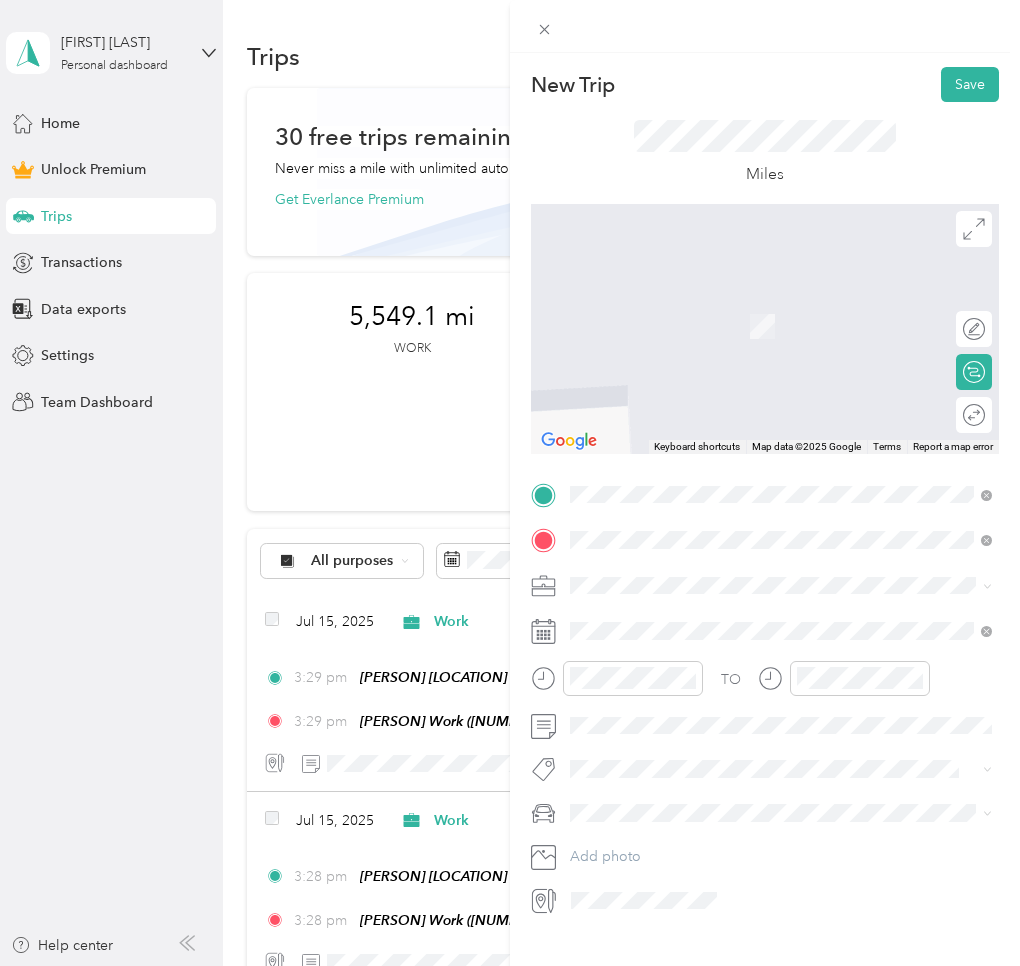 click on "[NAME]  Home" at bounding box center [656, 619] 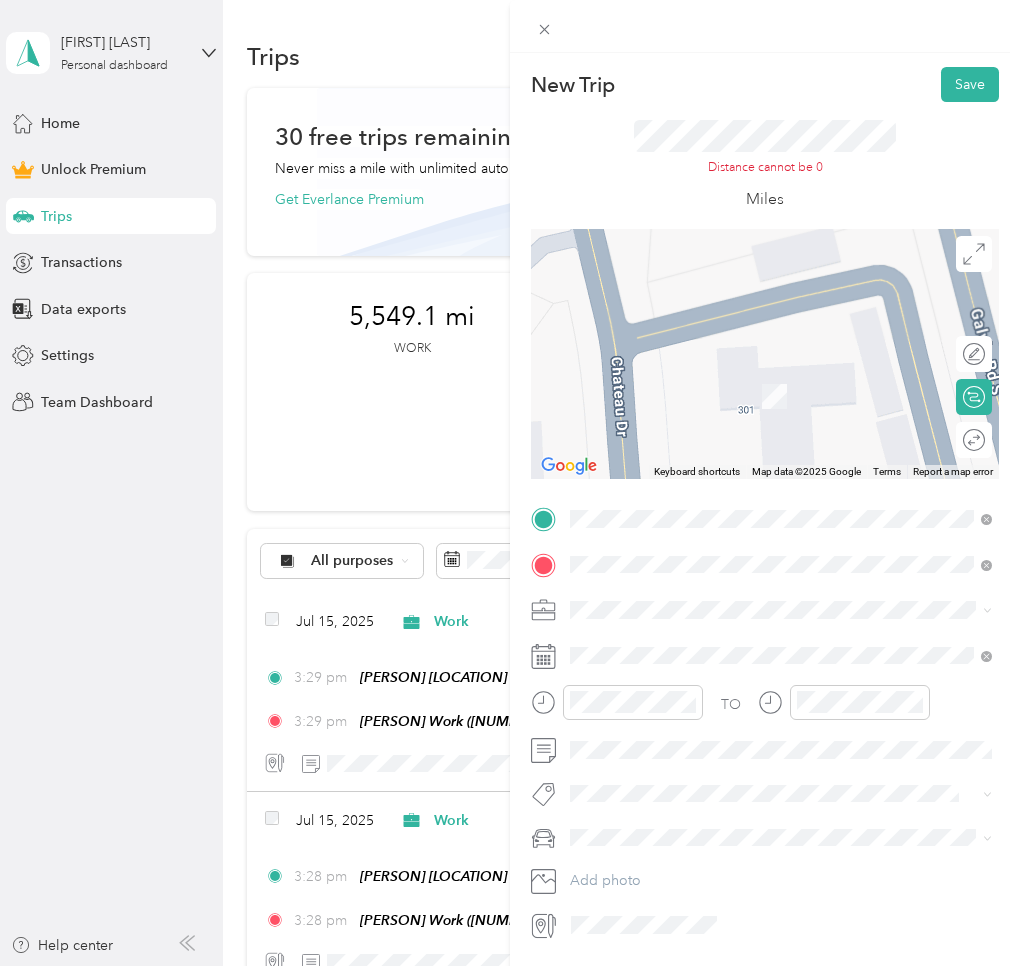 drag, startPoint x: 605, startPoint y: 640, endPoint x: 606, endPoint y: 593, distance: 47.010635 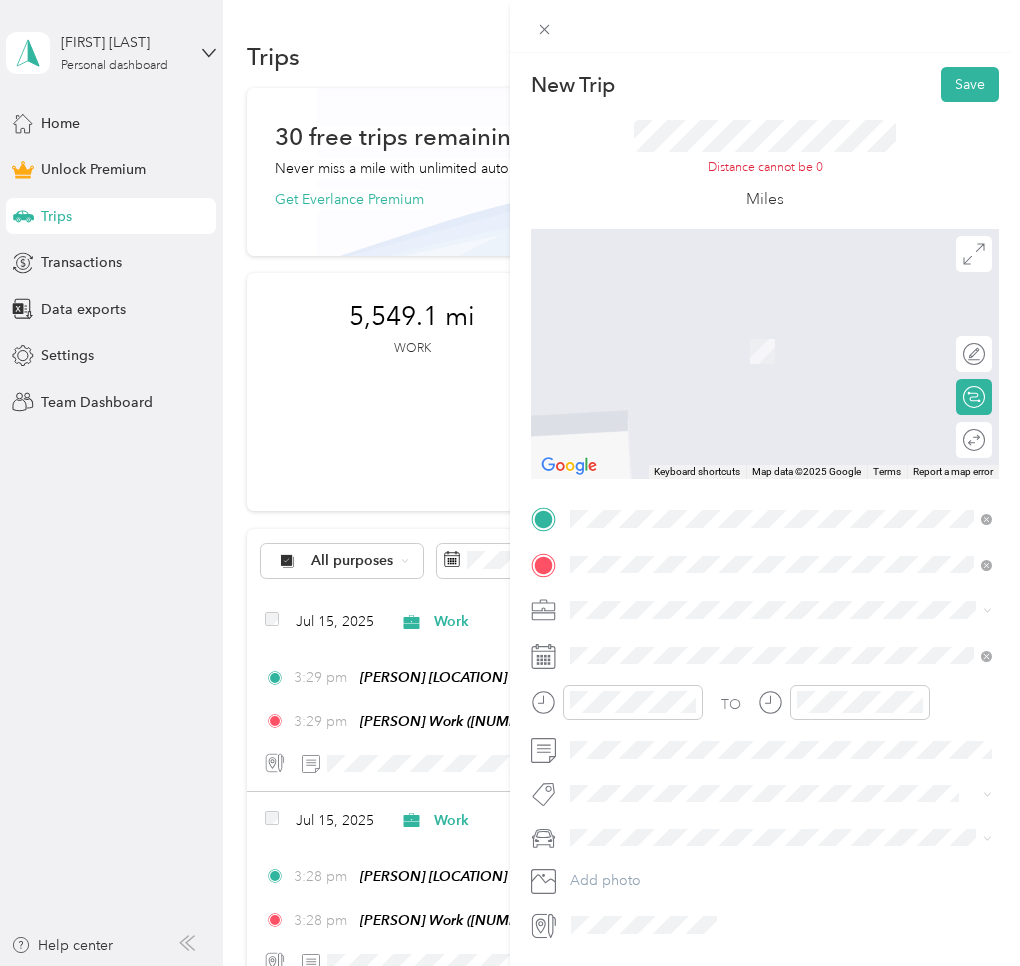 click on "[NUMBER] [STREET], [POSTAL_CODE], [CITY], [STATE]" at bounding box center (780, 792) 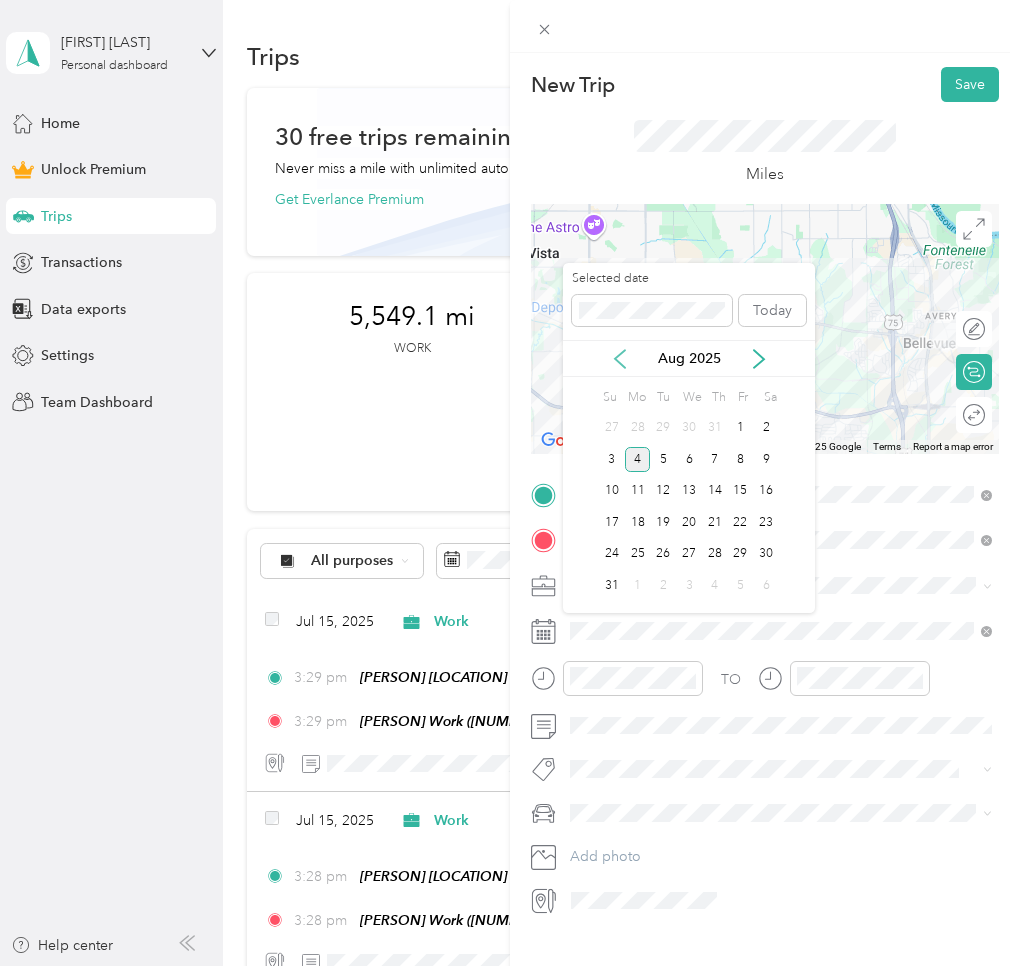 click 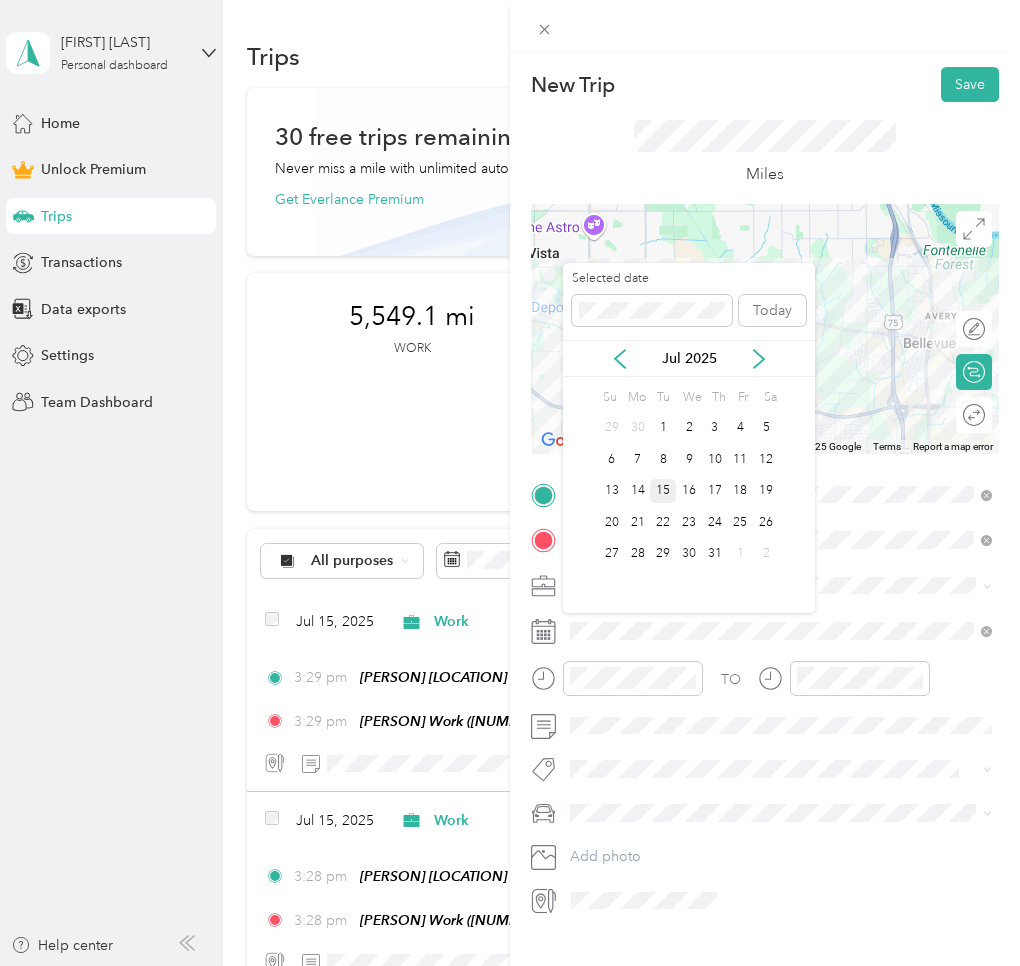 click on "15" at bounding box center [663, 491] 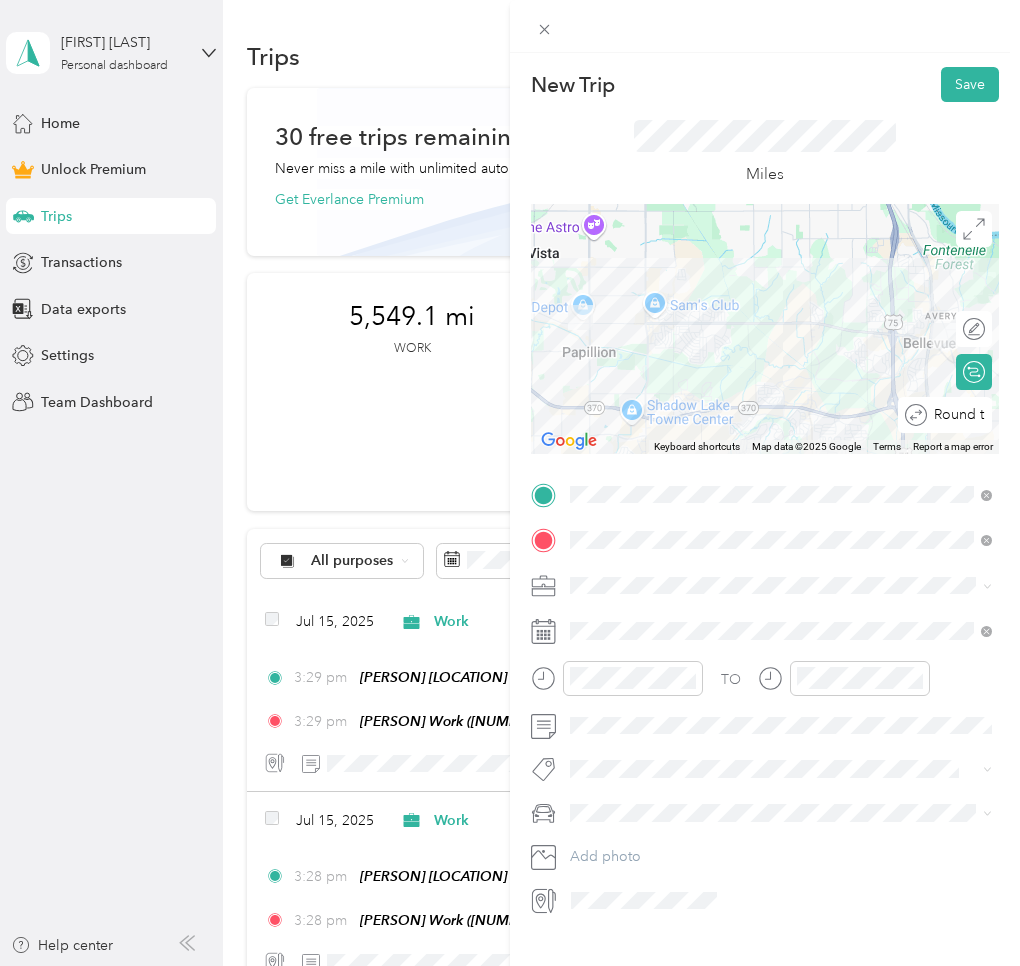 click at bounding box center (1039, 415) 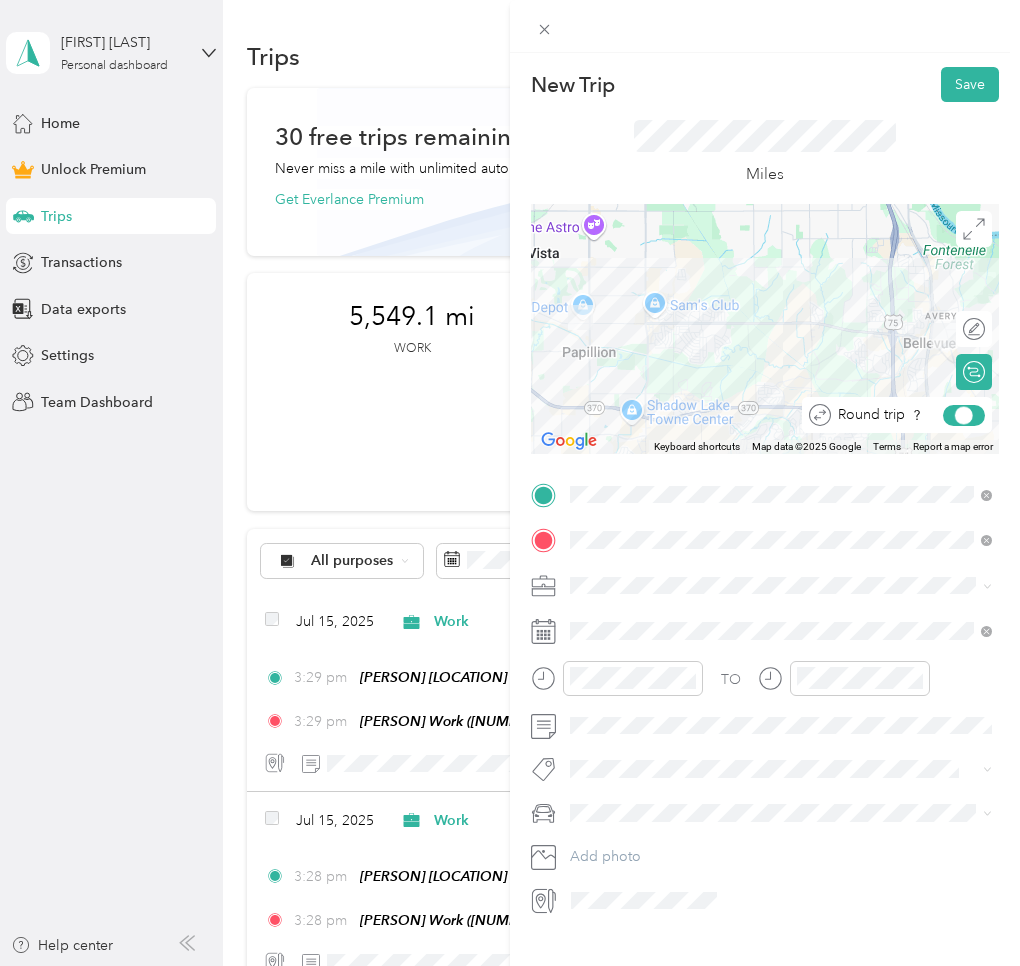 click at bounding box center [964, 415] 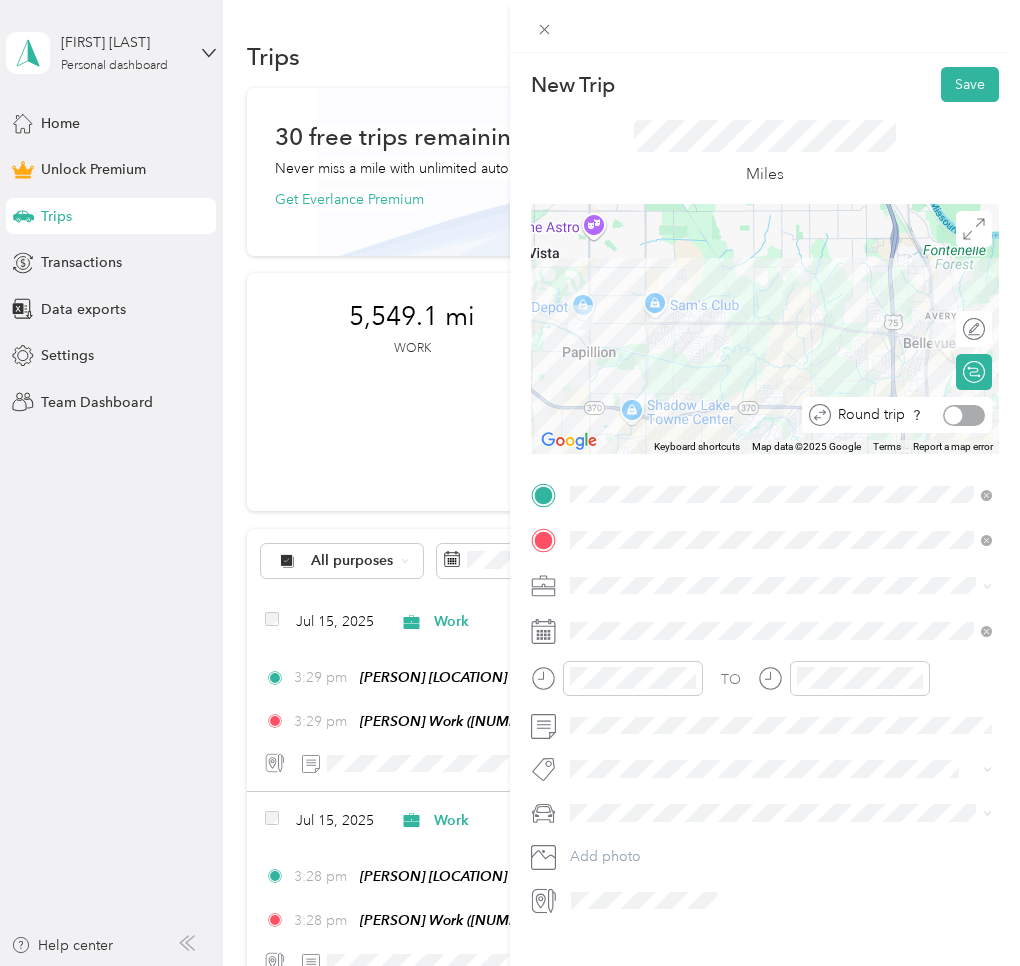 click at bounding box center (964, 415) 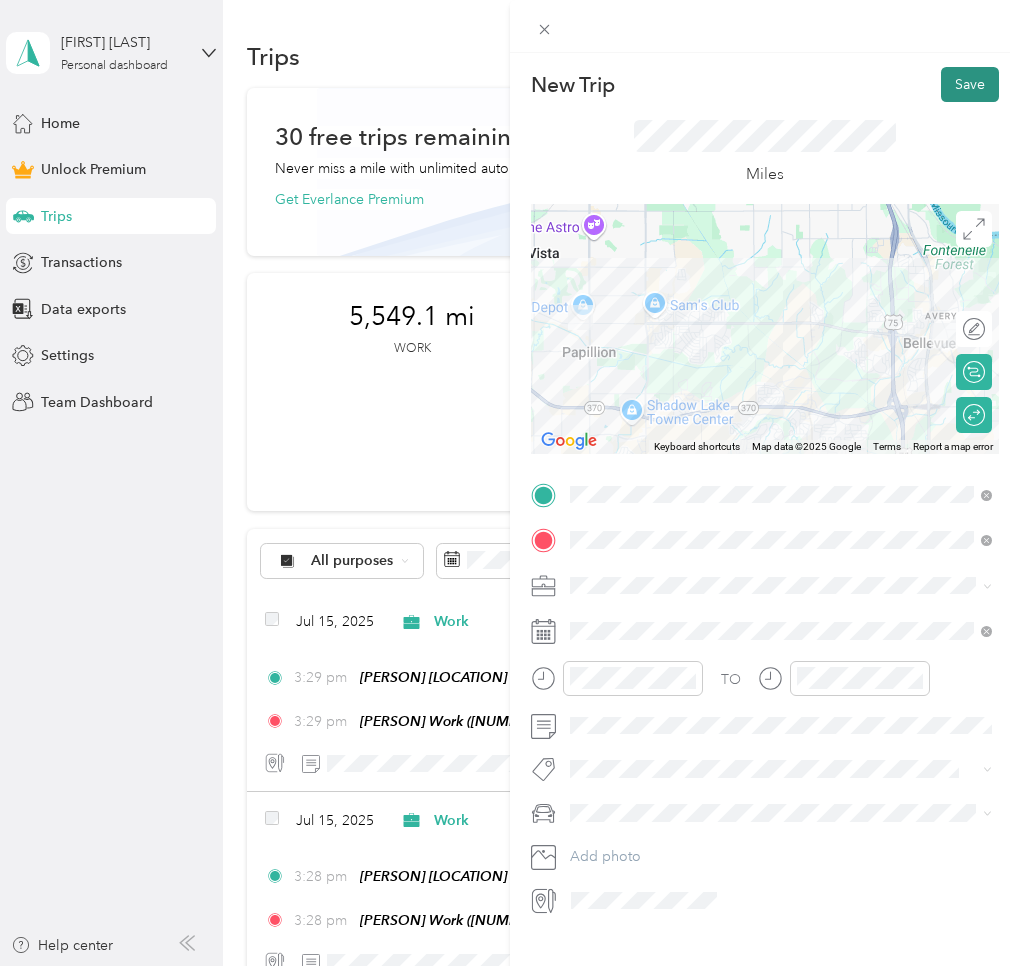click on "Save" at bounding box center (970, 84) 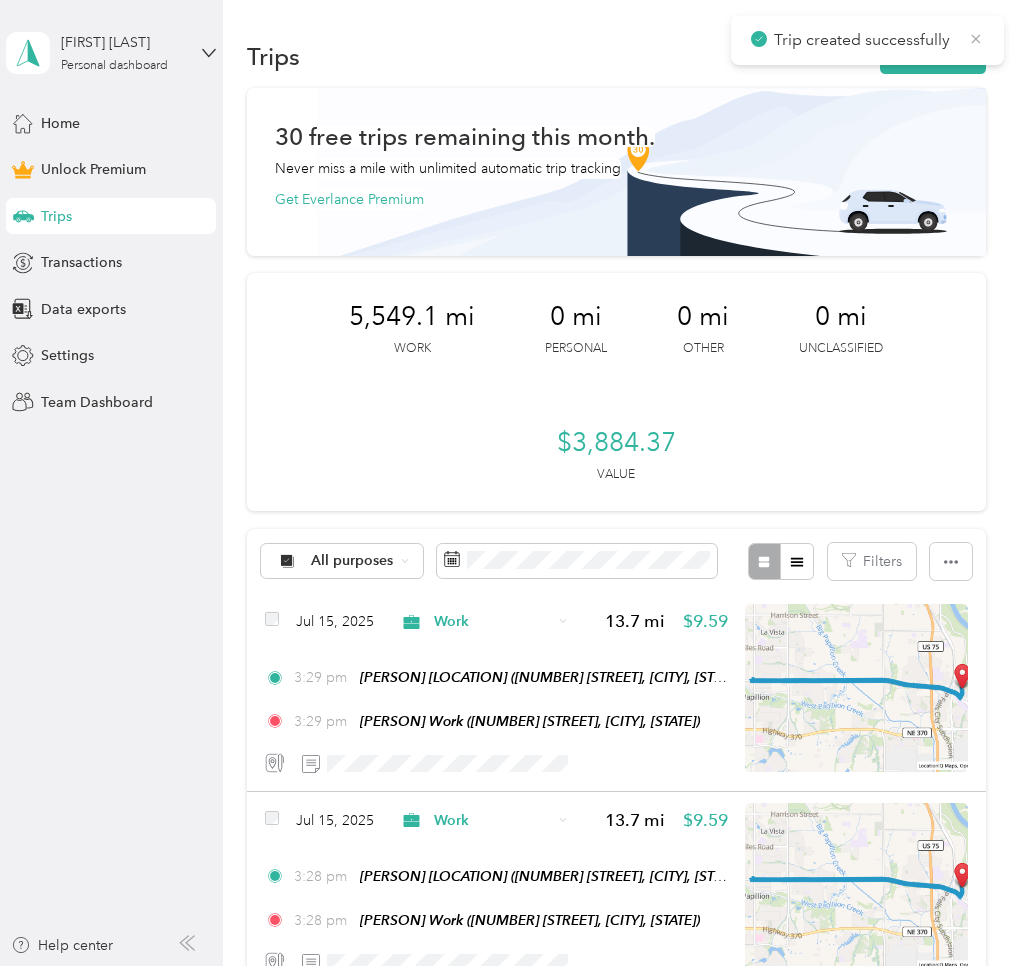 click 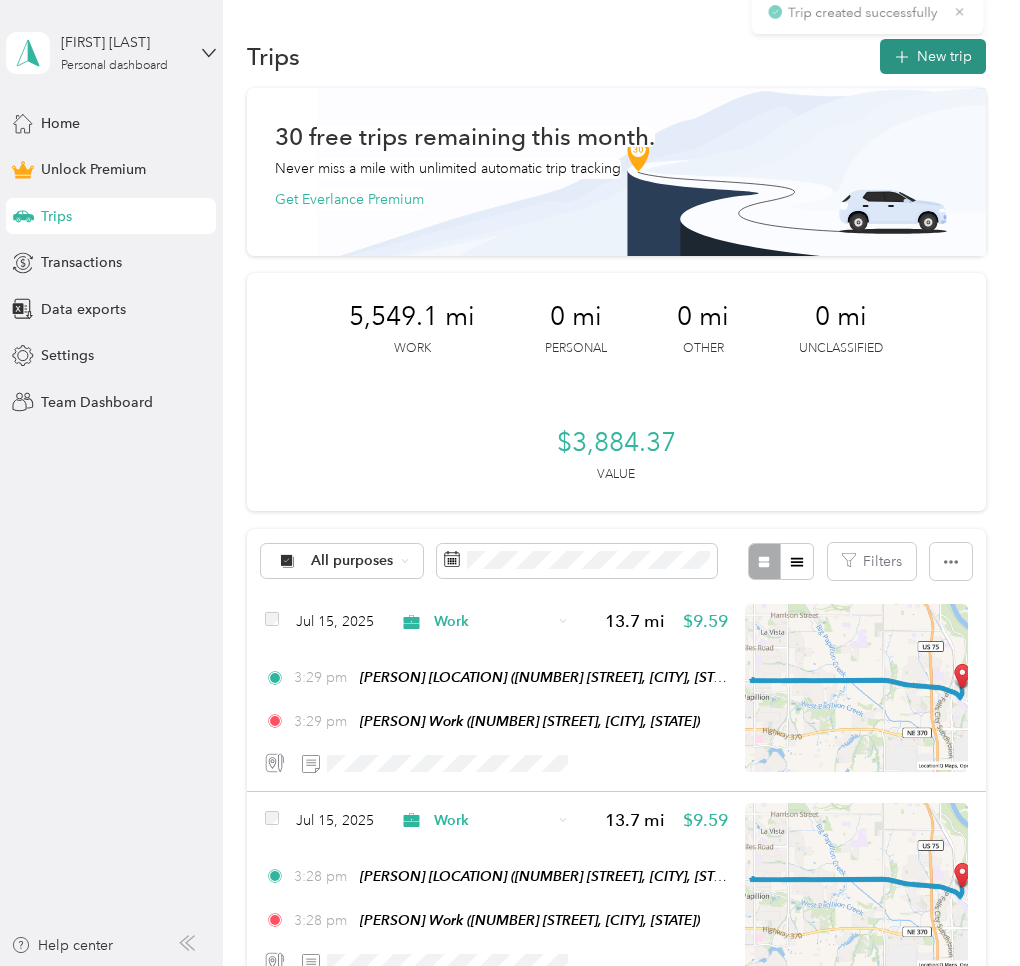 click on "New trip" at bounding box center (933, 56) 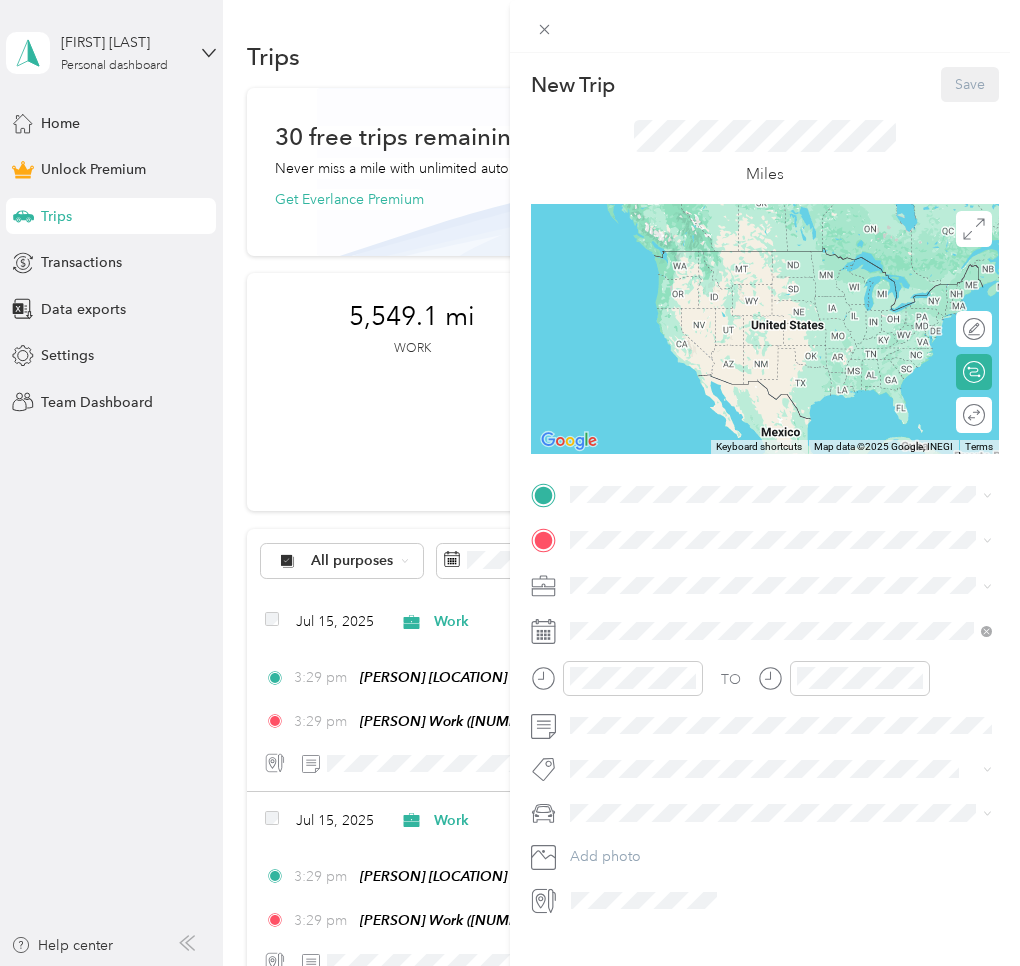 click on "[NAME]  Home" at bounding box center (656, 574) 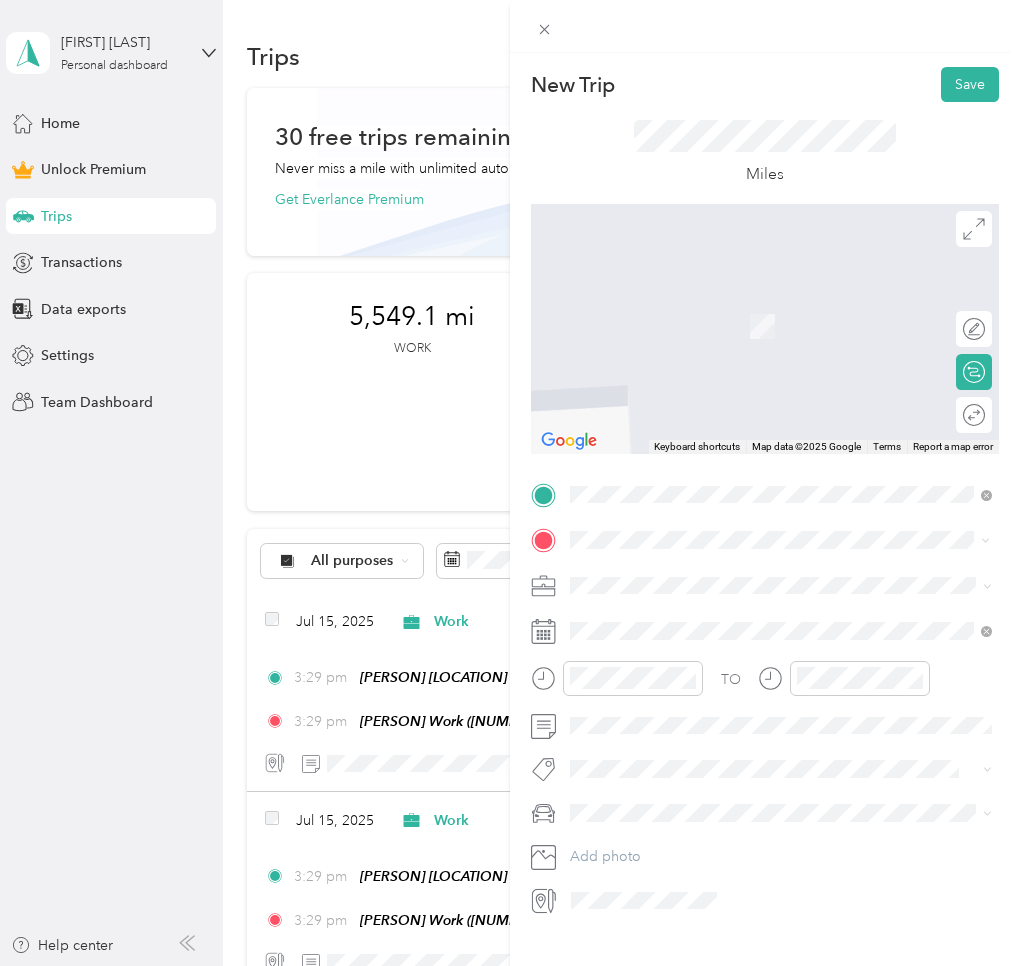 drag, startPoint x: 656, startPoint y: 743, endPoint x: 637, endPoint y: 691, distance: 55.362442 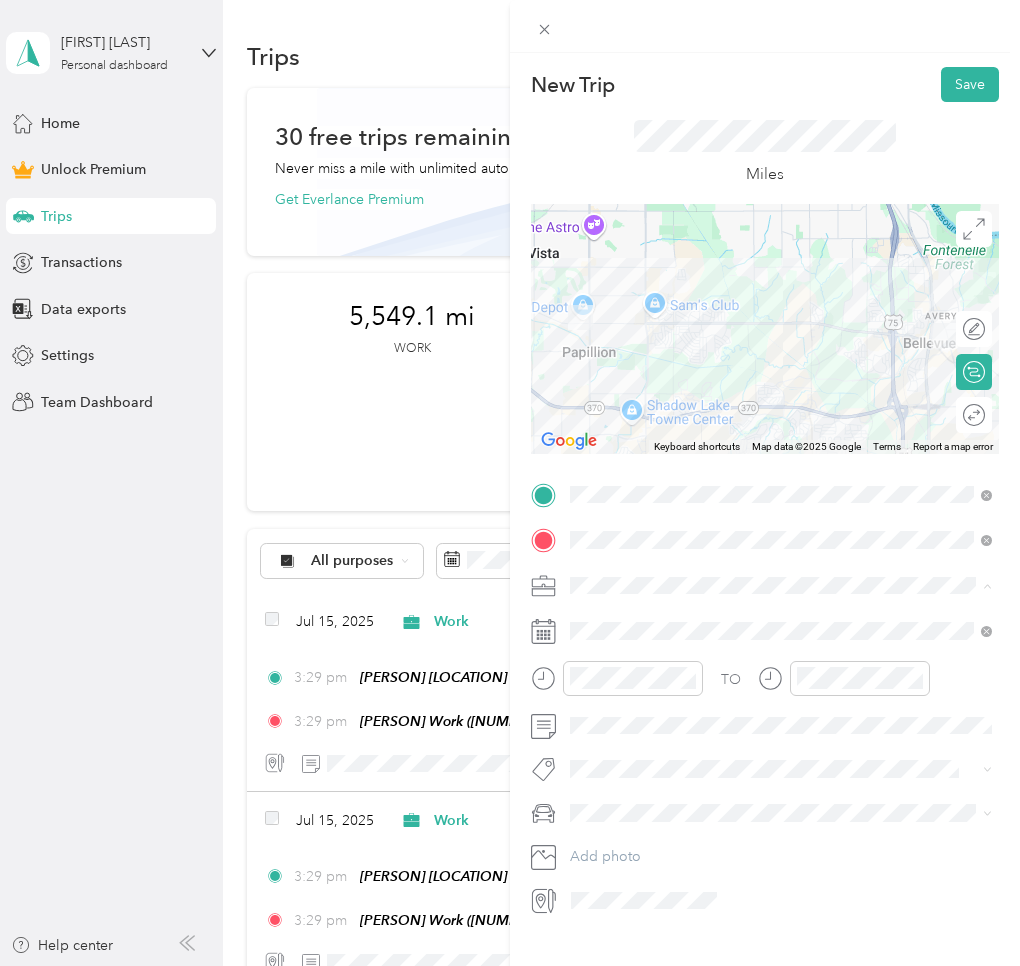 click on "Work" at bounding box center [594, 620] 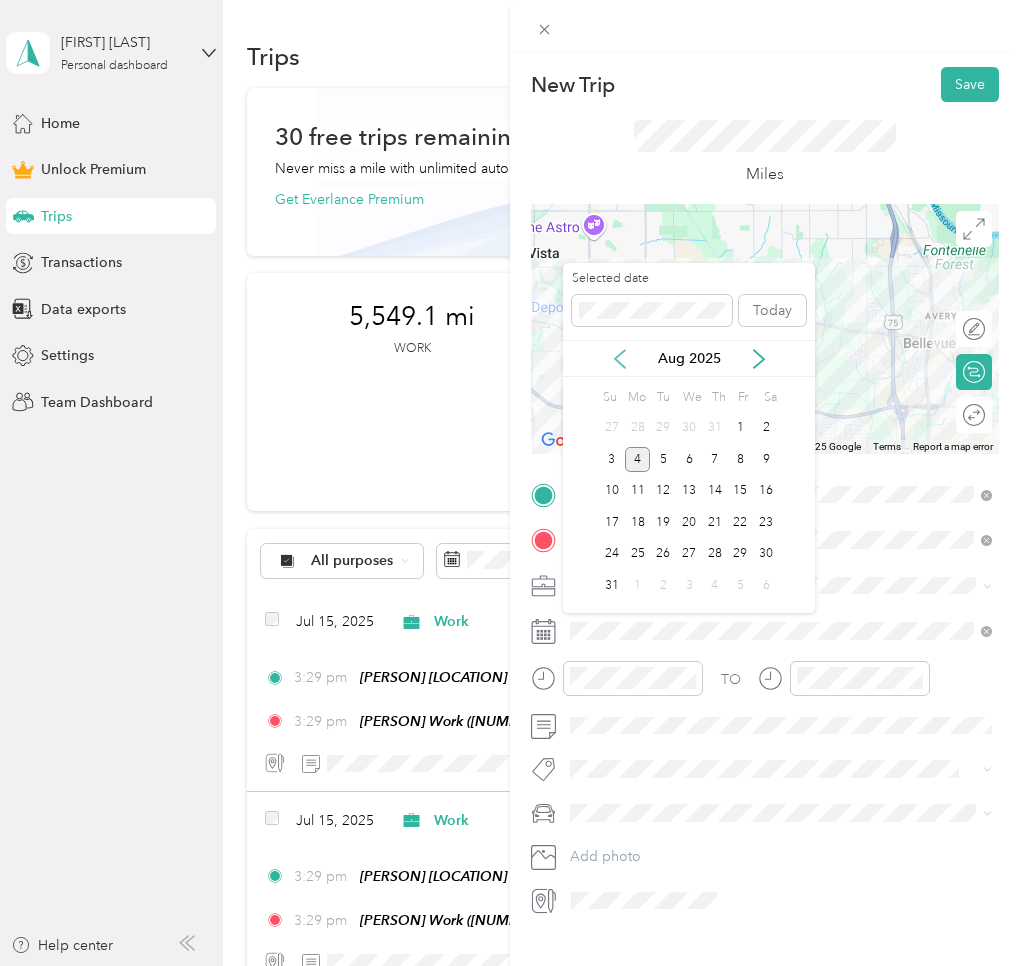 click 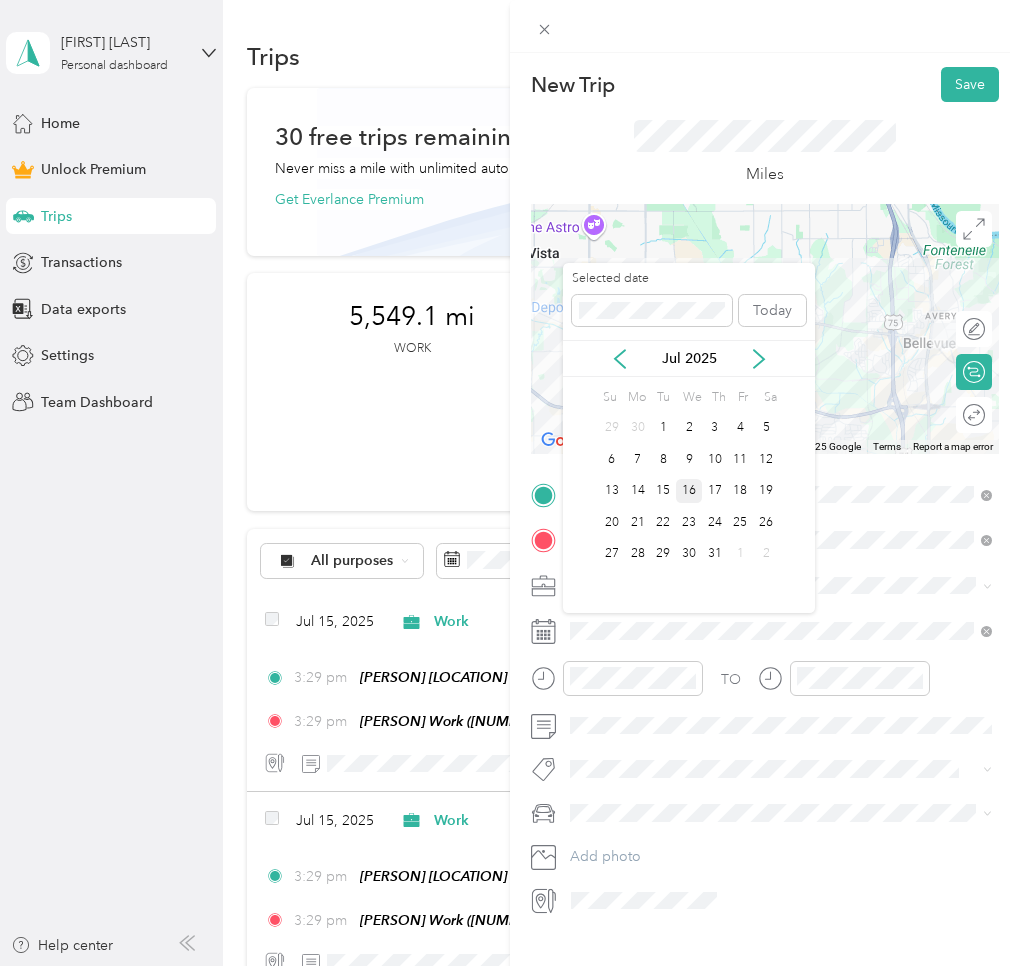 click on "16" at bounding box center (689, 491) 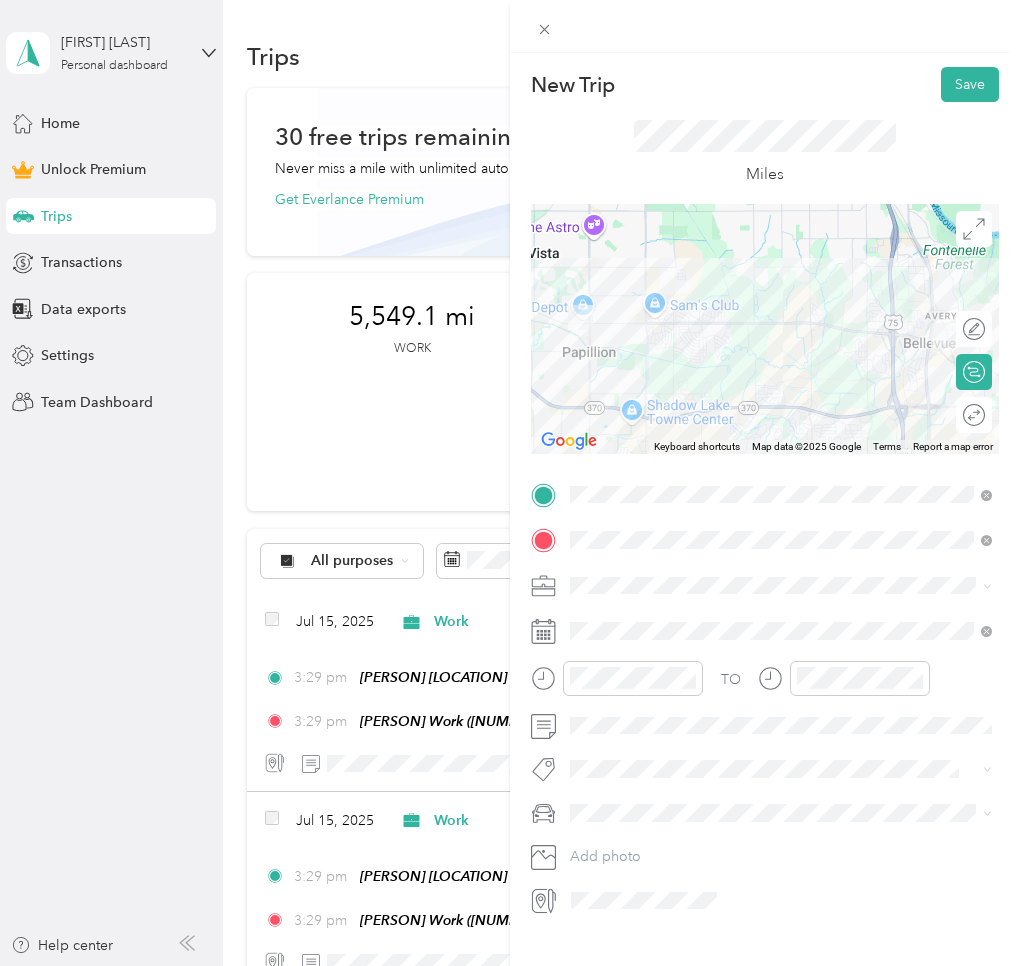 click on "Round trip" at bounding box center [985, 415] 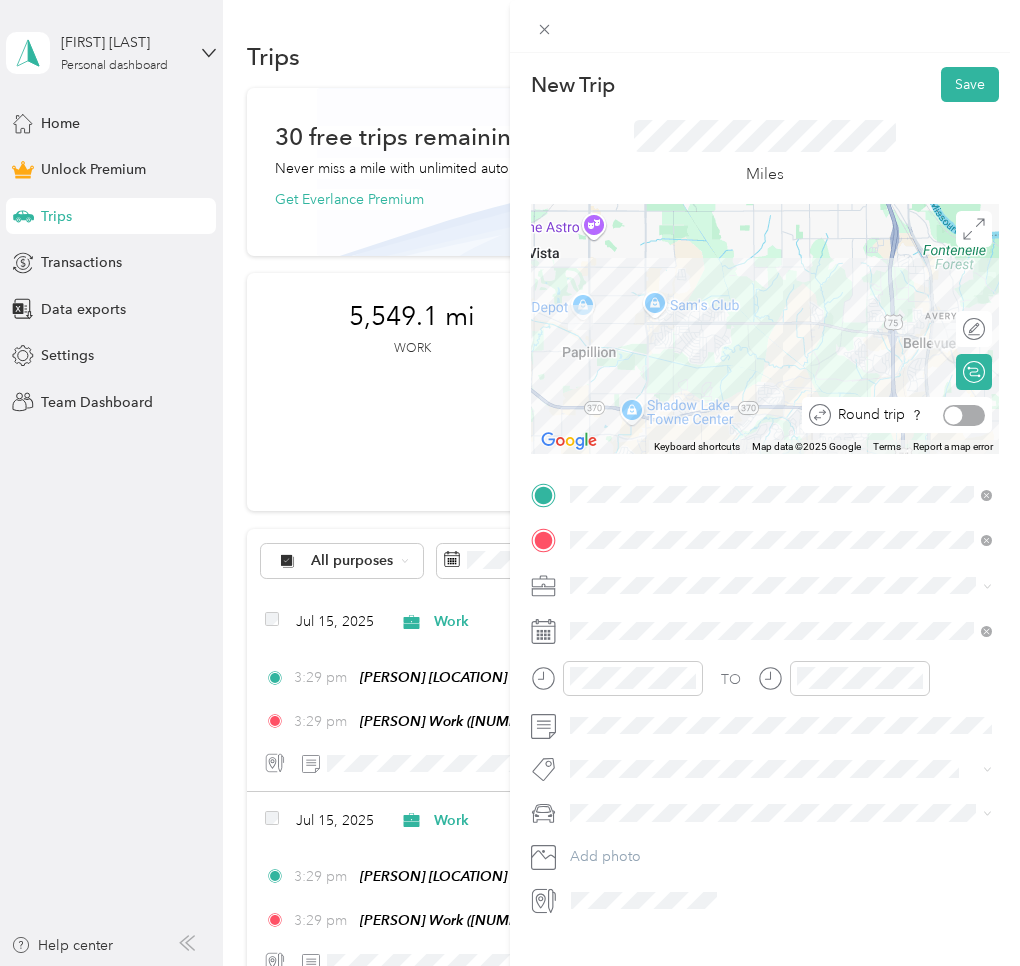 click at bounding box center [954, 415] 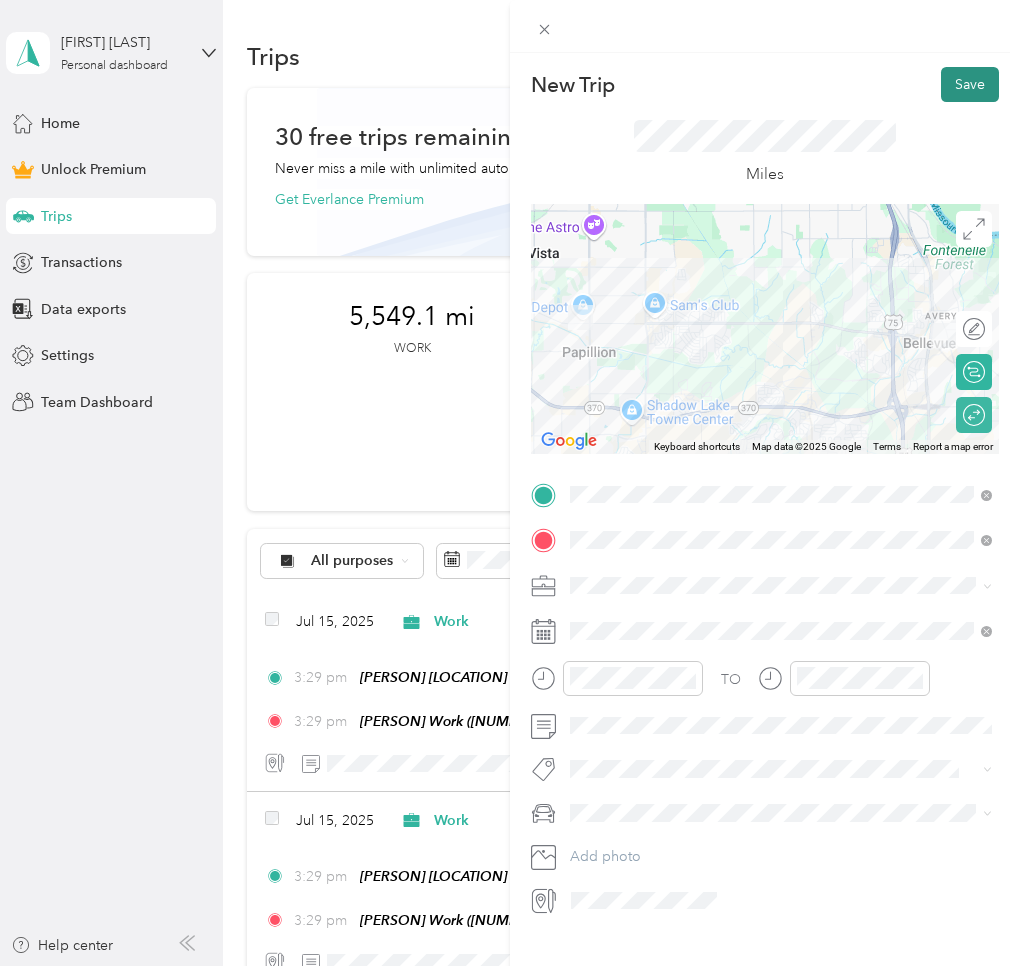 click on "Save" at bounding box center [970, 84] 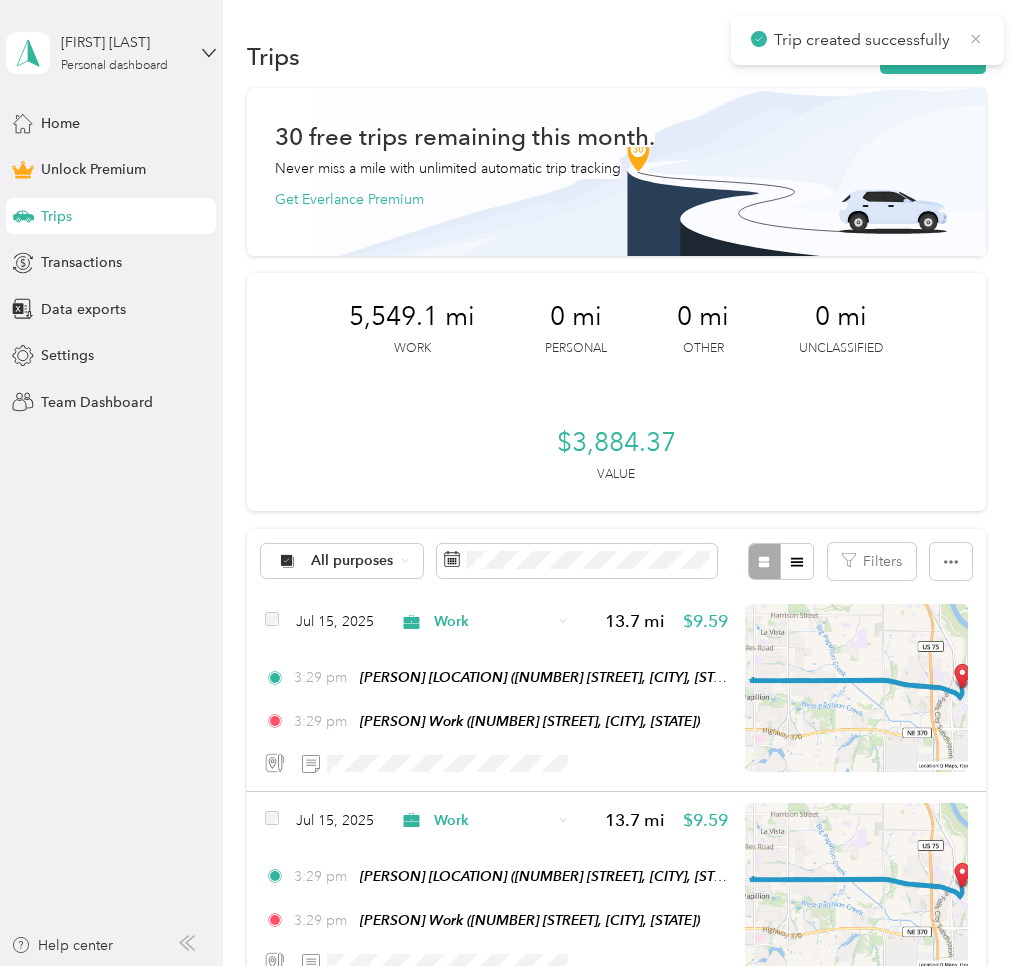 drag, startPoint x: 982, startPoint y: 35, endPoint x: 965, endPoint y: 36, distance: 17.029387 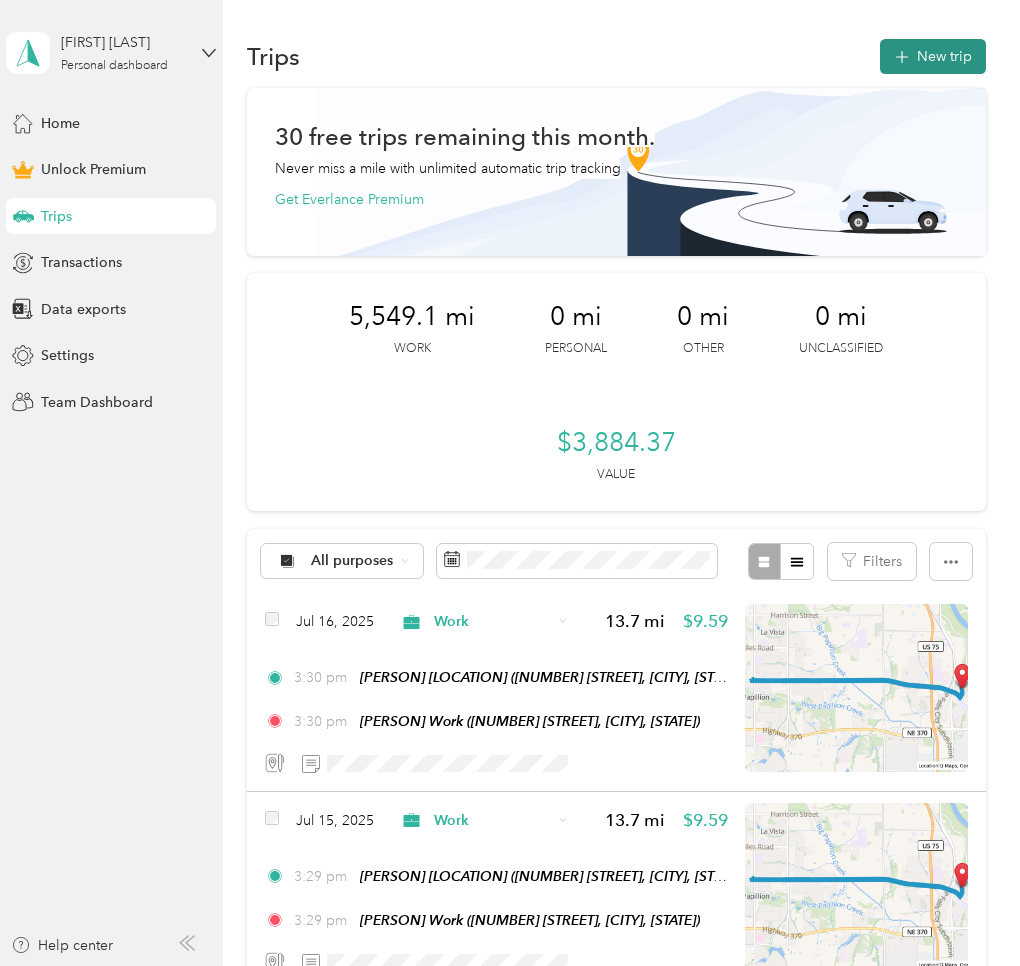 click on "New trip" at bounding box center [933, 56] 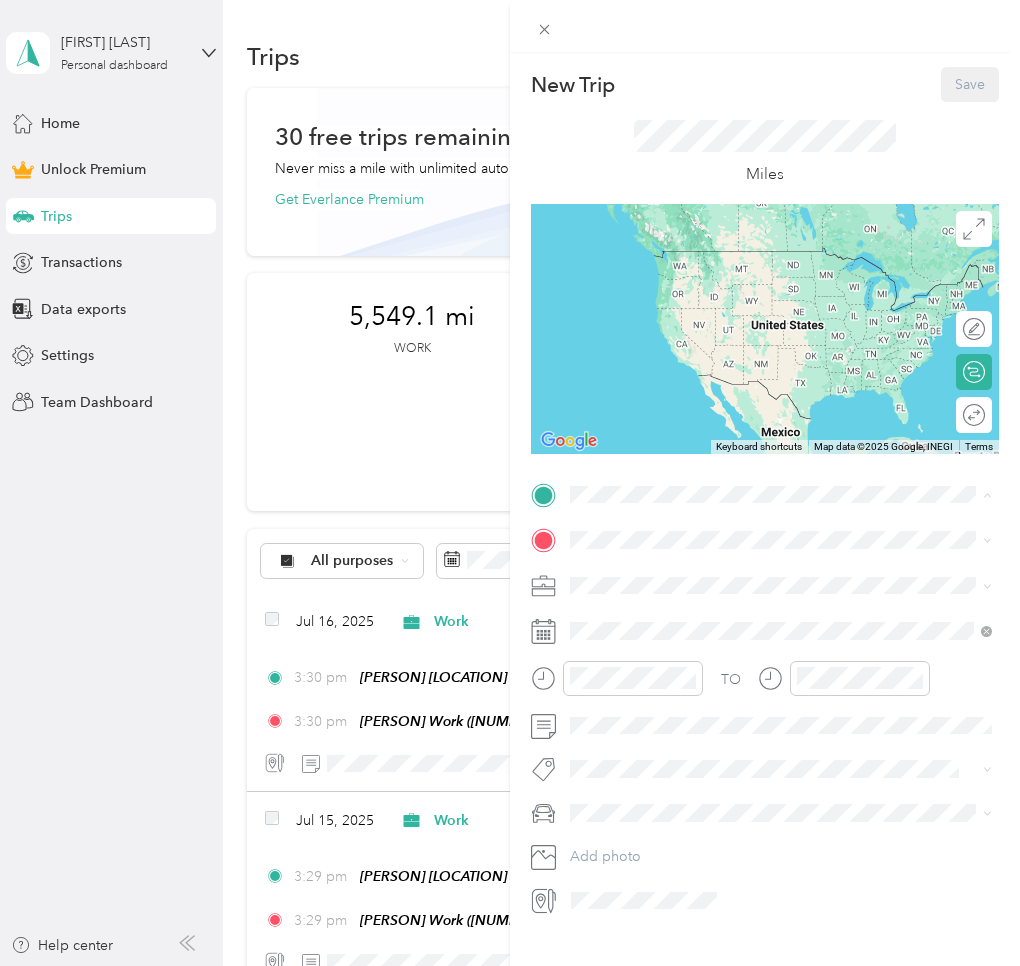 click on "[PERSON]  Home [NUMBER] [STREET], [POSTAL_CODE], [CITY], [STATE], [COUNTRY]" at bounding box center [780, 586] 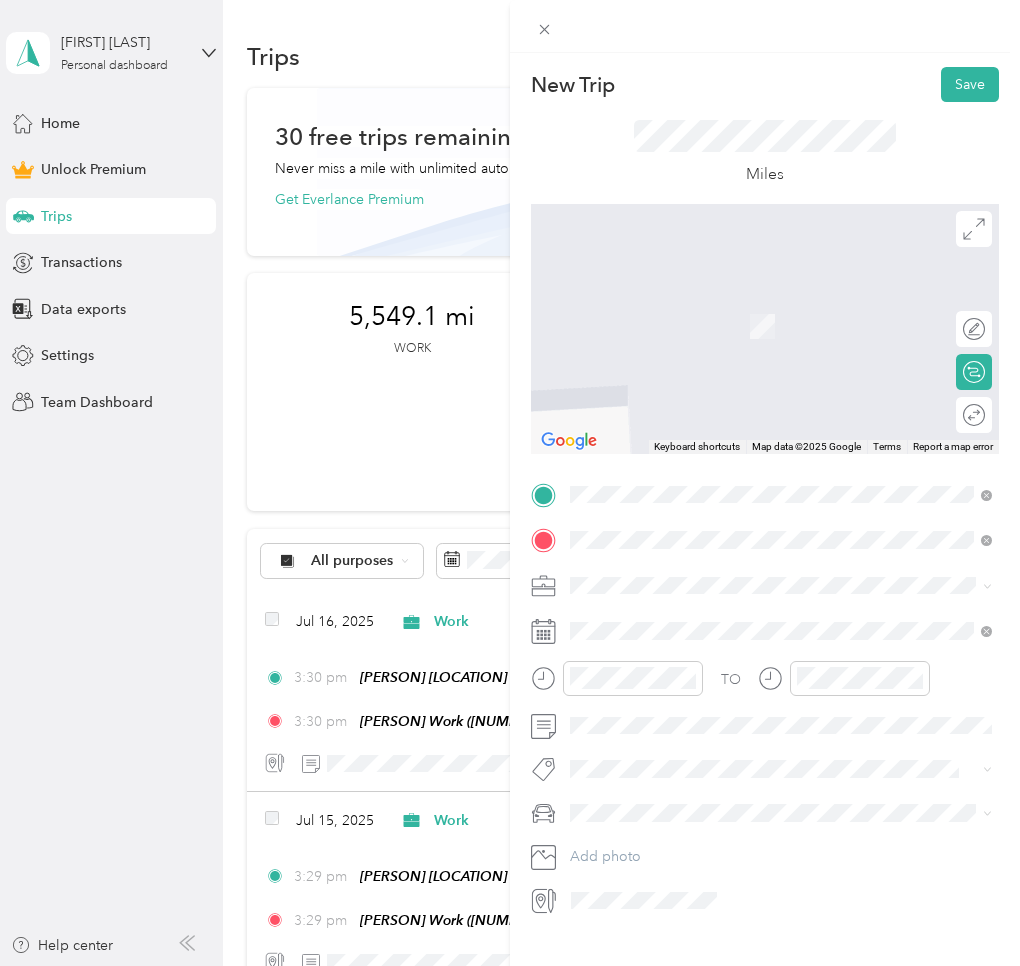 drag, startPoint x: 635, startPoint y: 751, endPoint x: 603, endPoint y: 654, distance: 102.14206 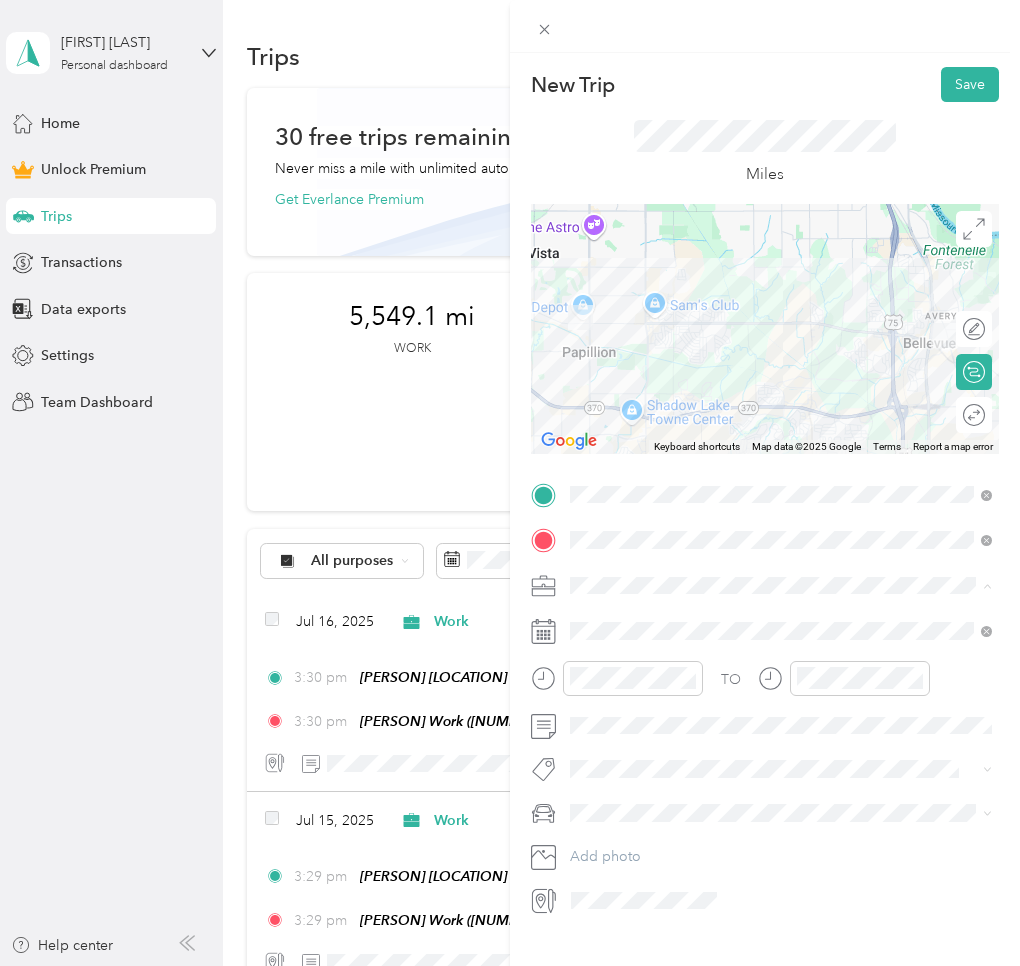 click on "Work" at bounding box center [781, 620] 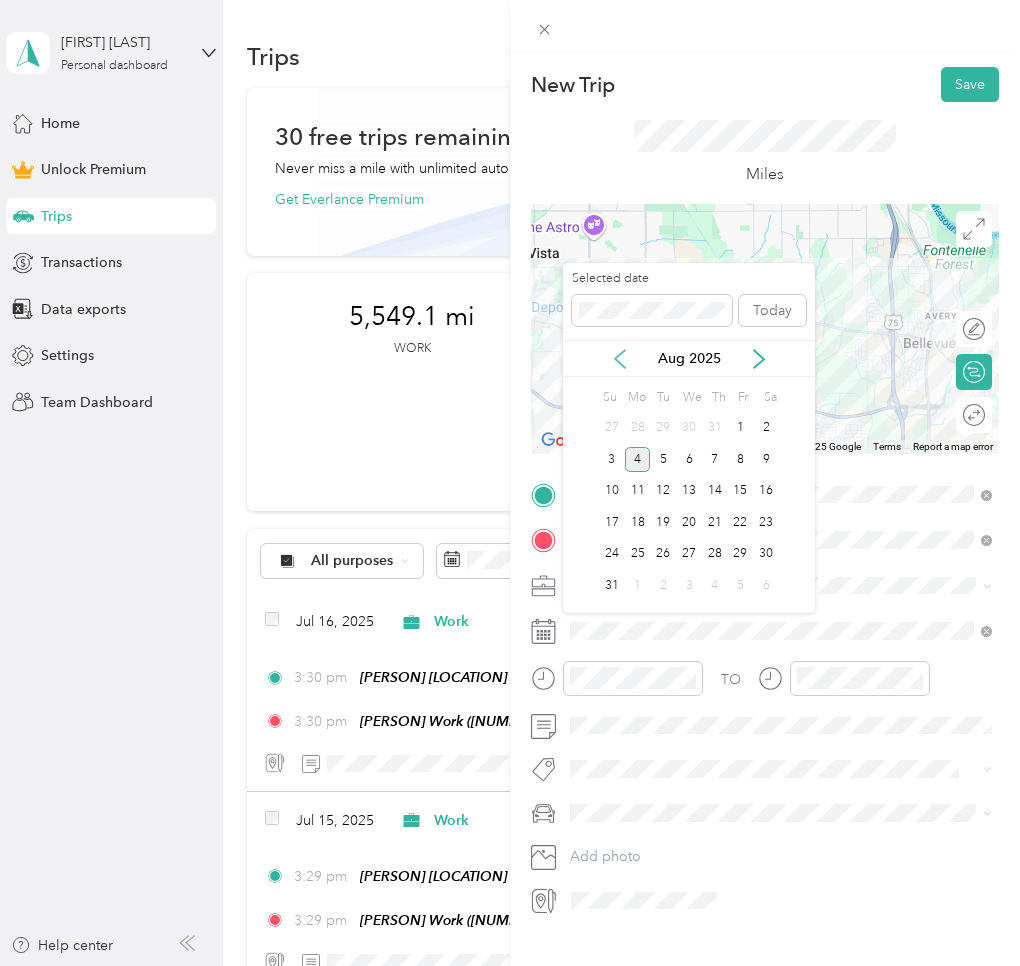 click 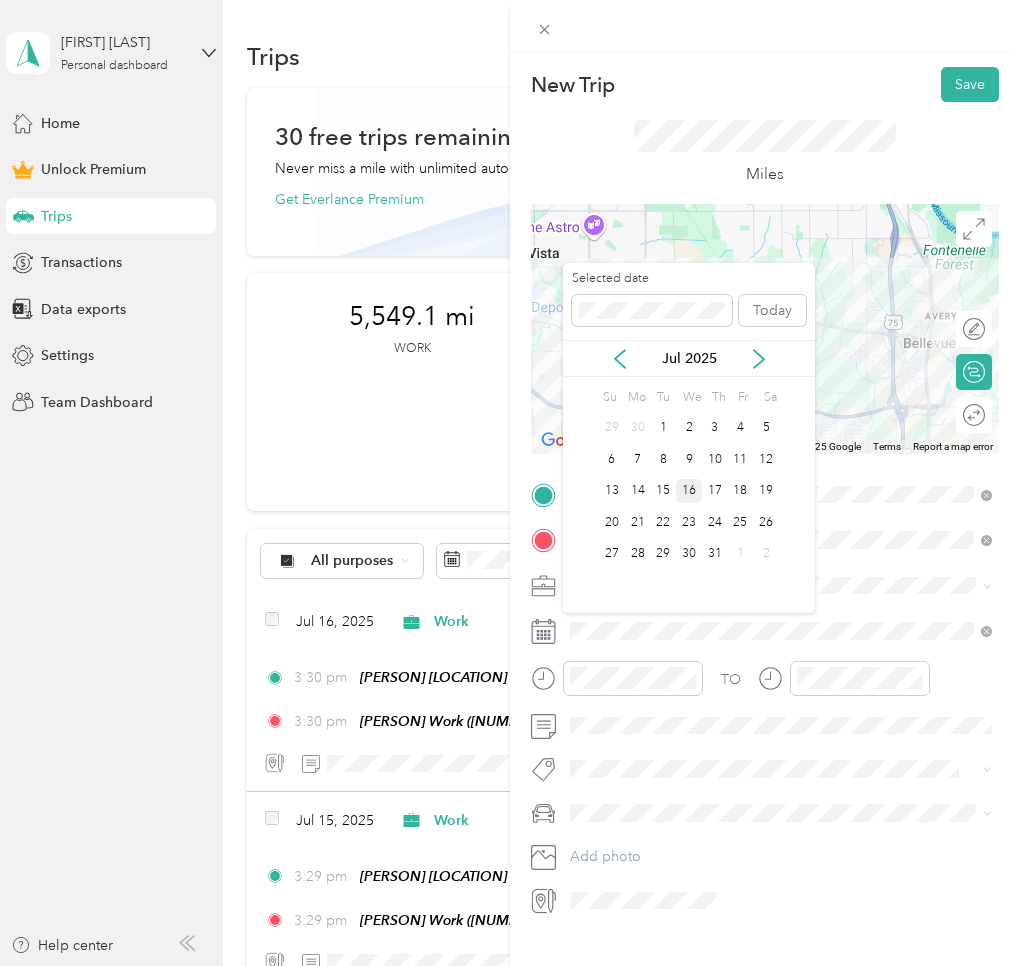 click on "16" at bounding box center [689, 491] 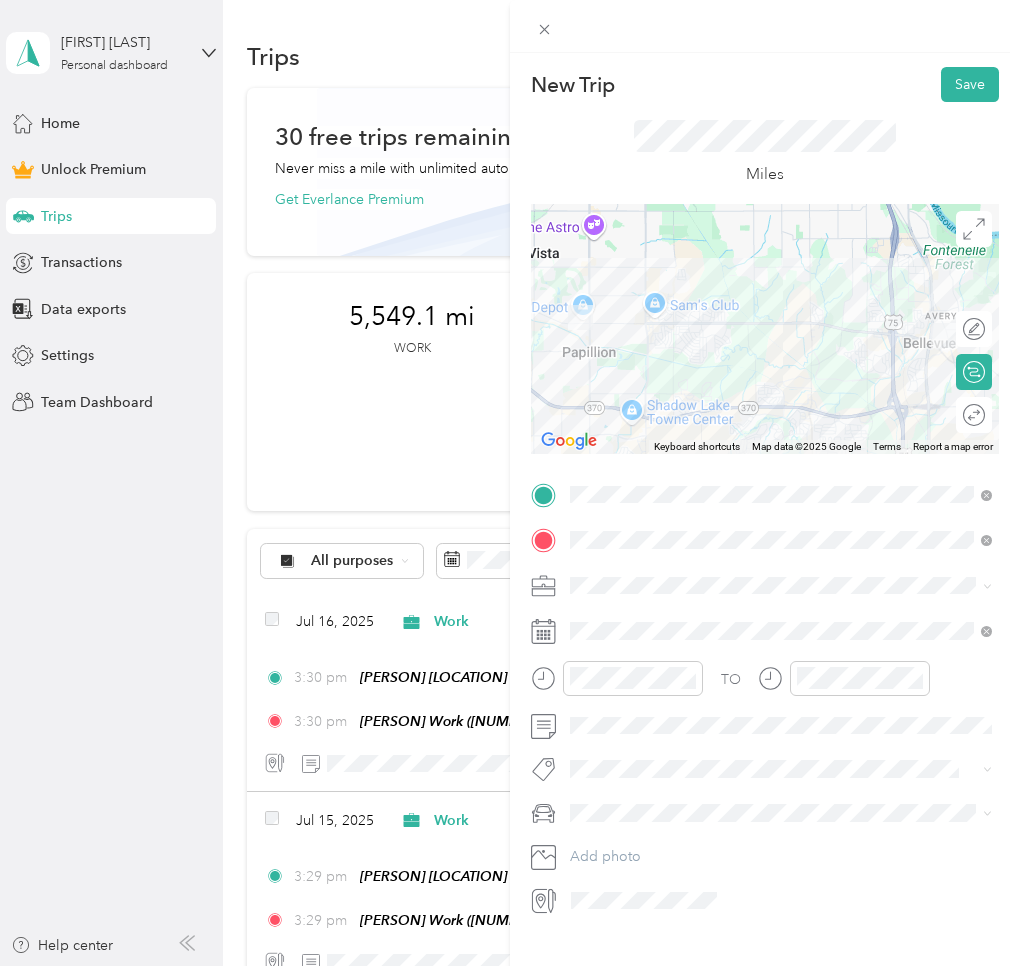 click on "Round trip" at bounding box center (974, 415) 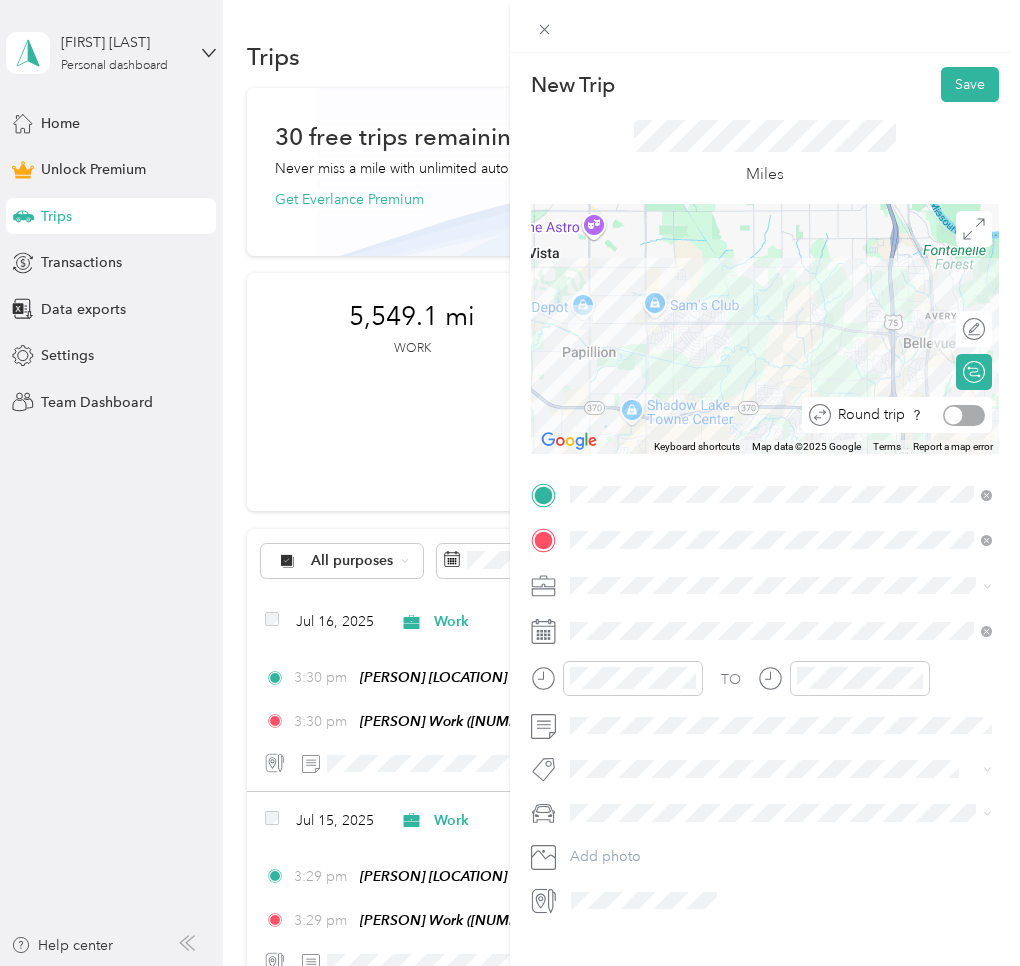click at bounding box center [964, 415] 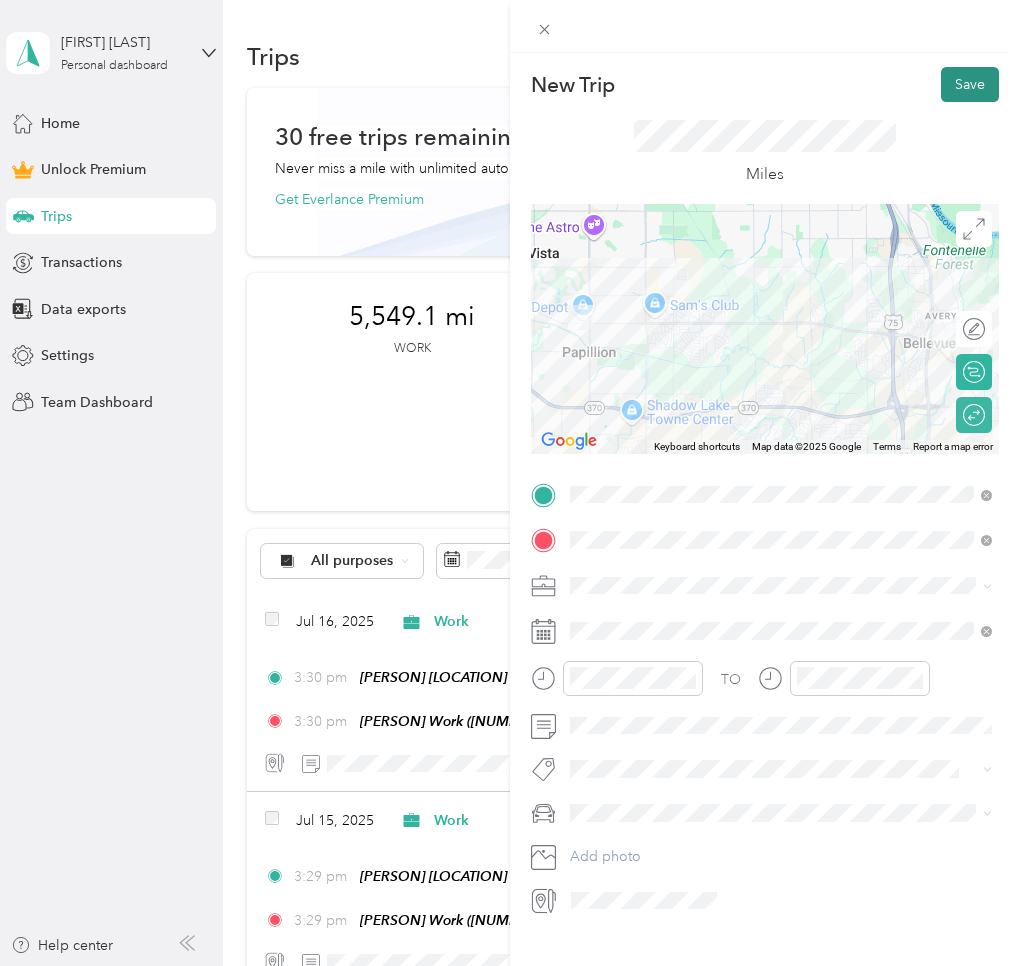 click on "Save" at bounding box center (970, 84) 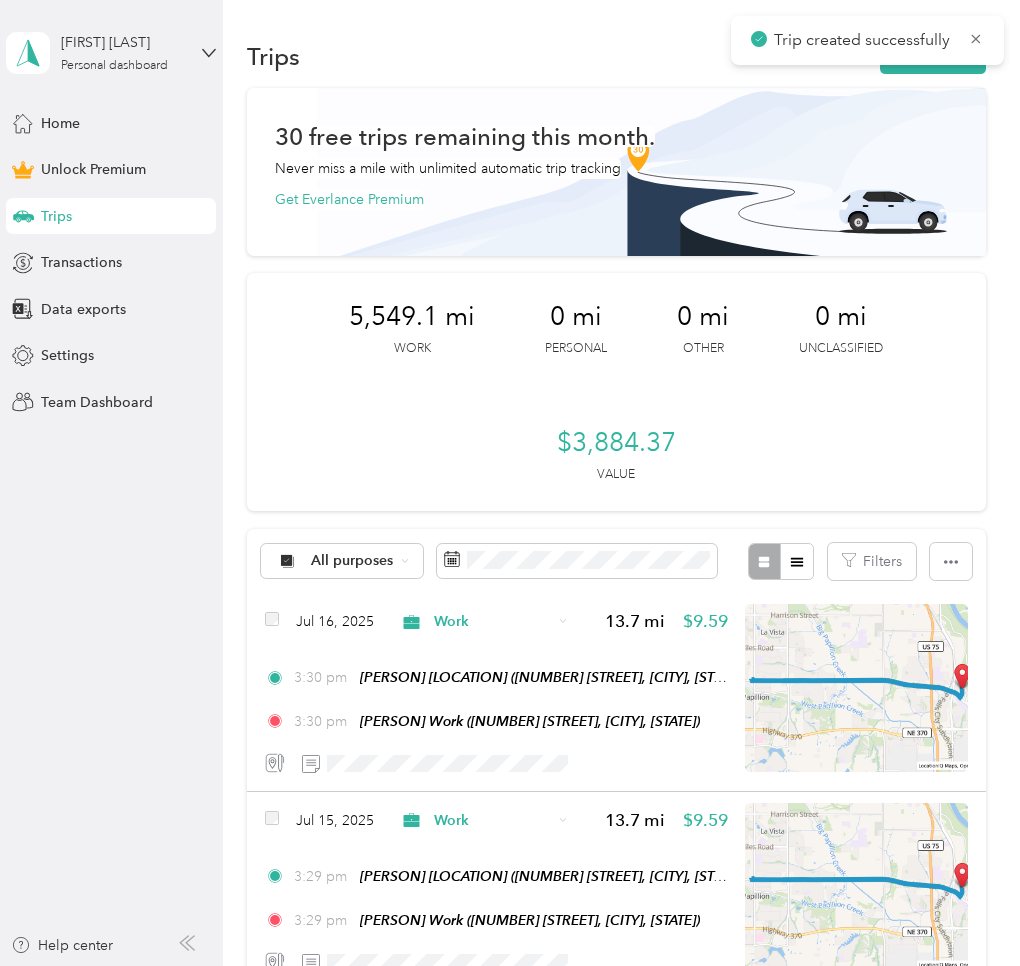click 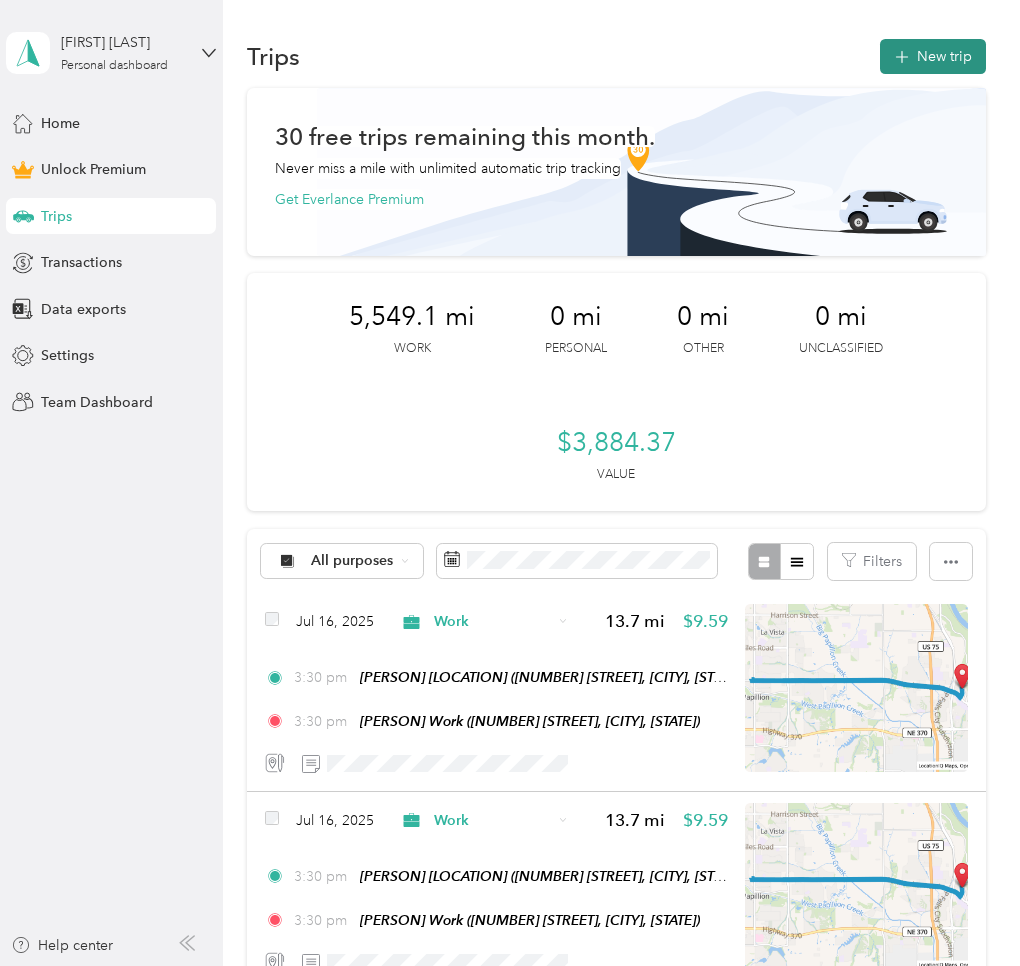 click on "New trip" at bounding box center [933, 56] 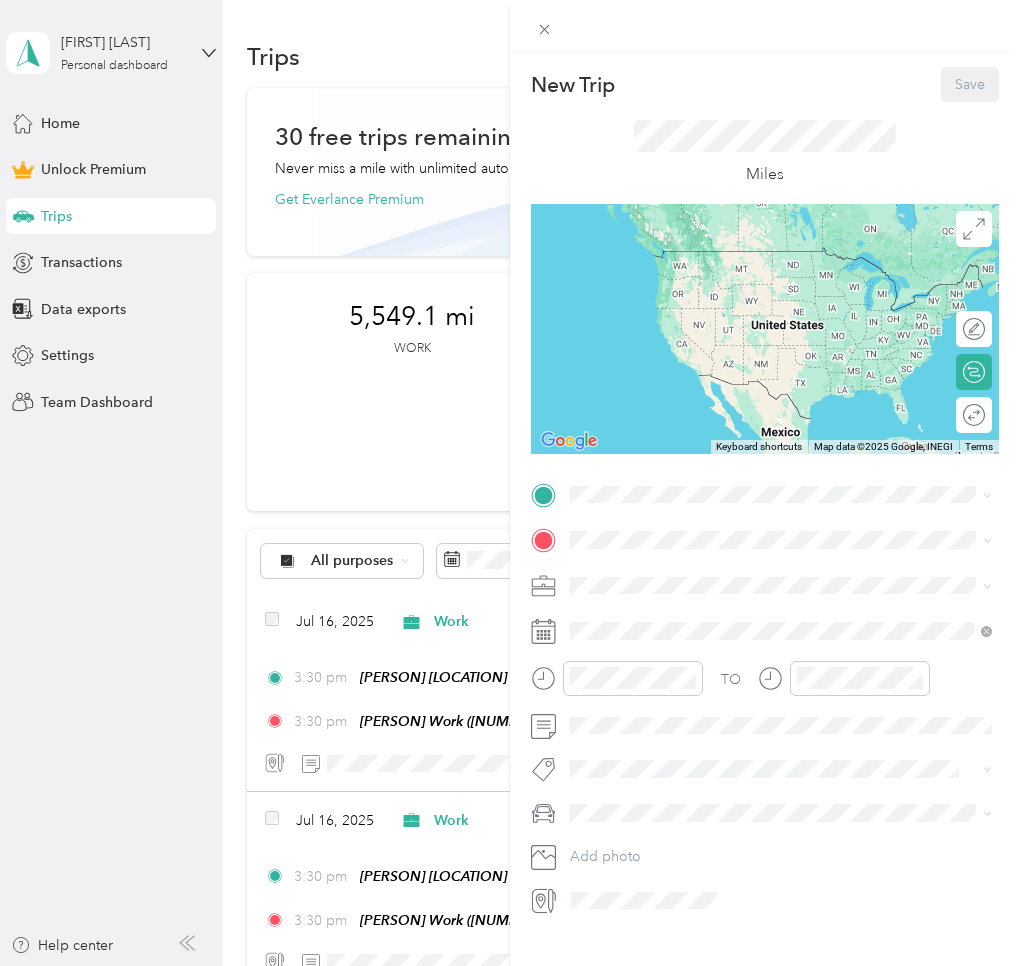 drag, startPoint x: 627, startPoint y: 581, endPoint x: 609, endPoint y: 536, distance: 48.466484 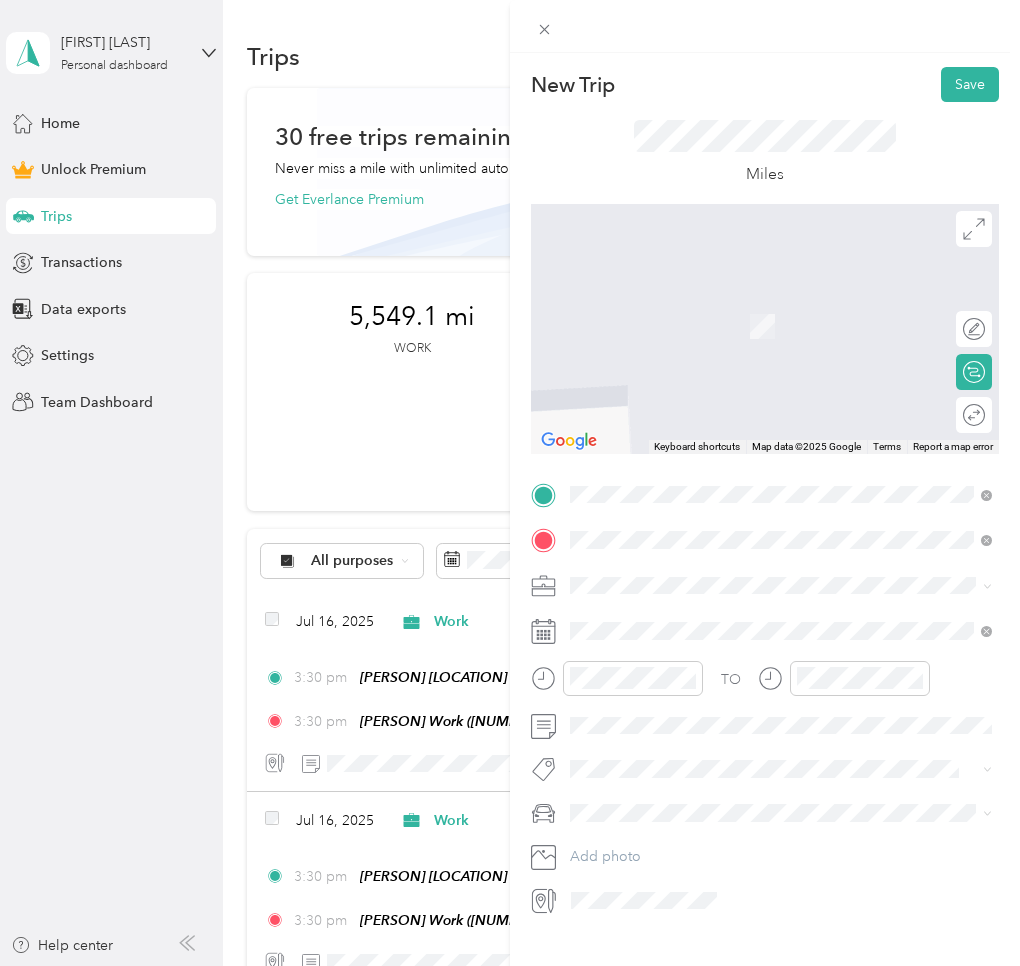click on "[NUMBER] [STREET]
[CITY], [STATE] [POSTAL_CODE], [COUNTRY]" at bounding box center (781, 621) 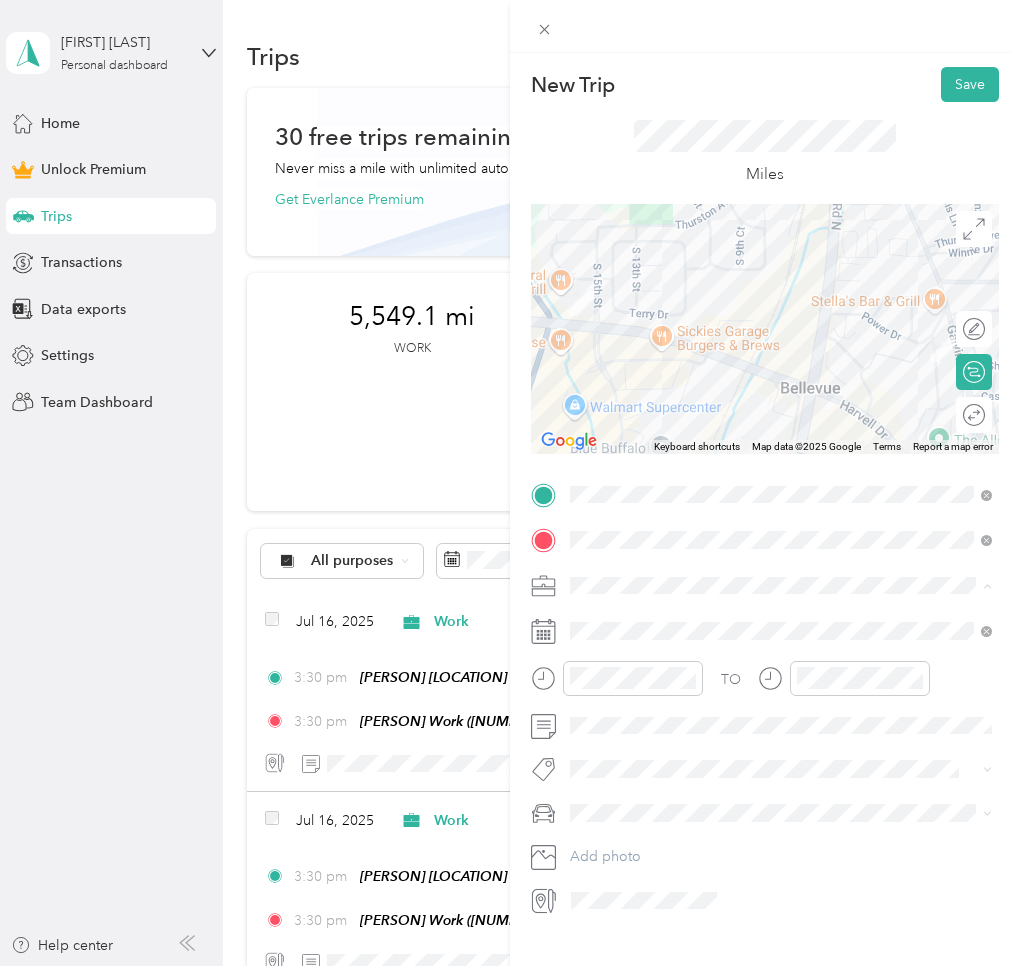 click on "Work" at bounding box center [594, 620] 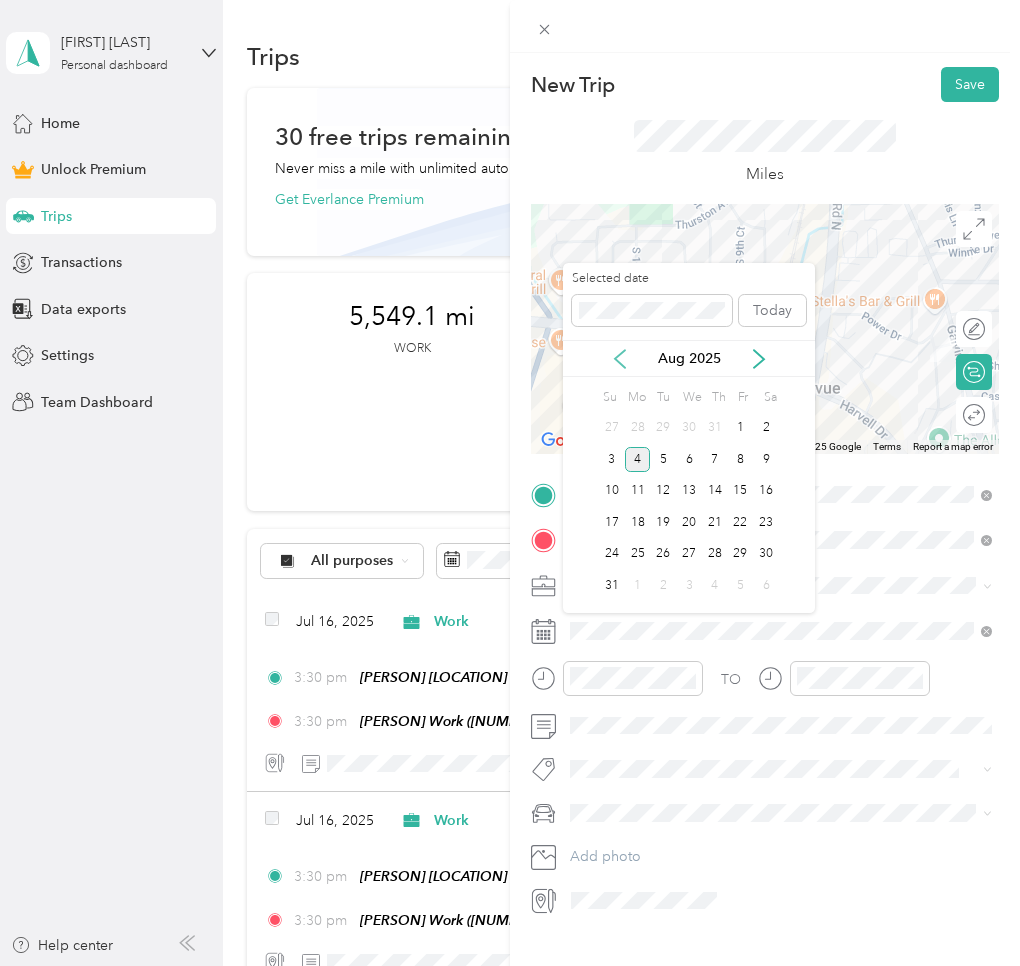 click 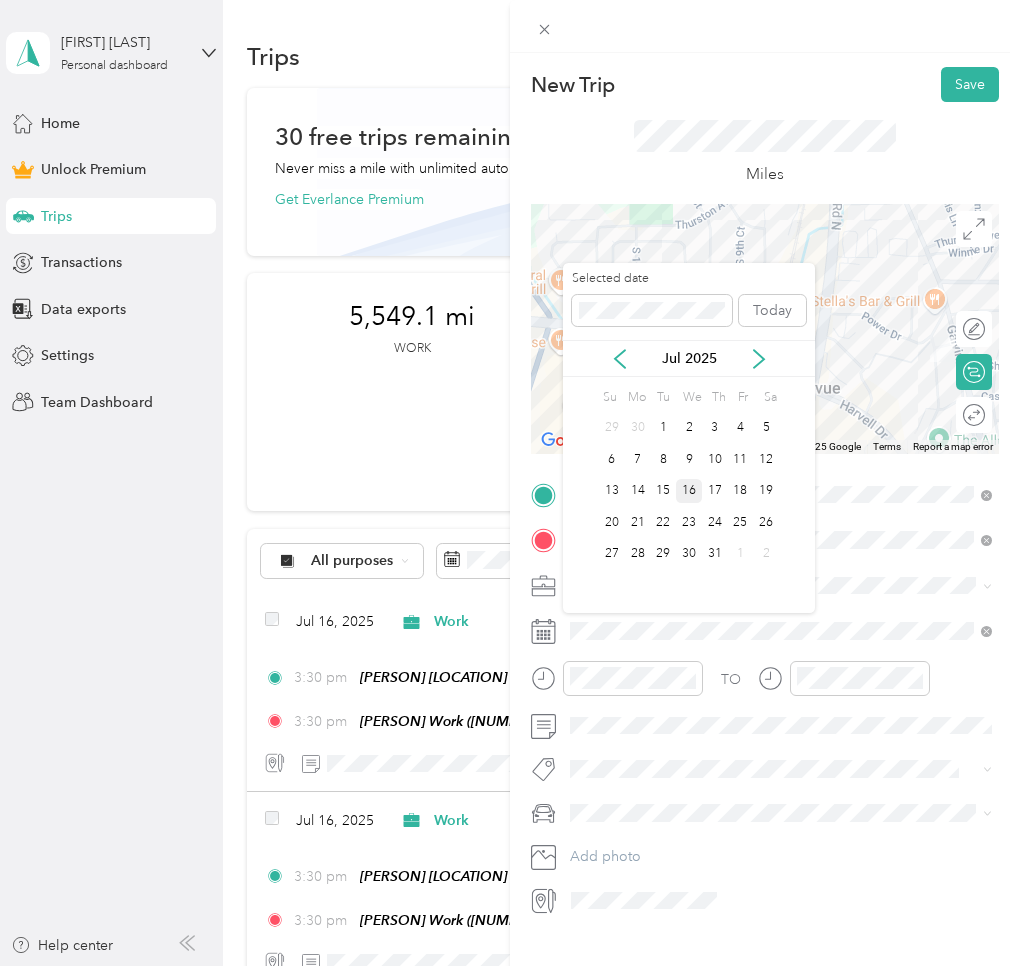 click on "16" at bounding box center (689, 491) 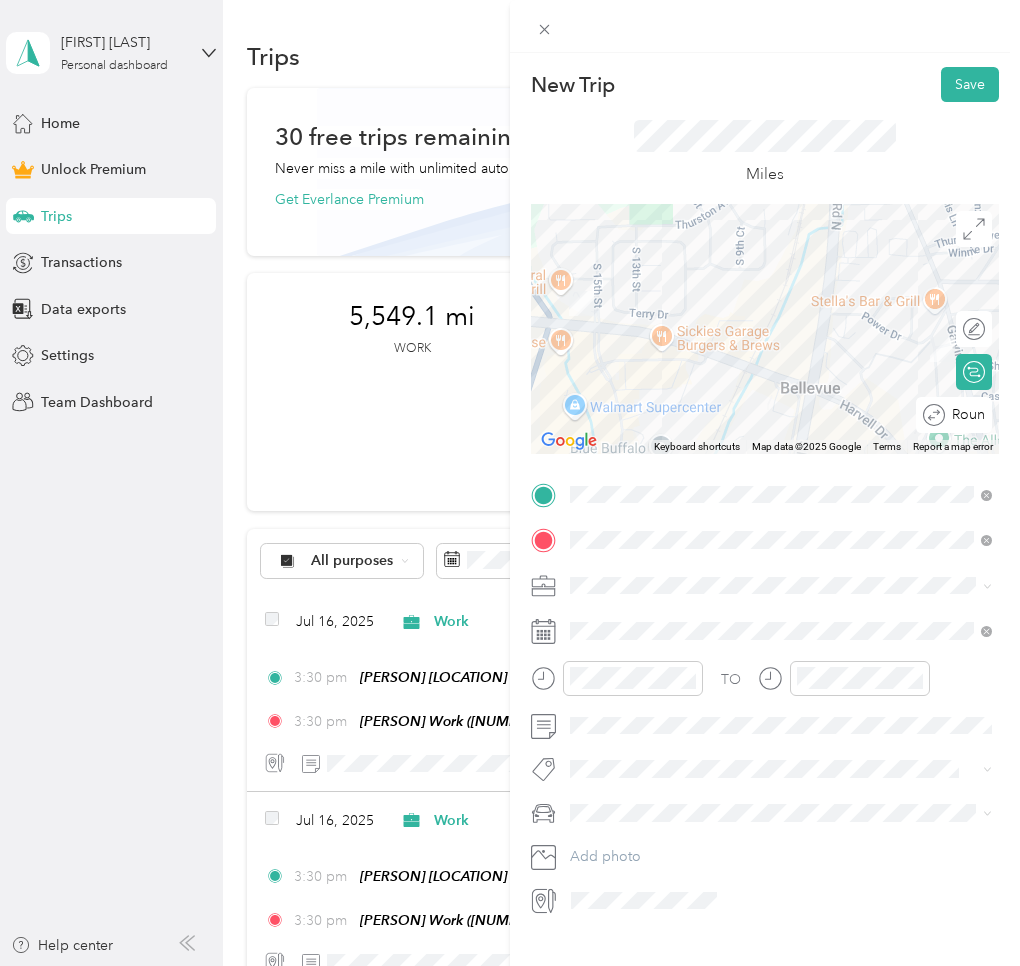 click at bounding box center (1057, 415) 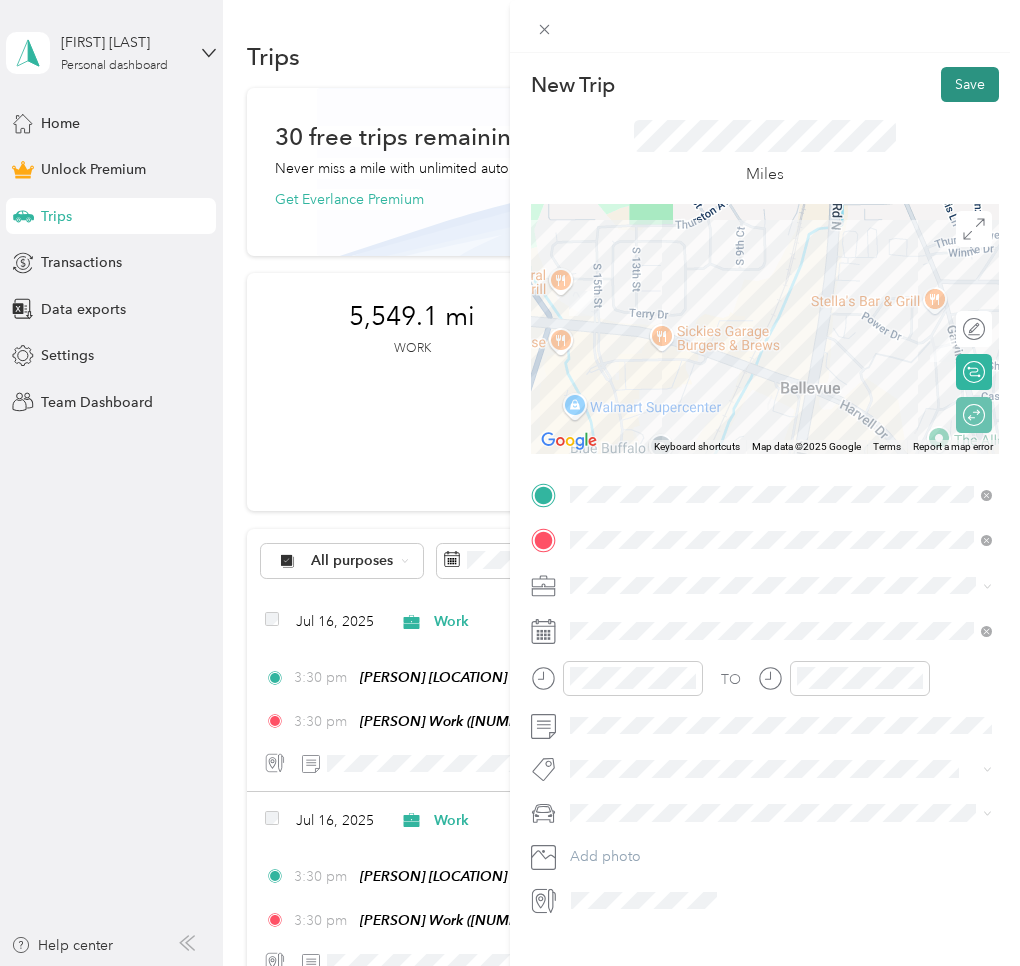 click on "Save" at bounding box center [970, 84] 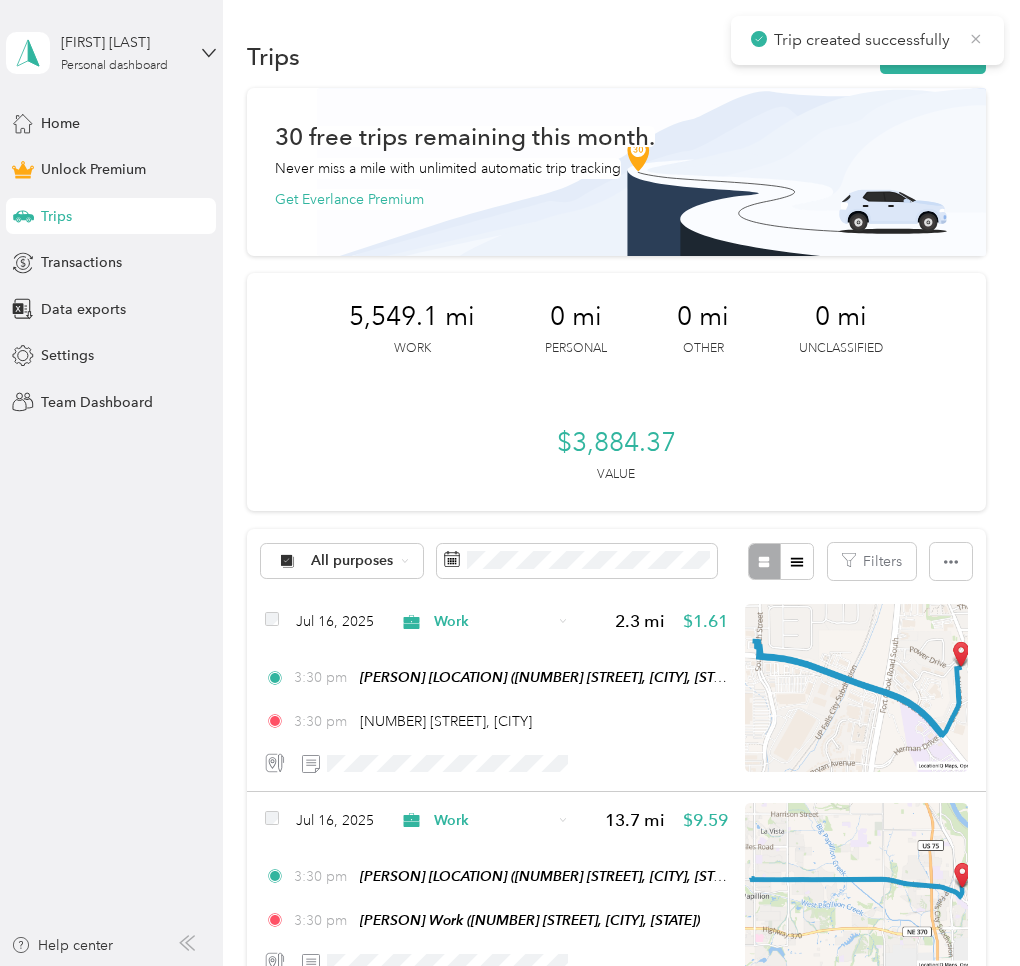 click 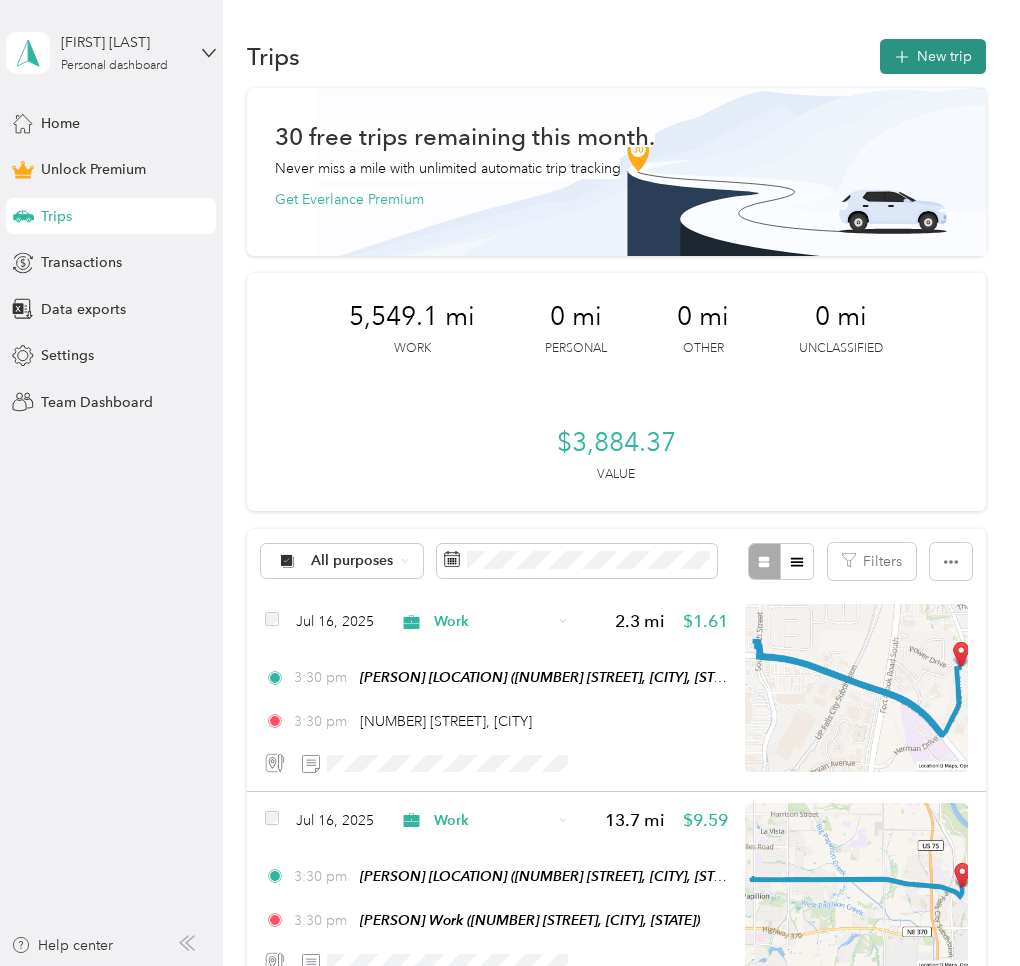 click on "New trip" at bounding box center [933, 56] 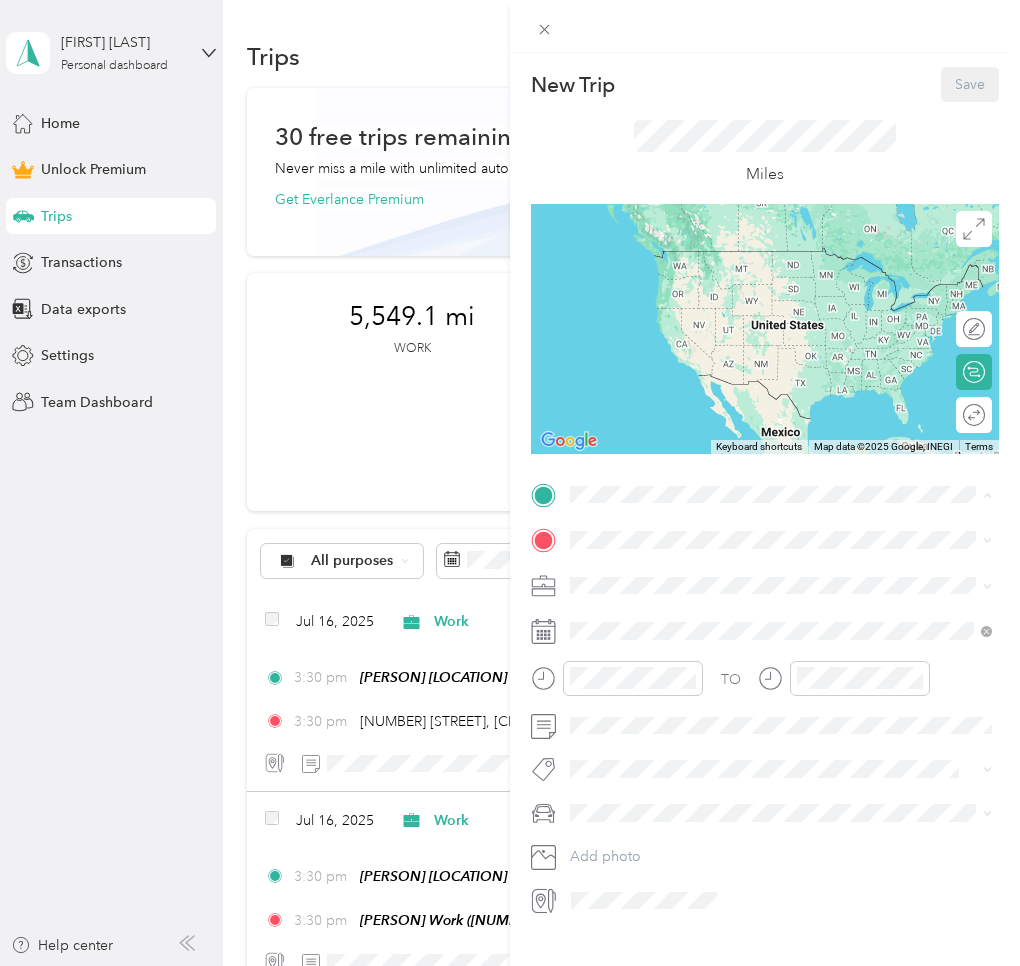 drag, startPoint x: 643, startPoint y: 566, endPoint x: 636, endPoint y: 540, distance: 26.925823 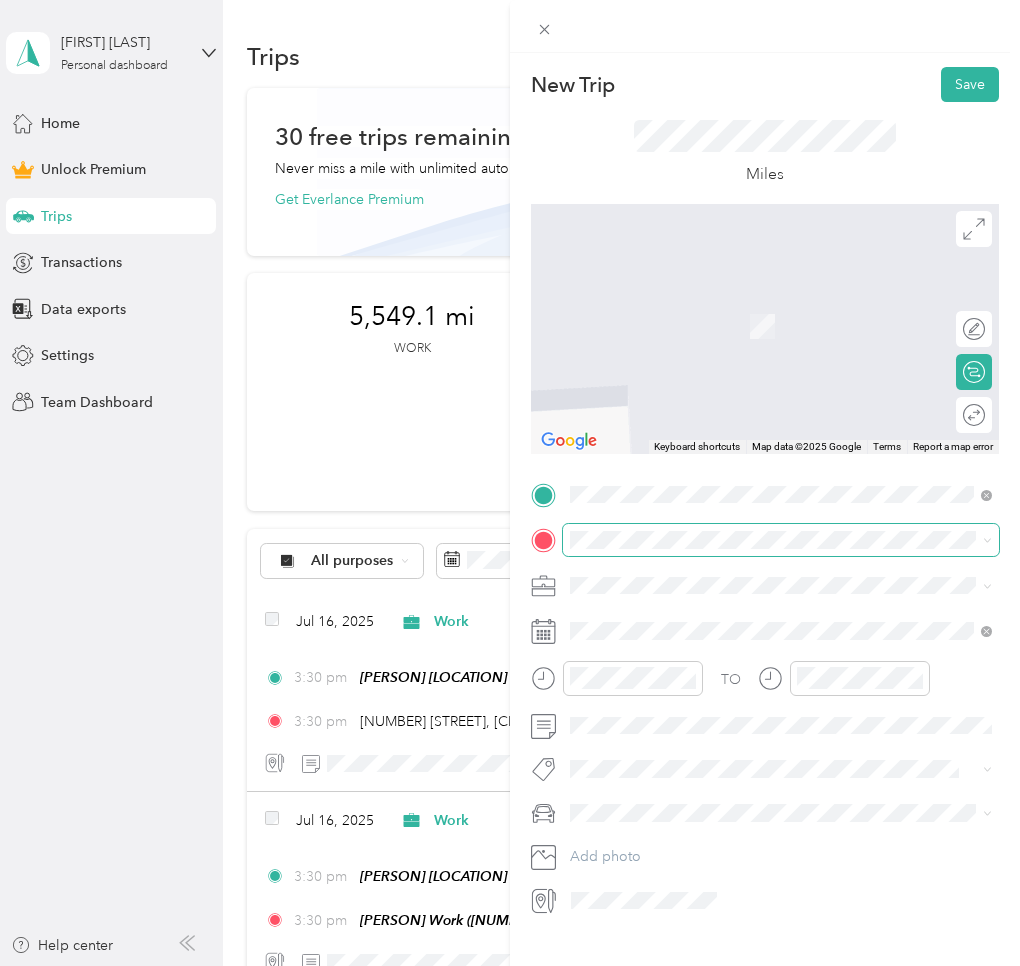 click at bounding box center [781, 540] 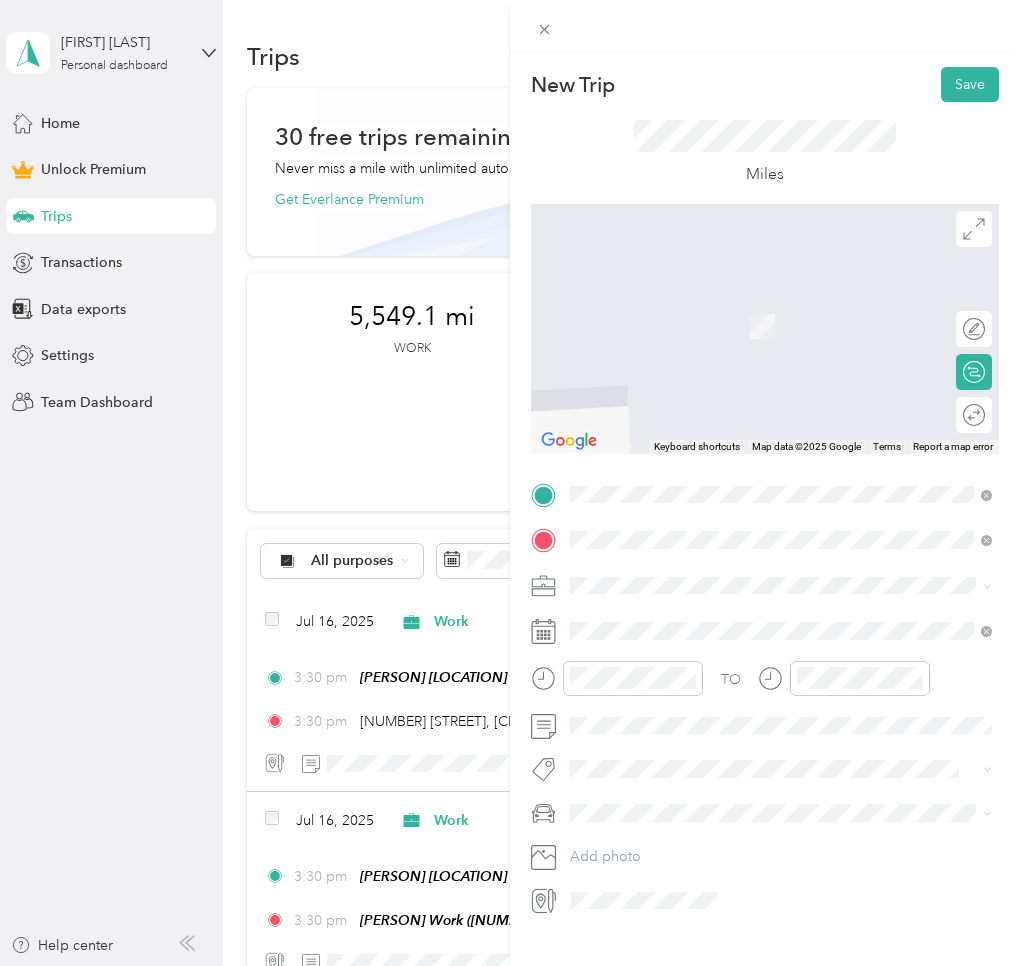 drag, startPoint x: 628, startPoint y: 733, endPoint x: 623, endPoint y: 637, distance: 96.13012 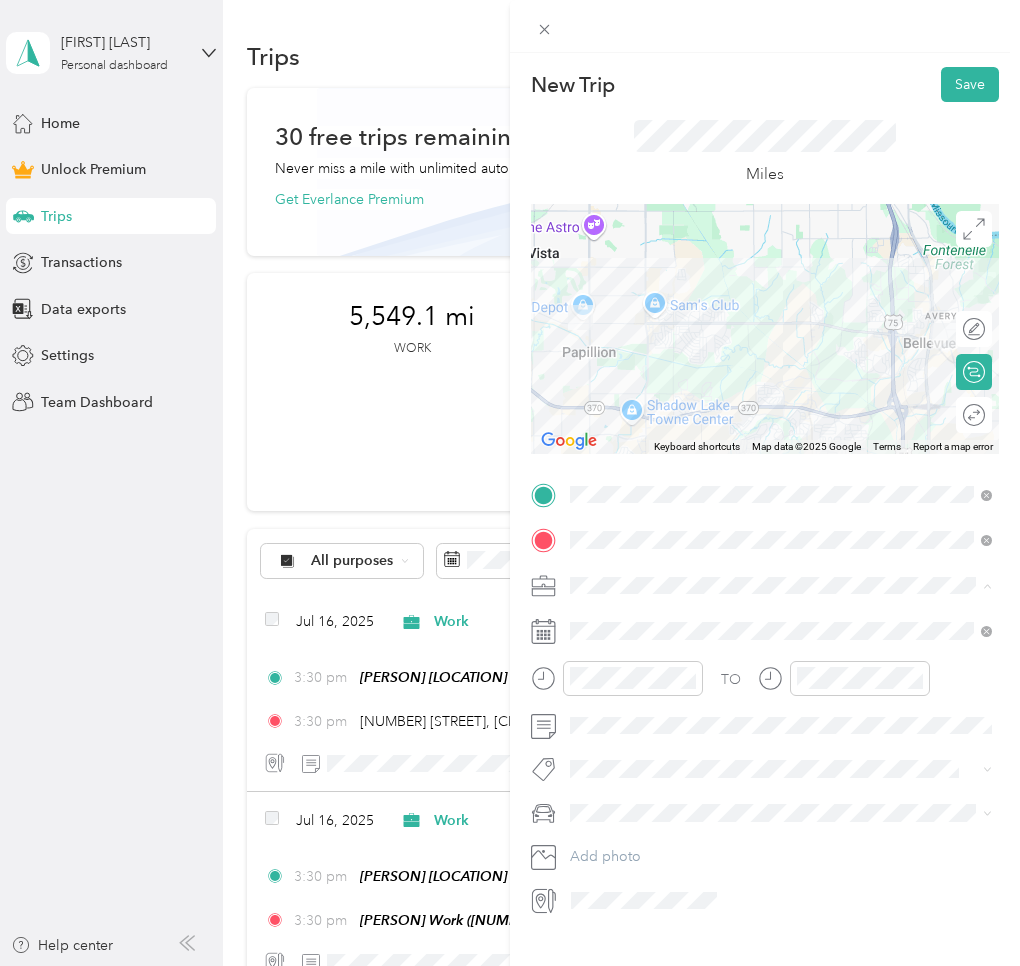 click on "Work" at bounding box center [781, 620] 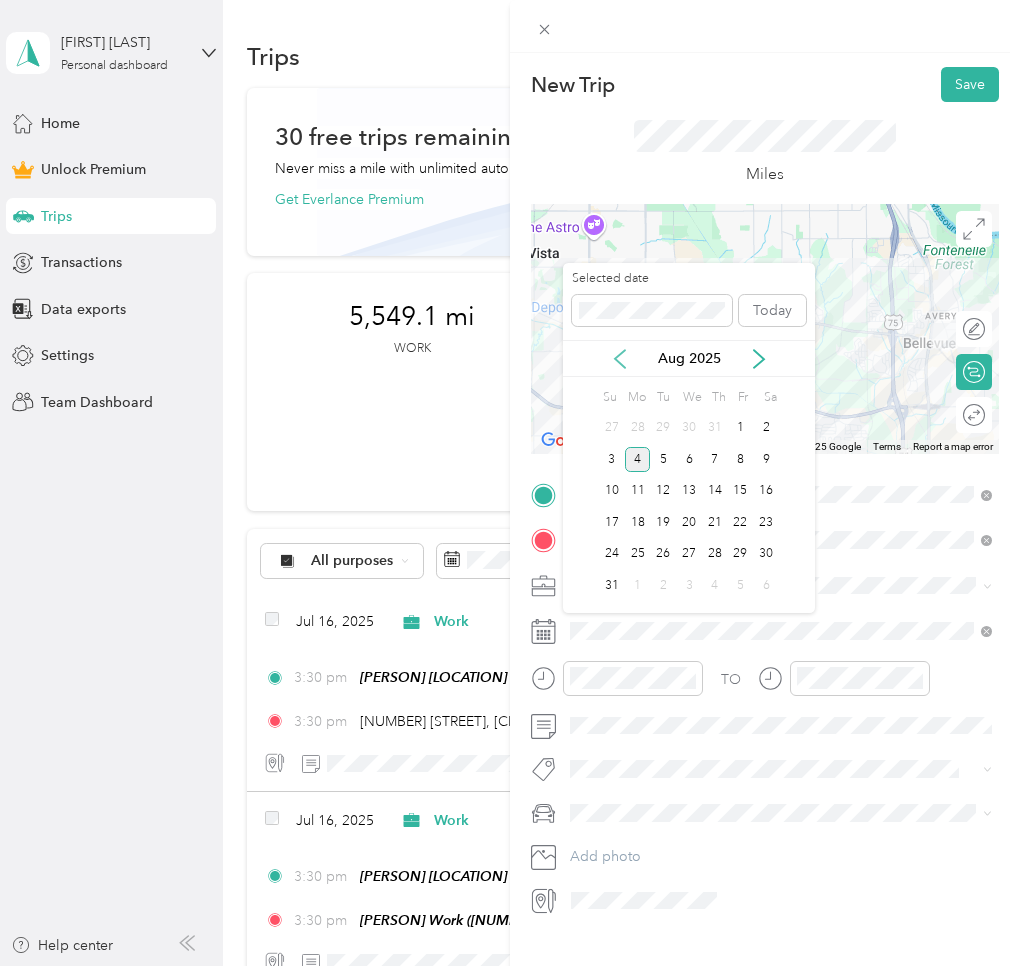 click 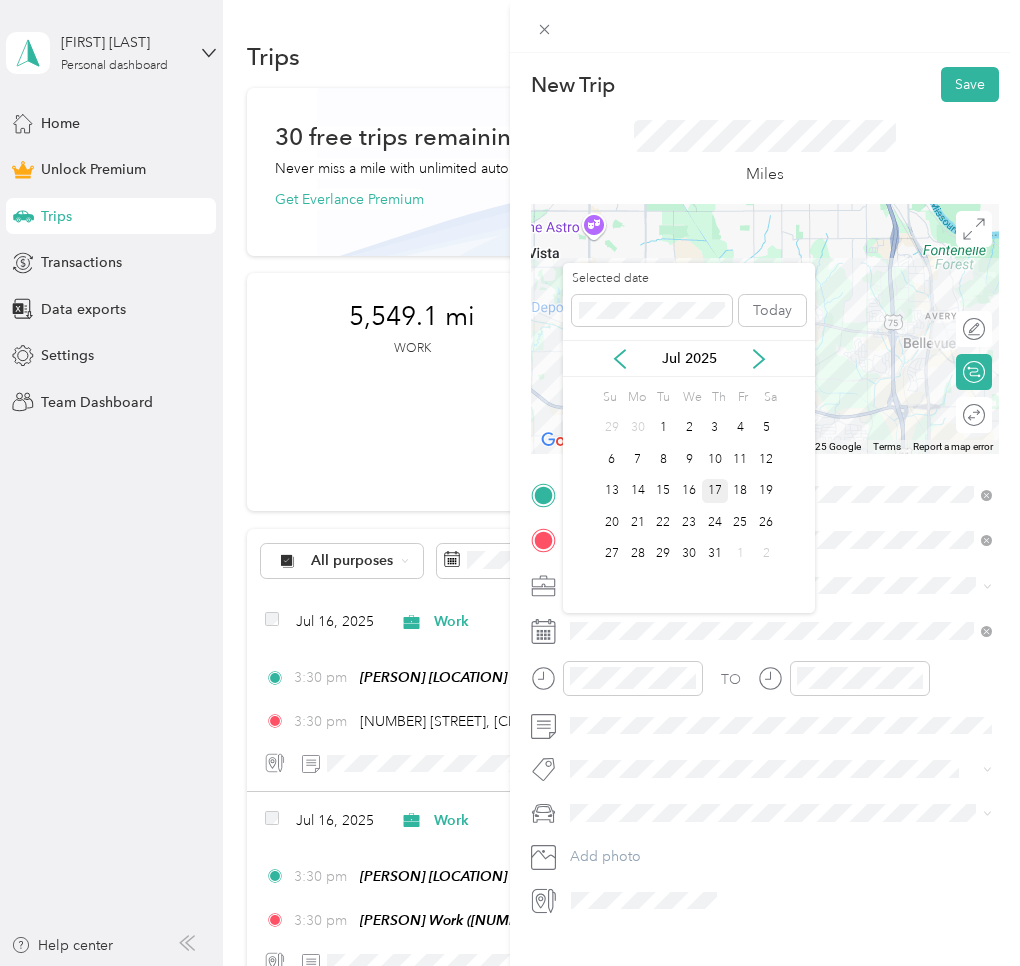 click on "13 14 15 16 17 18 19" at bounding box center [689, 491] 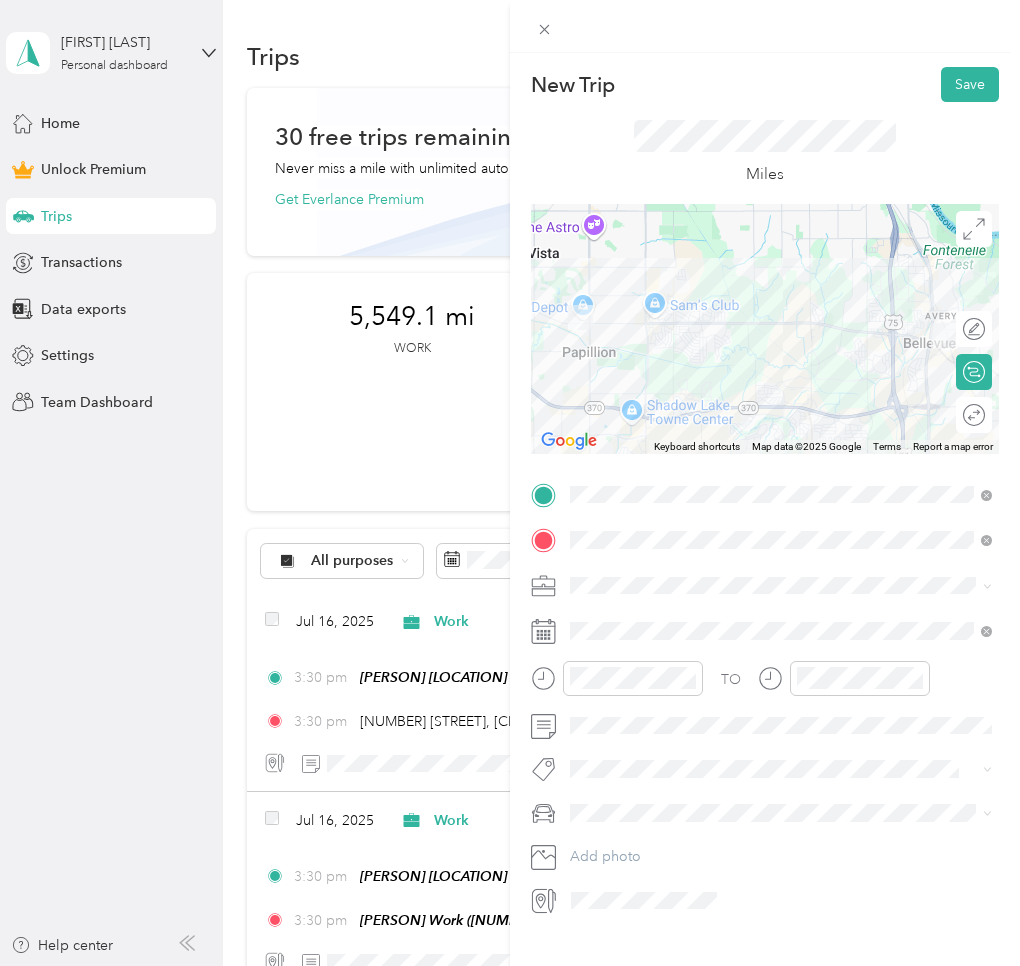 click on "Round trip" at bounding box center (974, 415) 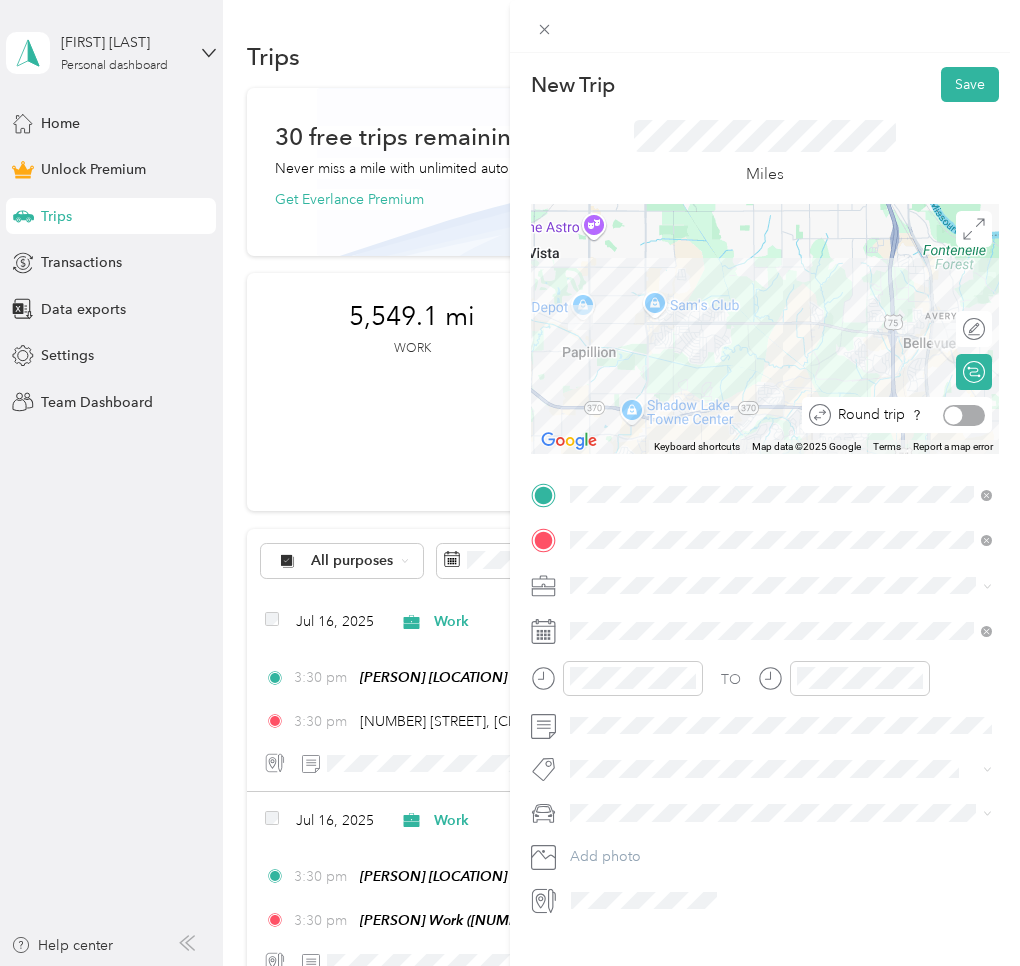 click at bounding box center (964, 415) 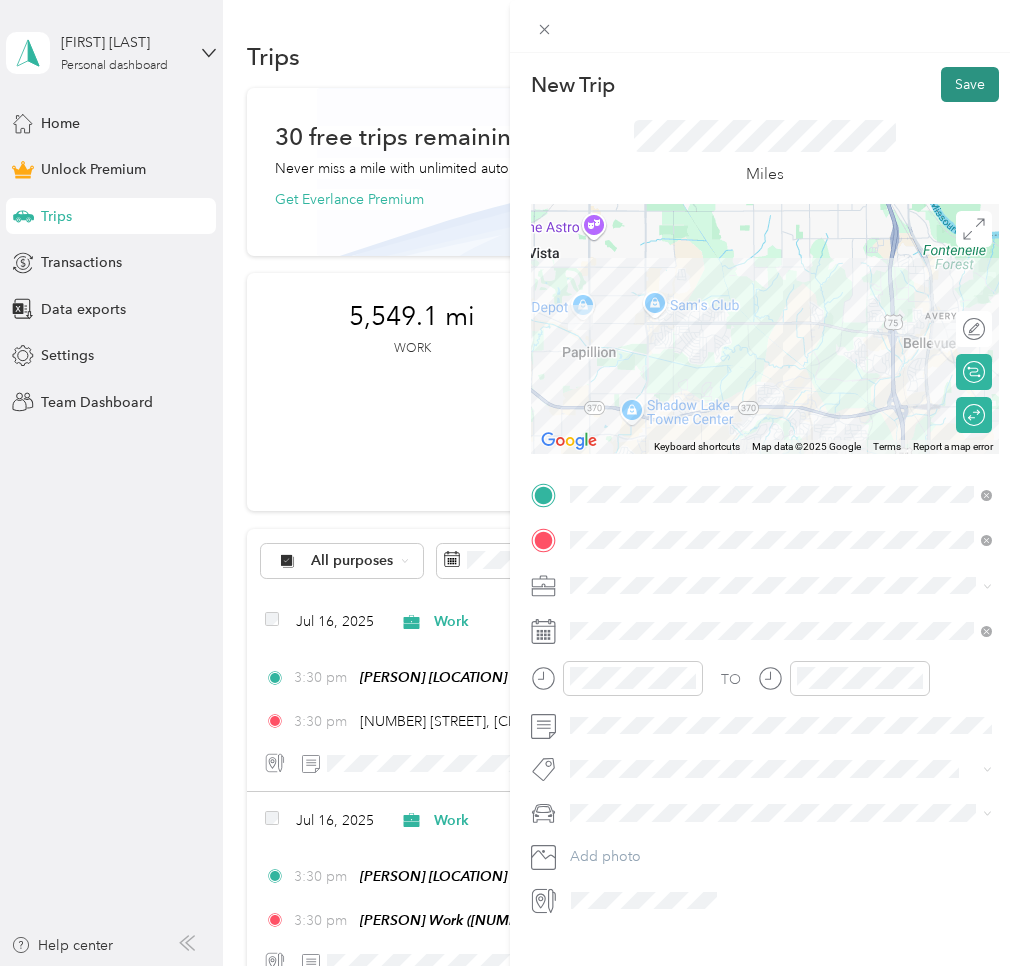 click on "Save" at bounding box center (970, 84) 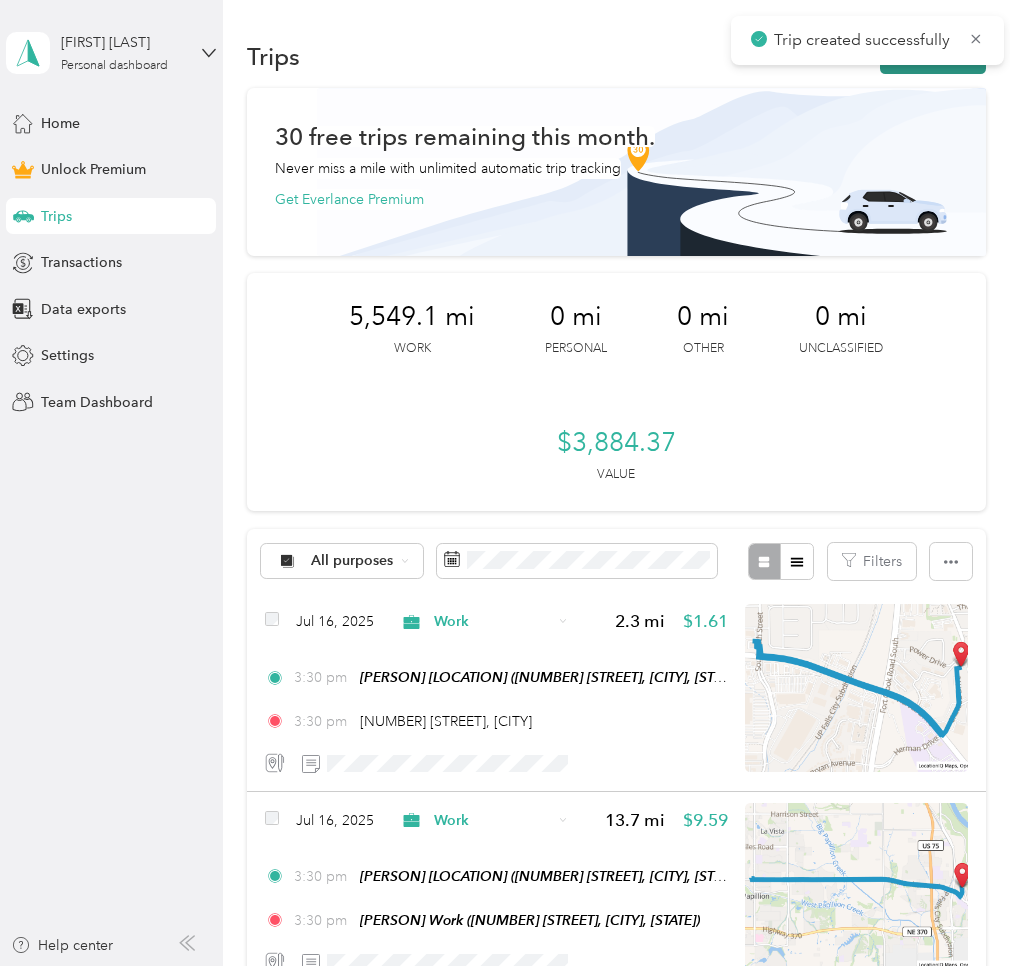 click 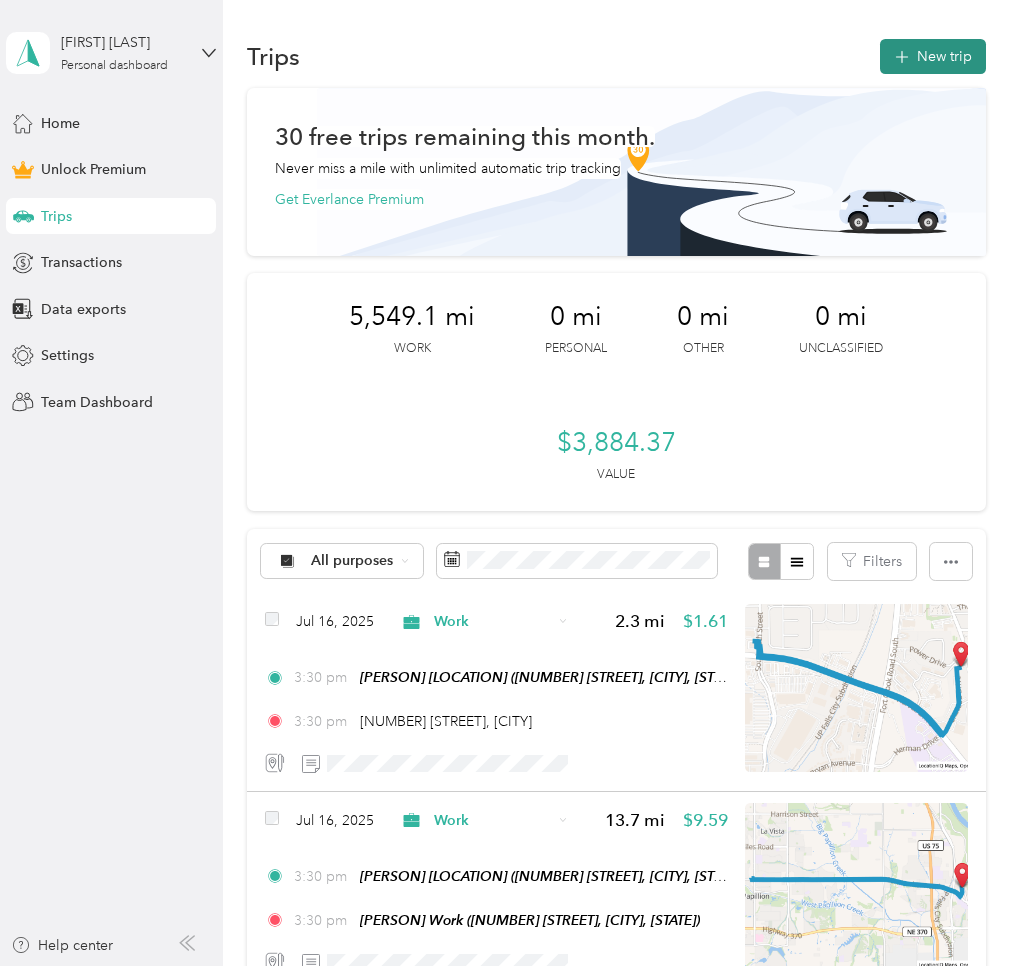 click on "New trip" at bounding box center (933, 56) 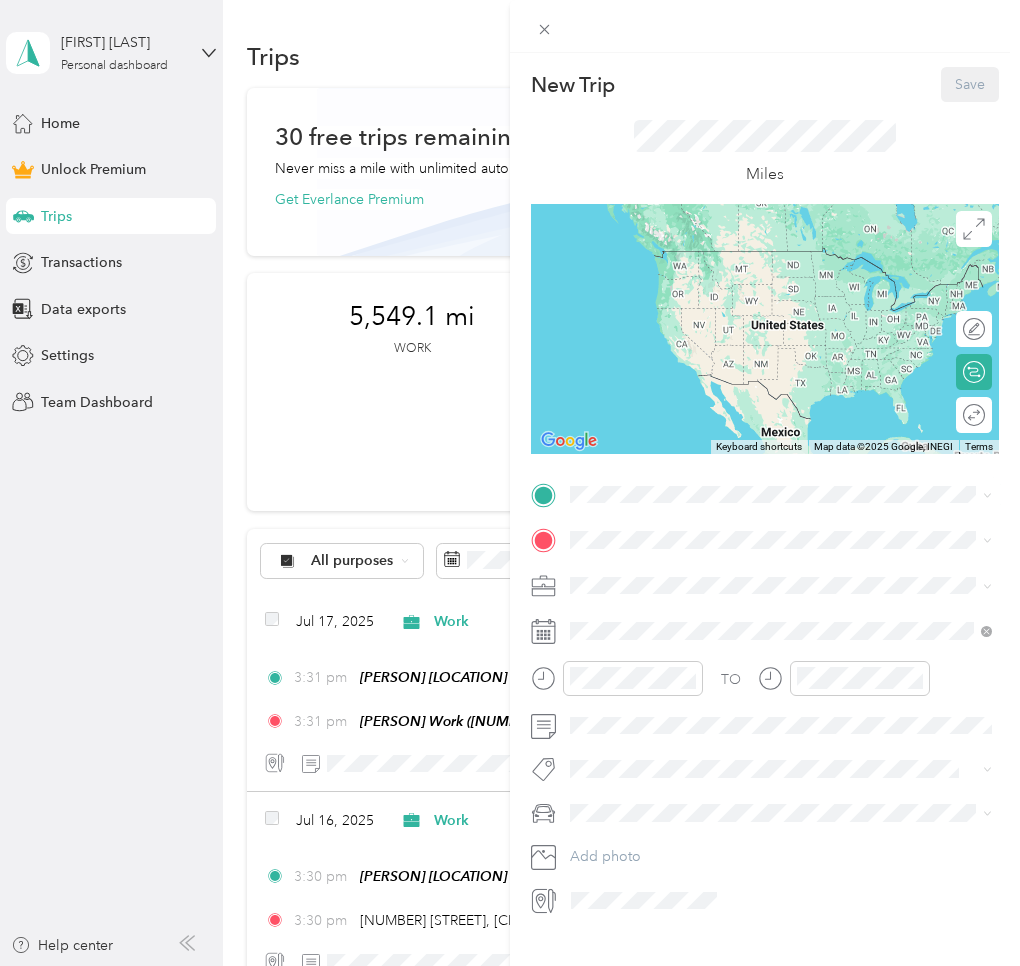 click on "[NAME]  Home" at bounding box center [656, 571] 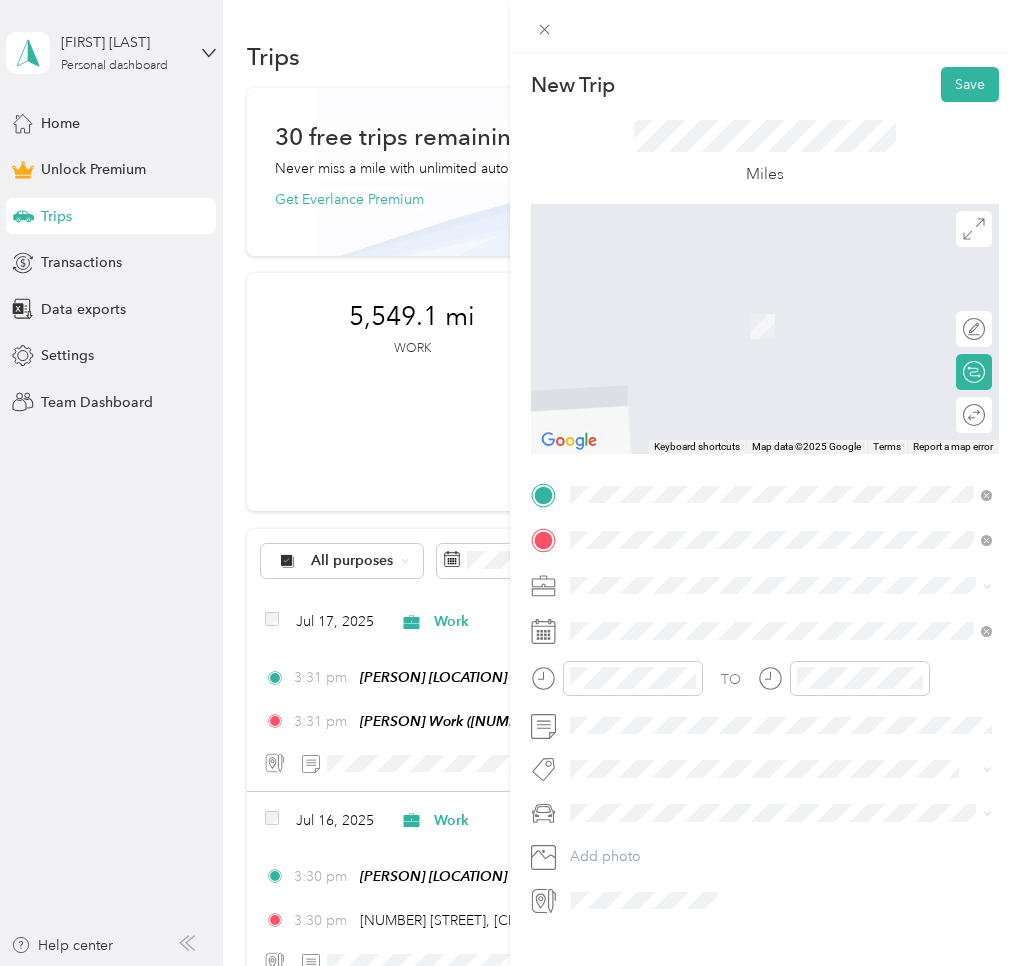 drag, startPoint x: 644, startPoint y: 738, endPoint x: 639, endPoint y: 717, distance: 21.587032 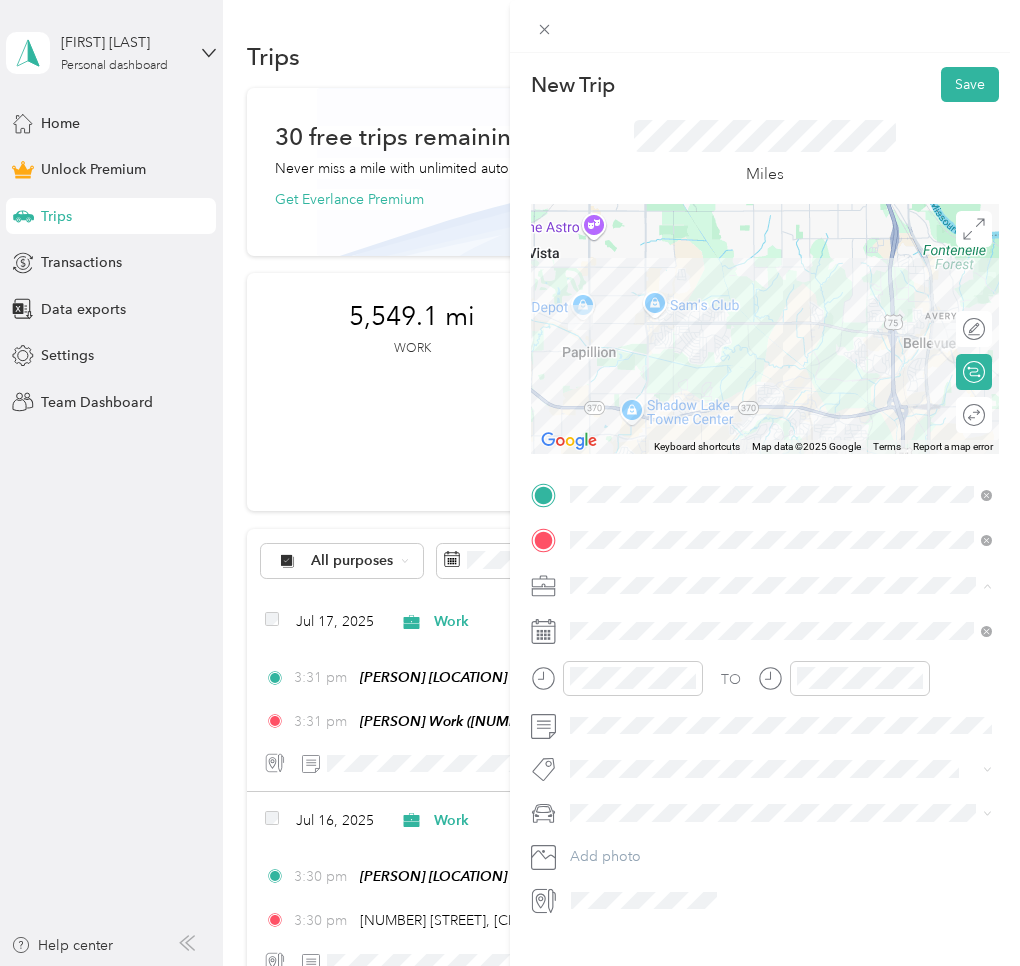 click on "Work" at bounding box center (594, 620) 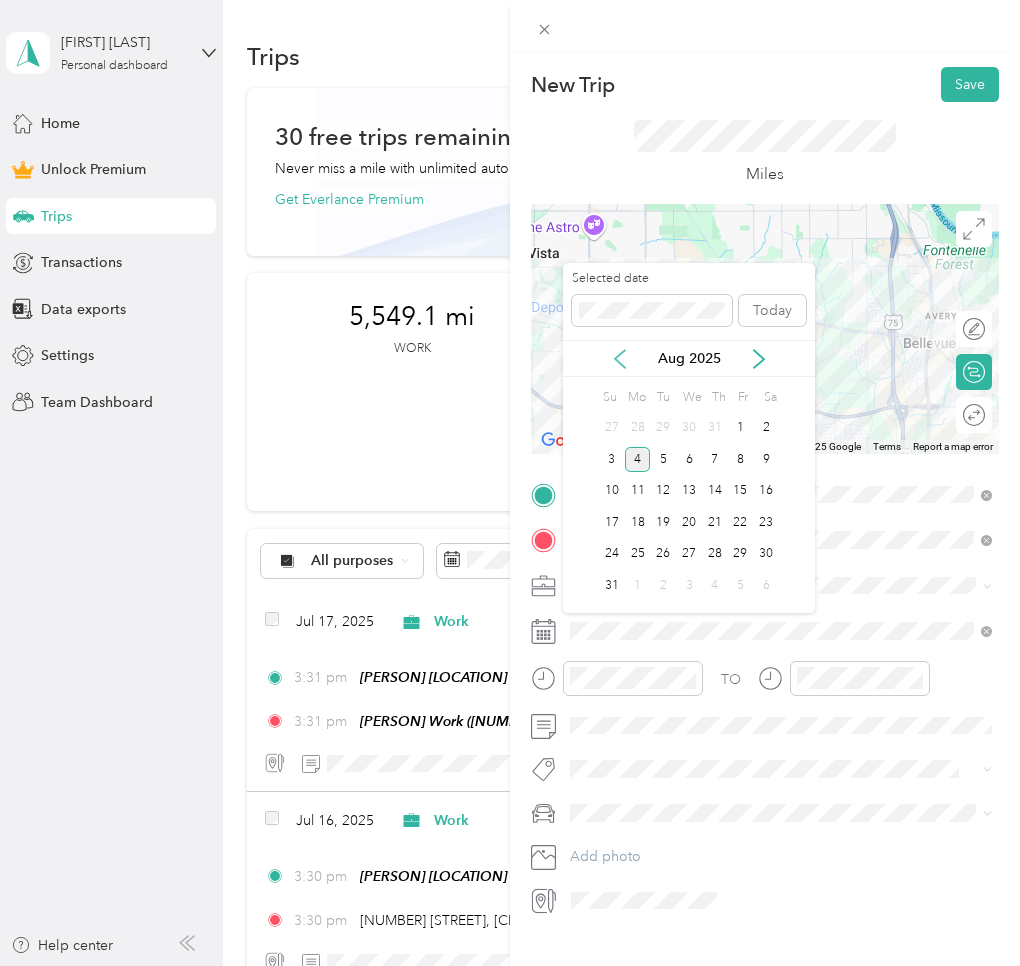 click 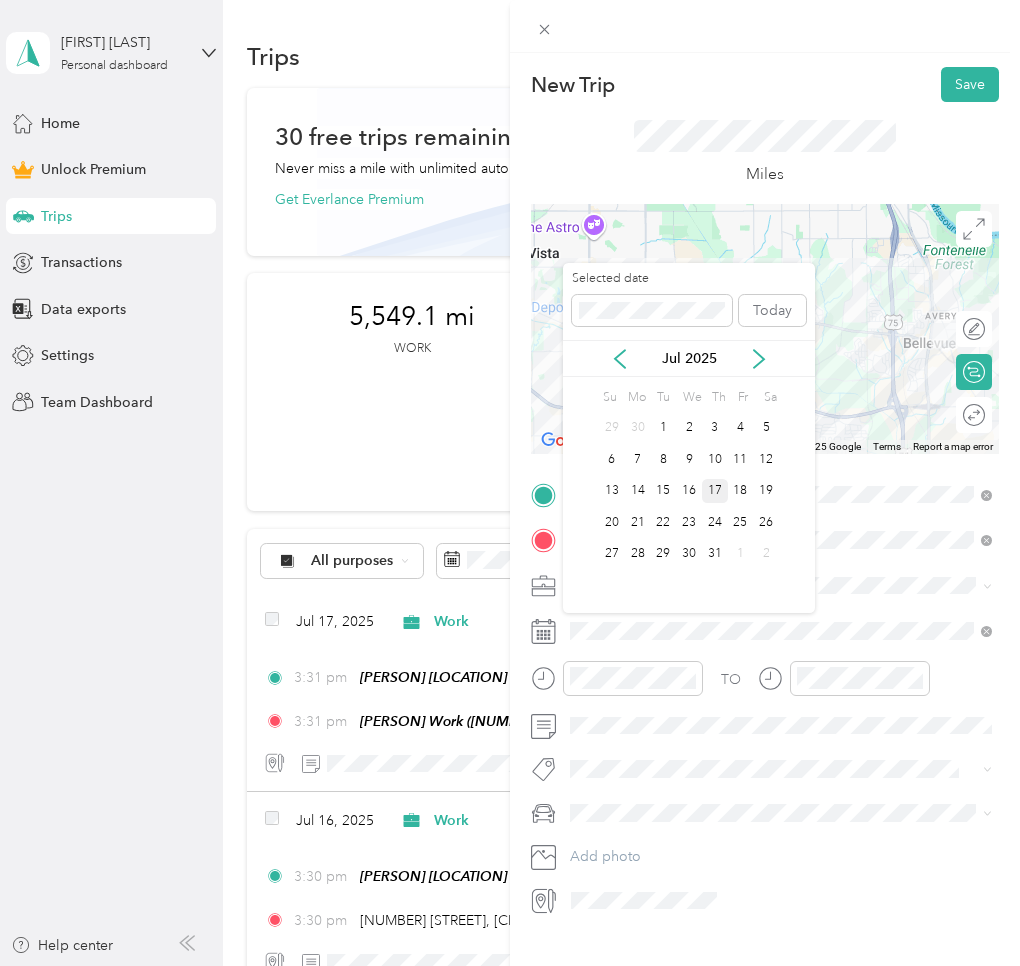 click on "17" at bounding box center (715, 491) 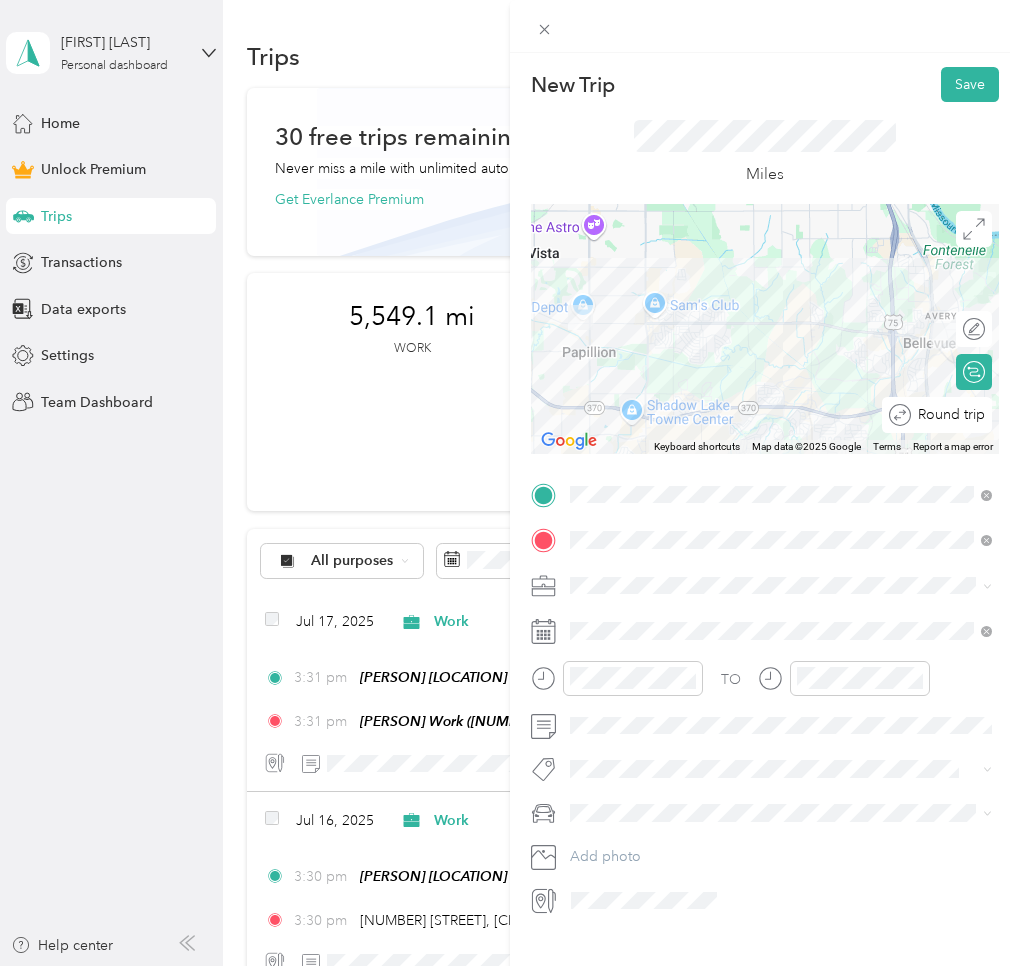 click on "Round trip" at bounding box center (948, 415) 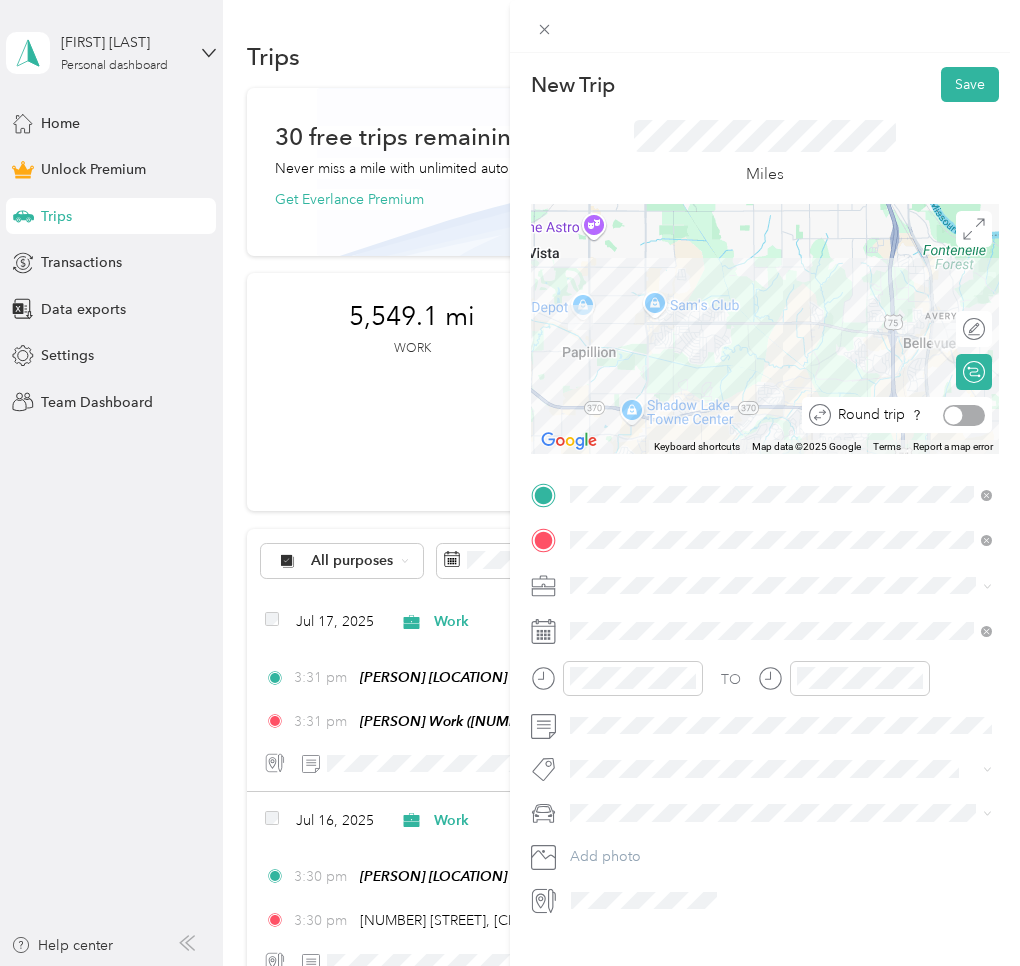 click at bounding box center (964, 415) 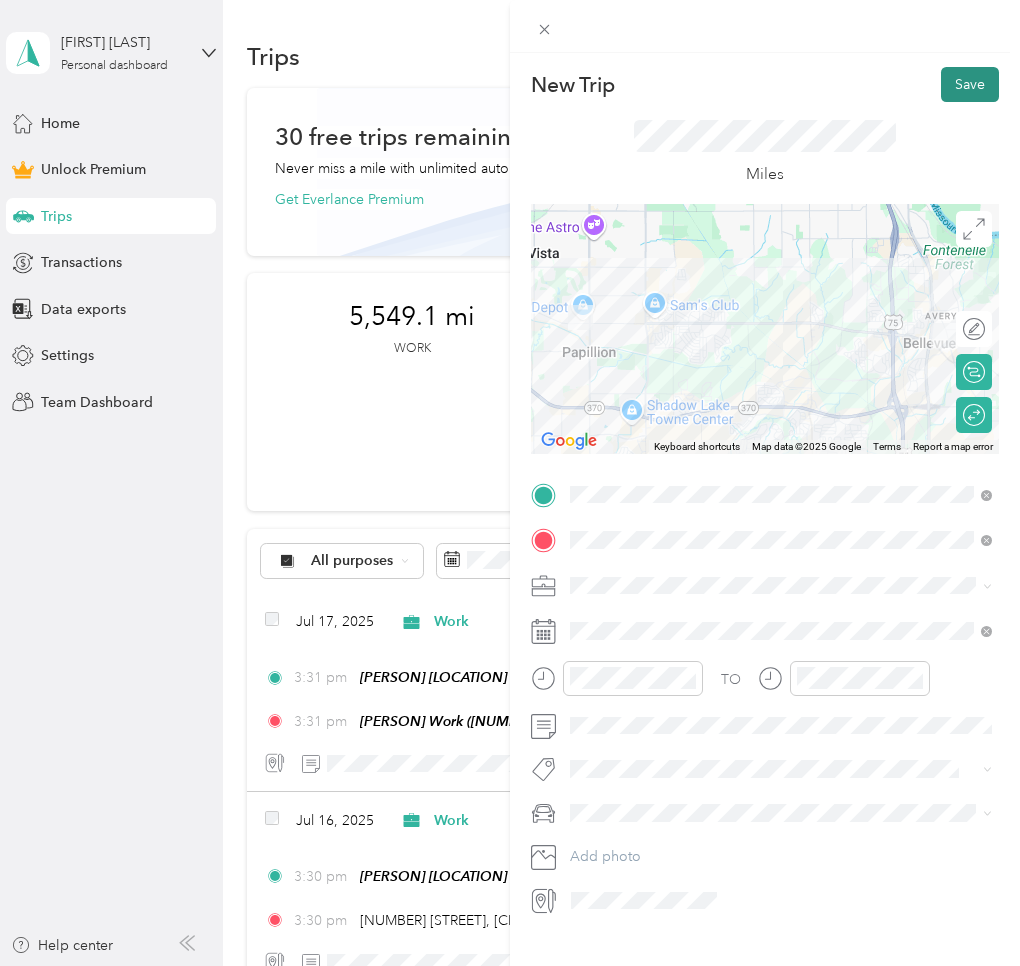 click on "Save" at bounding box center (970, 84) 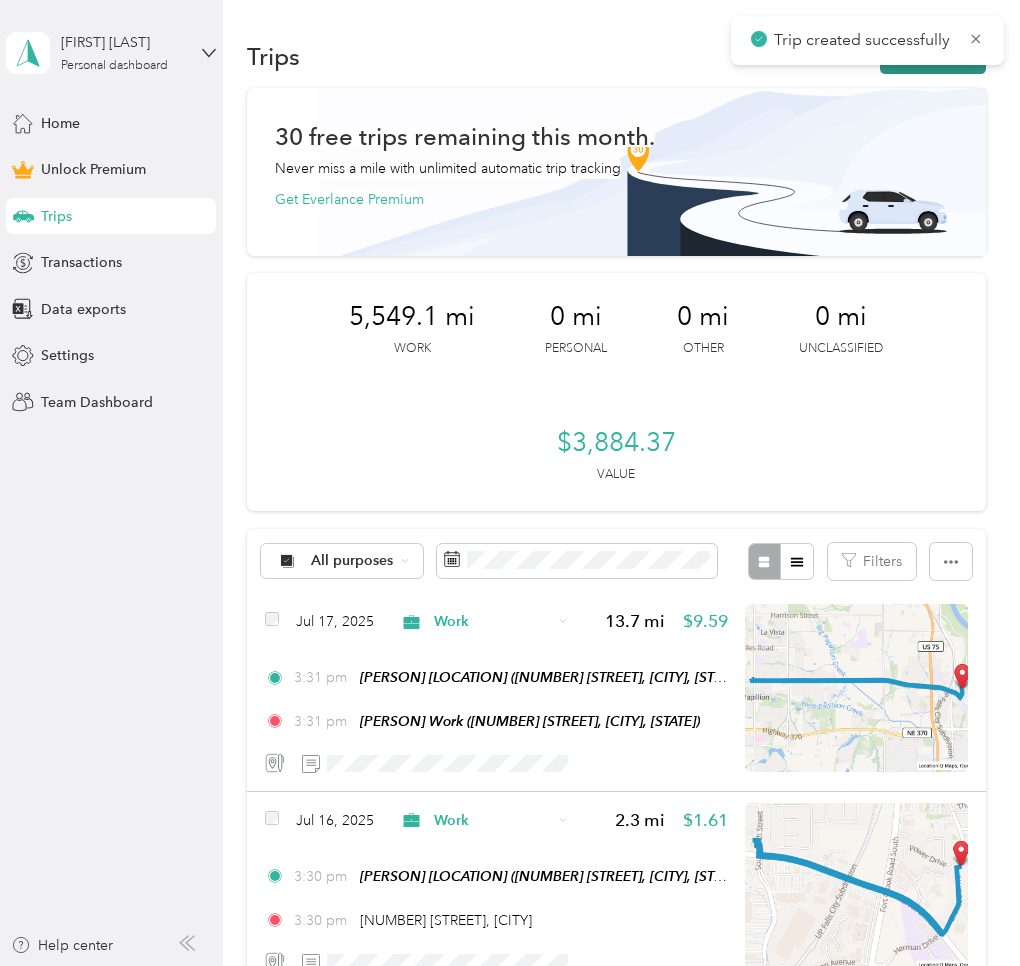drag, startPoint x: 975, startPoint y: 34, endPoint x: 954, endPoint y: 43, distance: 22.847319 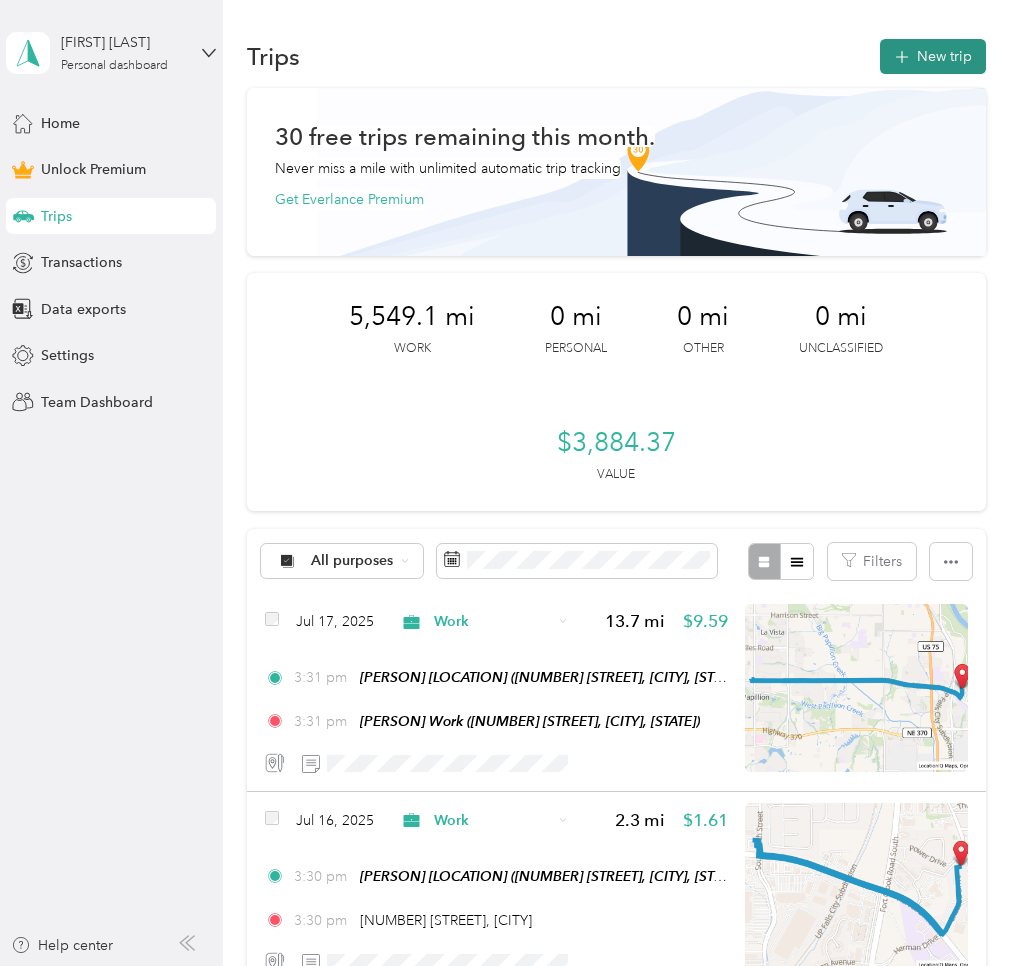 click on "New trip" at bounding box center (933, 56) 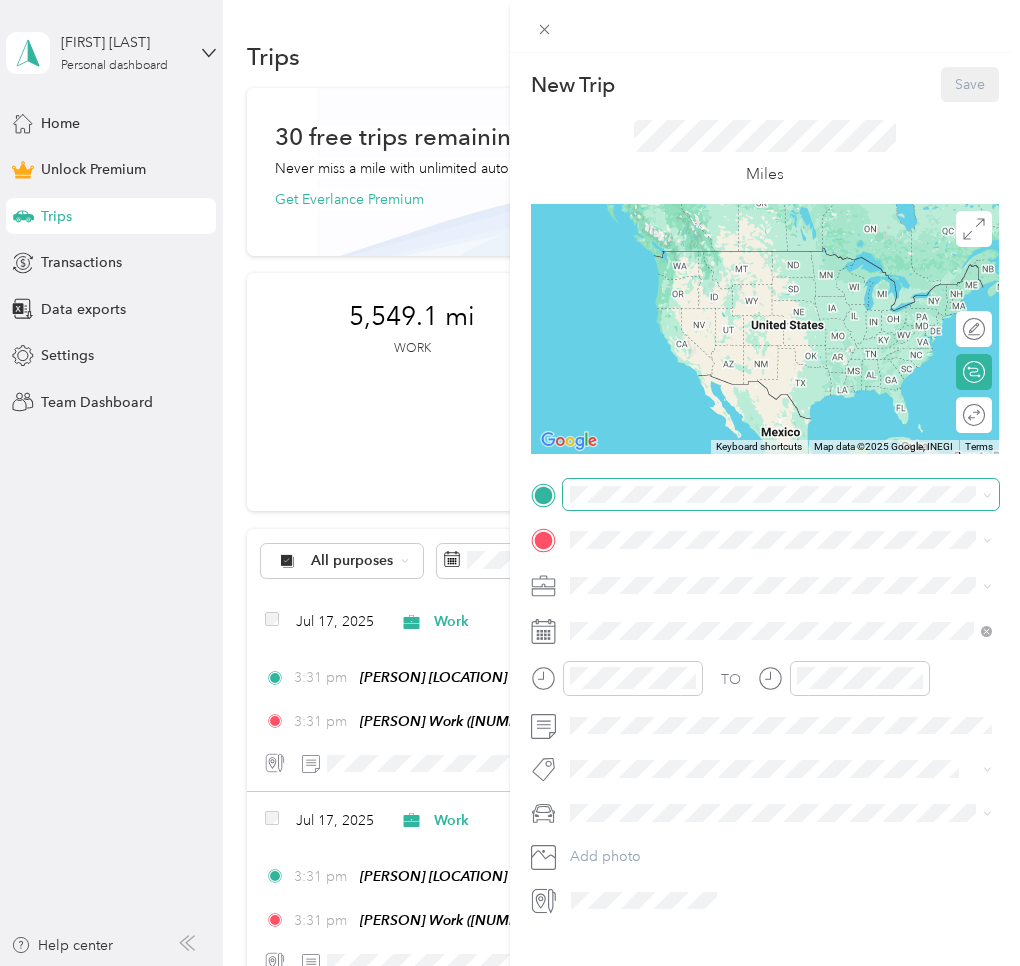 click at bounding box center [781, 495] 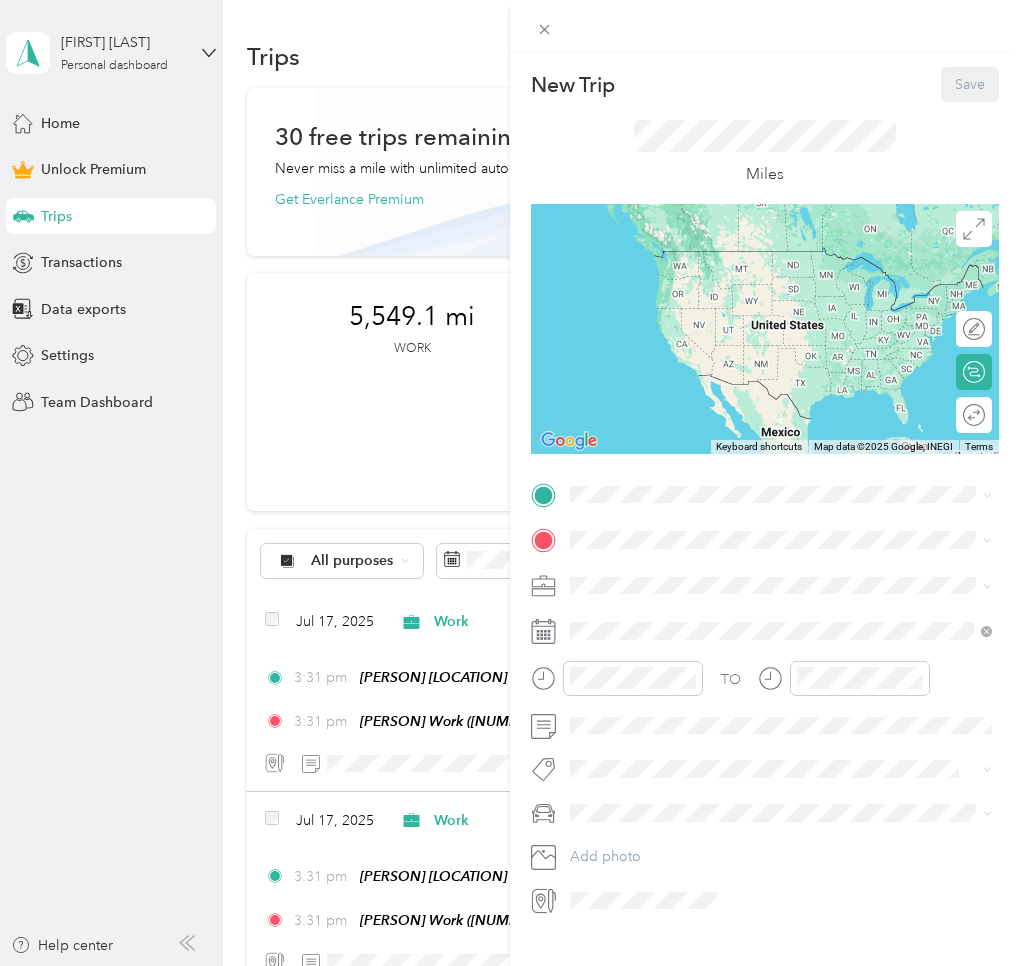 drag, startPoint x: 625, startPoint y: 583, endPoint x: 619, endPoint y: 562, distance: 21.84033 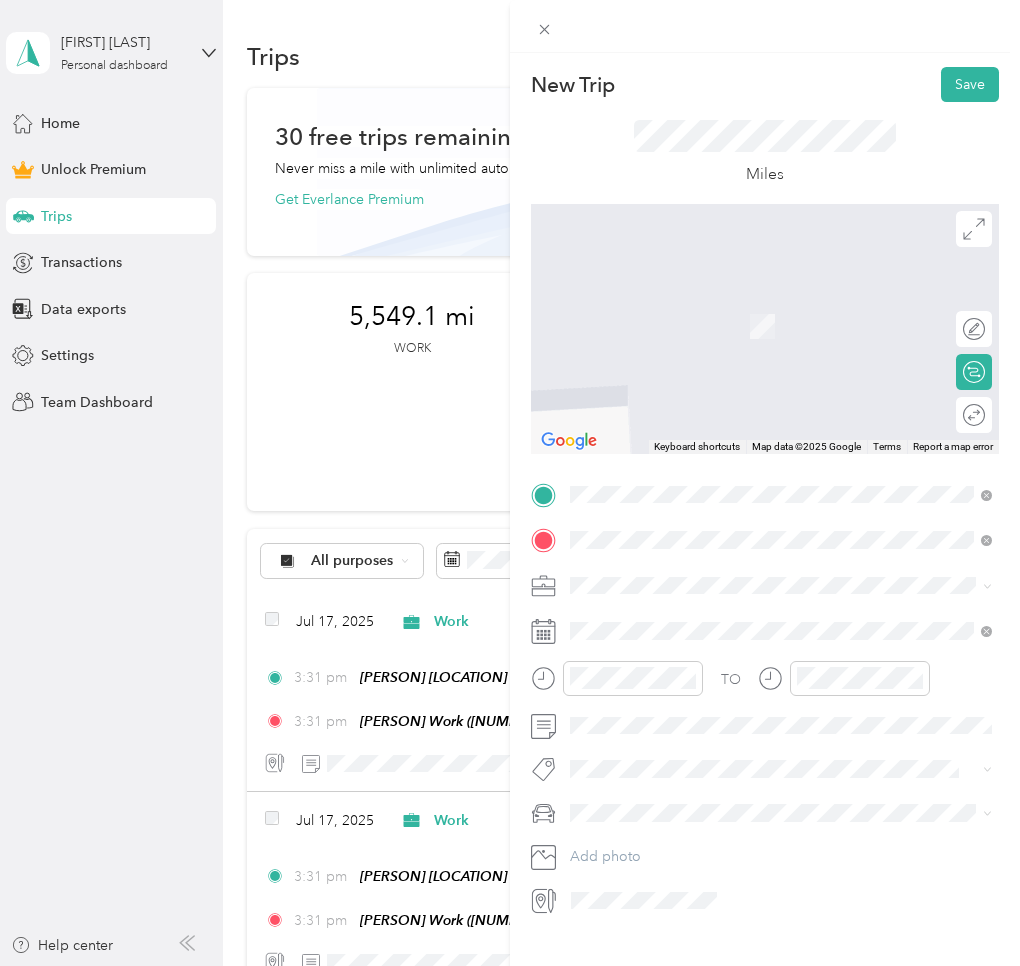 click on "[FIRST] [LAST]" at bounding box center (655, 745) 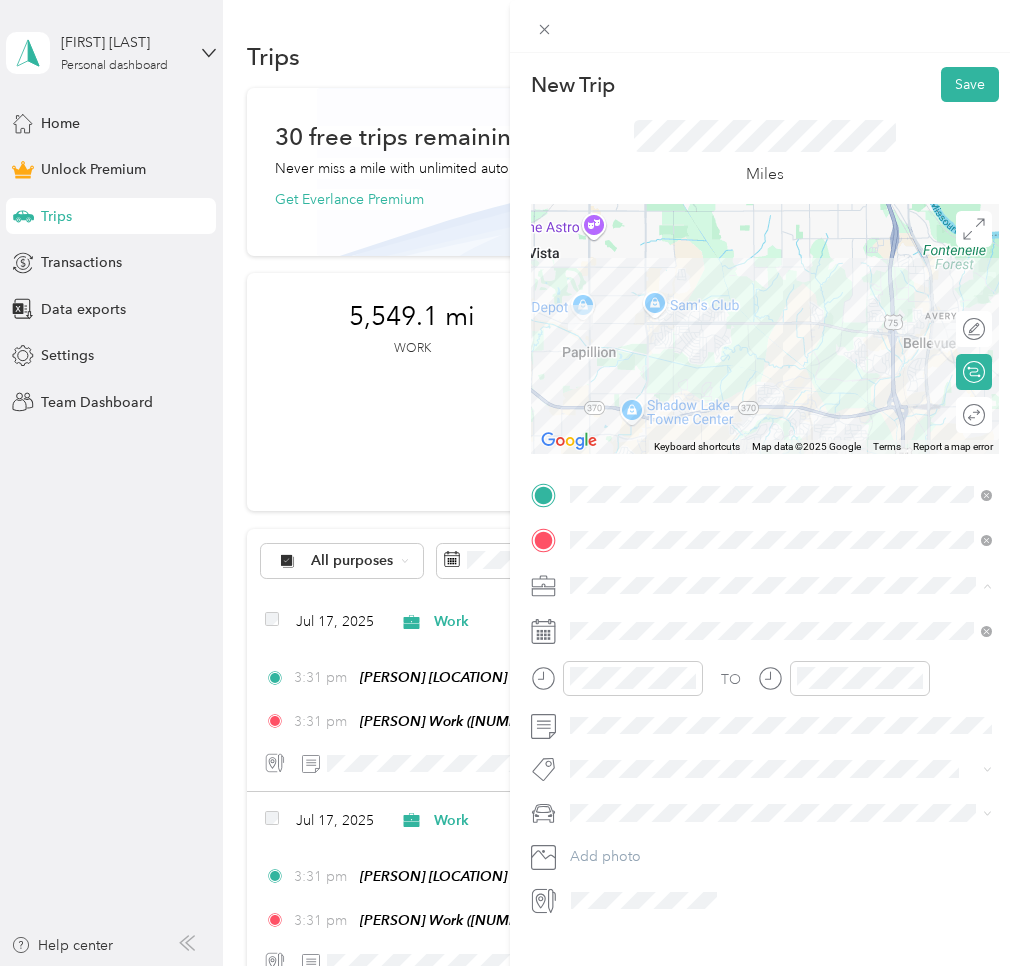 click on "Work" at bounding box center (594, 620) 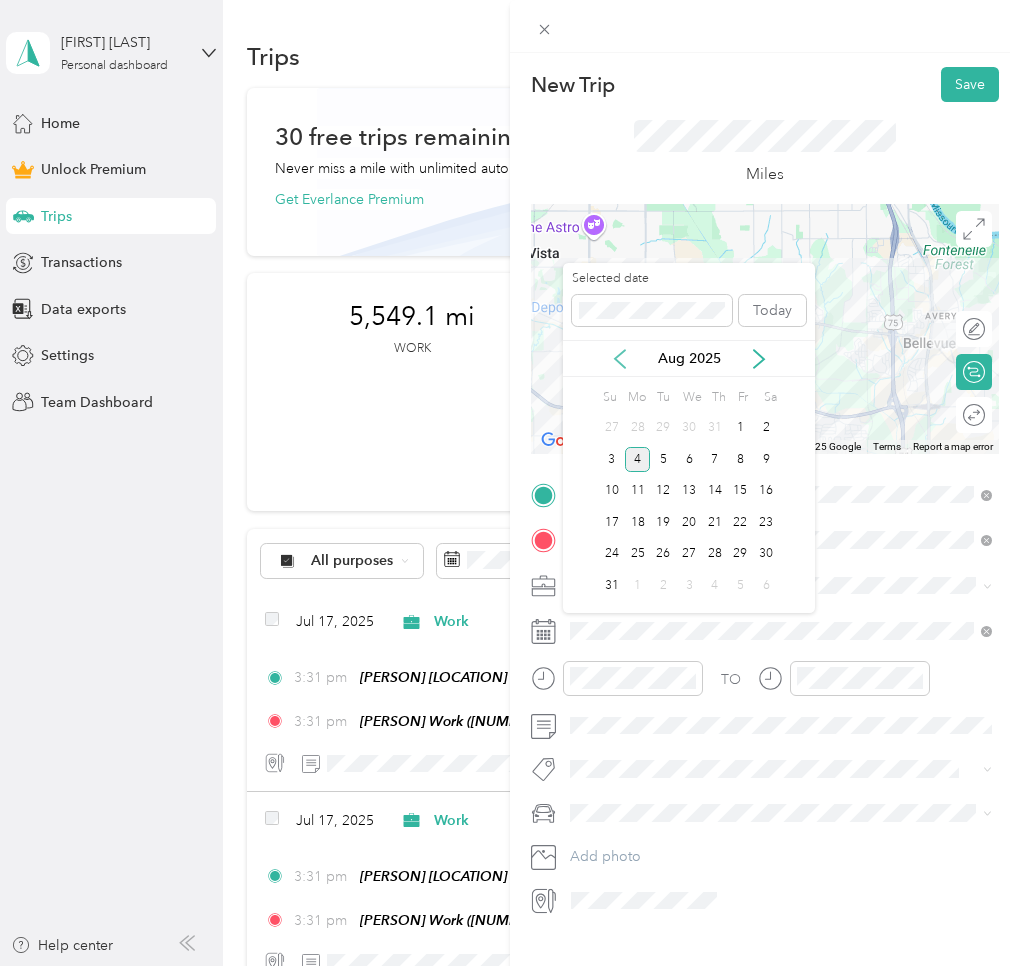 click 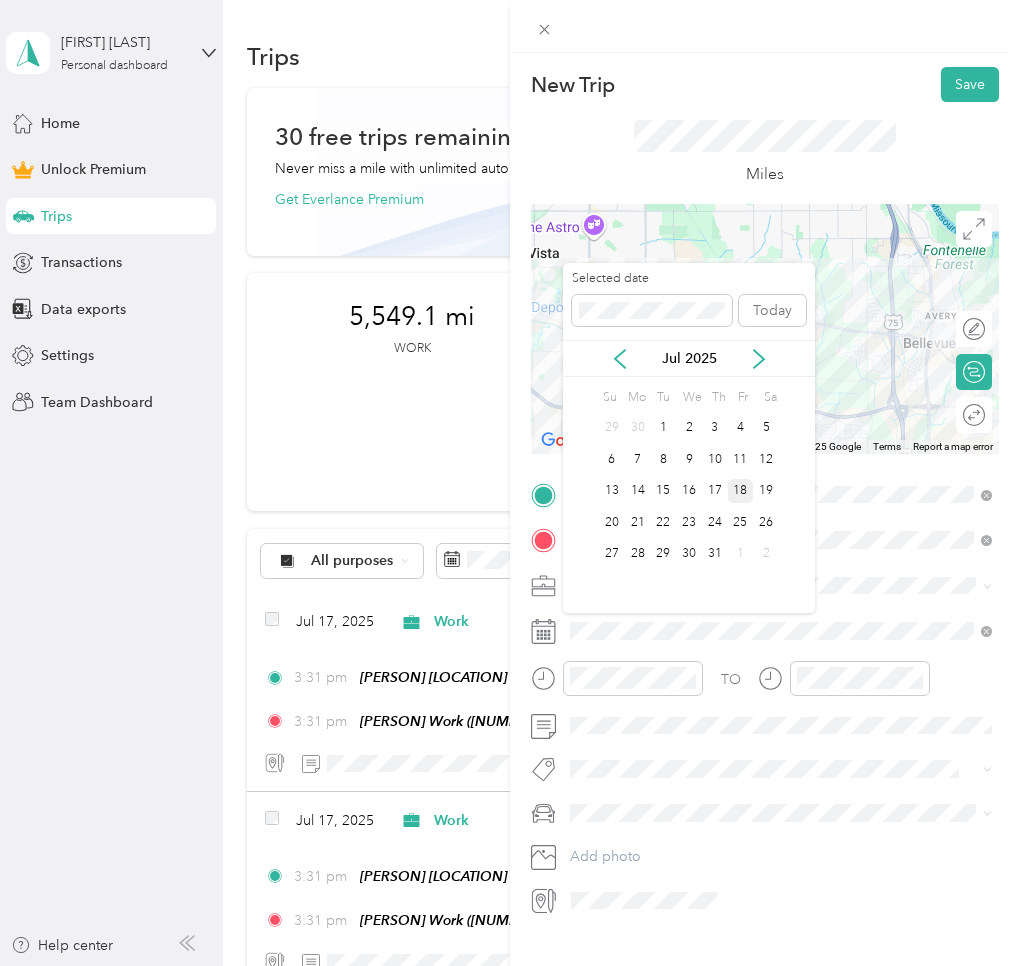 click on "18" at bounding box center [741, 491] 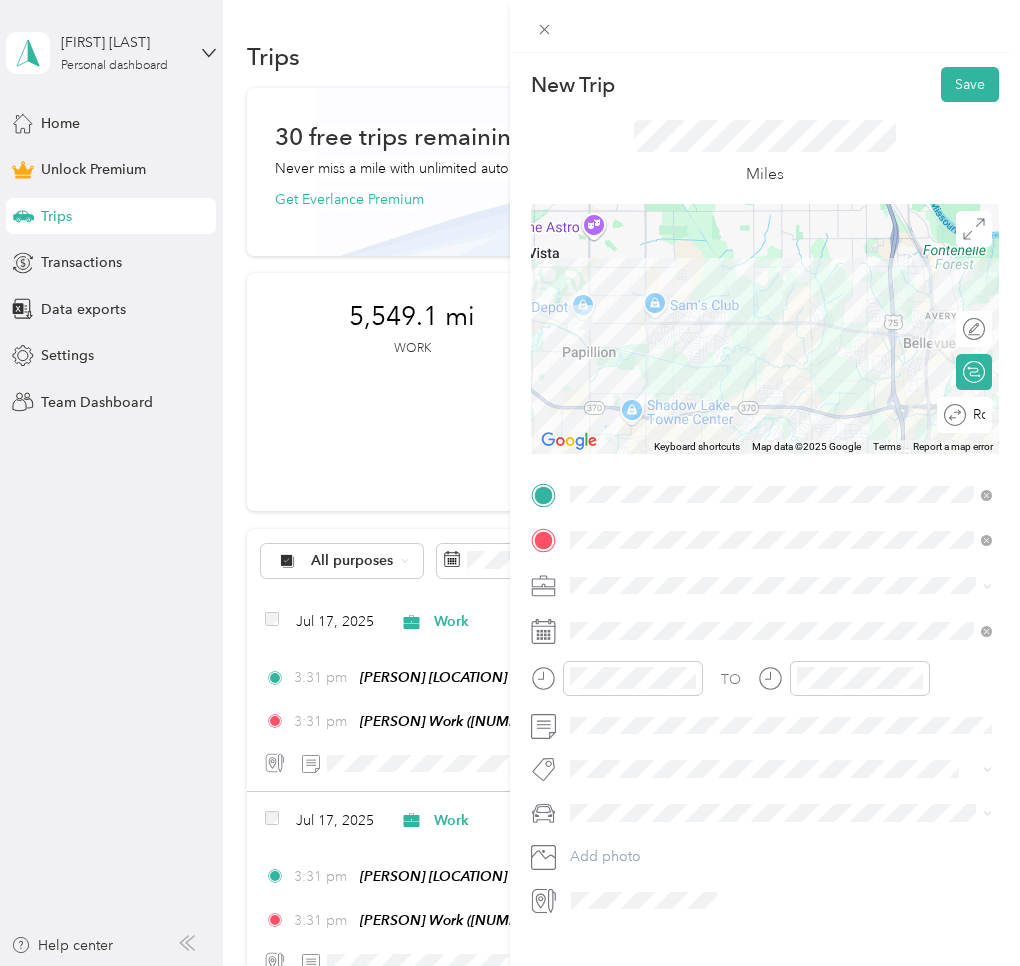 click on "Round trip" at bounding box center [975, 415] 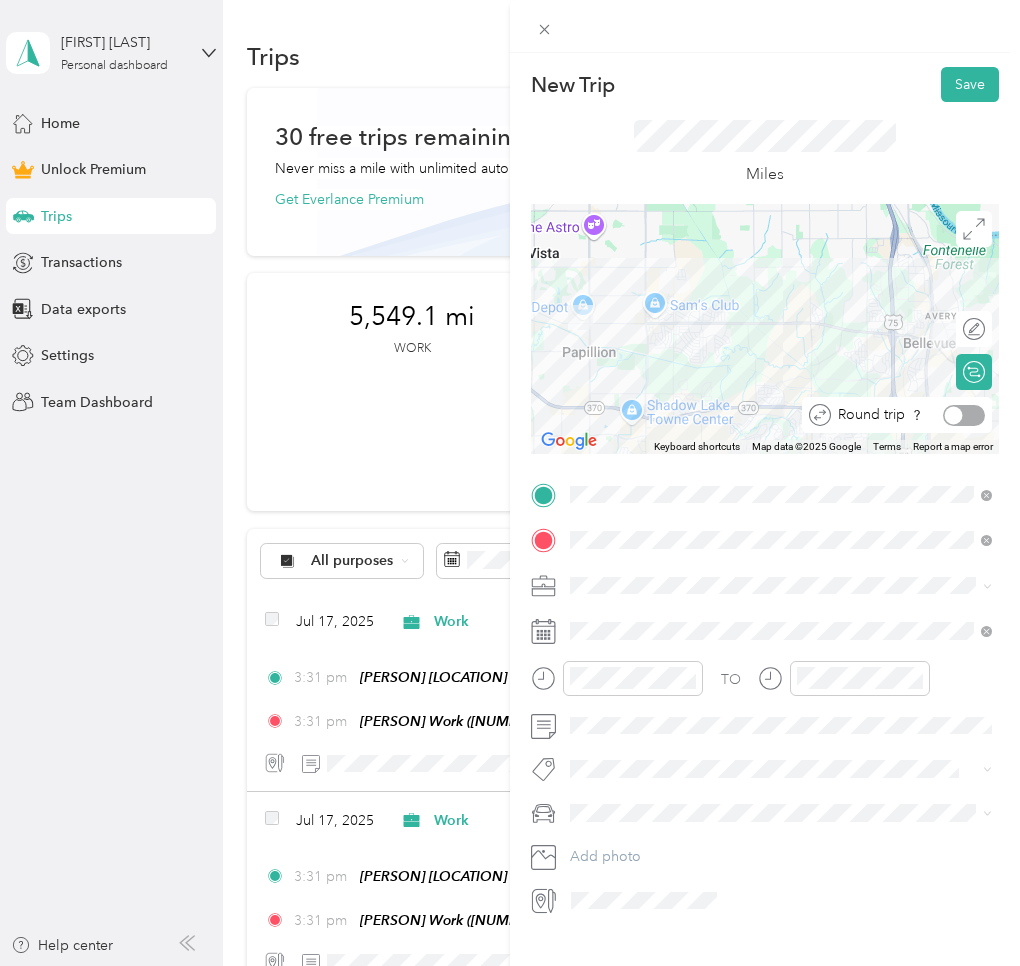 click at bounding box center [964, 415] 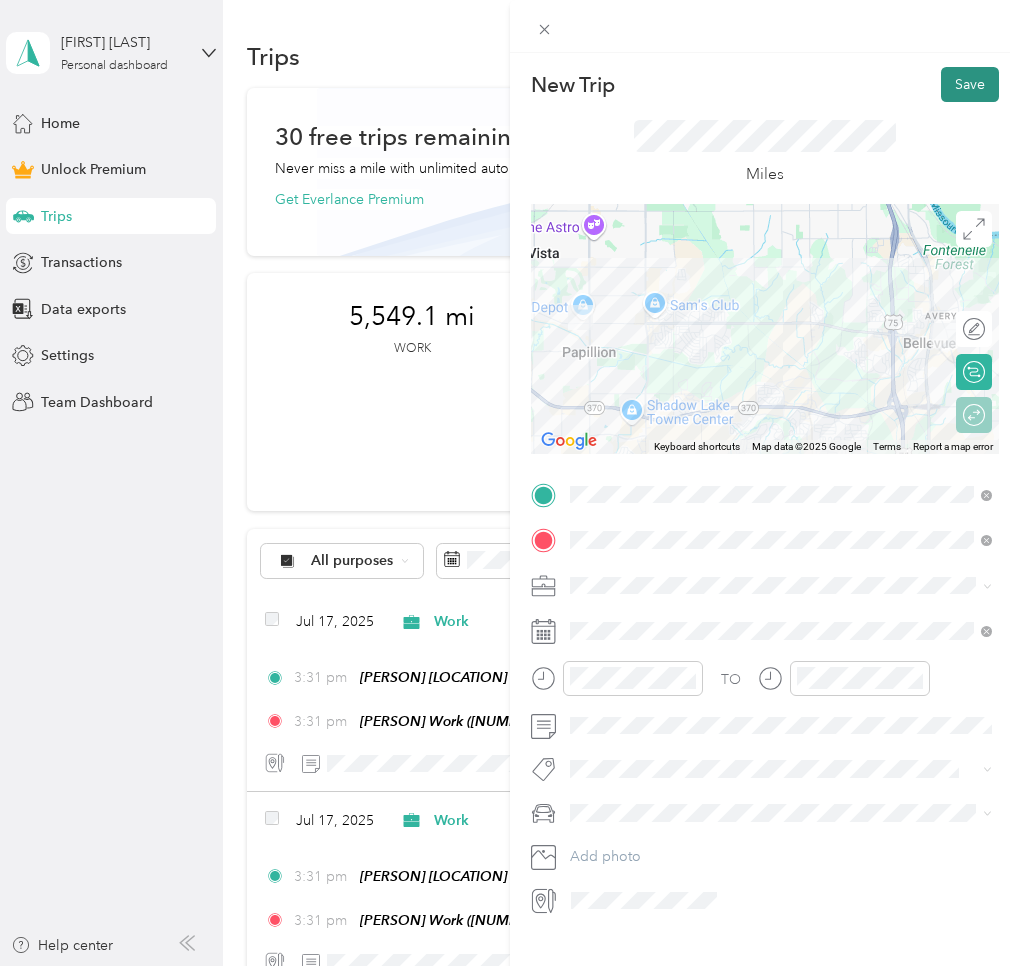 click on "Save" at bounding box center [970, 84] 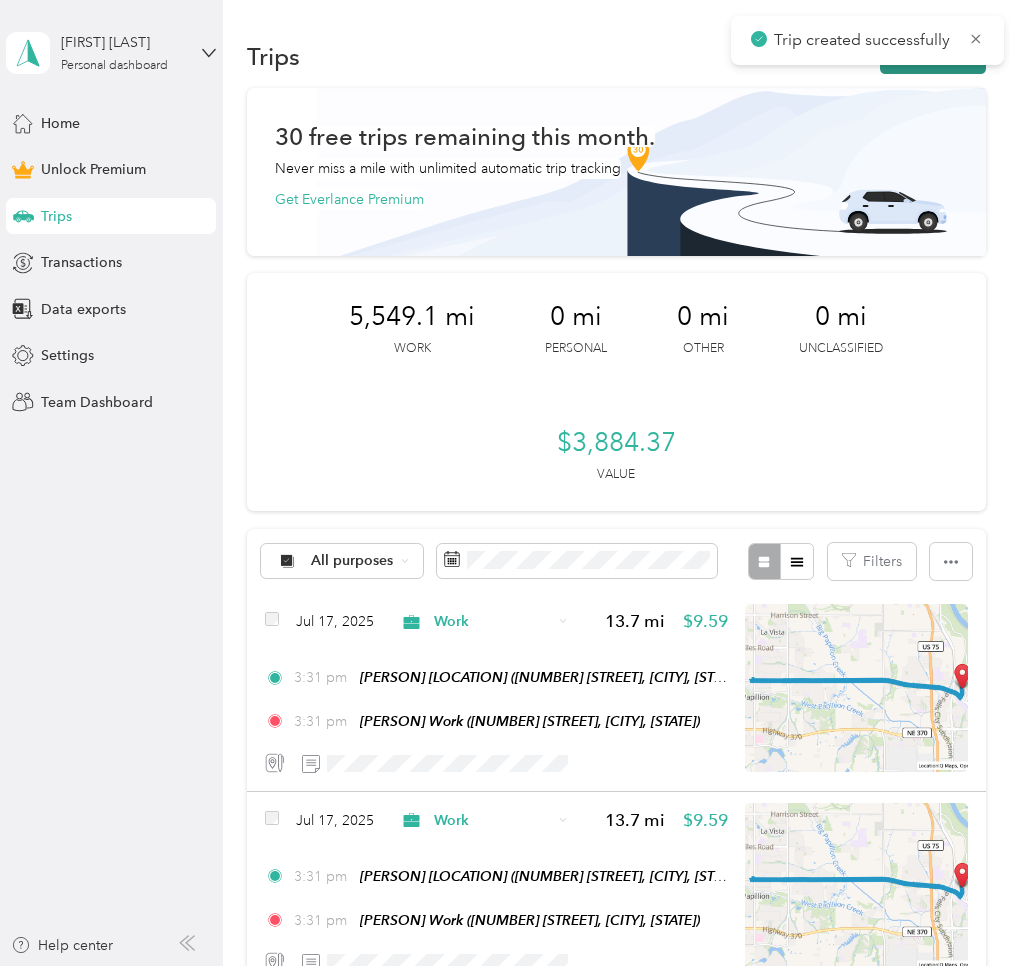 click 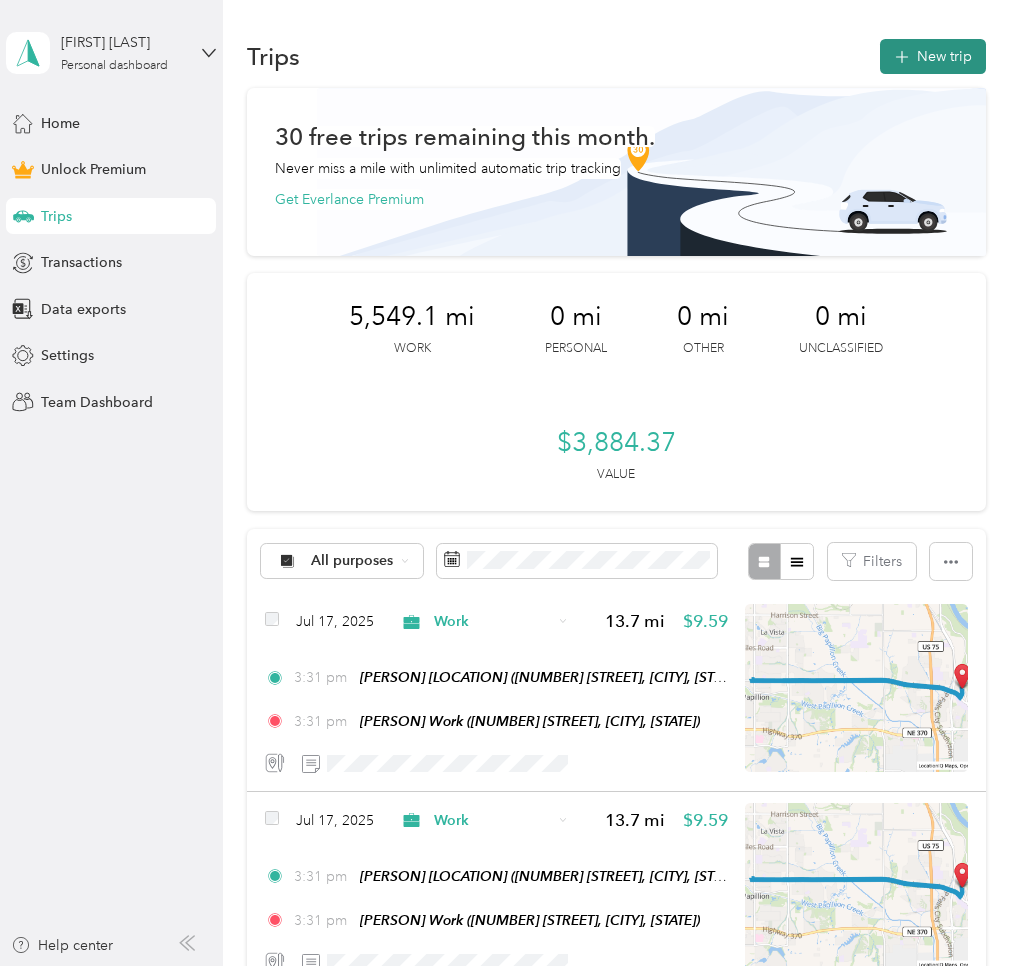 click on "New trip" at bounding box center [933, 56] 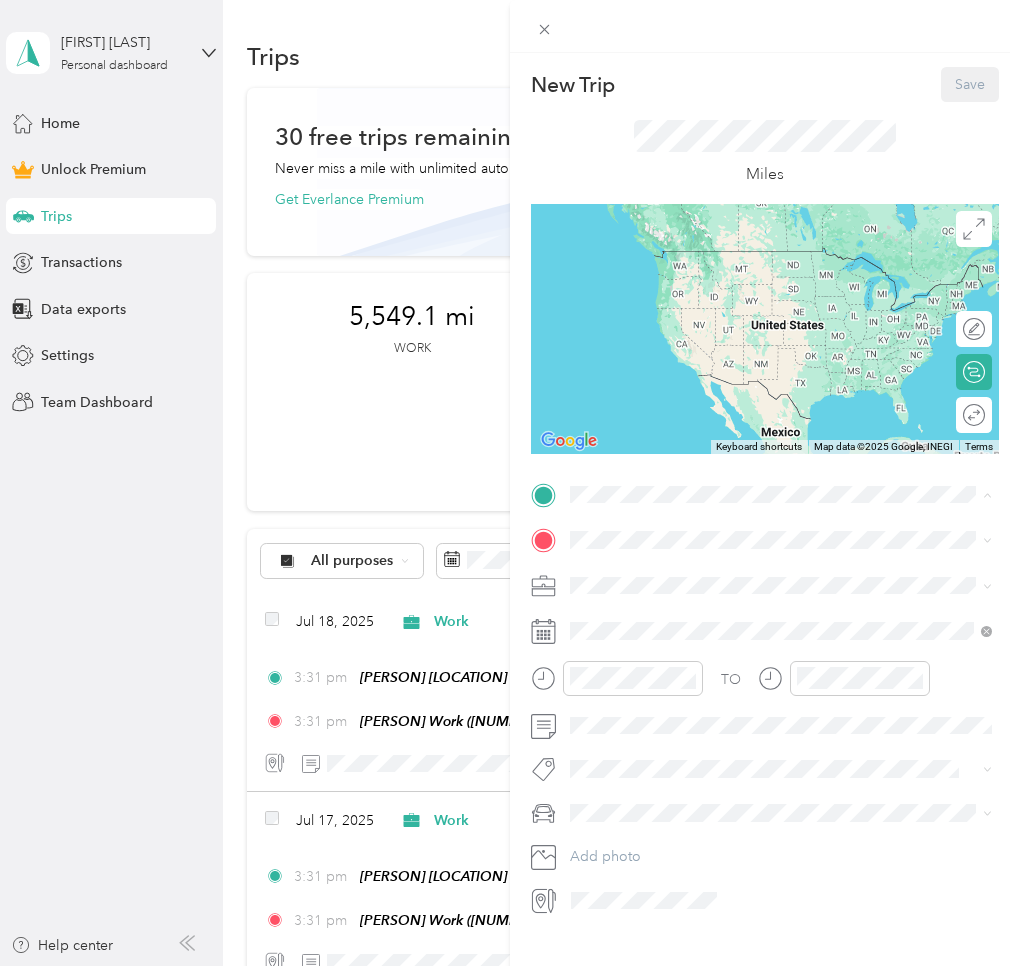 click on "[PERSON]  Home [NUMBER] [STREET], [POSTAL_CODE], [CITY], [STATE], [COUNTRY]" at bounding box center (780, 586) 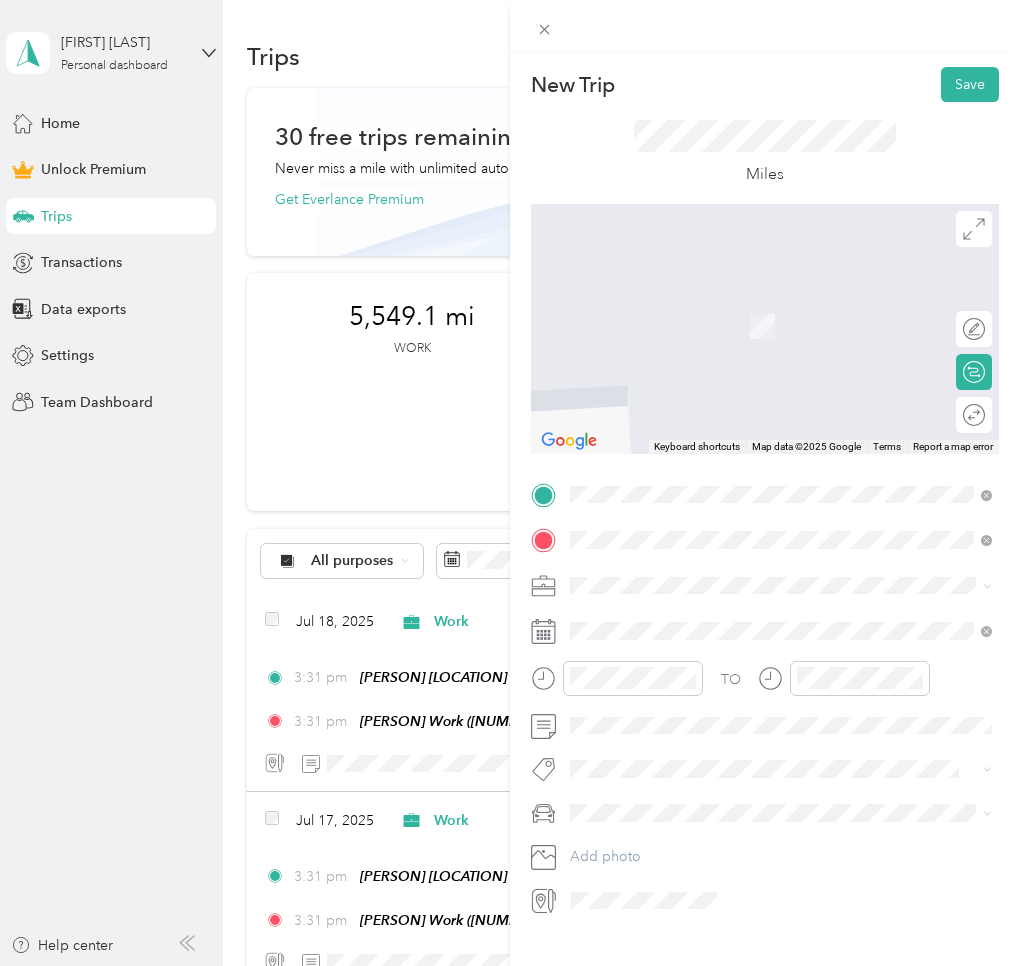 drag, startPoint x: 676, startPoint y: 736, endPoint x: 662, endPoint y: 642, distance: 95.036835 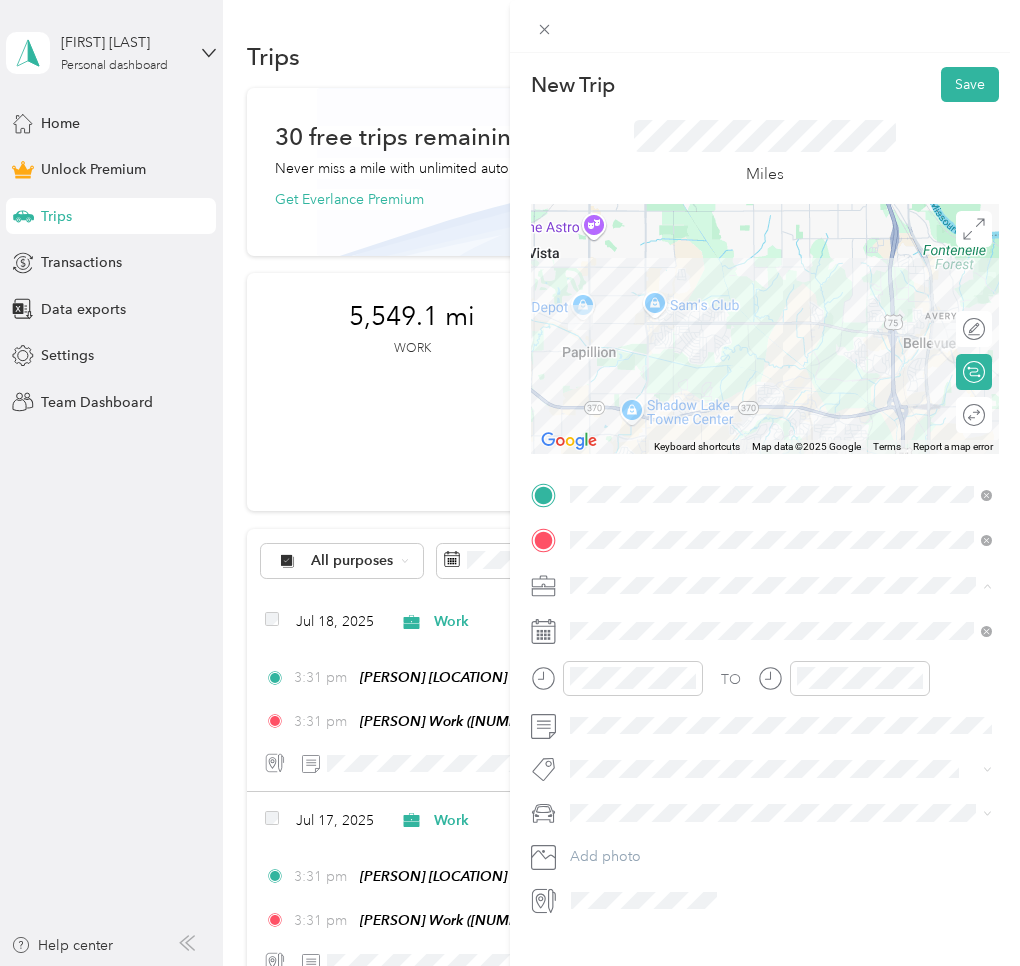click on "Work" at bounding box center (781, 620) 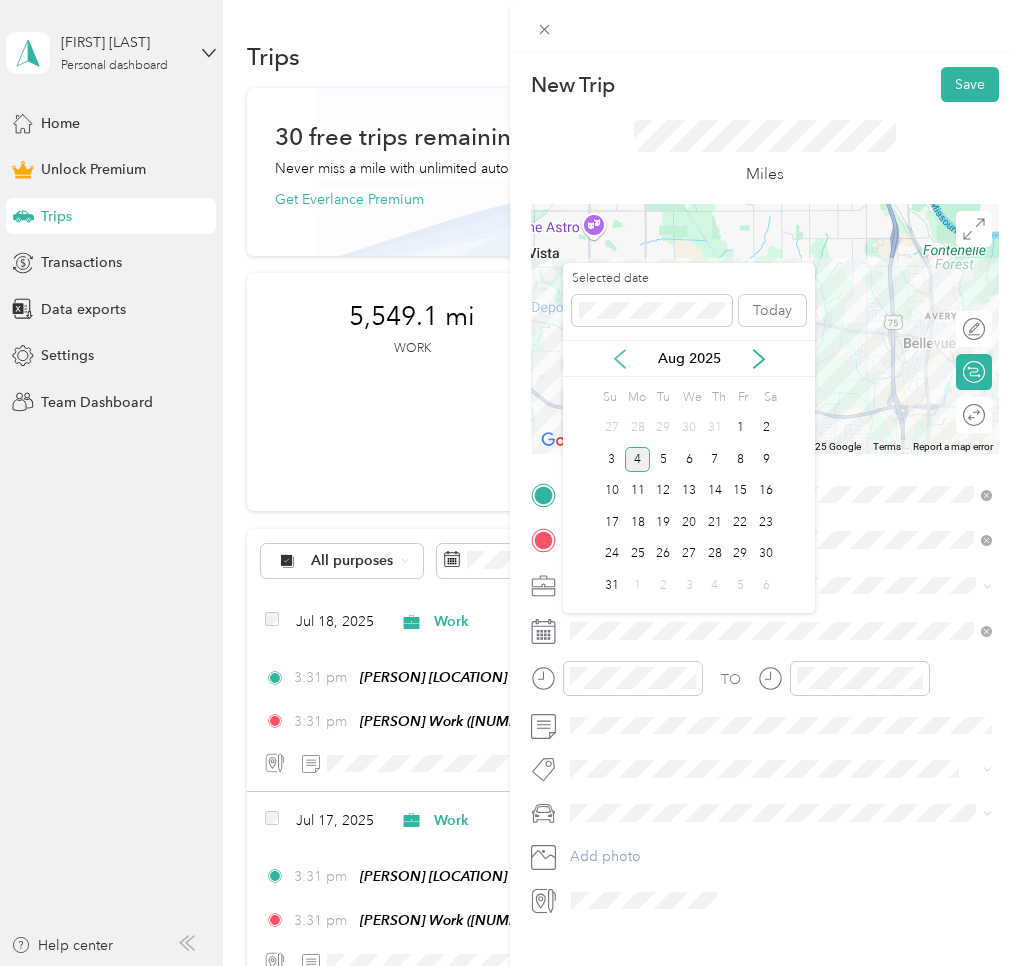 click 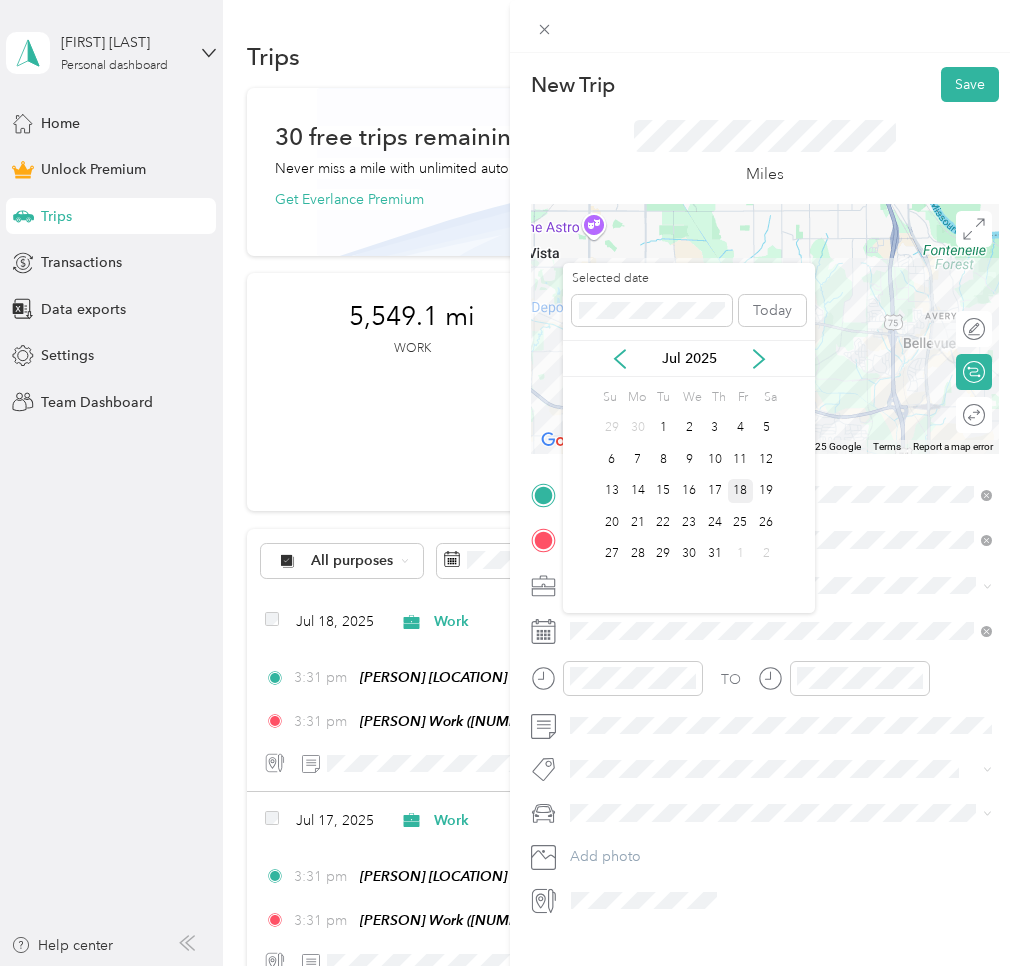 click on "18" at bounding box center (741, 491) 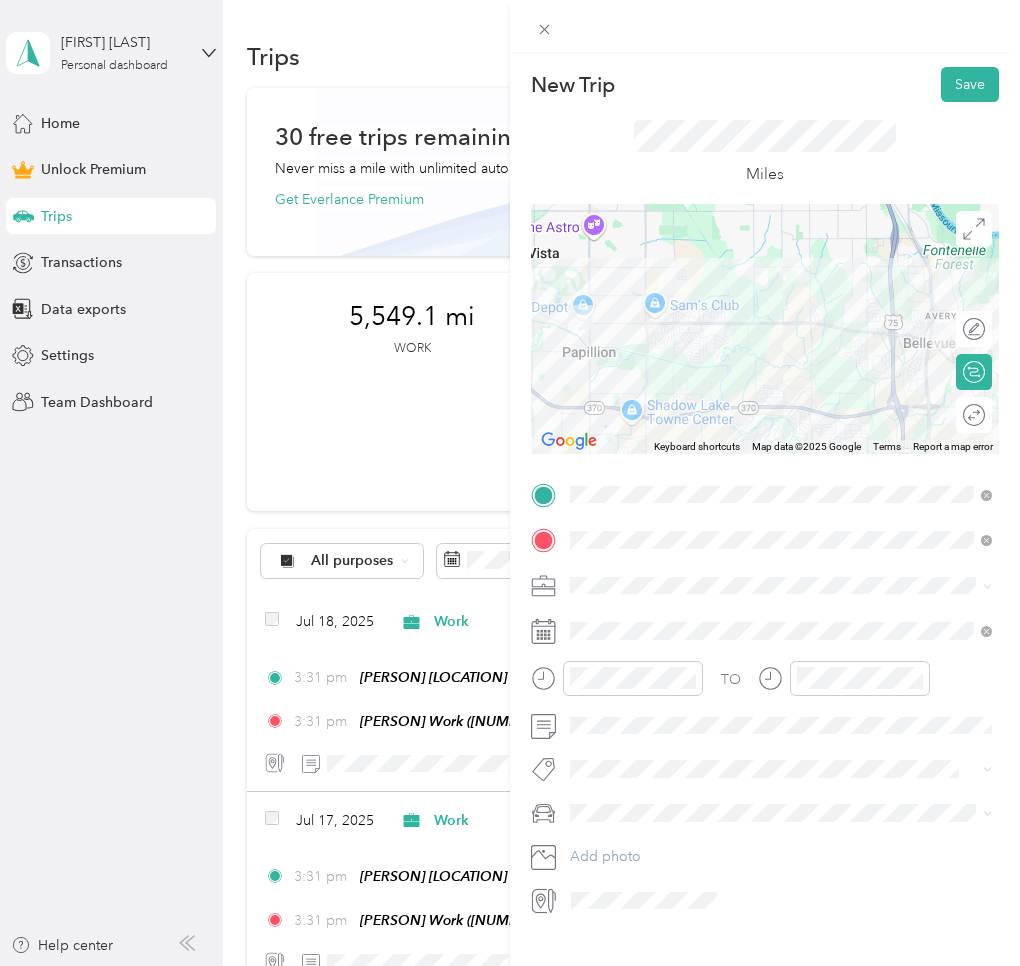 click on "Round trip" at bounding box center (974, 415) 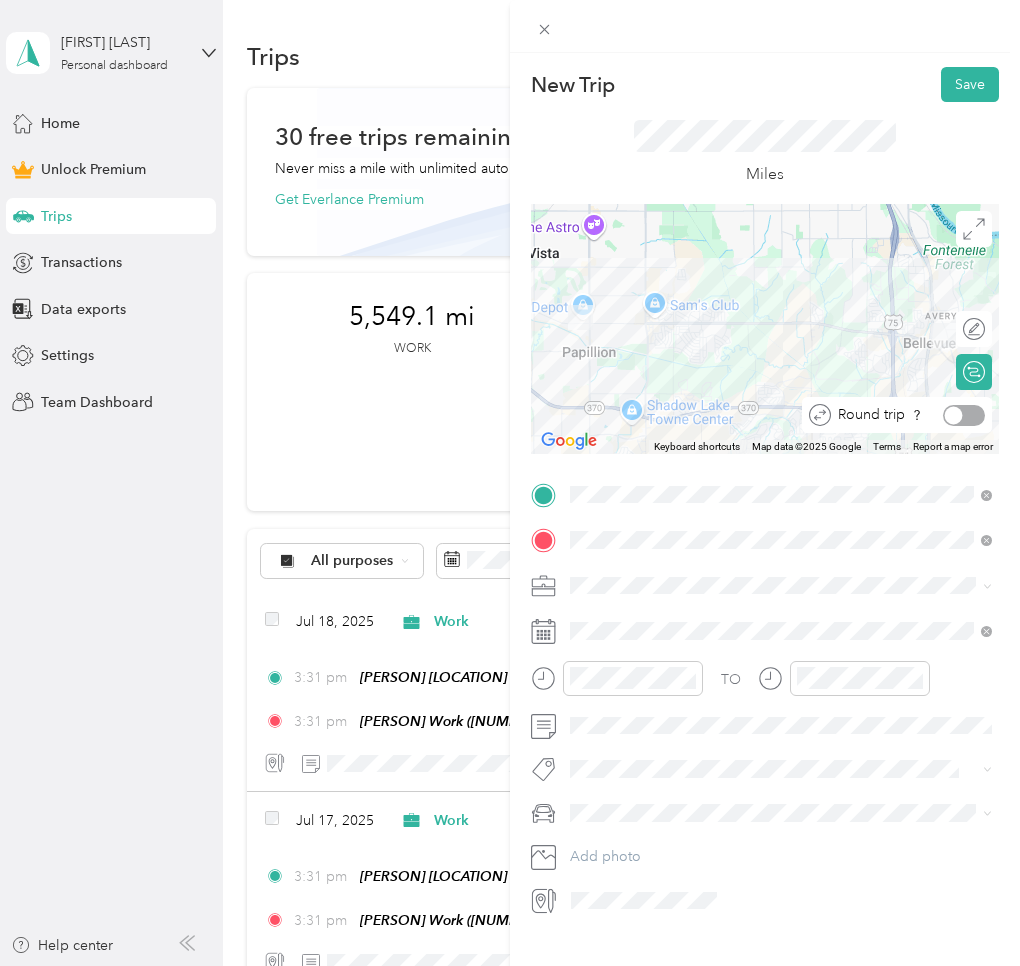 click at bounding box center [964, 415] 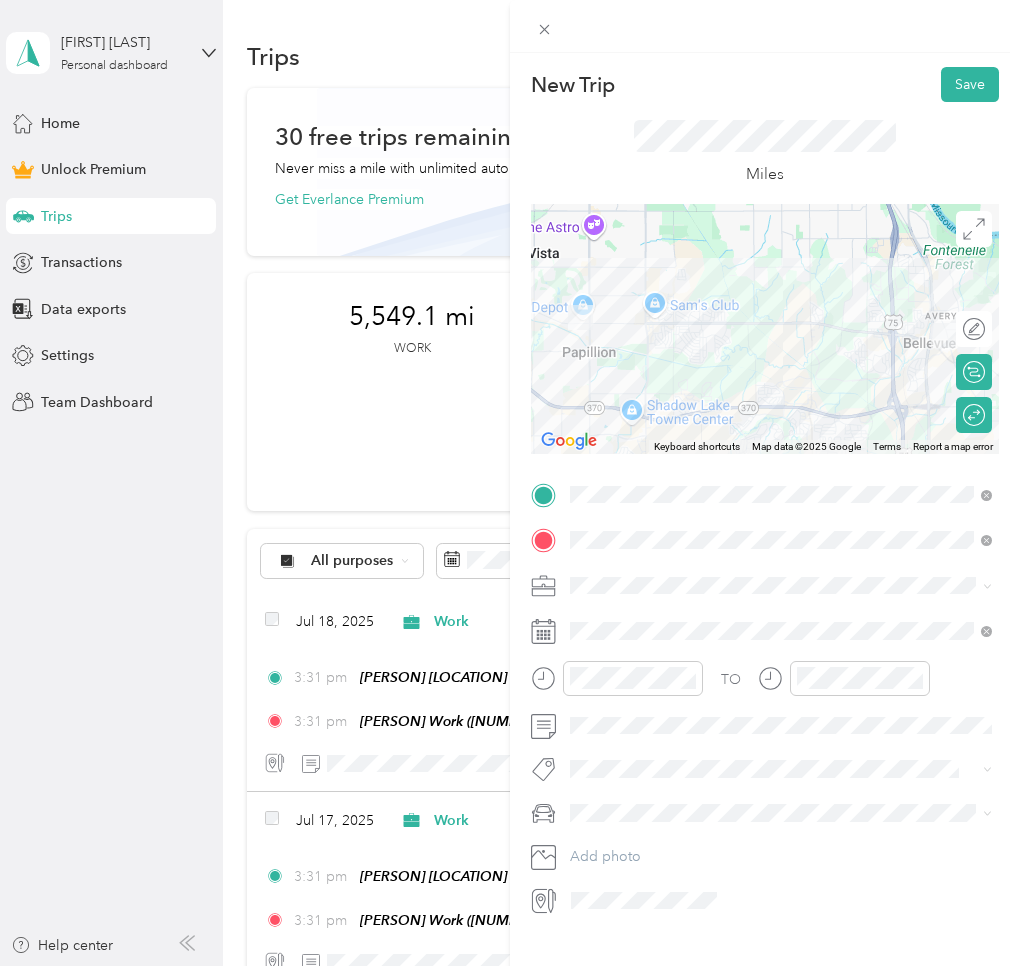 click on "Miles" at bounding box center [765, 153] 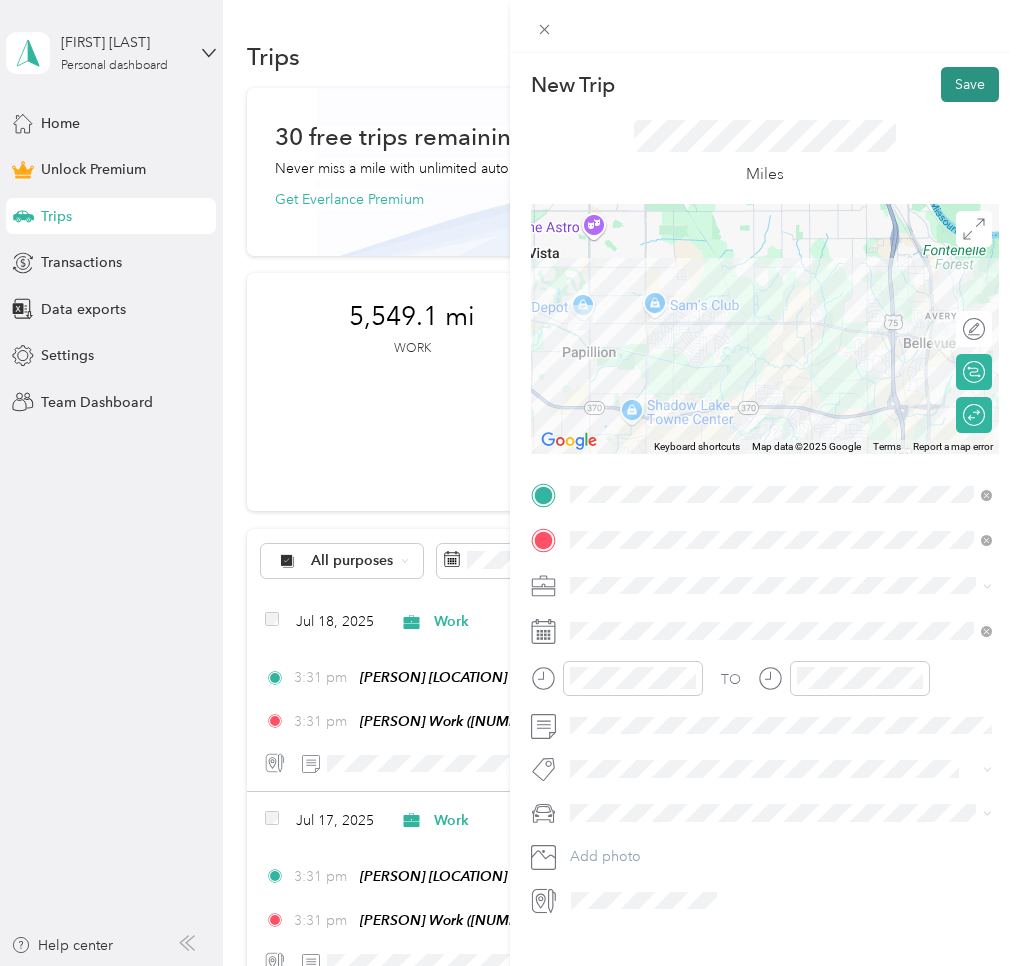 click on "Save" at bounding box center [970, 84] 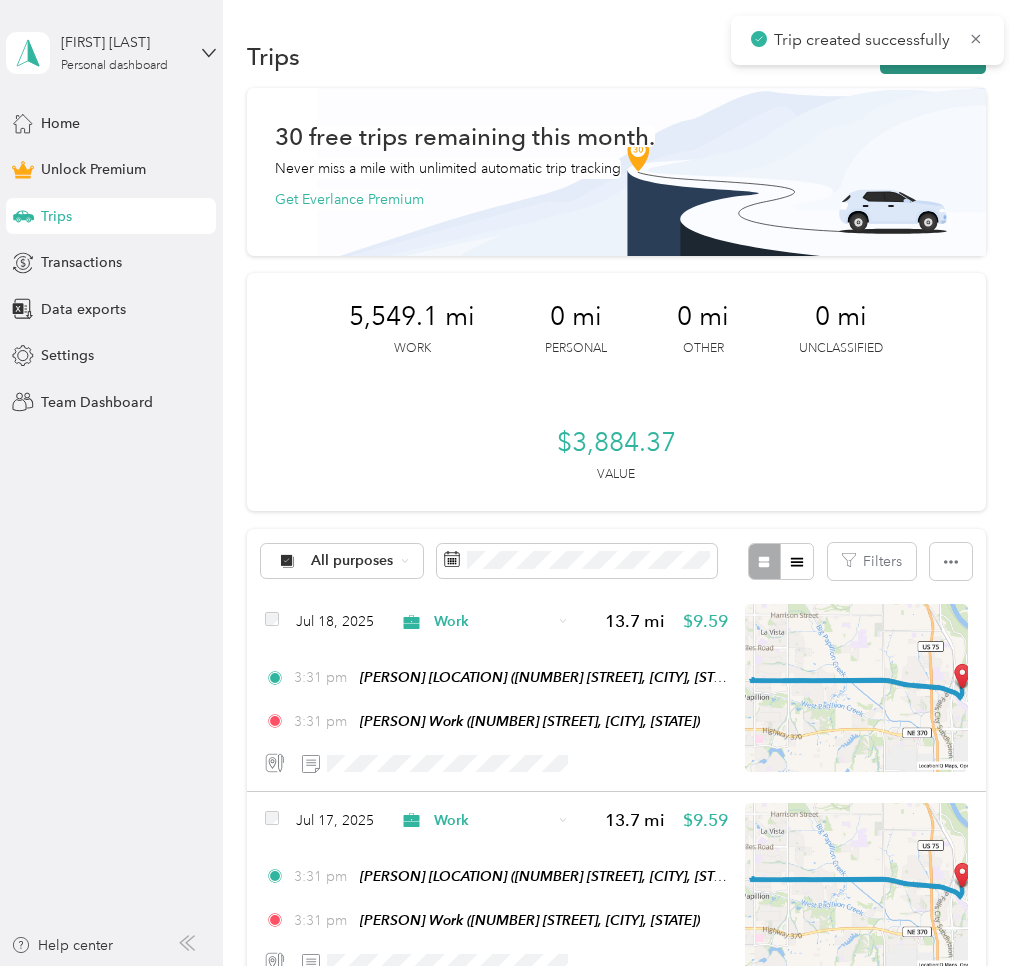 drag, startPoint x: 973, startPoint y: 29, endPoint x: 968, endPoint y: 39, distance: 11.18034 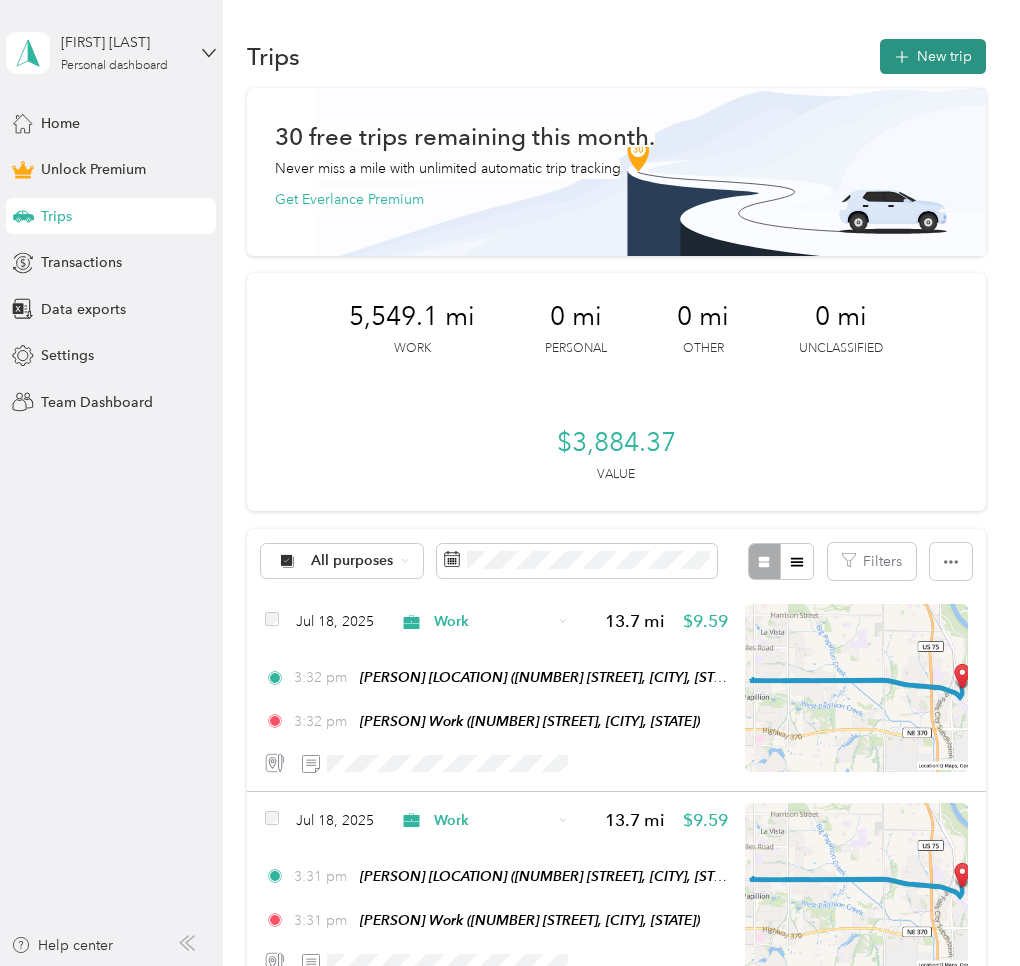 click on "New trip" at bounding box center [933, 56] 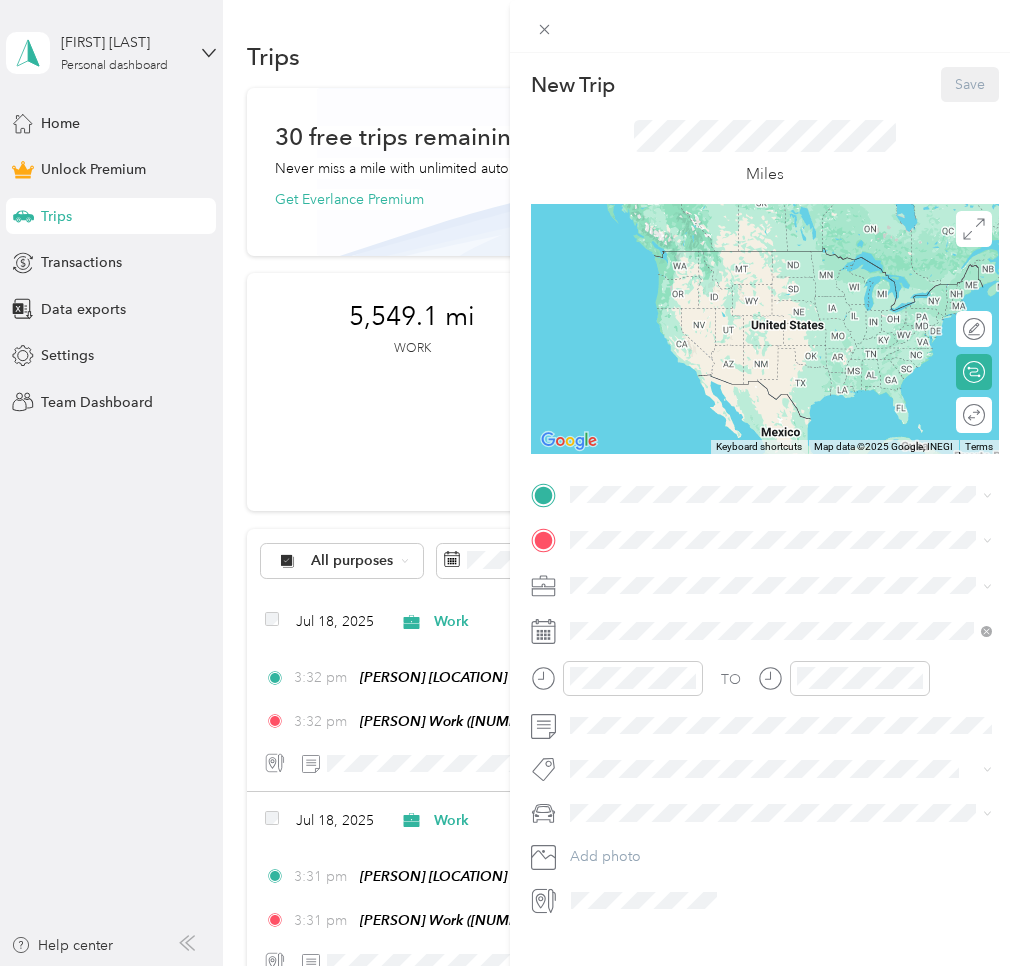drag, startPoint x: 645, startPoint y: 569, endPoint x: 624, endPoint y: 554, distance: 25.806976 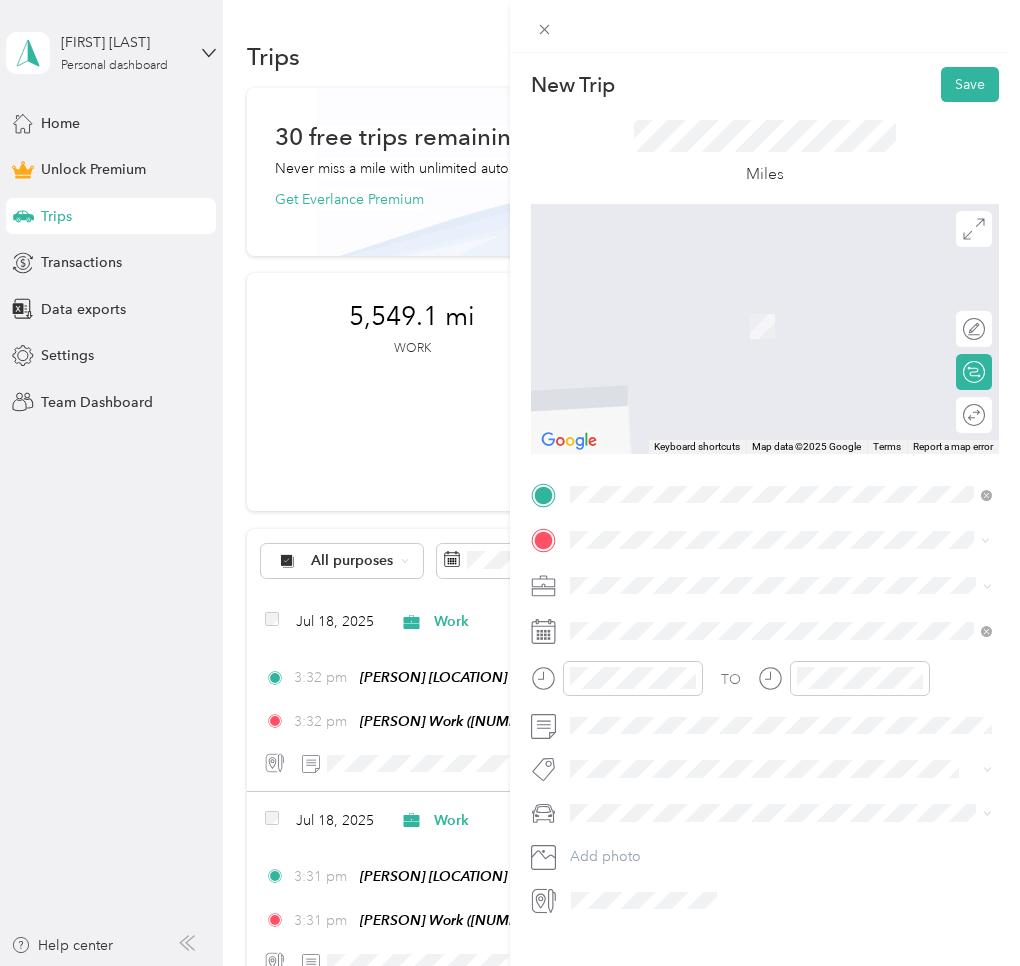 drag, startPoint x: 639, startPoint y: 690, endPoint x: 613, endPoint y: 582, distance: 111.085556 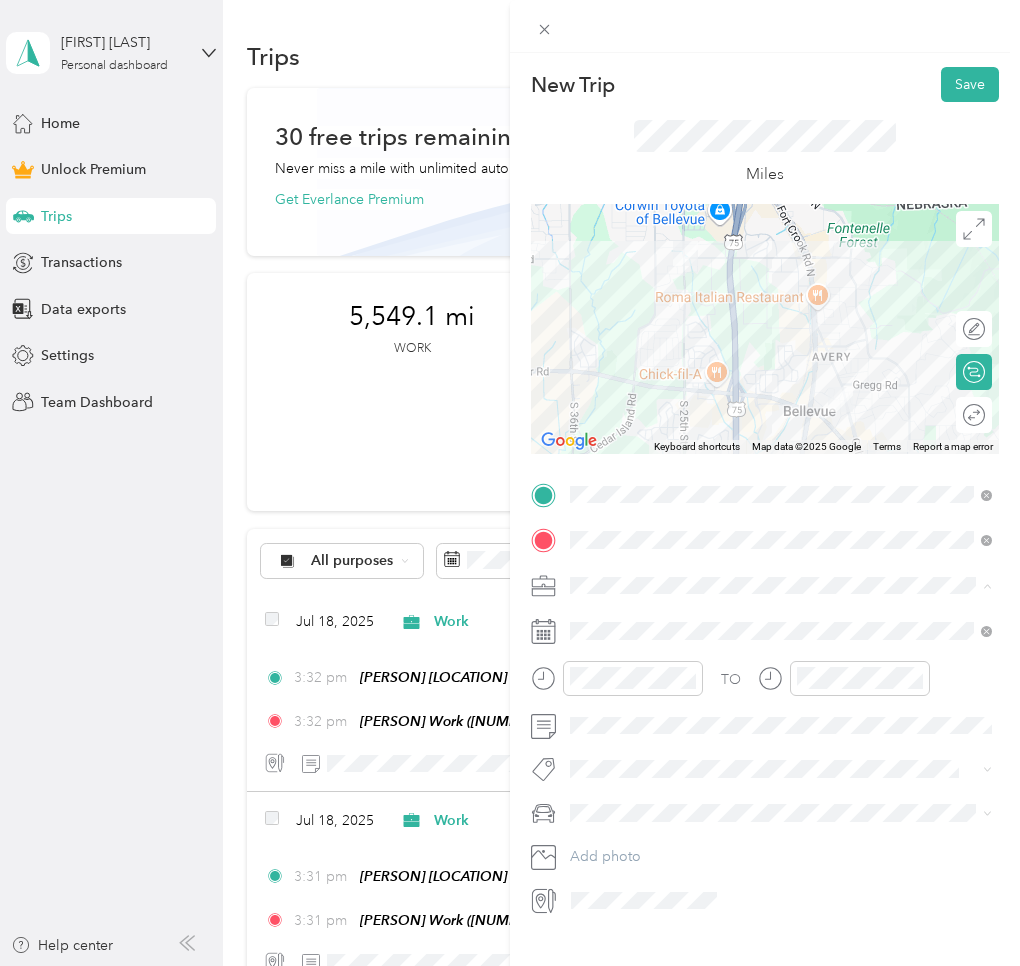 drag, startPoint x: 607, startPoint y: 605, endPoint x: 610, endPoint y: 627, distance: 22.203604 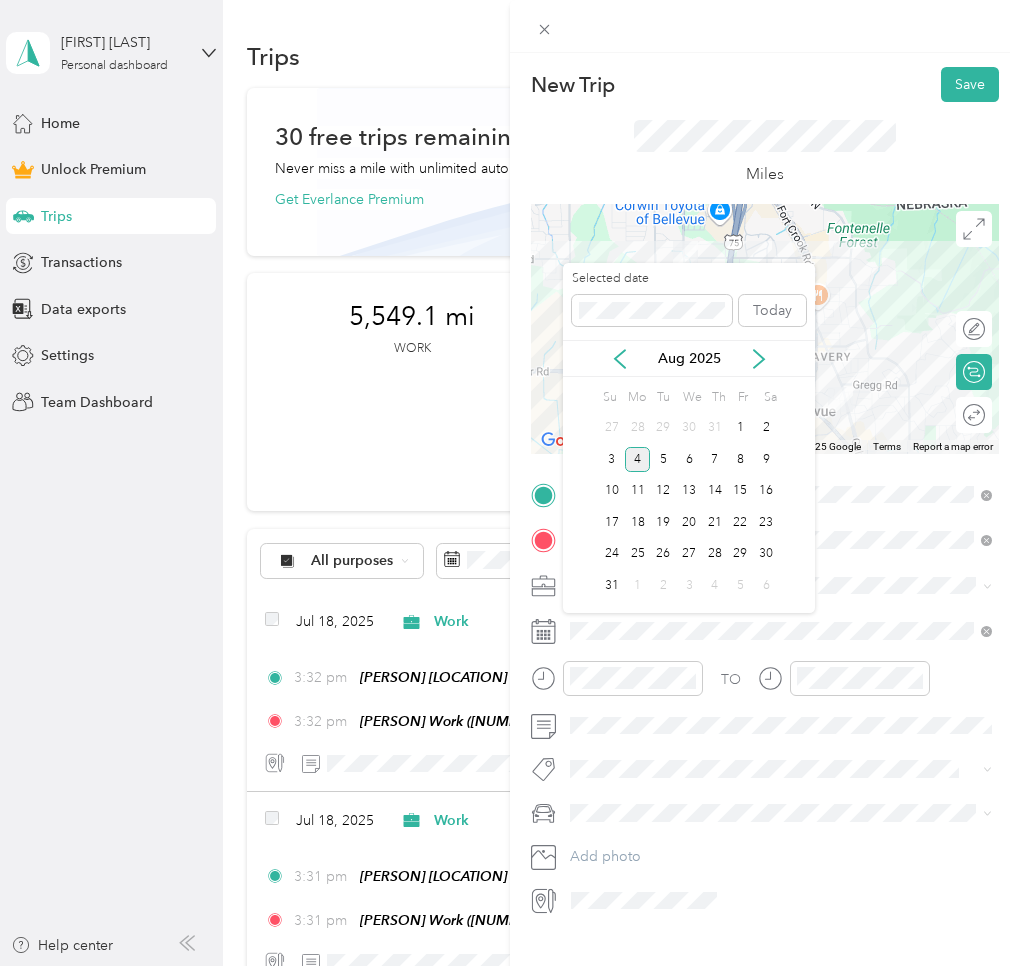 drag, startPoint x: 622, startPoint y: 356, endPoint x: 626, endPoint y: 385, distance: 29.274563 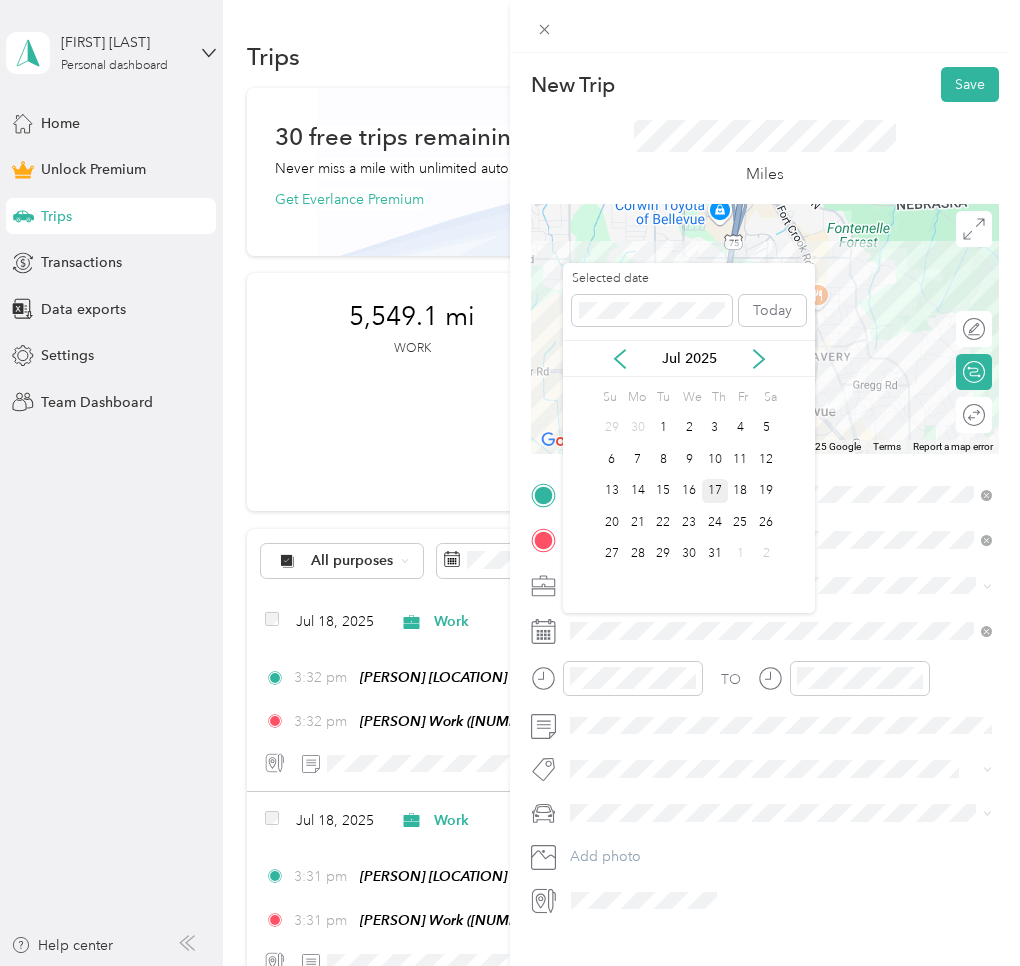 click on "17" at bounding box center (715, 491) 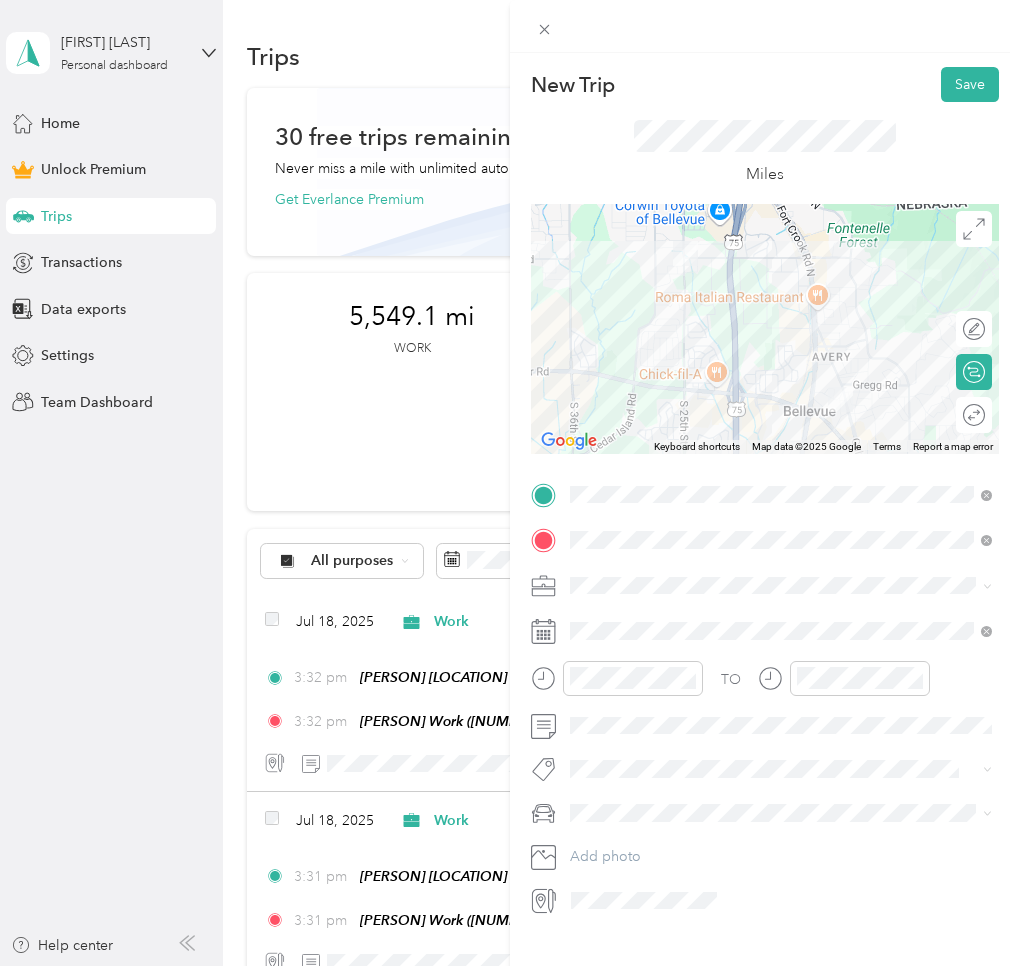 click on "Round trip" at bounding box center (974, 415) 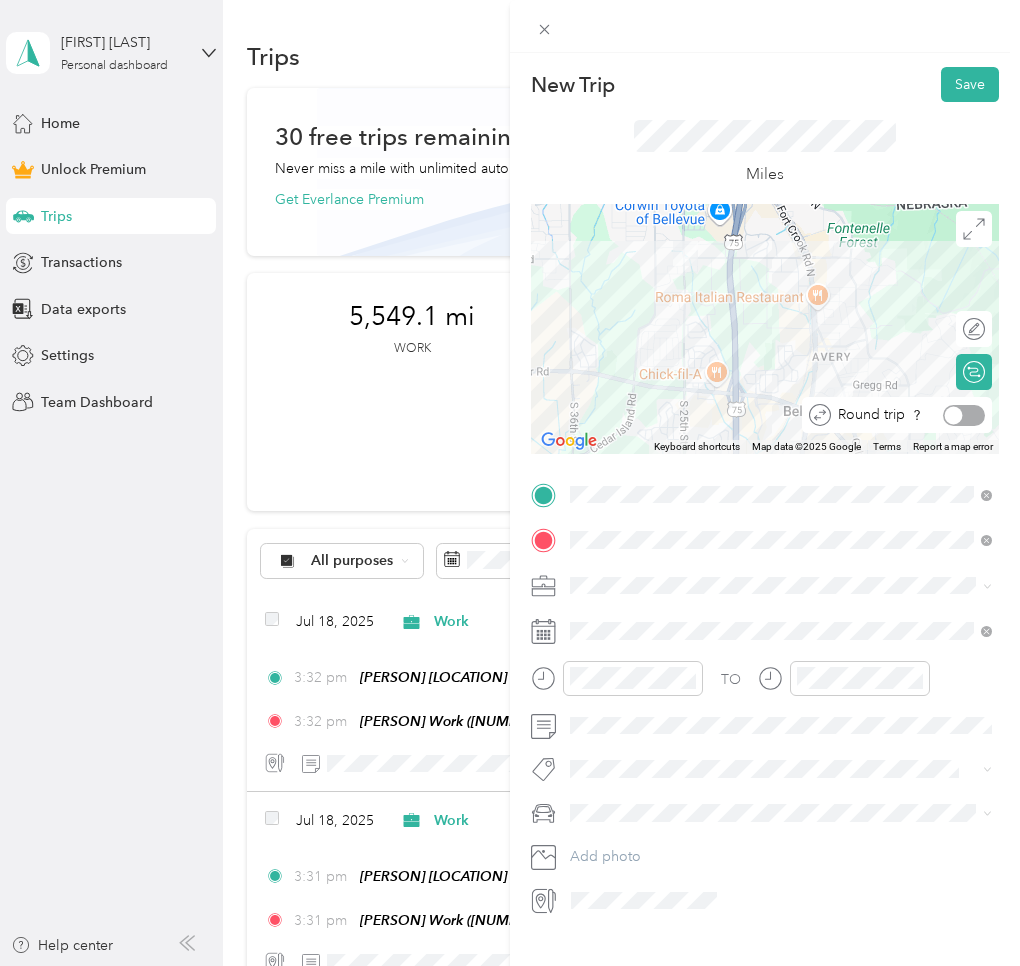 click at bounding box center [964, 415] 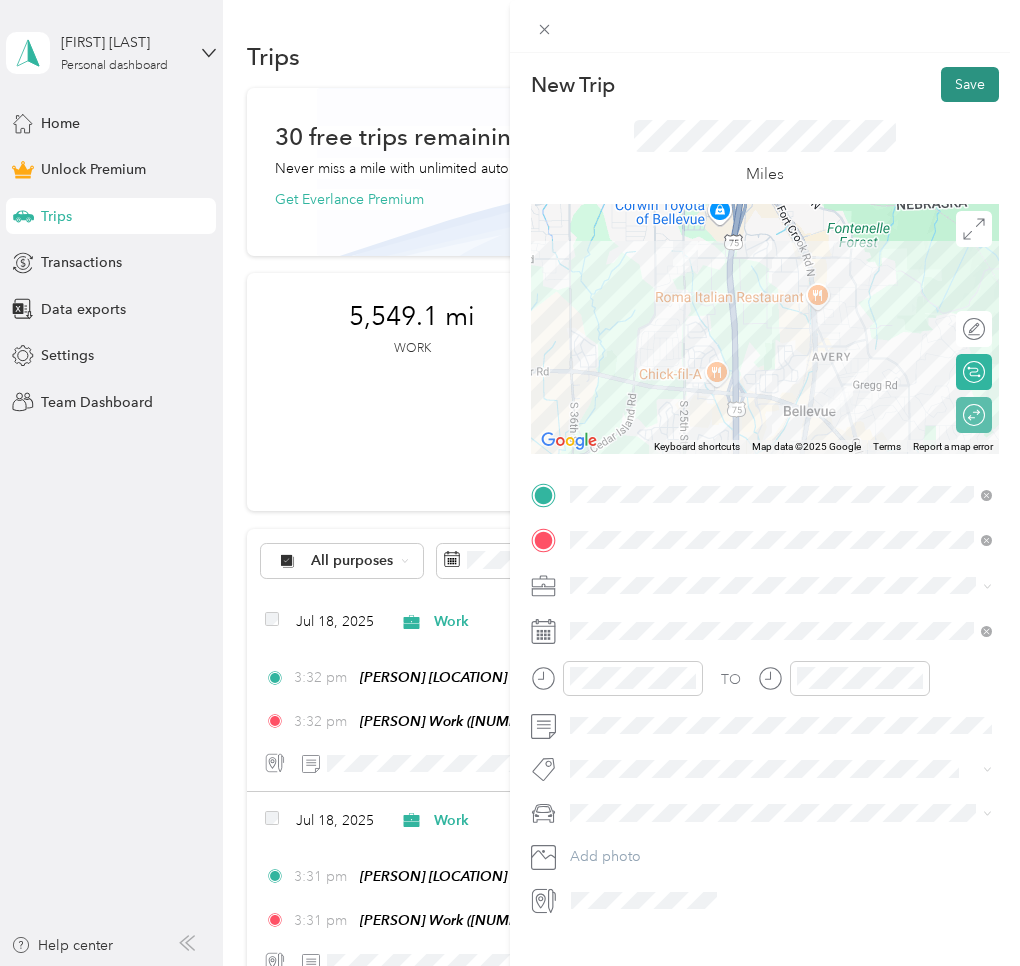 click on "Save" at bounding box center [970, 84] 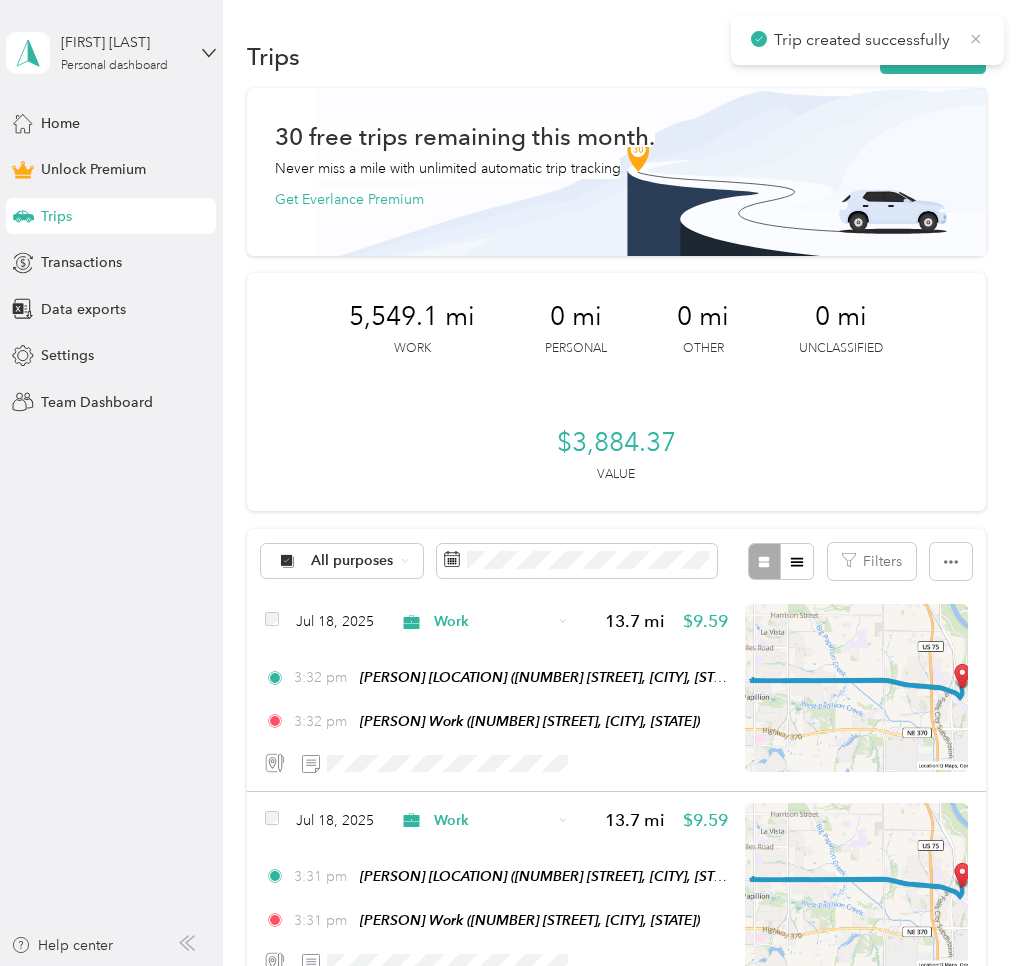 drag, startPoint x: 978, startPoint y: 40, endPoint x: 962, endPoint y: 45, distance: 16.763054 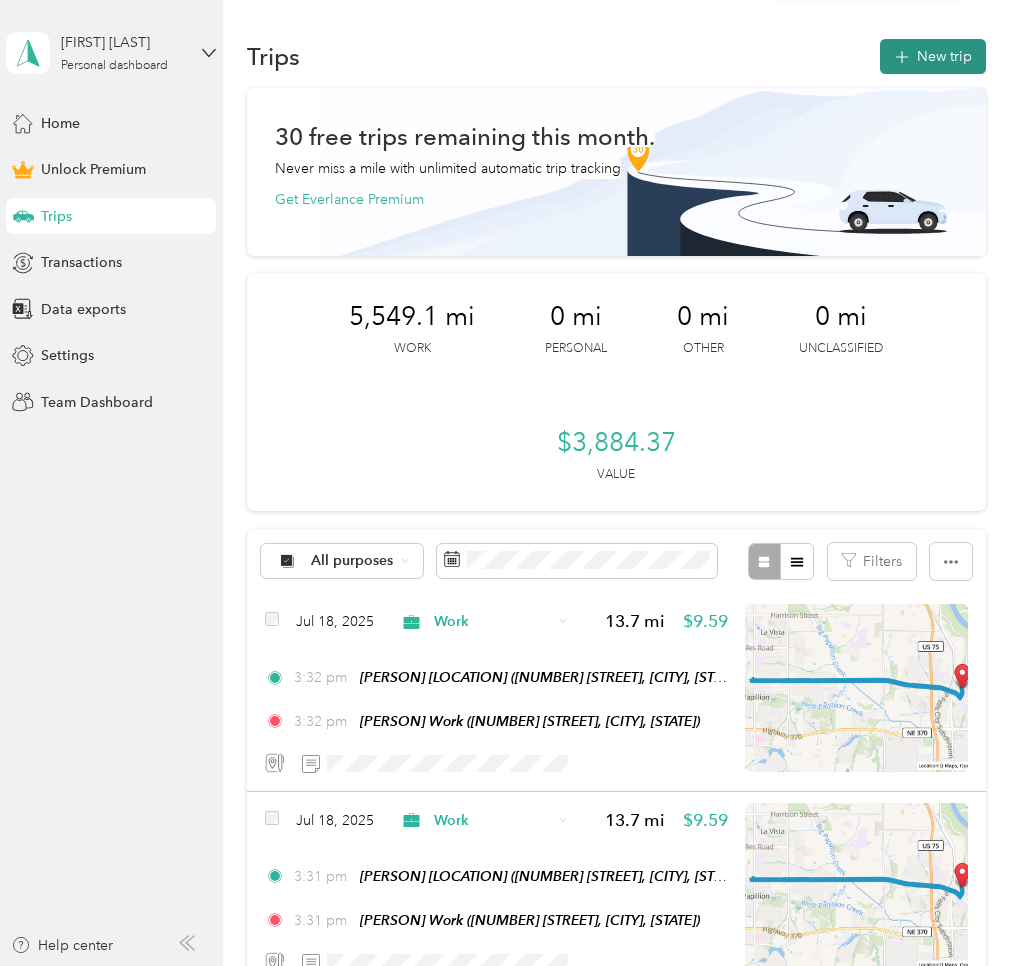 click on "New trip" at bounding box center [933, 56] 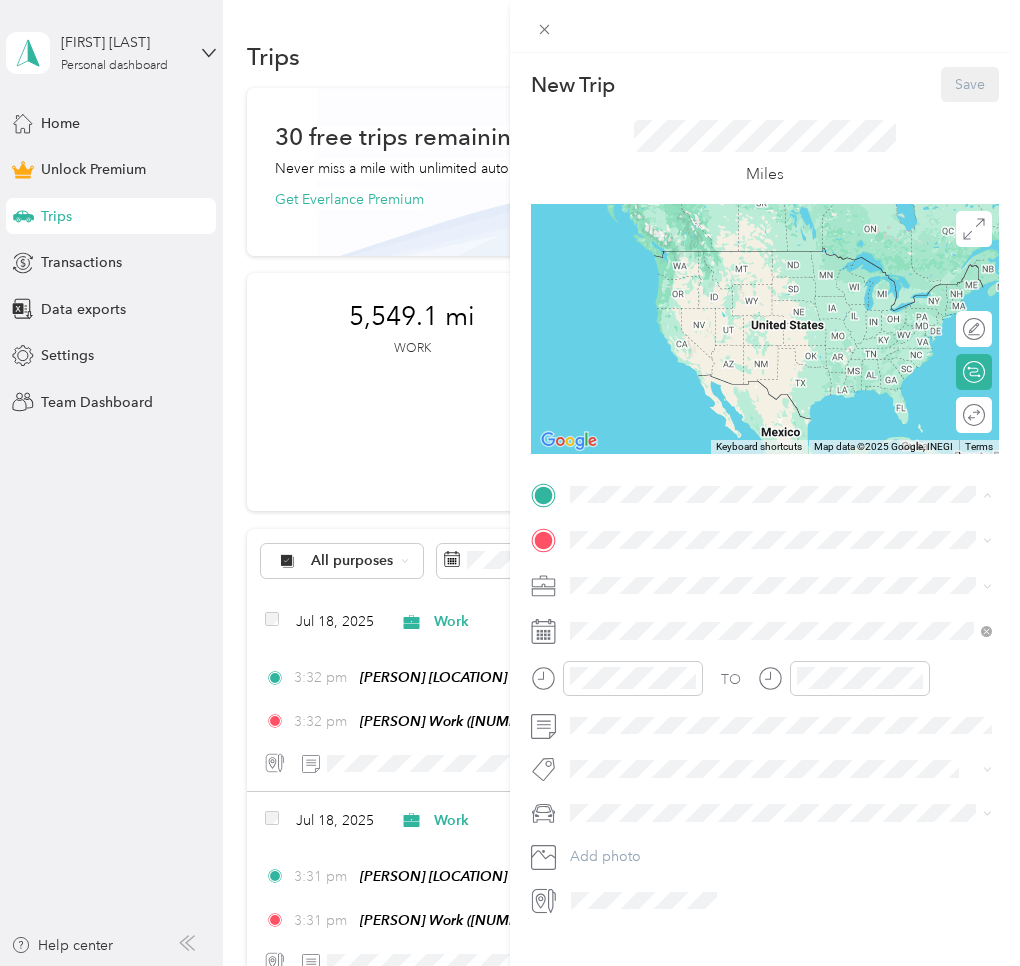 click on "[NAME]  Home" at bounding box center [656, 574] 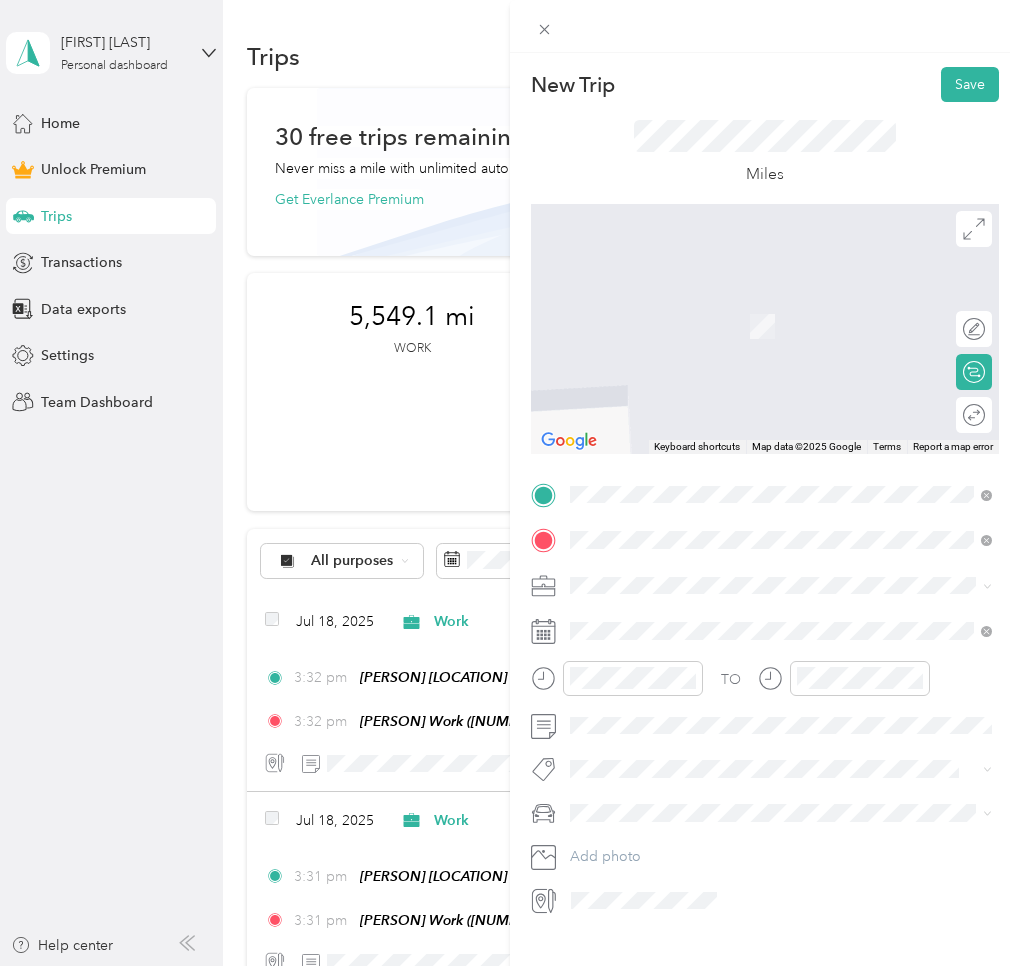 click on "[NAME] Work [NUMBER] [STREET], [POSTAL_CODE], [CITY], [STATE]" at bounding box center (781, 757) 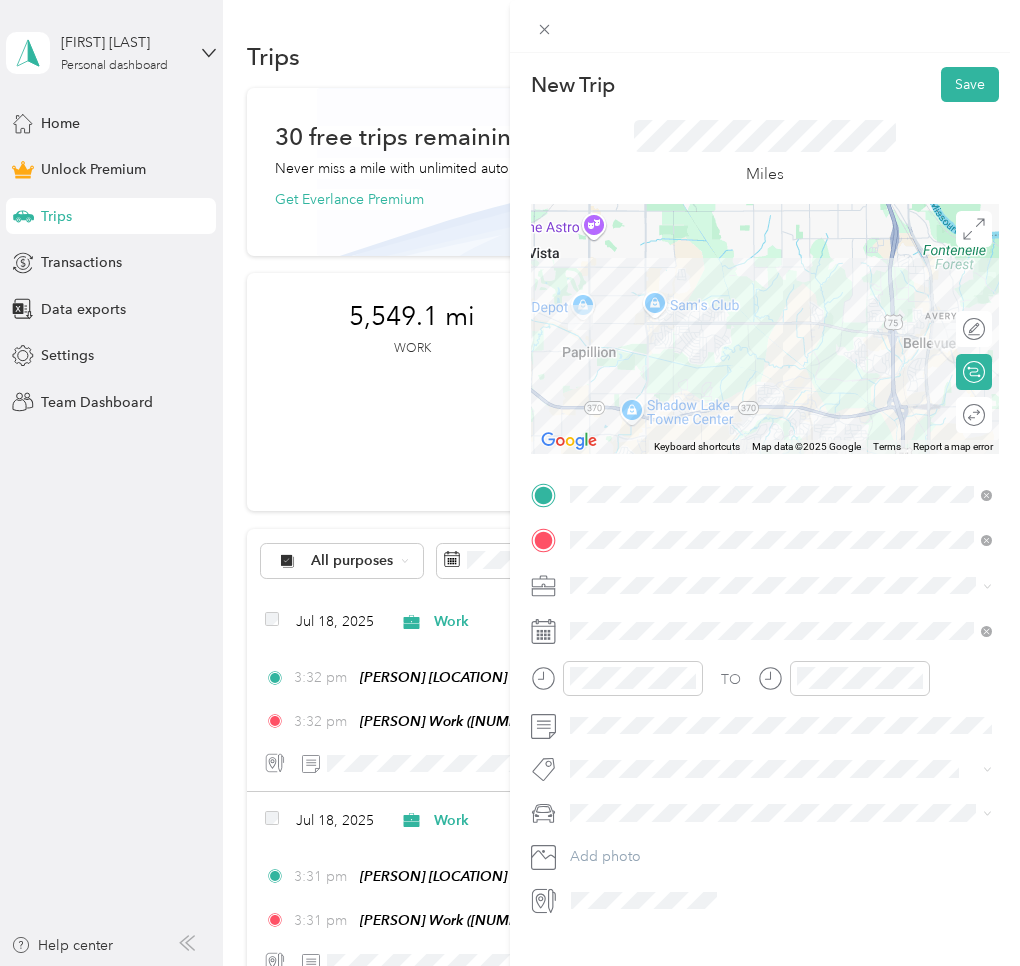 click at bounding box center [781, 586] 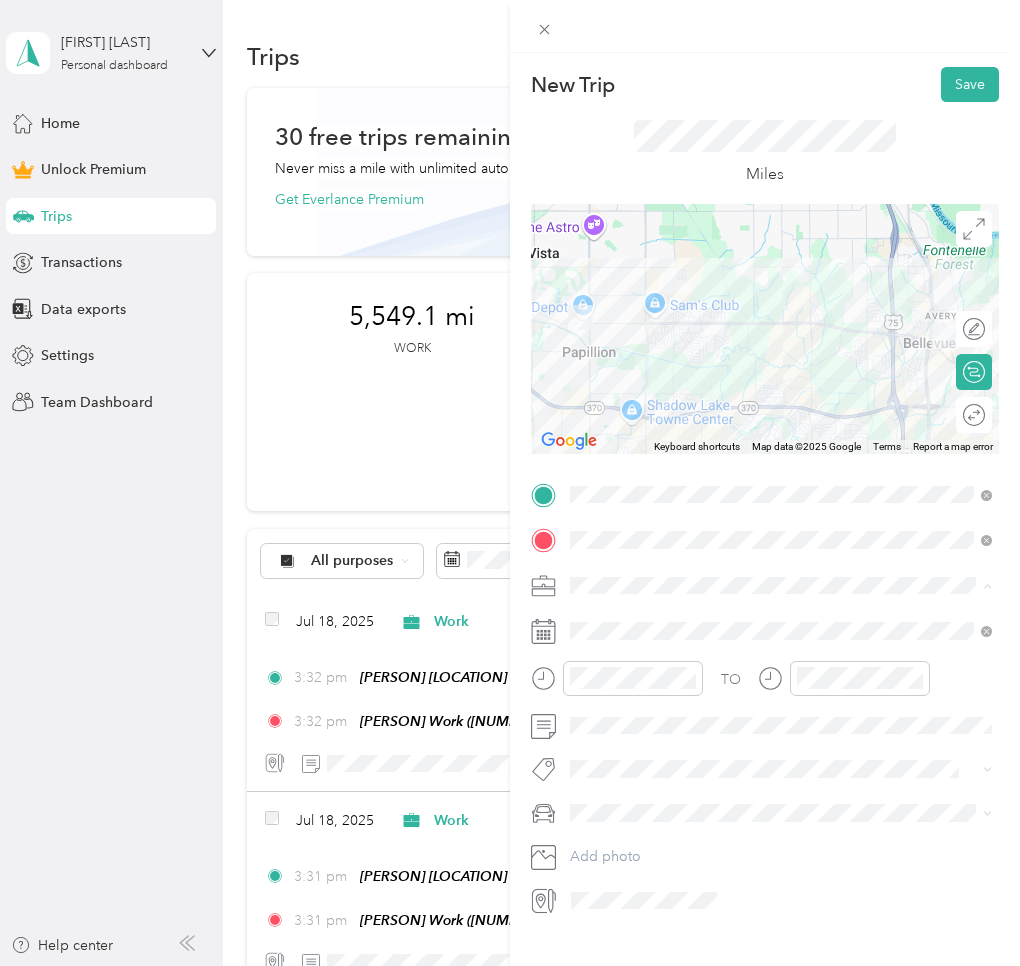 click on "Work" at bounding box center [781, 620] 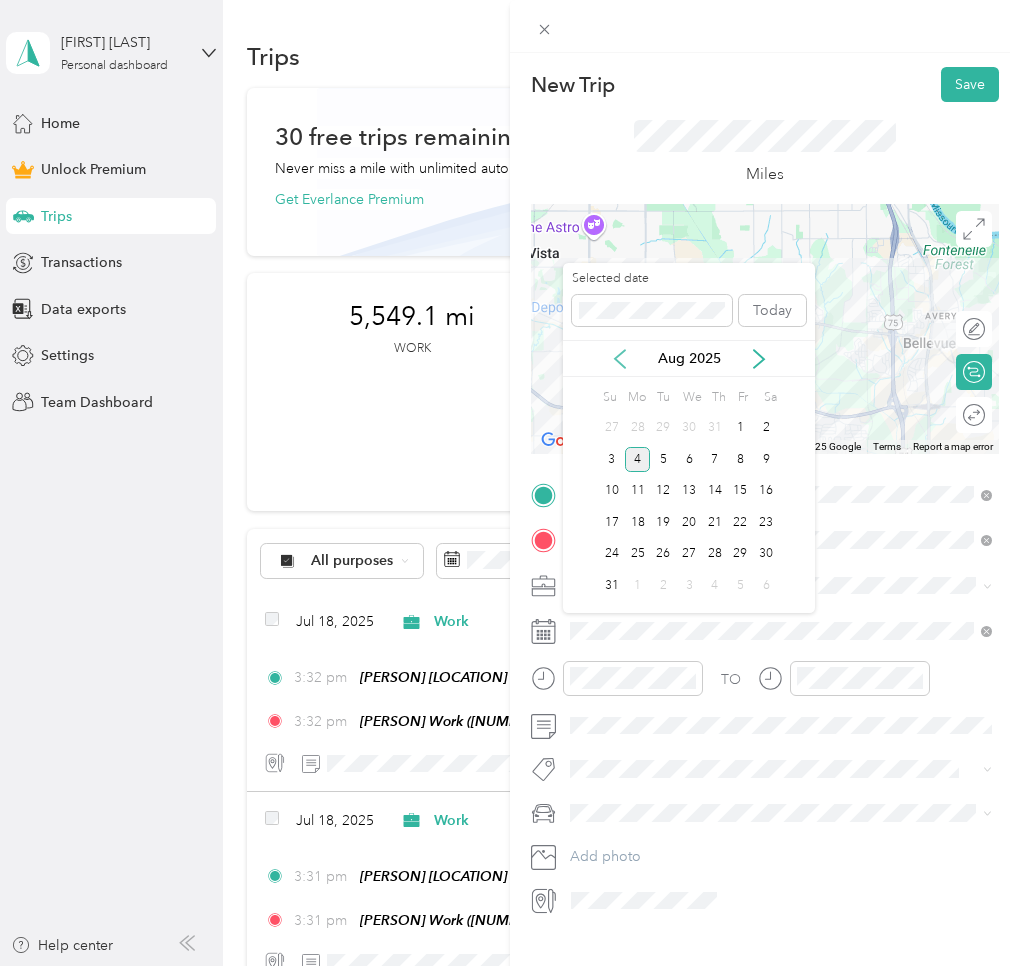 click 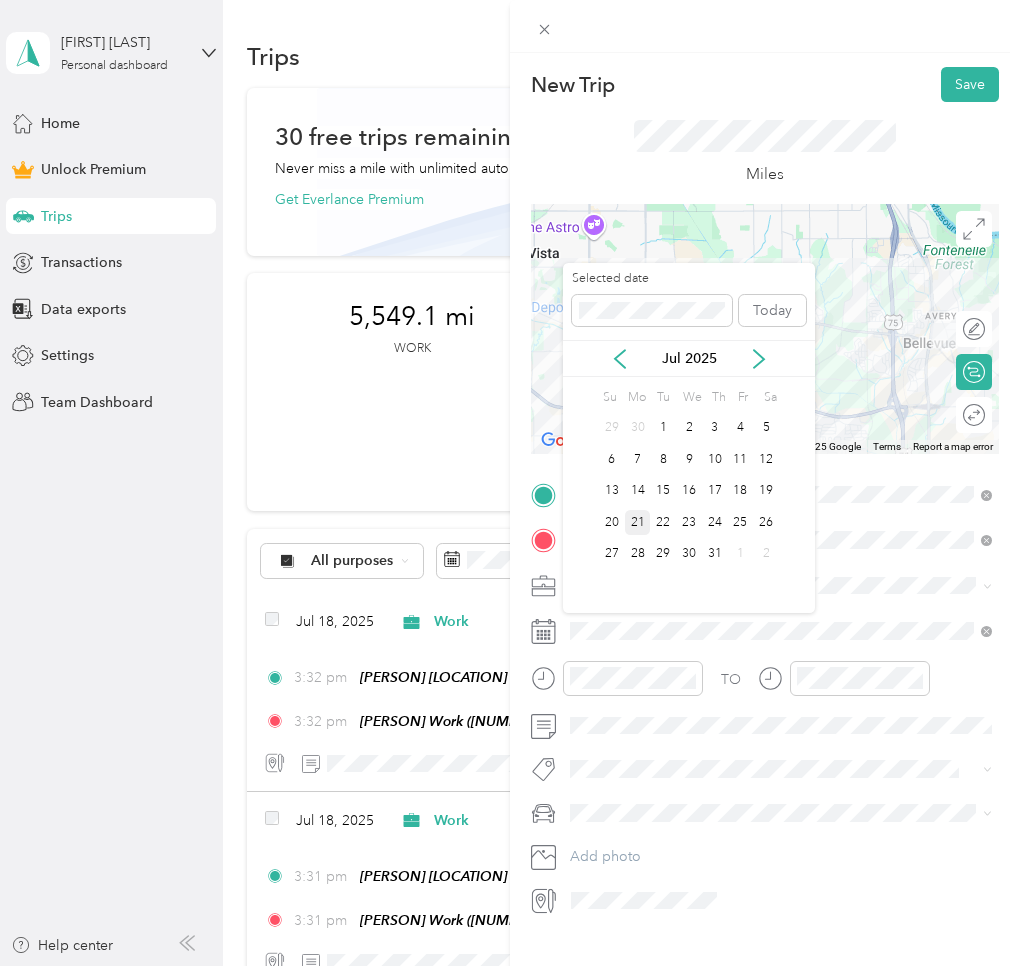 click on "21" at bounding box center (638, 522) 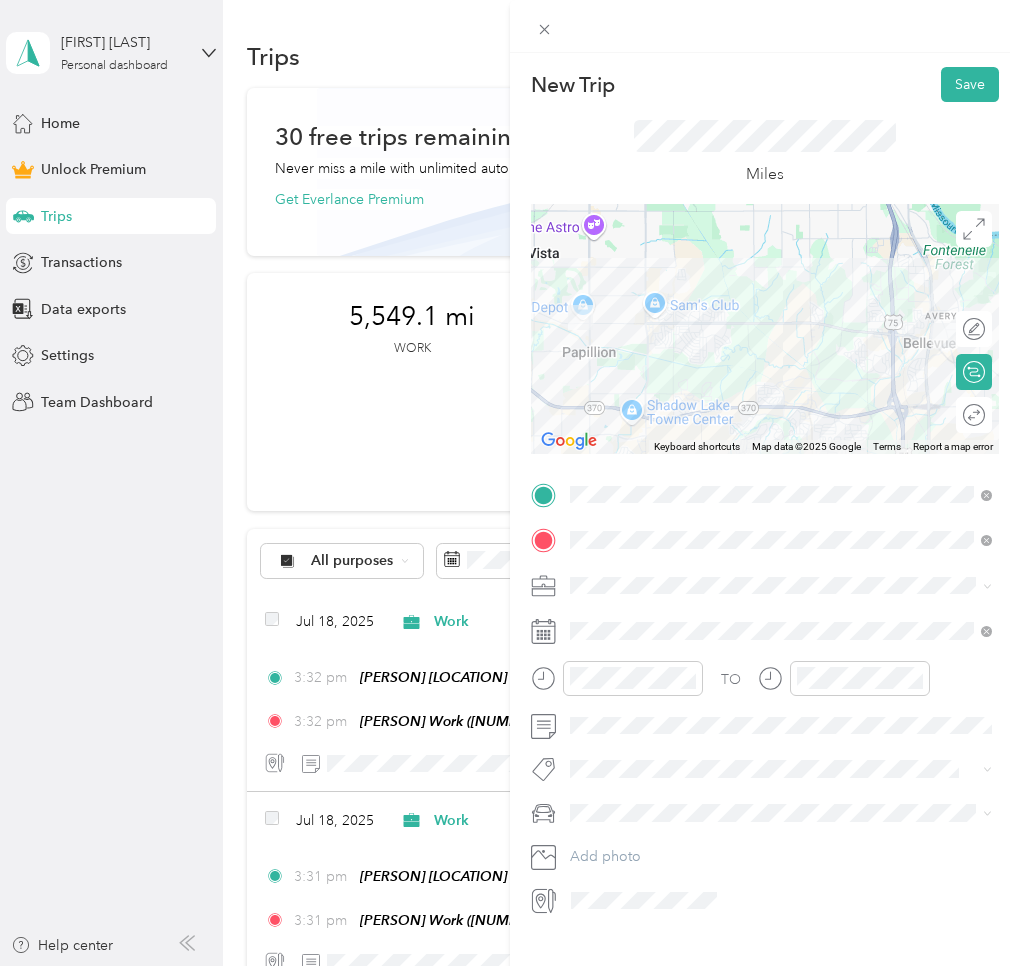 click on "Round trip" at bounding box center (974, 415) 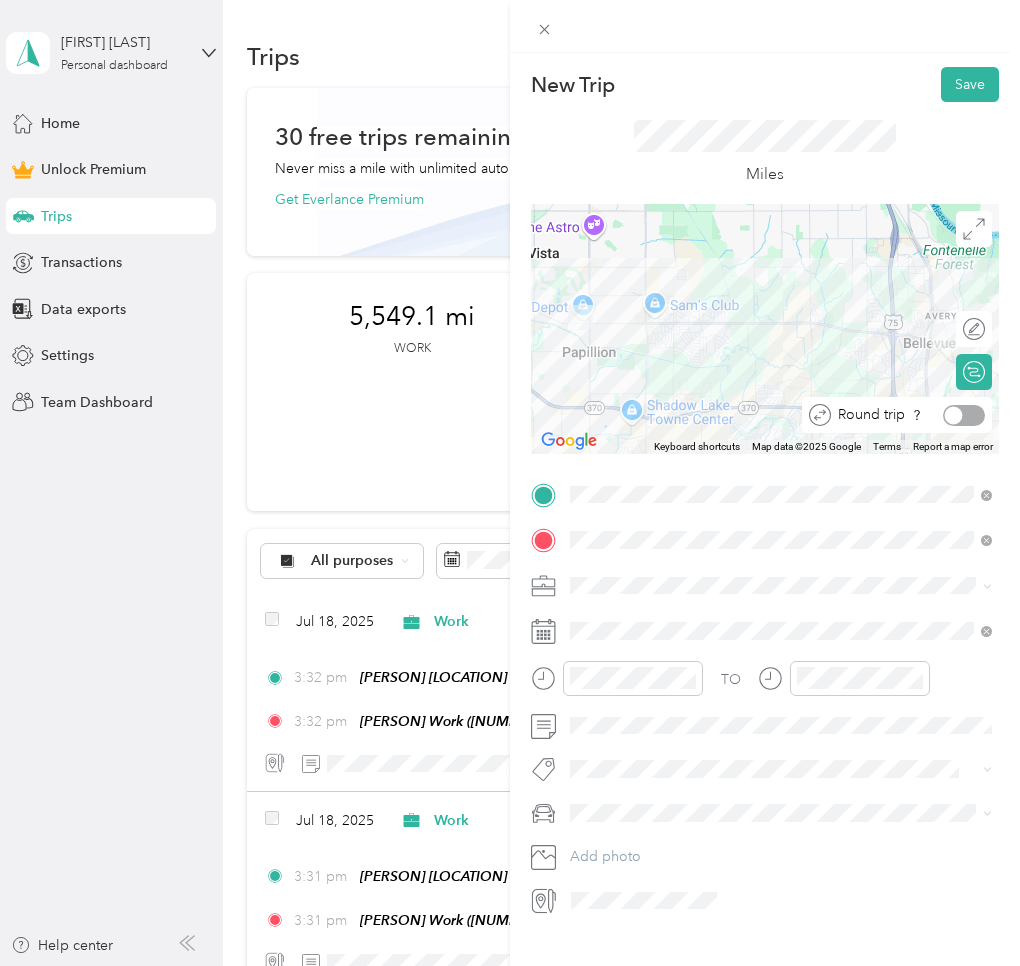click at bounding box center [964, 415] 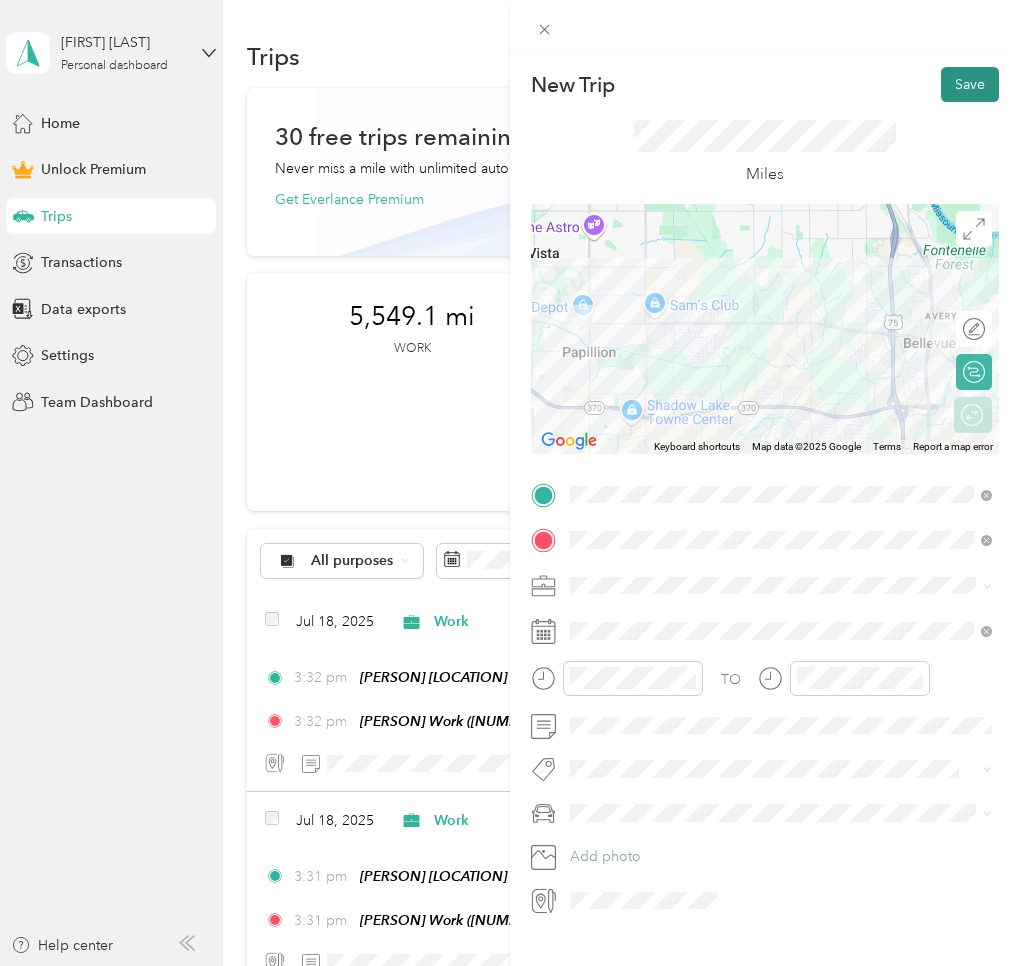 click on "Save" at bounding box center (970, 84) 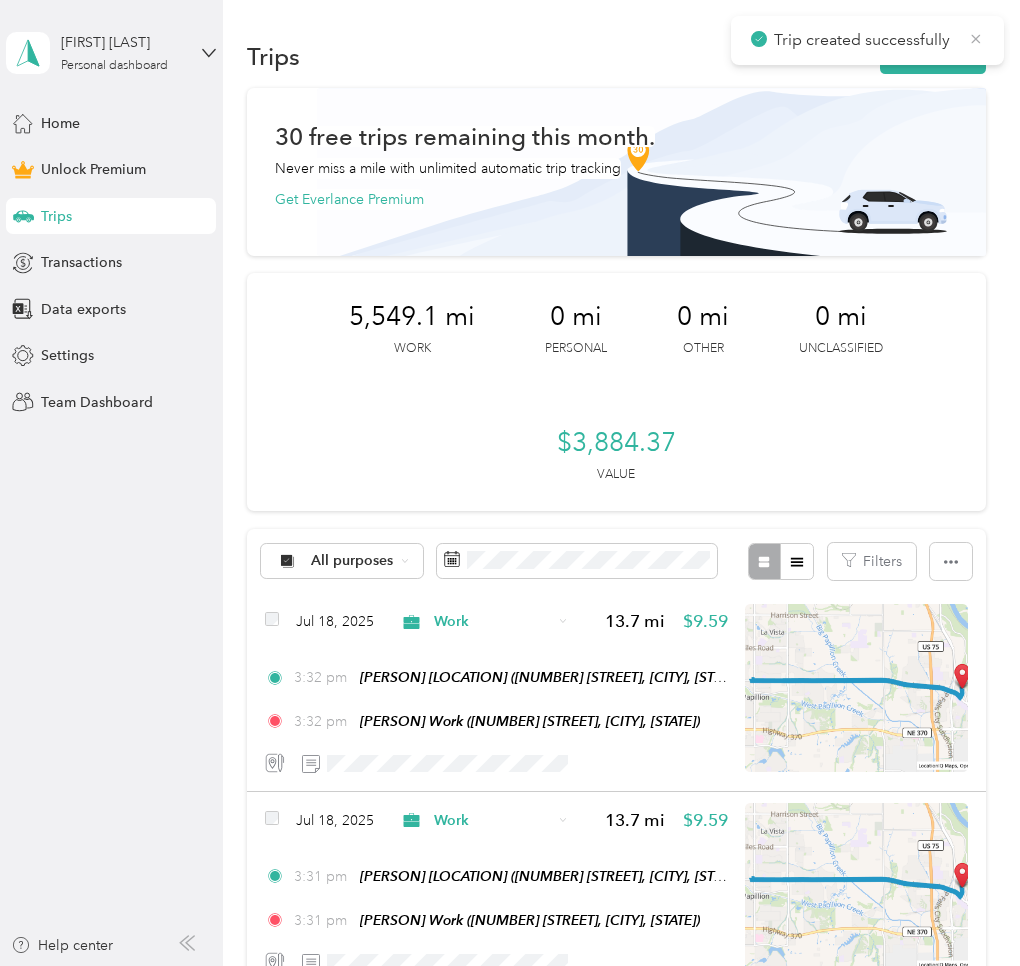 click 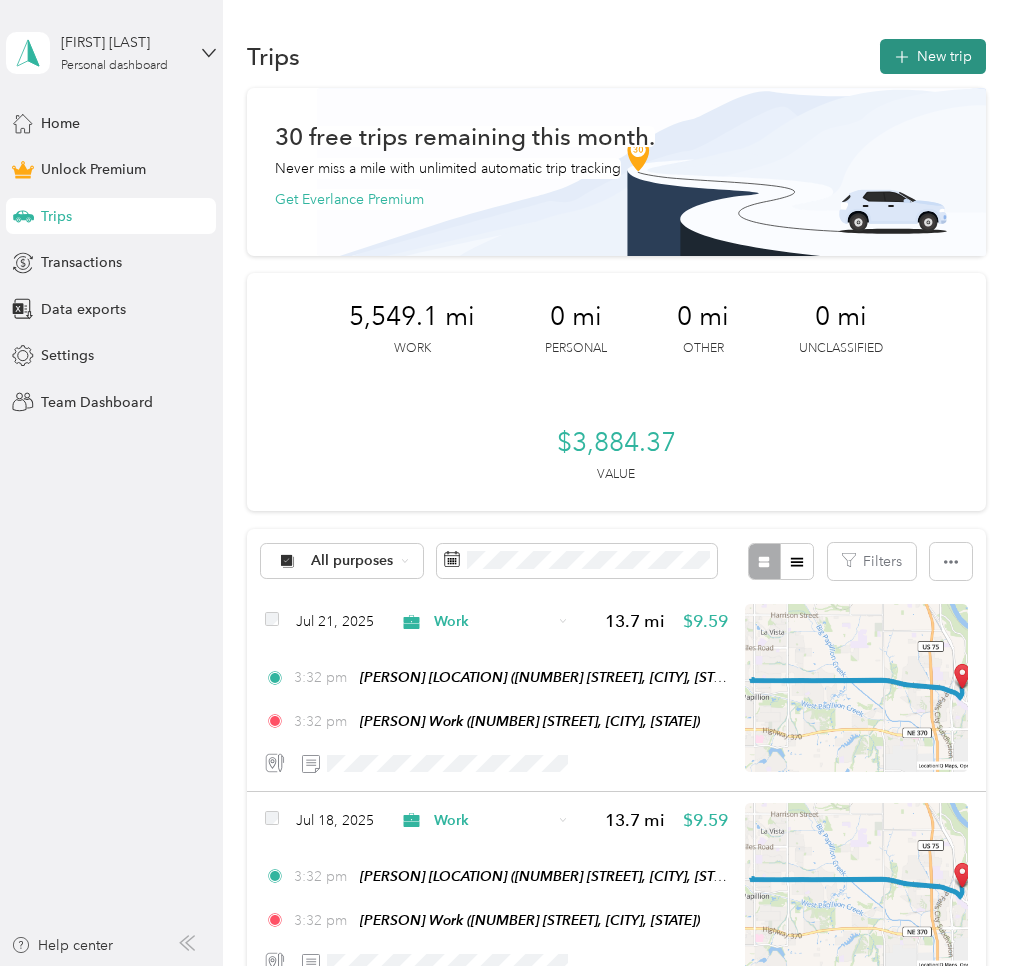 click on "New trip" at bounding box center (933, 56) 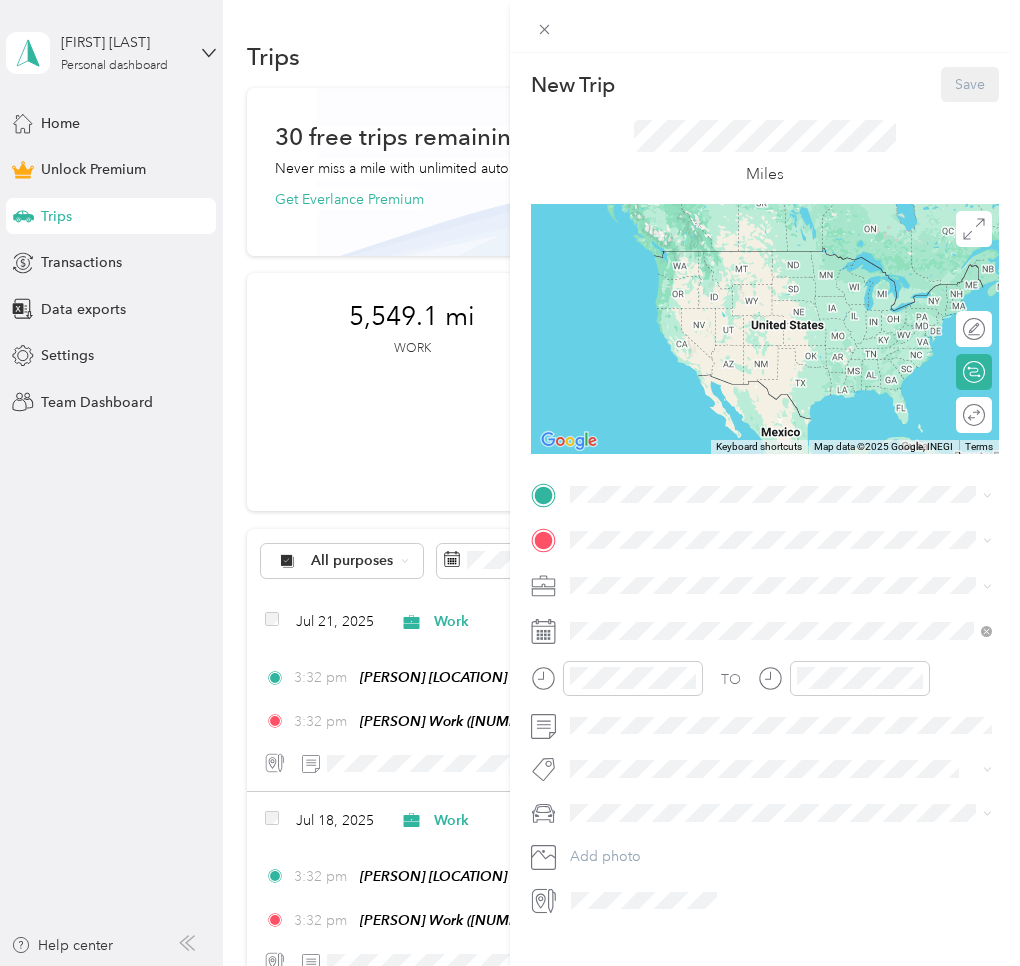 click on "TO Add photo" at bounding box center (765, 698) 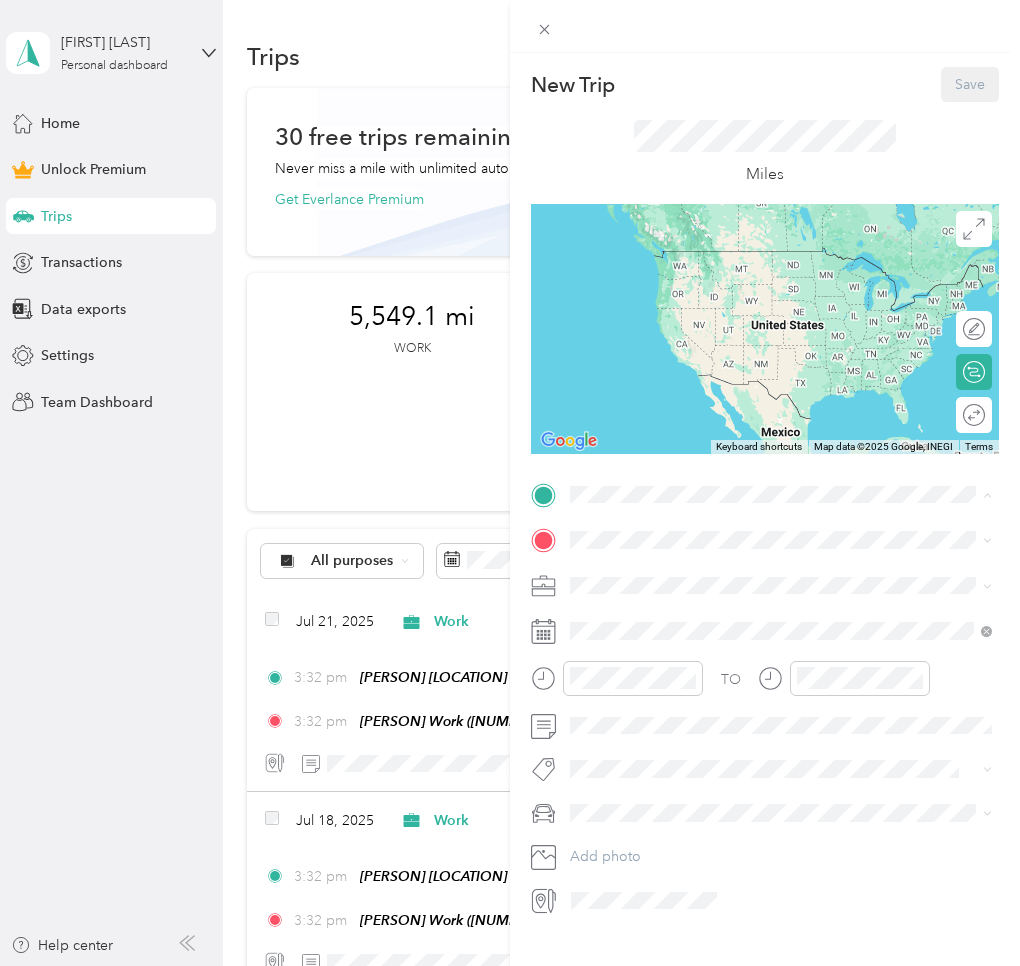 click on "[NUMBER] [STREET], [POSTAL_CODE], [CITY], [STATE]" at bounding box center [780, 596] 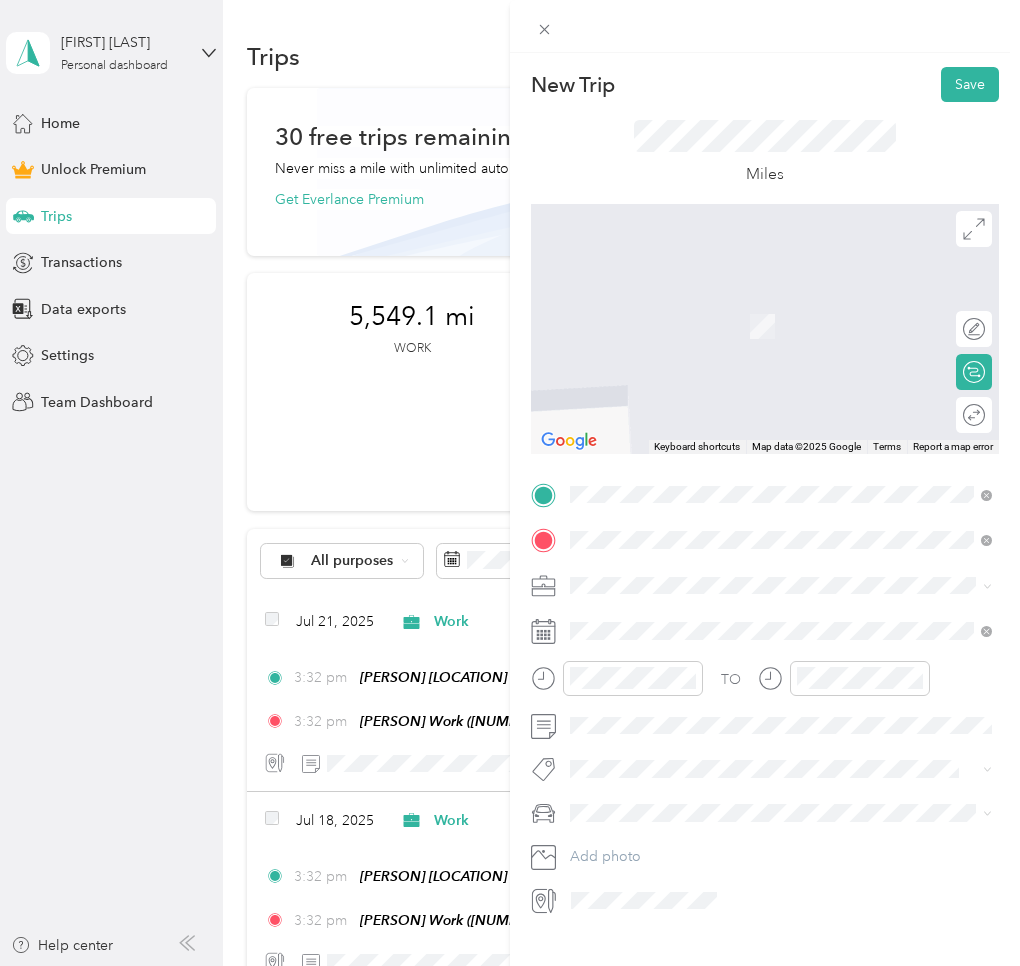 drag, startPoint x: 651, startPoint y: 742, endPoint x: 606, endPoint y: 631, distance: 119.77479 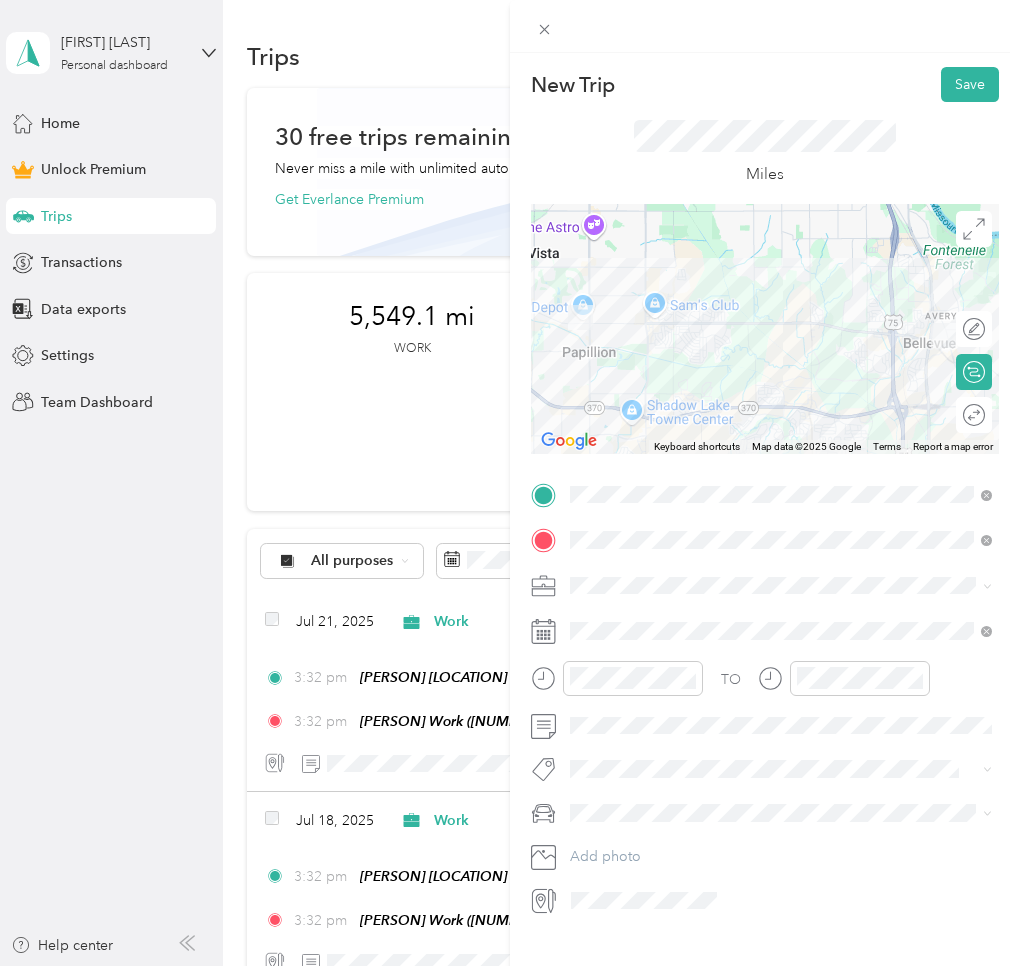 click at bounding box center (781, 586) 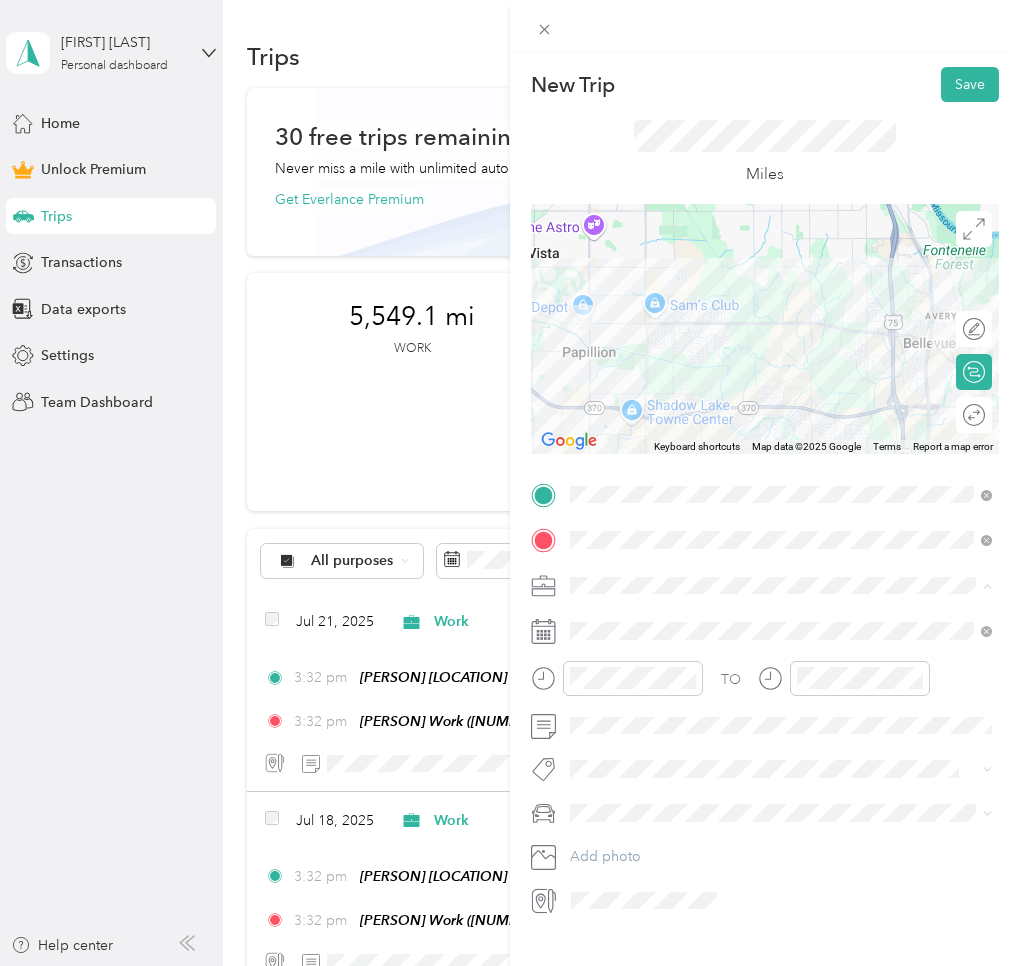click on "Work" at bounding box center (594, 620) 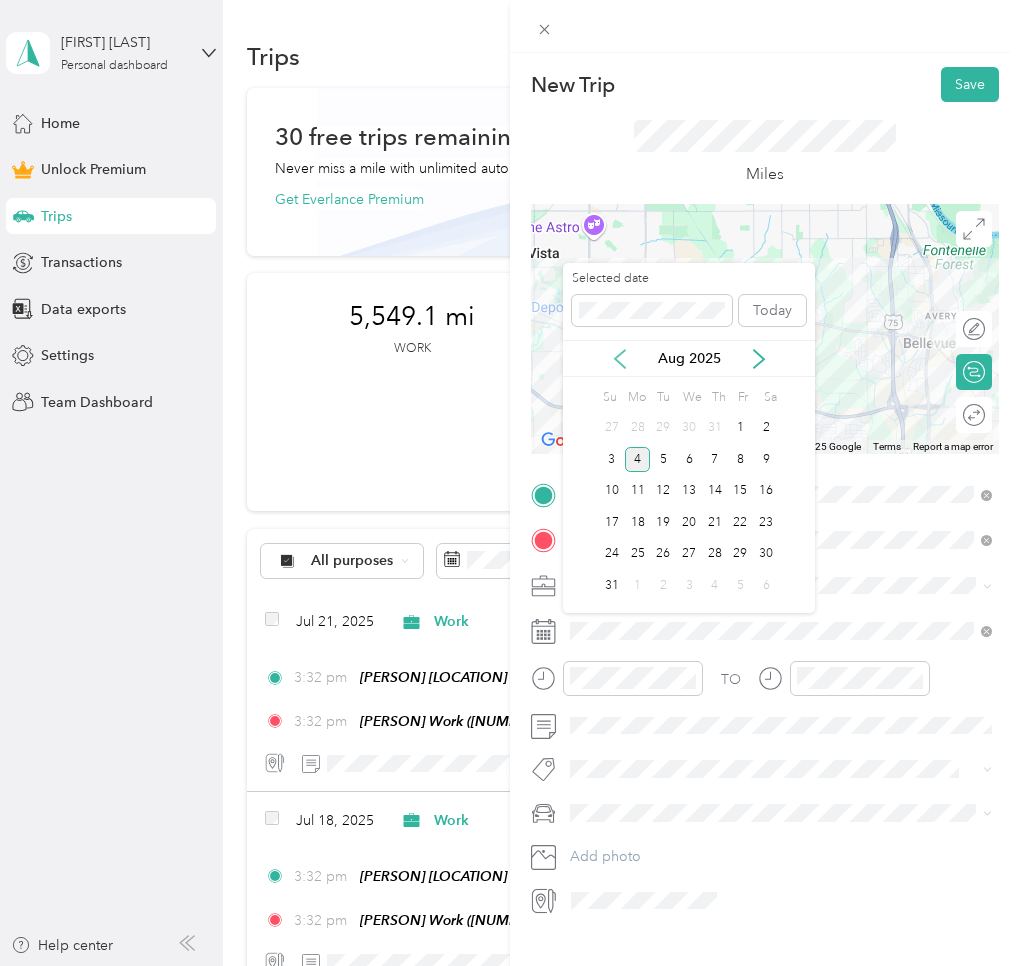 click 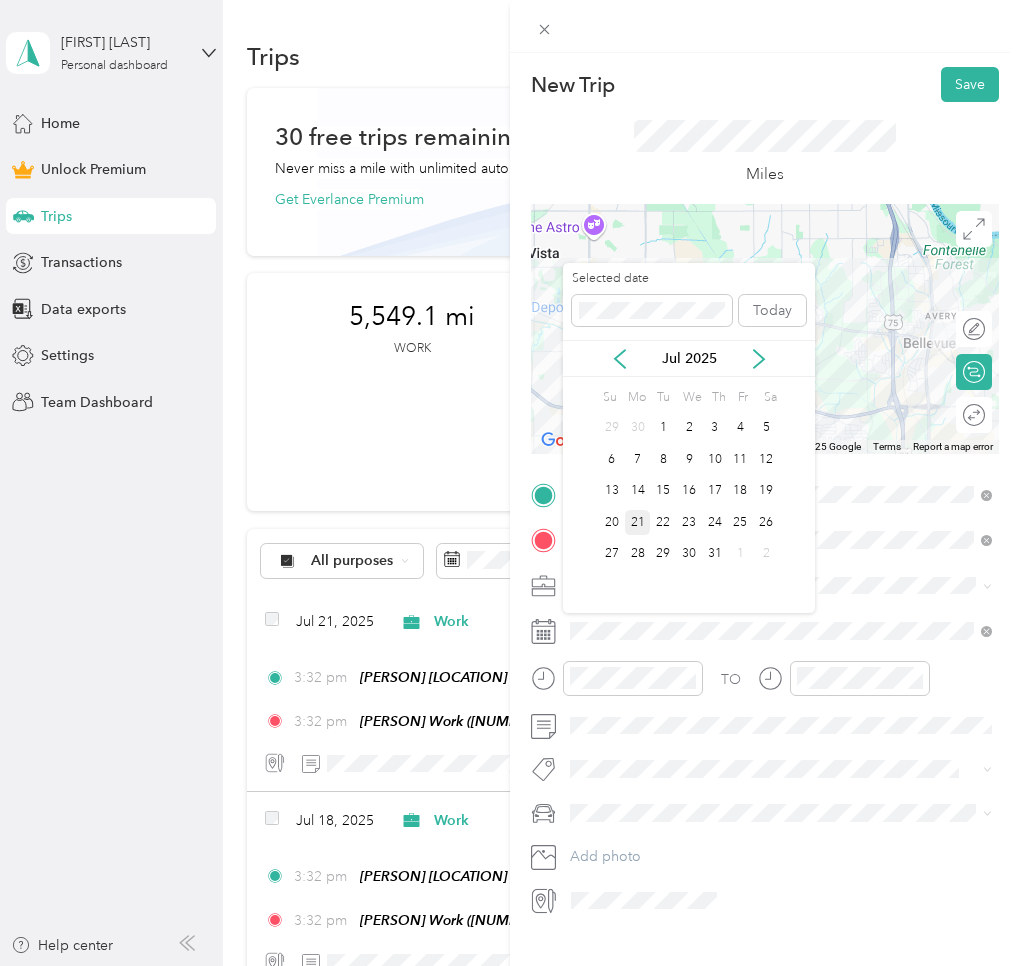 click on "21" at bounding box center (638, 522) 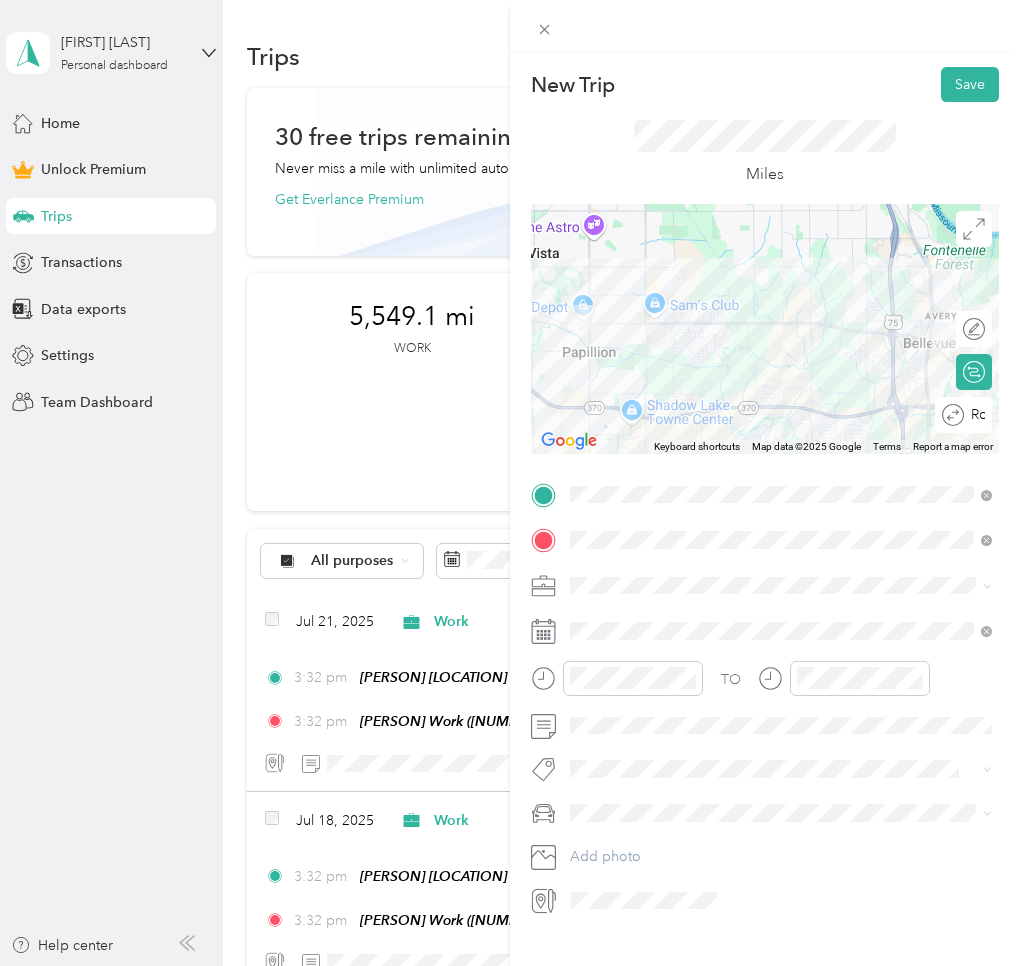 click on "Round trip" at bounding box center [963, 415] 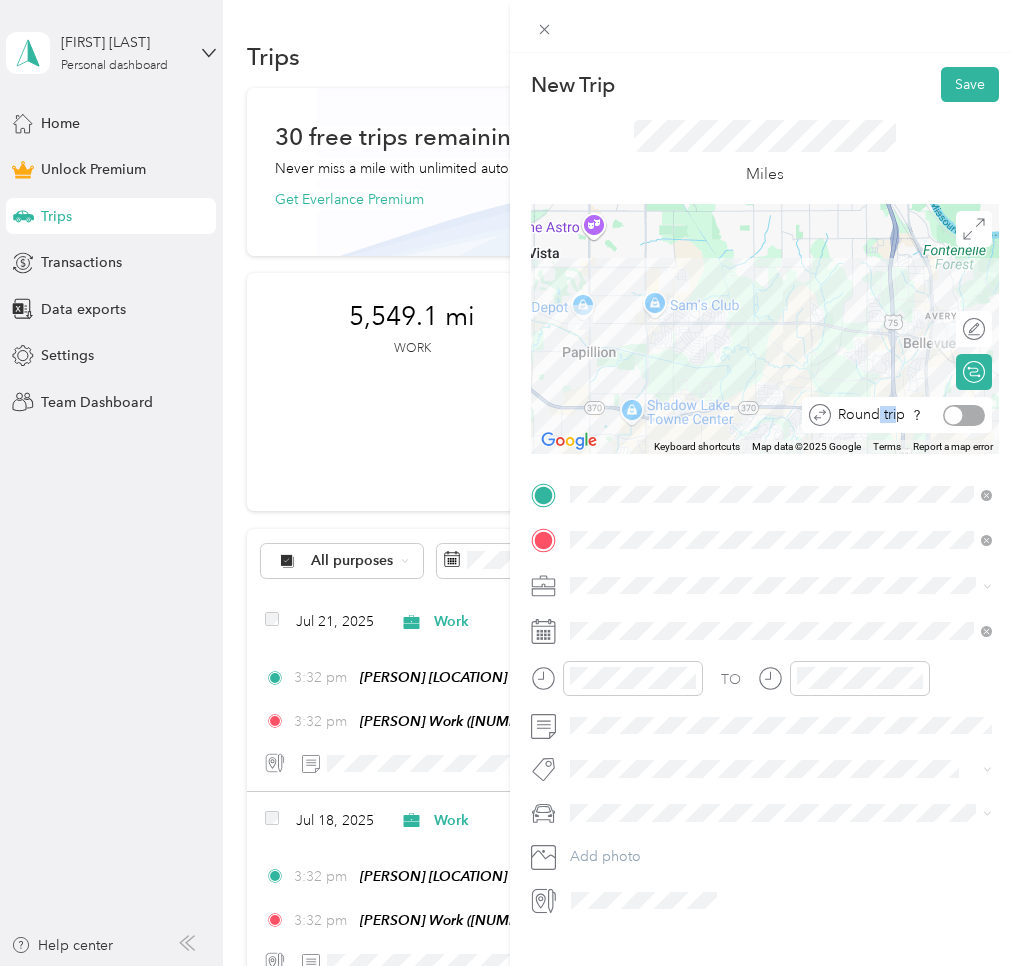 click at bounding box center [964, 415] 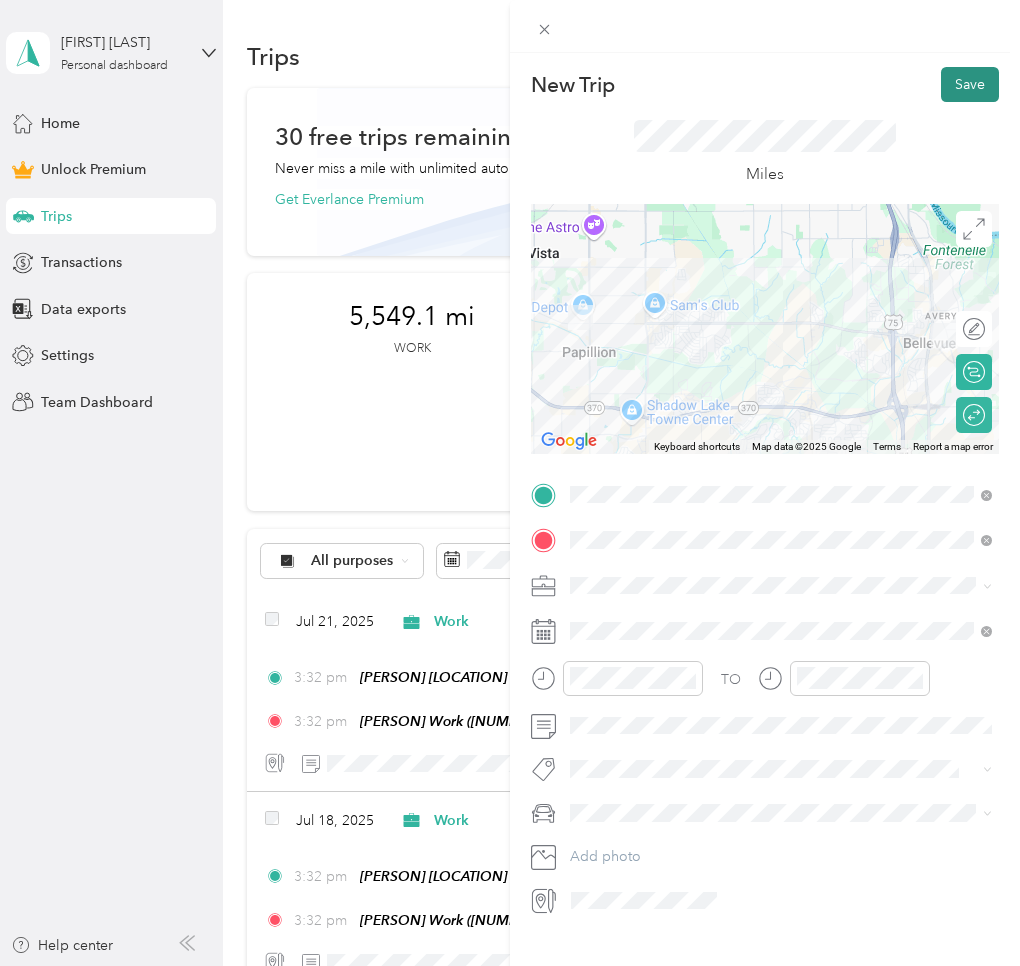 click on "Save" at bounding box center (970, 84) 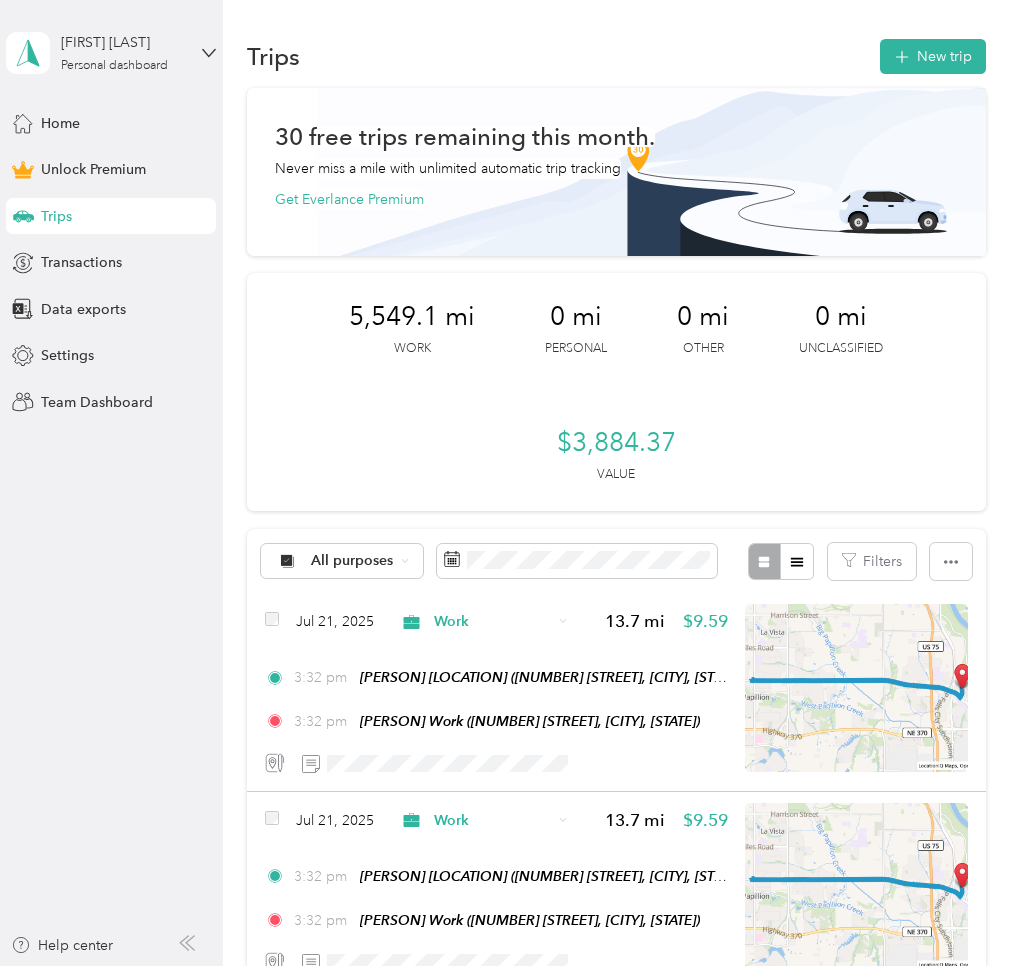 click on "Trips New trip [NUMBER] free trips remaining this month. Never miss a mile with unlimited automatic trip tracking Get Everlance Premium [NUMBER]   mi Work [NUMBER]   mi Personal [NUMBER]   mi Other [NUMBER]   mi Unclassified [NUMBER] Value All purposes Filters Jul [DAY], [YEAR] Work [NUMBER]   mi [NUMBER] [TIME] [NAME]  Home ([NUMBER] [STREET], [CITY], [STATE]) [TIME] [NAME] Work ([NUMBER] [STREET], [CITY], [STATE]) Jul [DAY], [YEAR] Work [NUMBER]   mi [NUMBER] [TIME] [NAME]  Home ([NUMBER] [STREET], [CITY], [STATE]) [TIME] [NAME] Work ([NUMBER] [STREET], [CITY], [STATE]) Jul [DAY], [YEAR] Work [NUMBER]   mi [NUMBER] [TIME] [NAME]  Home ([NUMBER] [STREET], [CITY], [STATE]) [TIME] [NAME] Work ([NUMBER] [STREET], [CITY], [STATE]) Jul [DAY], [YEAR] Work [NUMBER]   mi [NUMBER] [TIME] [NAME]  Home ([NUMBER] [STREET], [CITY], [STATE]) [TIME] [NAME] Work ([NUMBER] [STREET], [CITY], [STATE]) Jul [DAY], [YEAR] Work [NUMBER]   mi [NUMBER] [TIME] [NAME]  Home ([NUMBER] [STREET], [CITY], [STATE]) [TIME] [NAME] ([NUMBER] [STREET], [CITY], [STATE]) Jul [DAY], [YEAR] Work [NUMBER]   mi [NUMBER] [TIME] [NAME]  Home ([NUMBER] [STREET], [CITY], [STATE]) [TIME]" at bounding box center [616, 2911] 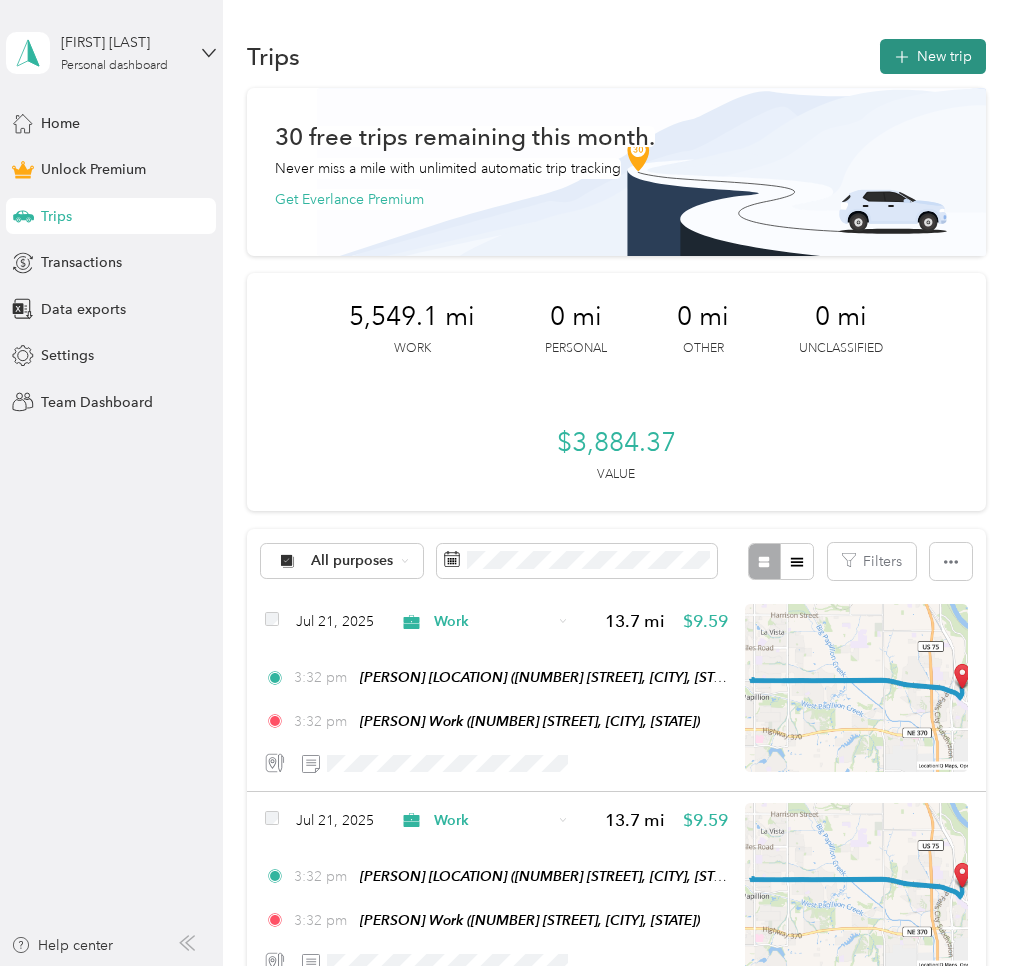 click on "New trip" at bounding box center (933, 56) 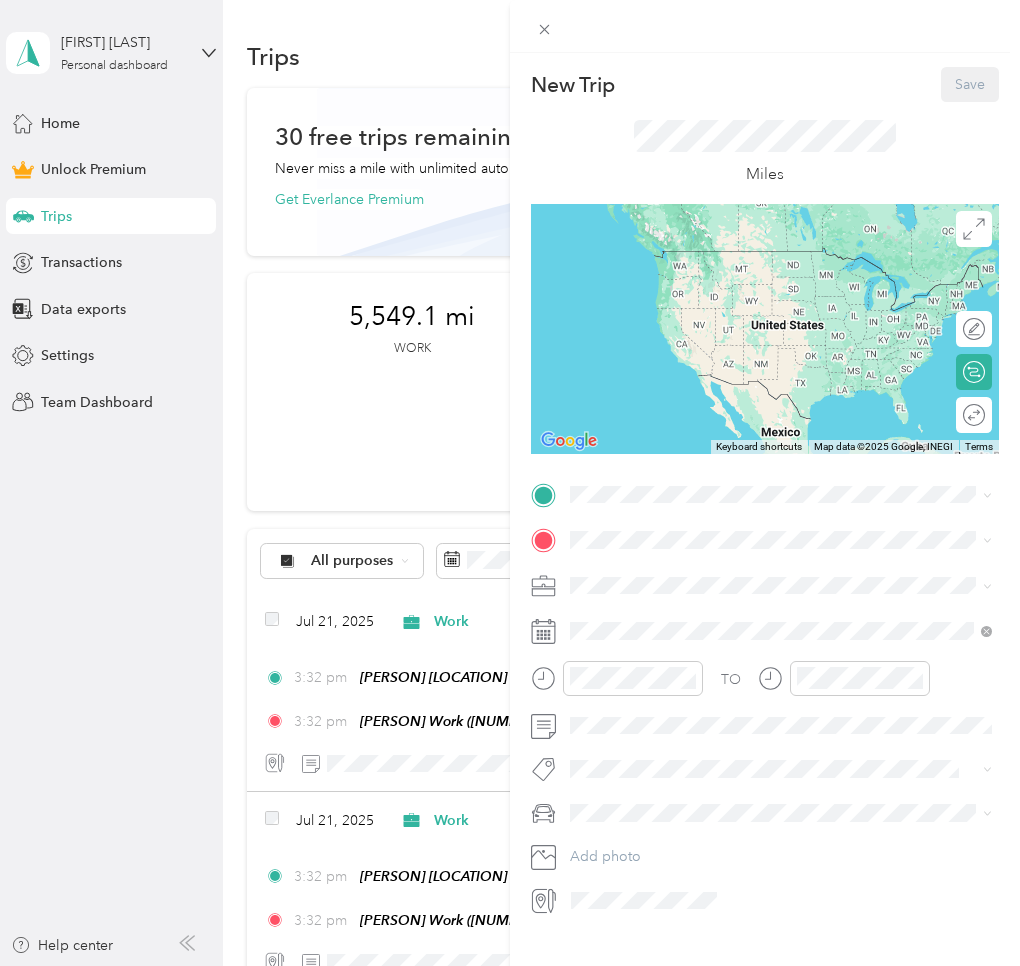 click on "Save" at bounding box center [970, 84] 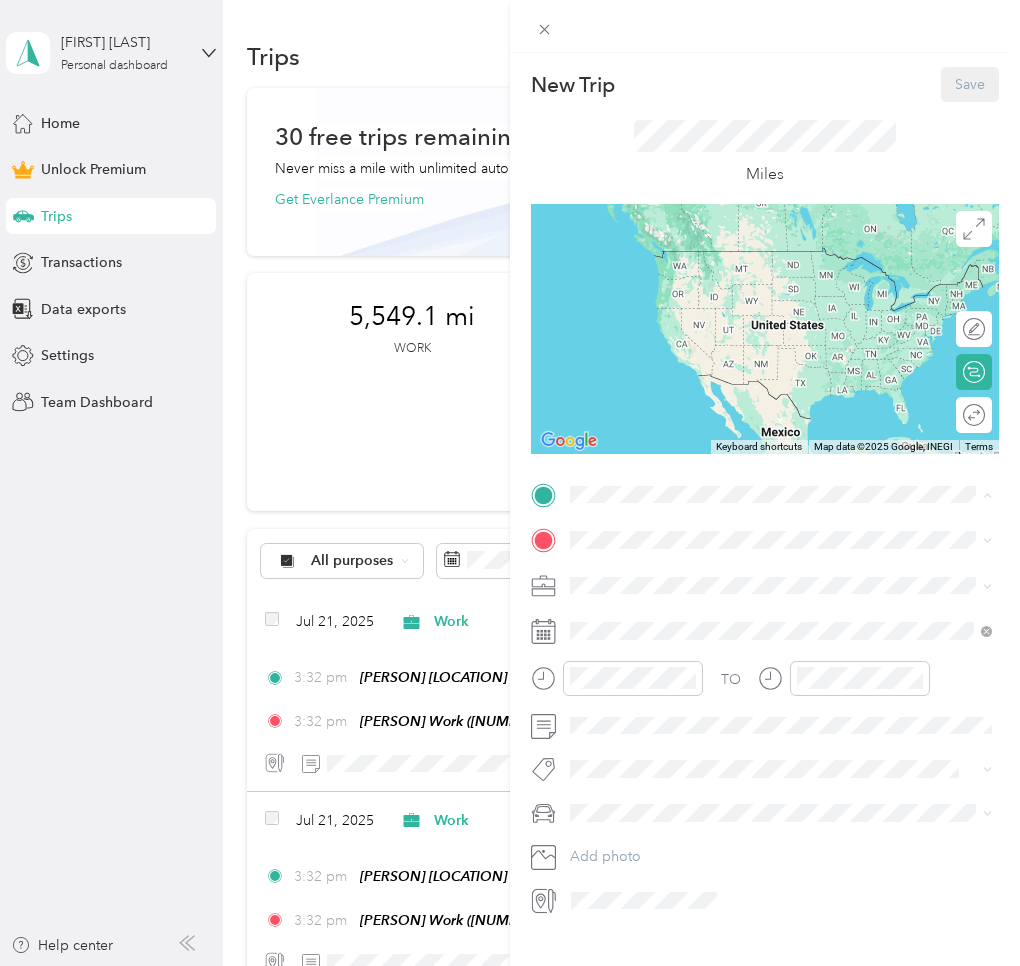 click on "[PERSON]  Home [NUMBER] [STREET], [POSTAL_CODE], [CITY], [STATE], [COUNTRY]" at bounding box center (780, 586) 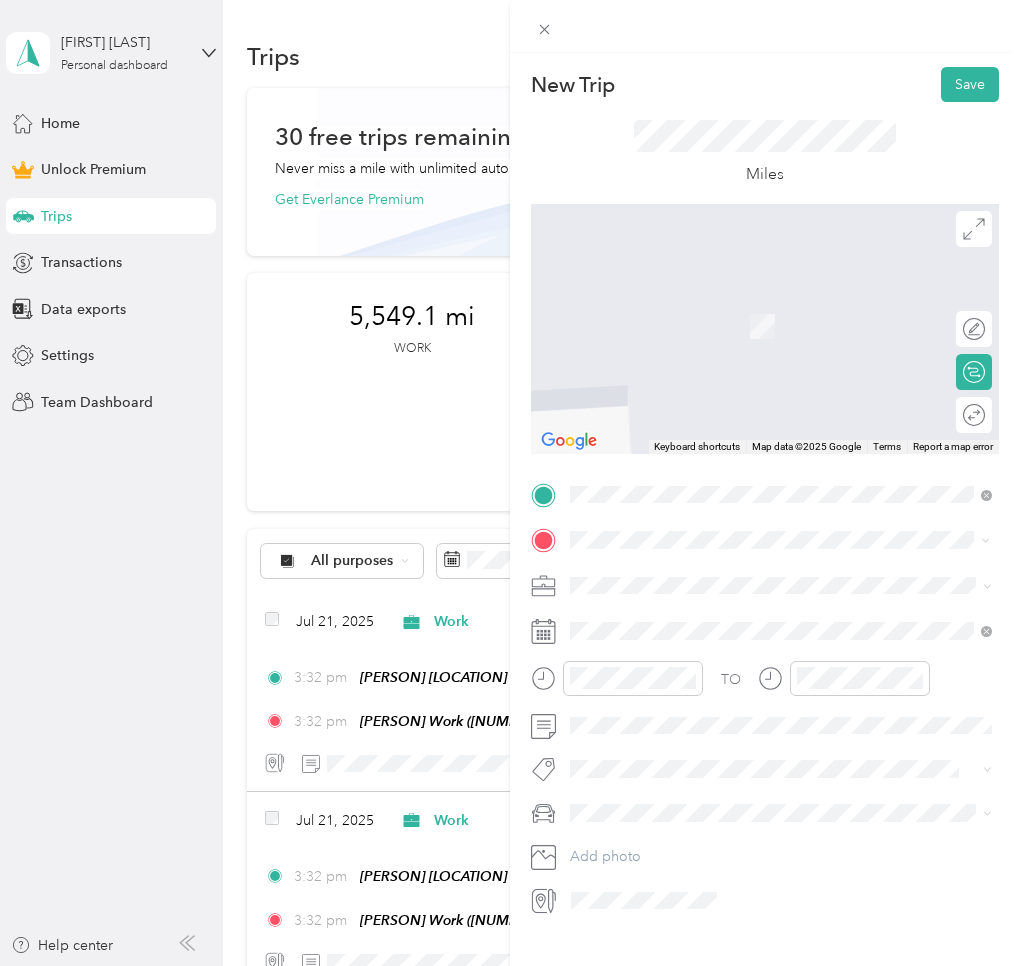 click on "WM Market" at bounding box center [647, 619] 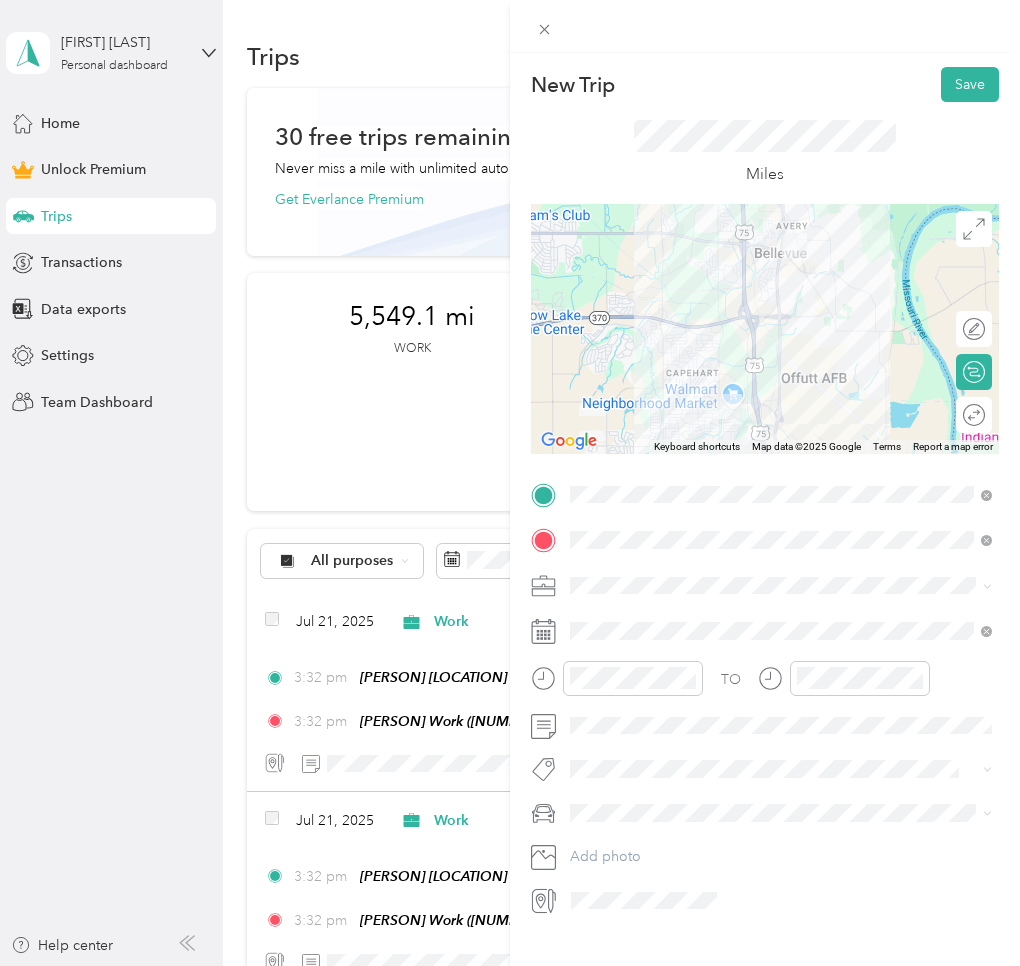 click on "Work" at bounding box center (594, 616) 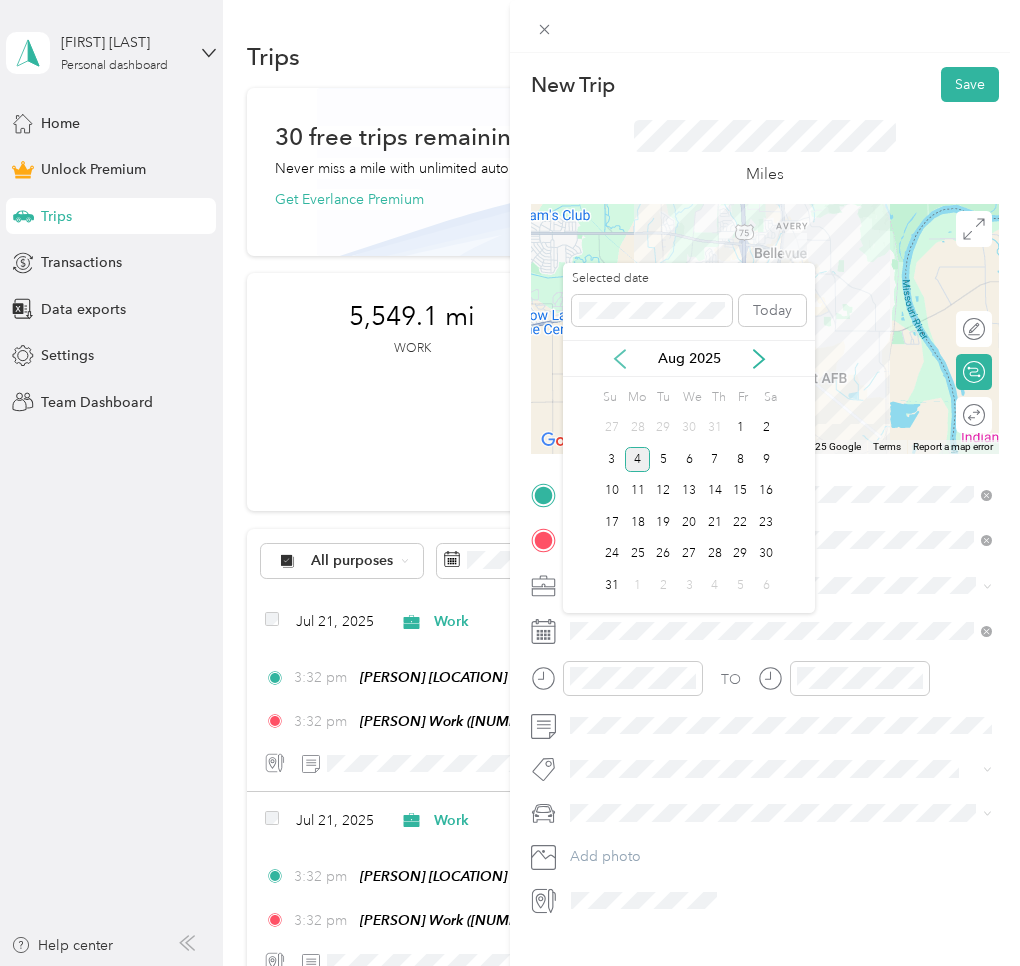 click 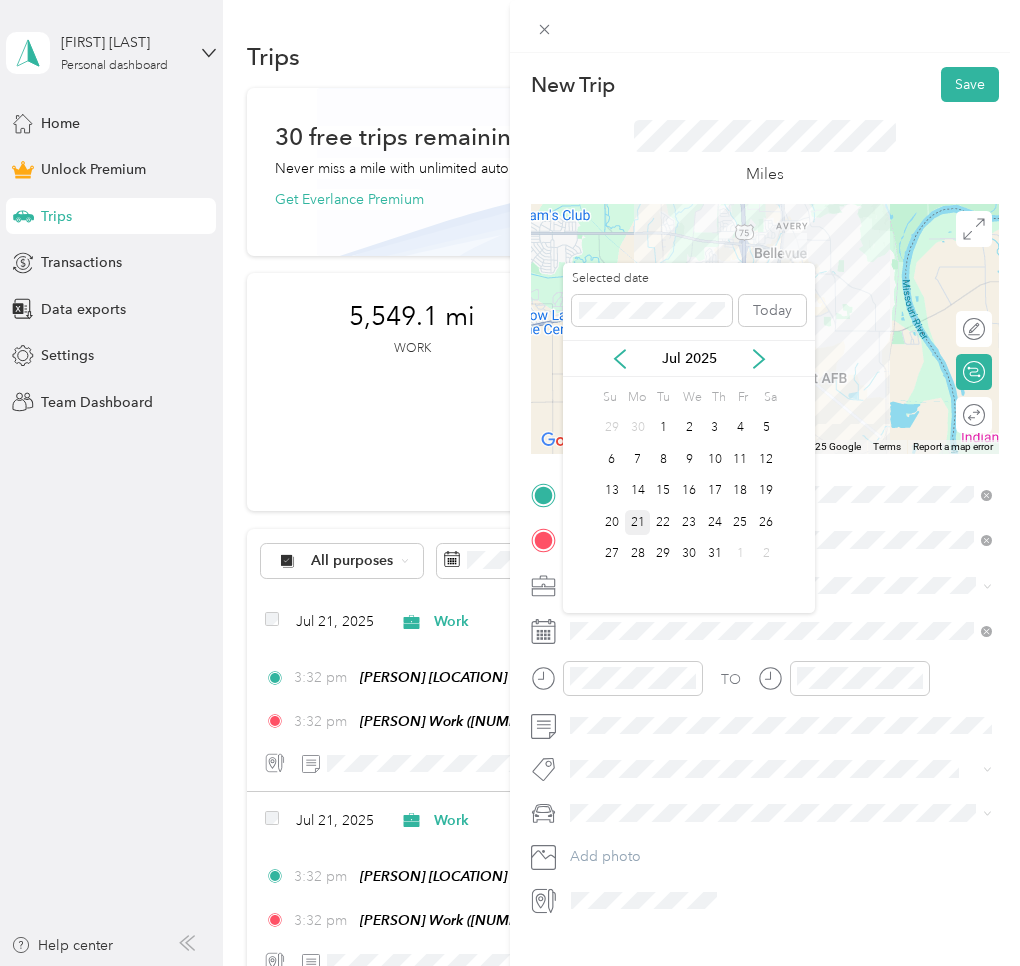 click on "21" at bounding box center (638, 522) 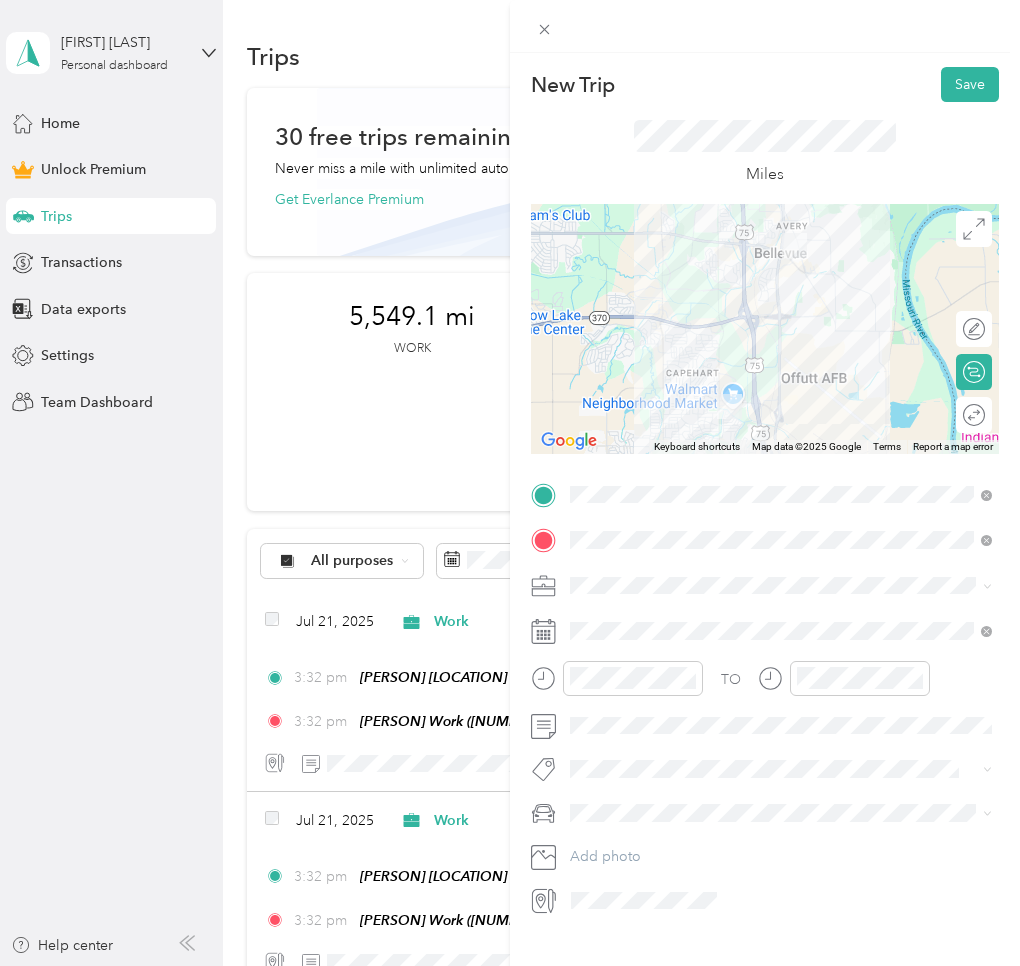click on "Round trip" at bounding box center (974, 415) 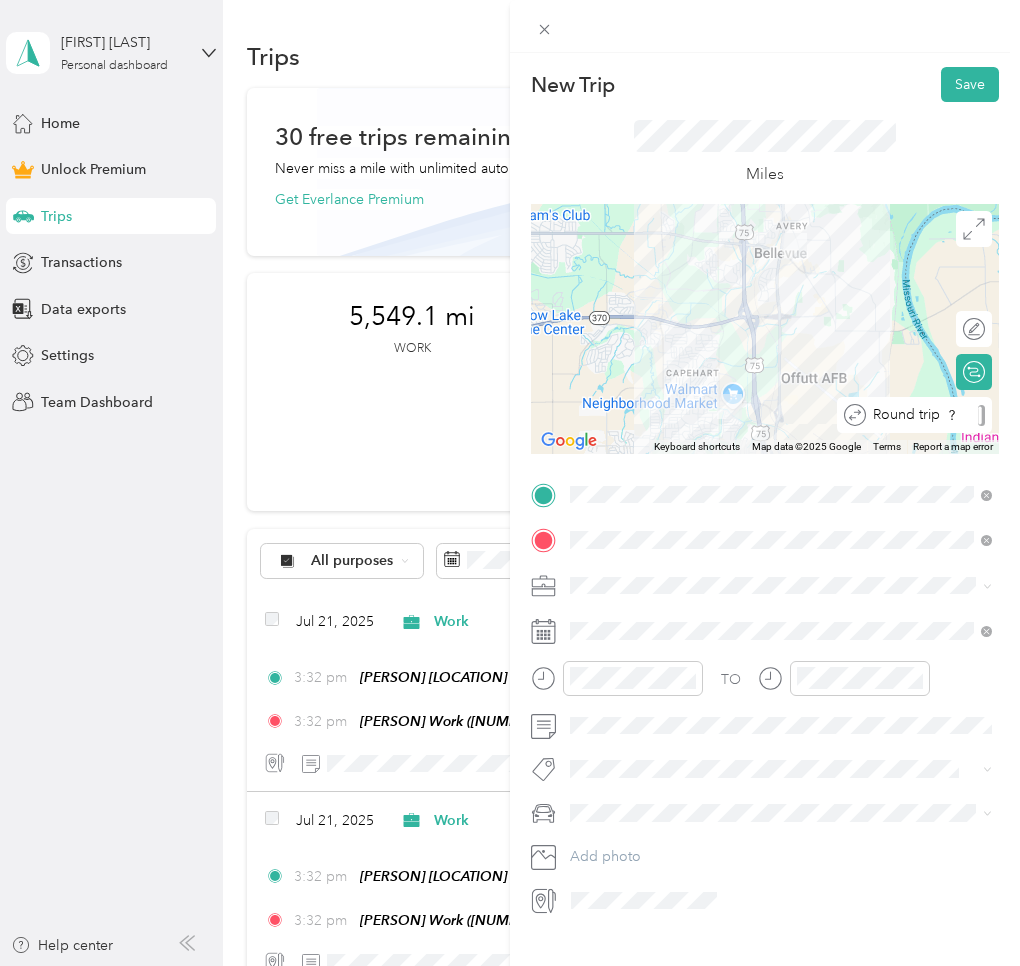 click at bounding box center (981, 415) 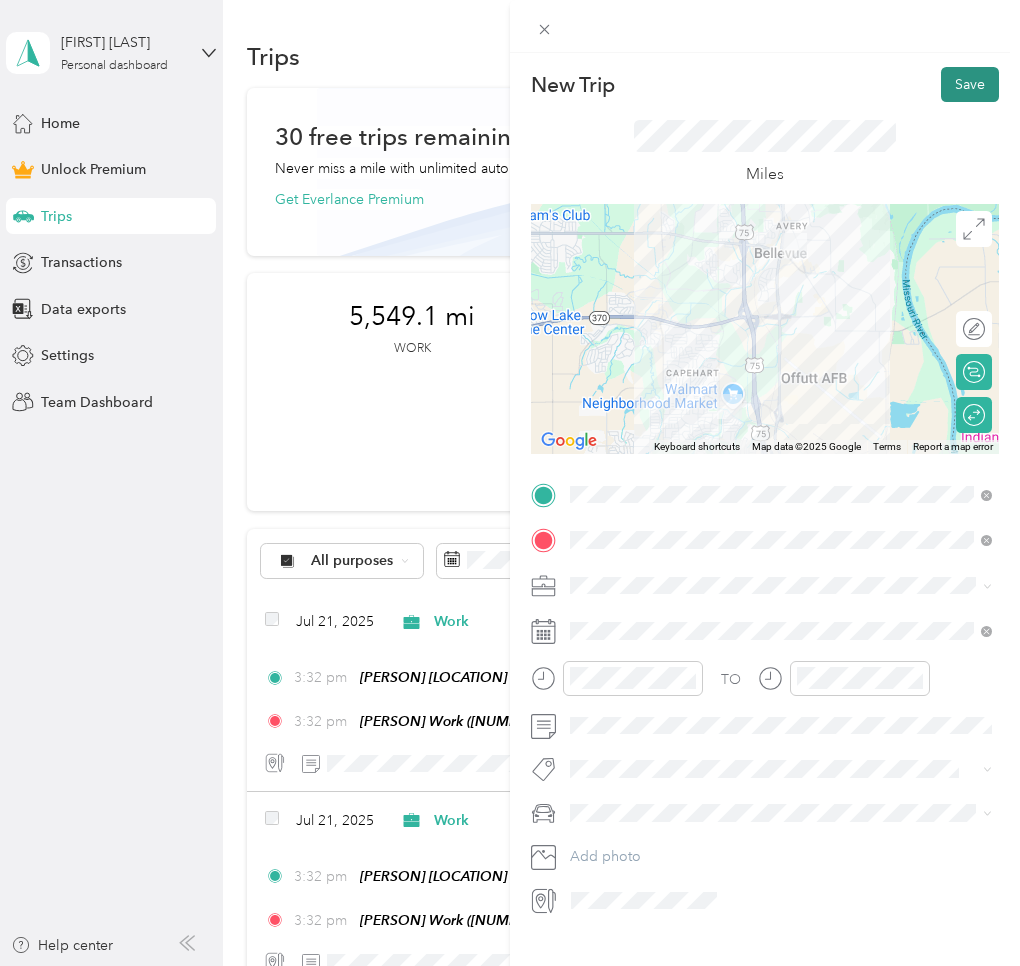 click on "Save" at bounding box center (970, 84) 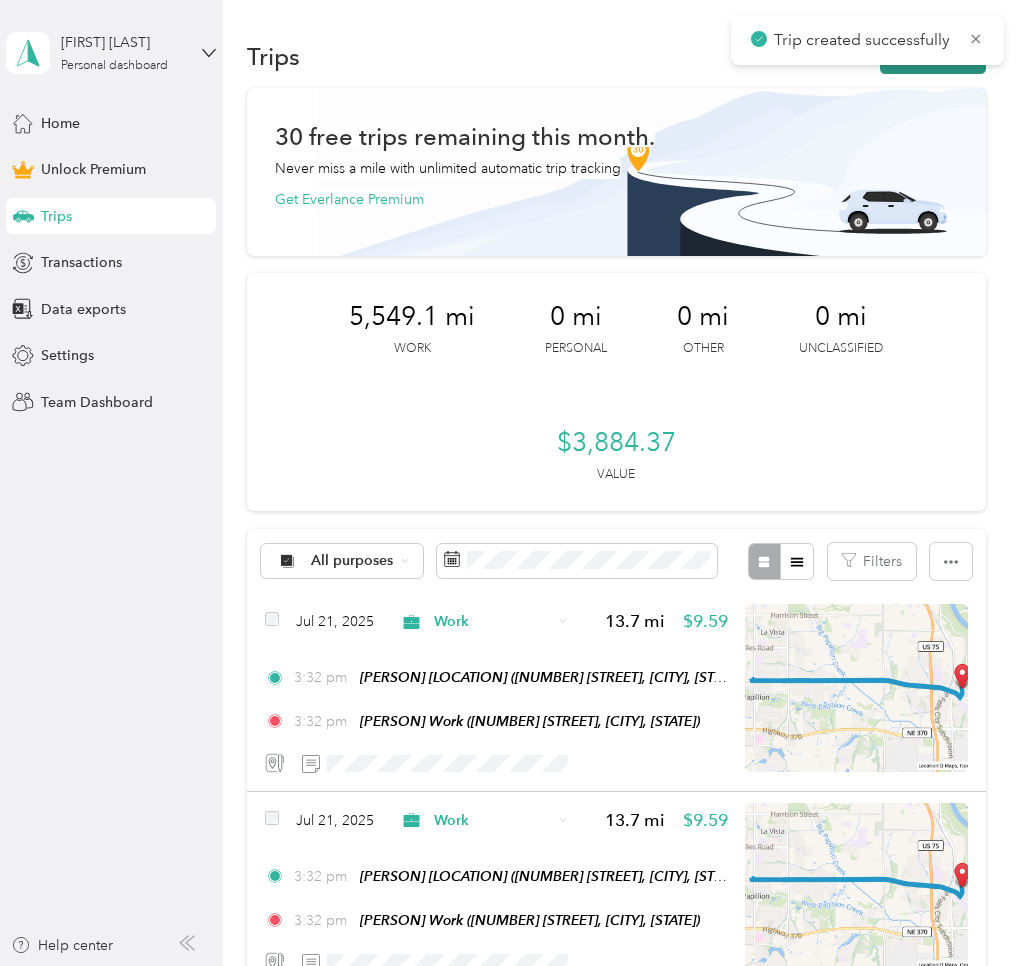 click 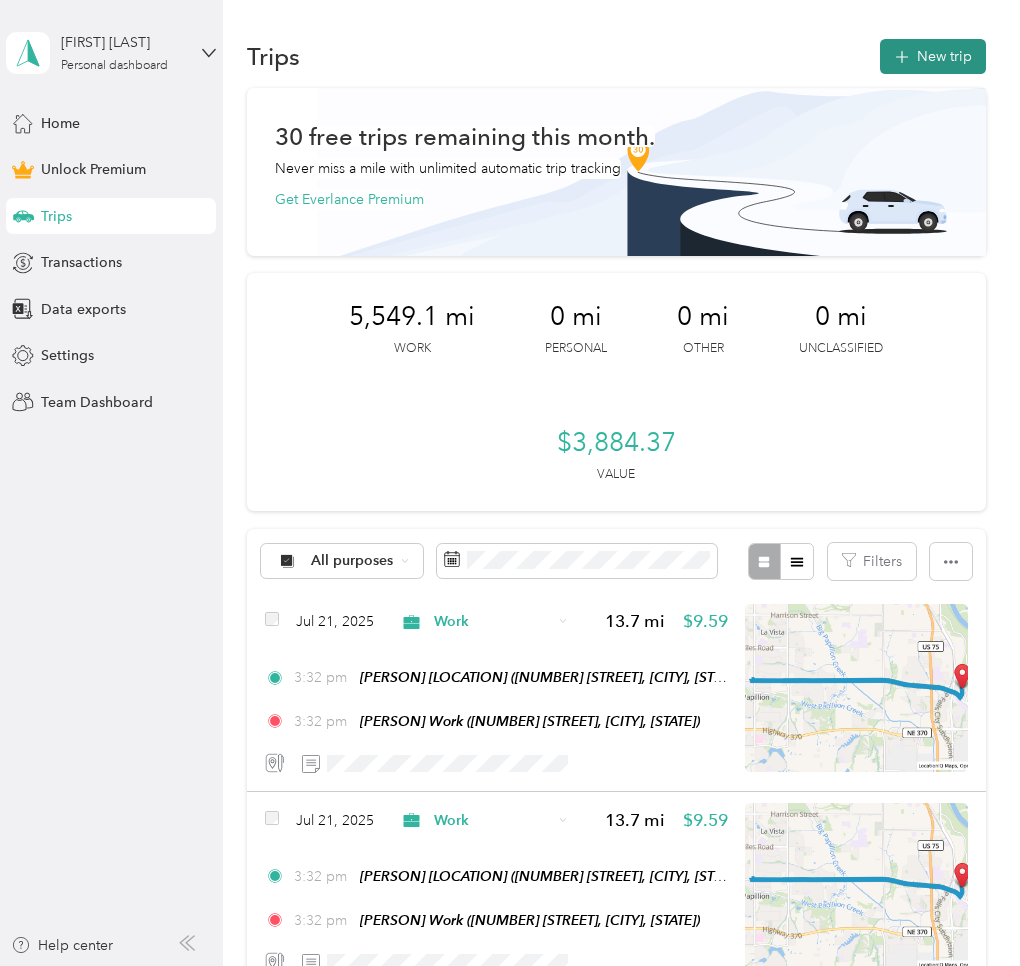 click on "New trip" at bounding box center [933, 56] 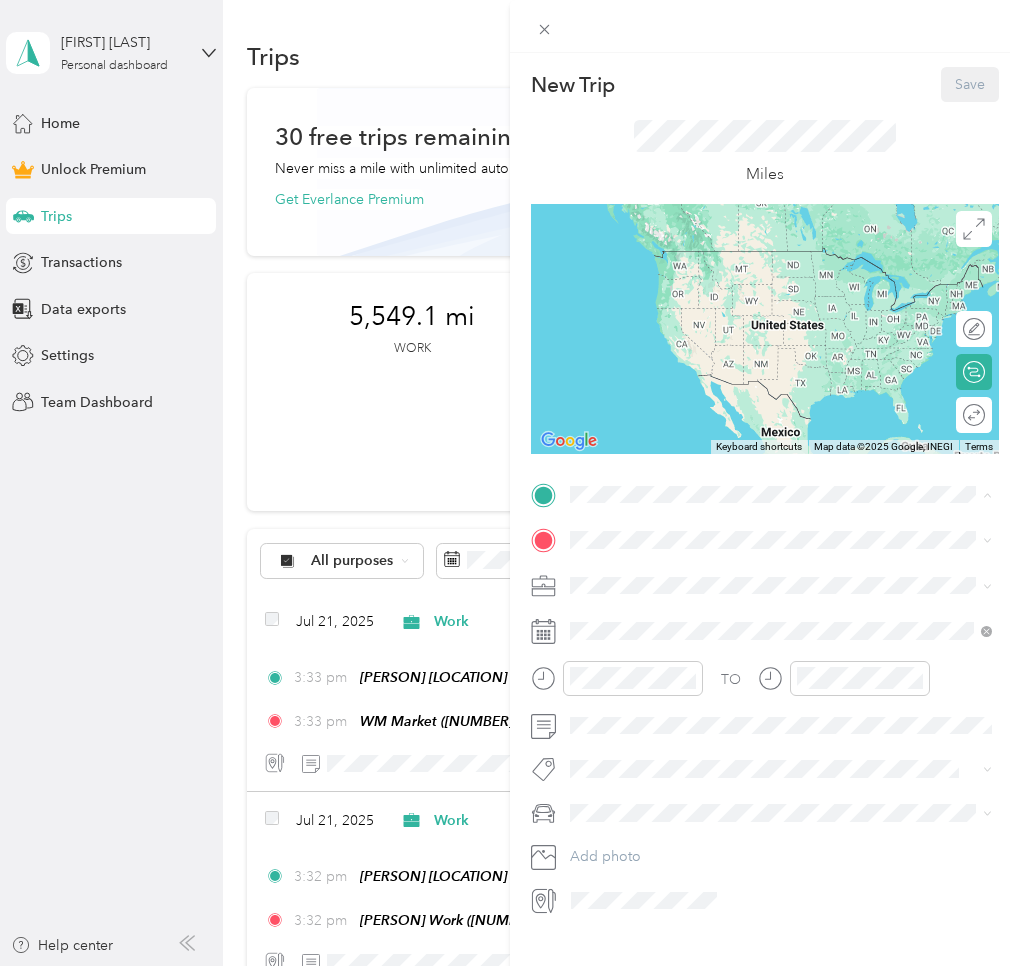 click on "[PERSON]  Home [NUMBER] [STREET], [POSTAL_CODE], [CITY], [STATE], [COUNTRY]" at bounding box center (780, 586) 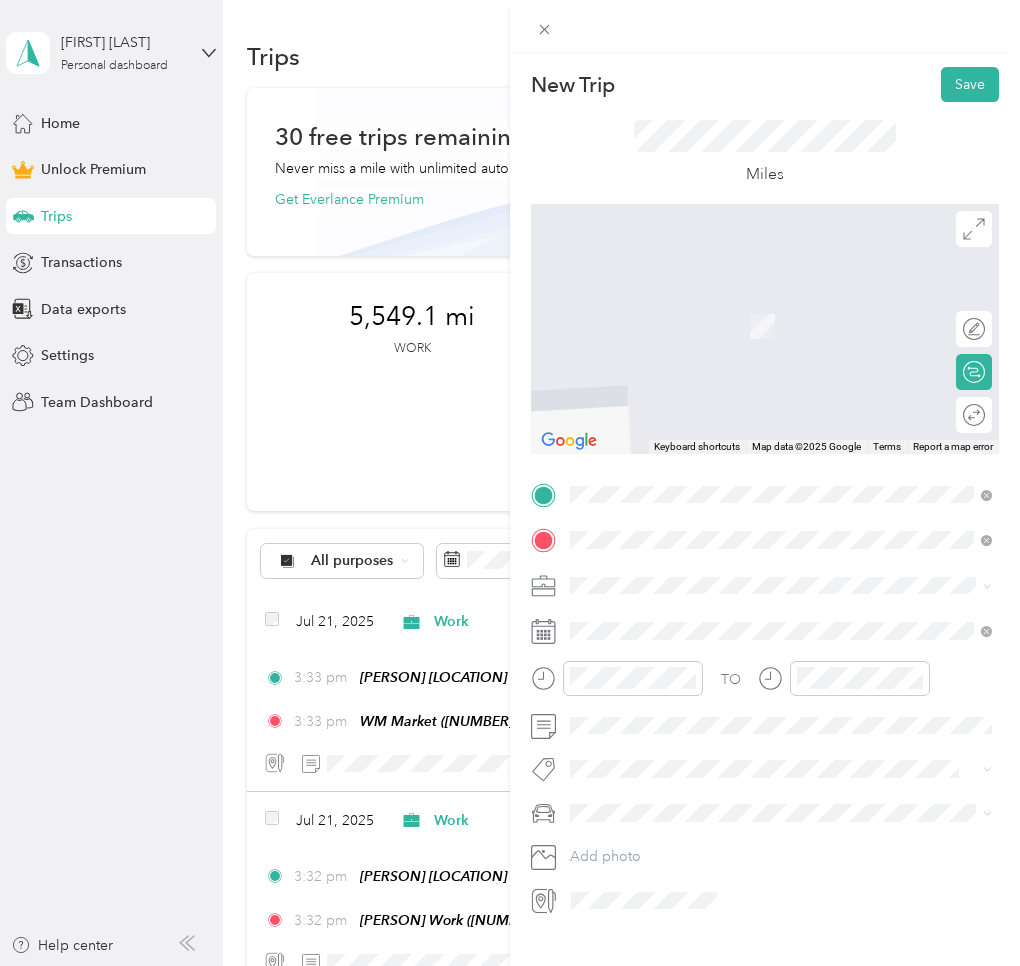 click on "[PERSON]  Home [NUMBER] [STREET], [POSTAL_CODE], [CITY], [STATE], [COUNTRY]" at bounding box center [780, 631] 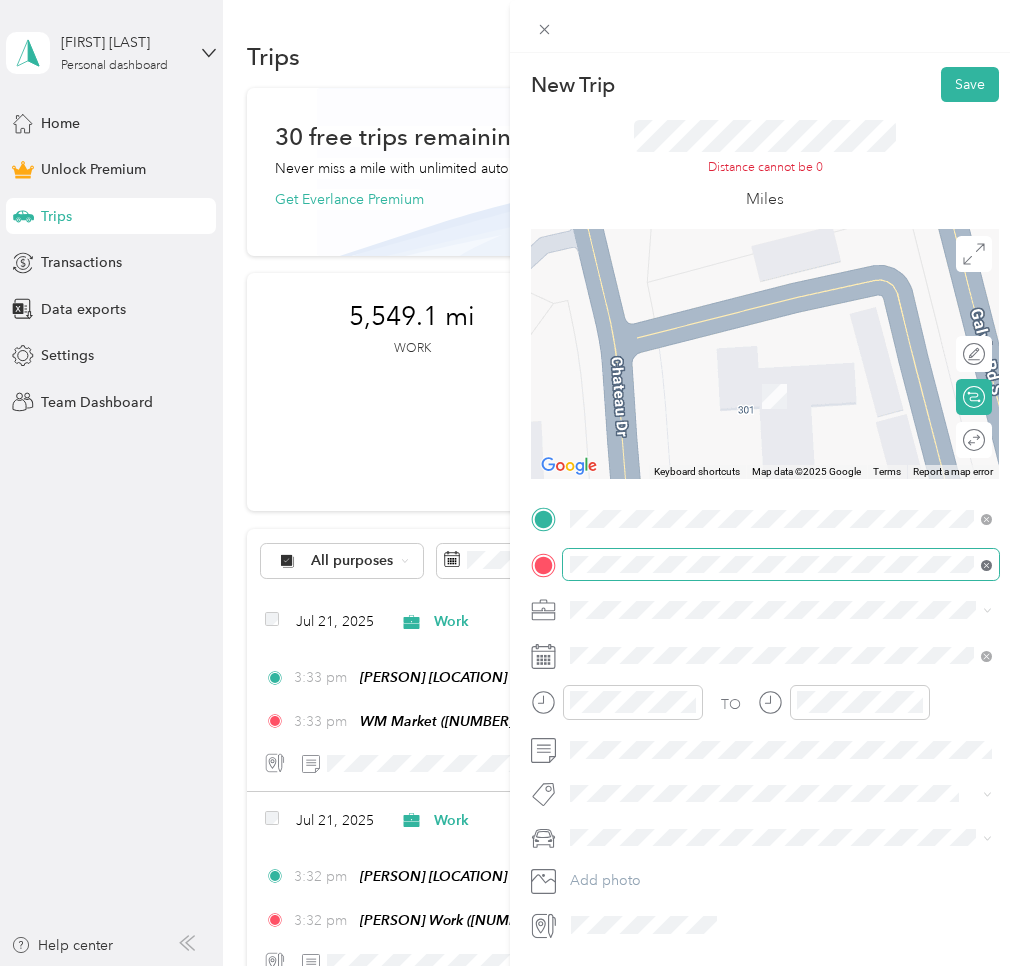 click at bounding box center [781, 565] 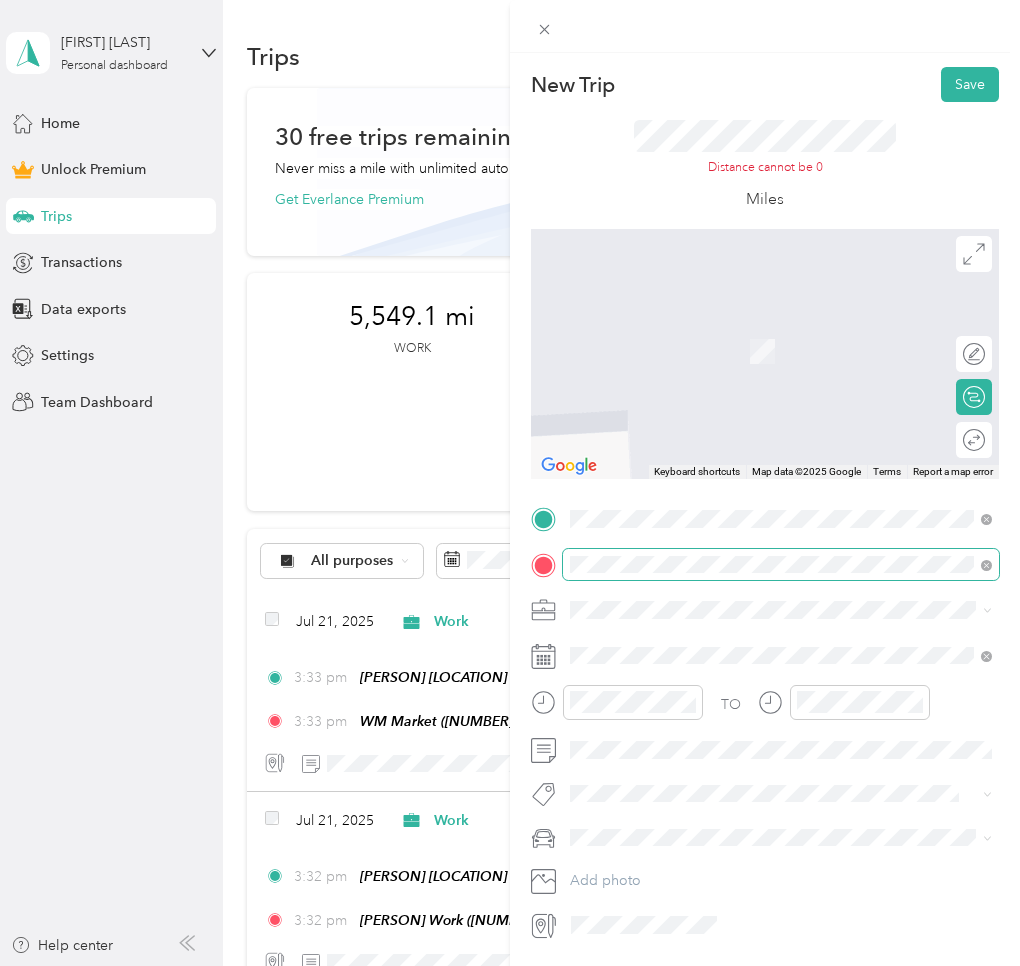 drag, startPoint x: 659, startPoint y: 792, endPoint x: 645, endPoint y: 757, distance: 37.696156 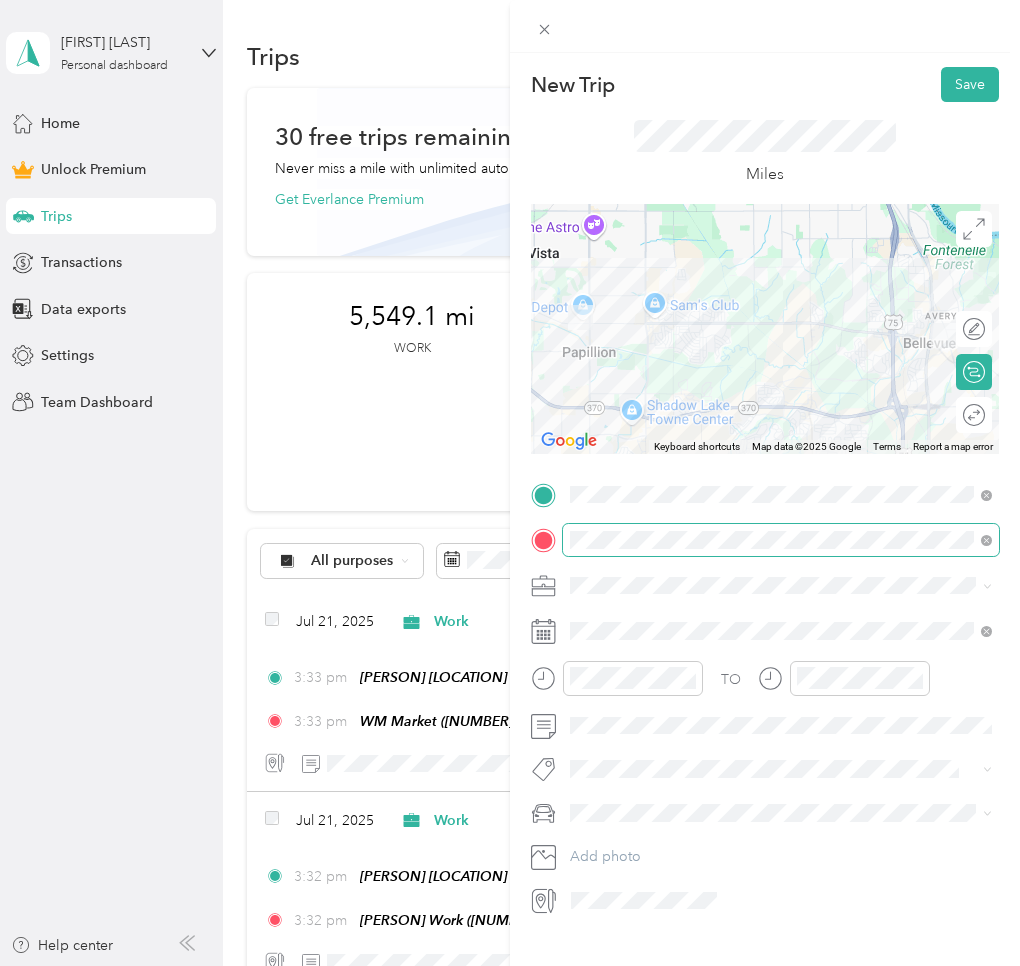 click at bounding box center (781, 586) 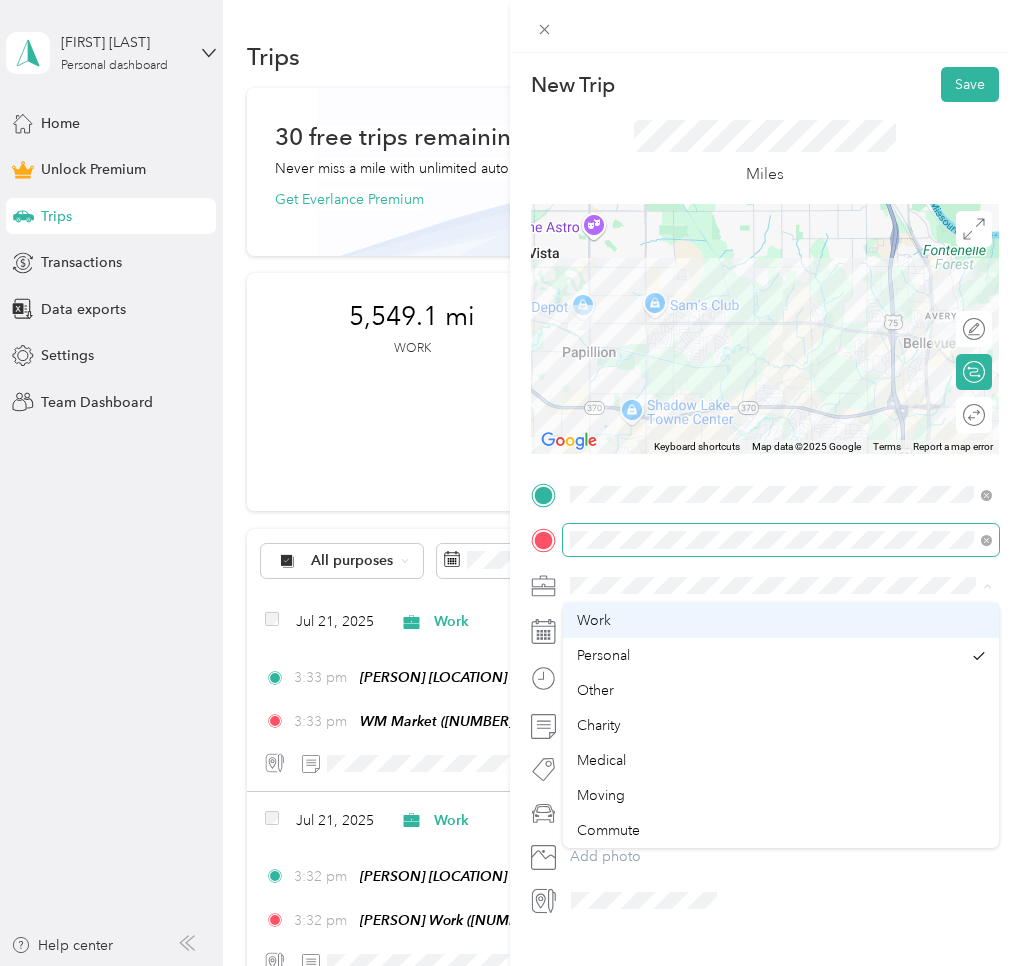 click at bounding box center [781, 586] 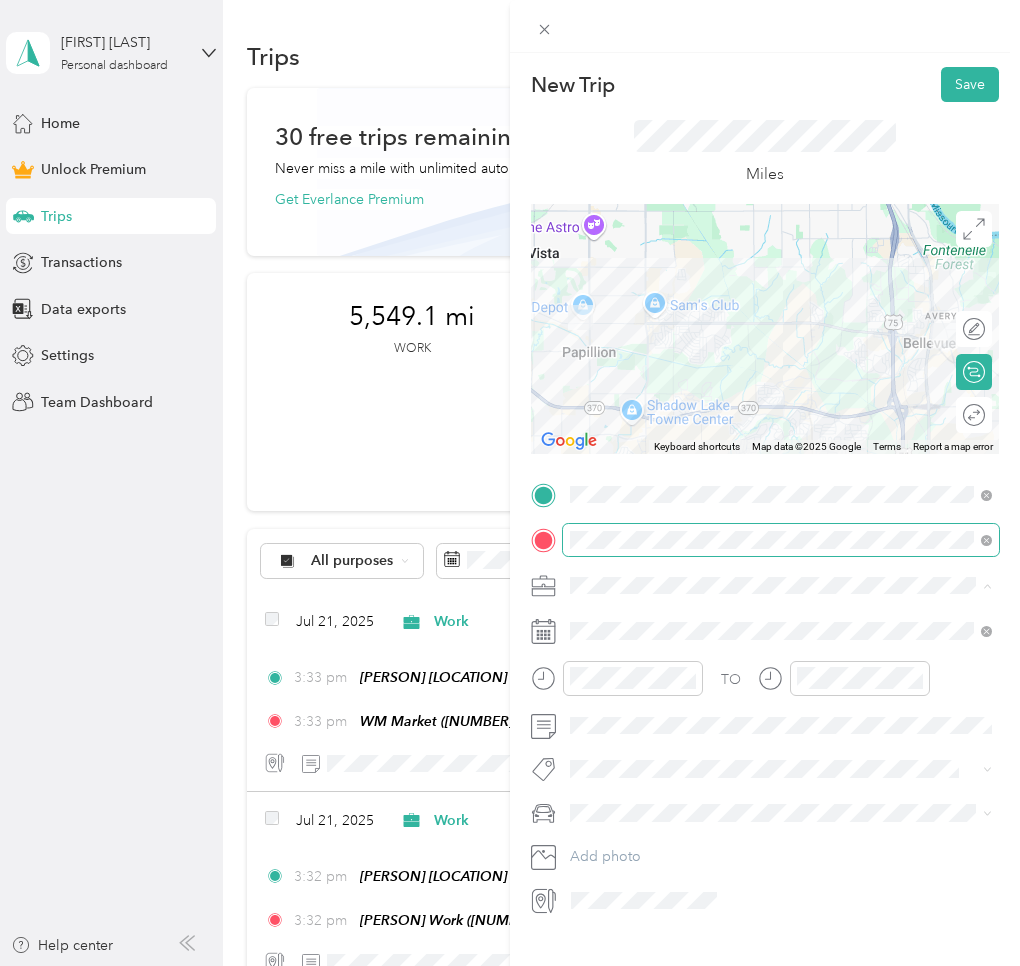 click on "Work" at bounding box center (594, 620) 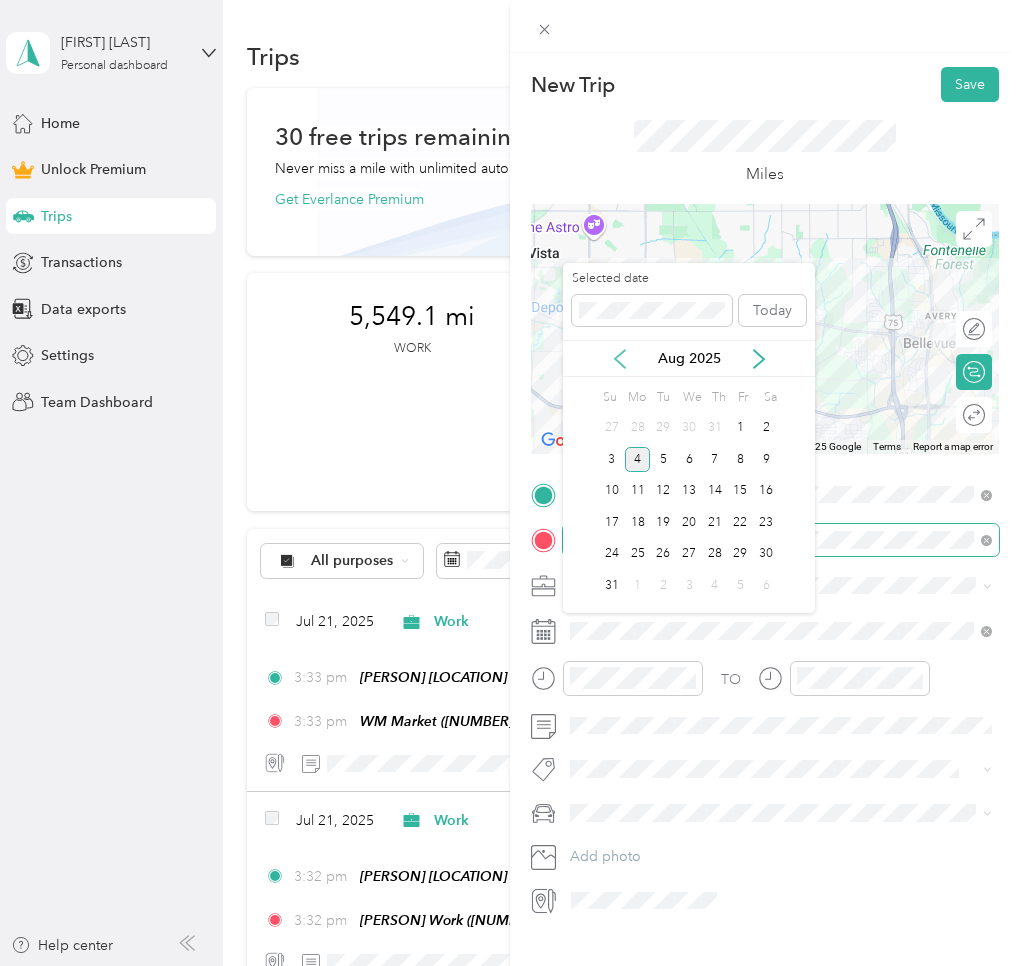 click 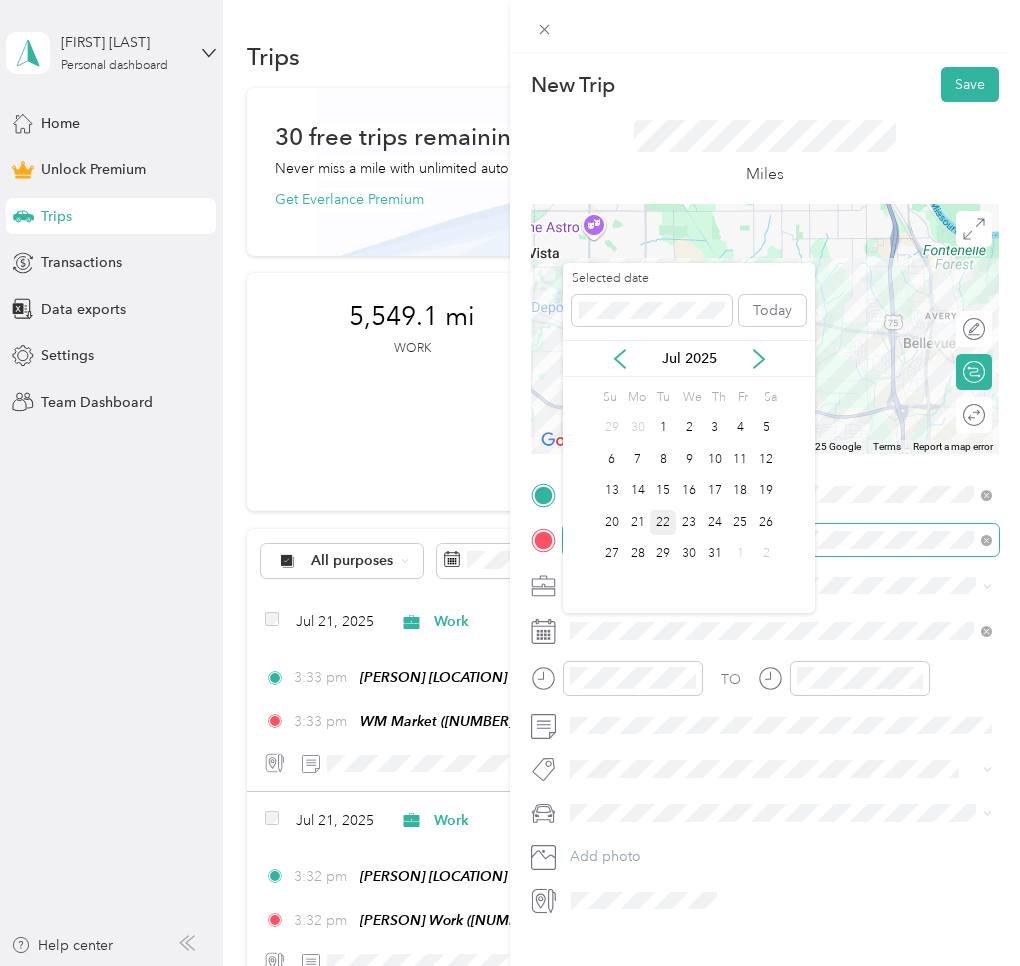 click on "22" at bounding box center (663, 522) 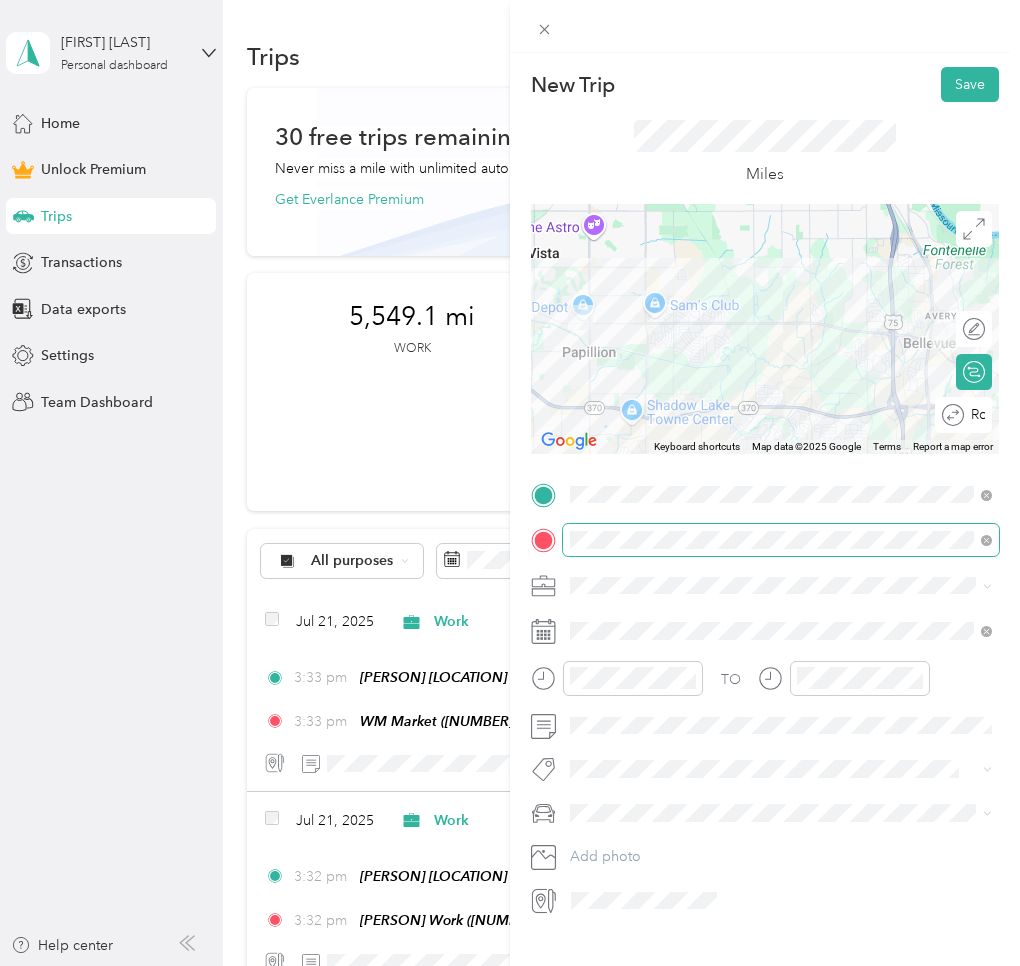 click on "Round trip" at bounding box center (963, 415) 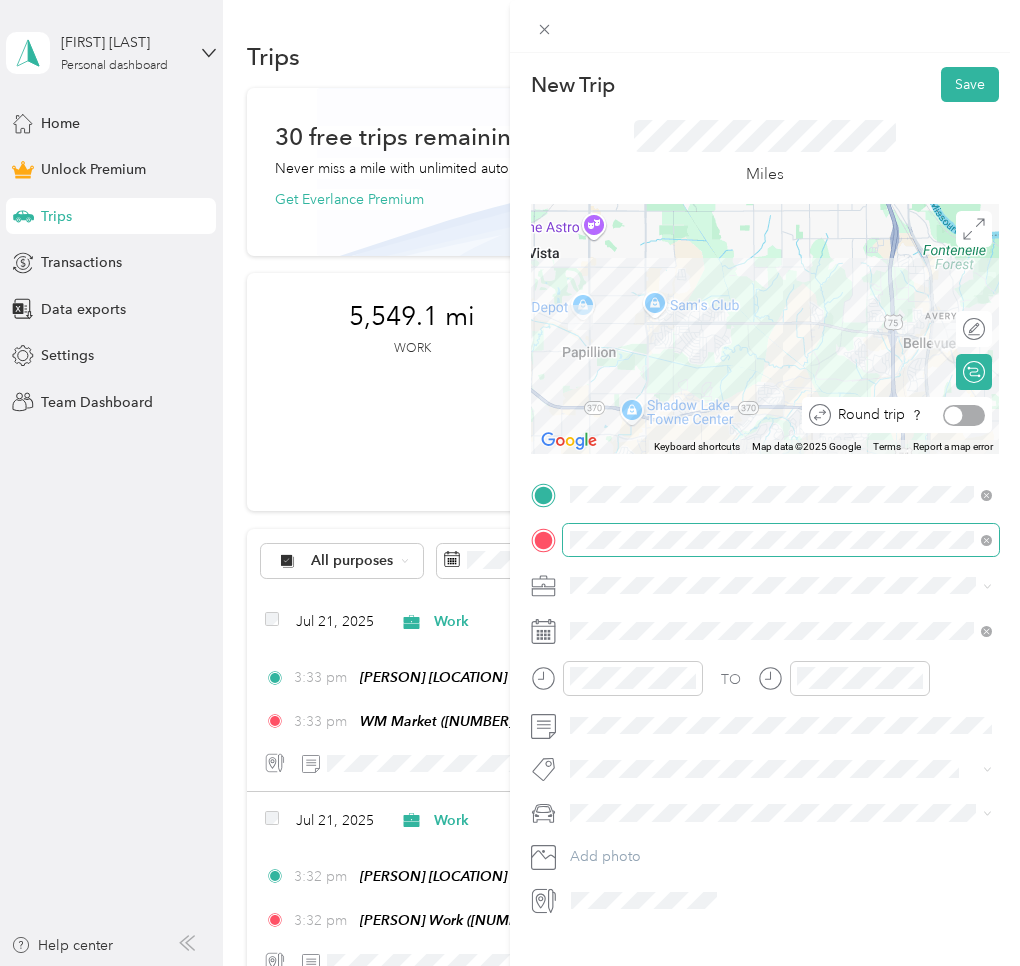 click at bounding box center [964, 415] 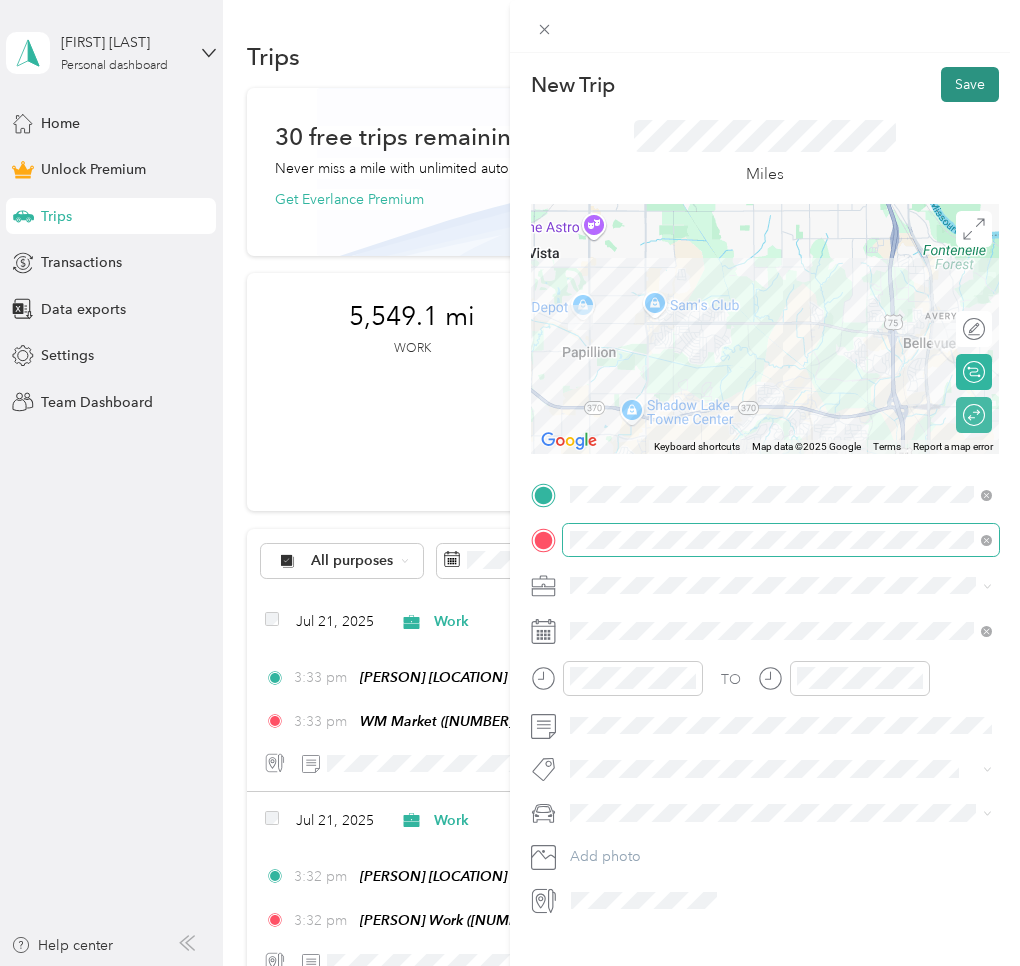click 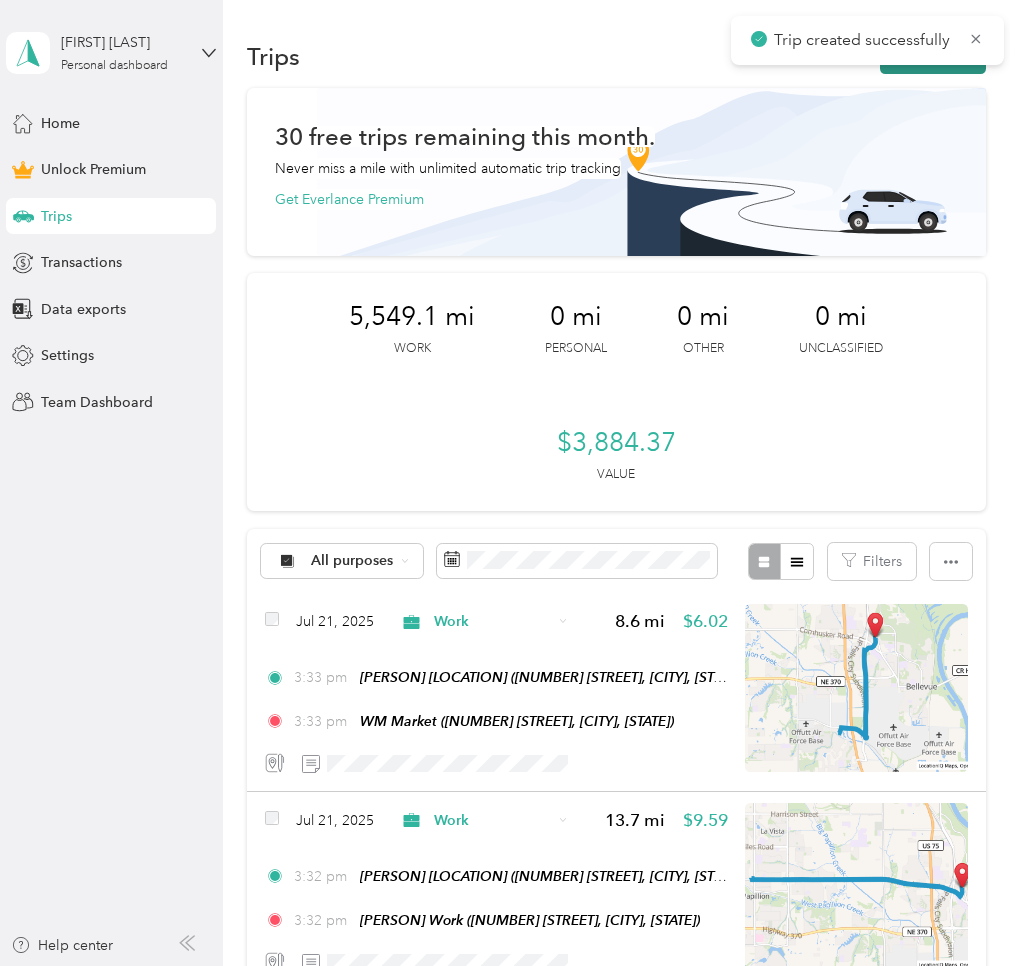 drag, startPoint x: 978, startPoint y: 30, endPoint x: 968, endPoint y: 45, distance: 18.027756 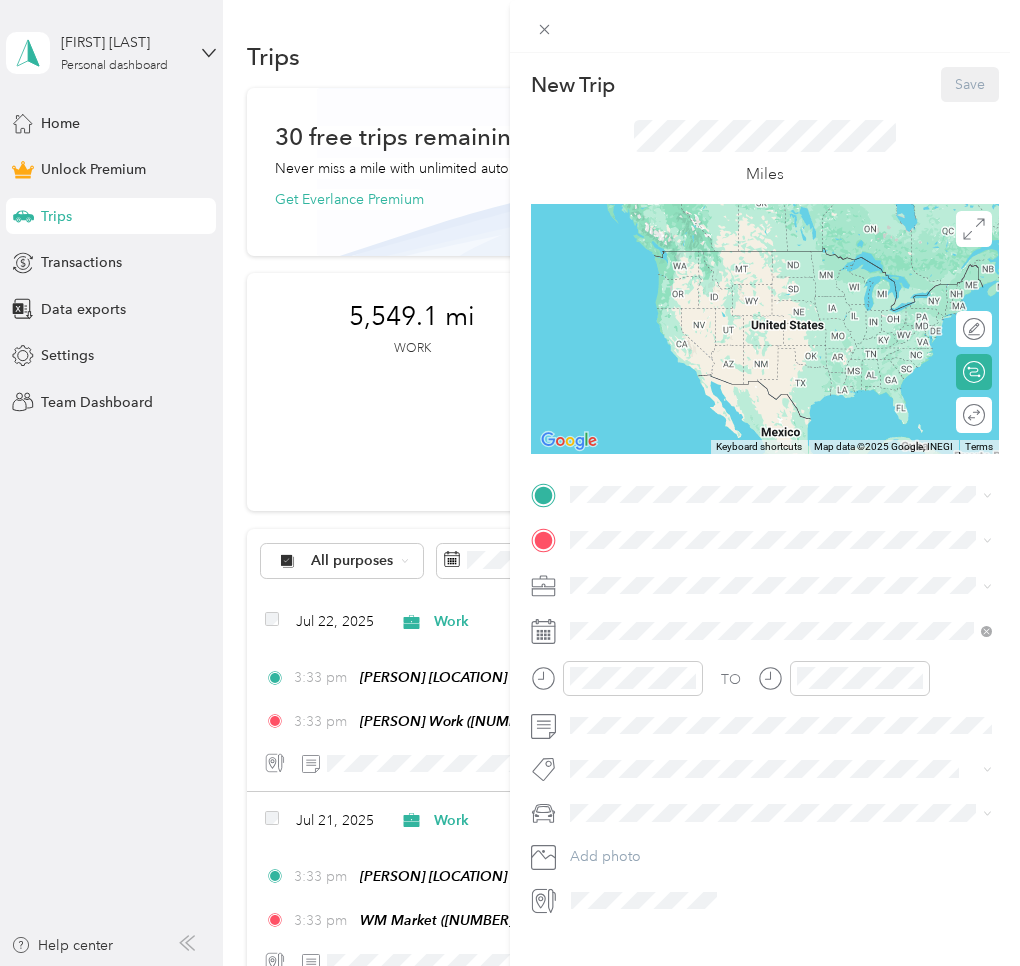 drag, startPoint x: 649, startPoint y: 585, endPoint x: 620, endPoint y: 543, distance: 51.0392 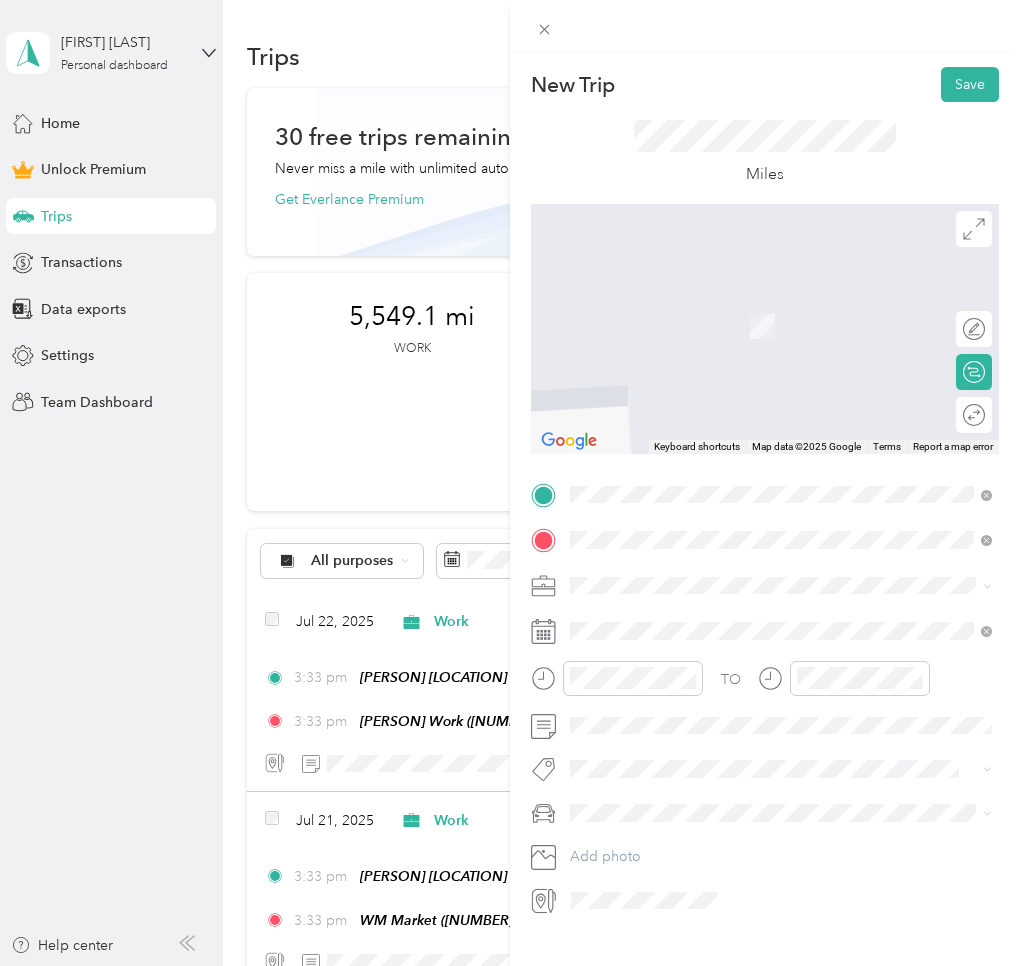 drag, startPoint x: 641, startPoint y: 737, endPoint x: 635, endPoint y: 718, distance: 19.924858 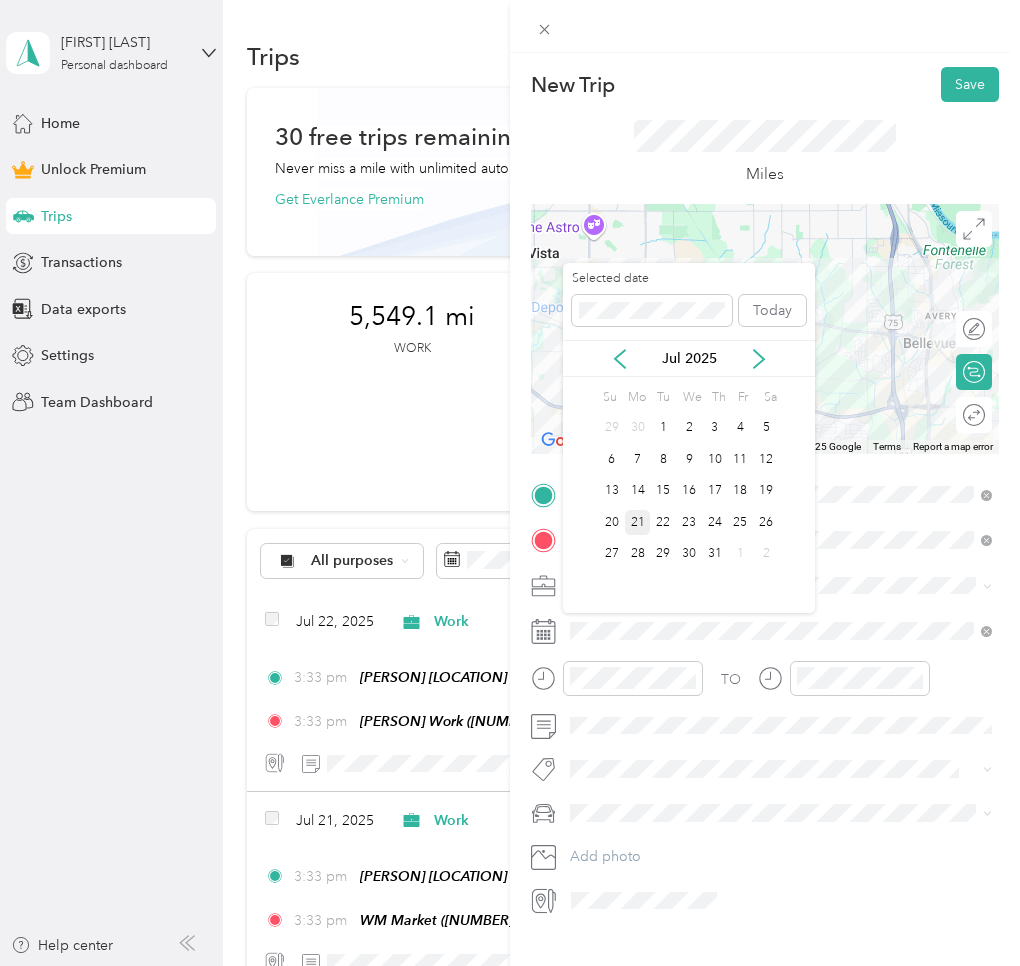 drag, startPoint x: 664, startPoint y: 526, endPoint x: 646, endPoint y: 517, distance: 20.12461 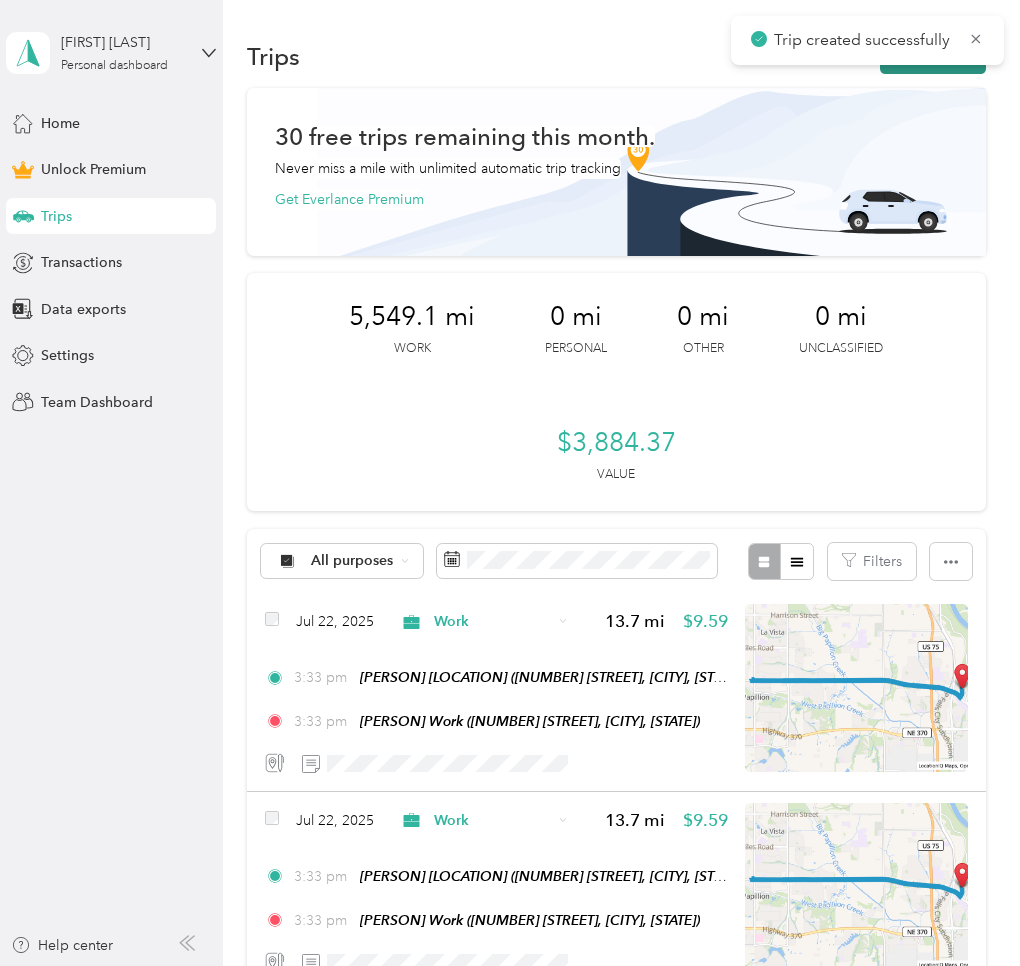 drag, startPoint x: 982, startPoint y: 37, endPoint x: 968, endPoint y: 44, distance: 15.652476 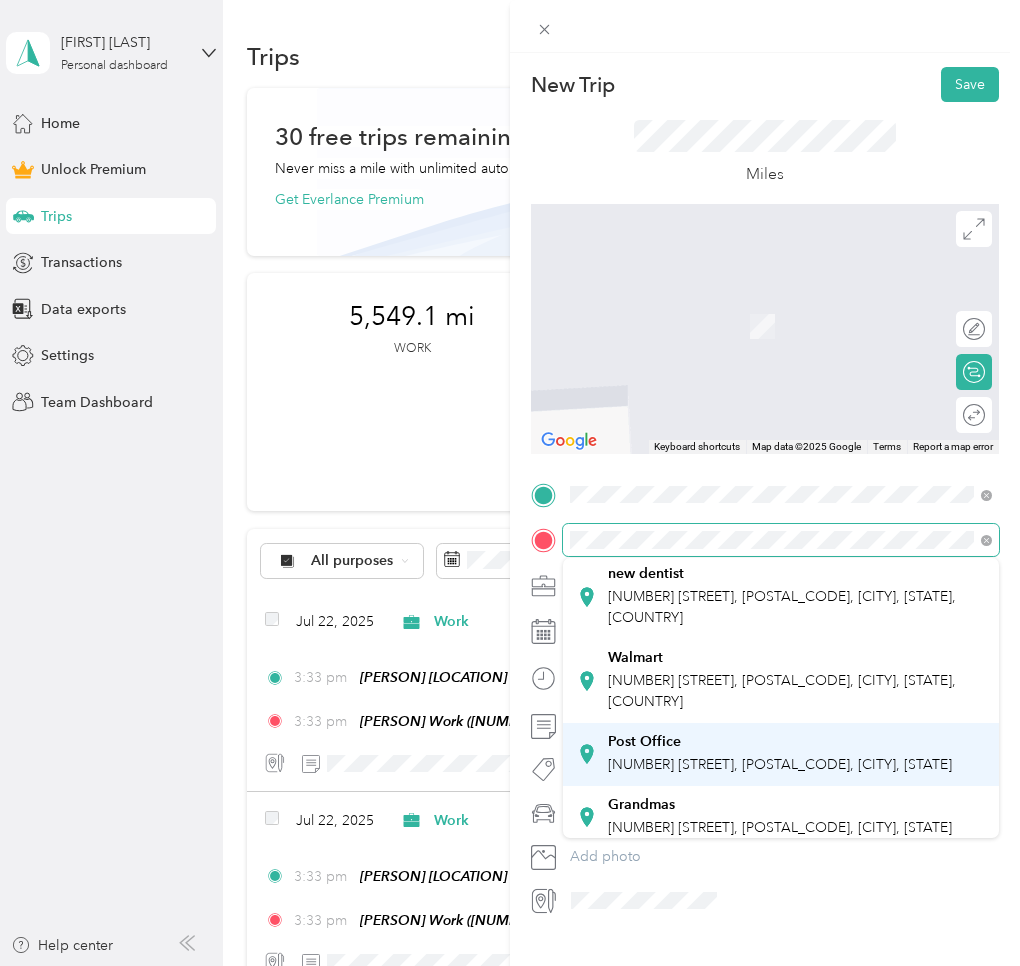 scroll, scrollTop: 20, scrollLeft: 0, axis: vertical 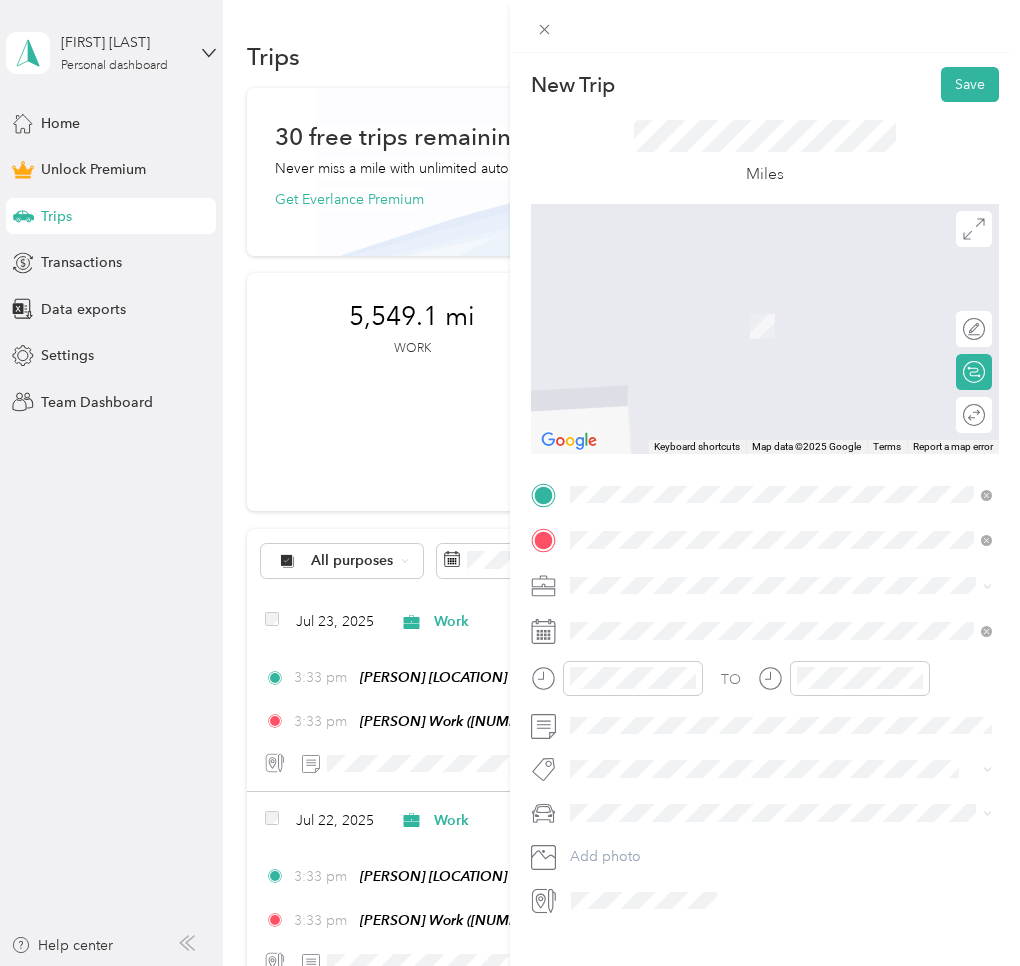 drag, startPoint x: 634, startPoint y: 735, endPoint x: 620, endPoint y: 683, distance: 53.851646 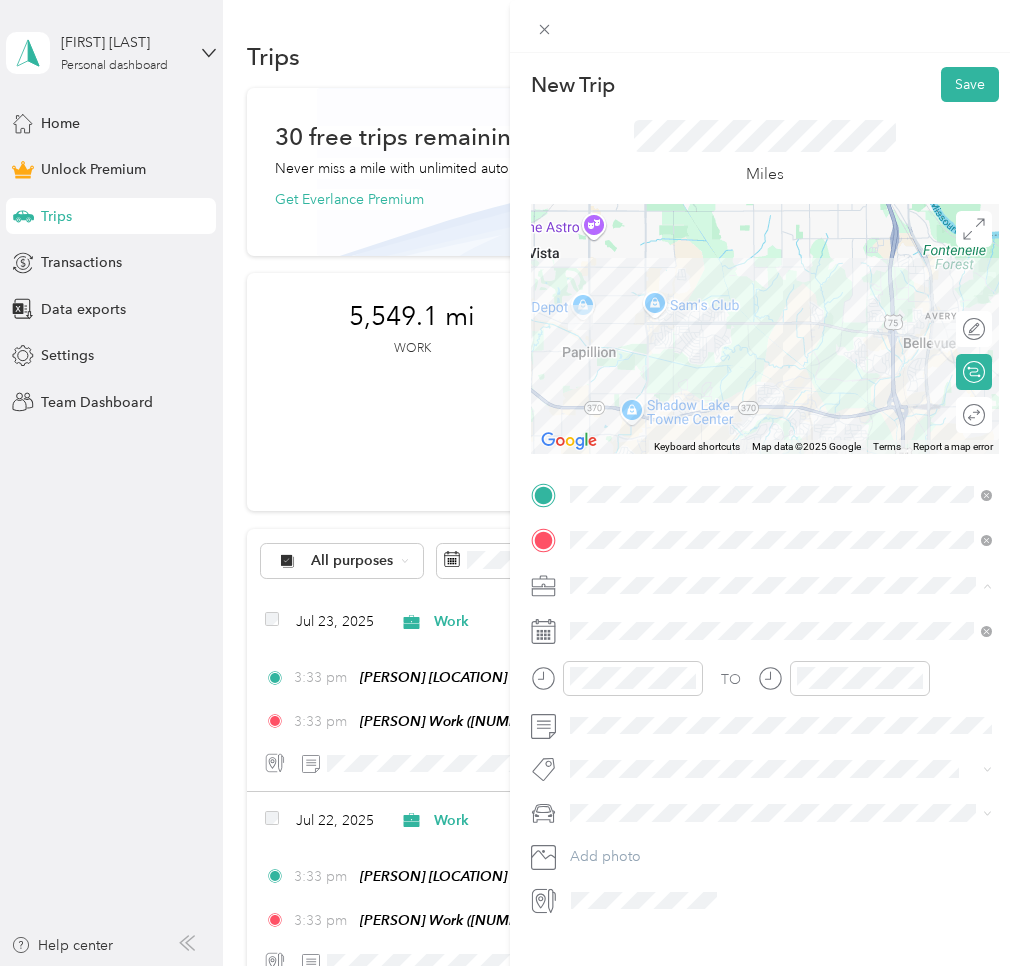 drag, startPoint x: 599, startPoint y: 621, endPoint x: 580, endPoint y: 630, distance: 21.023796 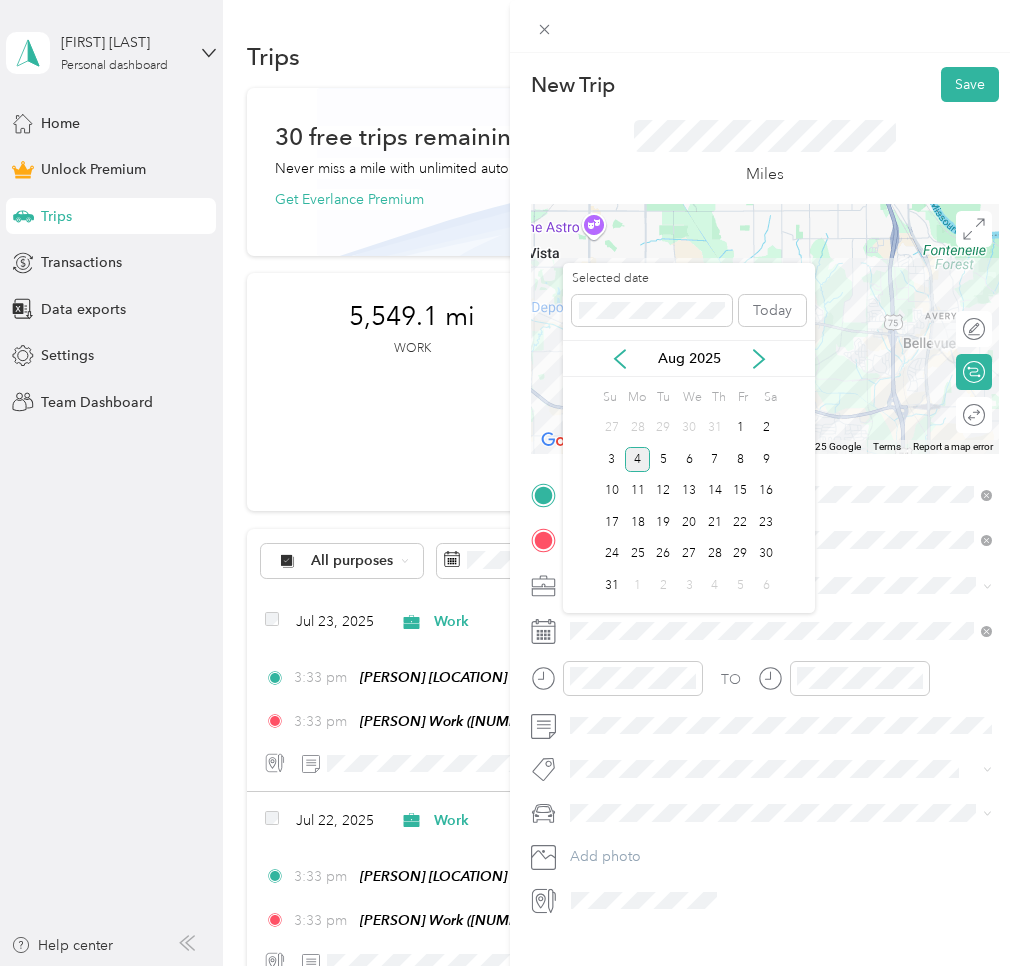 drag, startPoint x: 615, startPoint y: 356, endPoint x: 610, endPoint y: 384, distance: 28.442924 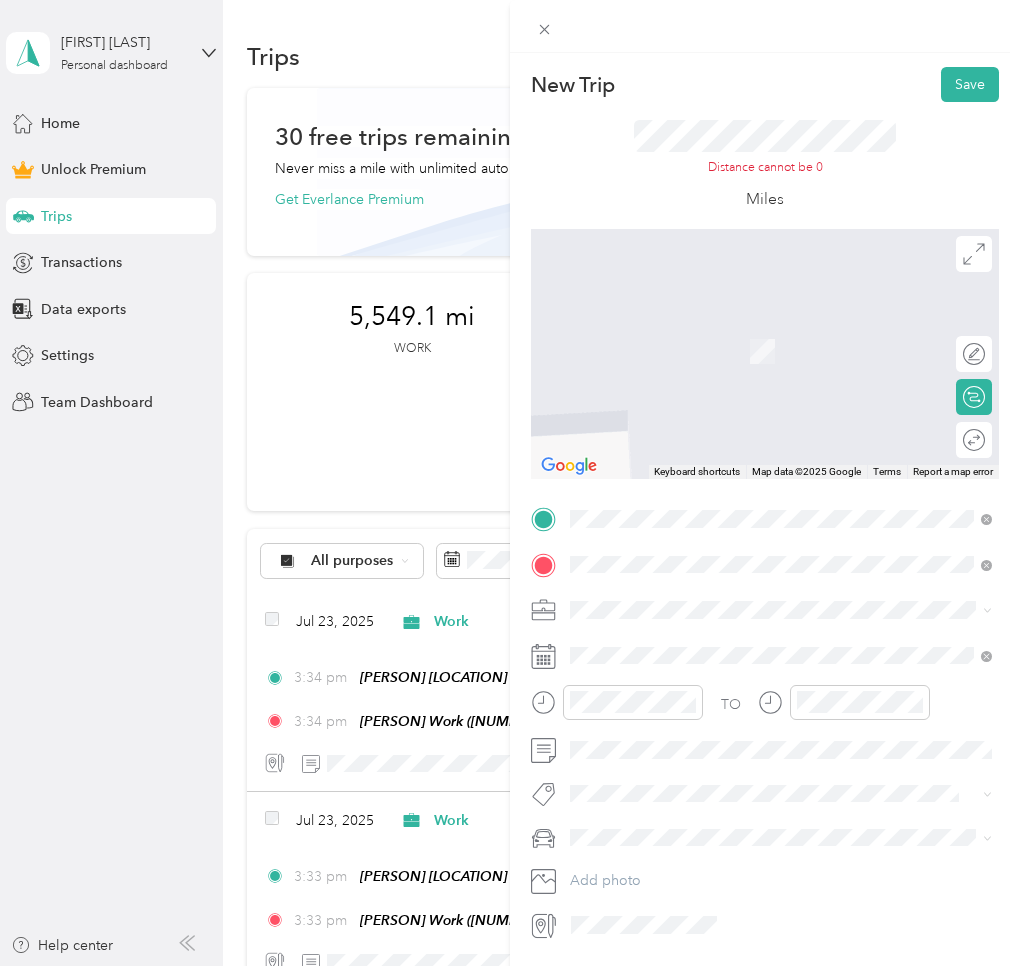 drag, startPoint x: 649, startPoint y: 773, endPoint x: 639, endPoint y: 707, distance: 66.75328 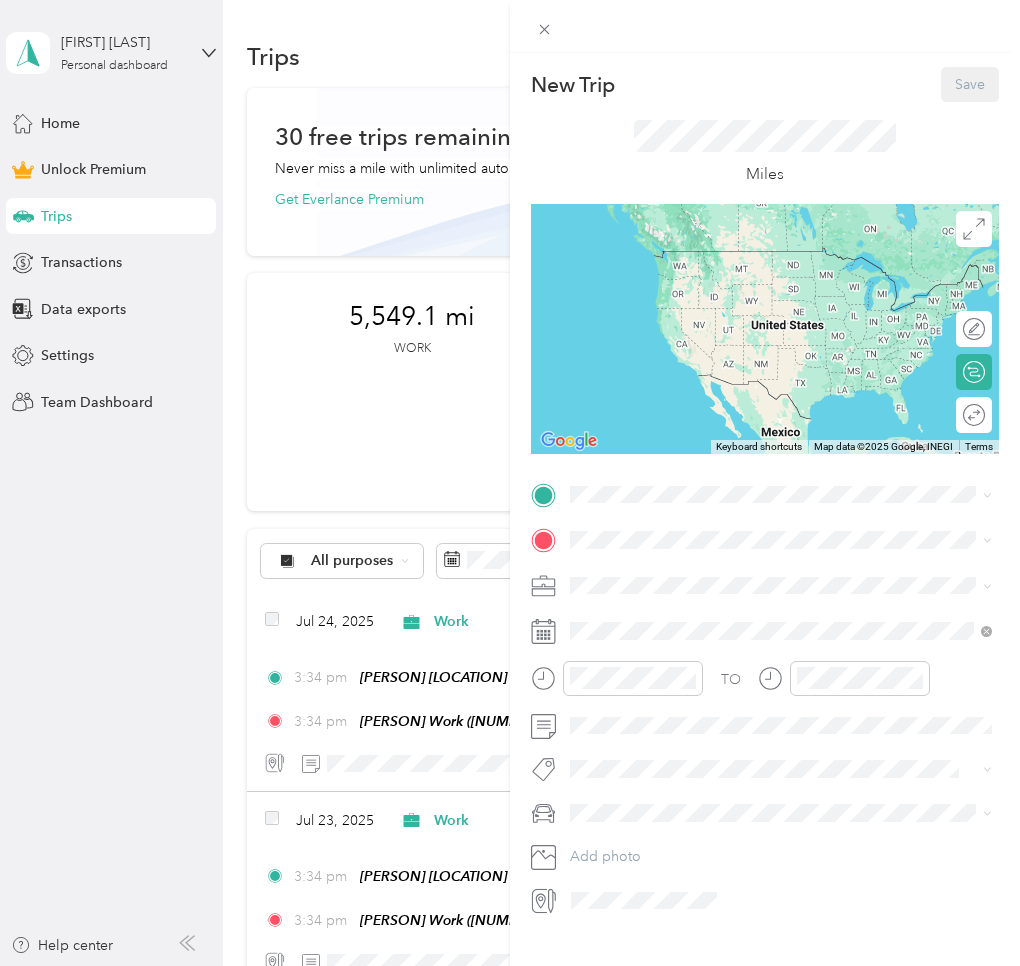 drag, startPoint x: 617, startPoint y: 578, endPoint x: 602, endPoint y: 536, distance: 44.598206 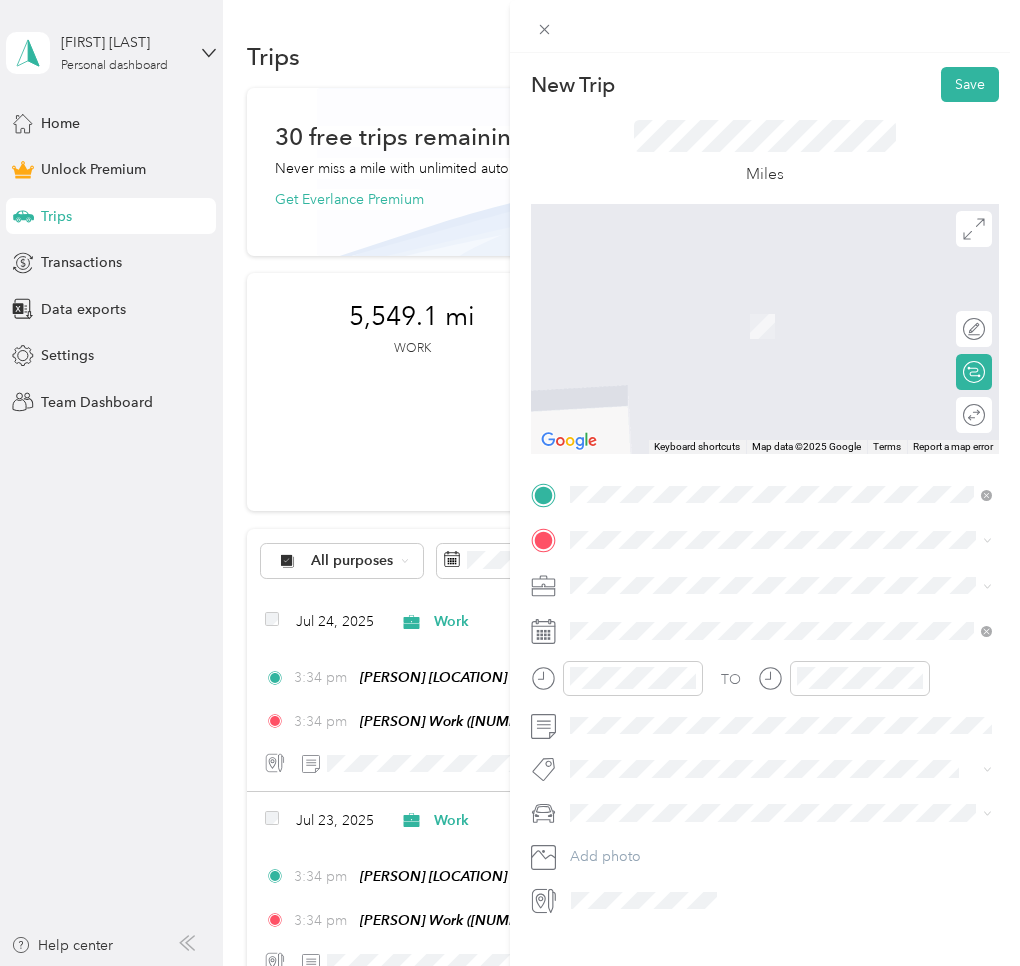 drag, startPoint x: 623, startPoint y: 748, endPoint x: 614, endPoint y: 689, distance: 59.682495 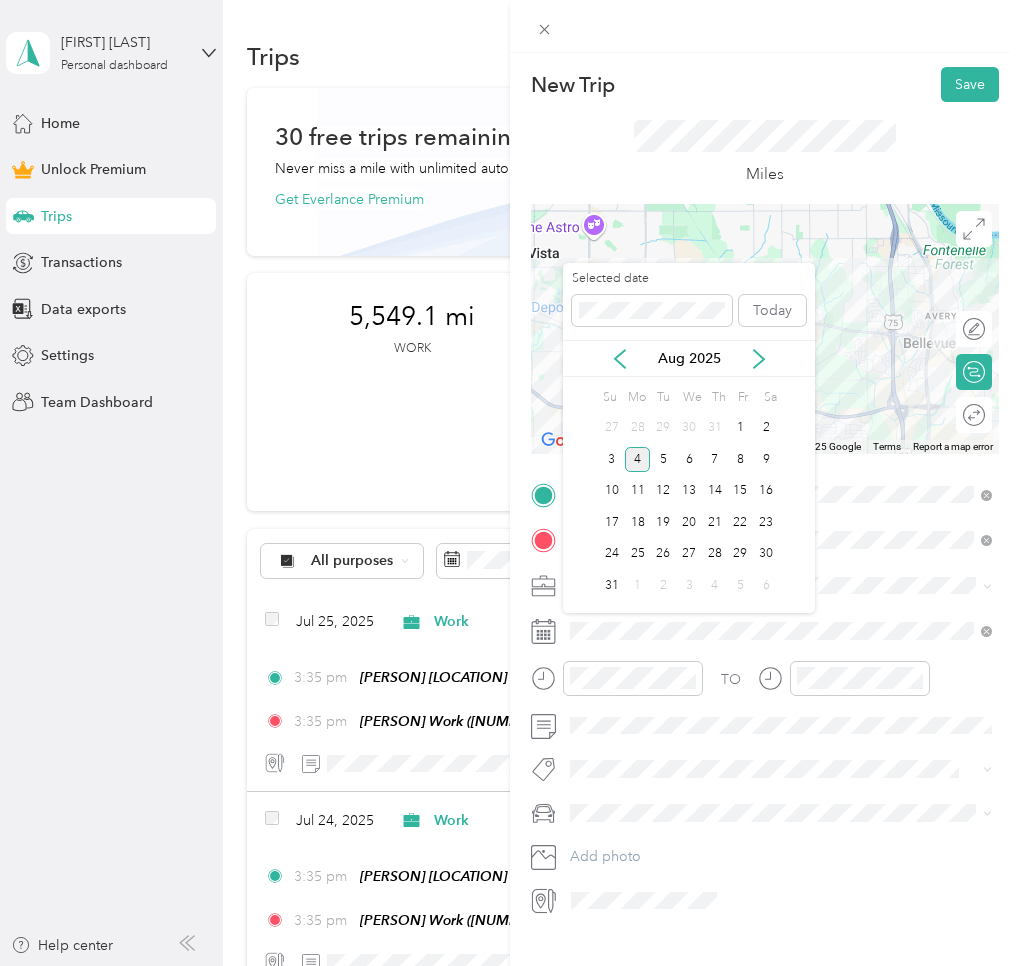 drag, startPoint x: 610, startPoint y: 354, endPoint x: 622, endPoint y: 391, distance: 38.8973 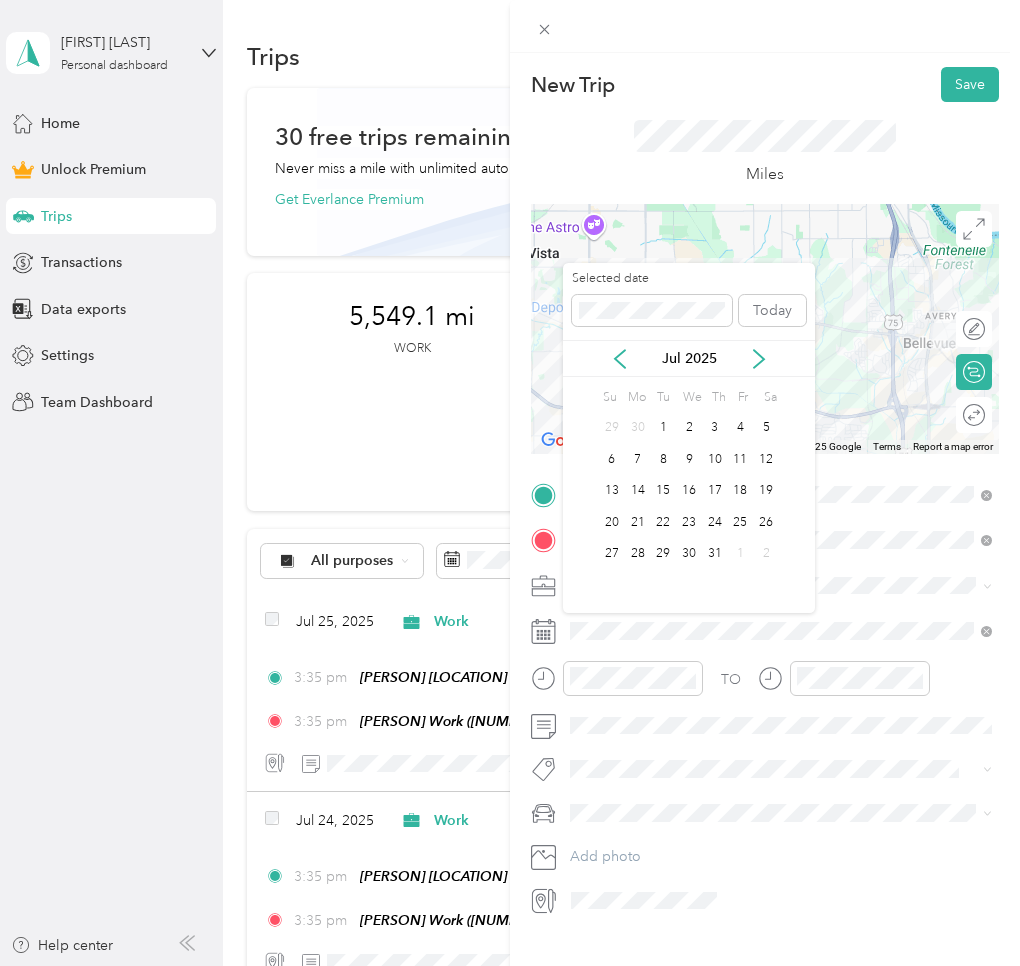 drag, startPoint x: 740, startPoint y: 520, endPoint x: 794, endPoint y: 487, distance: 63.28507 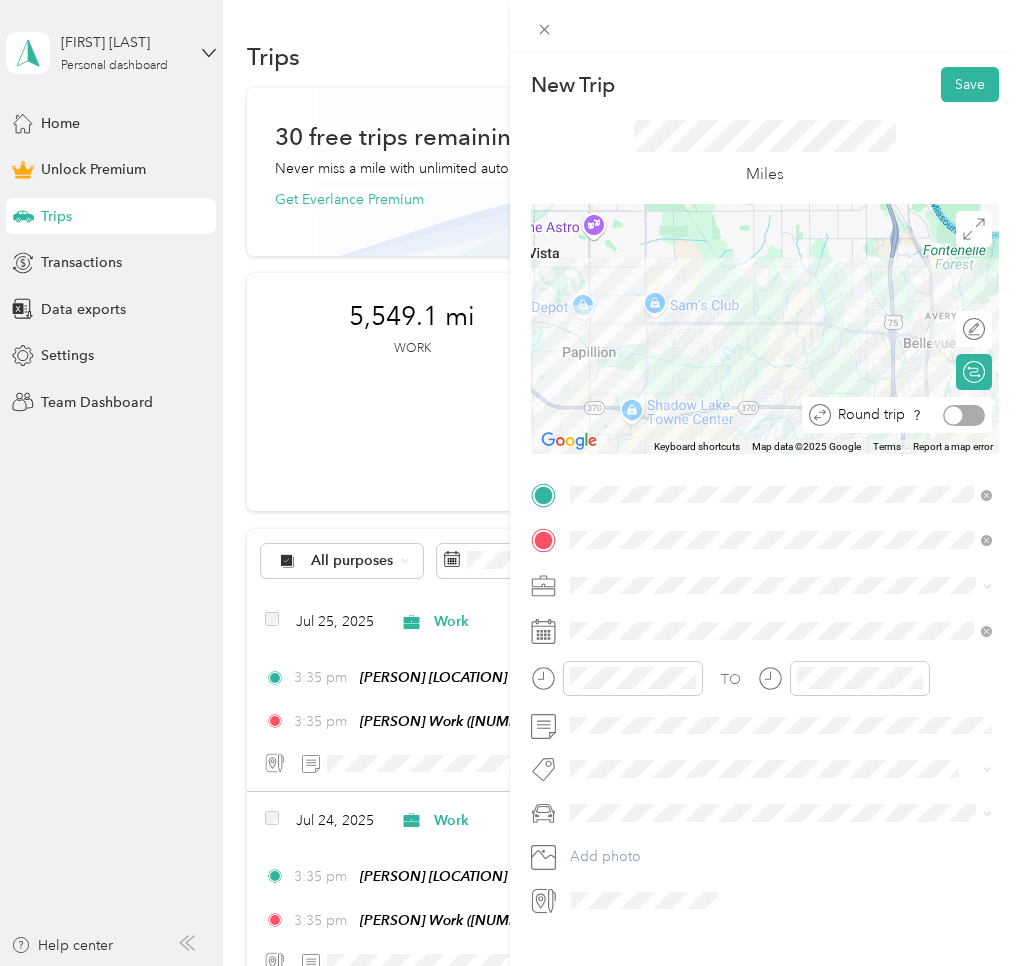 drag, startPoint x: 955, startPoint y: 411, endPoint x: 967, endPoint y: 396, distance: 19.209373 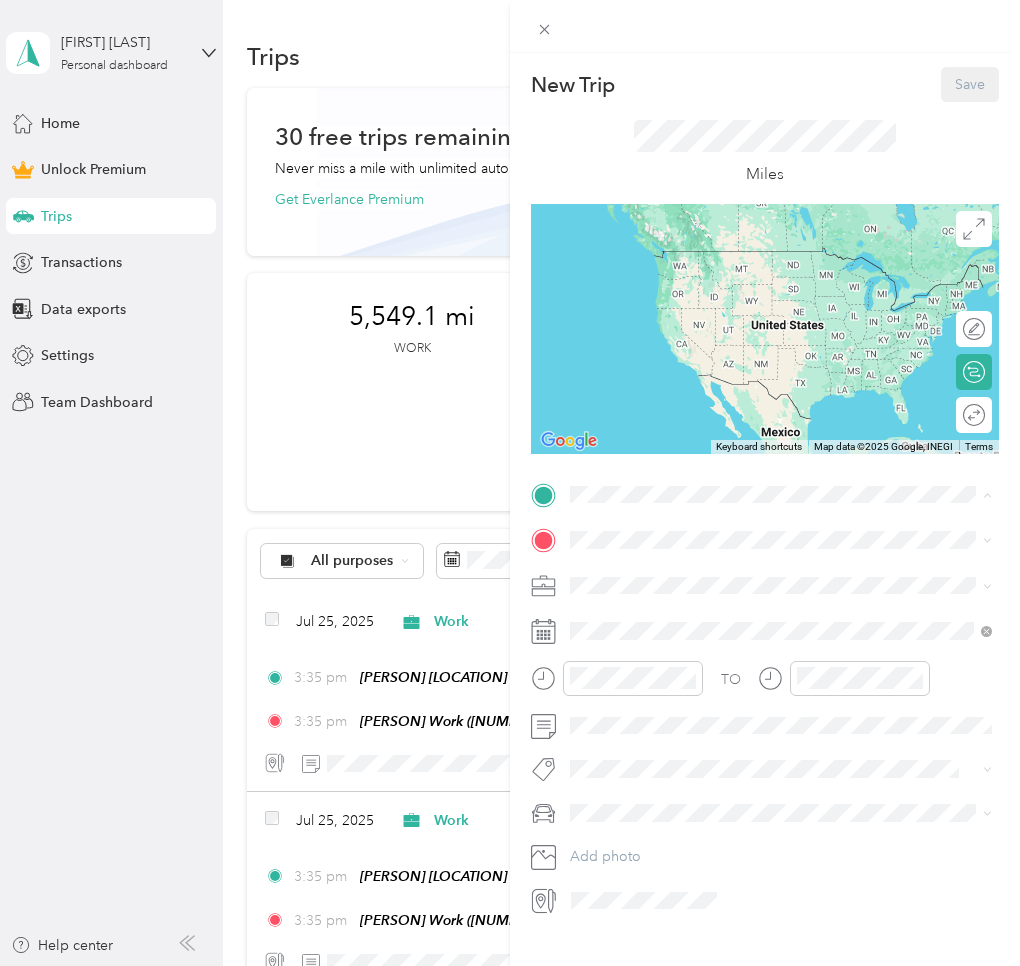 drag, startPoint x: 645, startPoint y: 594, endPoint x: 634, endPoint y: 585, distance: 14.21267 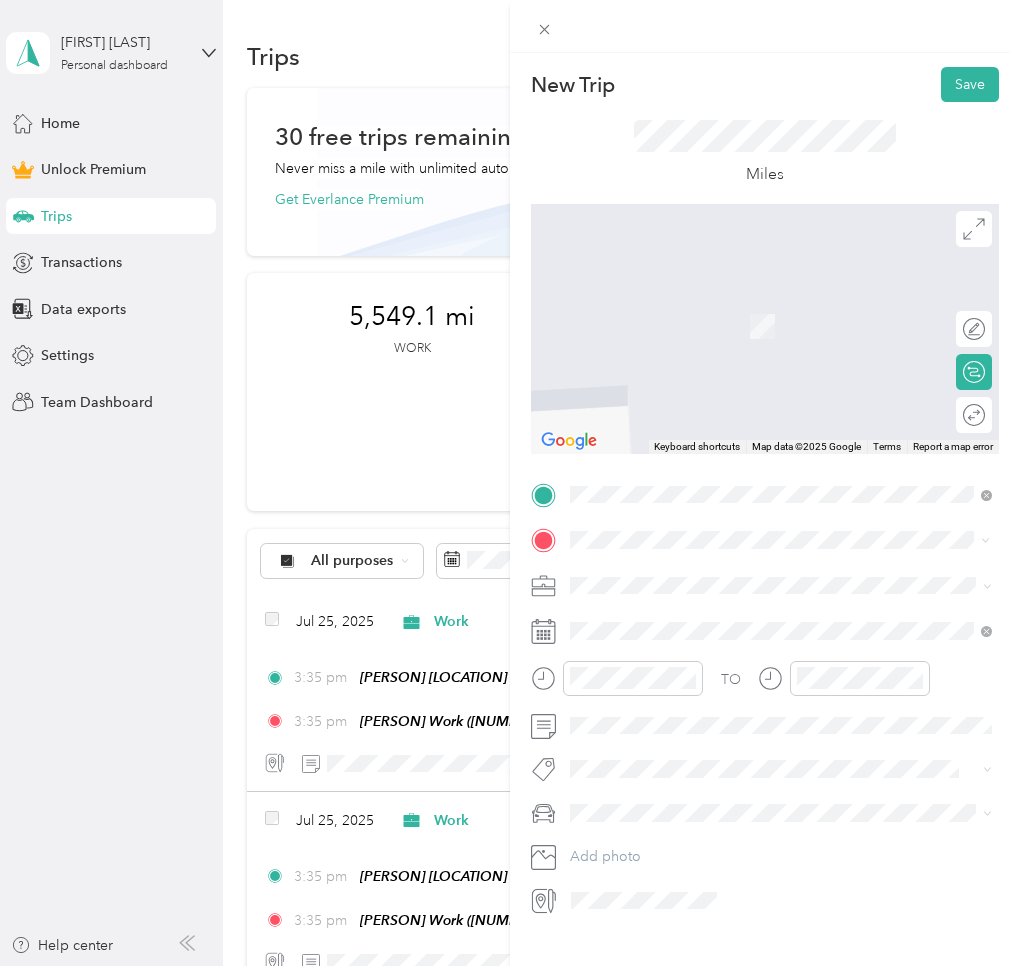 drag, startPoint x: 626, startPoint y: 695, endPoint x: 632, endPoint y: 630, distance: 65.27634 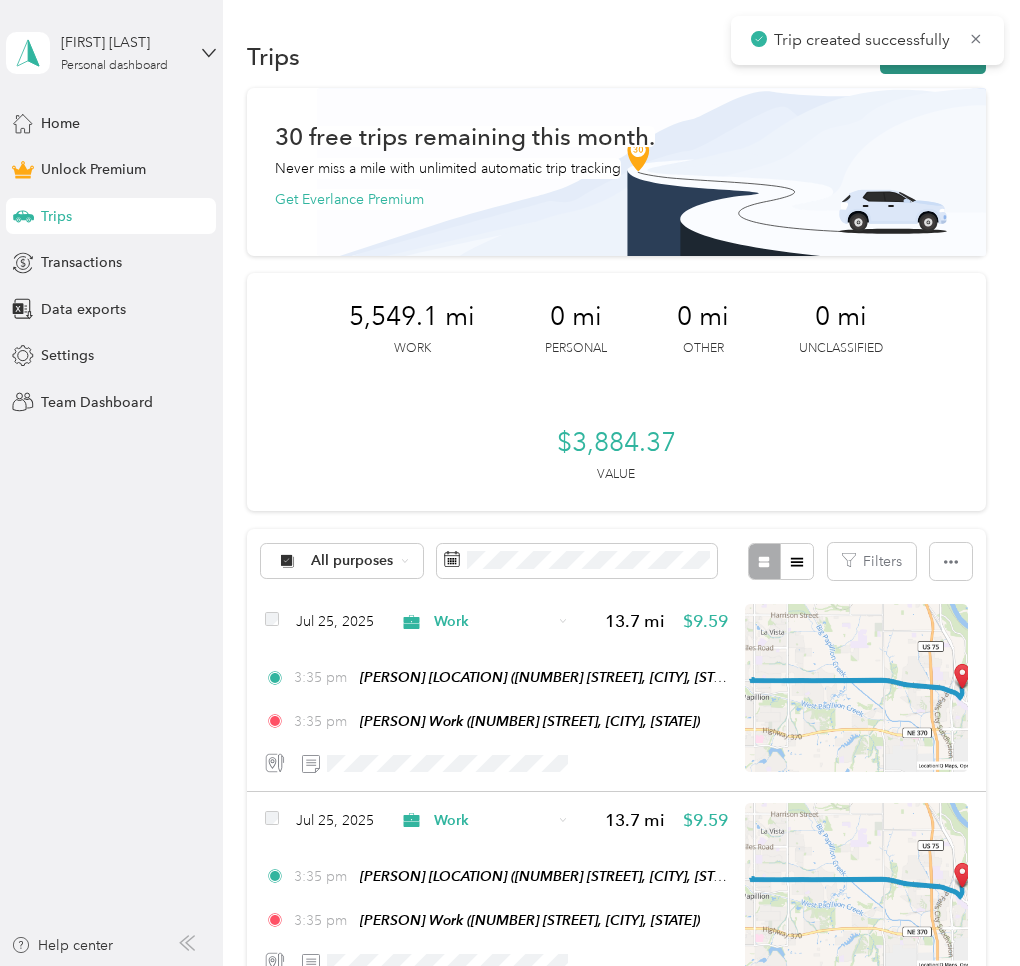 drag, startPoint x: 975, startPoint y: 34, endPoint x: 958, endPoint y: 44, distance: 19.723083 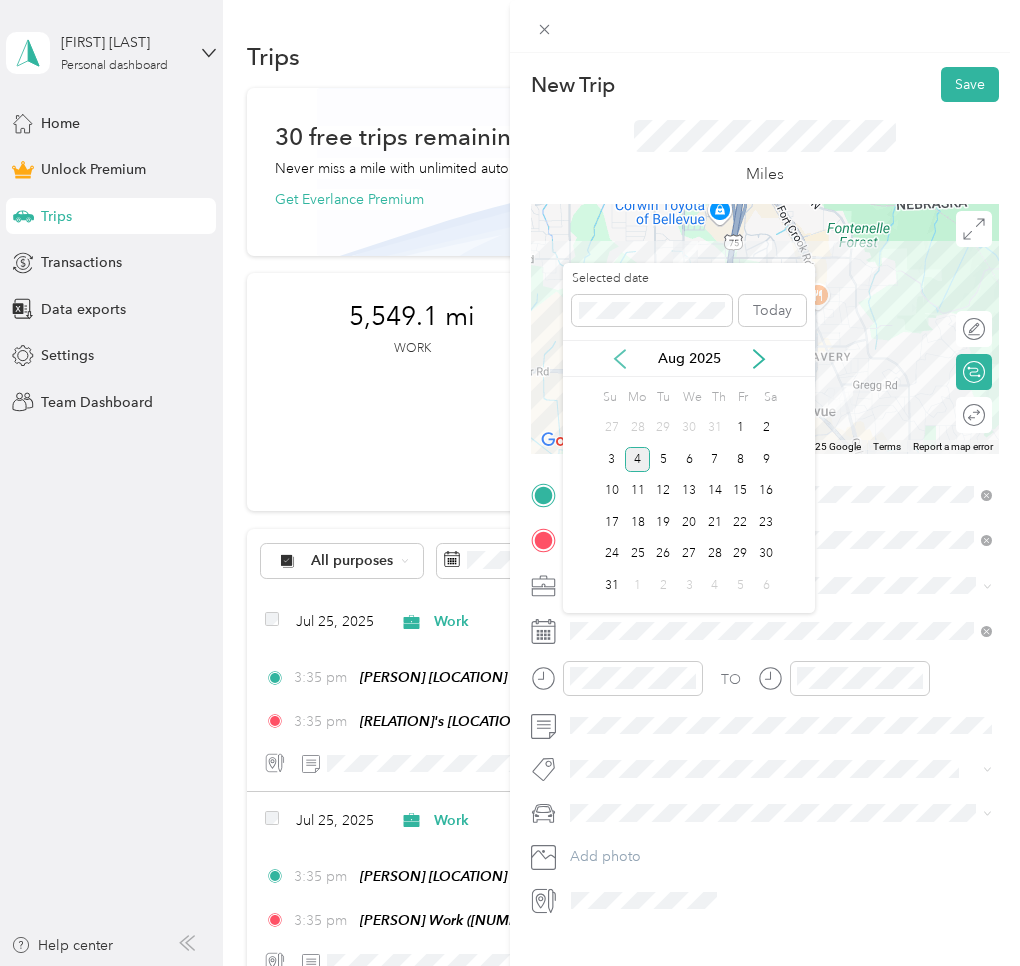 drag, startPoint x: 615, startPoint y: 359, endPoint x: 619, endPoint y: 385, distance: 26.305893 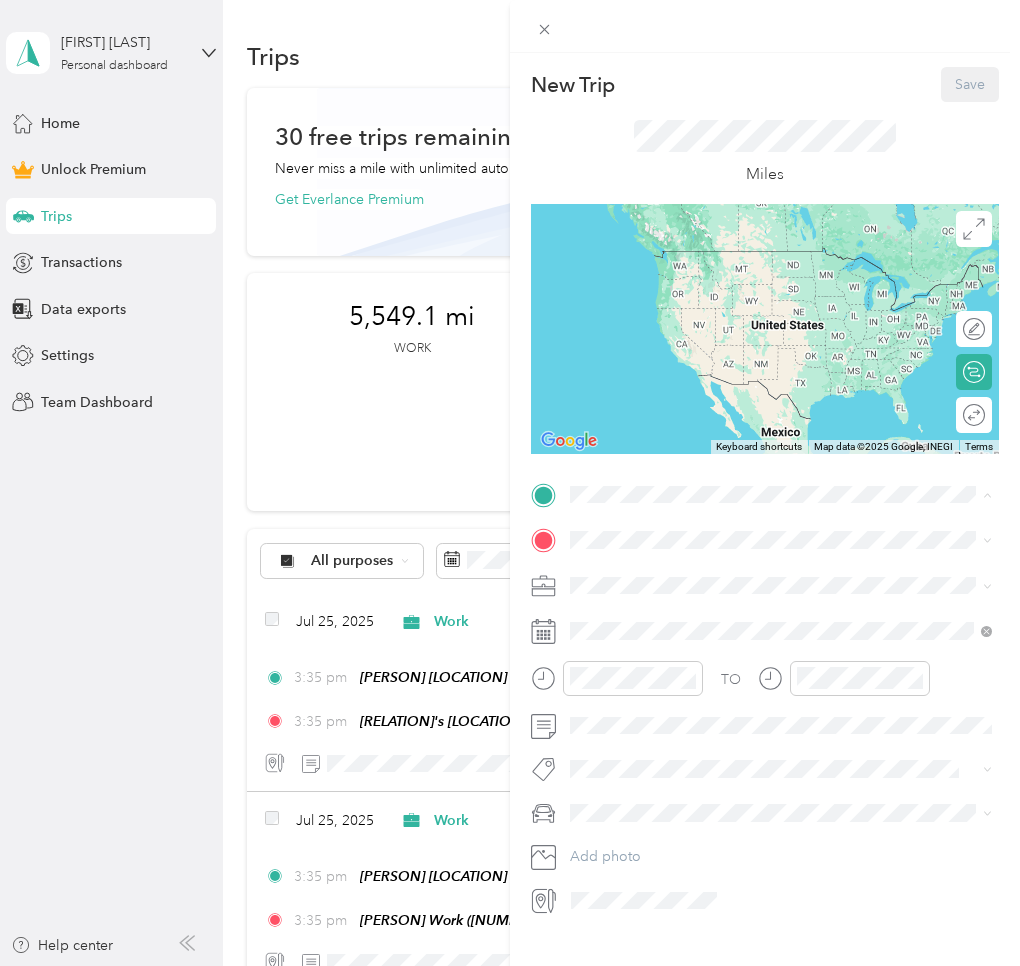 drag, startPoint x: 614, startPoint y: 609, endPoint x: 615, endPoint y: 599, distance: 10.049875 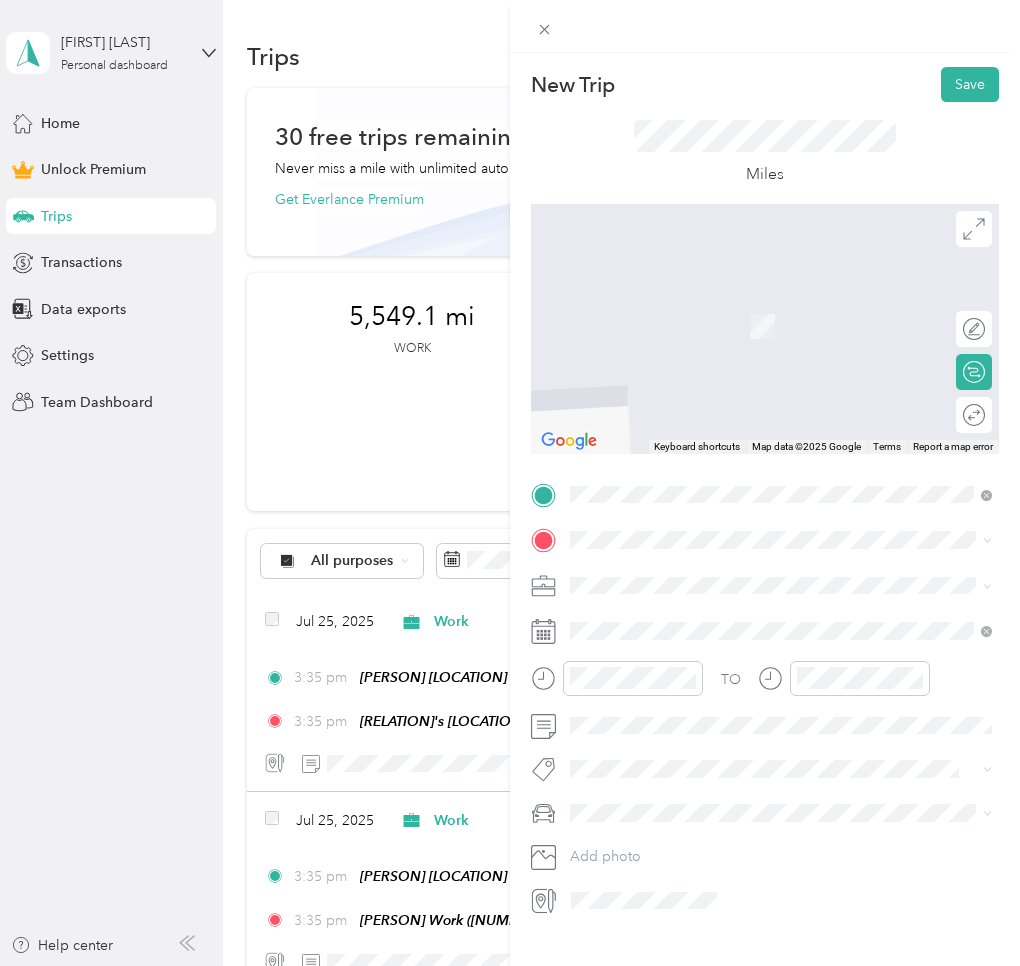drag, startPoint x: 627, startPoint y: 745, endPoint x: 612, endPoint y: 678, distance: 68.65858 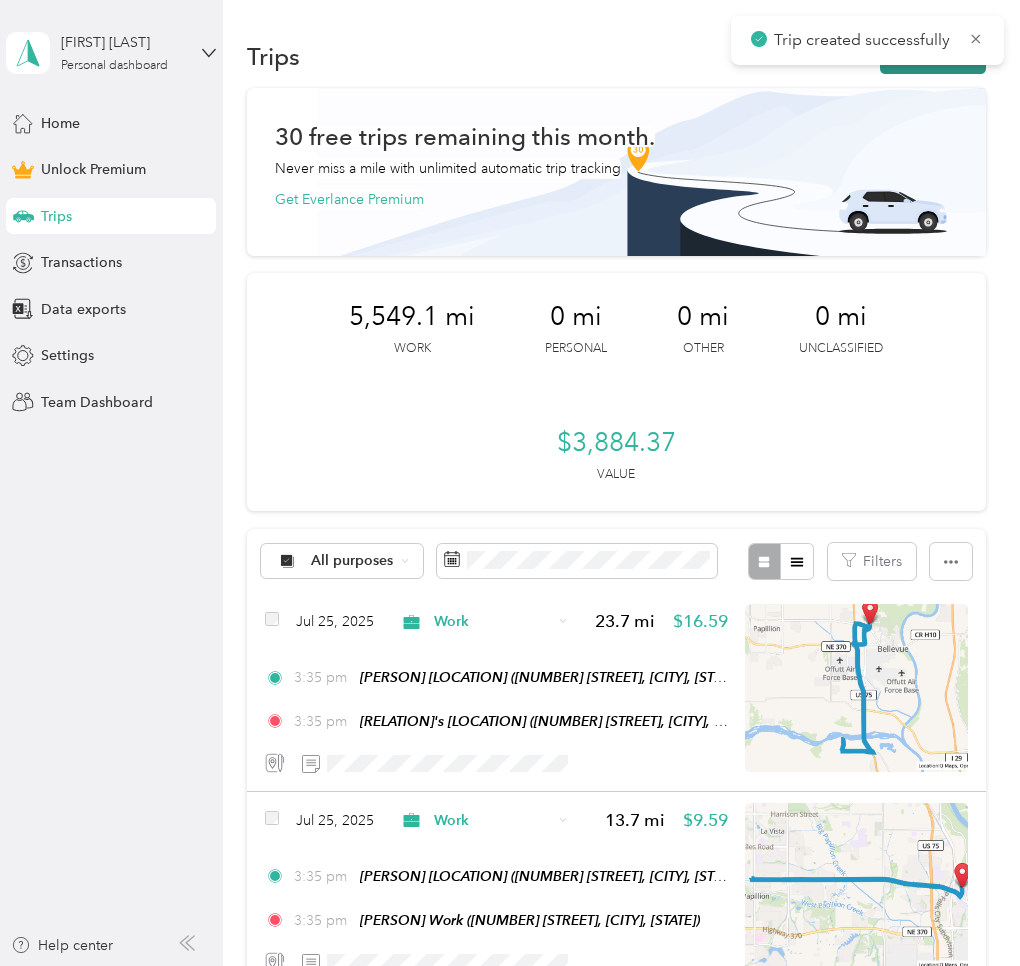 drag, startPoint x: 972, startPoint y: 29, endPoint x: 968, endPoint y: 48, distance: 19.416489 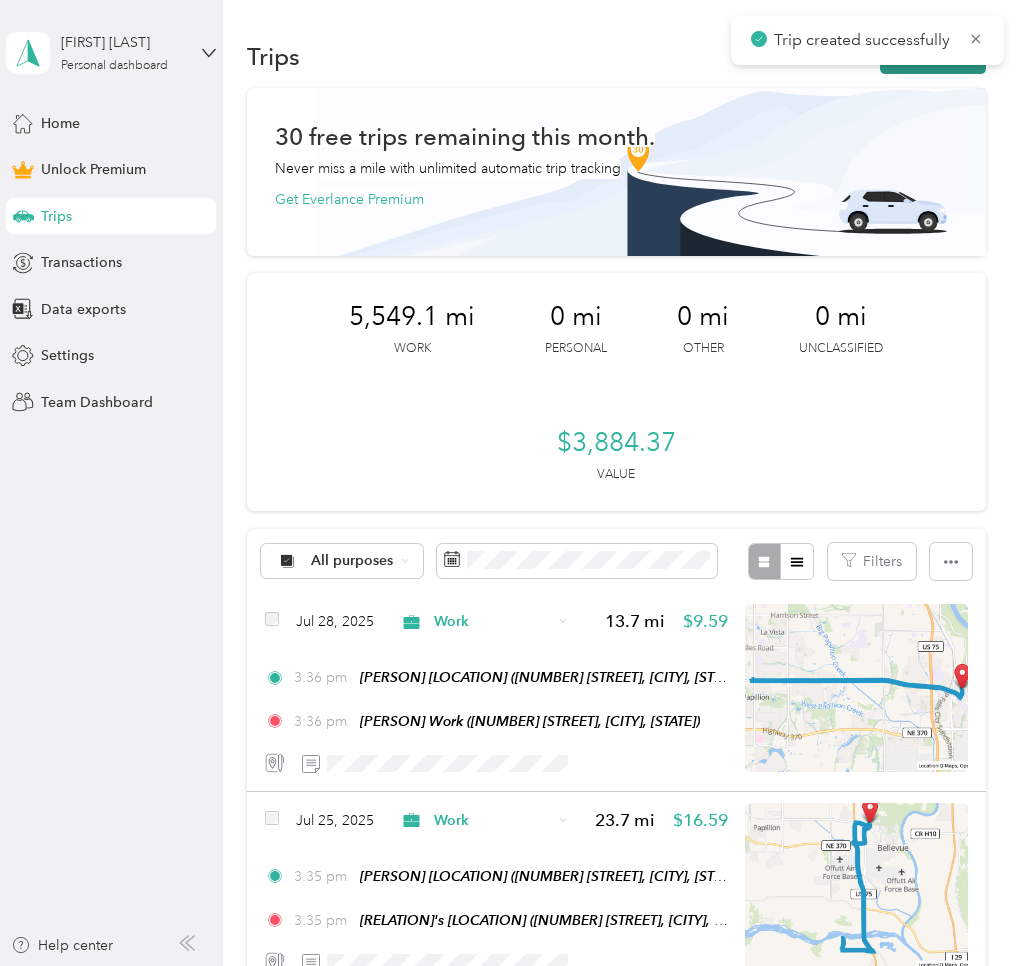 drag, startPoint x: 974, startPoint y: 36, endPoint x: 959, endPoint y: 50, distance: 20.518284 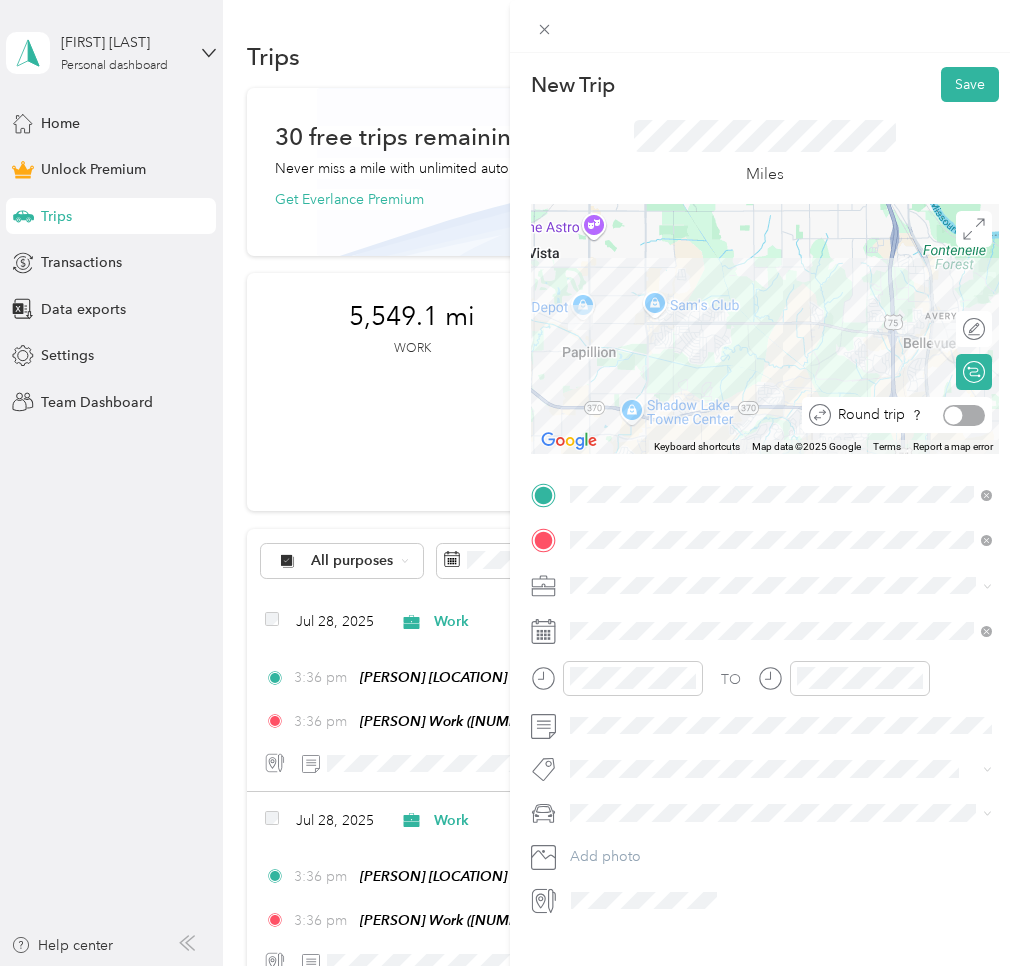 drag, startPoint x: 975, startPoint y: 419, endPoint x: 965, endPoint y: 423, distance: 10.770329 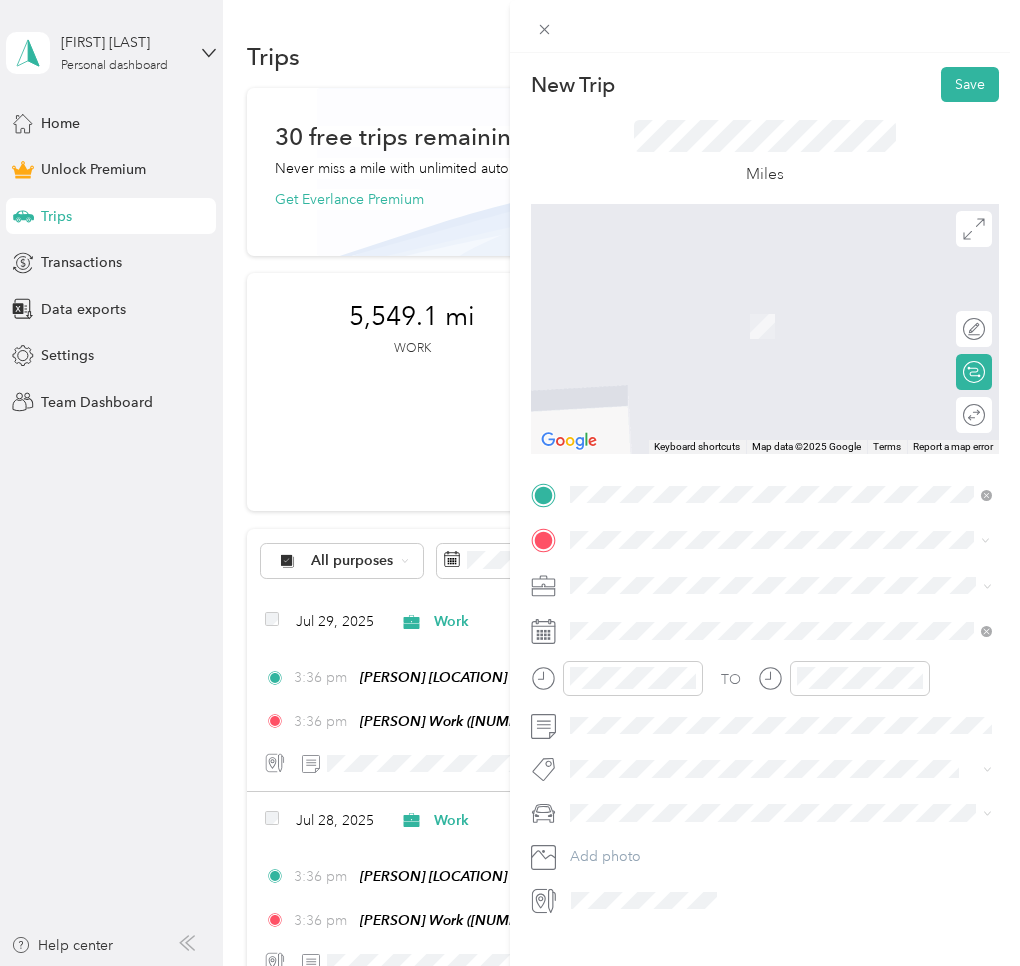 drag, startPoint x: 645, startPoint y: 741, endPoint x: 627, endPoint y: 666, distance: 77.12976 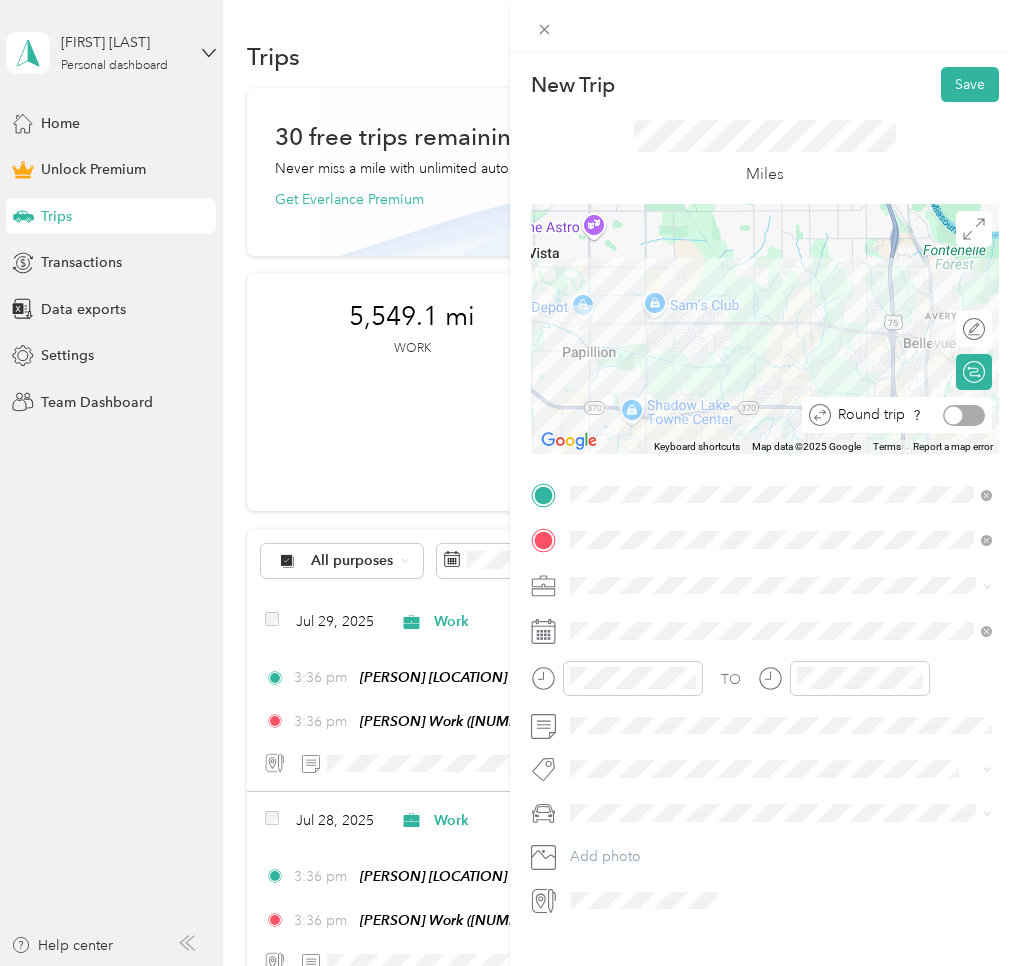 drag, startPoint x: 972, startPoint y: 414, endPoint x: 959, endPoint y: 416, distance: 13.152946 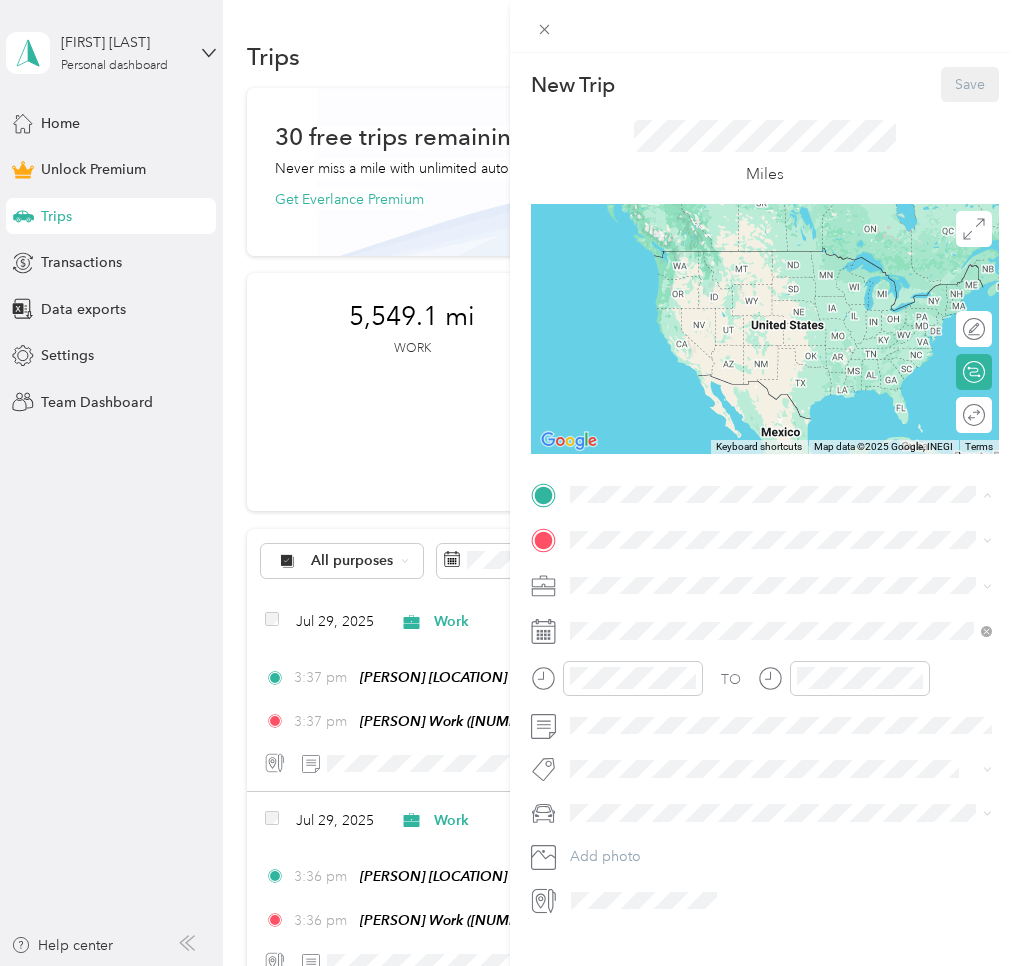 drag, startPoint x: 621, startPoint y: 578, endPoint x: 607, endPoint y: 561, distance: 22.022715 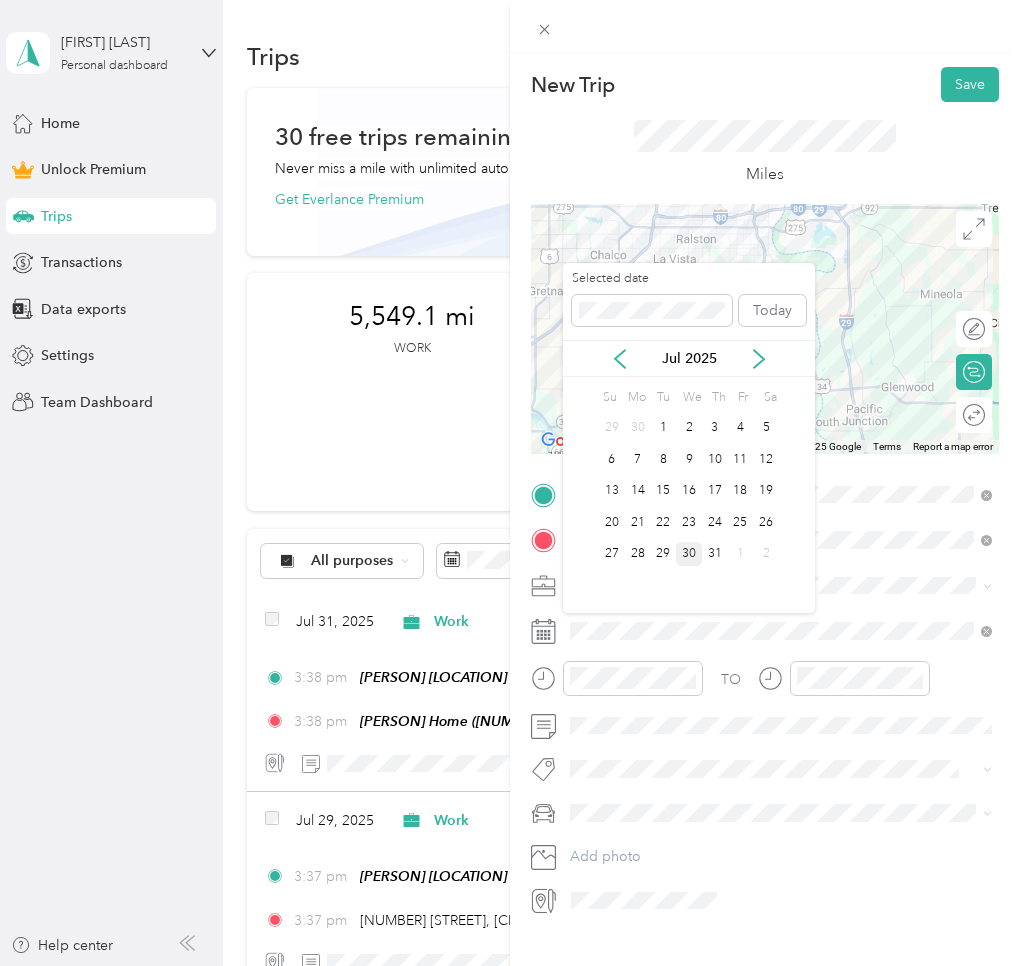 drag, startPoint x: 693, startPoint y: 548, endPoint x: 709, endPoint y: 532, distance: 22.627417 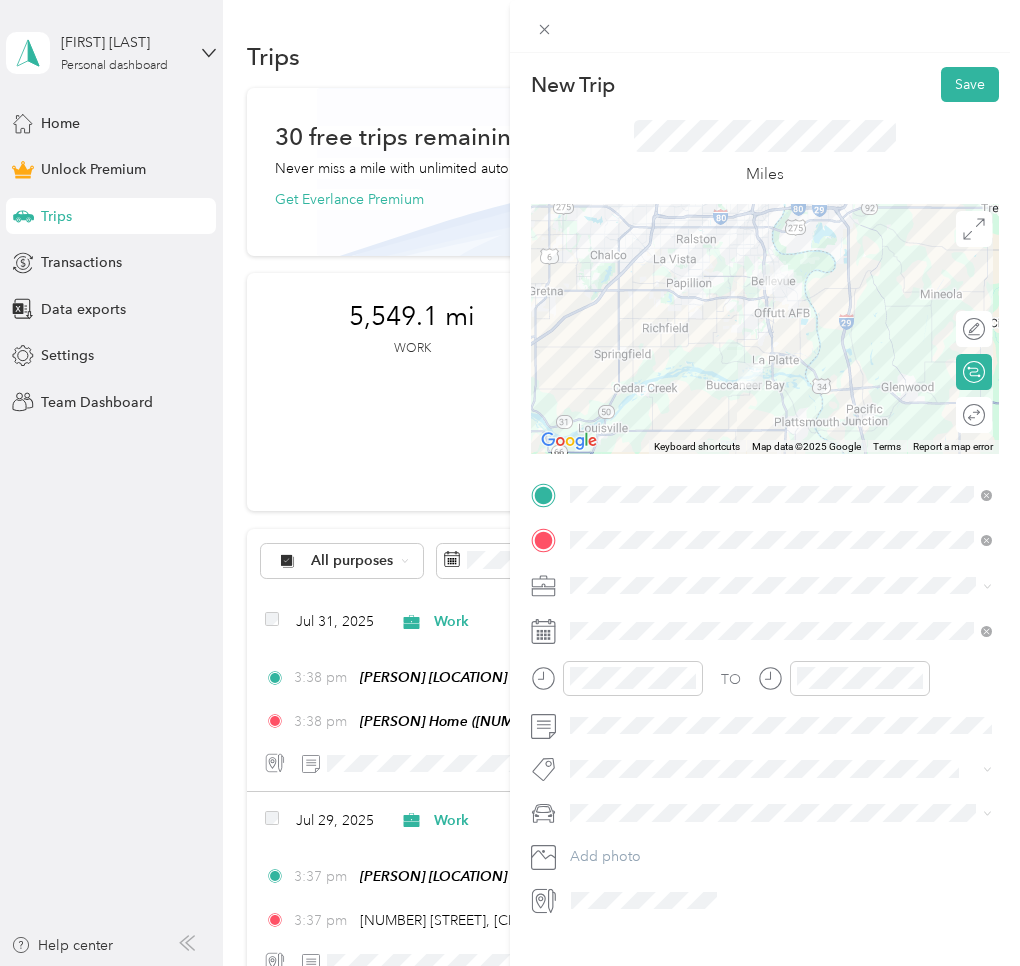 drag, startPoint x: 986, startPoint y: 433, endPoint x: 973, endPoint y: 419, distance: 19.104973 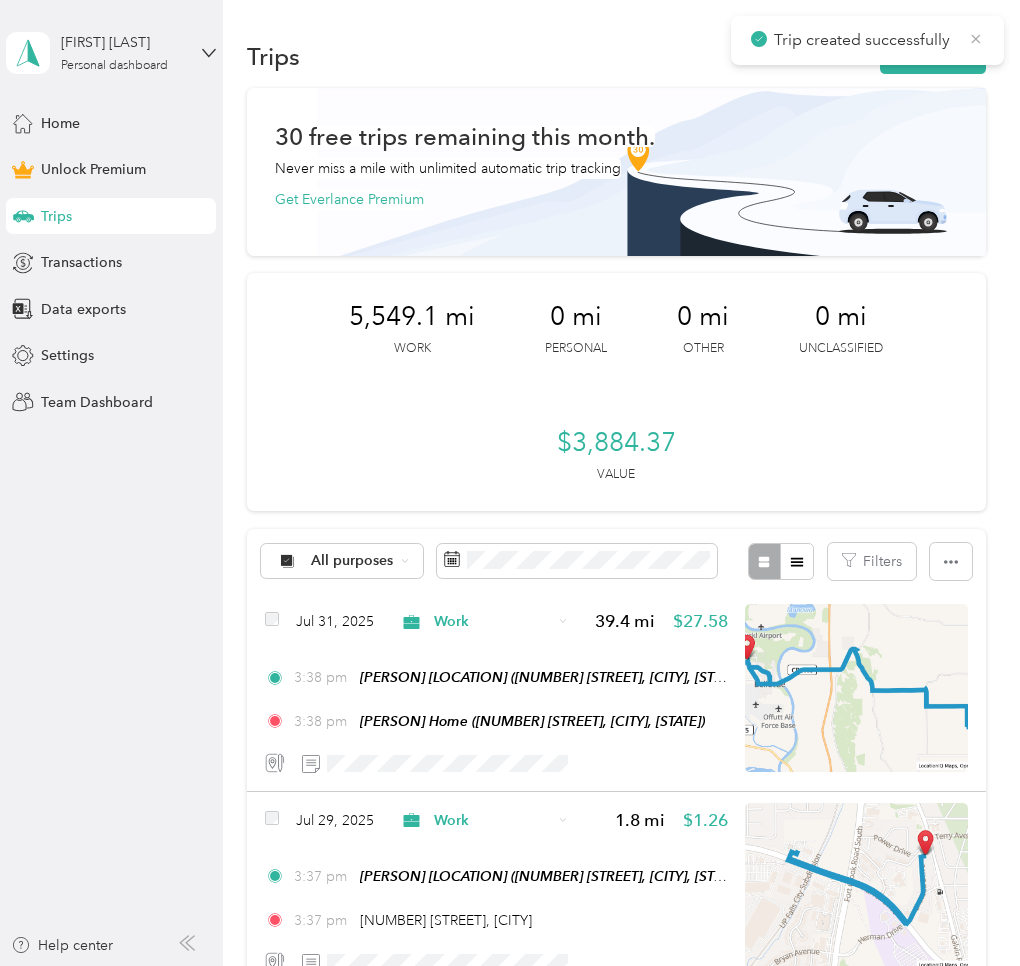 drag, startPoint x: 976, startPoint y: 33, endPoint x: 963, endPoint y: 42, distance: 15.811388 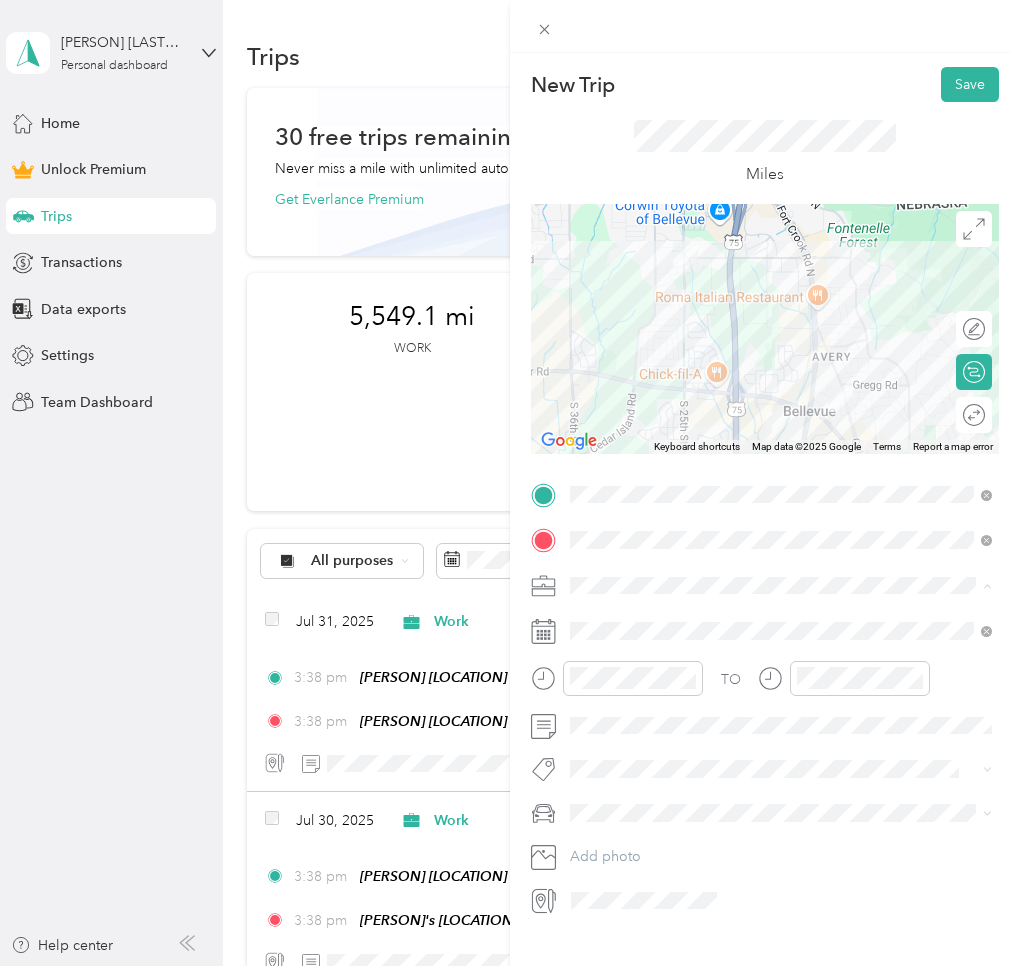 scroll, scrollTop: 0, scrollLeft: 0, axis: both 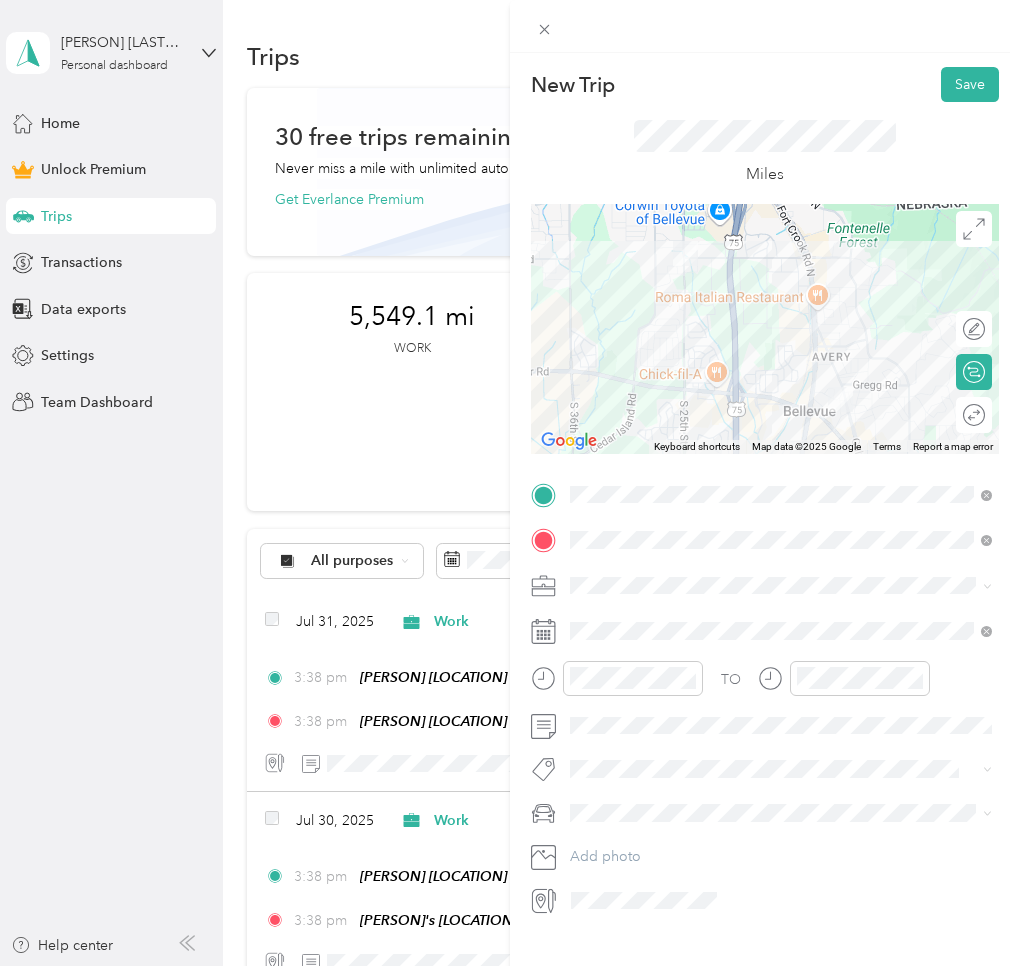 click on "Work" at bounding box center (781, 616) 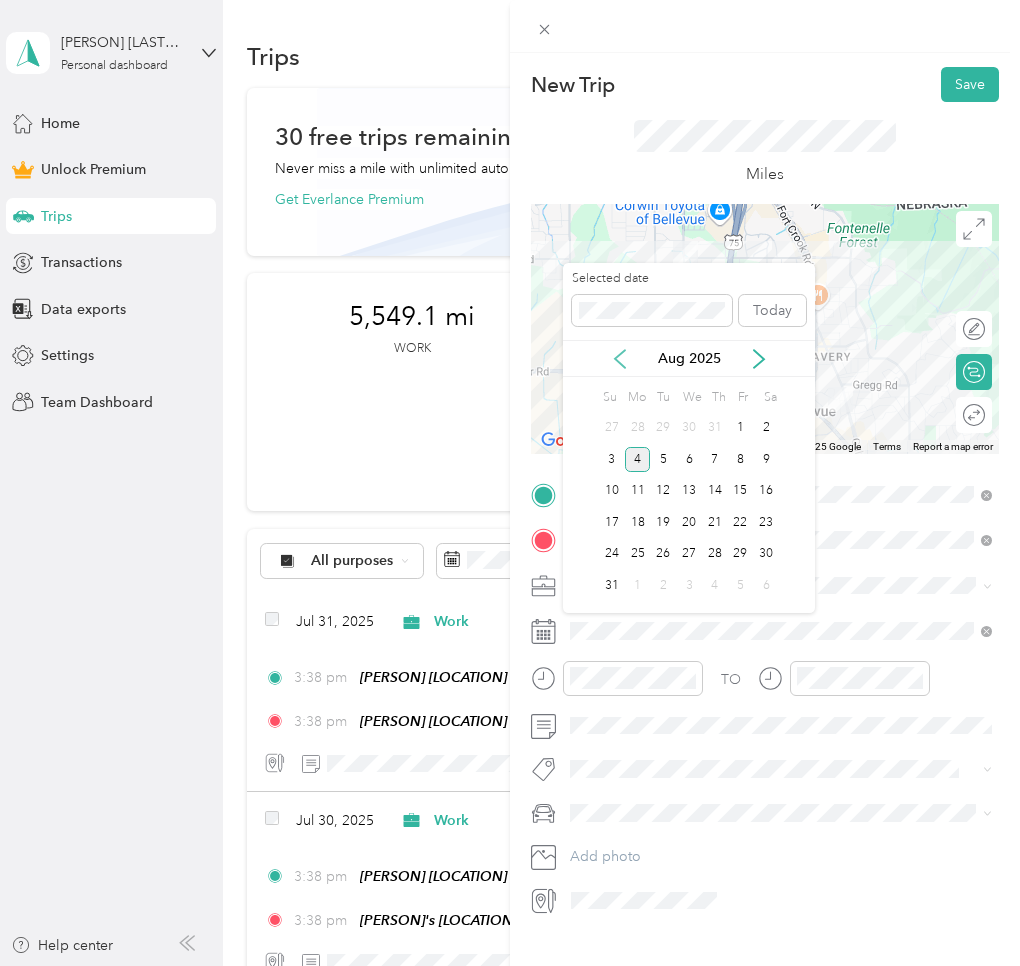 click 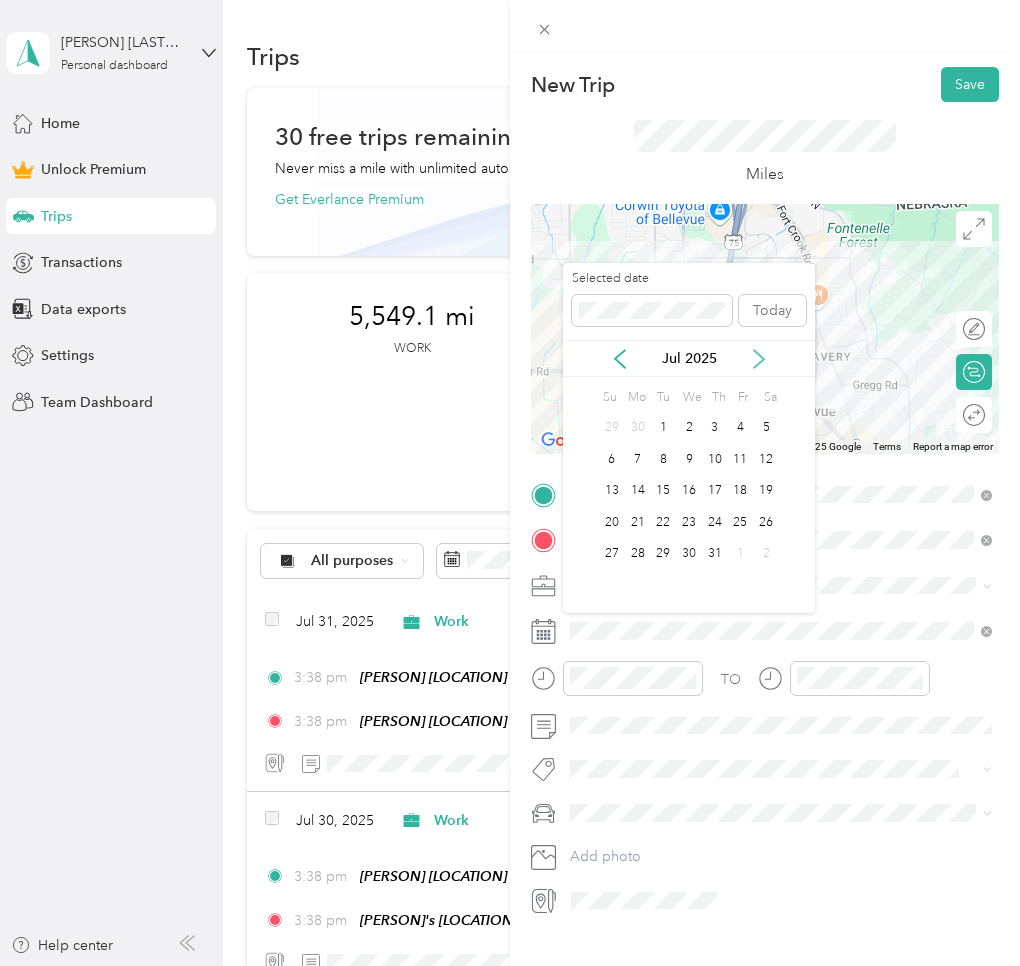 click 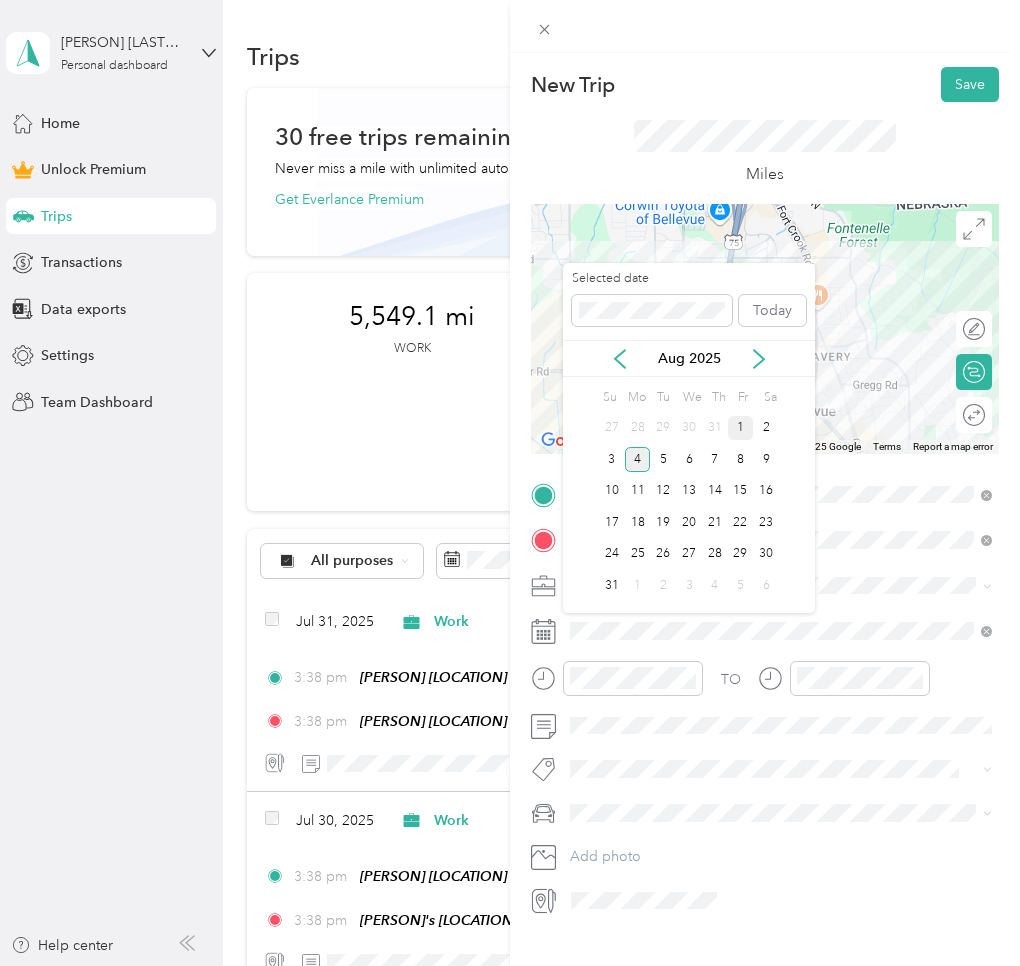 click on "1" at bounding box center (741, 428) 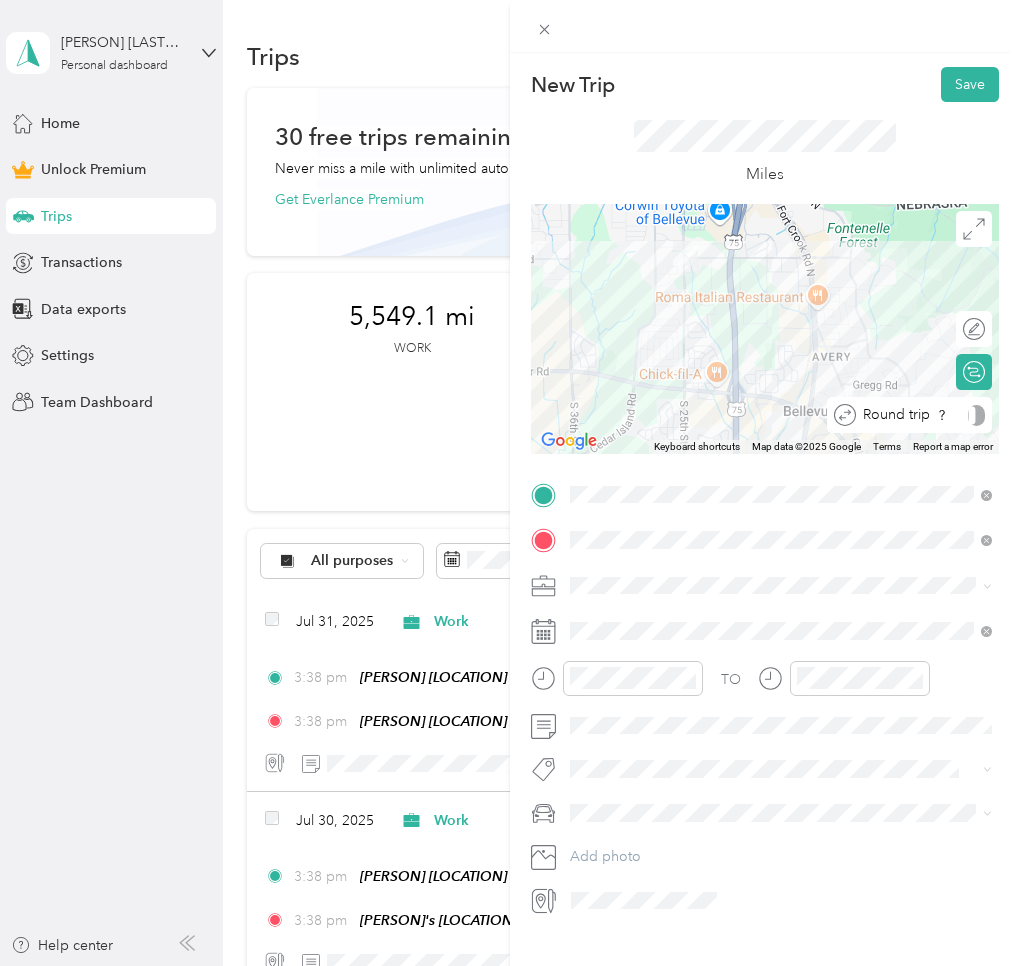 click at bounding box center (976, 415) 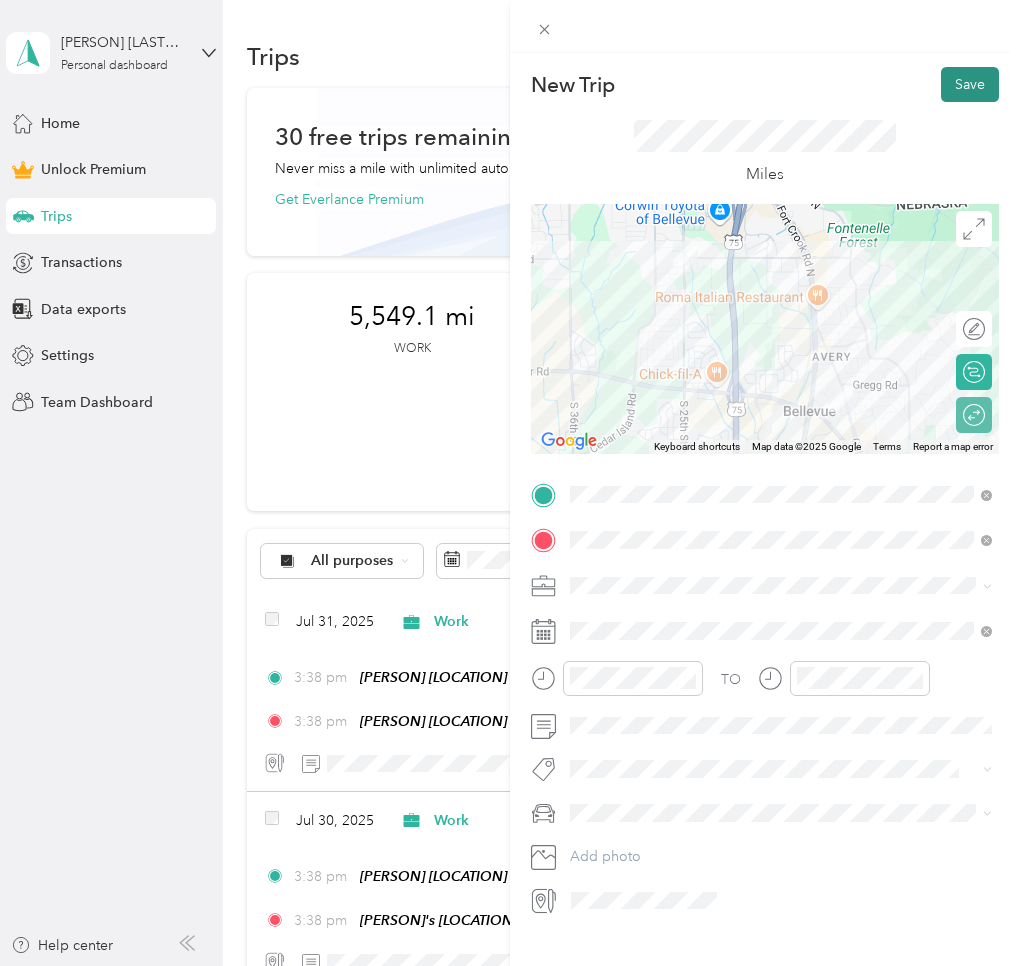 click on "Save" at bounding box center [970, 84] 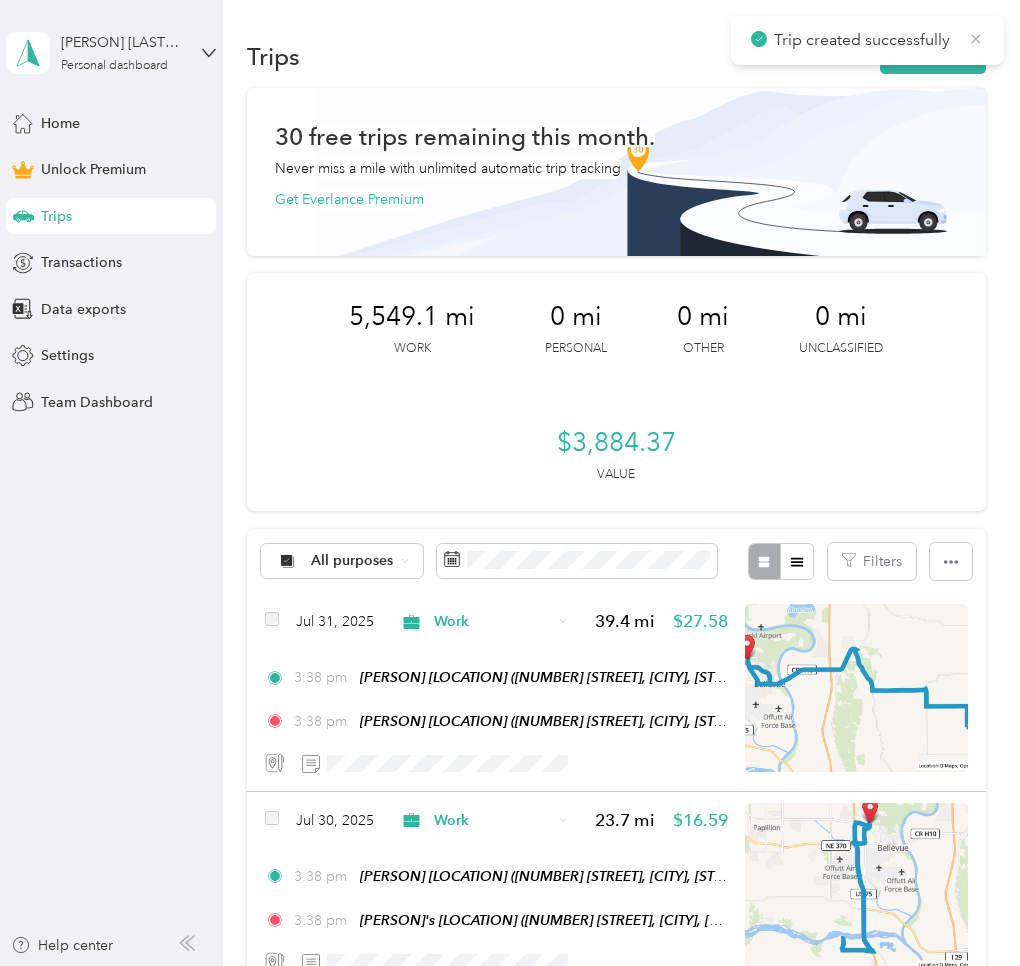 click 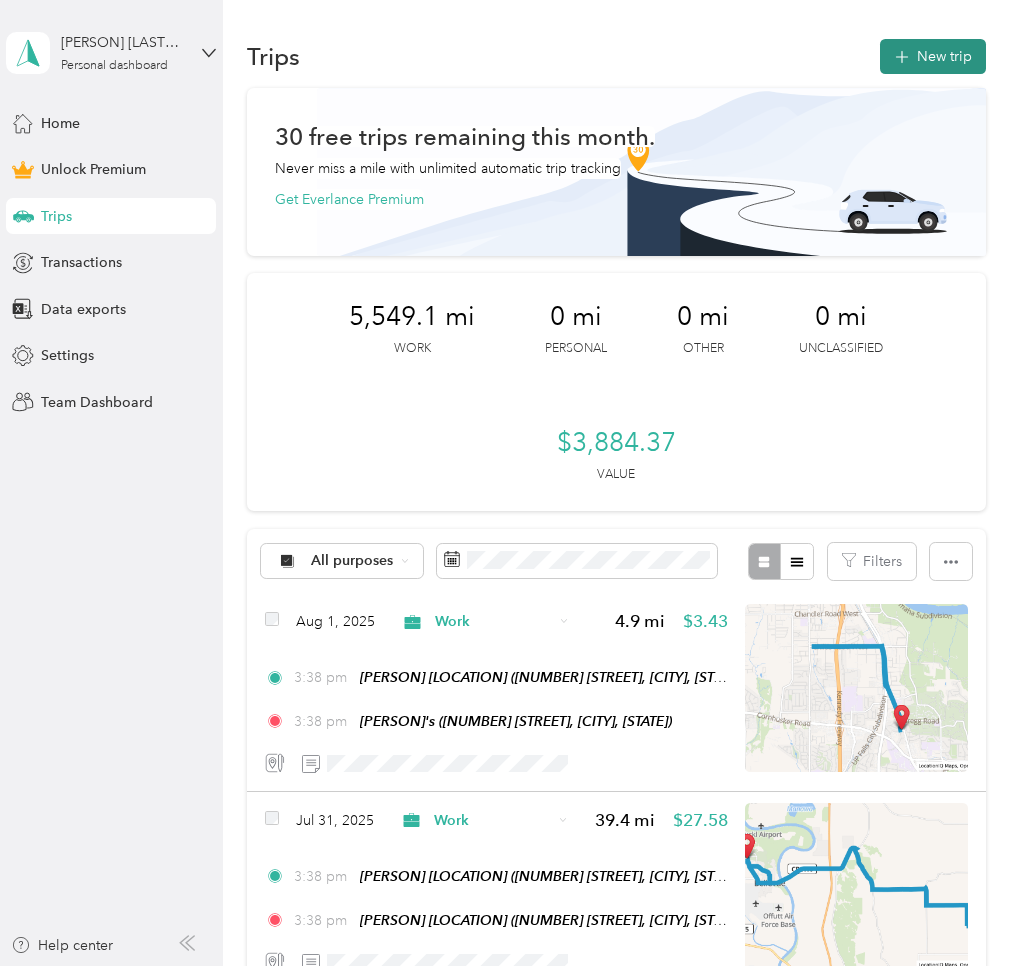 click on "New trip" at bounding box center [933, 56] 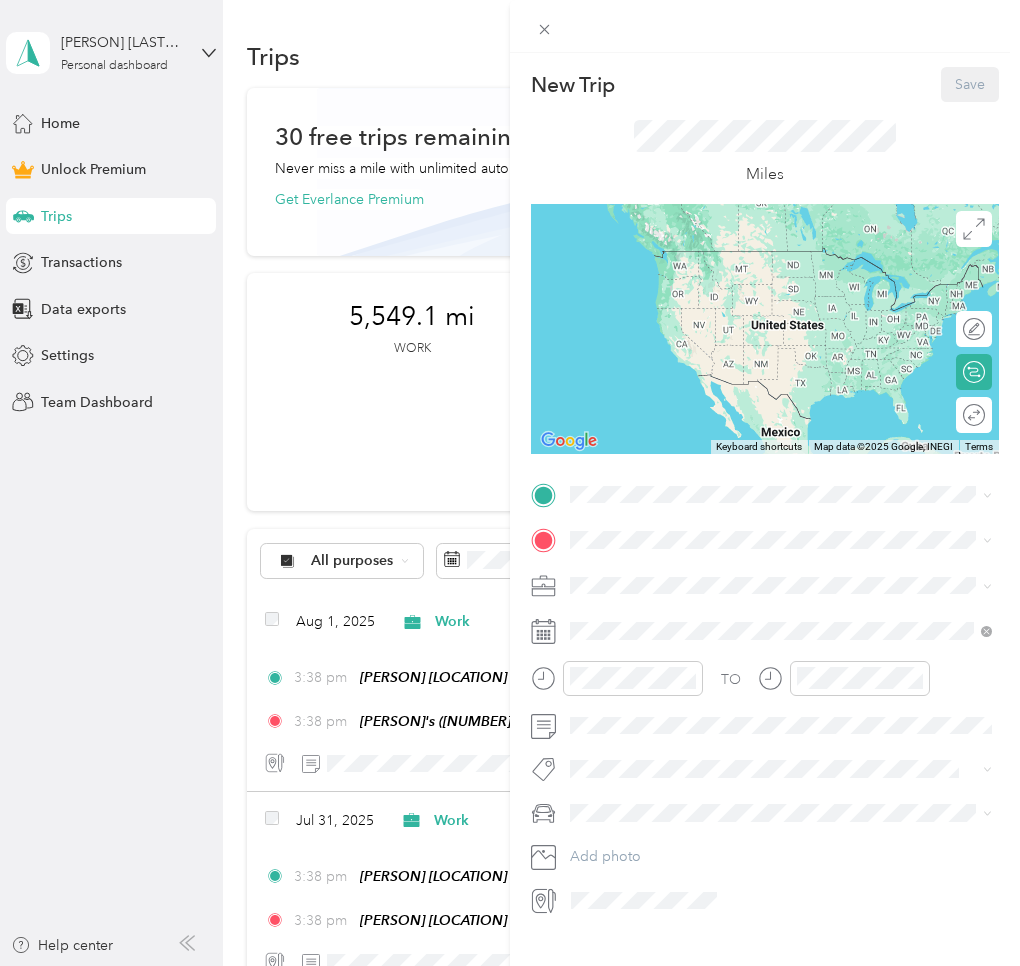 click on "[PERSON]  Home [NUMBER] [STREET], [POSTAL_CODE], [CITY], [STATE], [COUNTRY]" at bounding box center (797, 596) 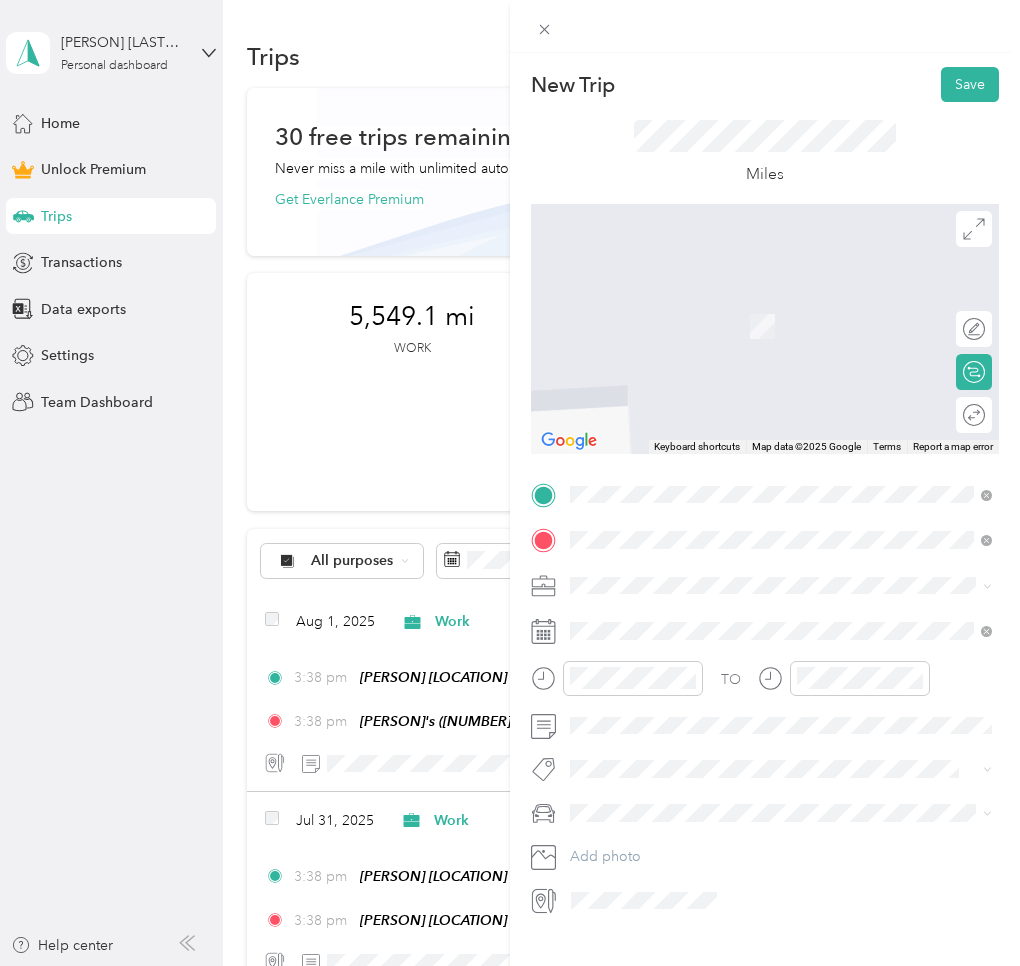 click on "1000 California Street
Omaha, Nebraska 68102, United States" at bounding box center (752, 620) 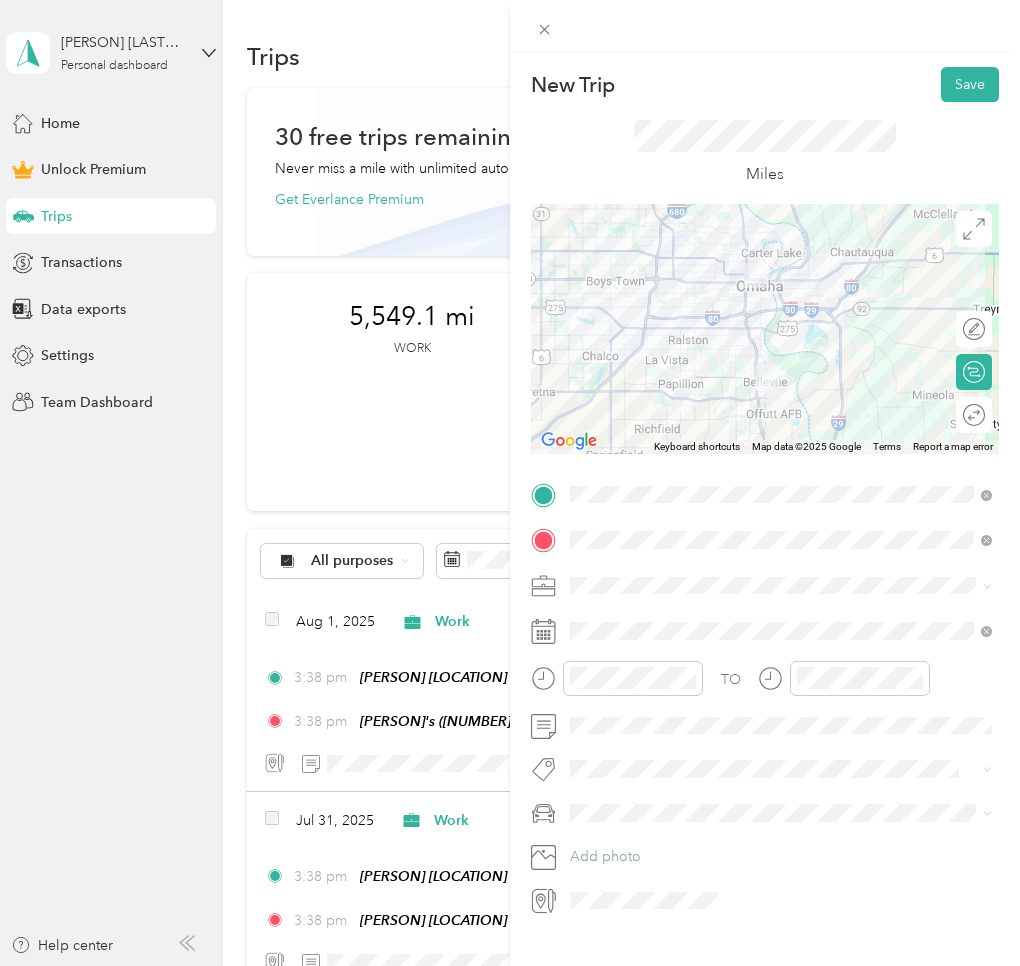 click on "Work" at bounding box center (781, 618) 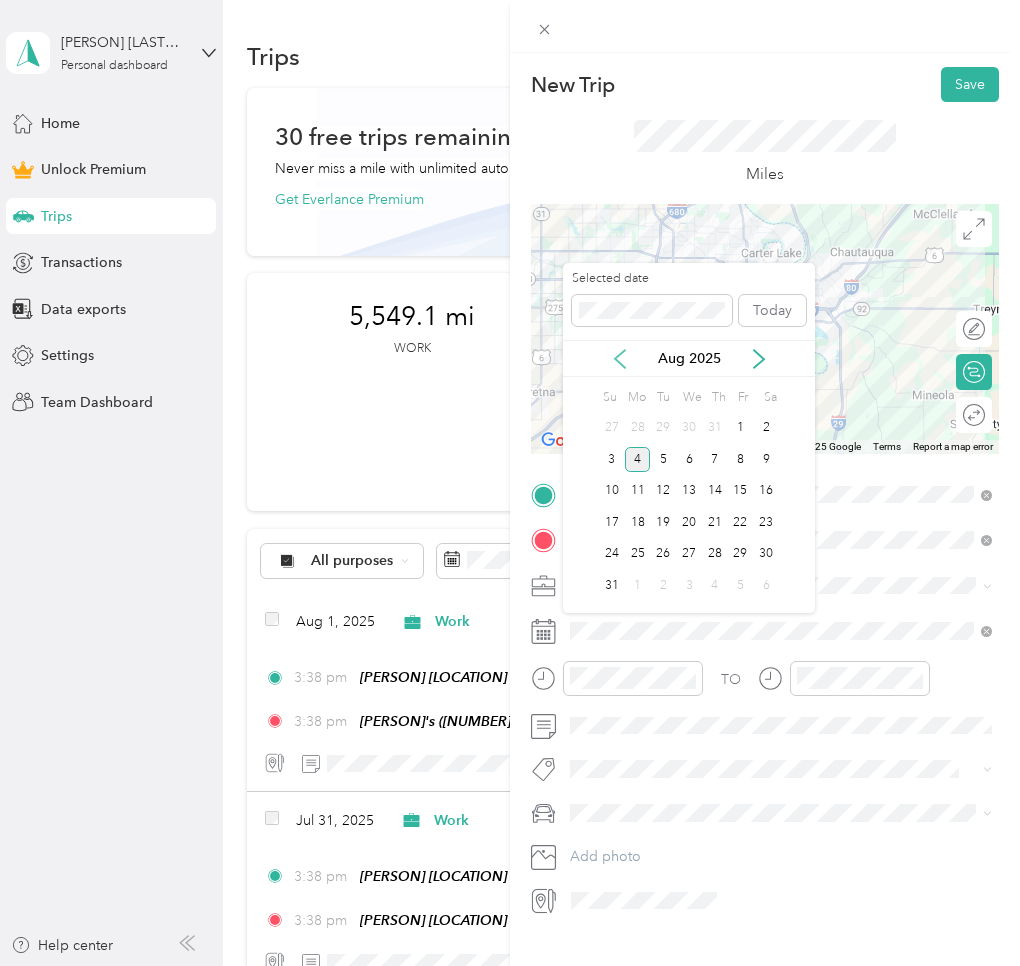 click 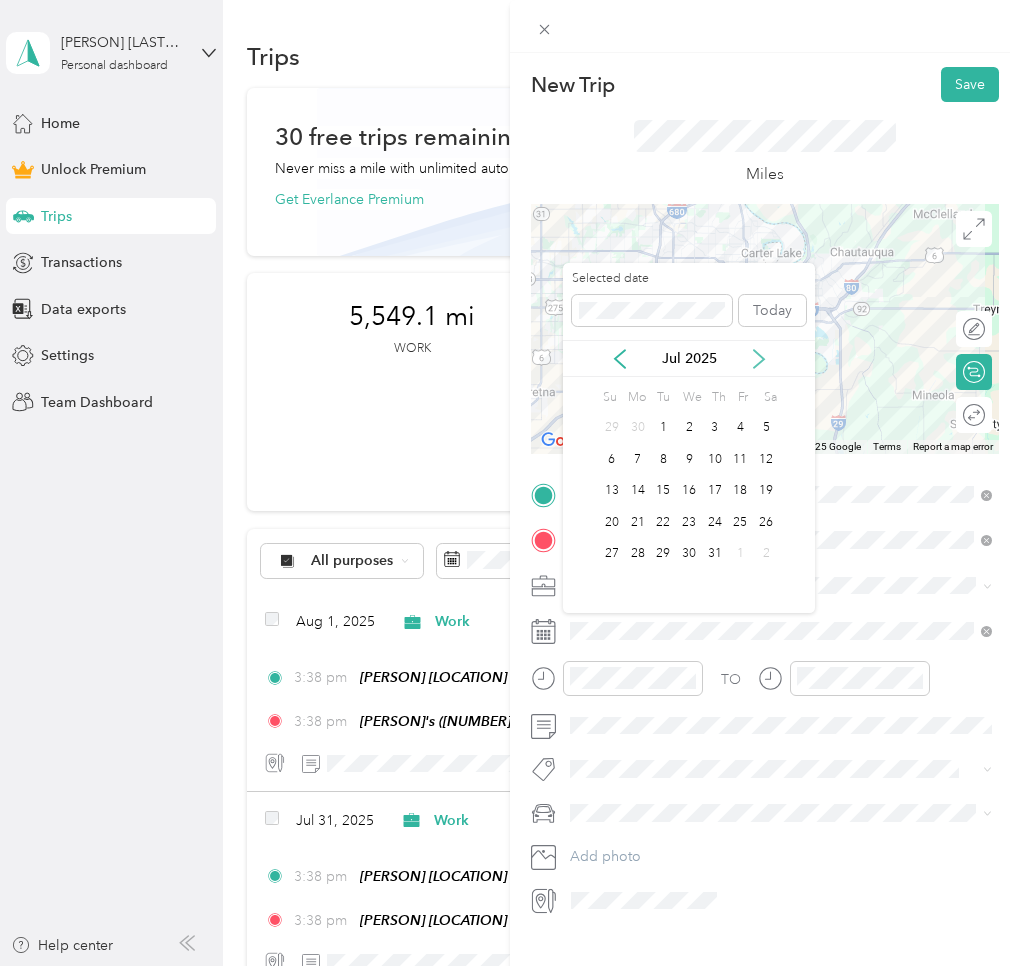 click 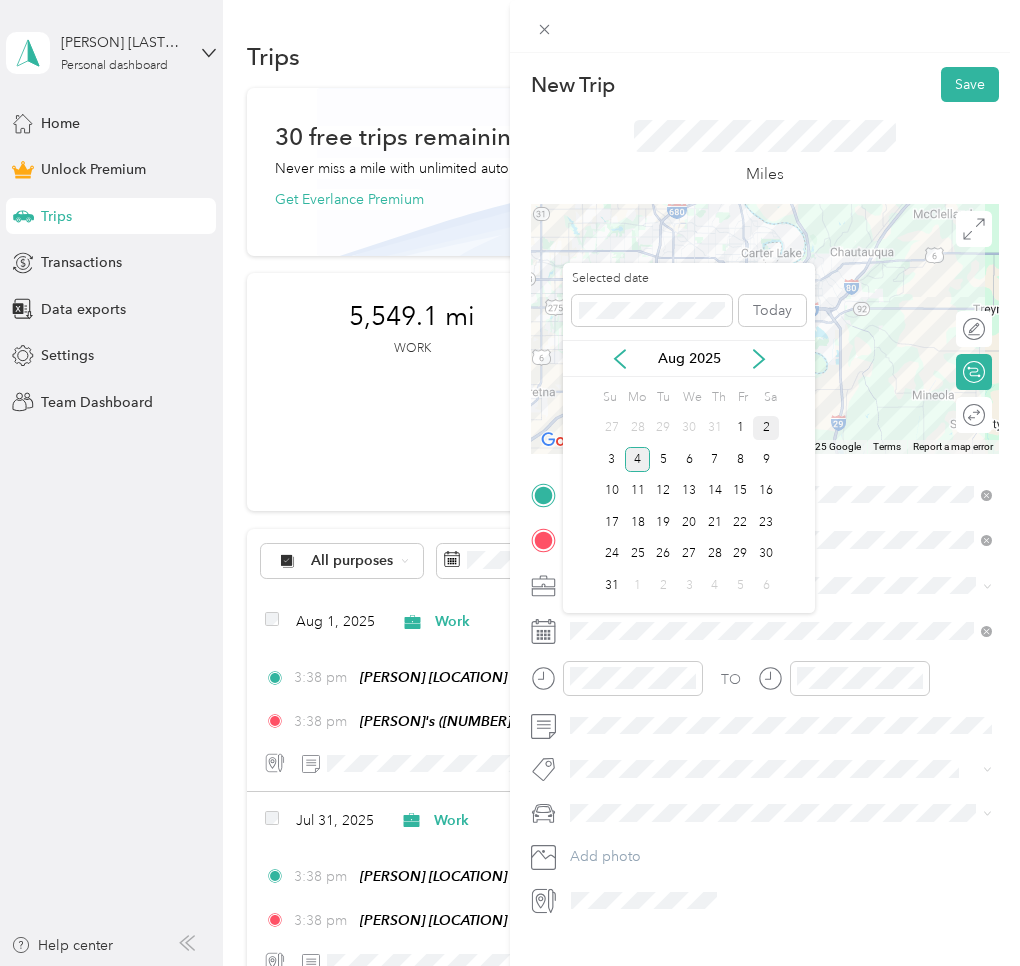 click on "2" at bounding box center [766, 428] 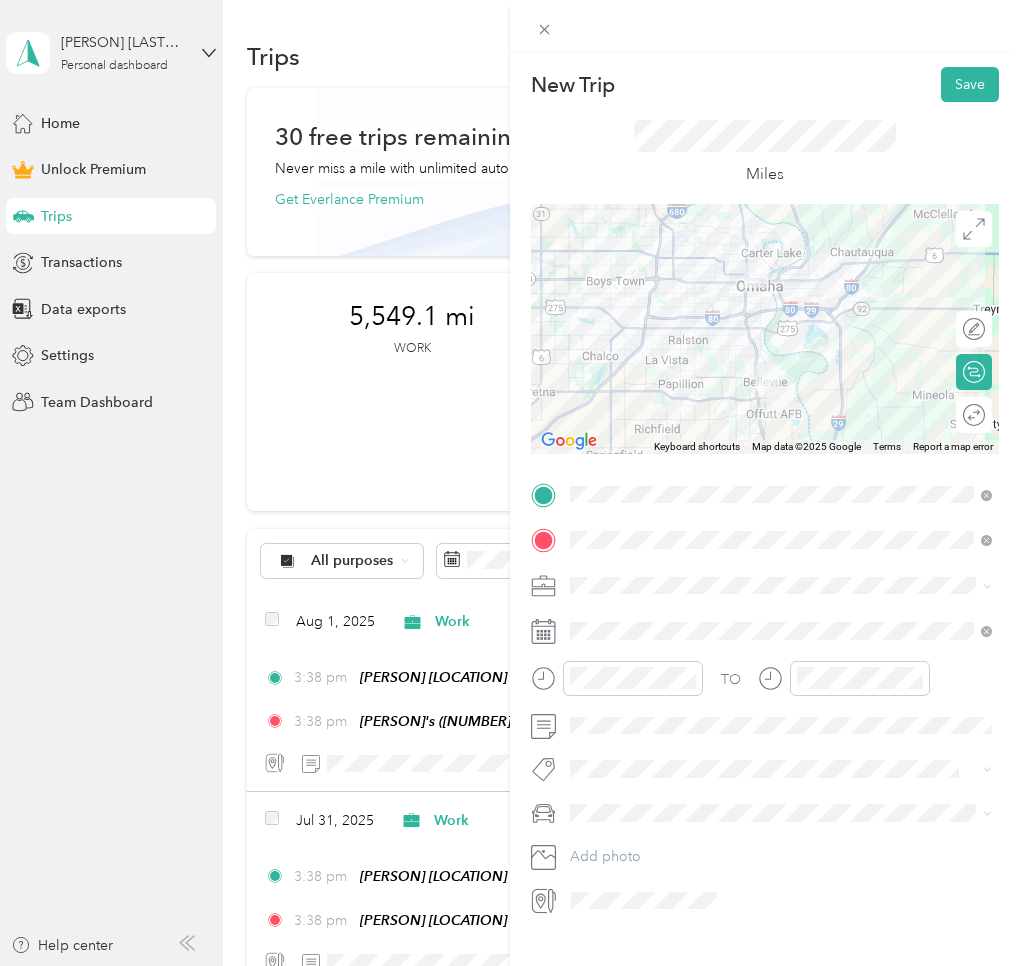 click on "Round trip" at bounding box center [974, 415] 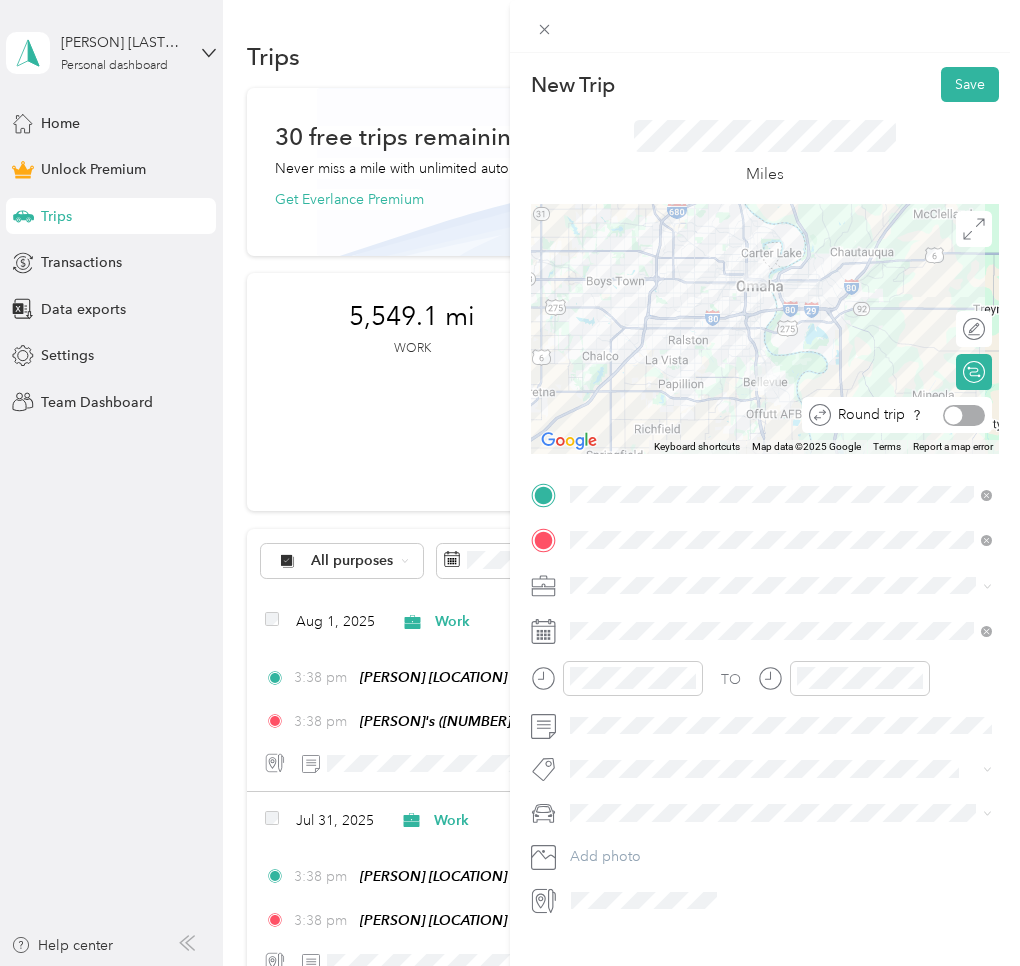 click at bounding box center (964, 415) 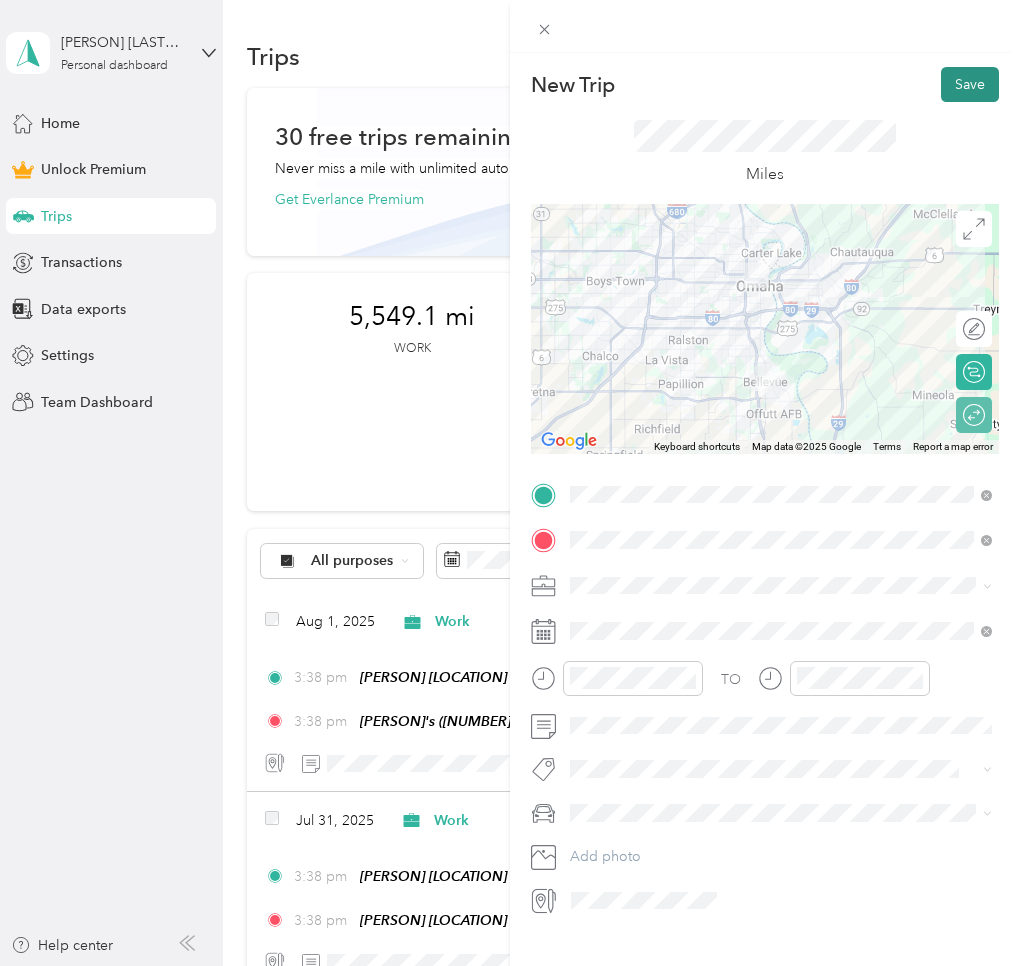 click on "Save" at bounding box center [970, 84] 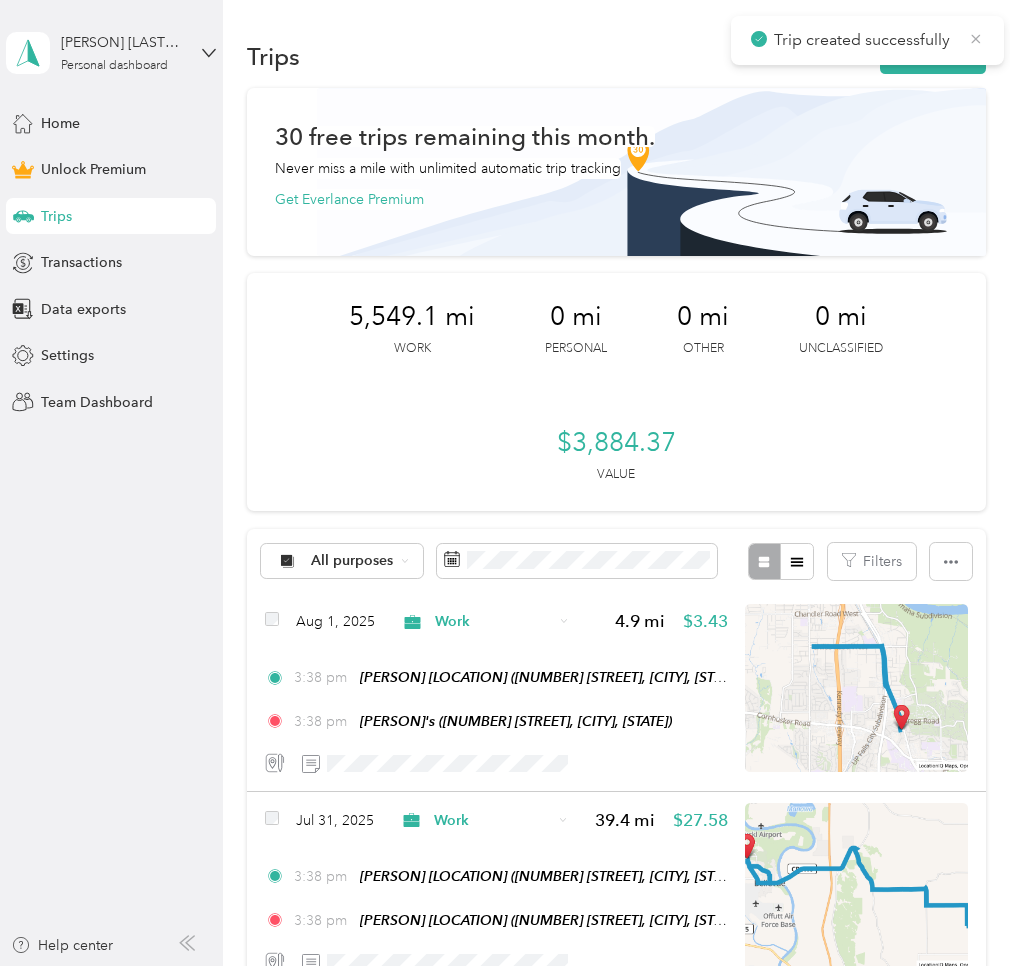 click on "Trip created successfully" at bounding box center (867, 40) 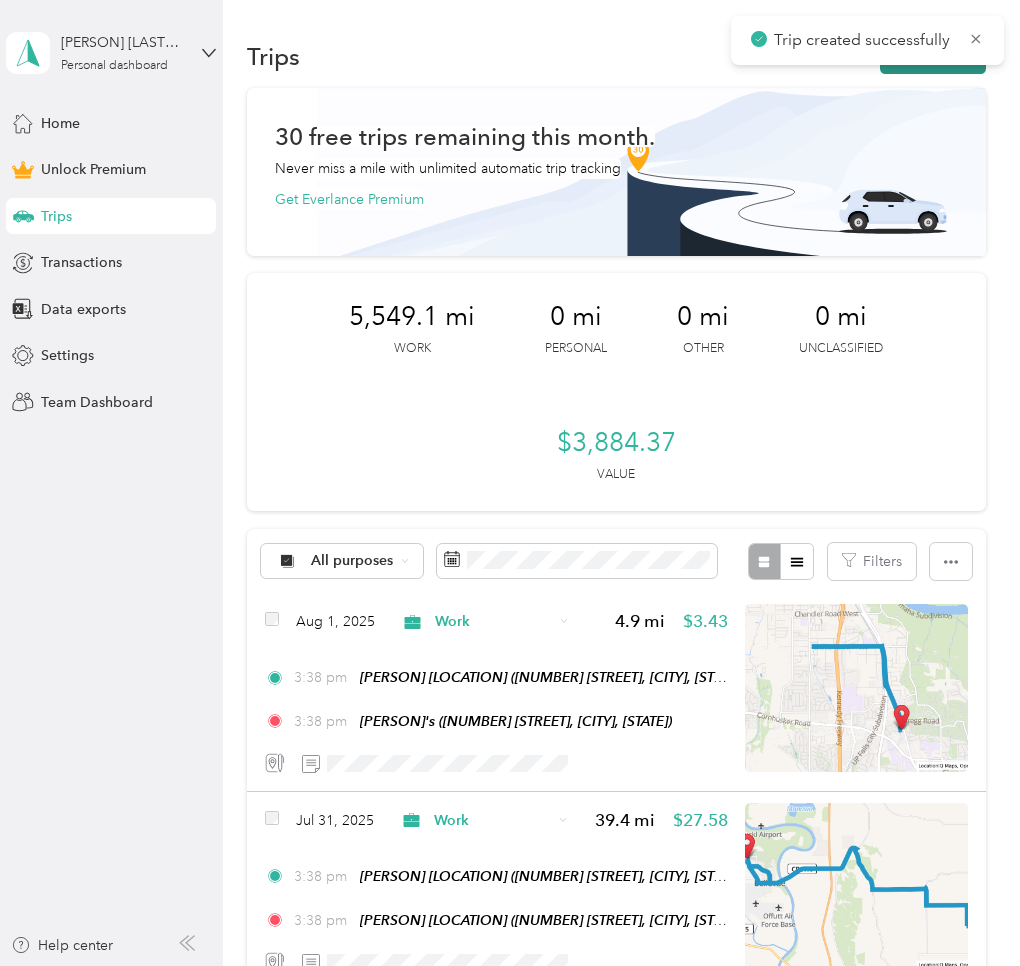 click 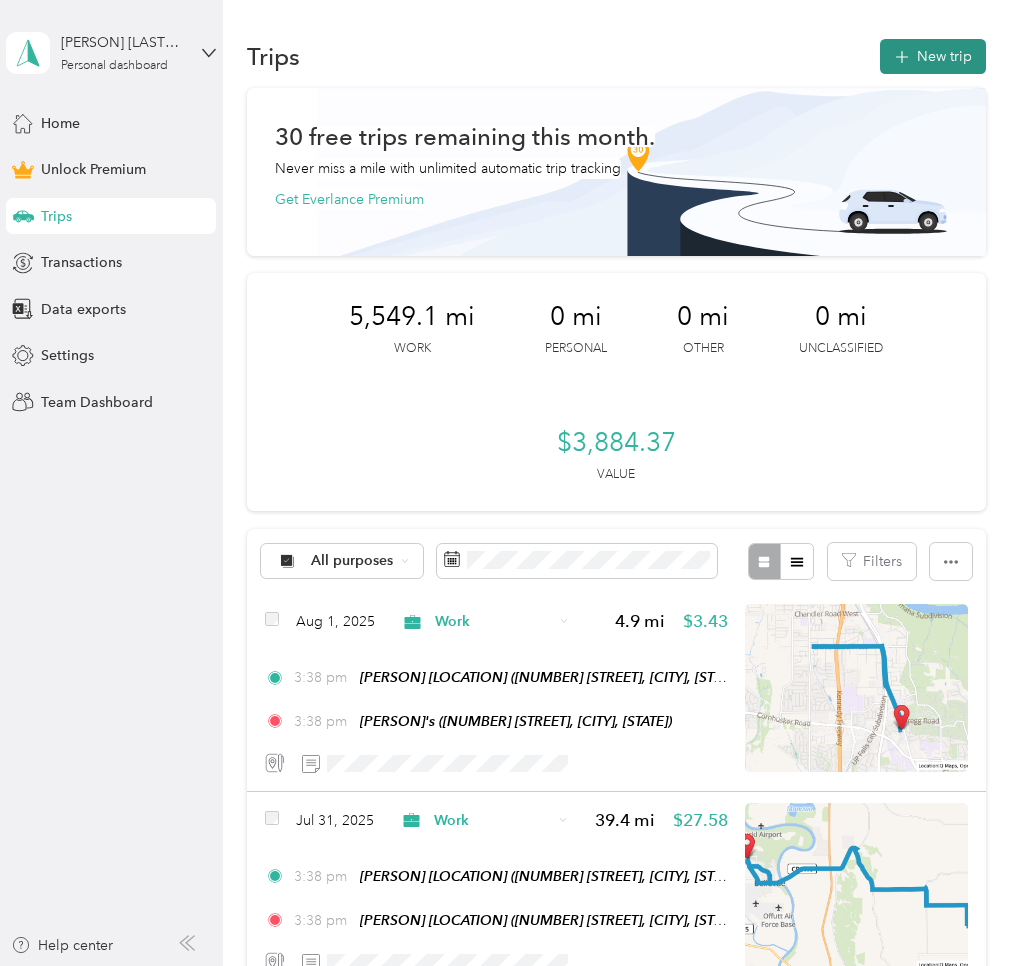 click on "New trip" at bounding box center [933, 56] 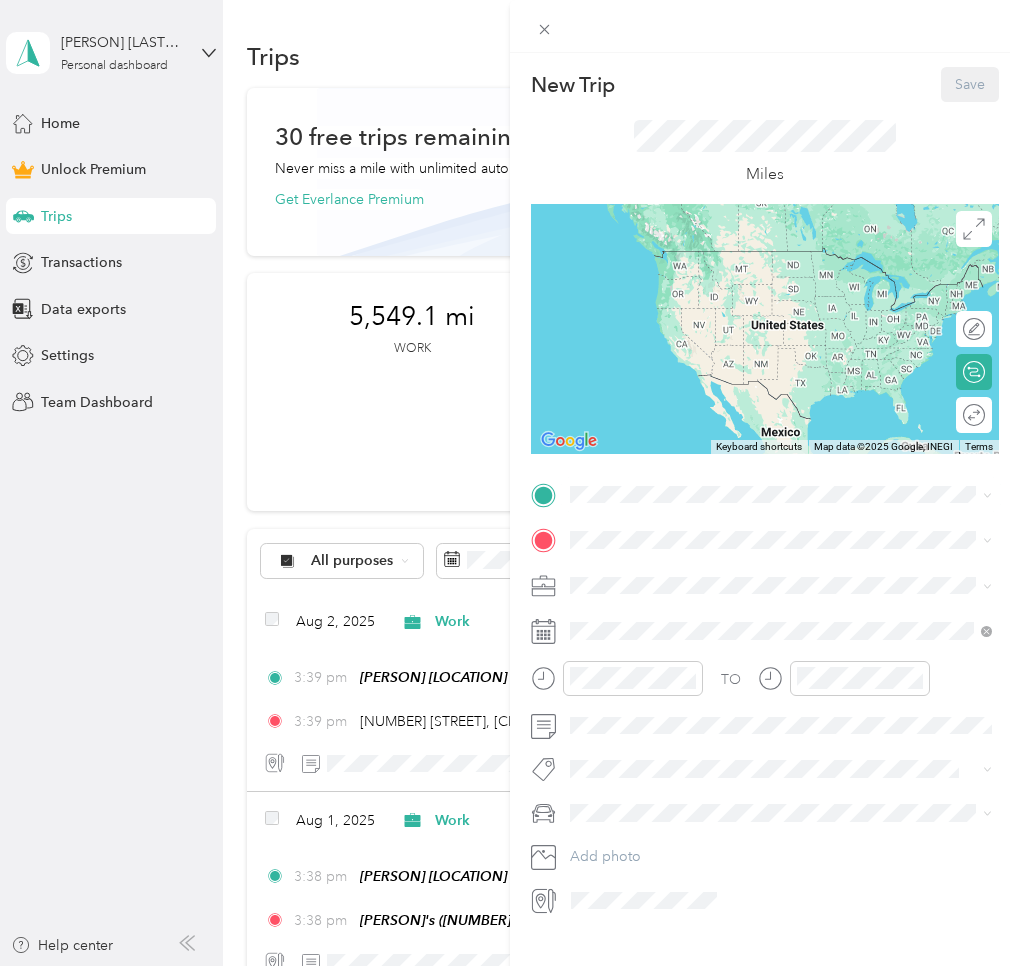 click on "[NAME]  Home" at bounding box center [685, 573] 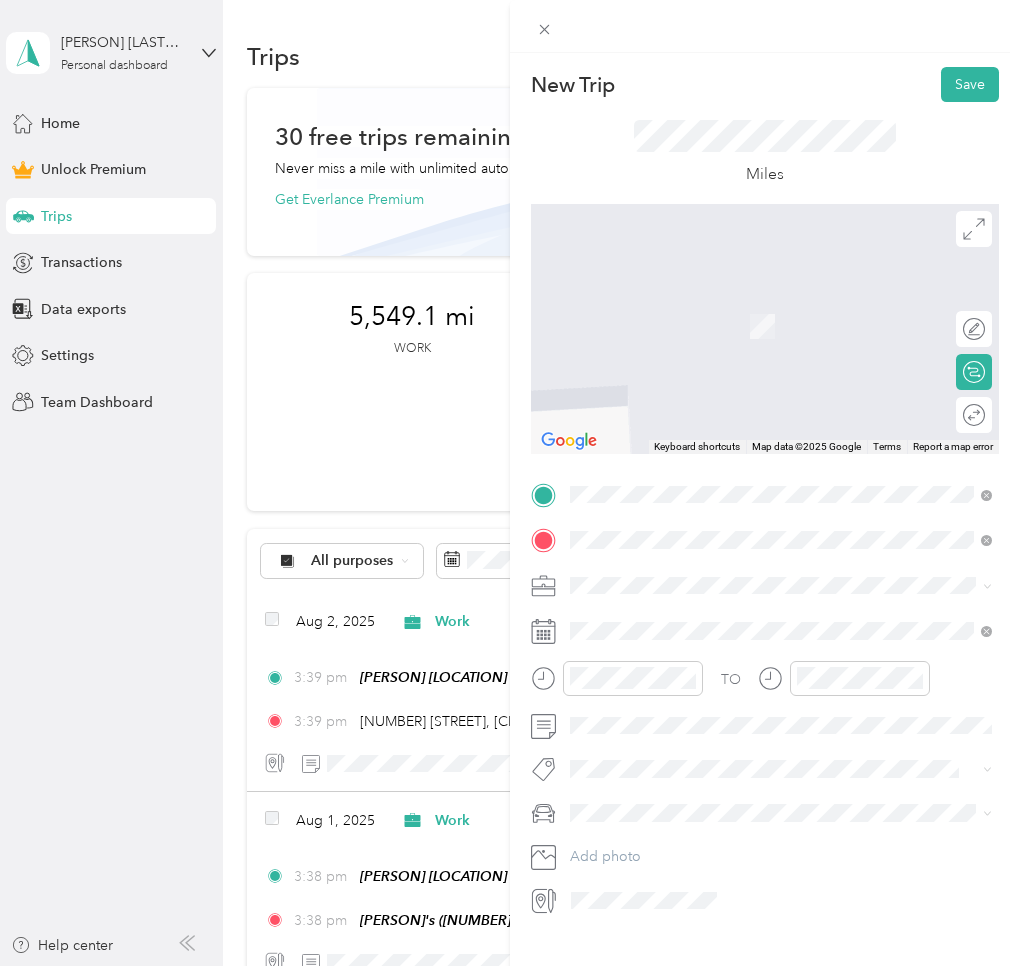 click on "[NAME] Work [NUMBER] [STREET], [POSTAL_CODE], [CITY], [STATE]" at bounding box center [797, 809] 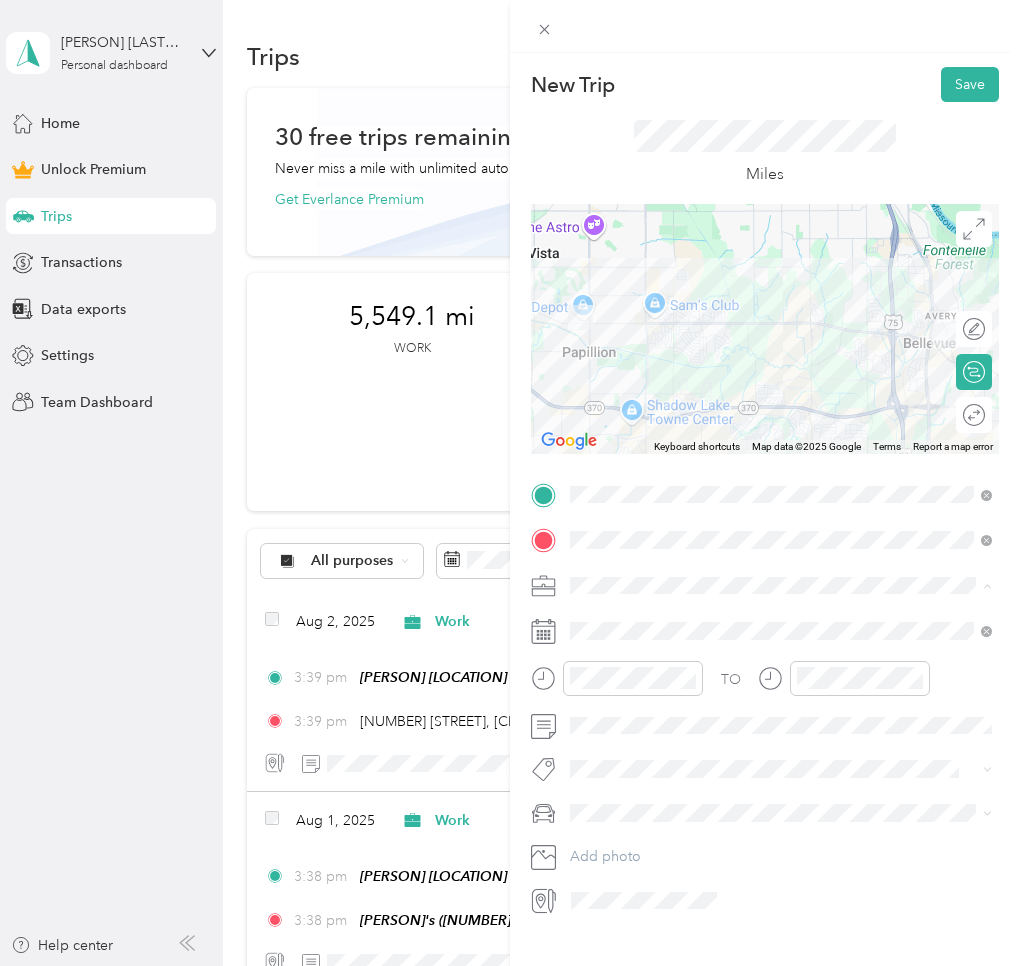 click on "Work" at bounding box center (594, 620) 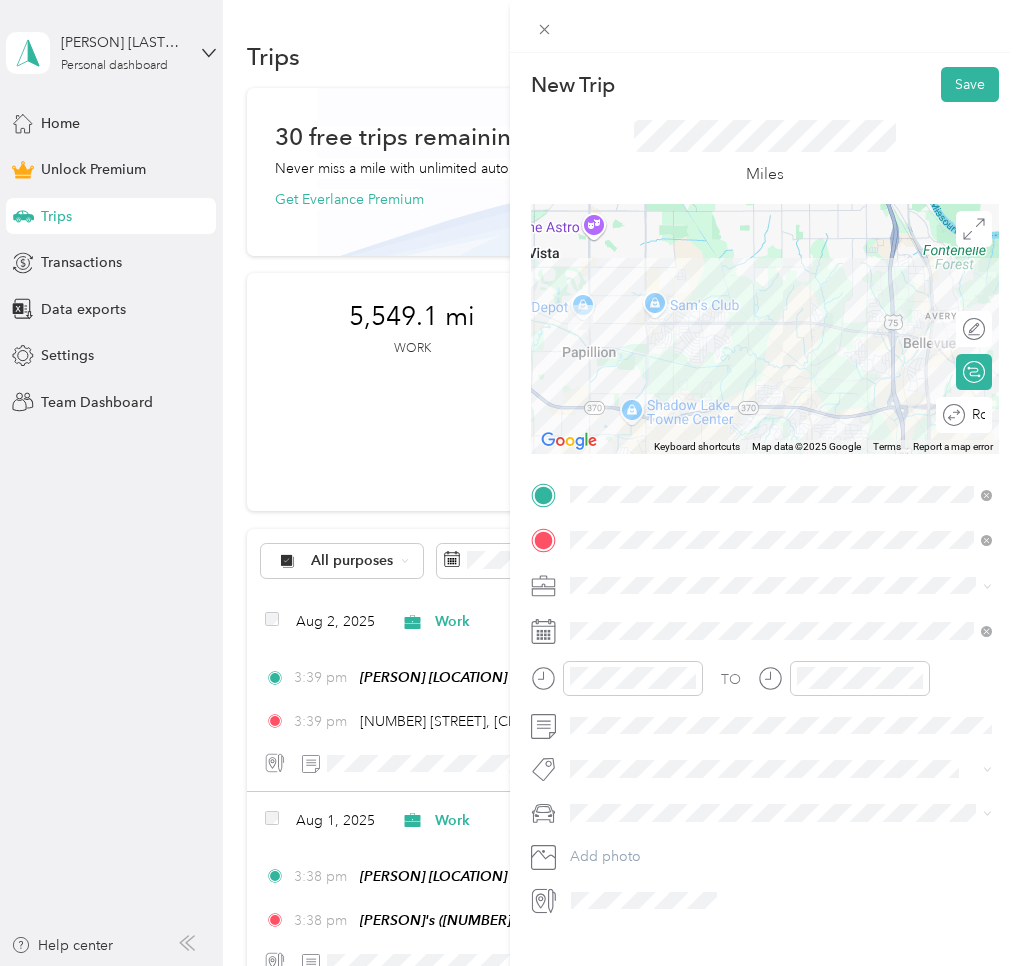 click on "Round trip" at bounding box center [975, 415] 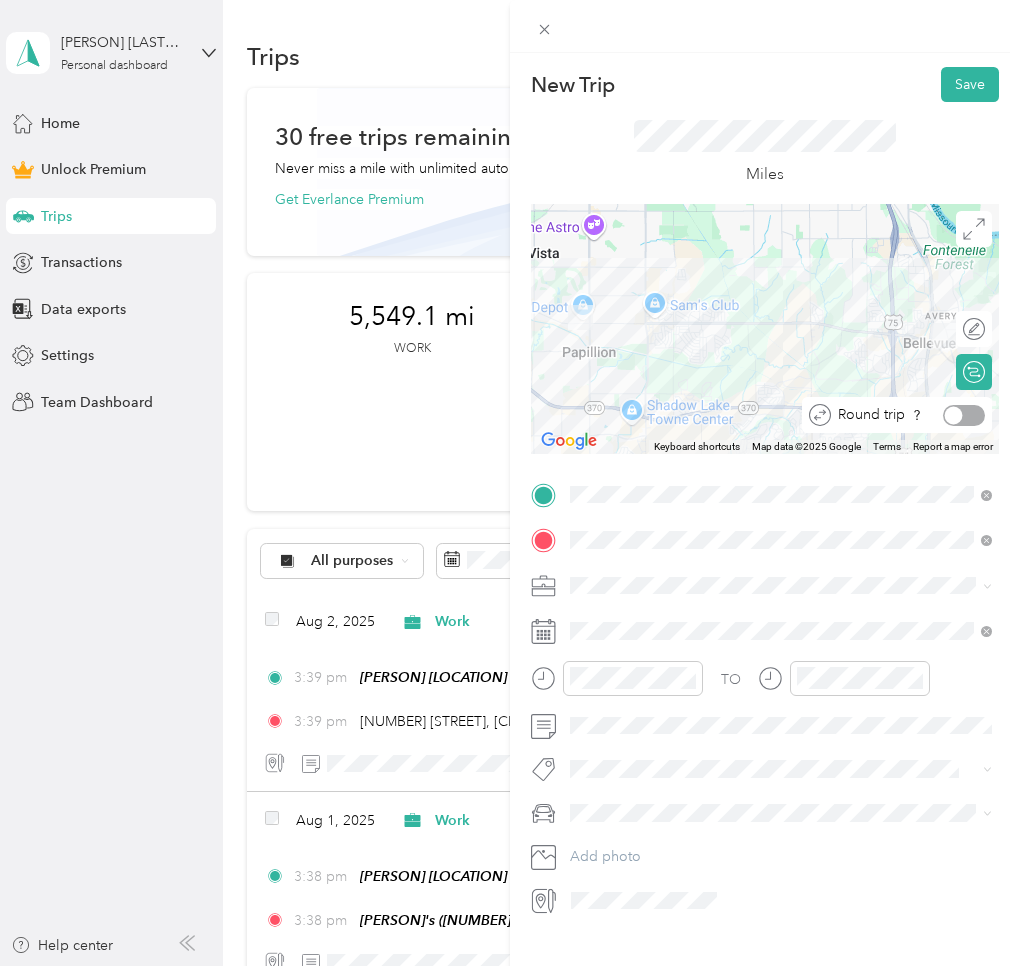 click at bounding box center [954, 415] 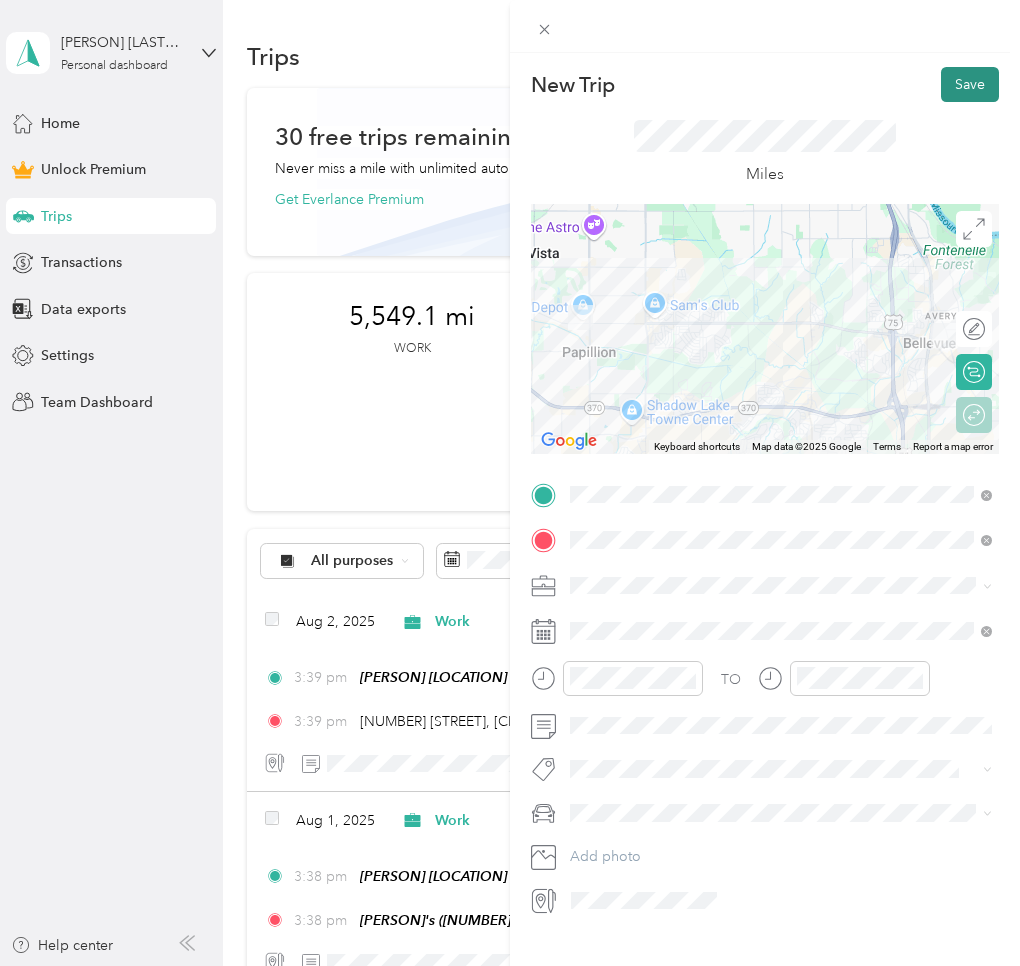 click on "Save" at bounding box center (970, 84) 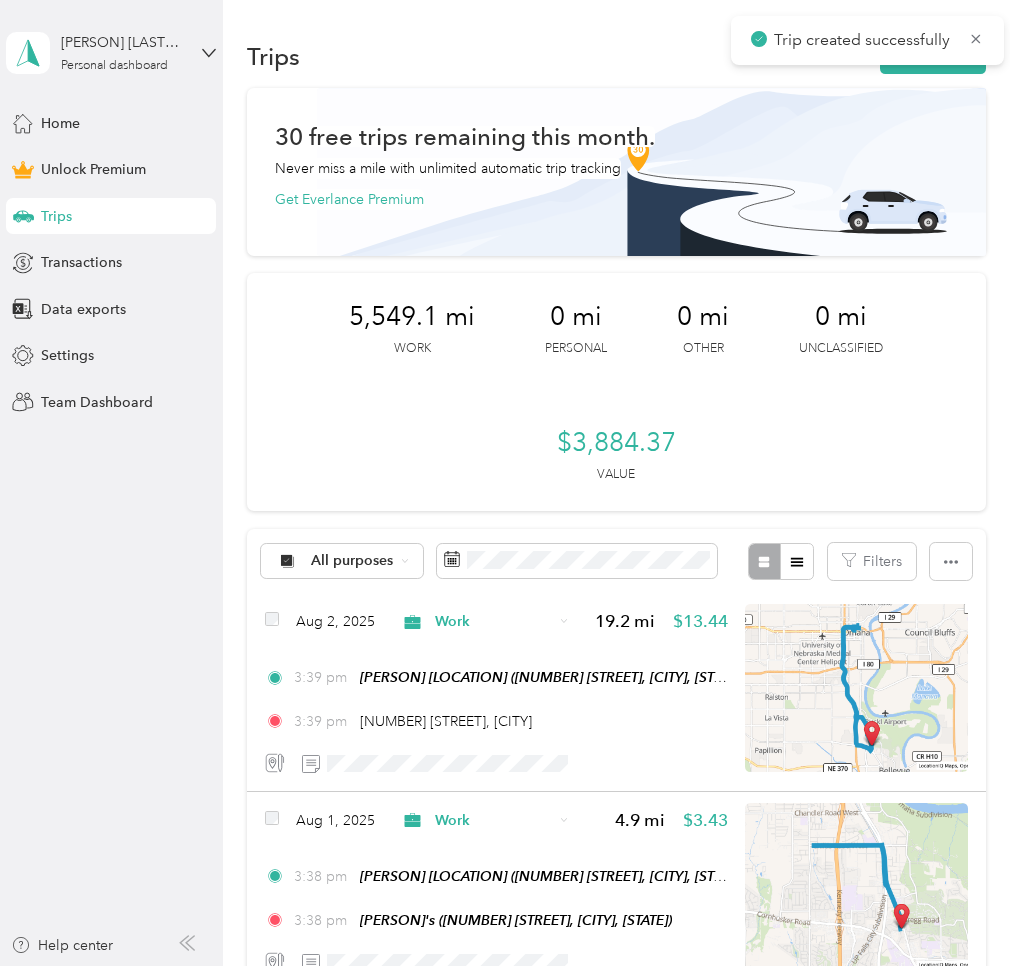 click 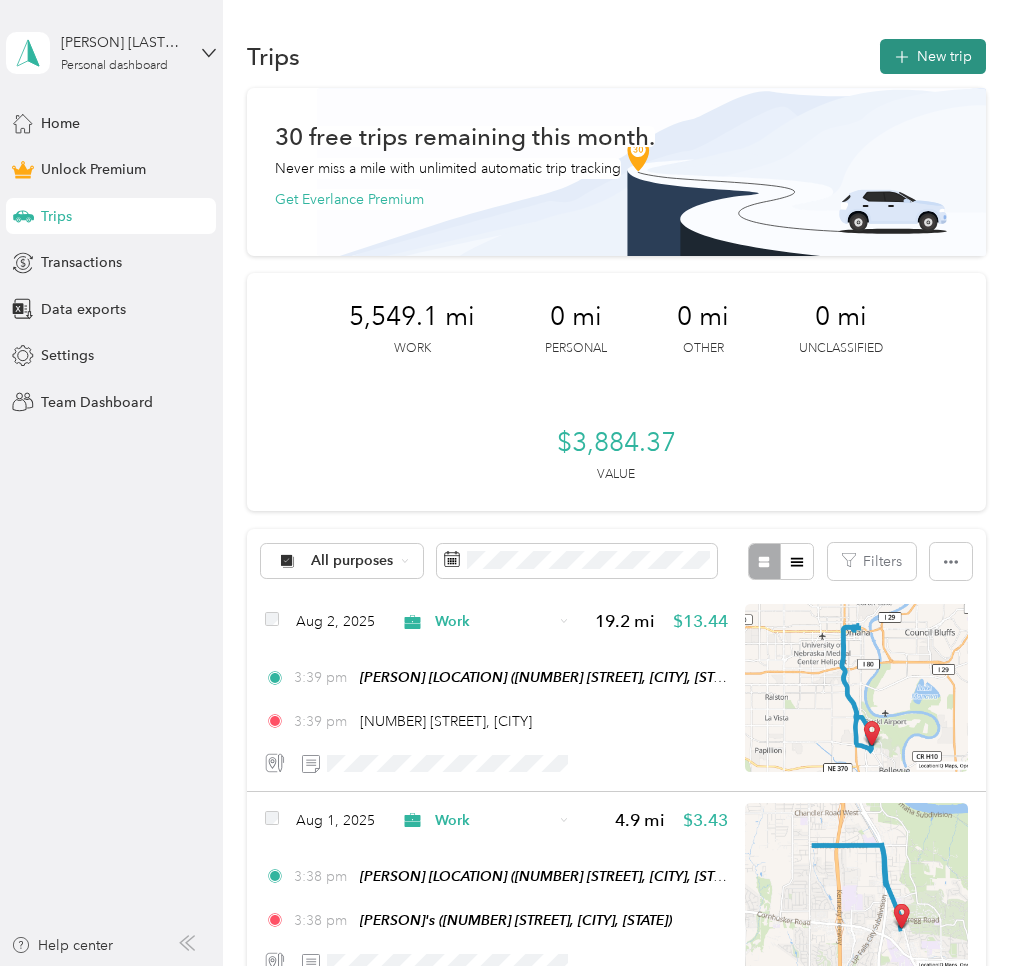 click on "New trip" at bounding box center [933, 56] 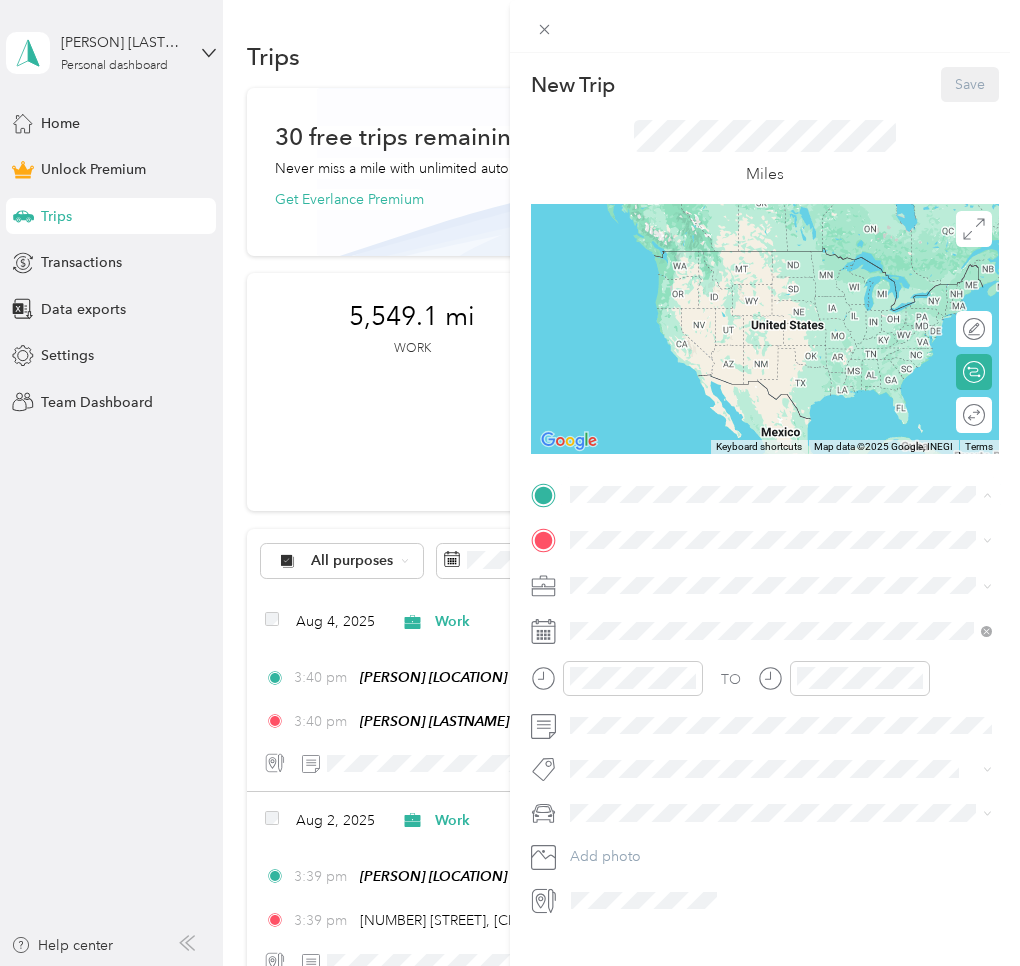 drag, startPoint x: 618, startPoint y: 574, endPoint x: 610, endPoint y: 548, distance: 27.202942 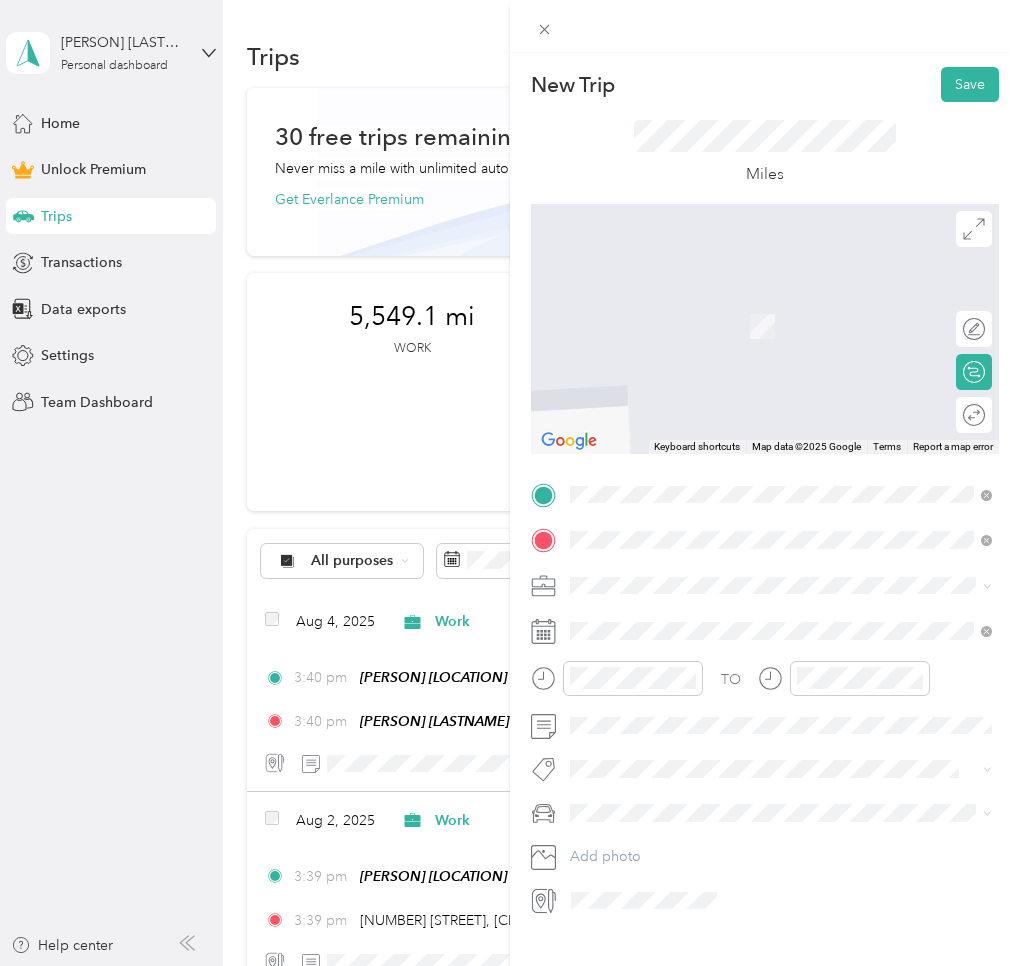 click on "[FIRST] [LAST]" at bounding box center [687, 787] 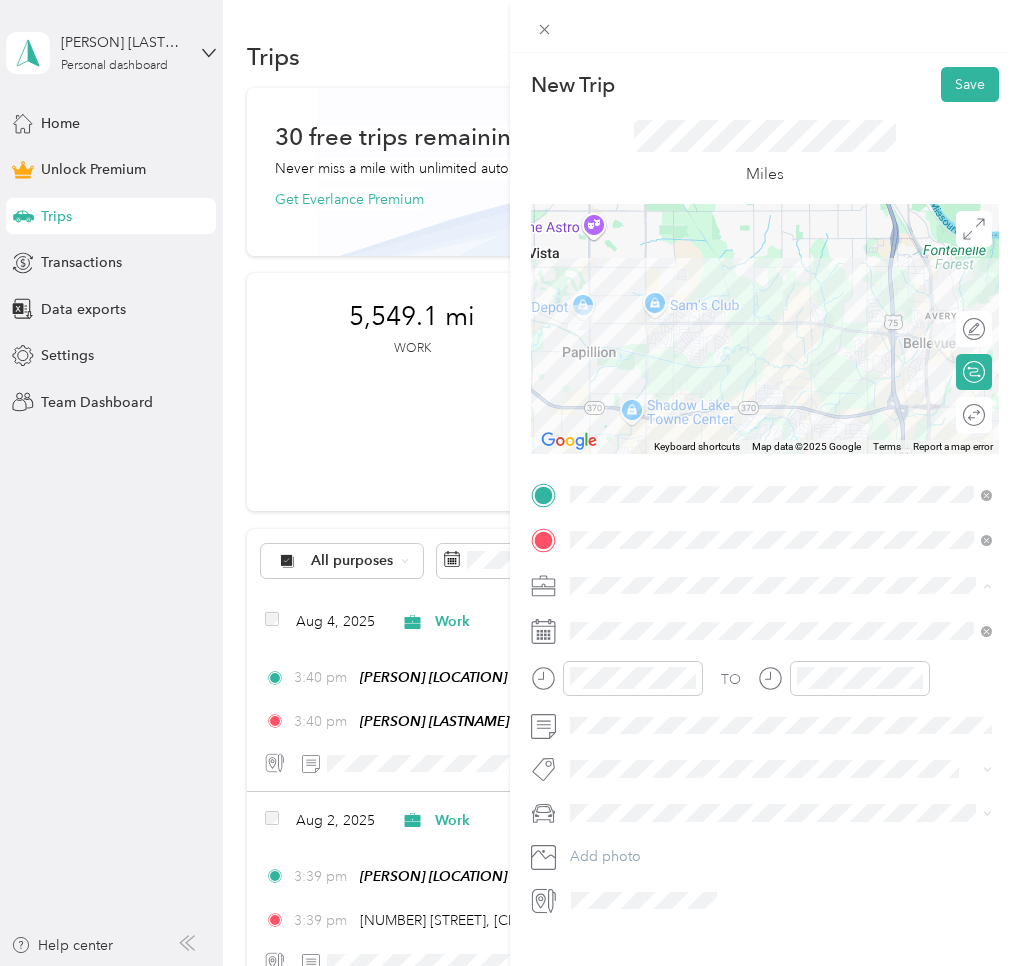 click on "Work" at bounding box center [781, 620] 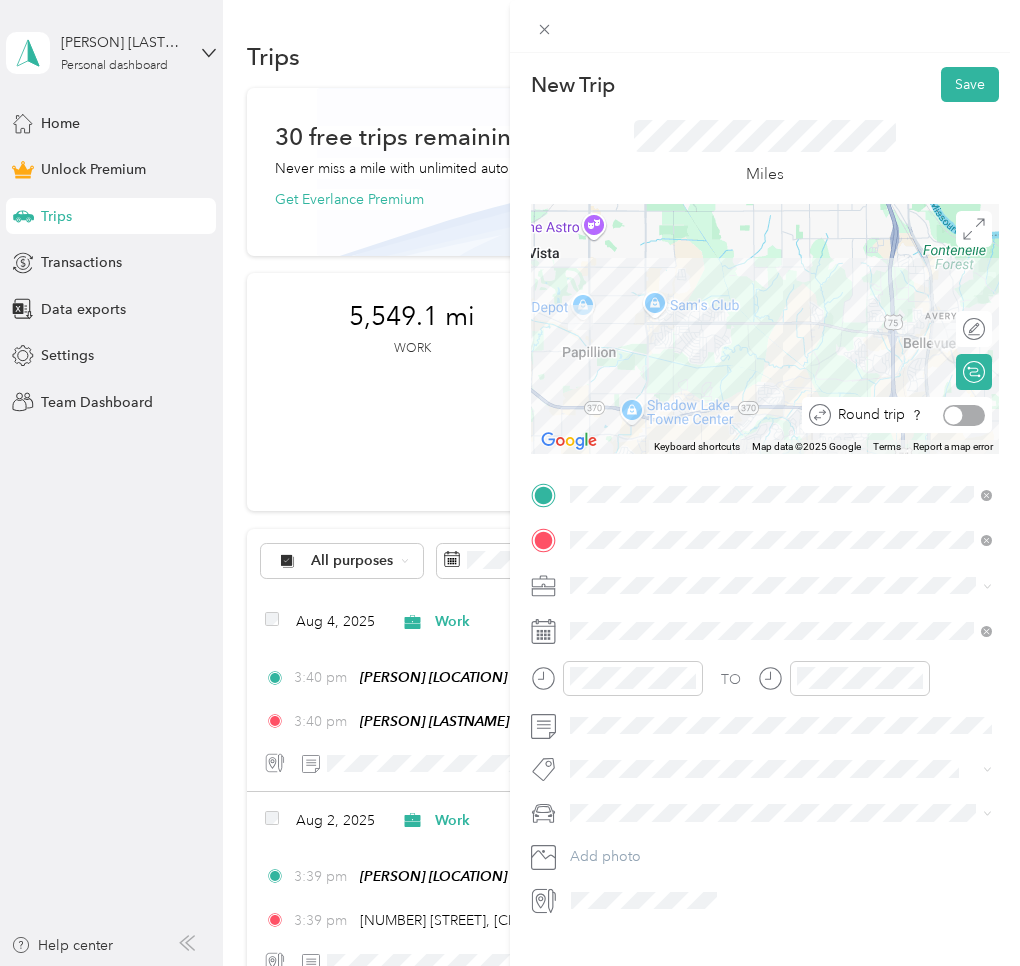click at bounding box center [964, 415] 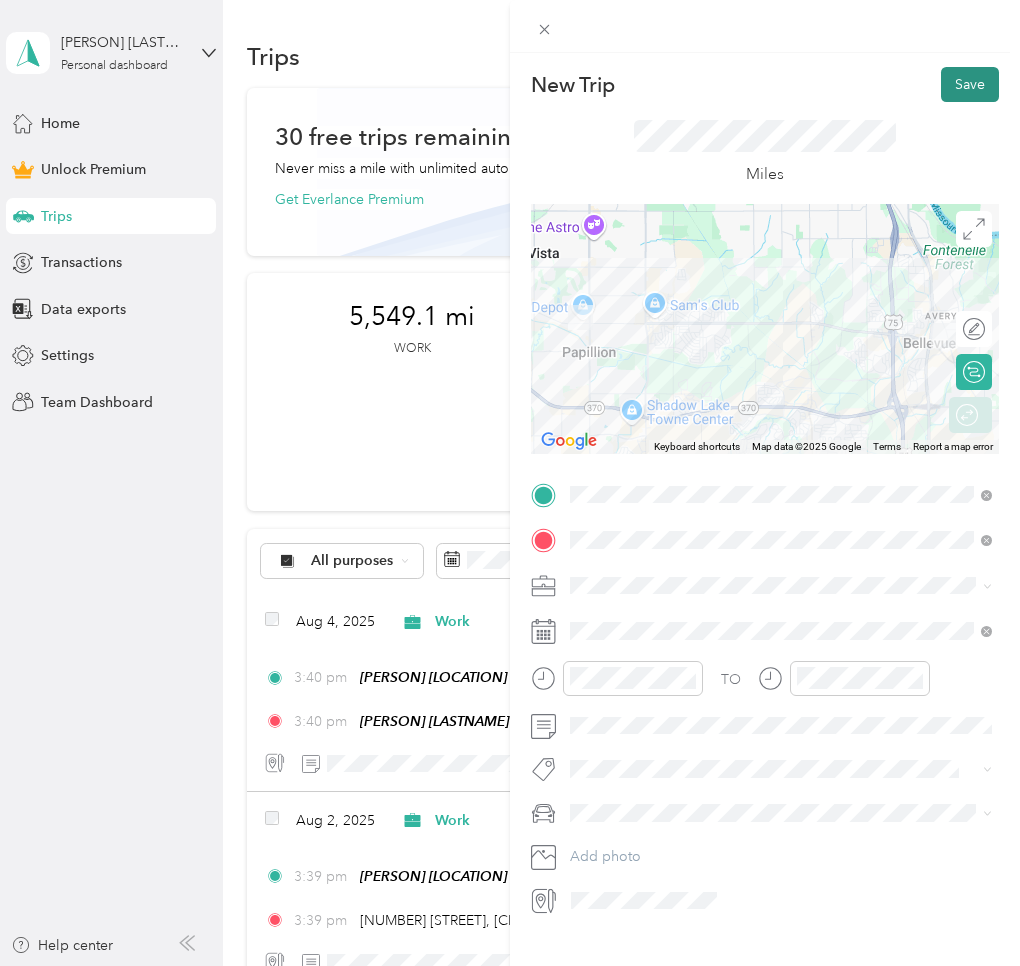 click on "Save" at bounding box center (970, 84) 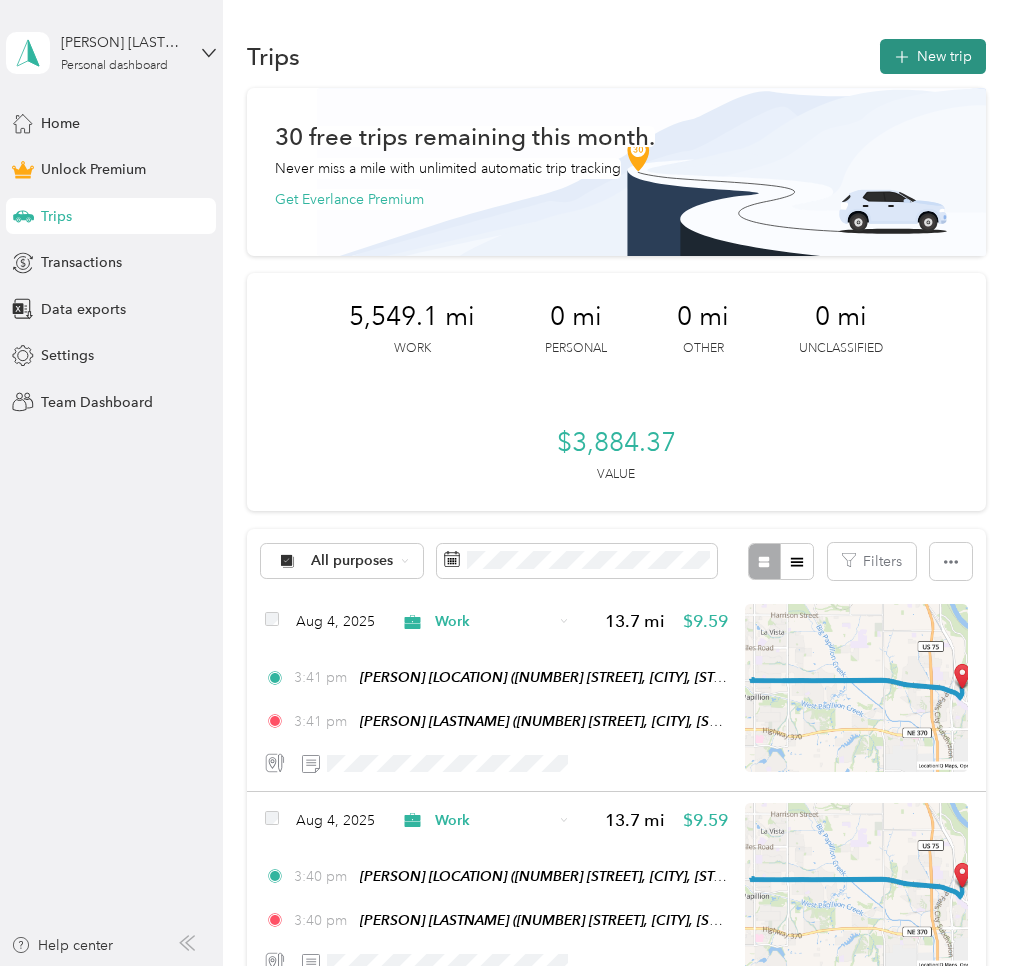 click 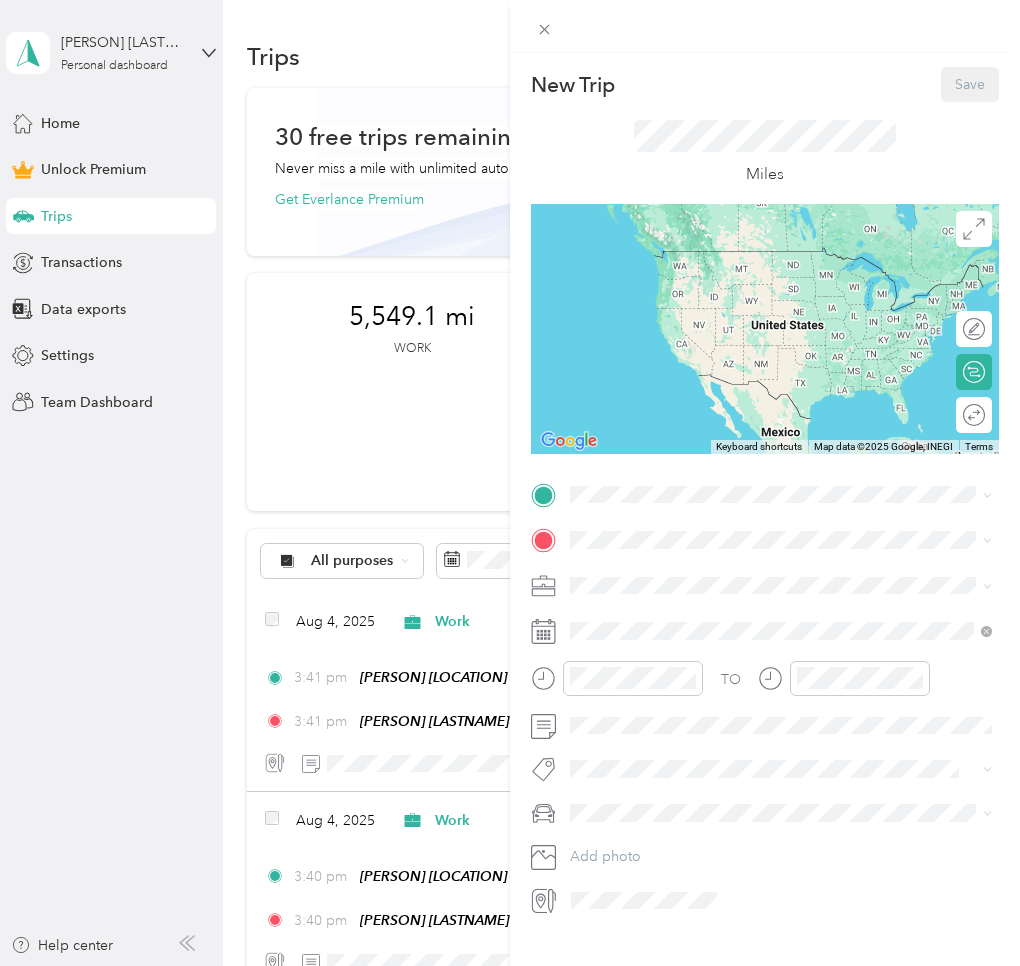 drag, startPoint x: 621, startPoint y: 605, endPoint x: 619, endPoint y: 582, distance: 23.086792 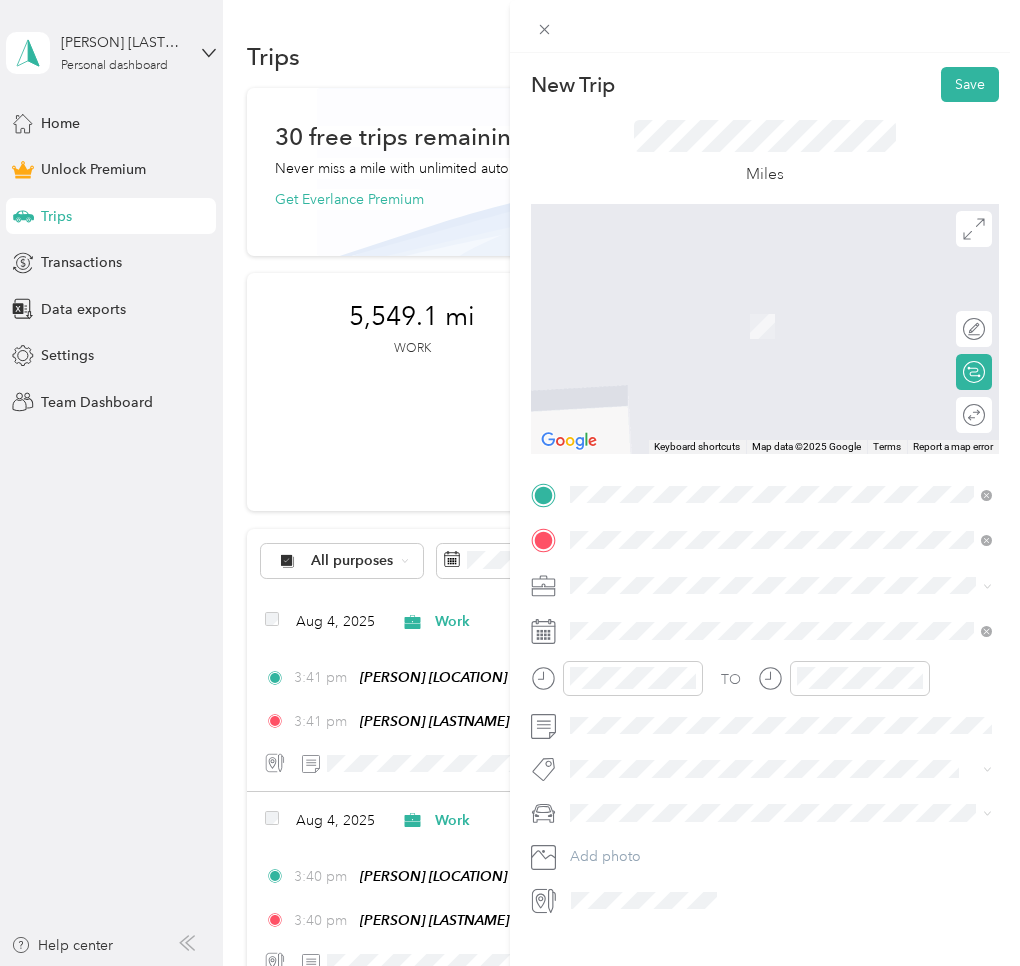 click on "[NUMBER] [STREET], [POSTAL_CODE], [CITY], [STATE], [COUNTRY]" at bounding box center [782, 652] 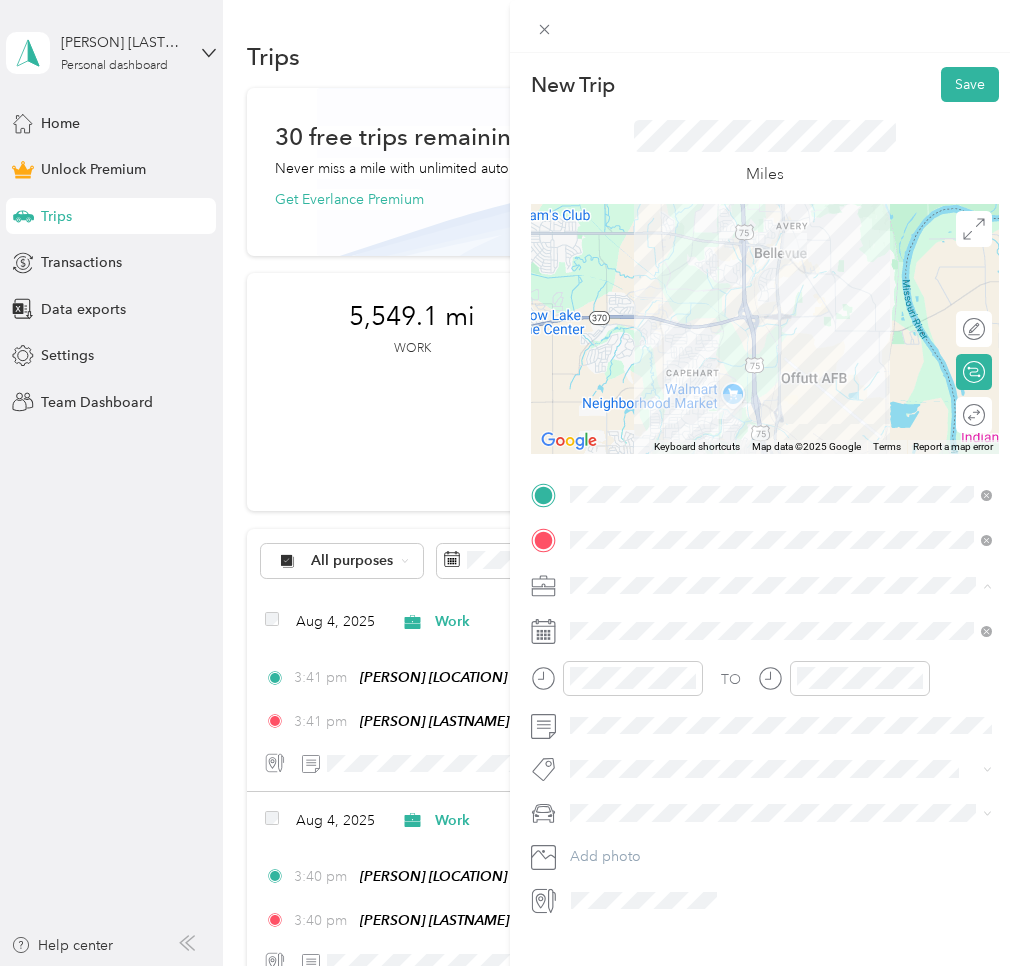 drag, startPoint x: 612, startPoint y: 612, endPoint x: 620, endPoint y: 624, distance: 14.422205 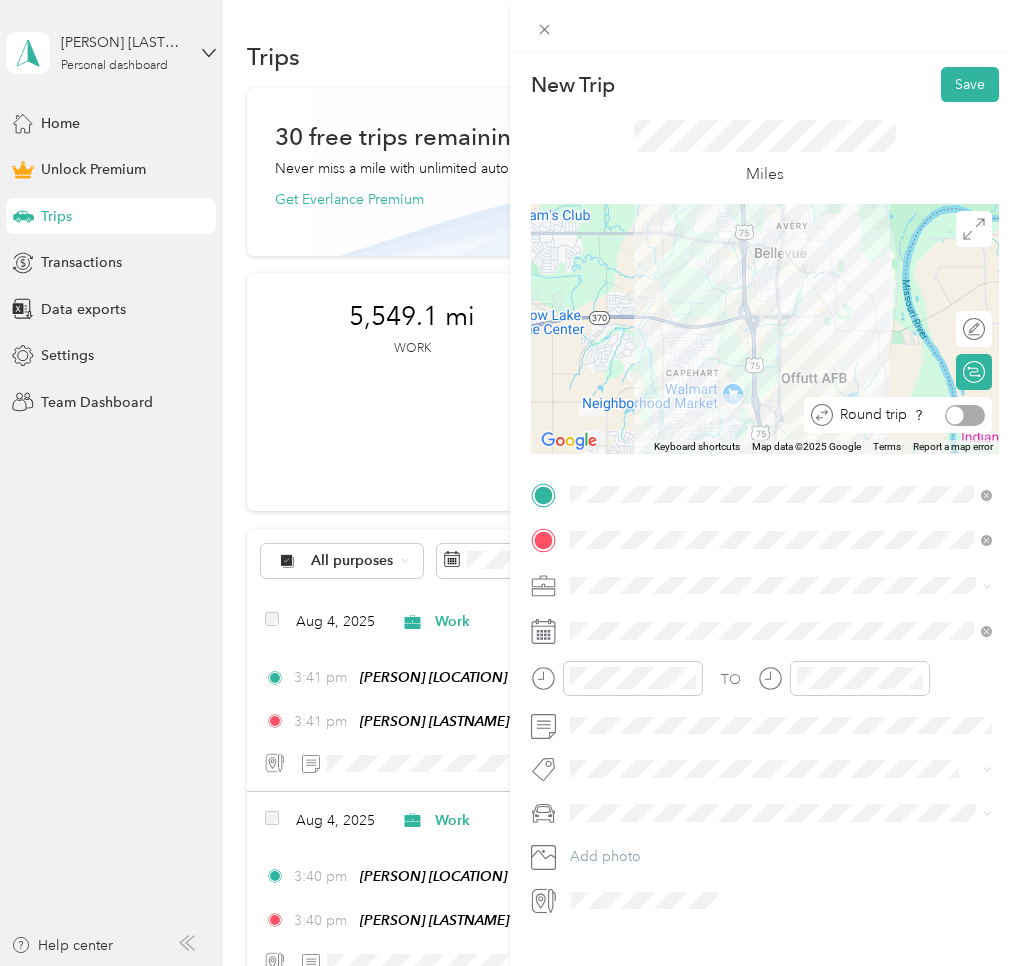 click at bounding box center [965, 415] 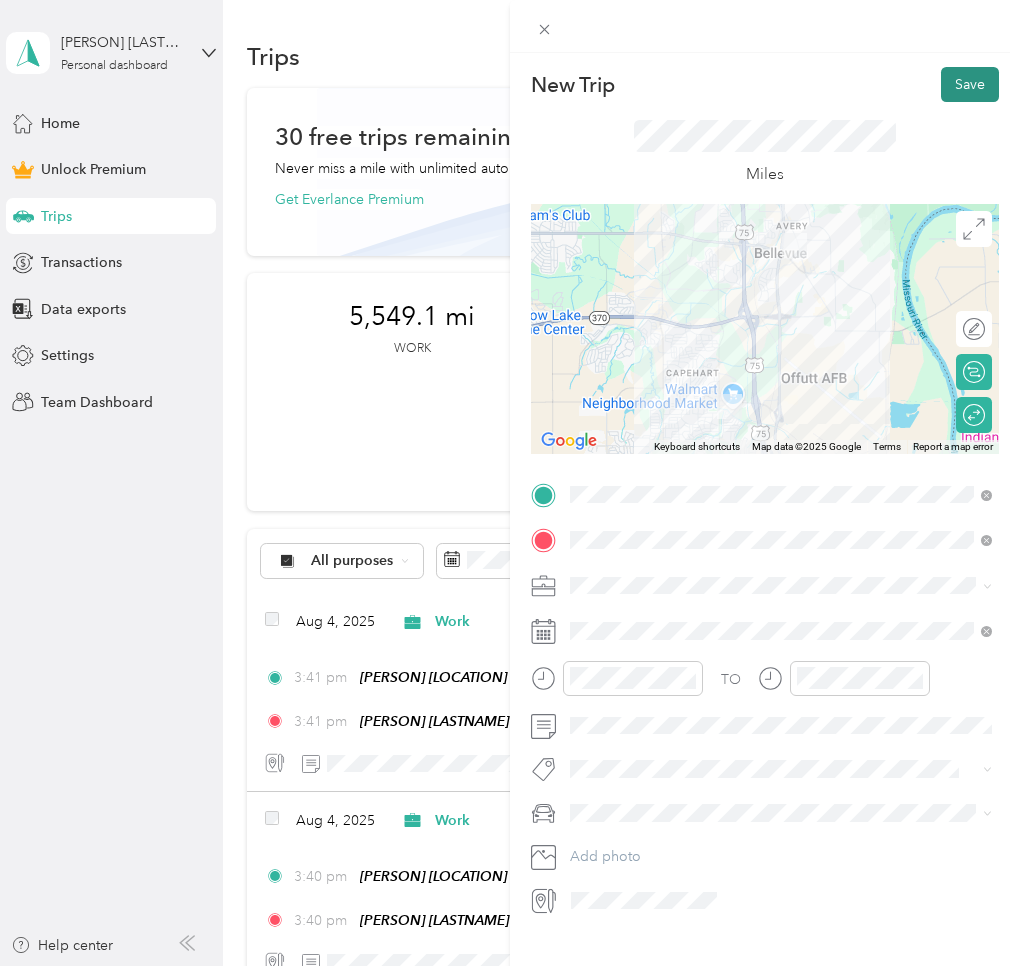click on "Save" at bounding box center (970, 84) 